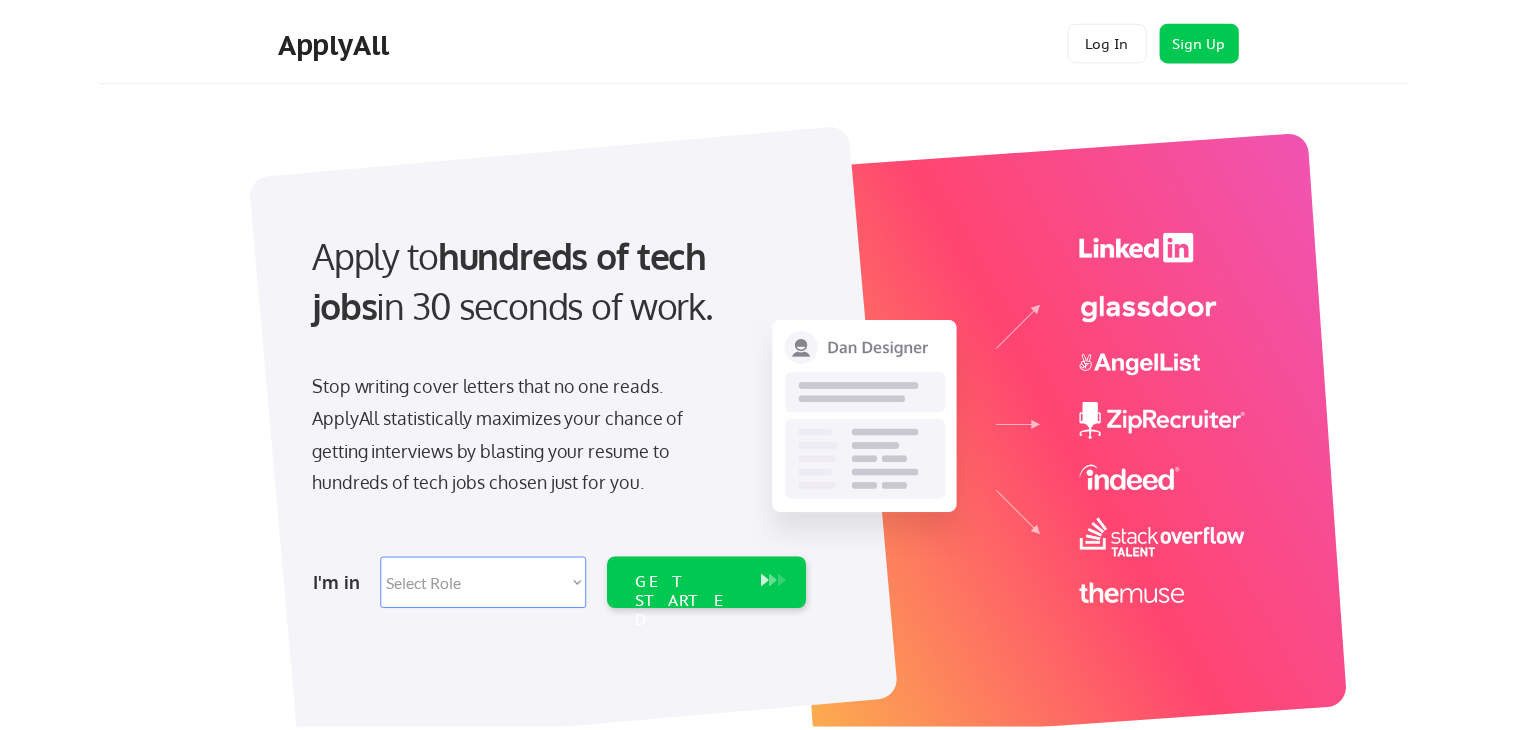 scroll, scrollTop: 0, scrollLeft: 0, axis: both 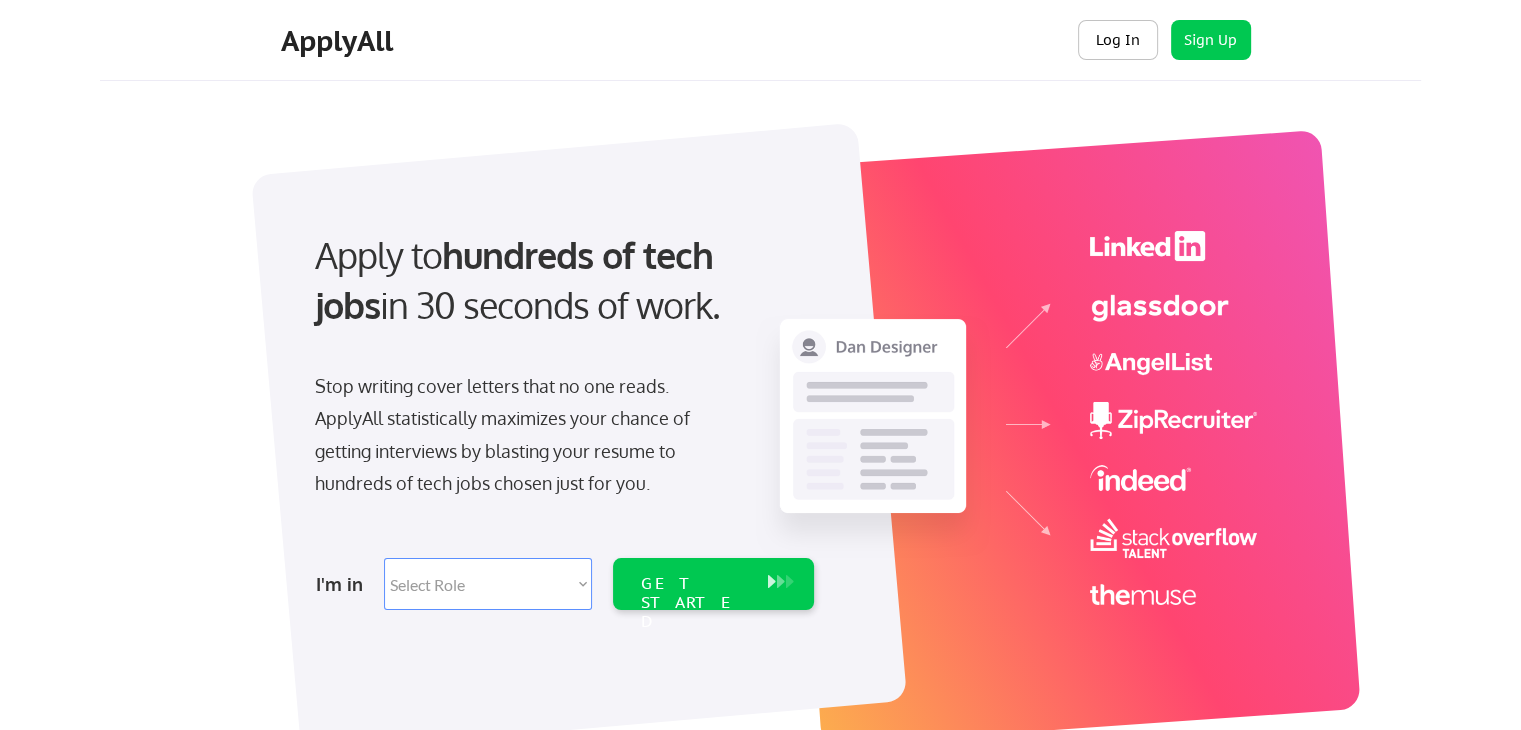 click on "Log In" at bounding box center (1118, 40) 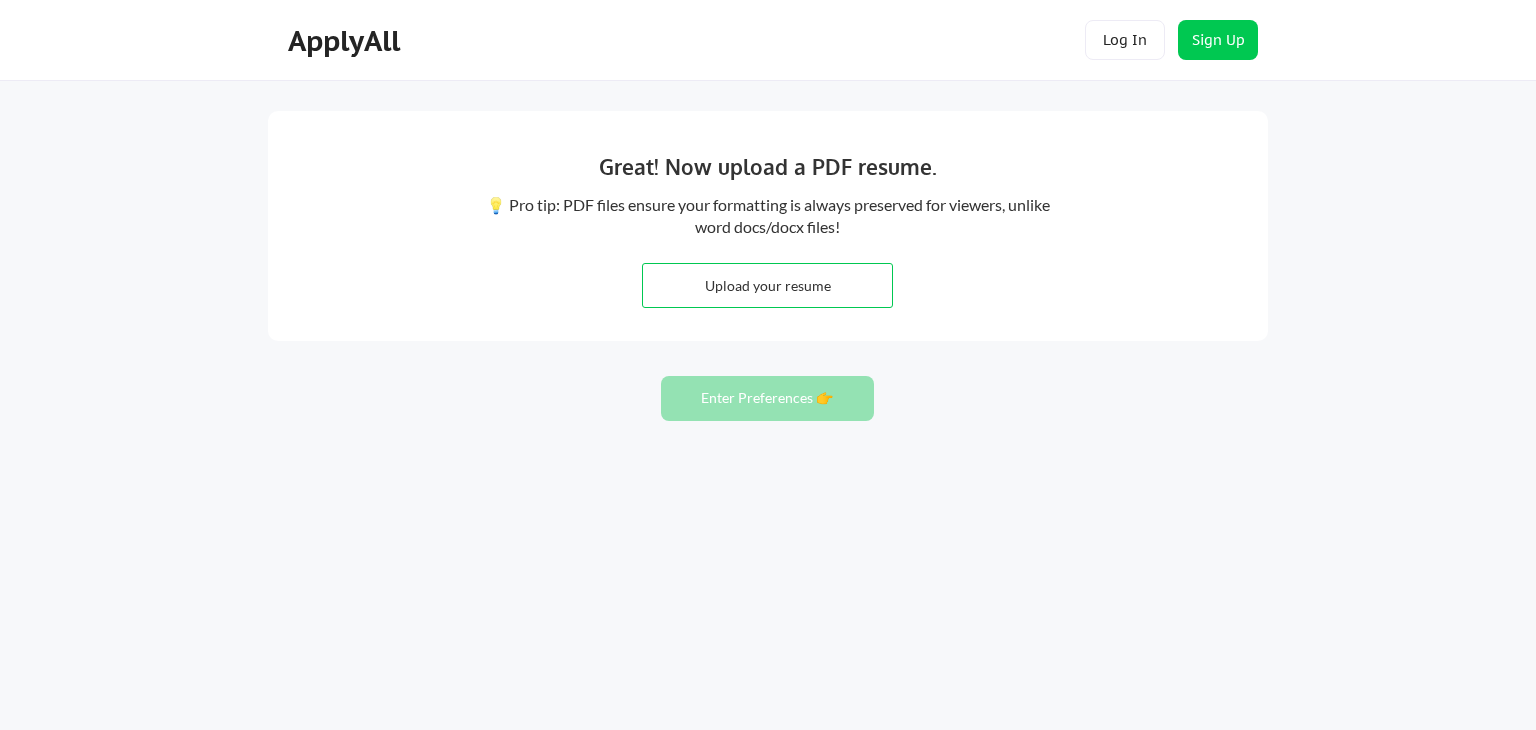 scroll, scrollTop: 0, scrollLeft: 0, axis: both 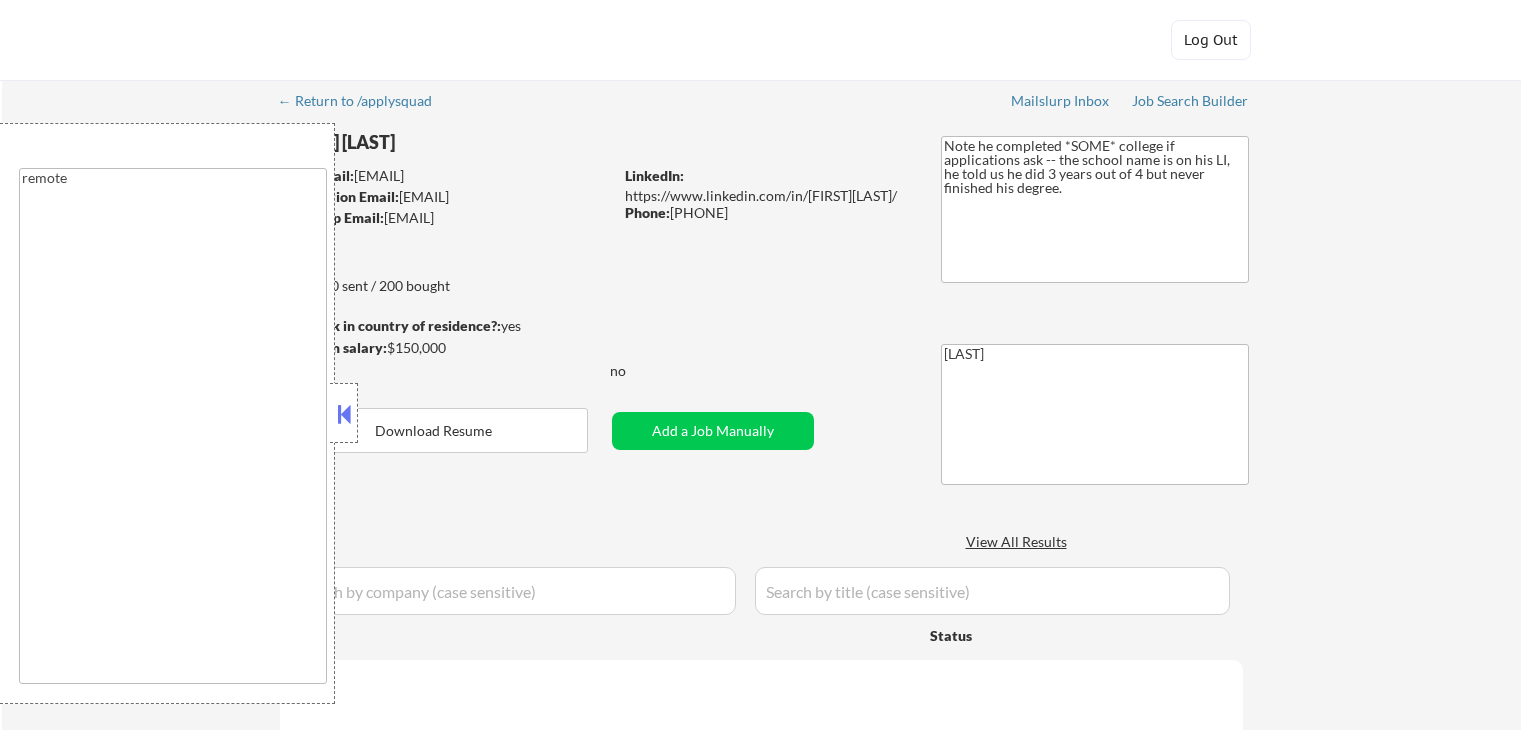 type on "remote" 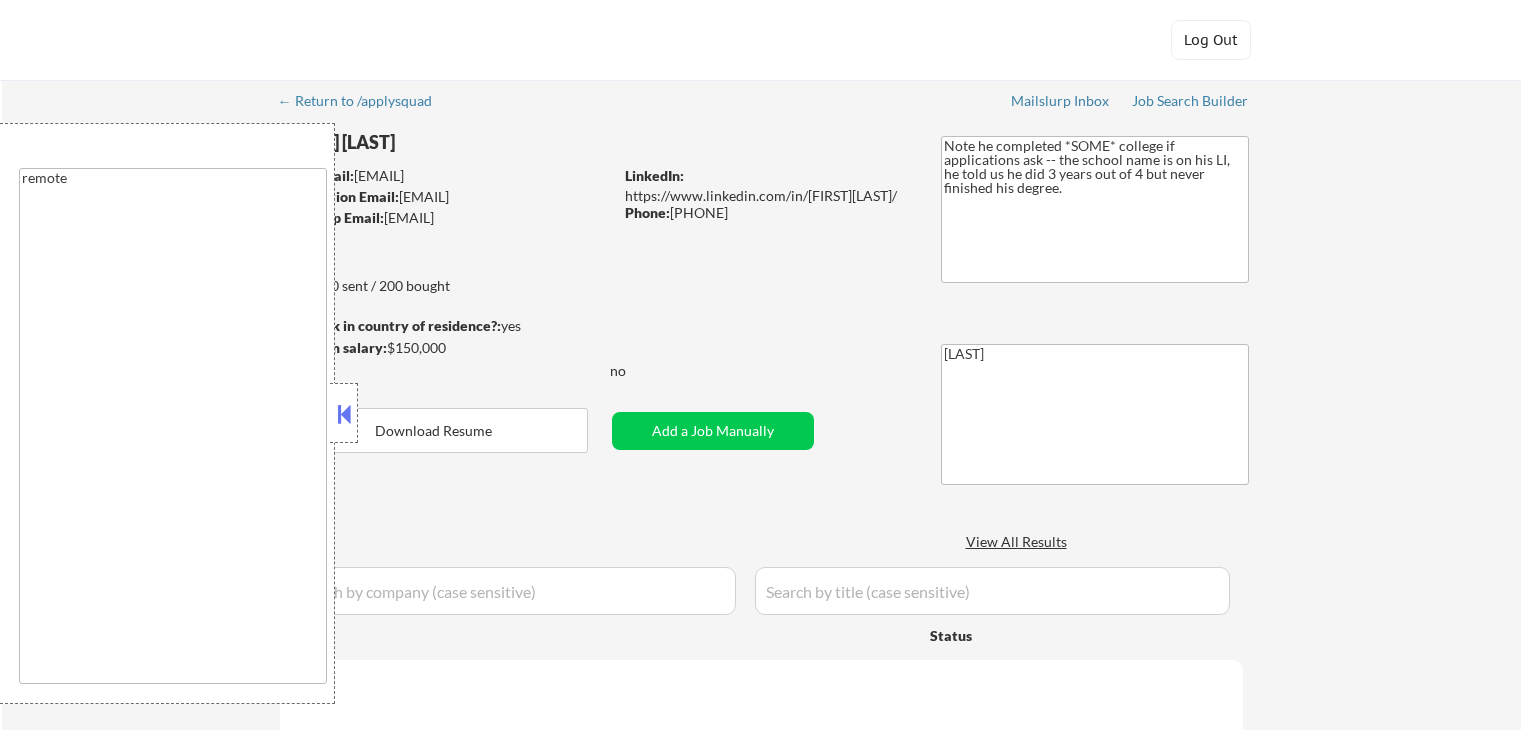 select on ""pending"" 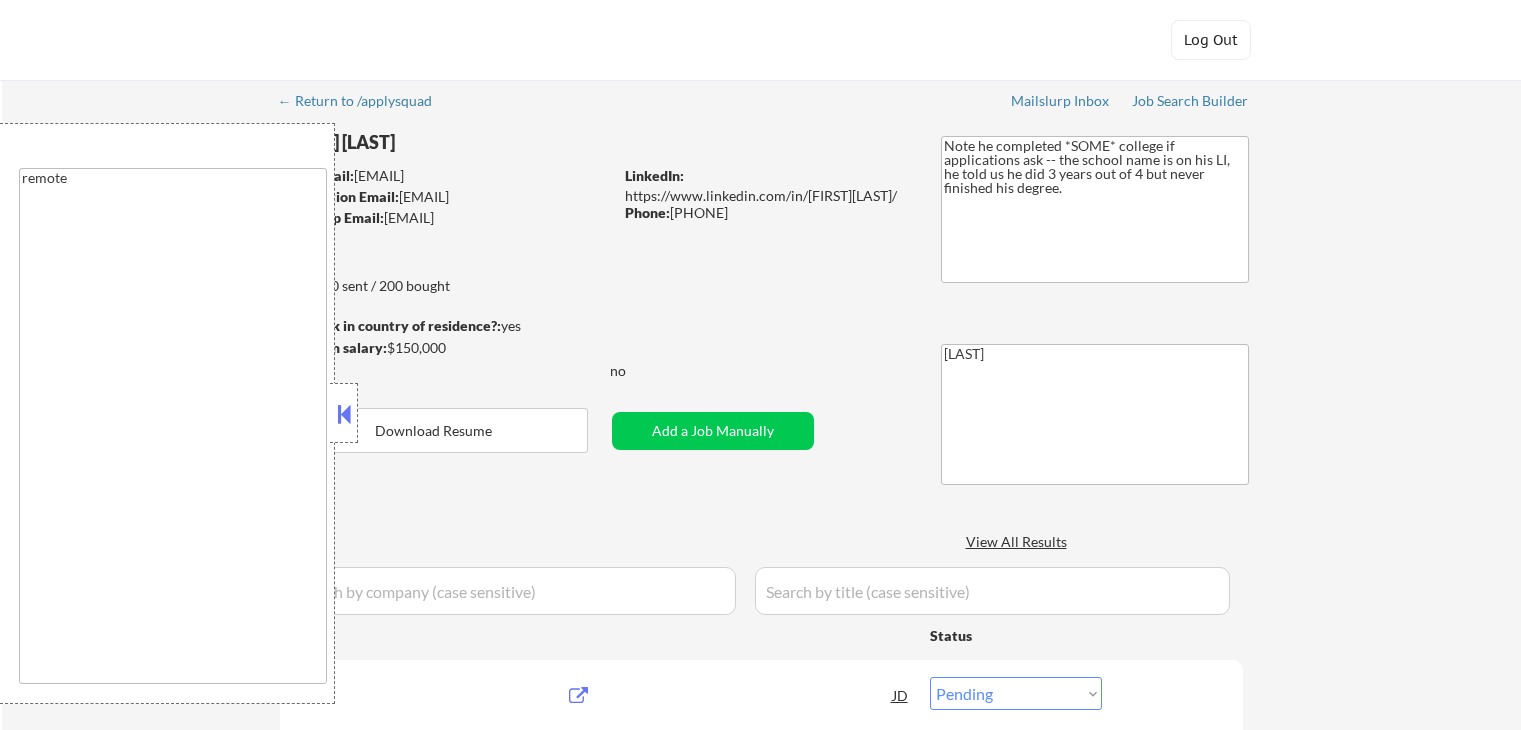 scroll, scrollTop: 0, scrollLeft: 0, axis: both 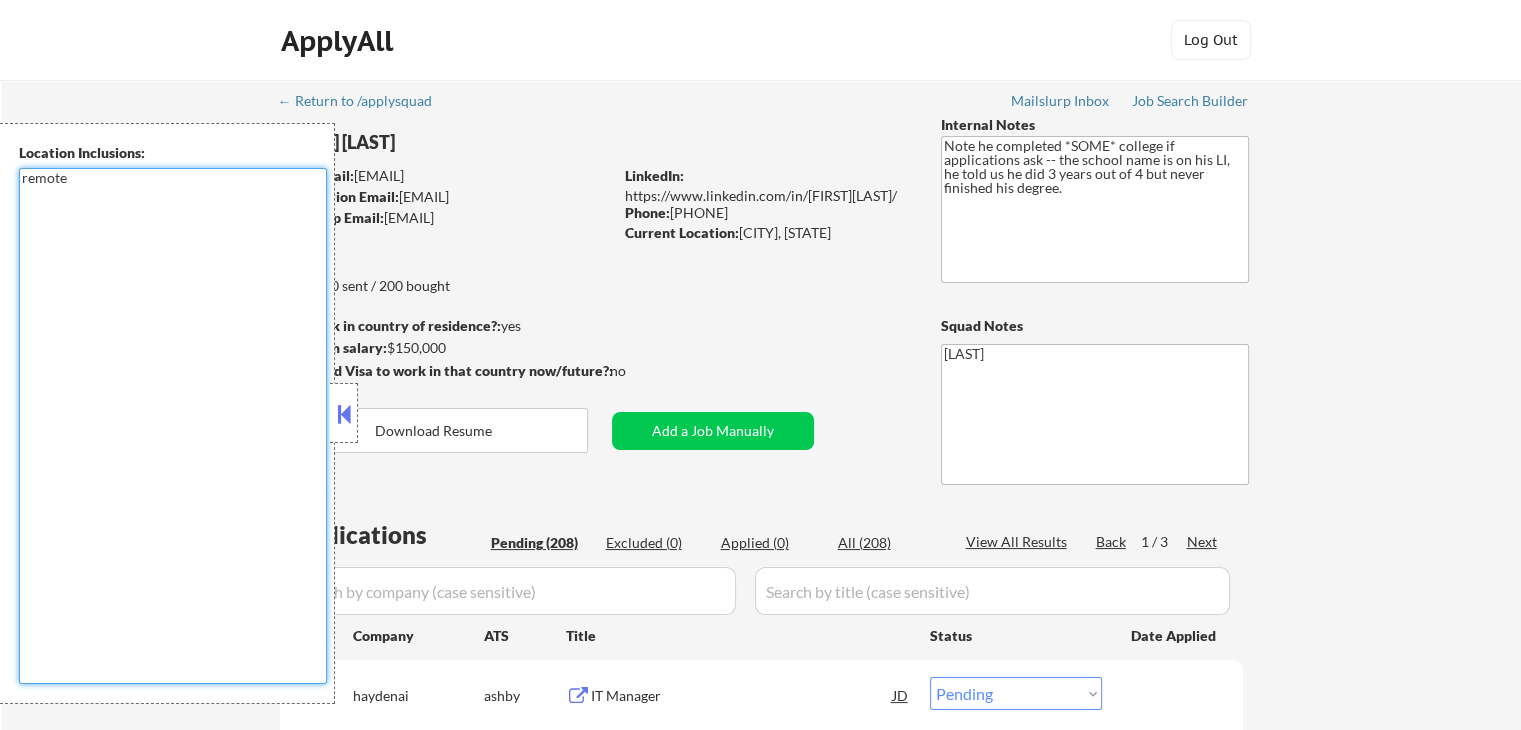 drag, startPoint x: 72, startPoint y: 181, endPoint x: 2, endPoint y: 178, distance: 70.064255 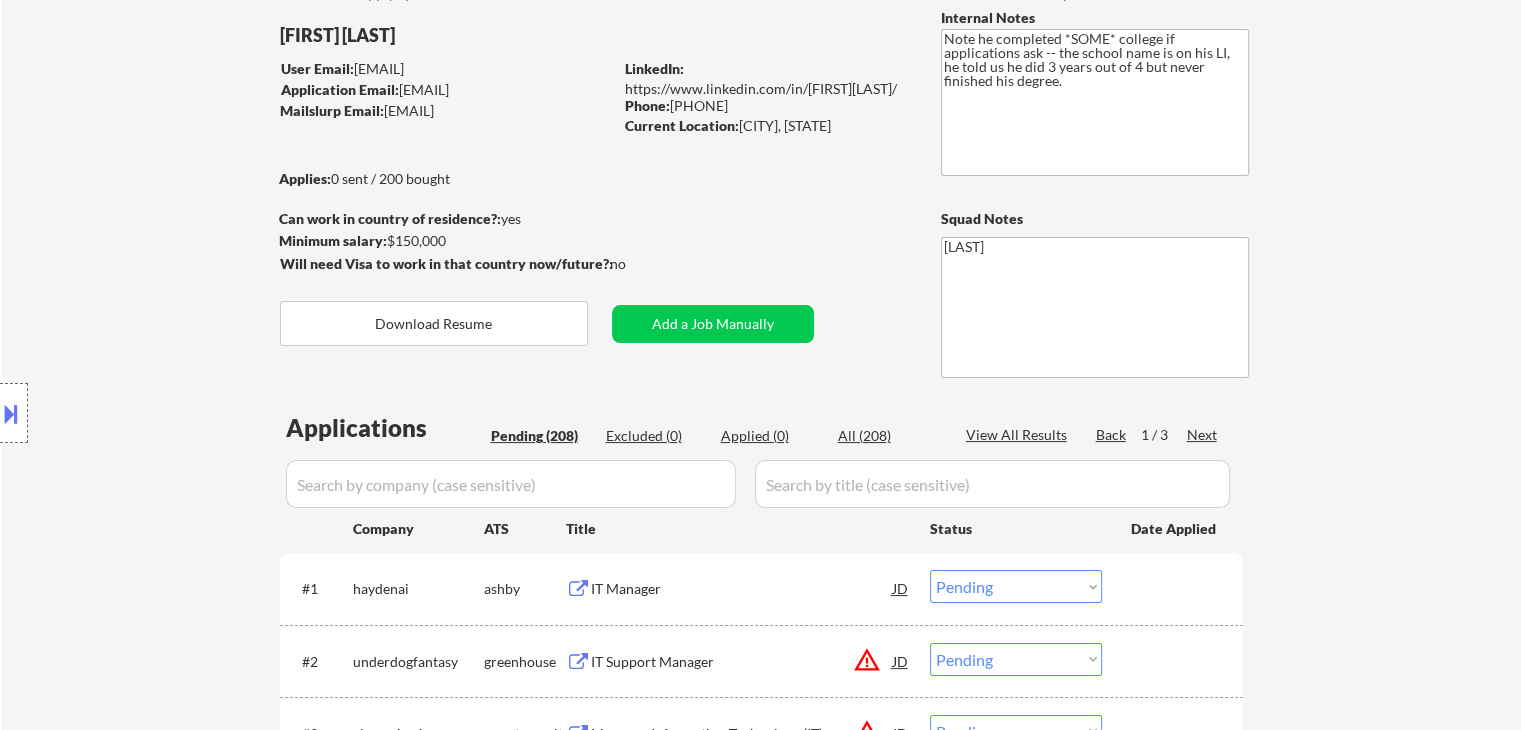 scroll, scrollTop: 0, scrollLeft: 0, axis: both 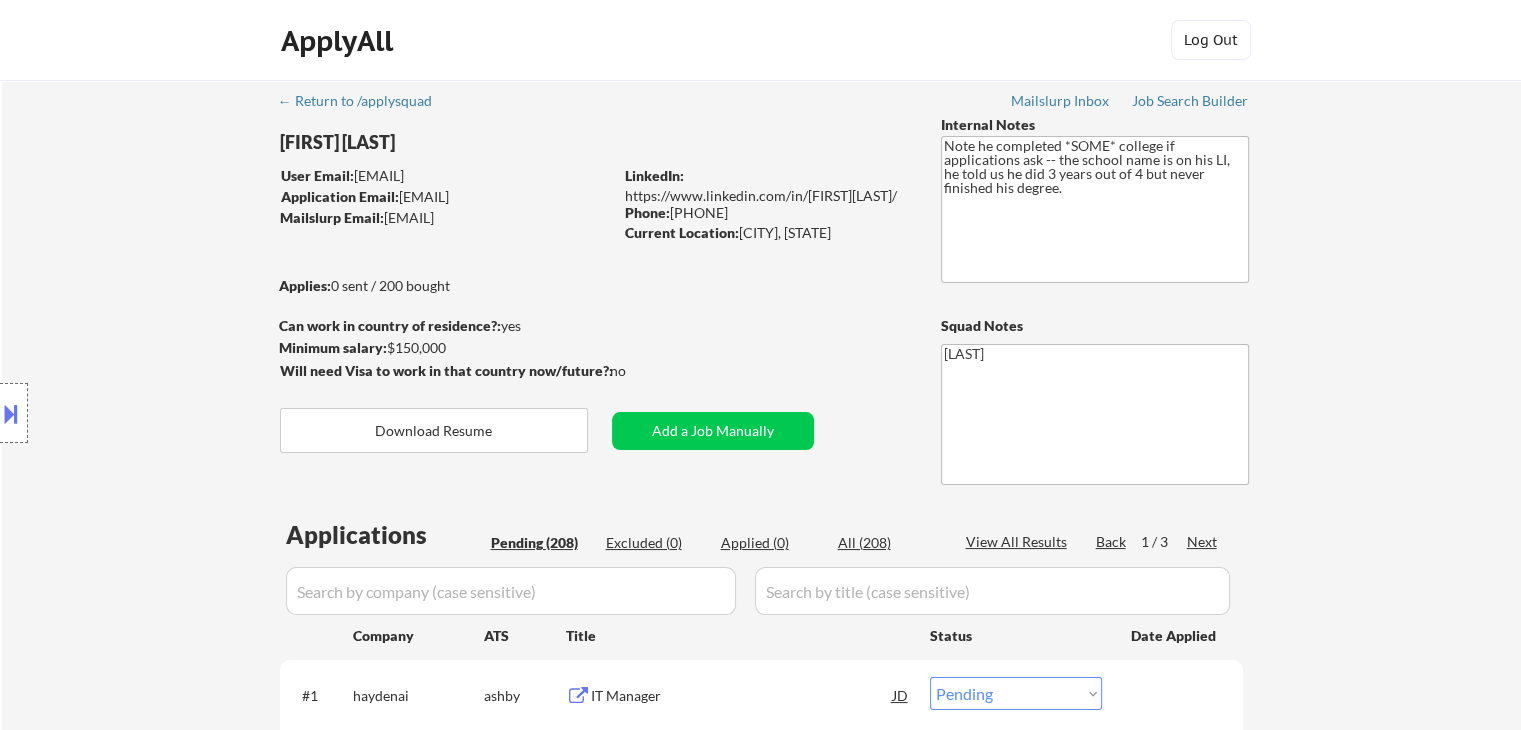 click on "← Return to /applysquad Mailslurp Inbox Job Search Builder Joshua Gourgues User Email:  joshua.gourgues@gmail.com Application Email:  joshua.gourgues@gmail.com Mailslurp Email:  joshua.gourgues@mailflux.com LinkedIn:   https://www.linkedin.com/in/joshuagourgues/
Phone:  225-773-8621 Current Location:  Denham Springs, Louisiana Applies:  0 sent / 200 bought Internal Notes Note he completed *SOME* college if applications ask -- the school name is on his LI, he told us he did 3 years out of 4 but never finished his degree. Can work in country of residence?:  yes Squad Notes Minimum salary:  $150,000 Will need Visa to work in that country now/future?:   no Download Resume Add a Job Manually Shah Applications Pending (208) Excluded (0) Applied (0) All (208) View All Results Back 1 / 3
Next Company ATS Title Status Date Applied #1 haydenai ashby IT Manager JD Choose an option... Pending Applied Excluded (Questions) Excluded (Expired) Excluded (Location) Excluded (Bad Match) Excluded (Blocklist) #2 greenhouse" at bounding box center (762, 4236) 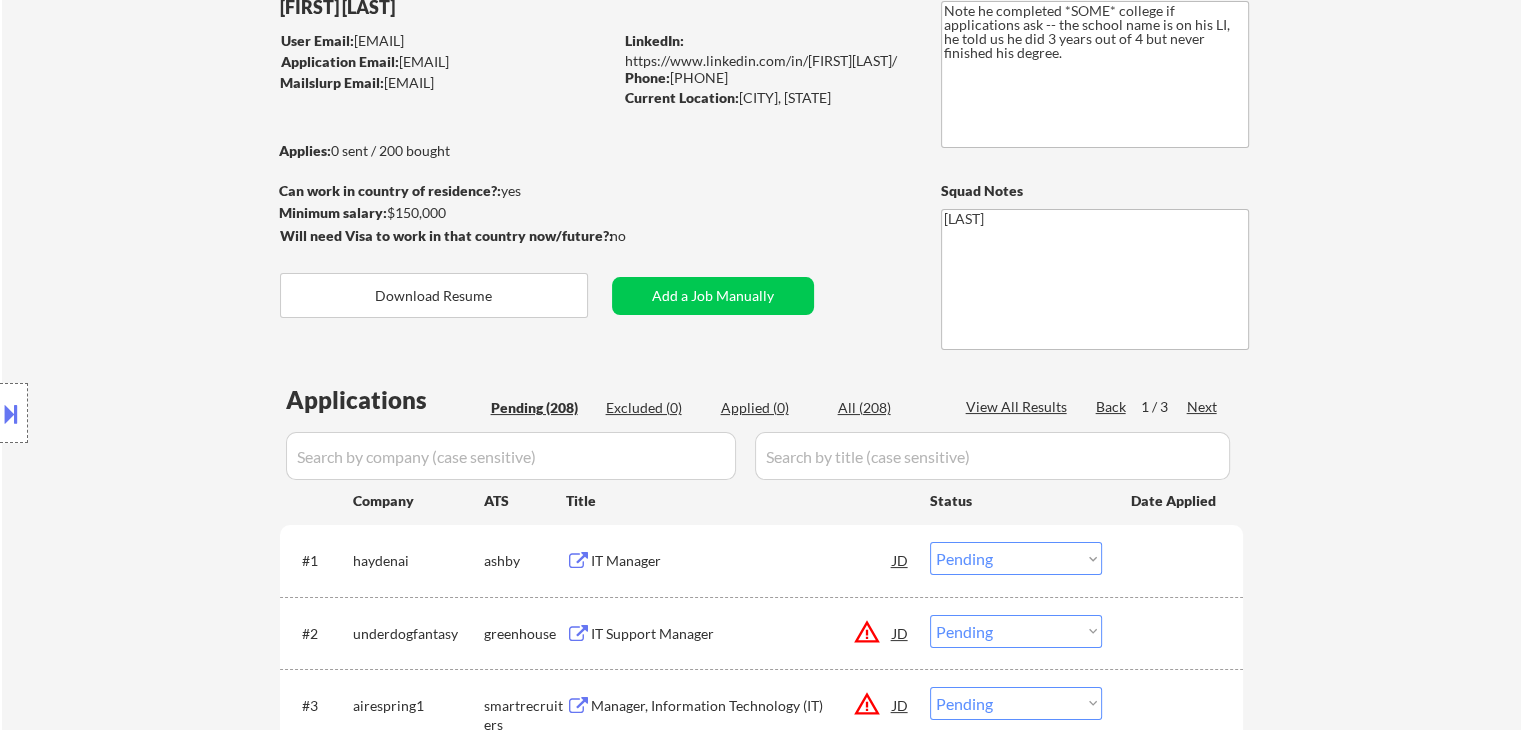 scroll, scrollTop: 100, scrollLeft: 0, axis: vertical 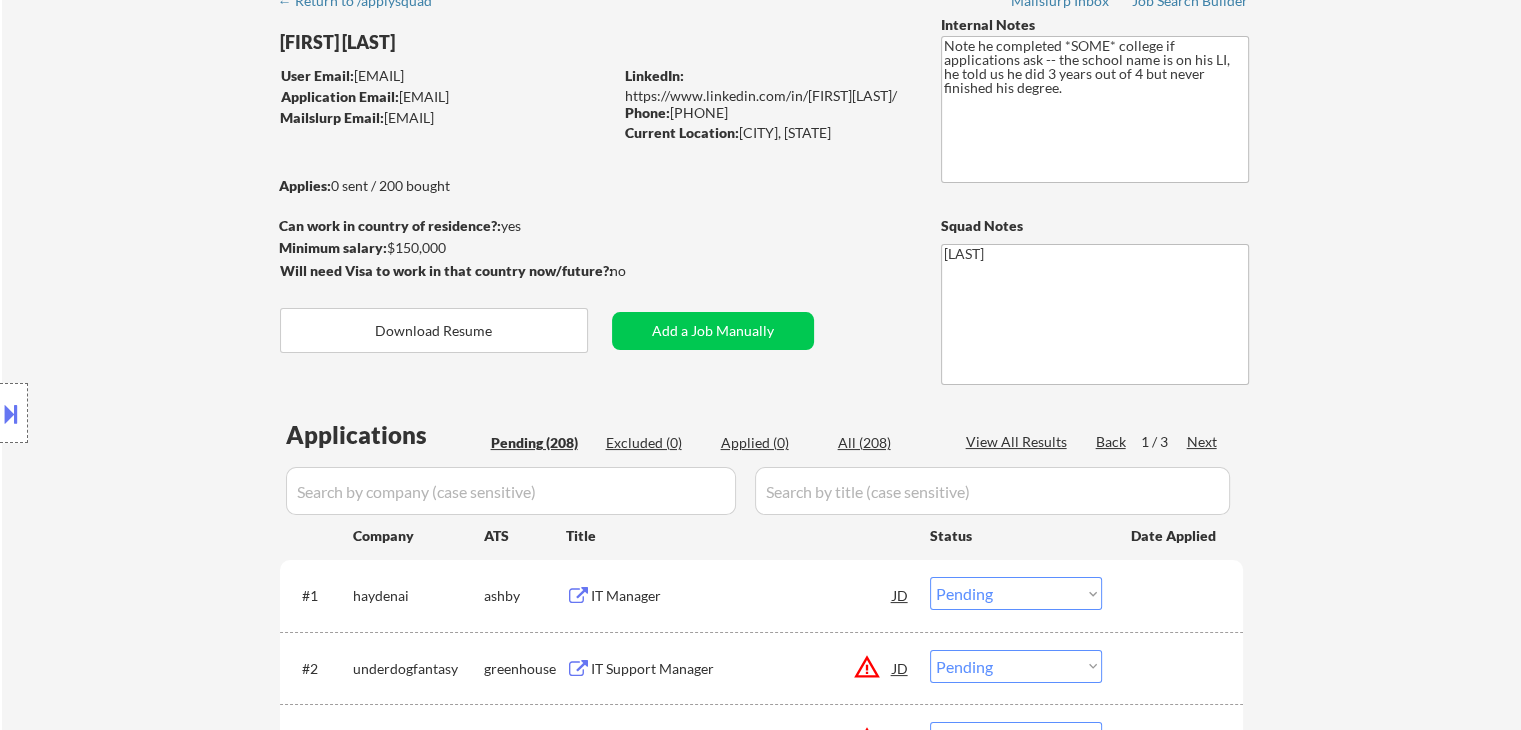 drag, startPoint x: 443, startPoint y: 181, endPoint x: 384, endPoint y: 181, distance: 59 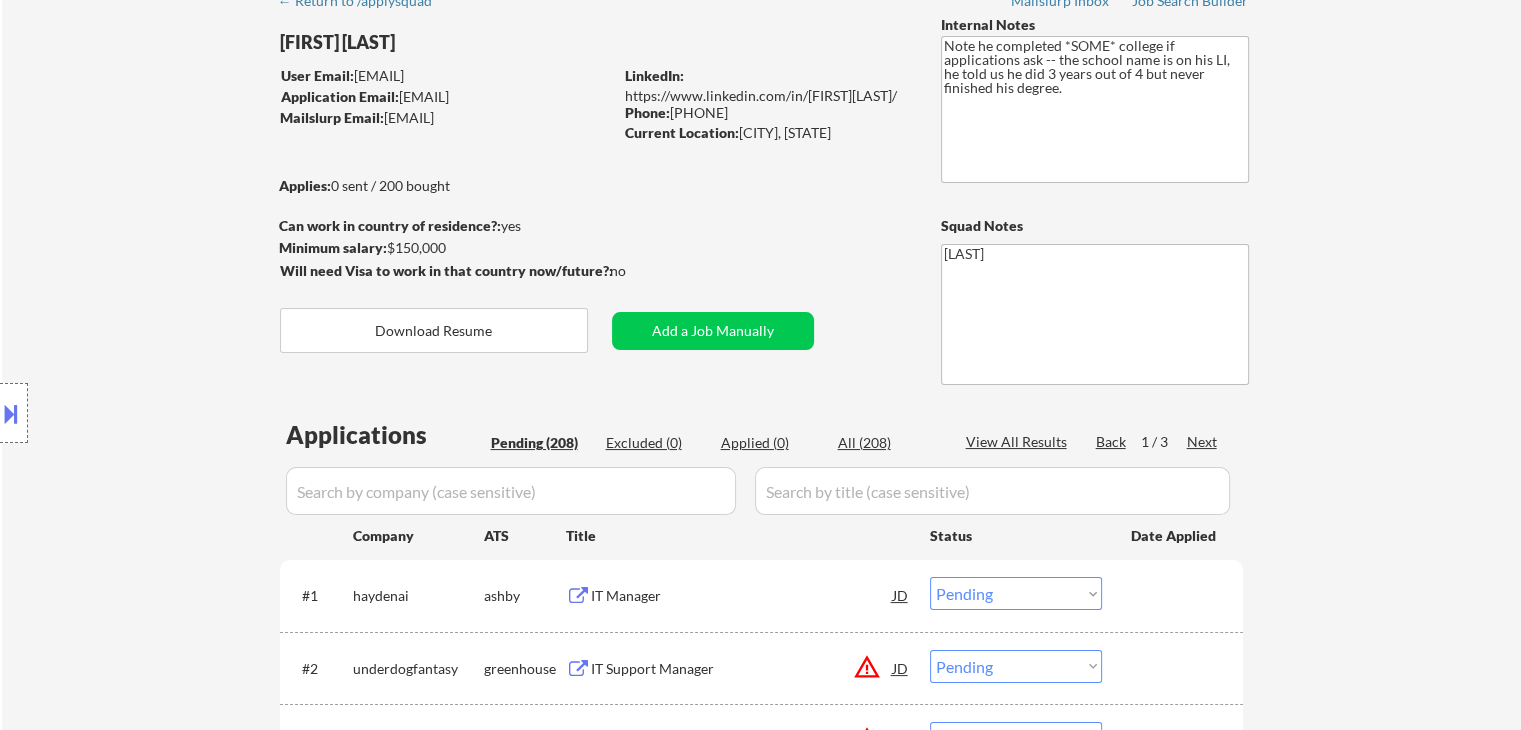 click on "← Return to /applysquad Mailslurp Inbox Job Search Builder Joshua Gourgues User Email:  joshua.gourgues@gmail.com Application Email:  joshua.gourgues@gmail.com Mailslurp Email:  joshua.gourgues@mailflux.com LinkedIn:   https://www.linkedin.com/in/joshuagourgues/
Phone:  225-773-8621 Current Location:  Denham Springs, Louisiana Applies:  0 sent / 200 bought Internal Notes Note he completed *SOME* college if applications ask -- the school name is on his LI, he told us he did 3 years out of 4 but never finished his degree. Can work in country of residence?:  yes Squad Notes Minimum salary:  $150,000 Will need Visa to work in that country now/future?:   no Download Resume Add a Job Manually Shah Applications Pending (208) Excluded (0) Applied (0) All (208) View All Results Back 1 / 3
Next Company ATS Title Status Date Applied #1 haydenai ashby IT Manager JD Choose an option... Pending Applied Excluded (Questions) Excluded (Expired) Excluded (Location) Excluded (Bad Match) Excluded (Blocklist) #2 greenhouse" at bounding box center [762, 4136] 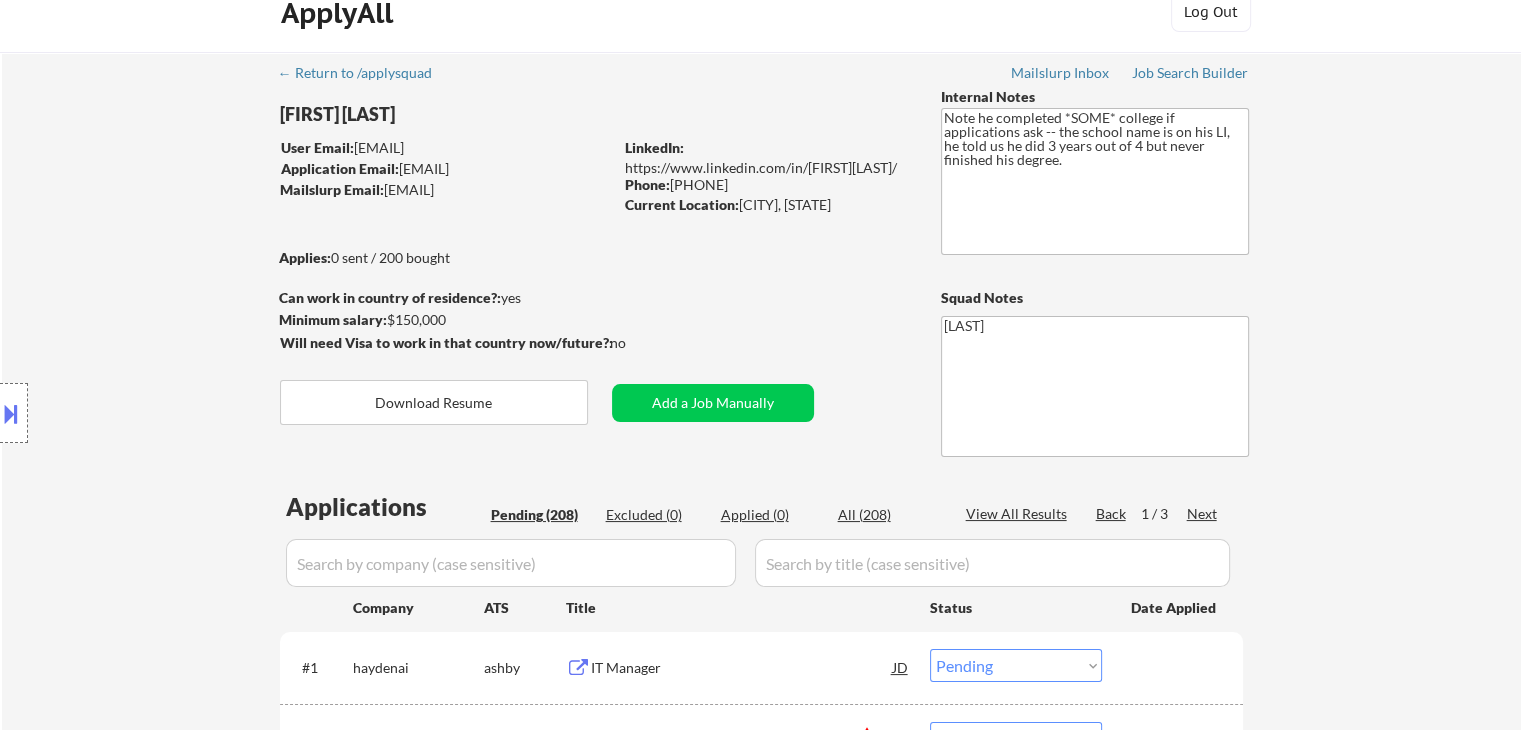scroll, scrollTop: 0, scrollLeft: 0, axis: both 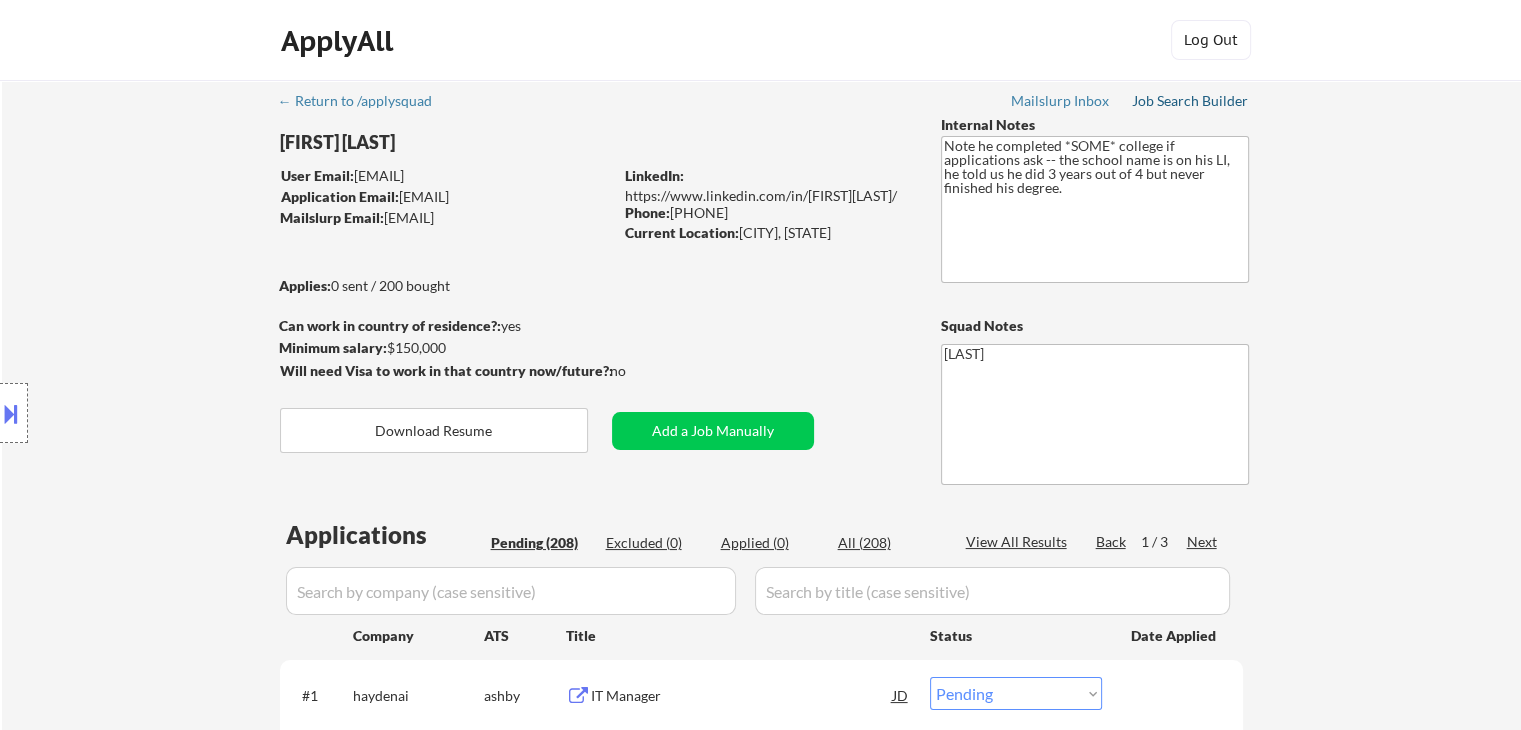 click on "Job Search Builder" at bounding box center (1190, 101) 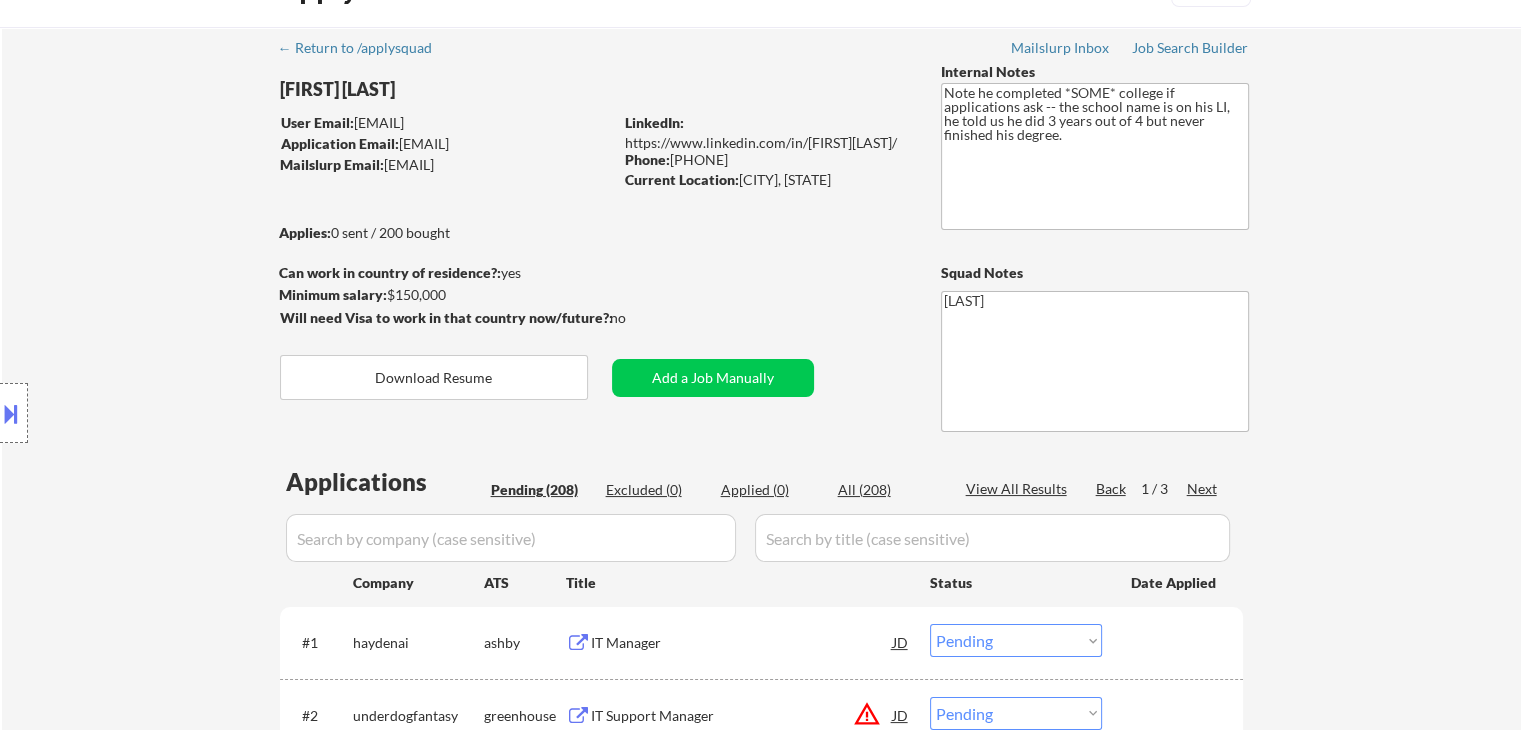 scroll, scrollTop: 100, scrollLeft: 0, axis: vertical 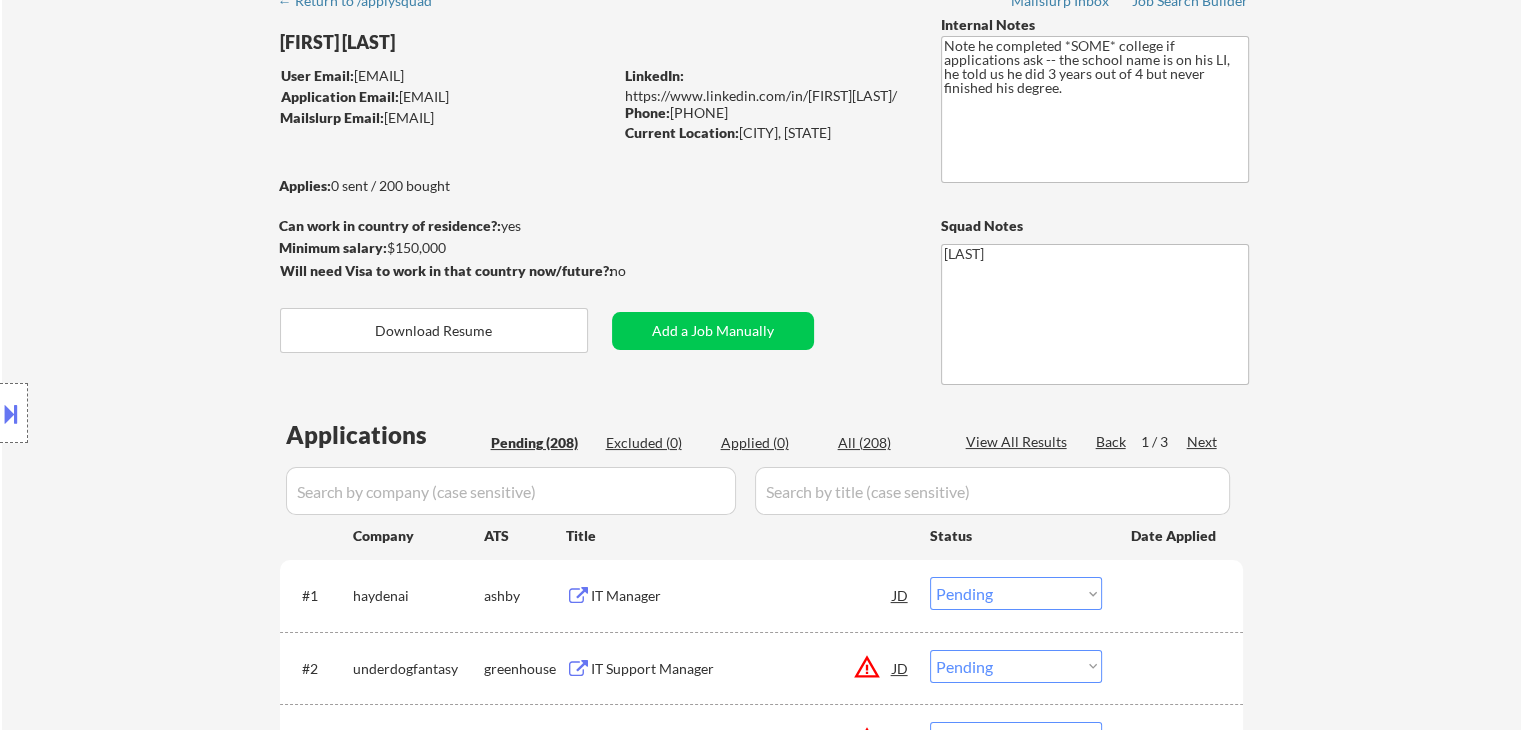 click on "Location Inclusions: remote" at bounding box center (179, 413) 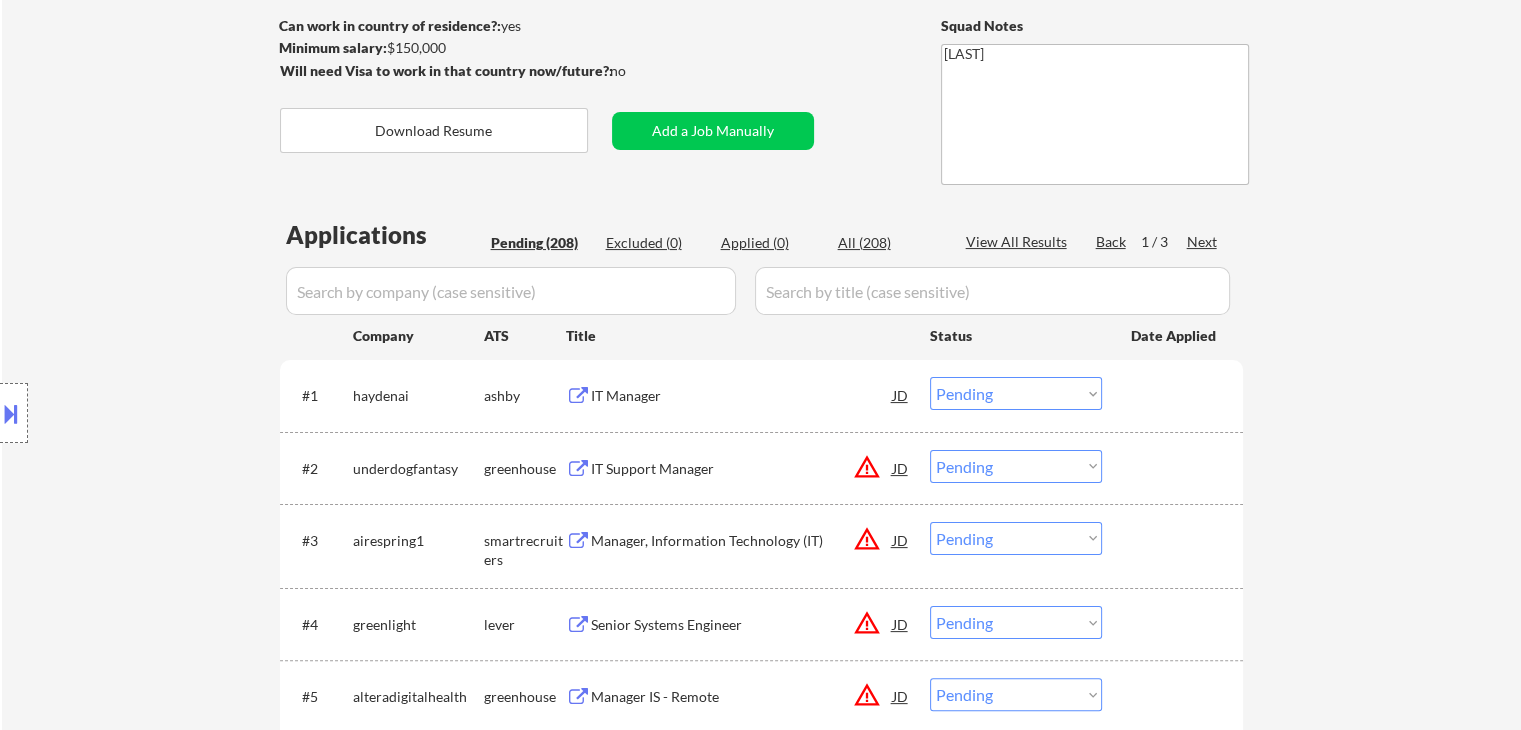 scroll, scrollTop: 500, scrollLeft: 0, axis: vertical 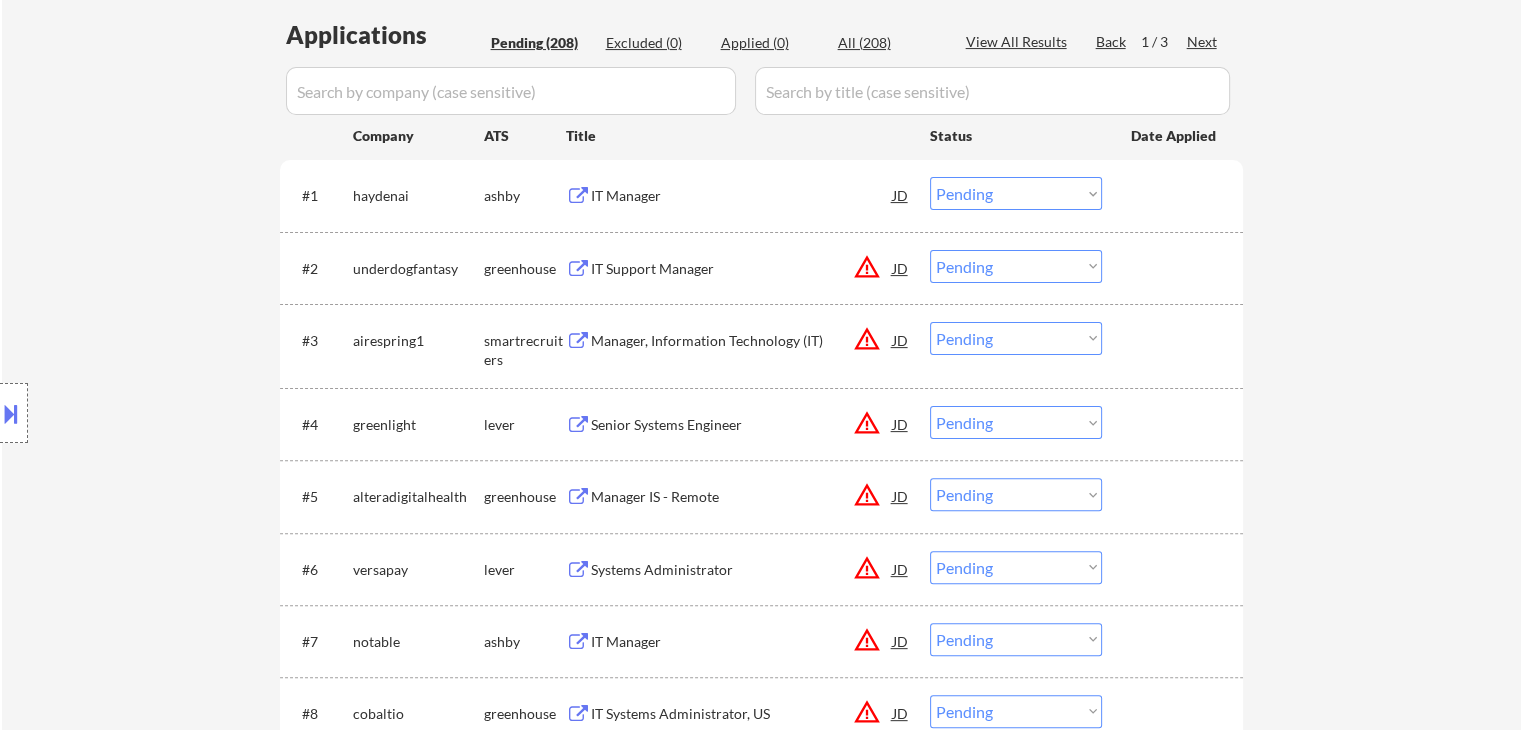 click on "IT Manager" at bounding box center (742, 196) 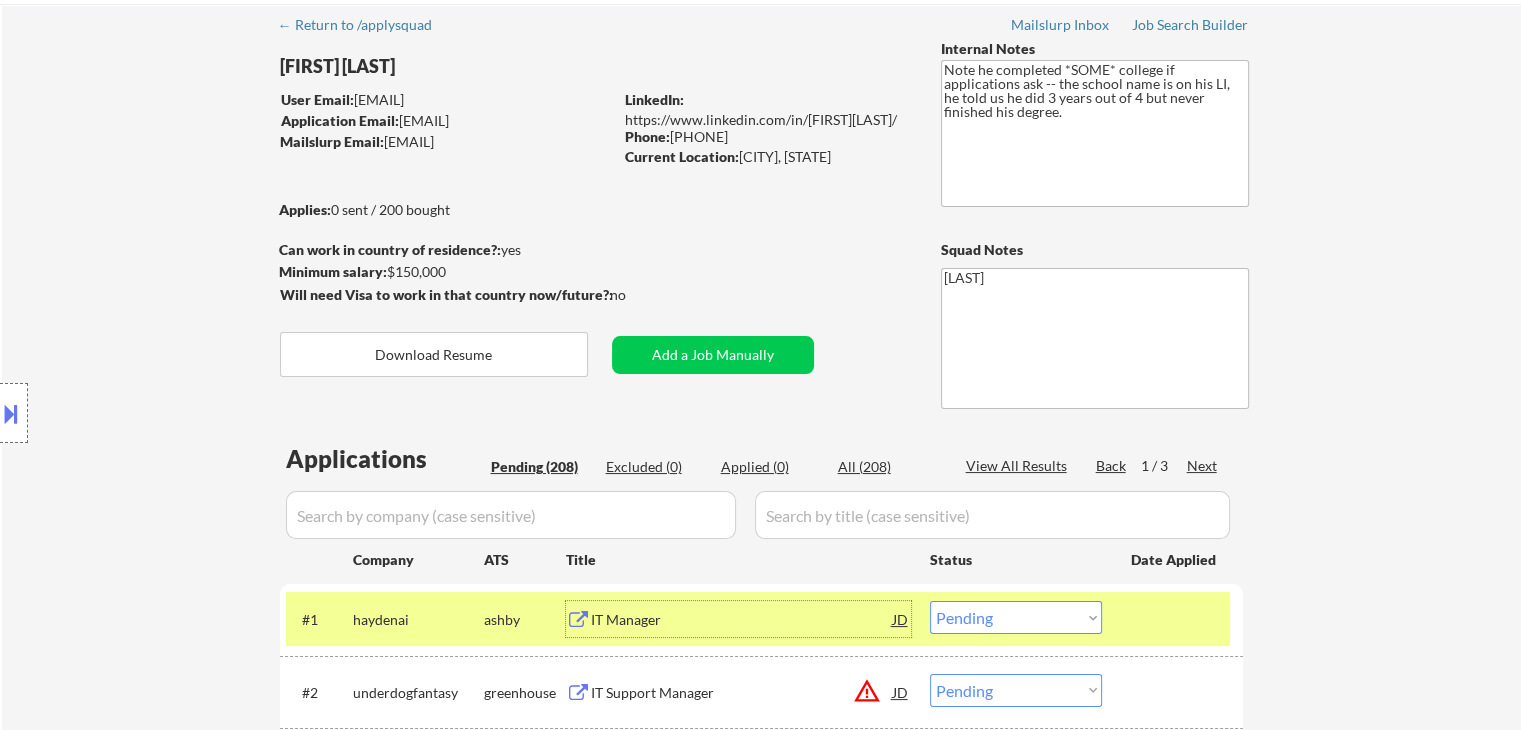 scroll, scrollTop: 0, scrollLeft: 0, axis: both 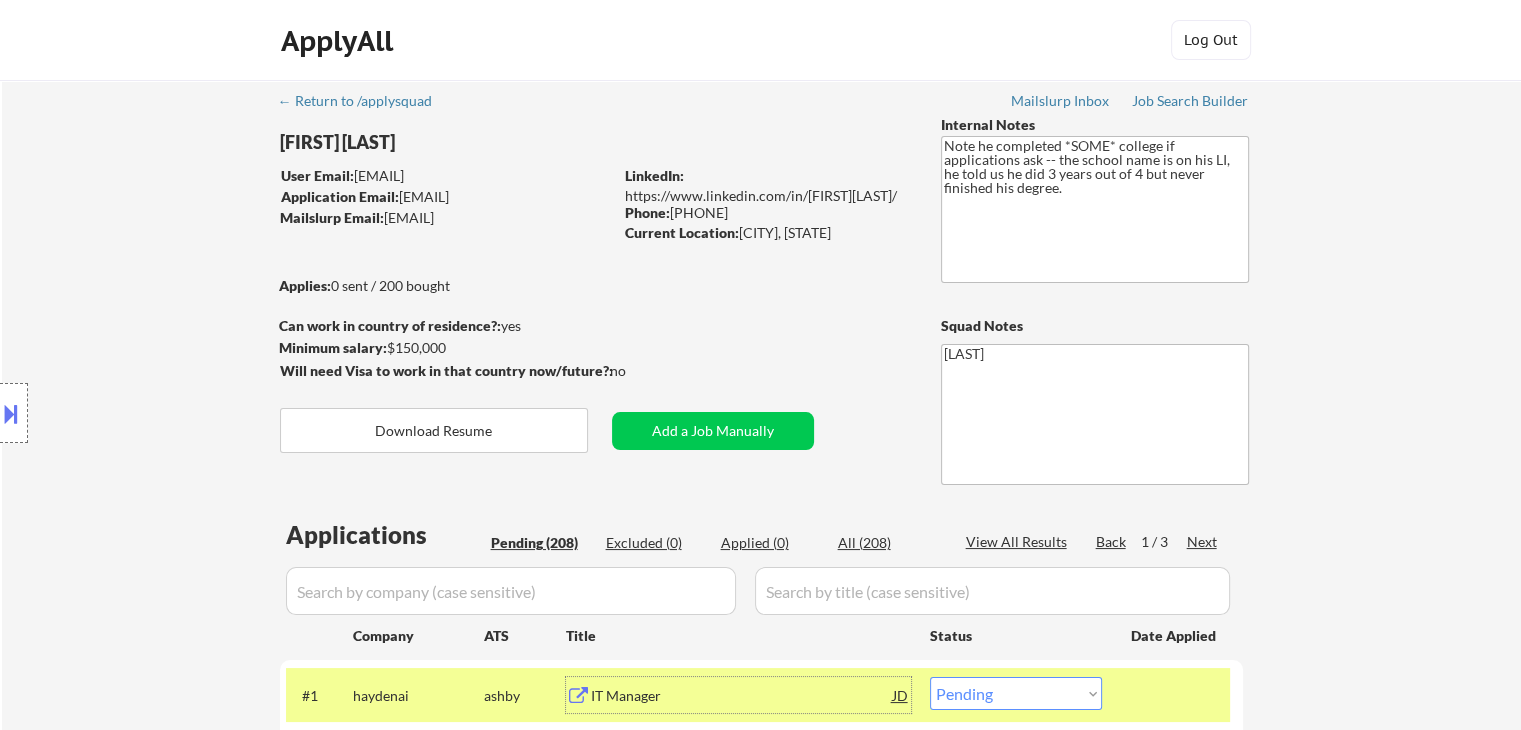 click on "Next" at bounding box center (1203, 542) 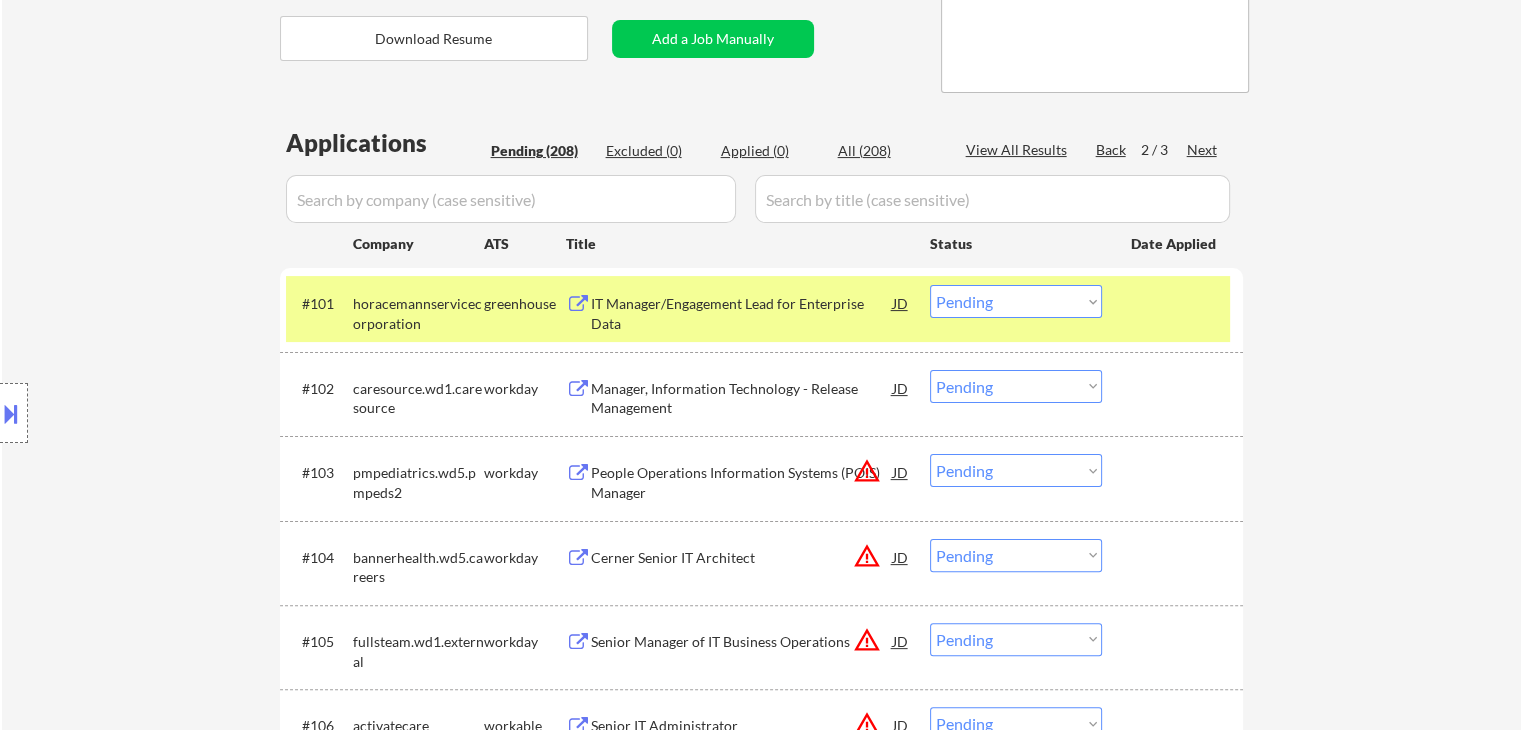 scroll, scrollTop: 400, scrollLeft: 0, axis: vertical 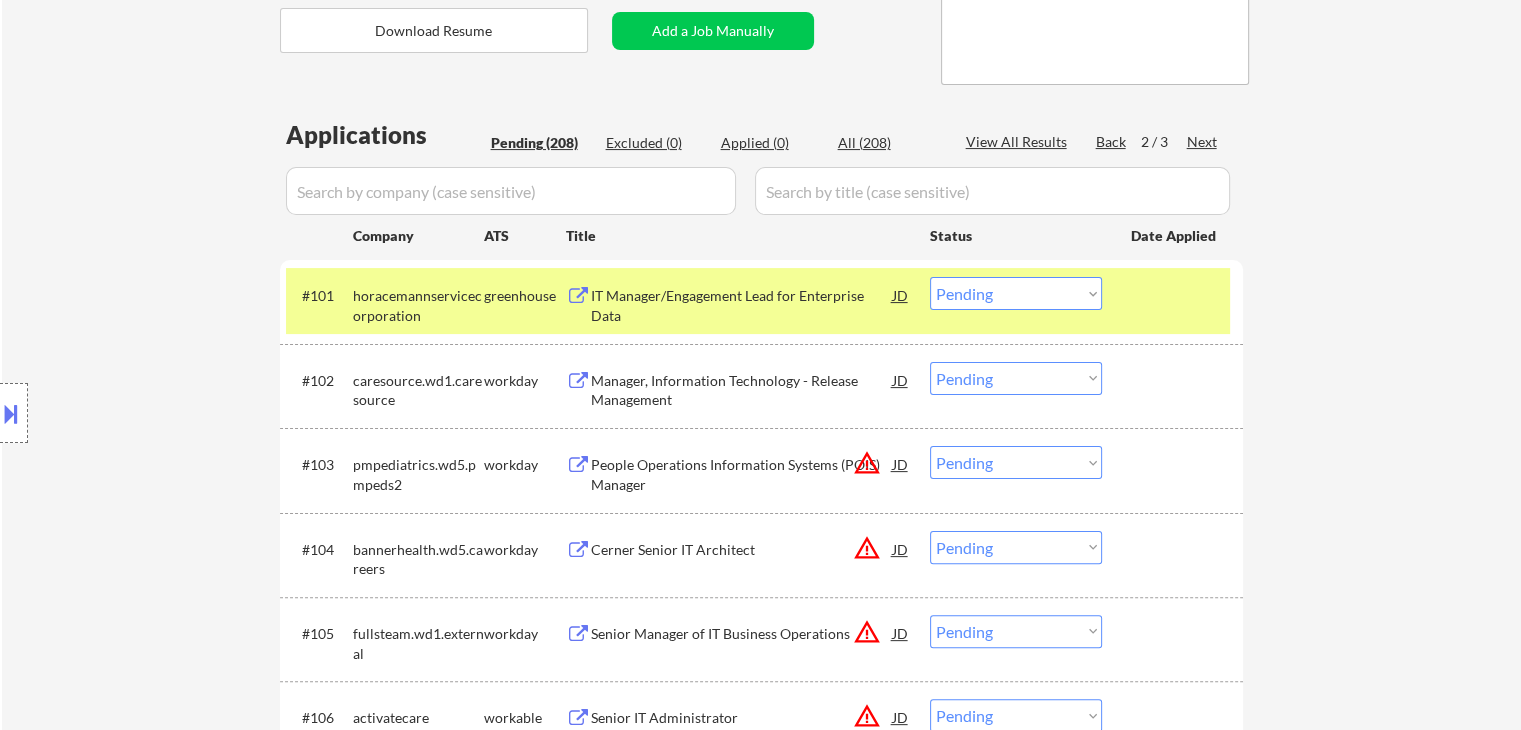 click on "Next" at bounding box center [1203, 142] 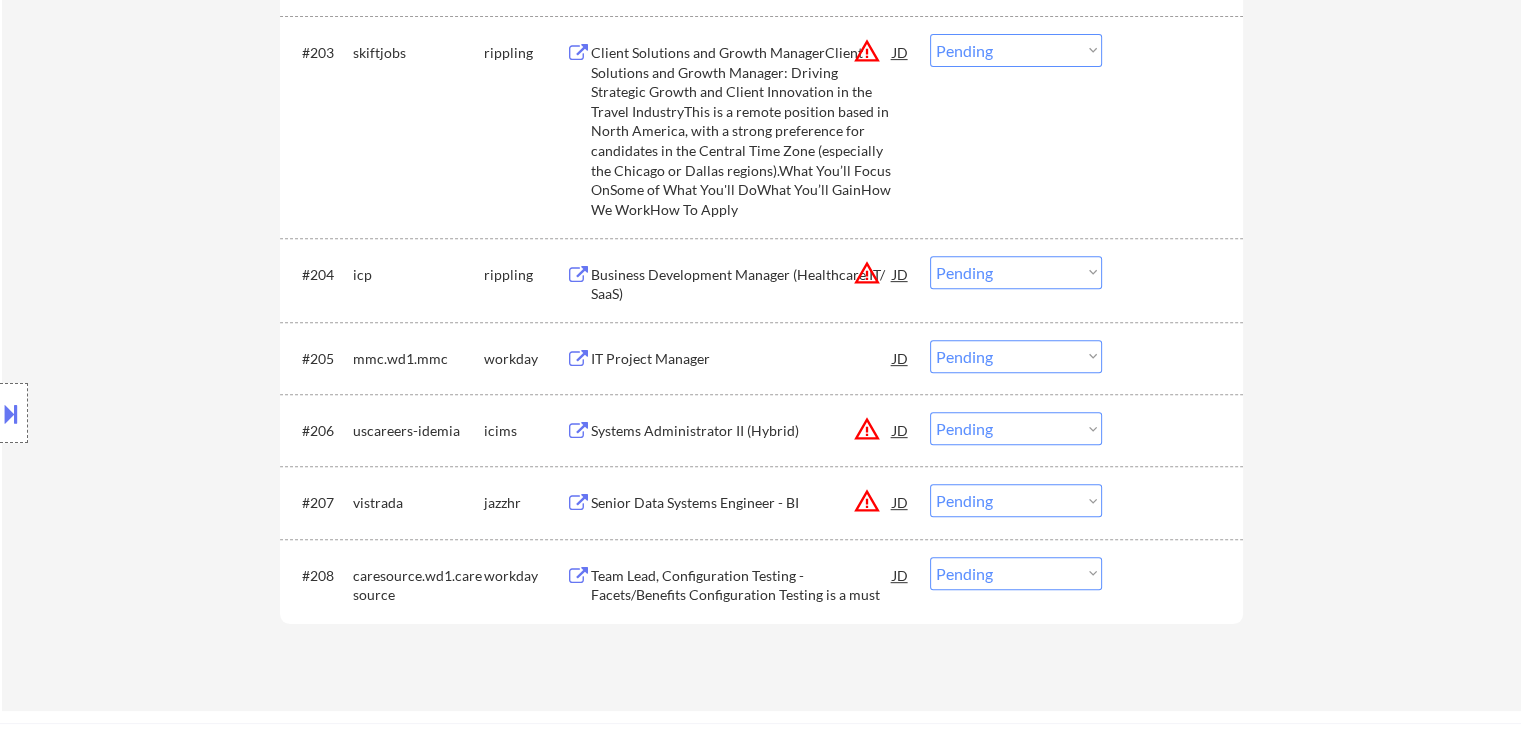 scroll, scrollTop: 500, scrollLeft: 0, axis: vertical 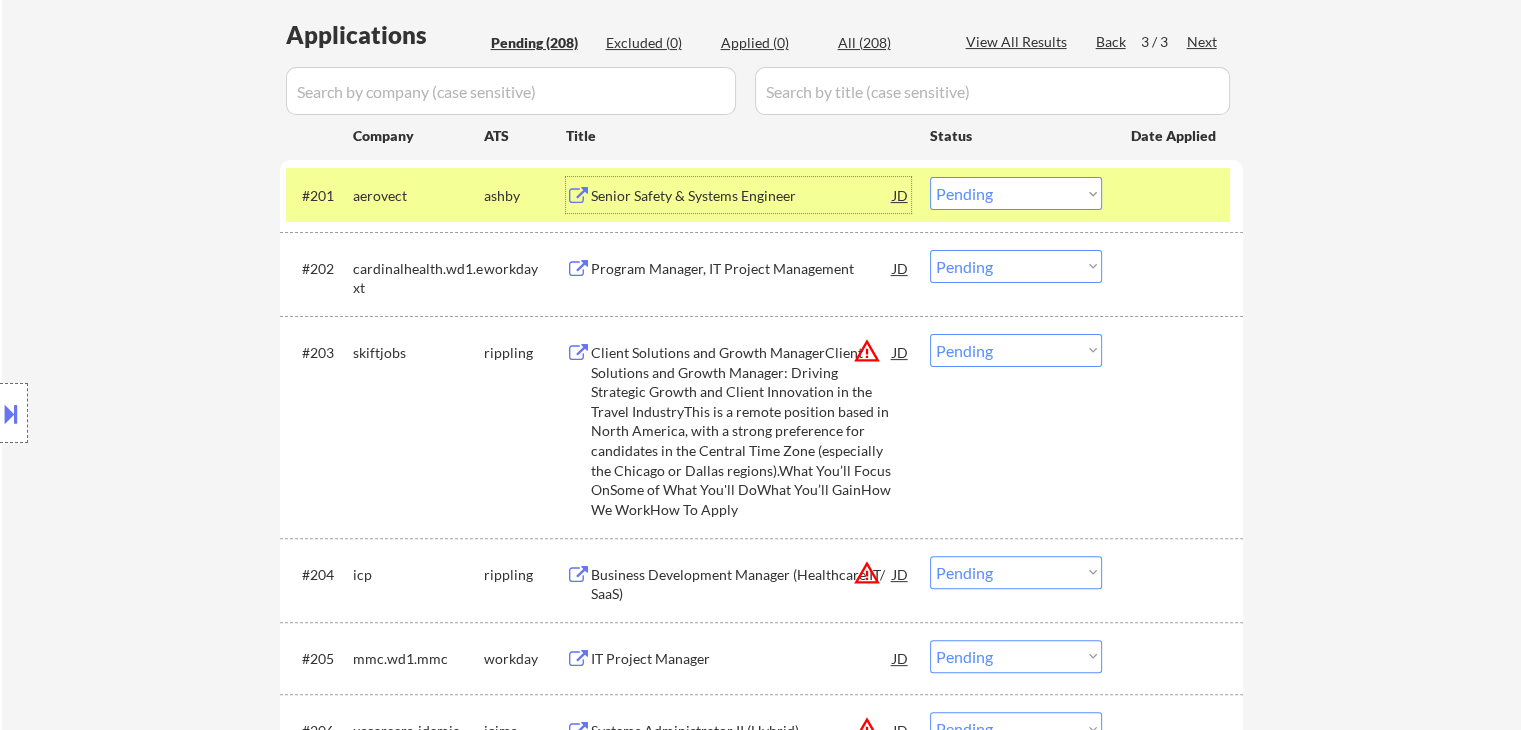 click on "Senior Safety & Systems Engineer" at bounding box center [742, 196] 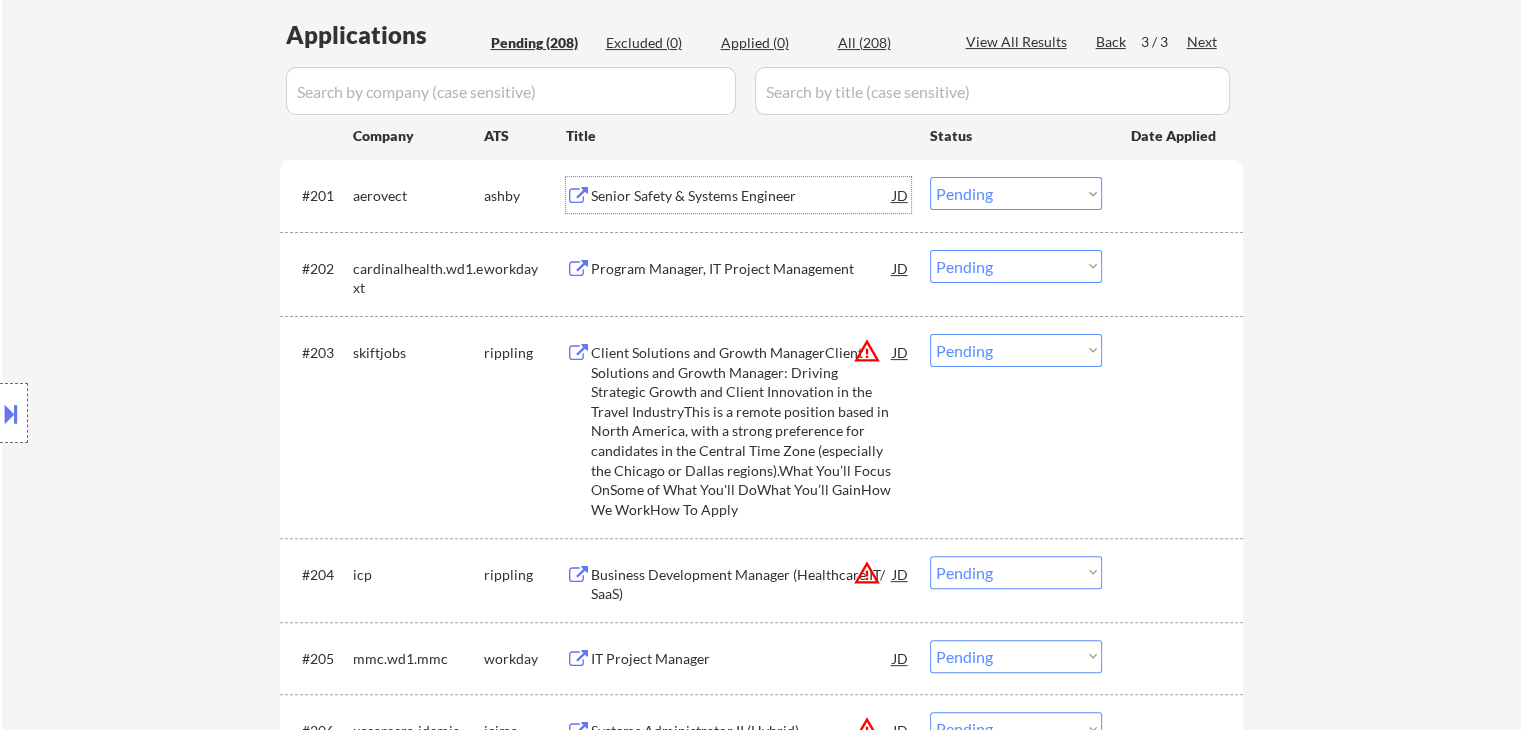 click on "← Return to /applysquad Mailslurp Inbox Job Search Builder Joshua Gourgues User Email:  joshua.gourgues@gmail.com Application Email:  joshua.gourgues@gmail.com Mailslurp Email:  joshua.gourgues@mailflux.com LinkedIn:   https://www.linkedin.com/in/joshuagourgues/
Phone:  225-773-8621 Current Location:  Denham Springs, Louisiana Applies:  0 sent / 200 bought Internal Notes Note he completed *SOME* college if applications ask -- the school name is on his LI, he told us he did 3 years out of 4 but never finished his degree. Can work in country of residence?:  yes Squad Notes Minimum salary:  $150,000 Will need Visa to work in that country now/future?:   no Download Resume Add a Job Manually Shah Applications Pending (208) Excluded (0) Applied (0) All (208) View All Results Back 3 / 3
Next Company ATS Title Status Date Applied #201 aerovect ashby Senior Safety & Systems Engineer JD Choose an option... Pending Applied Excluded (Questions) Excluded (Expired) Excluded (Location) Excluded (Bad Match) #202 workday" at bounding box center [761, 295] 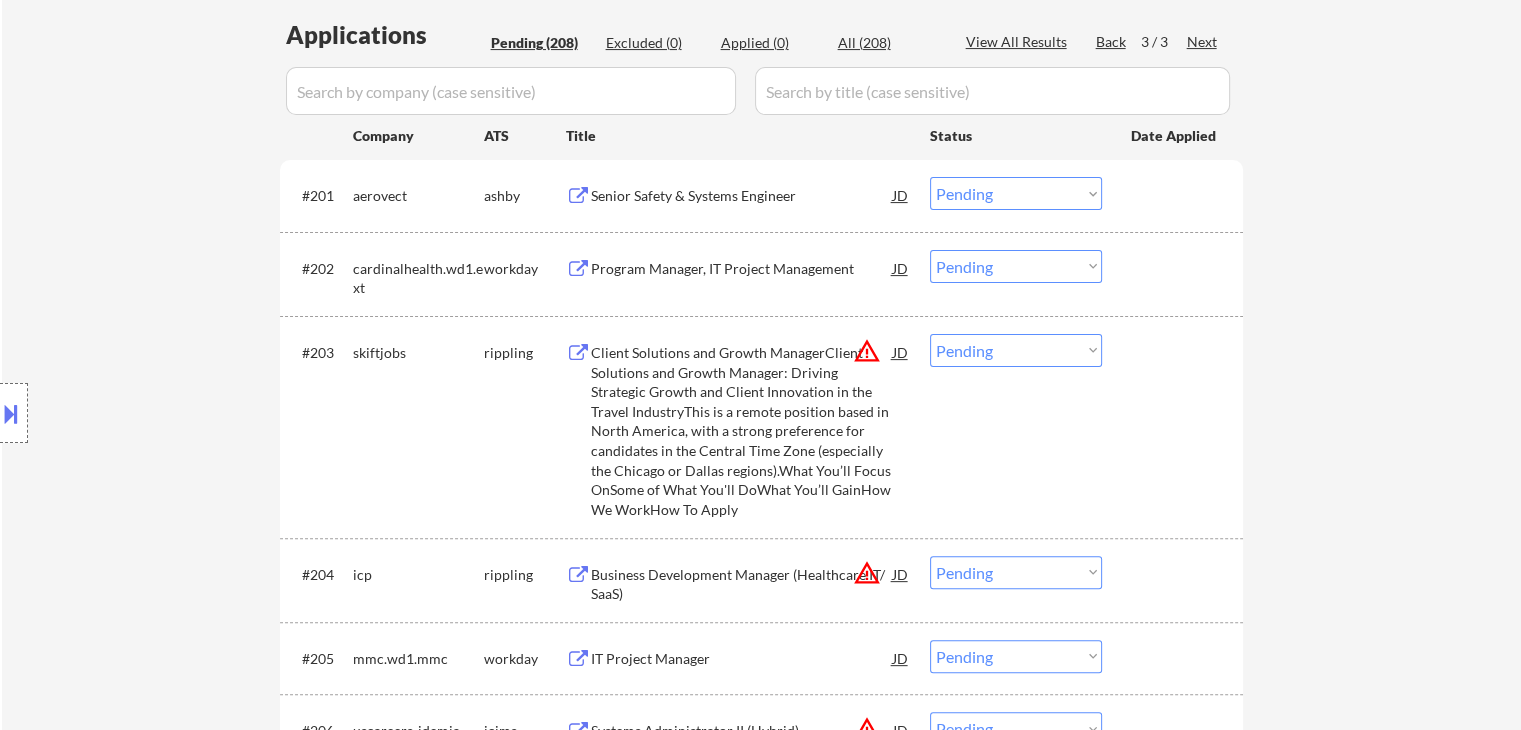 click on "Location Inclusions: remote" at bounding box center (179, 413) 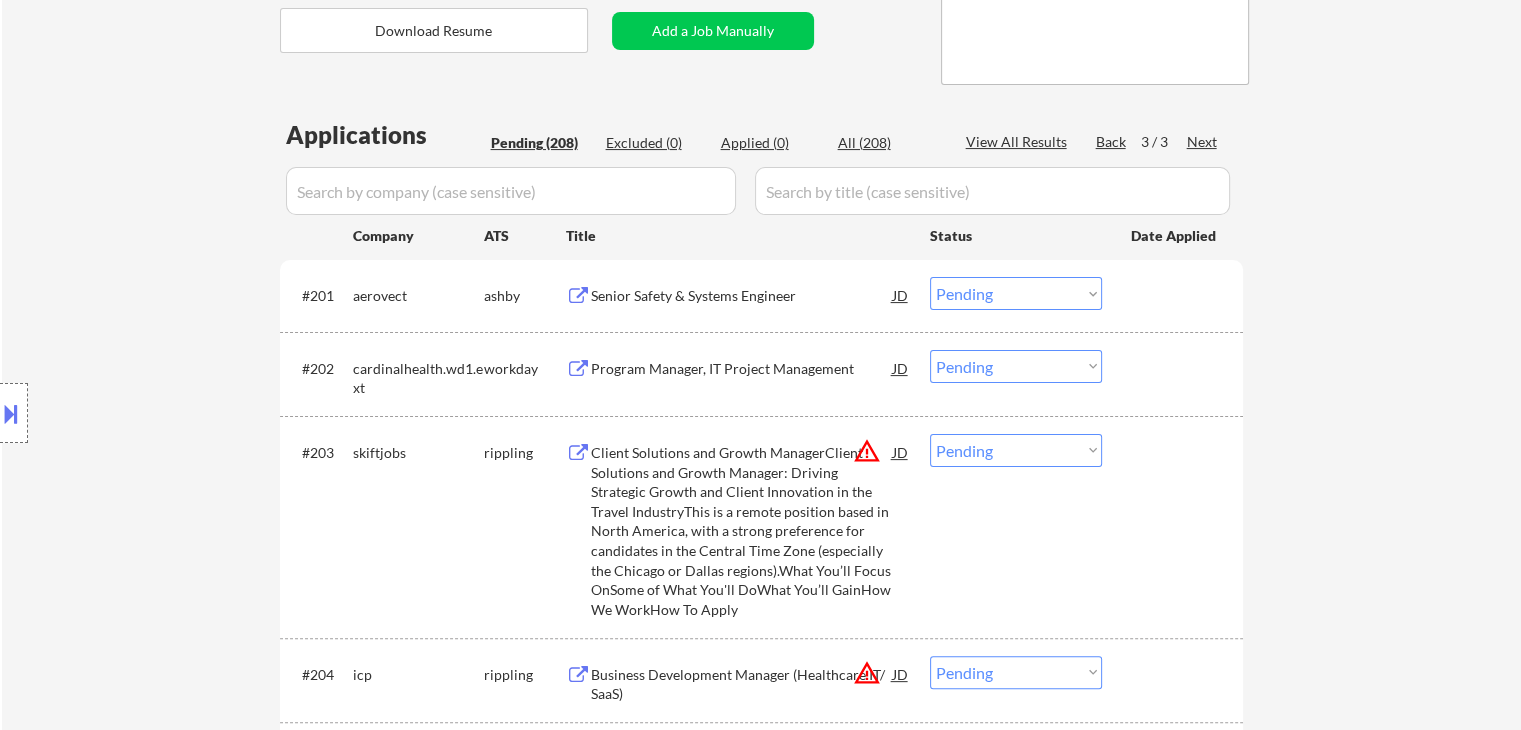 scroll, scrollTop: 0, scrollLeft: 0, axis: both 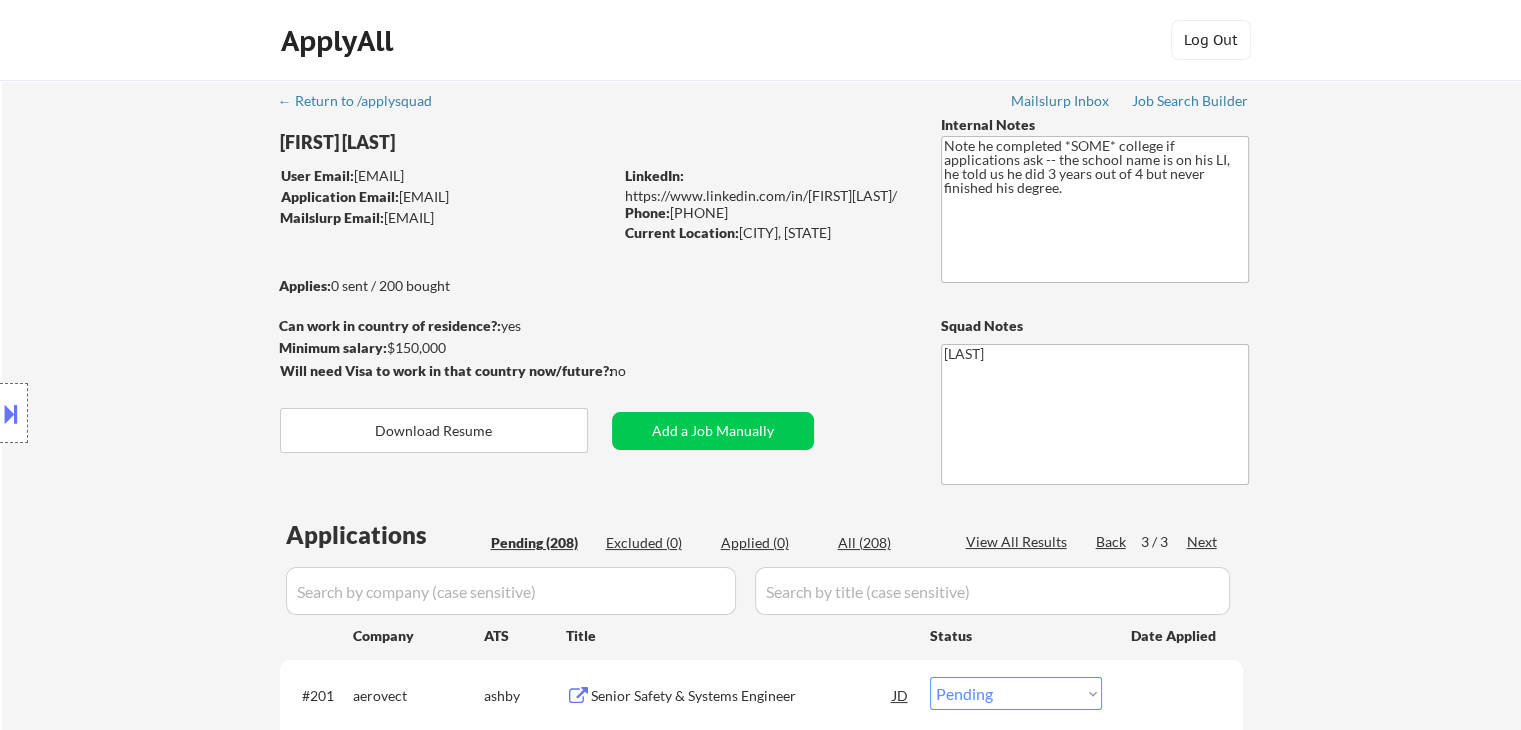 click on "← Return to /applysquad Mailslurp Inbox Job Search Builder Joshua Gourgues User Email:  joshua.gourgues@gmail.com Application Email:  joshua.gourgues@gmail.com Mailslurp Email:  joshua.gourgues@mailflux.com LinkedIn:   https://www.linkedin.com/in/joshuagourgues/
Phone:  225-773-8621 Current Location:  Denham Springs, Louisiana Applies:  0 sent / 200 bought Internal Notes Note he completed *SOME* college if applications ask -- the school name is on his LI, he told us he did 3 years out of 4 but never finished his degree. Can work in country of residence?:  yes Squad Notes Minimum salary:  $150,000 Will need Visa to work in that country now/future?:   no Download Resume Add a Job Manually Shah Applications Pending (208) Excluded (0) Applied (0) All (208) View All Results Back 3 / 3
Next Company ATS Title Status Date Applied #201 aerovect ashby Senior Safety & Systems Engineer JD Choose an option... Pending Applied Excluded (Questions) Excluded (Expired) Excluded (Location) Excluded (Bad Match) #202 workday" at bounding box center (762, 787) 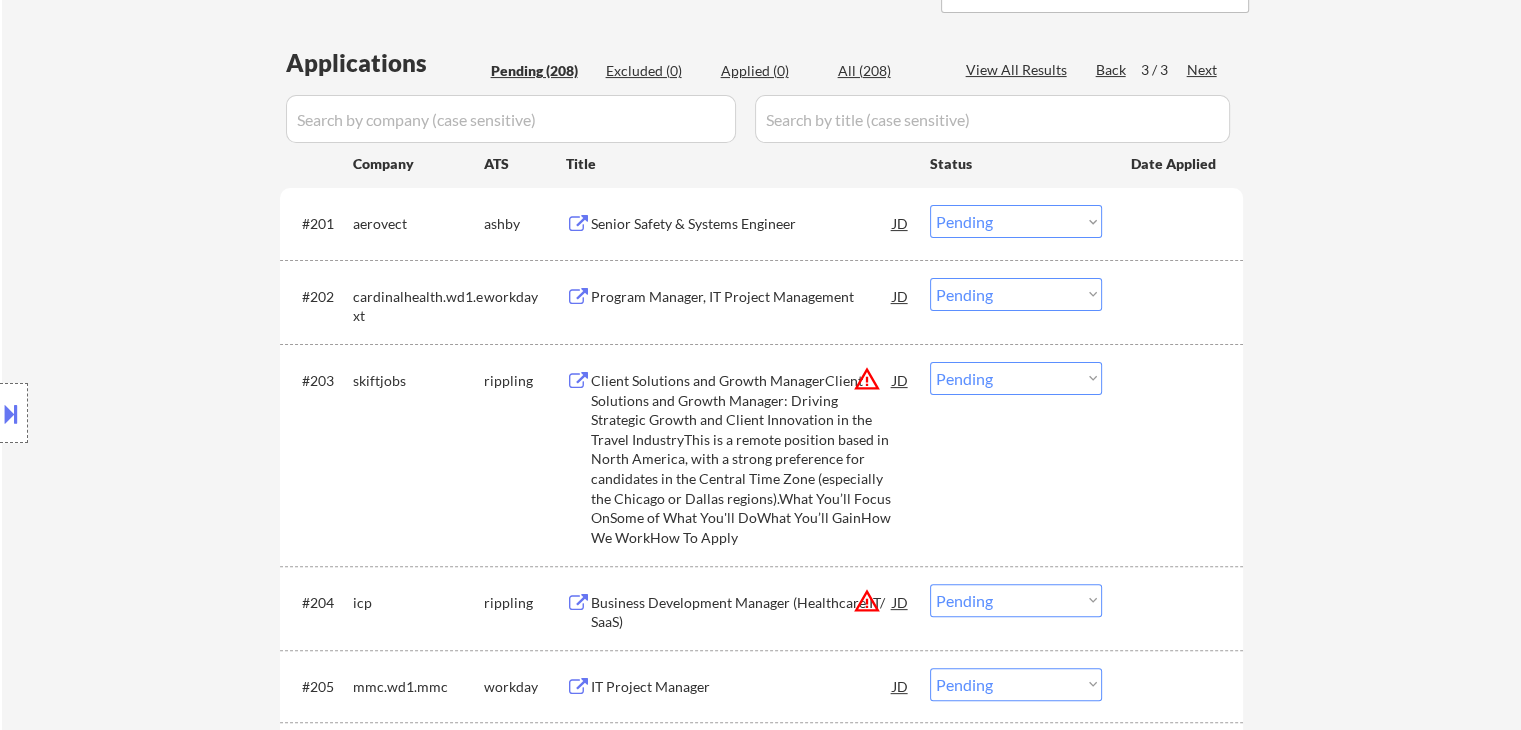 scroll, scrollTop: 400, scrollLeft: 0, axis: vertical 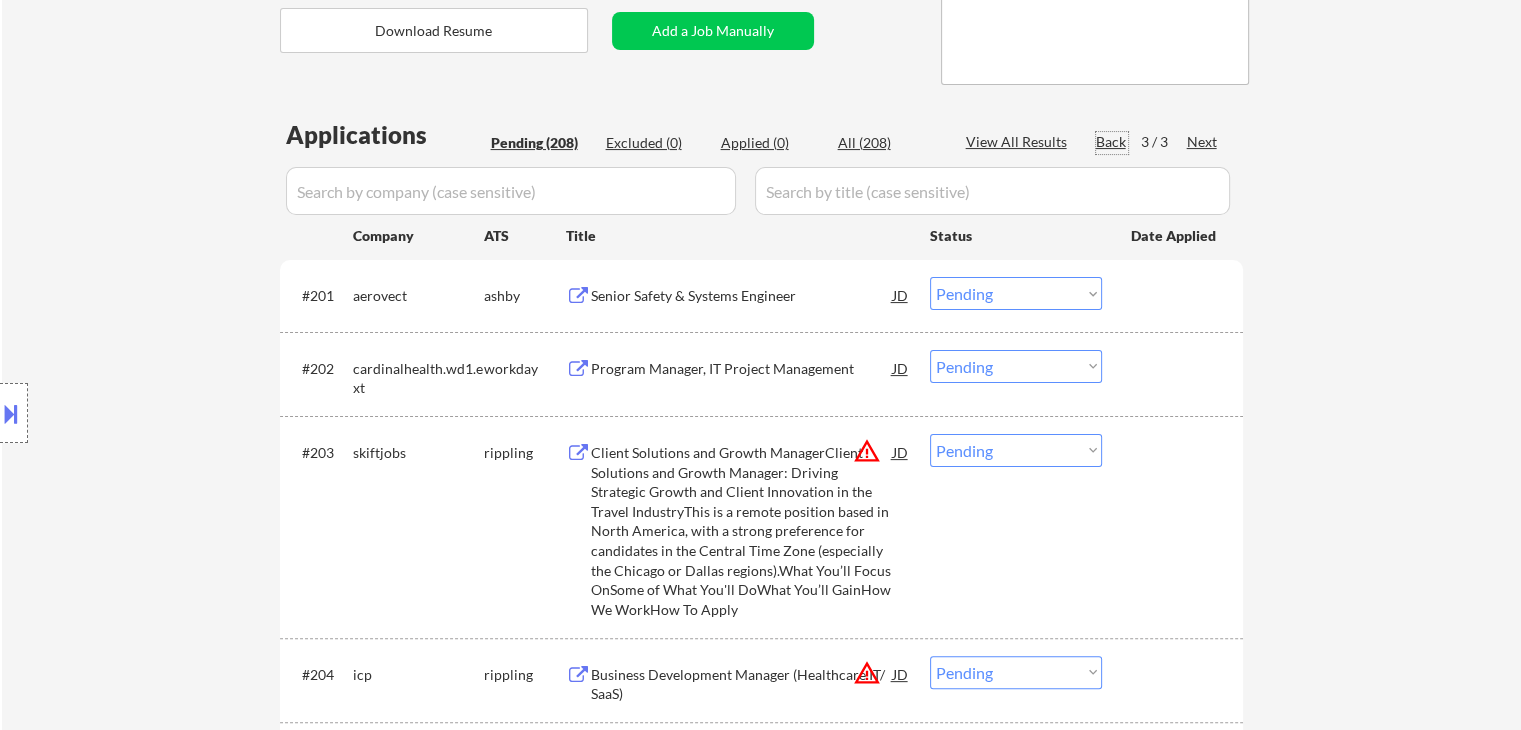 click on "Back" at bounding box center (1112, 142) 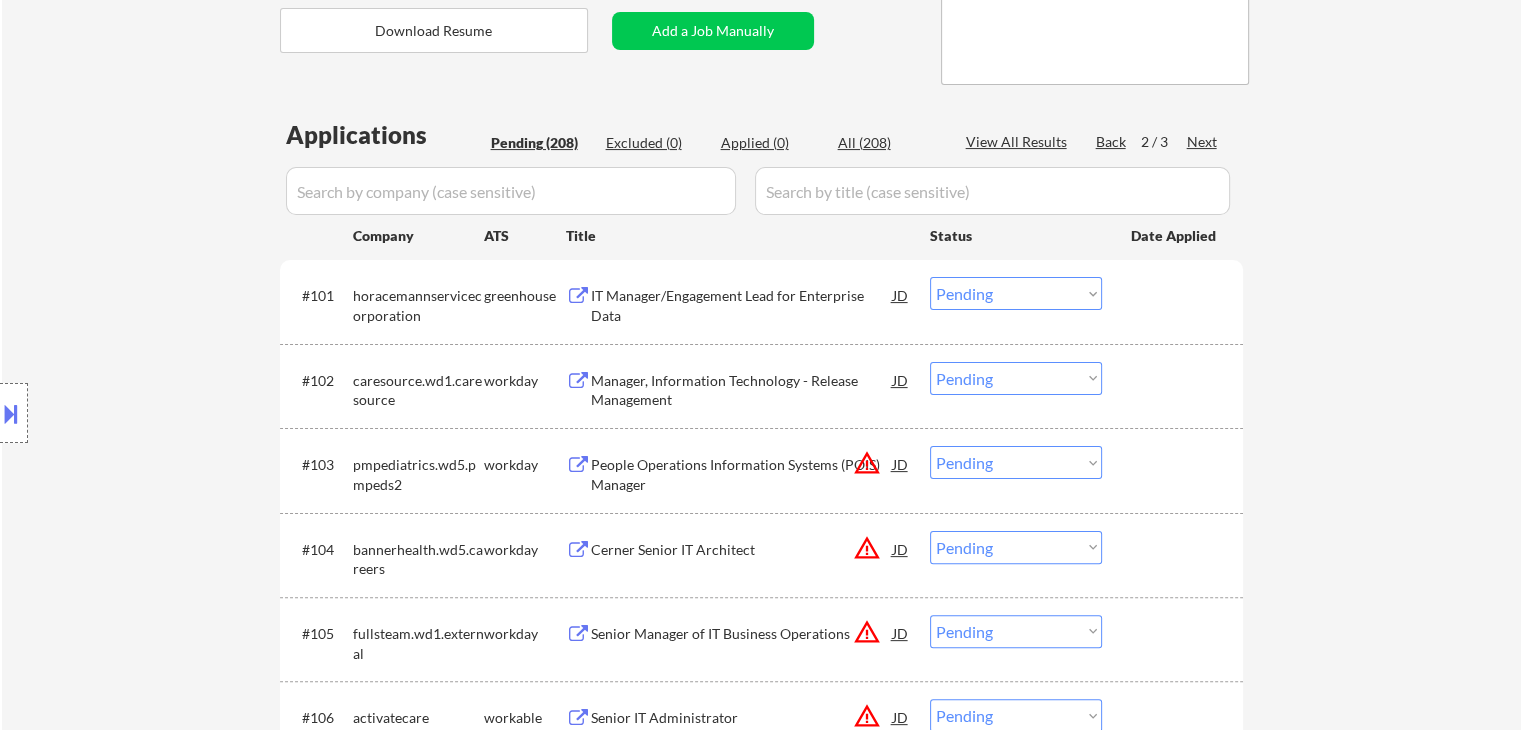 click on "IT Manager/Engagement Lead for Enterprise Data" at bounding box center (742, 305) 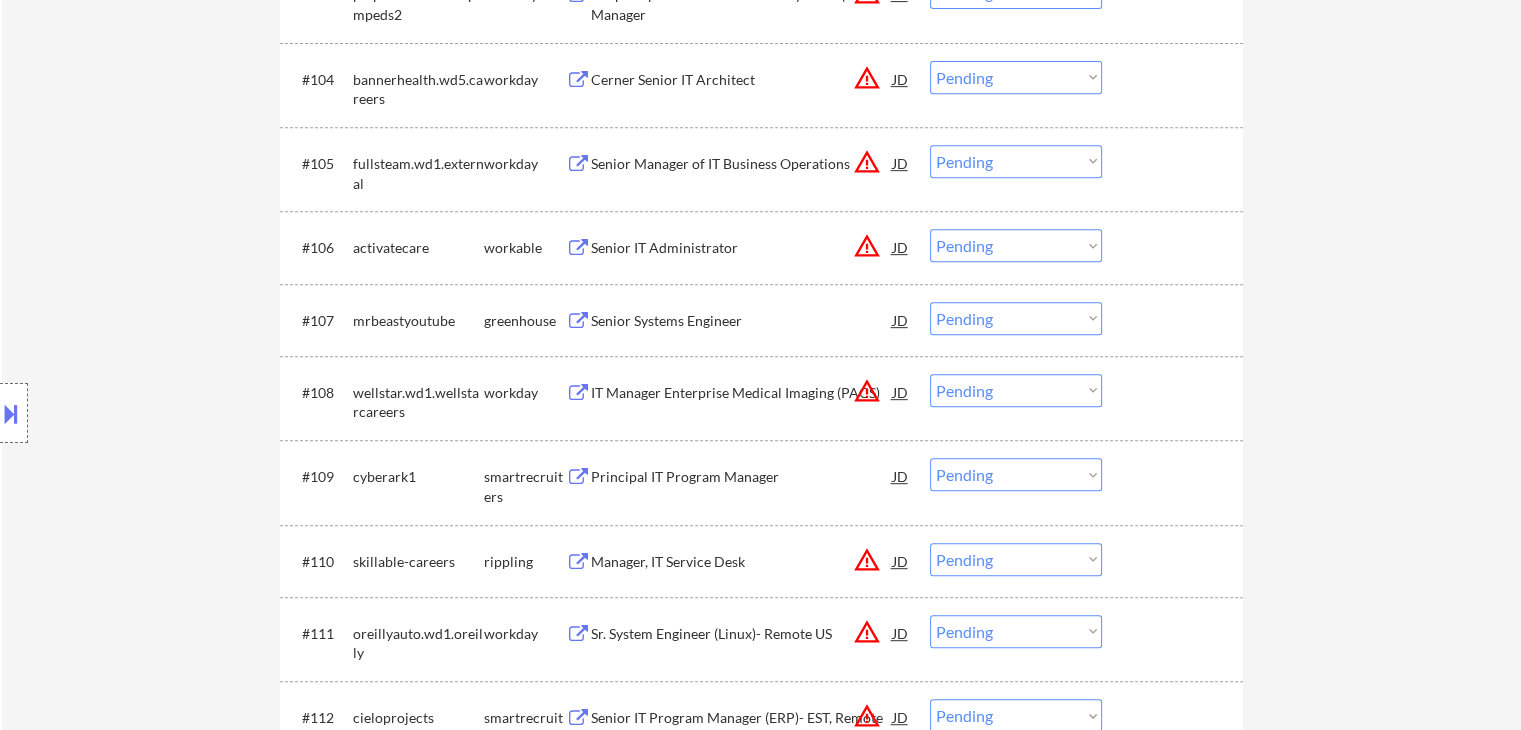 scroll, scrollTop: 900, scrollLeft: 0, axis: vertical 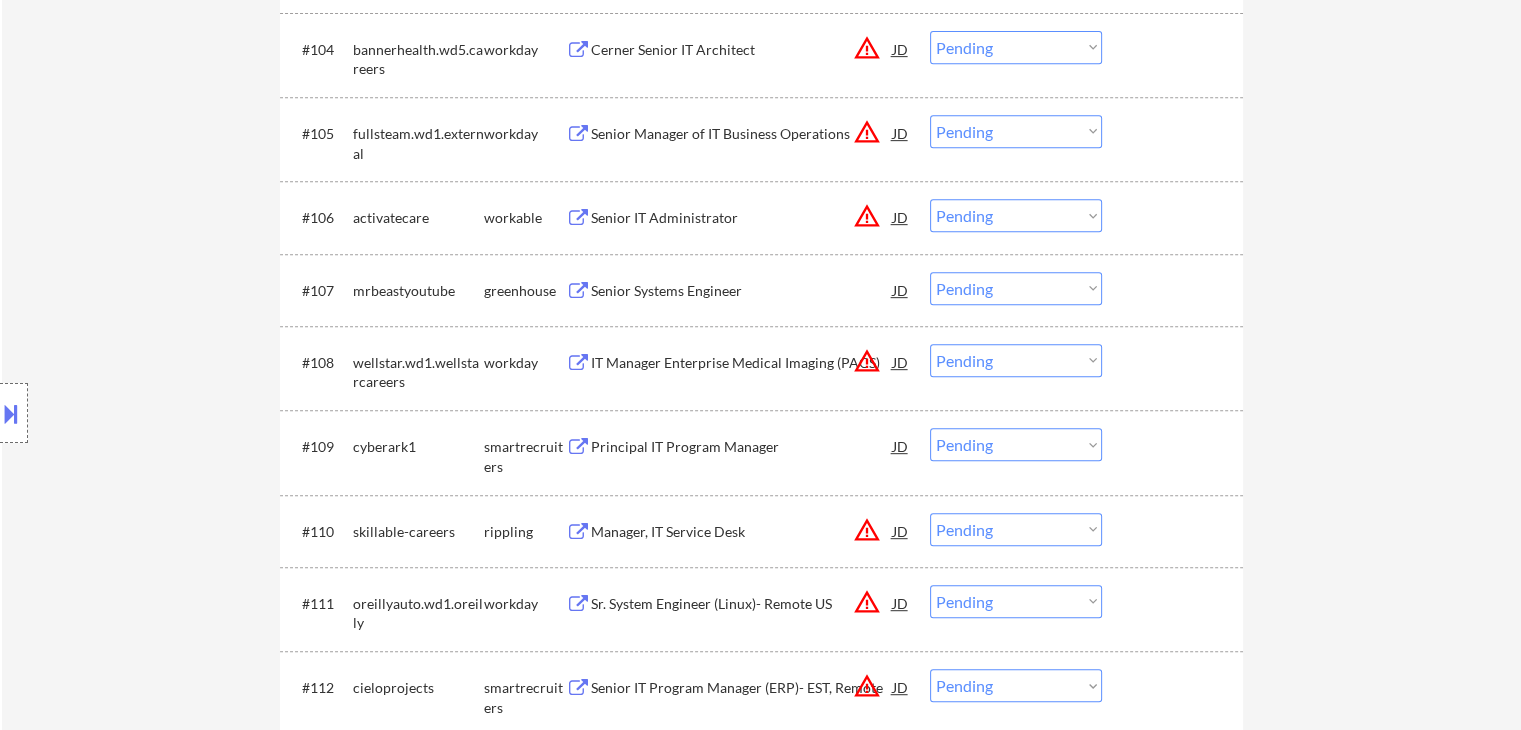 click on "Senior Systems Engineer" at bounding box center (742, 291) 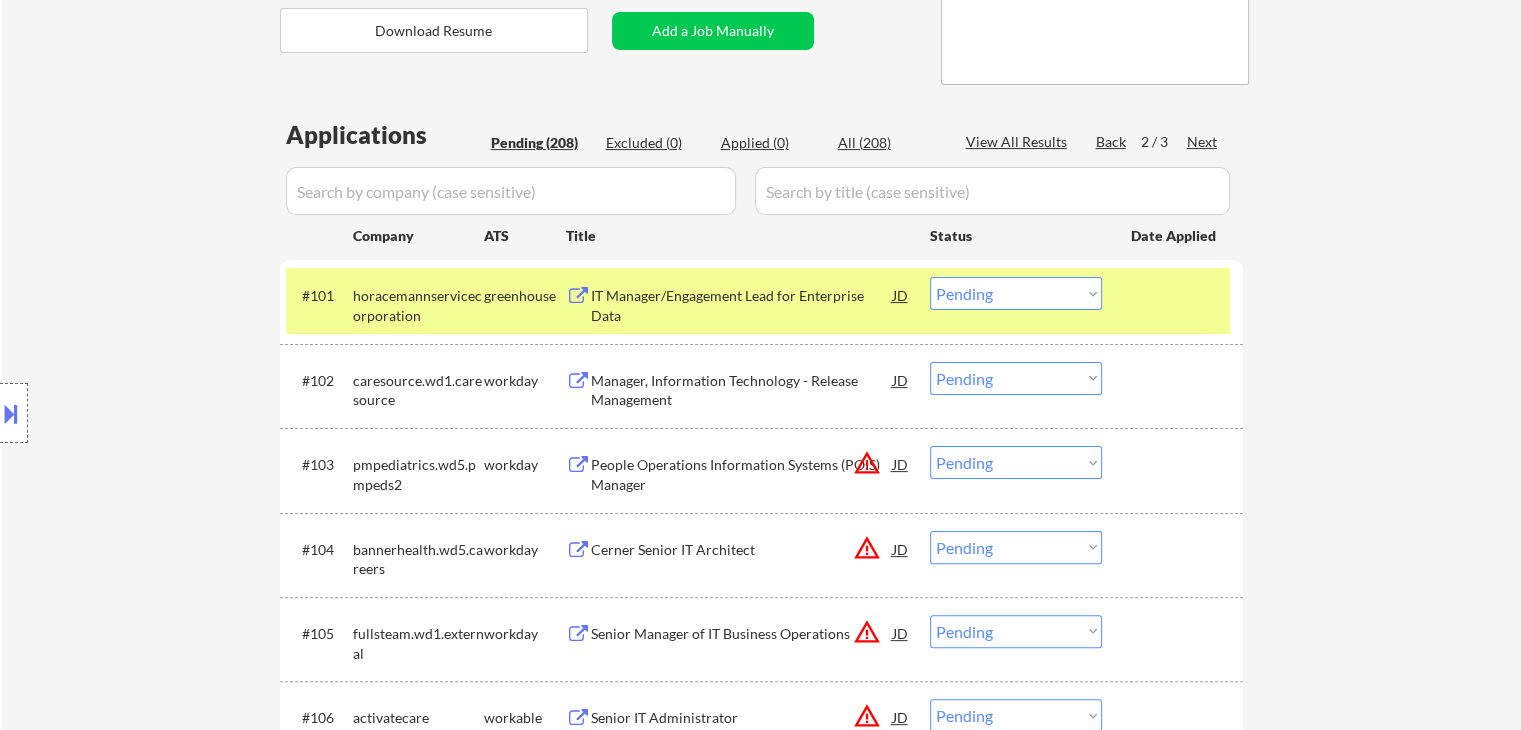 click on "Location Inclusions: remote" at bounding box center (179, 413) 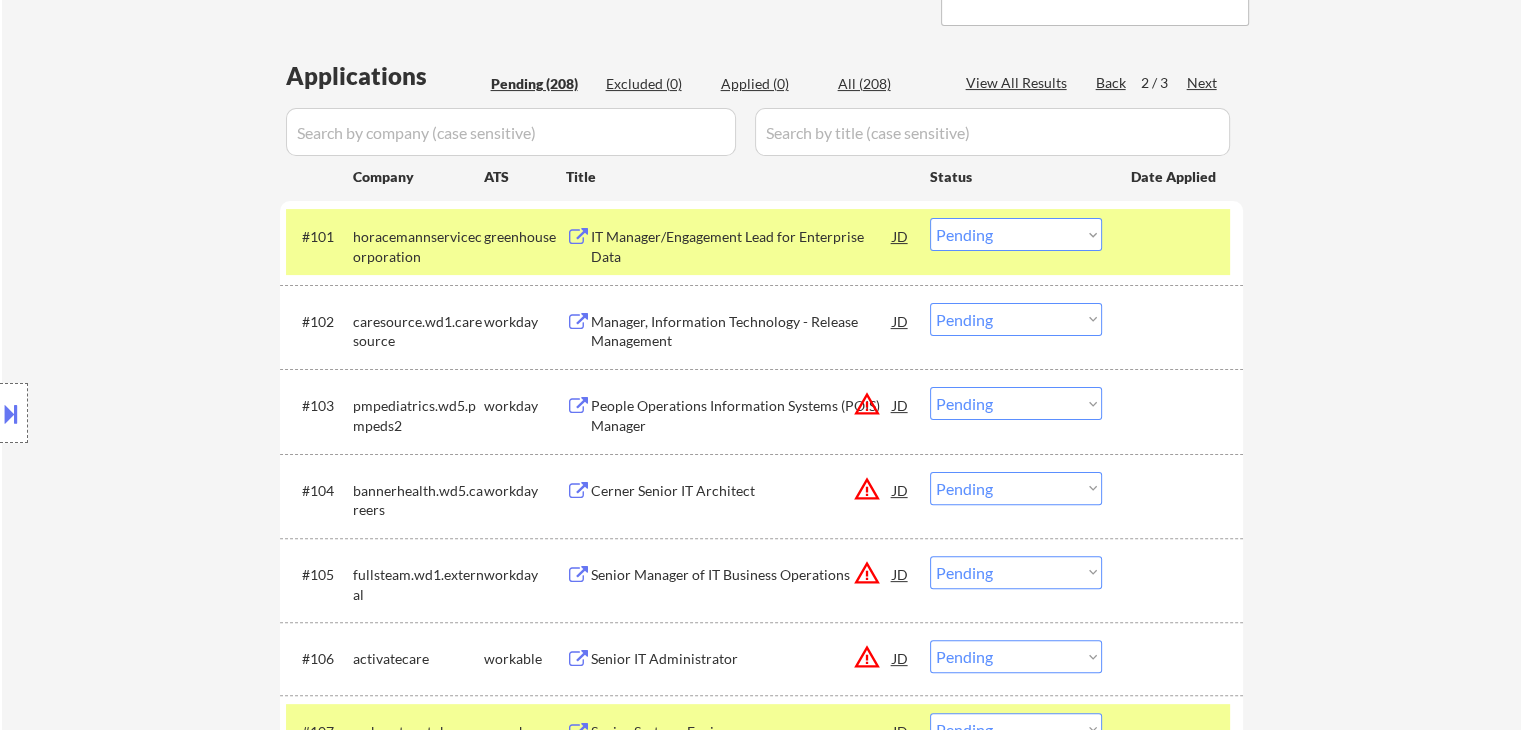 scroll, scrollTop: 400, scrollLeft: 0, axis: vertical 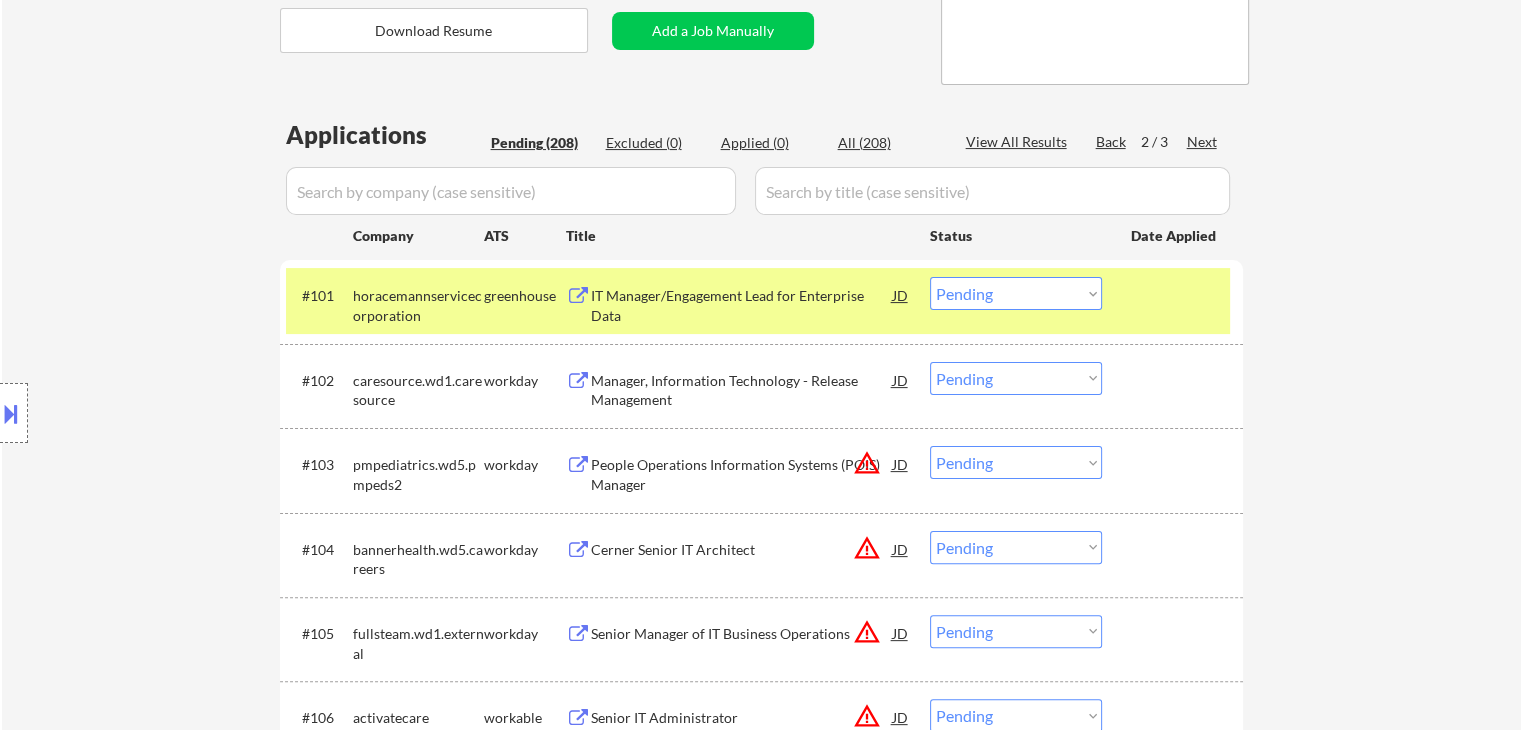 click on "Location Inclusions: remote" at bounding box center (179, 413) 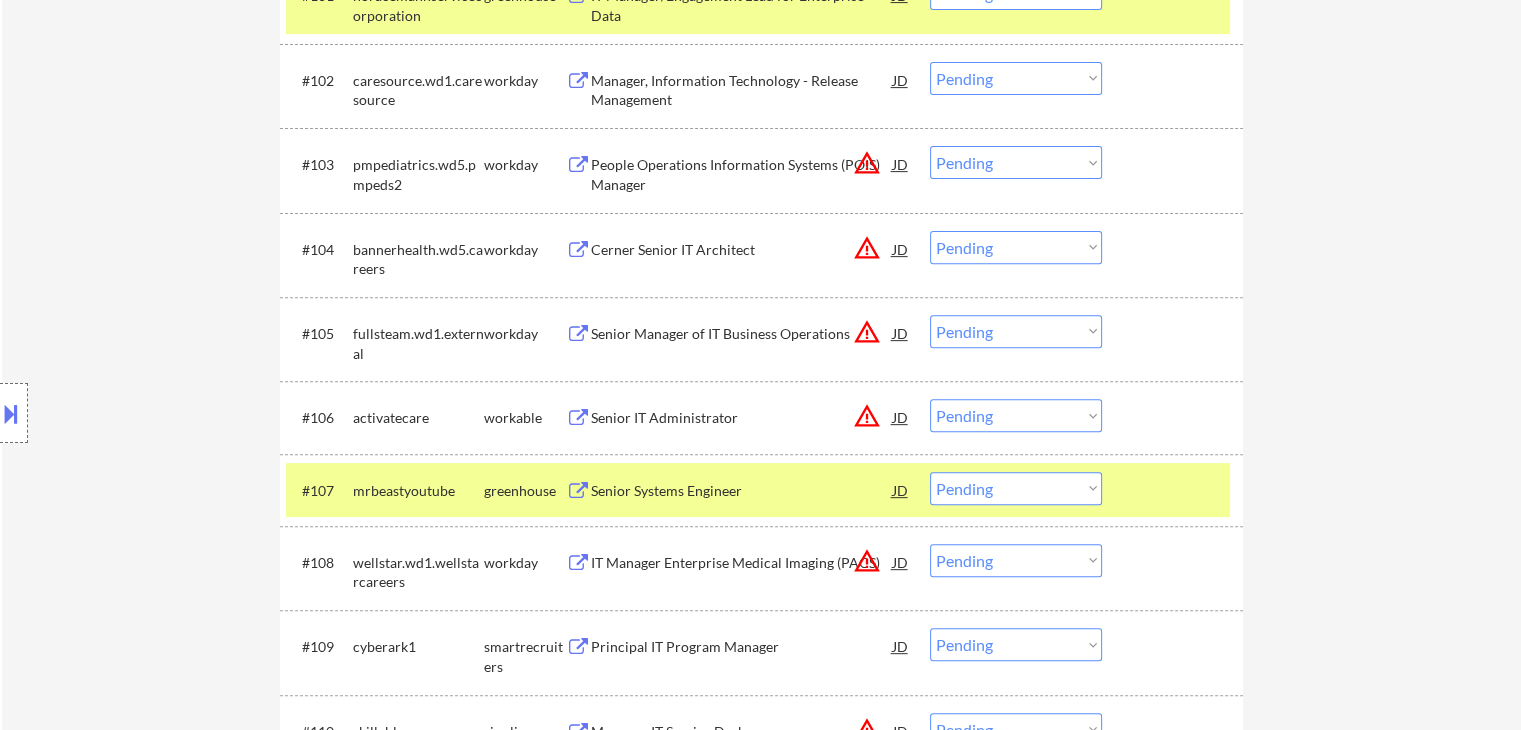 click on "Location Inclusions: remote" at bounding box center [179, 413] 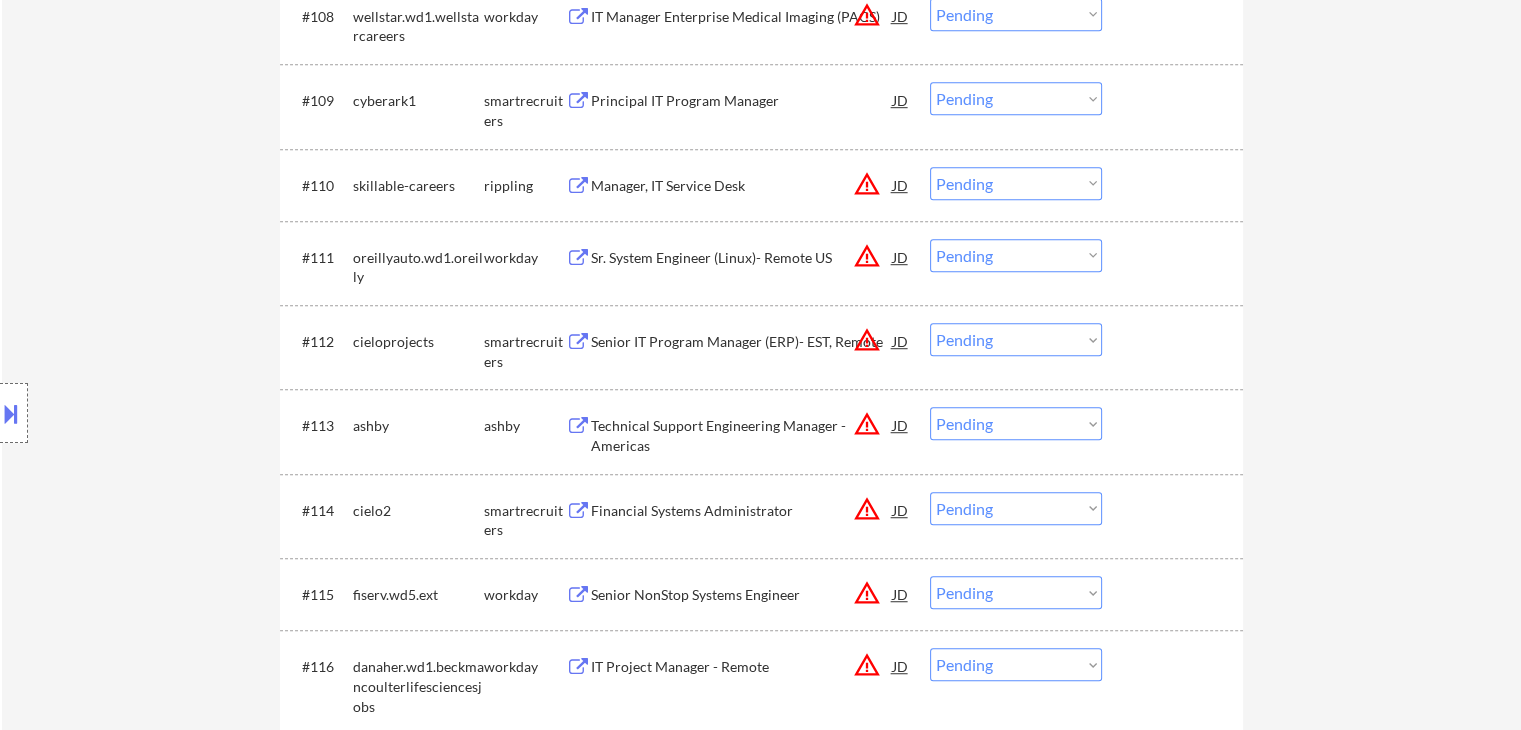 scroll, scrollTop: 1300, scrollLeft: 0, axis: vertical 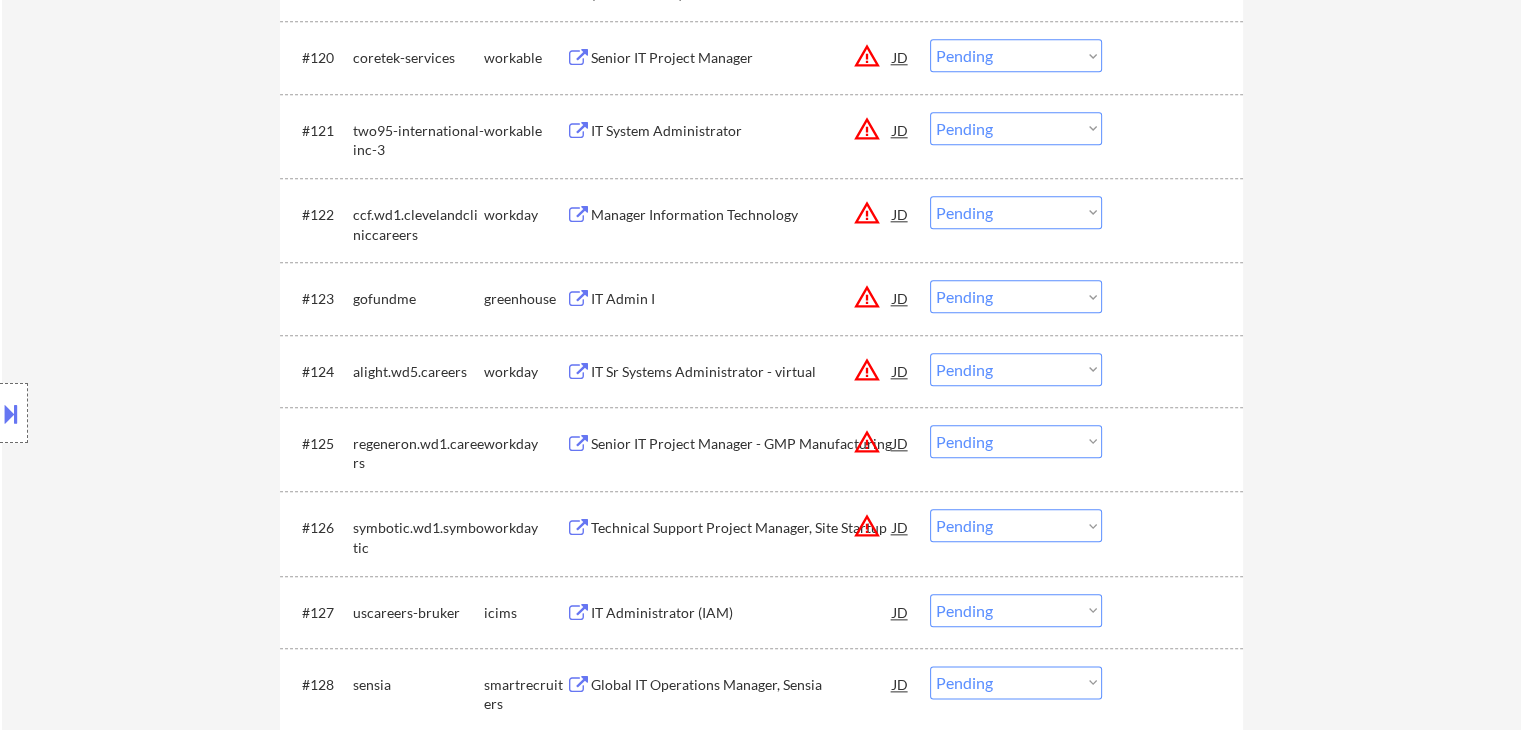 drag, startPoint x: 1410, startPoint y: 397, endPoint x: 760, endPoint y: 366, distance: 650.73883 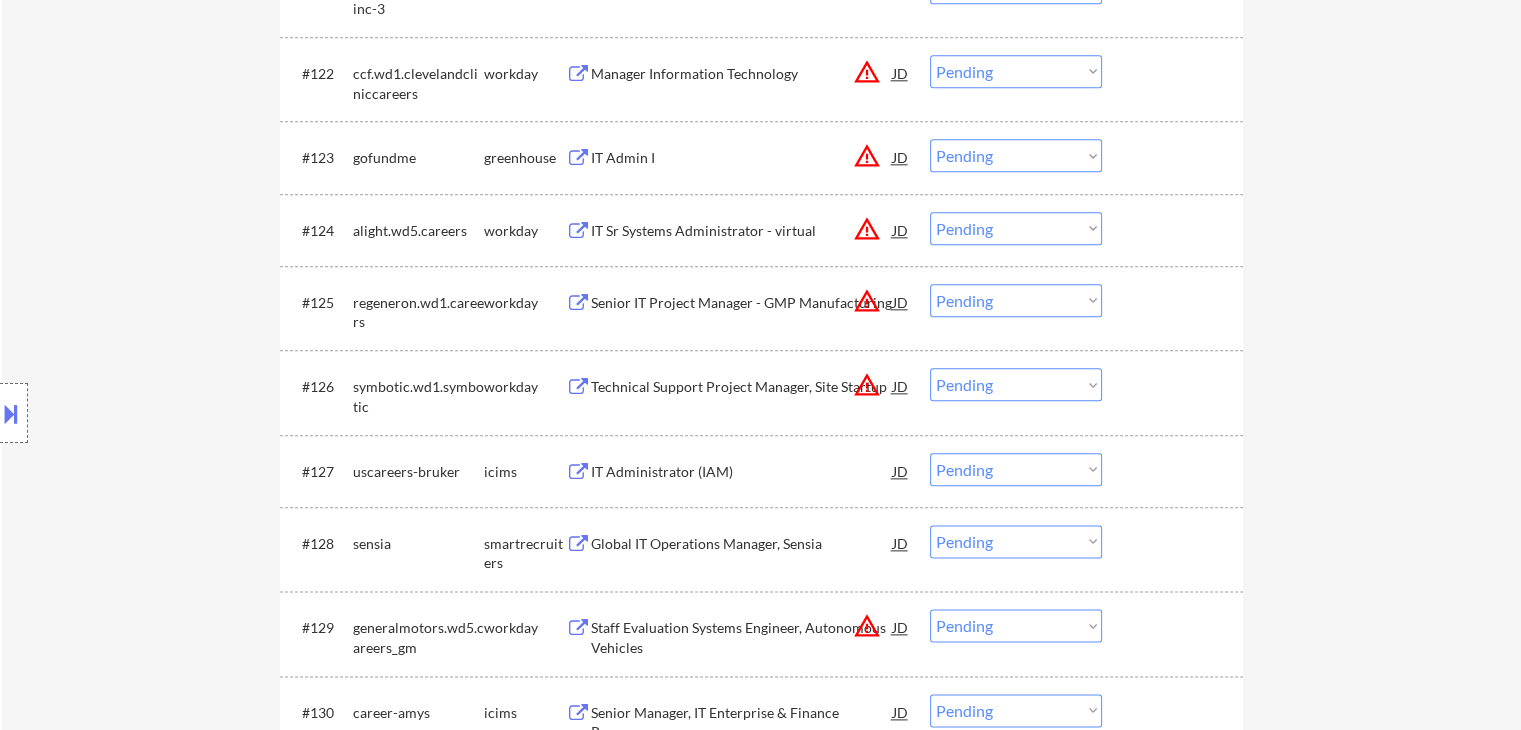 scroll, scrollTop: 2400, scrollLeft: 0, axis: vertical 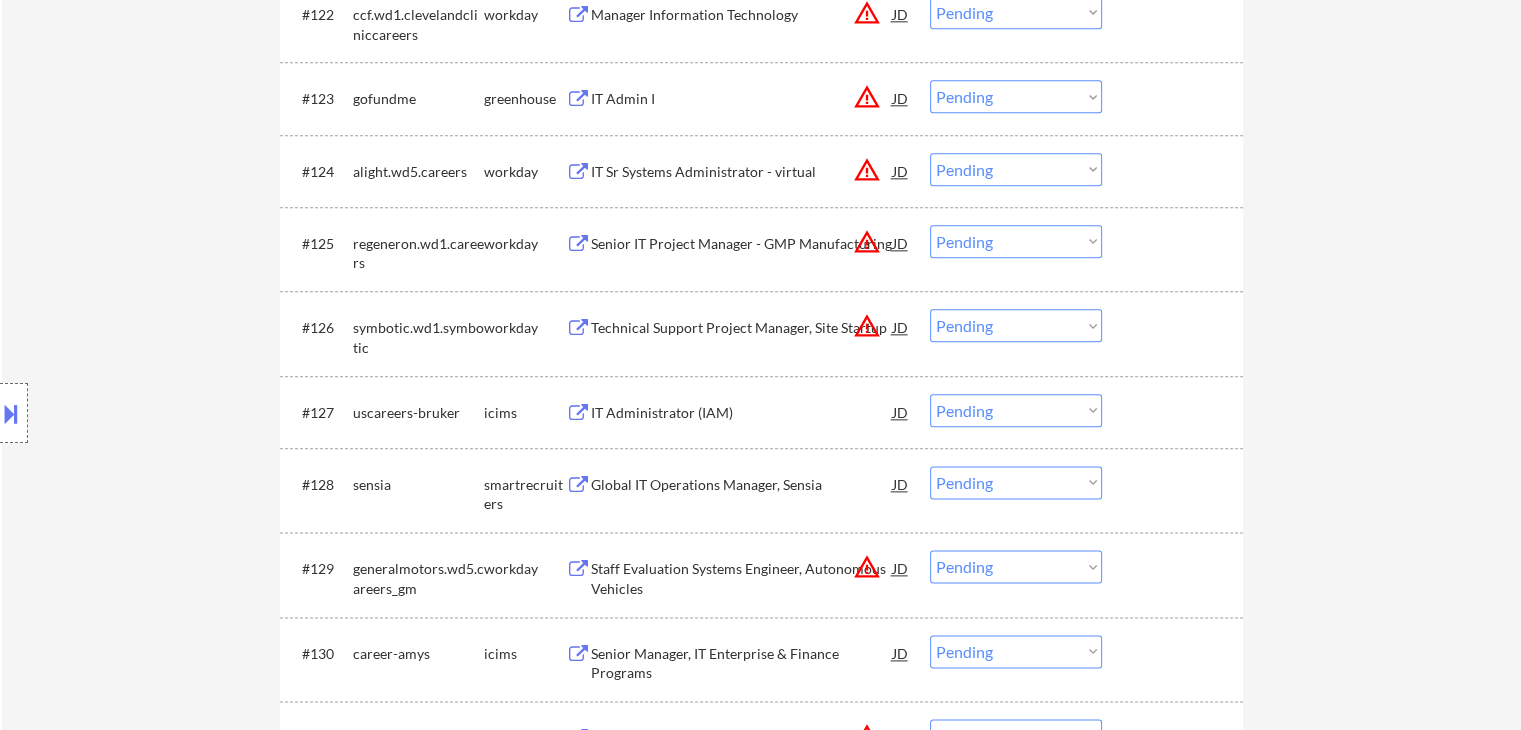 click on "Global IT Operations Manager, Sensia" at bounding box center (742, 485) 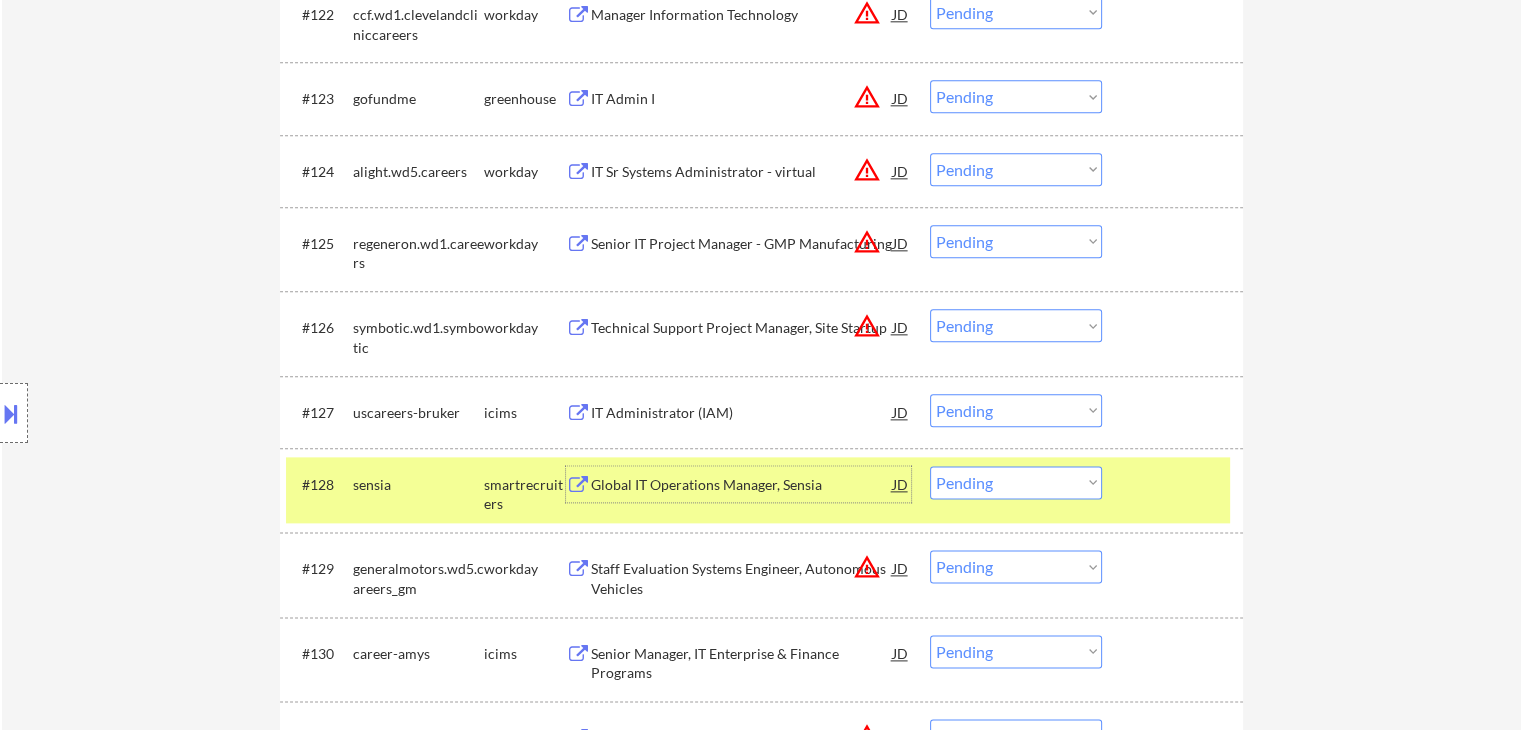 click on "Location Inclusions: remote" at bounding box center (179, 413) 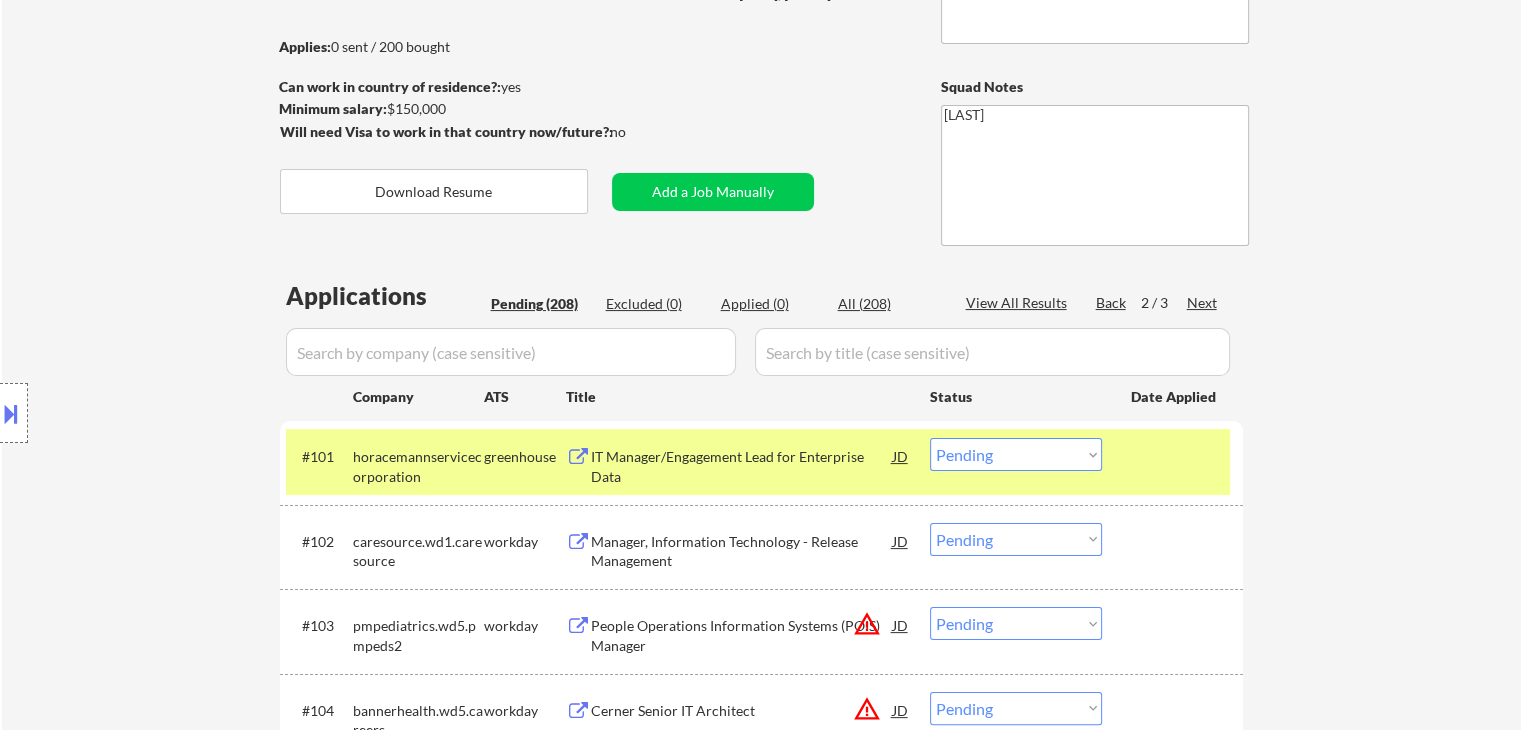 scroll, scrollTop: 300, scrollLeft: 0, axis: vertical 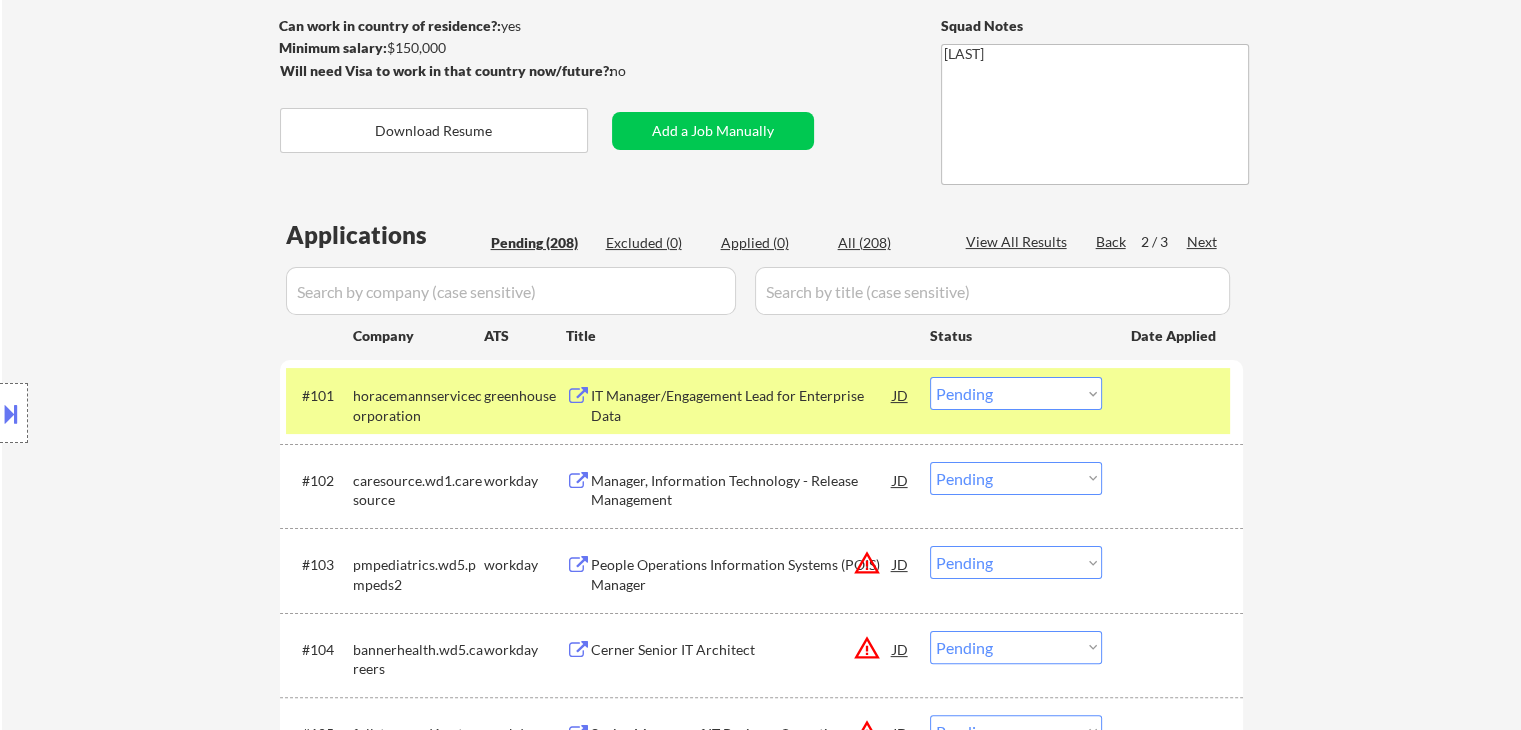 click on "Back" at bounding box center [1112, 242] 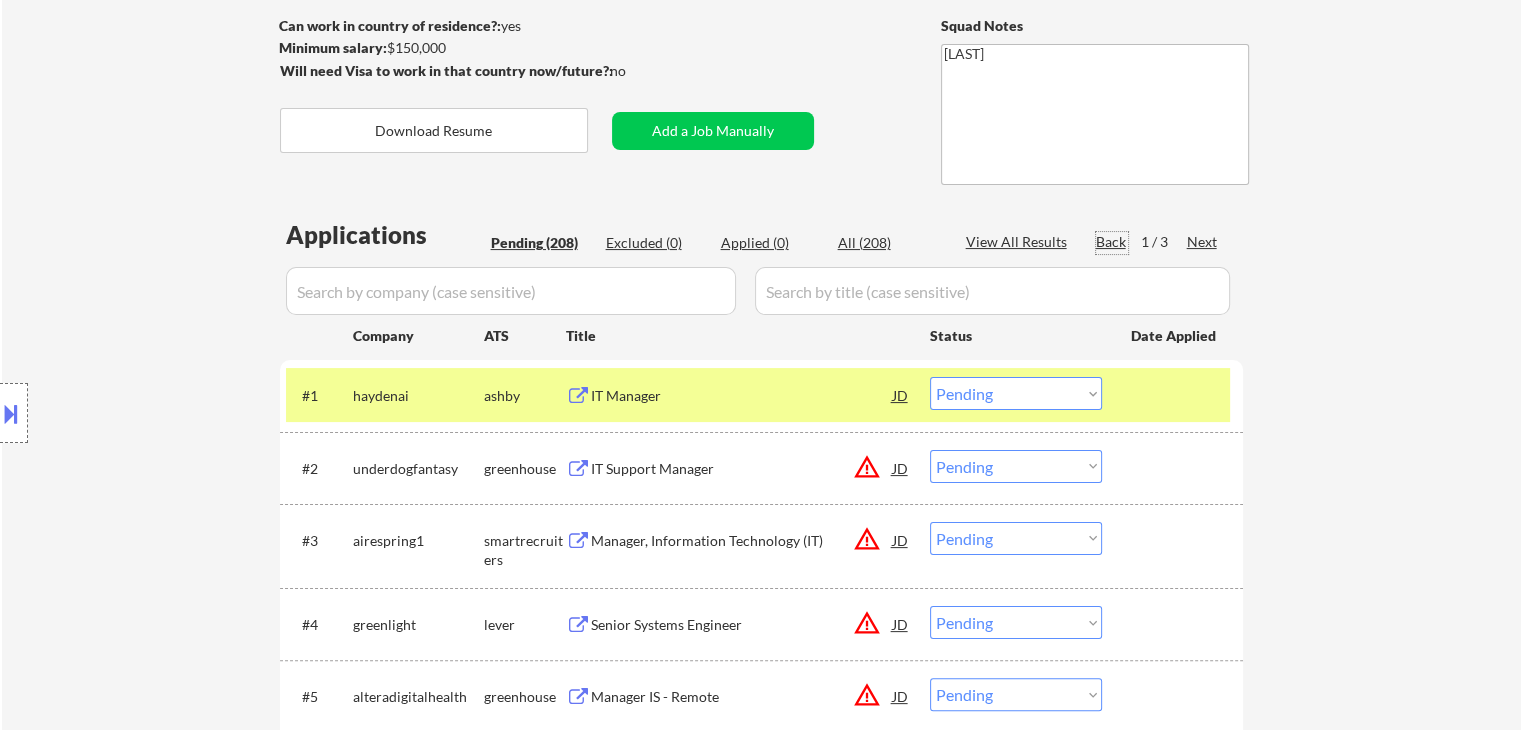 click on "IT Manager" at bounding box center (742, 395) 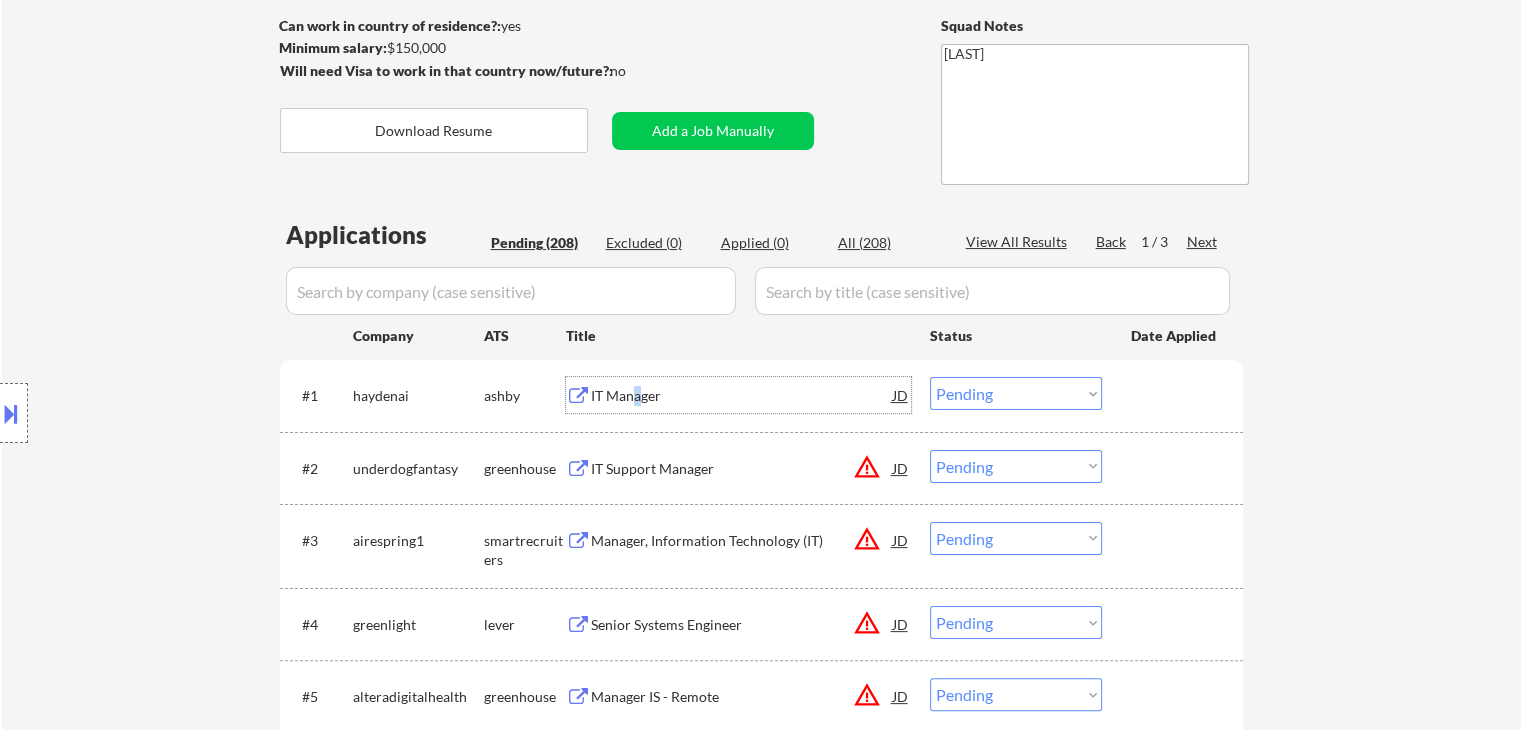 drag, startPoint x: 1039, startPoint y: 388, endPoint x: 1001, endPoint y: 389, distance: 38.013157 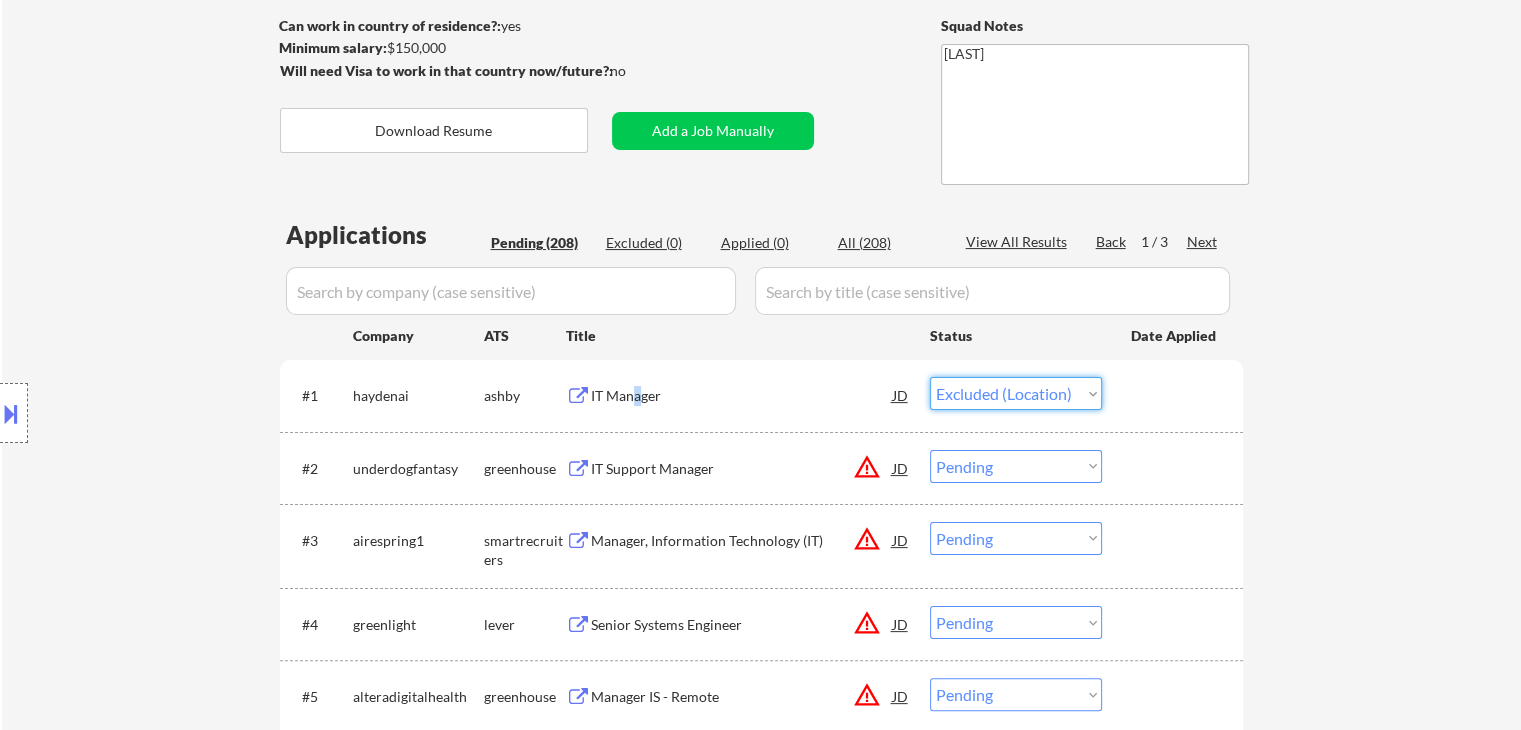click on "Choose an option... Pending Applied Excluded (Questions) Excluded (Expired) Excluded (Location) Excluded (Bad Match) Excluded (Blocklist) Excluded (Salary) Excluded (Other)" at bounding box center (1016, 393) 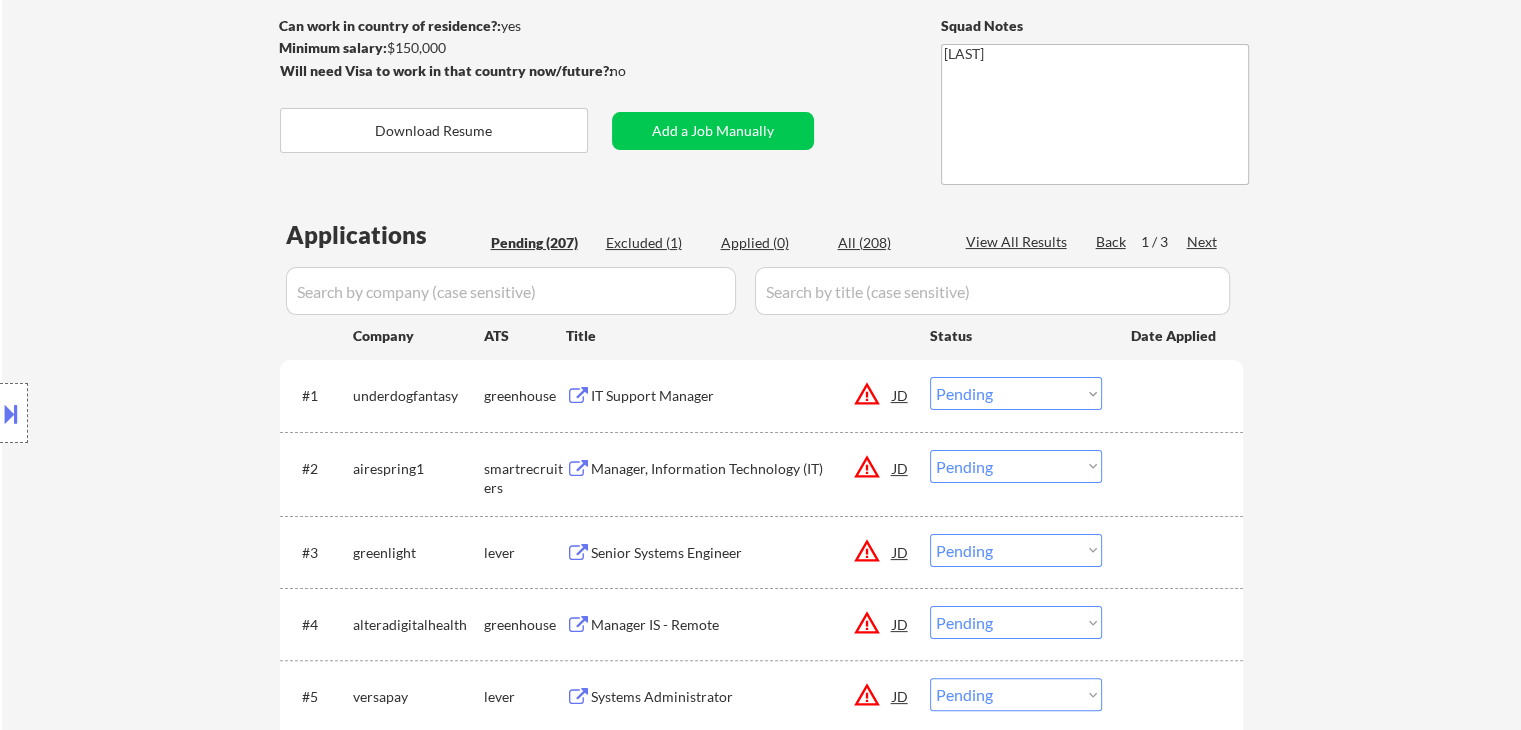click at bounding box center [11, 413] 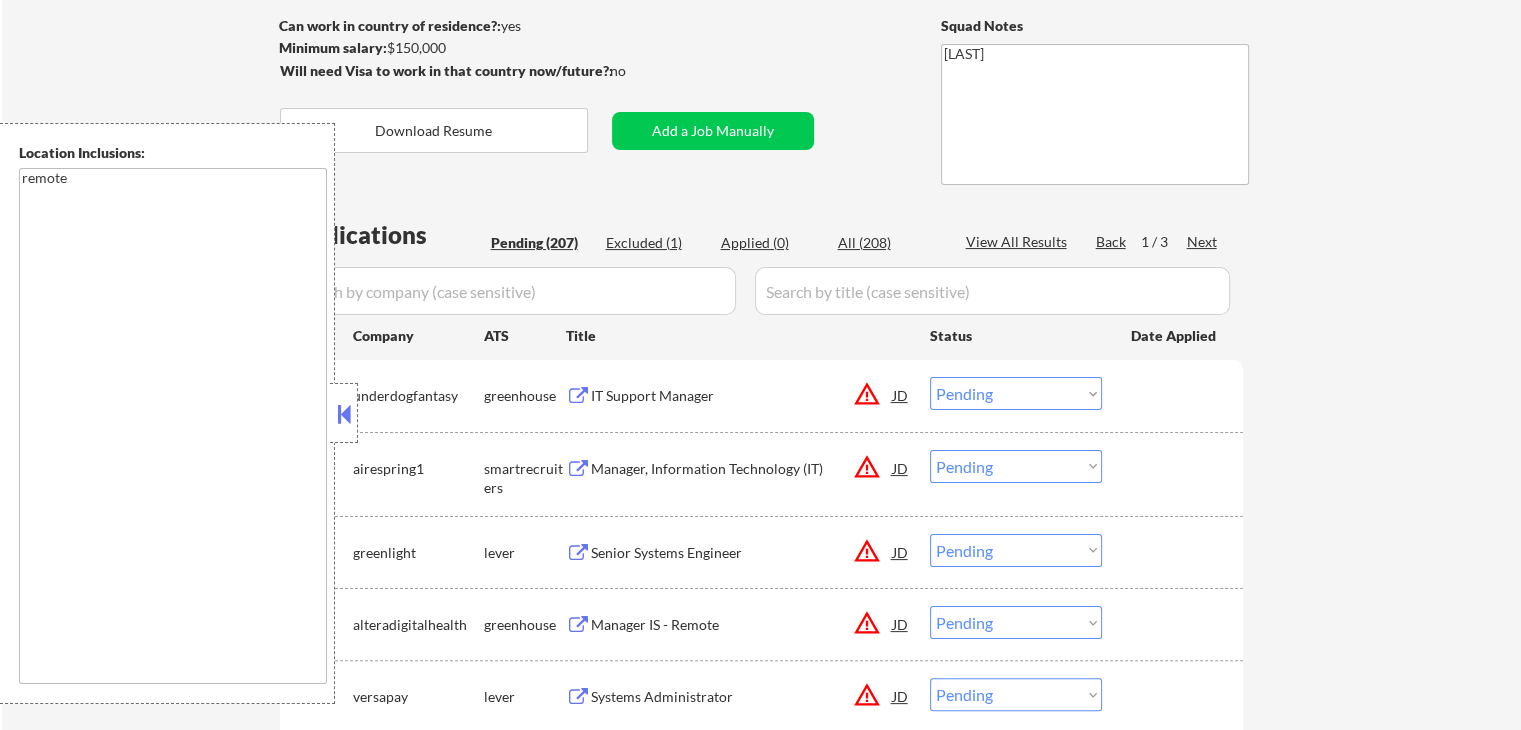 click at bounding box center (344, 414) 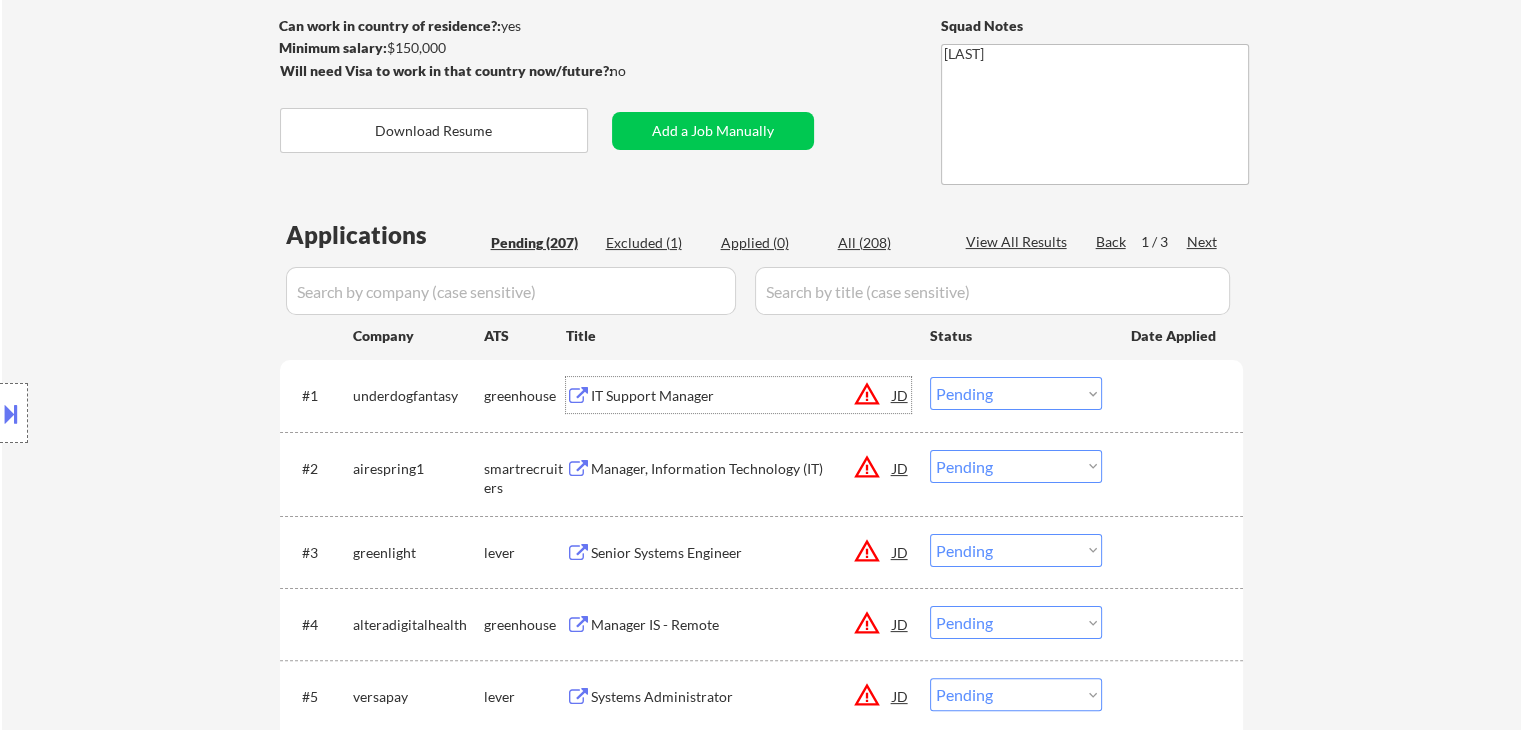 drag, startPoint x: 656, startPoint y: 401, endPoint x: 627, endPoint y: 401, distance: 29 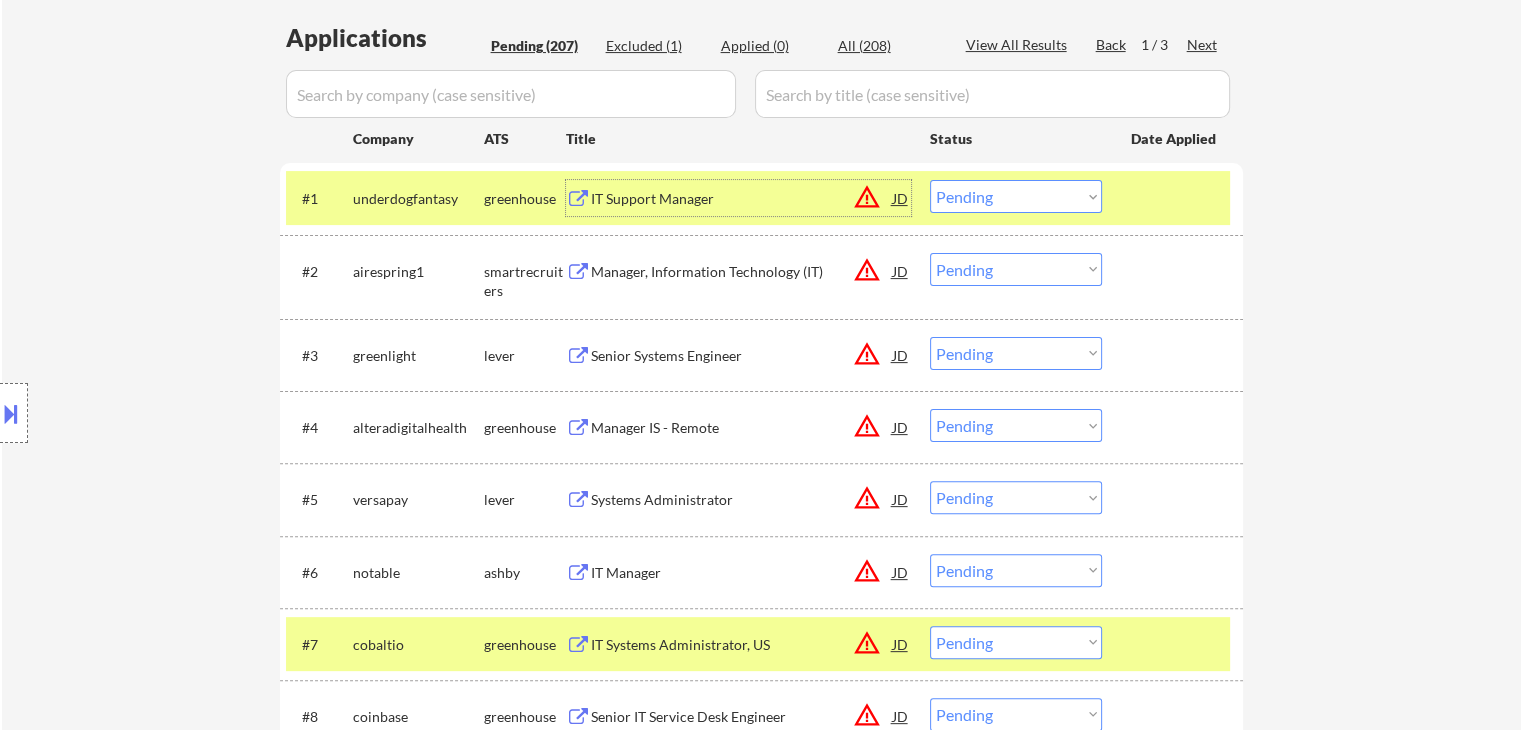 scroll, scrollTop: 500, scrollLeft: 0, axis: vertical 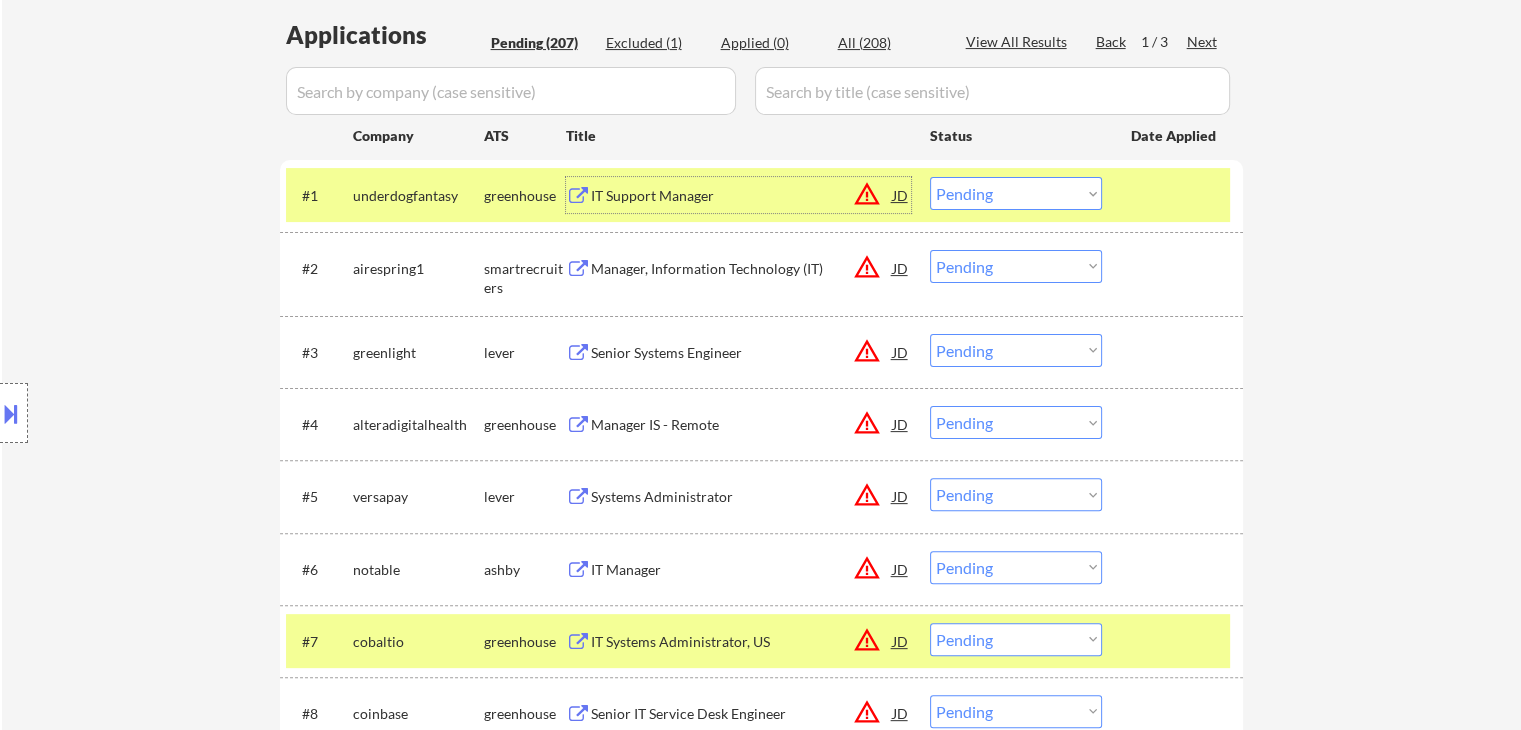 click on "warning_amber" at bounding box center [867, 194] 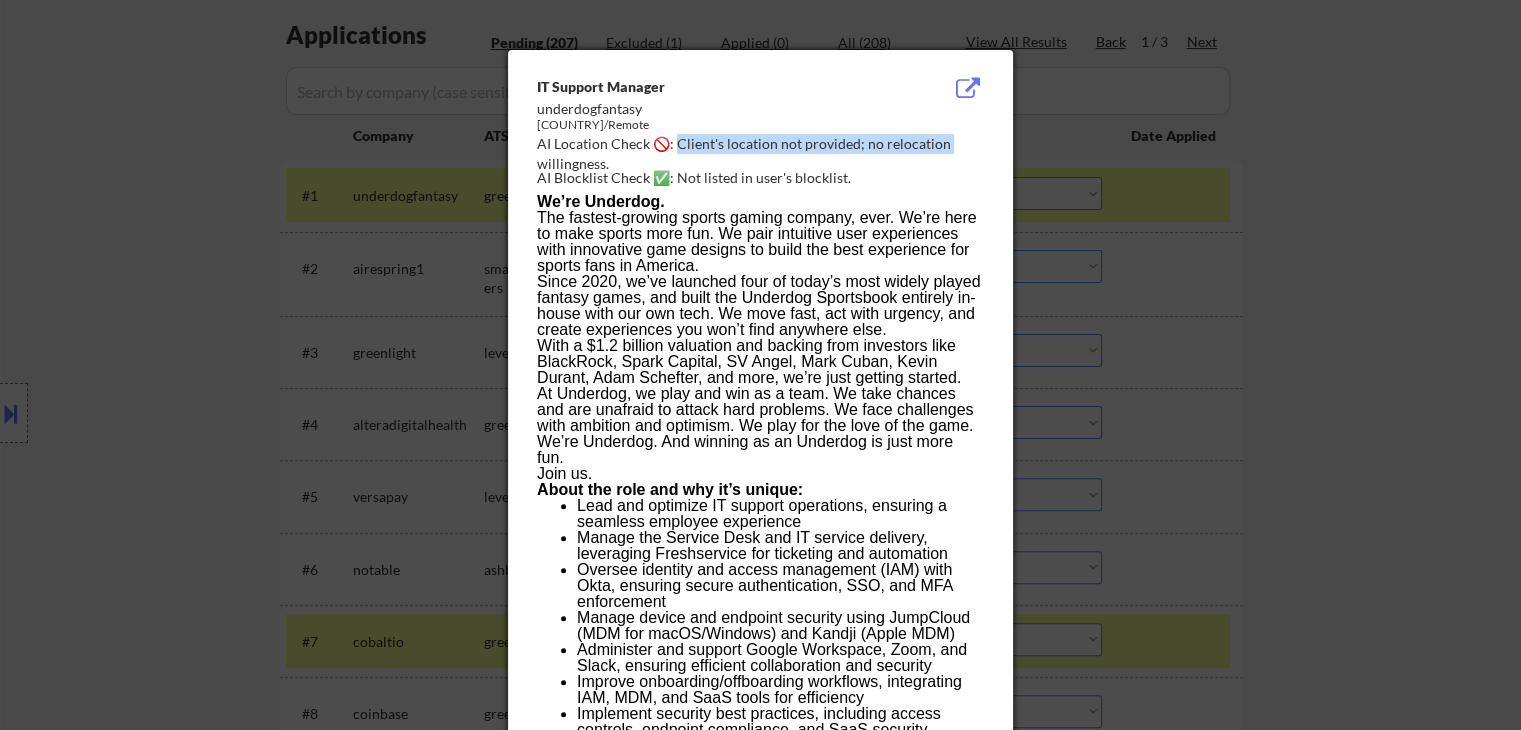 drag, startPoint x: 844, startPoint y: 143, endPoint x: 680, endPoint y: 143, distance: 164 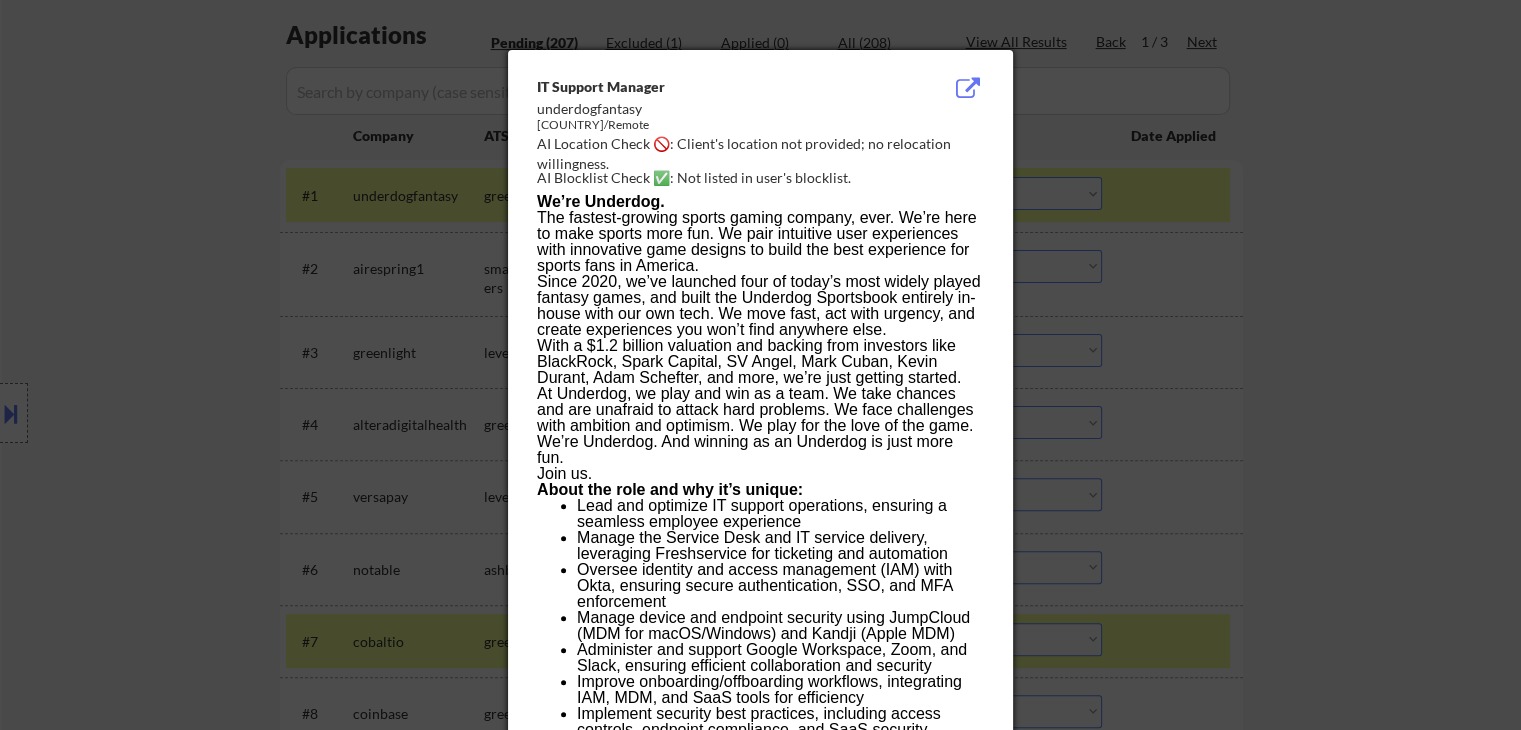 click at bounding box center [760, 365] 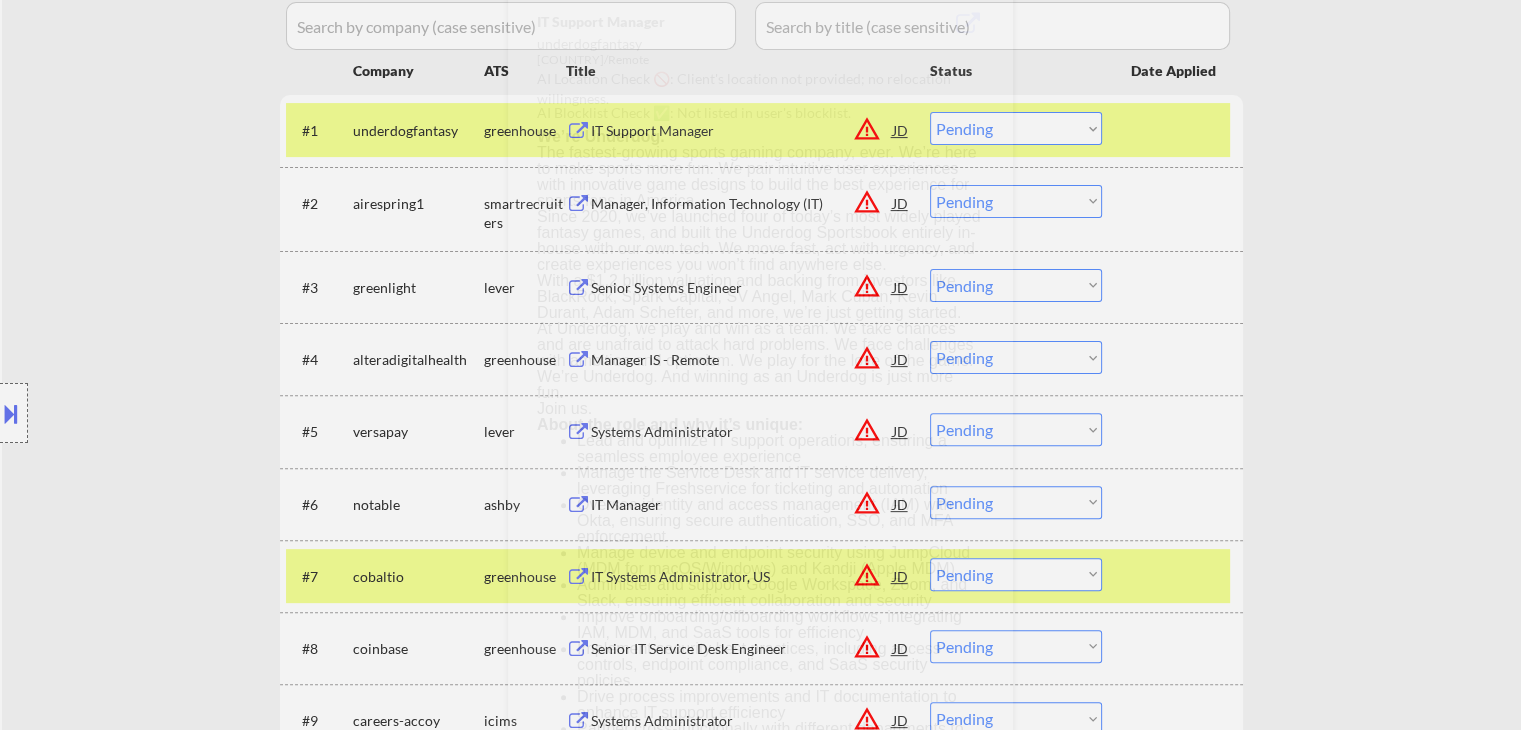 scroll, scrollTop: 600, scrollLeft: 0, axis: vertical 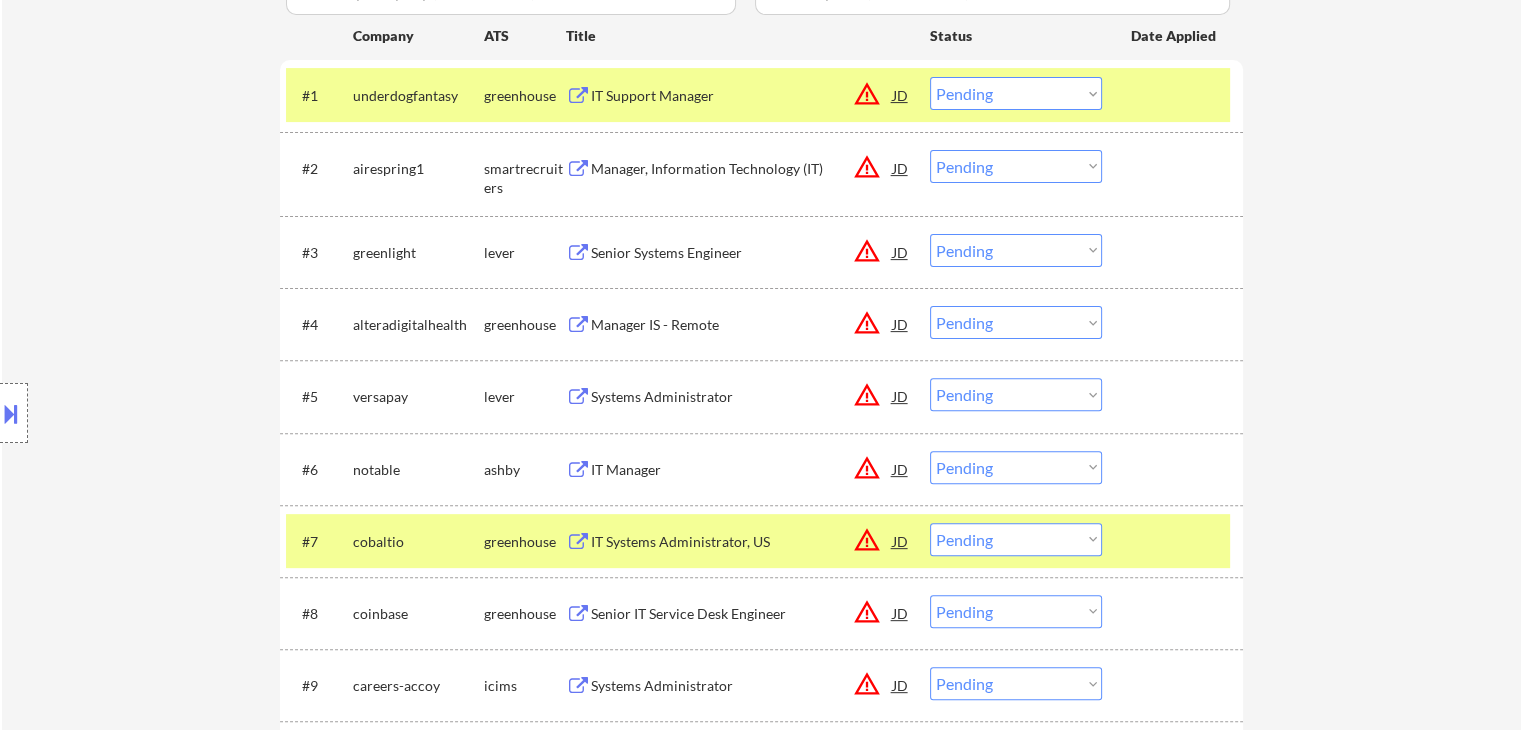 click on "#1 underdogfantasy greenhouse IT Support Manager JD warning_amber Choose an option... Pending Applied Excluded (Questions) Excluded (Expired) Excluded (Location) Excluded (Bad Match) Excluded (Blocklist) Excluded (Salary) Excluded (Other)" at bounding box center [758, 95] 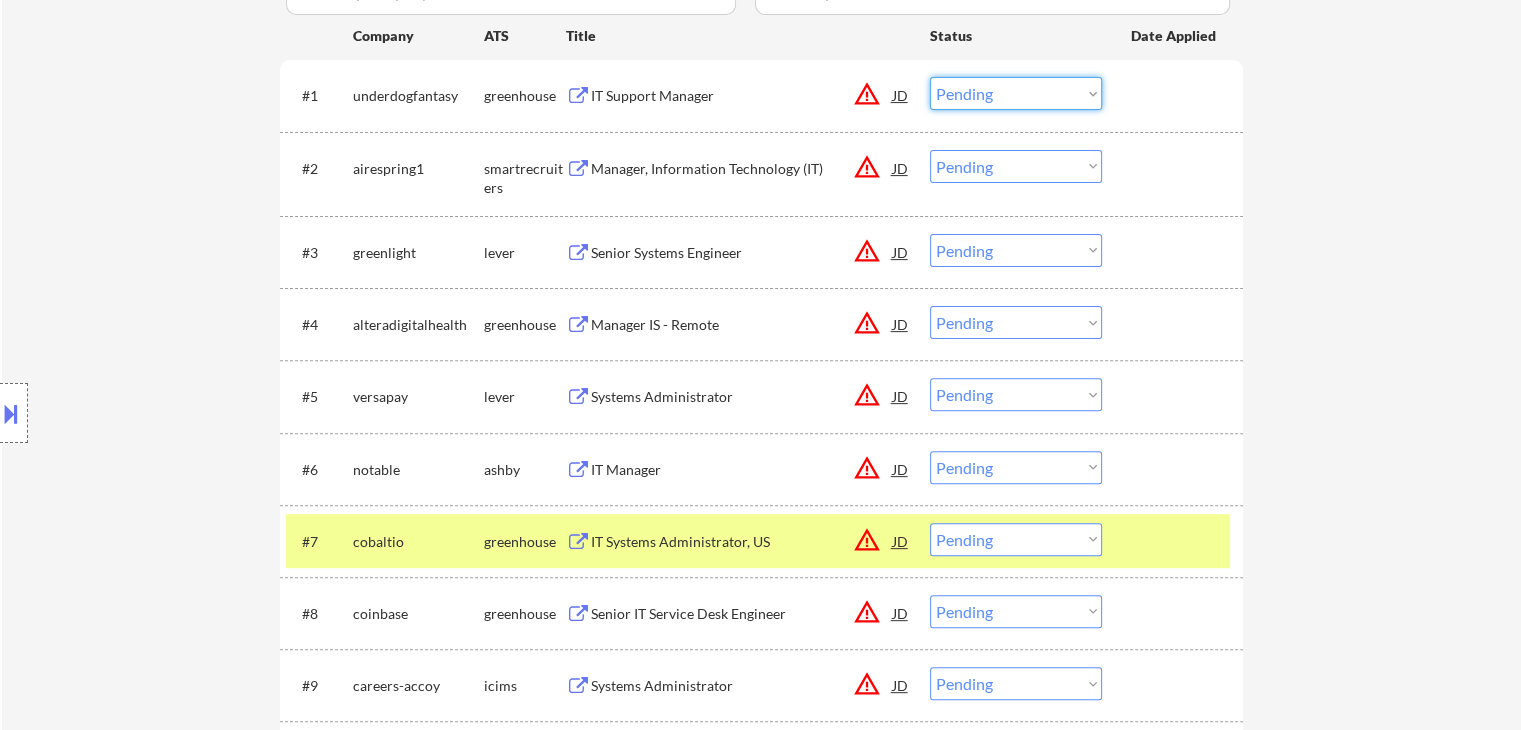 click on "Choose an option... Pending Applied Excluded (Questions) Excluded (Expired) Excluded (Location) Excluded (Bad Match) Excluded (Blocklist) Excluded (Salary) Excluded (Other)" at bounding box center (1016, 93) 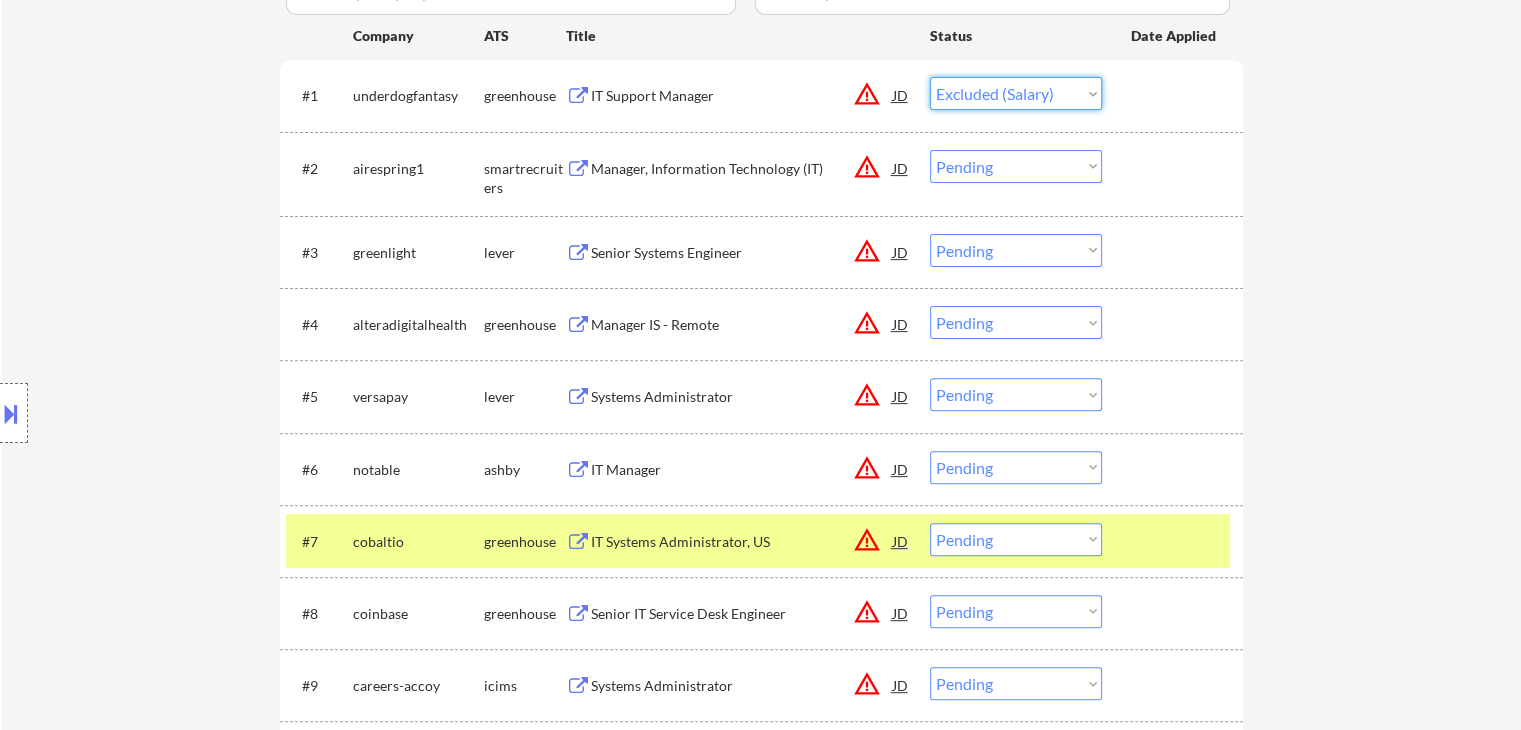 click on "Choose an option... Pending Applied Excluded (Questions) Excluded (Expired) Excluded (Location) Excluded (Bad Match) Excluded (Blocklist) Excluded (Salary) Excluded (Other)" at bounding box center [1016, 93] 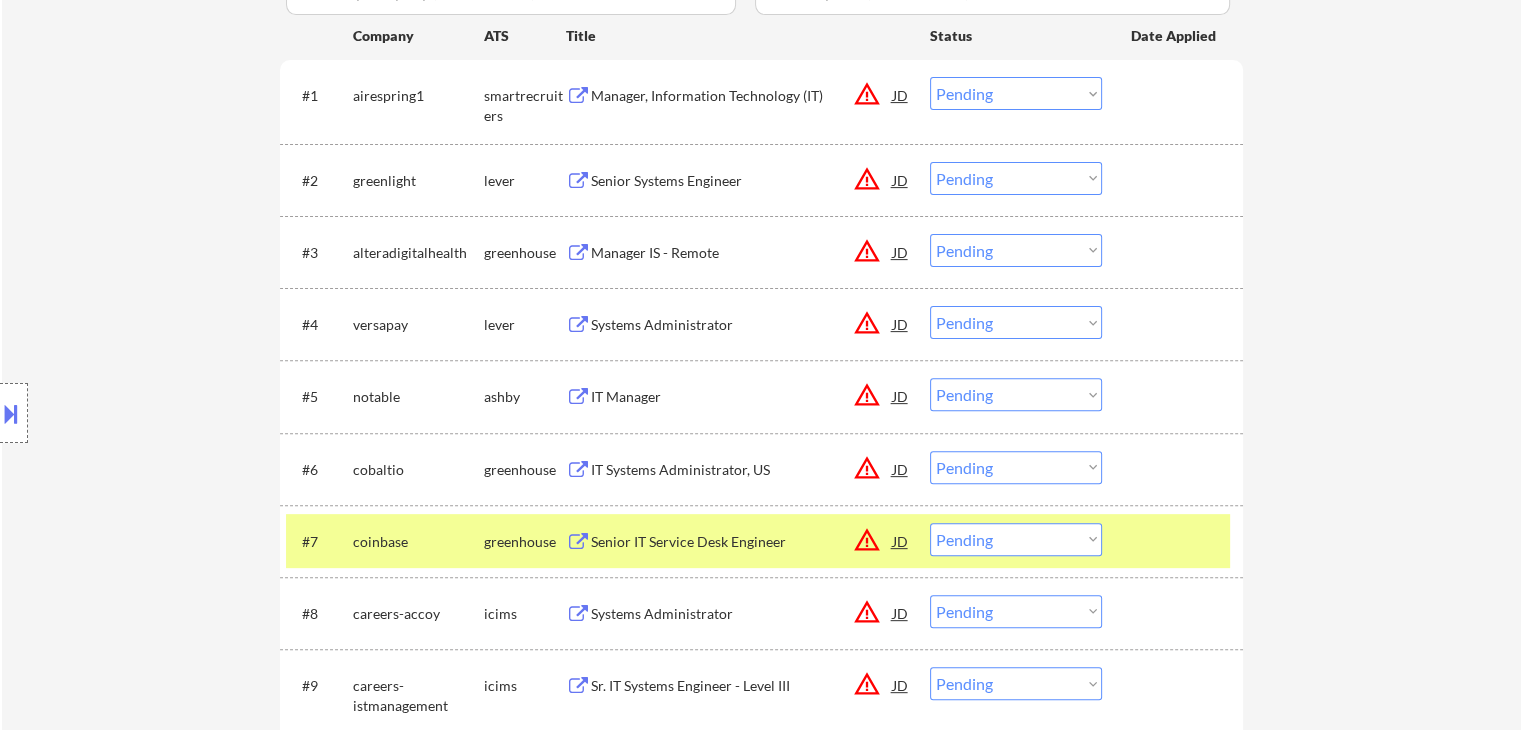 click on "Manager, Information Technology (IT)" at bounding box center [742, 96] 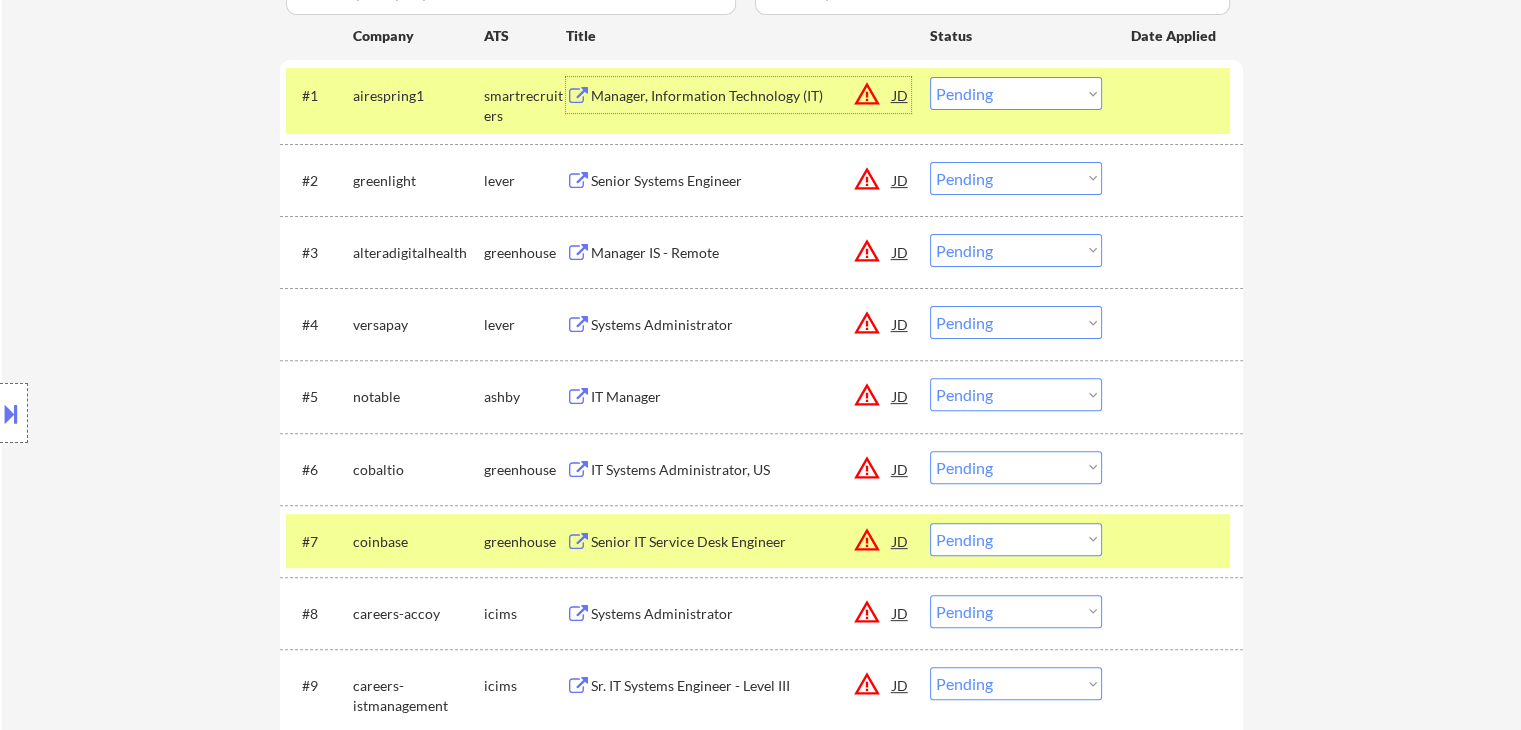 click on "Manager, Information Technology (IT)" at bounding box center (742, 96) 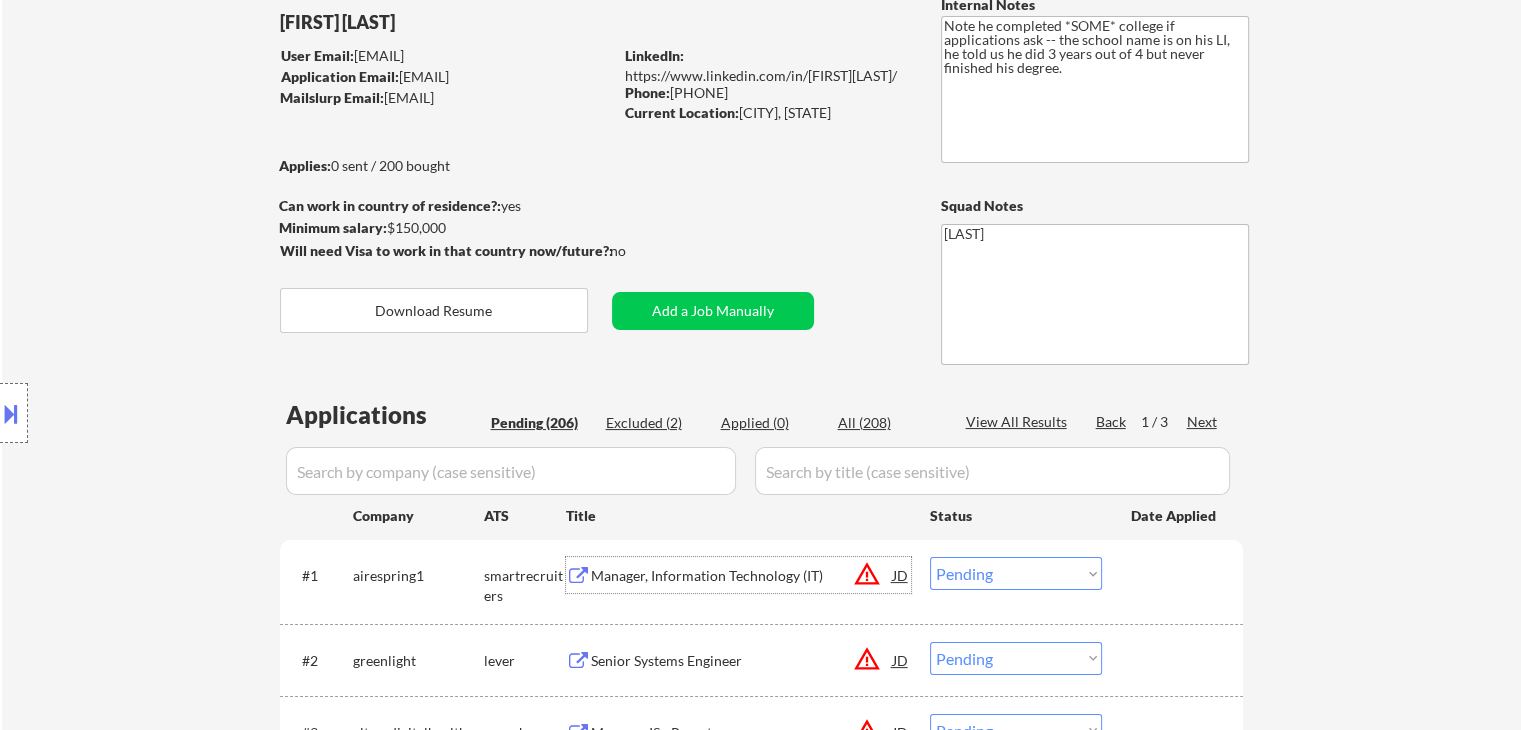 scroll, scrollTop: 100, scrollLeft: 0, axis: vertical 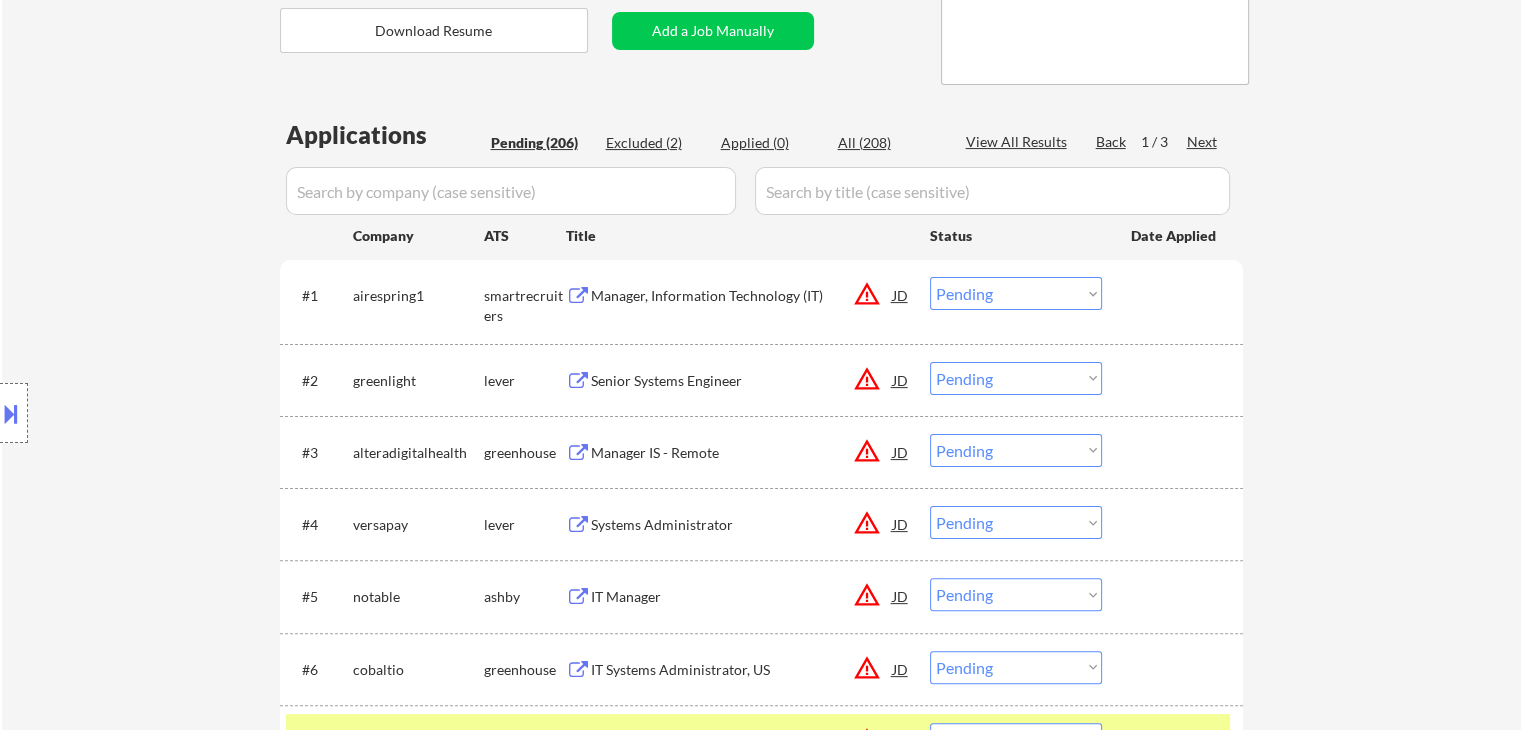 click on "Choose an option... Pending Applied Excluded (Questions) Excluded (Expired) Excluded (Location) Excluded (Bad Match) Excluded (Blocklist) Excluded (Salary) Excluded (Other)" at bounding box center (1016, 293) 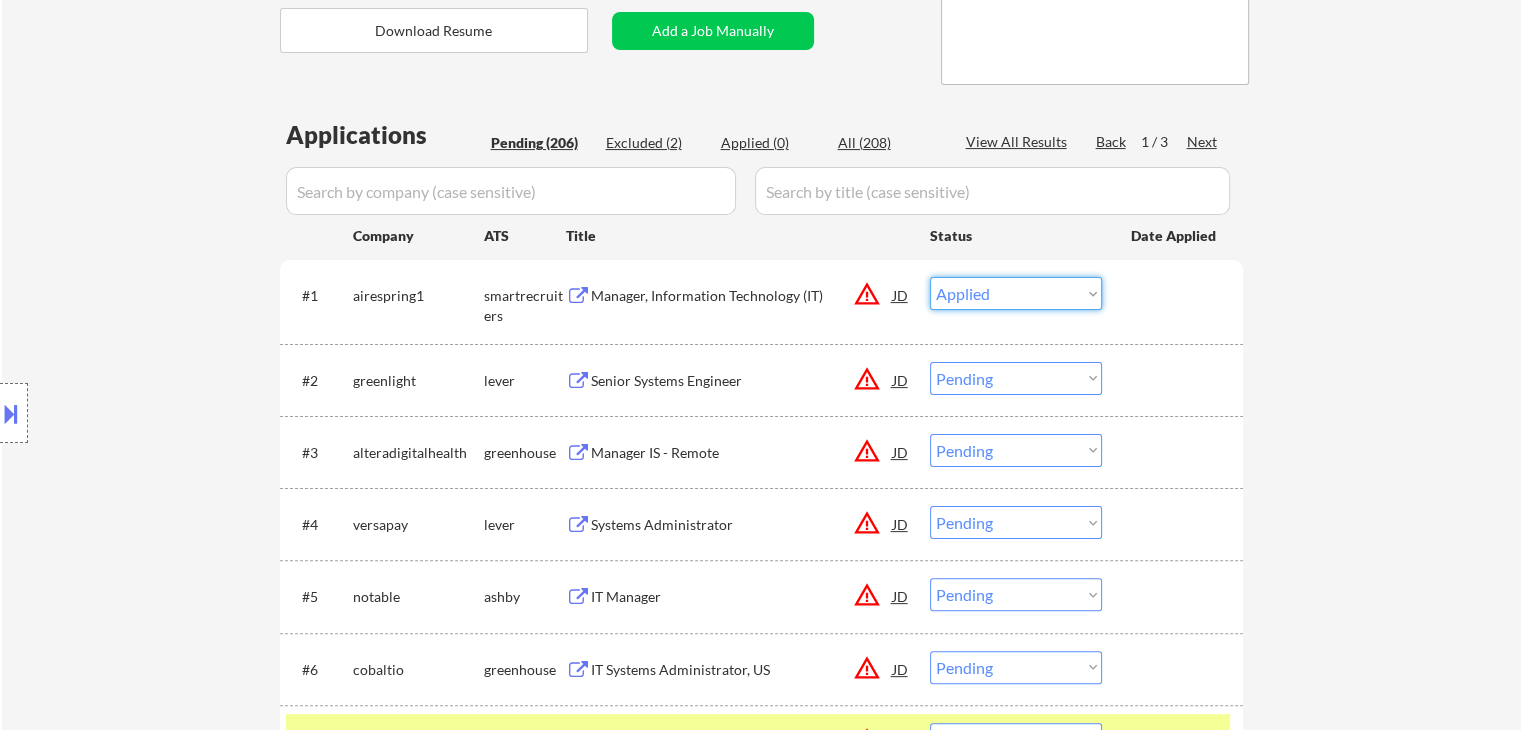 click on "Choose an option... Pending Applied Excluded (Questions) Excluded (Expired) Excluded (Location) Excluded (Bad Match) Excluded (Blocklist) Excluded (Salary) Excluded (Other)" at bounding box center [1016, 293] 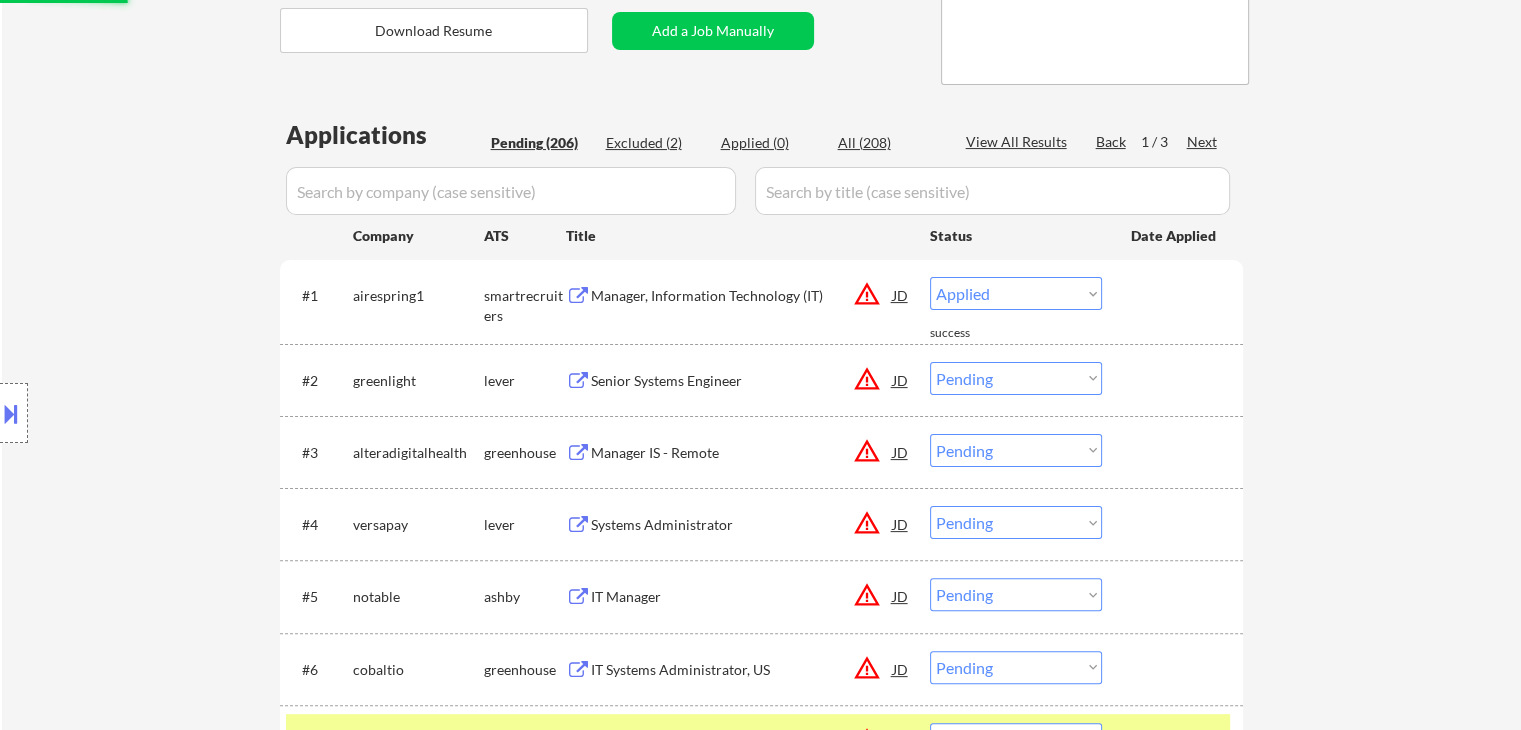 select on ""pending"" 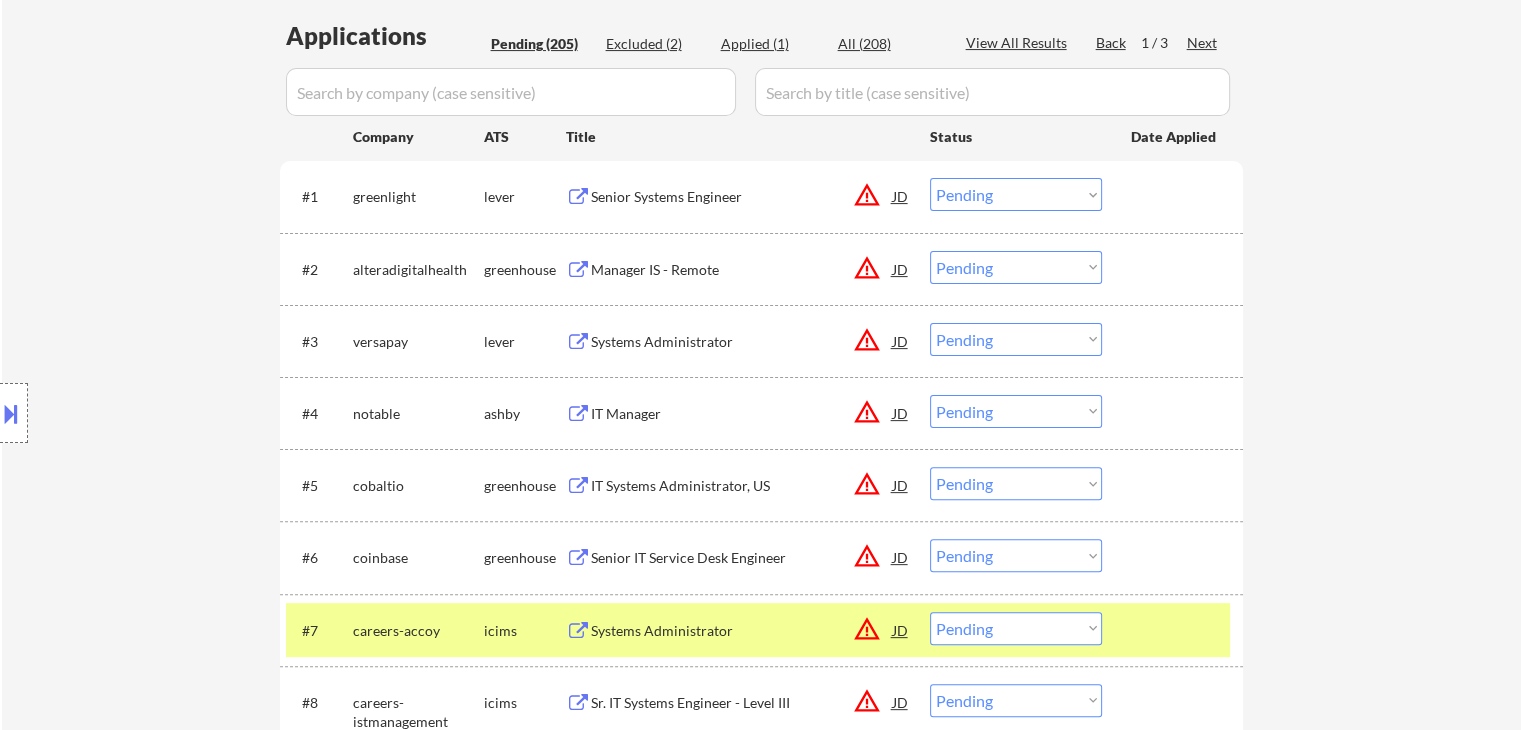 scroll, scrollTop: 500, scrollLeft: 0, axis: vertical 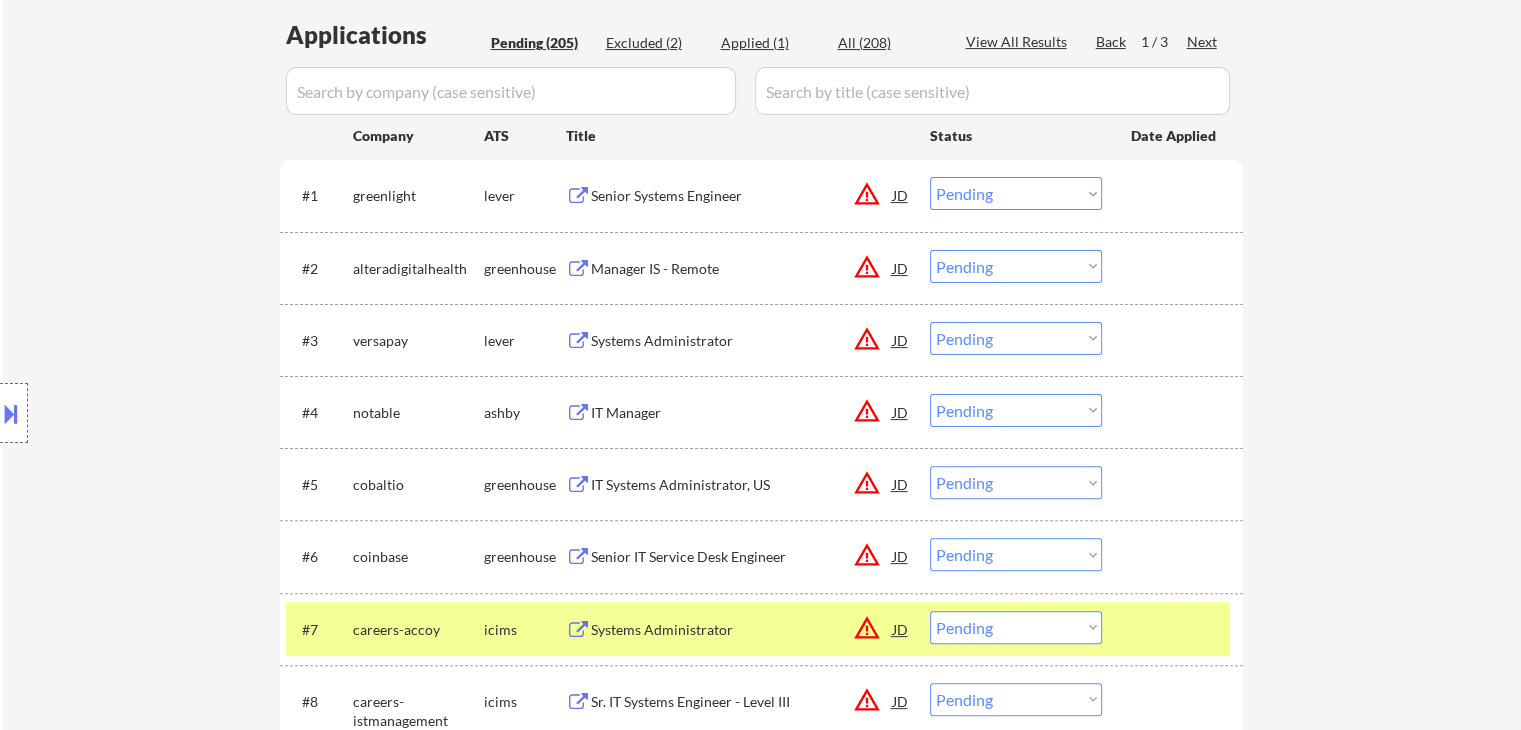 drag, startPoint x: 616, startPoint y: 205, endPoint x: 570, endPoint y: 221, distance: 48.703182 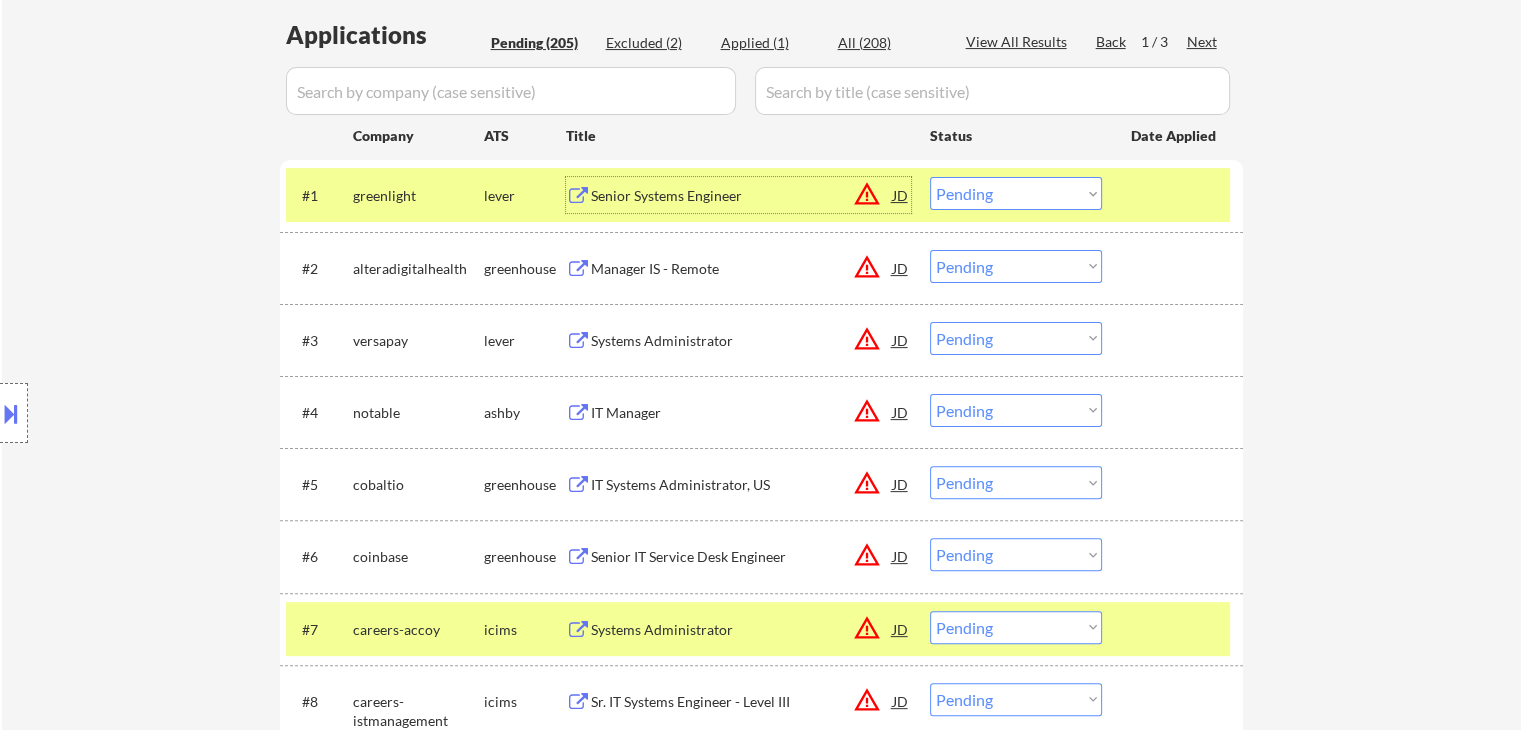 click on "Manager IS - Remote" at bounding box center (742, 268) 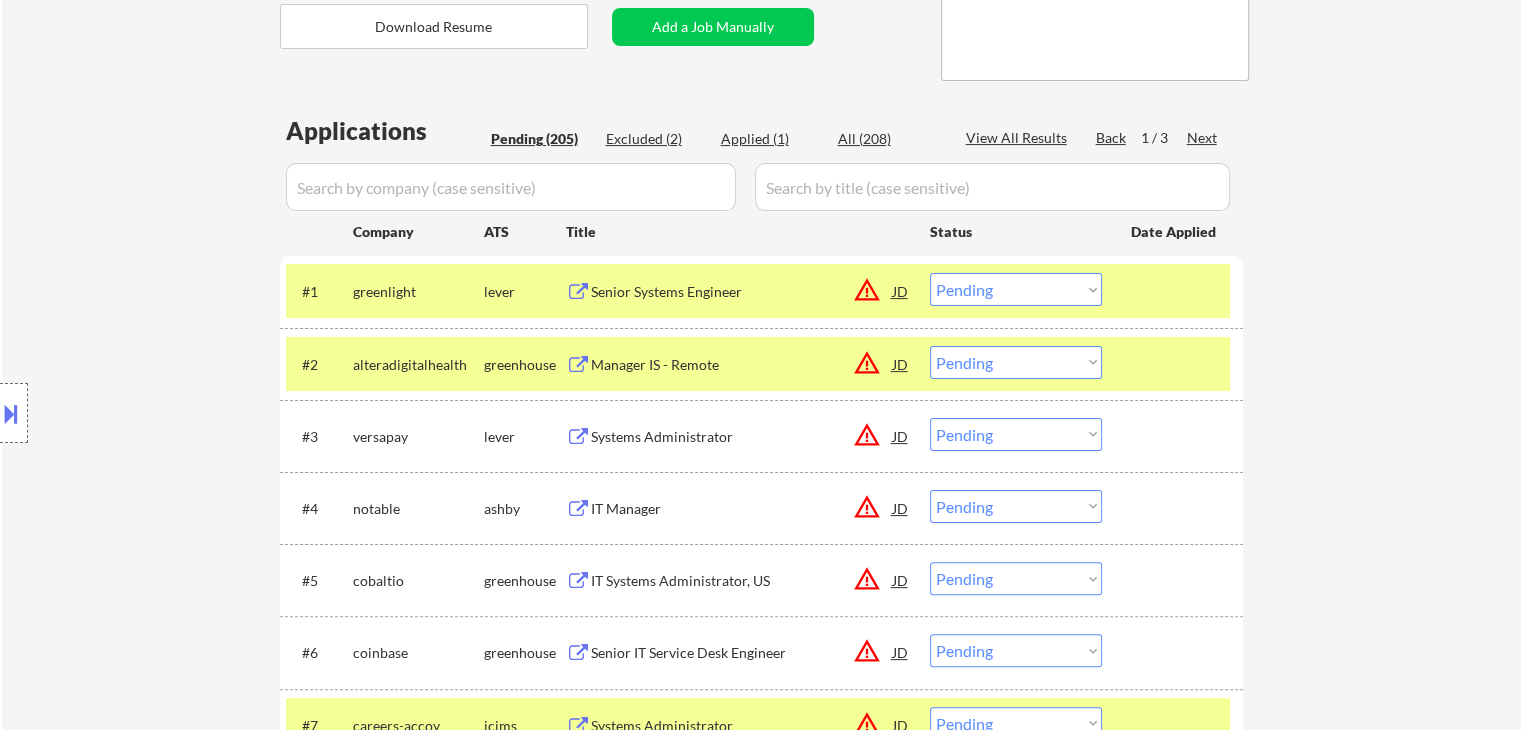 scroll, scrollTop: 500, scrollLeft: 0, axis: vertical 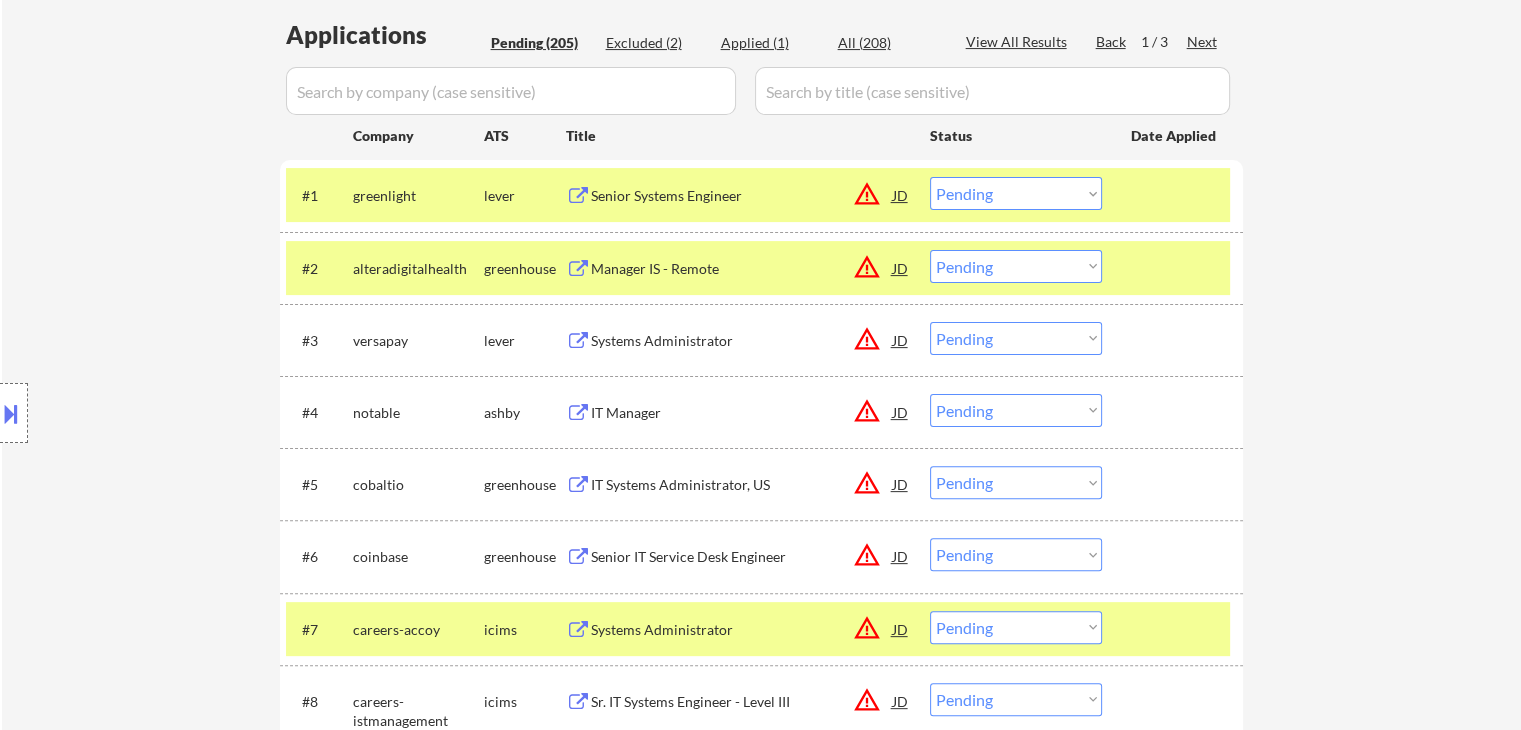 click at bounding box center (1175, 195) 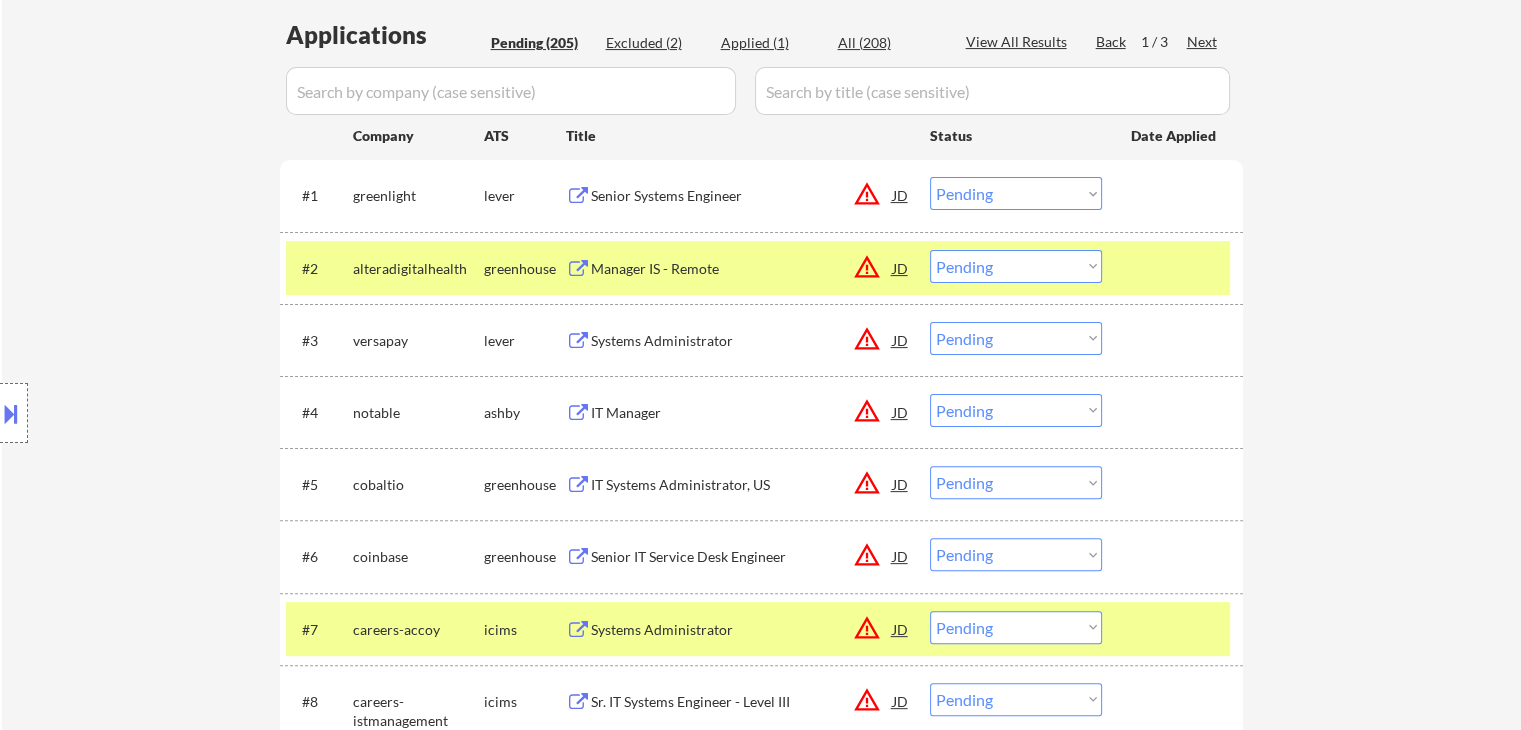 drag, startPoint x: 1072, startPoint y: 269, endPoint x: 1058, endPoint y: 265, distance: 14.56022 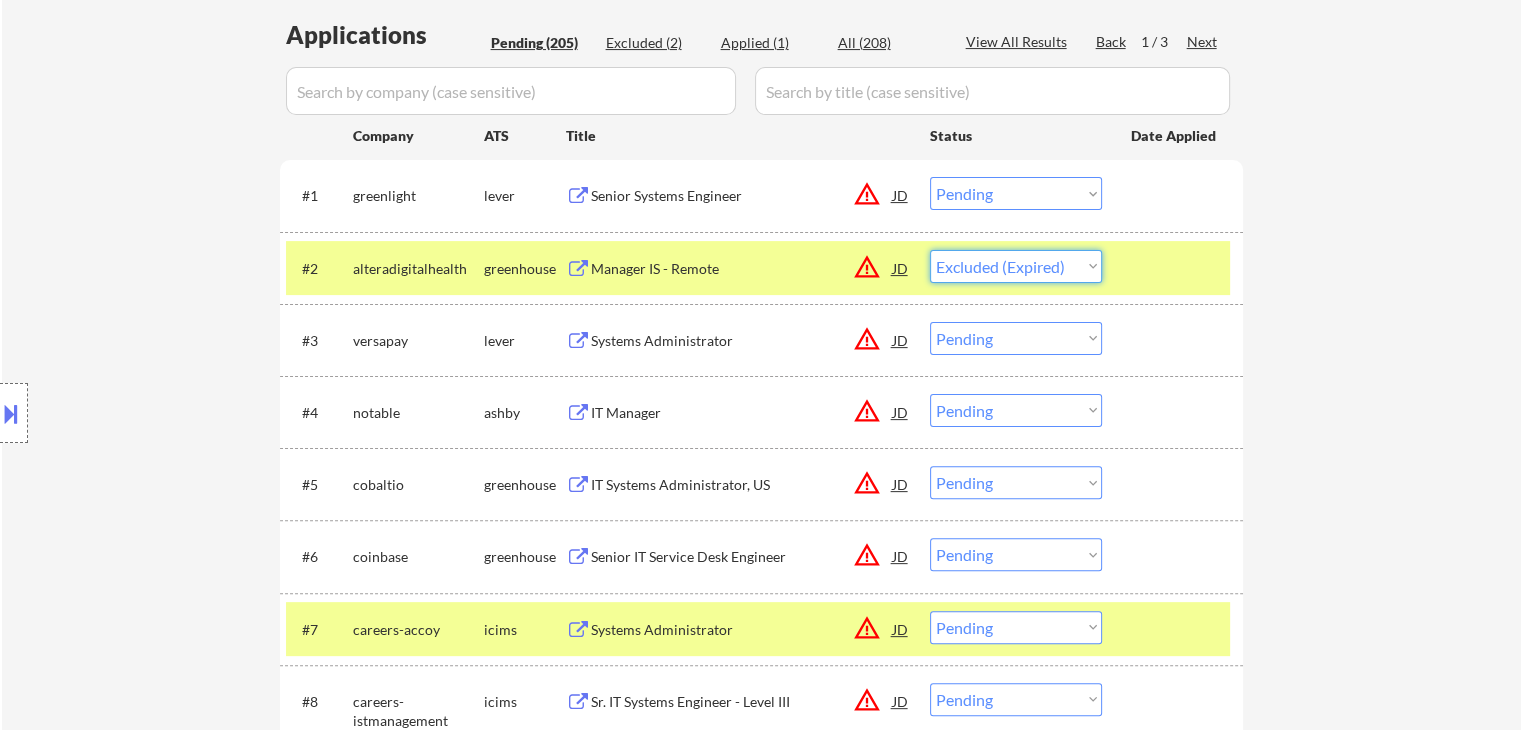 click on "Choose an option... Pending Applied Excluded (Questions) Excluded (Expired) Excluded (Location) Excluded (Bad Match) Excluded (Blocklist) Excluded (Salary) Excluded (Other)" at bounding box center [1016, 266] 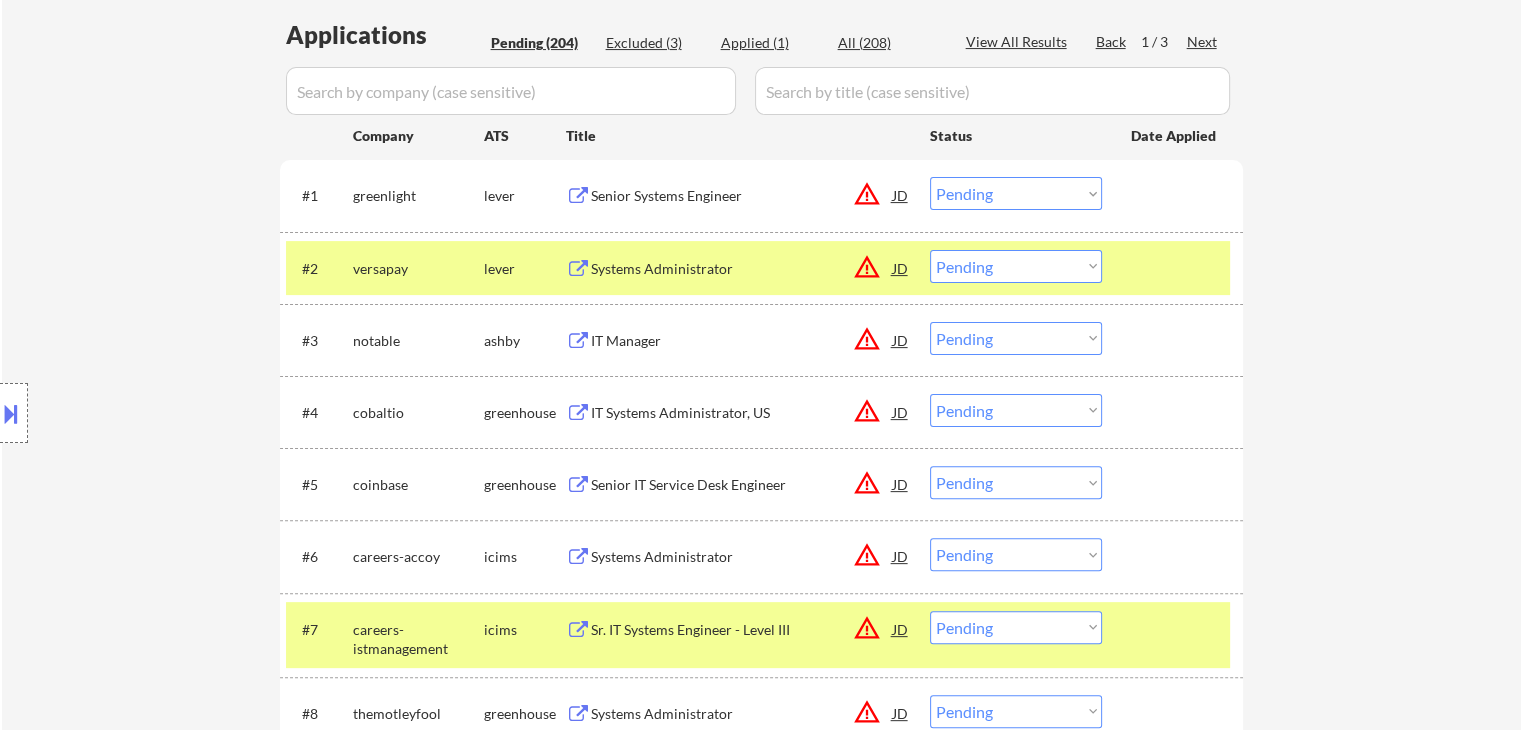click on "Location Inclusions: remote" at bounding box center (179, 413) 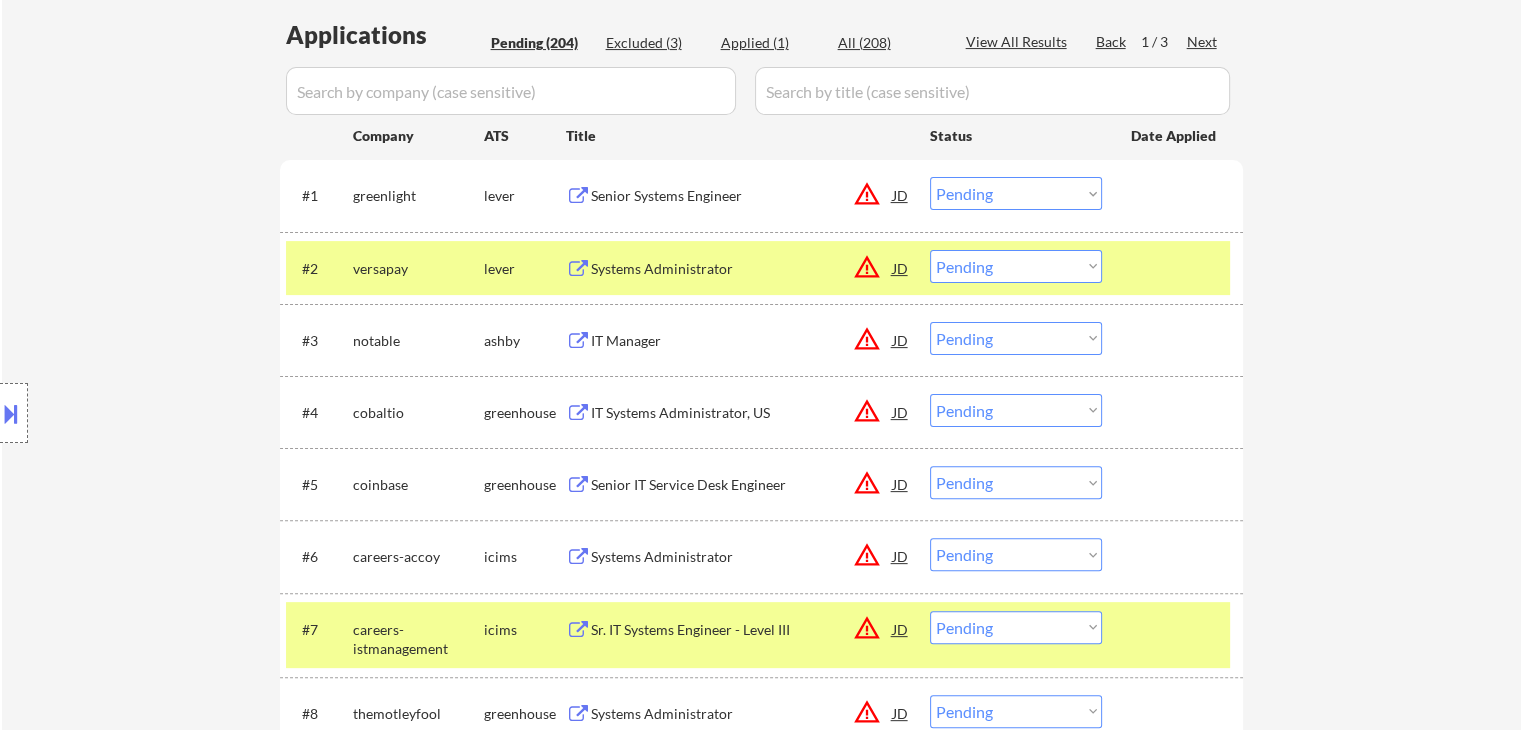 click on "Systems Administrator" at bounding box center [742, 269] 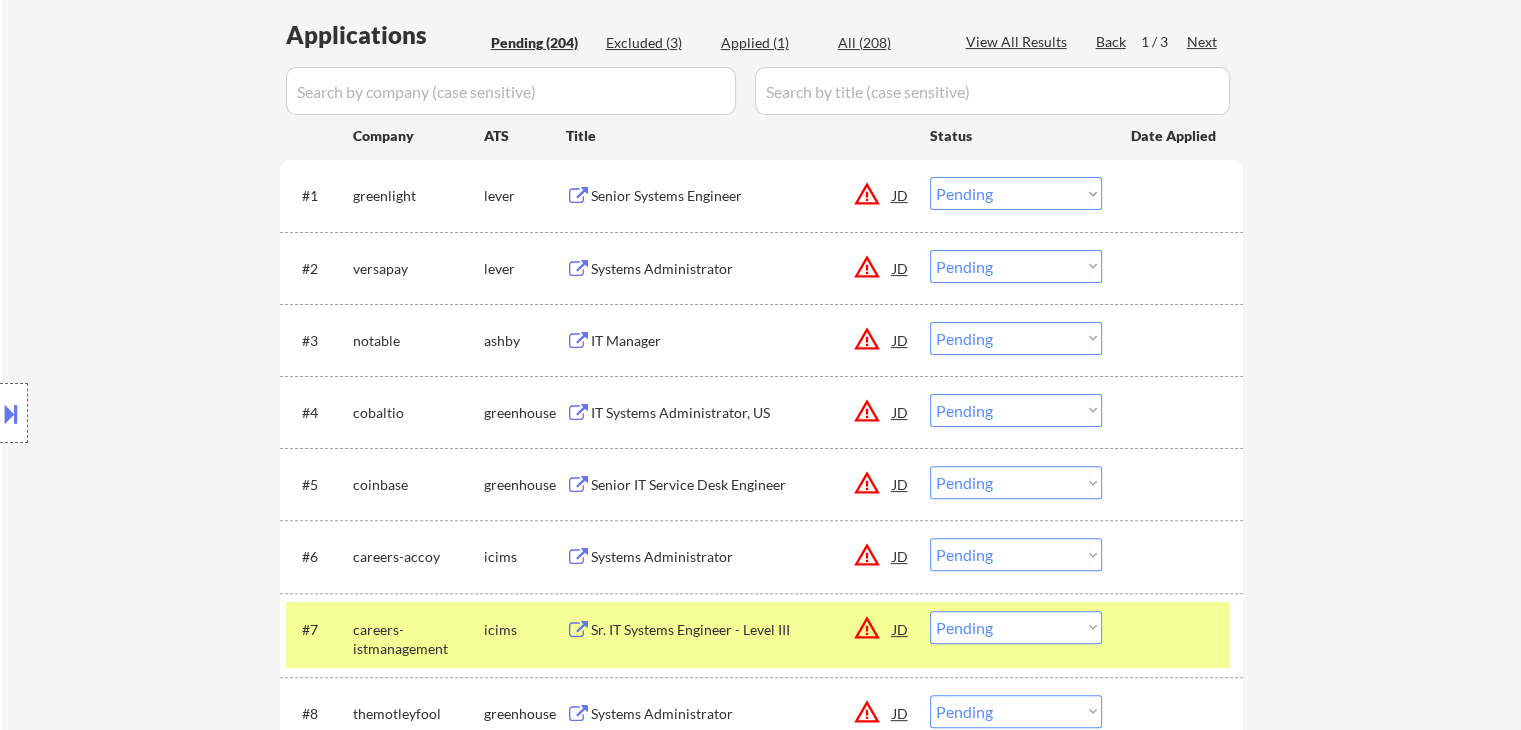 drag, startPoint x: 1074, startPoint y: 270, endPoint x: 1032, endPoint y: 269, distance: 42.0119 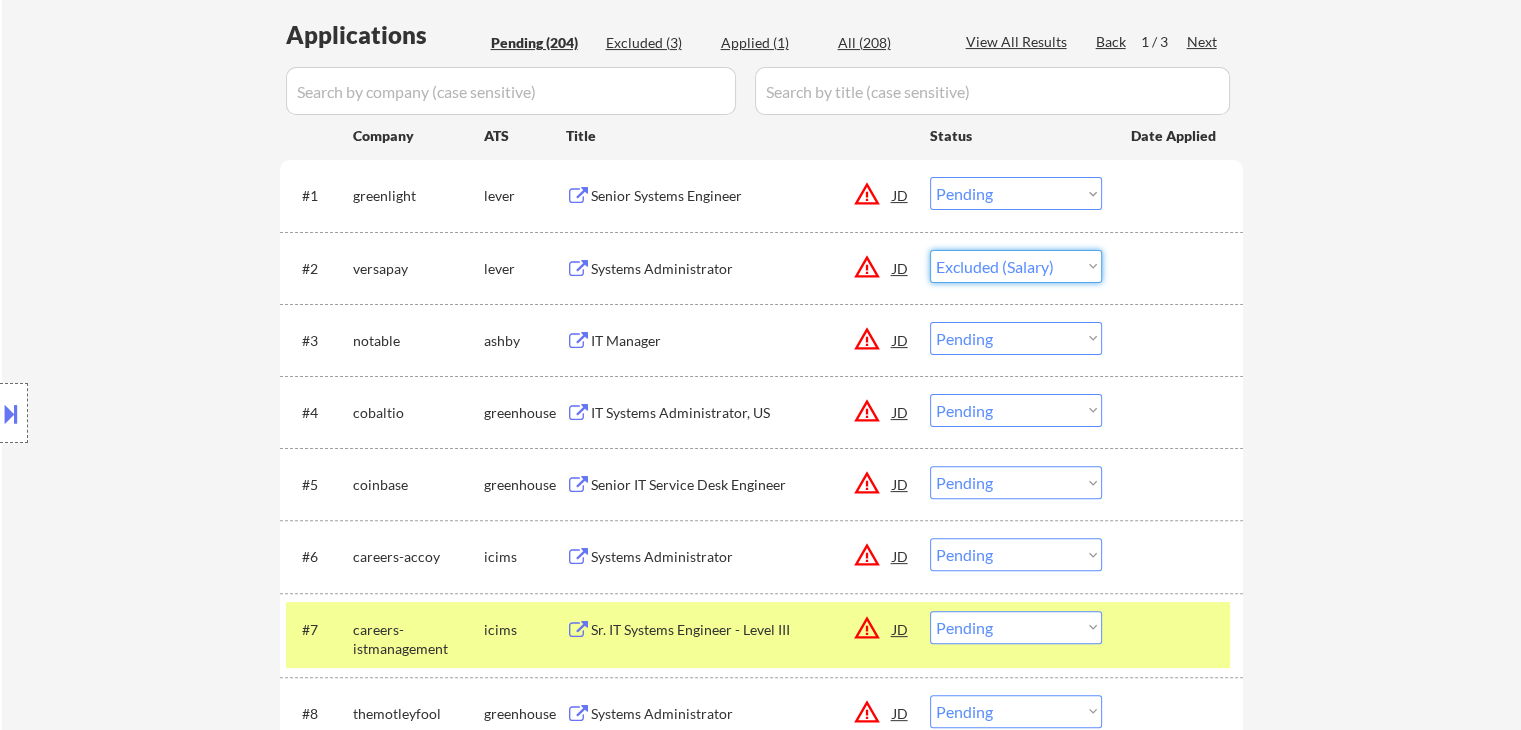 click on "Choose an option... Pending Applied Excluded (Questions) Excluded (Expired) Excluded (Location) Excluded (Bad Match) Excluded (Blocklist) Excluded (Salary) Excluded (Other)" at bounding box center [1016, 266] 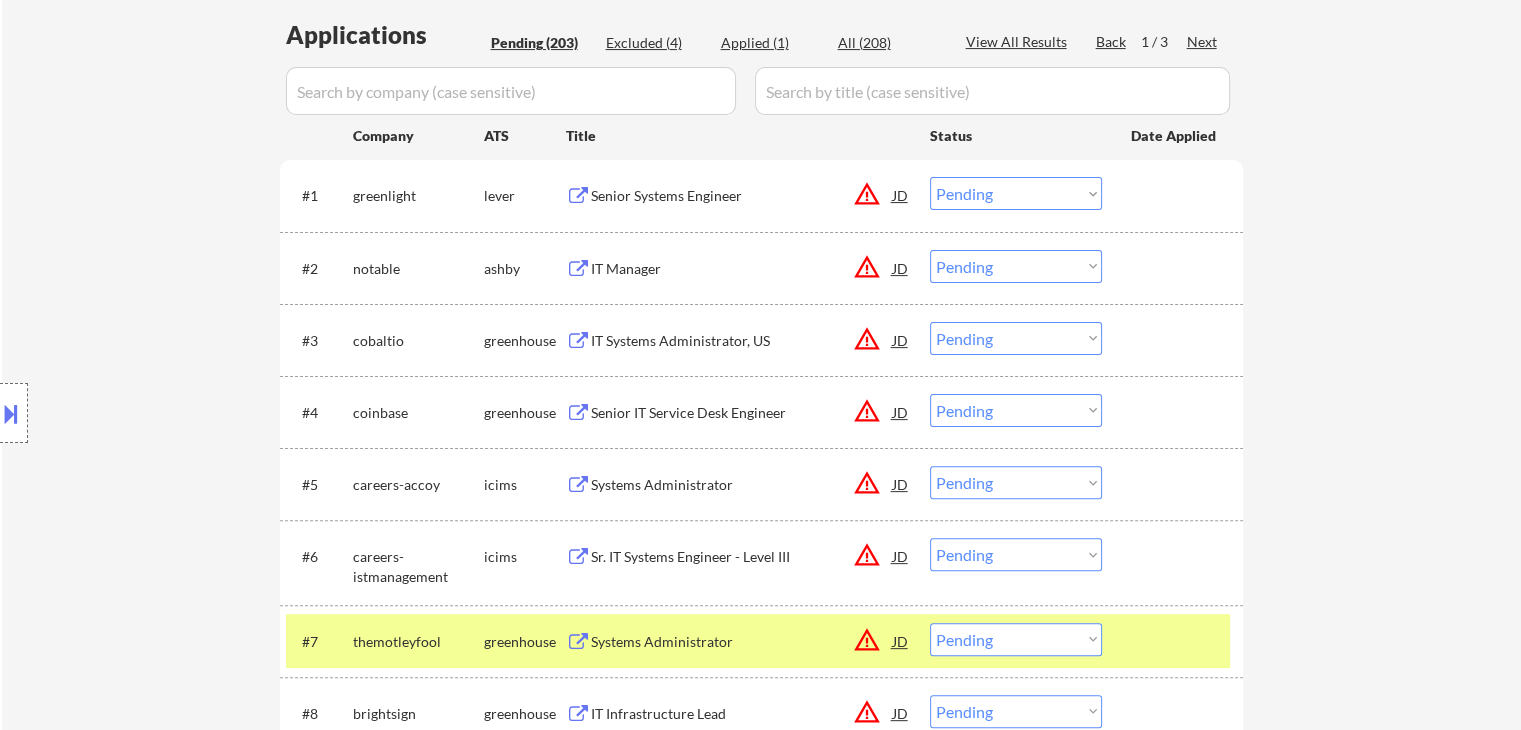 click on "IT Manager" at bounding box center (742, 269) 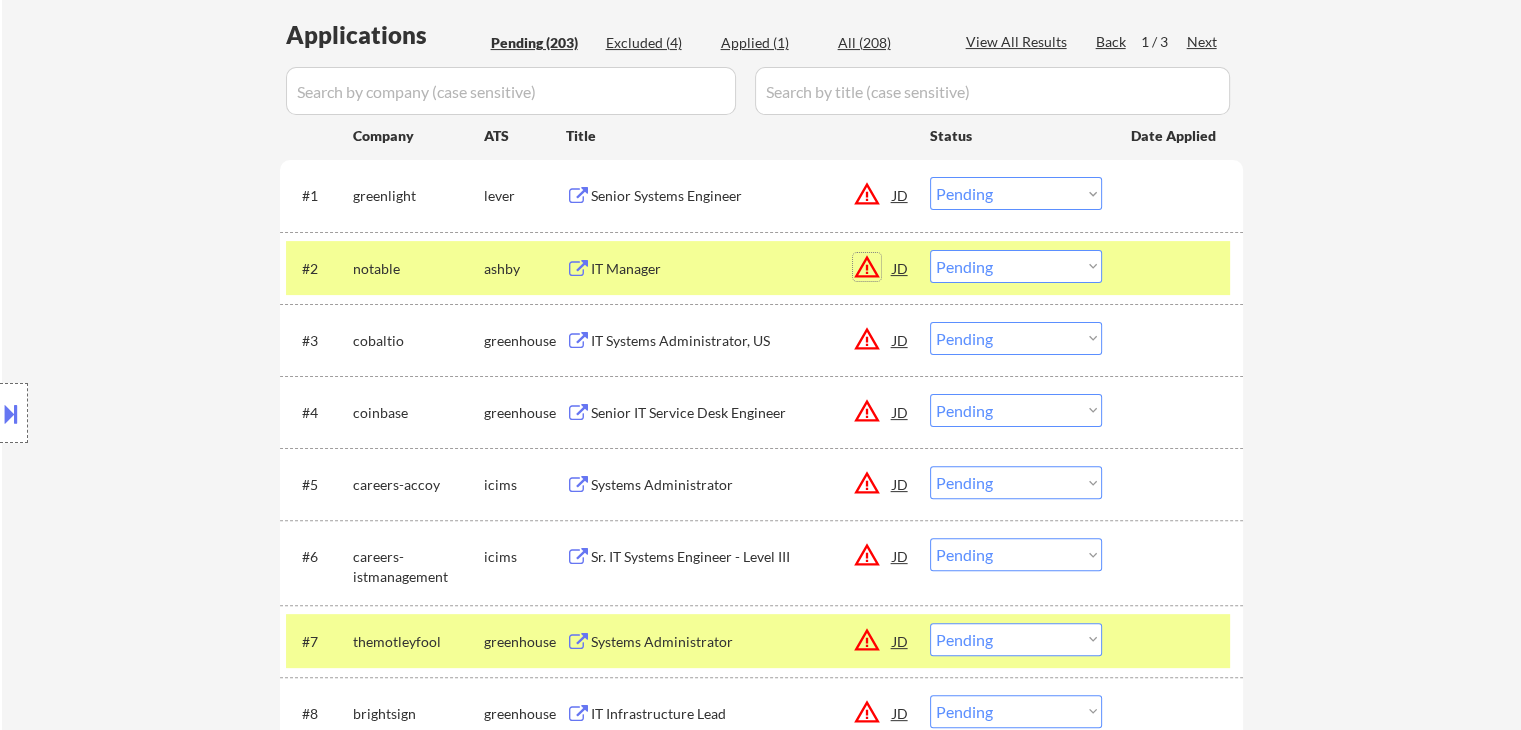 click on "warning_amber" at bounding box center [867, 267] 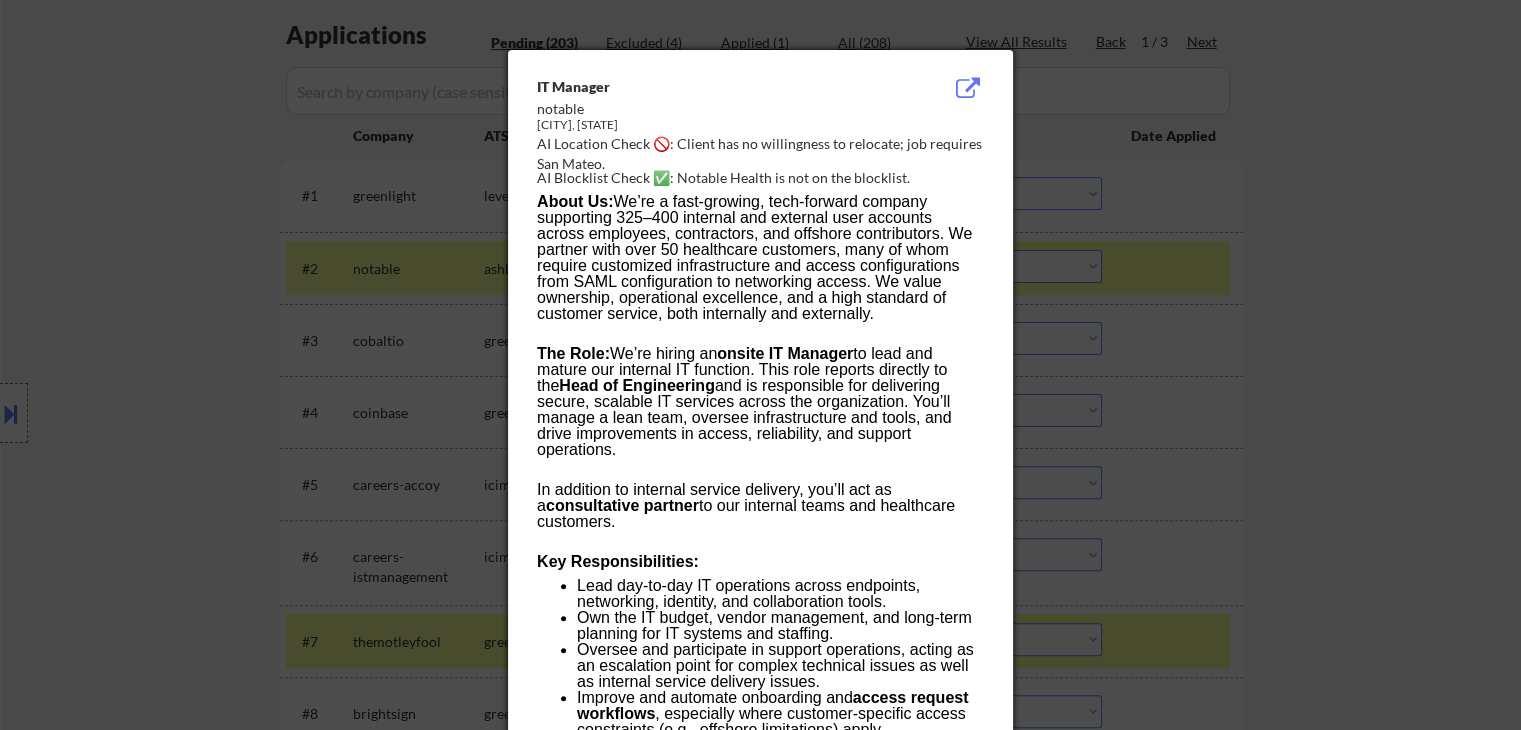 click at bounding box center [760, 365] 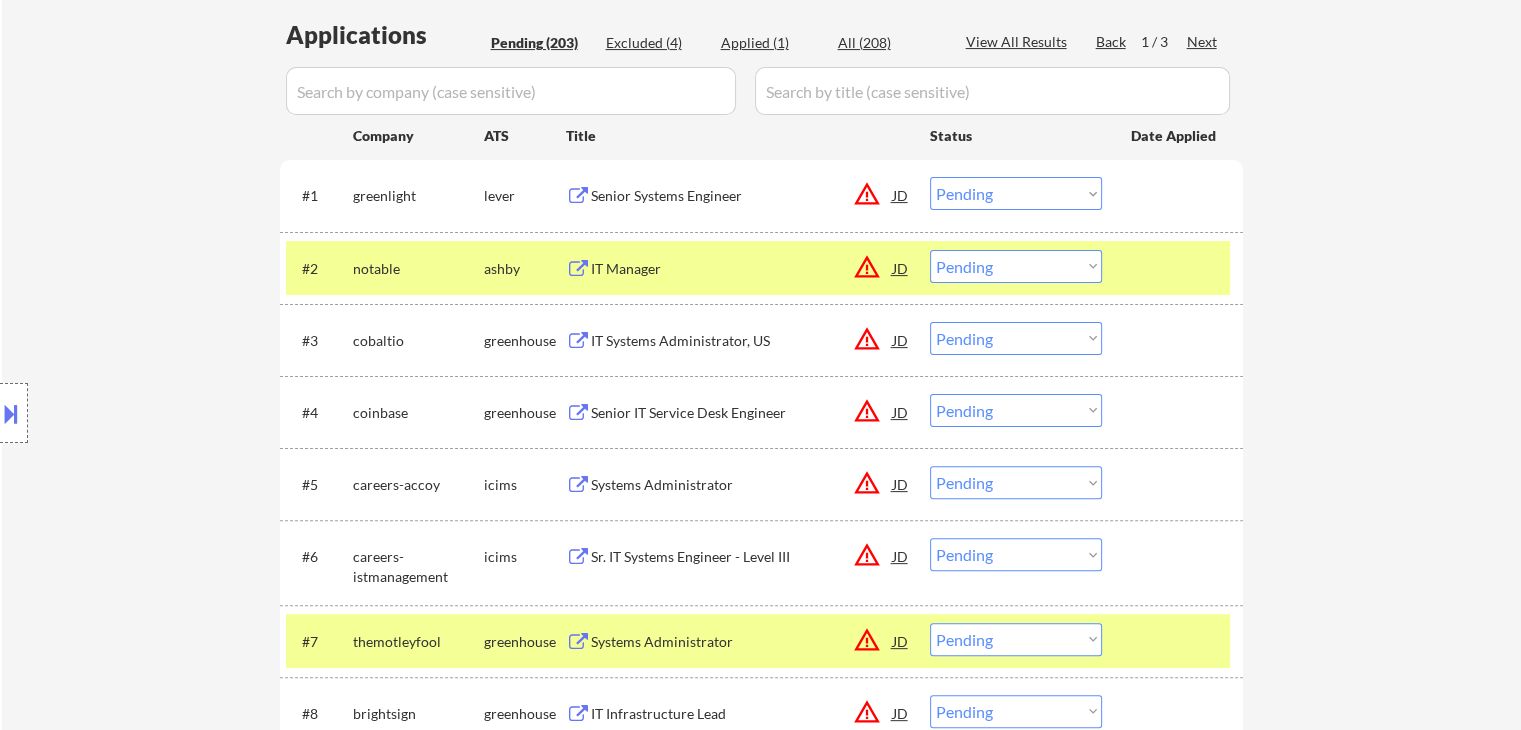 drag, startPoint x: 1011, startPoint y: 272, endPoint x: 967, endPoint y: 277, distance: 44.28318 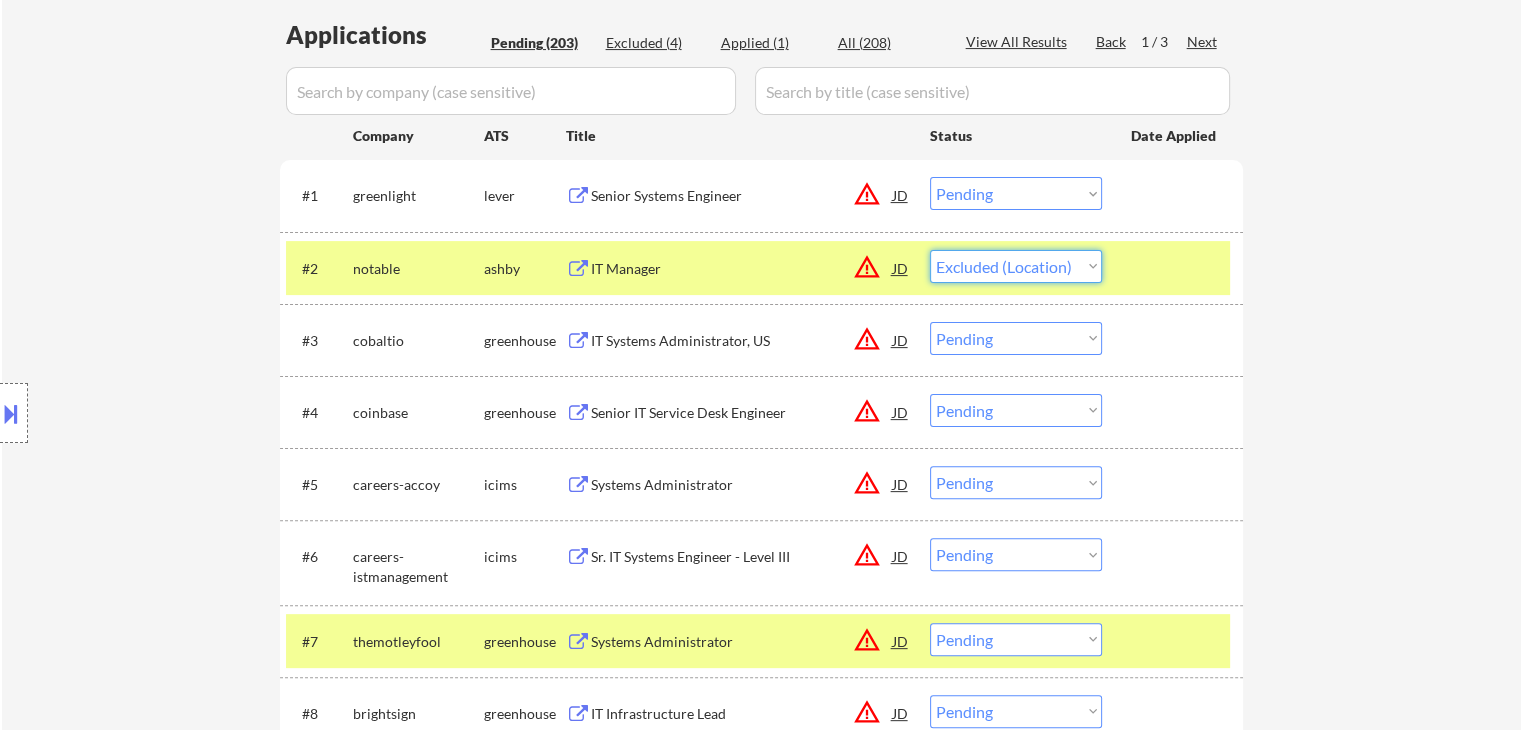click on "Choose an option... Pending Applied Excluded (Questions) Excluded (Expired) Excluded (Location) Excluded (Bad Match) Excluded (Blocklist) Excluded (Salary) Excluded (Other)" at bounding box center [1016, 266] 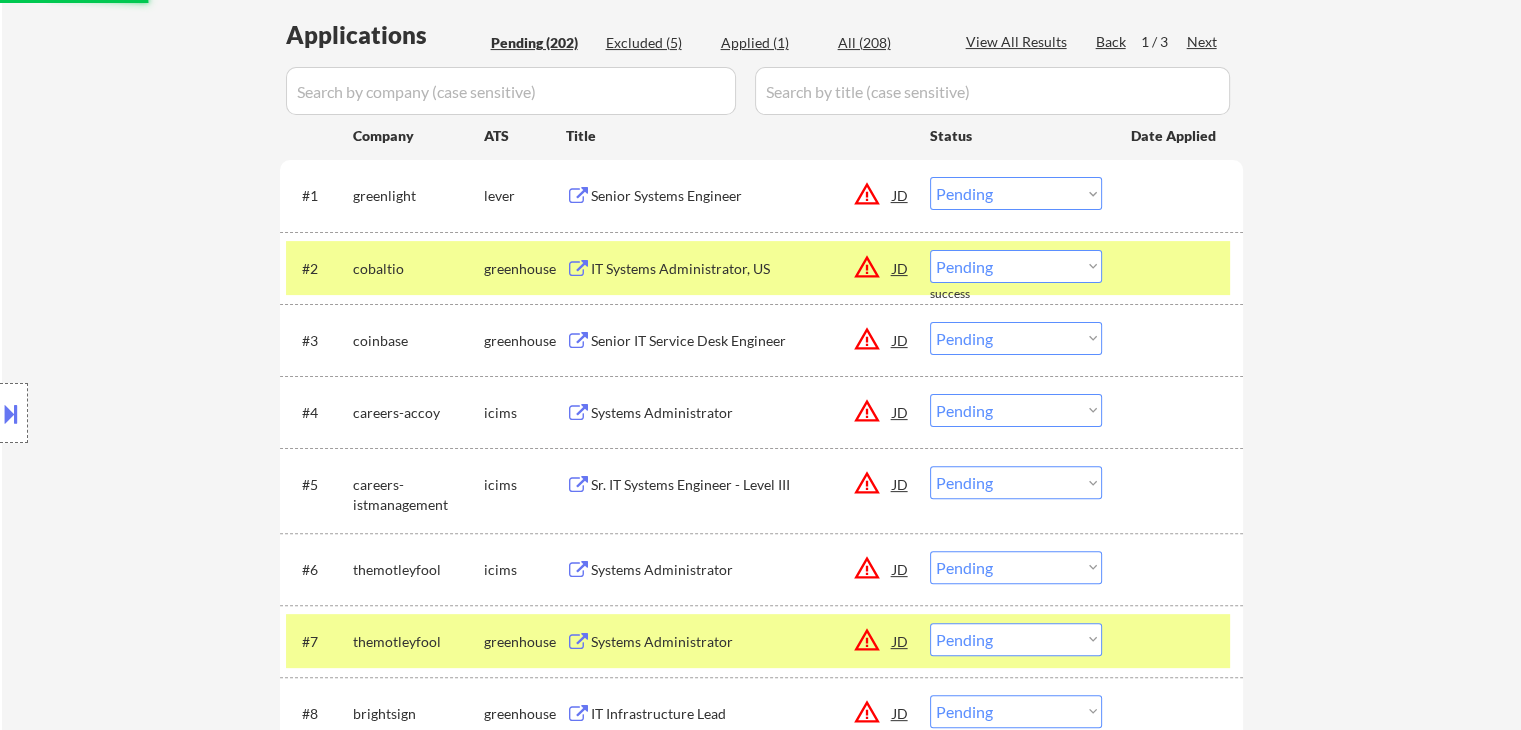 click on "← Return to /applysquad Mailslurp Inbox Job Search Builder Joshua Gourgues User Email:  joshua.gourgues@gmail.com Application Email:  joshua.gourgues@gmail.com Mailslurp Email:  joshua.gourgues@mailflux.com LinkedIn:   https://www.linkedin.com/in/joshuagourgues/
Phone:  225-773-8621 Current Location:  Denham Springs, Louisiana Applies:  0 sent / 200 bought Internal Notes Note he completed *SOME* college if applications ask -- the school name is on his LI, he told us he did 3 years out of 4 but never finished his degree. Can work in country of residence?:  yes Squad Notes Minimum salary:  $150,000 Will need Visa to work in that country now/future?:   no Download Resume Add a Job Manually Shah Applications Pending (202) Excluded (5) Applied (1) All (208) View All Results Back 1 / 3
Next Company ATS Title Status Date Applied #1 greenlight lever Senior Systems Engineer JD warning_amber Choose an option... Pending Applied Excluded (Questions) Excluded (Expired) Excluded (Location) Excluded (Bad Match) success" at bounding box center [761, 3784] 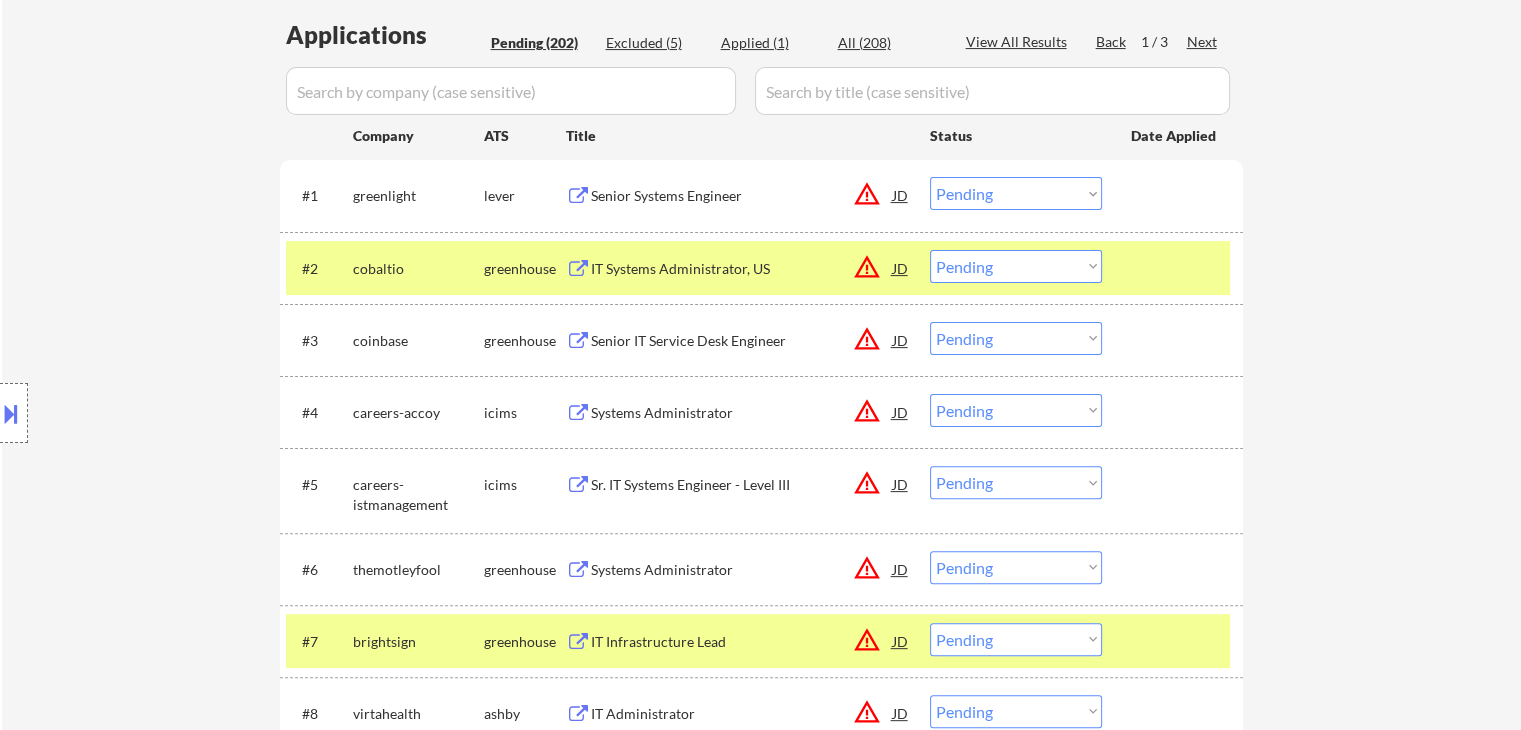 click on "IT Systems Administrator, [COUNTRY]" at bounding box center [742, 269] 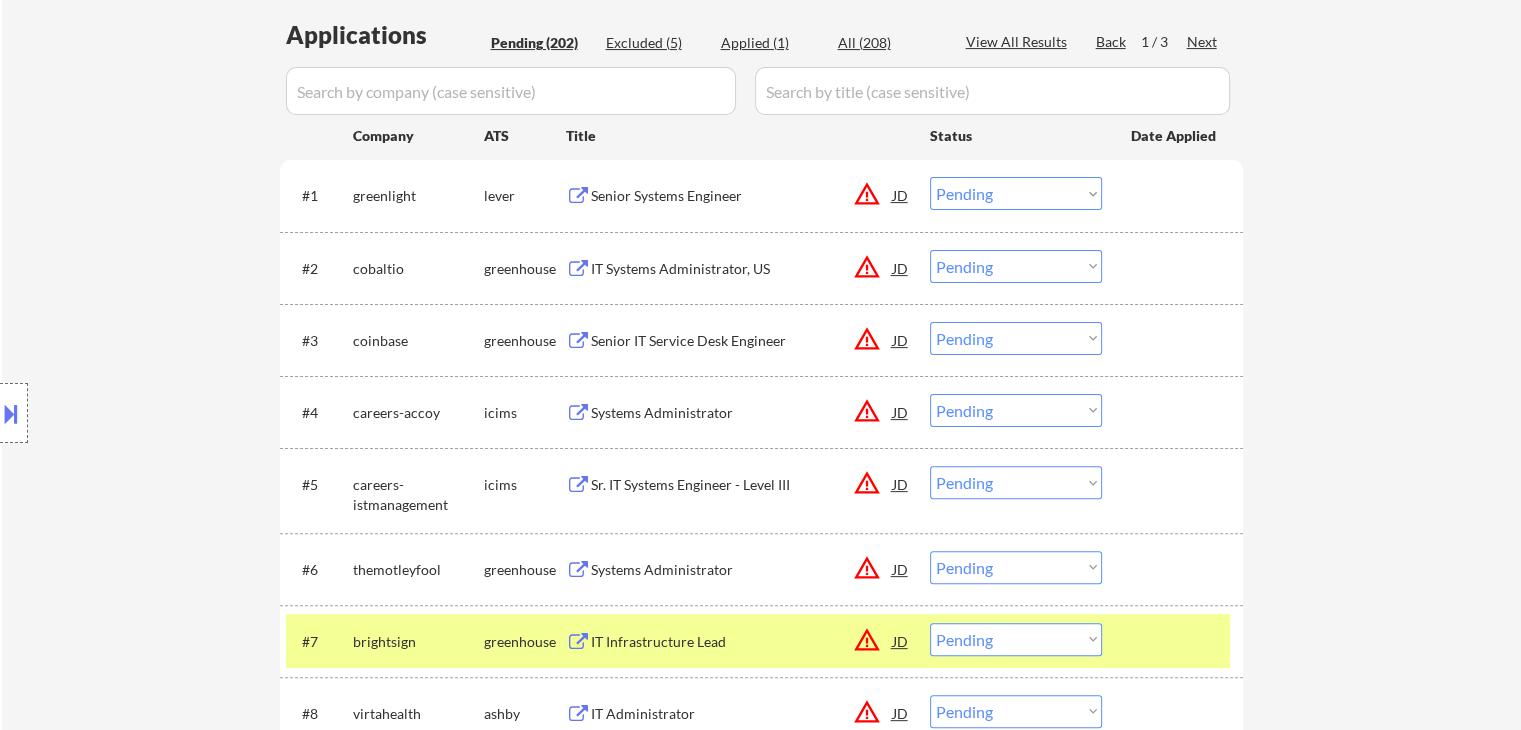 click on "Choose an option... Pending Applied Excluded (Questions) Excluded (Expired) Excluded (Location) Excluded (Bad Match) Excluded (Blocklist) Excluded (Salary) Excluded (Other)" at bounding box center (1016, 266) 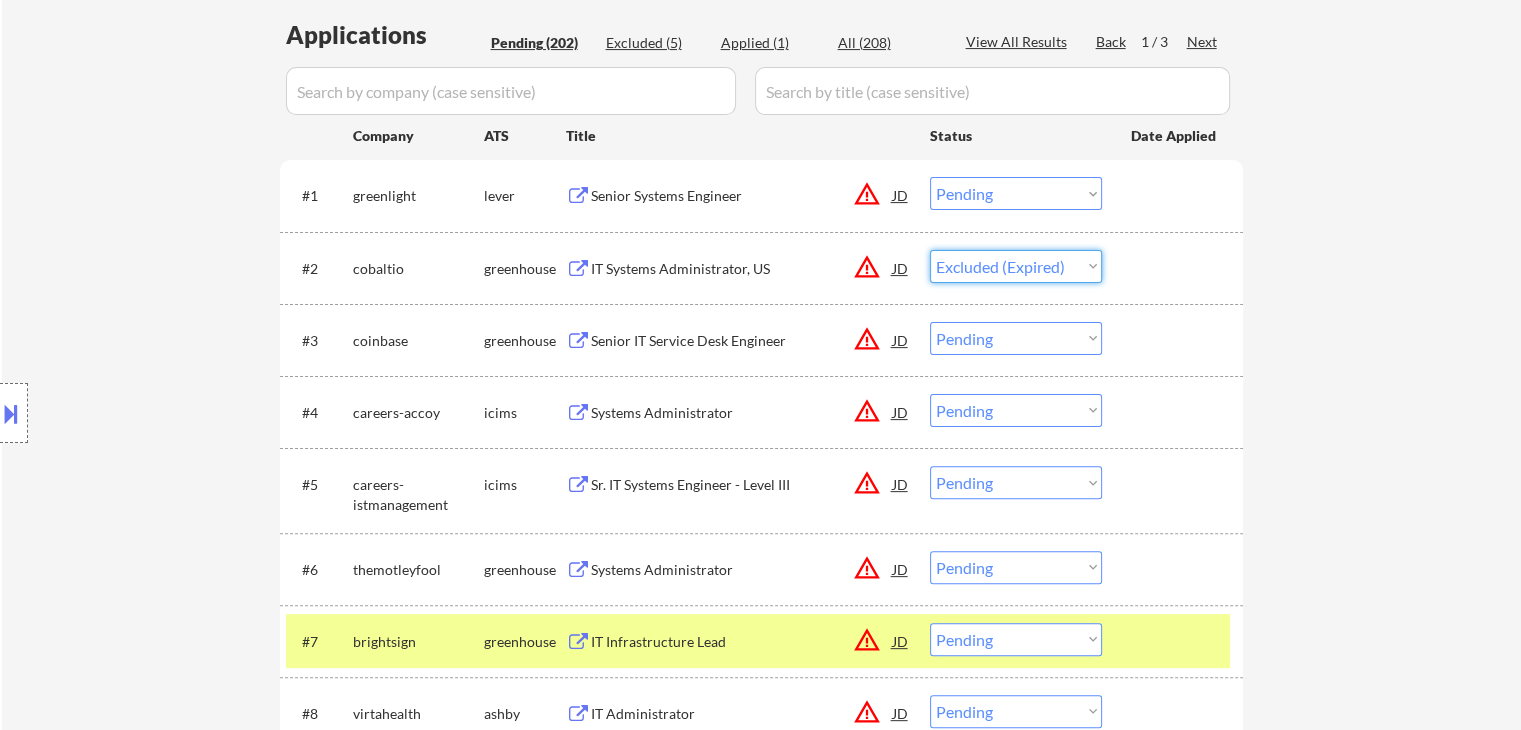 click on "Choose an option... Pending Applied Excluded (Questions) Excluded (Expired) Excluded (Location) Excluded (Bad Match) Excluded (Blocklist) Excluded (Salary) Excluded (Other)" at bounding box center [1016, 266] 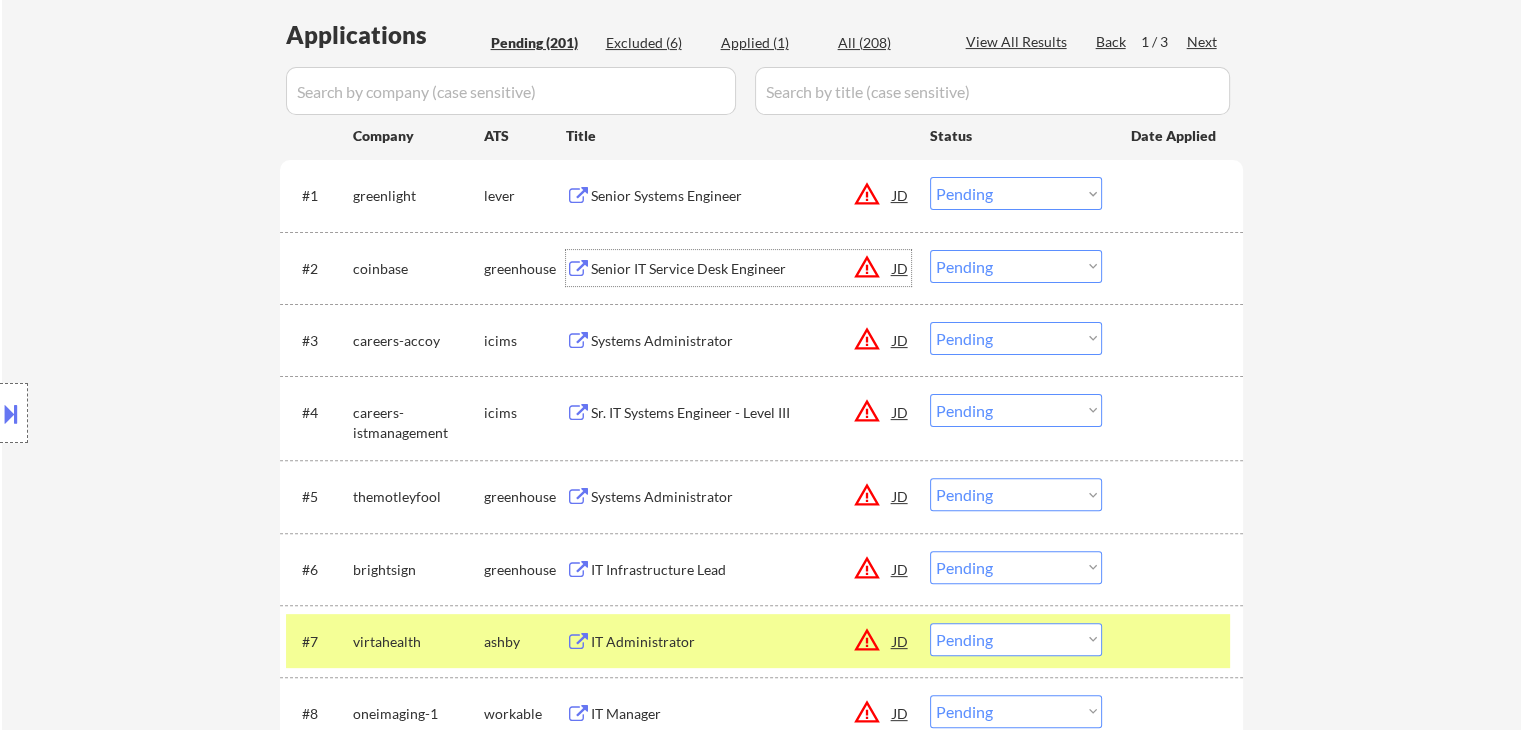 click on "Senior IT Service Desk Engineer" at bounding box center (742, 269) 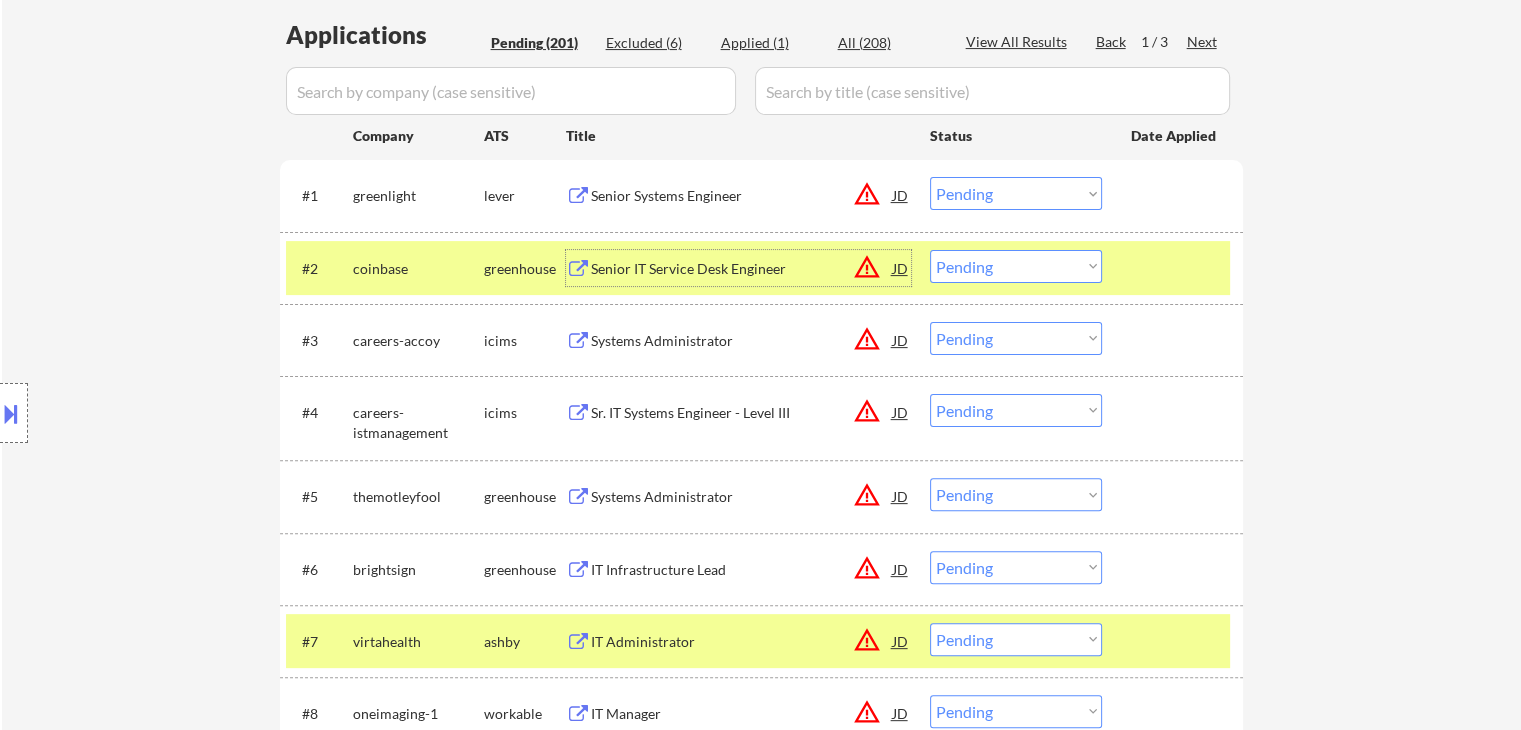 drag, startPoint x: 1044, startPoint y: 259, endPoint x: 998, endPoint y: 257, distance: 46.043457 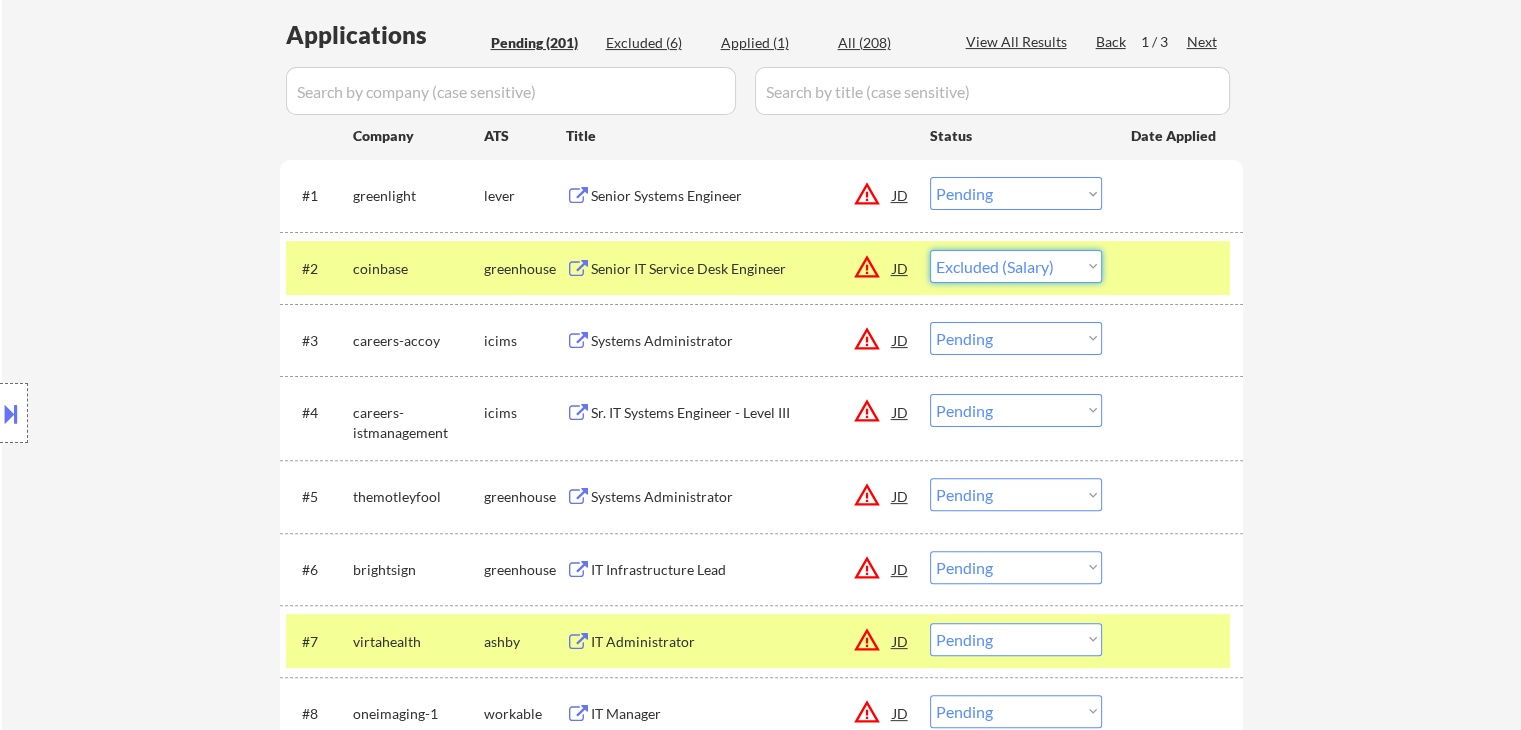 click on "Choose an option... Pending Applied Excluded (Questions) Excluded (Expired) Excluded (Location) Excluded (Bad Match) Excluded (Blocklist) Excluded (Salary) Excluded (Other)" at bounding box center [1016, 266] 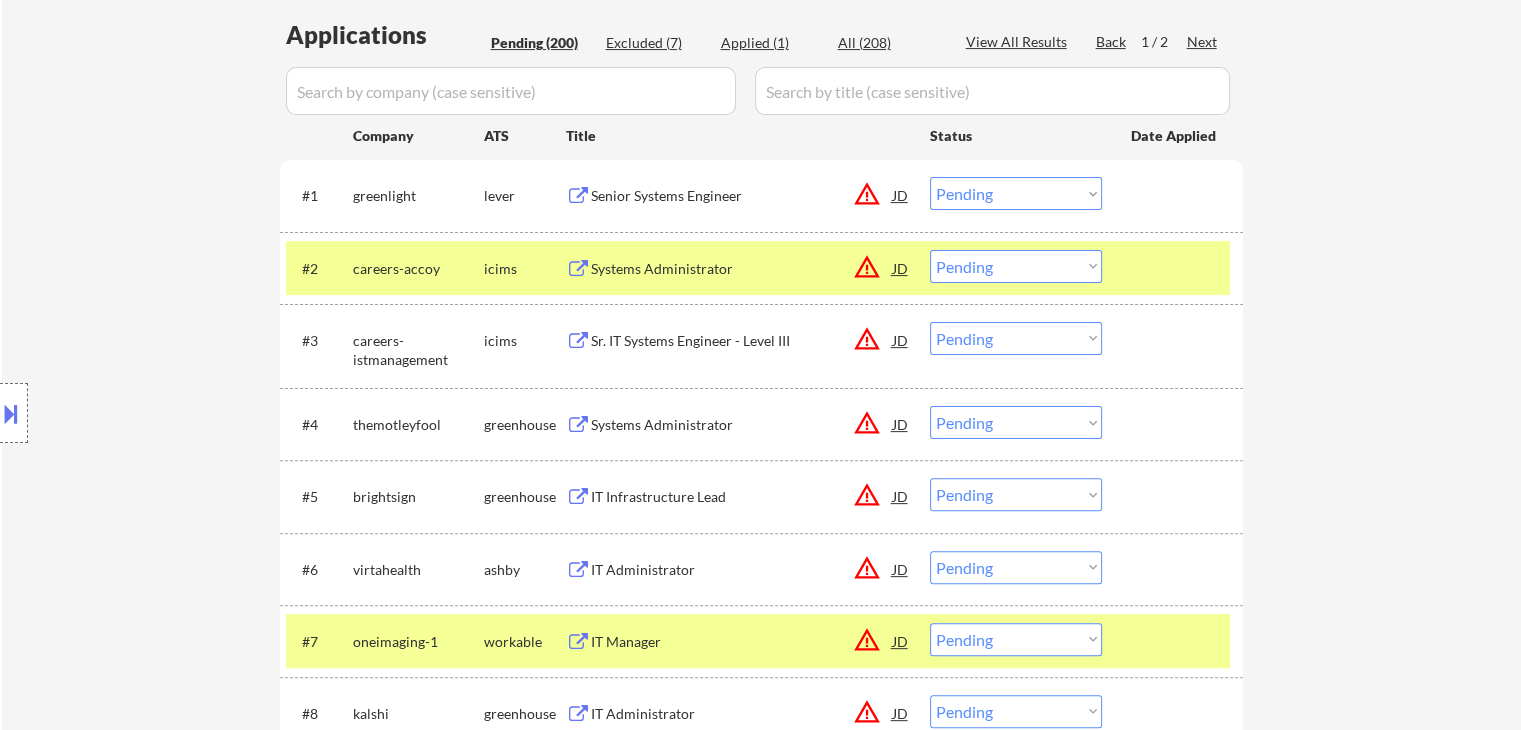 click on "warning_amber" at bounding box center [867, 267] 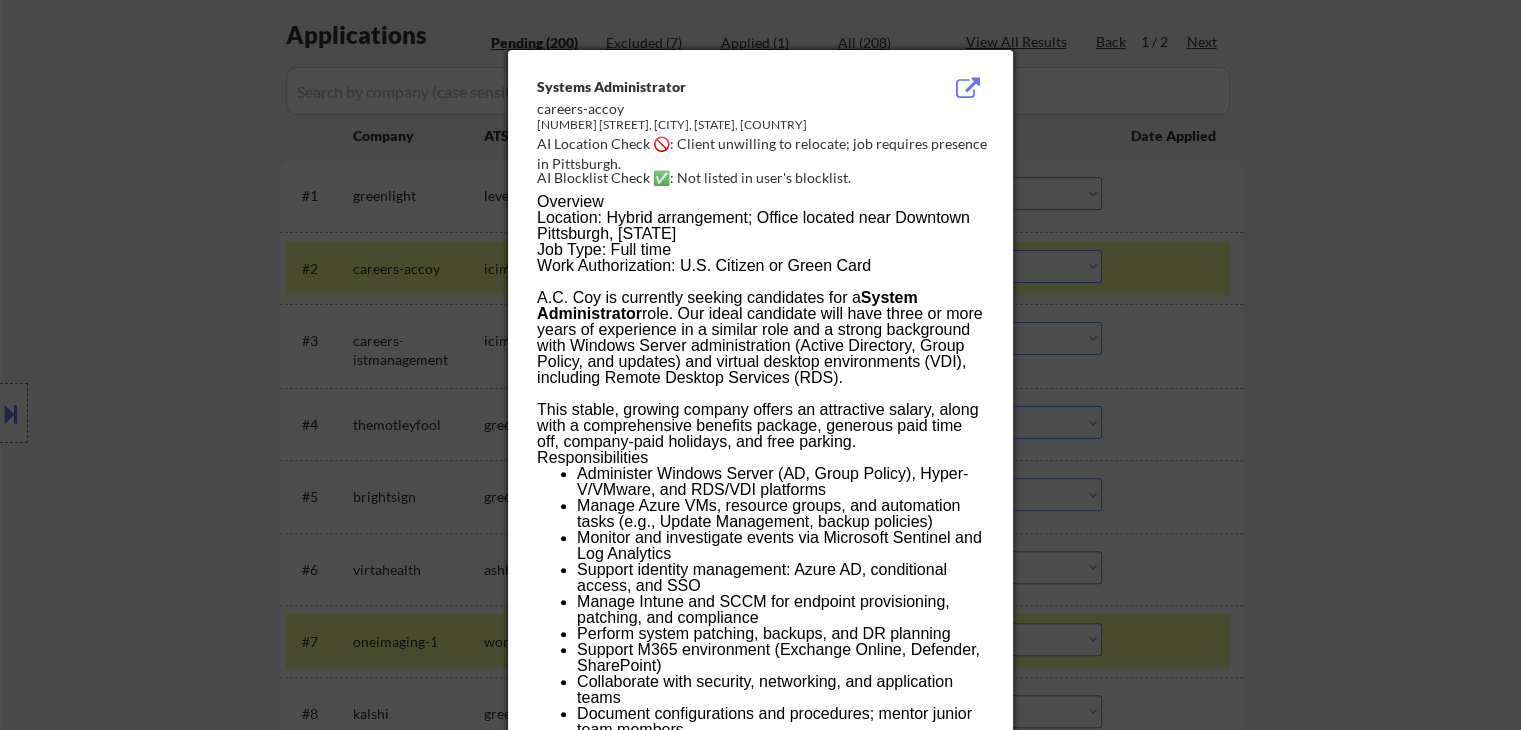 click at bounding box center [760, 365] 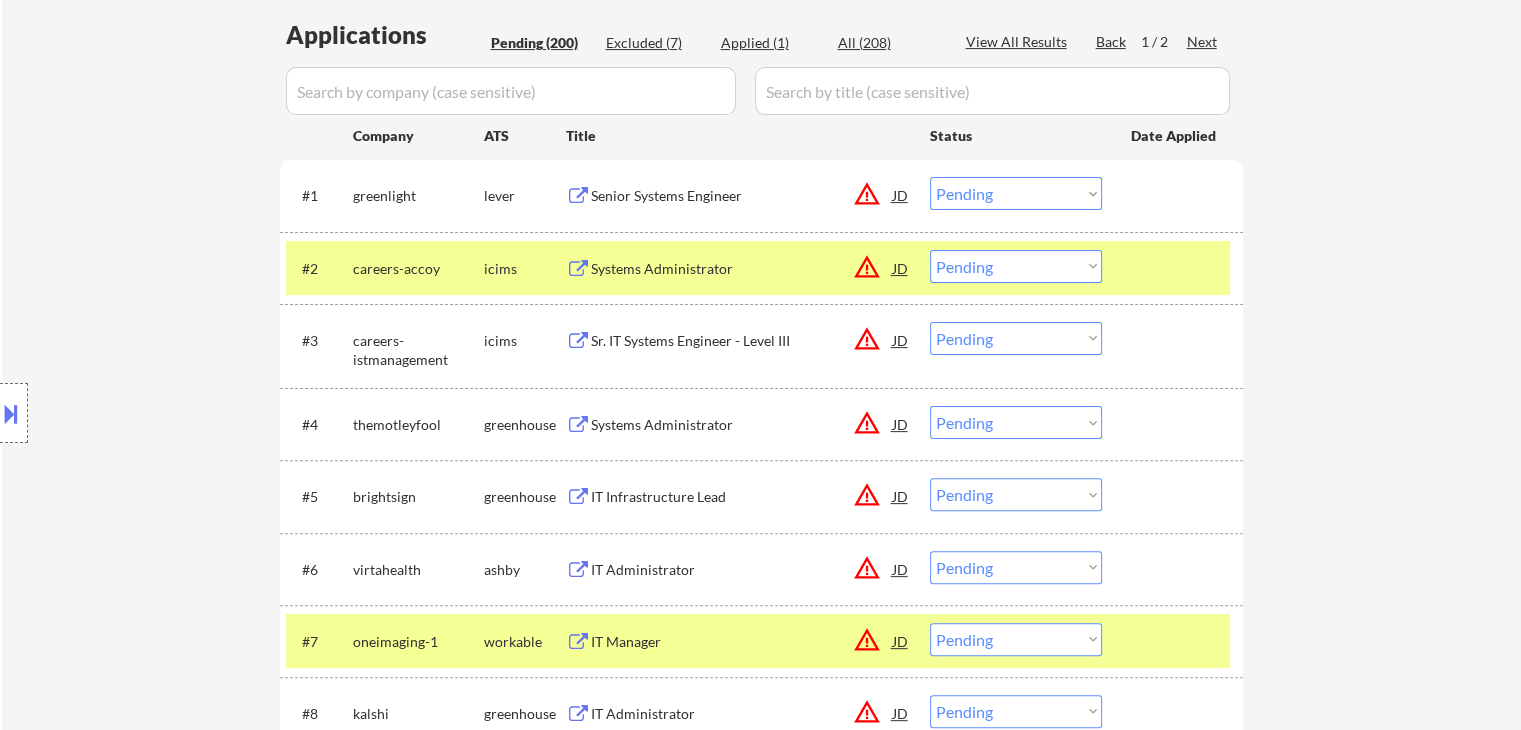 click on "Choose an option... Pending Applied Excluded (Questions) Excluded (Expired) Excluded (Location) Excluded (Bad Match) Excluded (Blocklist) Excluded (Salary) Excluded (Other)" at bounding box center (1016, 266) 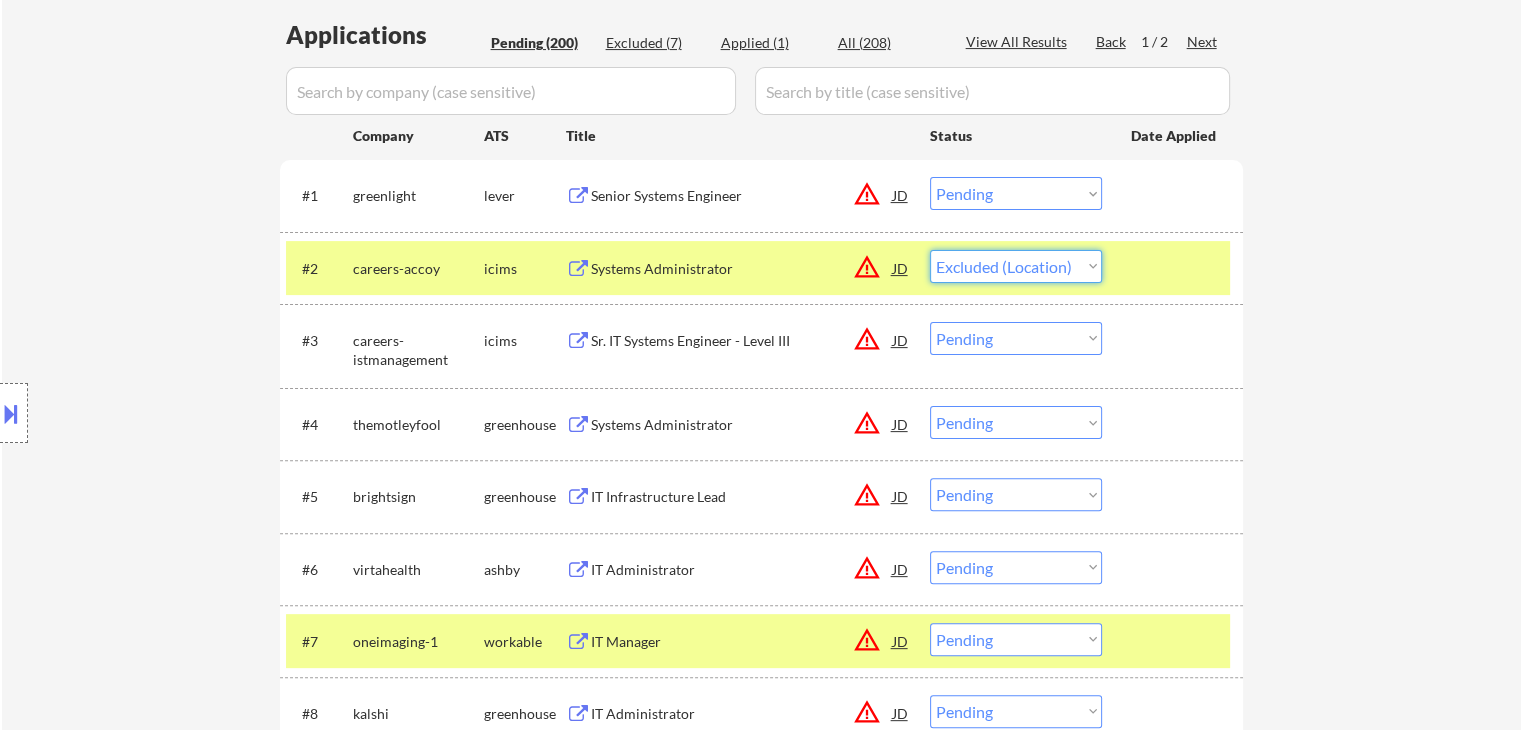 click on "Choose an option... Pending Applied Excluded (Questions) Excluded (Expired) Excluded (Location) Excluded (Bad Match) Excluded (Blocklist) Excluded (Salary) Excluded (Other)" at bounding box center (1016, 266) 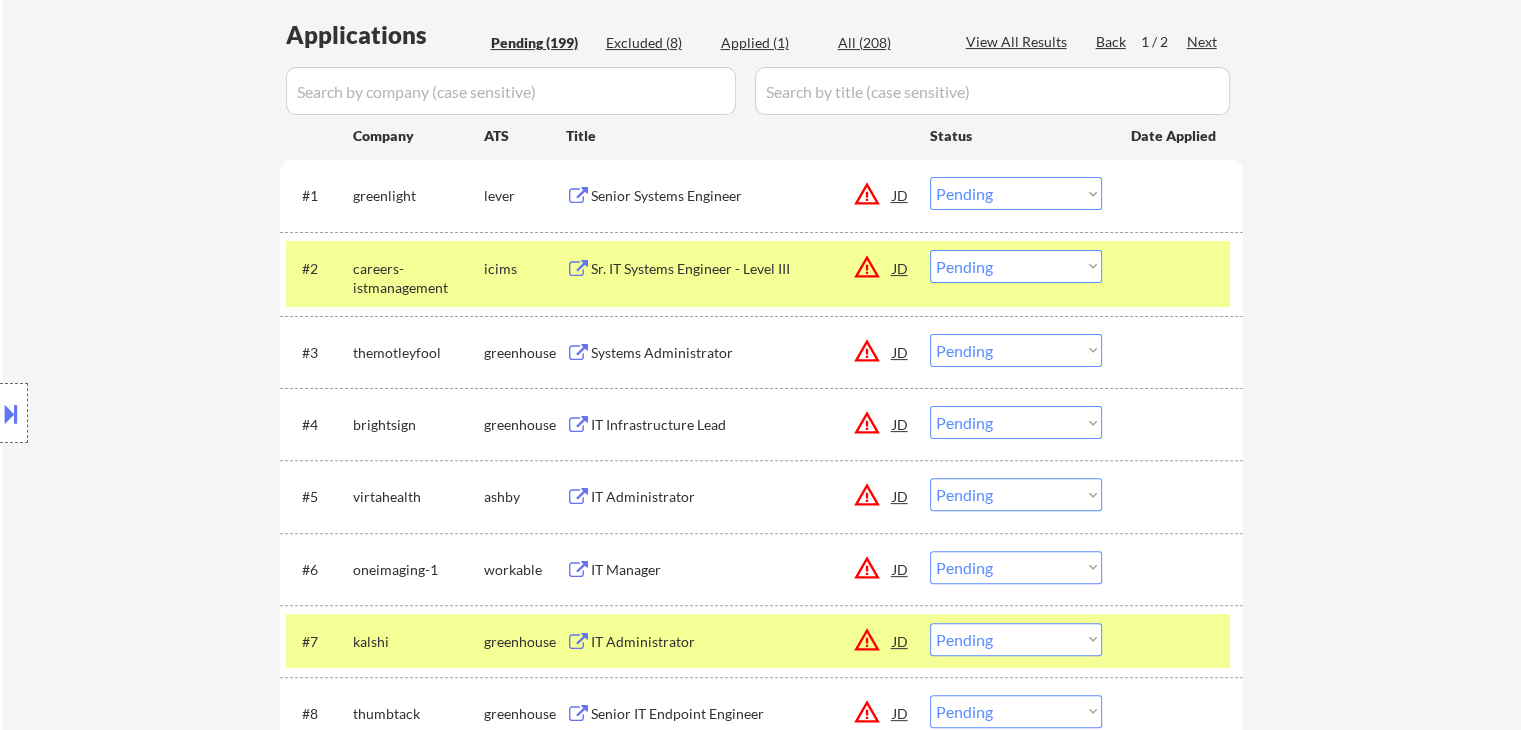 click on "Sr. IT Systems Engineer - Level III" at bounding box center (742, 269) 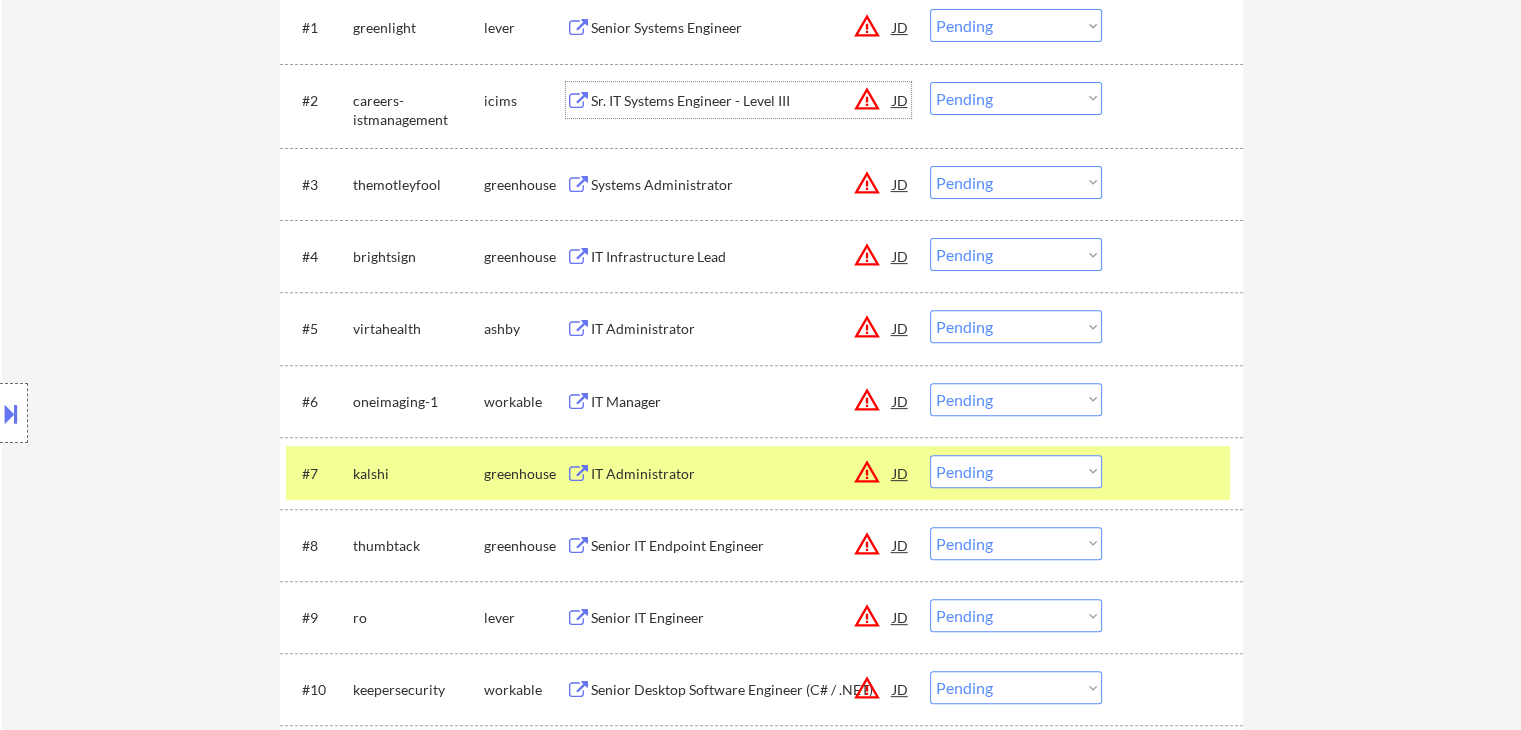 scroll, scrollTop: 700, scrollLeft: 0, axis: vertical 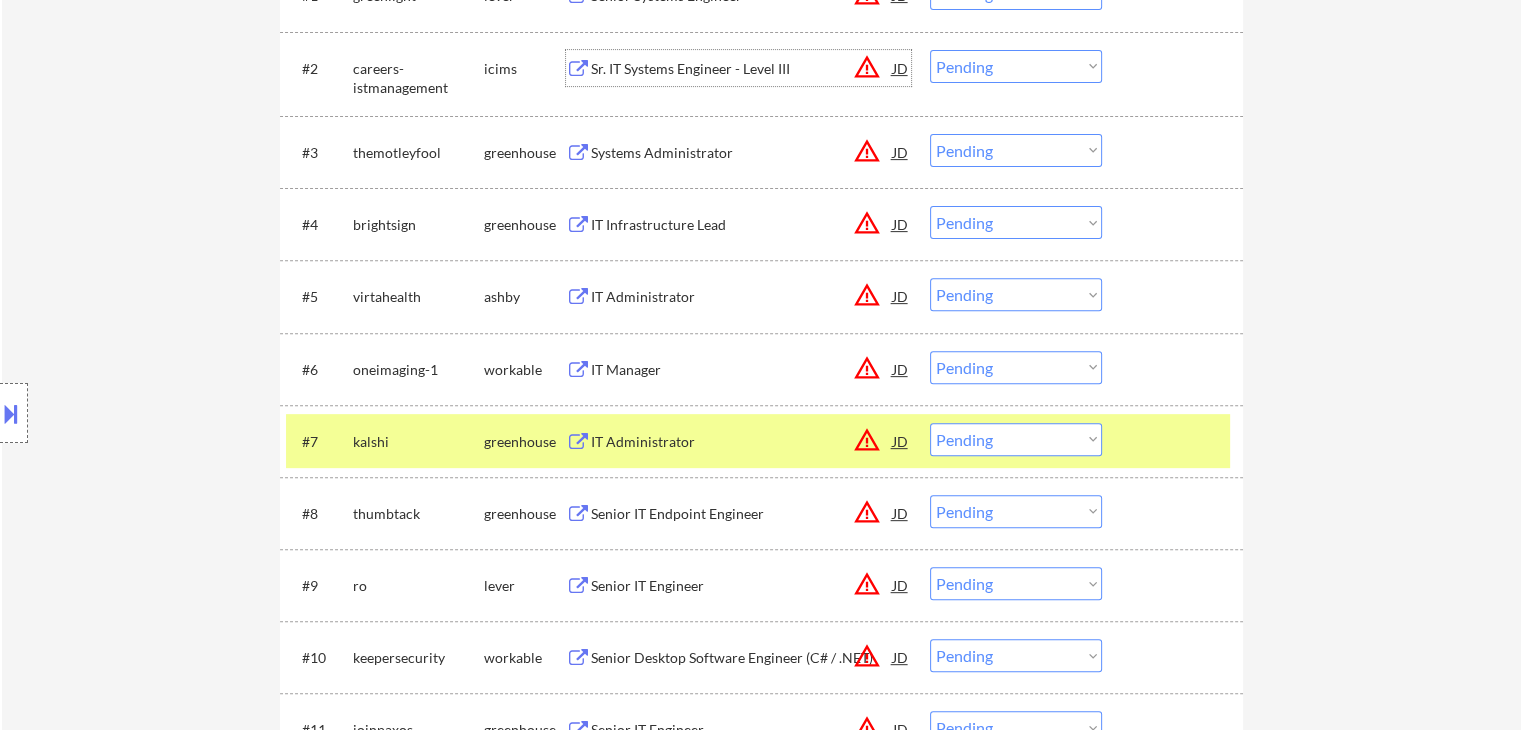 click on "Systems Administrator" at bounding box center [742, 153] 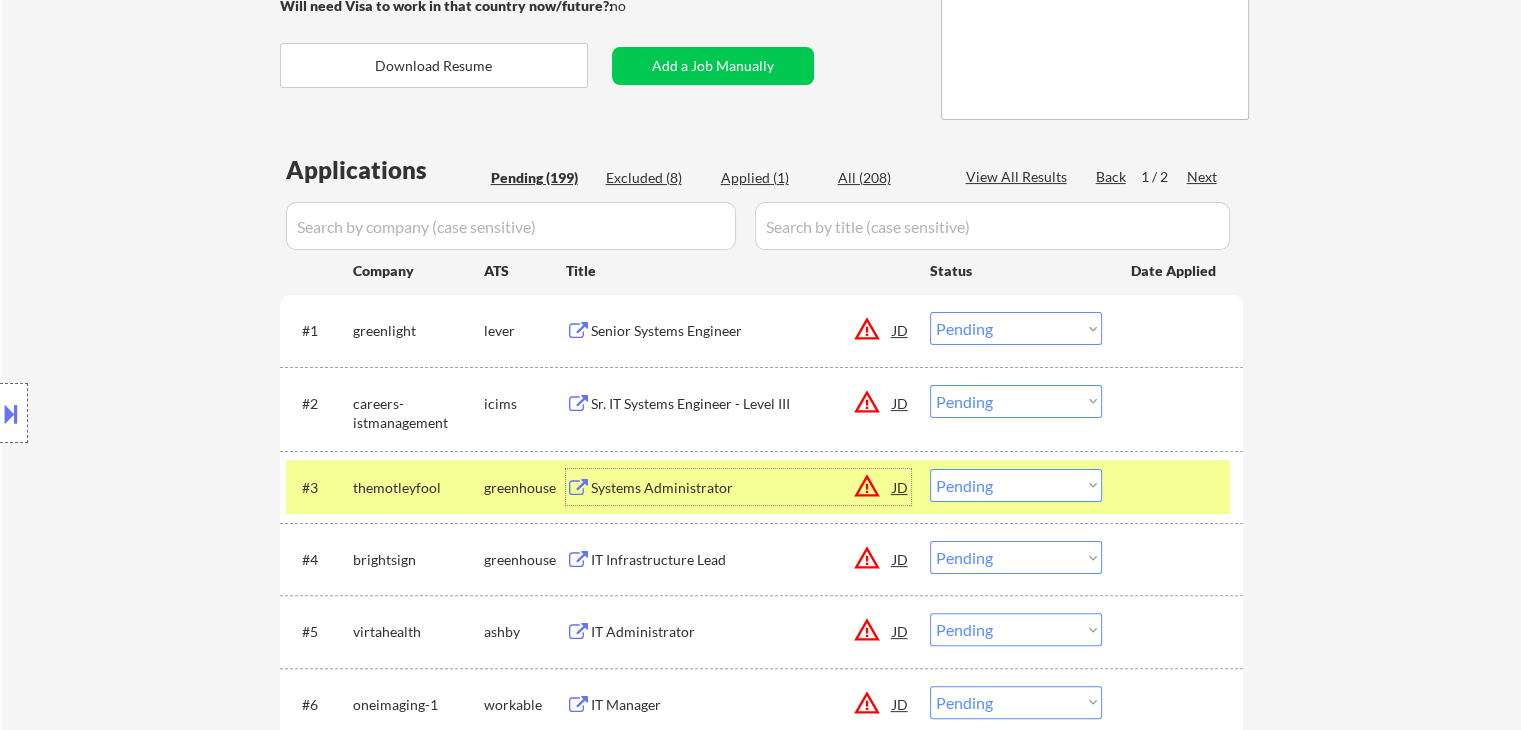 scroll, scrollTop: 400, scrollLeft: 0, axis: vertical 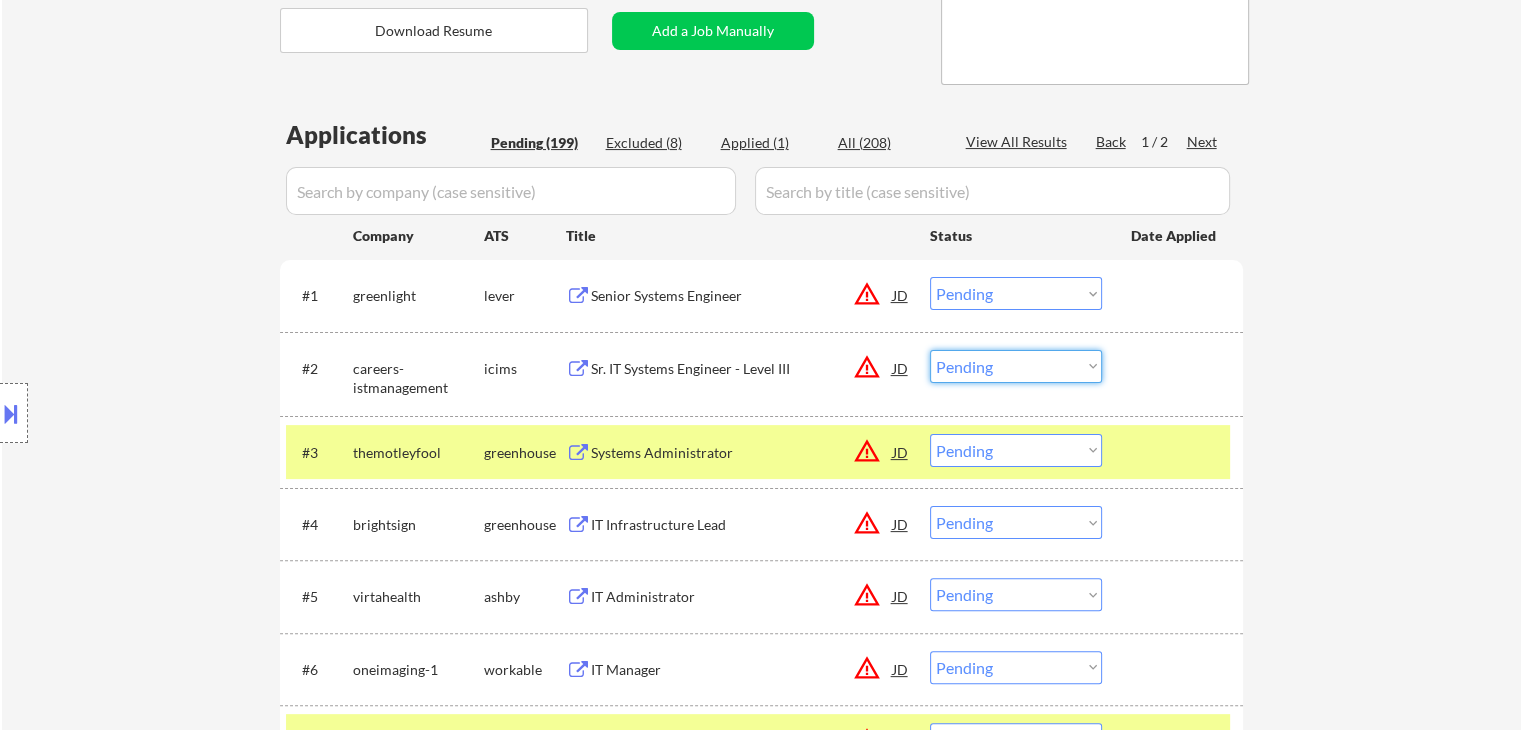 drag, startPoint x: 997, startPoint y: 367, endPoint x: 974, endPoint y: 367, distance: 23 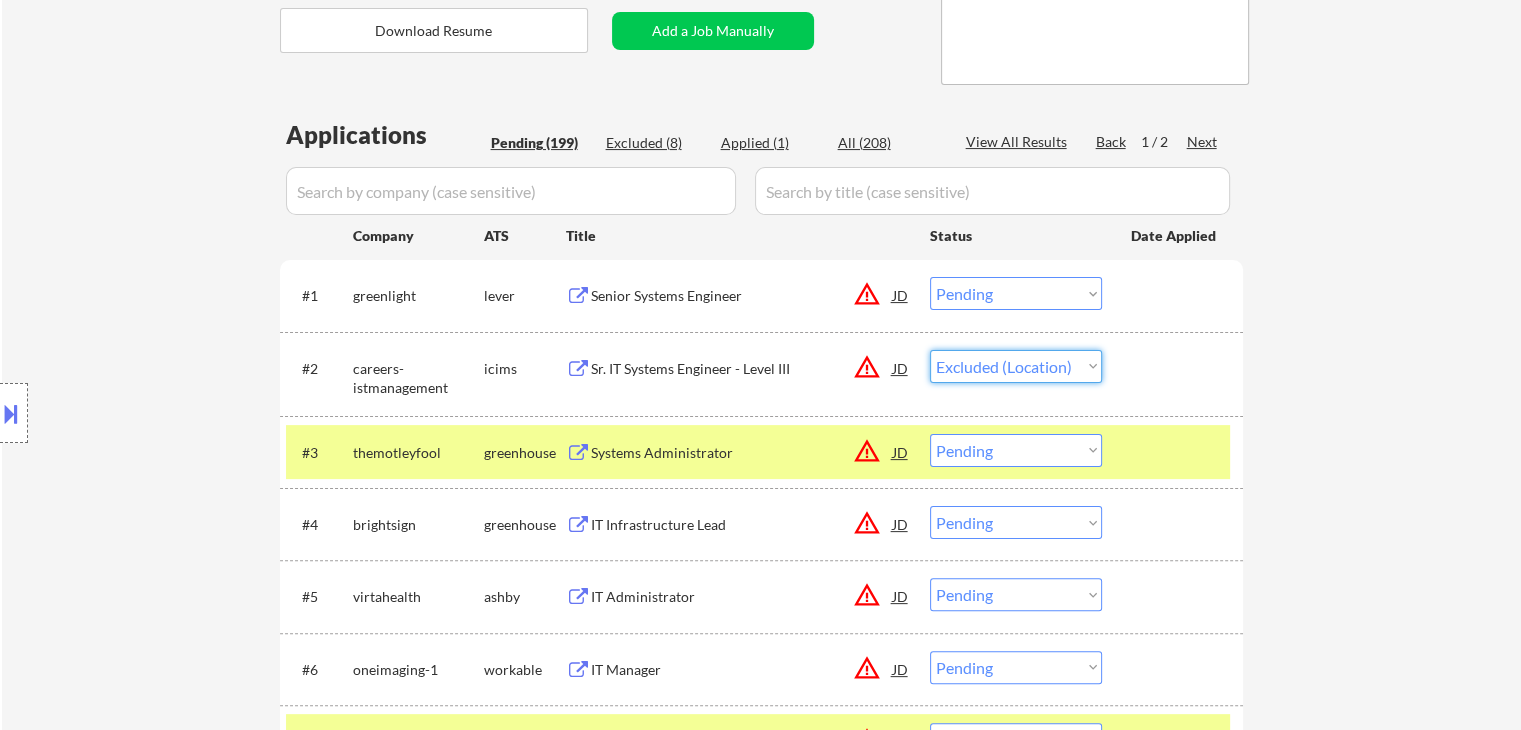 click on "Choose an option... Pending Applied Excluded (Questions) Excluded (Expired) Excluded (Location) Excluded (Bad Match) Excluded (Blocklist) Excluded (Salary) Excluded (Other)" at bounding box center [1016, 366] 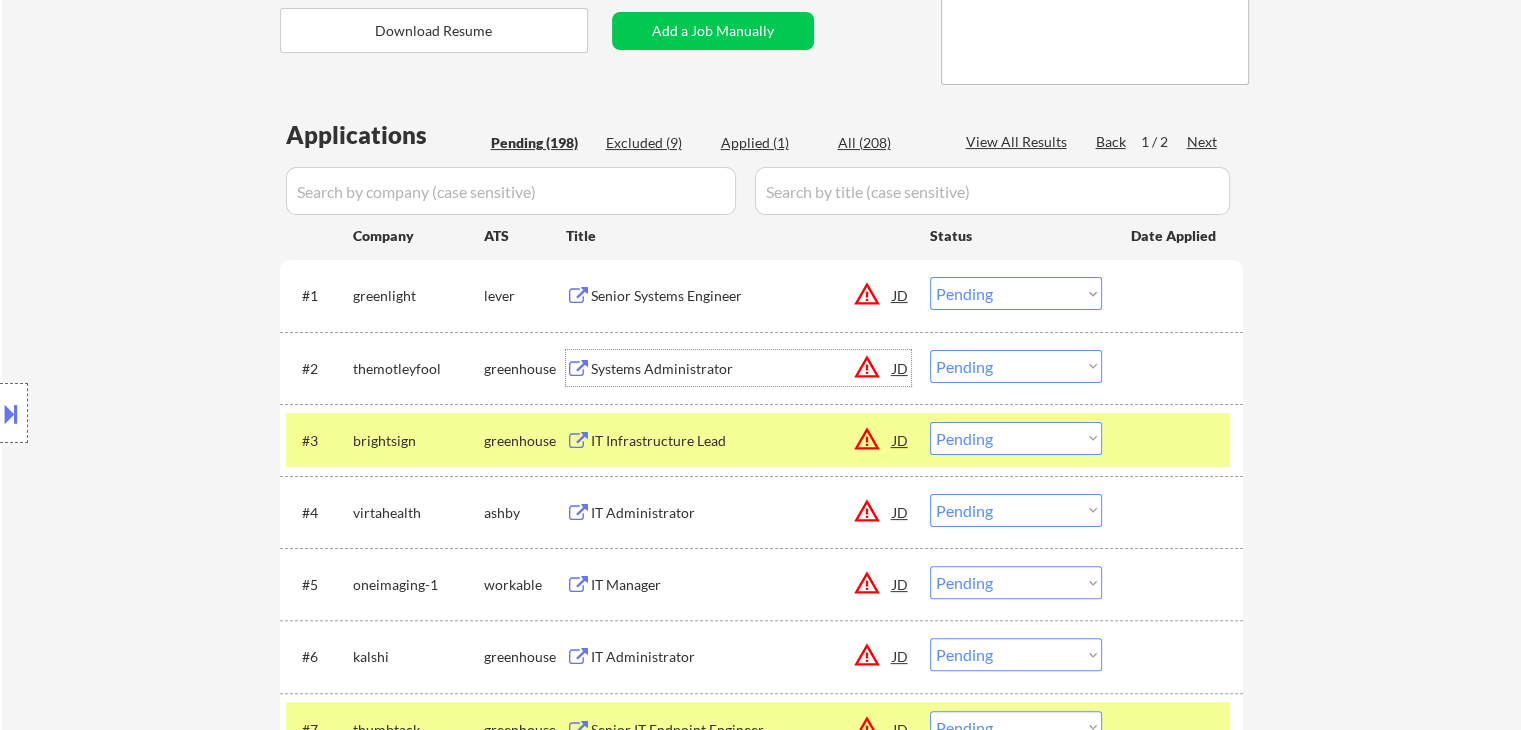 click on "Systems Administrator" at bounding box center [742, 369] 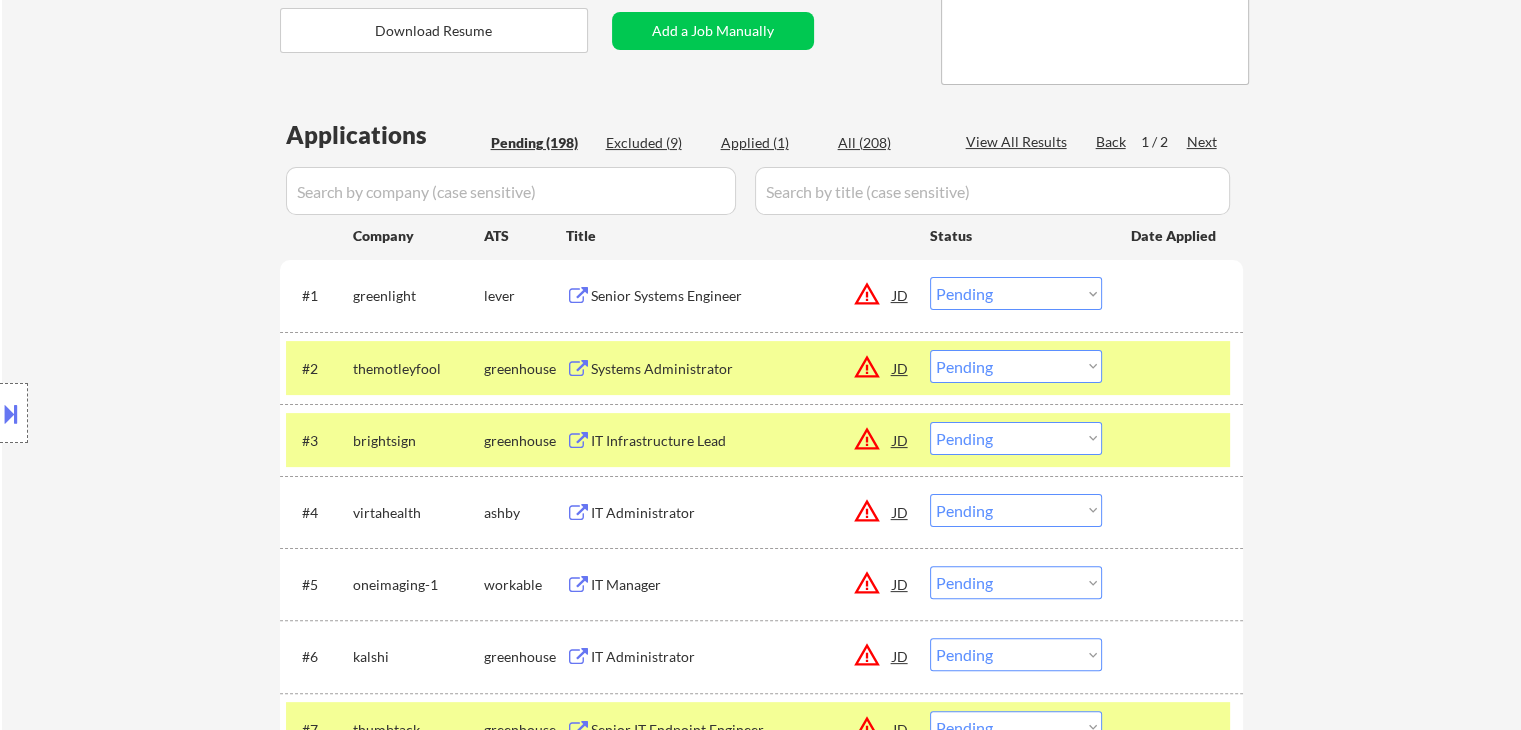 click on "IT Infrastructure Lead" at bounding box center (742, 441) 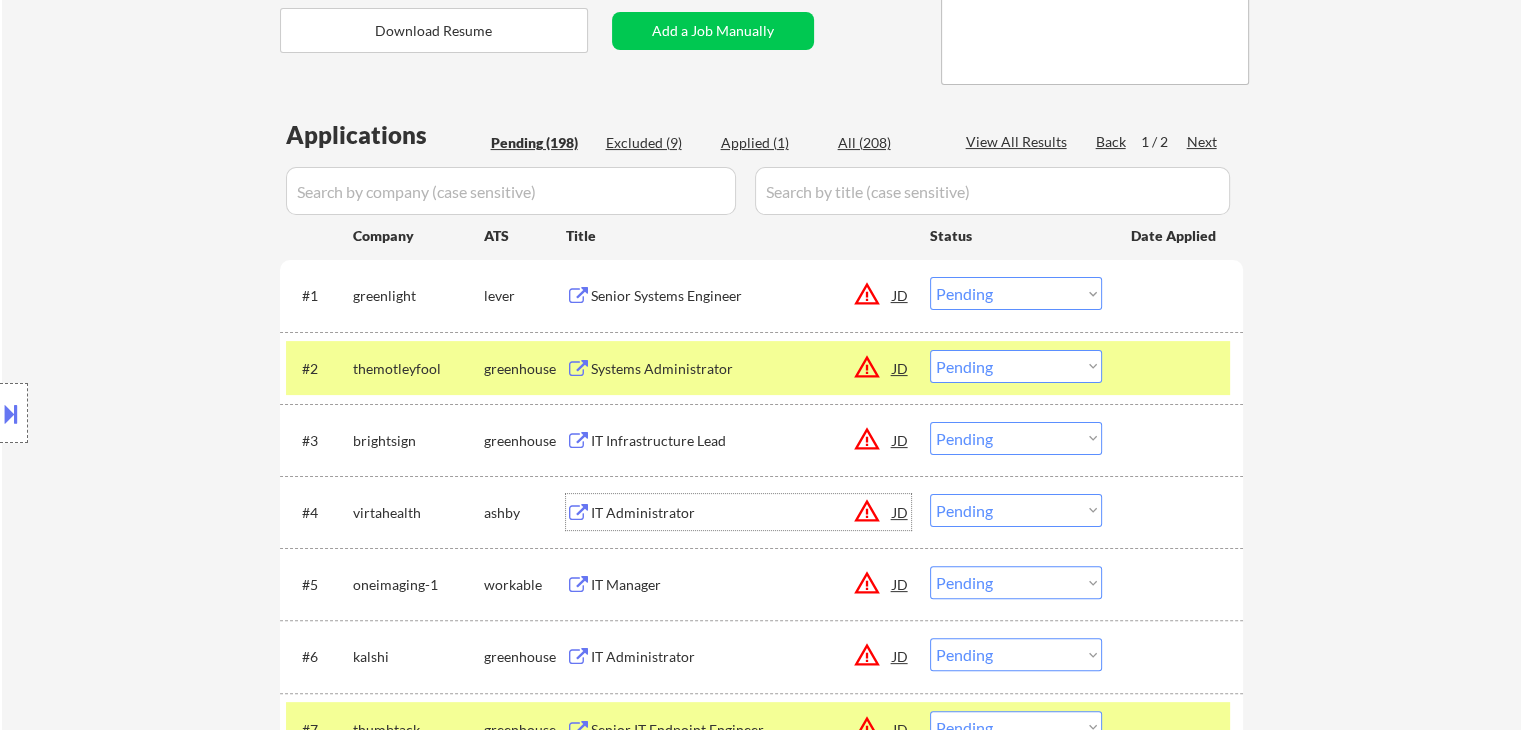 click on "IT Administrator" at bounding box center (742, 513) 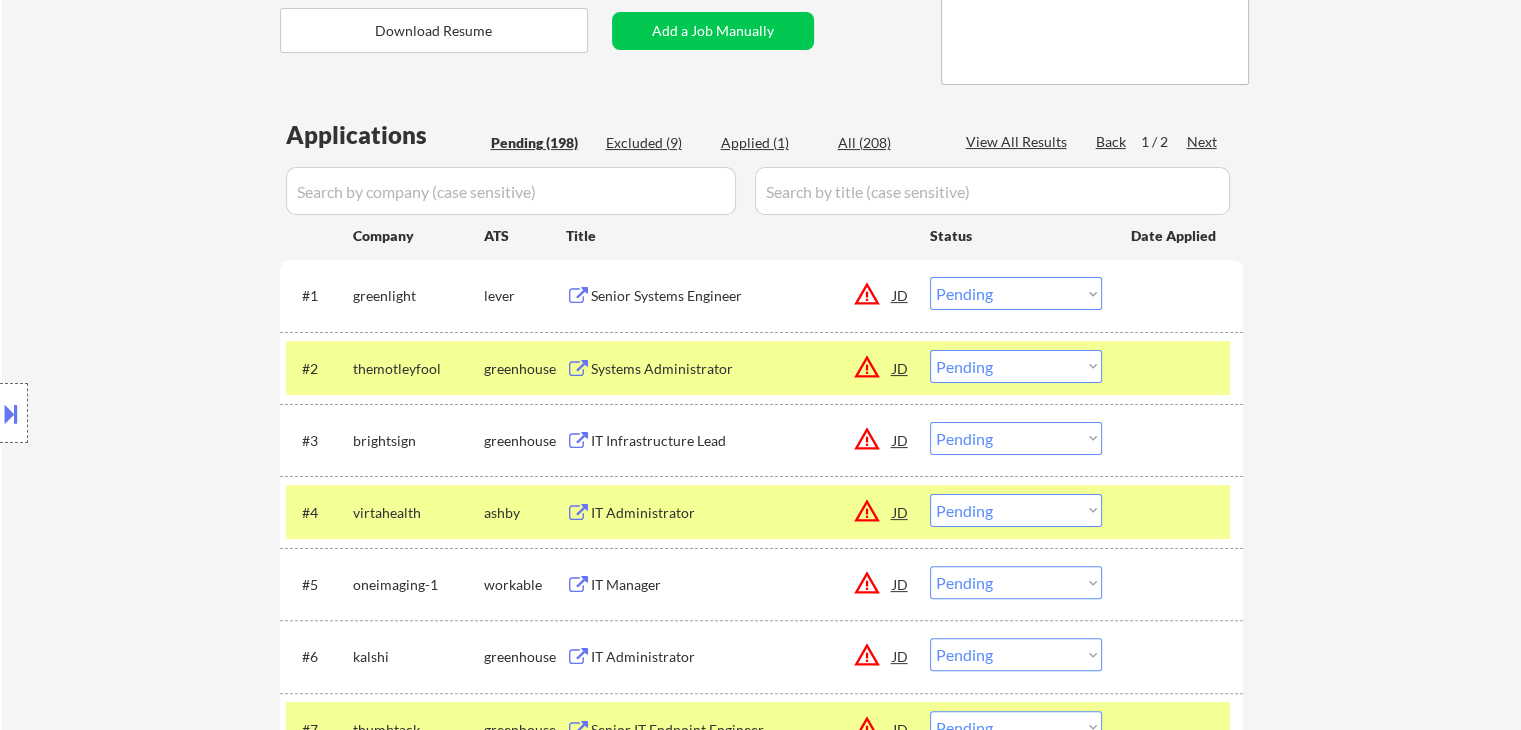 click on "IT Manager" at bounding box center (742, 585) 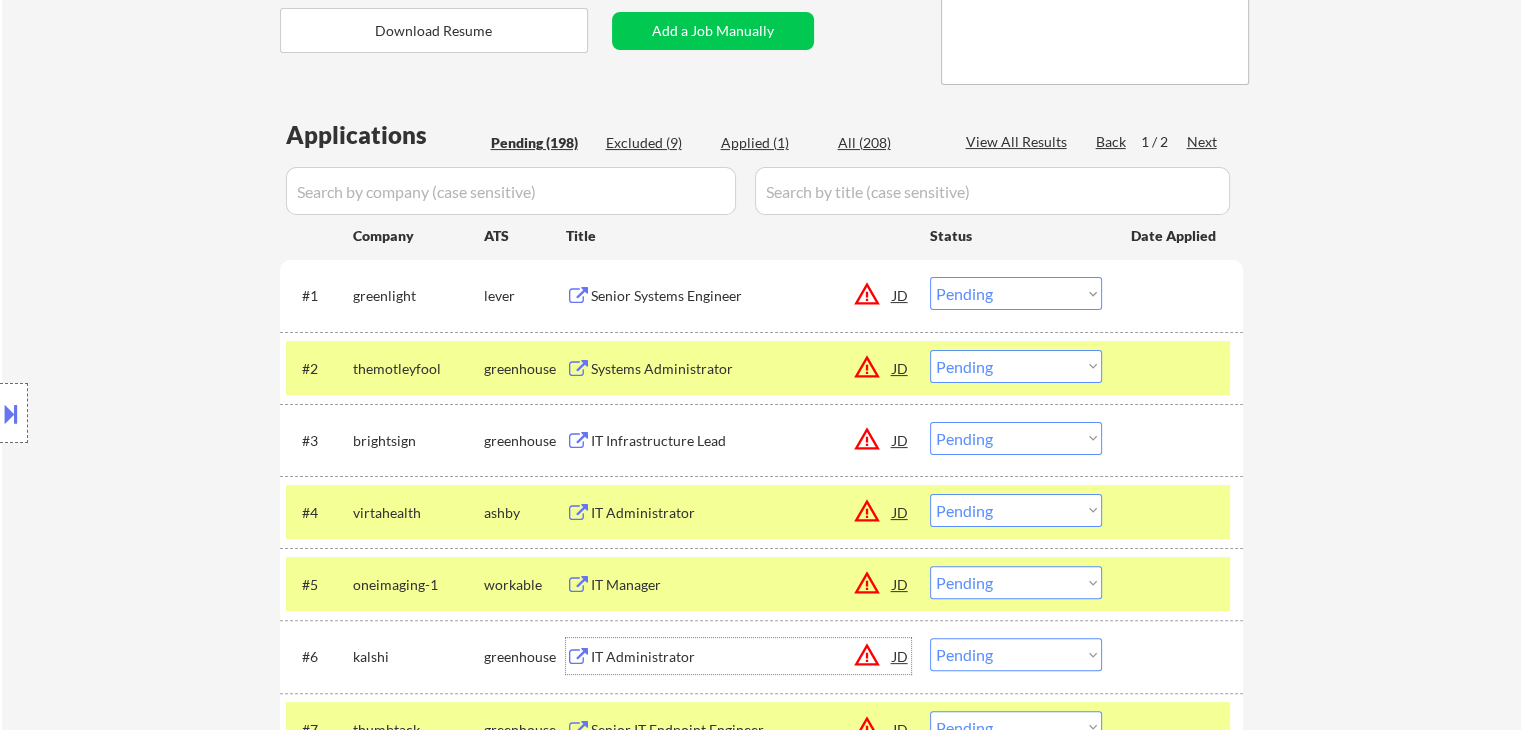 click on "IT Administrator" at bounding box center [742, 656] 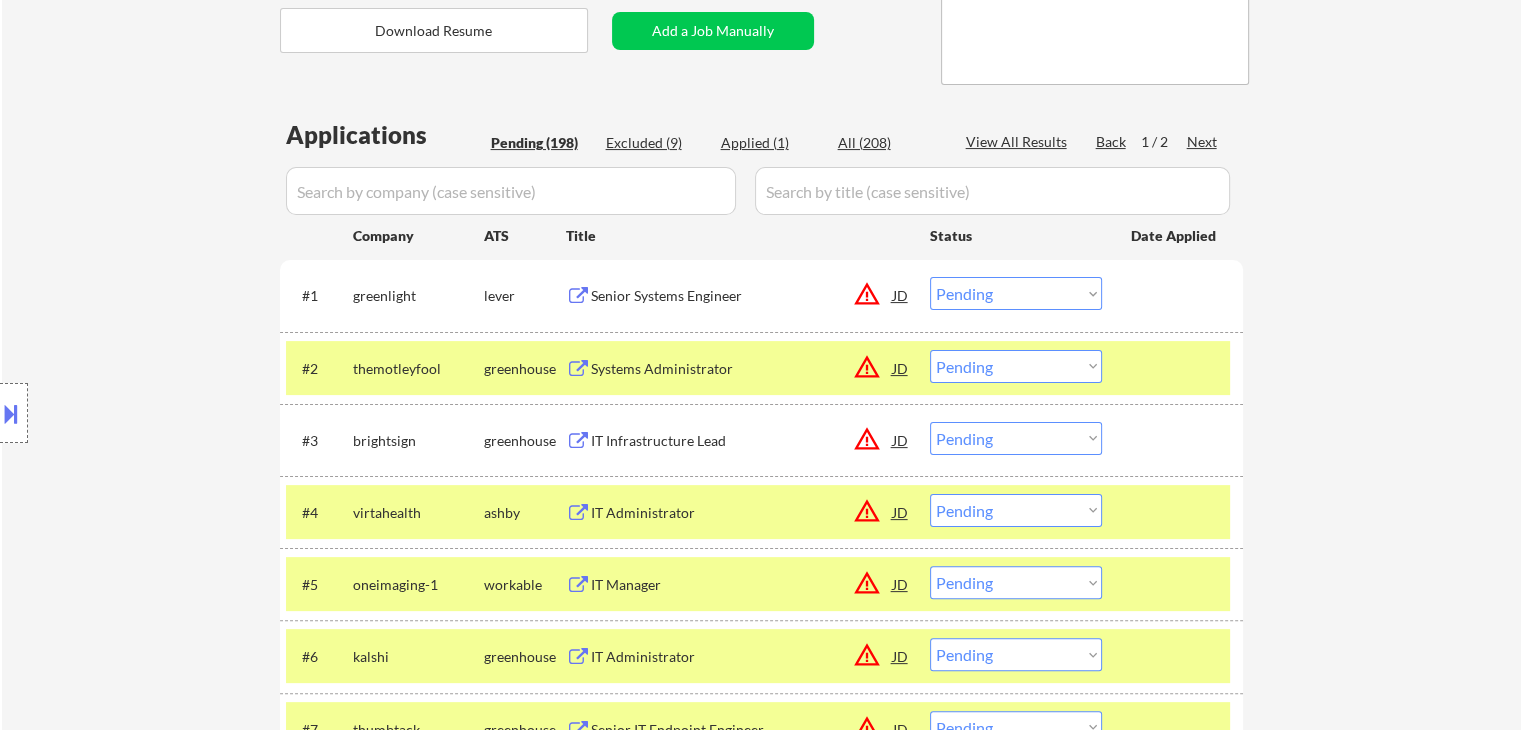 scroll, scrollTop: 700, scrollLeft: 0, axis: vertical 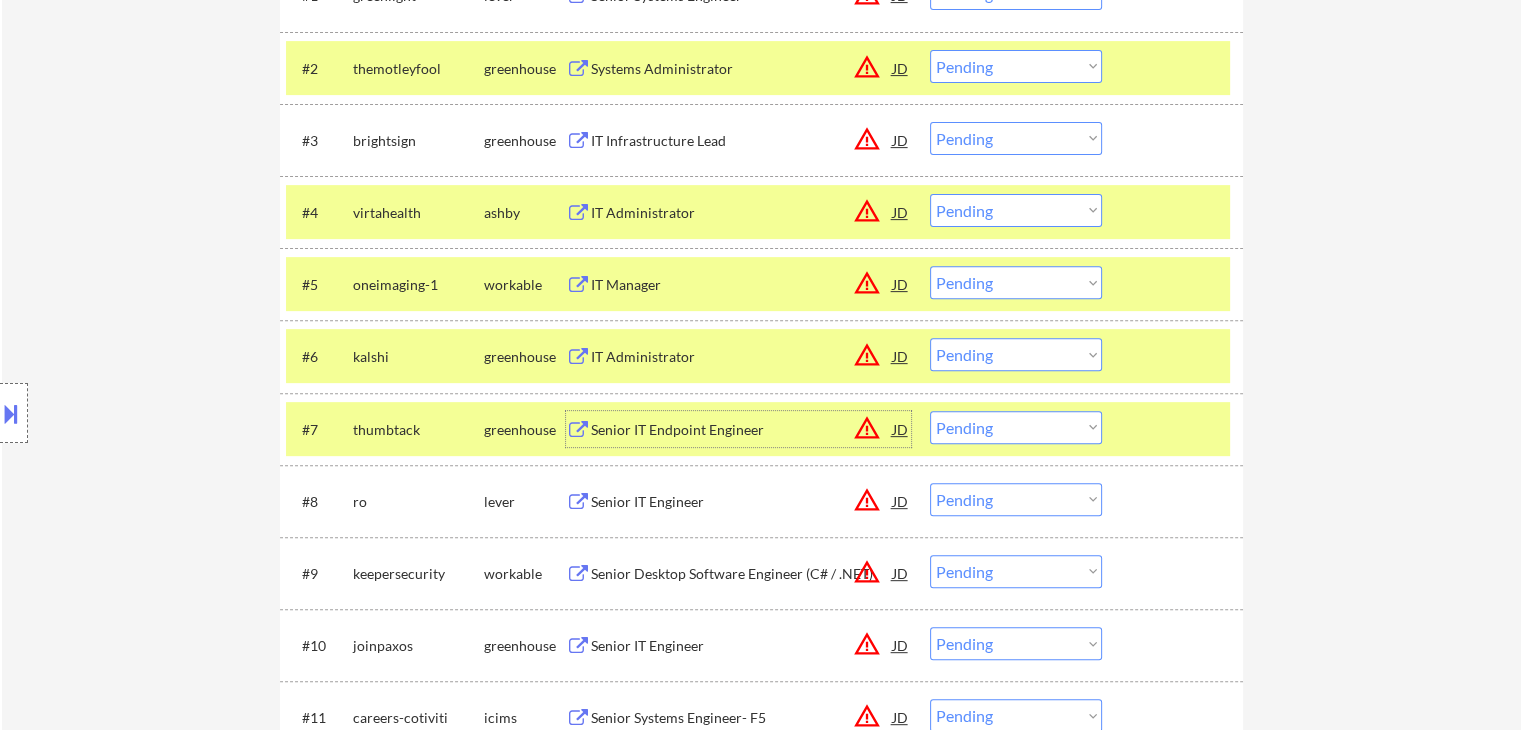 click on "Senior IT Endpoint Engineer" at bounding box center [742, 430] 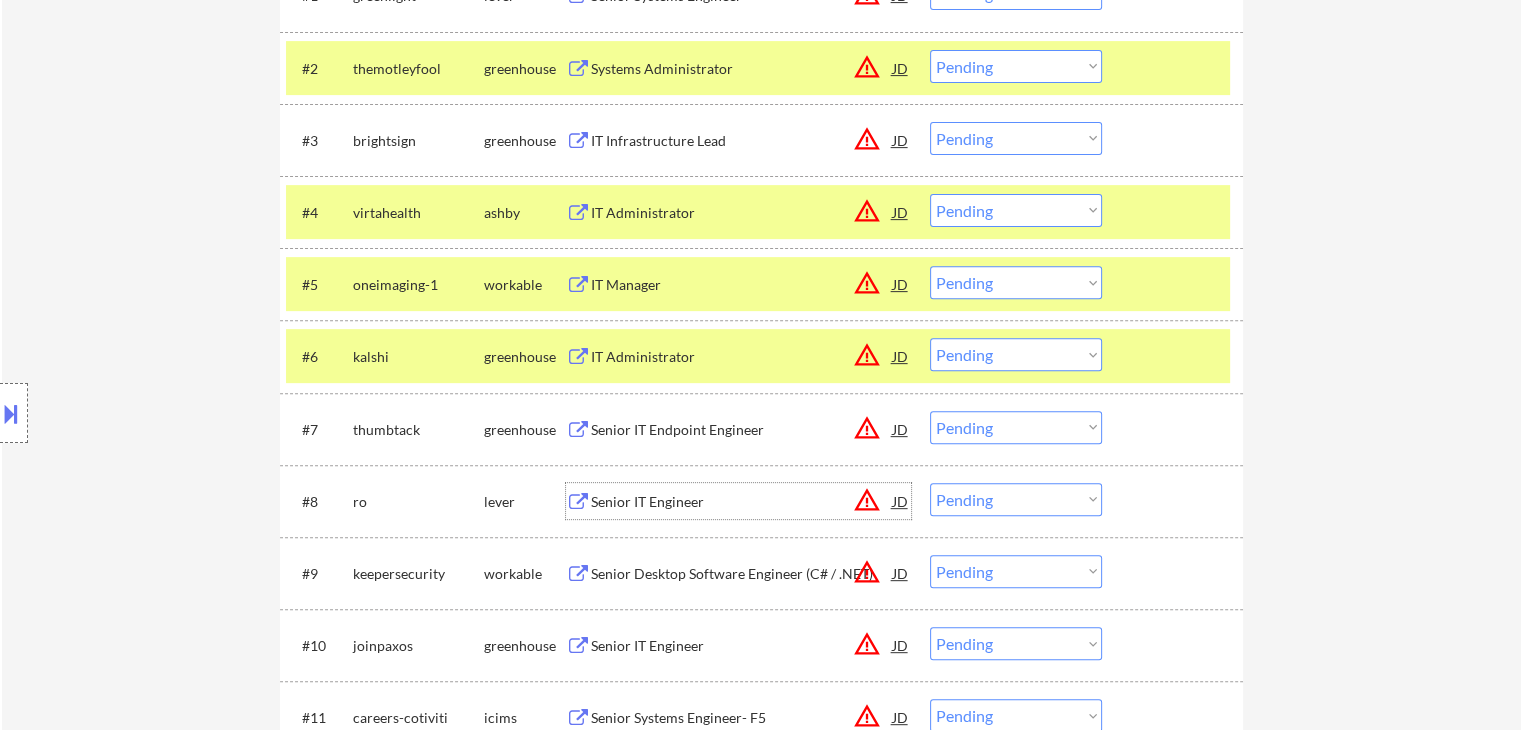 click on "Senior IT Engineer" at bounding box center [742, 502] 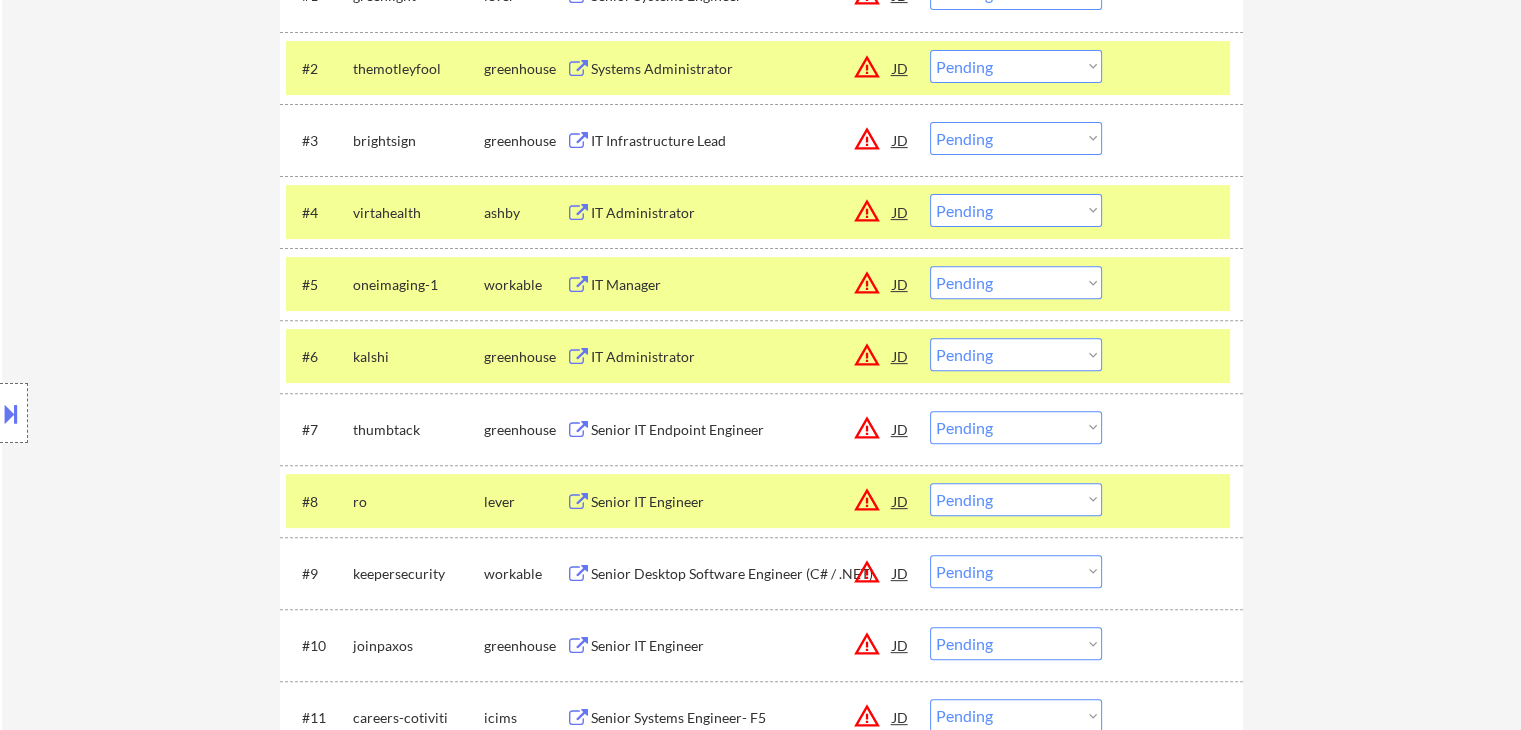 click on "Senior Desktop Software Engineer (C# / .NET)" at bounding box center (742, 574) 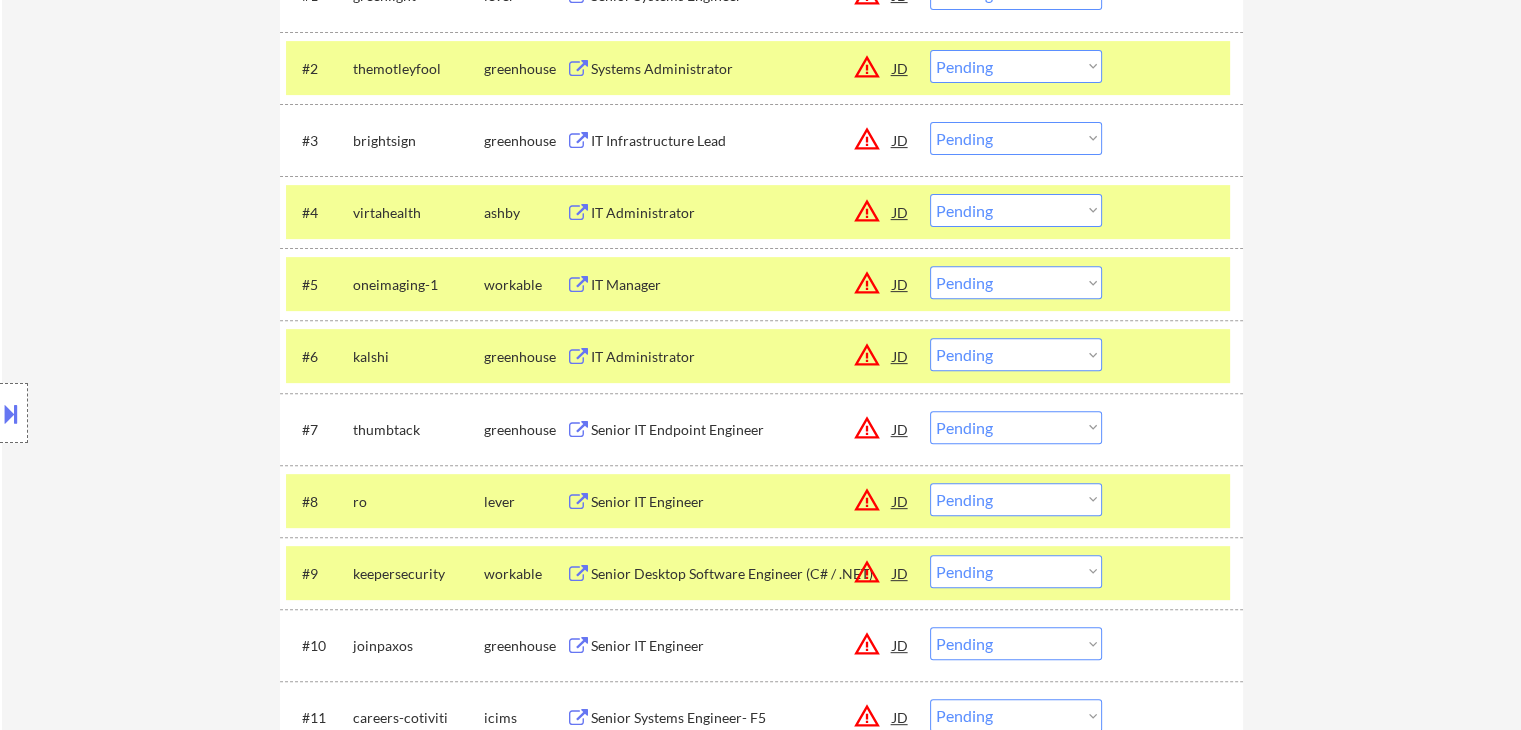 drag, startPoint x: 628, startPoint y: 637, endPoint x: 601, endPoint y: 649, distance: 29.546574 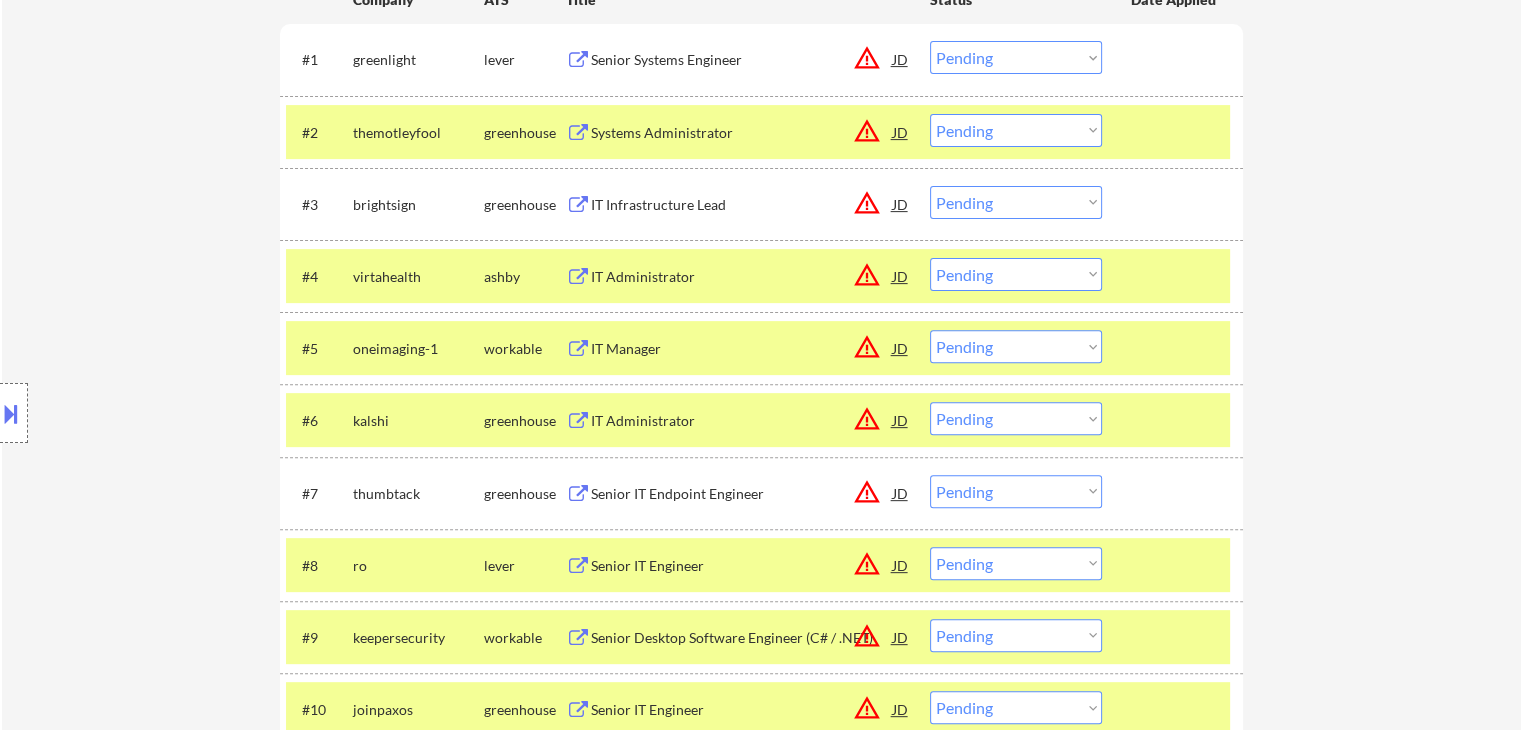 scroll, scrollTop: 500, scrollLeft: 0, axis: vertical 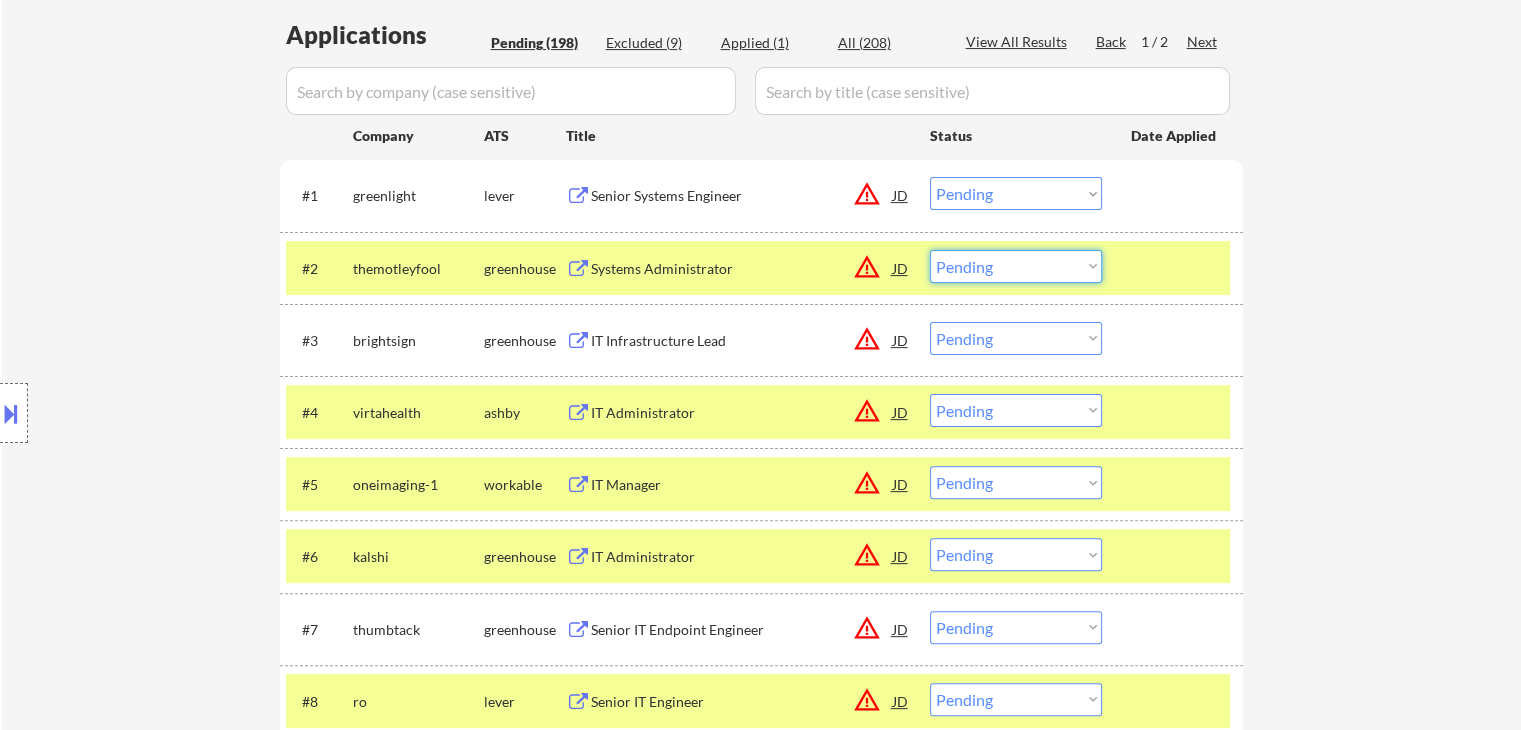 click on "Choose an option... Pending Applied Excluded (Questions) Excluded (Expired) Excluded (Location) Excluded (Bad Match) Excluded (Blocklist) Excluded (Salary) Excluded (Other)" at bounding box center (1016, 266) 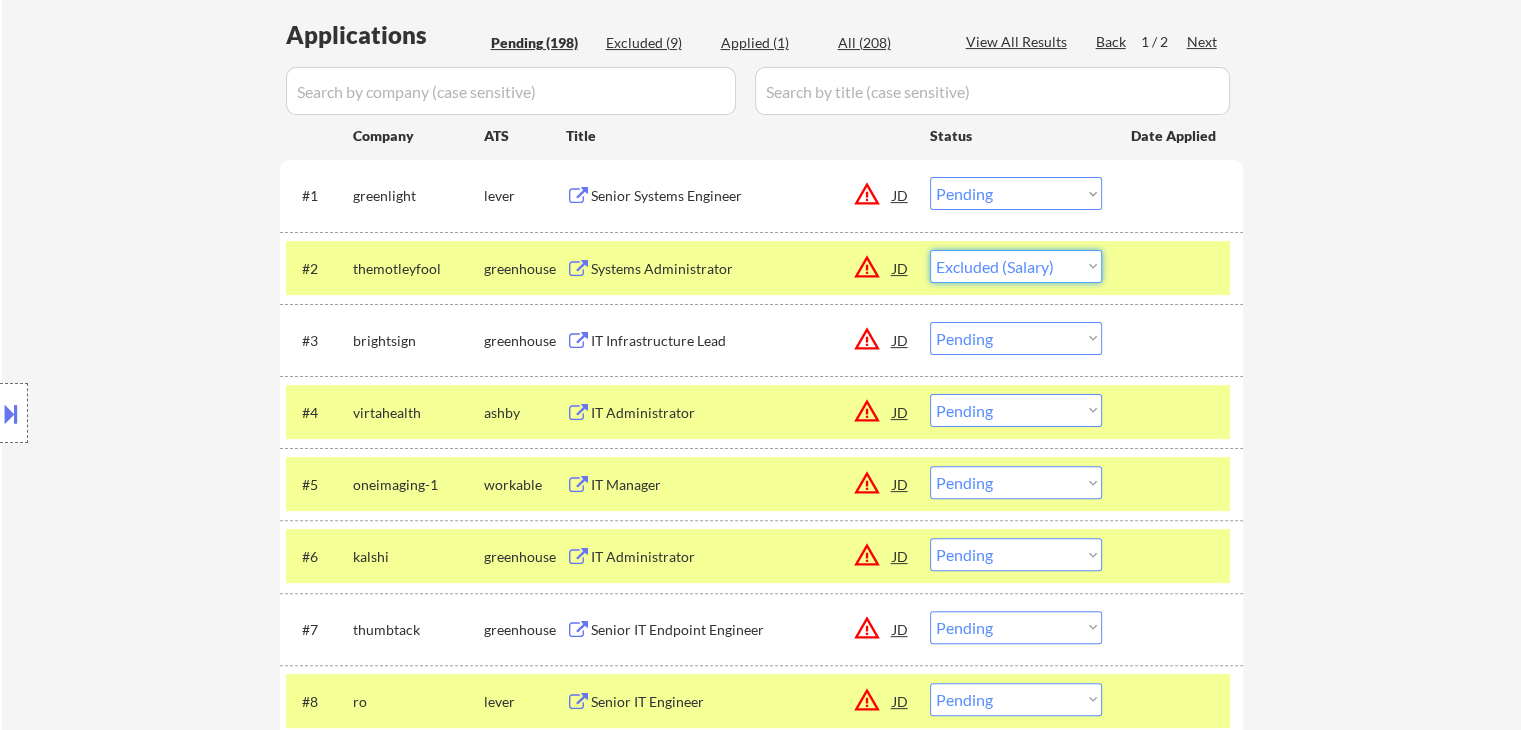 click on "Choose an option... Pending Applied Excluded (Questions) Excluded (Expired) Excluded (Location) Excluded (Bad Match) Excluded (Blocklist) Excluded (Salary) Excluded (Other)" at bounding box center [1016, 266] 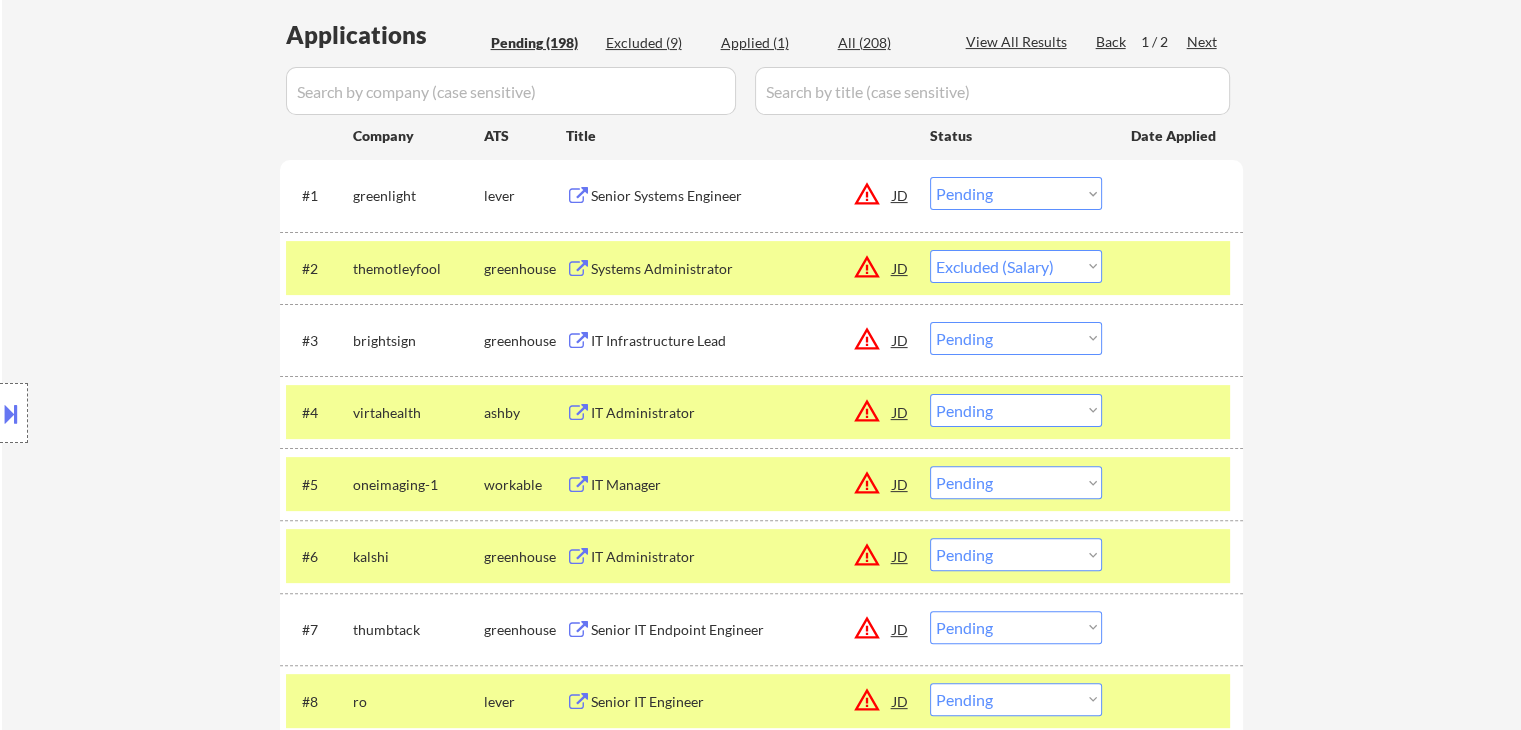 click on "Choose an option... Pending Applied Excluded (Questions) Excluded (Expired) Excluded (Location) Excluded (Bad Match) Excluded (Blocklist) Excluded (Salary) Excluded (Other)" at bounding box center (1016, 338) 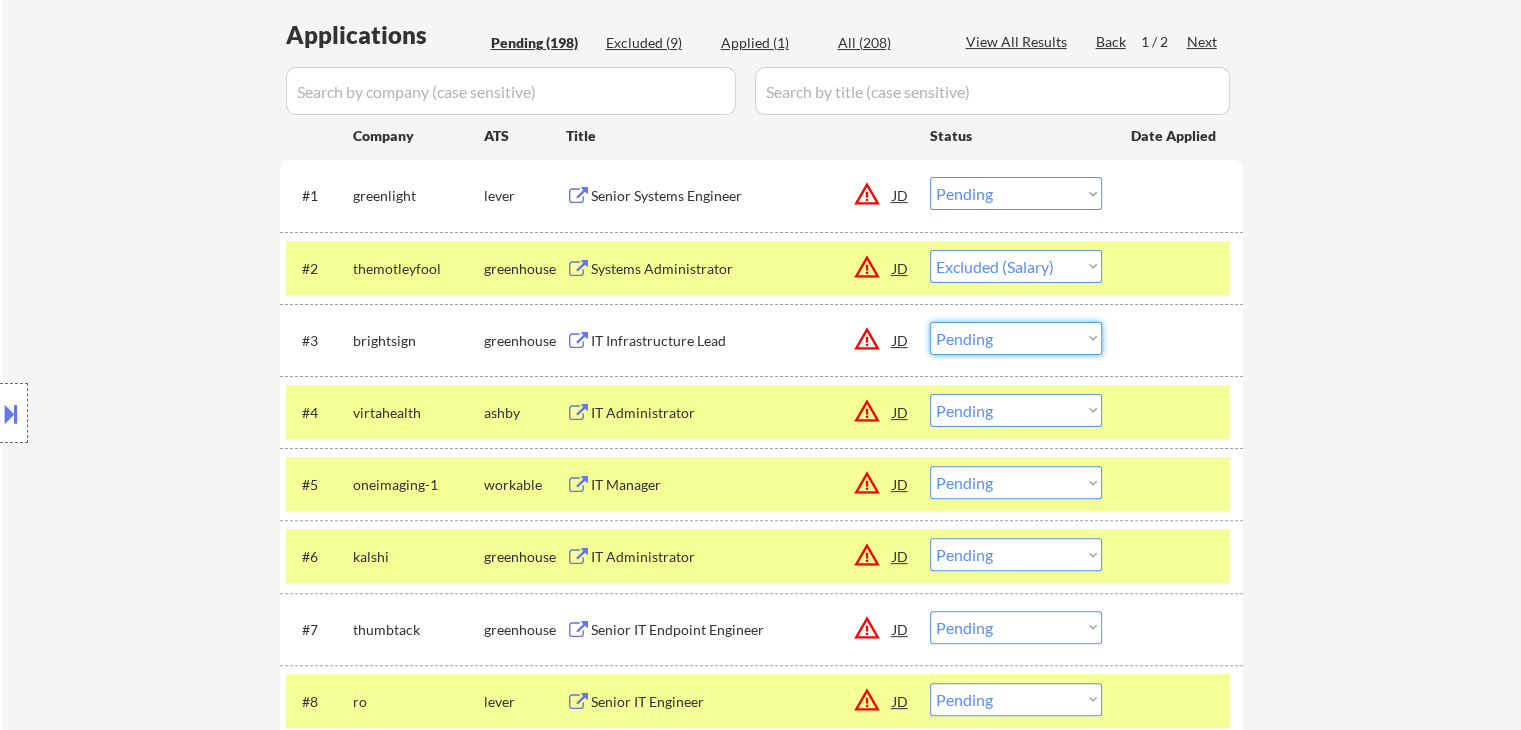 select on ""excluded__salary_"" 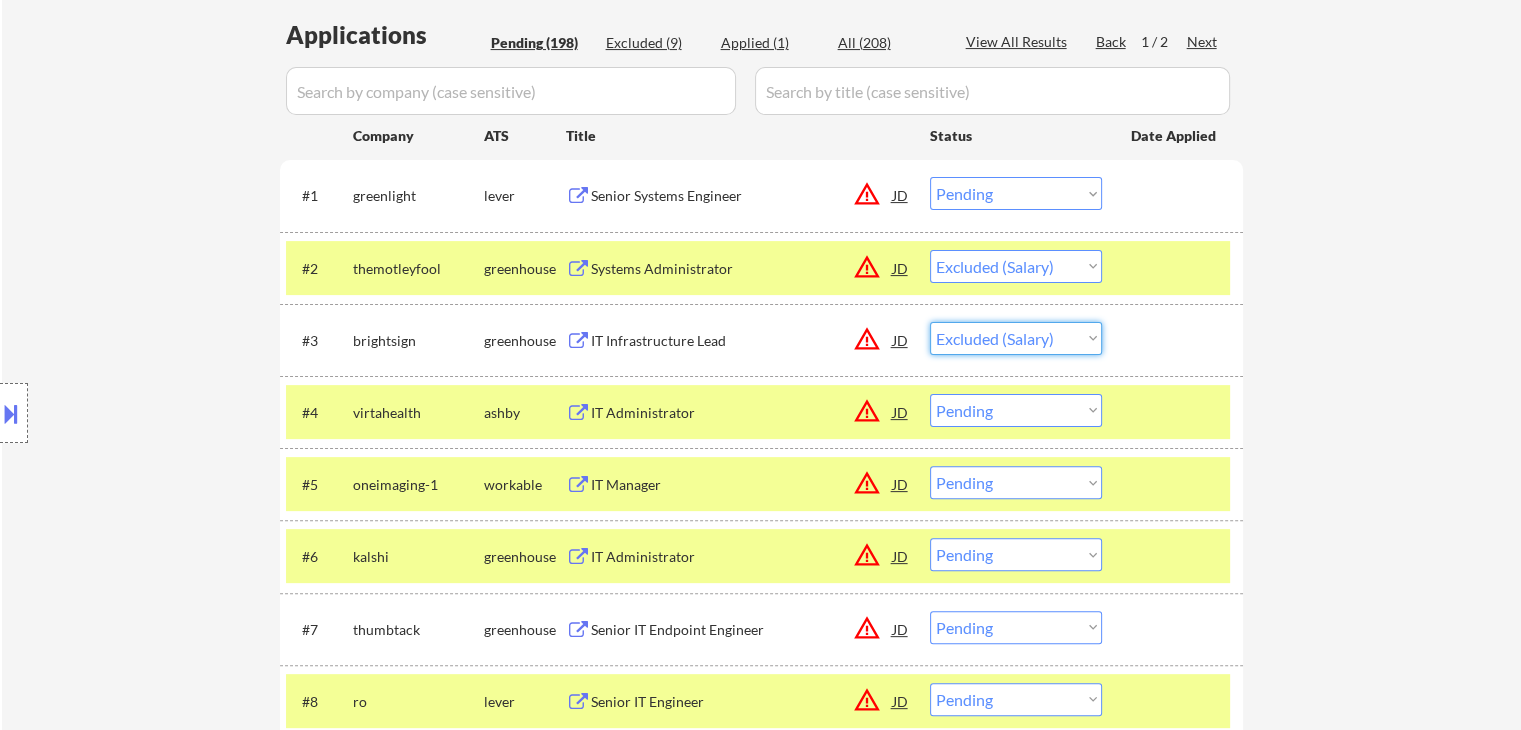 click on "Choose an option... Pending Applied Excluded (Questions) Excluded (Expired) Excluded (Location) Excluded (Bad Match) Excluded (Blocklist) Excluded (Salary) Excluded (Other)" at bounding box center (1016, 338) 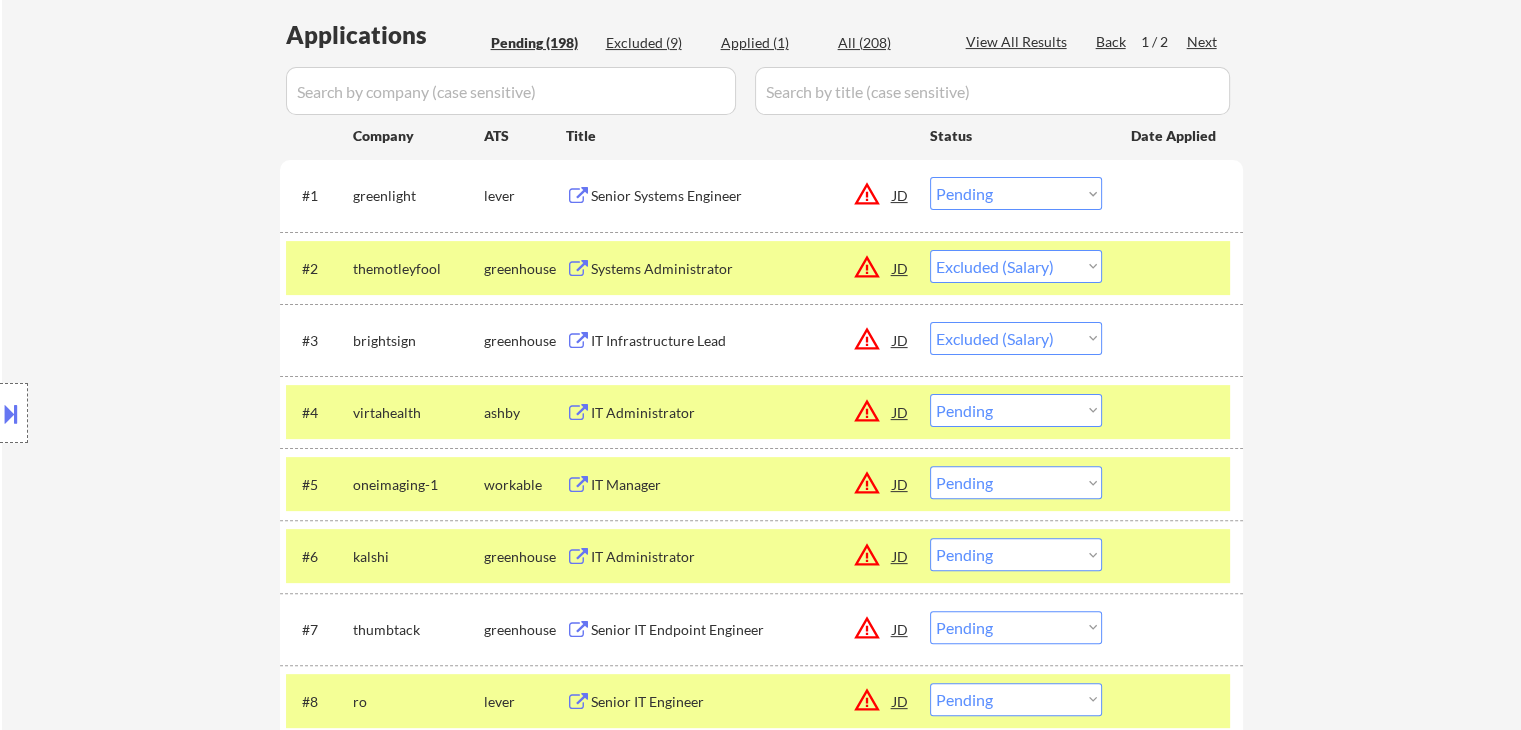 click on "Location Inclusions: remote" at bounding box center (179, 413) 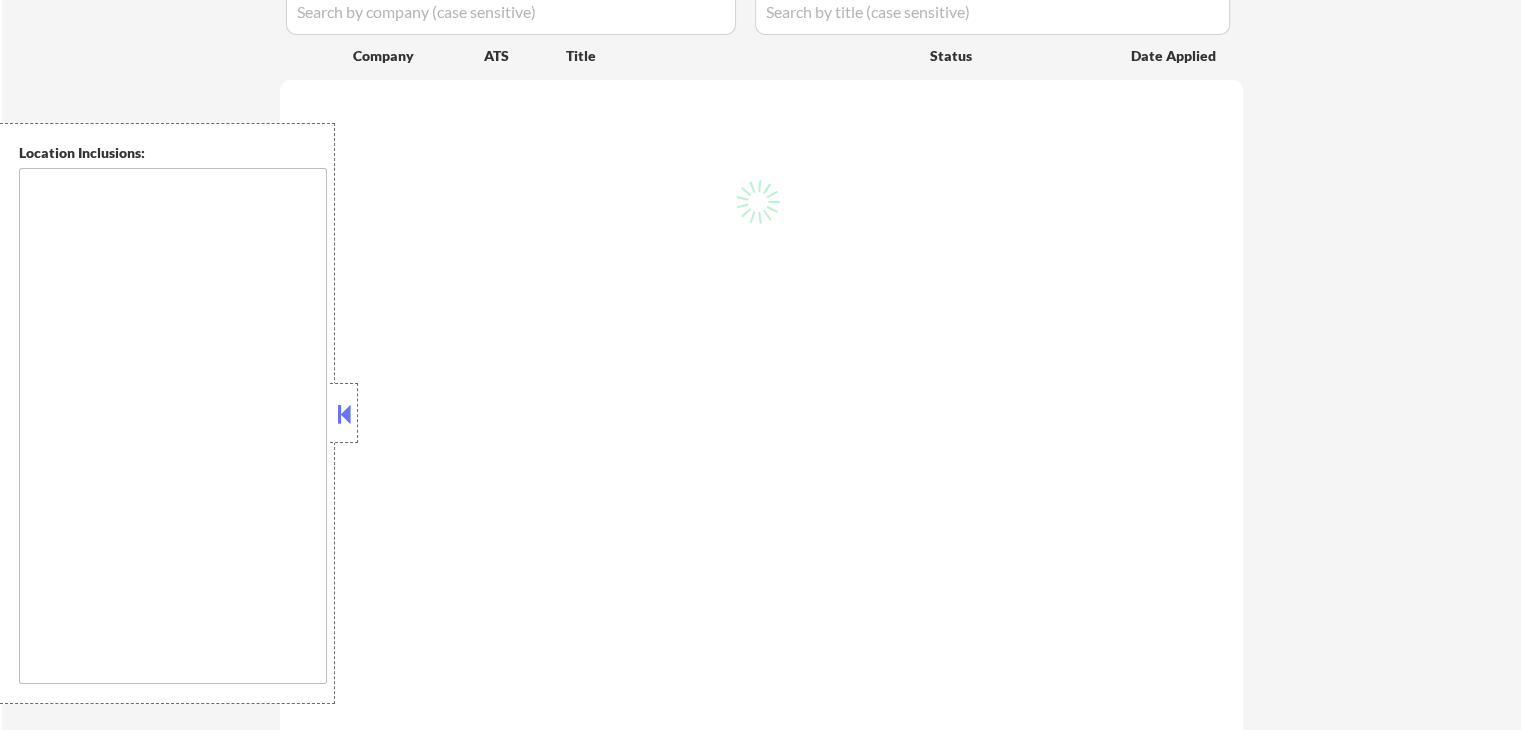 scroll, scrollTop: 580, scrollLeft: 0, axis: vertical 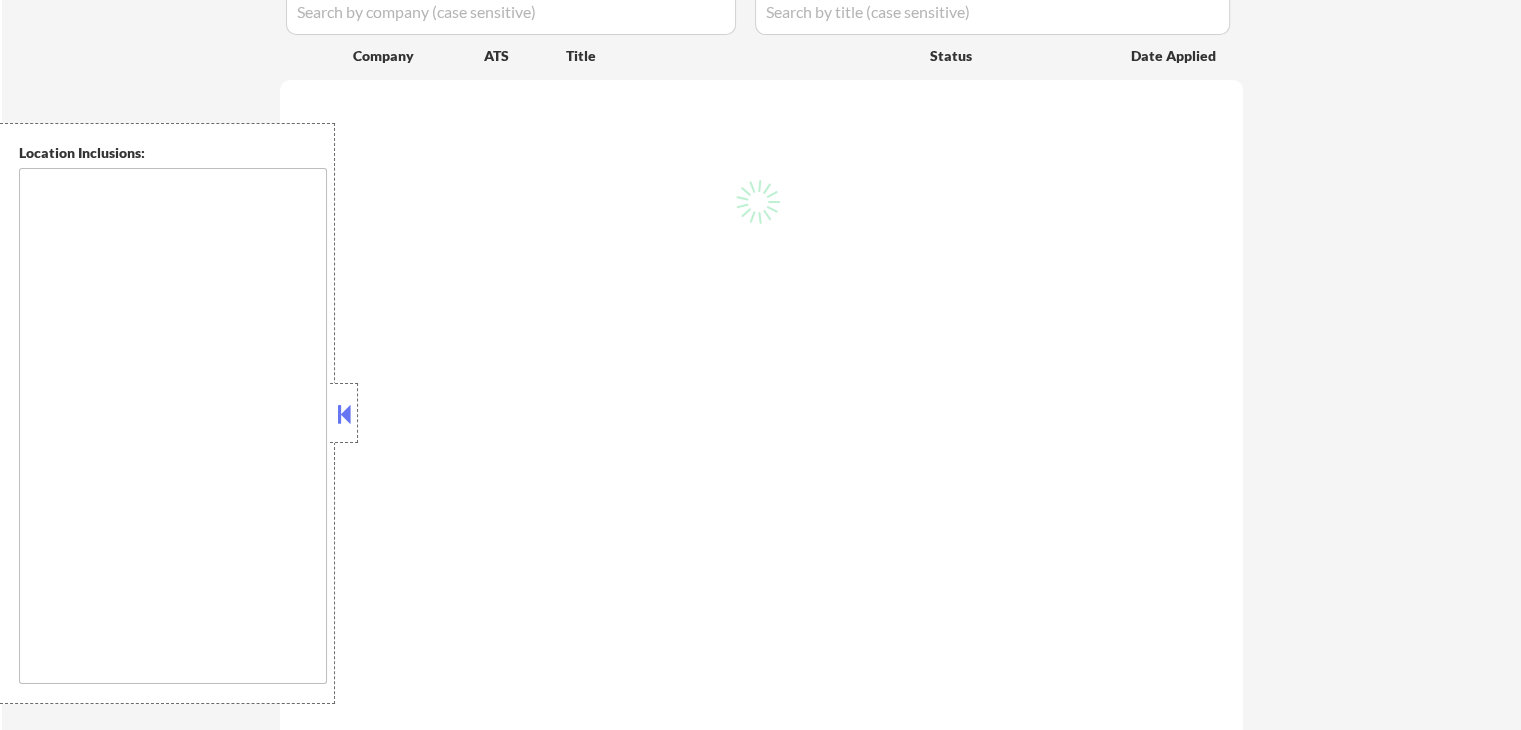 type on "remote" 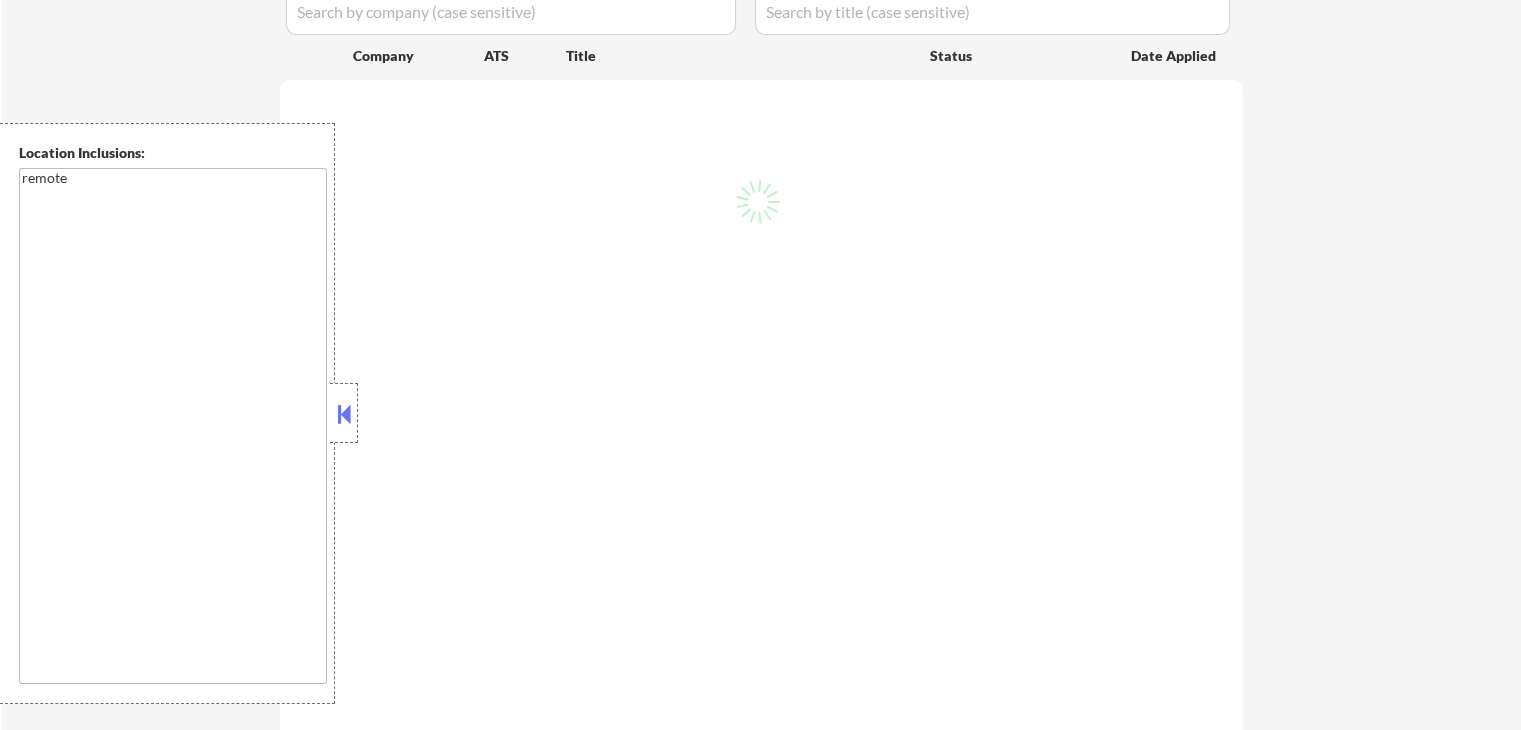 click at bounding box center [344, 414] 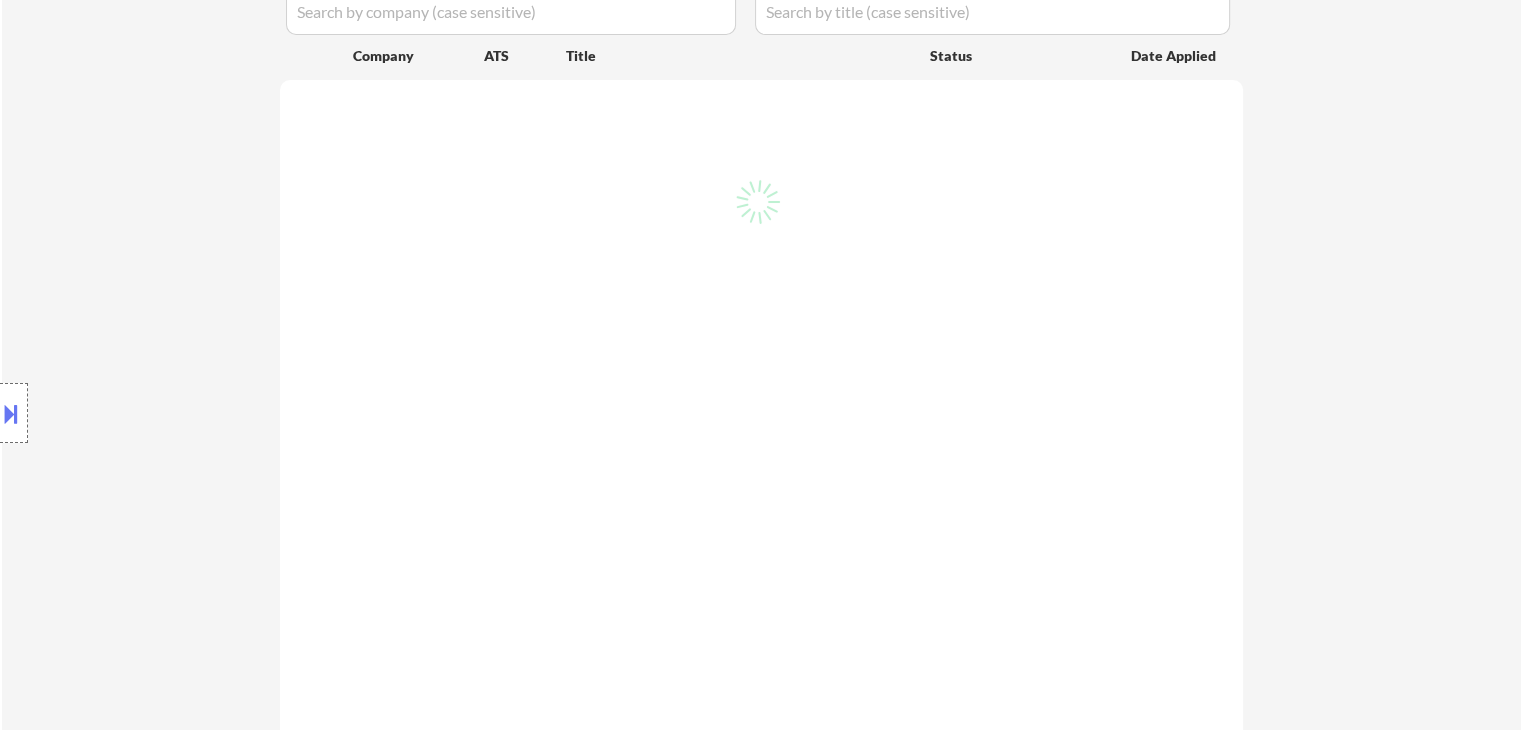 scroll, scrollTop: 500, scrollLeft: 0, axis: vertical 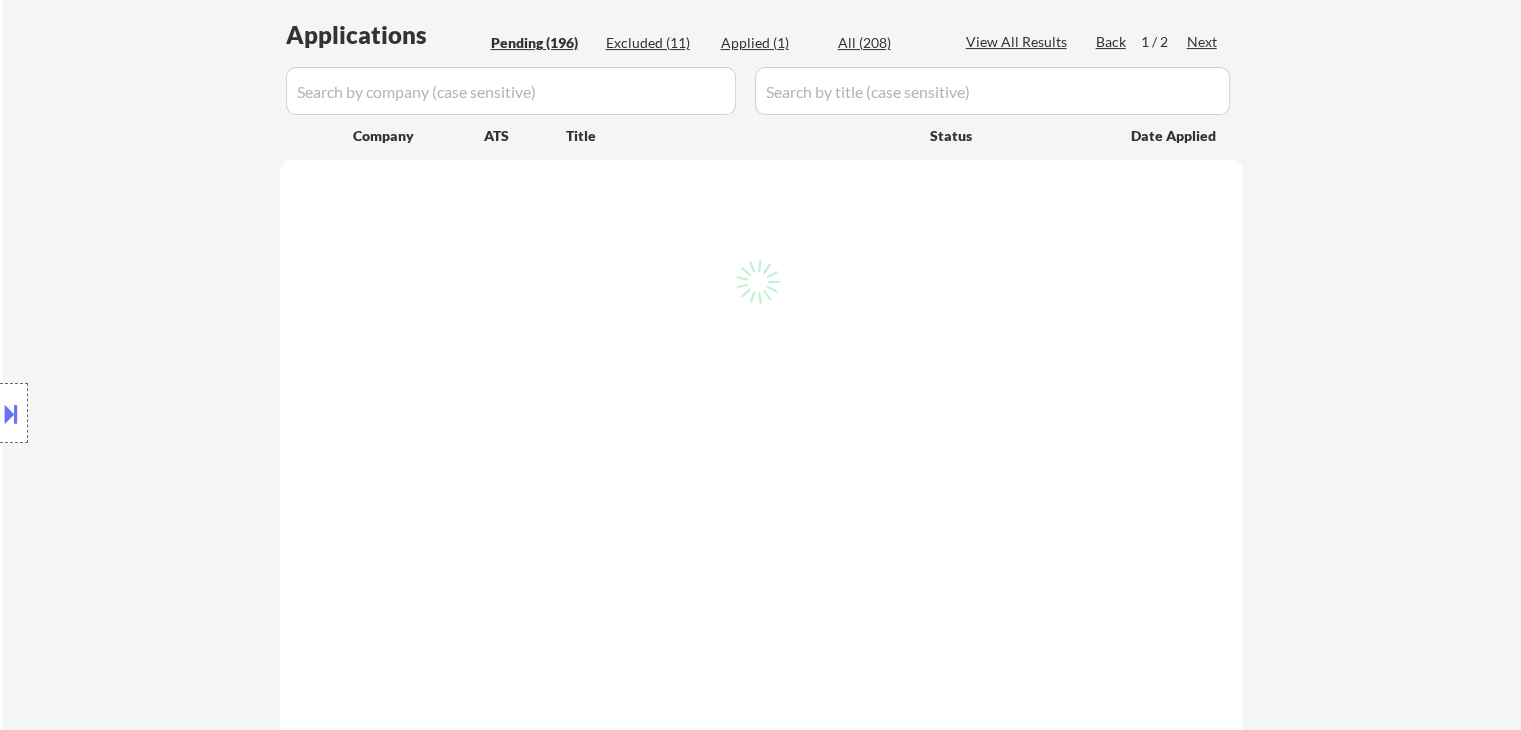 click on "Location Inclusions: remote" at bounding box center (179, 413) 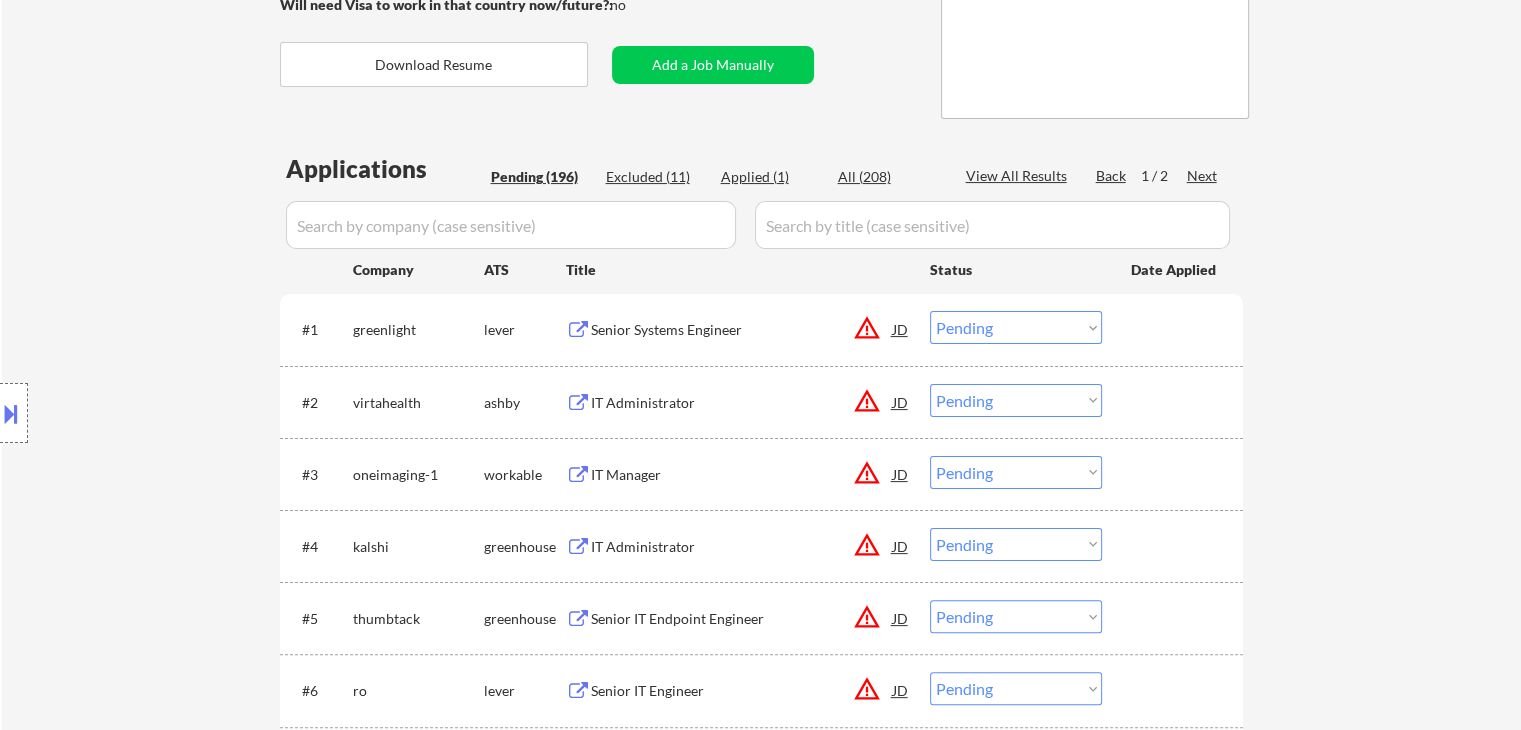 scroll, scrollTop: 400, scrollLeft: 0, axis: vertical 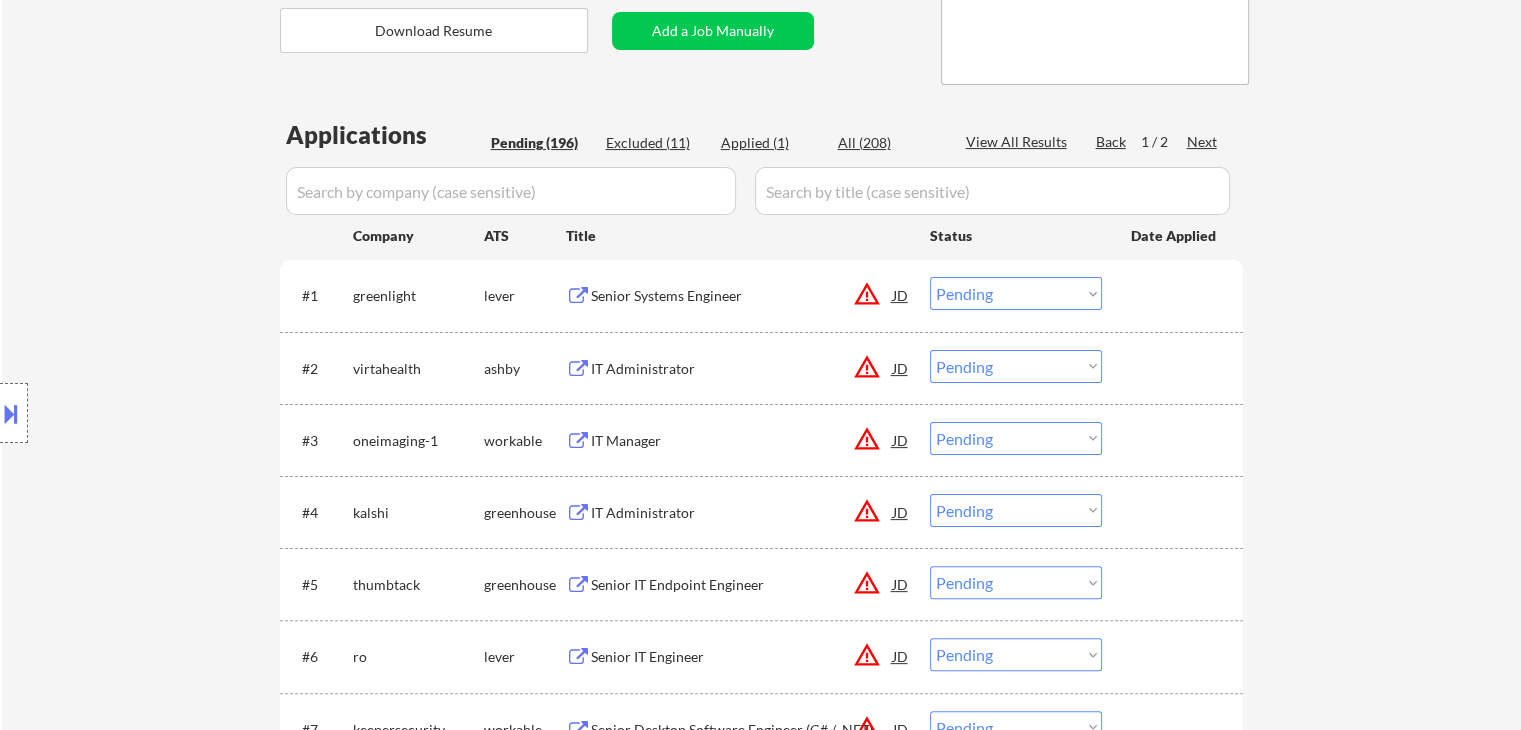 drag, startPoint x: 1012, startPoint y: 366, endPoint x: 1000, endPoint y: 358, distance: 14.422205 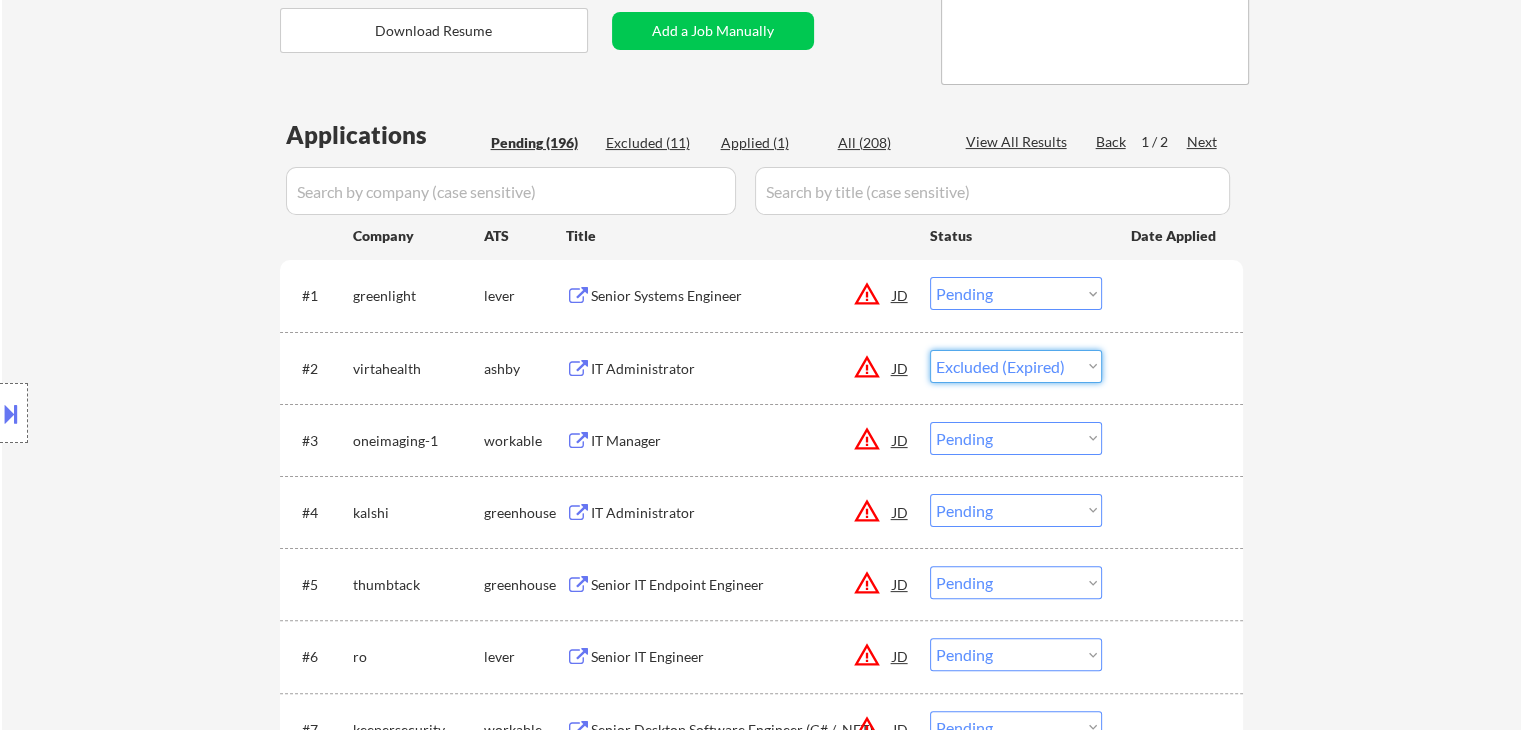 click on "Choose an option... Pending Applied Excluded (Questions) Excluded (Expired) Excluded (Location) Excluded (Bad Match) Excluded (Blocklist) Excluded (Salary) Excluded (Other)" at bounding box center [1016, 366] 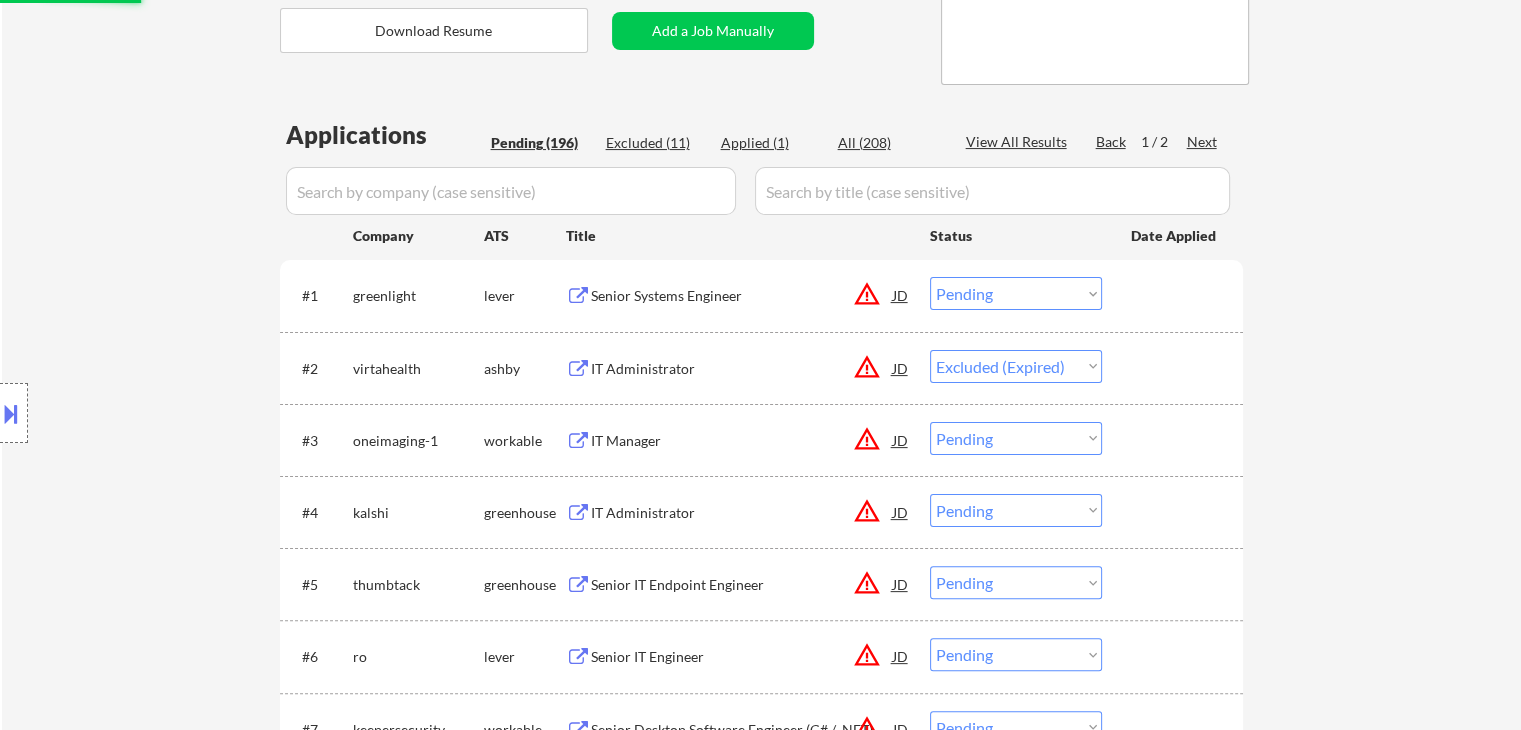 select on ""pending"" 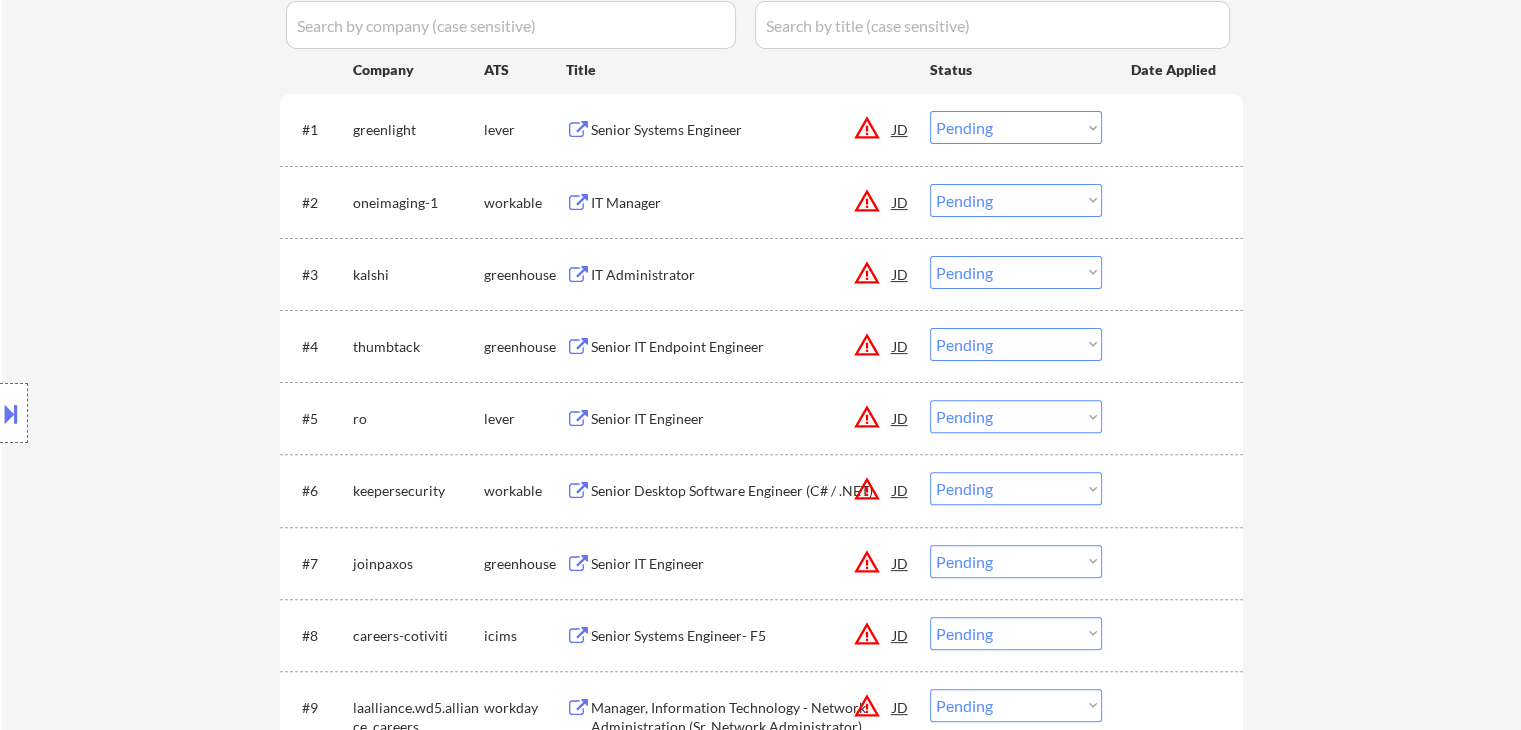 scroll, scrollTop: 700, scrollLeft: 0, axis: vertical 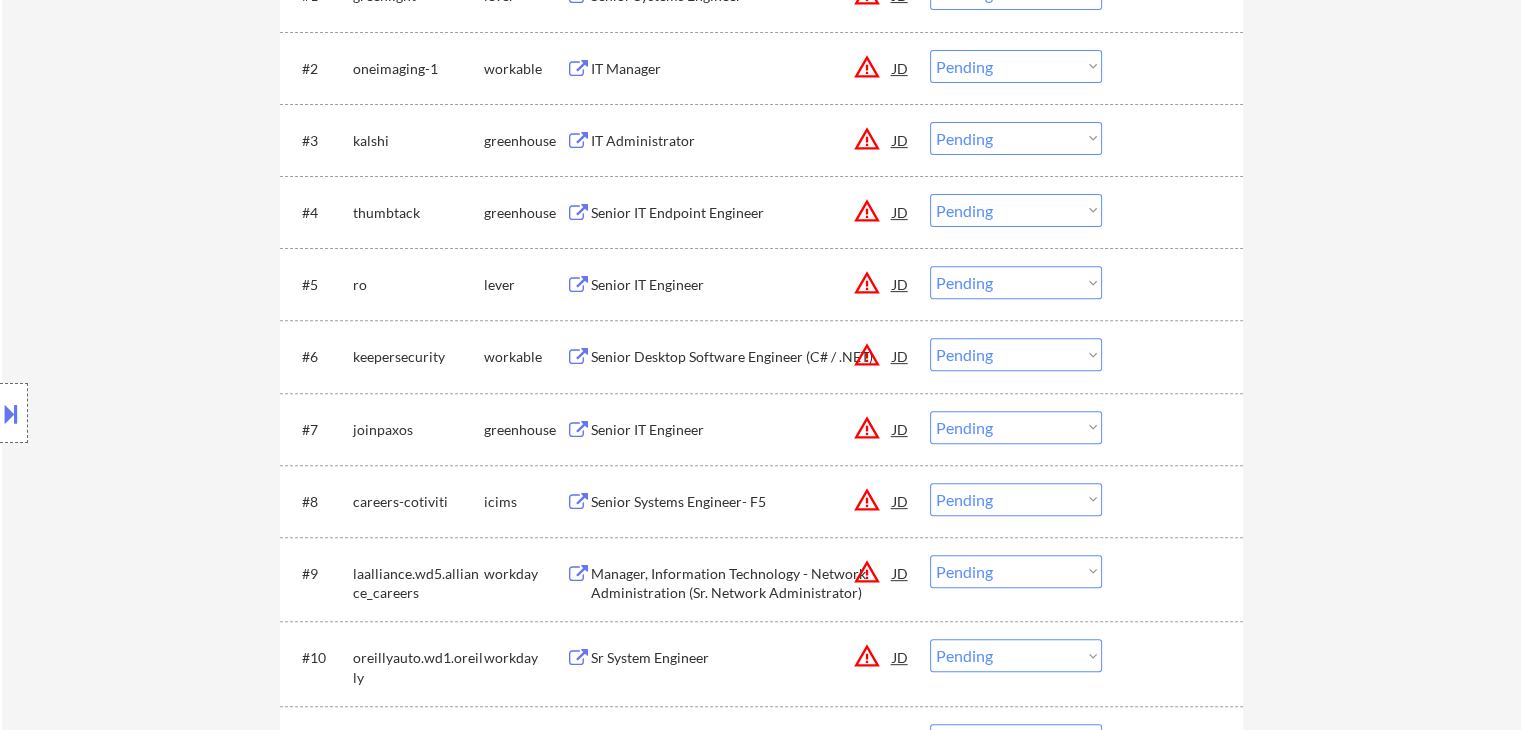 click on "Choose an option... Pending Applied Excluded (Questions) Excluded (Expired) Excluded (Location) Excluded (Bad Match) Excluded (Blocklist) Excluded (Salary) Excluded (Other)" at bounding box center [1016, 138] 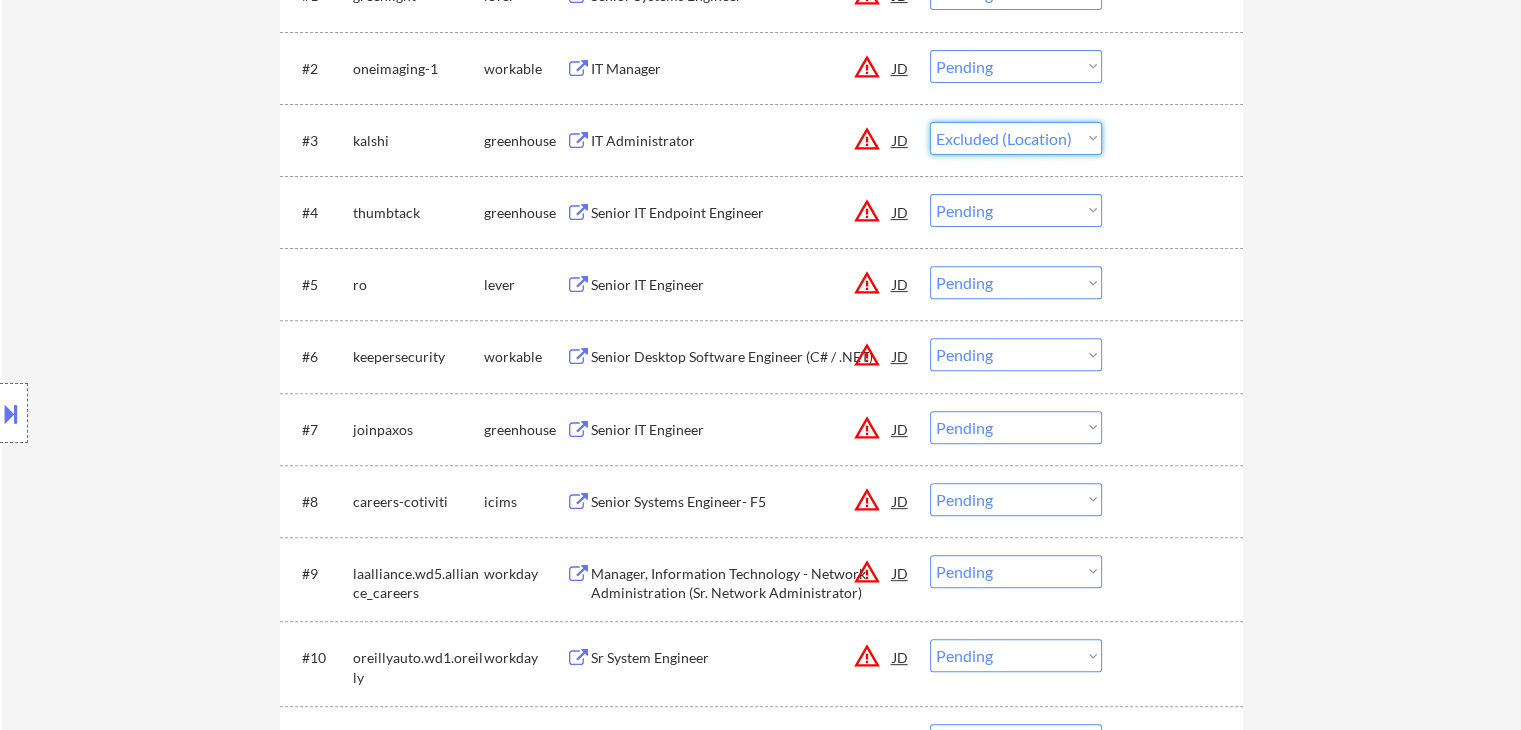 click on "Choose an option... Pending Applied Excluded (Questions) Excluded (Expired) Excluded (Location) Excluded (Bad Match) Excluded (Blocklist) Excluded (Salary) Excluded (Other)" at bounding box center (1016, 138) 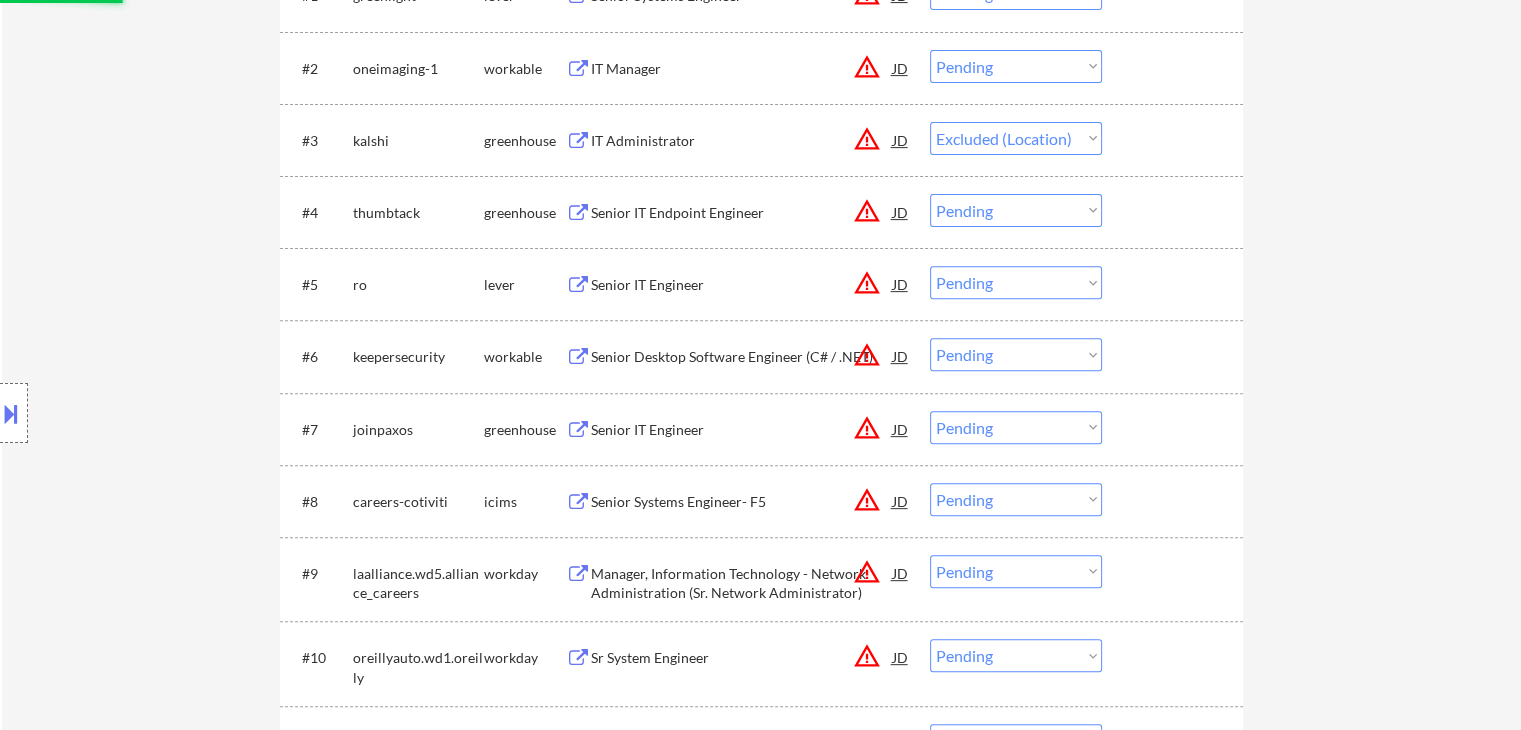 select on ""pending"" 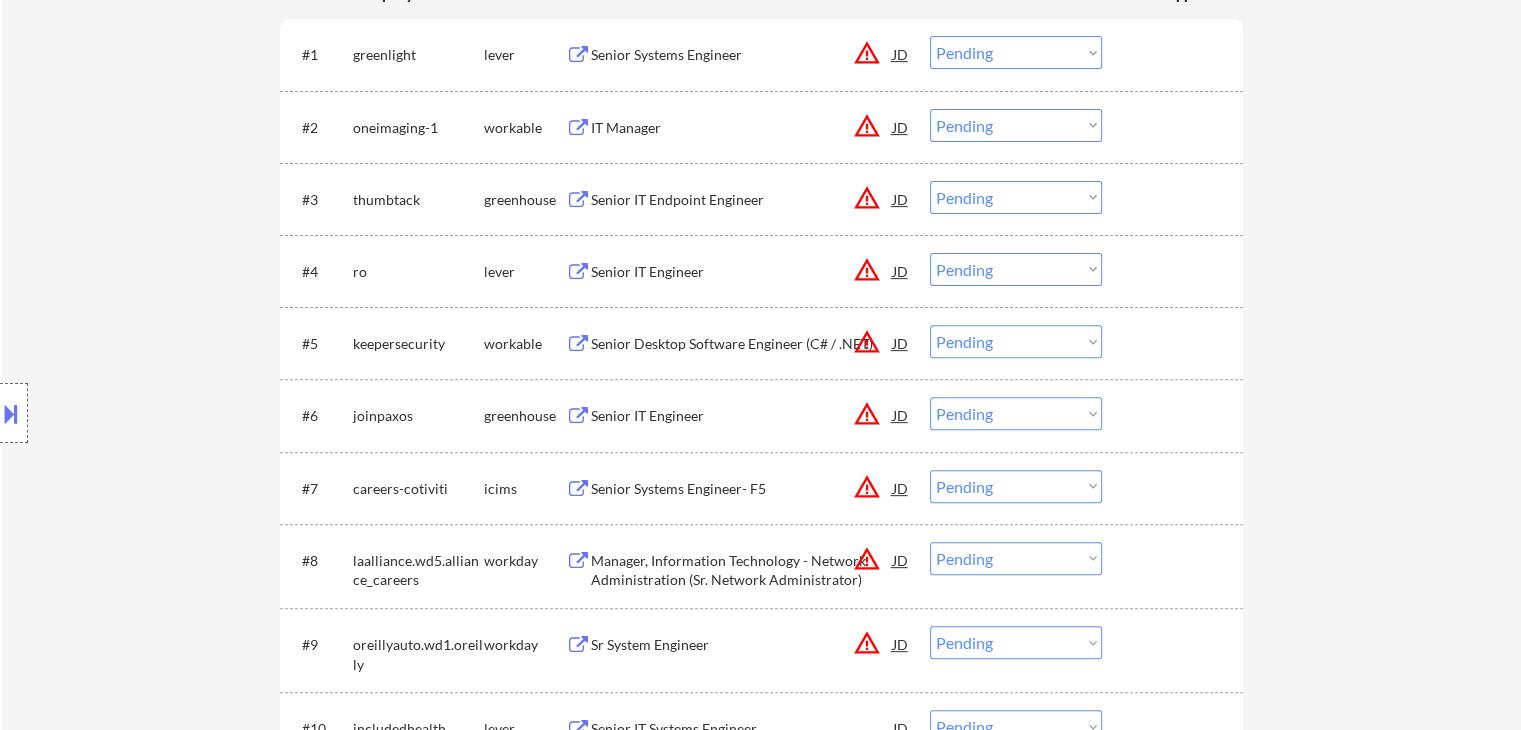 scroll, scrollTop: 600, scrollLeft: 0, axis: vertical 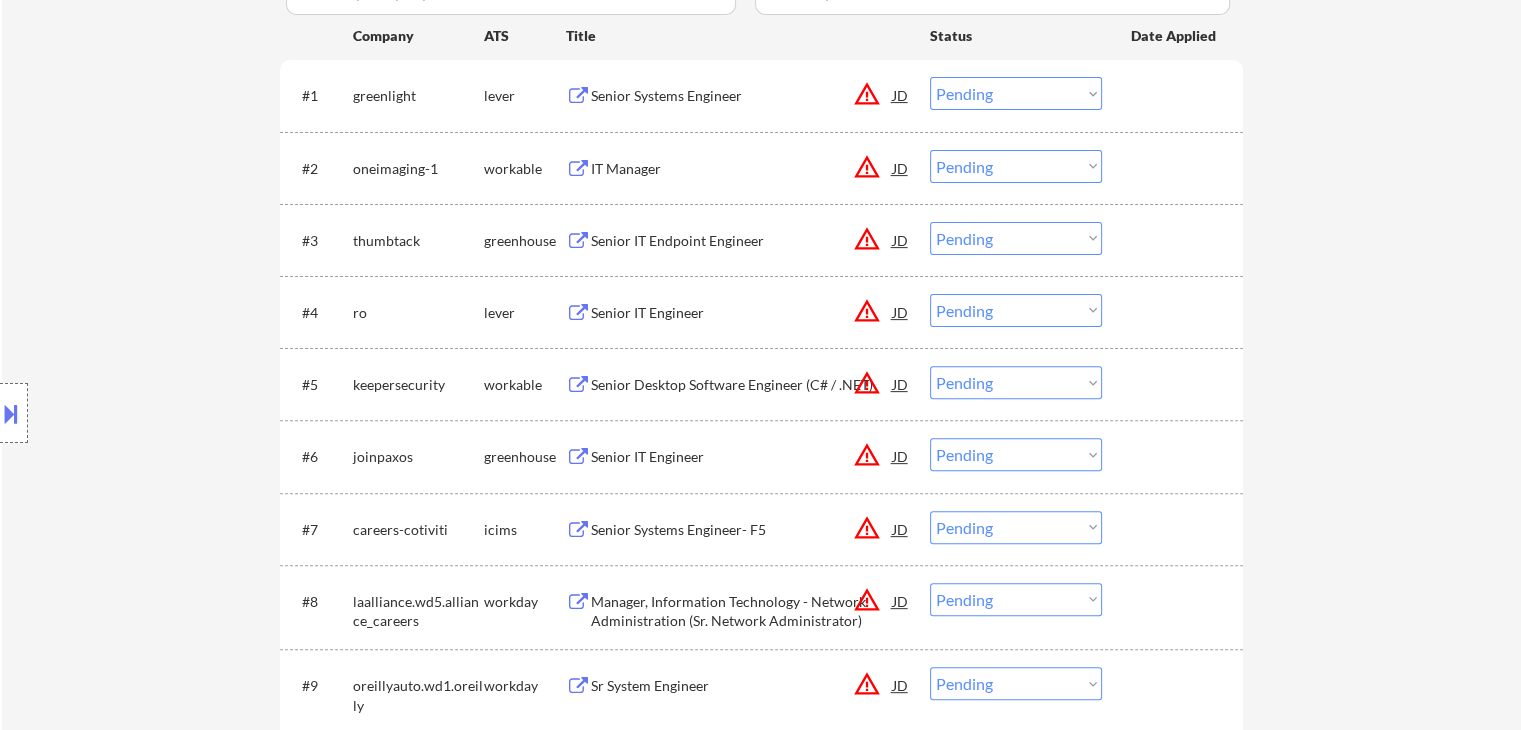 click on "Choose an option... Pending Applied Excluded (Questions) Excluded (Expired) Excluded (Location) Excluded (Bad Match) Excluded (Blocklist) Excluded (Salary) Excluded (Other)" at bounding box center [1016, 166] 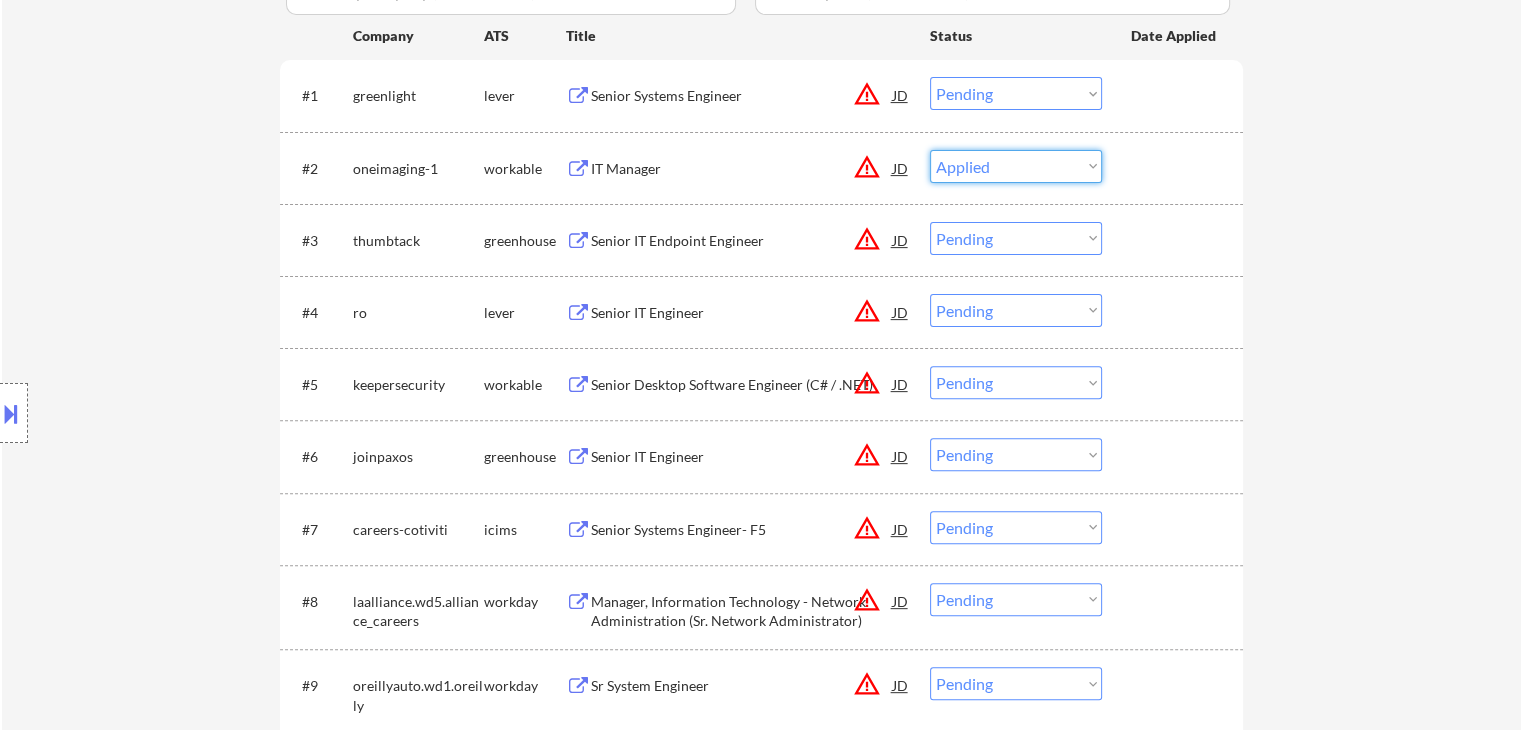 click on "Choose an option... Pending Applied Excluded (Questions) Excluded (Expired) Excluded (Location) Excluded (Bad Match) Excluded (Blocklist) Excluded (Salary) Excluded (Other)" at bounding box center (1016, 166) 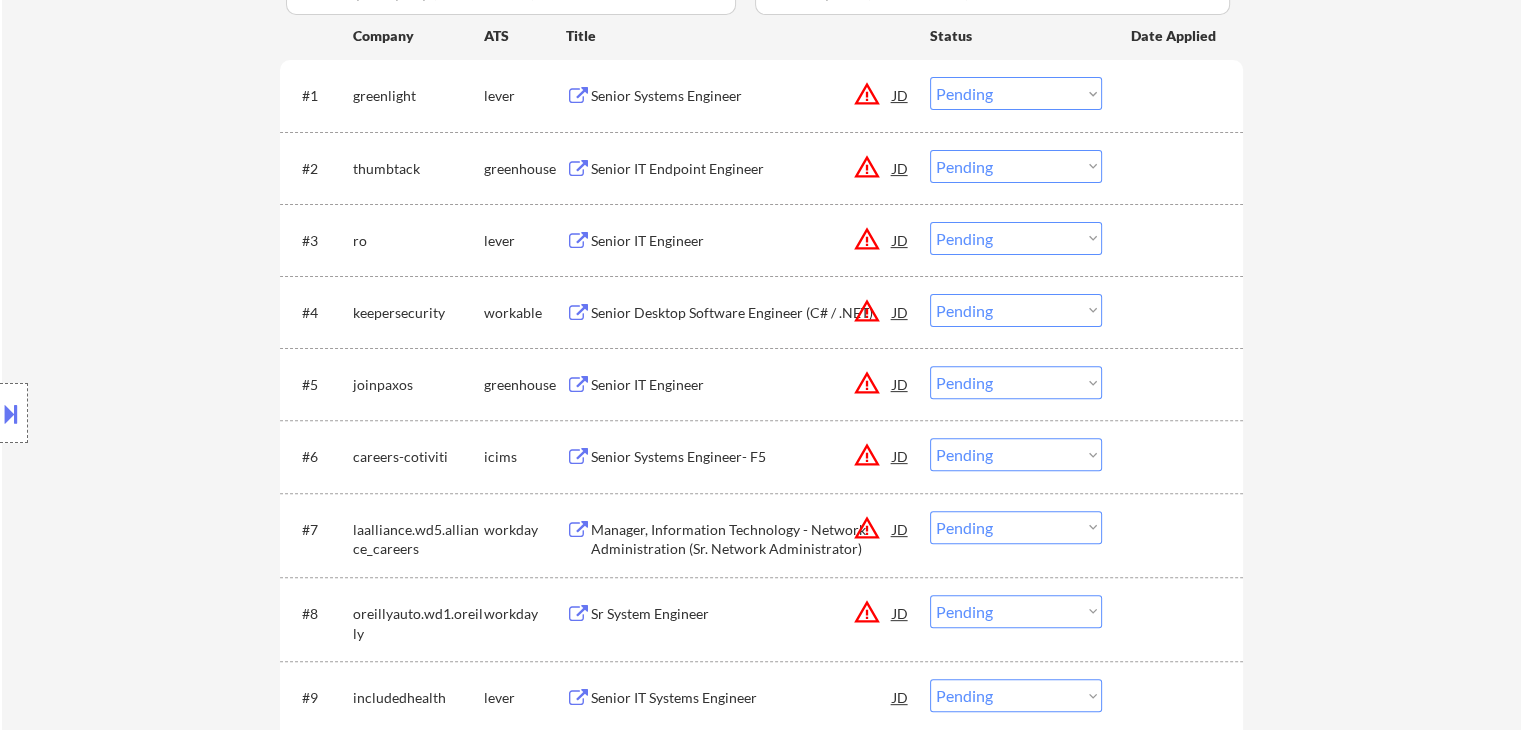 drag, startPoint x: 1040, startPoint y: 181, endPoint x: 1004, endPoint y: 176, distance: 36.345562 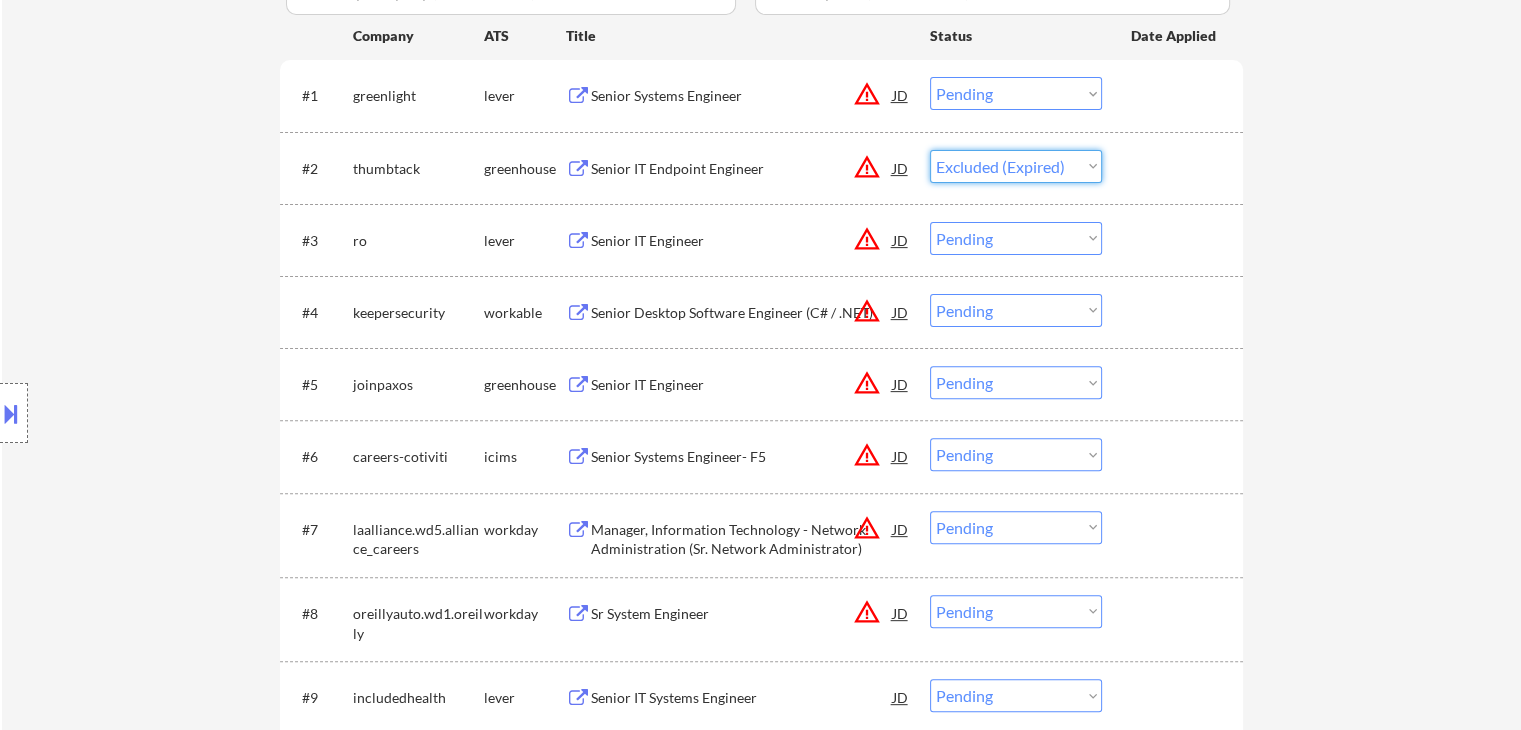 click on "Choose an option... Pending Applied Excluded (Questions) Excluded (Expired) Excluded (Location) Excluded (Bad Match) Excluded (Blocklist) Excluded (Salary) Excluded (Other)" at bounding box center [1016, 166] 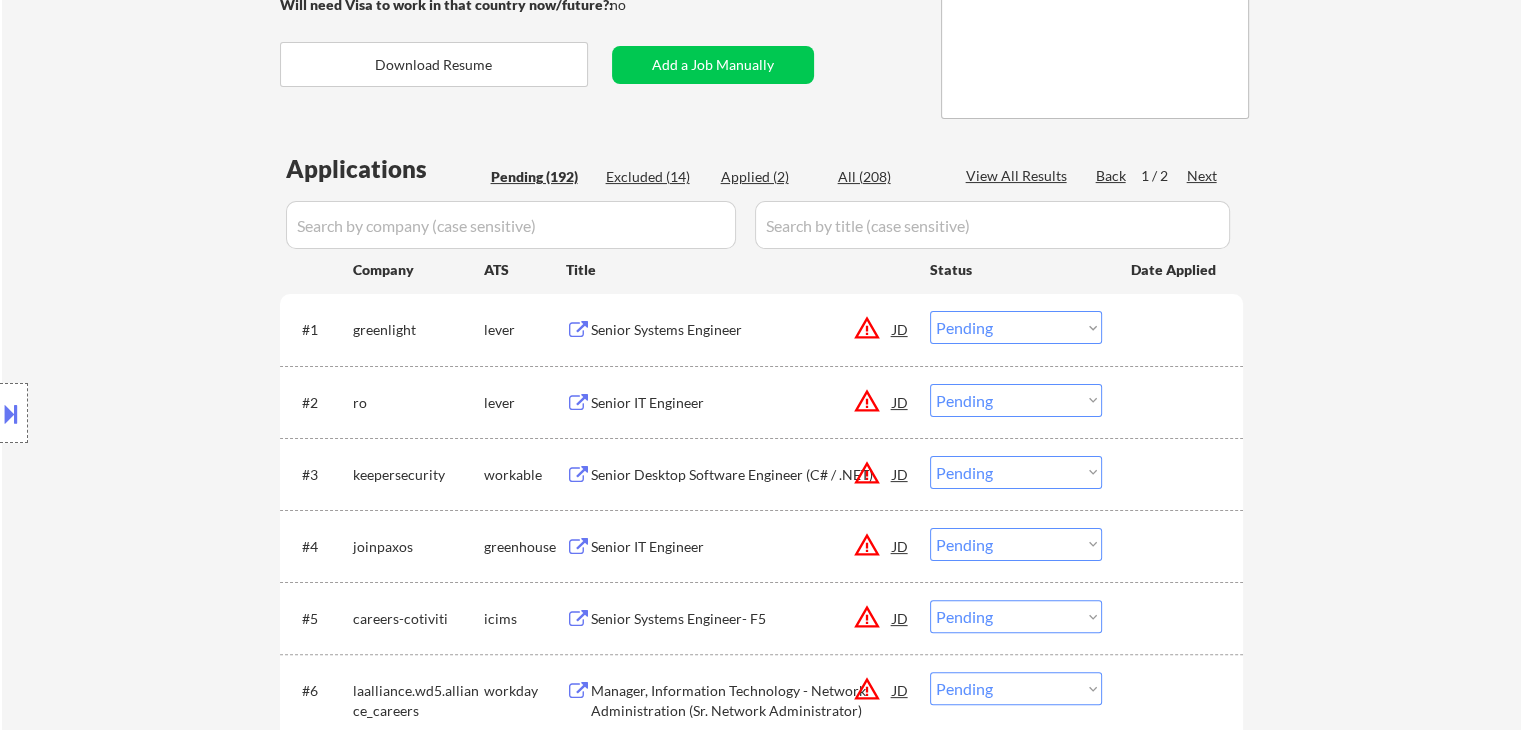 scroll, scrollTop: 400, scrollLeft: 0, axis: vertical 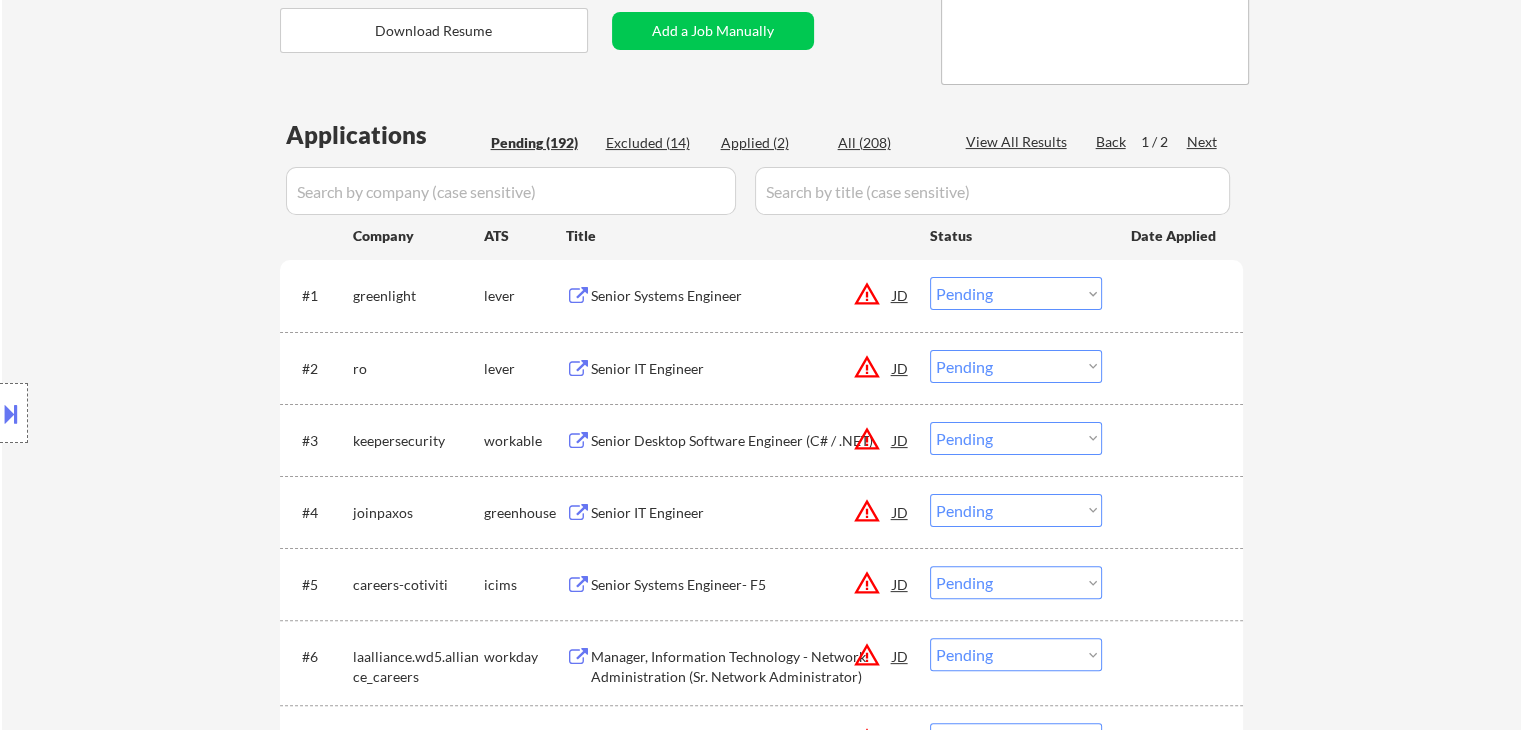 click on "Choose an option... Pending Applied Excluded (Questions) Excluded (Expired) Excluded (Location) Excluded (Bad Match) Excluded (Blocklist) Excluded (Salary) Excluded (Other)" at bounding box center (1016, 366) 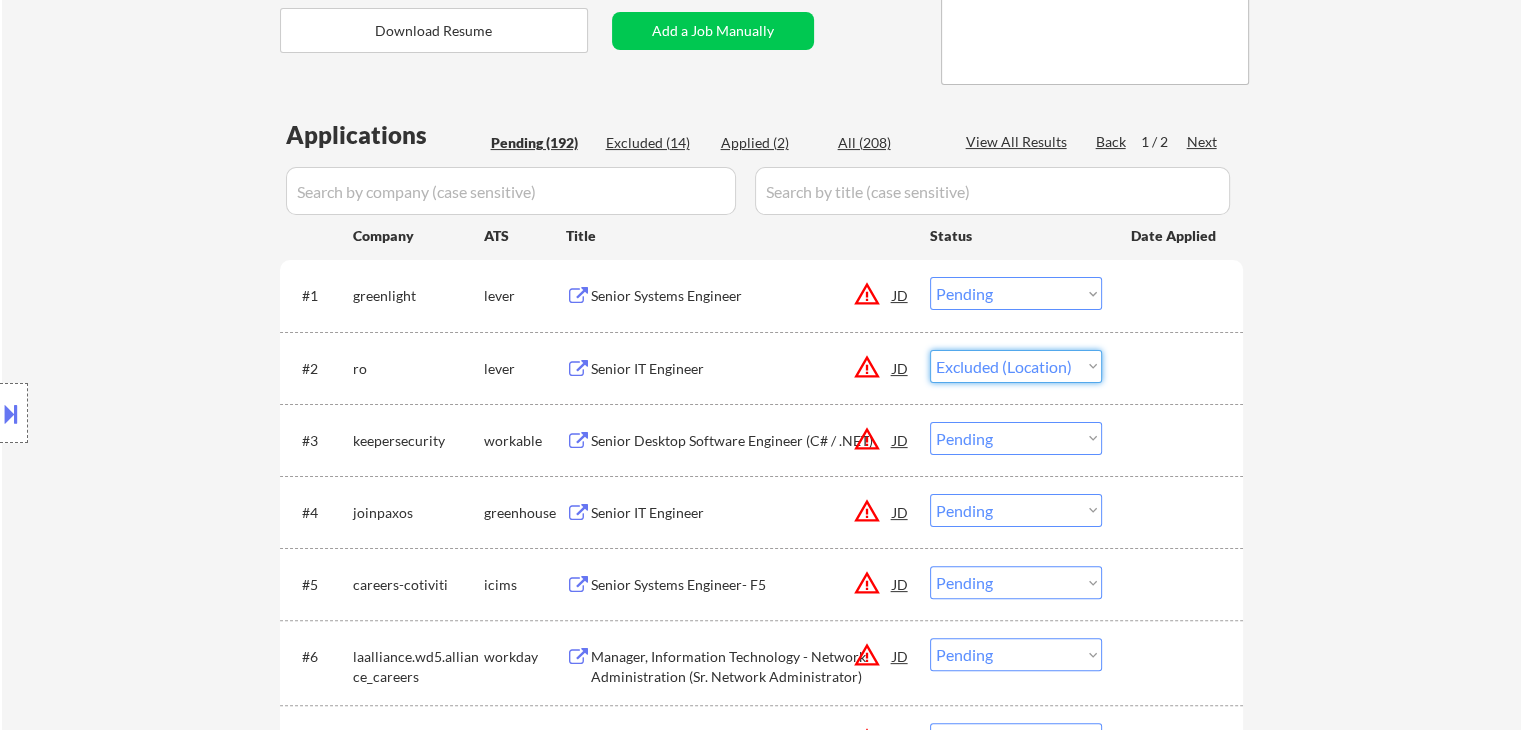 click on "Choose an option... Pending Applied Excluded (Questions) Excluded (Expired) Excluded (Location) Excluded (Bad Match) Excluded (Blocklist) Excluded (Salary) Excluded (Other)" at bounding box center (1016, 366) 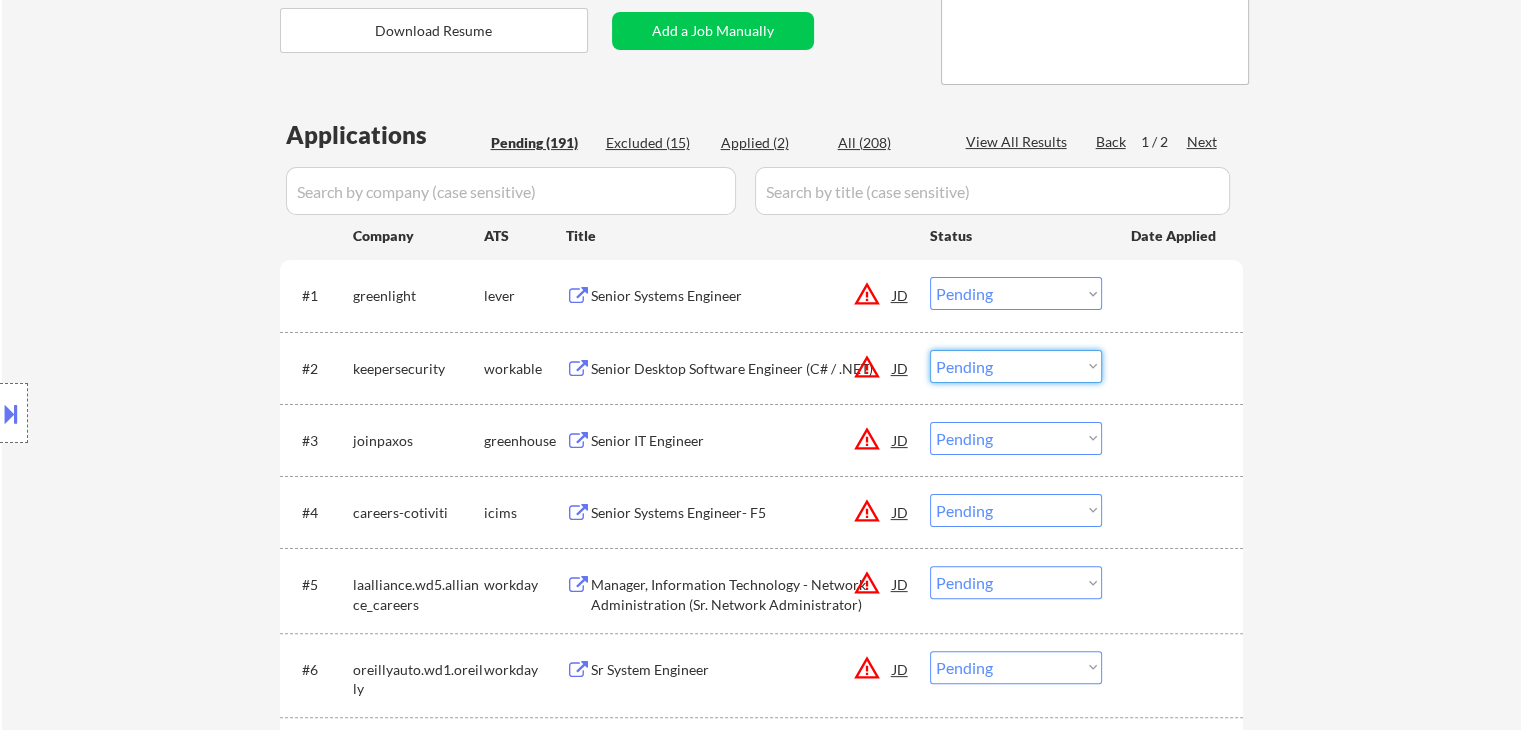 click on "Choose an option... Pending Applied Excluded (Questions) Excluded (Expired) Excluded (Location) Excluded (Bad Match) Excluded (Blocklist) Excluded (Salary) Excluded (Other)" at bounding box center (1016, 366) 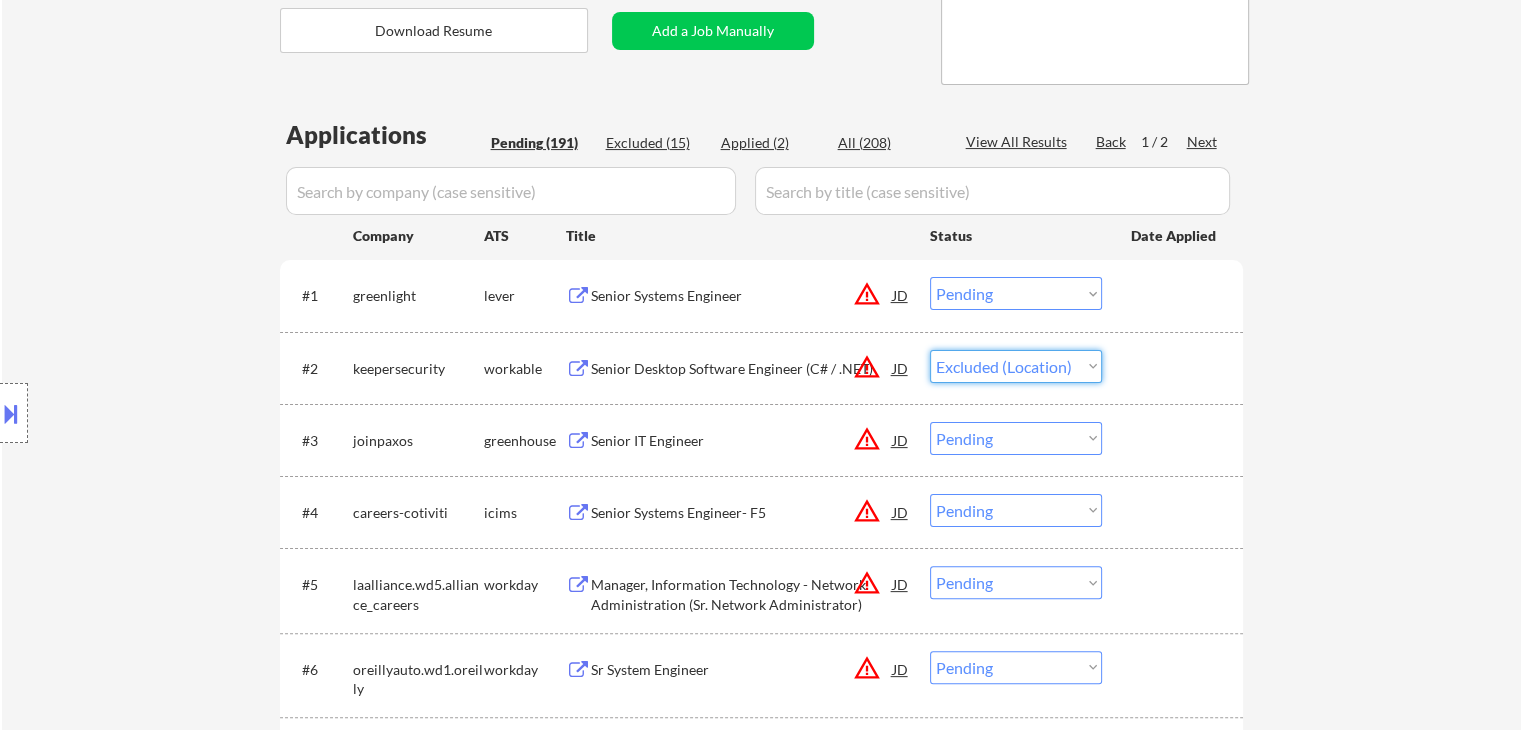 click on "Choose an option... Pending Applied Excluded (Questions) Excluded (Expired) Excluded (Location) Excluded (Bad Match) Excluded (Blocklist) Excluded (Salary) Excluded (Other)" at bounding box center (1016, 366) 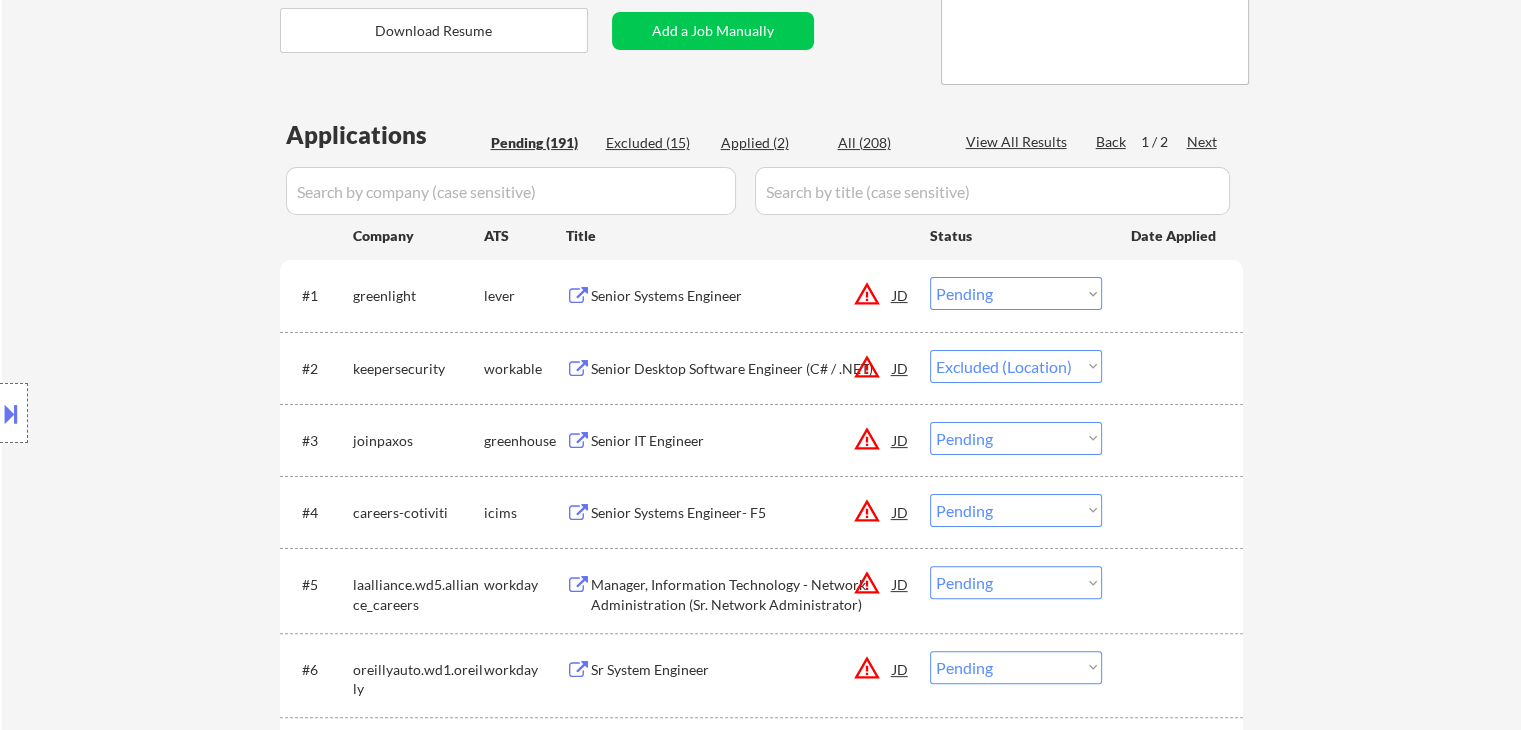 select on ""pending"" 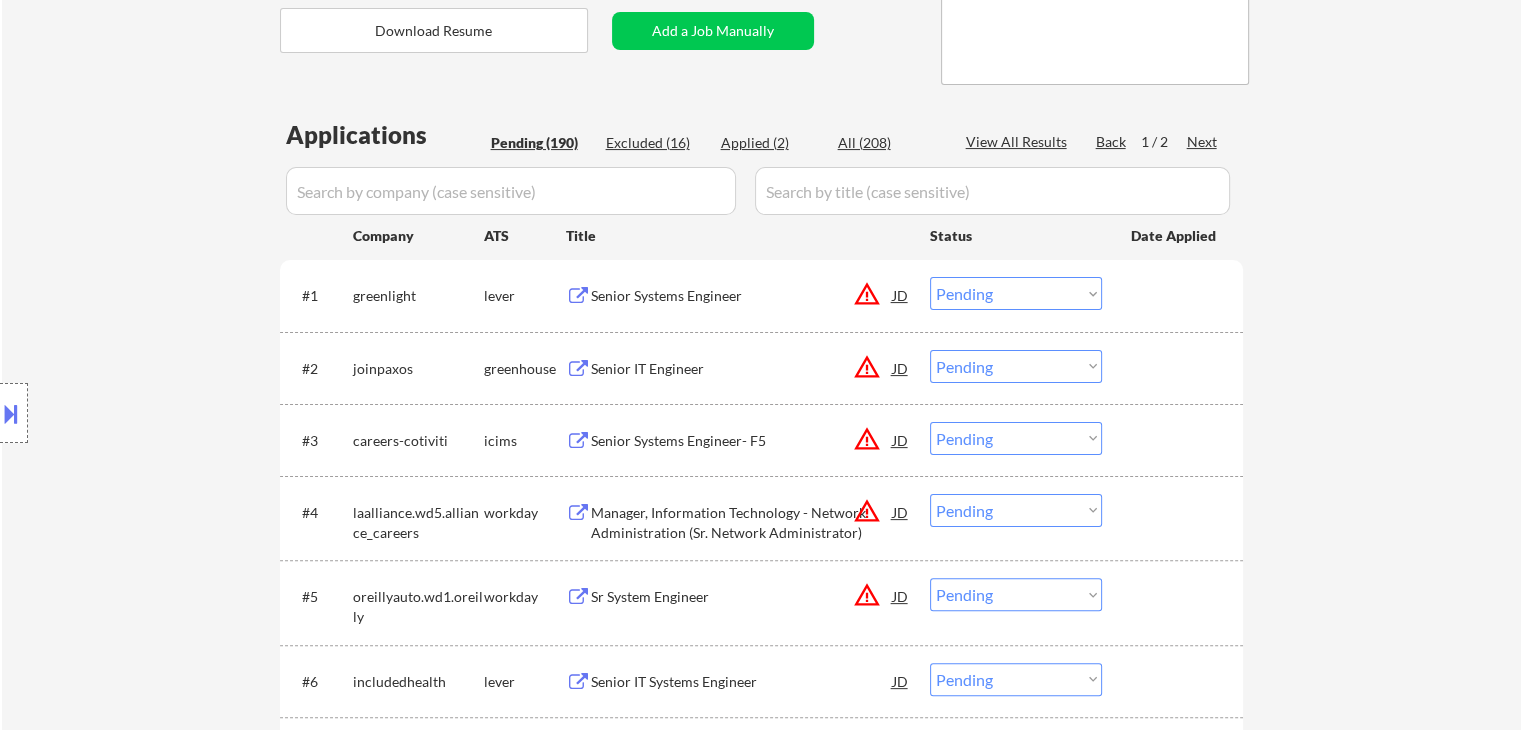 click on "← Return to /applysquad Mailslurp Inbox Job Search Builder Joshua Gourgues User Email:  joshua.gourgues@gmail.com Application Email:  joshua.gourgues@gmail.com Mailslurp Email:  joshua.gourgues@mailflux.com LinkedIn:   https://www.linkedin.com/in/joshuagourgues/
Phone:  225-773-8621 Current Location:  Denham Springs, Louisiana Applies:  0 sent / 200 bought Internal Notes Note he completed *SOME* college if applications ask -- the school name is on his LI, he told us he did 3 years out of 4 but never finished his degree. Can work in country of residence?:  yes Squad Notes Minimum salary:  $150,000 Will need Visa to work in that country now/future?:   no Download Resume Add a Job Manually Shah Applications Pending (190) Excluded (16) Applied (2) All (208) View All Results Back 1 / 2
Next Company ATS Title Status Date Applied #1 greenlight lever Senior Systems Engineer JD warning_amber Choose an option... Pending Applied Excluded (Questions) Excluded (Expired) Excluded (Location) Excluded (Bad Match) #2 JD" at bounding box center (761, 3943) 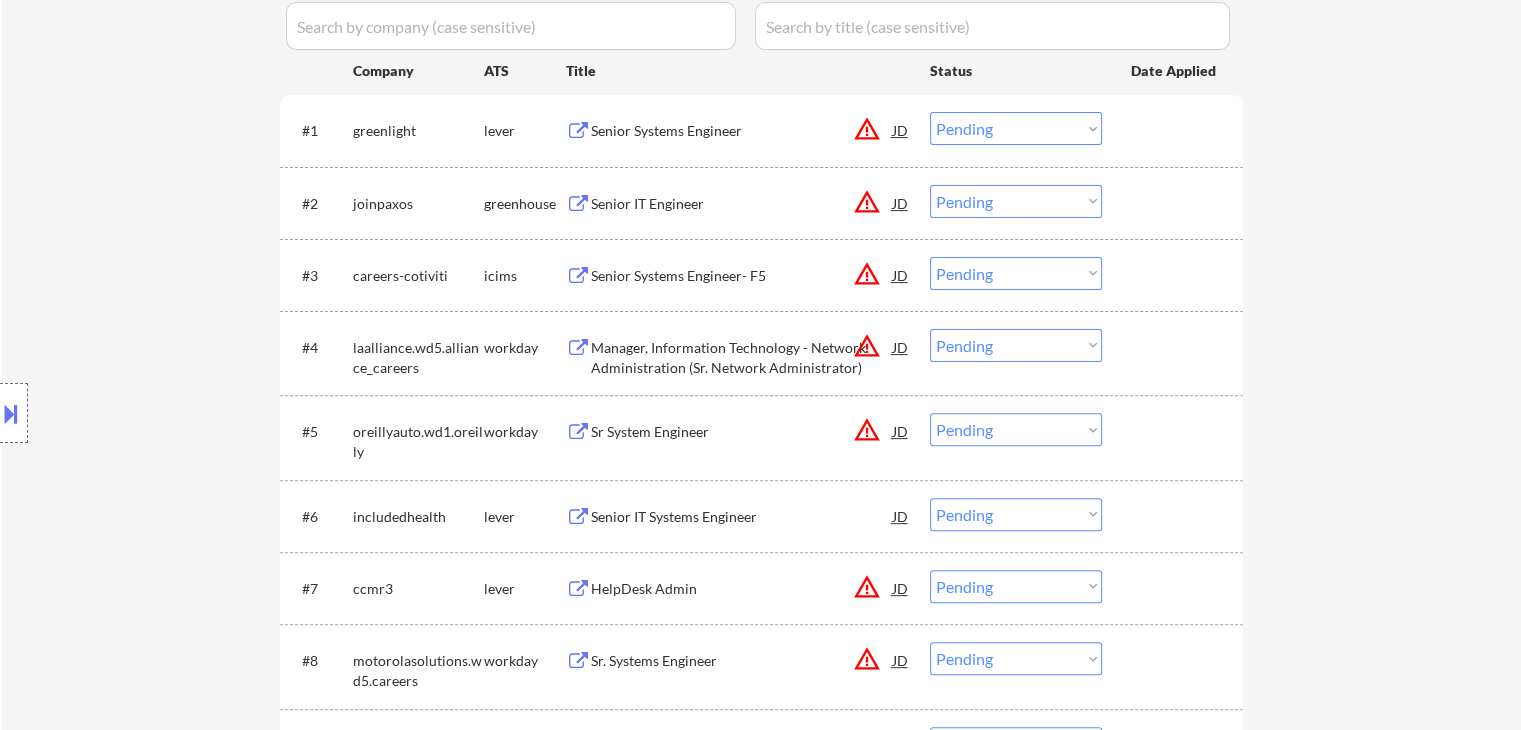 scroll, scrollTop: 600, scrollLeft: 0, axis: vertical 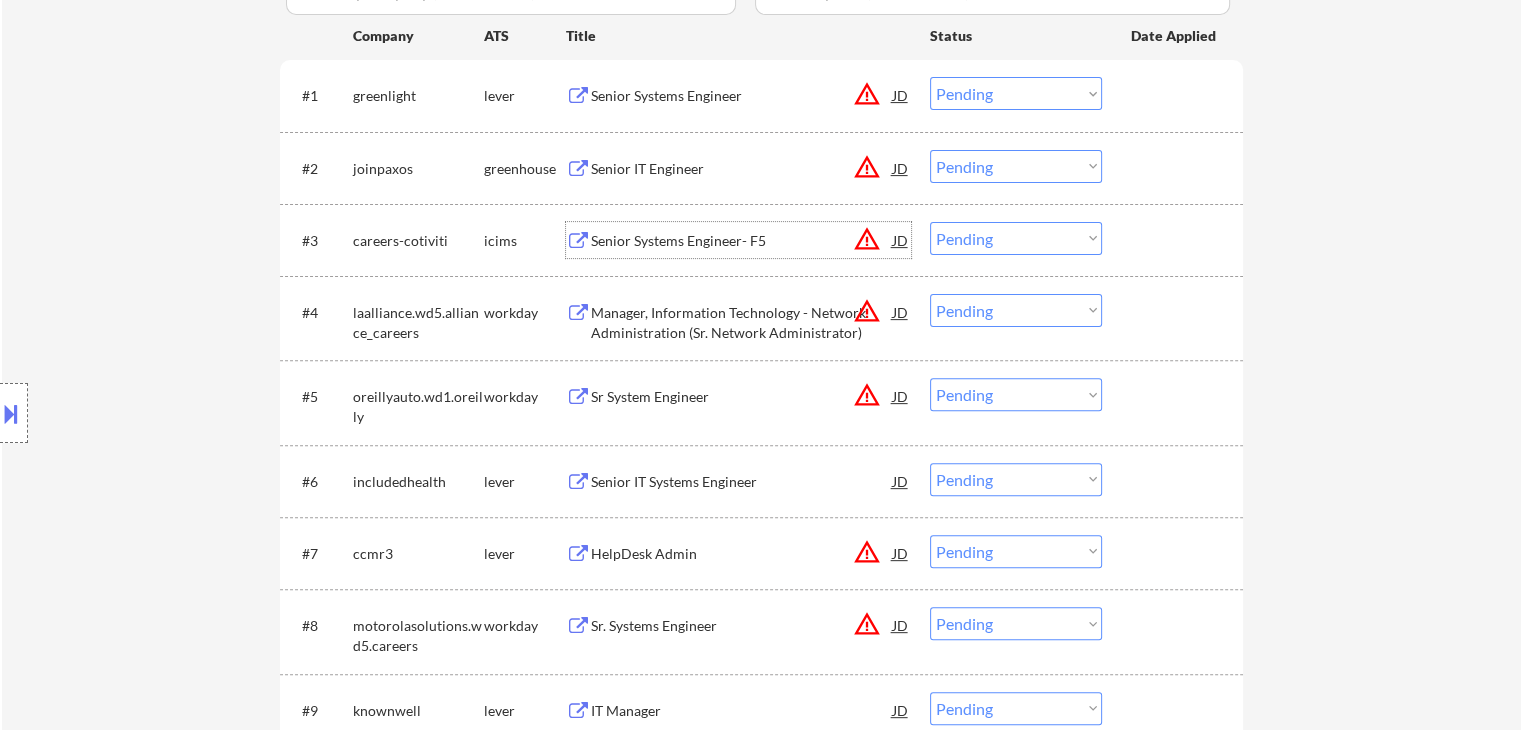 click on "Senior Systems Engineer- F5" at bounding box center (742, 241) 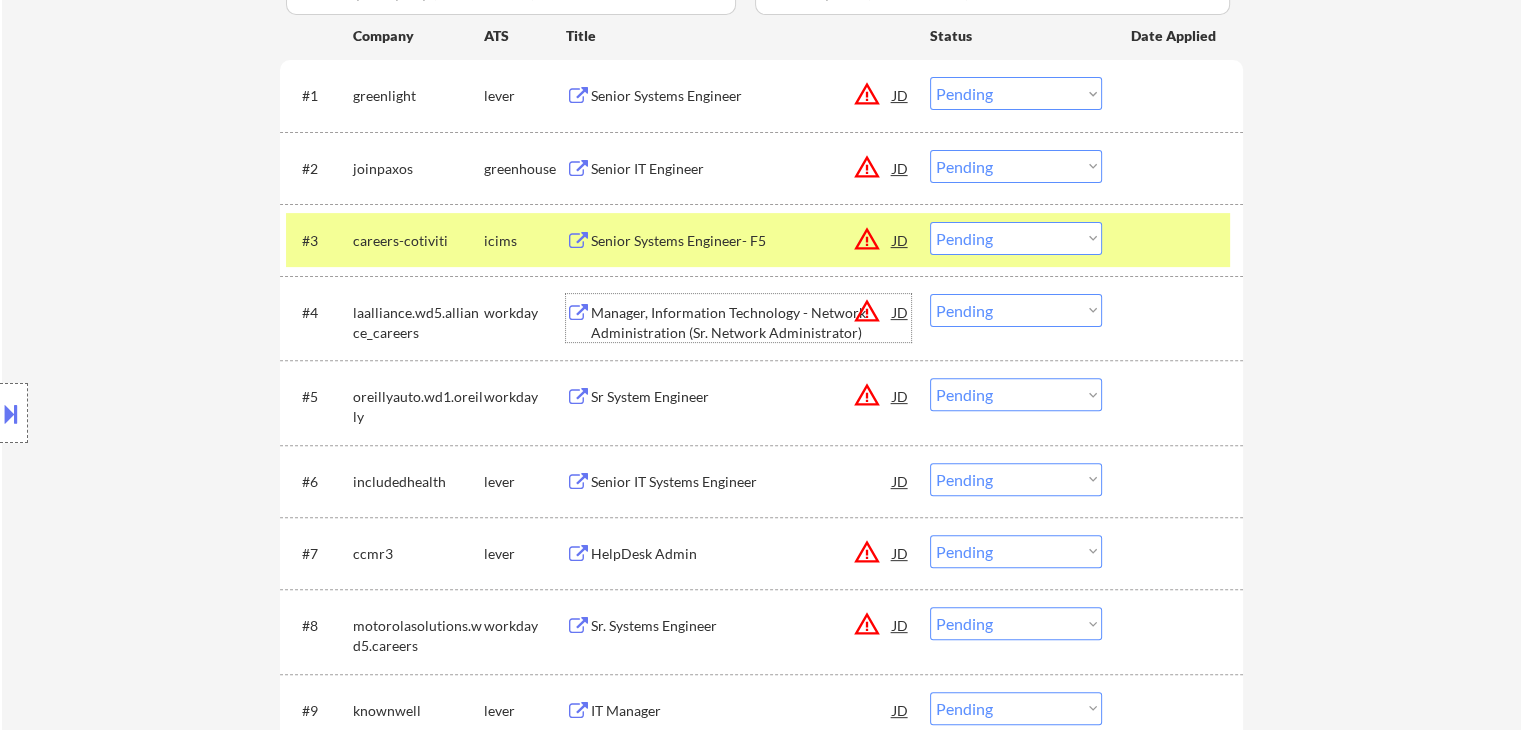 click on "Manager, Information Technology - Network Administration (Sr. Network Administrator)" at bounding box center (742, 322) 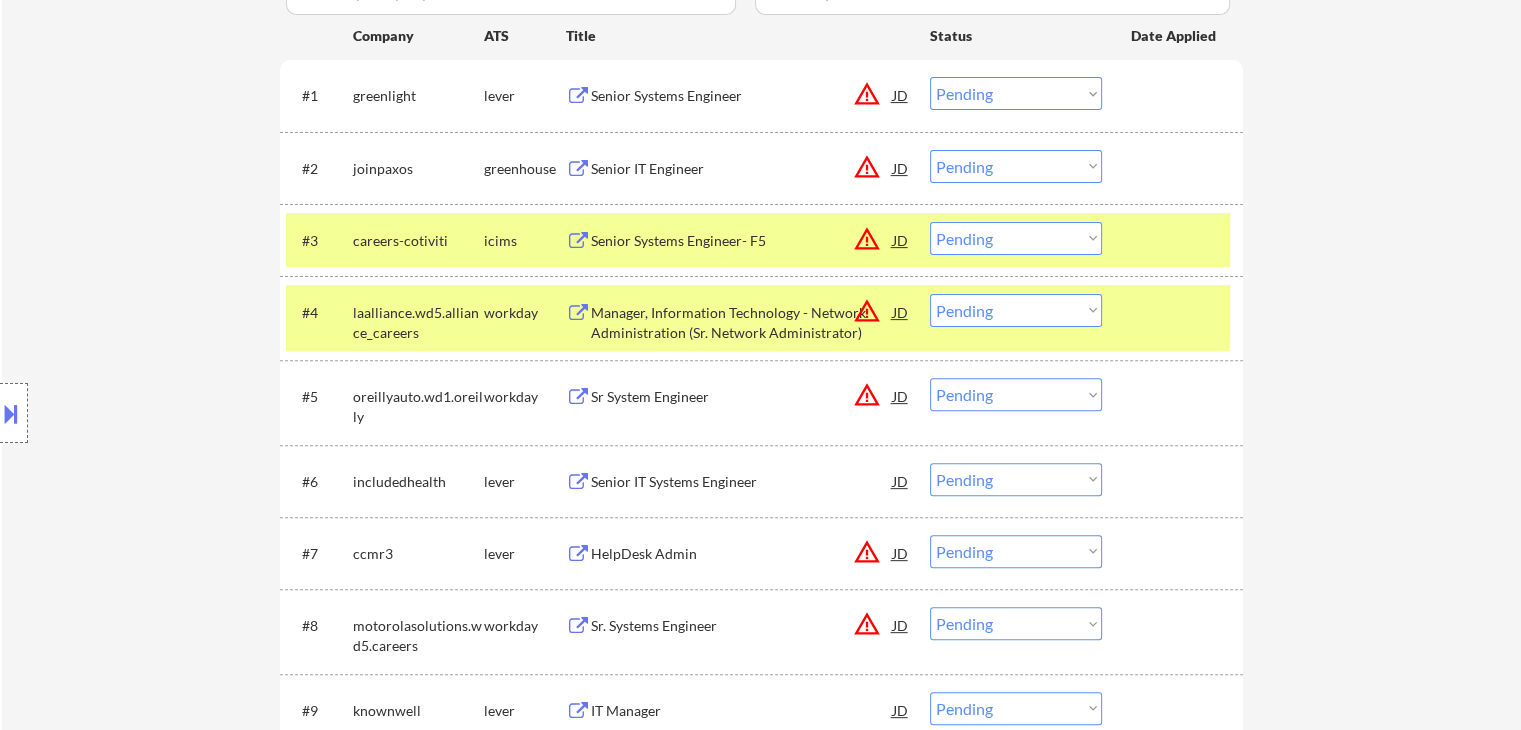 click on "Sr System Engineer" at bounding box center (742, 397) 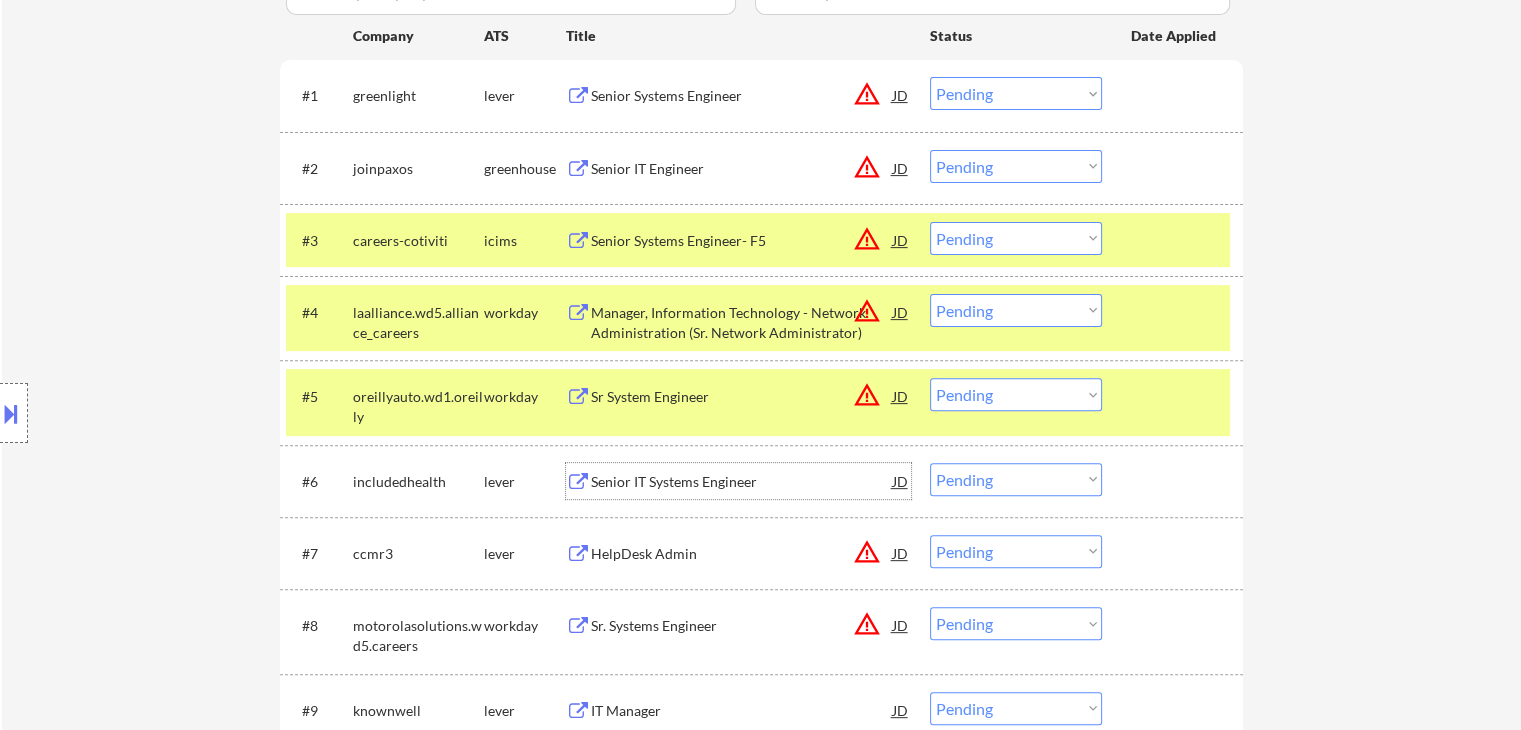 click on "Senior IT Systems Engineer" at bounding box center (742, 482) 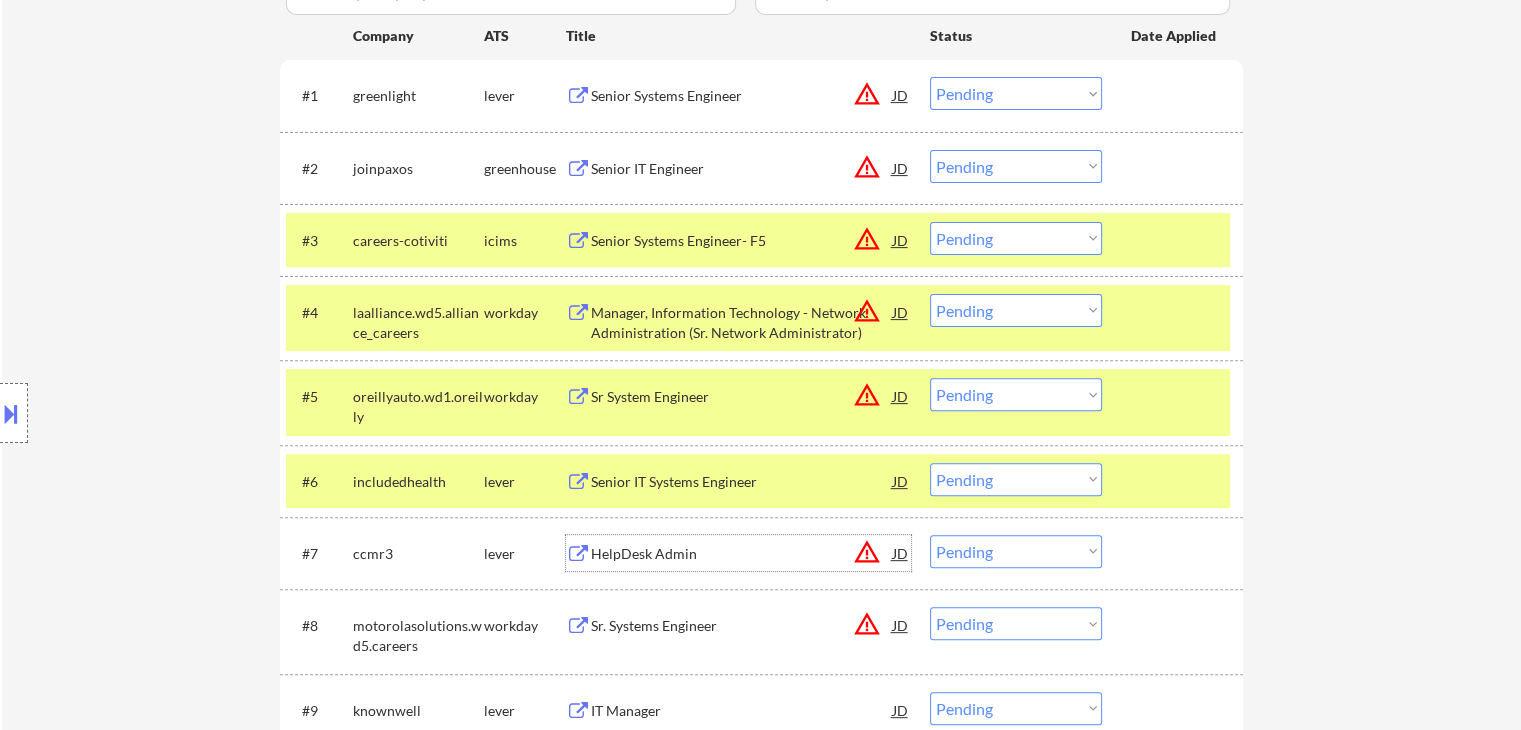 click on "HelpDesk Admin" at bounding box center [742, 554] 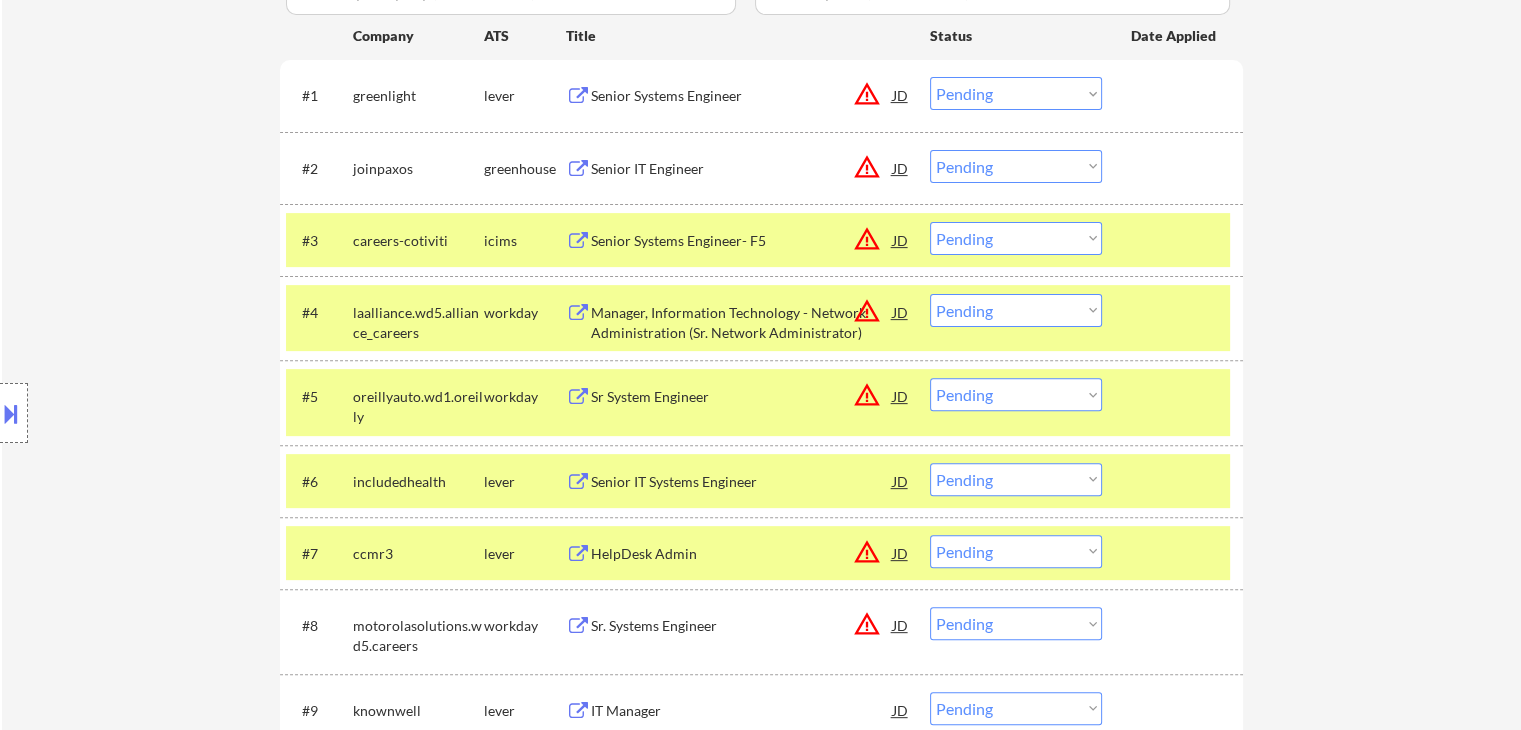 click on "Sr. Systems Engineer" at bounding box center [742, 626] 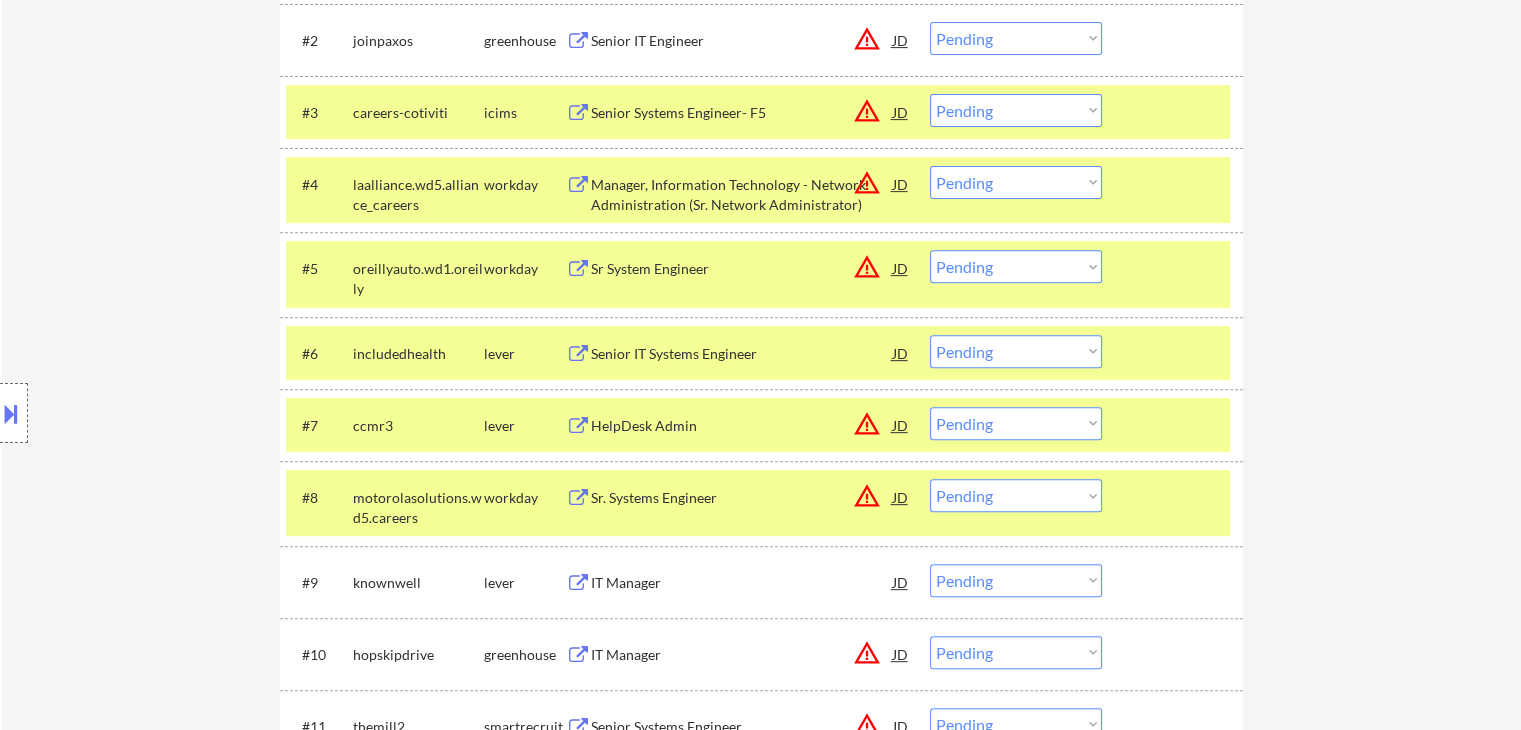 scroll, scrollTop: 800, scrollLeft: 0, axis: vertical 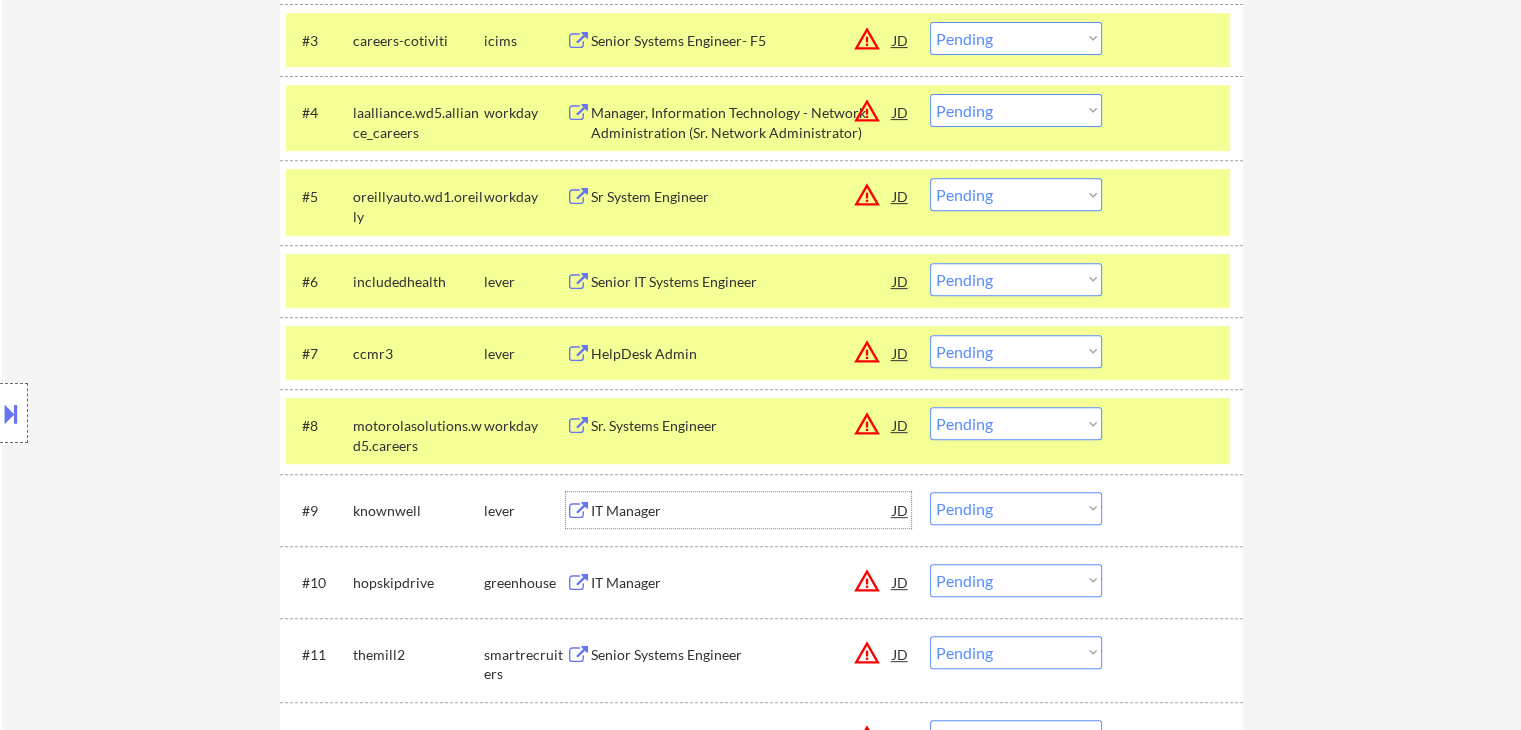 click on "IT Manager" at bounding box center [742, 511] 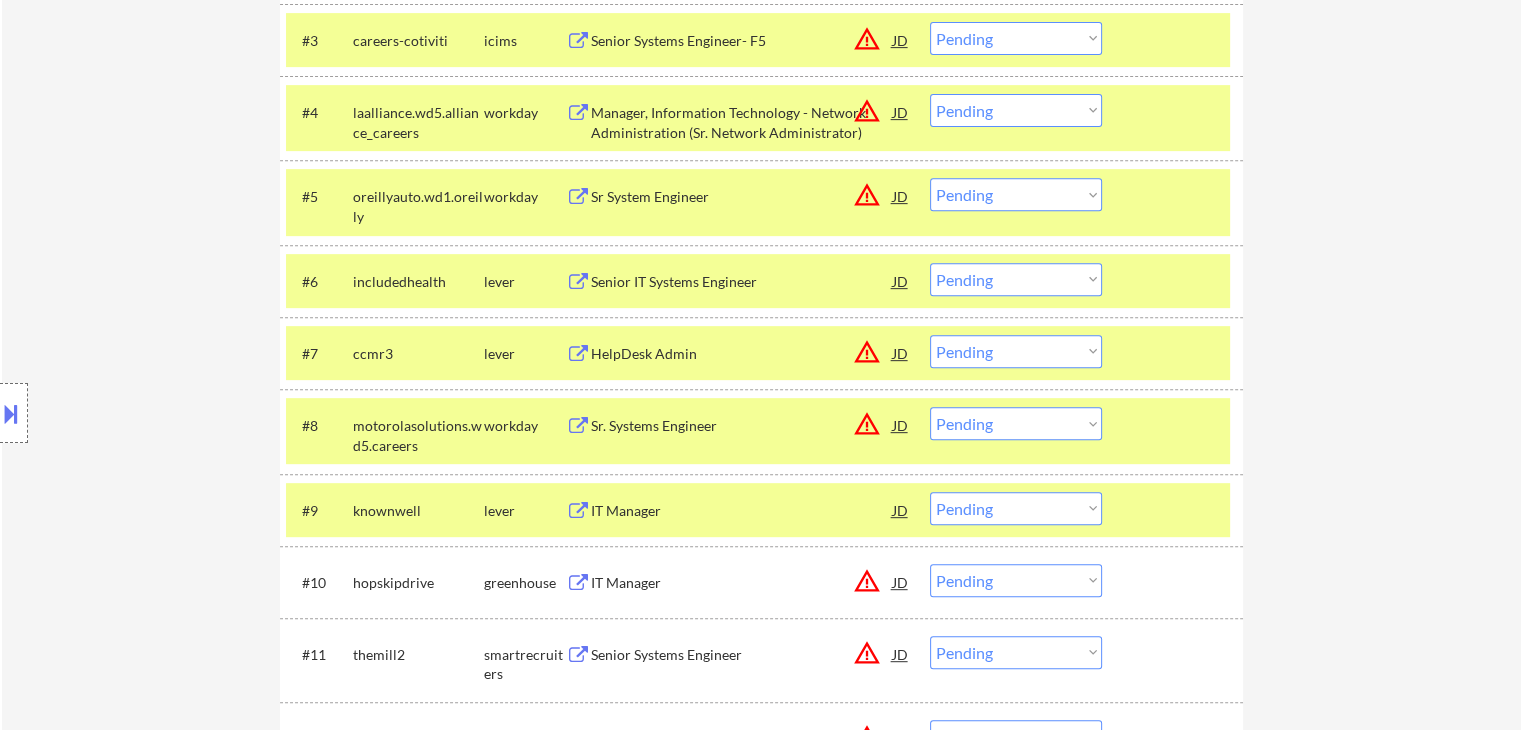 click on "IT Manager" at bounding box center [742, 583] 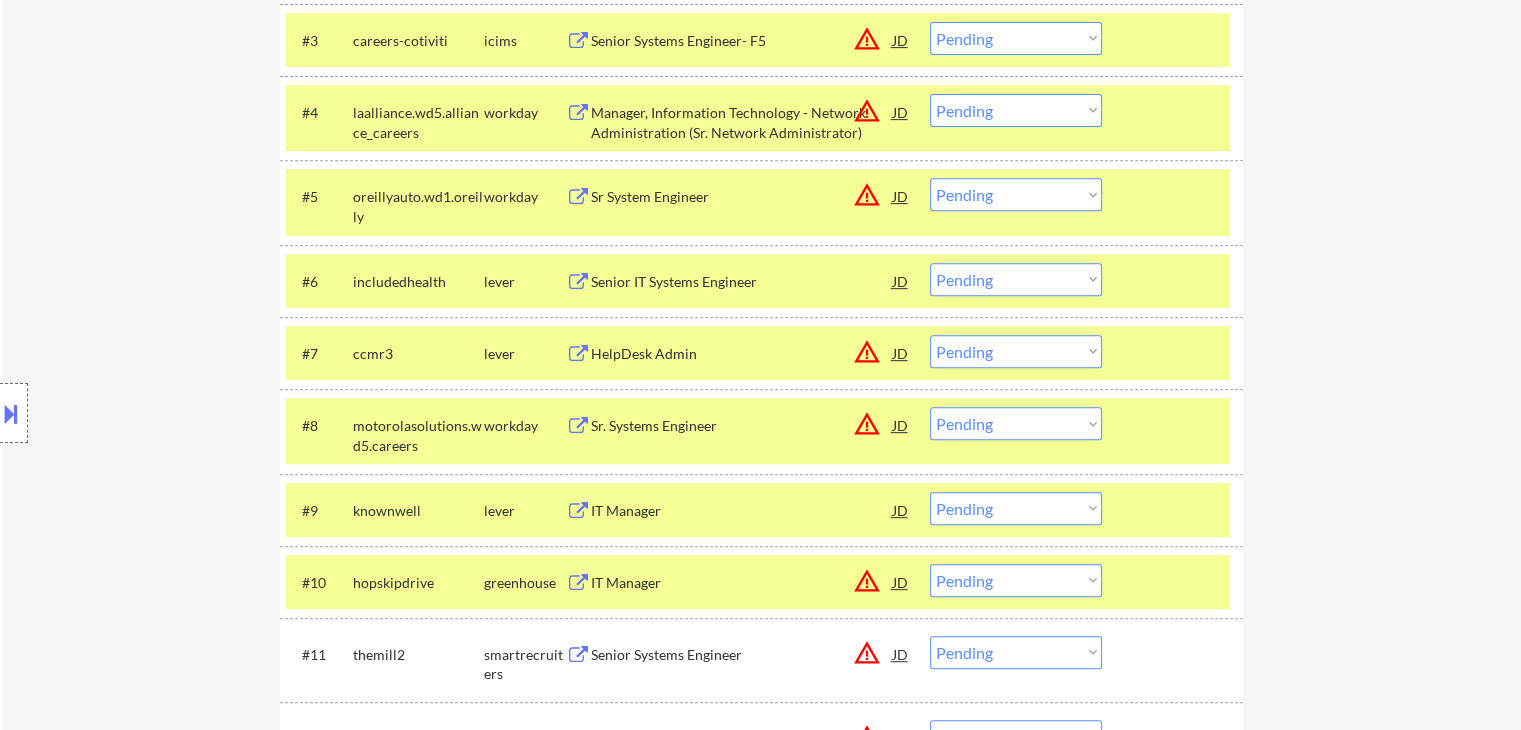 click on "Senior Systems Engineer" at bounding box center (742, 655) 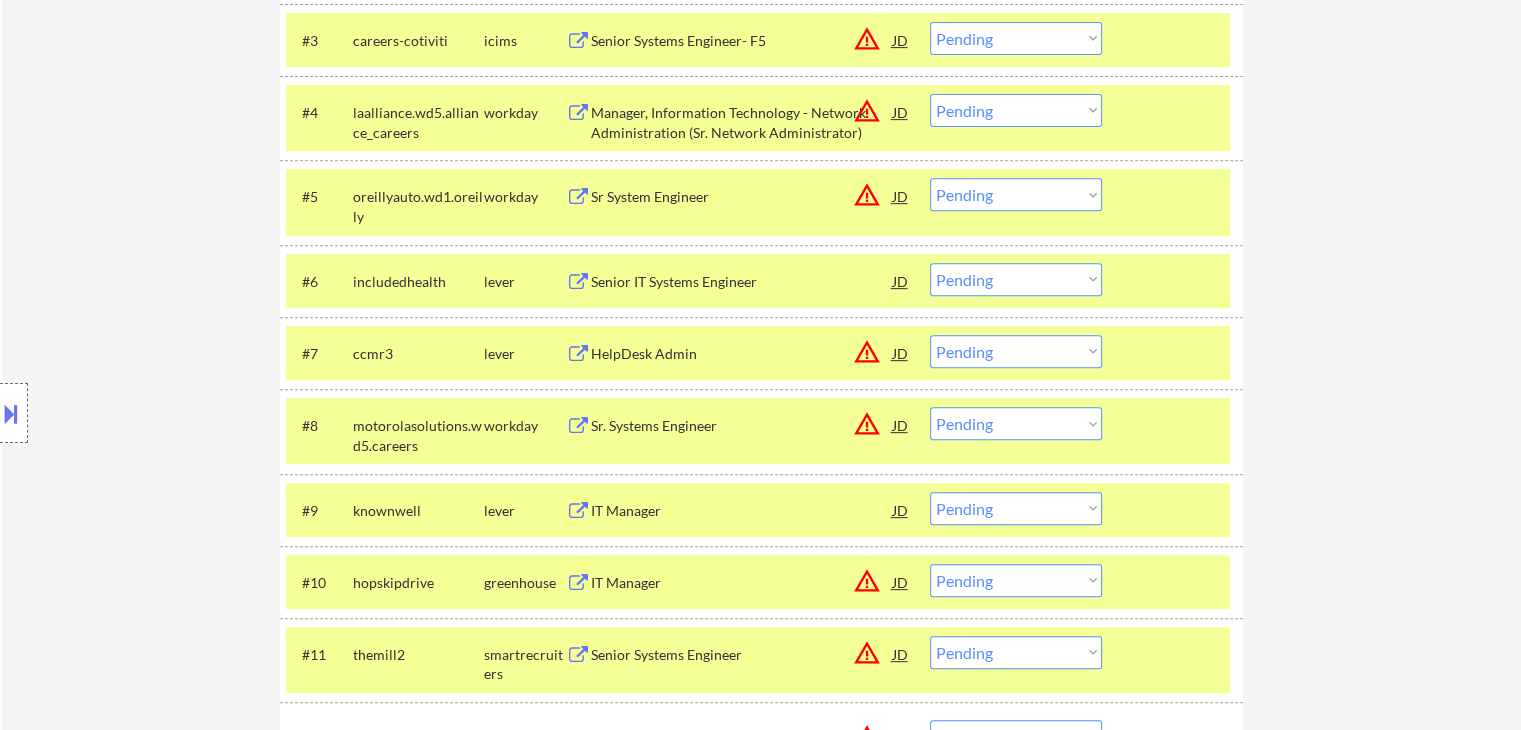 scroll, scrollTop: 1200, scrollLeft: 0, axis: vertical 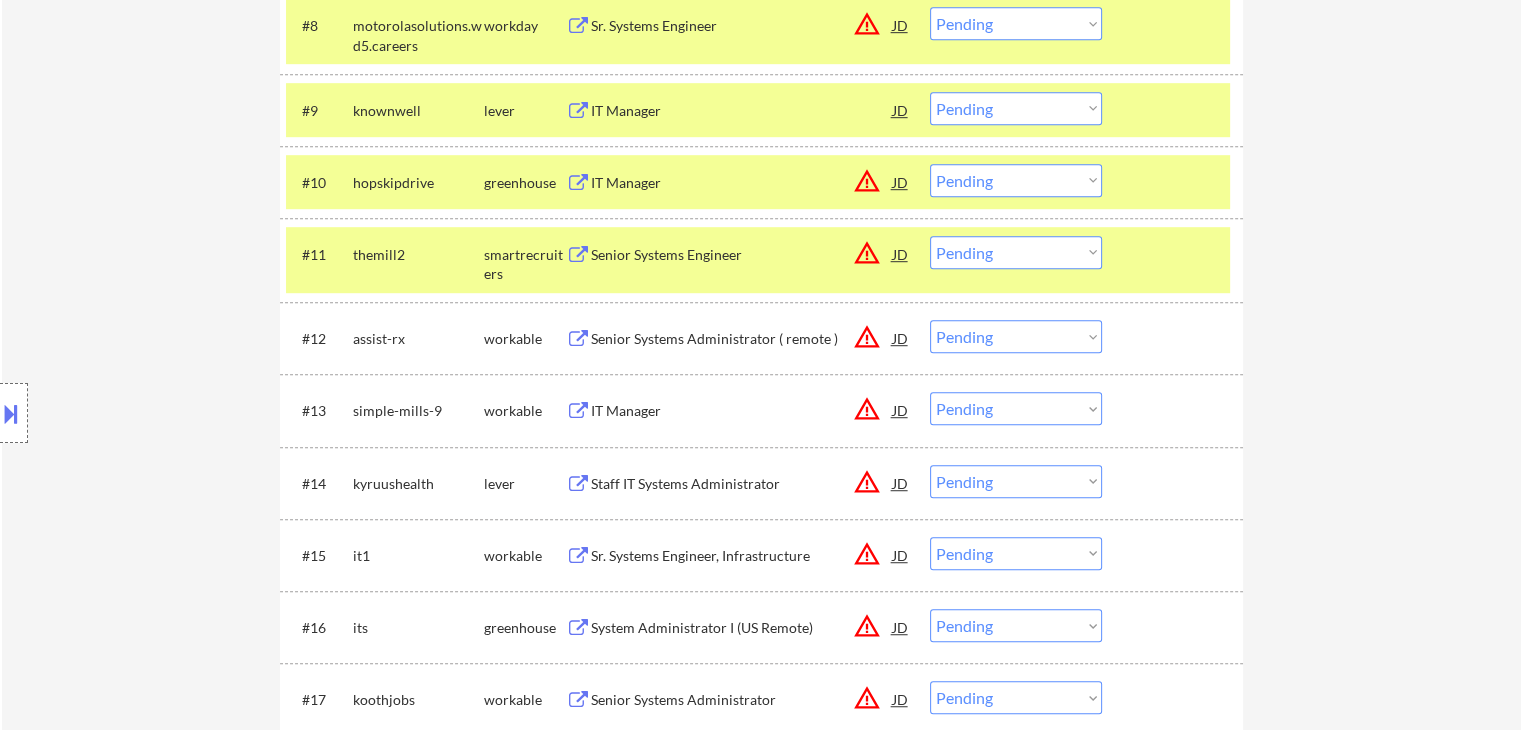 click on "Senior Systems Administrator ( remote )" at bounding box center (742, 339) 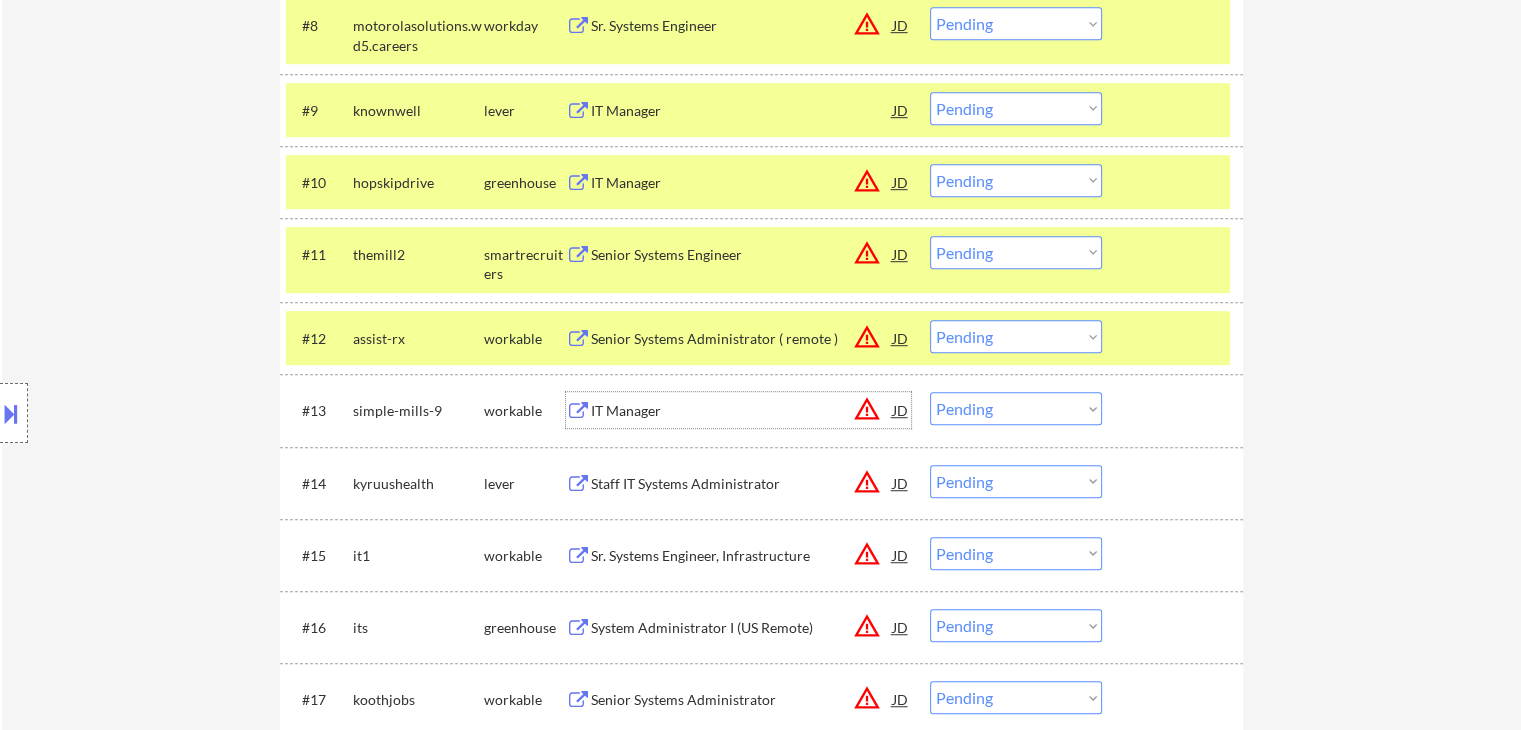 click on "IT Manager" at bounding box center (742, 411) 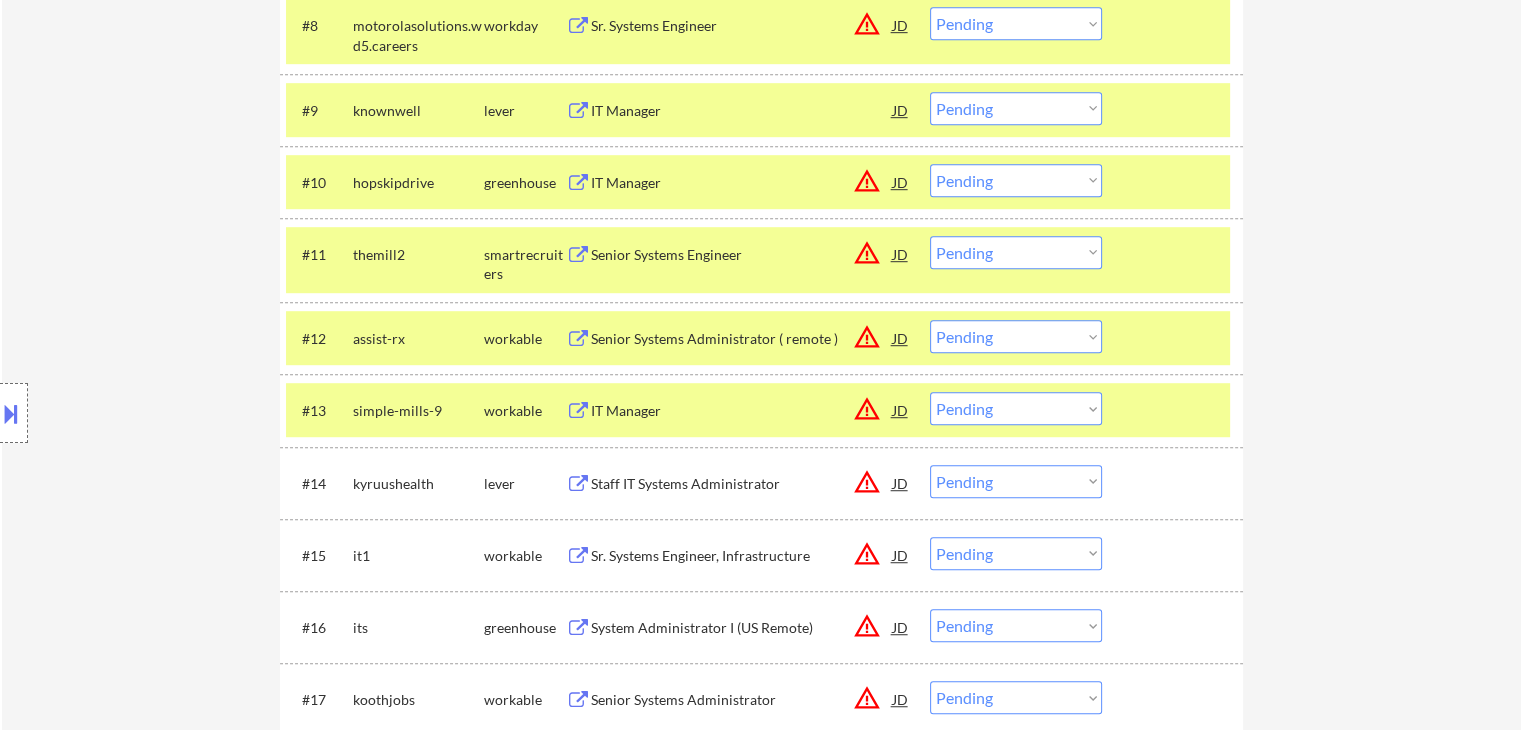 click on "Staff IT Systems Administrator" at bounding box center (742, 484) 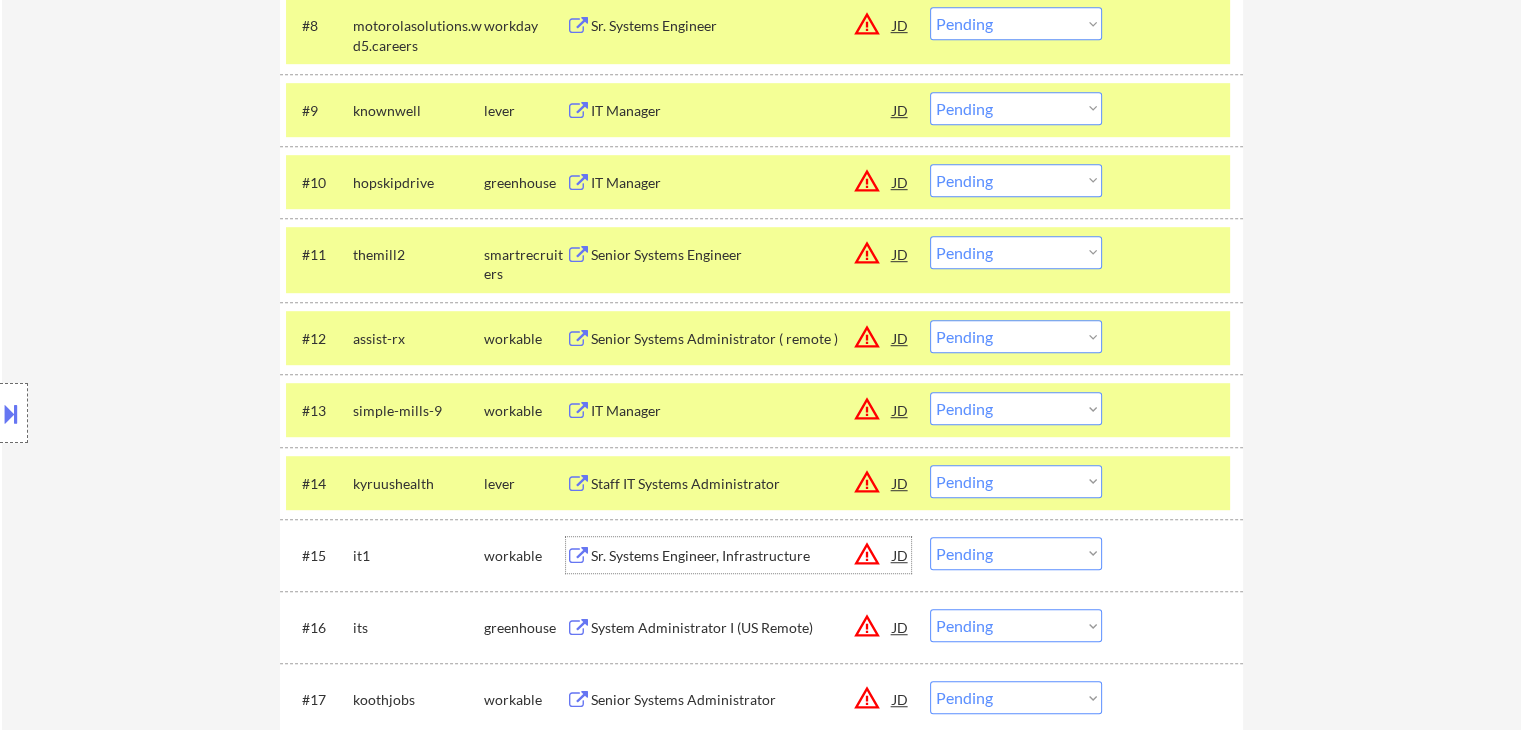 drag, startPoint x: 628, startPoint y: 553, endPoint x: 624, endPoint y: 623, distance: 70.11419 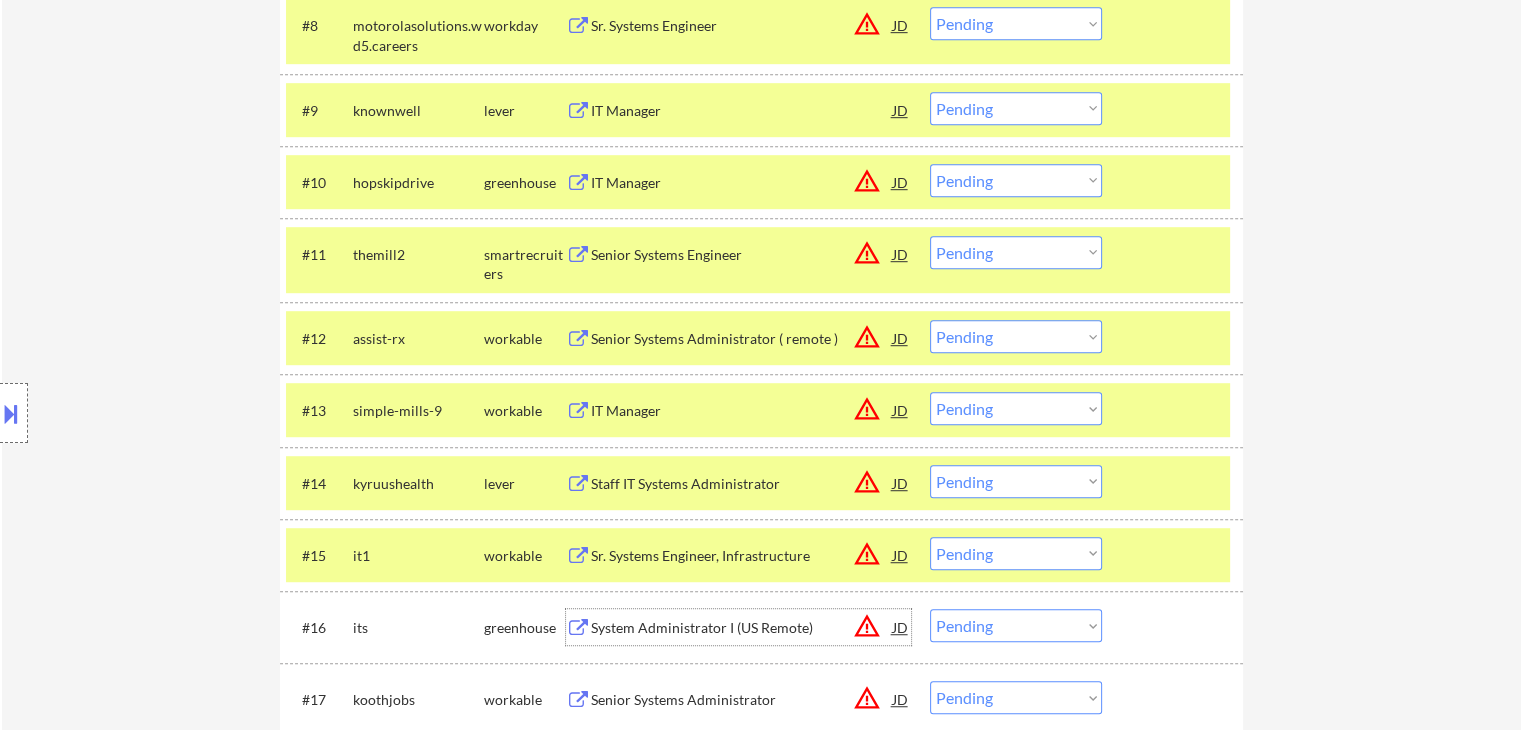 click on "System Administrator I ([COUNTRY] Remote)" at bounding box center [742, 628] 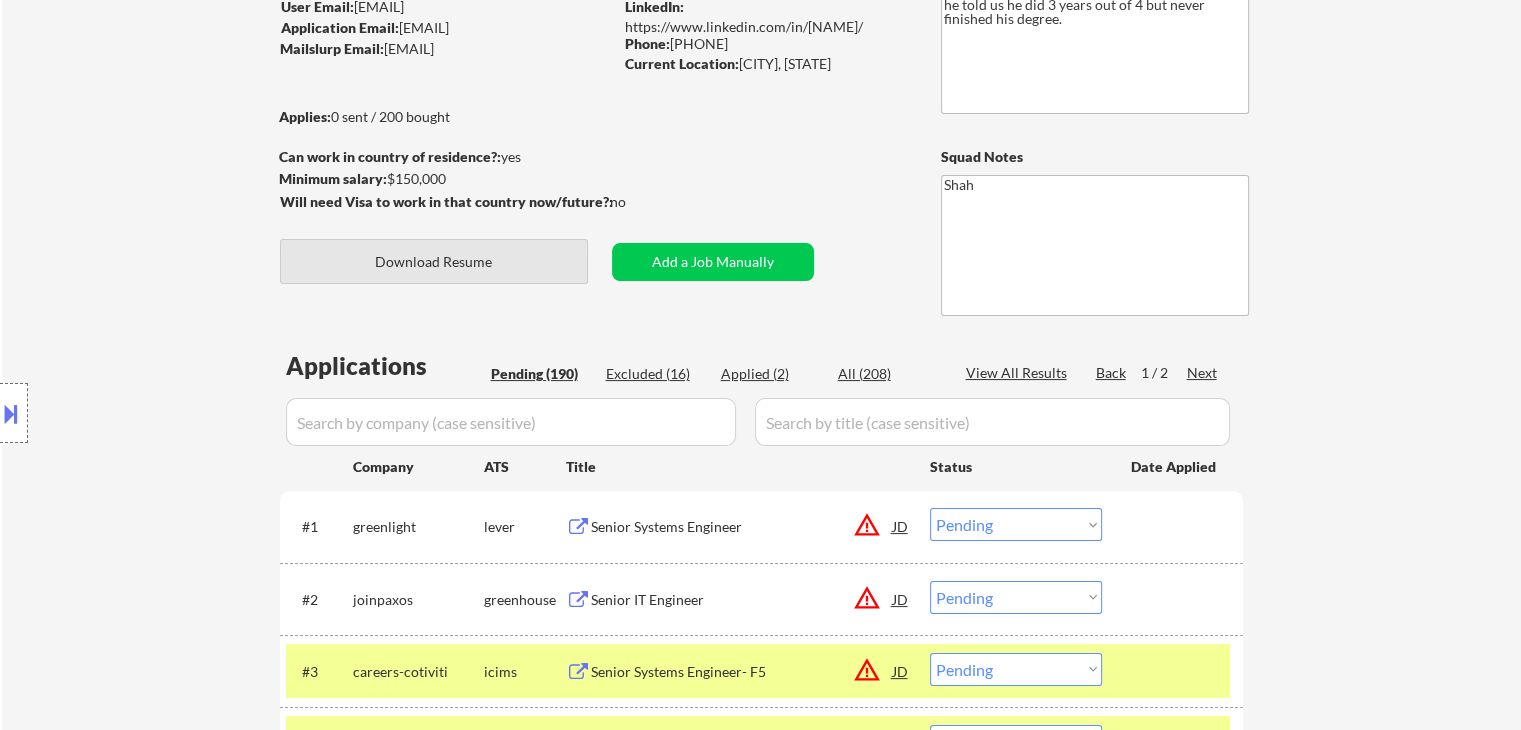 scroll, scrollTop: 200, scrollLeft: 0, axis: vertical 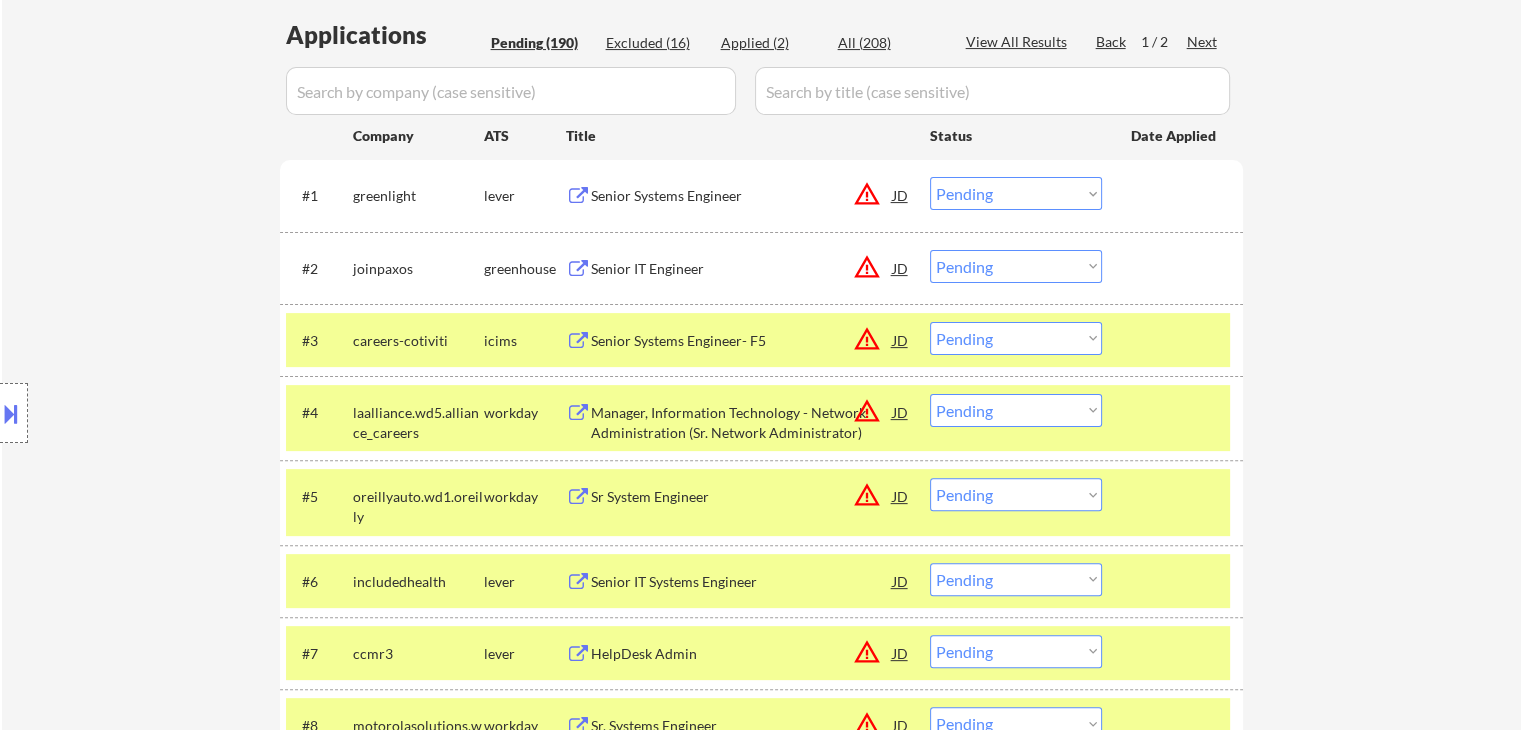 click on "Senior Systems Engineer- F5" at bounding box center (742, 341) 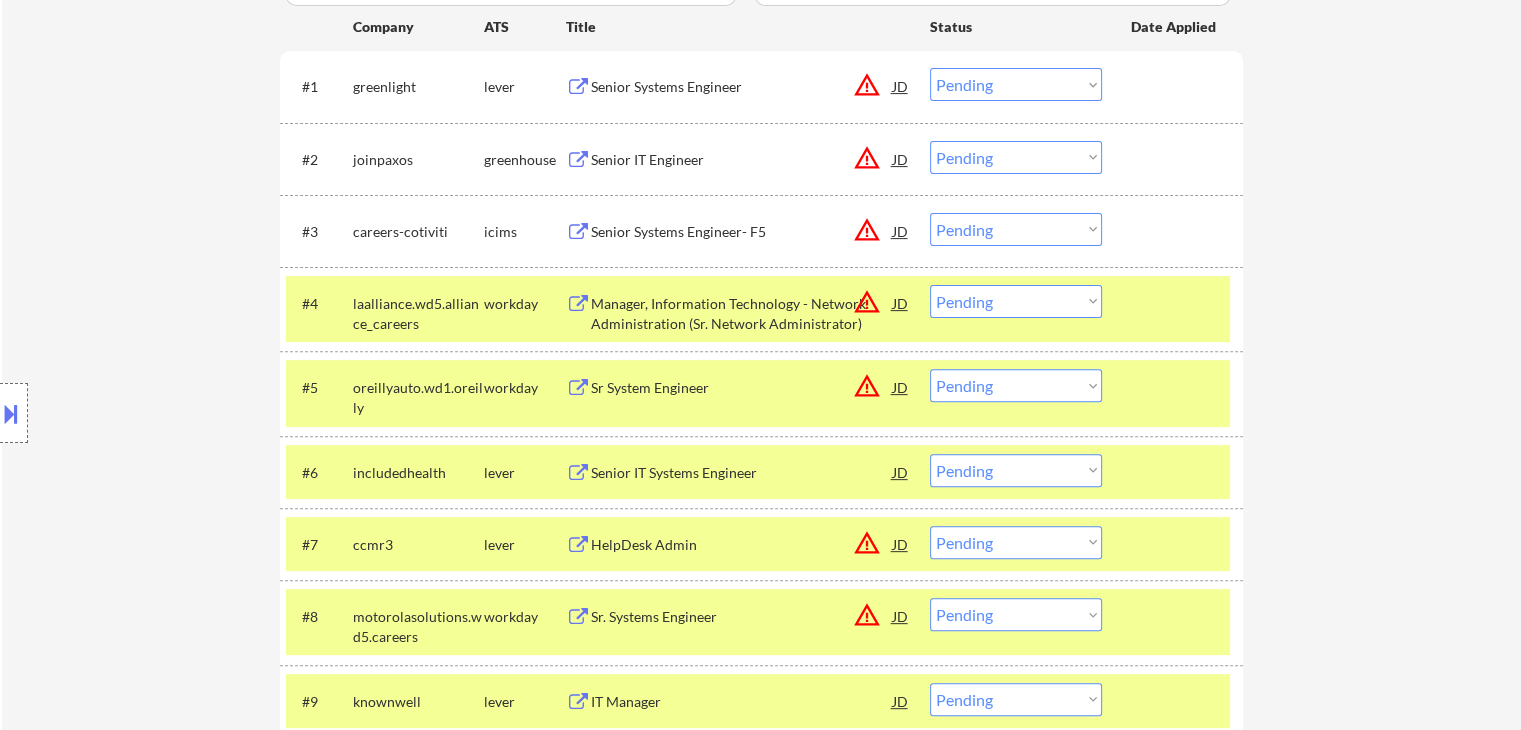 scroll, scrollTop: 700, scrollLeft: 0, axis: vertical 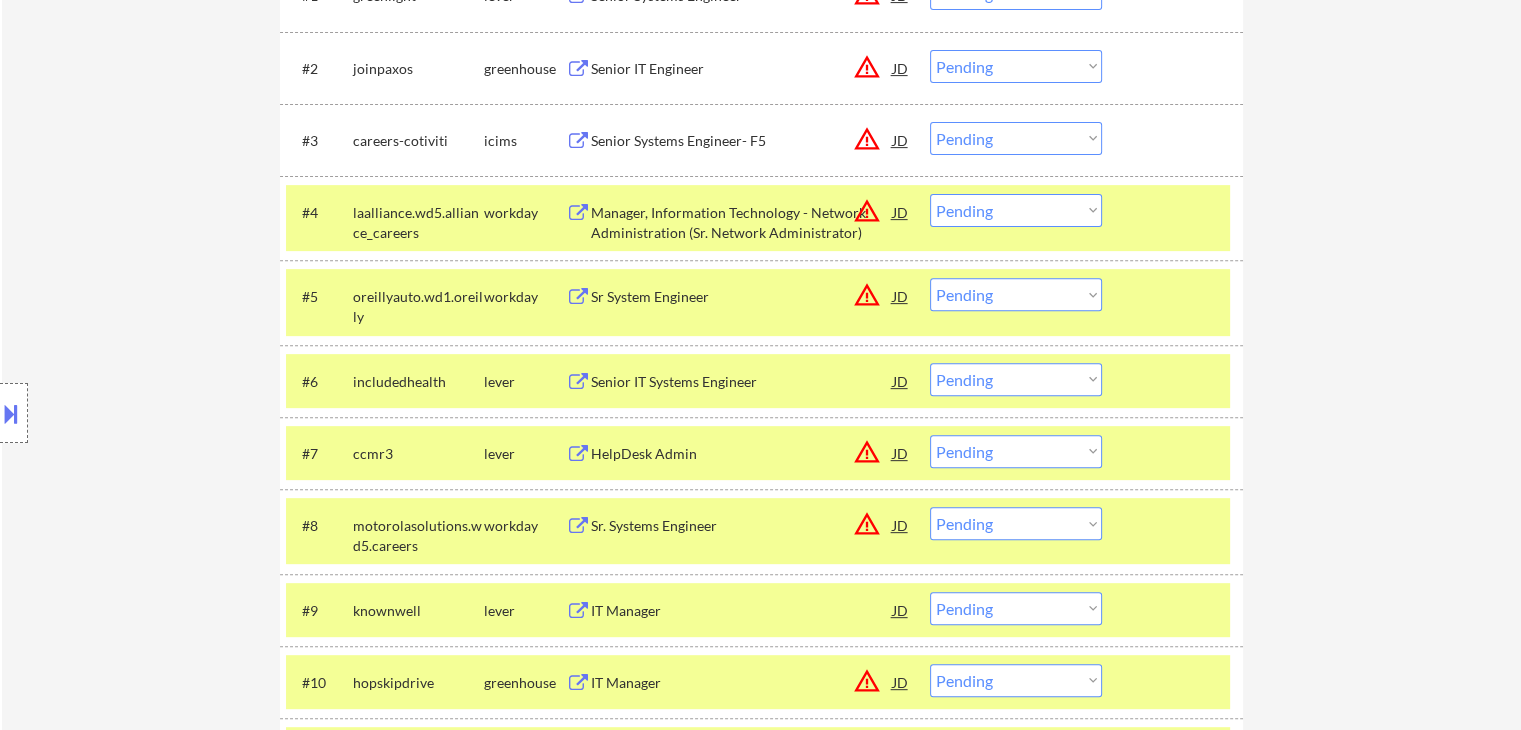 drag, startPoint x: 1084, startPoint y: 209, endPoint x: 1041, endPoint y: 213, distance: 43.185646 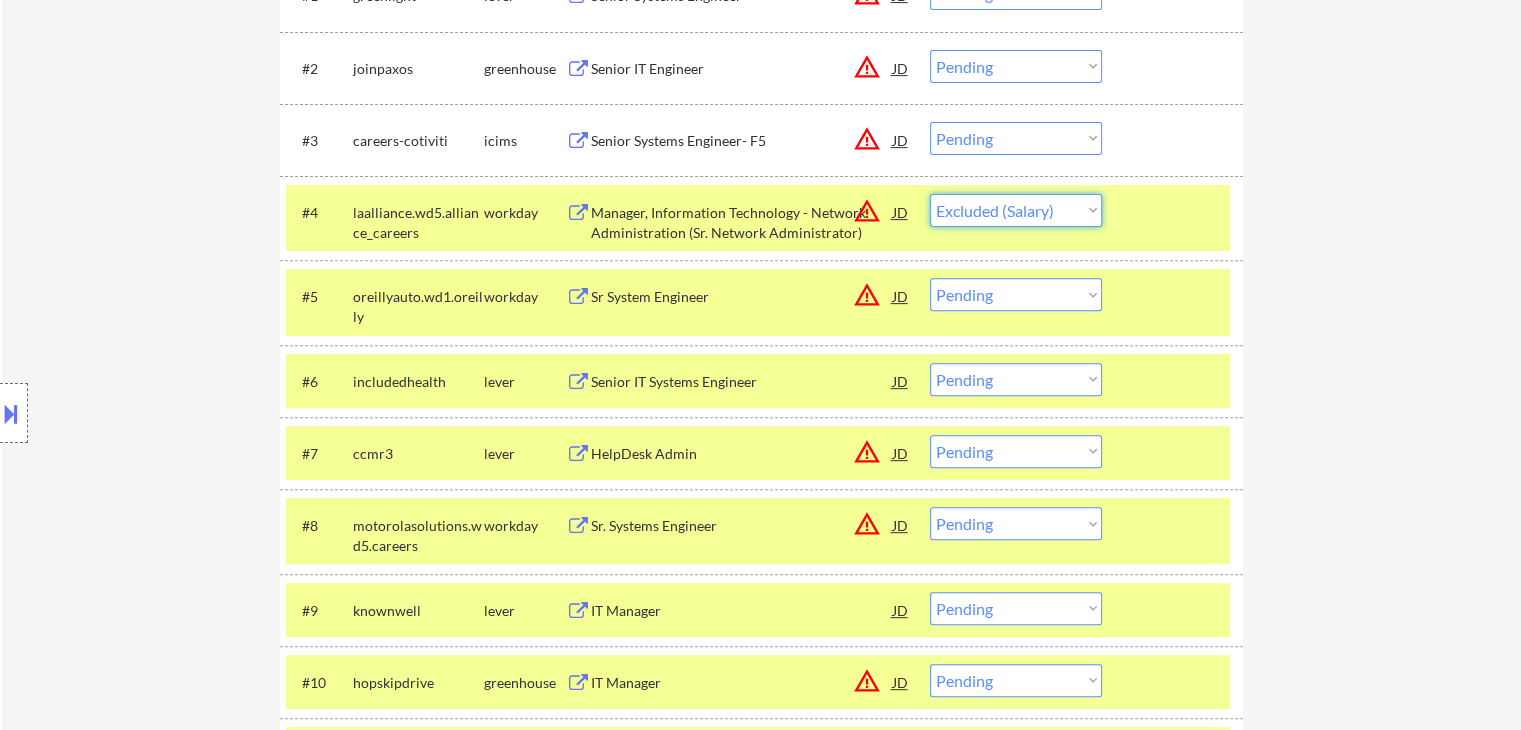click on "Choose an option... Pending Applied Excluded (Questions) Excluded (Expired) Excluded (Location) Excluded (Bad Match) Excluded (Blocklist) Excluded (Salary) Excluded (Other)" at bounding box center [1016, 210] 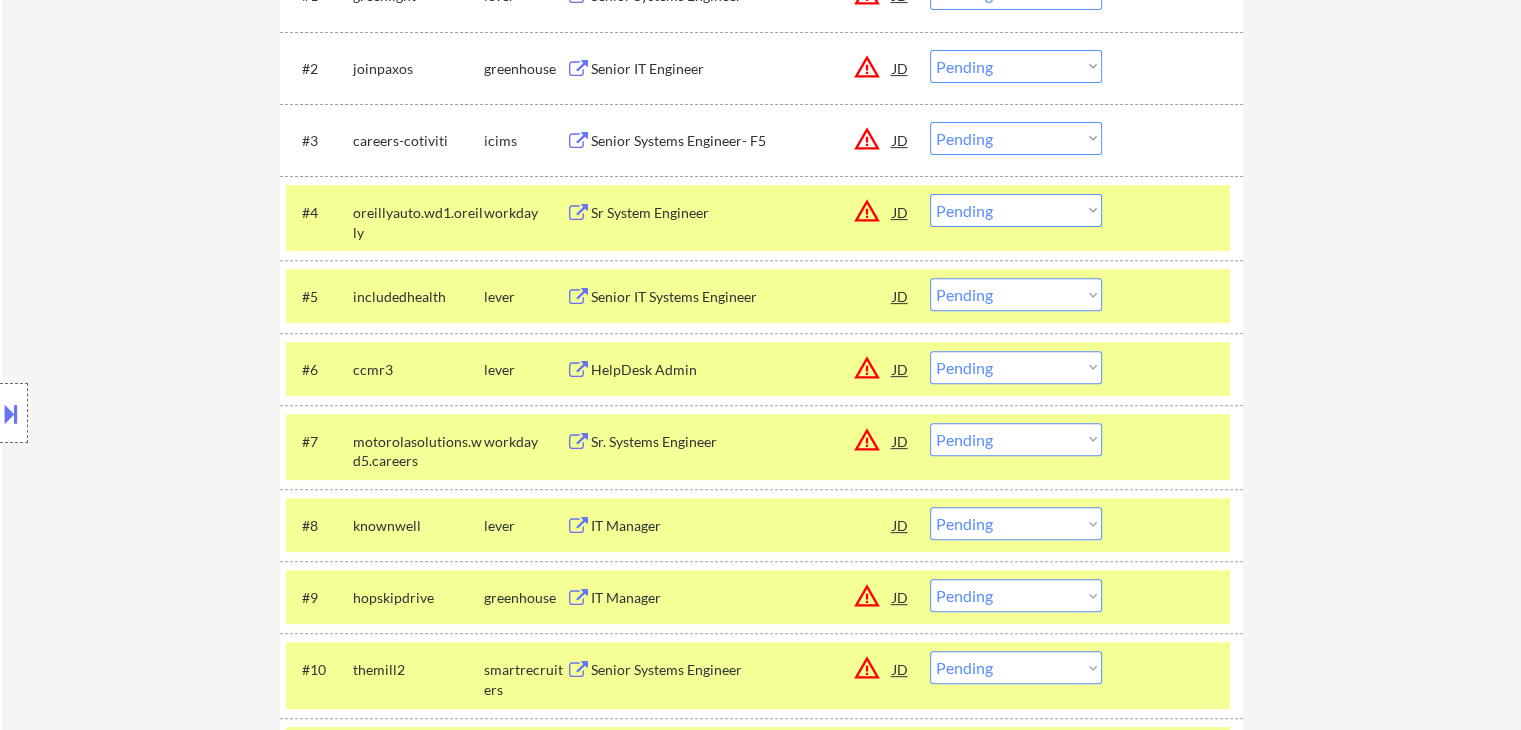 click on "Location Inclusions: remote" at bounding box center (179, 413) 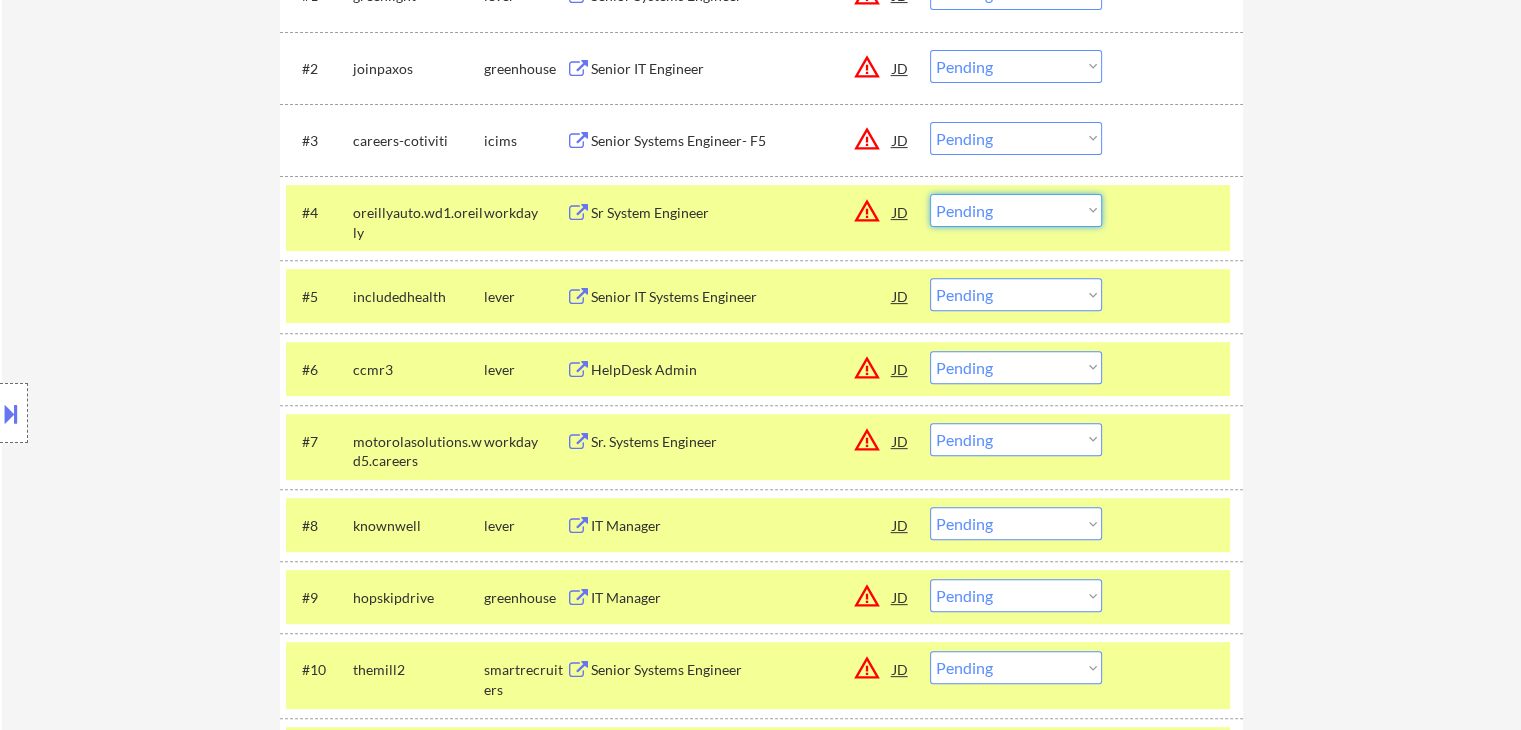 click on "Choose an option... Pending Applied Excluded (Questions) Excluded (Expired) Excluded (Location) Excluded (Bad Match) Excluded (Blocklist) Excluded (Salary) Excluded (Other)" at bounding box center (1016, 210) 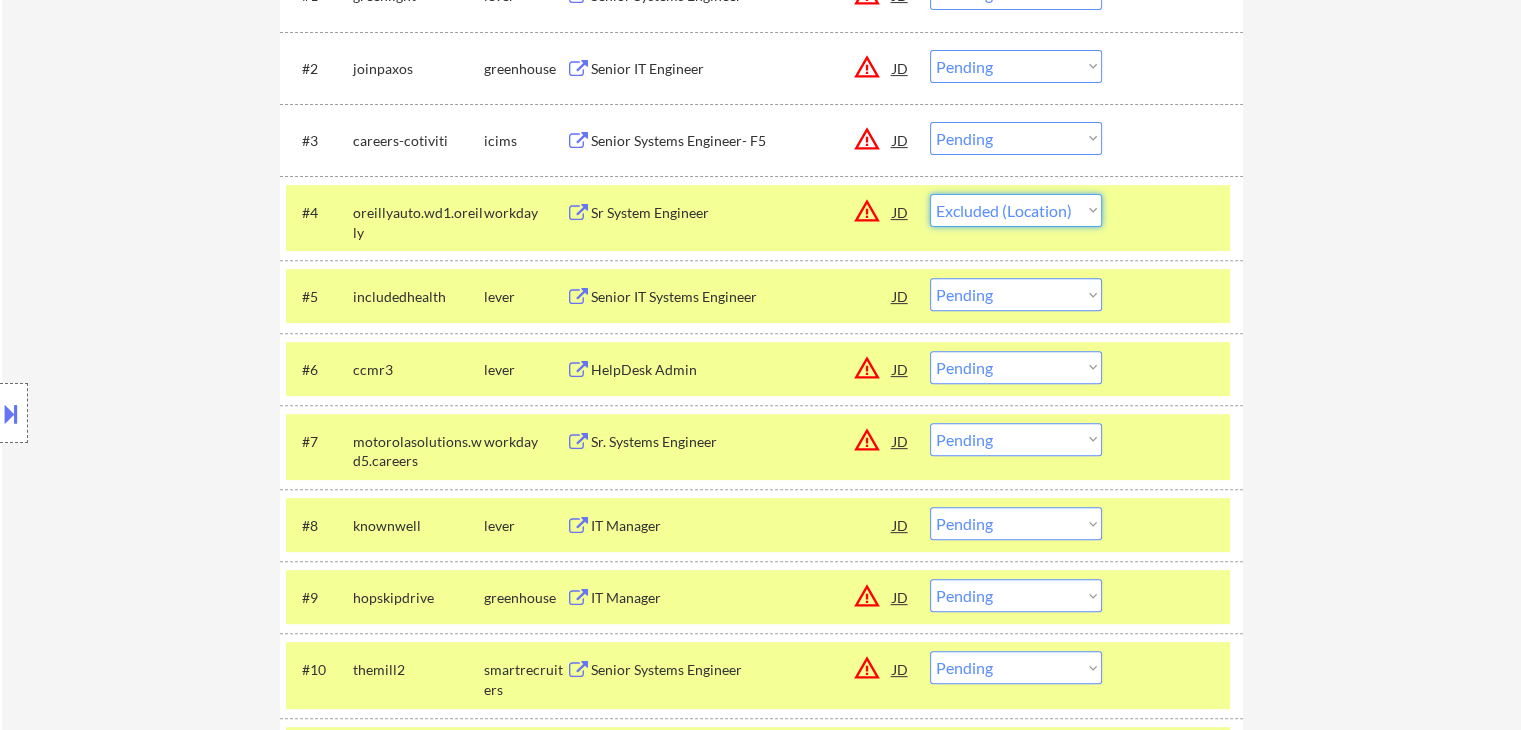 click on "Choose an option... Pending Applied Excluded (Questions) Excluded (Expired) Excluded (Location) Excluded (Bad Match) Excluded (Blocklist) Excluded (Salary) Excluded (Other)" at bounding box center (1016, 210) 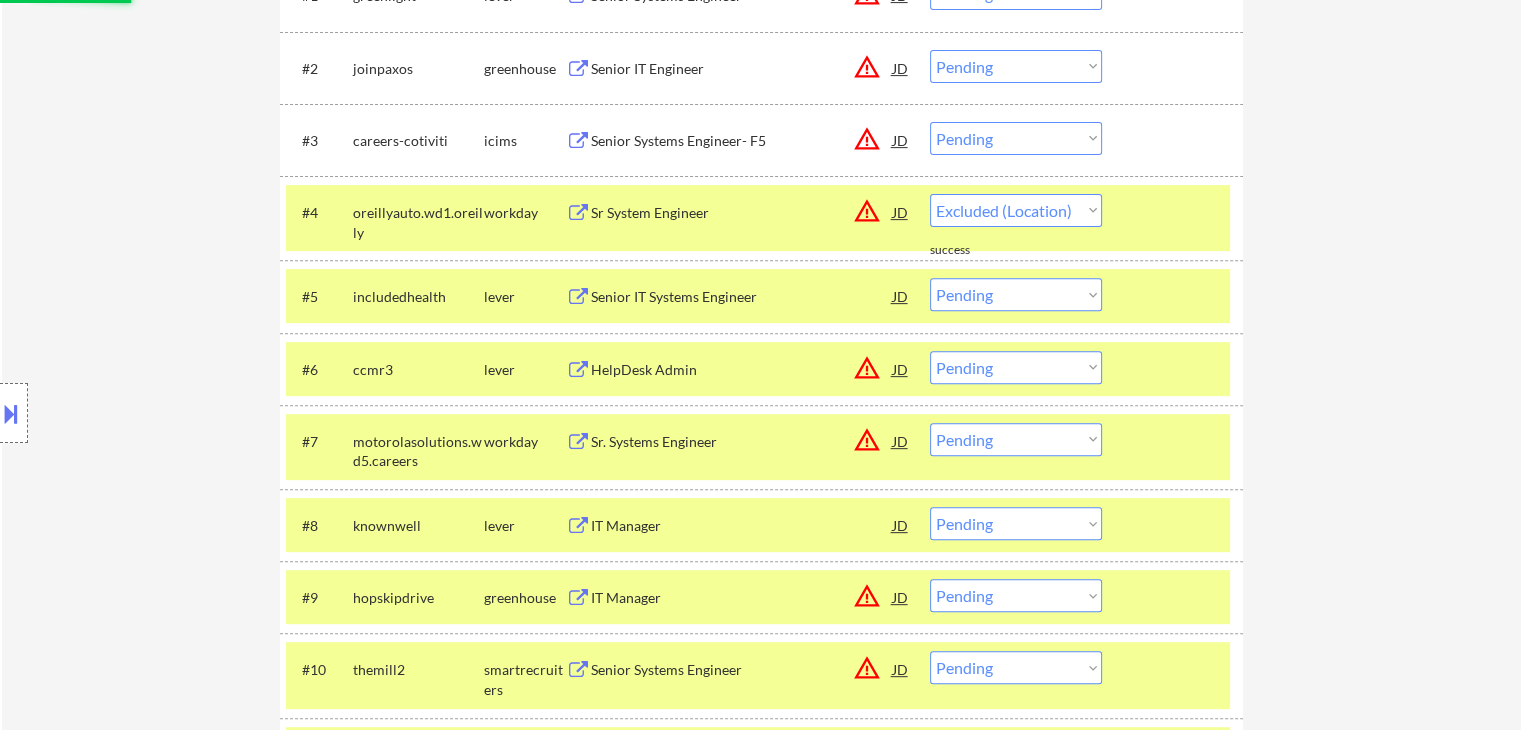 select on ""pending"" 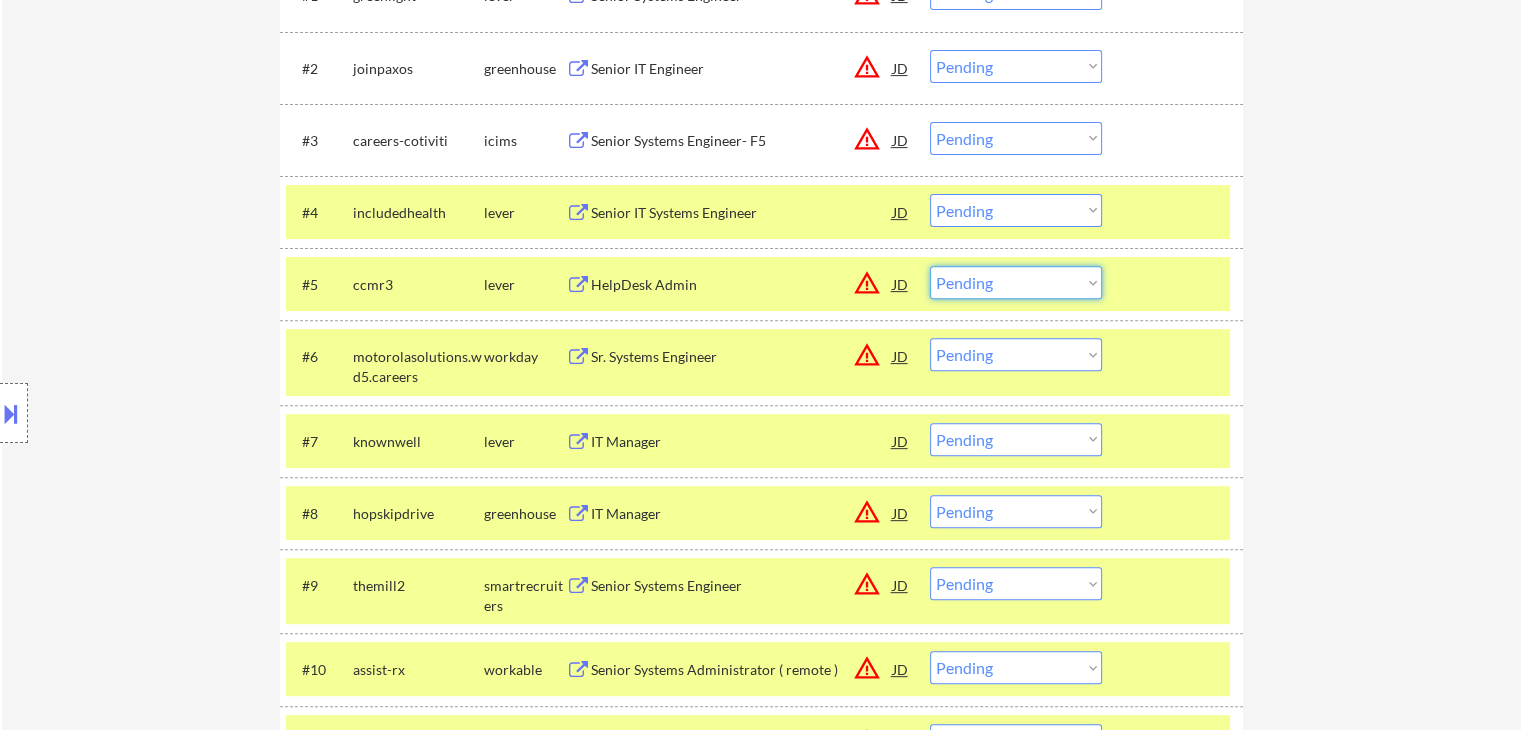 click on "Choose an option... Pending Applied Excluded (Questions) Excluded (Expired) Excluded (Location) Excluded (Bad Match) Excluded (Blocklist) Excluded (Salary) Excluded (Other)" at bounding box center [1016, 282] 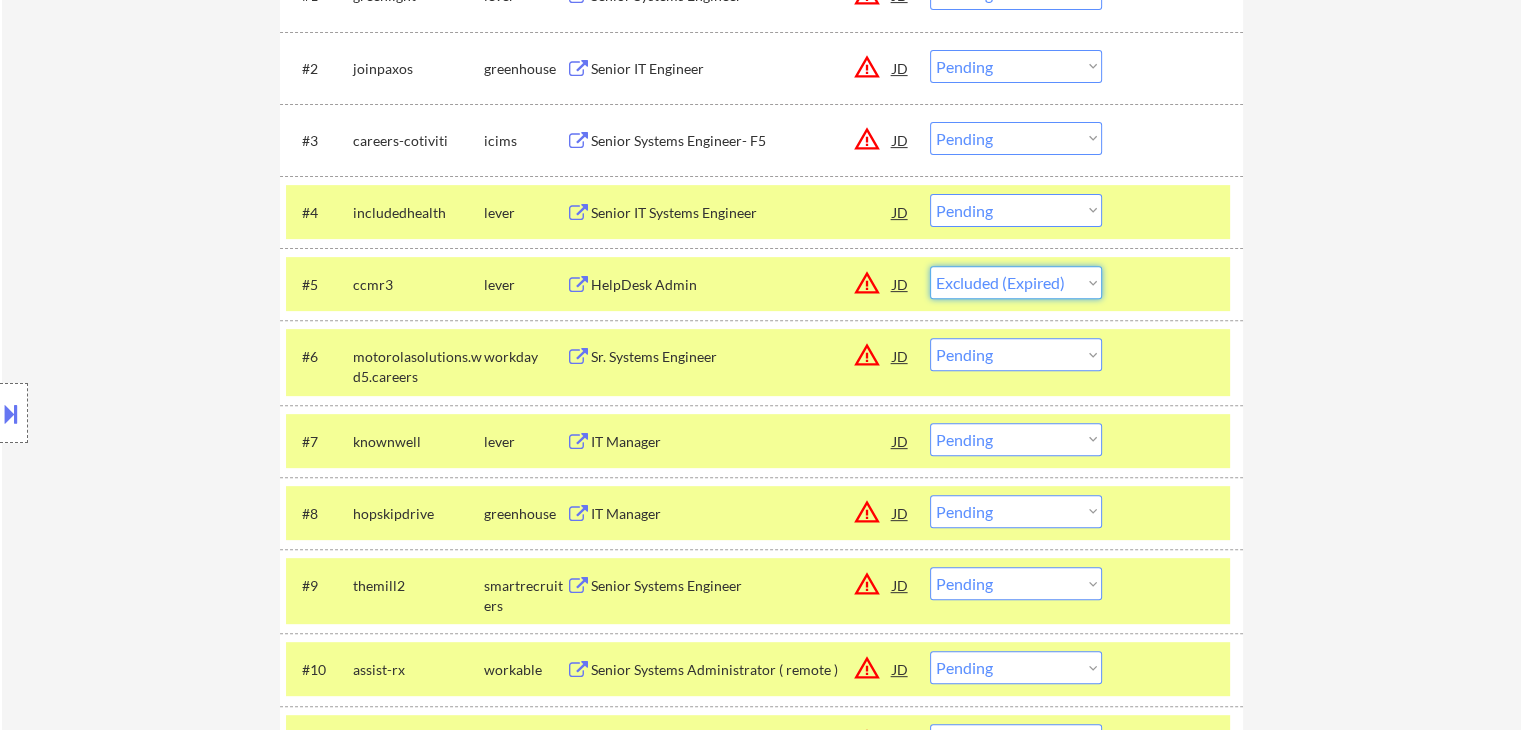 click on "Choose an option... Pending Applied Excluded (Questions) Excluded (Expired) Excluded (Location) Excluded (Bad Match) Excluded (Blocklist) Excluded (Salary) Excluded (Other)" at bounding box center [1016, 282] 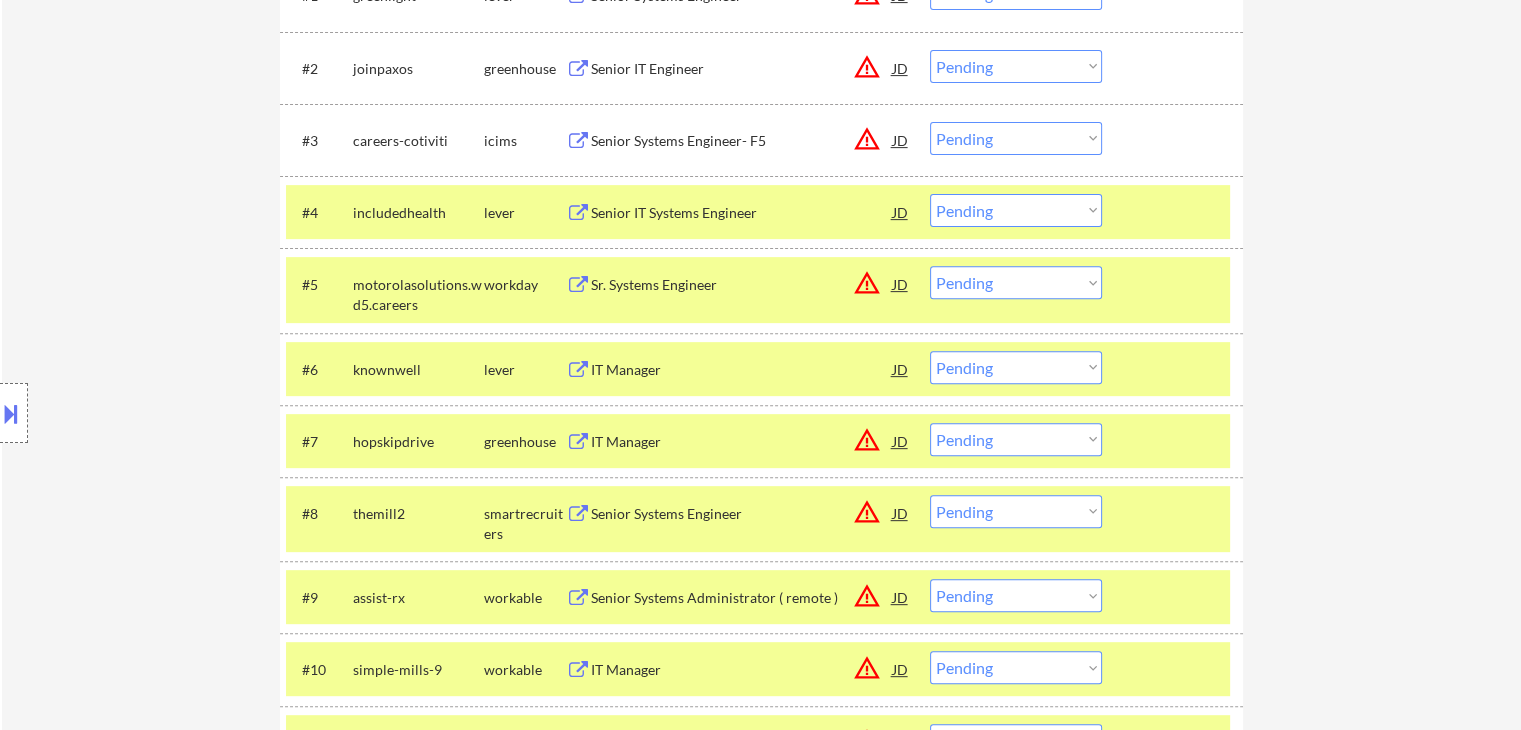 click on "Location Inclusions: remote" at bounding box center [179, 413] 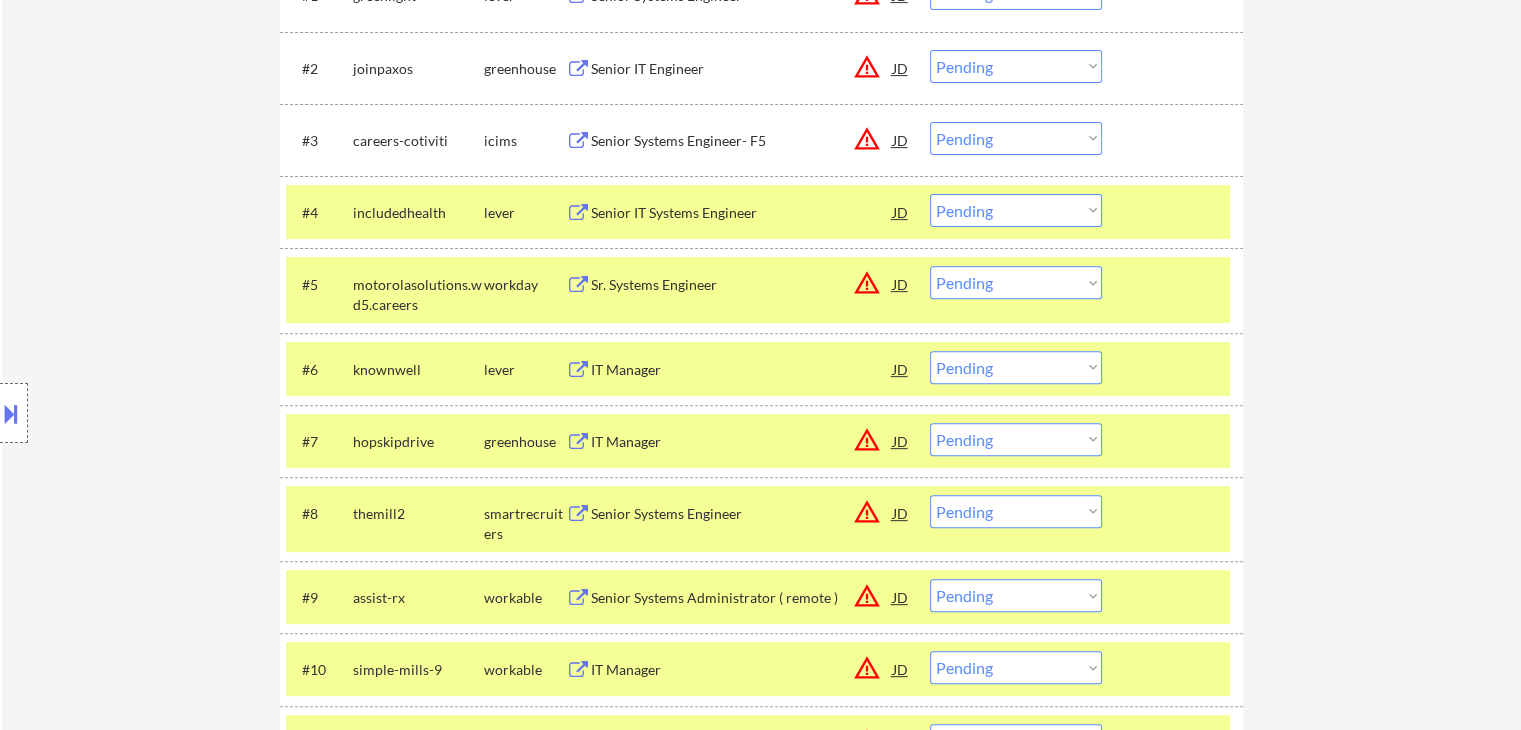 drag, startPoint x: 1004, startPoint y: 280, endPoint x: 928, endPoint y: 339, distance: 96.2133 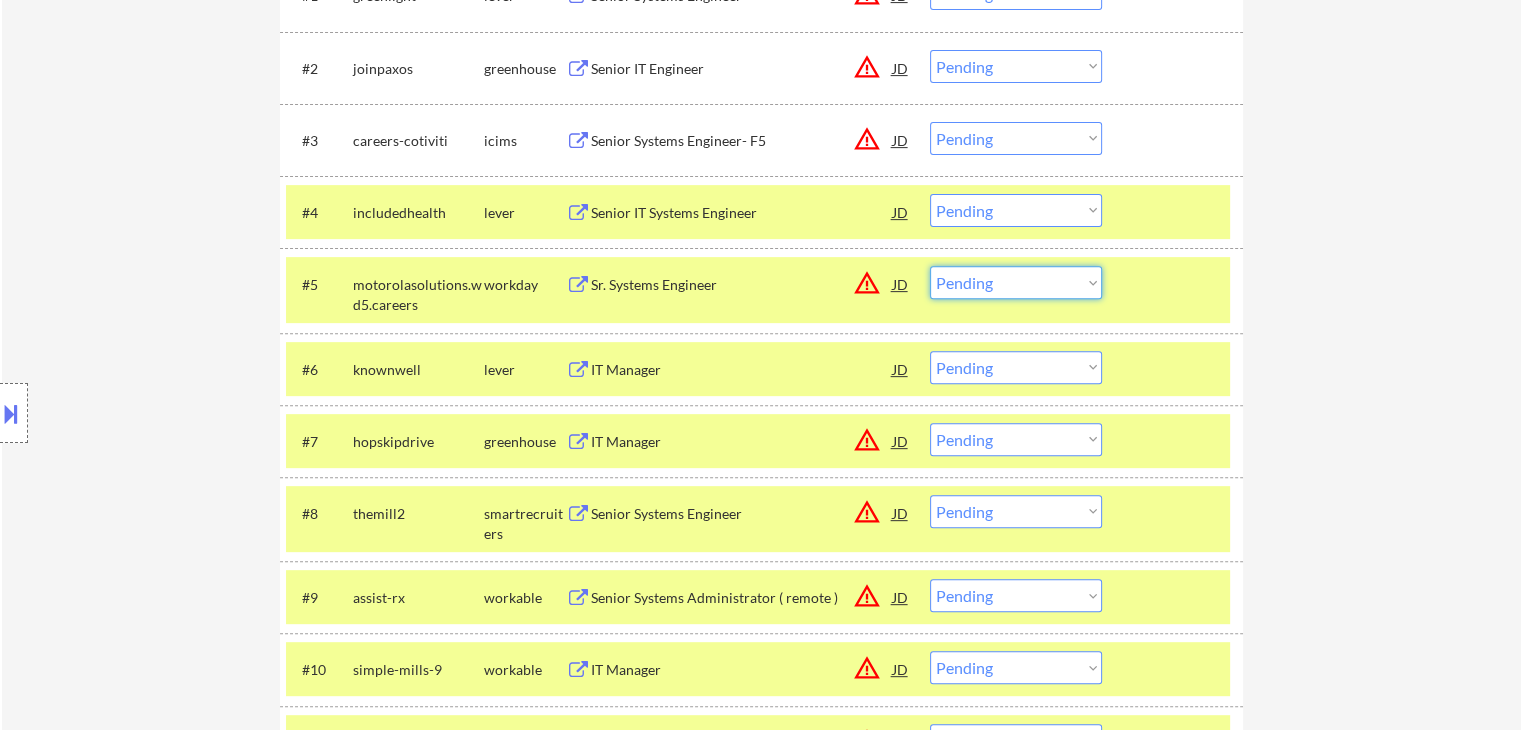 click on "Choose an option... Pending Applied Excluded (Questions) Excluded (Expired) Excluded (Location) Excluded (Bad Match) Excluded (Blocklist) Excluded (Salary) Excluded (Other)" at bounding box center [1016, 282] 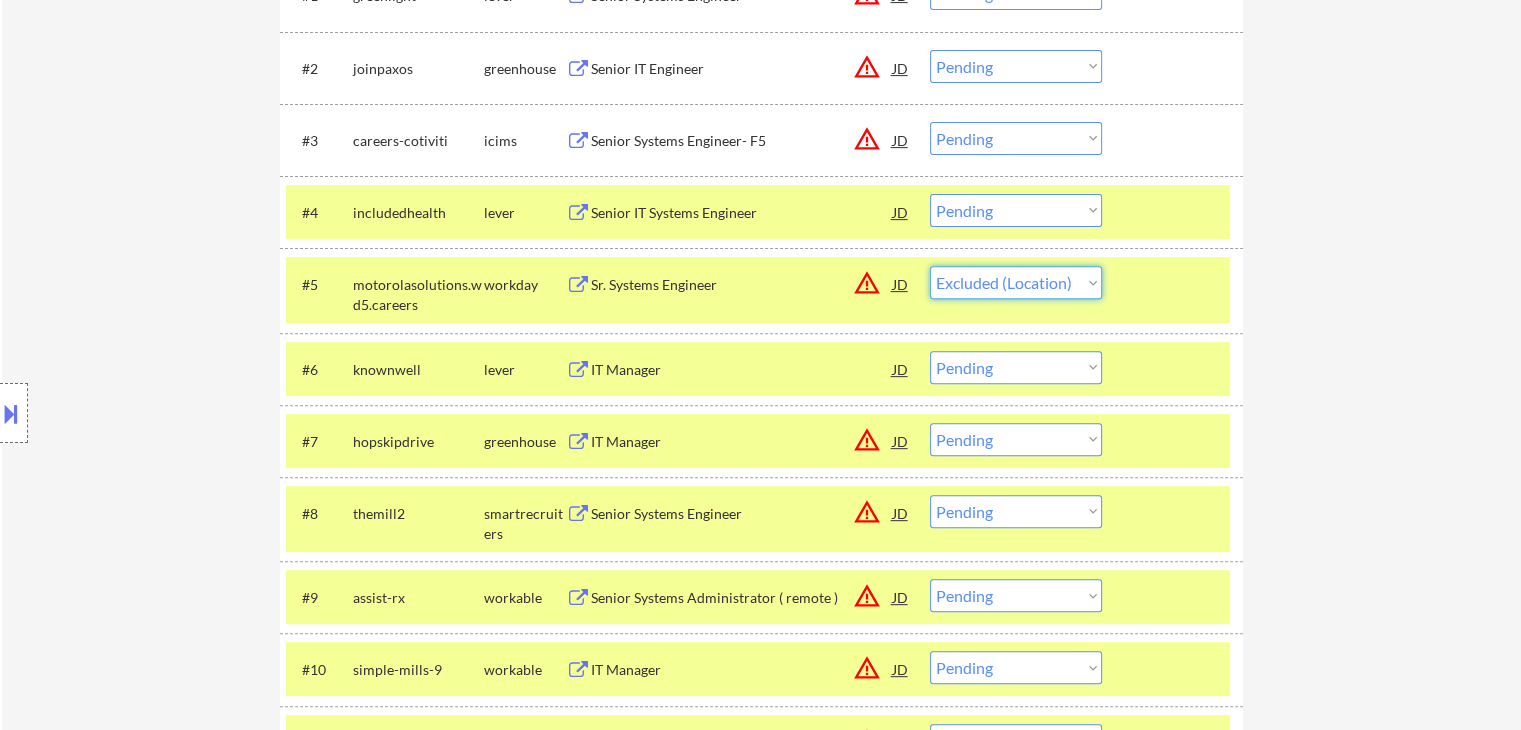 click on "Choose an option... Pending Applied Excluded (Questions) Excluded (Expired) Excluded (Location) Excluded (Bad Match) Excluded (Blocklist) Excluded (Salary) Excluded (Other)" at bounding box center (1016, 282) 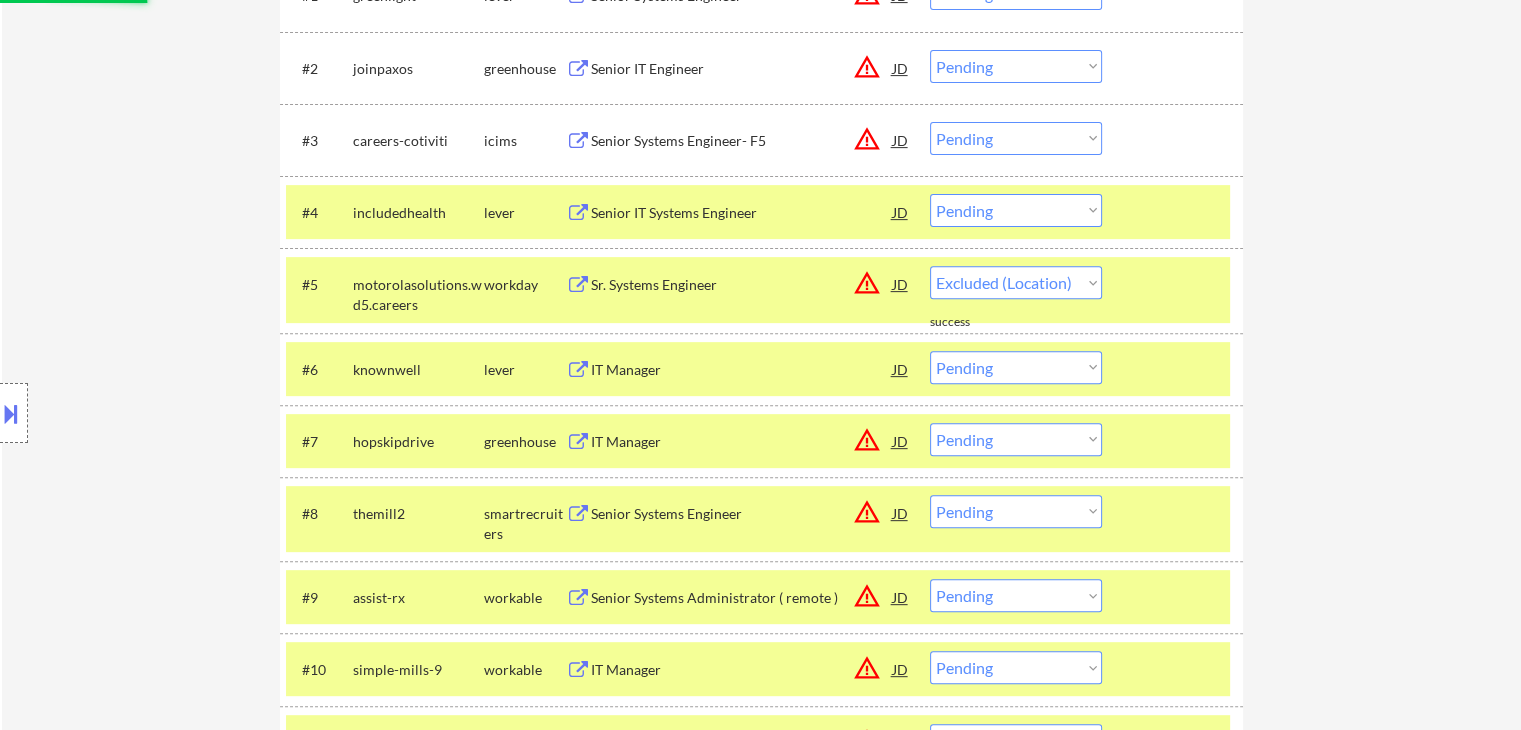 select on ""pending"" 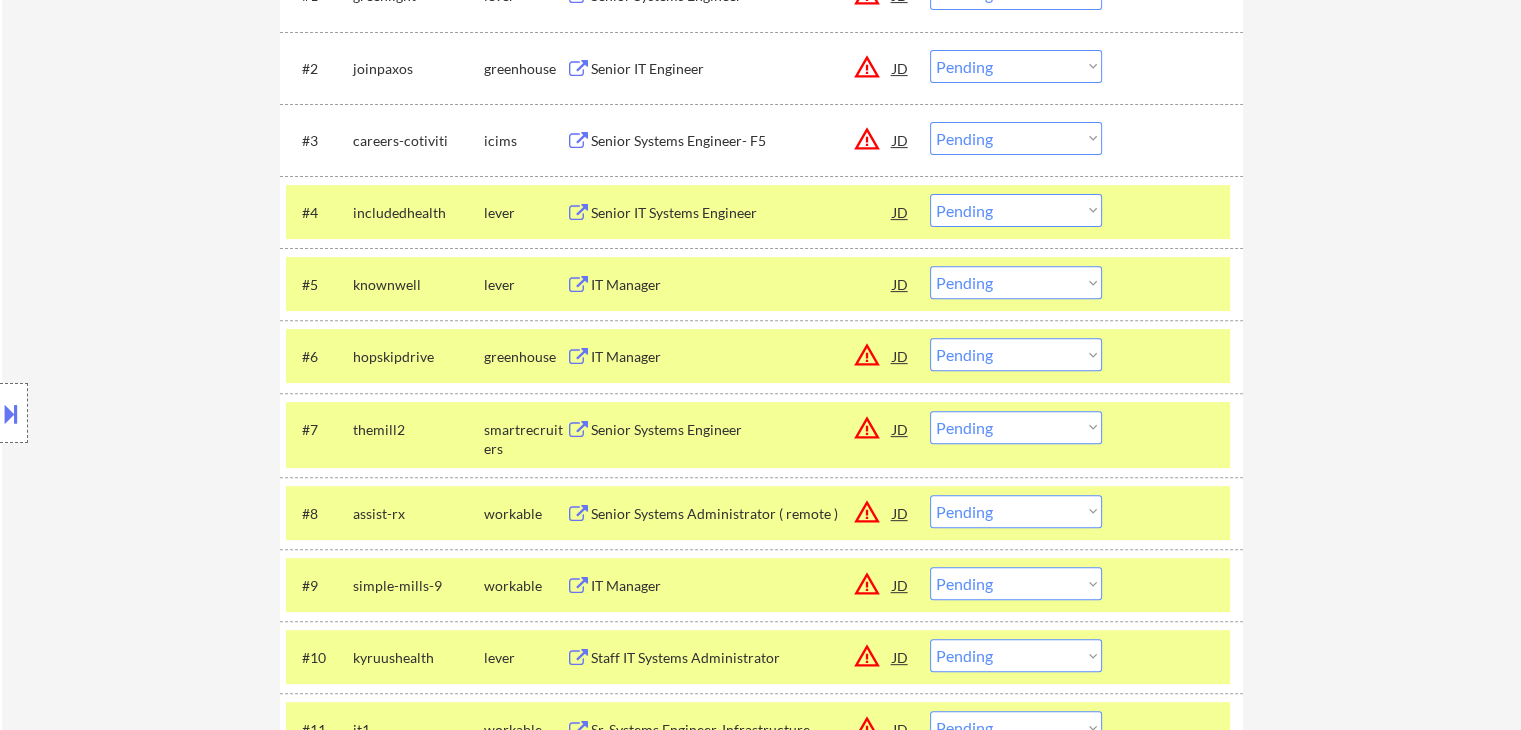 click on "Location Inclusions: remote" at bounding box center (179, 413) 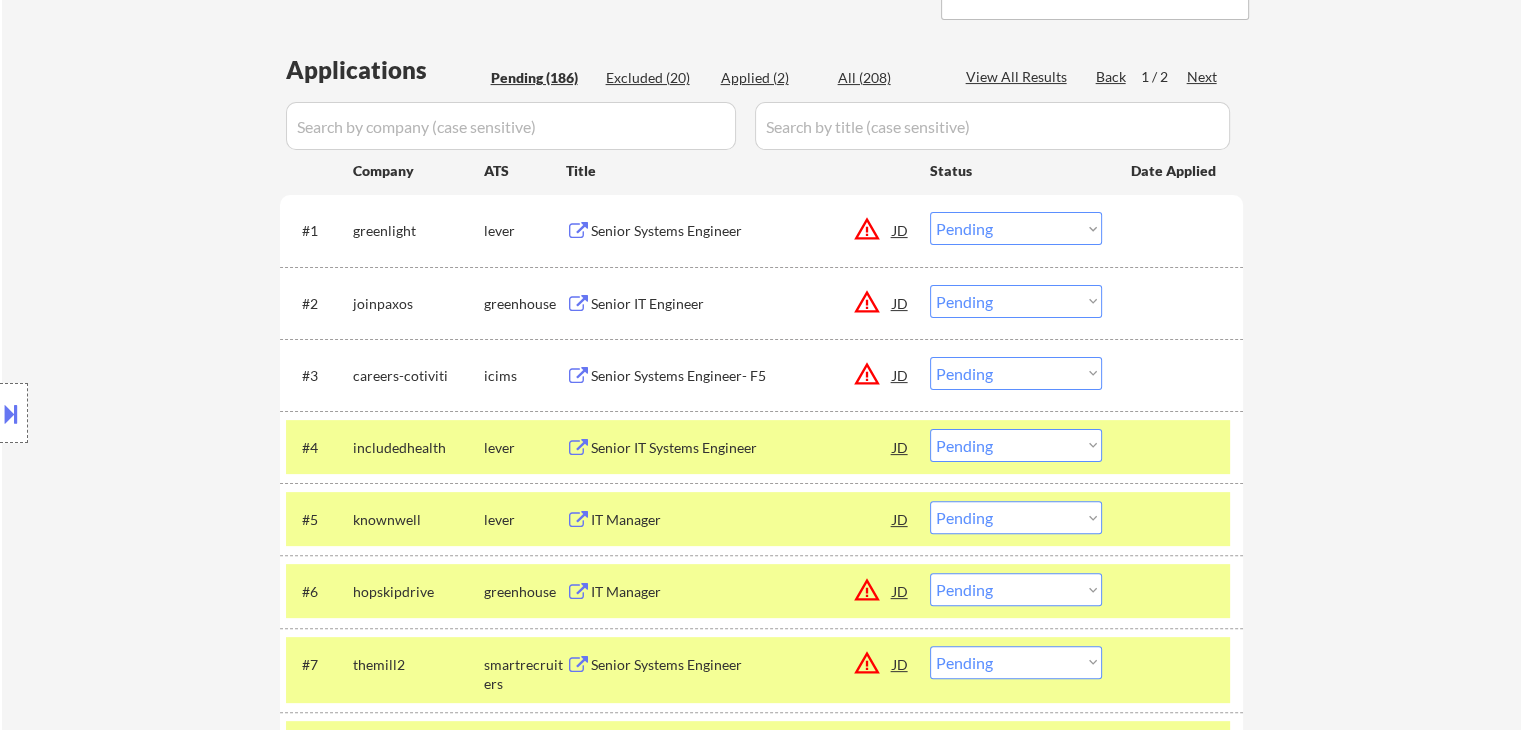 scroll, scrollTop: 500, scrollLeft: 0, axis: vertical 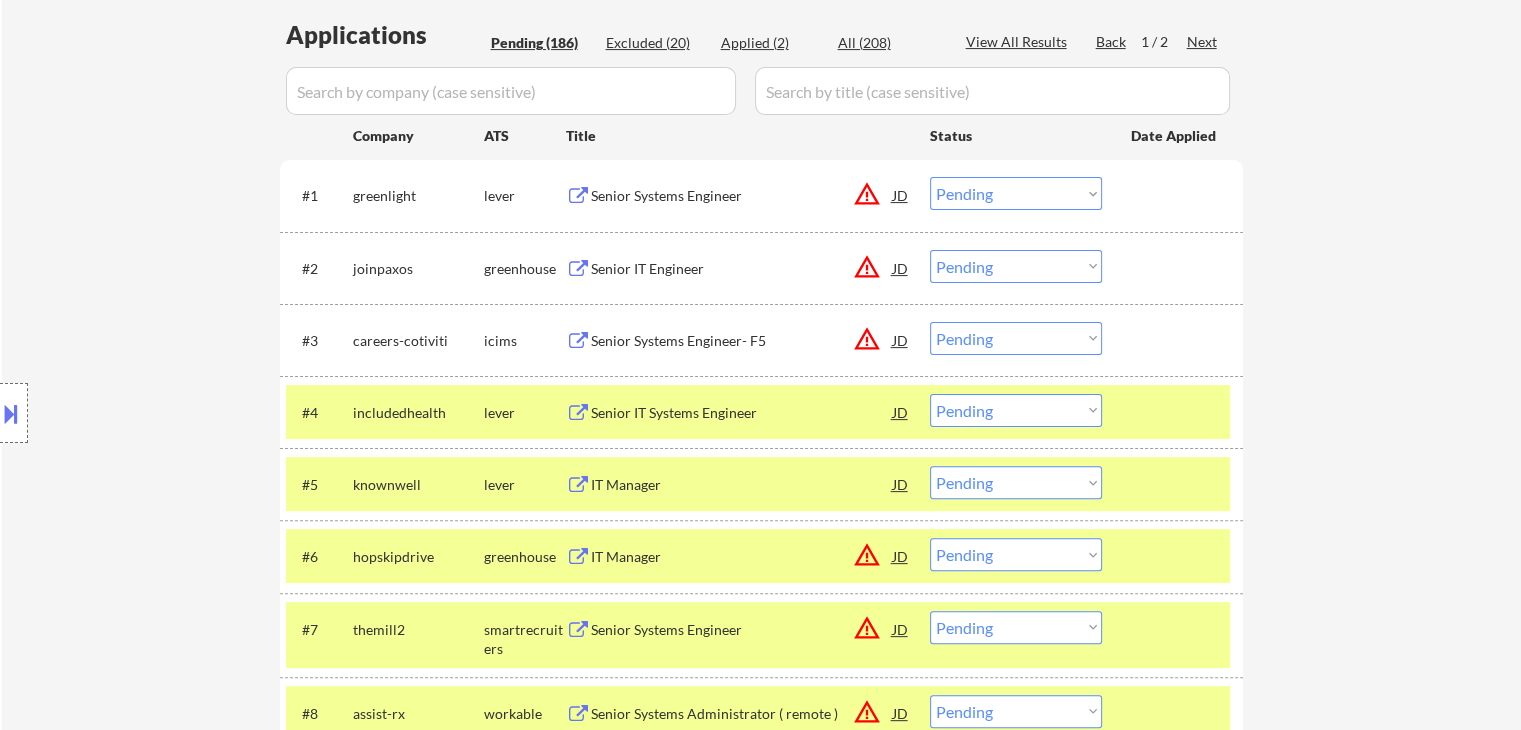 drag, startPoint x: 1056, startPoint y: 336, endPoint x: 1033, endPoint y: 348, distance: 25.942244 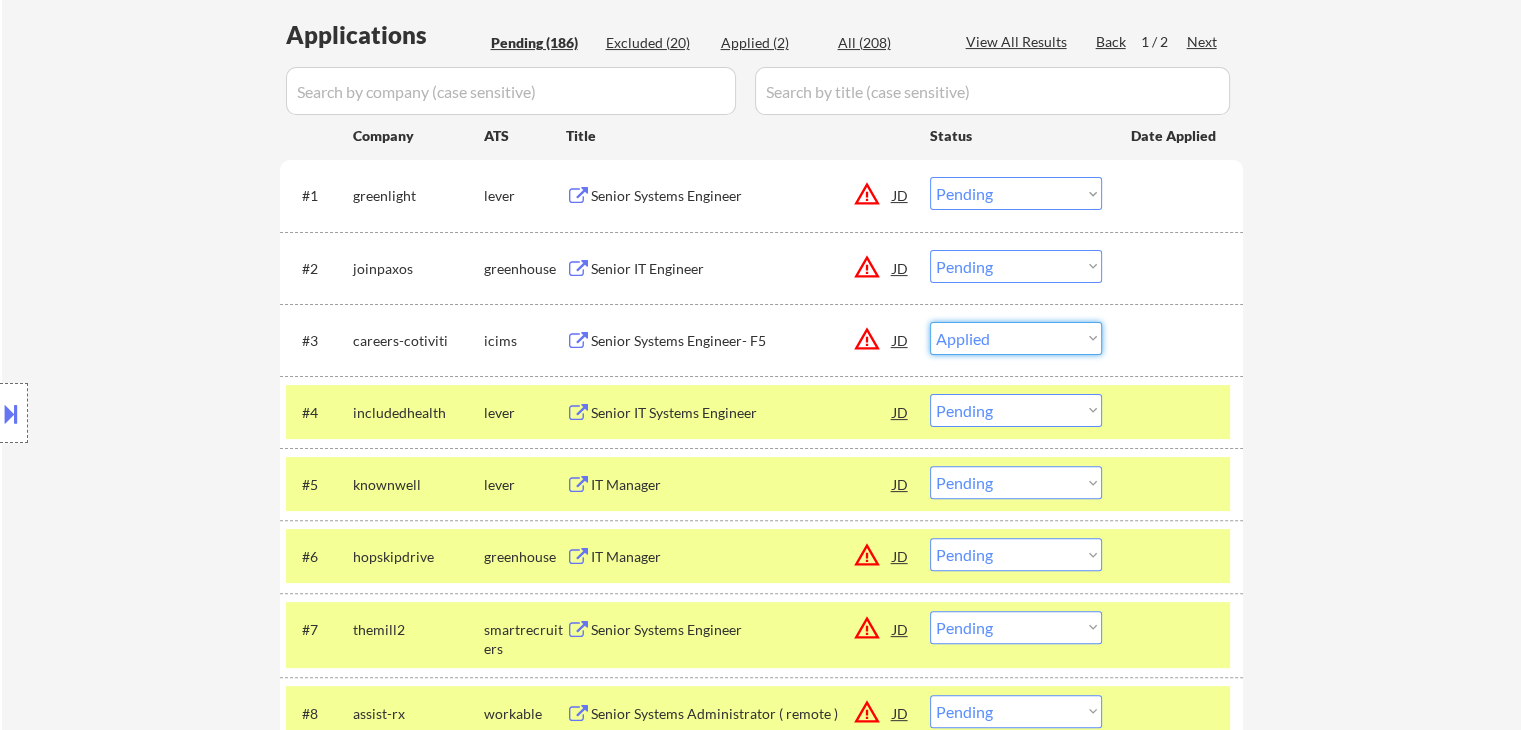 click on "Choose an option... Pending Applied Excluded (Questions) Excluded (Expired) Excluded (Location) Excluded (Bad Match) Excluded (Blocklist) Excluded (Salary) Excluded (Other)" at bounding box center [1016, 338] 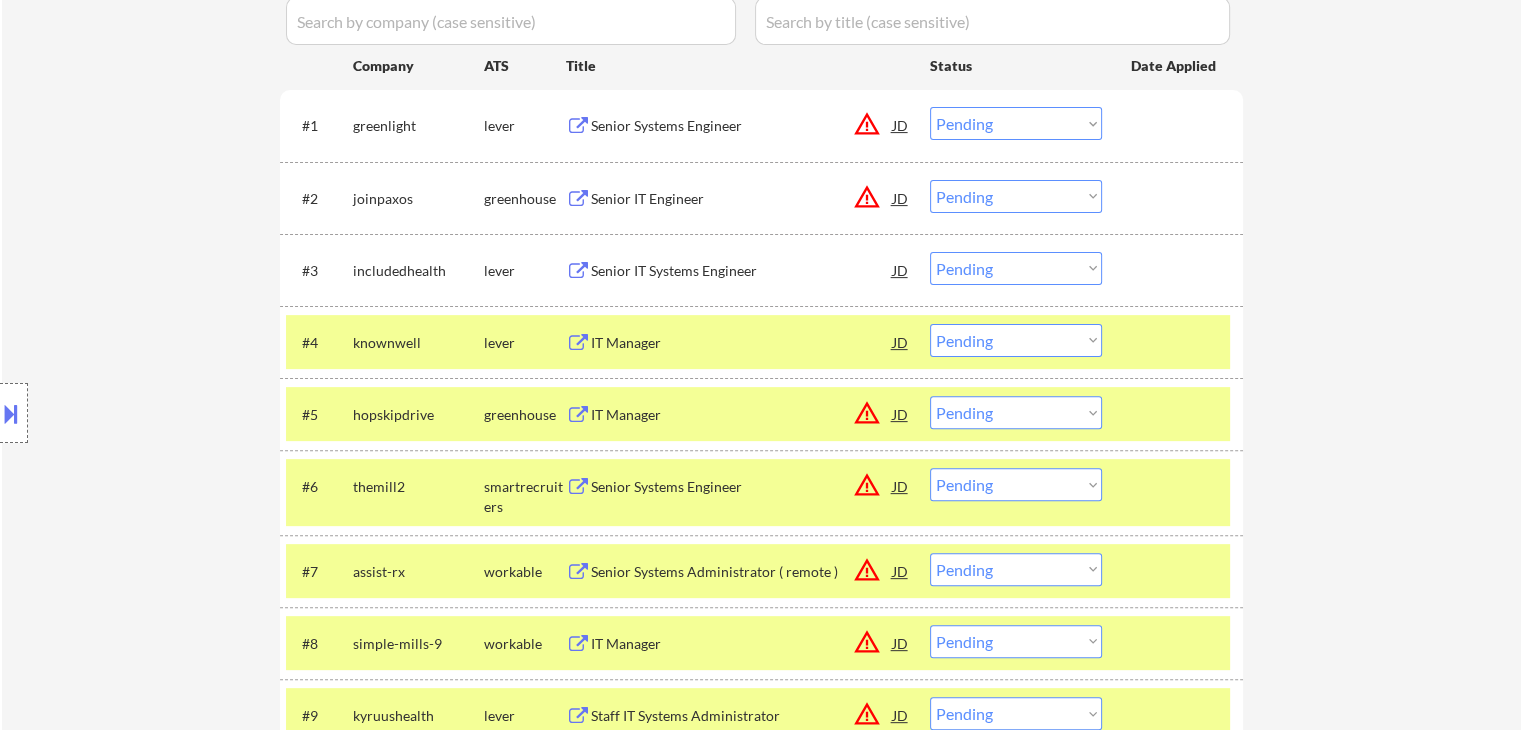 scroll, scrollTop: 600, scrollLeft: 0, axis: vertical 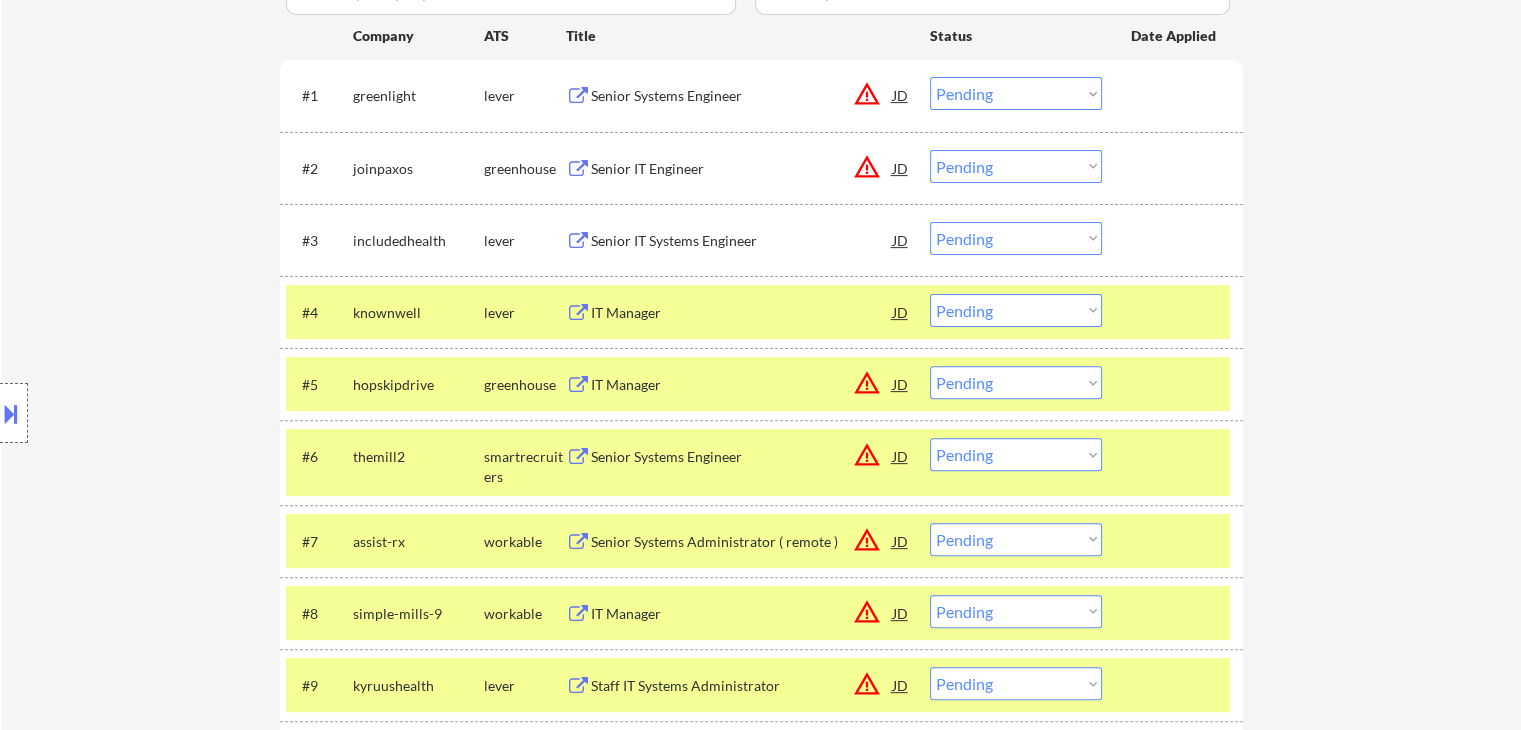 click on "Location Inclusions: remote" at bounding box center [179, 413] 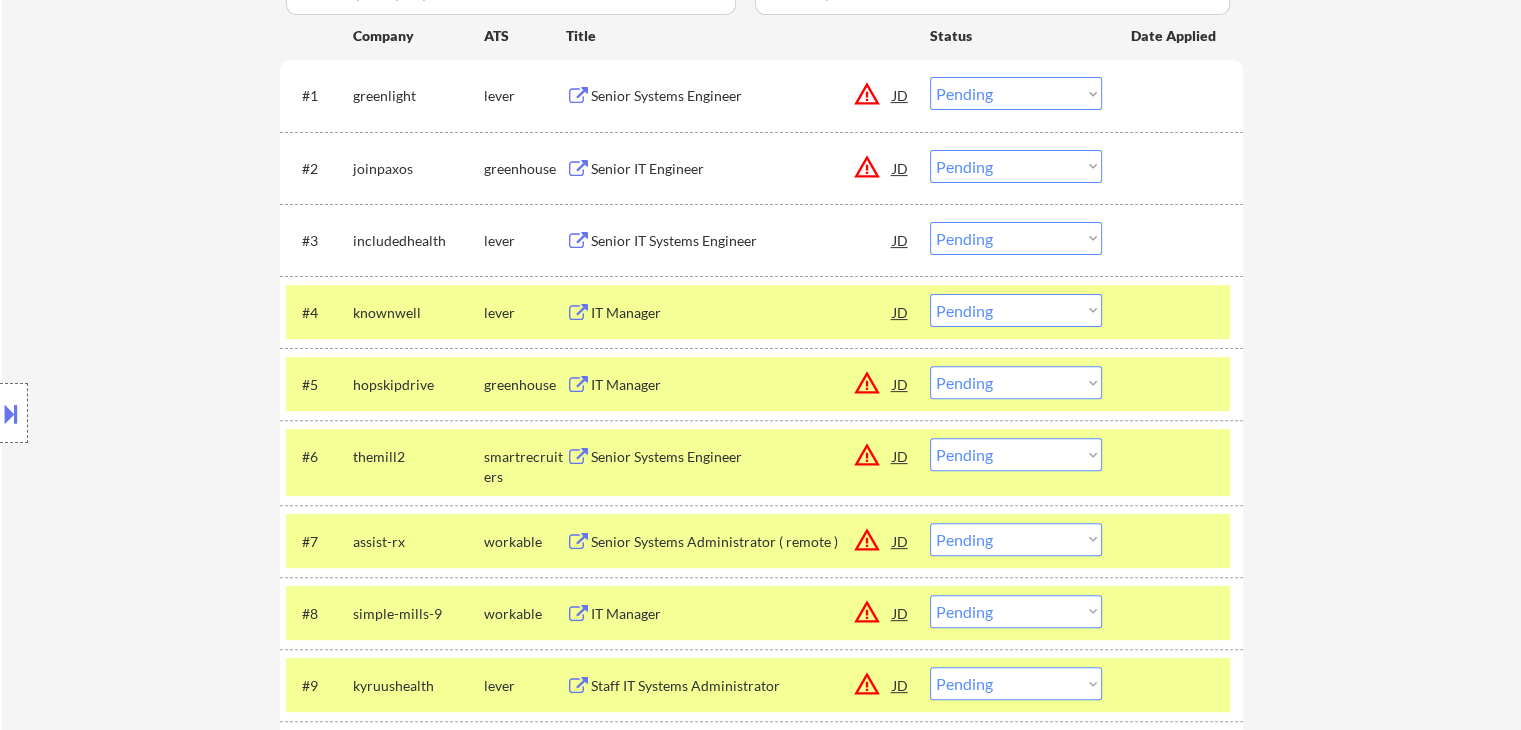 drag, startPoint x: 1019, startPoint y: 234, endPoint x: 1012, endPoint y: 250, distance: 17.464249 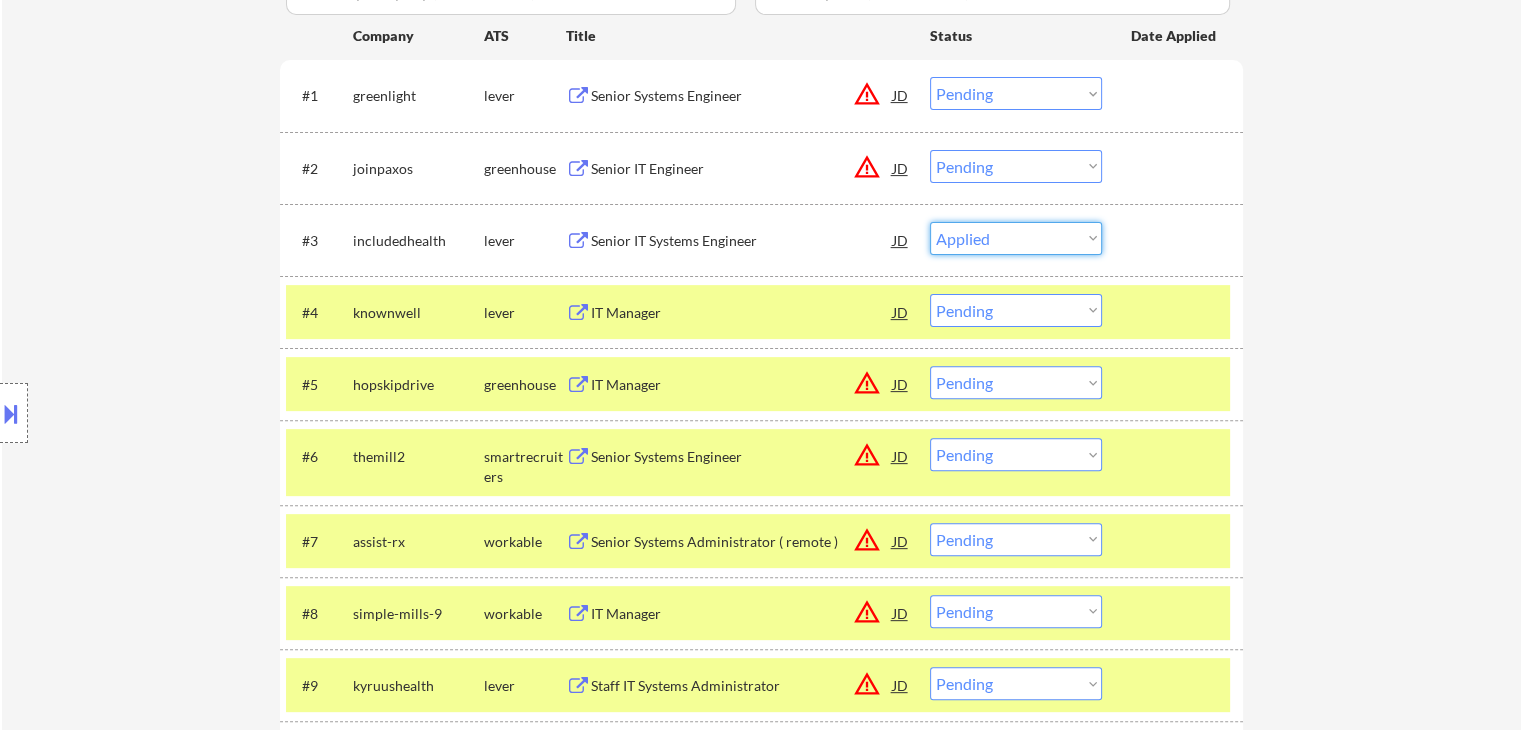 click on "Choose an option... Pending Applied Excluded (Questions) Excluded (Expired) Excluded (Location) Excluded (Bad Match) Excluded (Blocklist) Excluded (Salary) Excluded (Other)" at bounding box center (1016, 238) 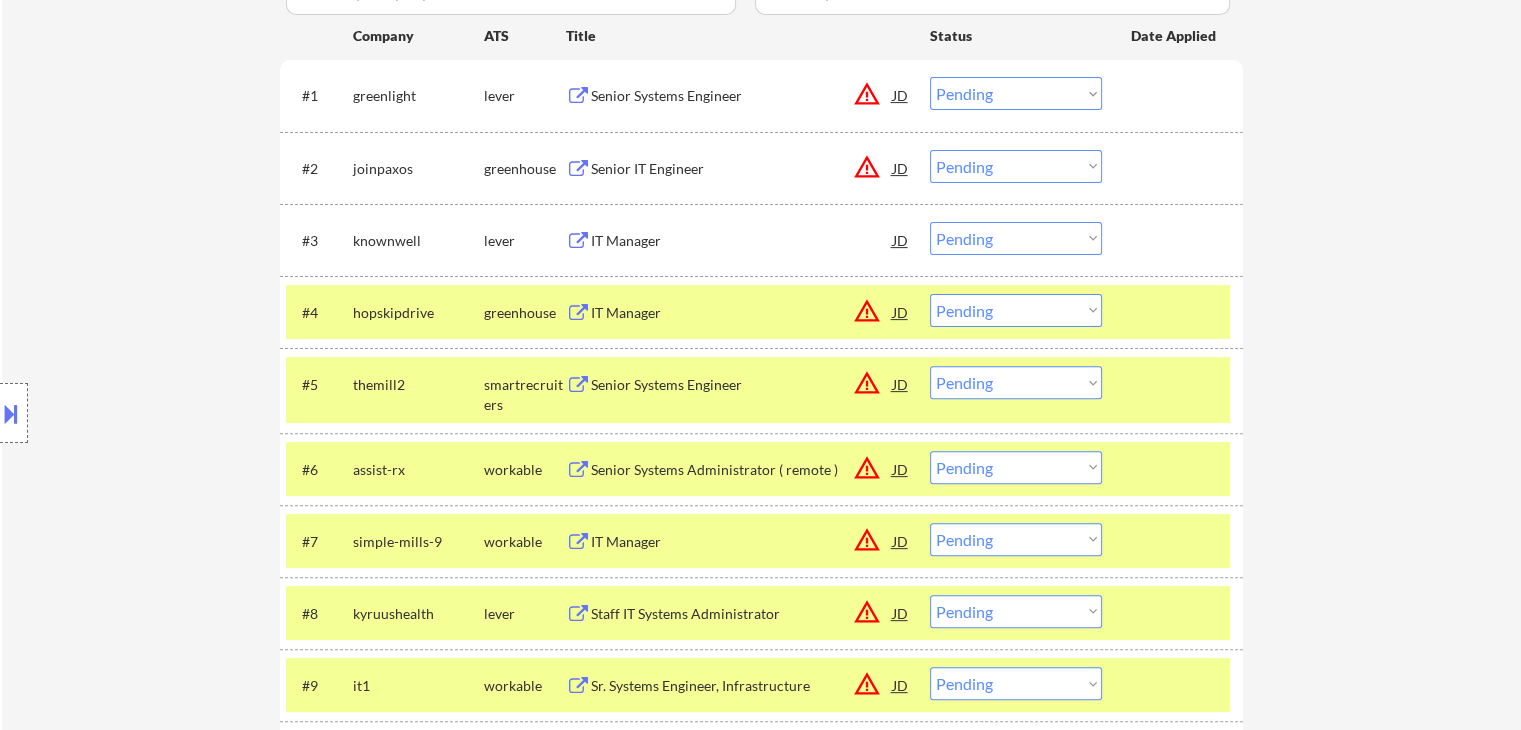 click on "Location Inclusions: remote" at bounding box center (179, 413) 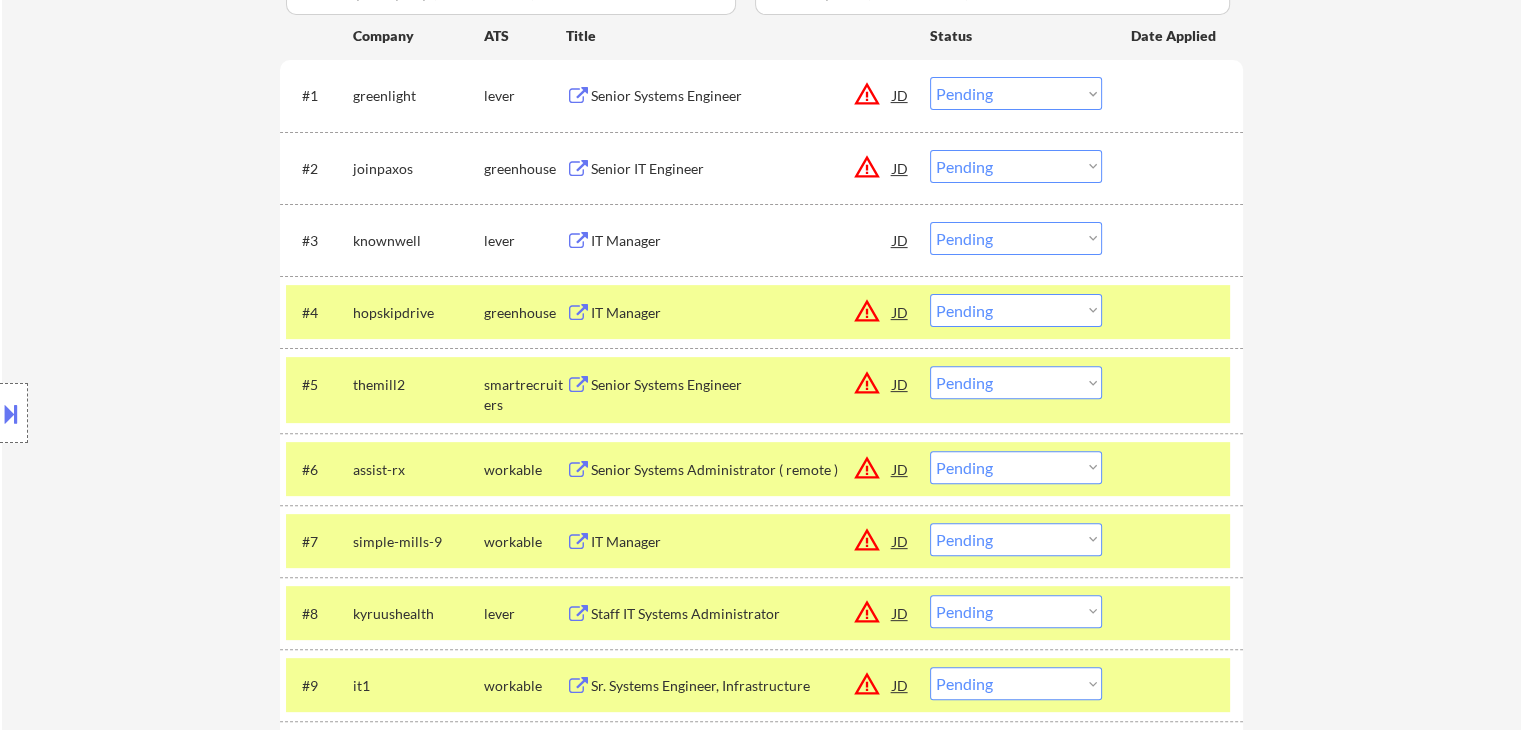 click on "Choose an option... Pending Applied Excluded (Questions) Excluded (Expired) Excluded (Location) Excluded (Bad Match) Excluded (Blocklist) Excluded (Salary) Excluded (Other)" at bounding box center (1016, 238) 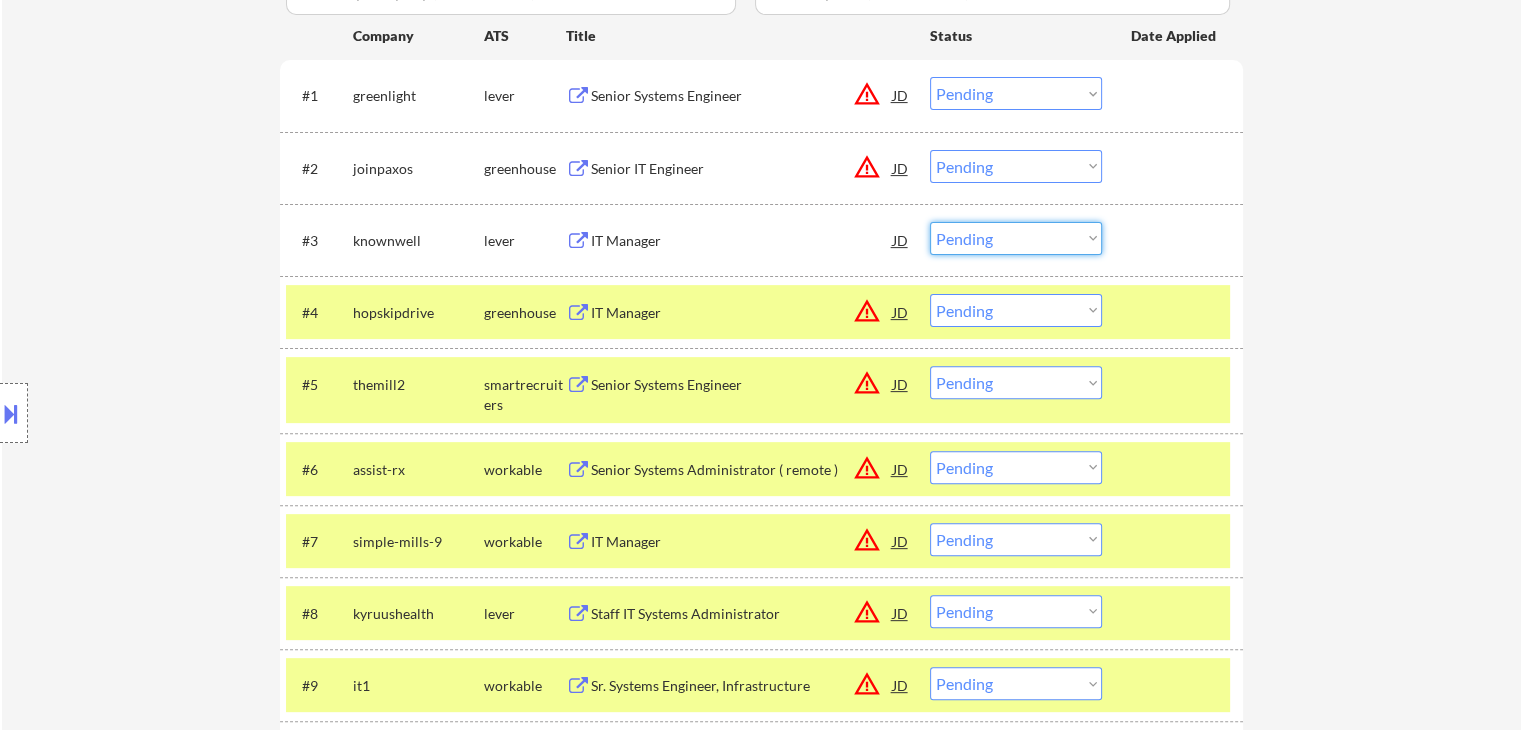 click on "Location Inclusions: remote" at bounding box center [179, 413] 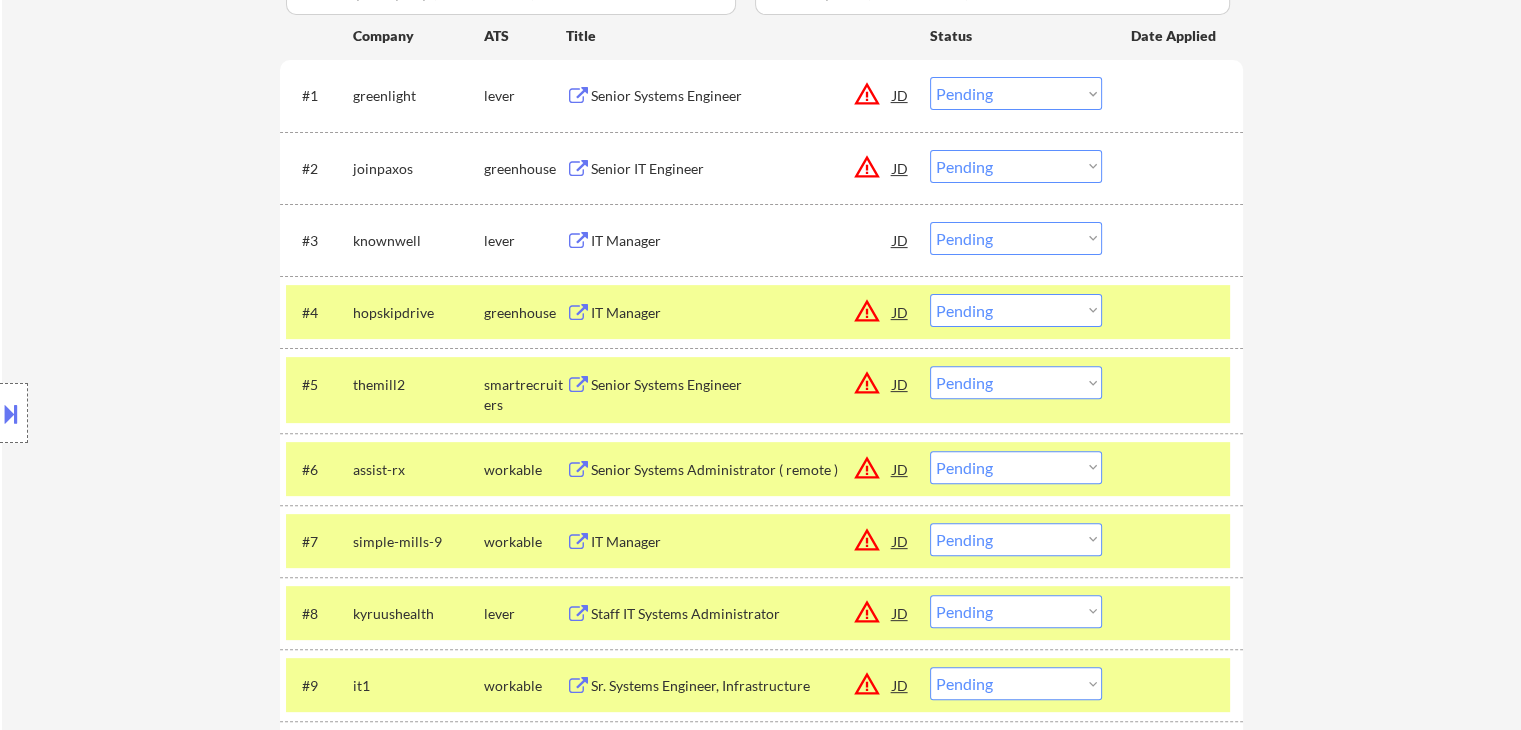 click on "Choose an option... Pending Applied Excluded (Questions) Excluded (Expired) Excluded (Location) Excluded (Bad Match) Excluded (Blocklist) Excluded (Salary) Excluded (Other)" at bounding box center [1016, 238] 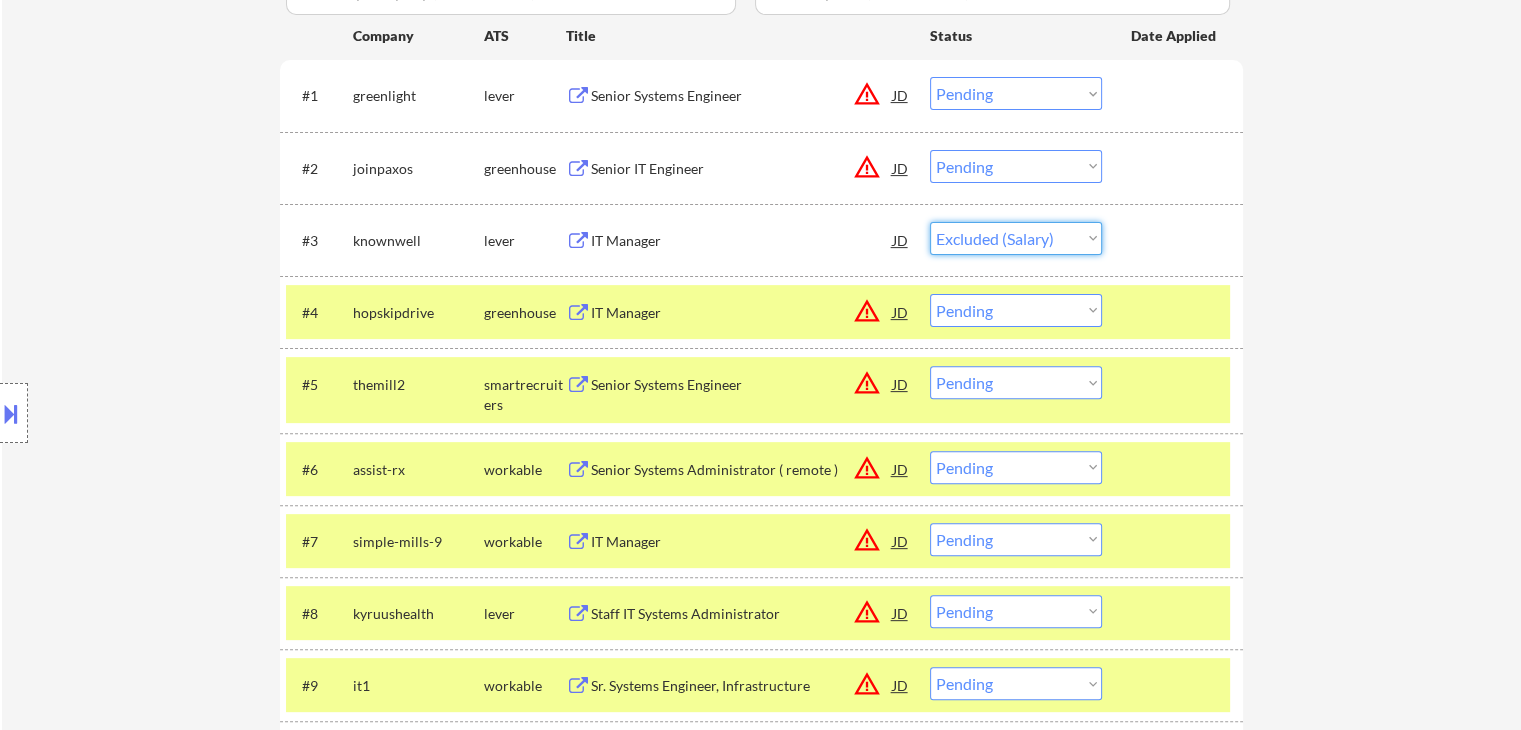 click on "Choose an option... Pending Applied Excluded (Questions) Excluded (Expired) Excluded (Location) Excluded (Bad Match) Excluded (Blocklist) Excluded (Salary) Excluded (Other)" at bounding box center (1016, 238) 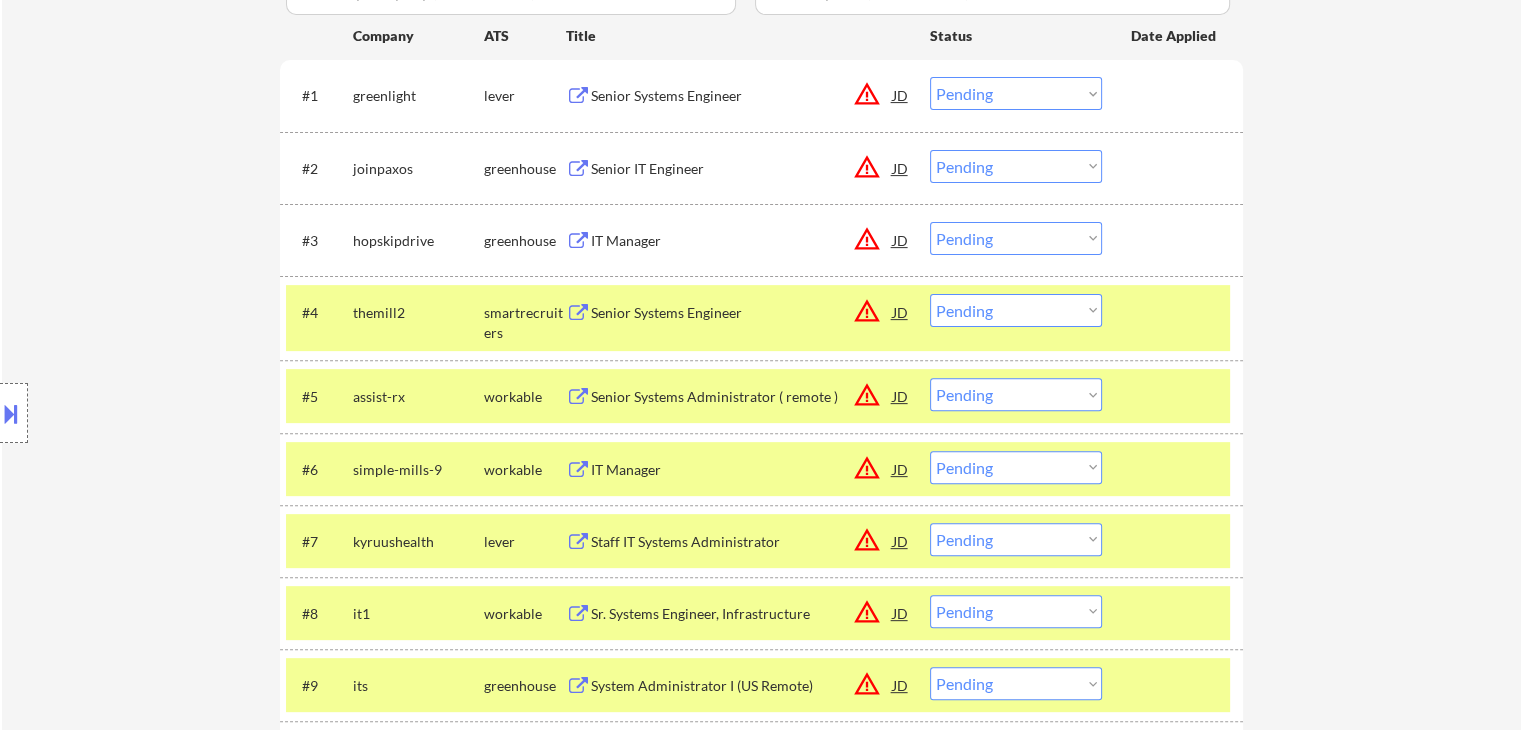 click on "Location Inclusions: remote" at bounding box center [179, 413] 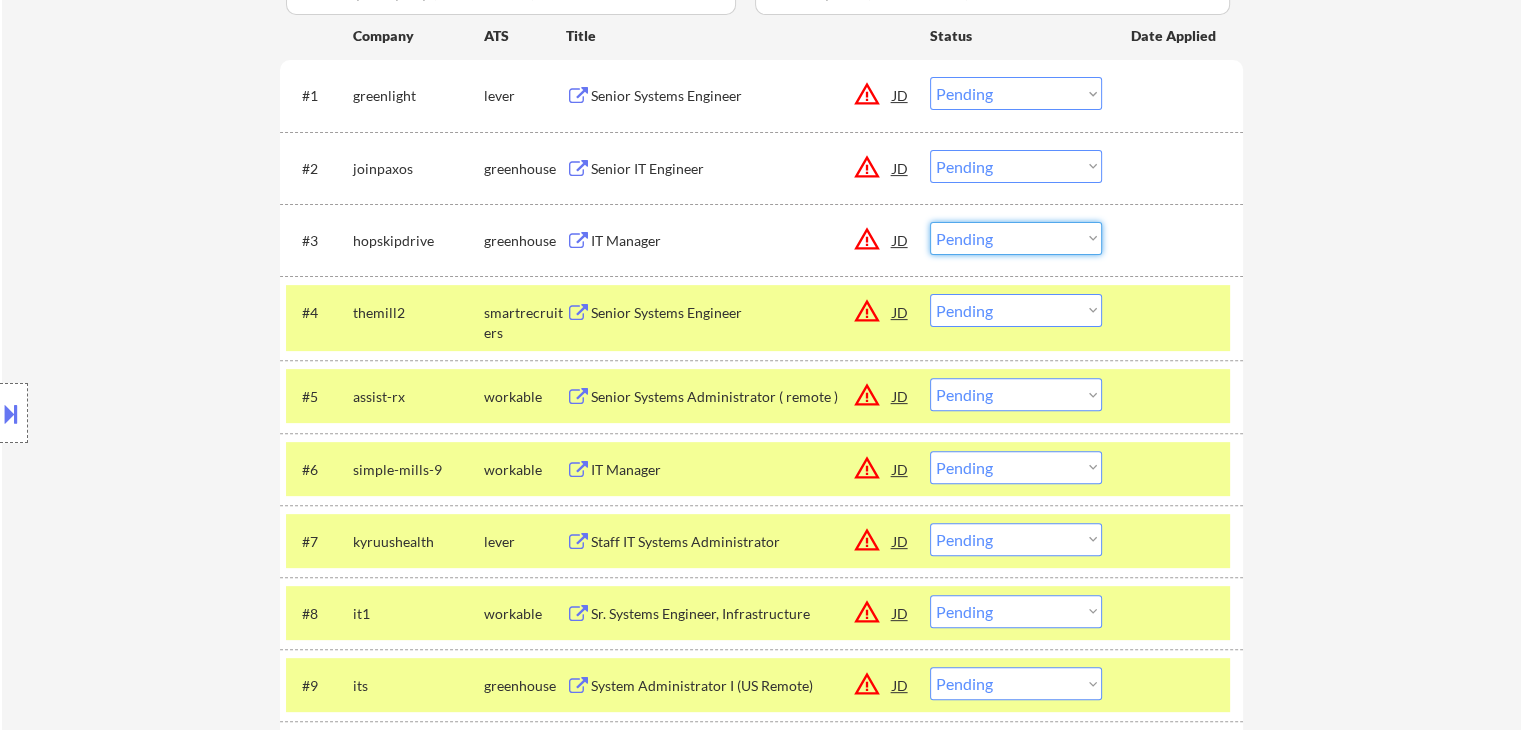 drag, startPoint x: 1076, startPoint y: 240, endPoint x: 1060, endPoint y: 243, distance: 16.27882 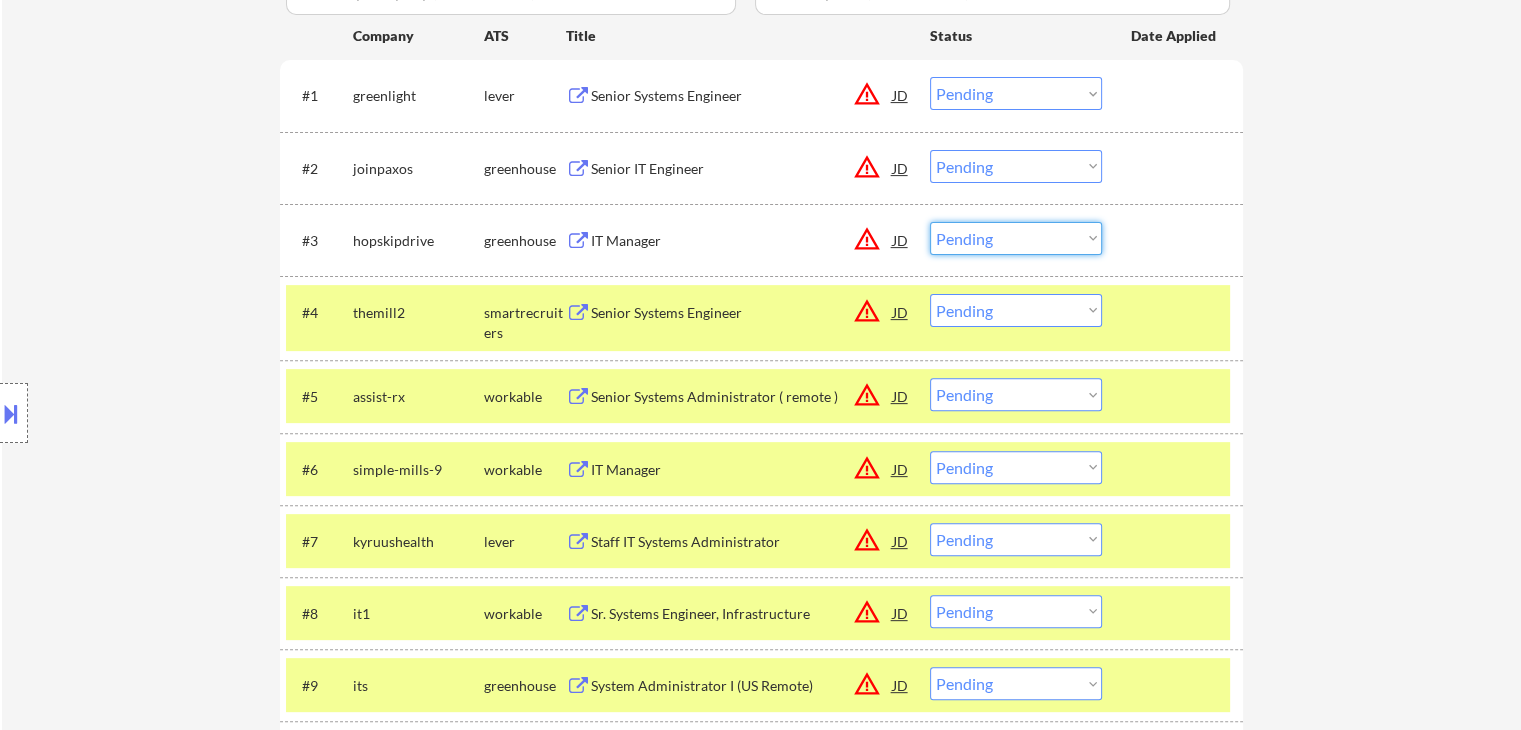 click on "Choose an option... Pending Applied Excluded (Questions) Excluded (Expired) Excluded (Location) Excluded (Bad Match) Excluded (Blocklist) Excluded (Salary) Excluded (Other)" at bounding box center [1016, 238] 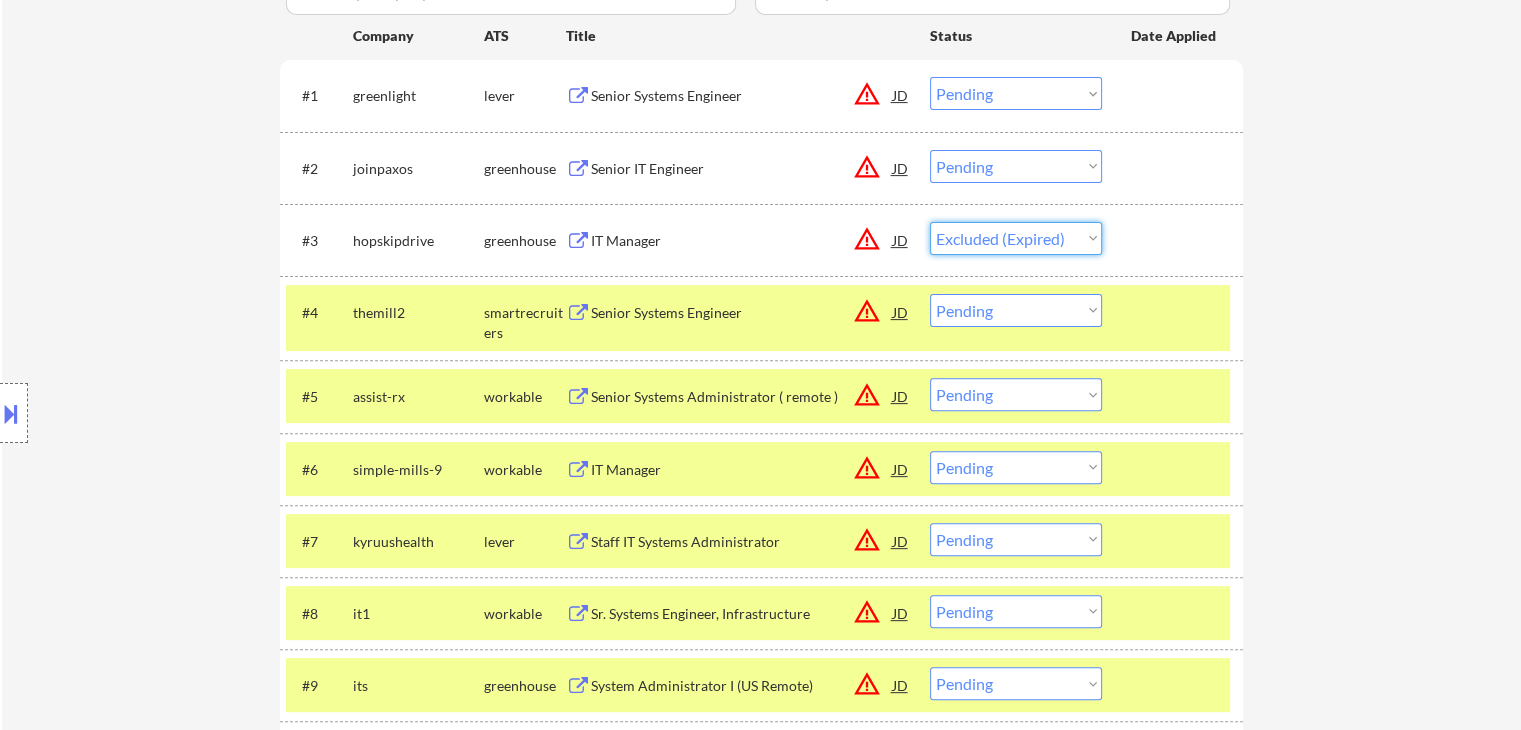 click on "Choose an option... Pending Applied Excluded (Questions) Excluded (Expired) Excluded (Location) Excluded (Bad Match) Excluded (Blocklist) Excluded (Salary) Excluded (Other)" at bounding box center [1016, 238] 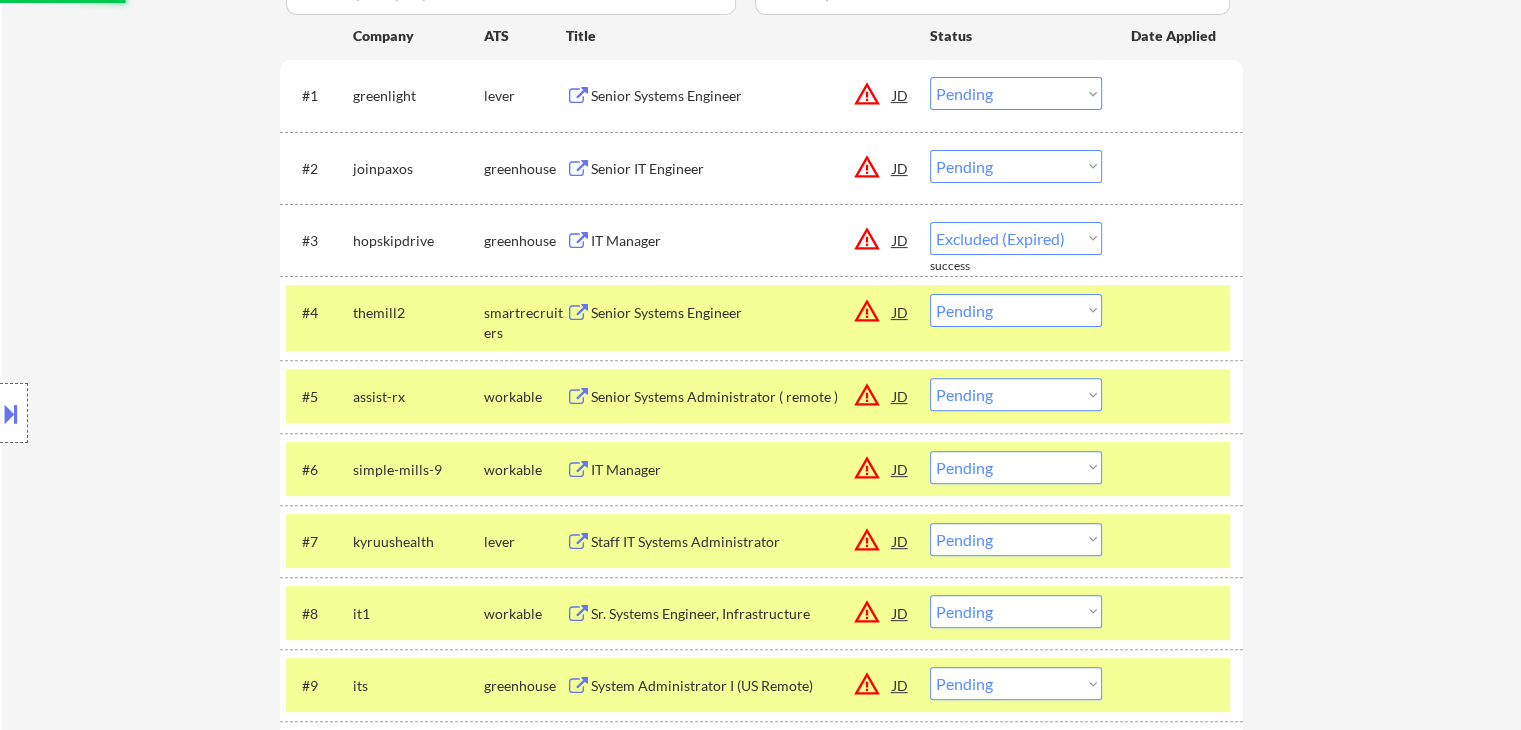 select on ""pending"" 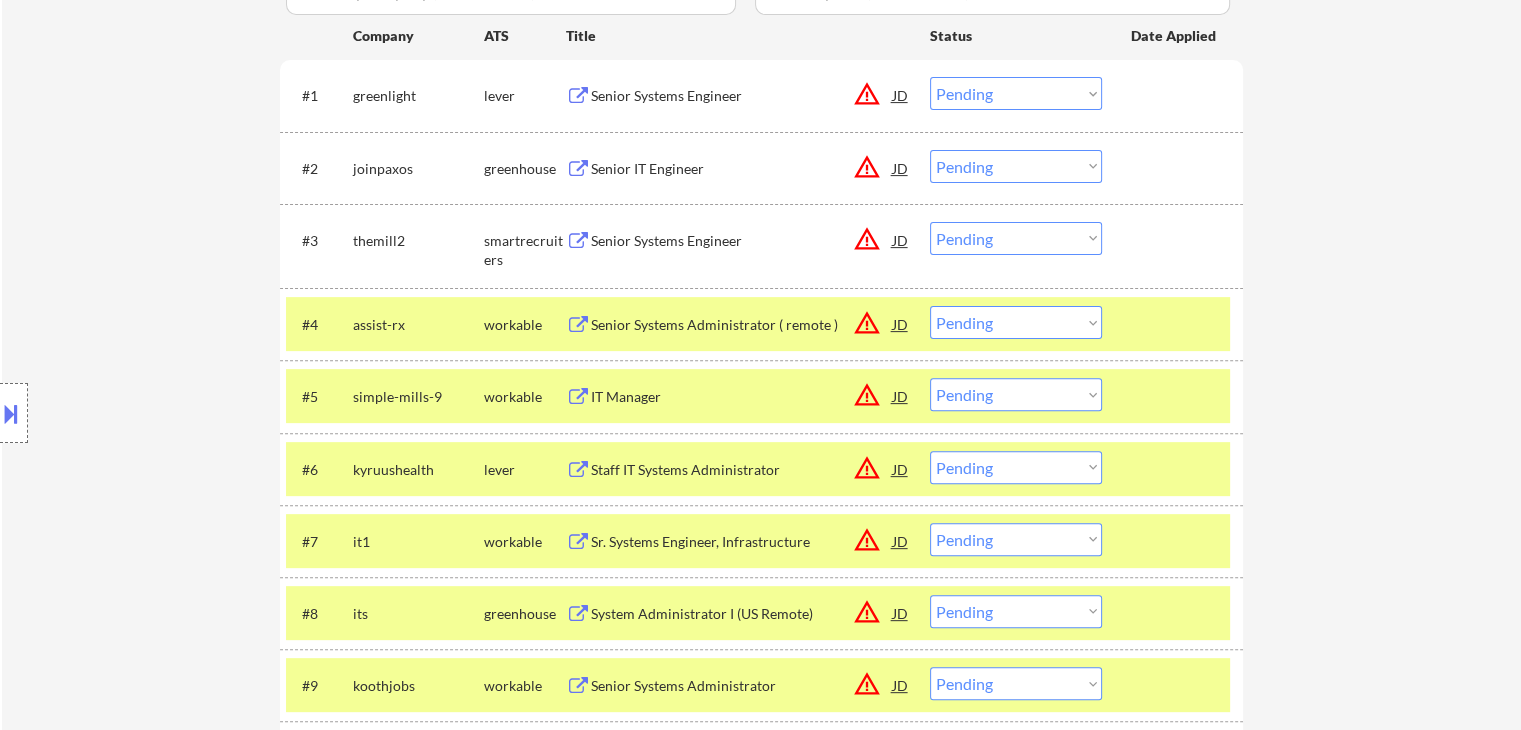 select on ""pending"" 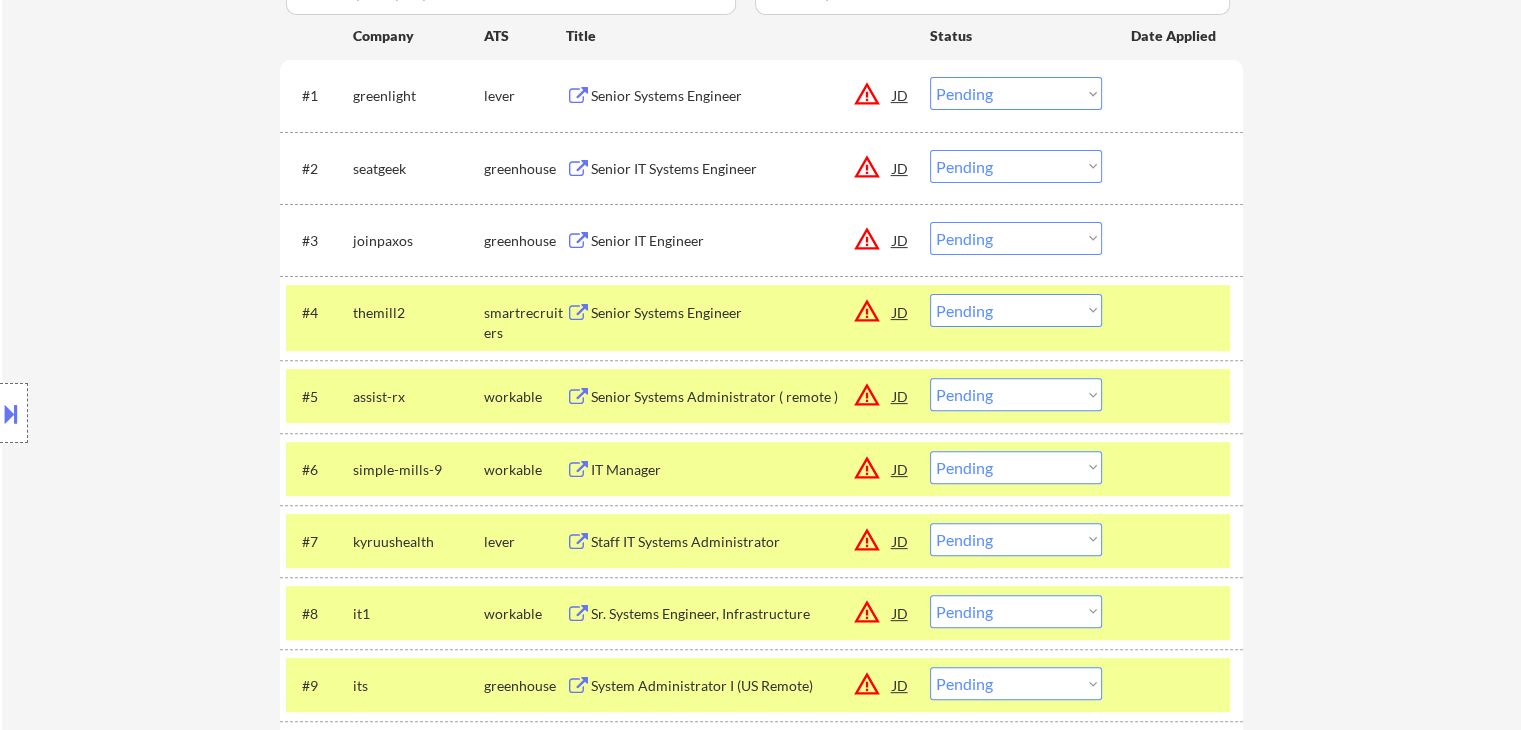 click on "Location Inclusions: remote" at bounding box center (179, 413) 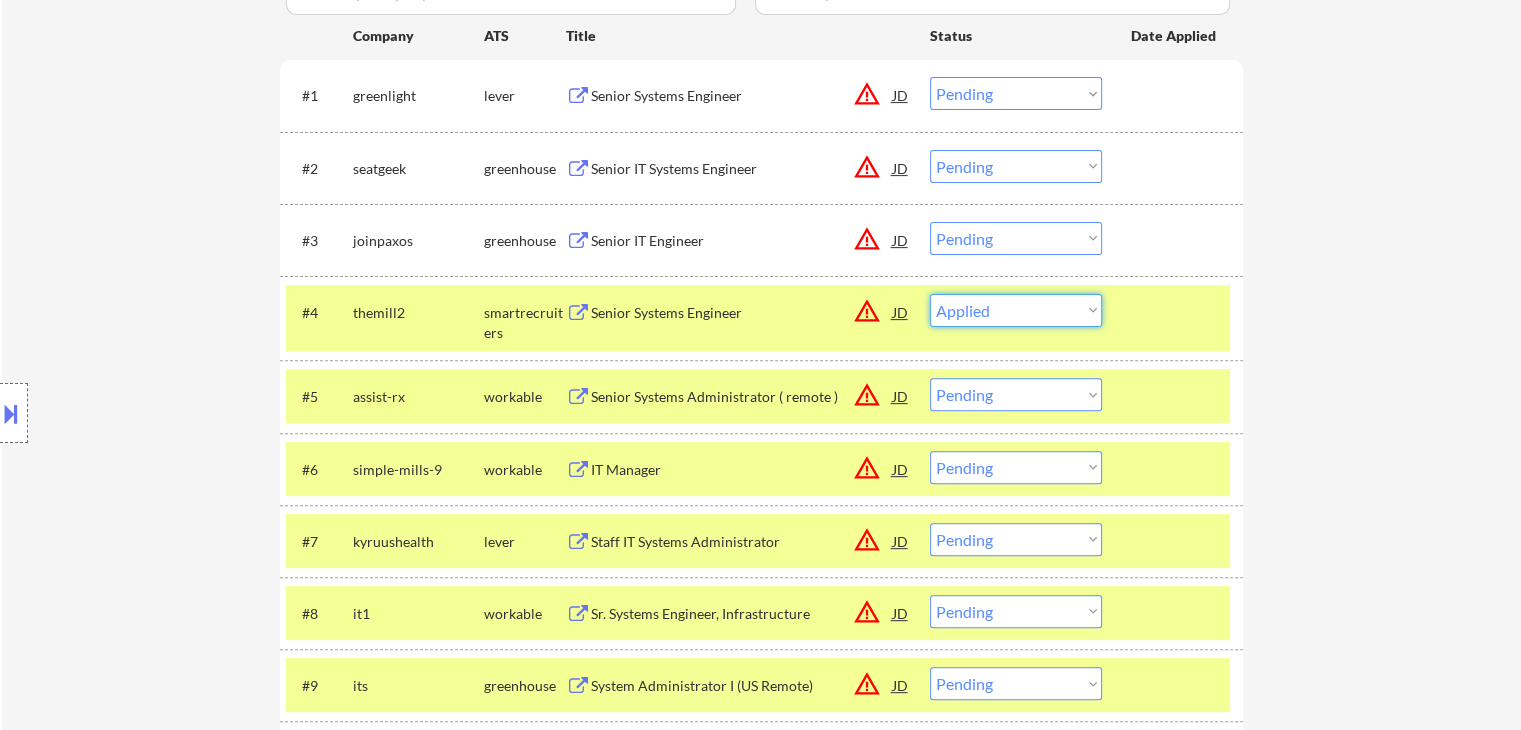 click on "Choose an option... Pending Applied Excluded (Questions) Excluded (Expired) Excluded (Location) Excluded (Bad Match) Excluded (Blocklist) Excluded (Salary) Excluded (Other)" at bounding box center [1016, 310] 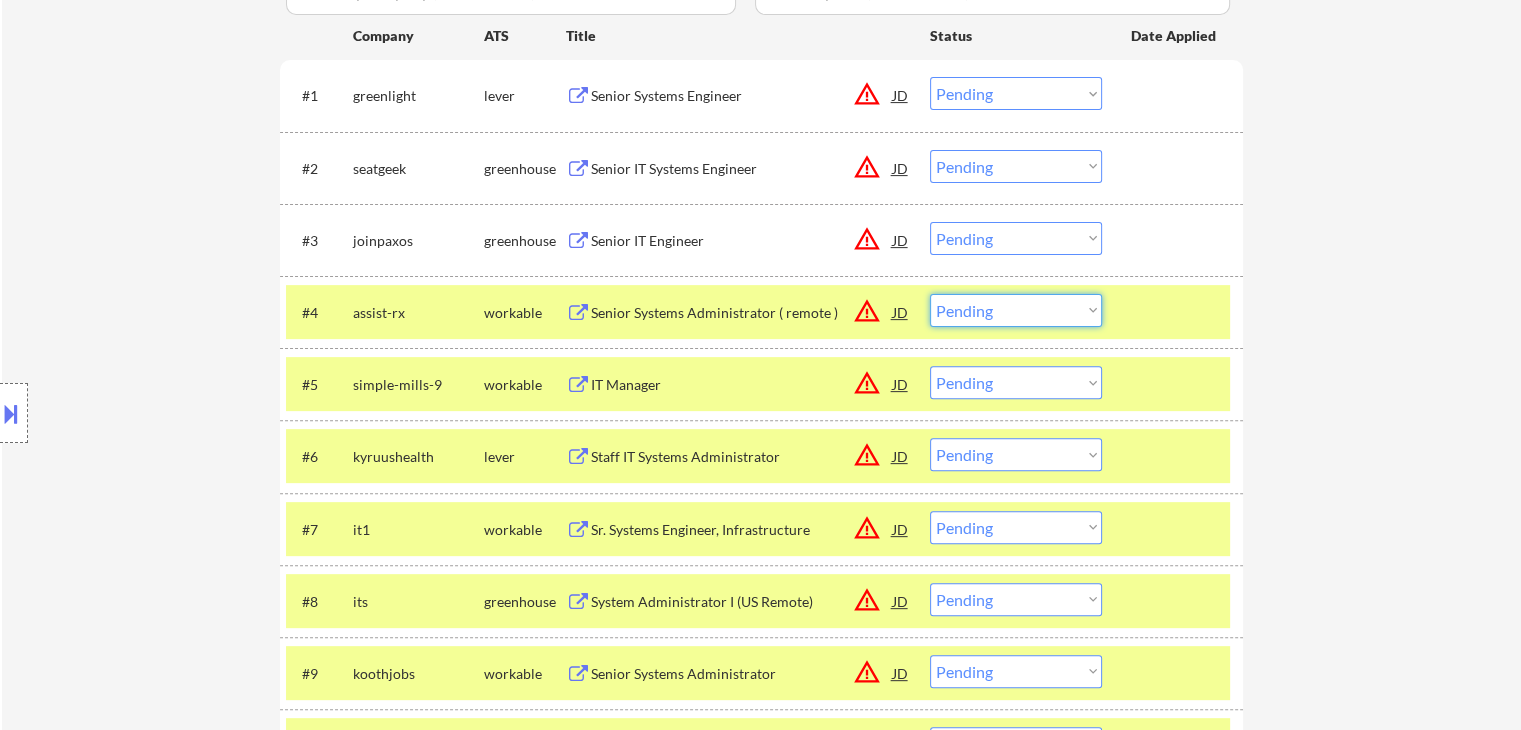 drag, startPoint x: 1063, startPoint y: 324, endPoint x: 1051, endPoint y: 317, distance: 13.892444 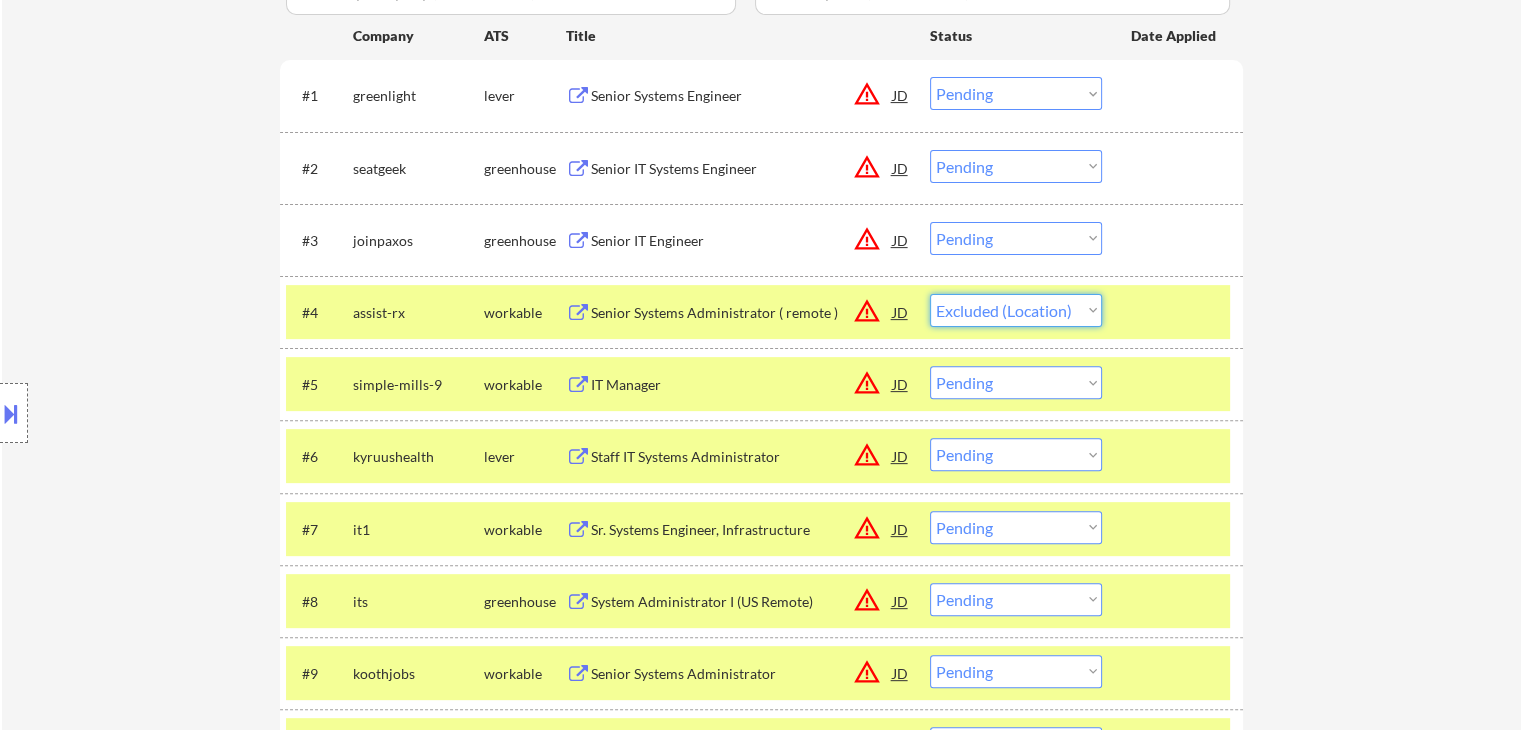 click on "Choose an option... Pending Applied Excluded (Questions) Excluded (Expired) Excluded (Location) Excluded (Bad Match) Excluded (Blocklist) Excluded (Salary) Excluded (Other)" at bounding box center [1016, 310] 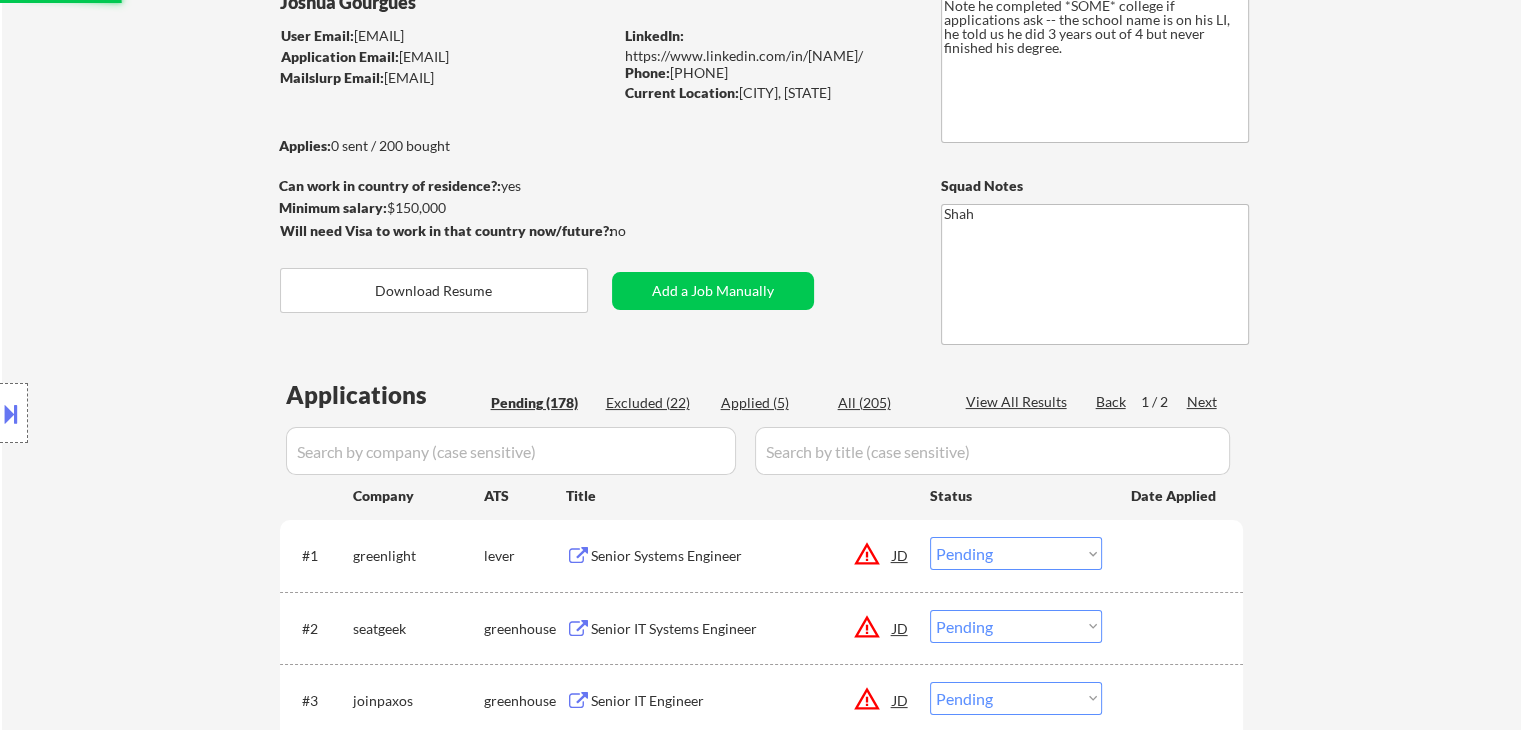 scroll, scrollTop: 200, scrollLeft: 0, axis: vertical 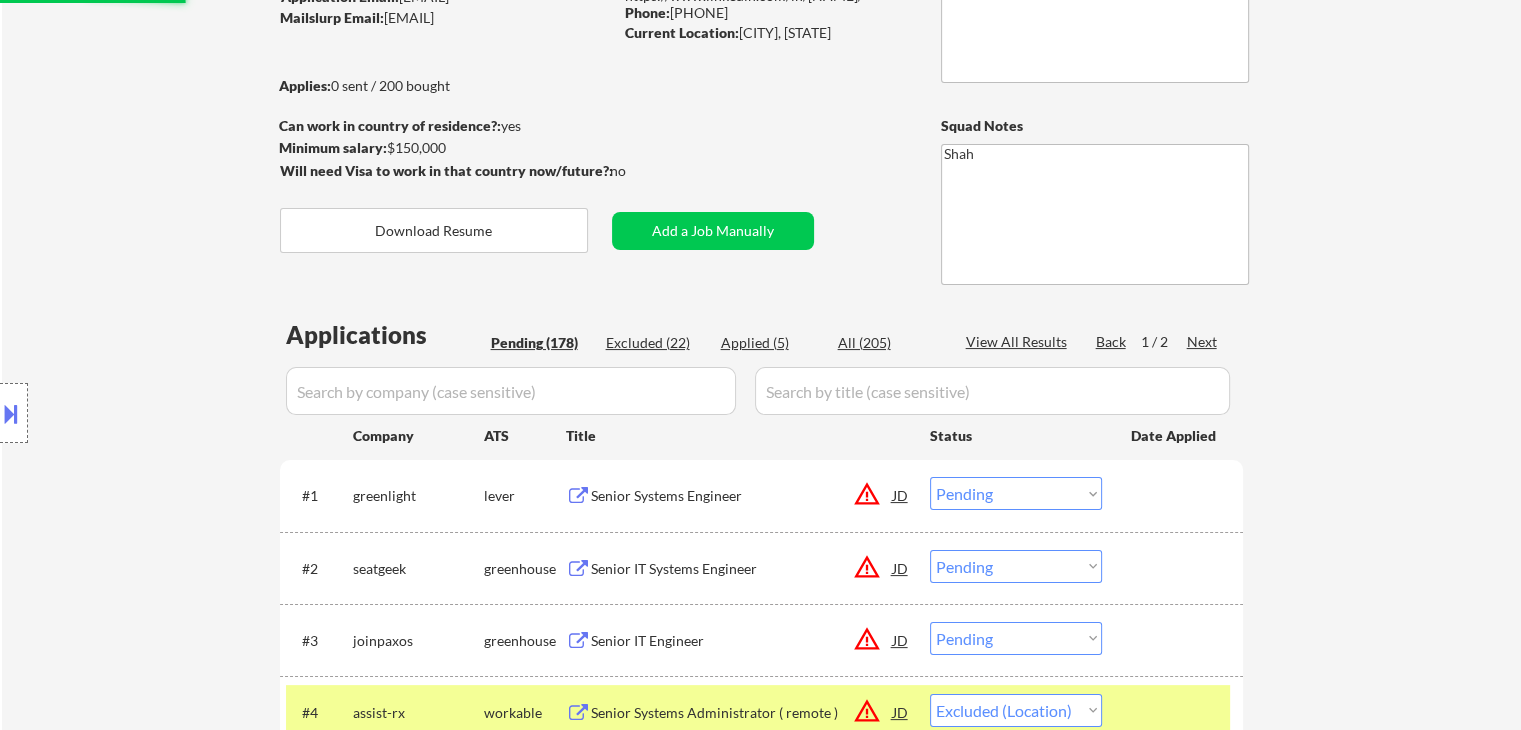 click on "Location Inclusions: remote" at bounding box center (179, 413) 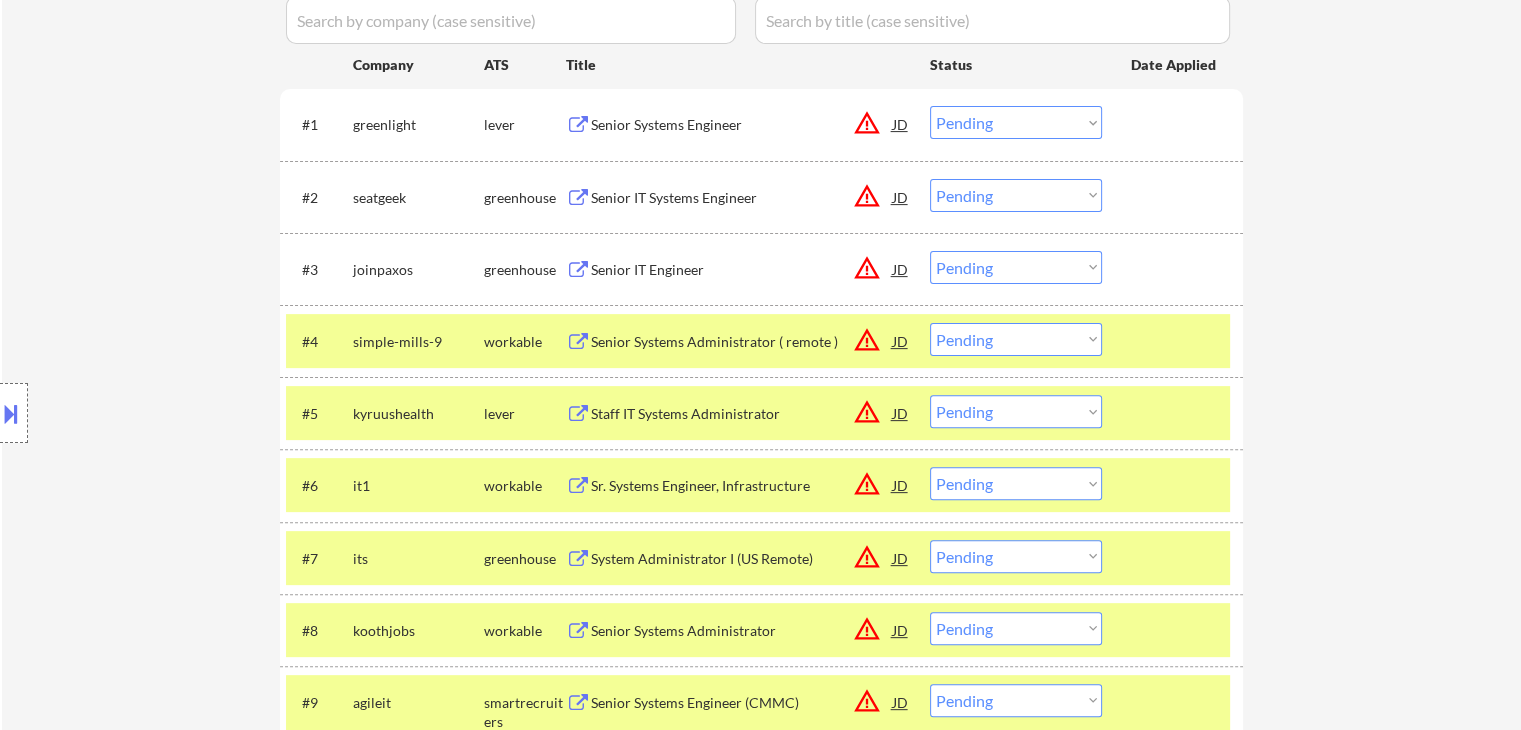 scroll, scrollTop: 600, scrollLeft: 0, axis: vertical 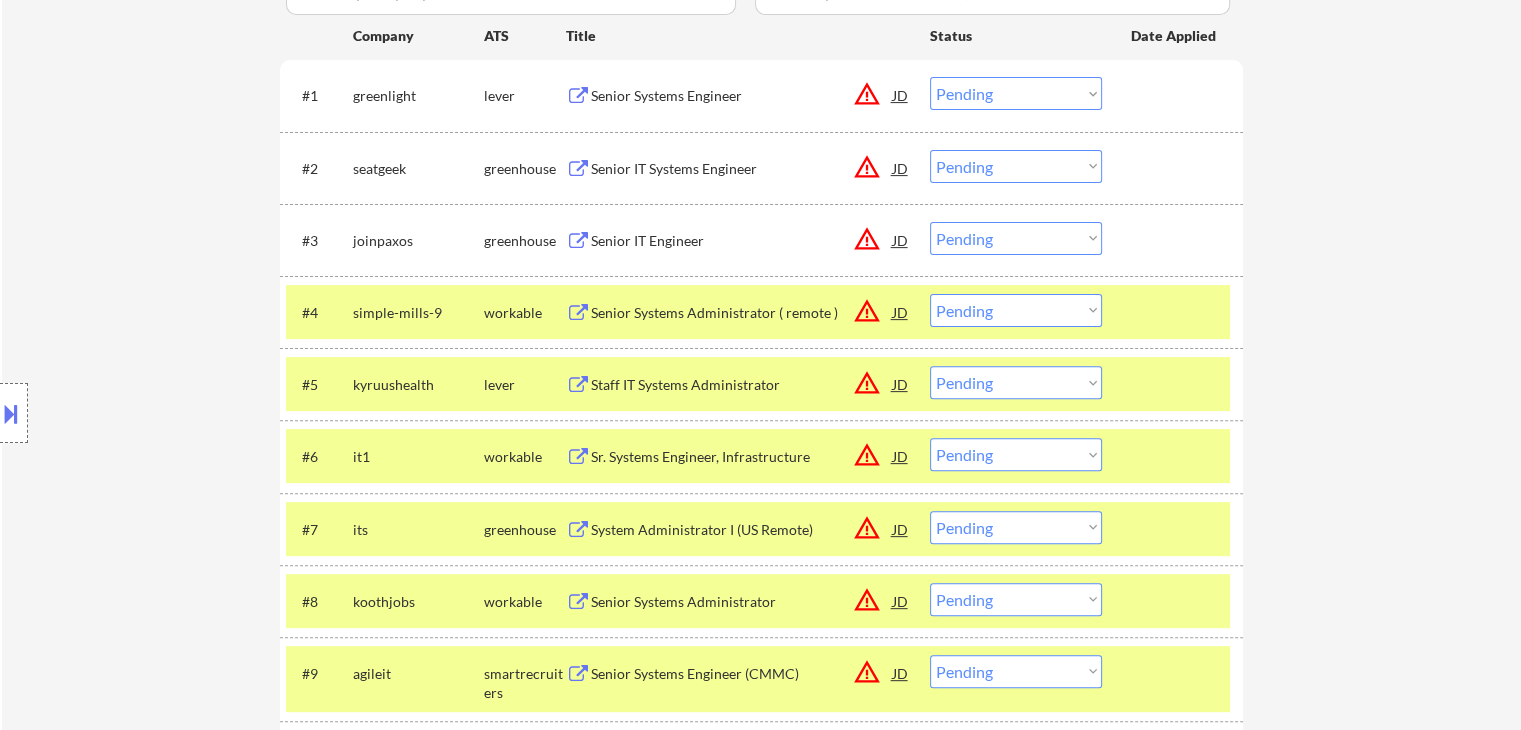 click on "Choose an option... Pending Applied Excluded (Questions) Excluded (Expired) Excluded (Location) Excluded (Bad Match) Excluded (Blocklist) Excluded (Salary) Excluded (Other)" at bounding box center [1016, 382] 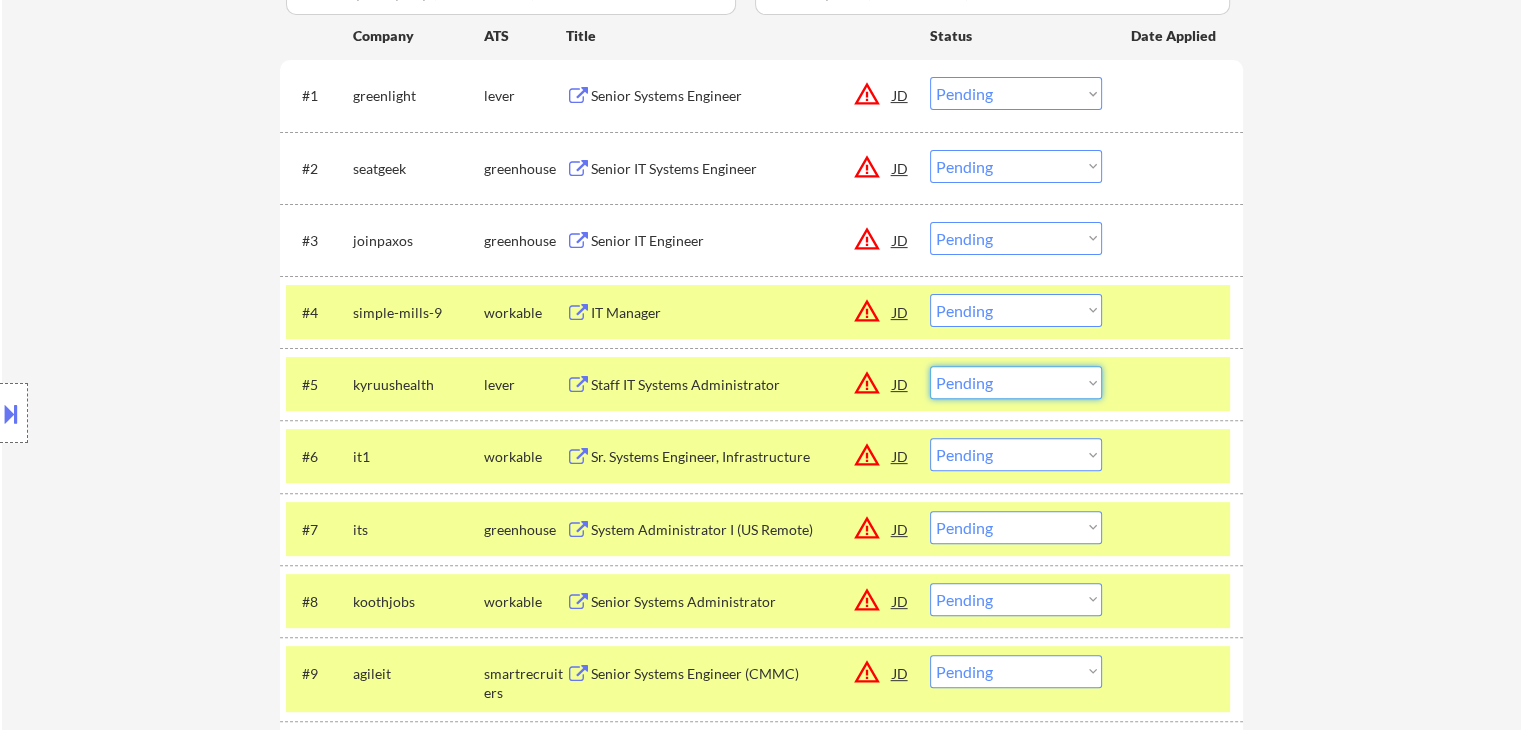 click on "← Return to /applysquad Mailslurp Inbox Job Search Builder Joshua Gourgues User Email:  joshua.gourgues@gmail.com Application Email:  joshua.gourgues@gmail.com Mailslurp Email:  joshua.gourgues@mailflux.com LinkedIn:   https://www.linkedin.com/in/joshuagourgues/
Phone:  225-773-8621 Current Location:  Denham Springs, Louisiana Applies:  0 sent / 200 bought Internal Notes Note he completed *SOME* college if applications ask -- the school name is on his LI, he told us he did 3 years out of 4 but never finished his degree. Can work in country of residence?:  yes Squad Notes Minimum salary:  $150,000 Will need Visa to work in that country now/future?:   no Download Resume Add a Job Manually Shah Applications Pending (177) Excluded (23) Applied (5) All (205) View All Results Back 1 / 2
Next Company ATS Title Status Date Applied #1 greenlight lever Senior Systems Engineer JD warning_amber Choose an option... Pending Applied Excluded (Questions) Excluded (Expired) Excluded (Location) Excluded (Bad Match) #2 JD" at bounding box center [761, 3743] 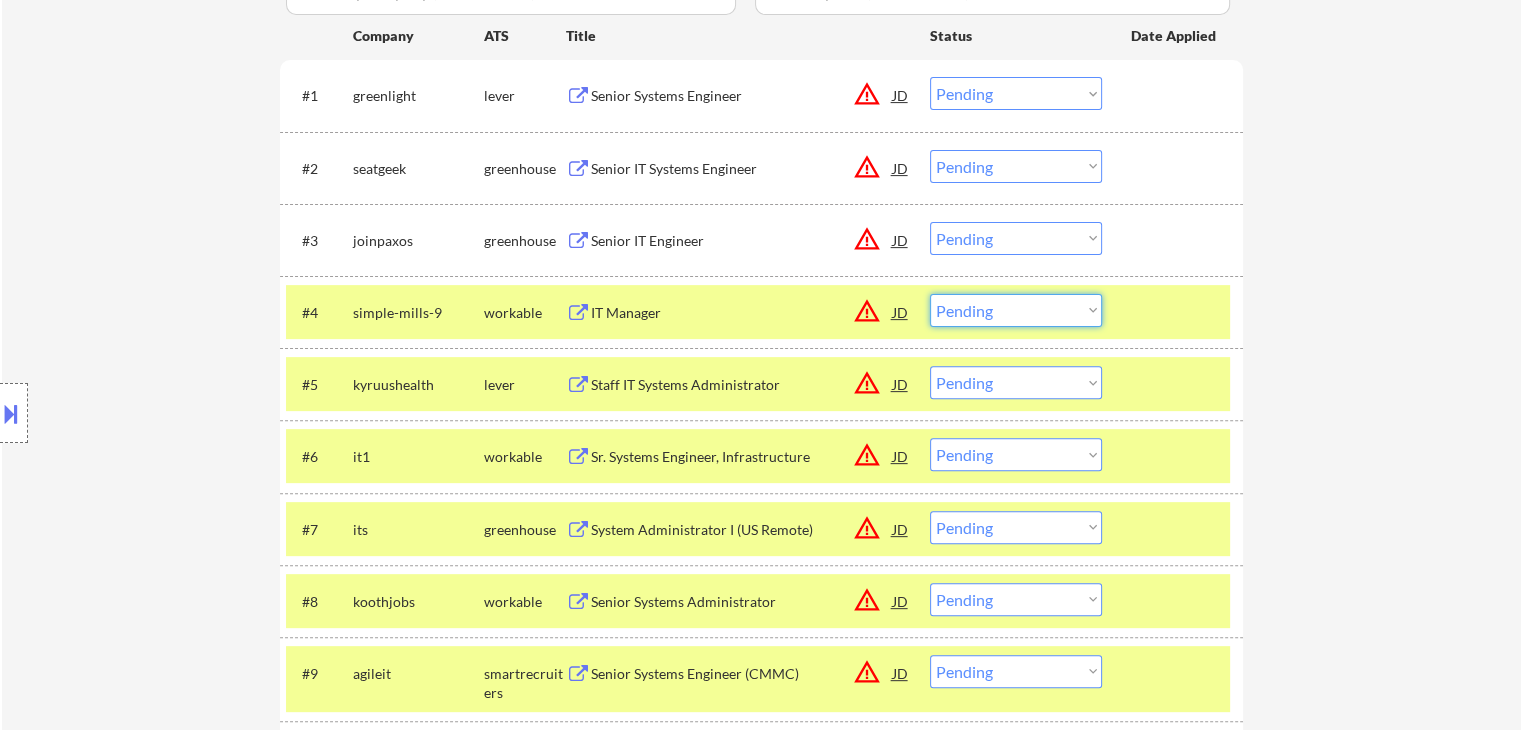 drag, startPoint x: 1049, startPoint y: 308, endPoint x: 1044, endPoint y: 297, distance: 12.083046 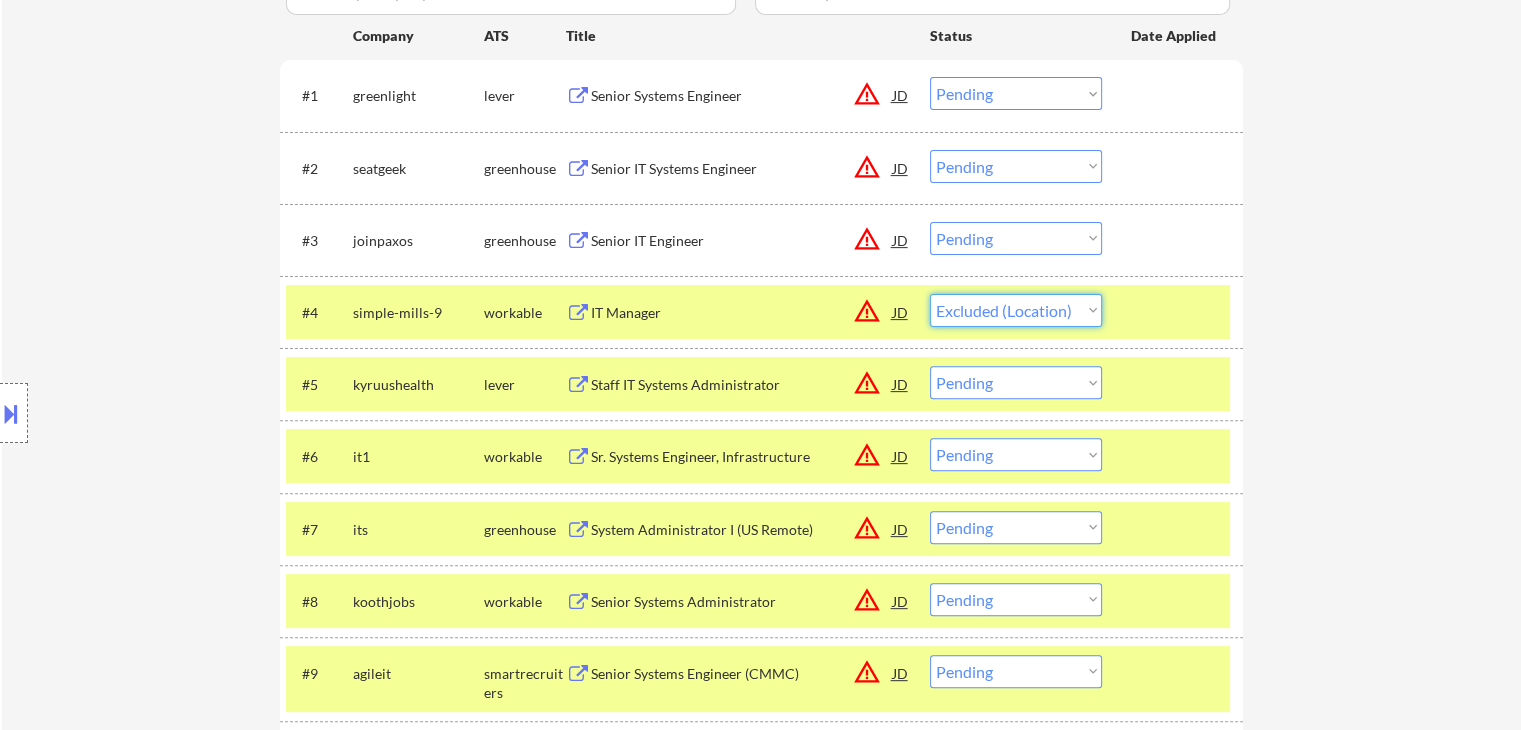 click on "Choose an option... Pending Applied Excluded (Questions) Excluded (Expired) Excluded (Location) Excluded (Bad Match) Excluded (Blocklist) Excluded (Salary) Excluded (Other)" at bounding box center (1016, 310) 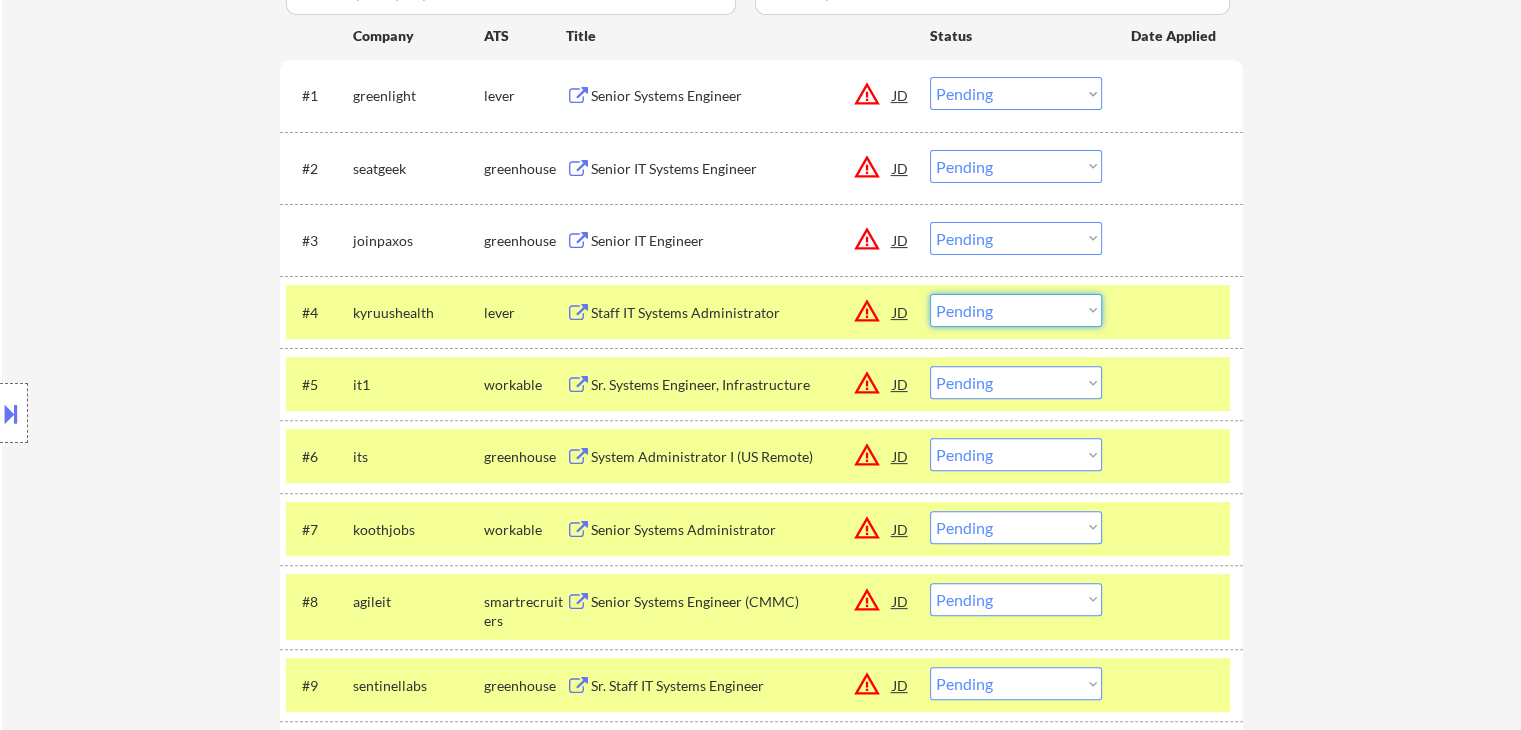 click on "Choose an option... Pending Applied Excluded (Questions) Excluded (Expired) Excluded (Location) Excluded (Bad Match) Excluded (Blocklist) Excluded (Salary) Excluded (Other)" at bounding box center [1016, 310] 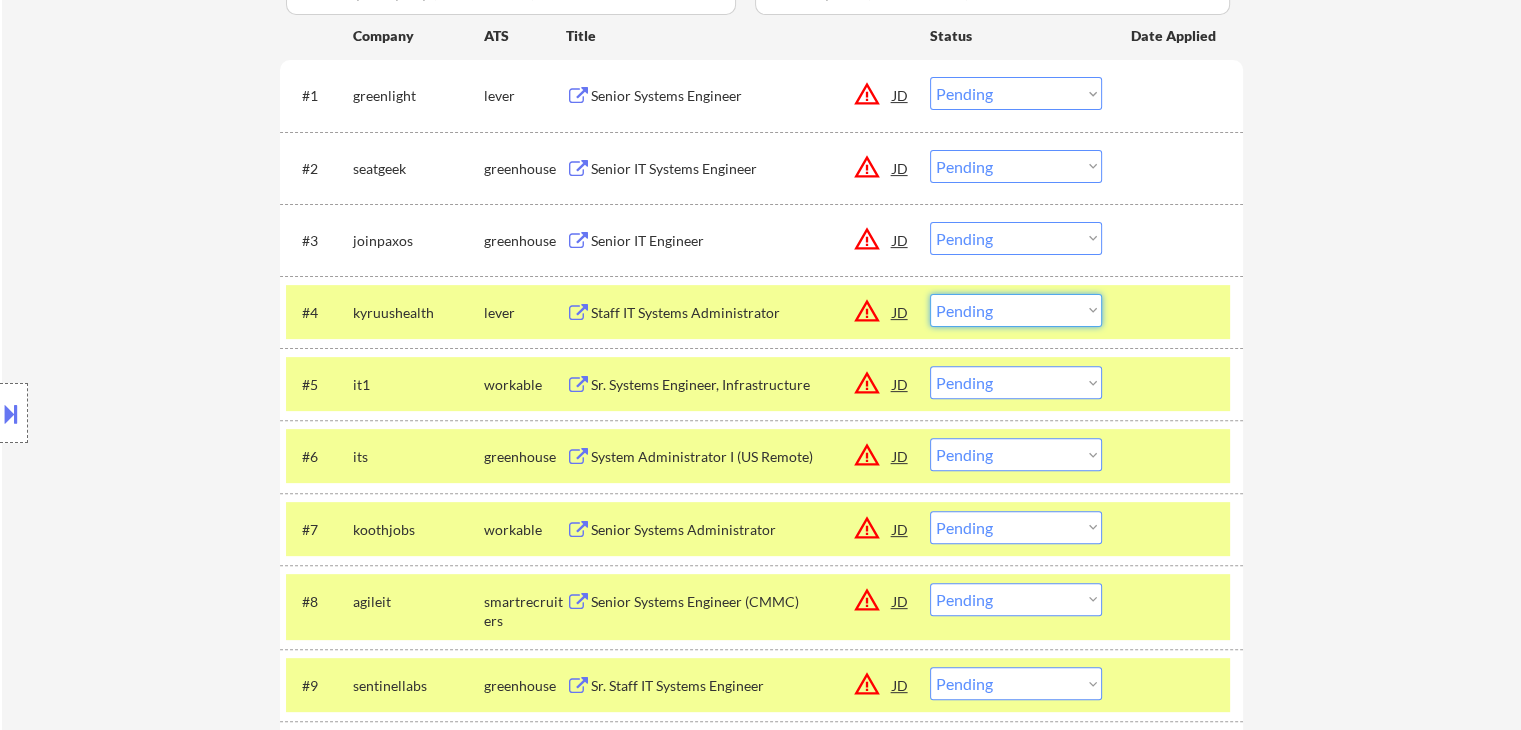 click on "Choose an option... Pending Applied Excluded (Questions) Excluded (Expired) Excluded (Location) Excluded (Bad Match) Excluded (Blocklist) Excluded (Salary) Excluded (Other)" at bounding box center (1016, 310) 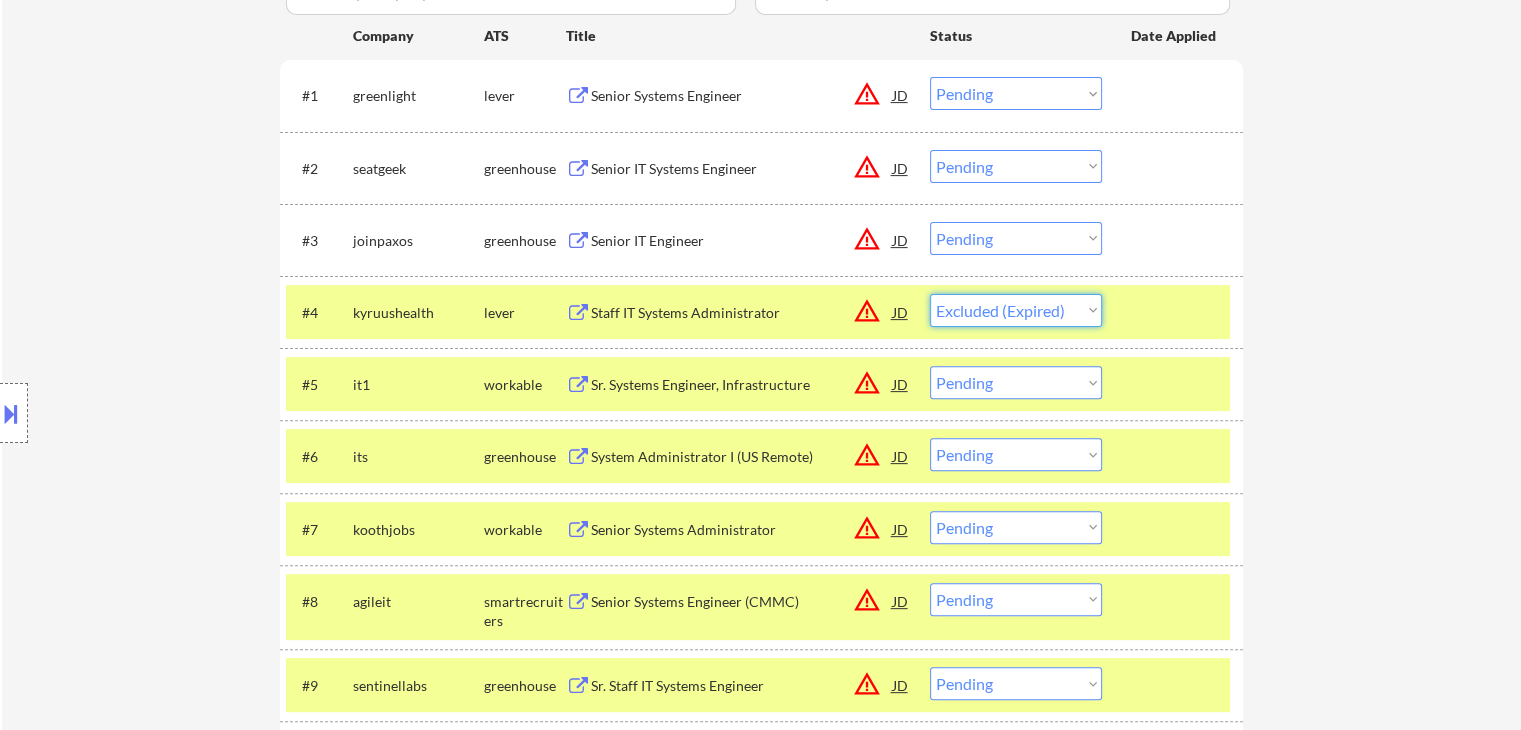 click on "Choose an option... Pending Applied Excluded (Questions) Excluded (Expired) Excluded (Location) Excluded (Bad Match) Excluded (Blocklist) Excluded (Salary) Excluded (Other)" at bounding box center [1016, 310] 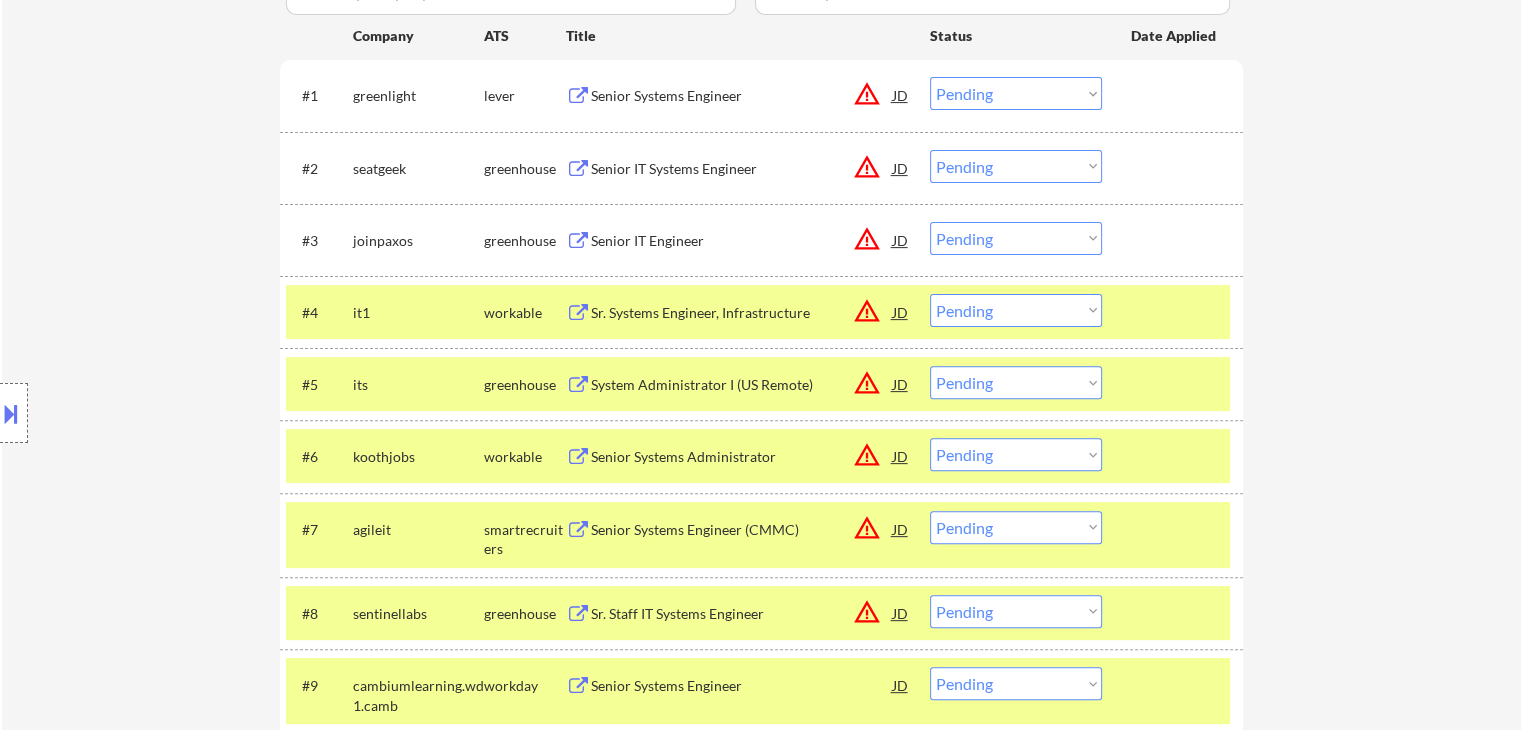 click on "Choose an option... Pending Applied Excluded (Questions) Excluded (Expired) Excluded (Location) Excluded (Bad Match) Excluded (Blocklist) Excluded (Salary) Excluded (Other)" at bounding box center (1016, 310) 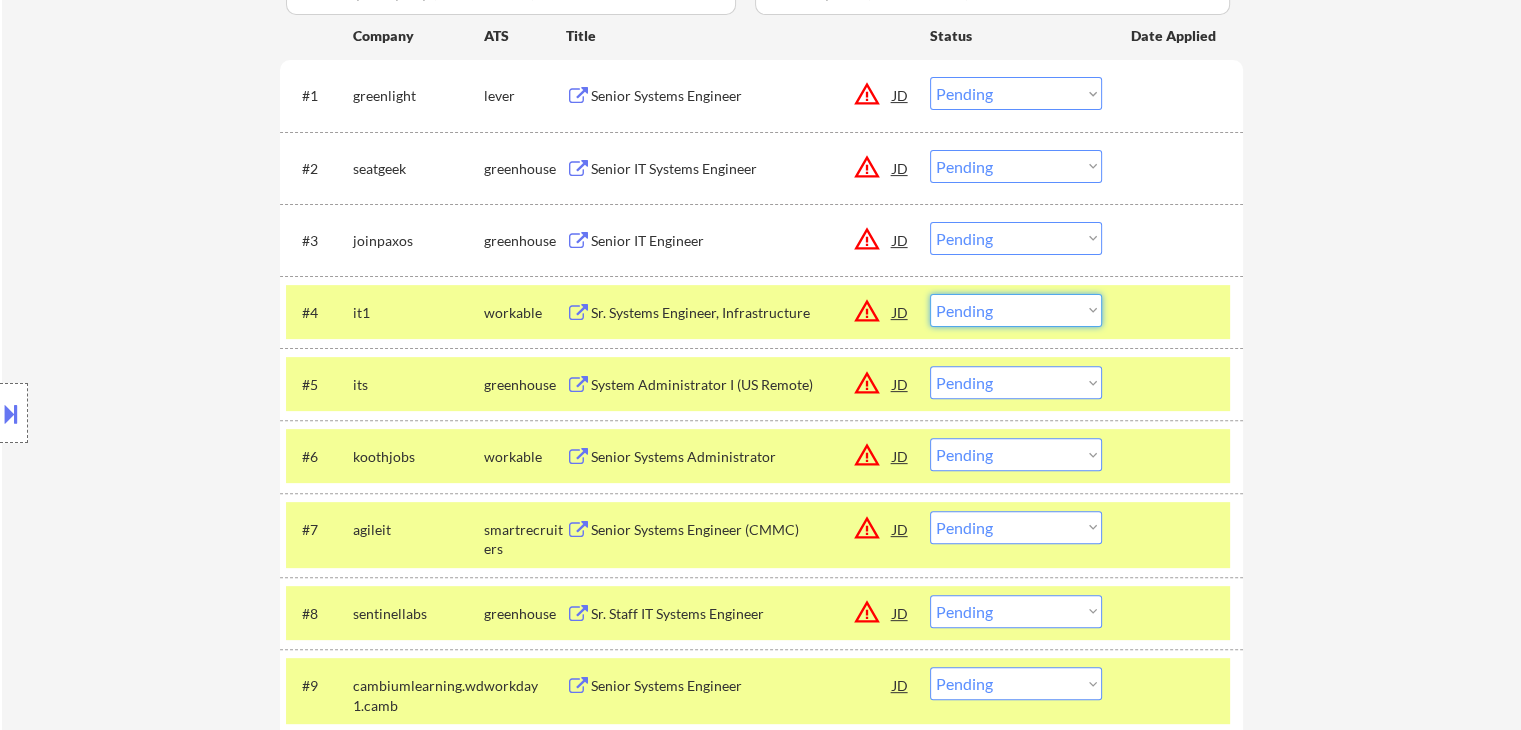 drag, startPoint x: 1042, startPoint y: 307, endPoint x: 999, endPoint y: 303, distance: 43.185646 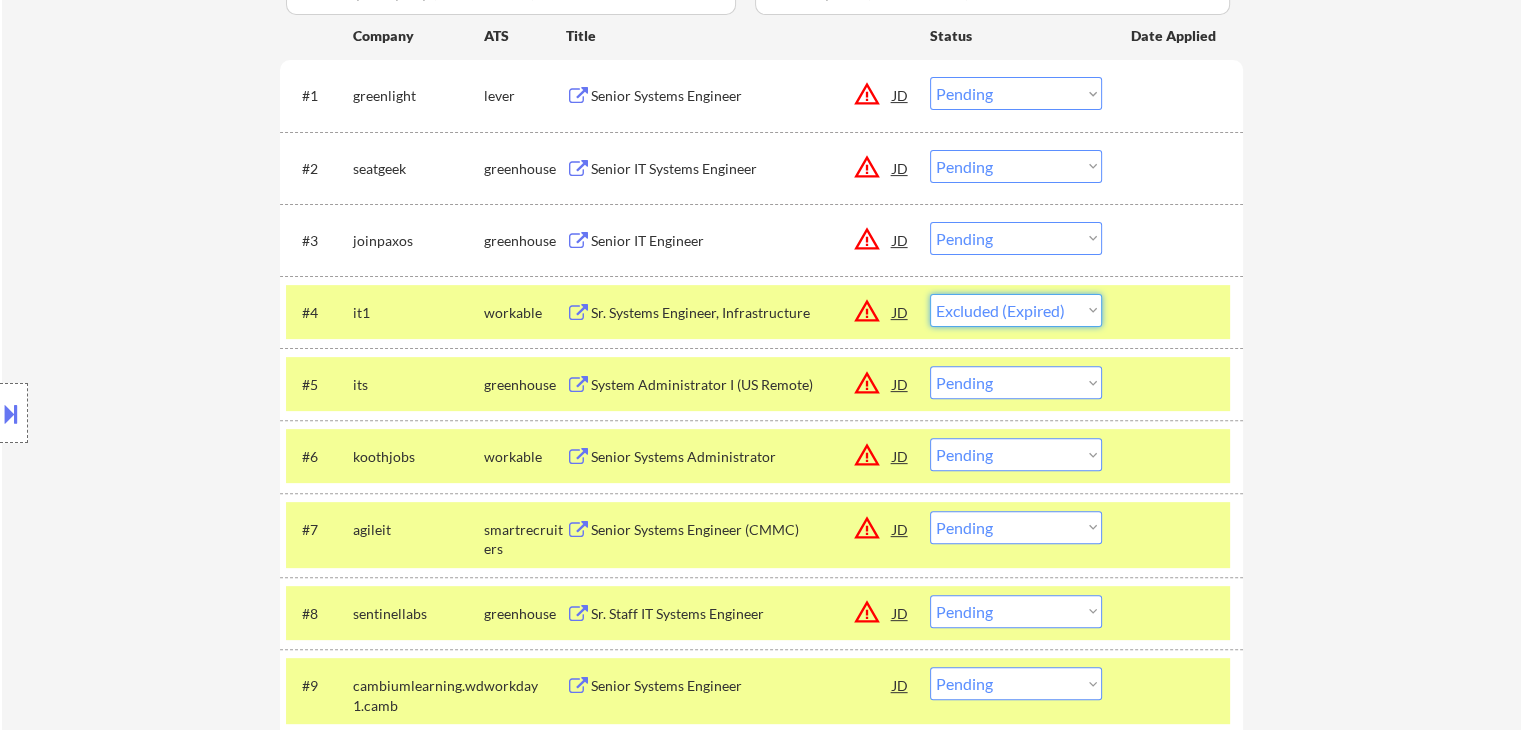 click on "Choose an option... Pending Applied Excluded (Questions) Excluded (Expired) Excluded (Location) Excluded (Bad Match) Excluded (Blocklist) Excluded (Salary) Excluded (Other)" at bounding box center (1016, 310) 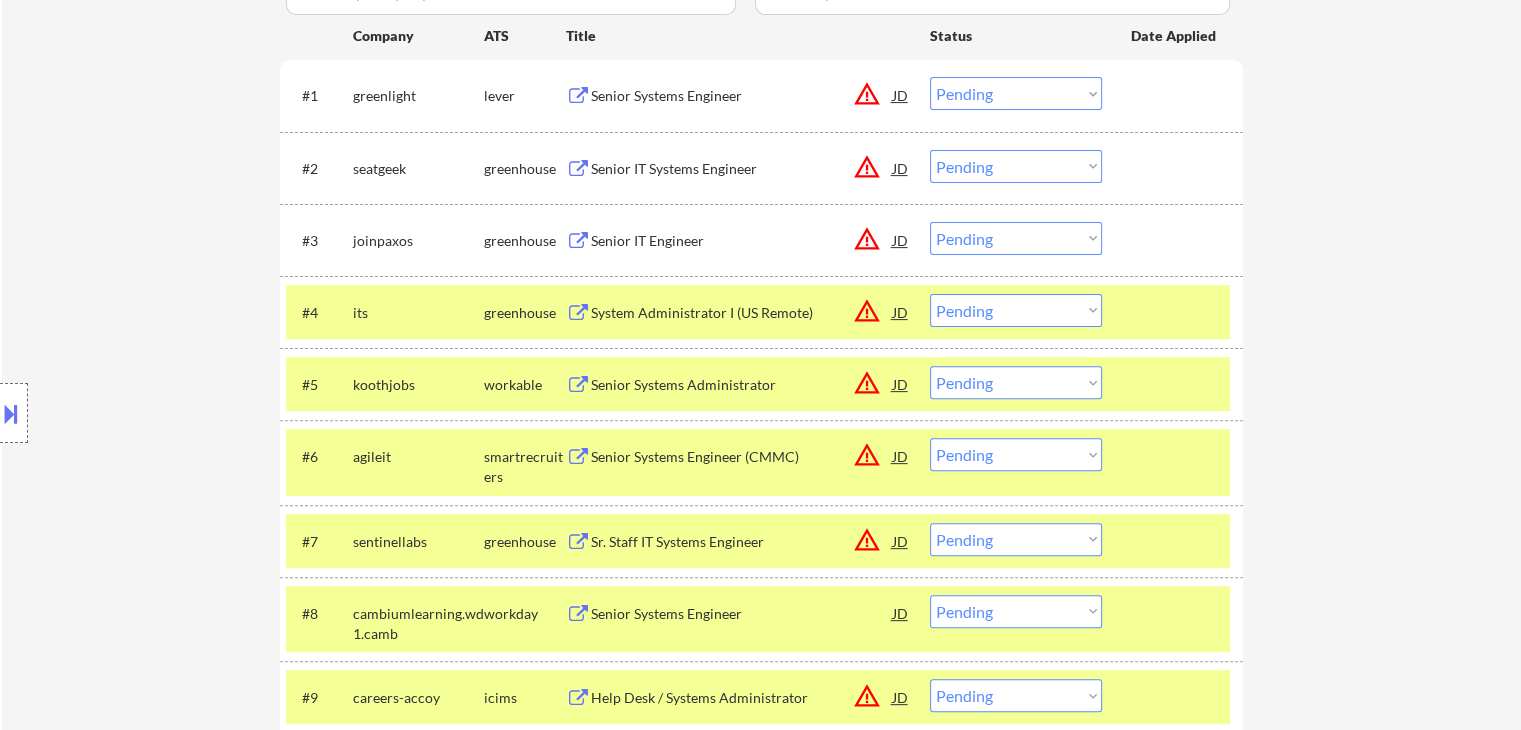 click on "Choose an option... Pending Applied Excluded (Questions) Excluded (Expired) Excluded (Location) Excluded (Bad Match) Excluded (Blocklist) Excluded (Salary) Excluded (Other)" at bounding box center (1016, 310) 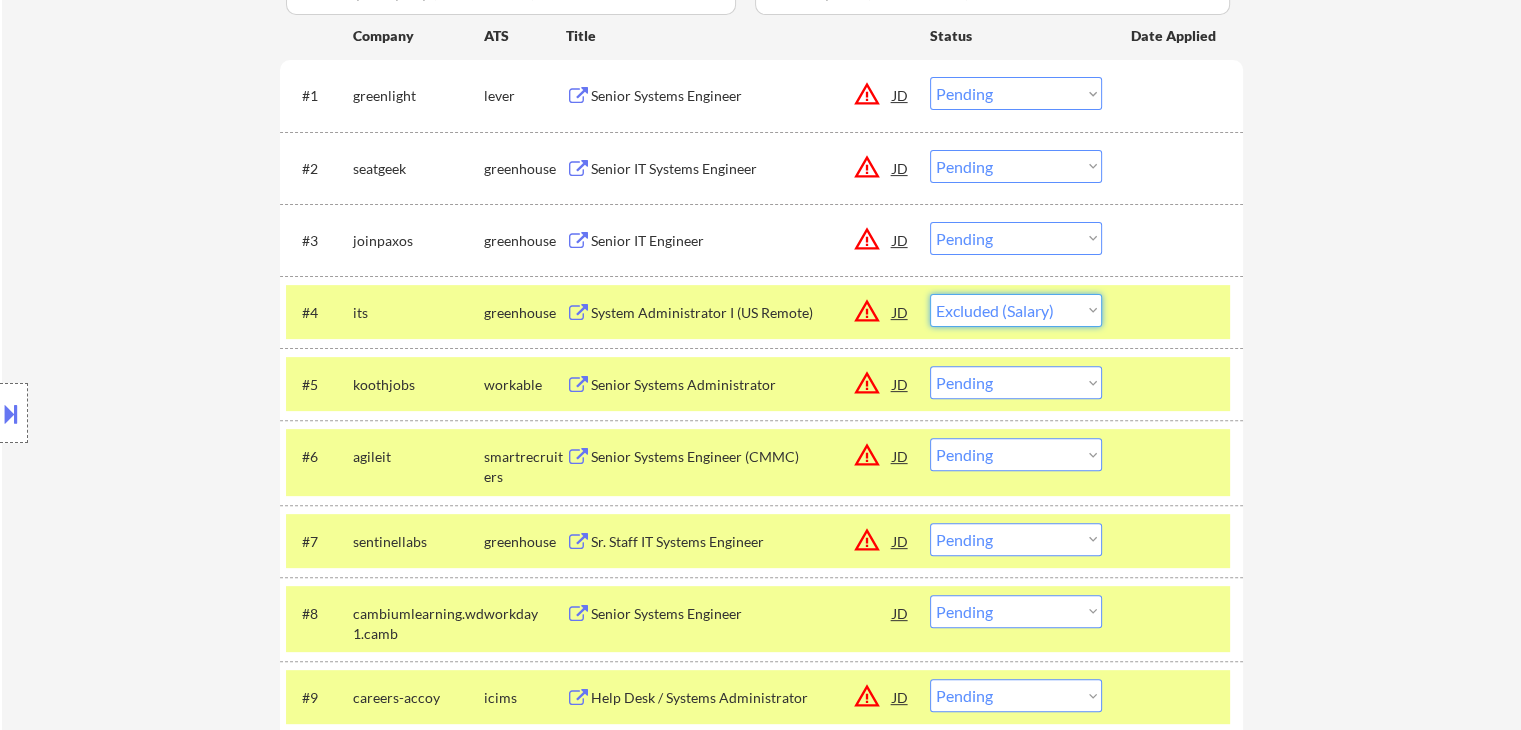 click on "Choose an option... Pending Applied Excluded (Questions) Excluded (Expired) Excluded (Location) Excluded (Bad Match) Excluded (Blocklist) Excluded (Salary) Excluded (Other)" at bounding box center (1016, 310) 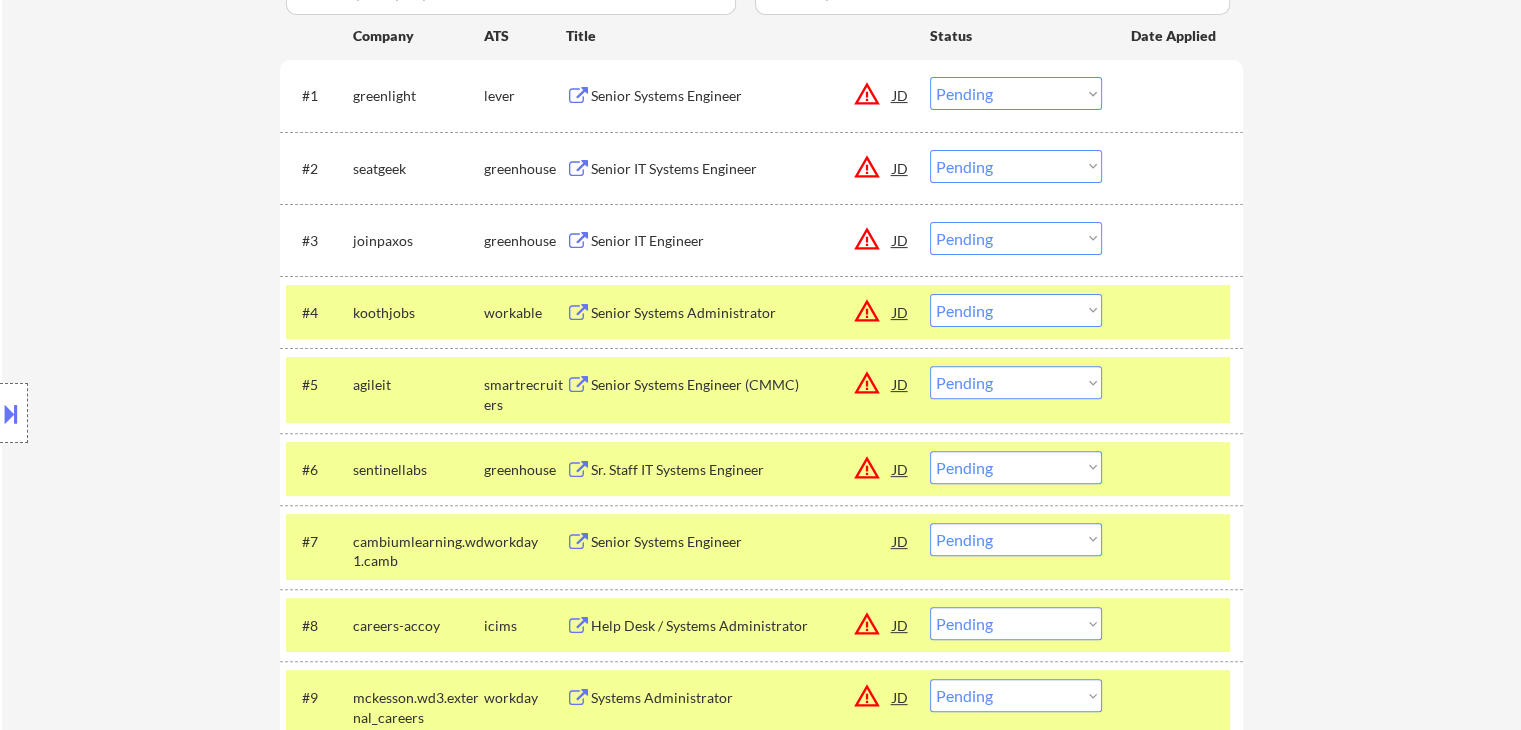 click on "#4 koothjobs workable Senior Systems Administrator JD warning_amber Choose an option... Pending Applied Excluded (Questions) Excluded (Expired) Excluded (Location) Excluded (Bad Match) Excluded (Blocklist) Excluded (Salary) Excluded (Other)" at bounding box center (758, 312) 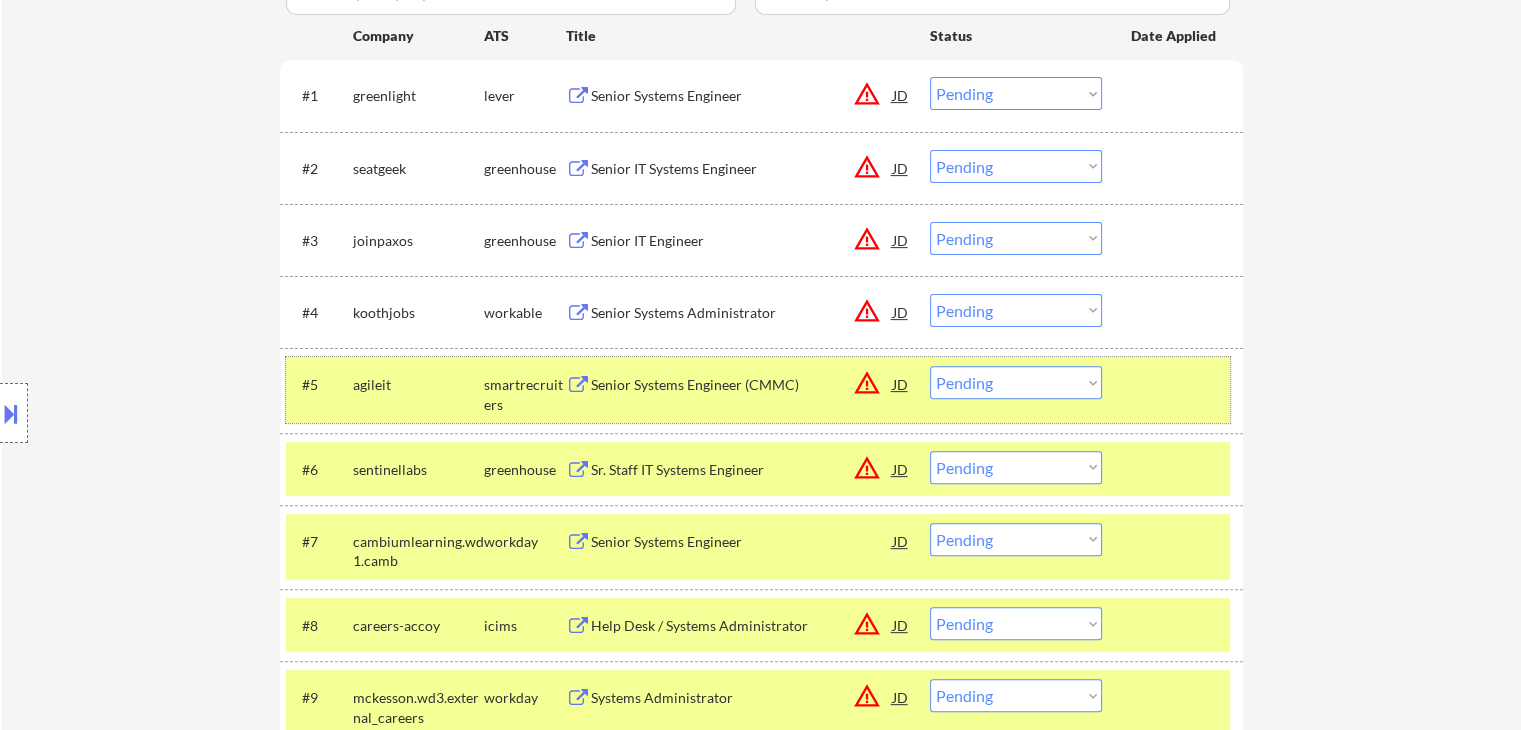 click on "#5 agileit smartrecruiters Senior Systems Engineer (CMMC) JD warning_amber Choose an option... Pending Applied Excluded (Questions) Excluded (Expired) Excluded (Location) Excluded (Bad Match) Excluded (Blocklist) Excluded (Salary) Excluded (Other)" at bounding box center (758, 390) 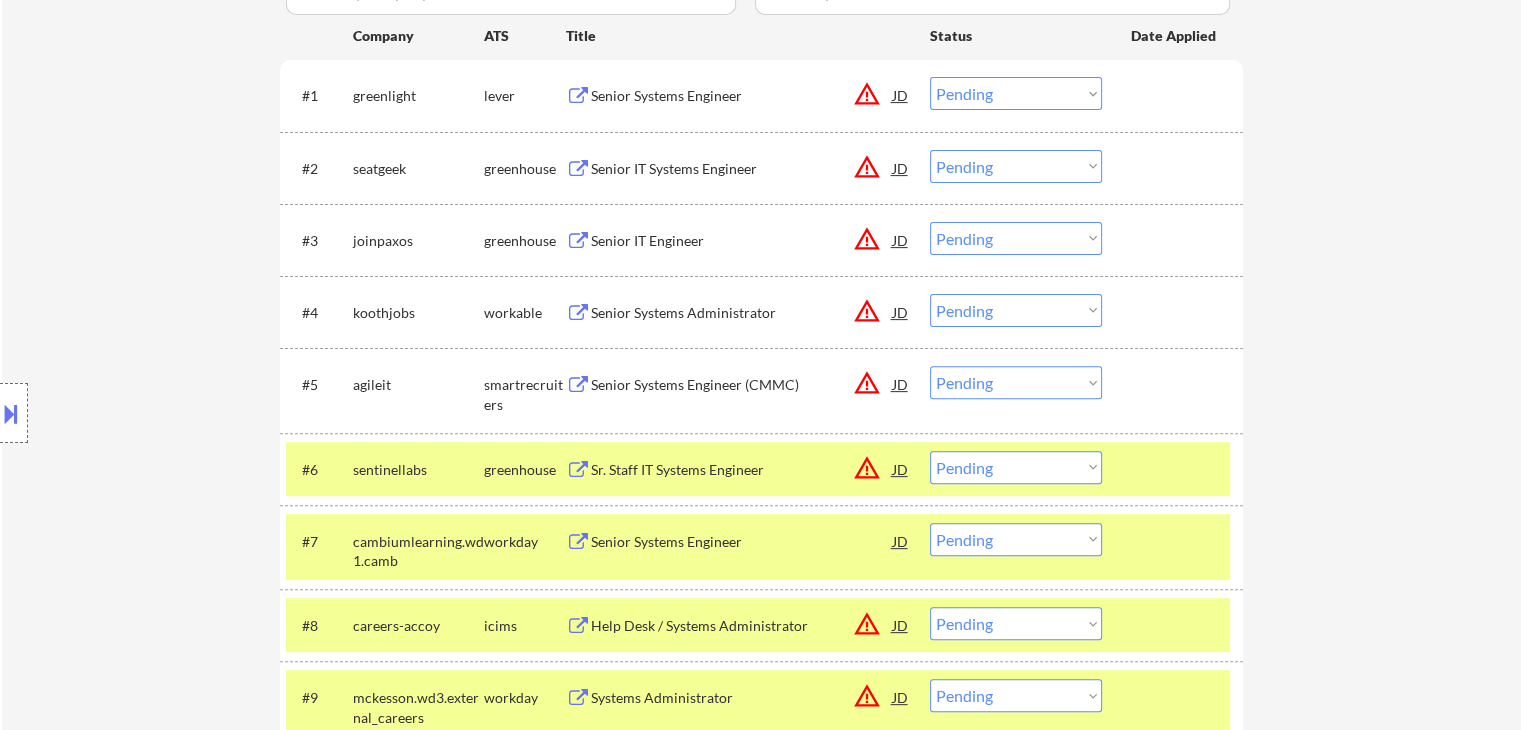 click at bounding box center (1175, 469) 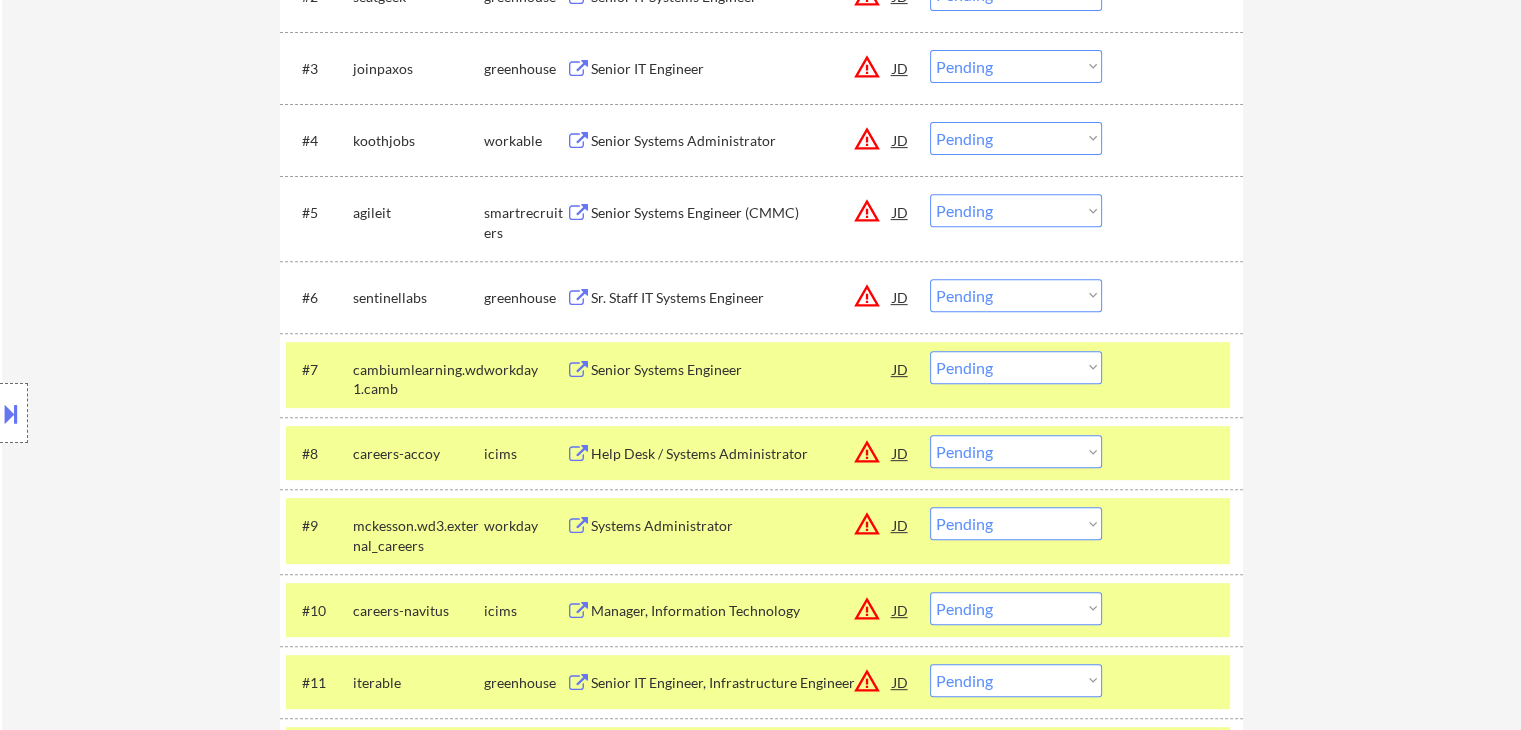 scroll, scrollTop: 800, scrollLeft: 0, axis: vertical 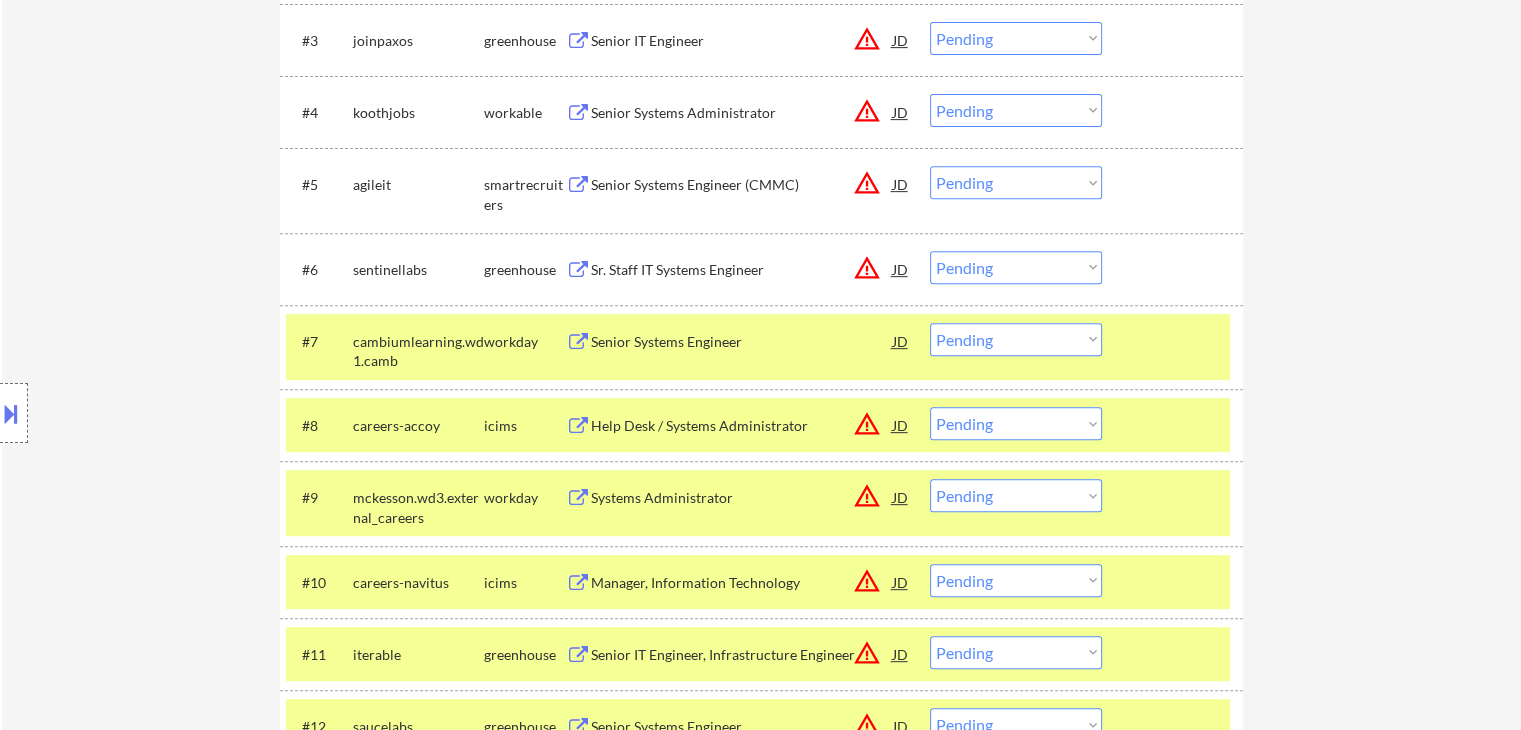 click at bounding box center (1175, 341) 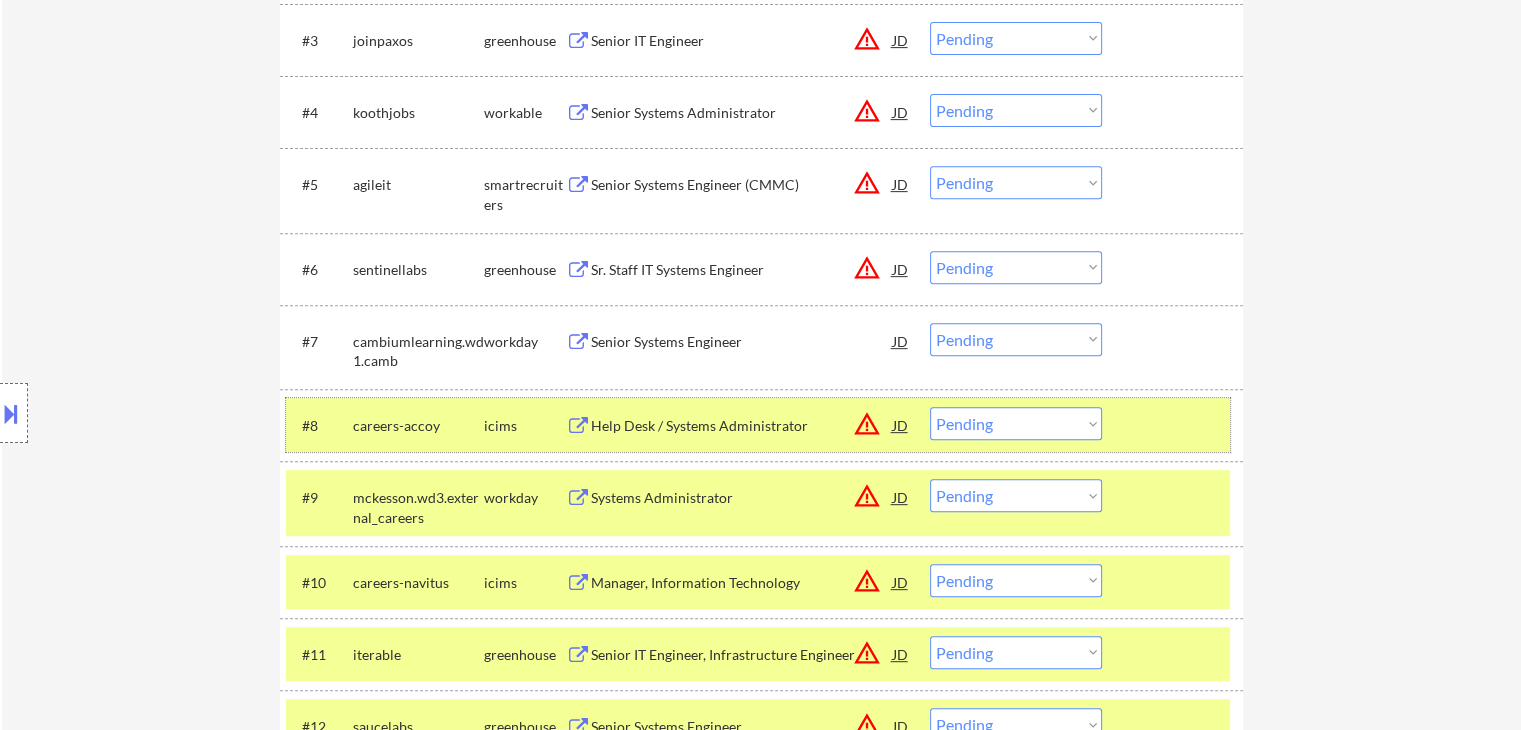 drag, startPoint x: 1196, startPoint y: 429, endPoint x: 1329, endPoint y: 328, distance: 167.00299 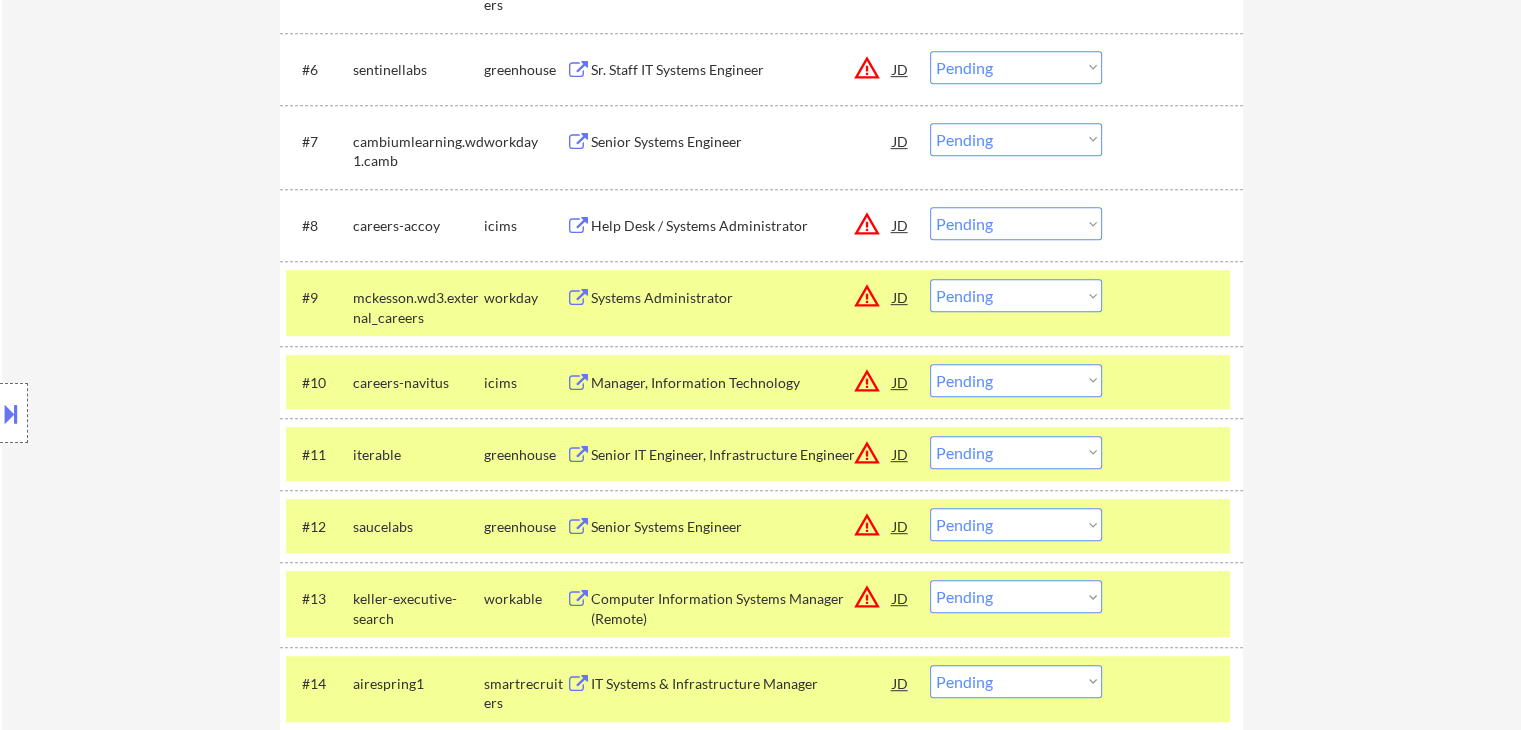 click at bounding box center [1175, 297] 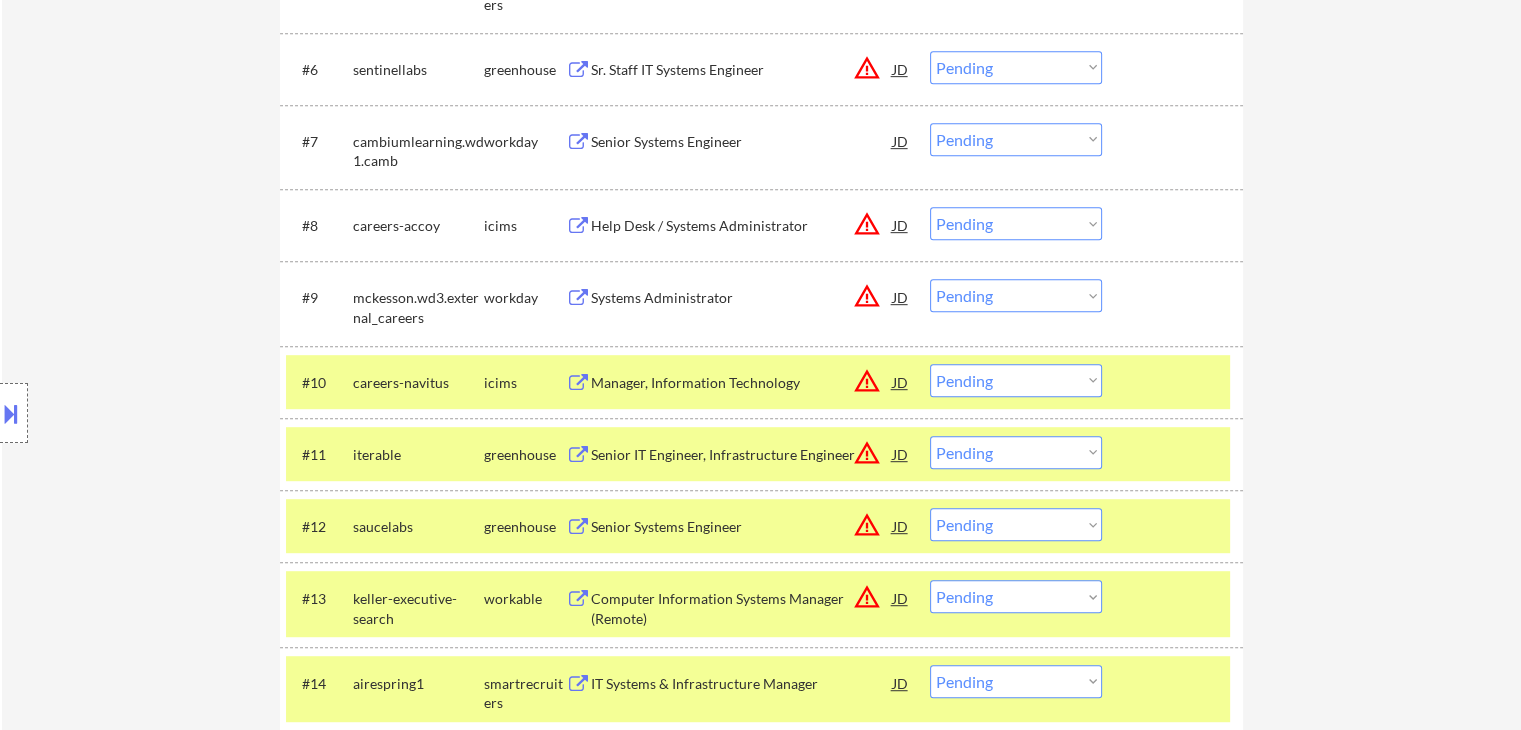 click at bounding box center (1175, 382) 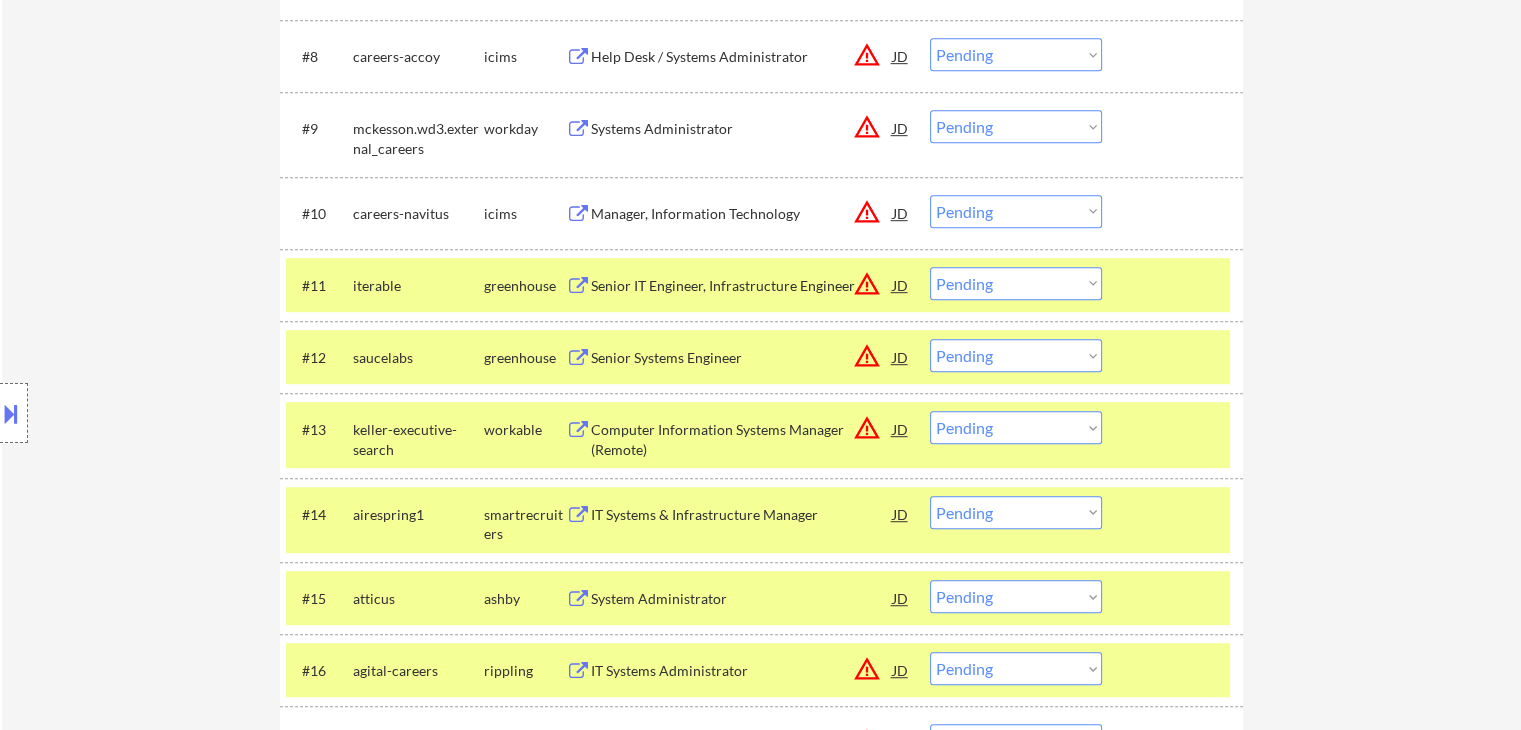scroll, scrollTop: 1200, scrollLeft: 0, axis: vertical 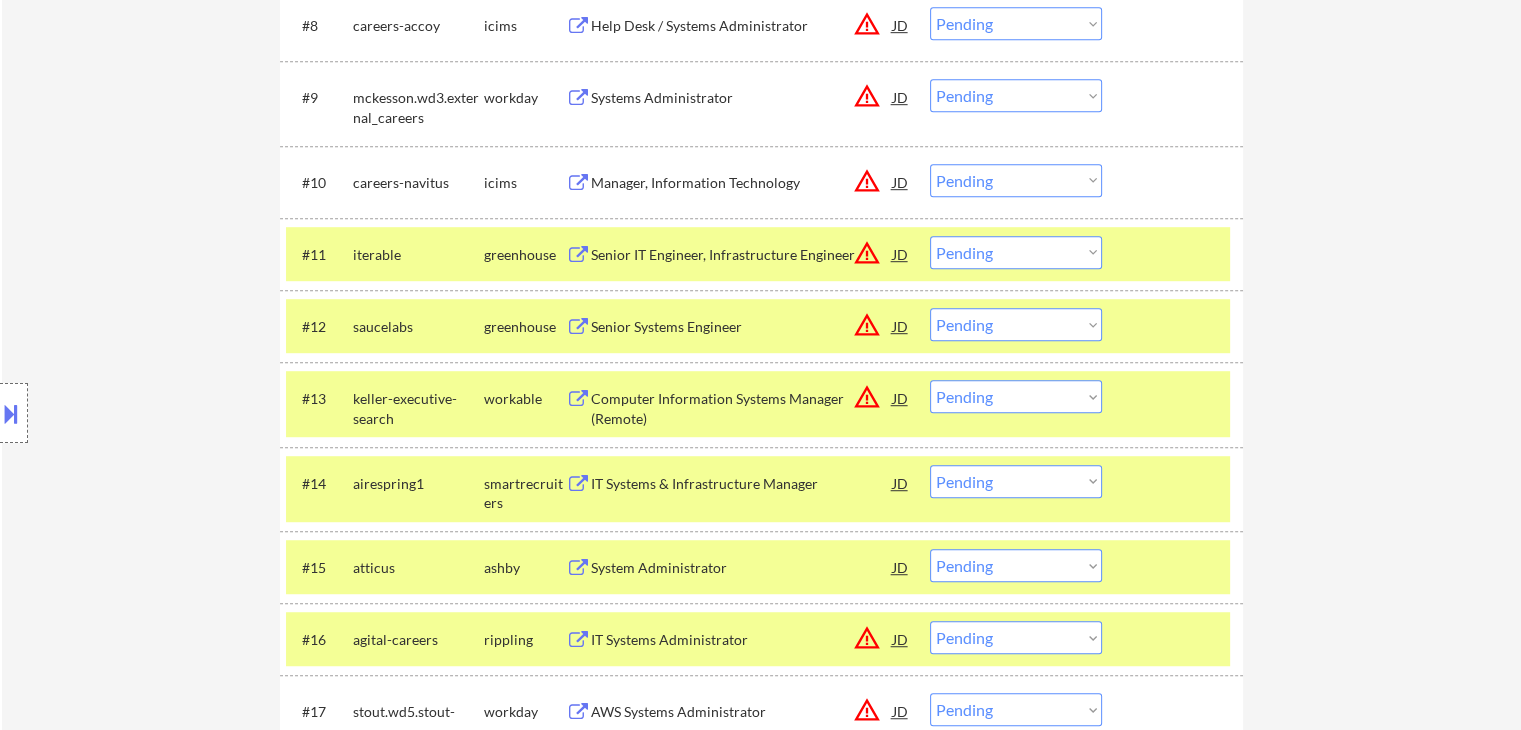 click at bounding box center (1175, 254) 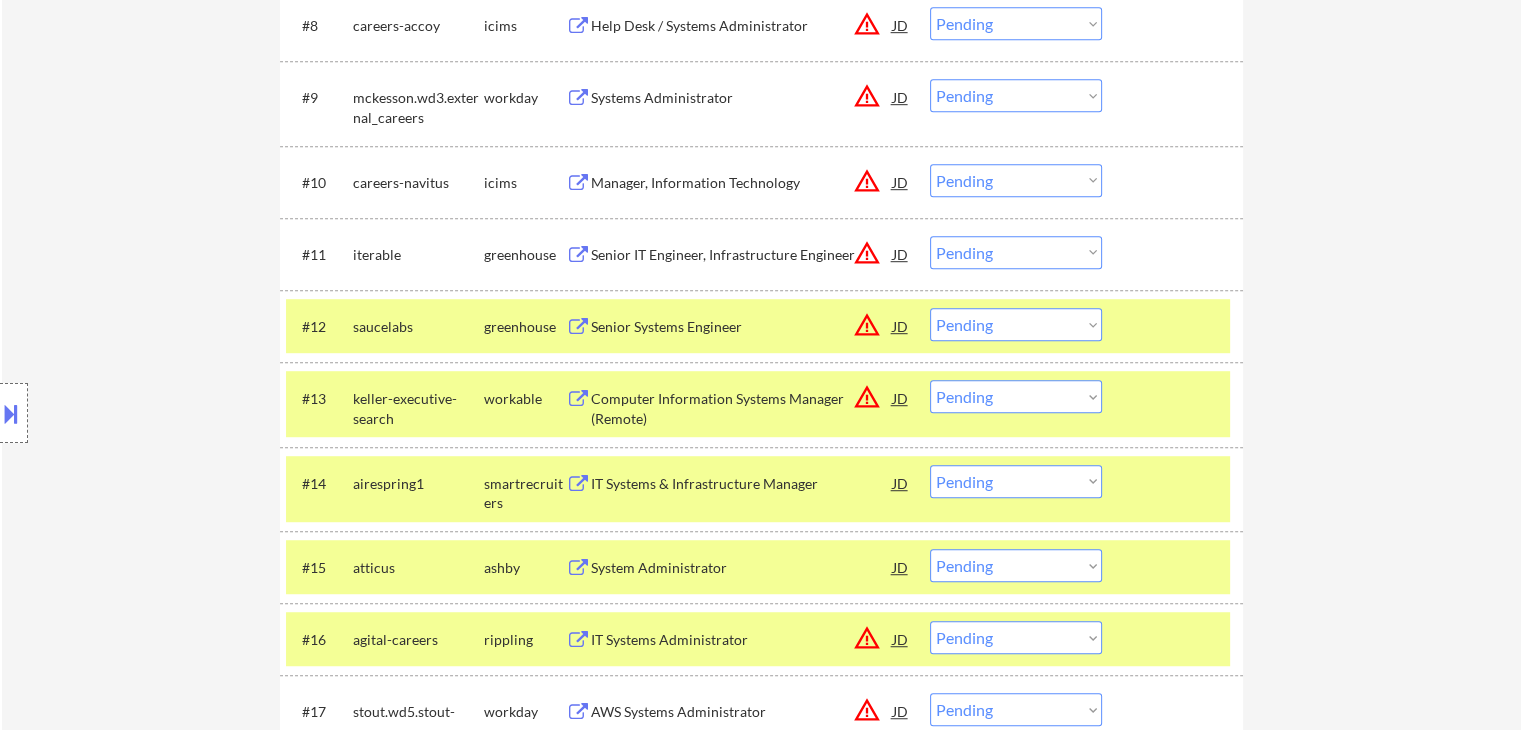 drag, startPoint x: 1176, startPoint y: 321, endPoint x: 1206, endPoint y: 488, distance: 169.67322 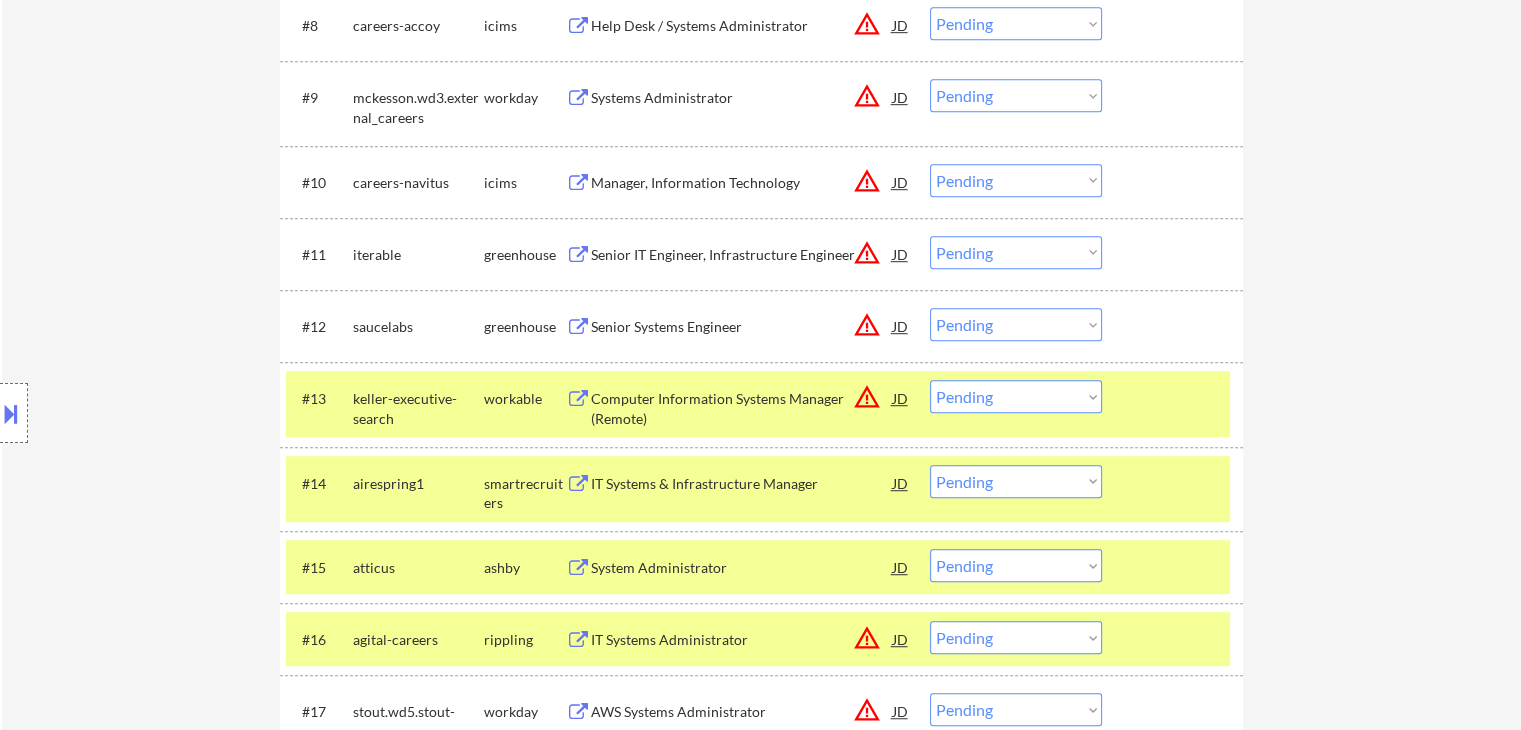 drag, startPoint x: 1198, startPoint y: 425, endPoint x: 1212, endPoint y: 429, distance: 14.56022 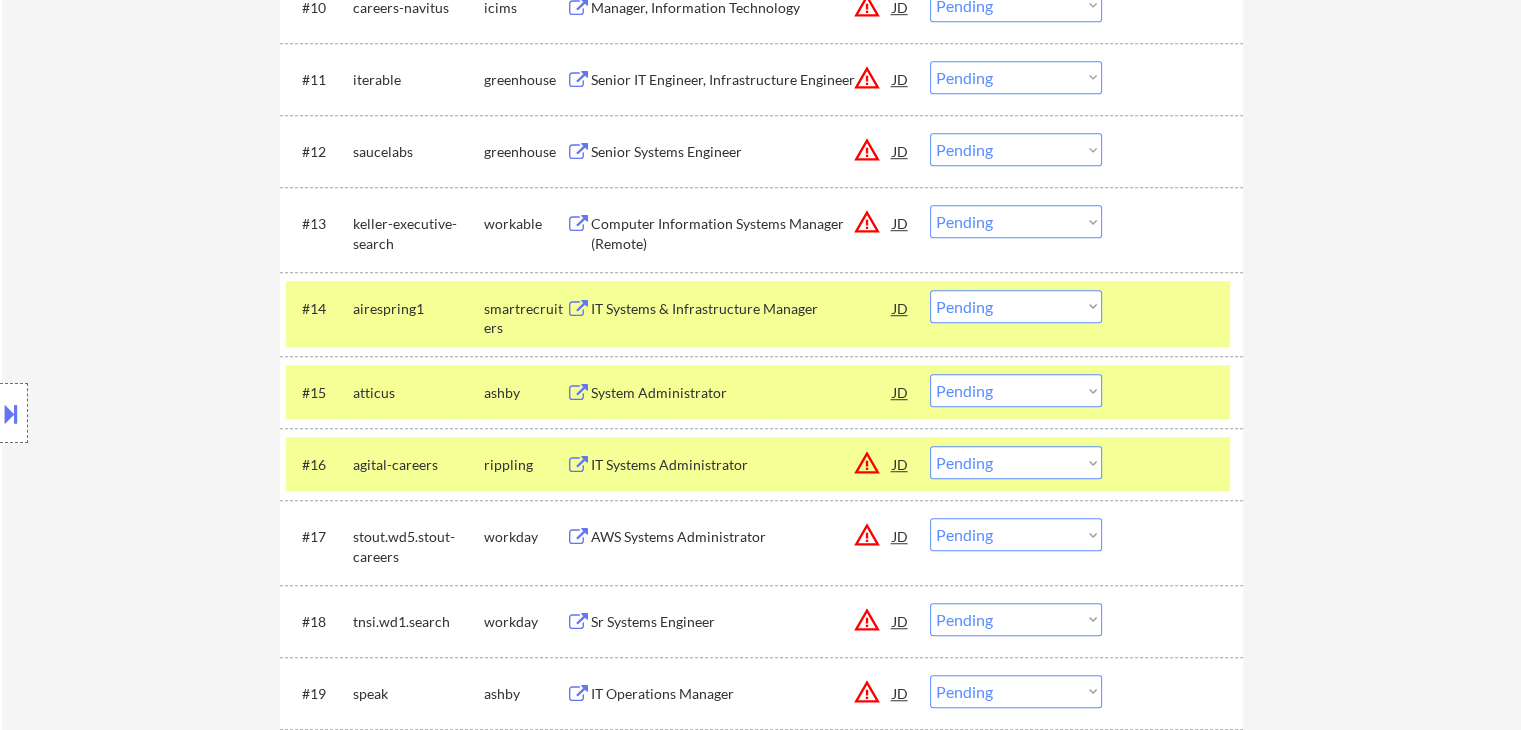 scroll, scrollTop: 1400, scrollLeft: 0, axis: vertical 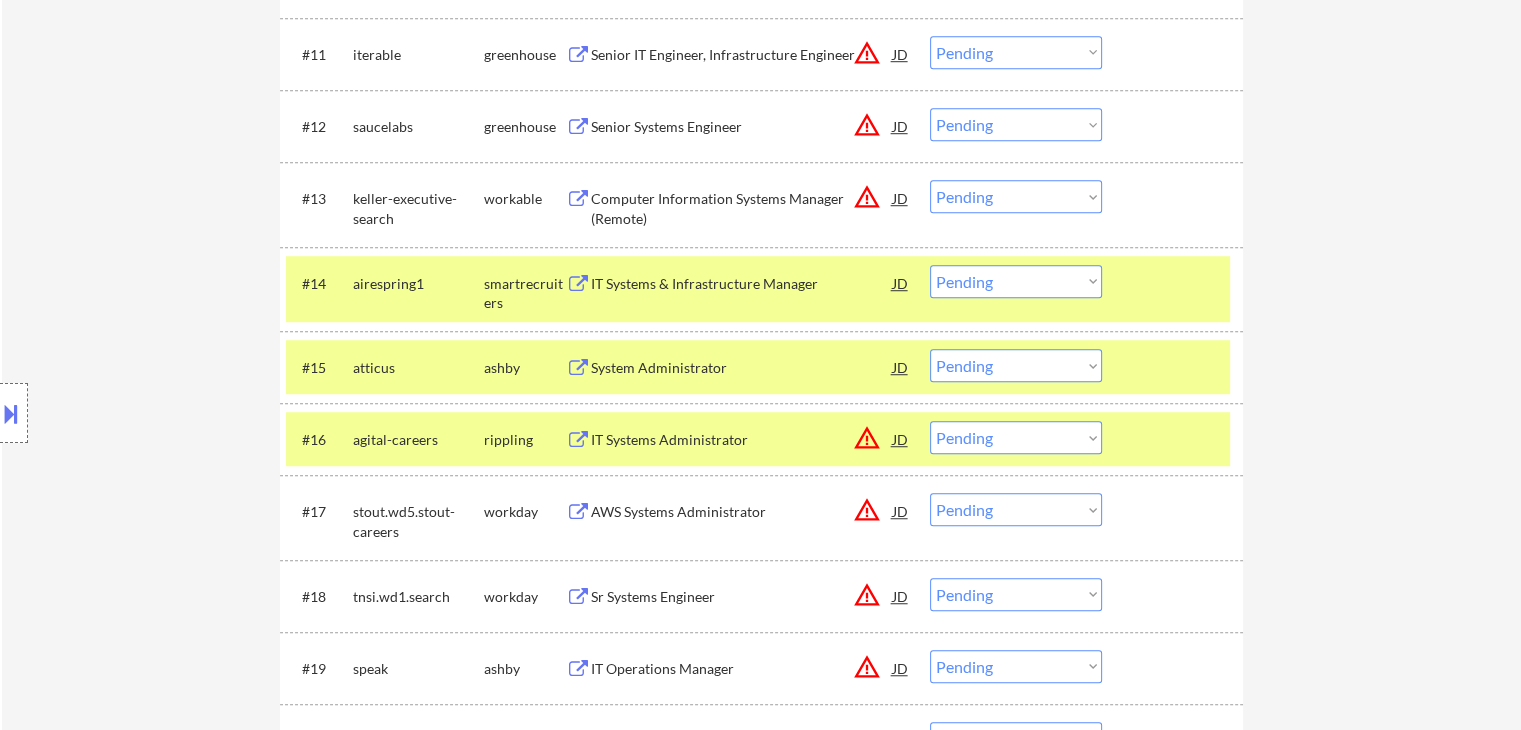 click at bounding box center [1175, 283] 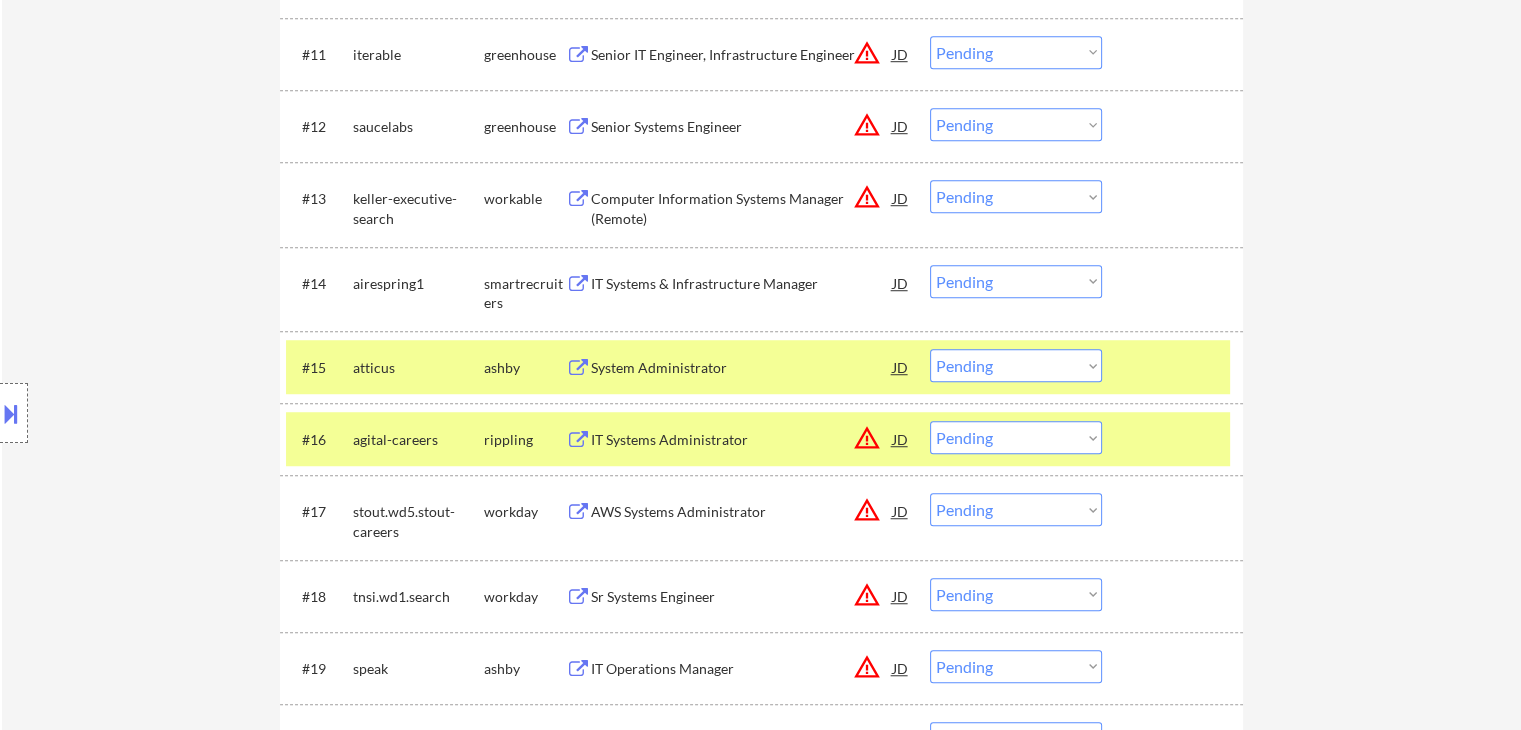 click at bounding box center (1175, 367) 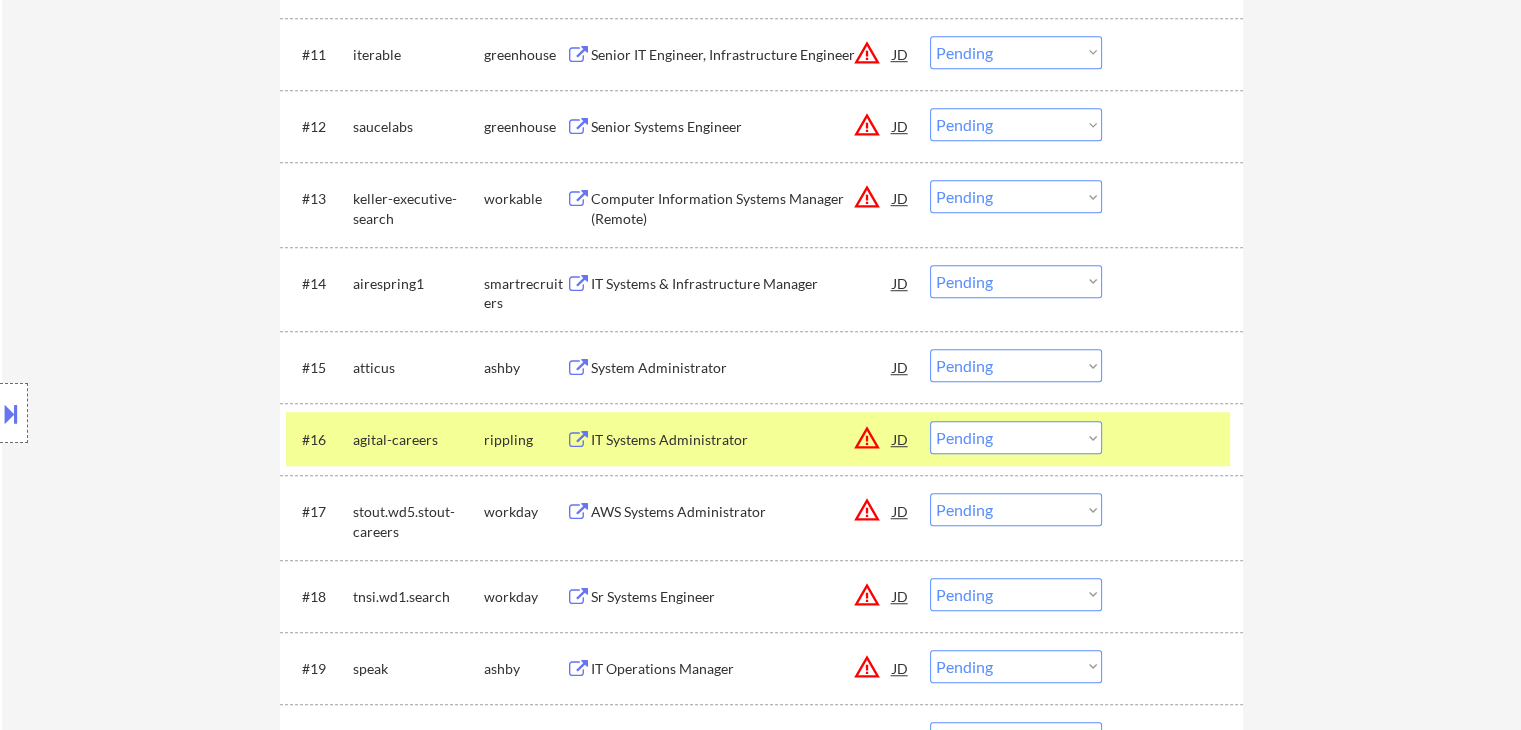 click at bounding box center [1175, 439] 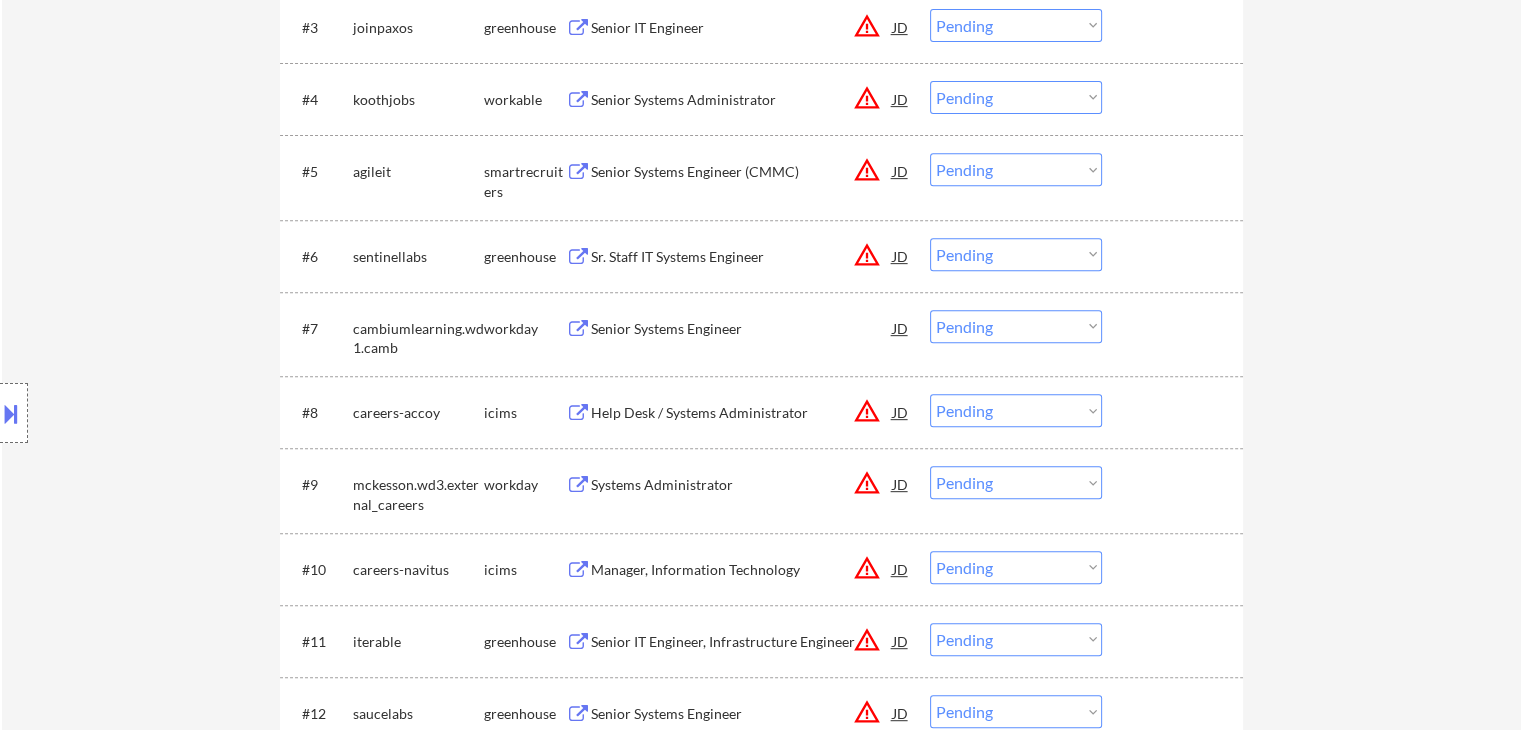 scroll, scrollTop: 538, scrollLeft: 0, axis: vertical 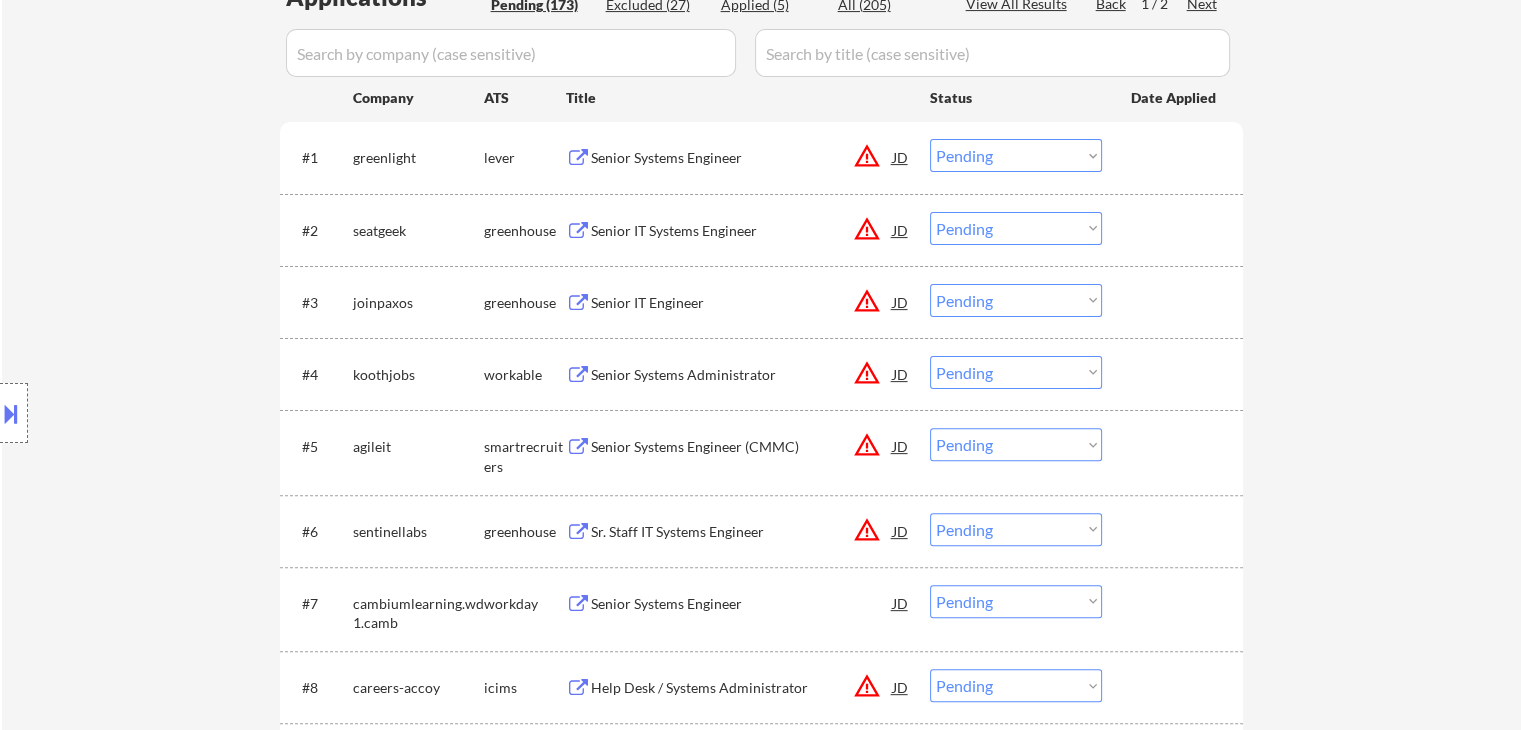 drag, startPoint x: 1423, startPoint y: 296, endPoint x: 1328, endPoint y: 301, distance: 95.131485 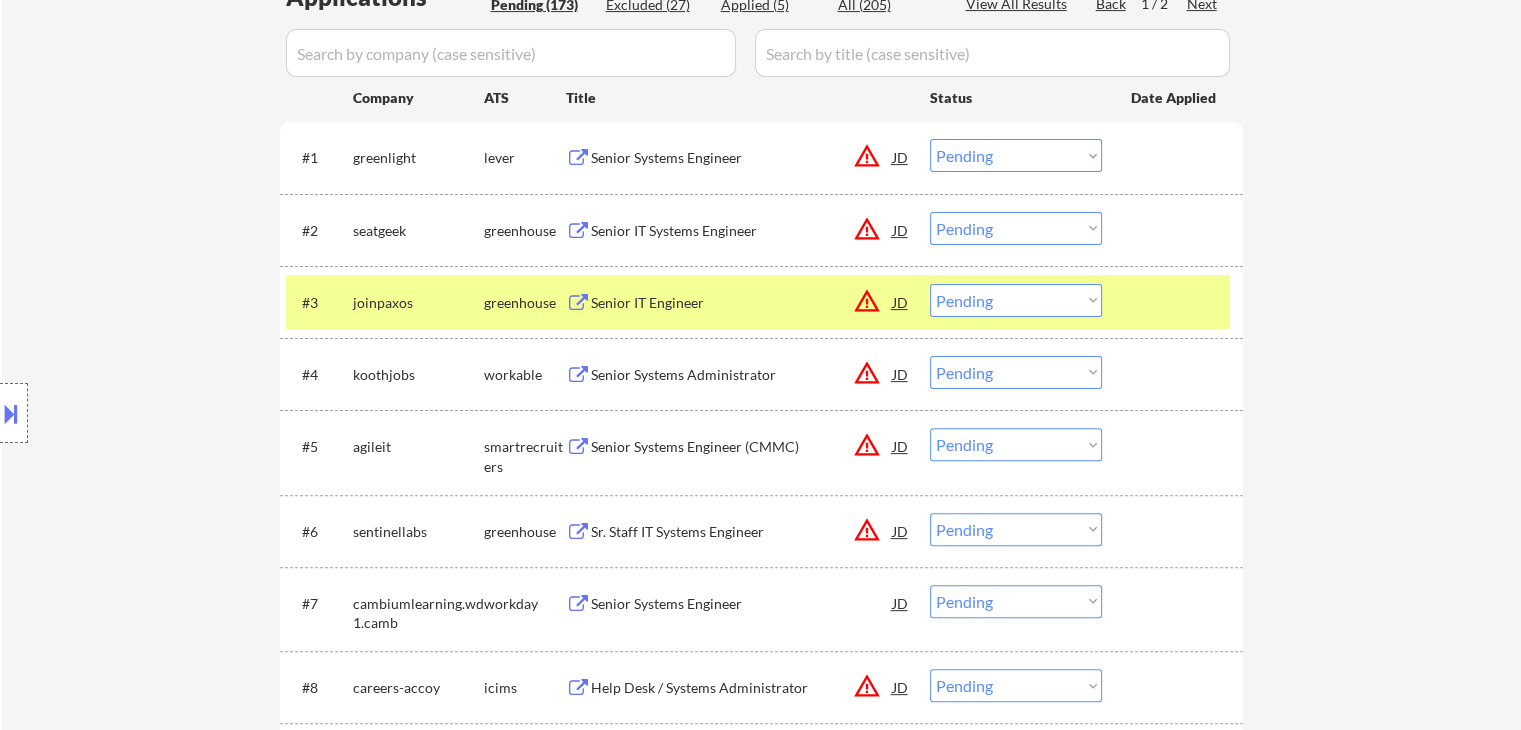 drag, startPoint x: 644, startPoint y: 371, endPoint x: 646, endPoint y: 449, distance: 78.025635 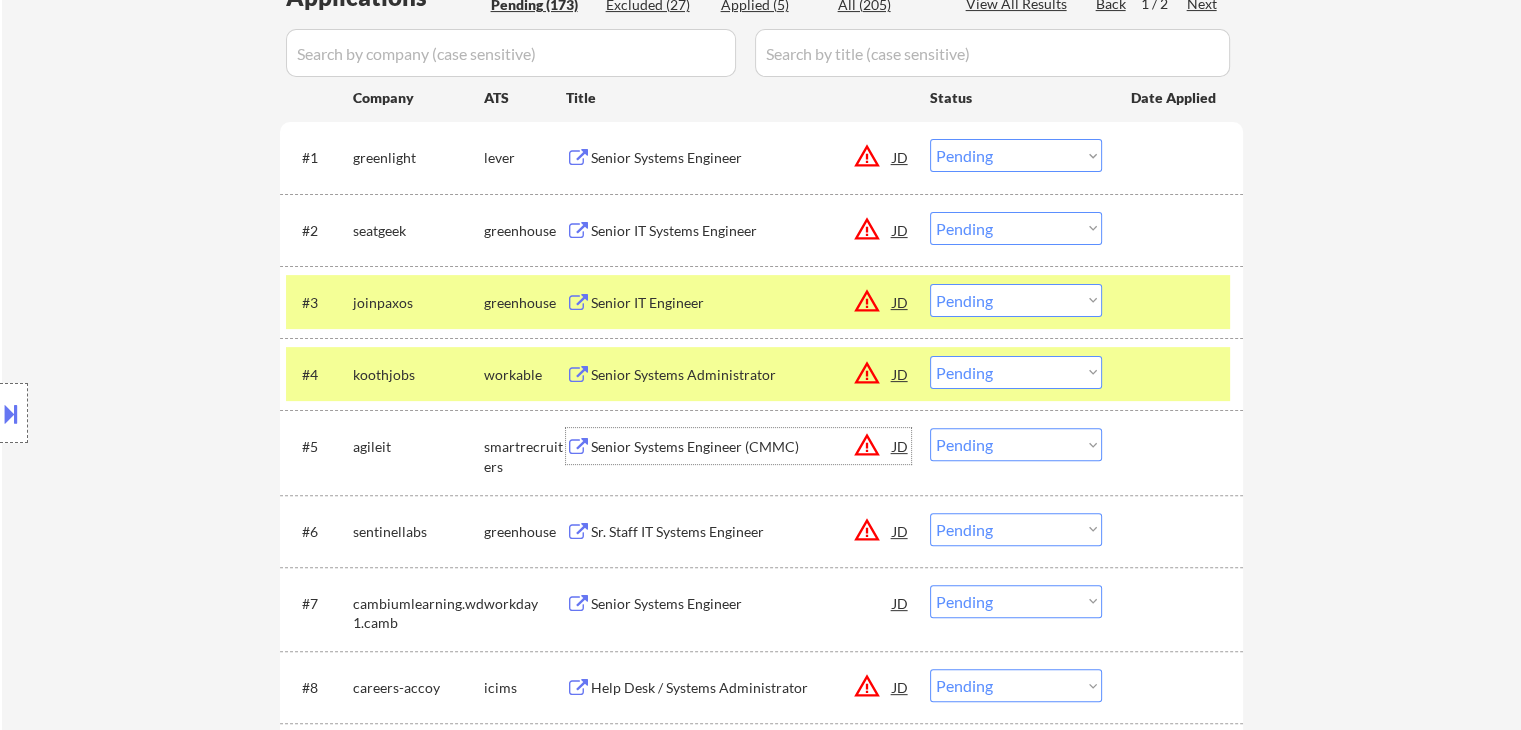 drag, startPoint x: 644, startPoint y: 448, endPoint x: 643, endPoint y: 529, distance: 81.00617 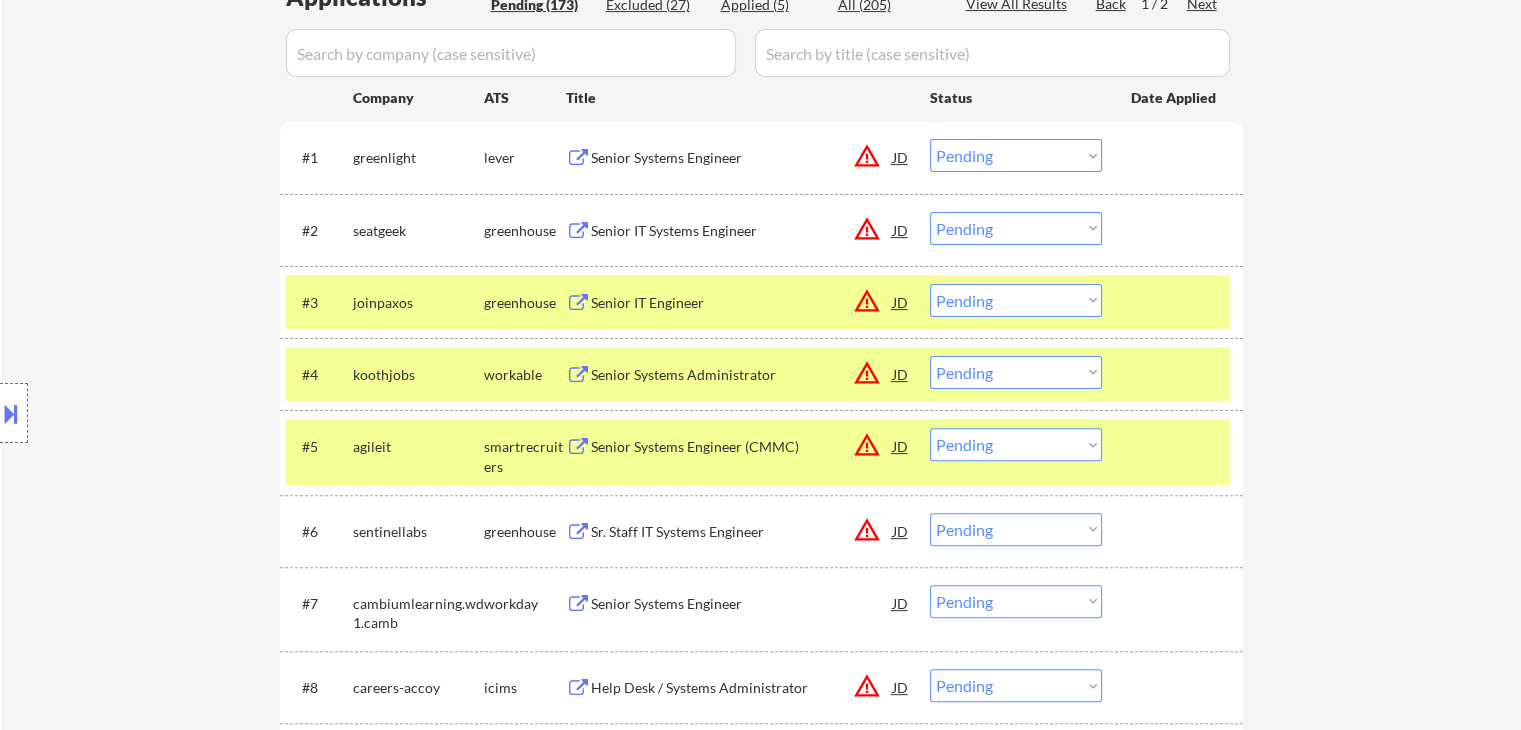 click on "Sr. Staff IT Systems Engineer" at bounding box center (742, 532) 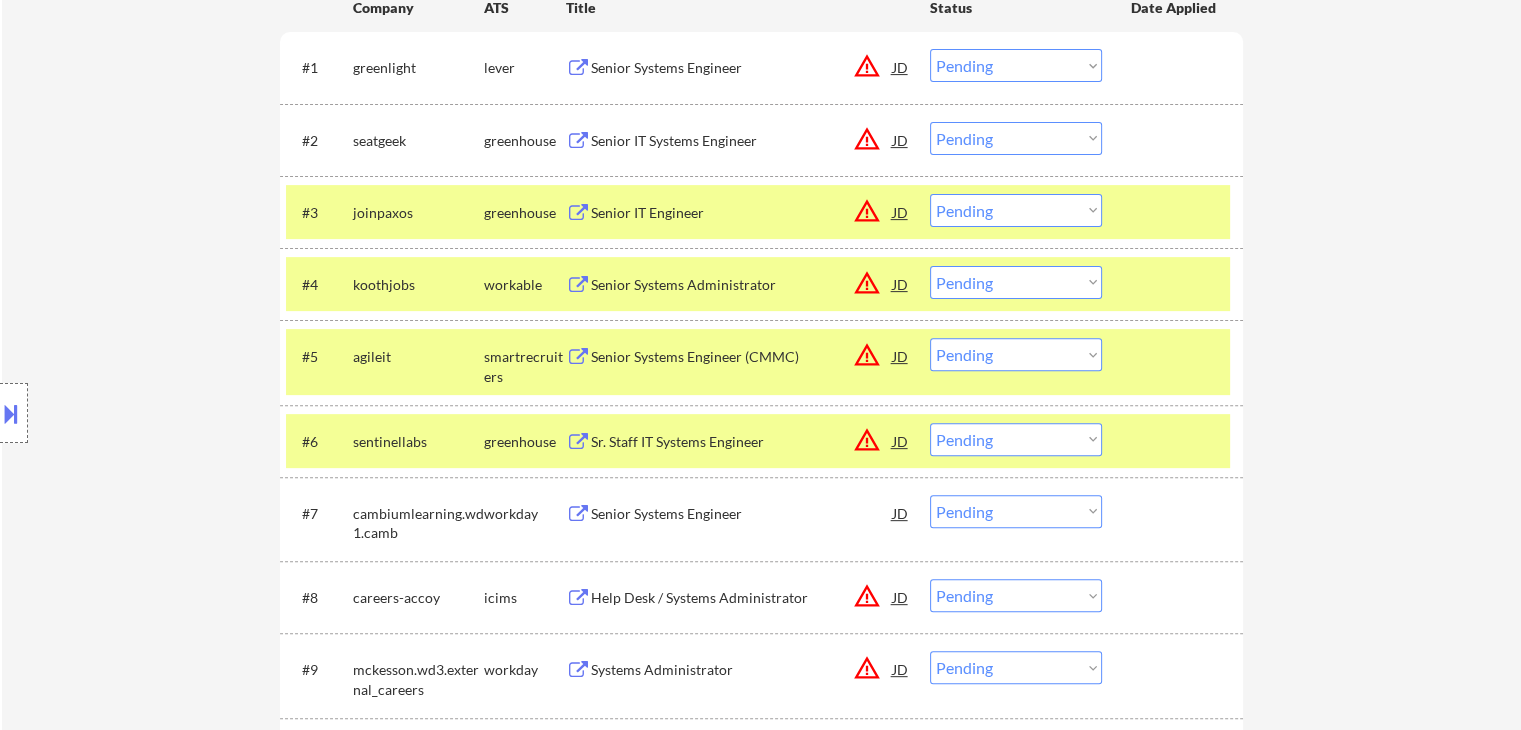scroll, scrollTop: 738, scrollLeft: 0, axis: vertical 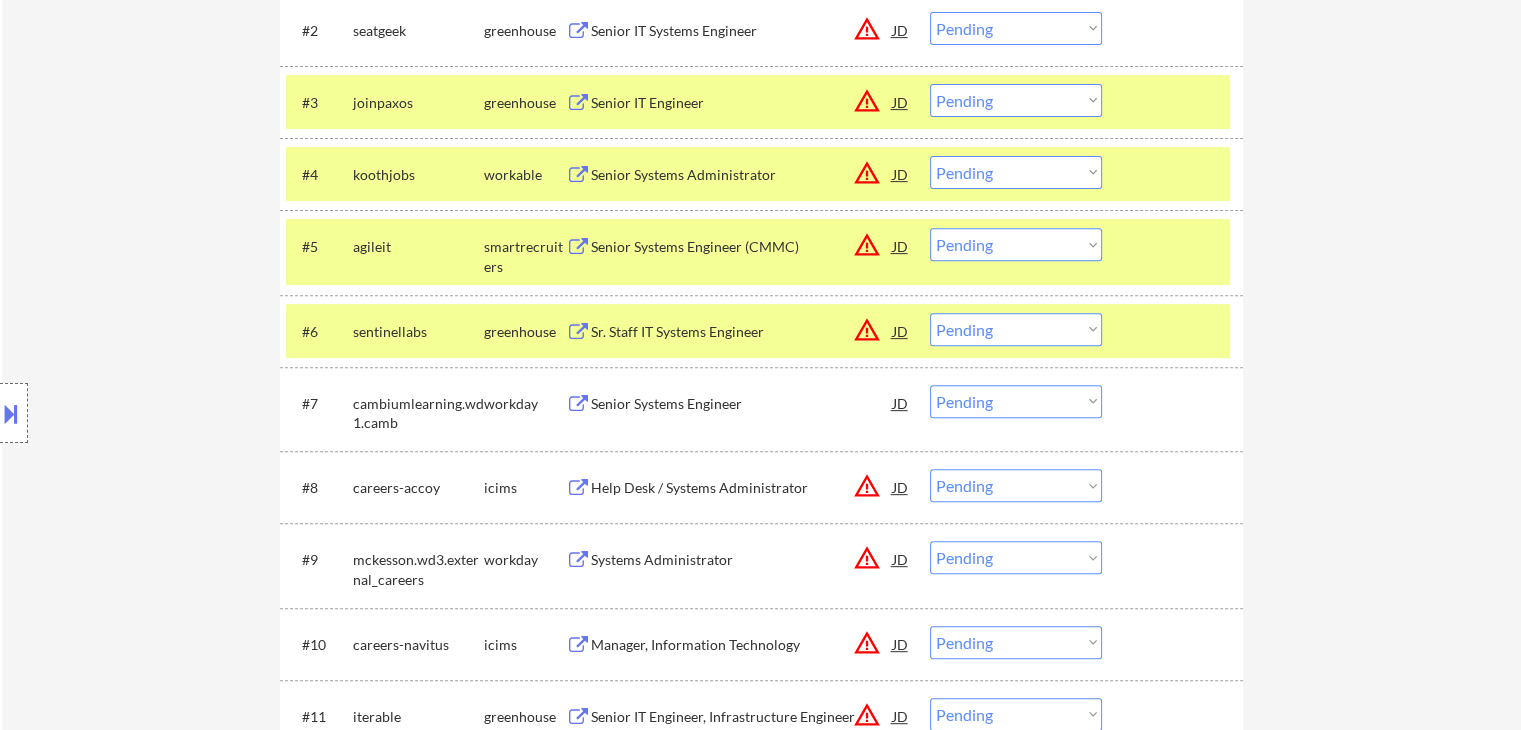 click on "Senior Systems Engineer" at bounding box center [742, 404] 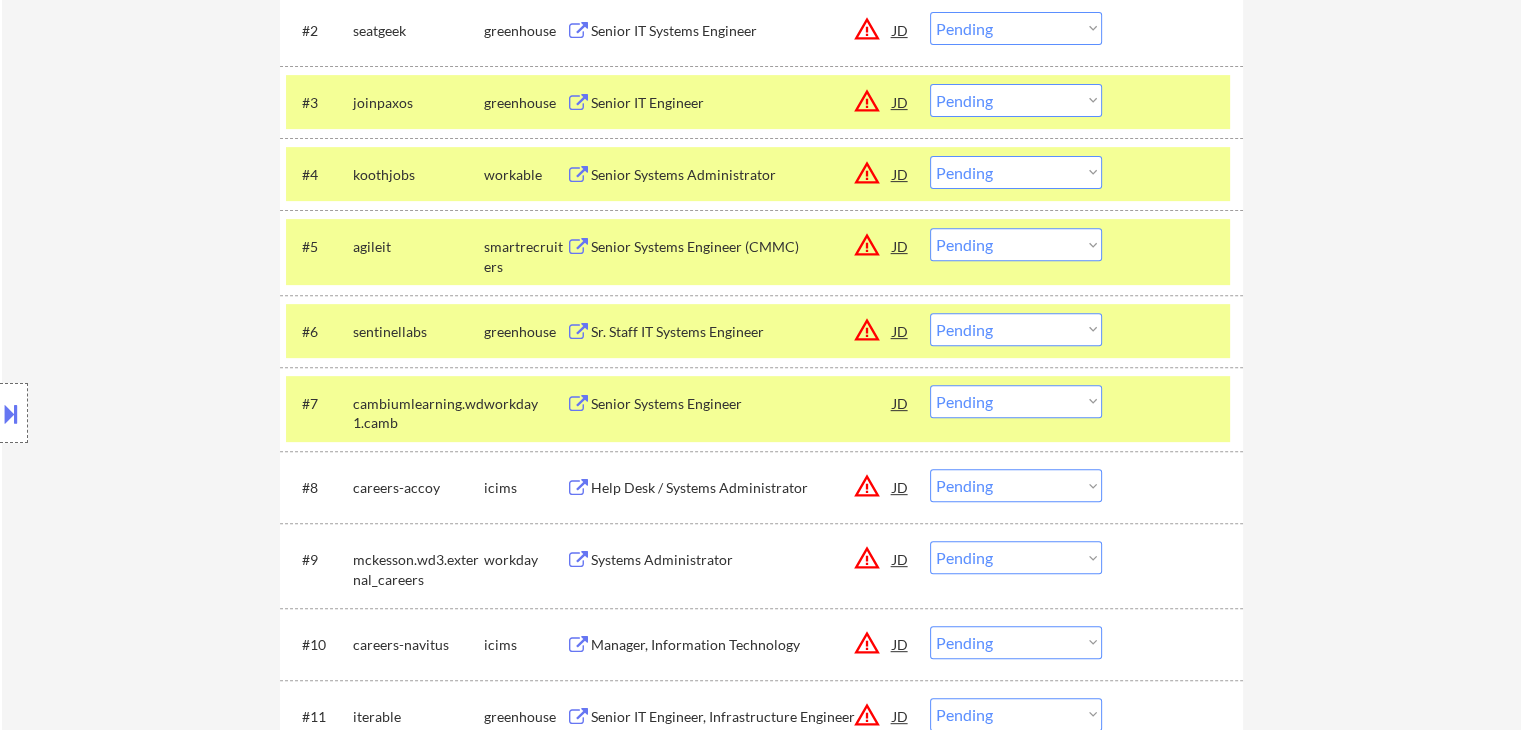 click on "Help Desk / Systems Administrator" at bounding box center (742, 488) 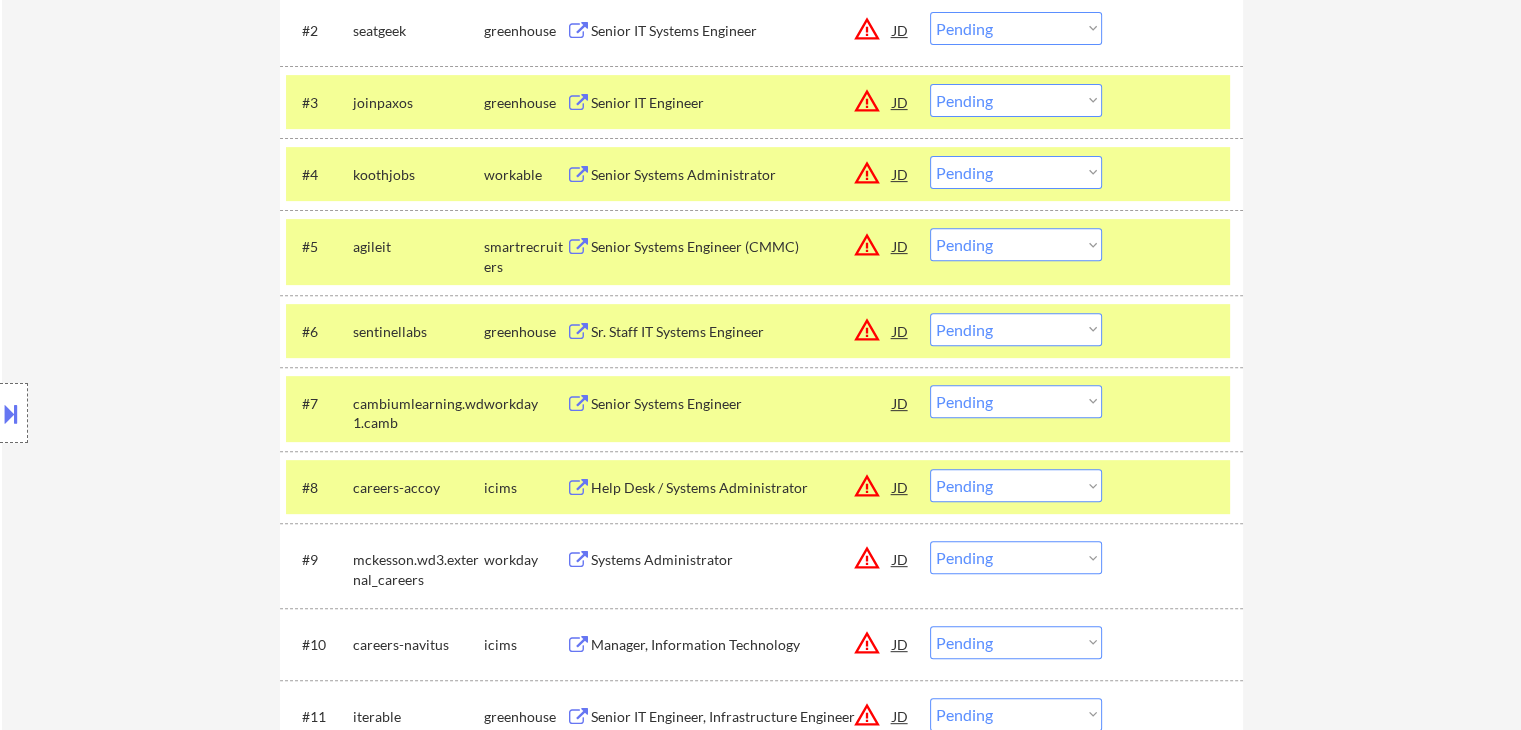 click on "Systems Administrator" at bounding box center (742, 560) 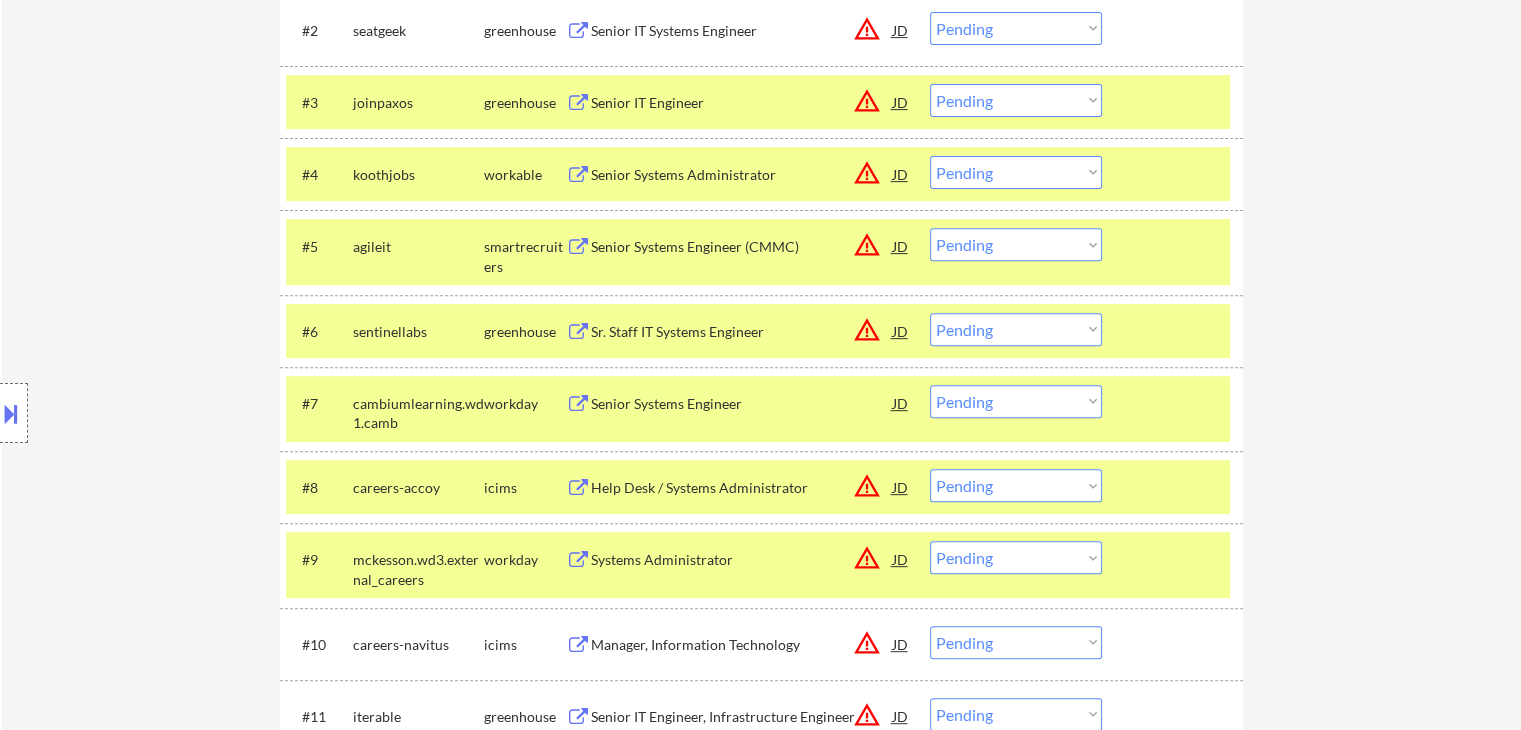 scroll, scrollTop: 1138, scrollLeft: 0, axis: vertical 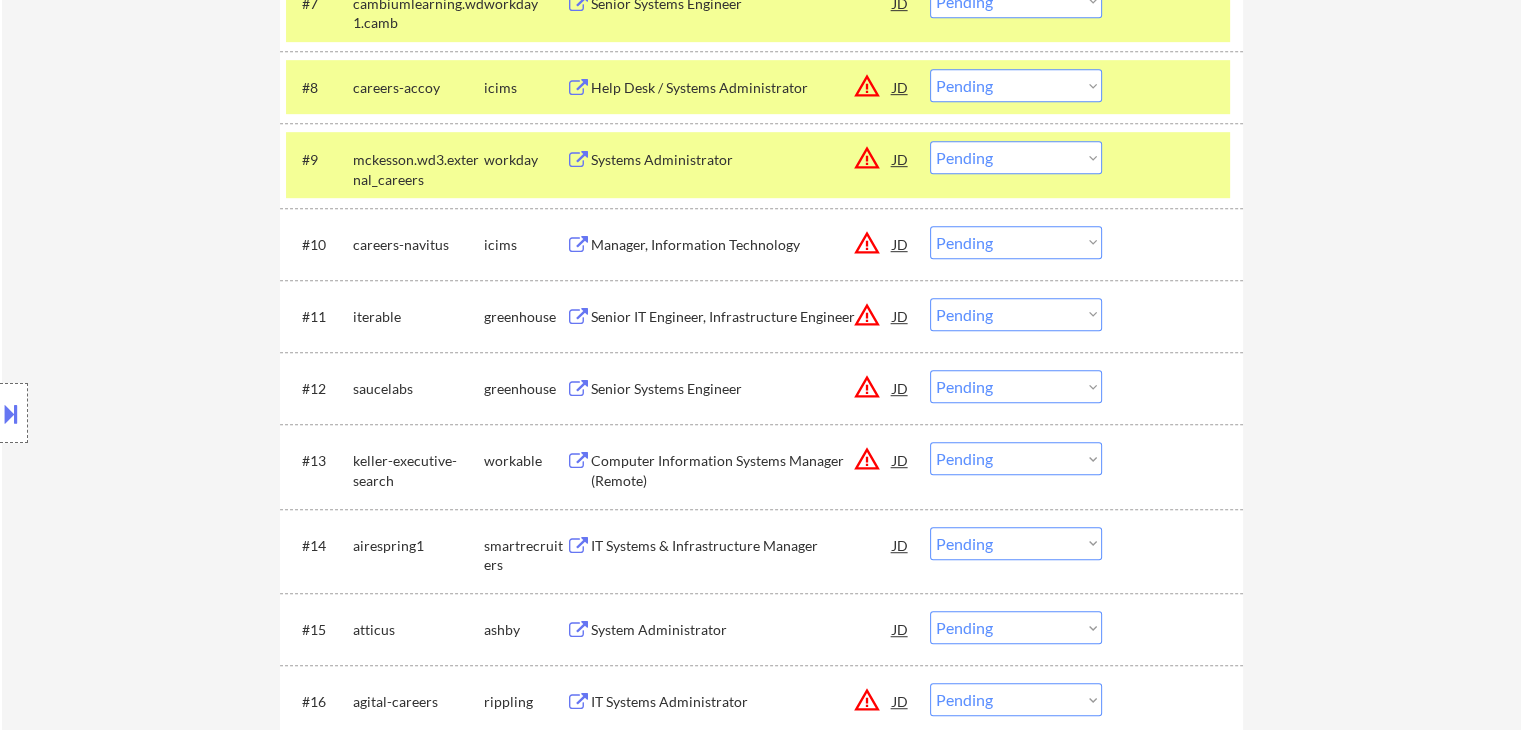 click on "Manager, Information Technology" at bounding box center (742, 245) 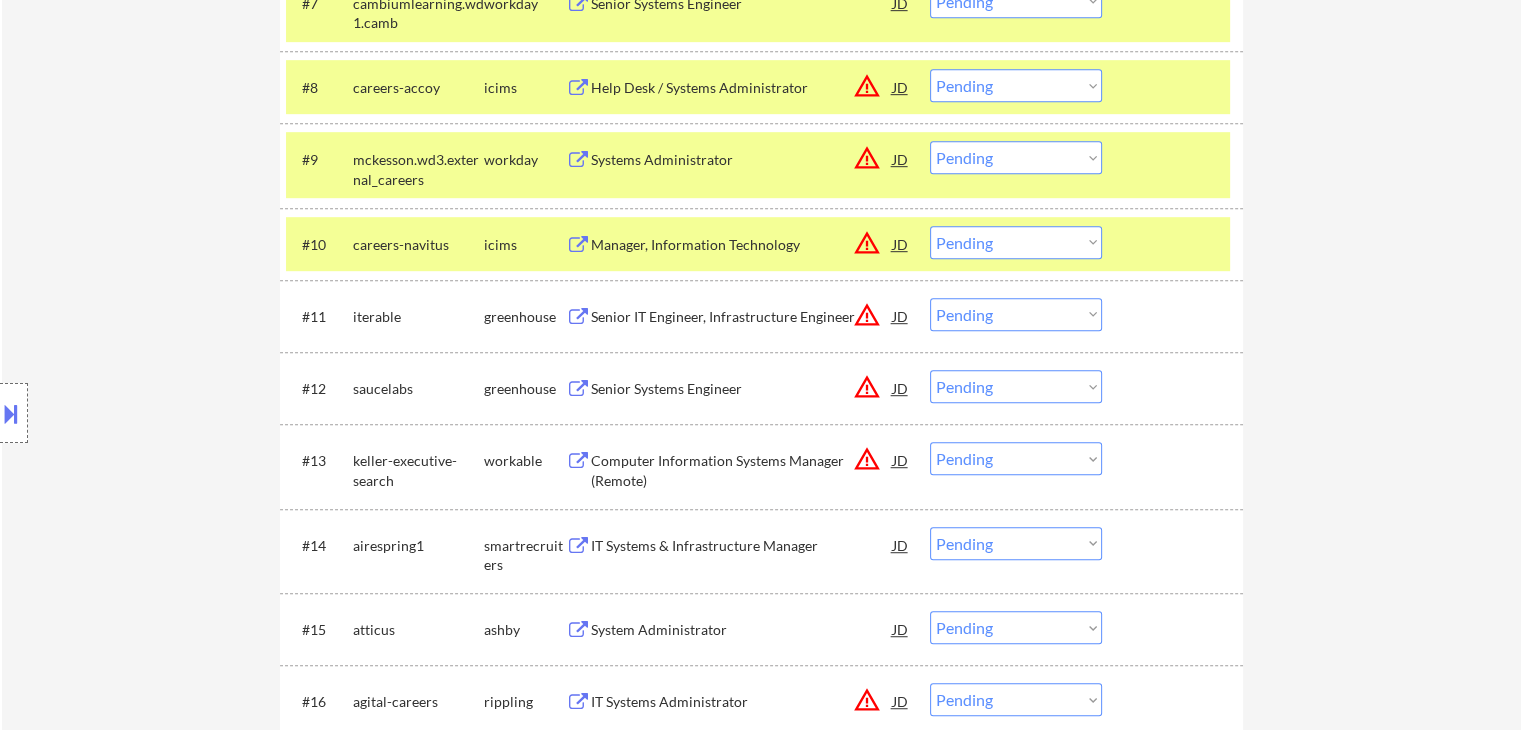 click on "Senior IT Engineer, Infrastructure Engineer" at bounding box center [742, 317] 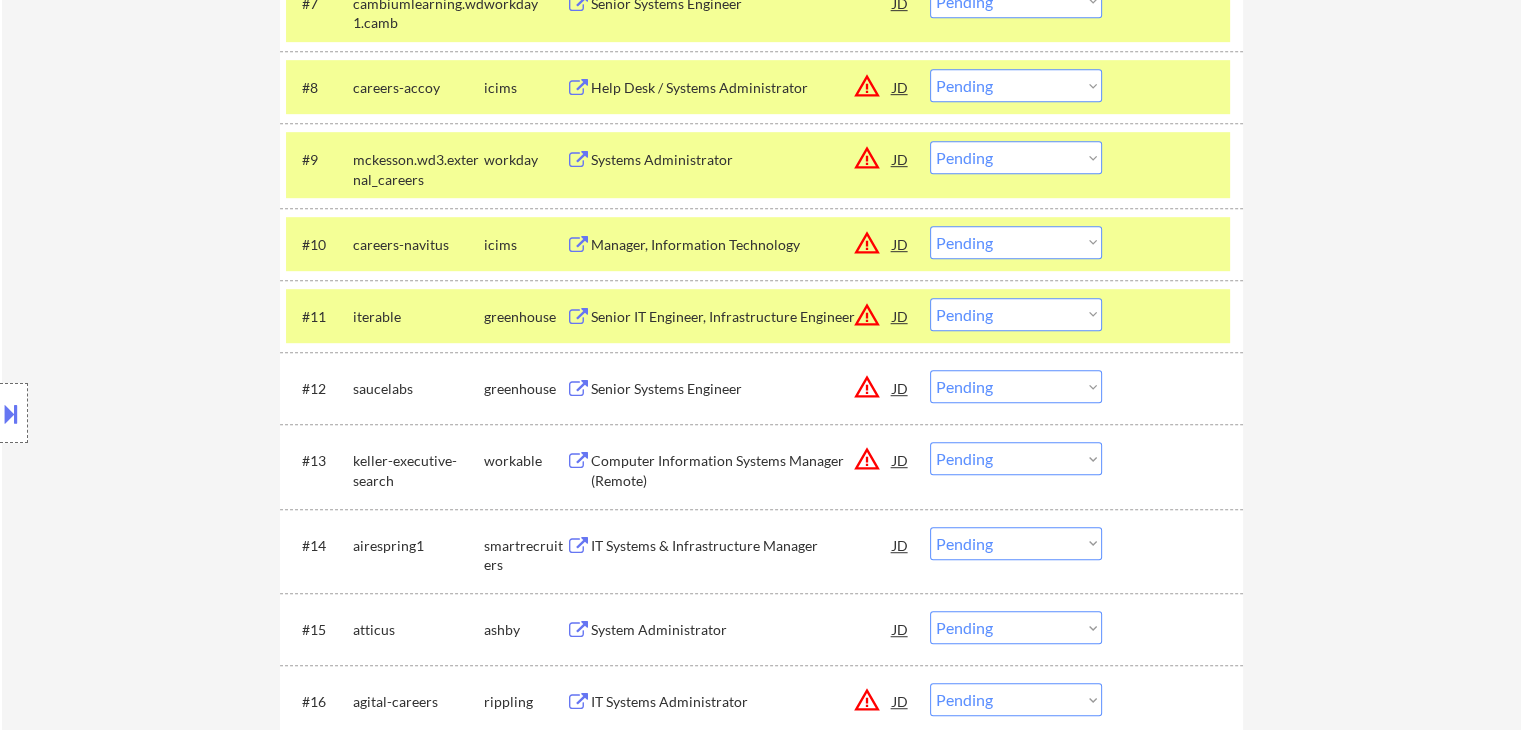 drag, startPoint x: 644, startPoint y: 392, endPoint x: 644, endPoint y: 445, distance: 53 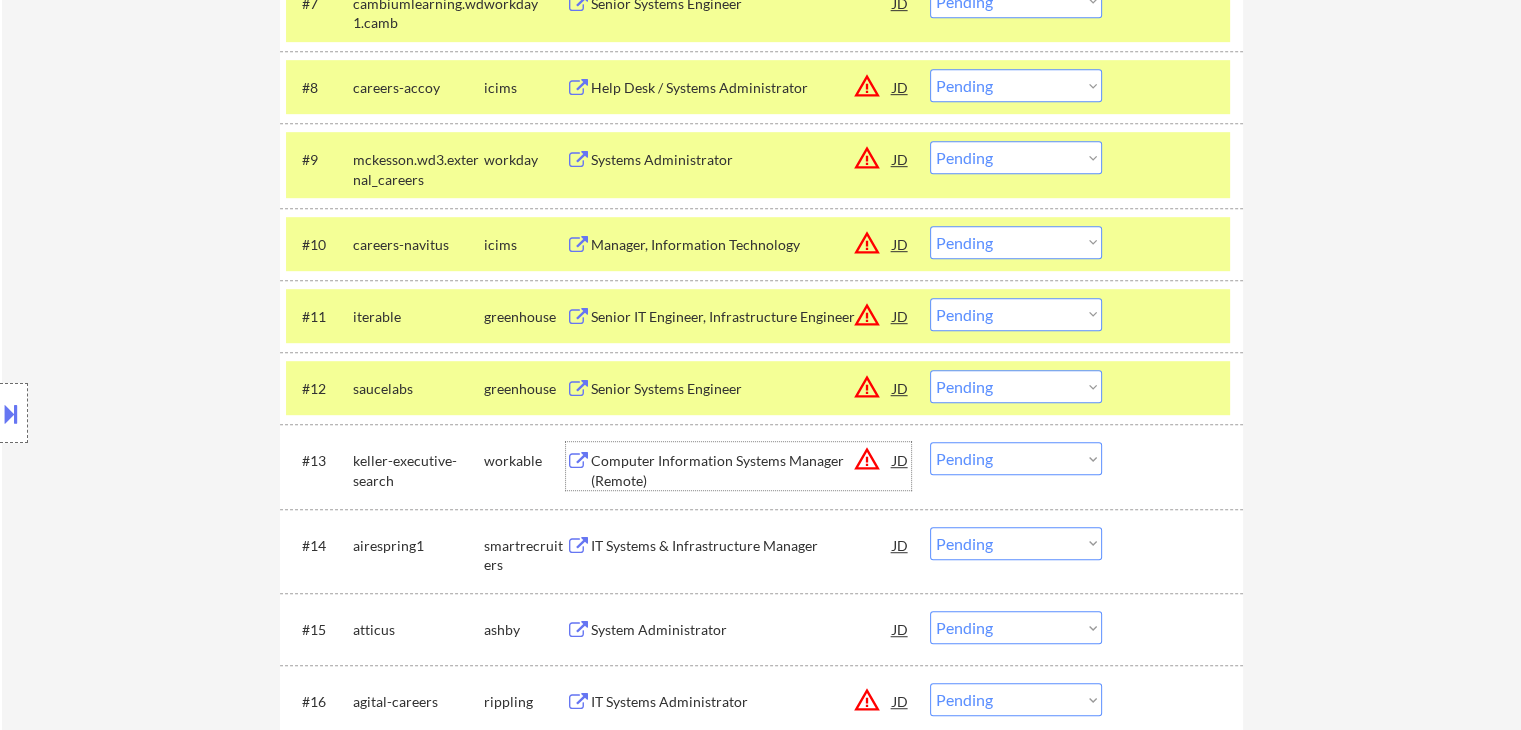 drag, startPoint x: 639, startPoint y: 464, endPoint x: 689, endPoint y: 438, distance: 56.35601 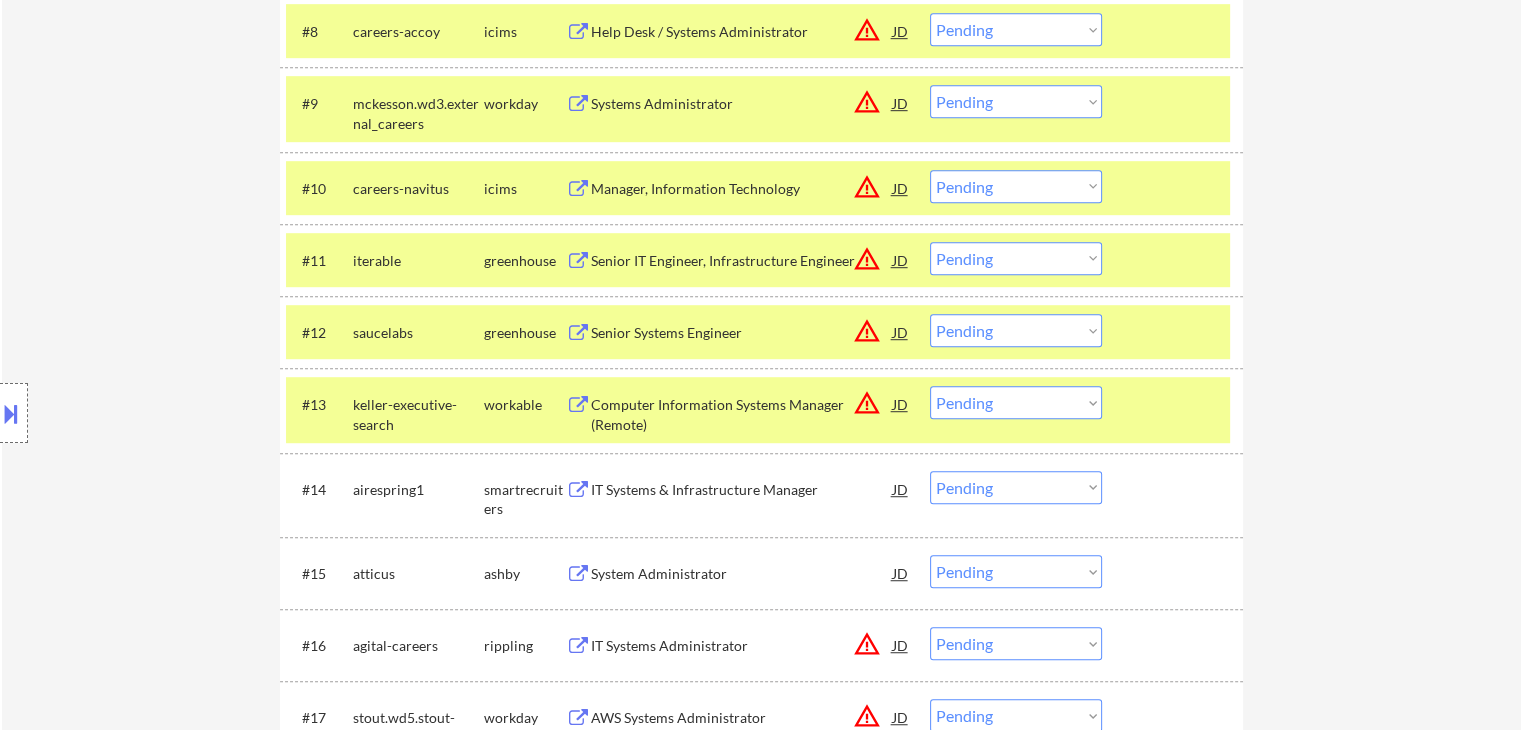 scroll, scrollTop: 1238, scrollLeft: 0, axis: vertical 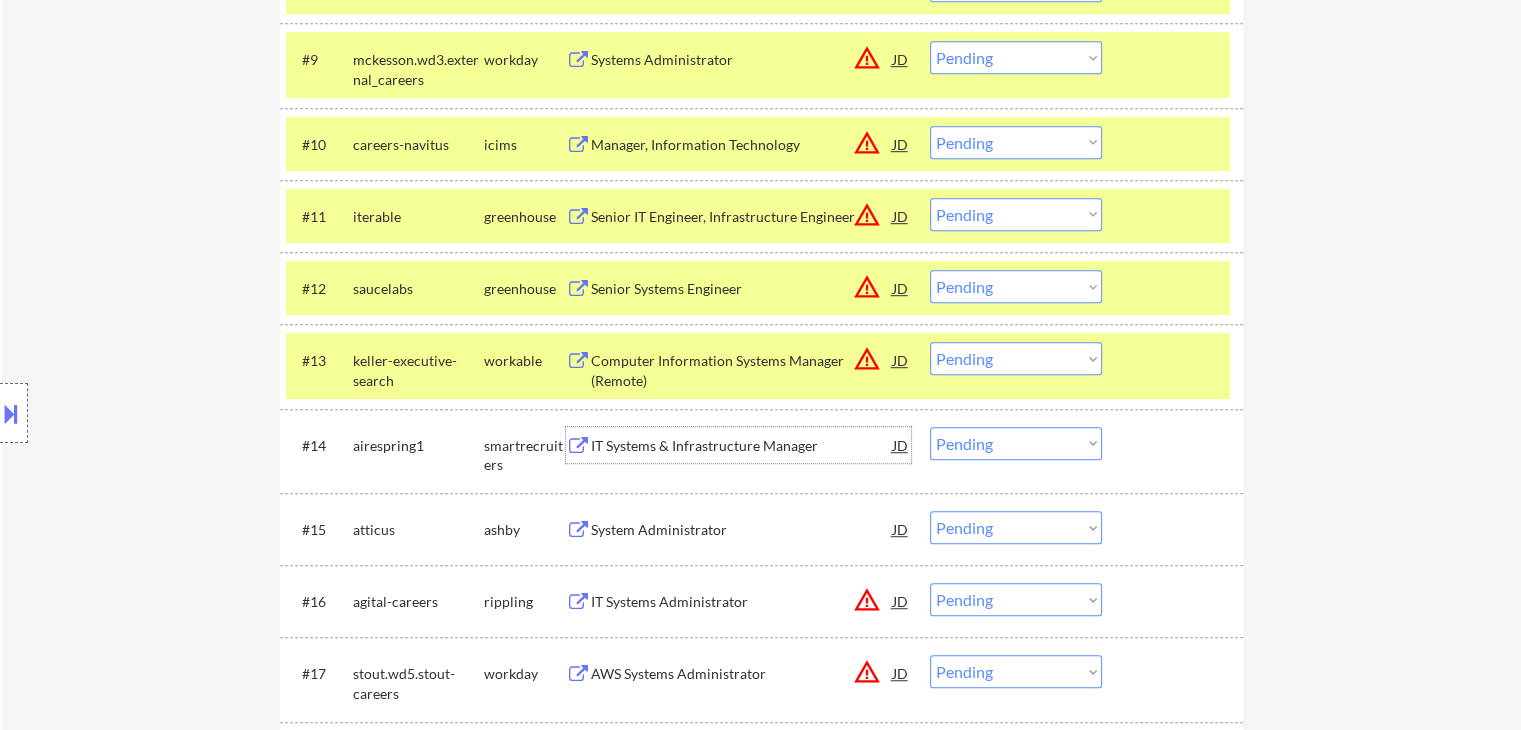click on "IT Systems & Infrastructure Manager" at bounding box center [742, 446] 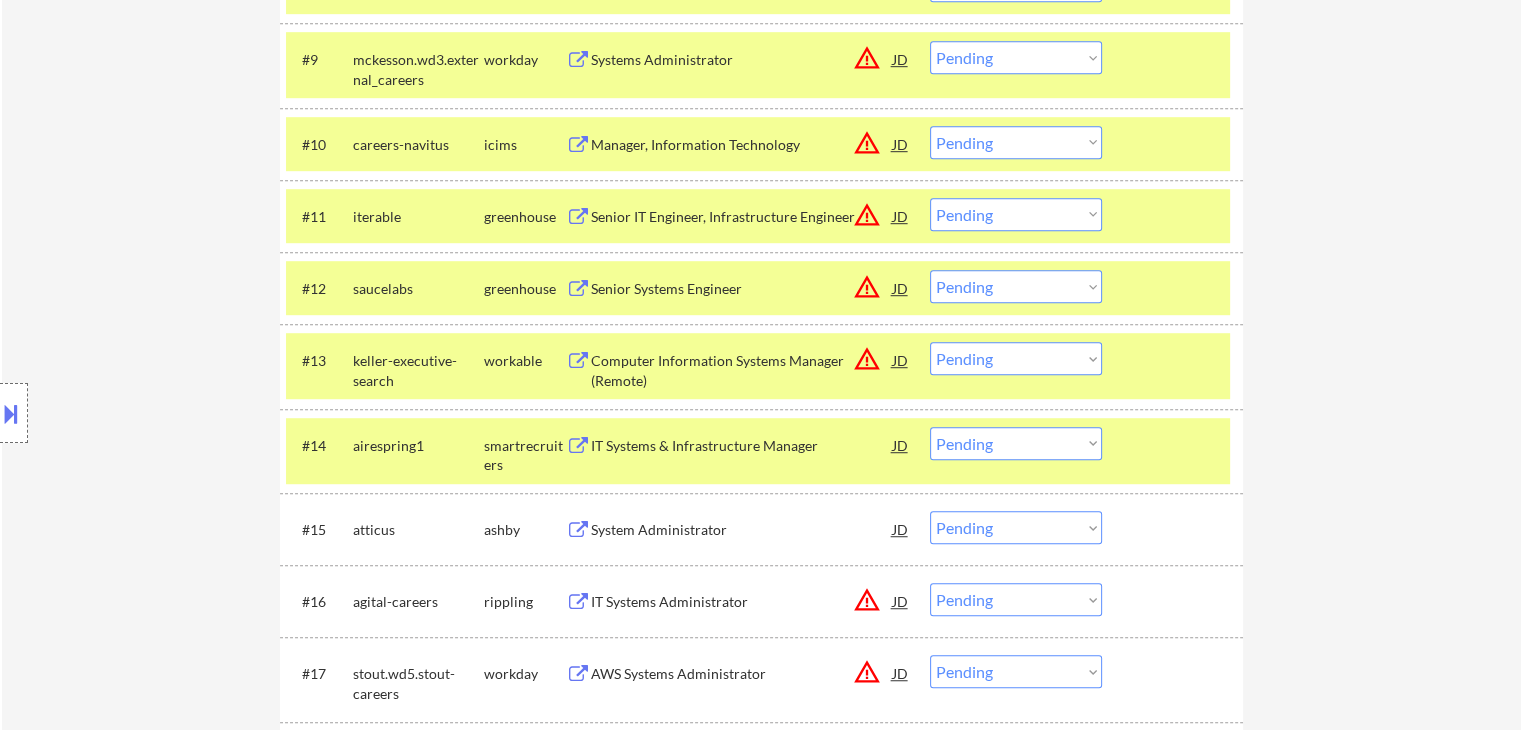 click on "System Administrator" at bounding box center (742, 530) 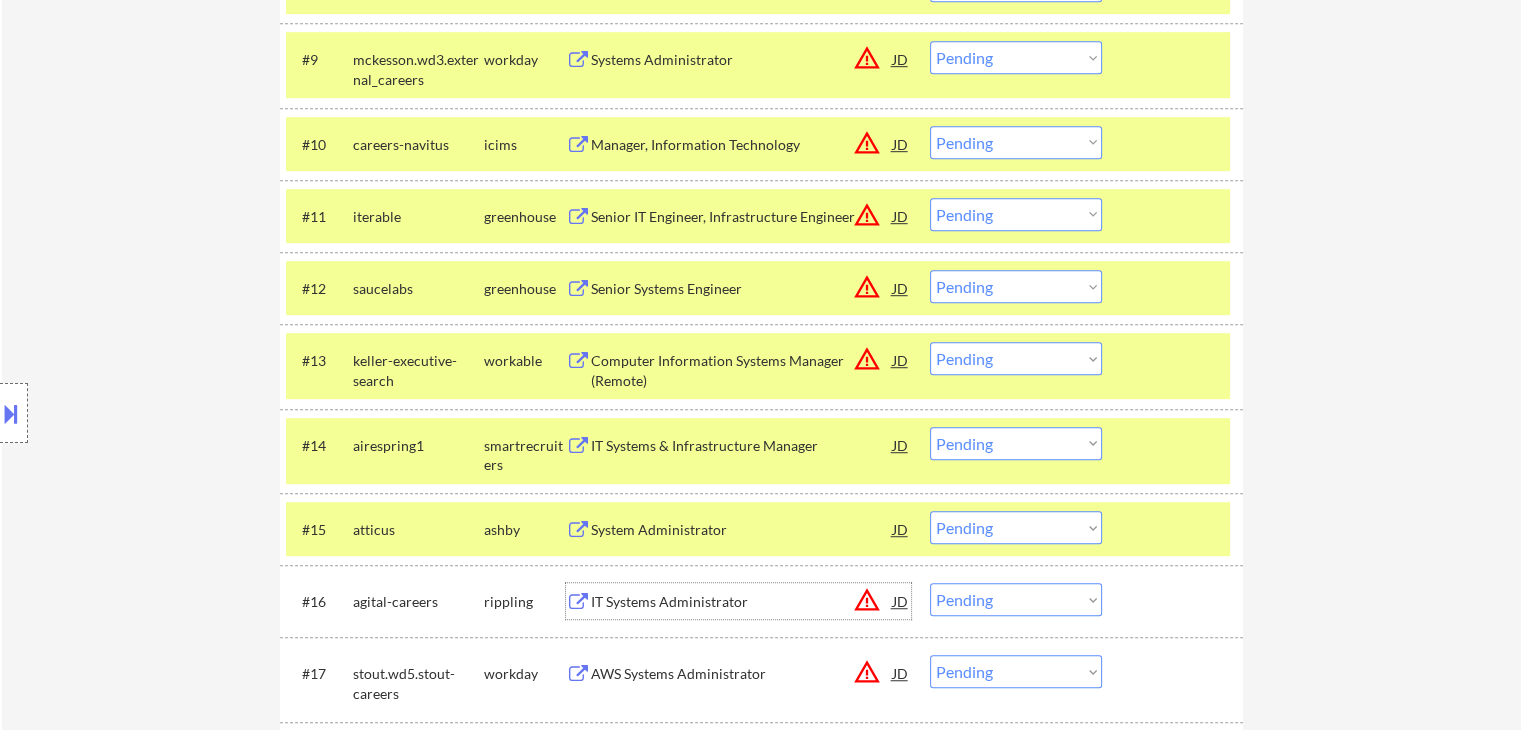 click on "IT Systems Administrator" at bounding box center (742, 601) 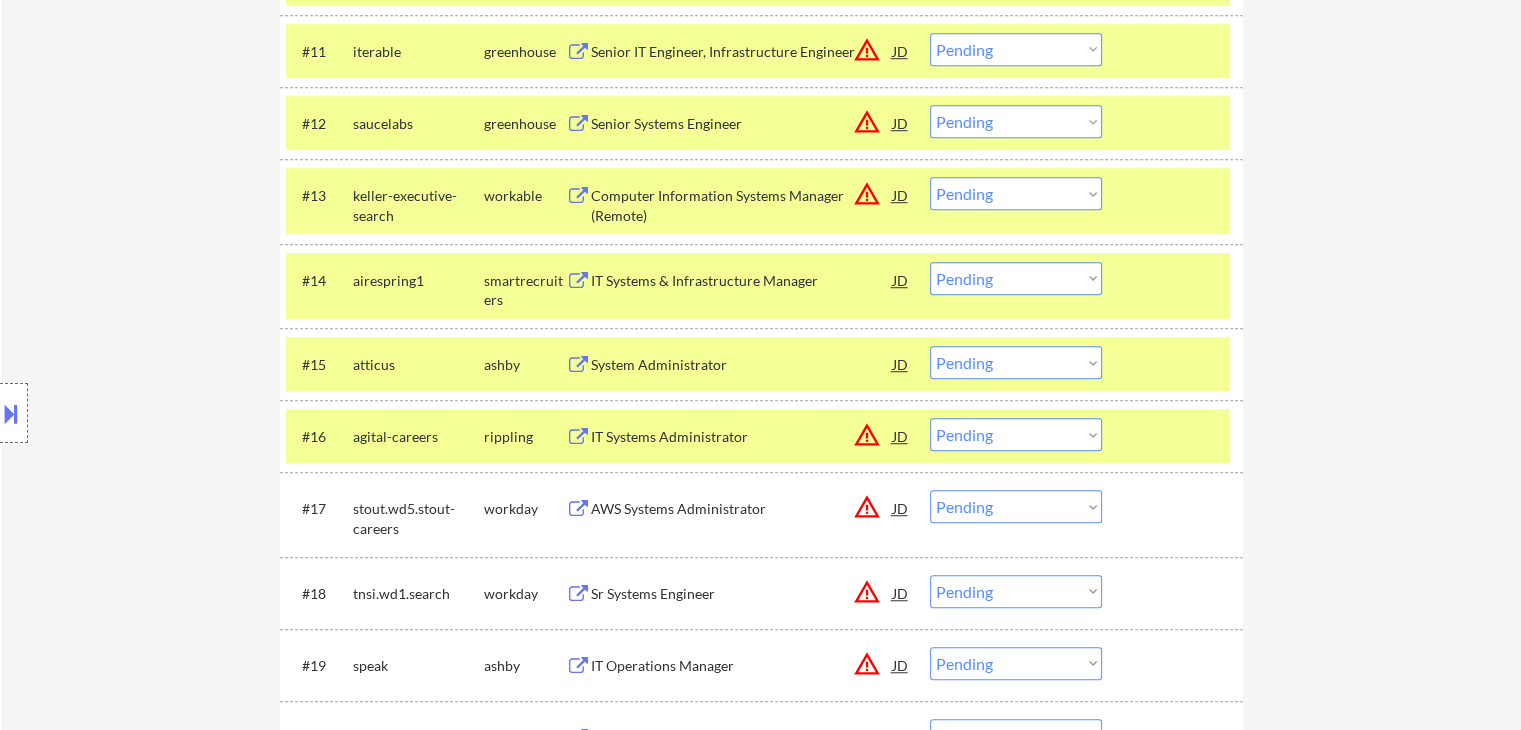 scroll, scrollTop: 1438, scrollLeft: 0, axis: vertical 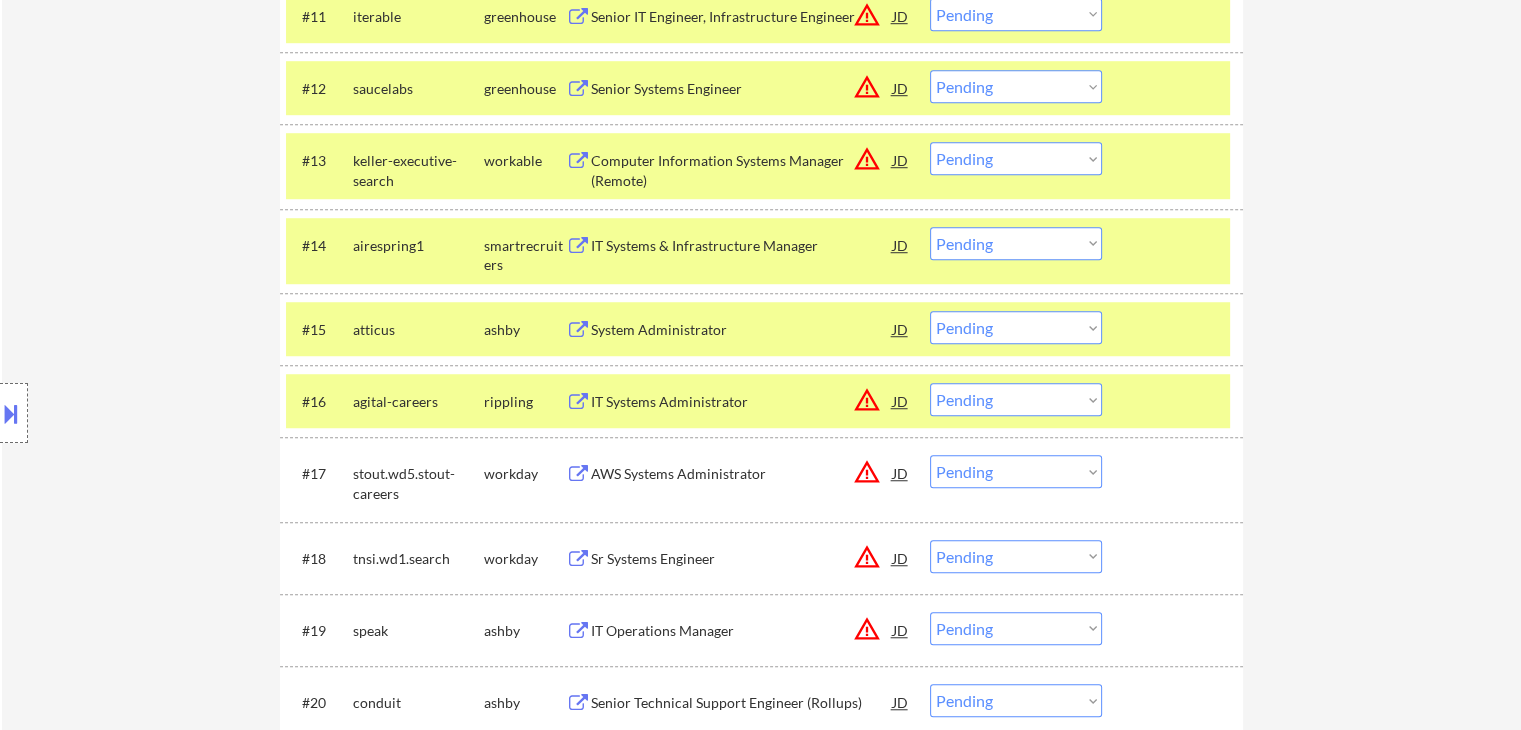 click on "AWS Systems Administrator" at bounding box center (742, 474) 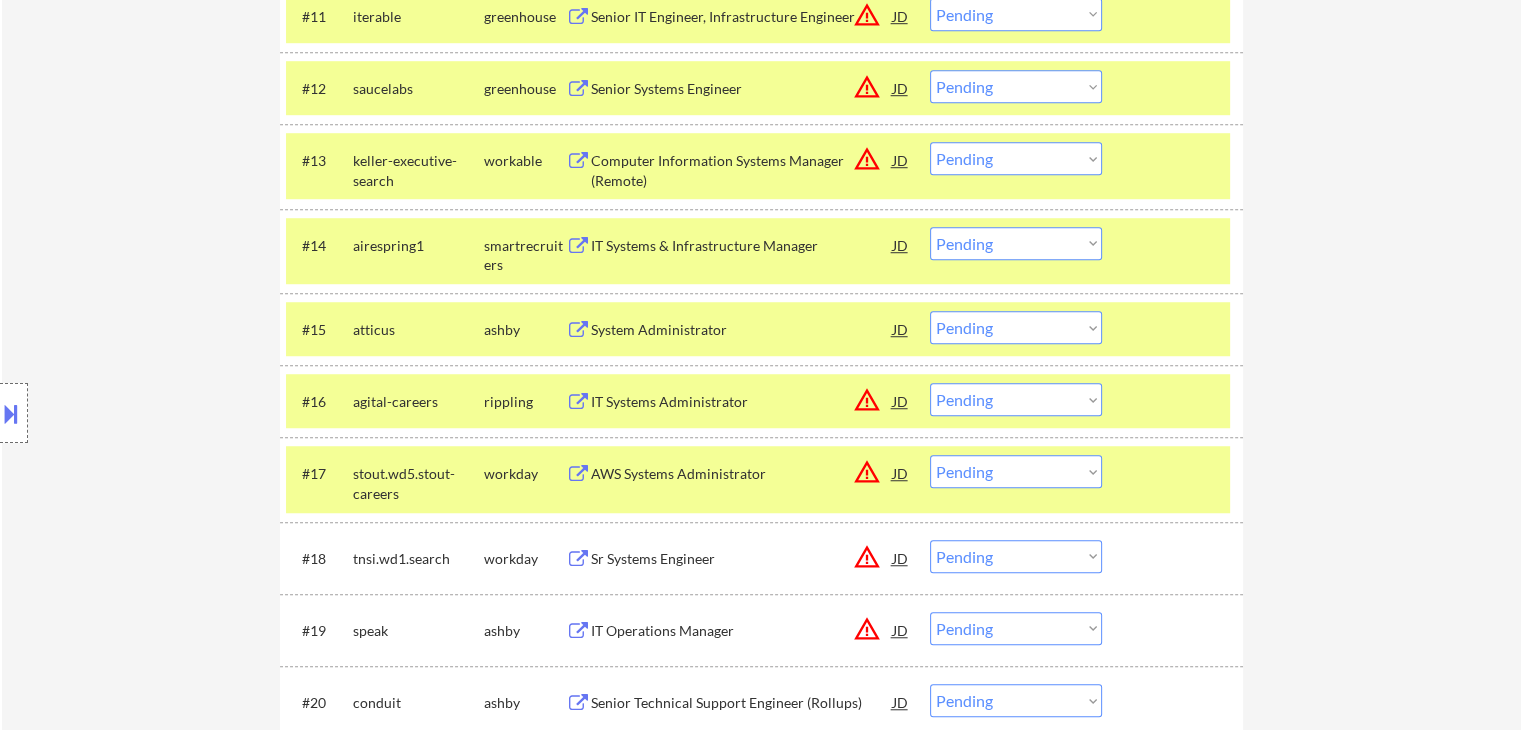 click on "Sr Systems Engineer" at bounding box center [742, 559] 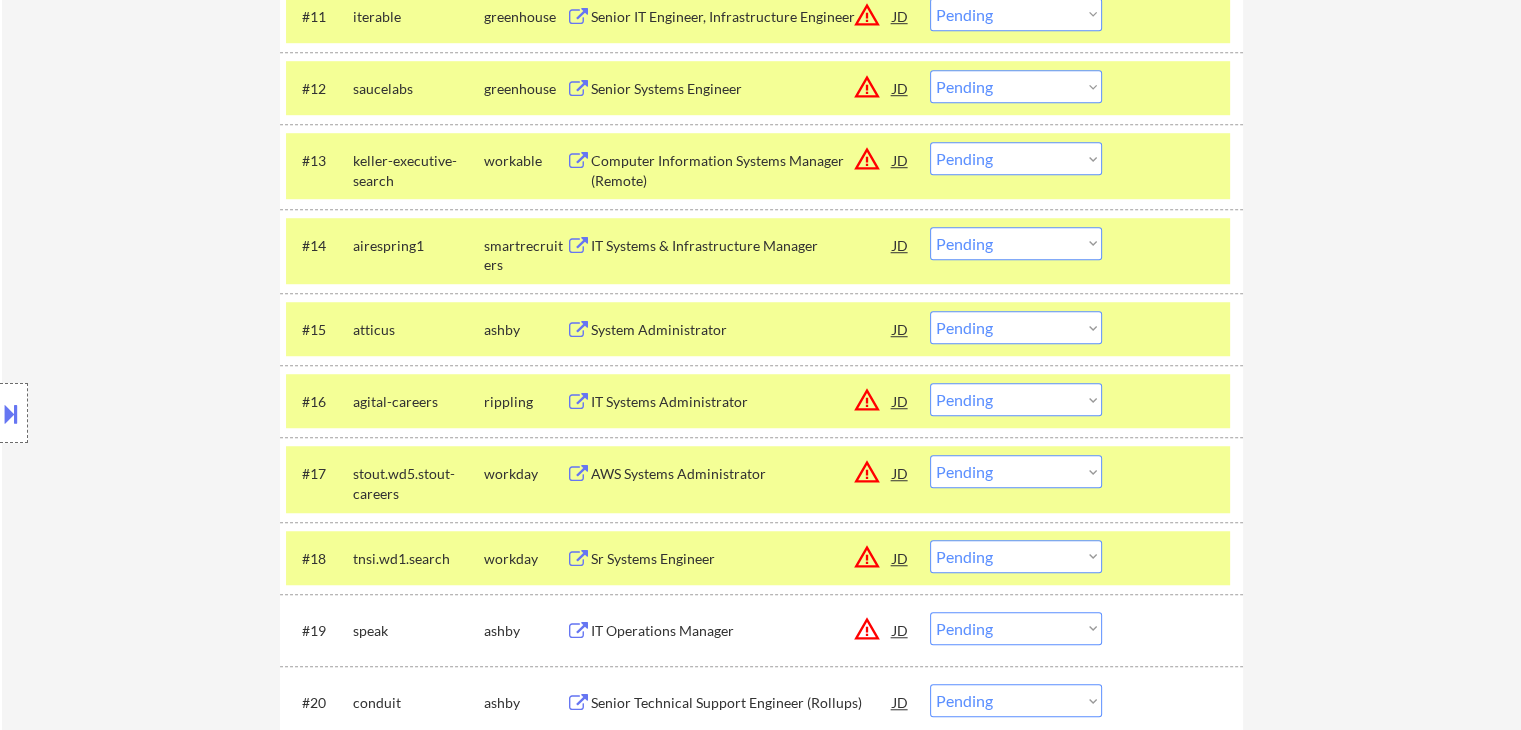 click on "IT Operations Manager" at bounding box center (742, 631) 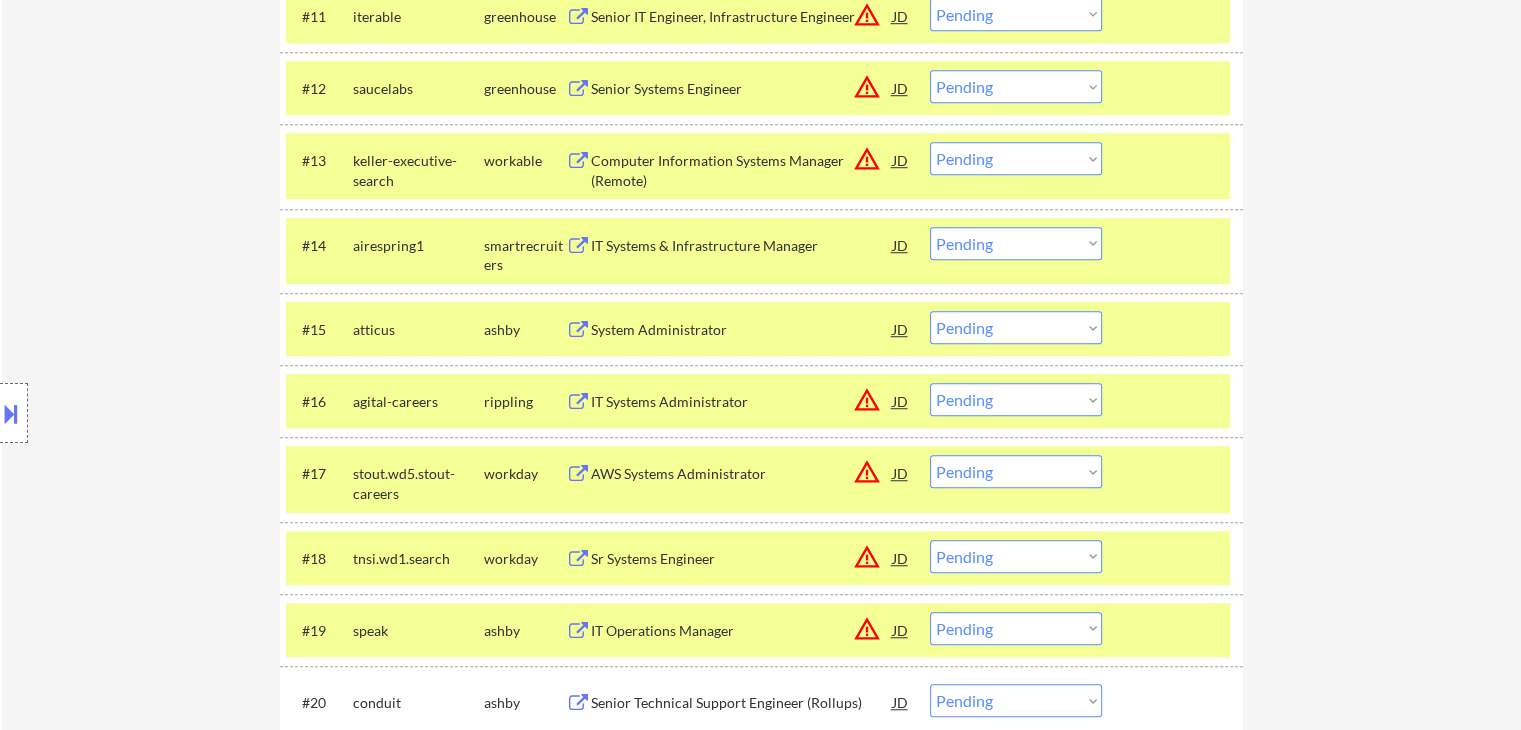 scroll, scrollTop: 1738, scrollLeft: 0, axis: vertical 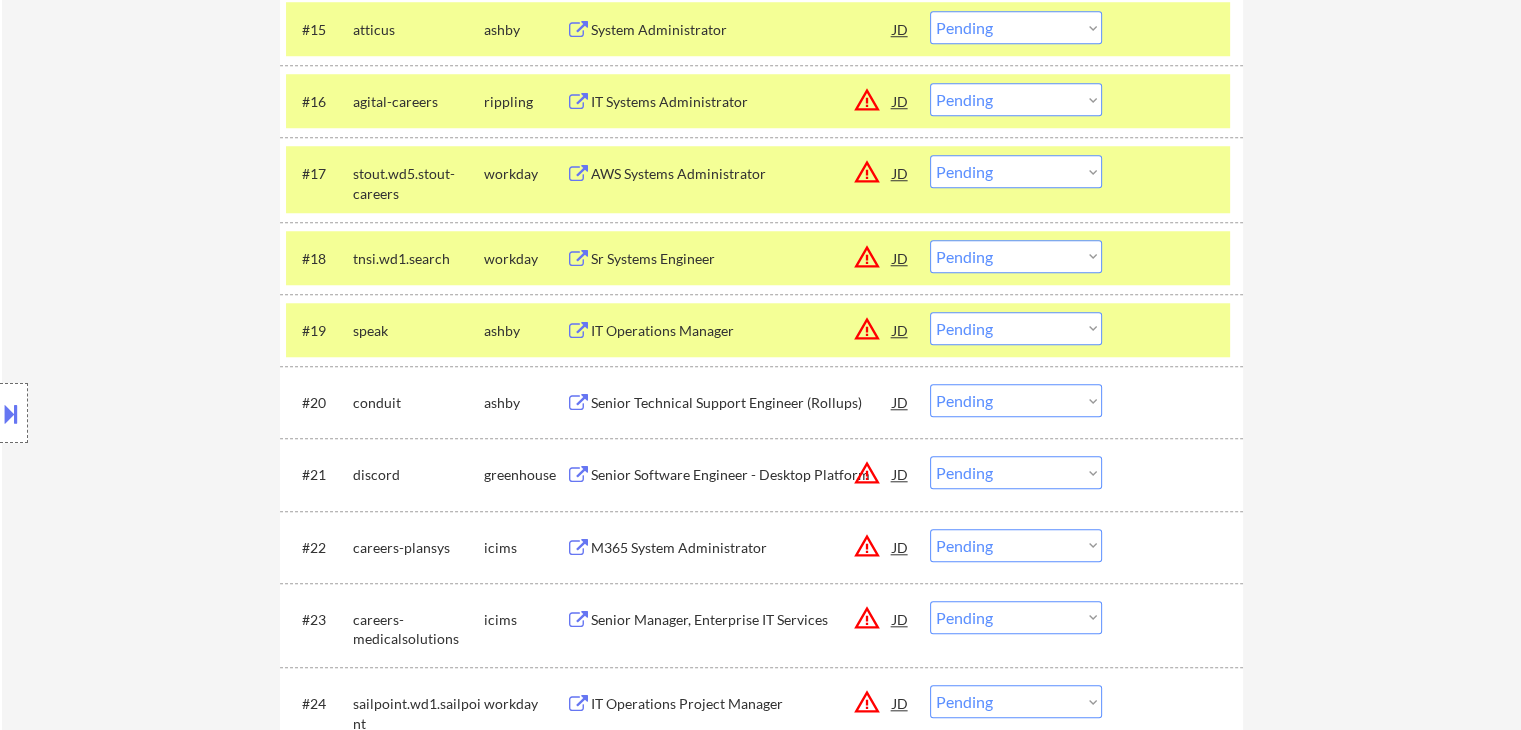 drag, startPoint x: 644, startPoint y: 396, endPoint x: 628, endPoint y: 434, distance: 41.231056 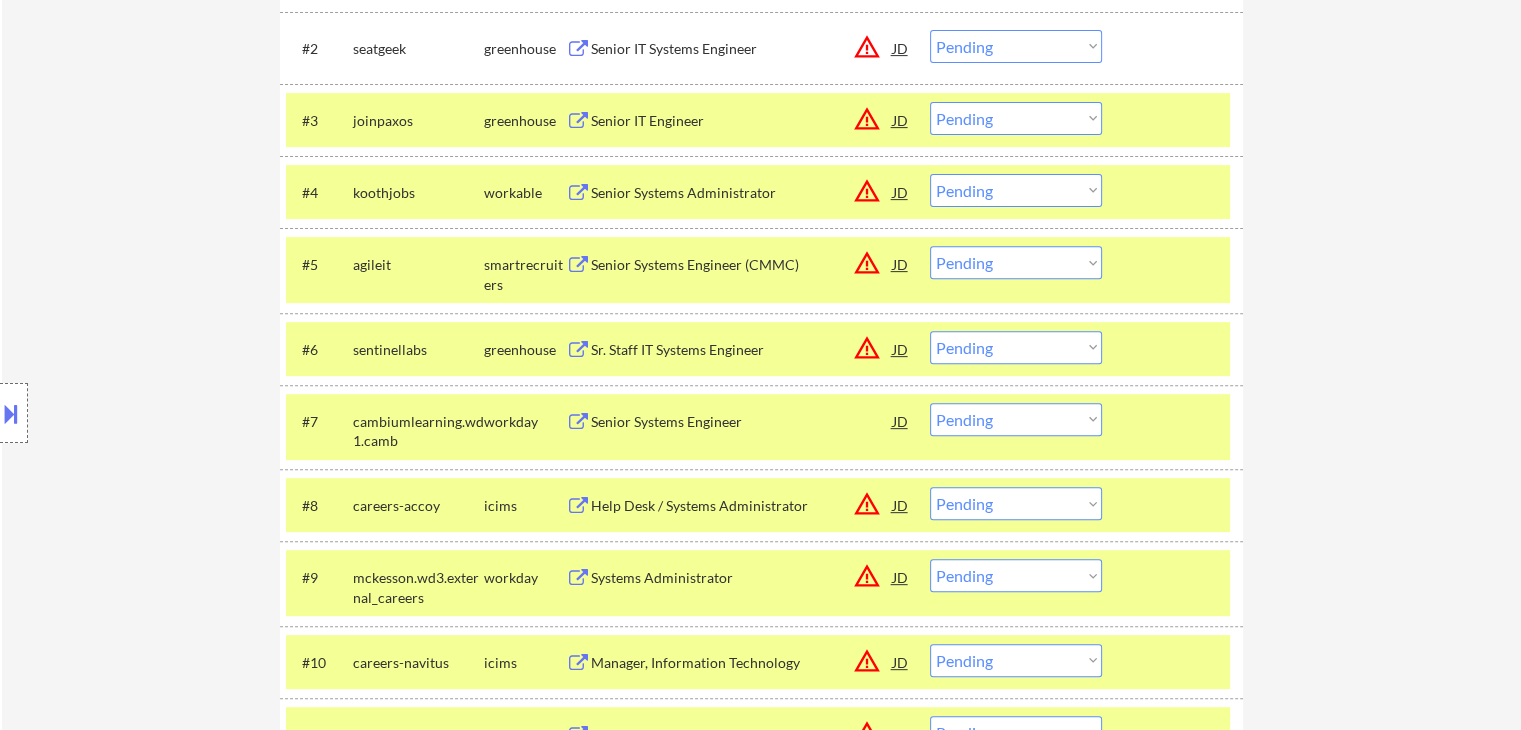 scroll, scrollTop: 738, scrollLeft: 0, axis: vertical 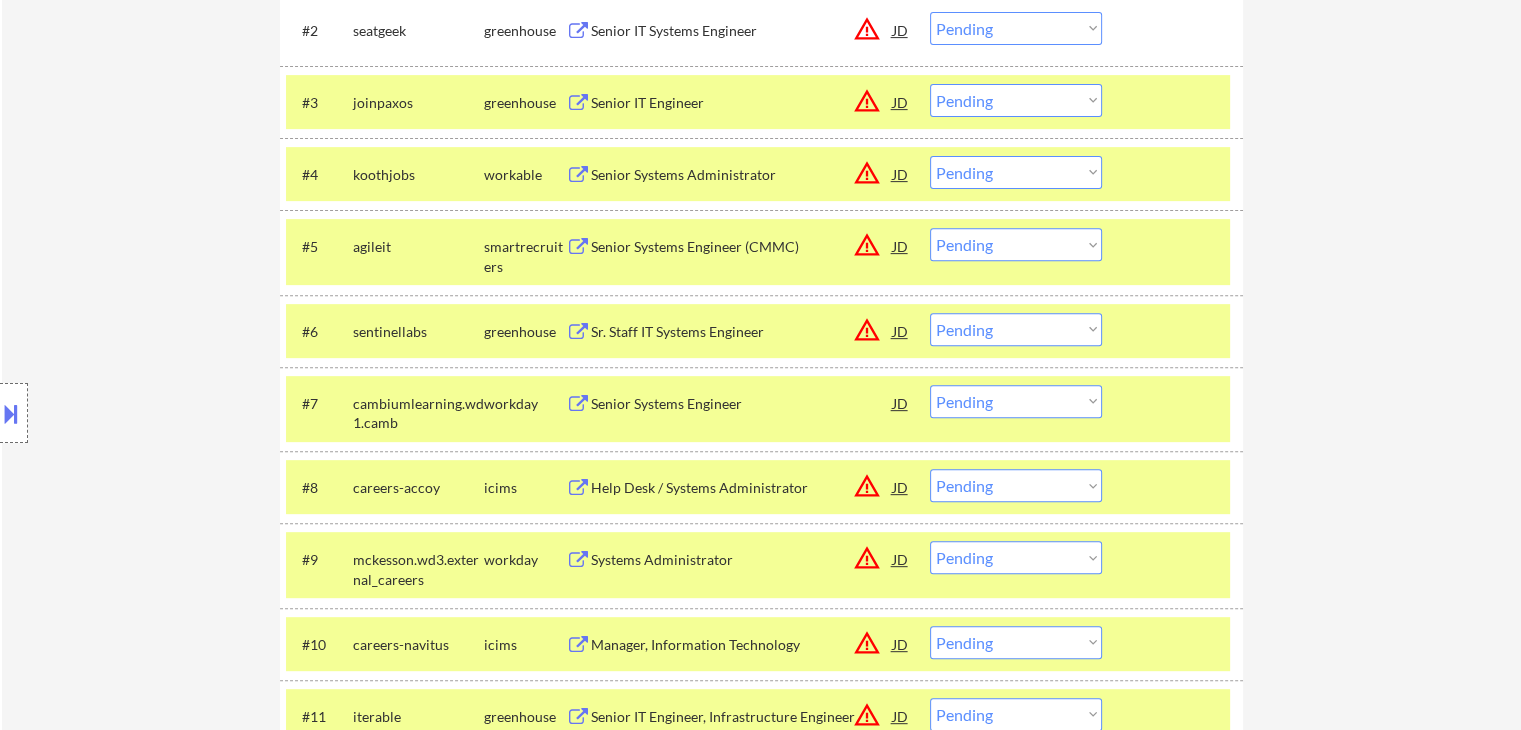 drag, startPoint x: 1067, startPoint y: 176, endPoint x: 1038, endPoint y: 183, distance: 29.832869 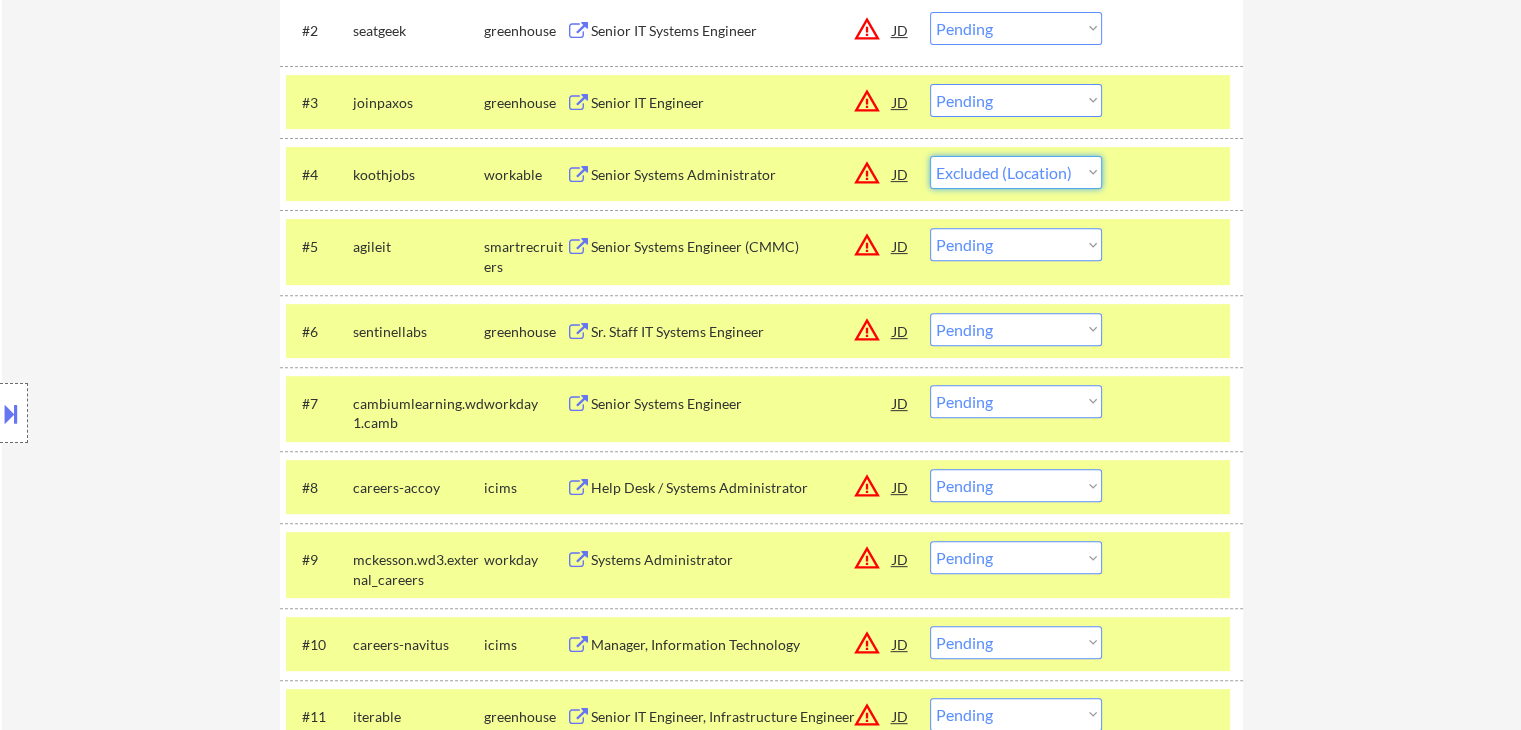 click on "Choose an option... Pending Applied Excluded (Questions) Excluded (Expired) Excluded (Location) Excluded (Bad Match) Excluded (Blocklist) Excluded (Salary) Excluded (Other)" at bounding box center [1016, 172] 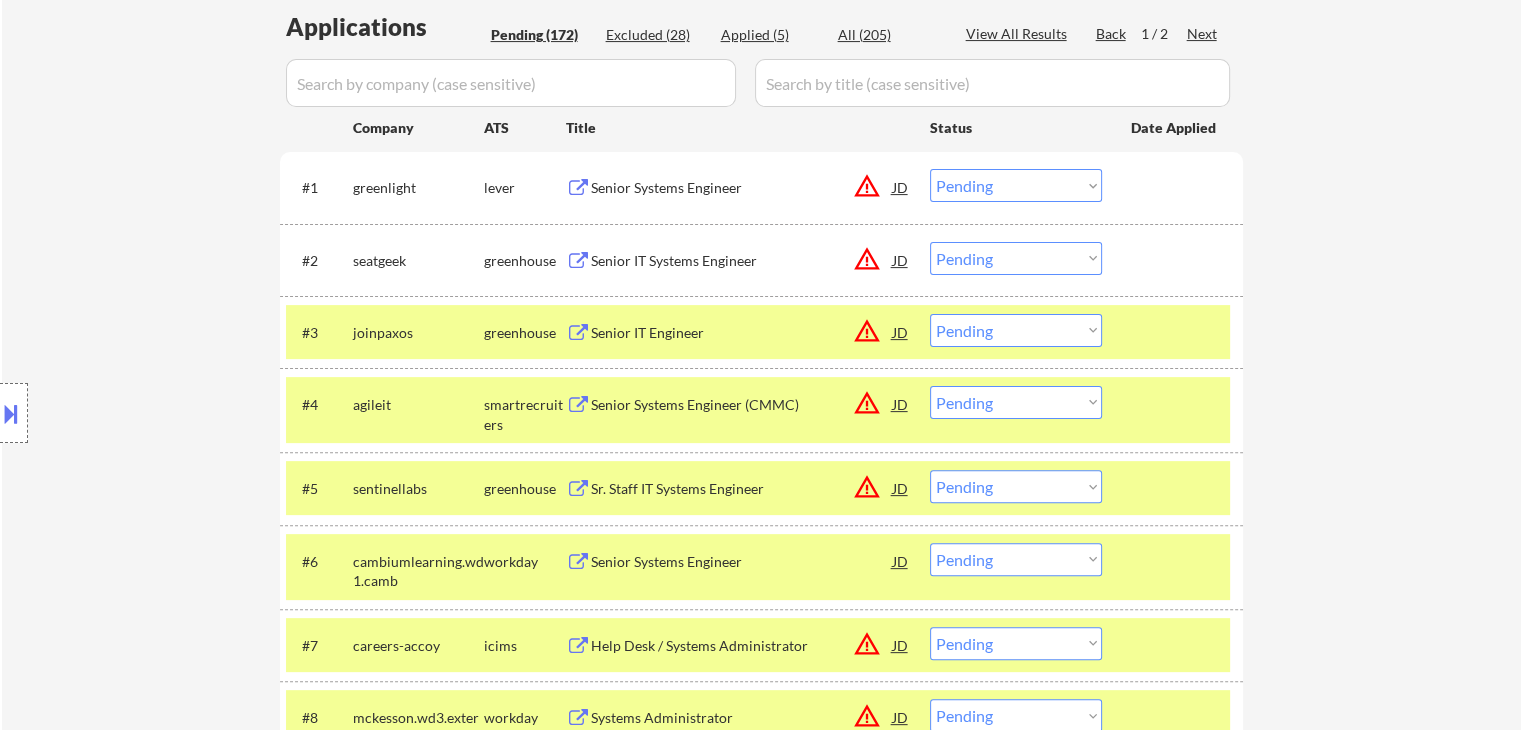 scroll, scrollTop: 438, scrollLeft: 0, axis: vertical 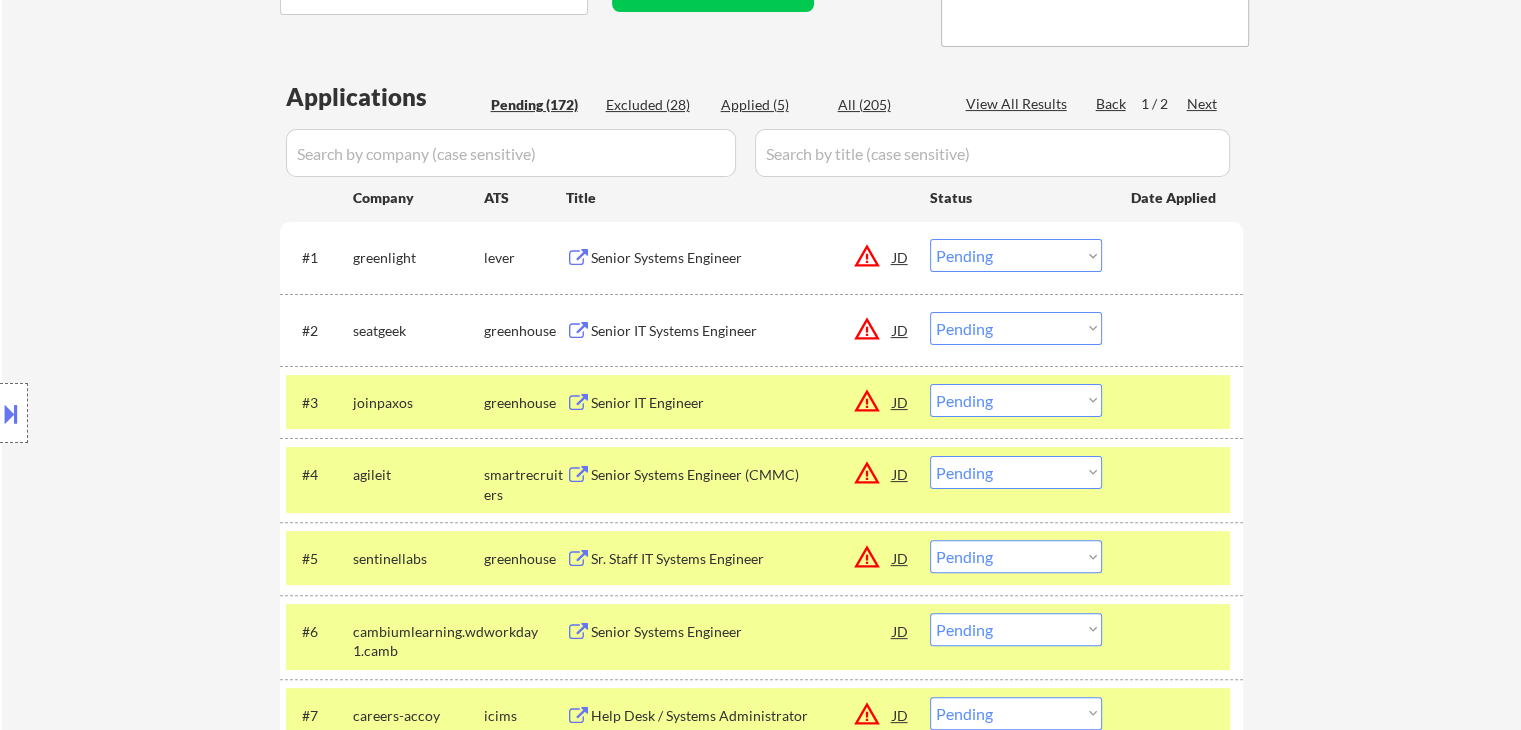 click on "Senior Systems Engineer (CMMC)" at bounding box center [742, 475] 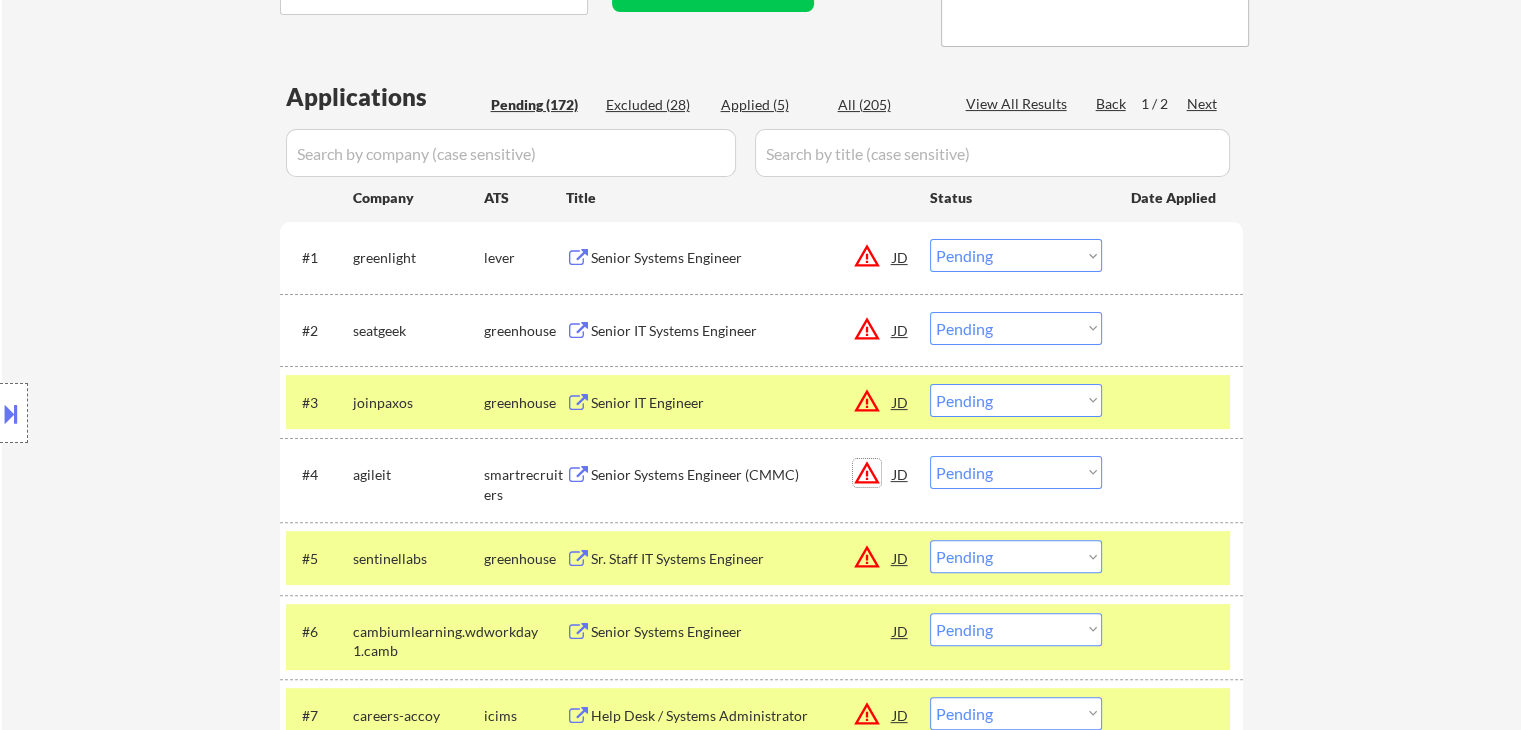 click on "warning_amber" at bounding box center [867, 473] 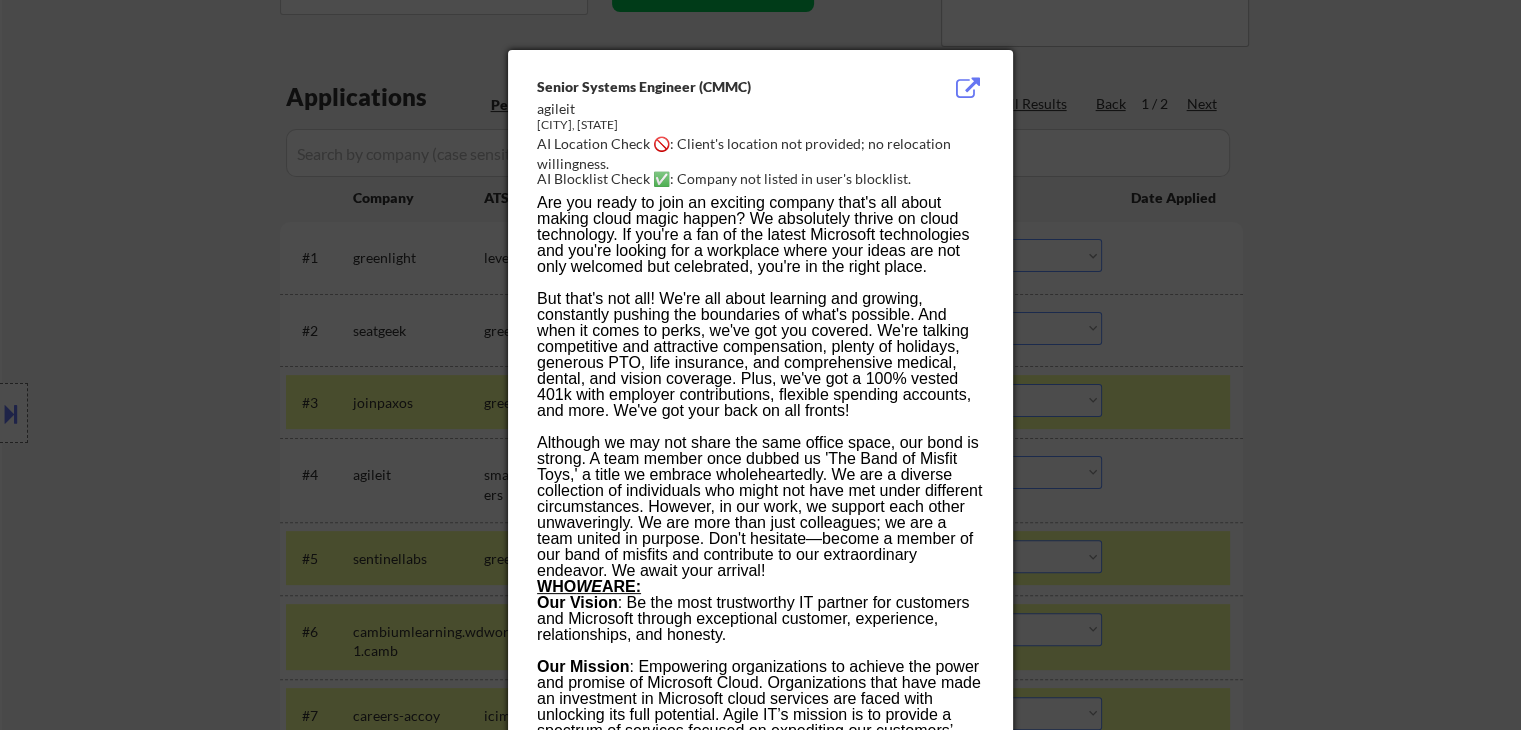 drag, startPoint x: 144, startPoint y: 274, endPoint x: 165, endPoint y: 255, distance: 28.319605 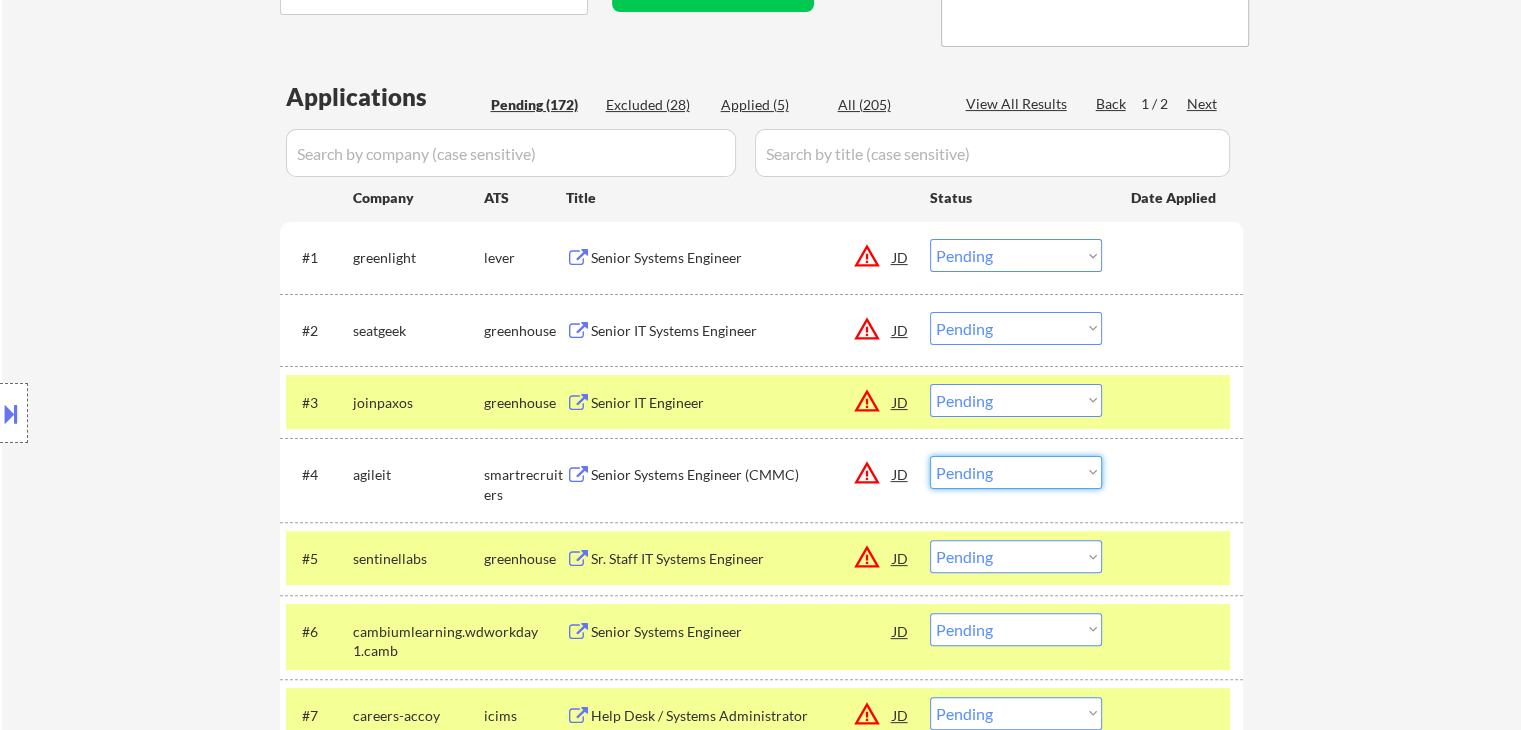 drag, startPoint x: 1024, startPoint y: 472, endPoint x: 1036, endPoint y: 528, distance: 57.271286 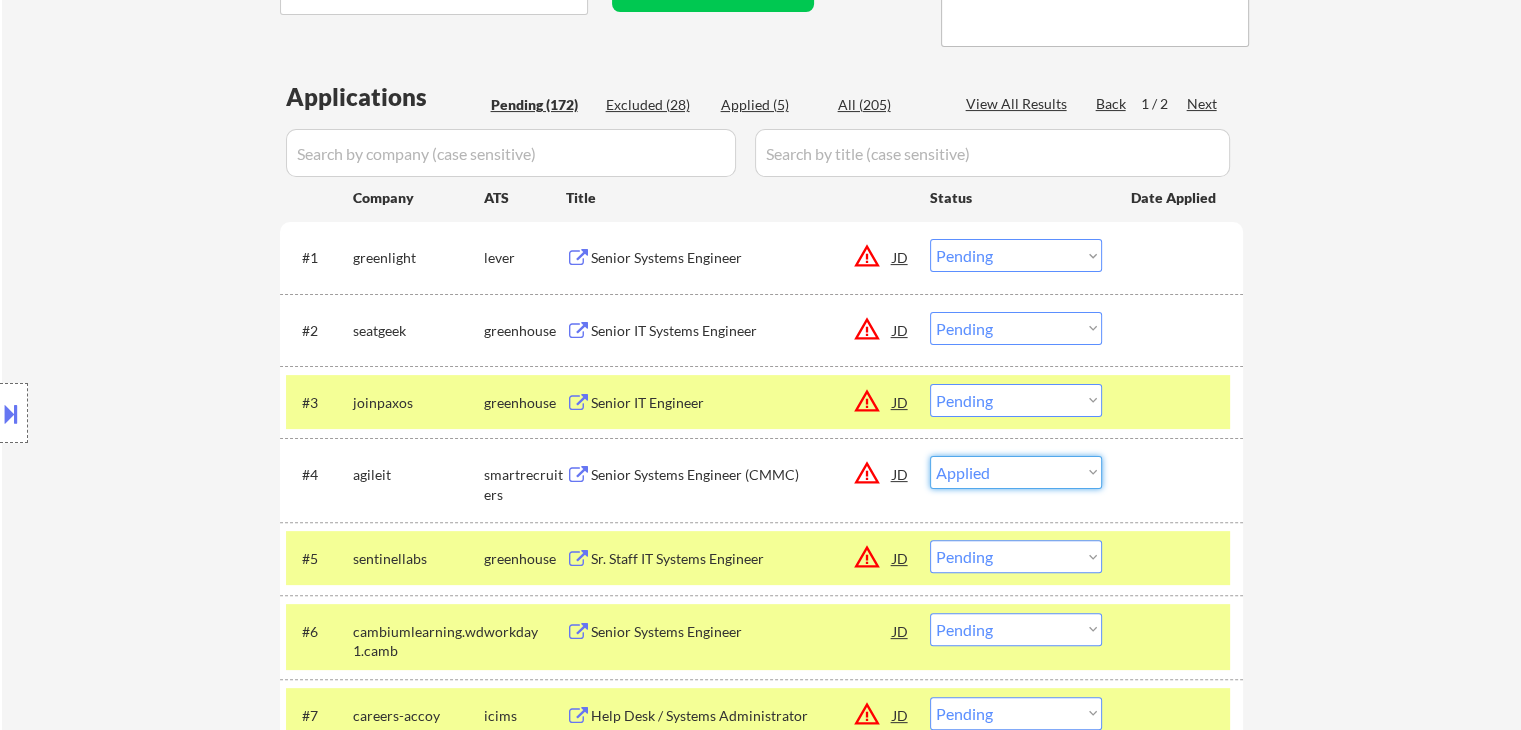 click on "Choose an option... Pending Applied Excluded (Questions) Excluded (Expired) Excluded (Location) Excluded (Bad Match) Excluded (Blocklist) Excluded (Salary) Excluded (Other)" at bounding box center (1016, 472) 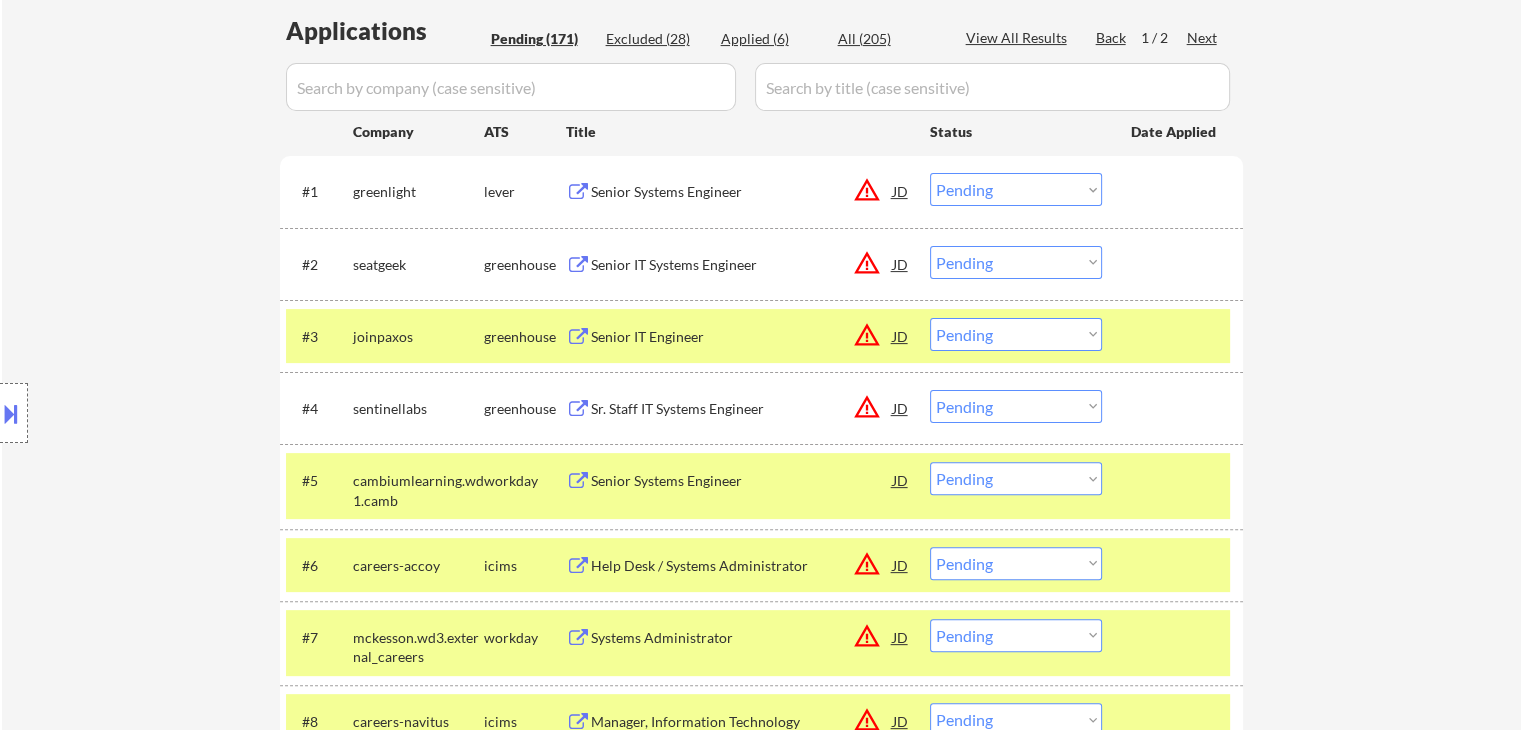 scroll, scrollTop: 538, scrollLeft: 0, axis: vertical 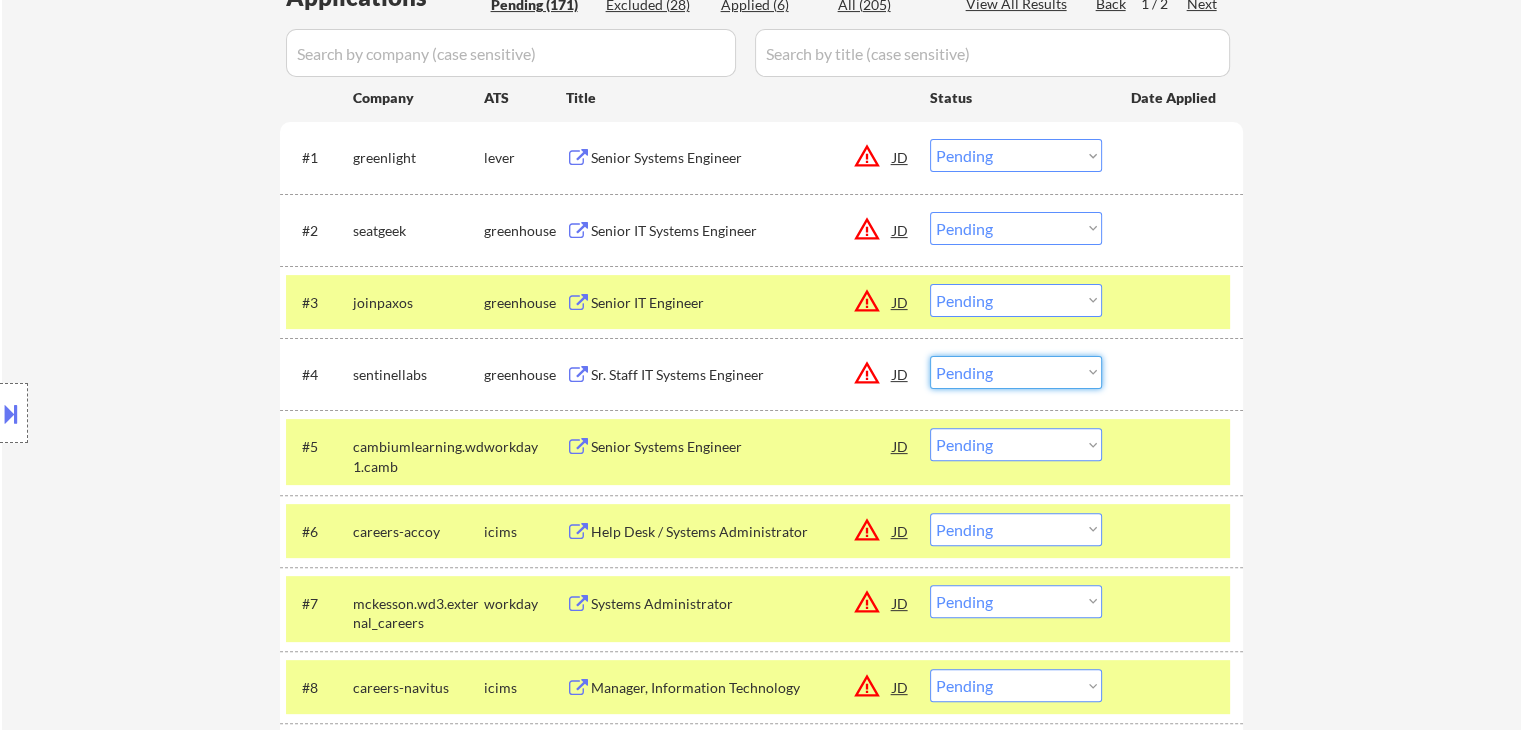 drag, startPoint x: 1061, startPoint y: 367, endPoint x: 1035, endPoint y: 380, distance: 29.068884 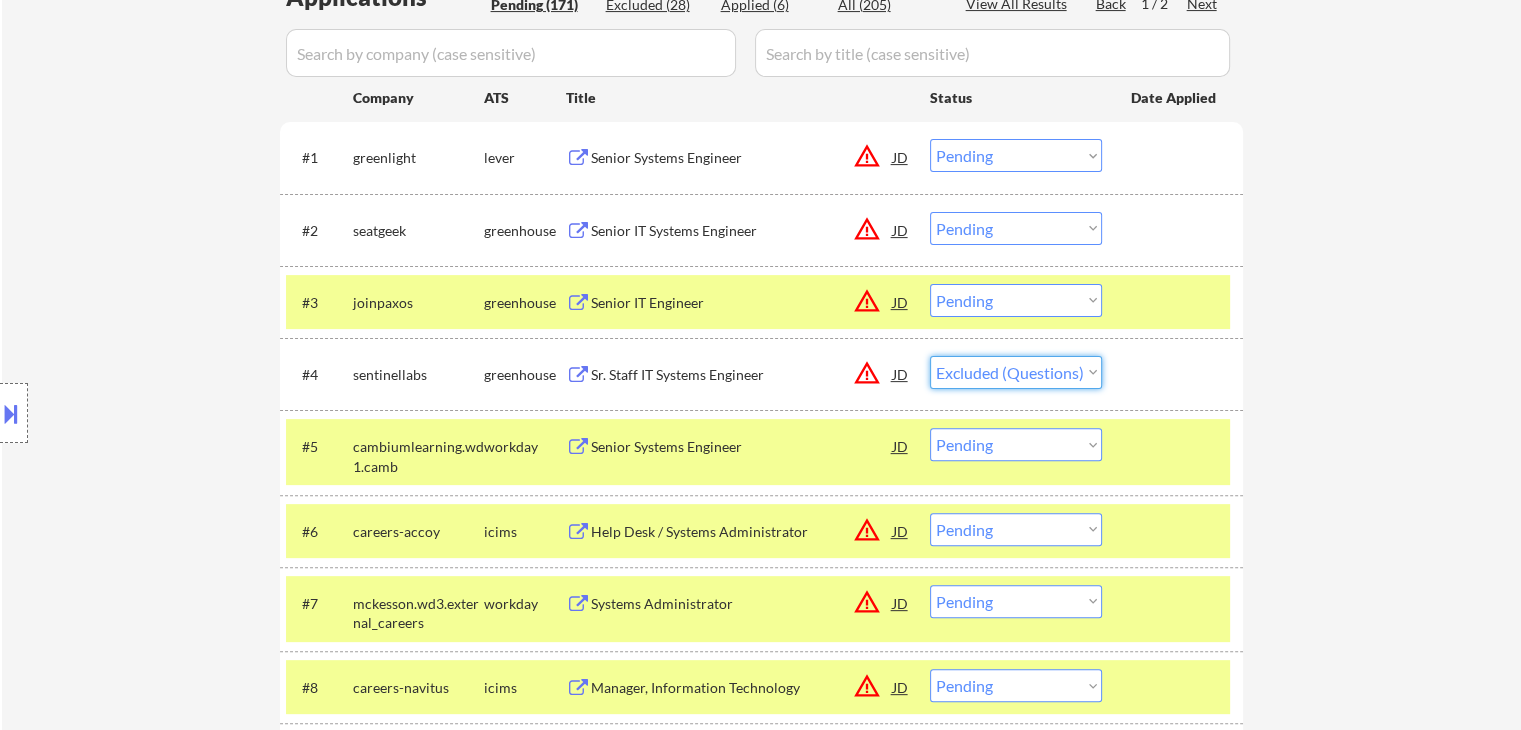 click on "Choose an option... Pending Applied Excluded (Questions) Excluded (Expired) Excluded (Location) Excluded (Bad Match) Excluded (Blocklist) Excluded (Salary) Excluded (Other)" at bounding box center [1016, 372] 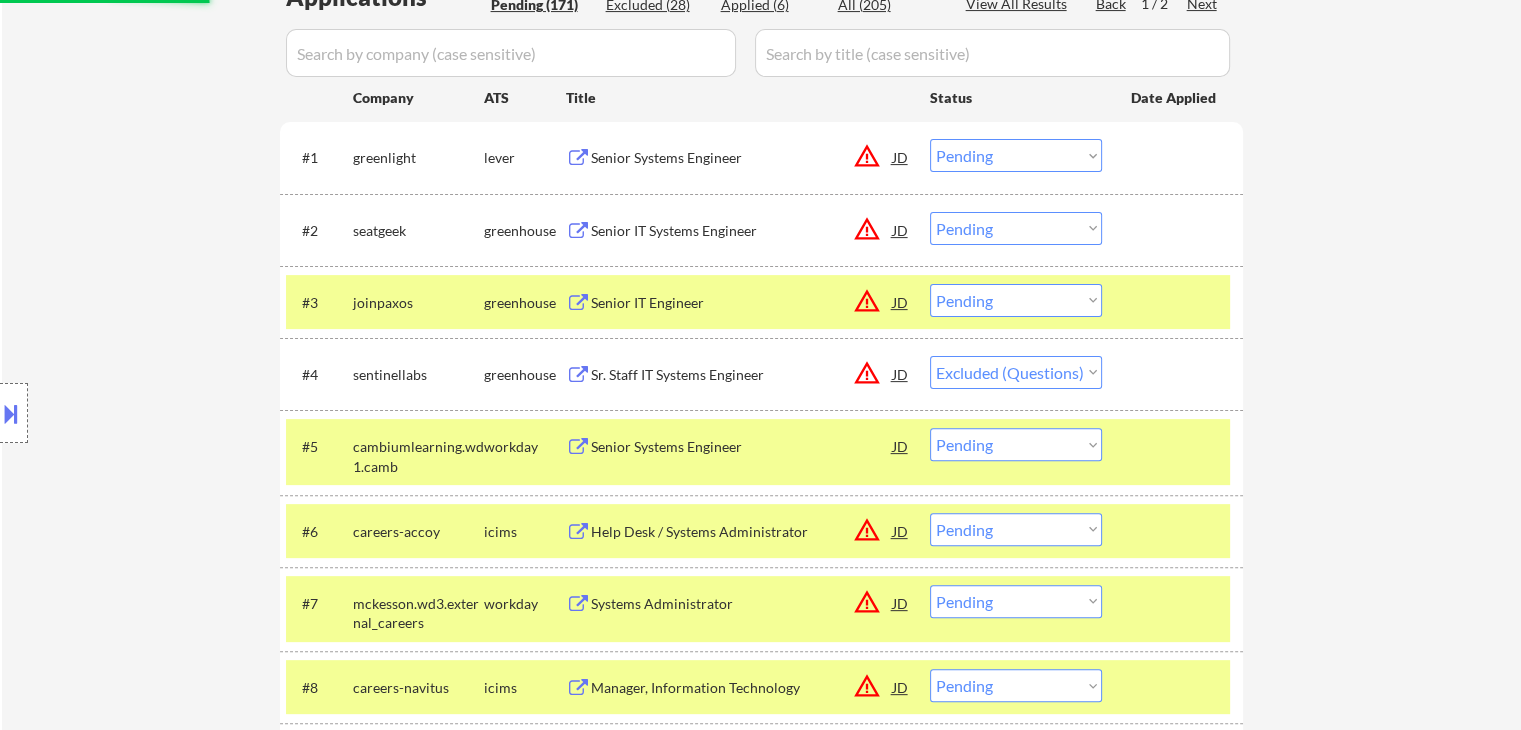 click on "Choose an option... Pending Applied Excluded (Questions) Excluded (Expired) Excluded (Location) Excluded (Bad Match) Excluded (Blocklist) Excluded (Salary) Excluded (Other)" at bounding box center [1016, 444] 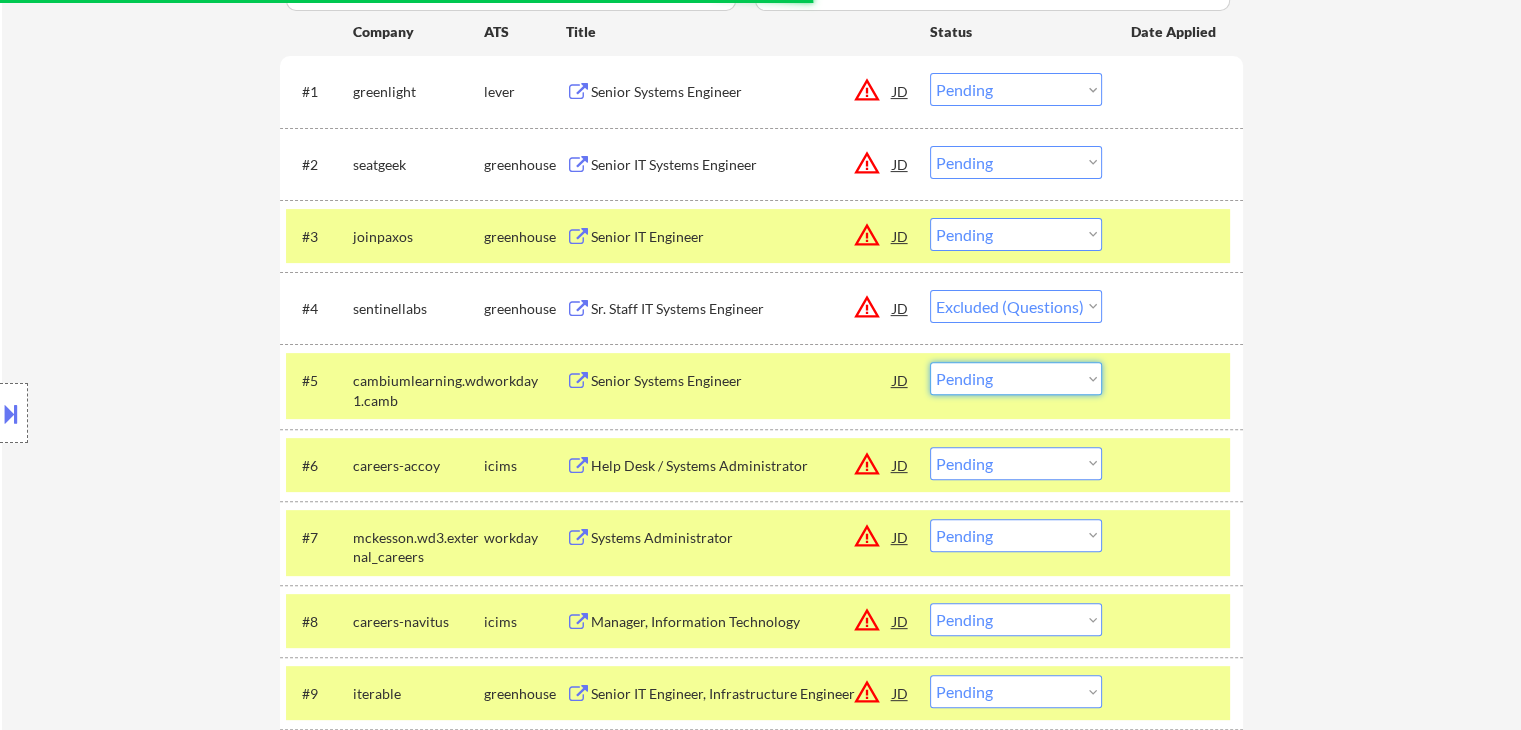 scroll, scrollTop: 638, scrollLeft: 0, axis: vertical 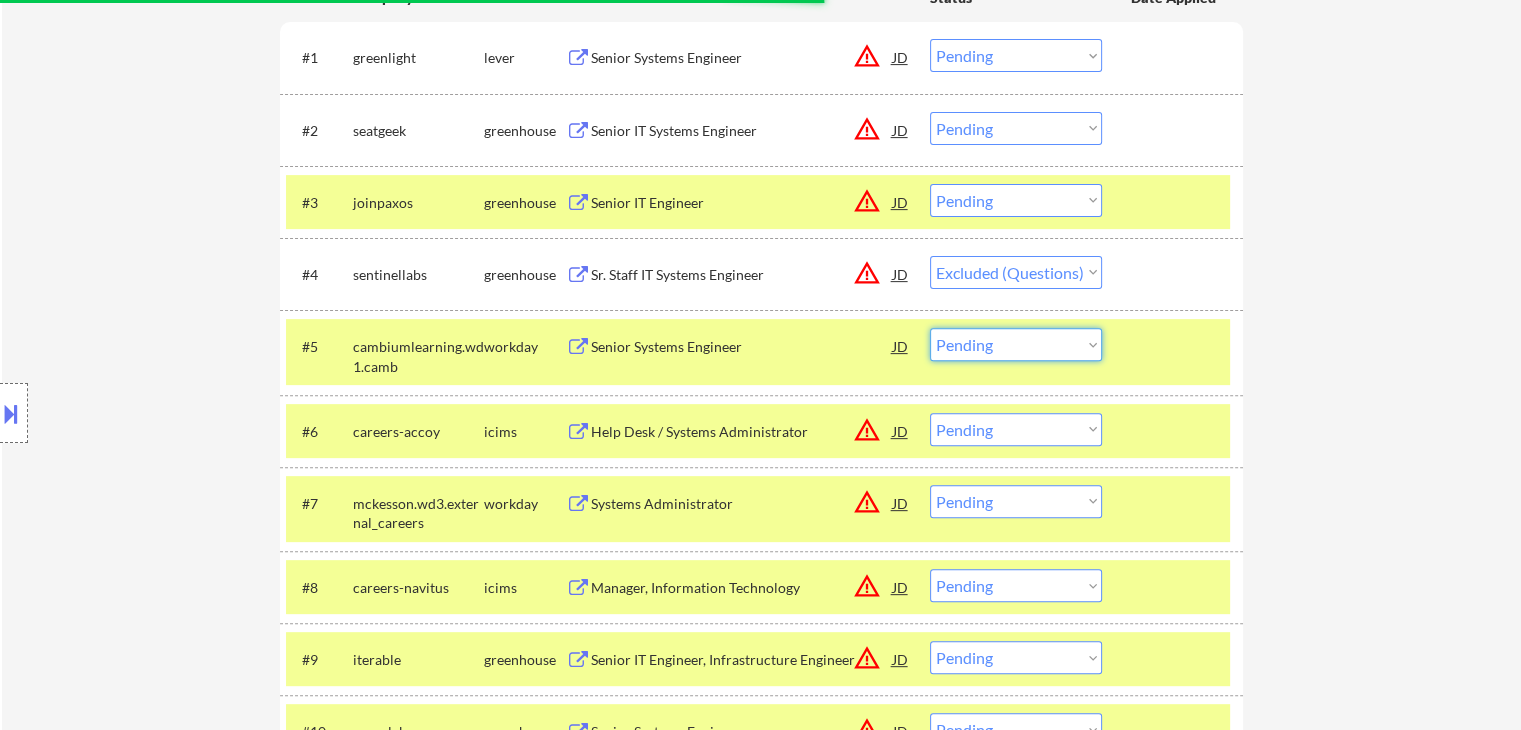 click on "Choose an option... Pending Applied Excluded (Questions) Excluded (Expired) Excluded (Location) Excluded (Bad Match) Excluded (Blocklist) Excluded (Salary) Excluded (Other)" at bounding box center (1016, 344) 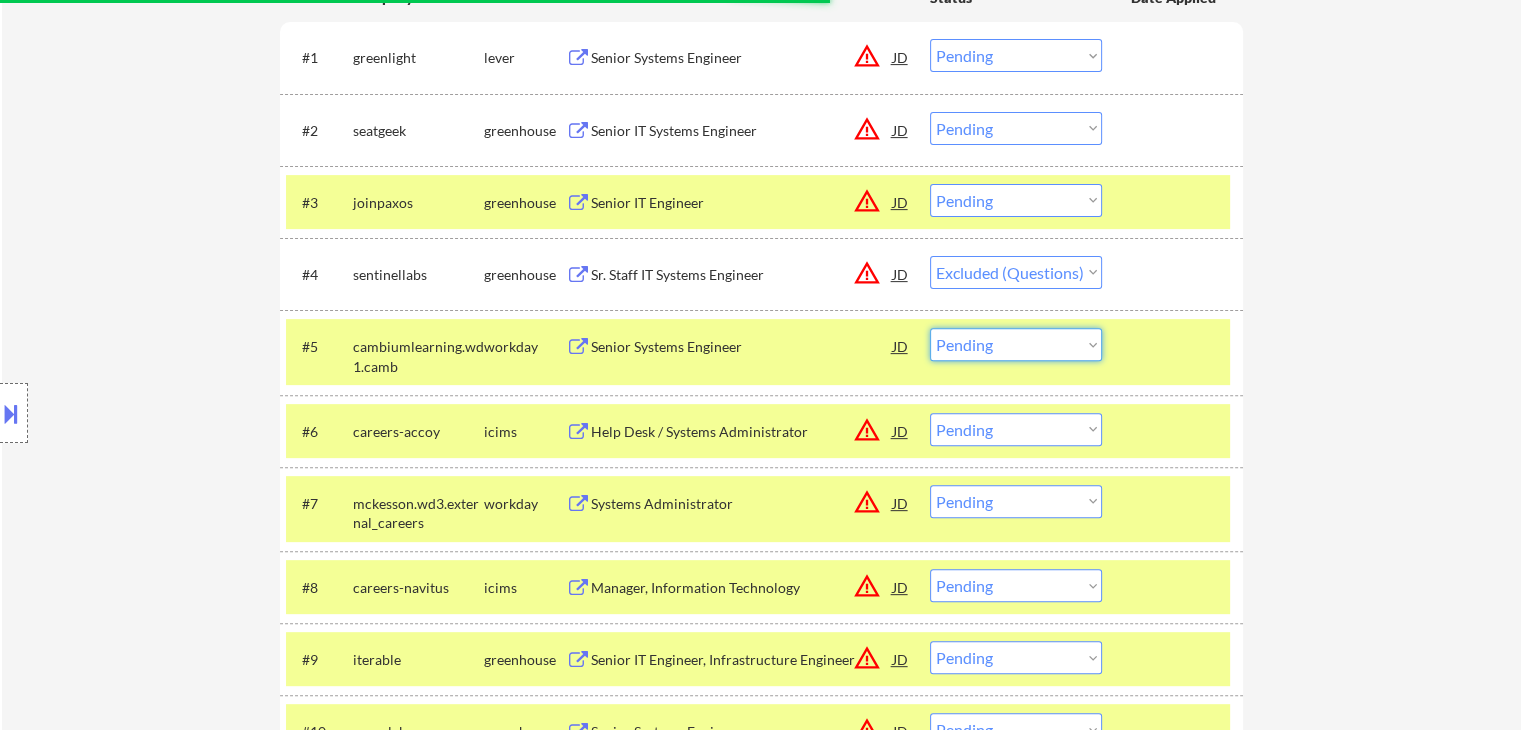 select on ""excluded__expired_"" 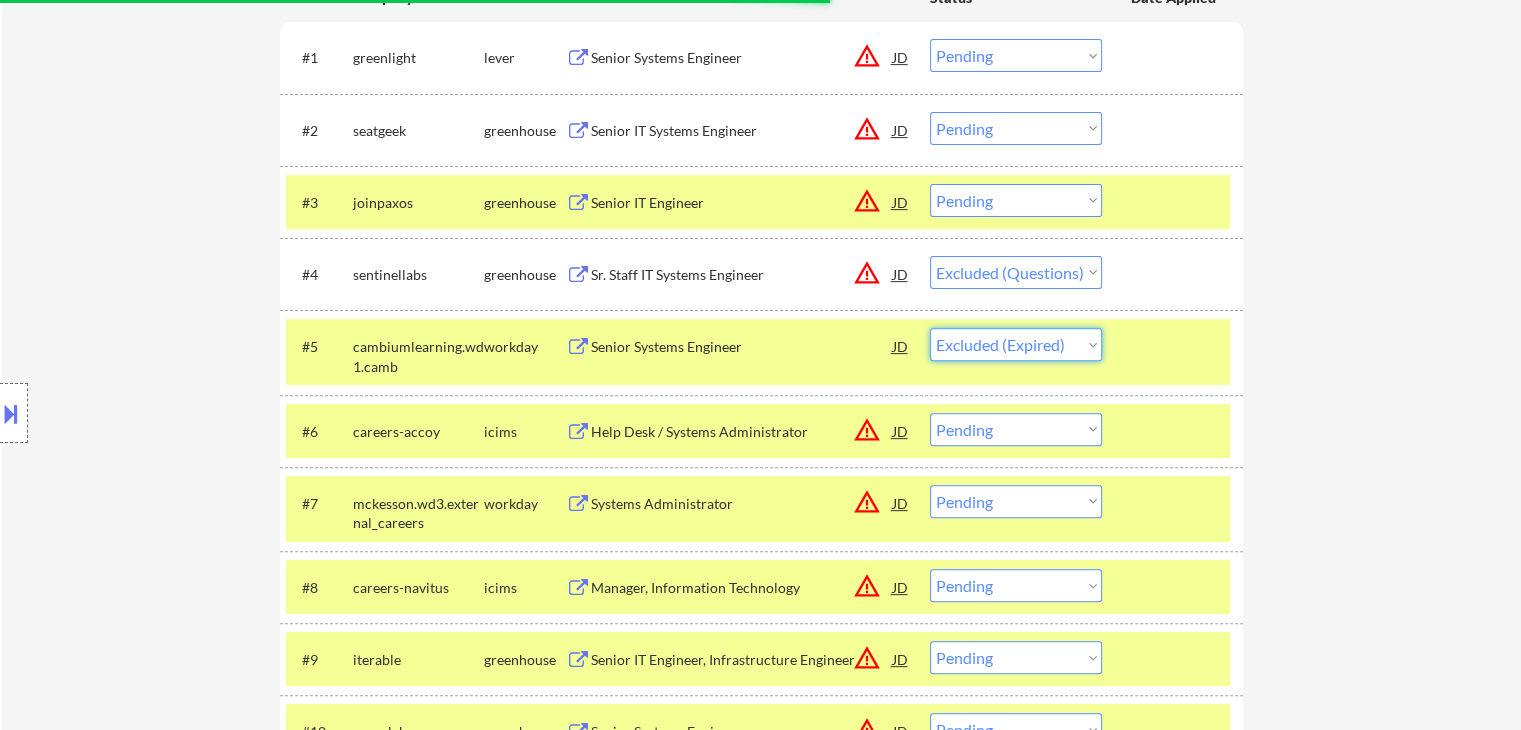 click on "Choose an option... Pending Applied Excluded (Questions) Excluded (Expired) Excluded (Location) Excluded (Bad Match) Excluded (Blocklist) Excluded (Salary) Excluded (Other)" at bounding box center (1016, 344) 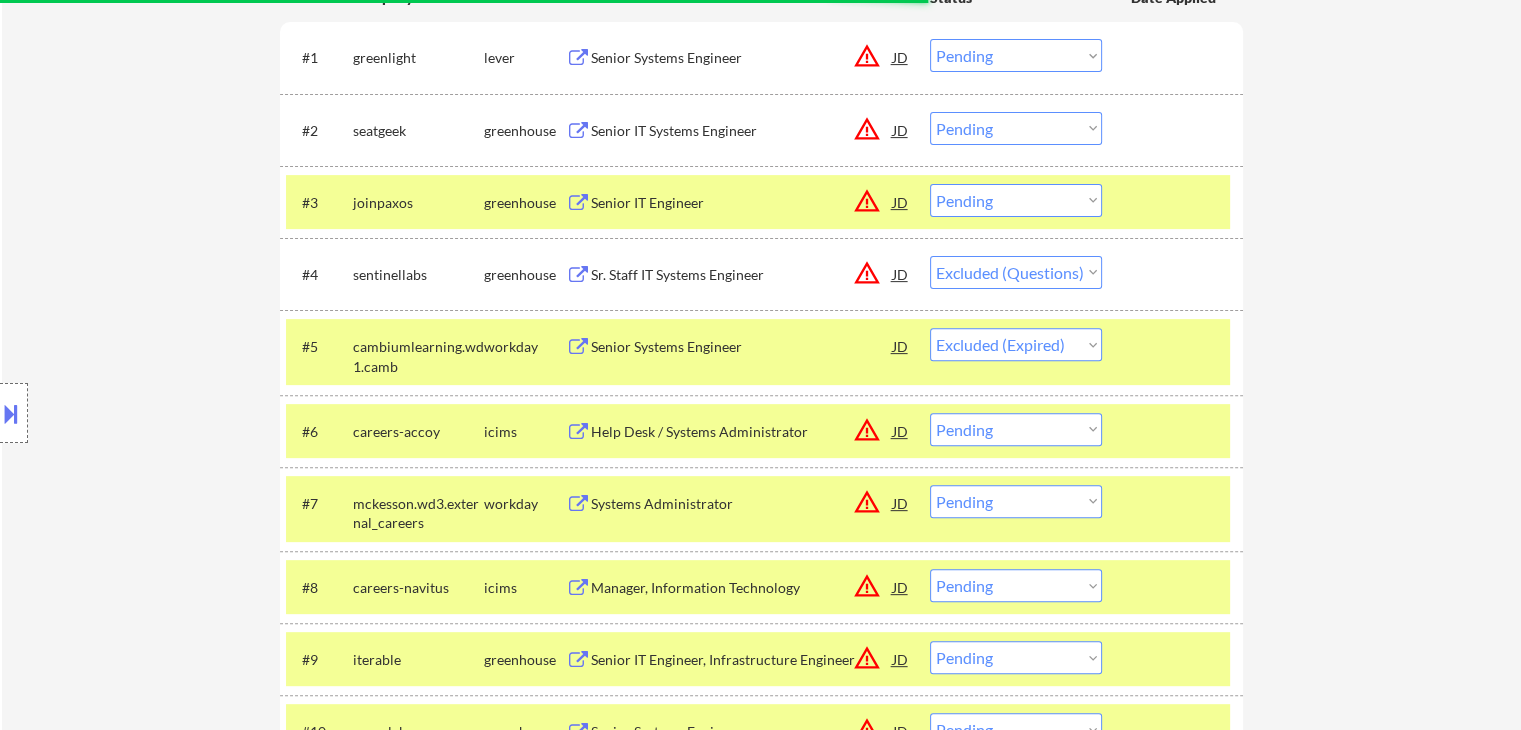 click on "Location Inclusions: remote" at bounding box center (179, 413) 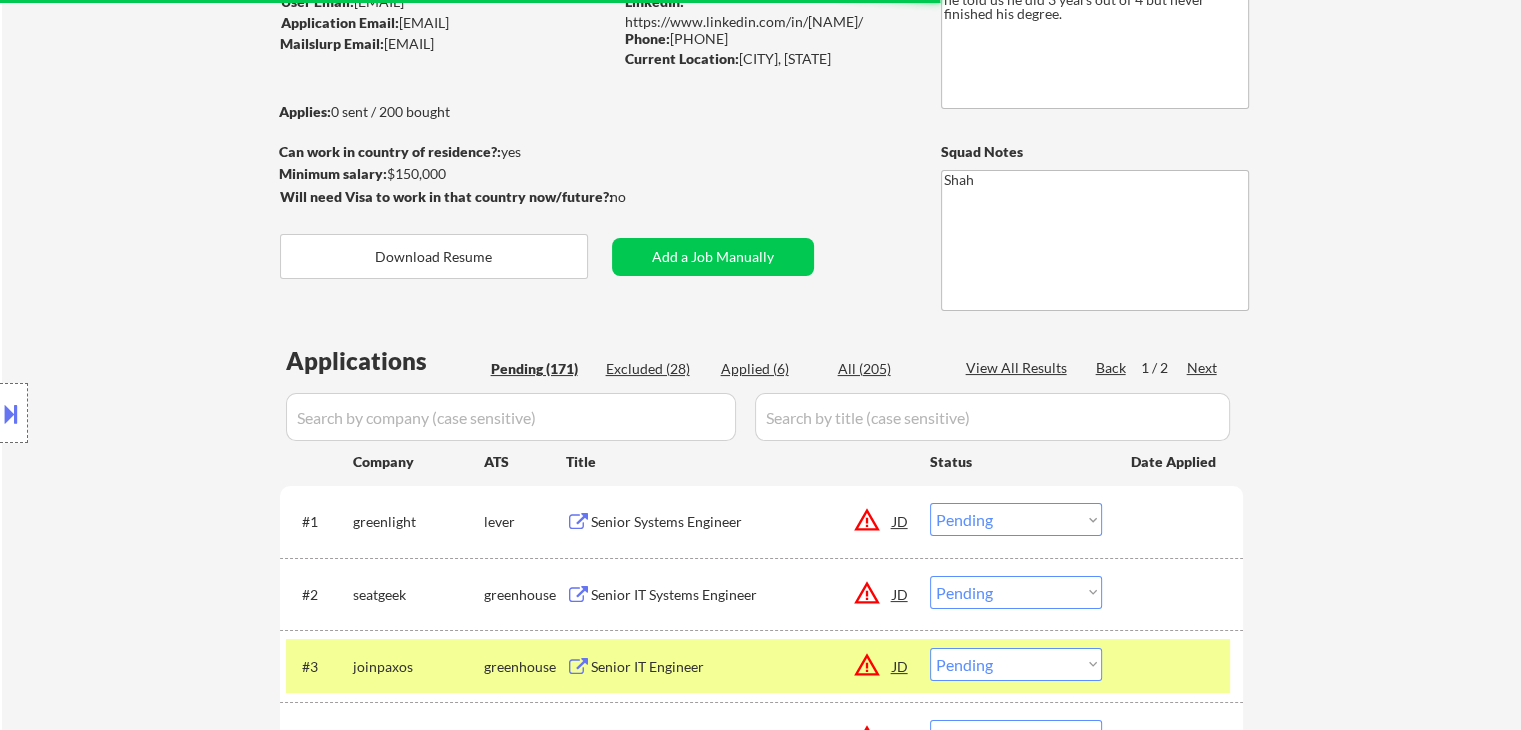 scroll, scrollTop: 200, scrollLeft: 0, axis: vertical 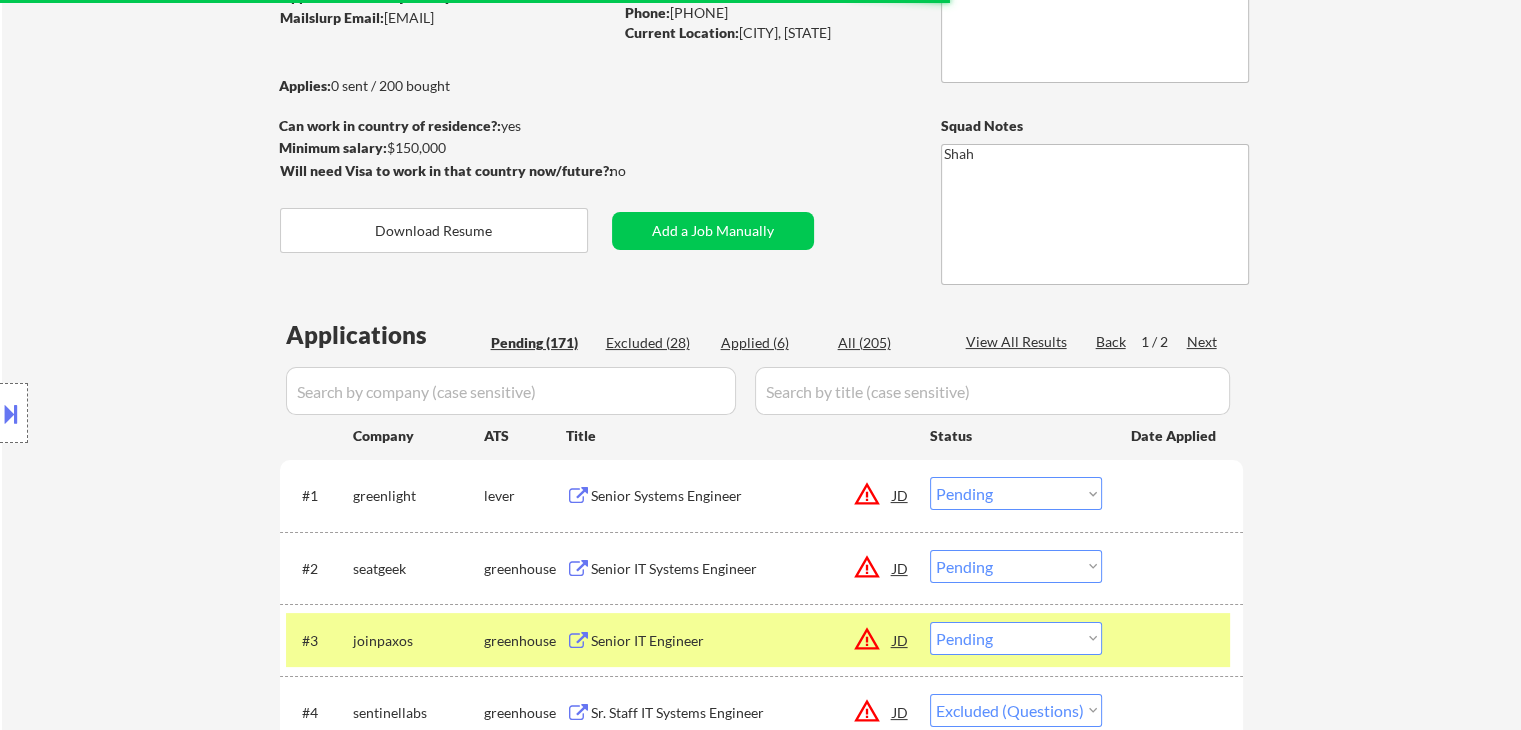 click on "Location Inclusions: remote" at bounding box center [179, 413] 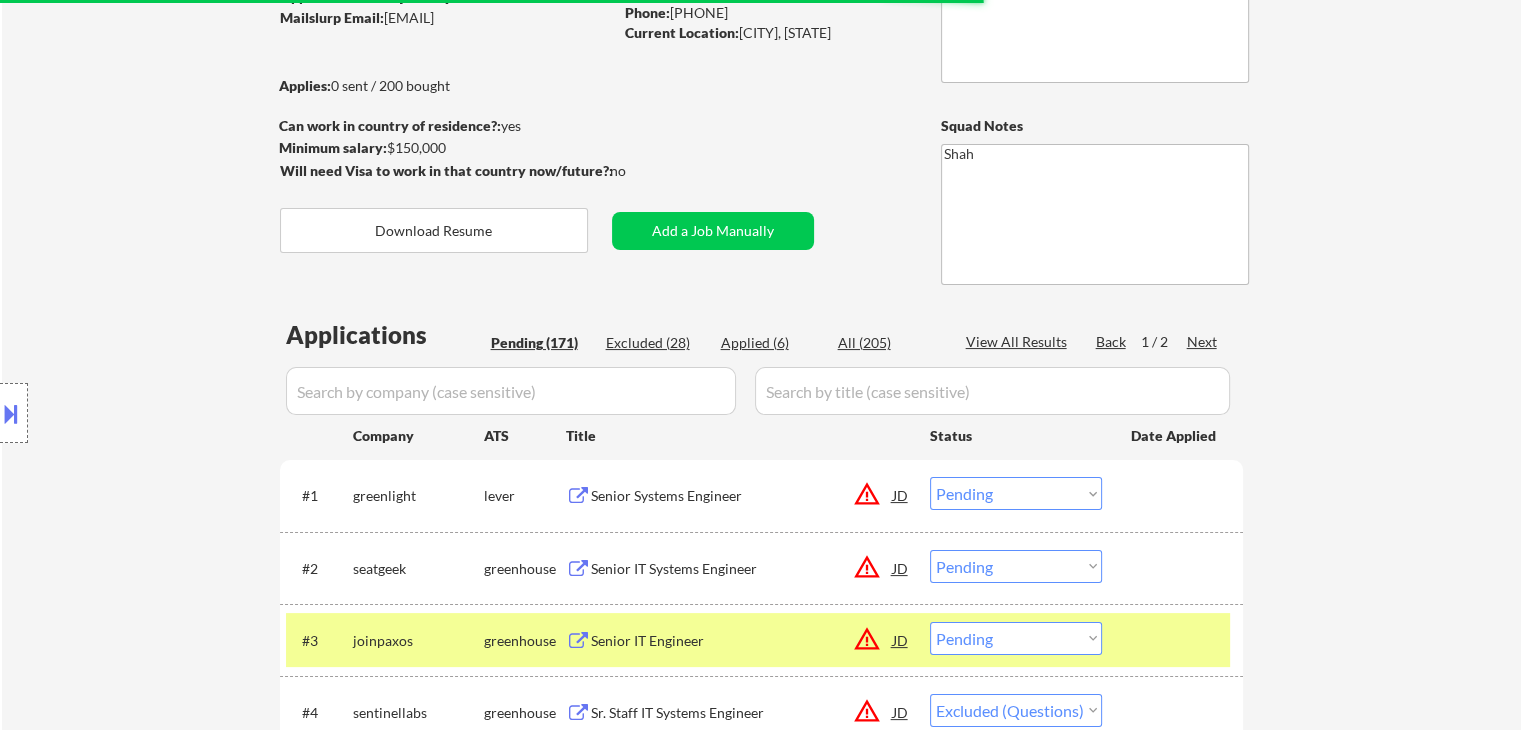click on "Location Inclusions: remote" at bounding box center (179, 413) 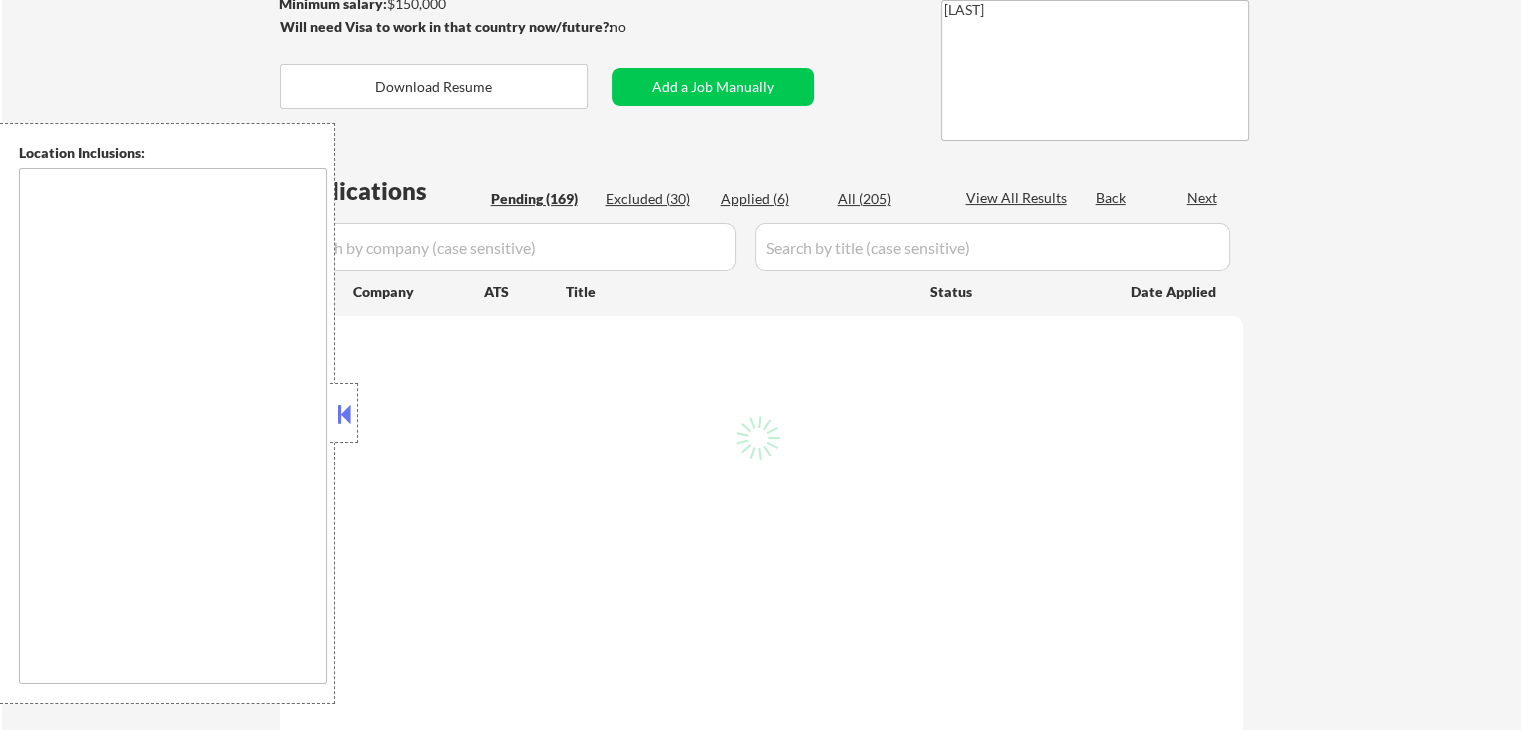 scroll, scrollTop: 380, scrollLeft: 0, axis: vertical 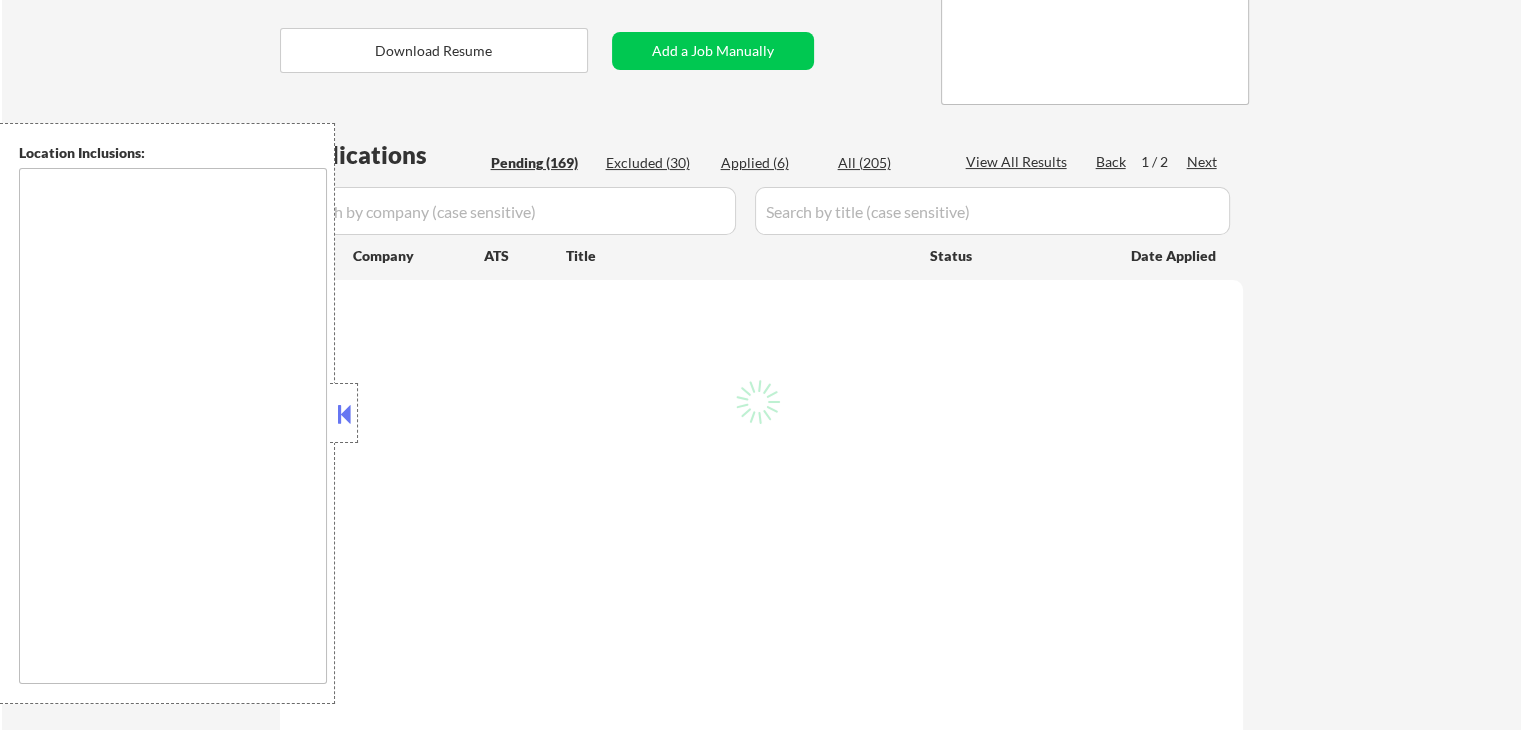 type on "remote" 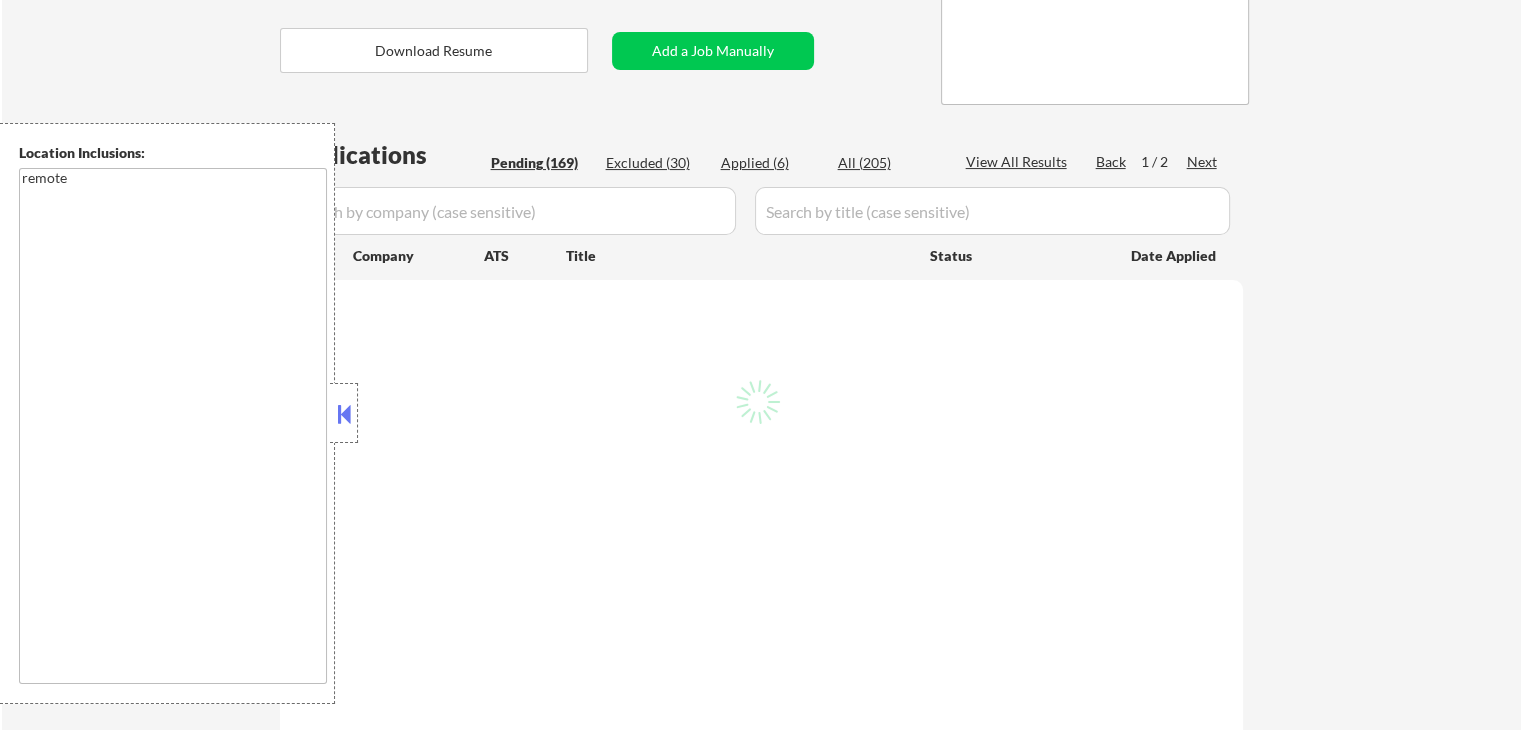 click at bounding box center [344, 414] 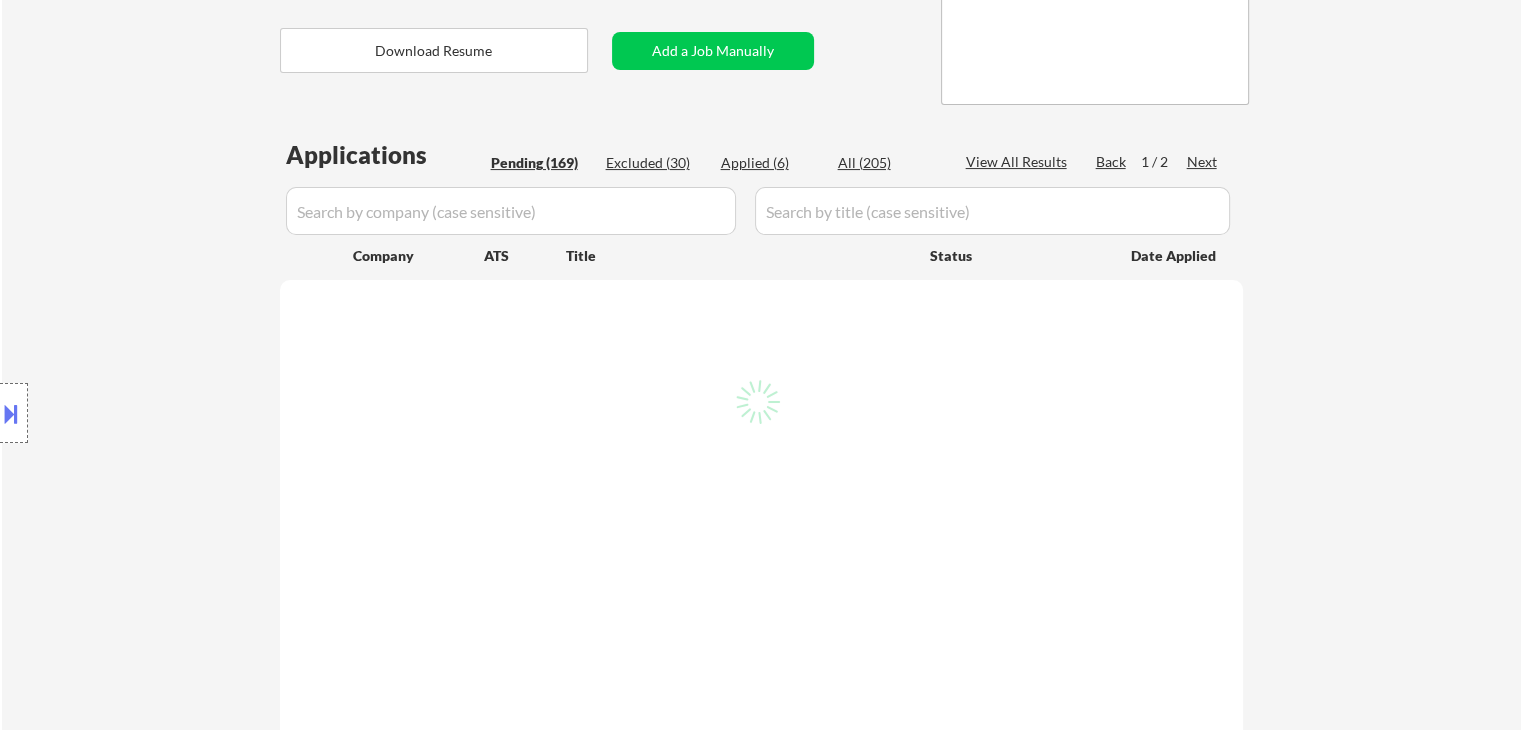 click on "Location Inclusions: remote" at bounding box center (179, 413) 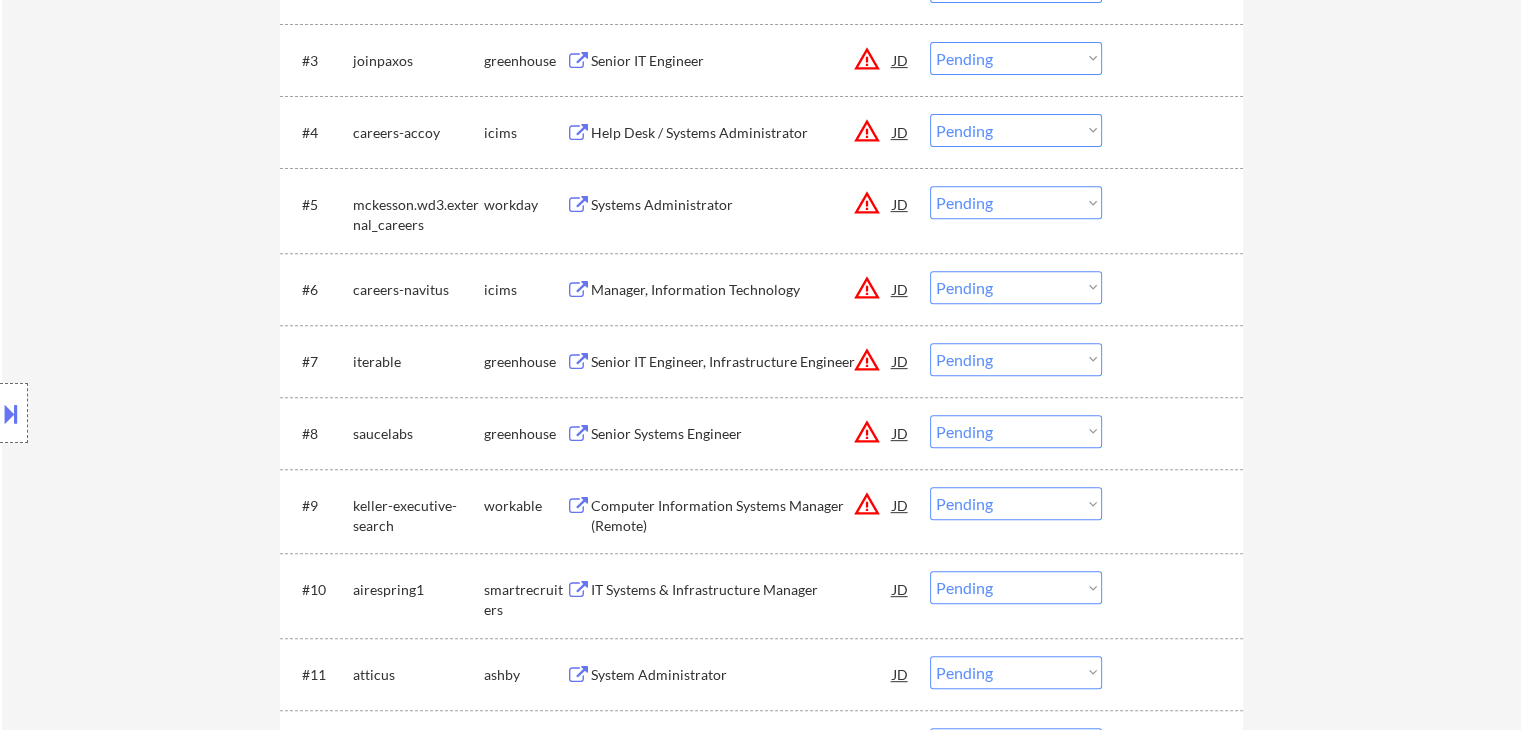 scroll, scrollTop: 380, scrollLeft: 0, axis: vertical 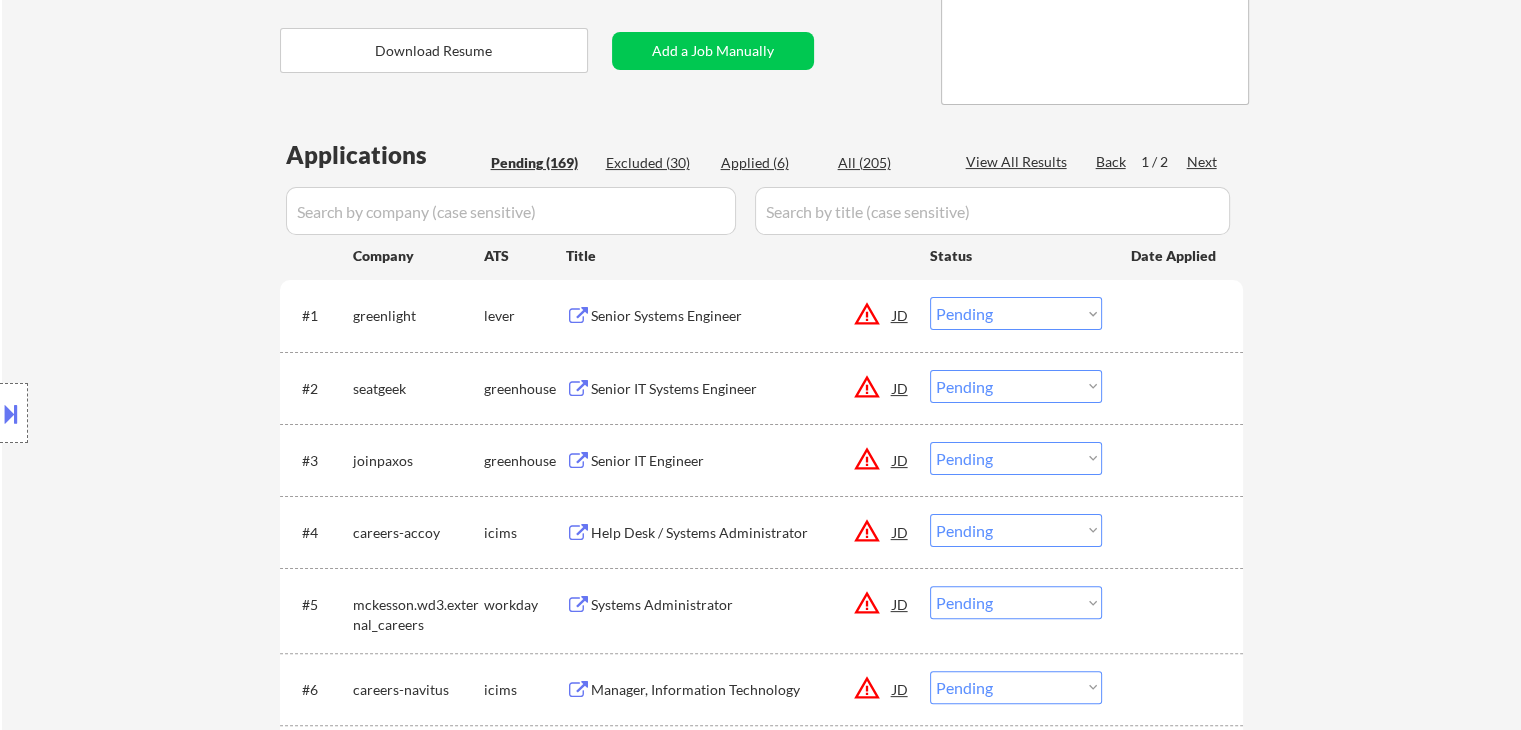 drag, startPoint x: 136, startPoint y: 247, endPoint x: 788, endPoint y: 287, distance: 653.2258 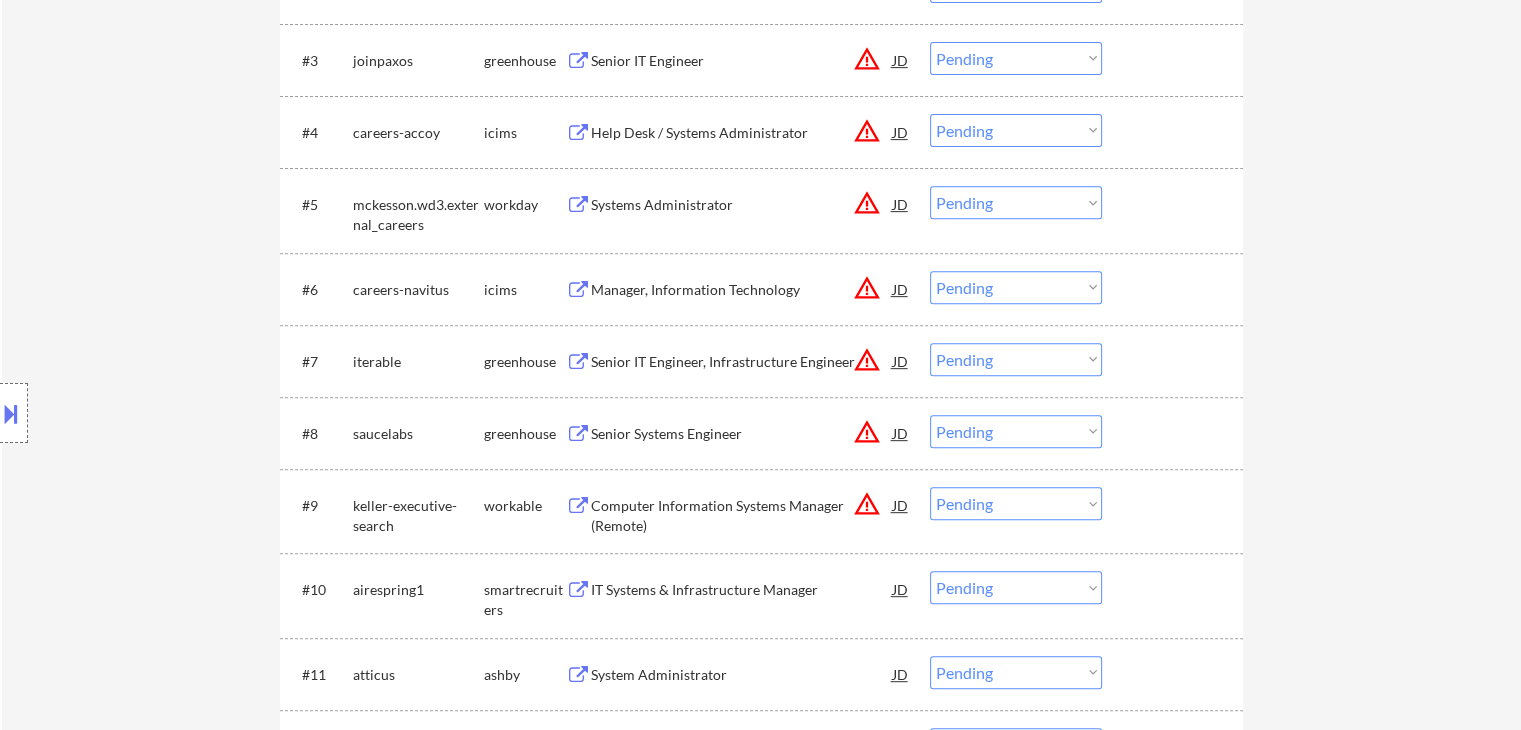 scroll, scrollTop: 480, scrollLeft: 0, axis: vertical 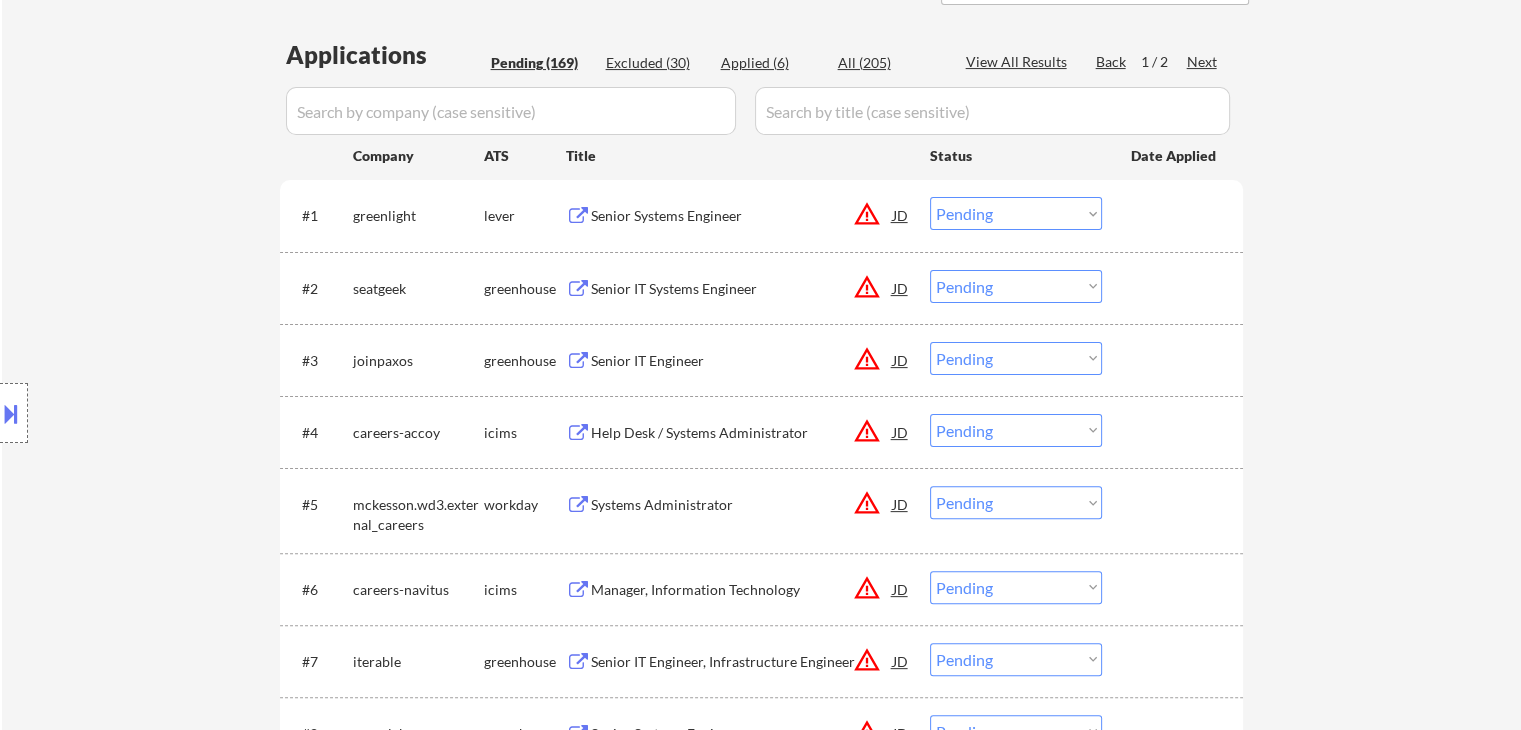 drag, startPoint x: 212, startPoint y: 293, endPoint x: 250, endPoint y: 281, distance: 39.849716 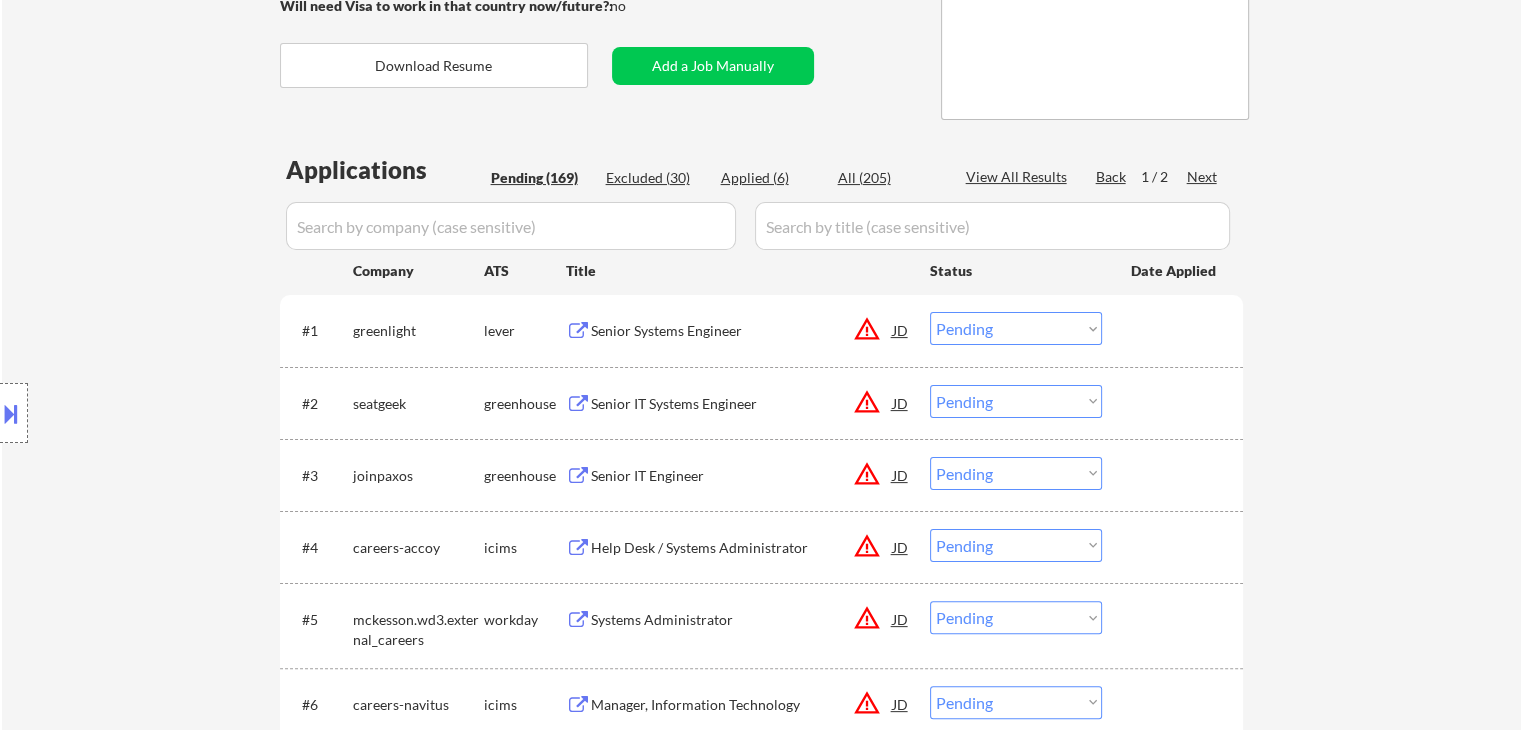 scroll, scrollTop: 280, scrollLeft: 0, axis: vertical 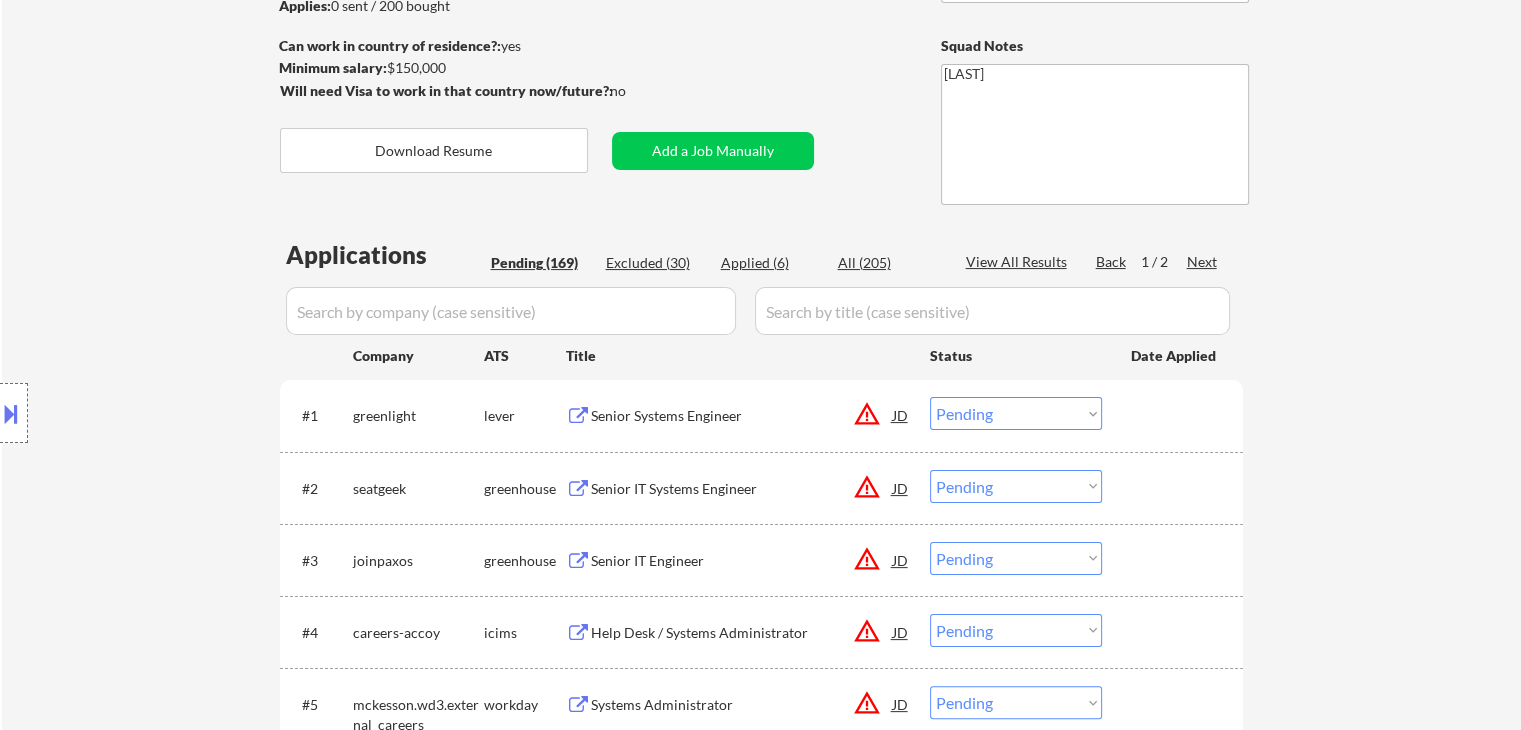 click on "← Return to /applysquad Mailslurp Inbox Job Search Builder Joshua Gourgues User Email:  joshua.gourgues@gmail.com Application Email:  joshua.gourgues@gmail.com Mailslurp Email:  joshua.gourgues@mailflux.com LinkedIn:   https://www.linkedin.com/in/joshuagourgues/
Phone:  225-773-8621 Current Location:  Denham Springs, Louisiana Applies:  0 sent / 200 bought Internal Notes Note he completed *SOME* college if applications ask -- the school name is on his LI, he told us he did 3 years out of 4 but never finished his degree. Can work in country of residence?:  yes Squad Notes Minimum salary:  $150,000 Will need Visa to work in that country now/future?:   no Download Resume Add a Job Manually Shah Applications Pending (169) Excluded (30) Applied (6) All (205) View All Results Back 1 / 2
Next Company ATS Title Status Date Applied #1 greenlight lever Senior Systems Engineer JD warning_amber Choose an option... Pending Applied Excluded (Questions) Excluded (Expired) Excluded (Location) Excluded (Bad Match) #2 JD" at bounding box center (761, 4071) 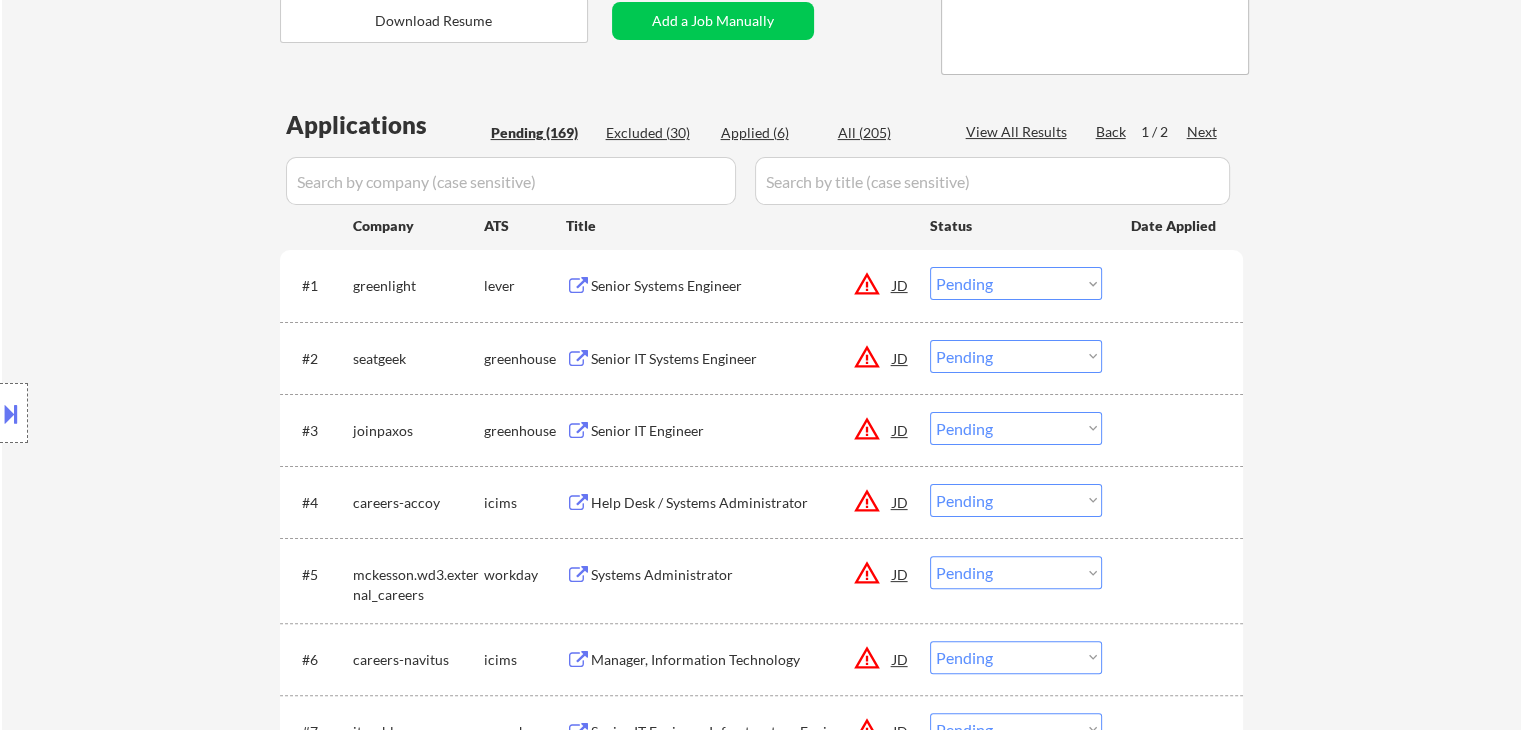 scroll, scrollTop: 680, scrollLeft: 0, axis: vertical 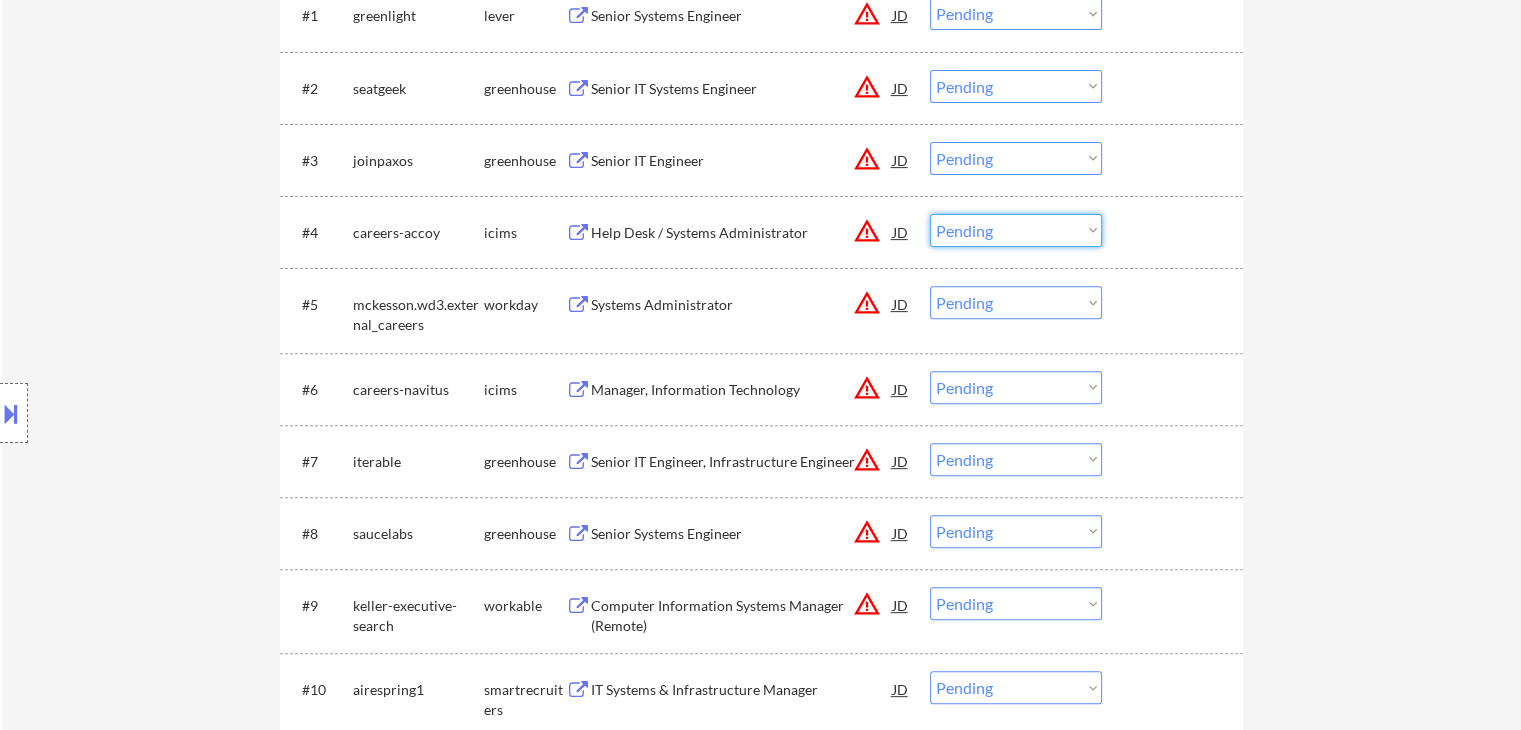 click on "Choose an option... Pending Applied Excluded (Questions) Excluded (Expired) Excluded (Location) Excluded (Bad Match) Excluded (Blocklist) Excluded (Salary) Excluded (Other)" at bounding box center (1016, 230) 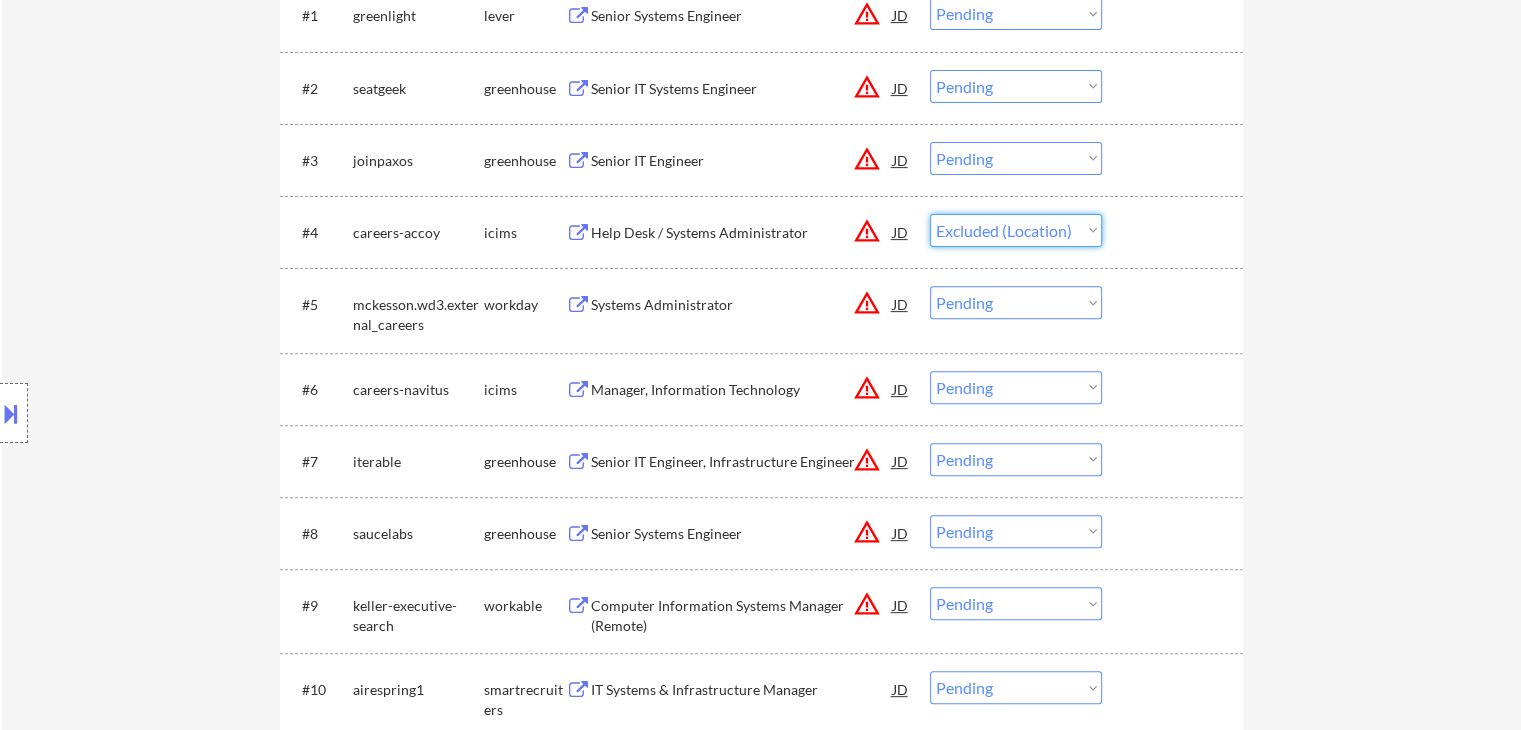 click on "Choose an option... Pending Applied Excluded (Questions) Excluded (Expired) Excluded (Location) Excluded (Bad Match) Excluded (Blocklist) Excluded (Salary) Excluded (Other)" at bounding box center [1016, 230] 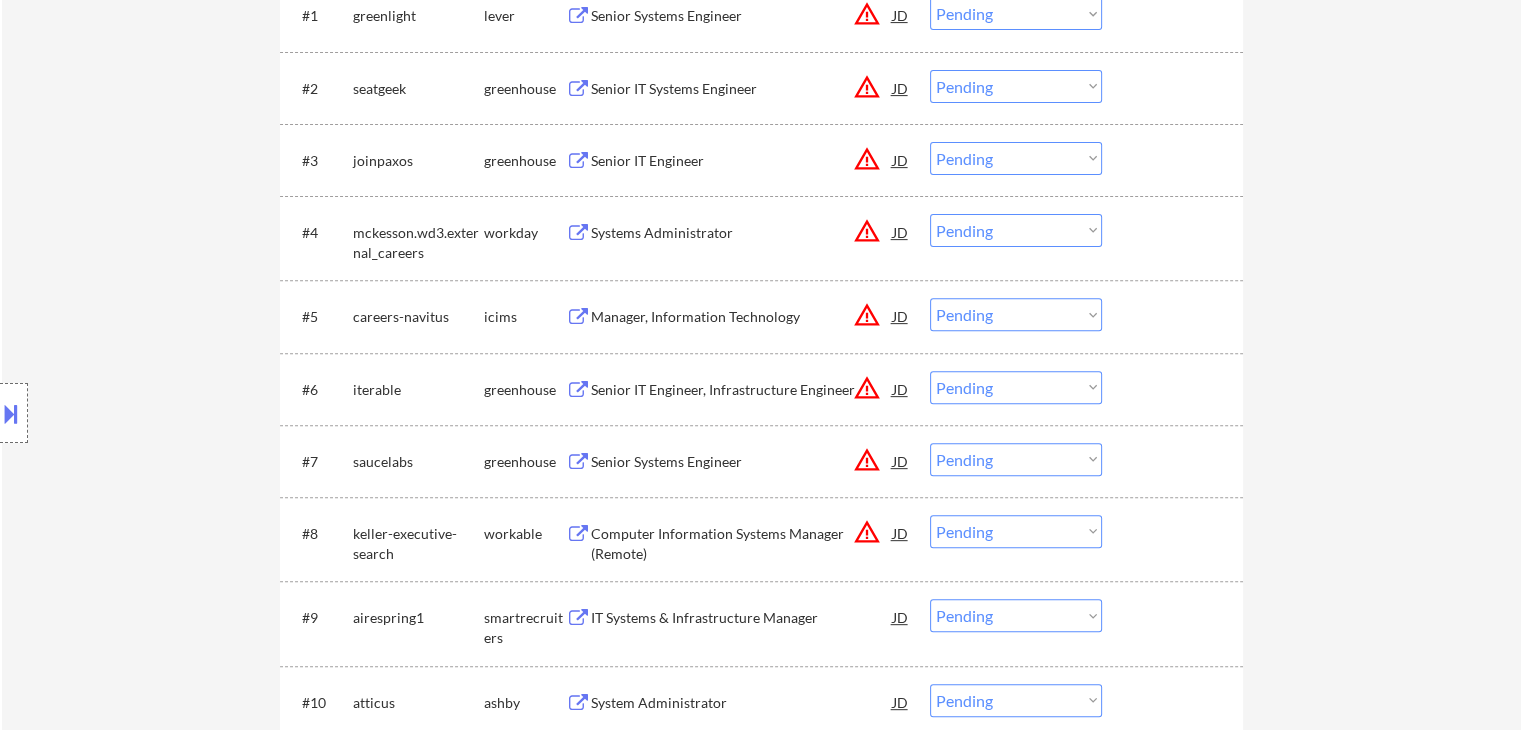 click on "Choose an option... Pending Applied Excluded (Questions) Excluded (Expired) Excluded (Location) Excluded (Bad Match) Excluded (Blocklist) Excluded (Salary) Excluded (Other)" at bounding box center (1016, 230) 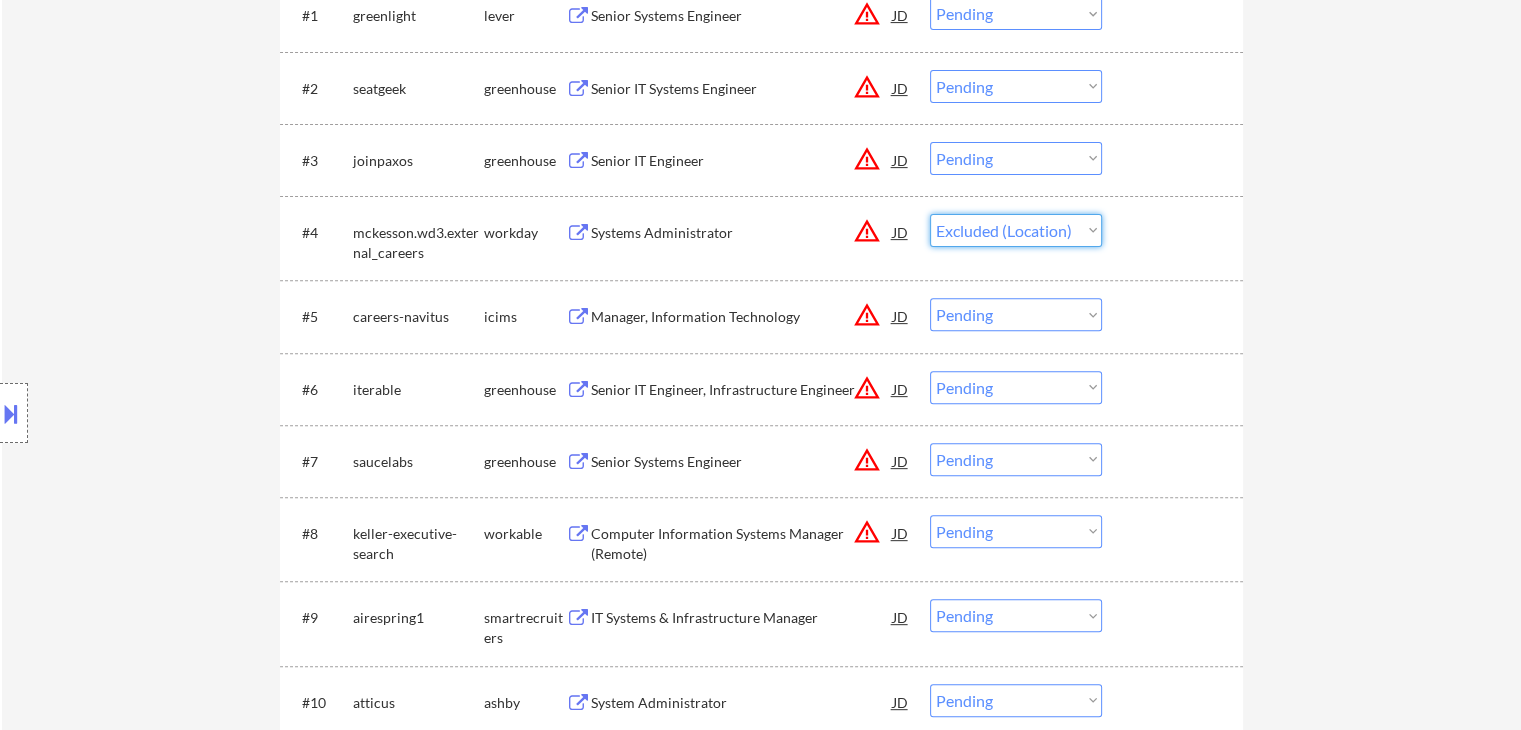 click on "Choose an option... Pending Applied Excluded (Questions) Excluded (Expired) Excluded (Location) Excluded (Bad Match) Excluded (Blocklist) Excluded (Salary) Excluded (Other)" at bounding box center [1016, 230] 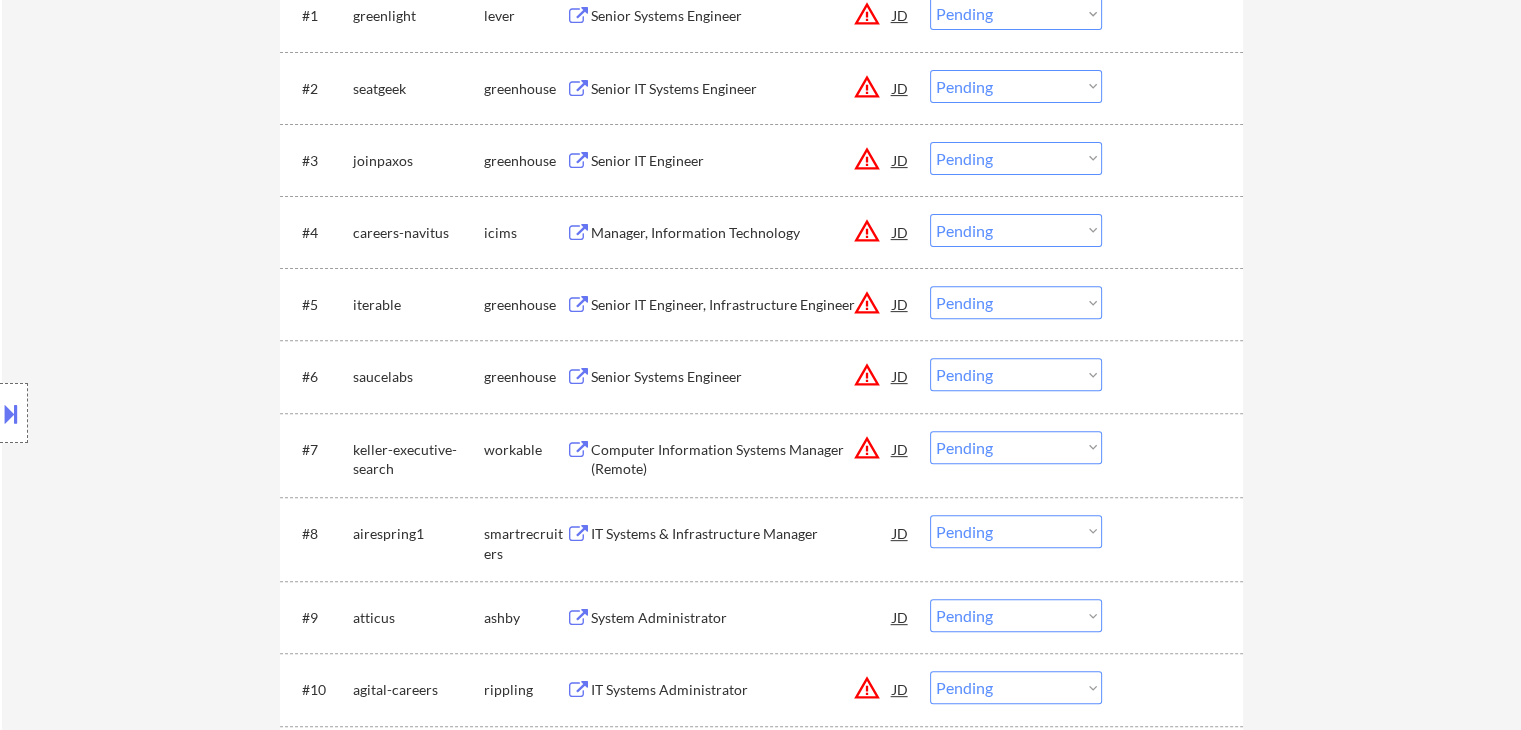 click on "Location Inclusions: remote" at bounding box center [179, 413] 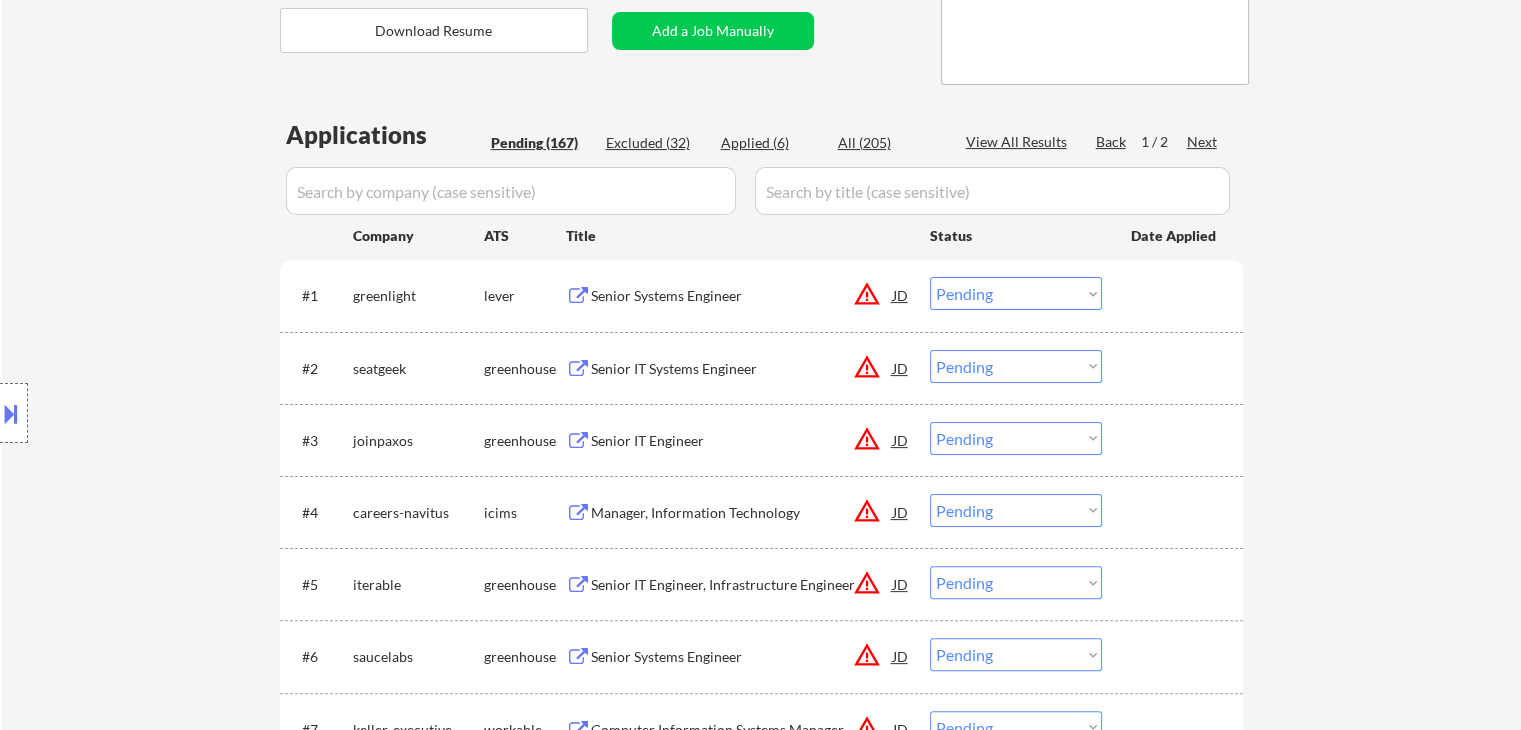 scroll, scrollTop: 480, scrollLeft: 0, axis: vertical 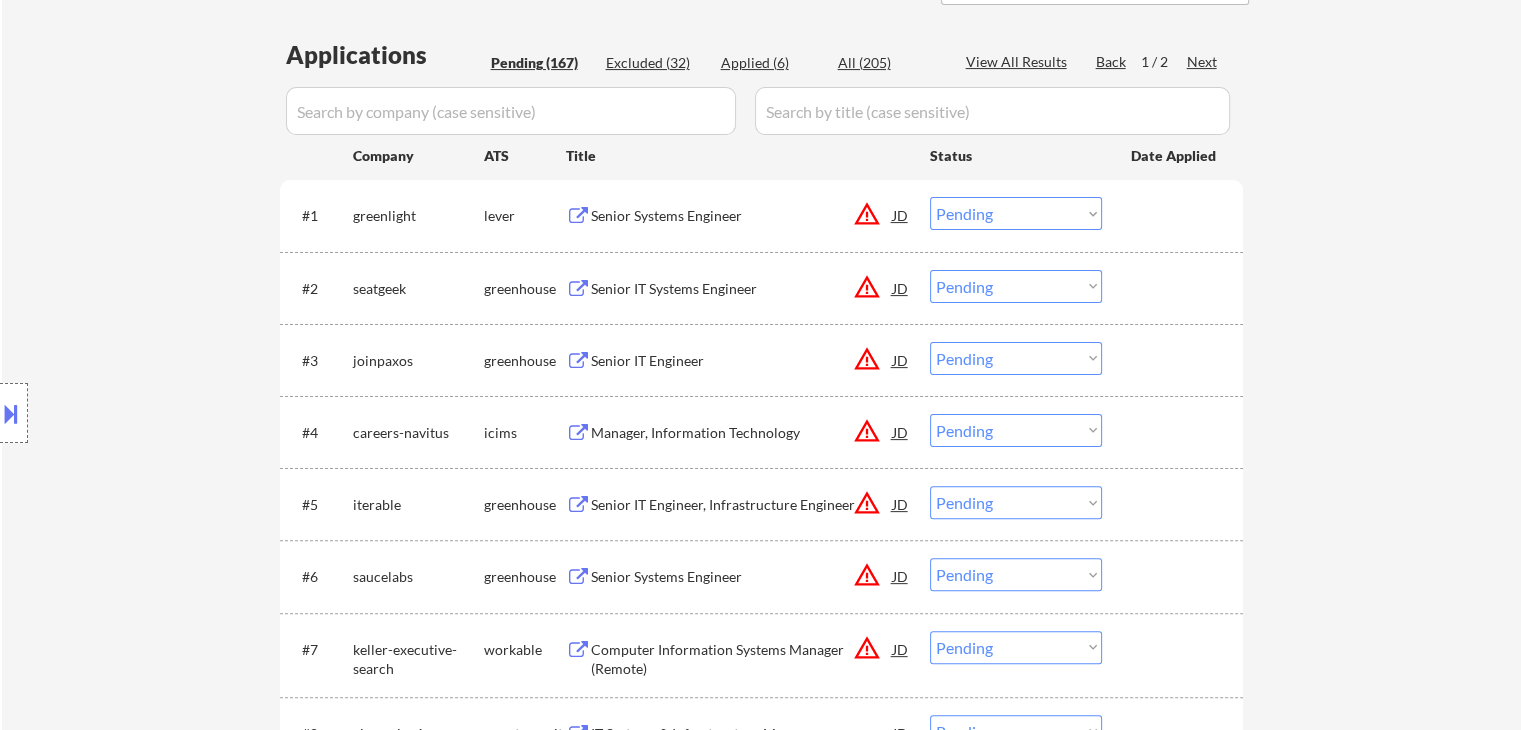 click on "Choose an option... Pending Applied Excluded (Questions) Excluded (Expired) Excluded (Location) Excluded (Bad Match) Excluded (Blocklist) Excluded (Salary) Excluded (Other)" at bounding box center (1016, 430) 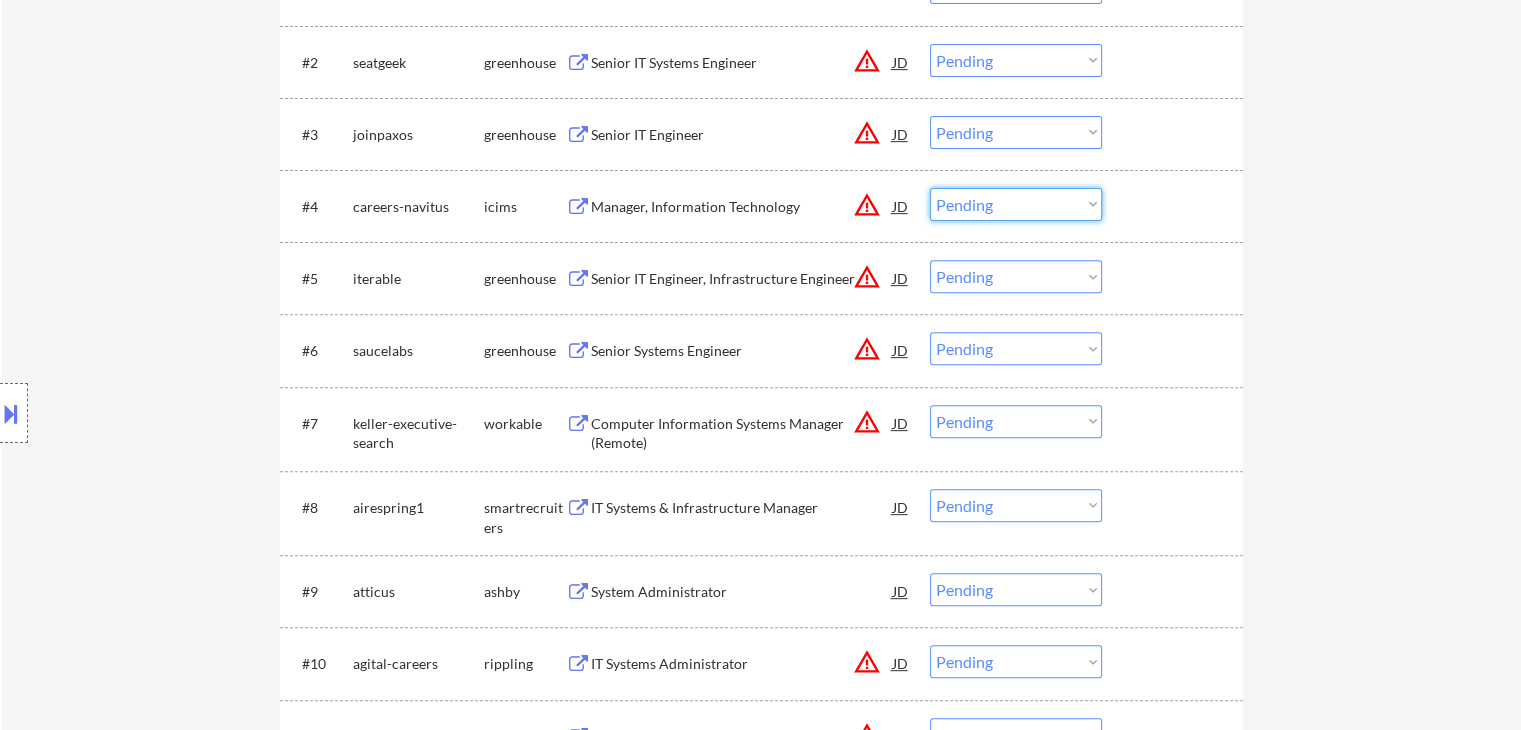 scroll, scrollTop: 780, scrollLeft: 0, axis: vertical 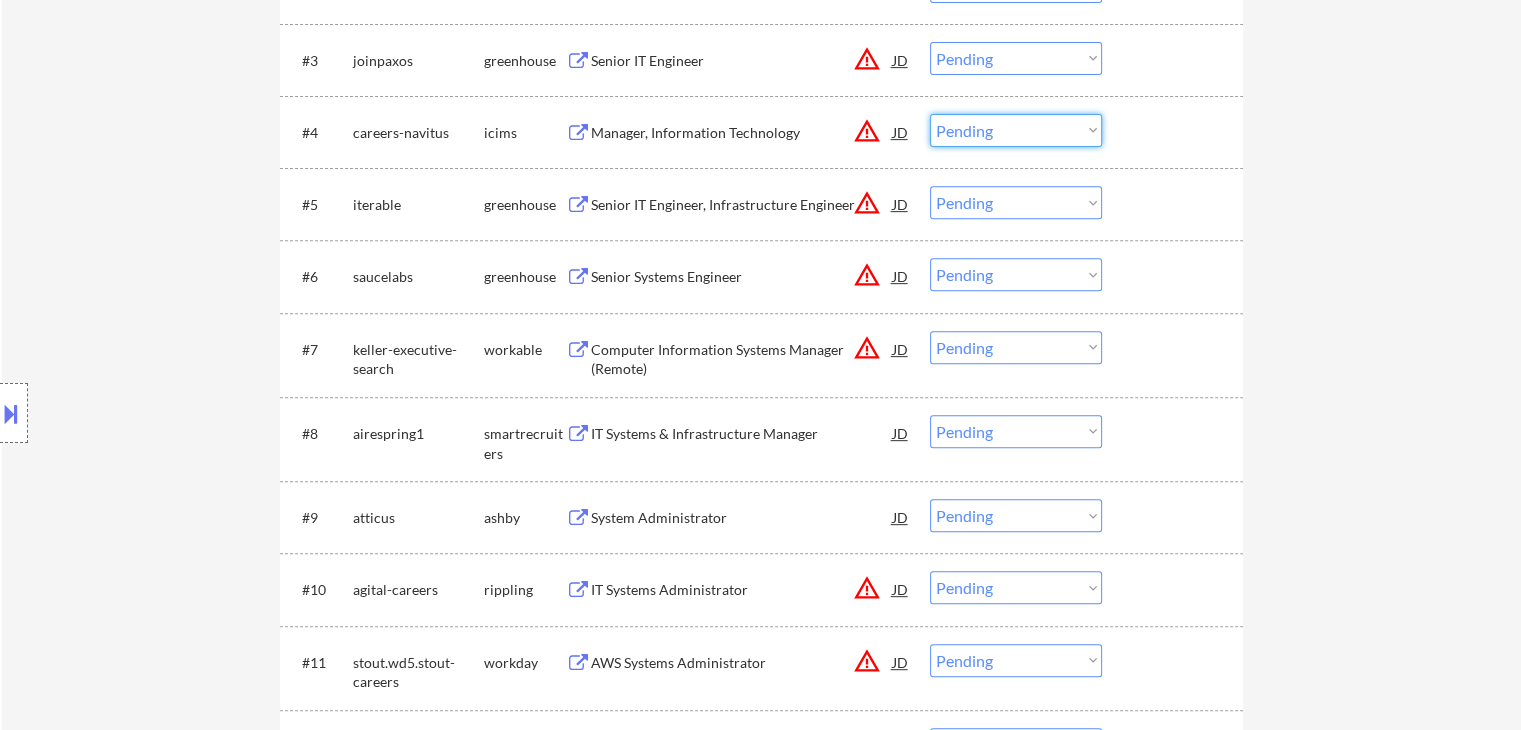 drag, startPoint x: 980, startPoint y: 133, endPoint x: 928, endPoint y: 121, distance: 53.366657 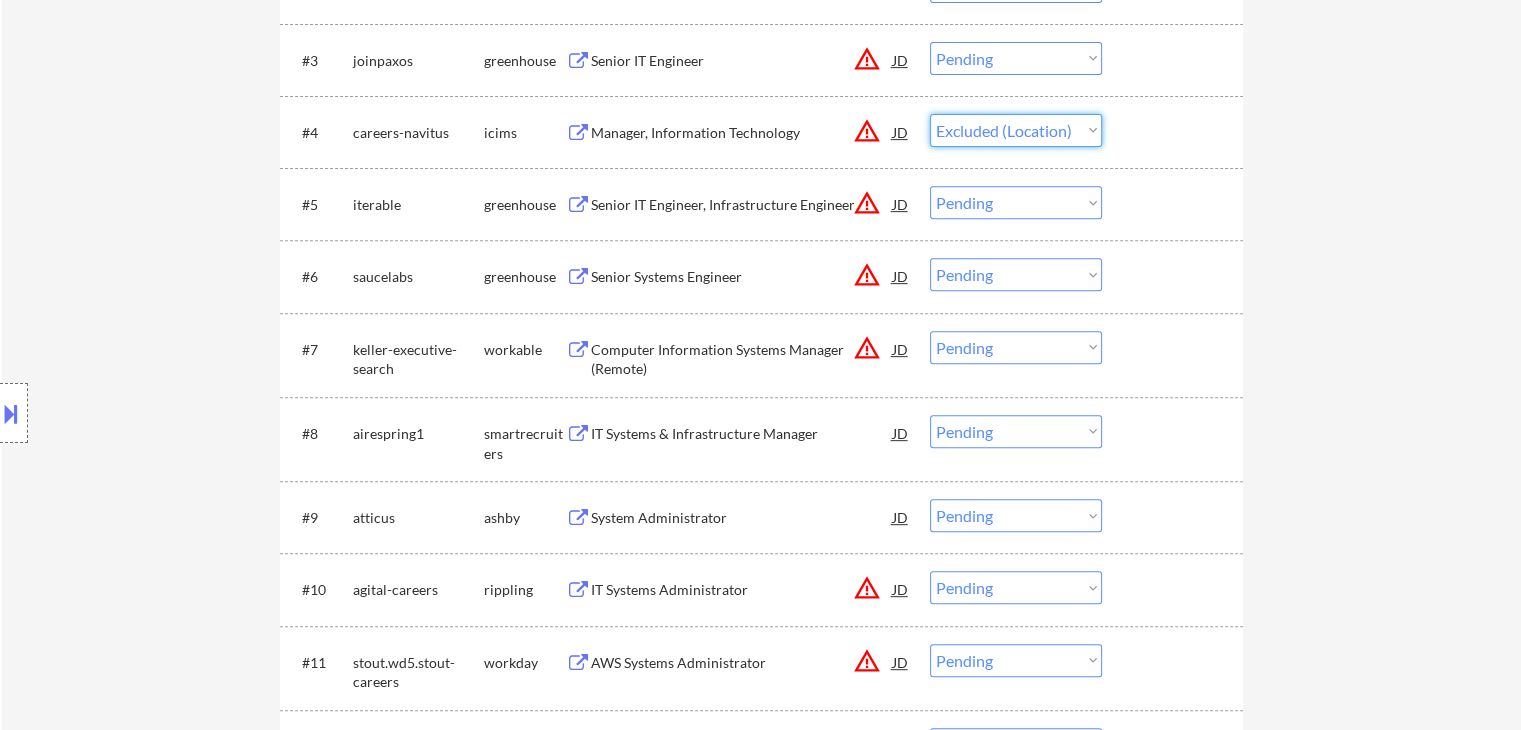 click on "Choose an option... Pending Applied Excluded (Questions) Excluded (Expired) Excluded (Location) Excluded (Bad Match) Excluded (Blocklist) Excluded (Salary) Excluded (Other)" at bounding box center (1016, 130) 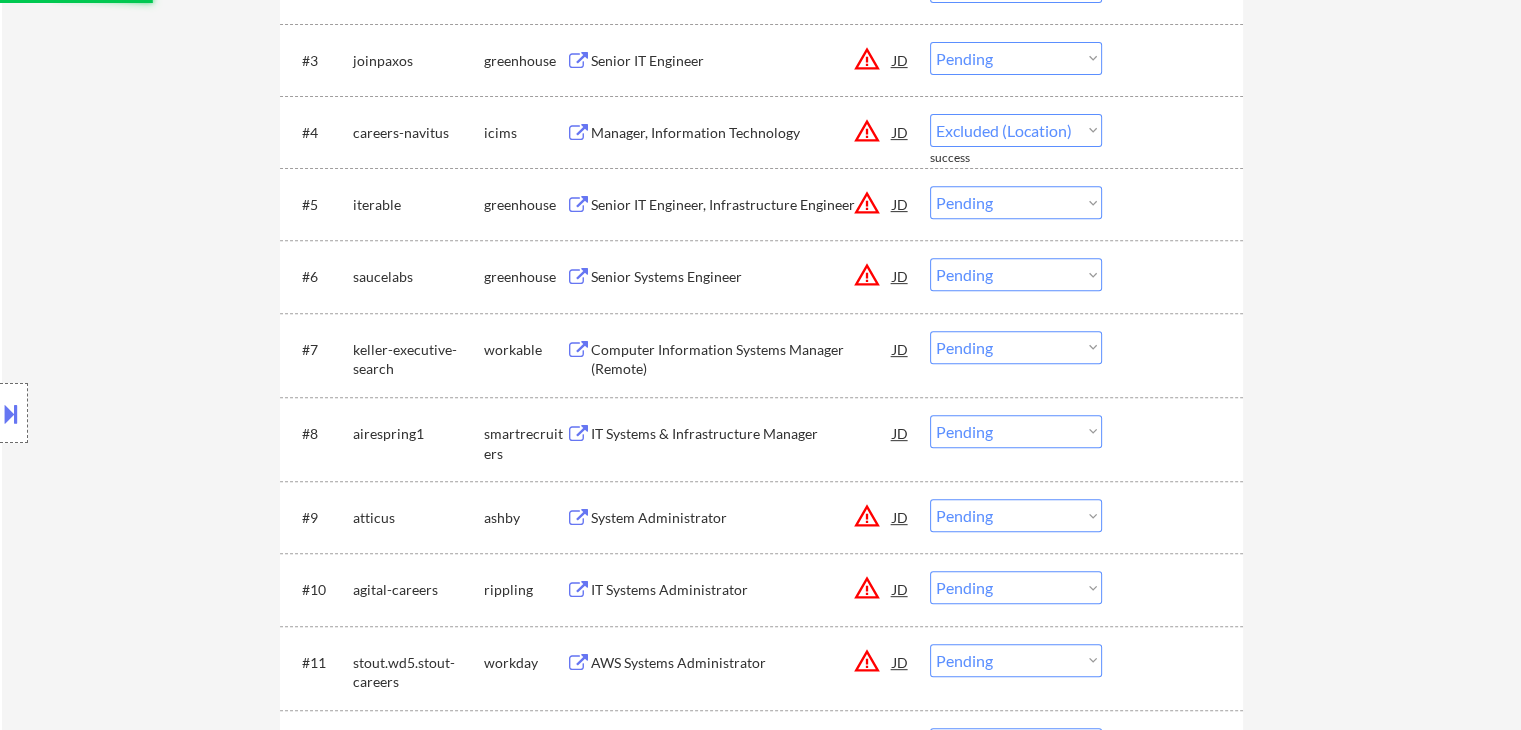 select on ""pending"" 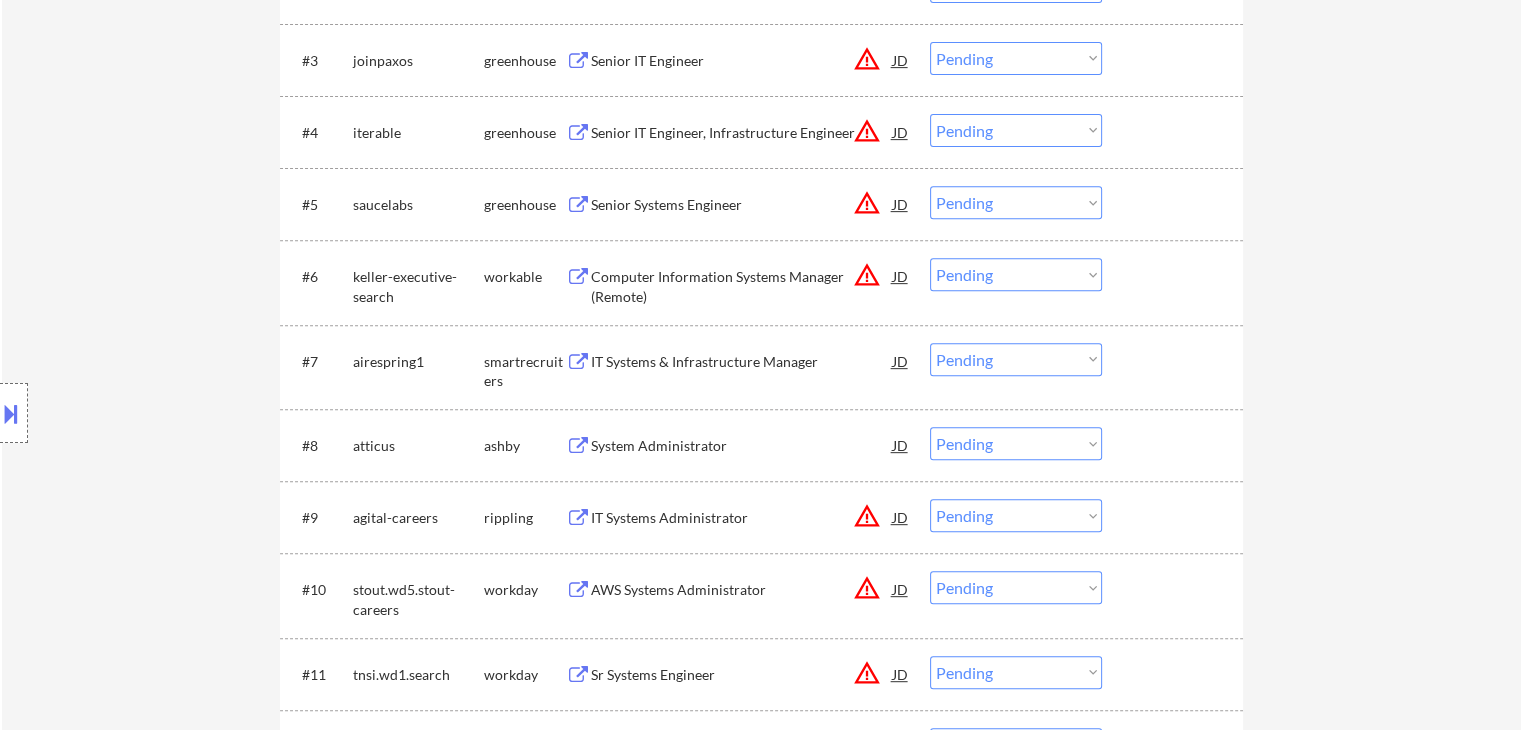 click on "Location Inclusions: remote" at bounding box center (179, 413) 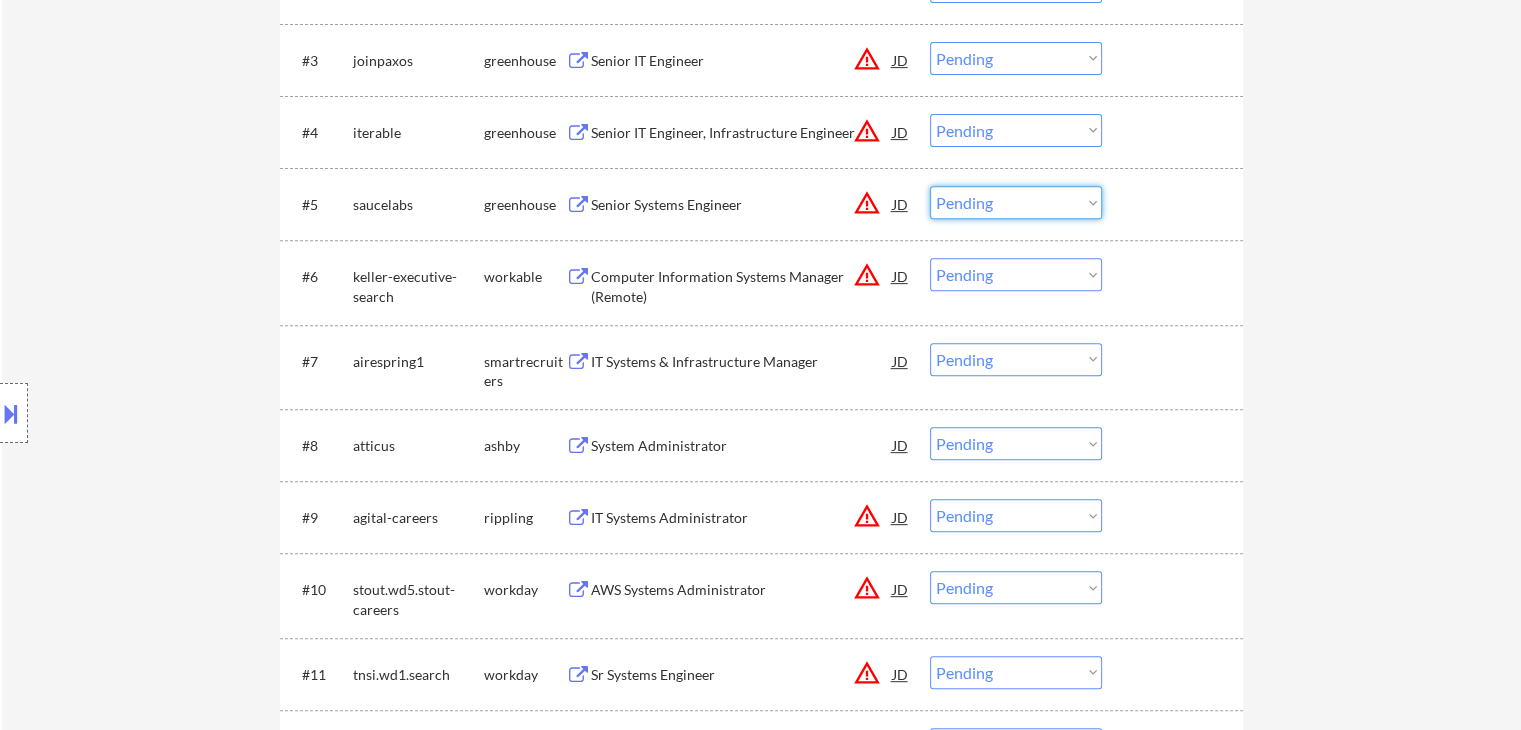 drag, startPoint x: 1009, startPoint y: 200, endPoint x: 991, endPoint y: 205, distance: 18.681541 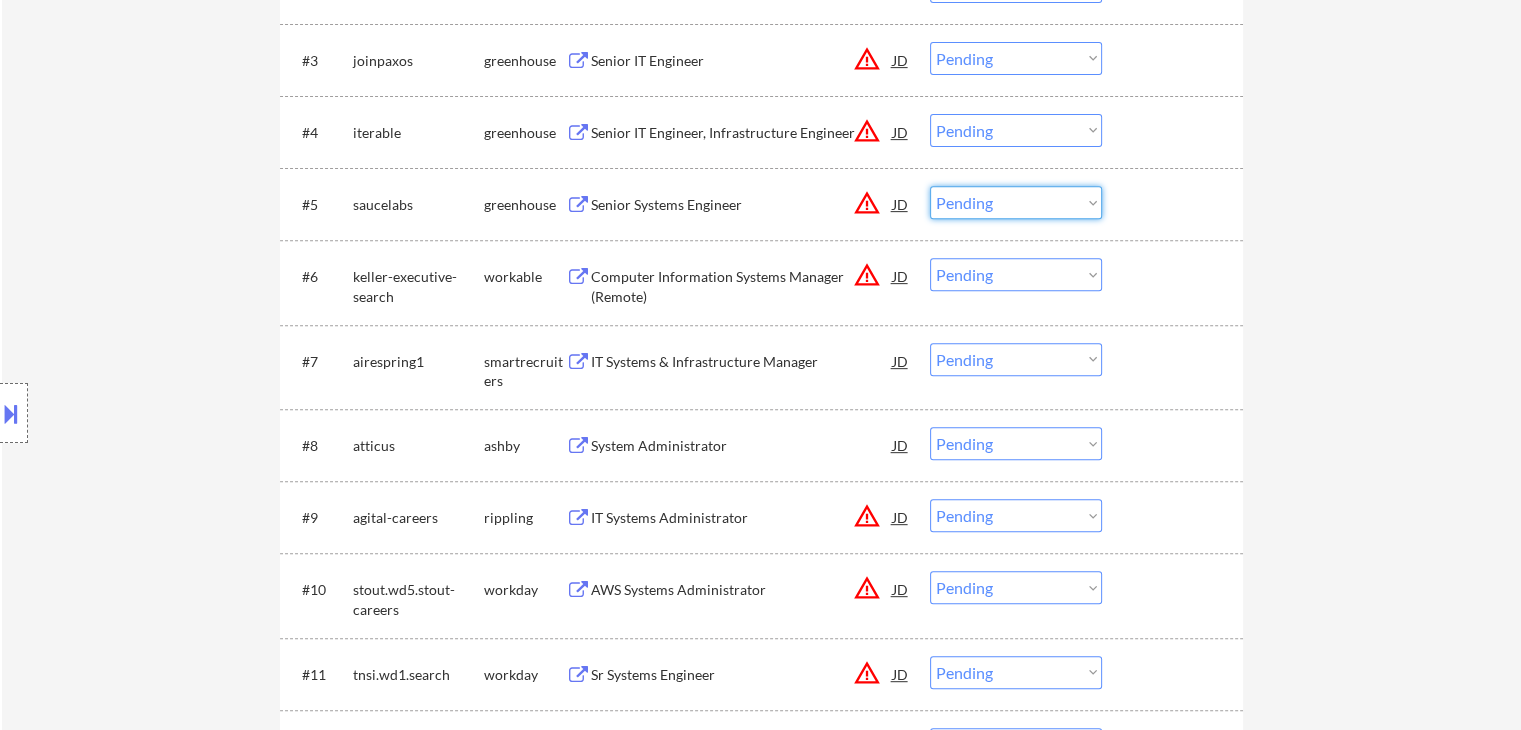 click on "Choose an option... Pending Applied Excluded (Questions) Excluded (Expired) Excluded (Location) Excluded (Bad Match) Excluded (Blocklist) Excluded (Salary) Excluded (Other)" at bounding box center (1016, 202) 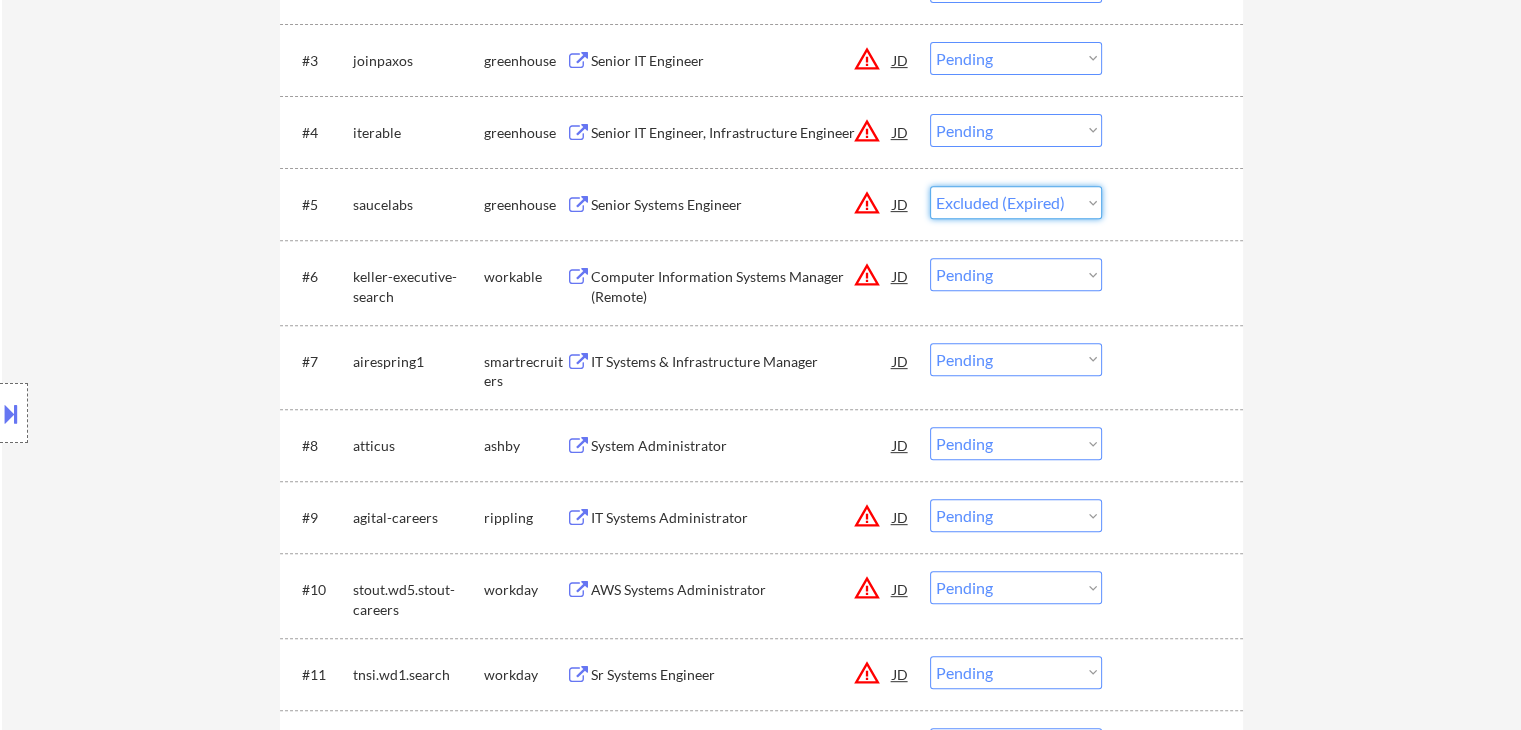 click on "Choose an option... Pending Applied Excluded (Questions) Excluded (Expired) Excluded (Location) Excluded (Bad Match) Excluded (Blocklist) Excluded (Salary) Excluded (Other)" at bounding box center [1016, 202] 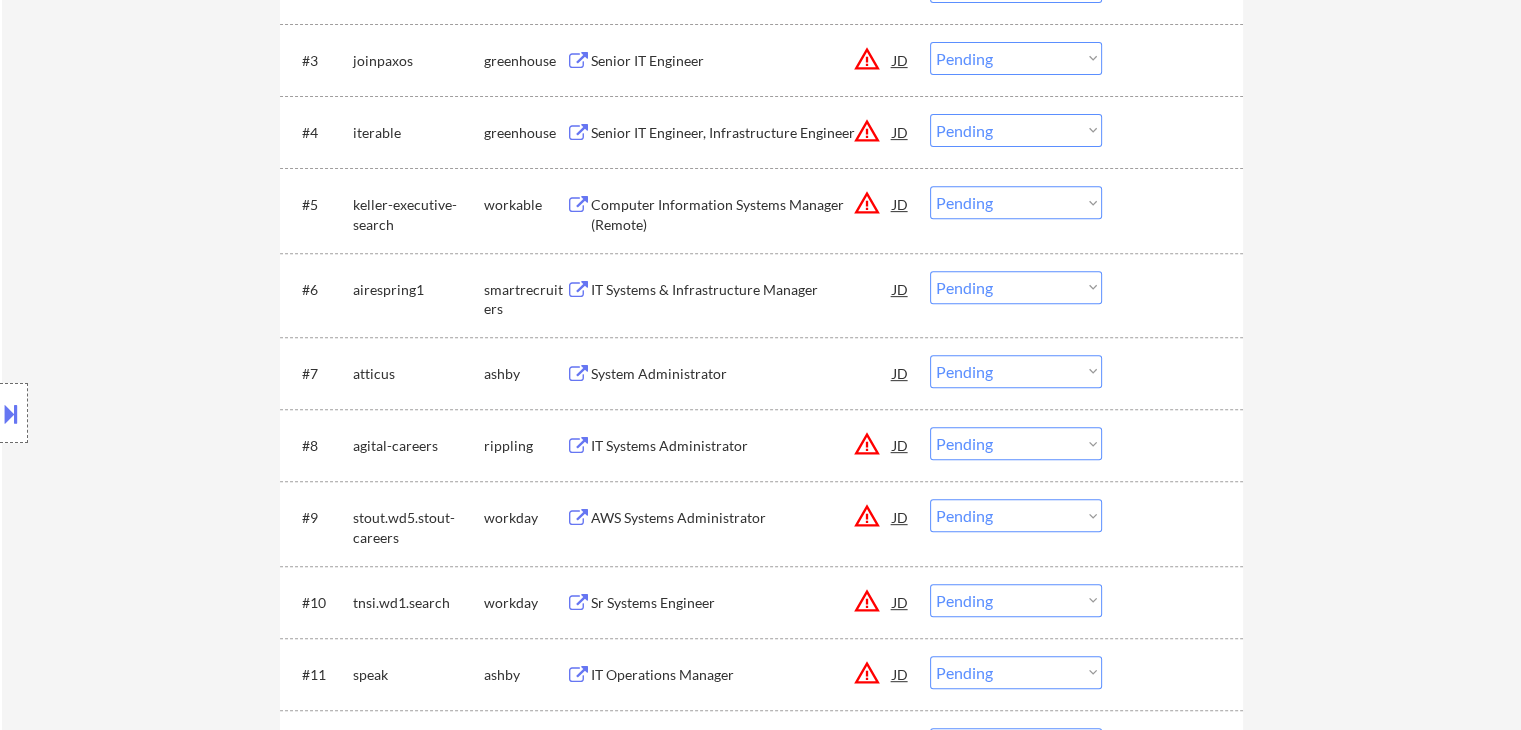 click on "Location Inclusions: remote" at bounding box center [179, 413] 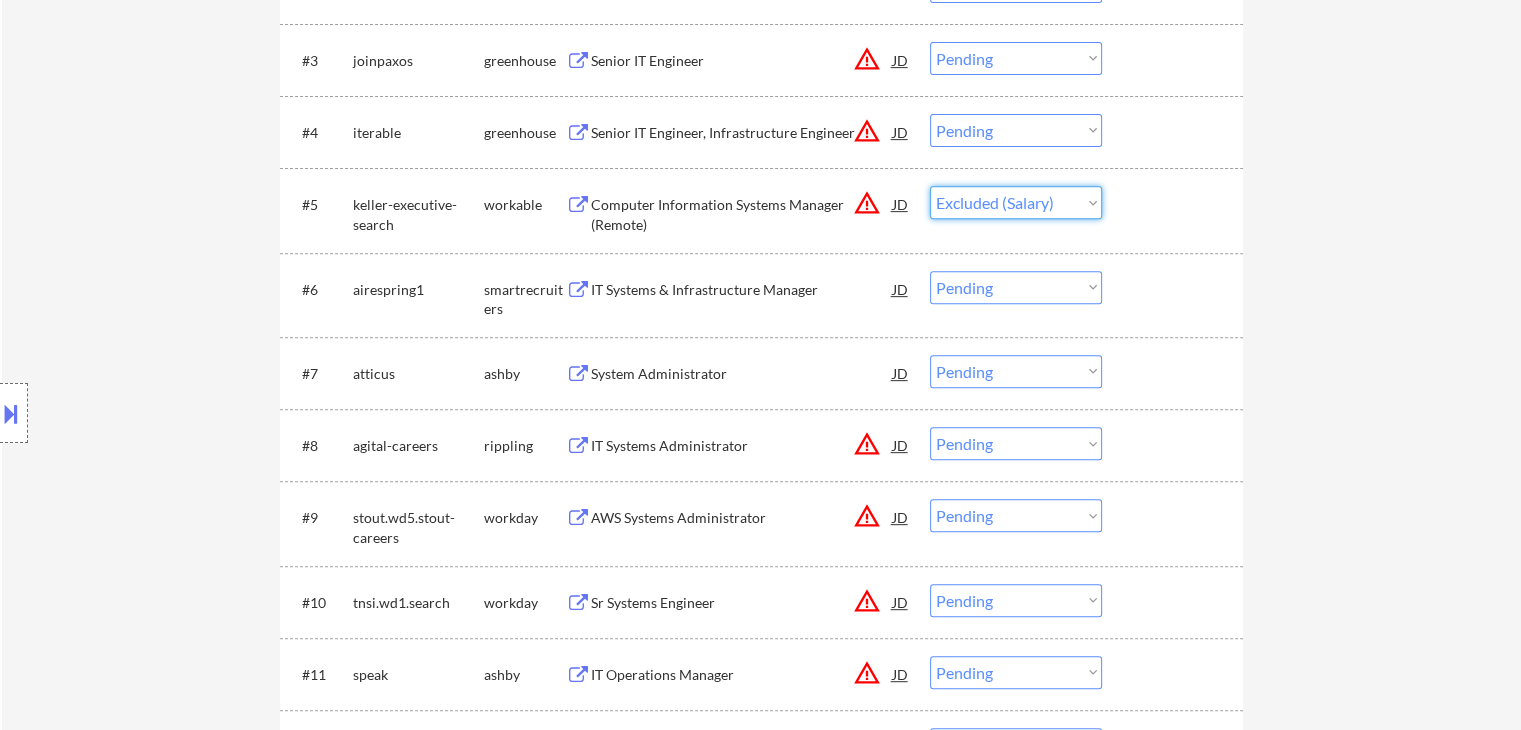 click on "Choose an option... Pending Applied Excluded (Questions) Excluded (Expired) Excluded (Location) Excluded (Bad Match) Excluded (Blocklist) Excluded (Salary) Excluded (Other)" at bounding box center [1016, 202] 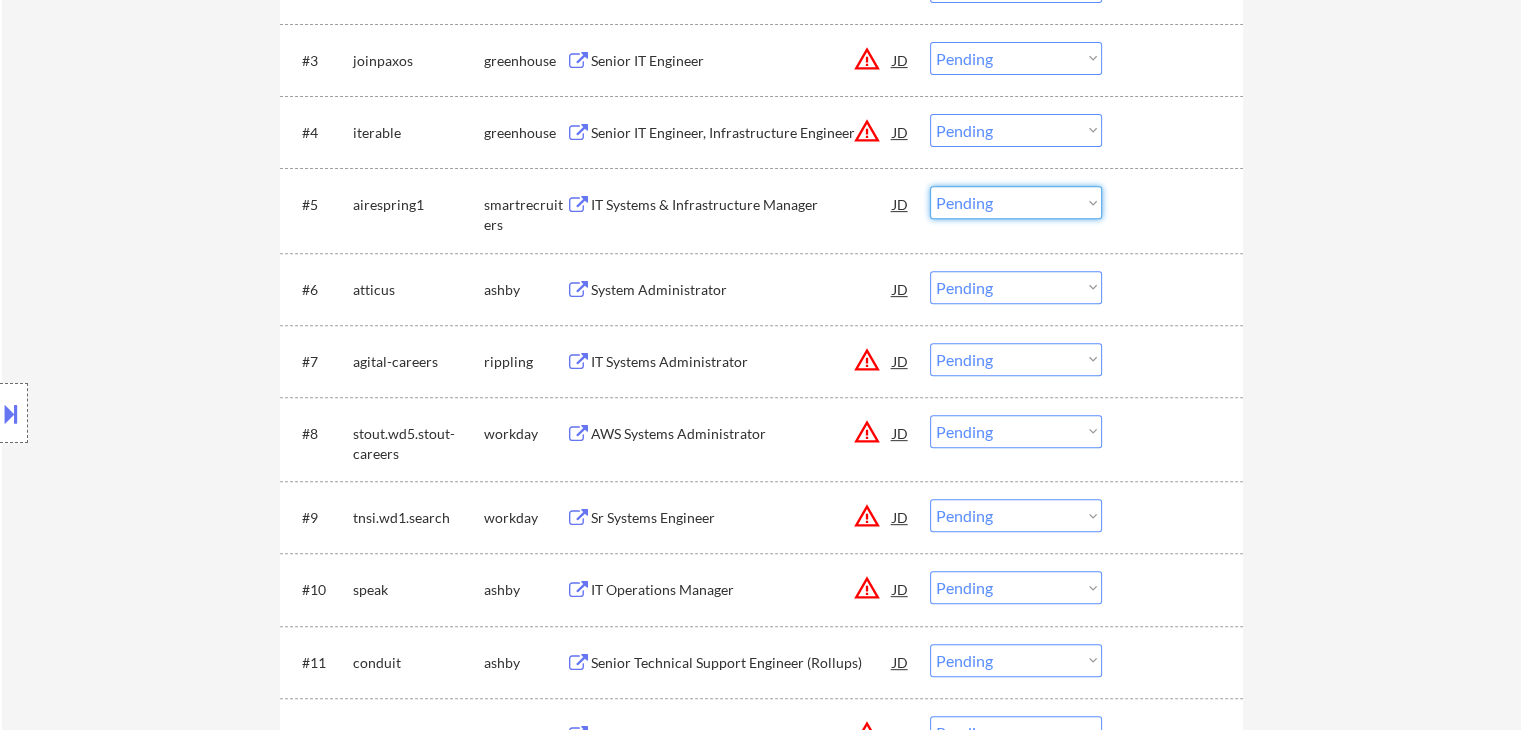 click on "Choose an option... Pending Applied Excluded (Questions) Excluded (Expired) Excluded (Location) Excluded (Bad Match) Excluded (Blocklist) Excluded (Salary) Excluded (Other)" at bounding box center (1016, 202) 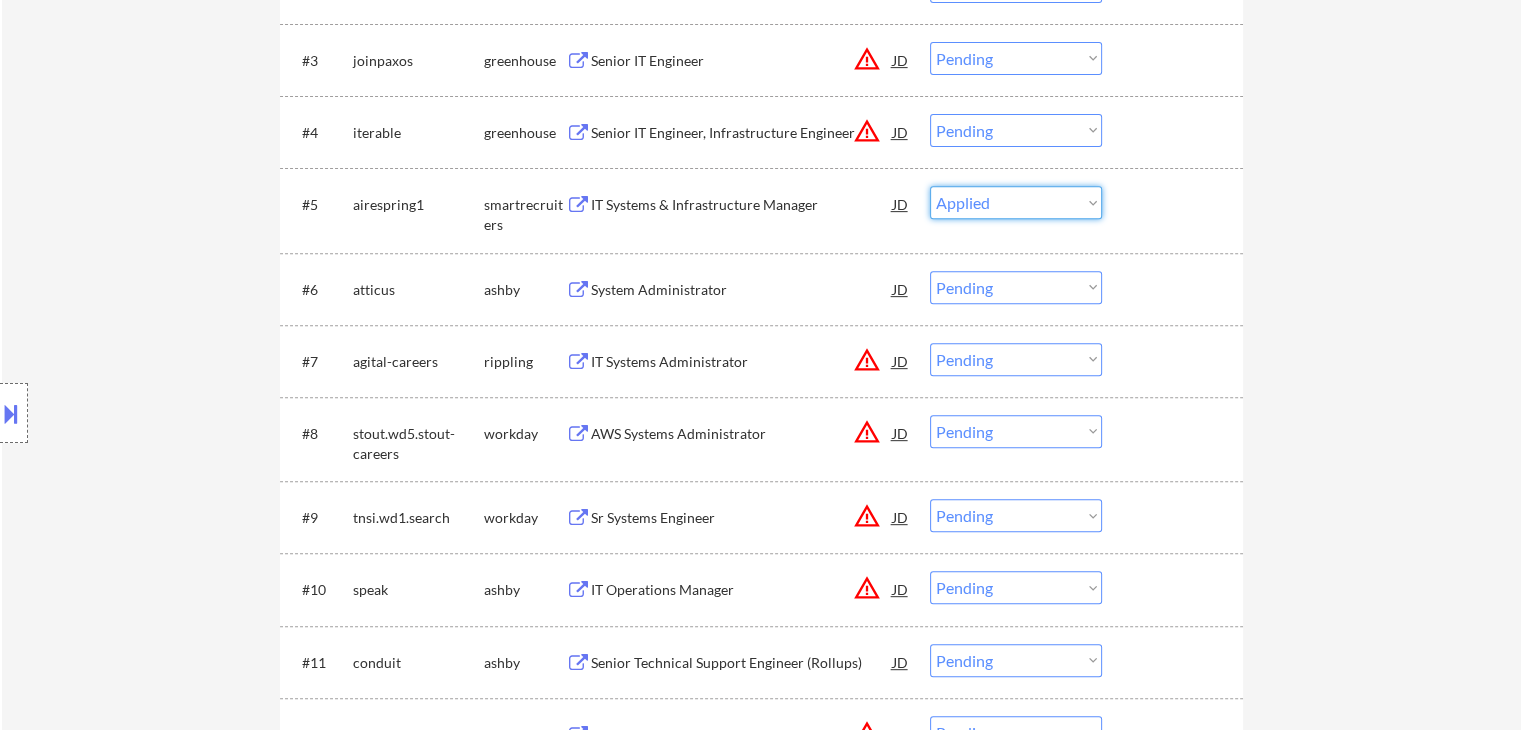 click on "Choose an option... Pending Applied Excluded (Questions) Excluded (Expired) Excluded (Location) Excluded (Bad Match) Excluded (Blocklist) Excluded (Salary) Excluded (Other)" at bounding box center (1016, 202) 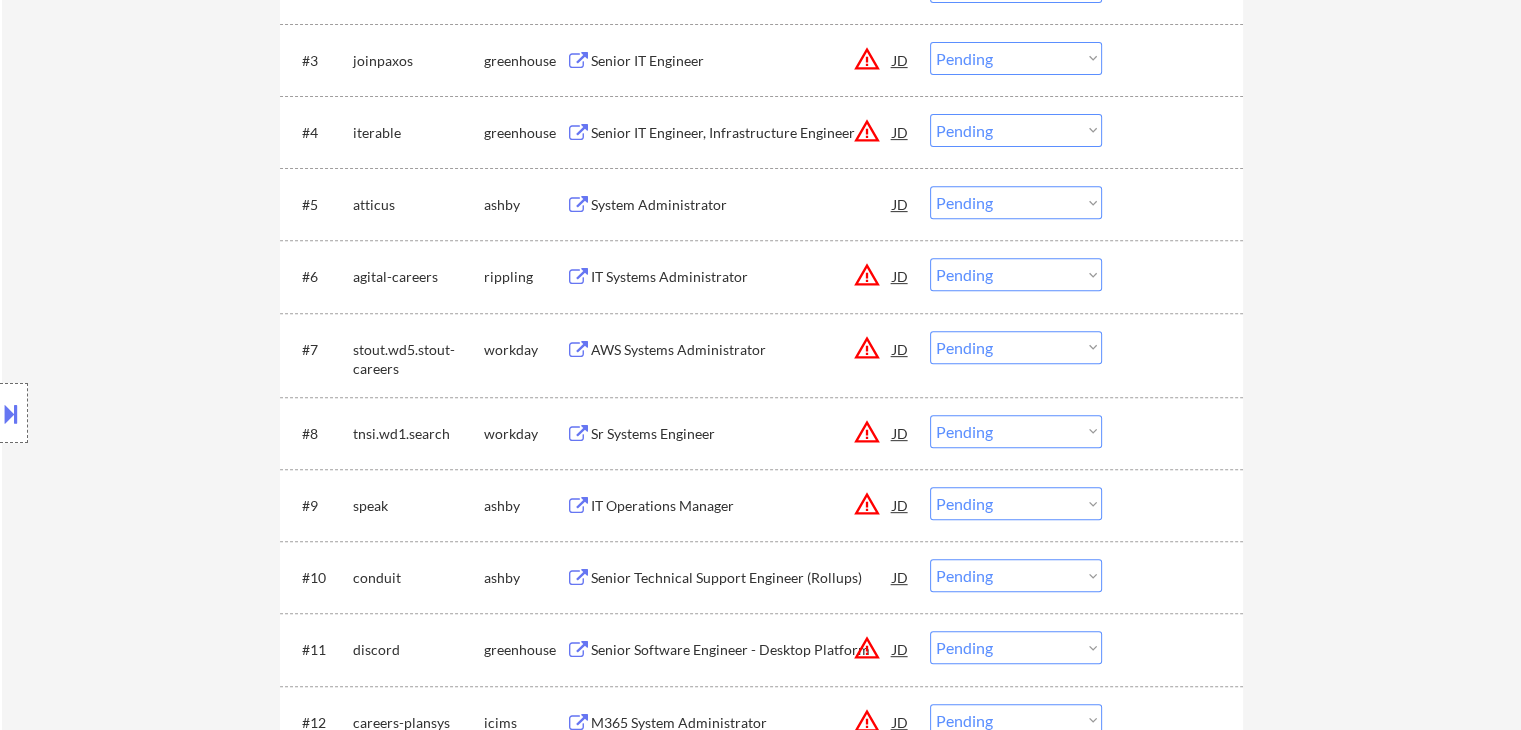 click on "Choose an option... Pending Applied Excluded (Questions) Excluded (Expired) Excluded (Location) Excluded (Bad Match) Excluded (Blocklist) Excluded (Salary) Excluded (Other)" at bounding box center [1016, 202] 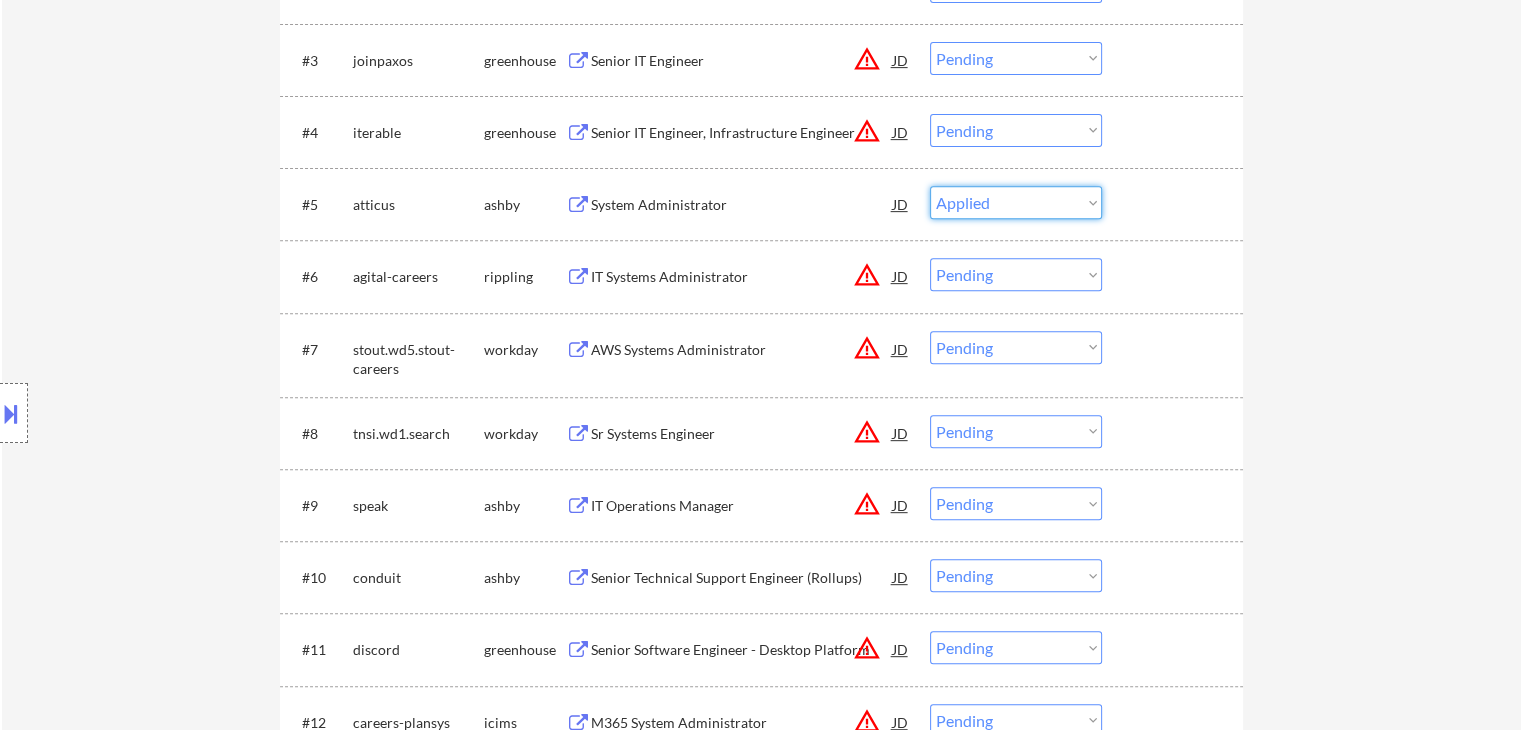 click on "Choose an option... Pending Applied Excluded (Questions) Excluded (Expired) Excluded (Location) Excluded (Bad Match) Excluded (Blocklist) Excluded (Salary) Excluded (Other)" at bounding box center [1016, 202] 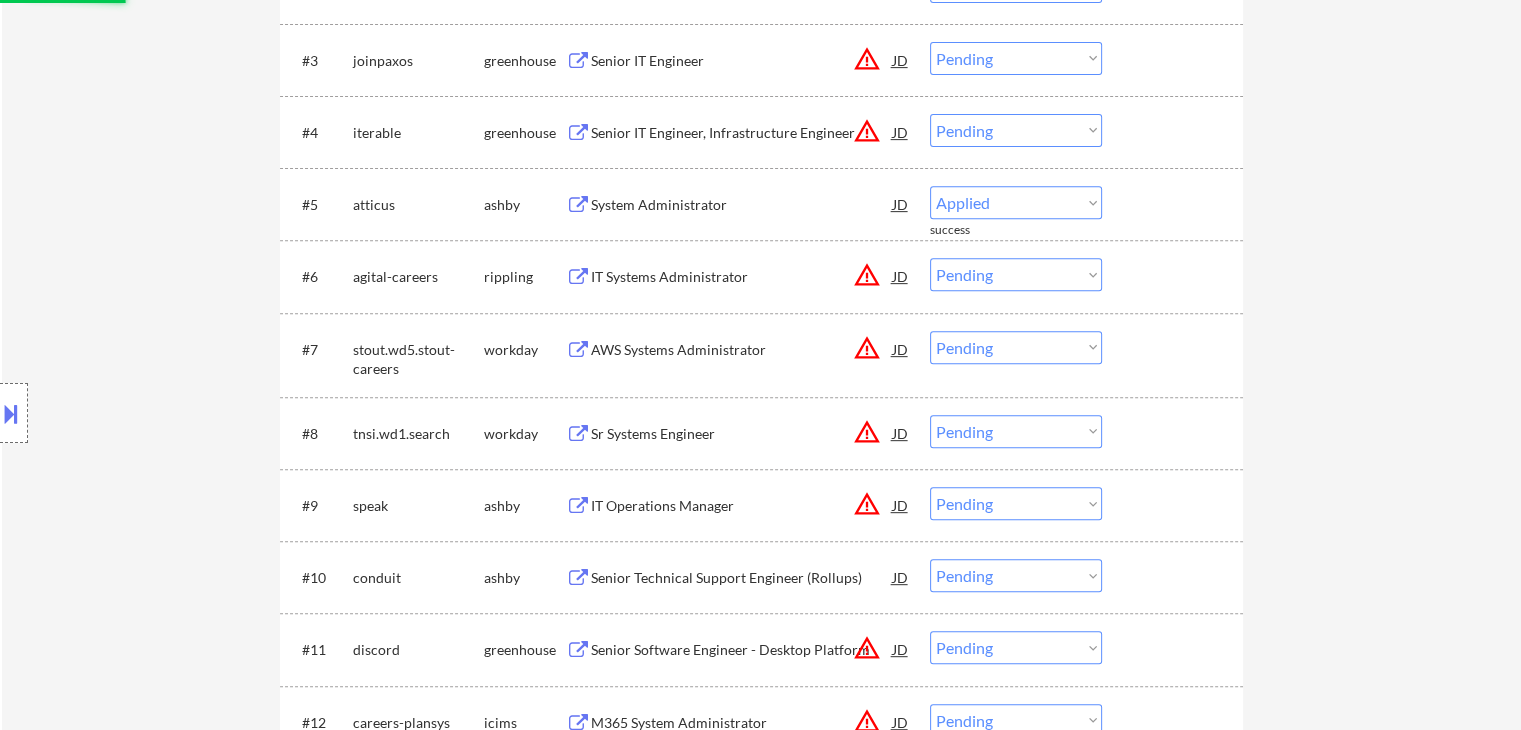 select on ""pending"" 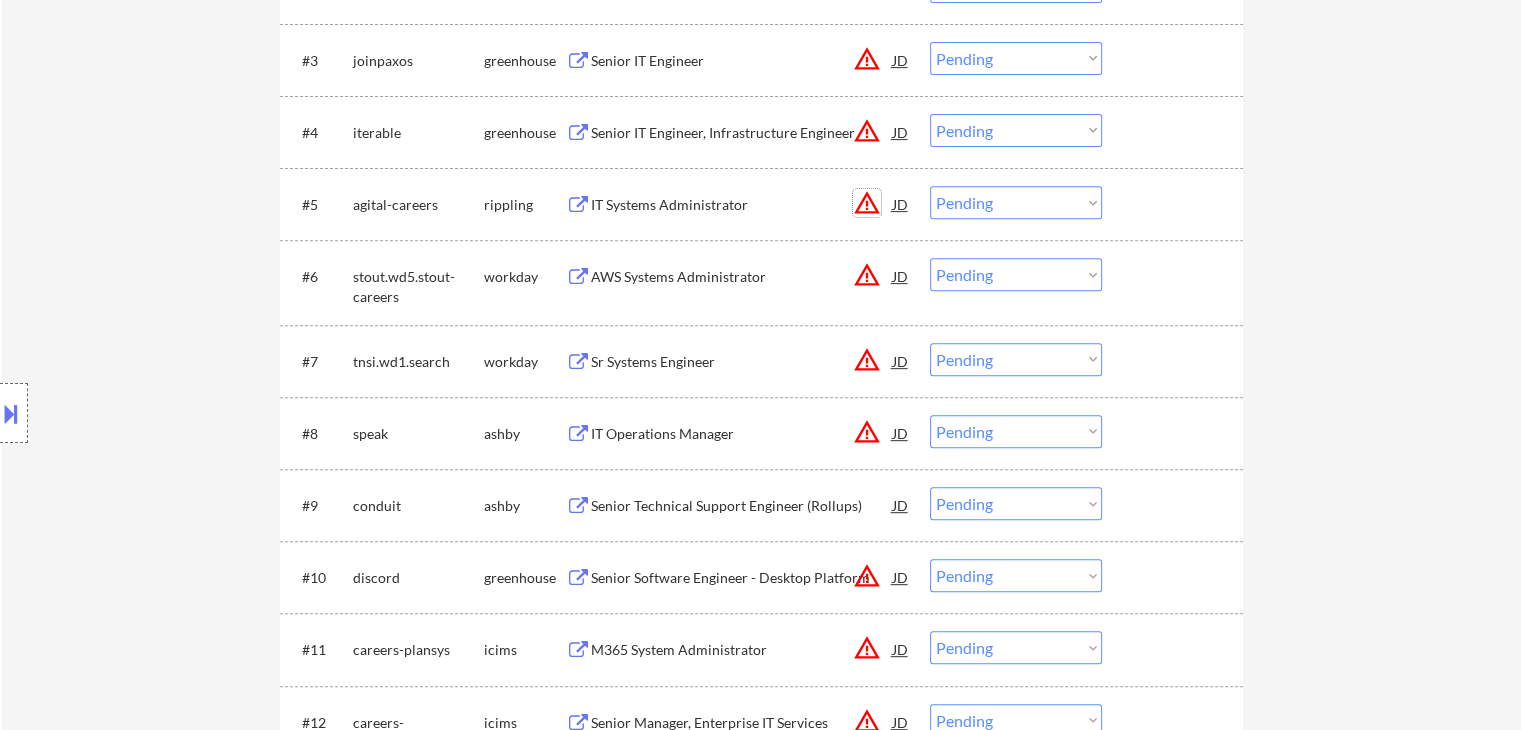 click on "warning_amber" at bounding box center (867, 203) 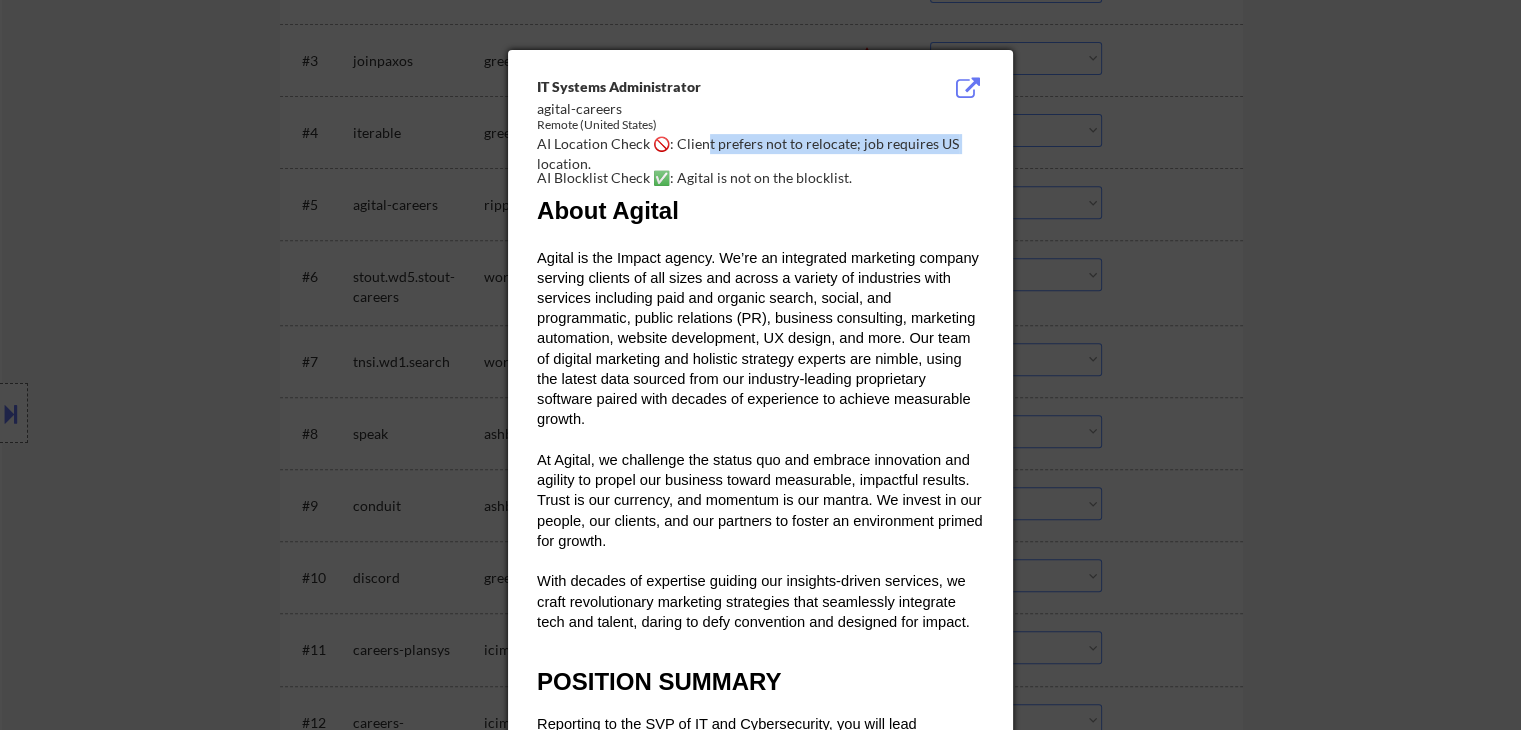 drag, startPoint x: 960, startPoint y: 145, endPoint x: 706, endPoint y: 145, distance: 254 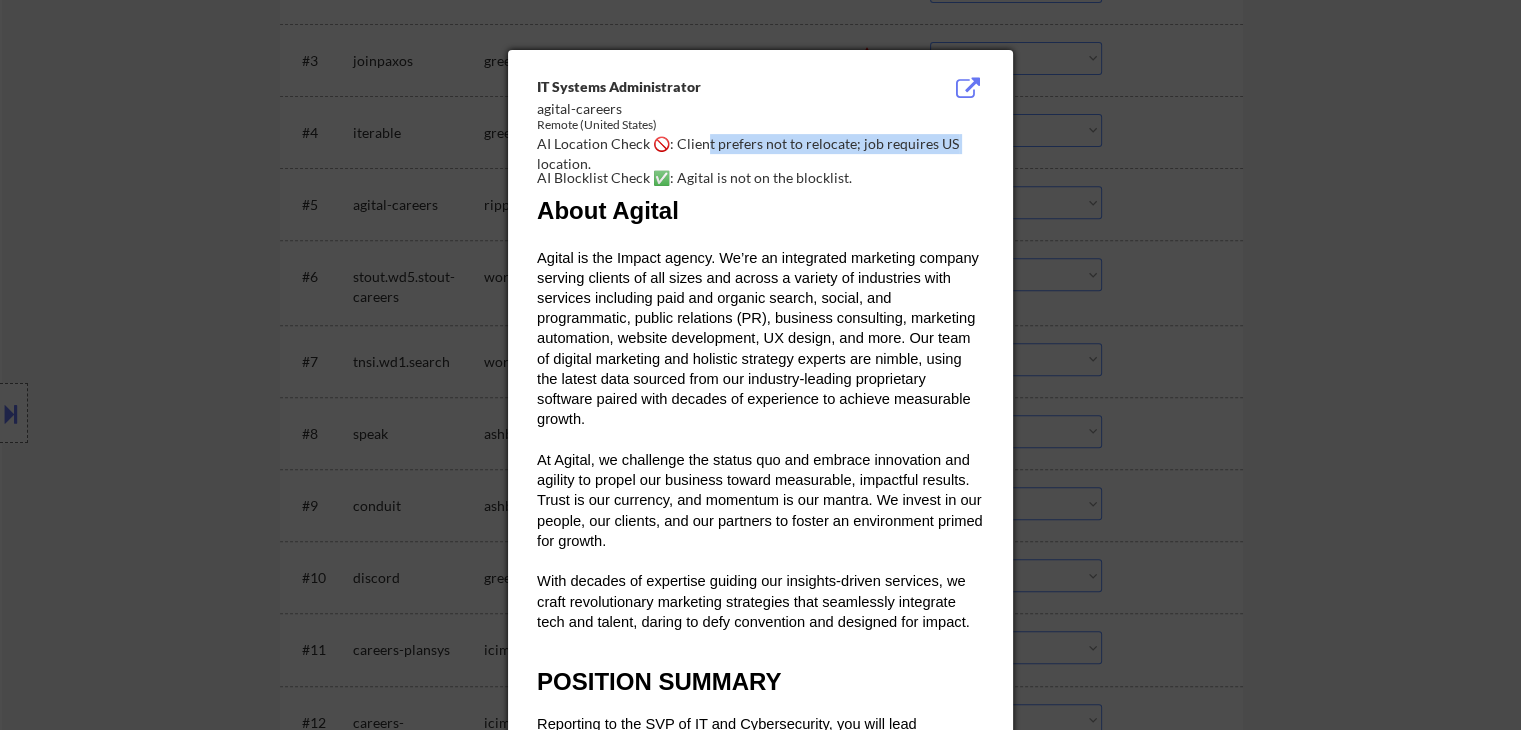 click on "AI Location Check 🚫: Client prefers not to relocate; job requires [COUNTRY] location." at bounding box center (764, 153) 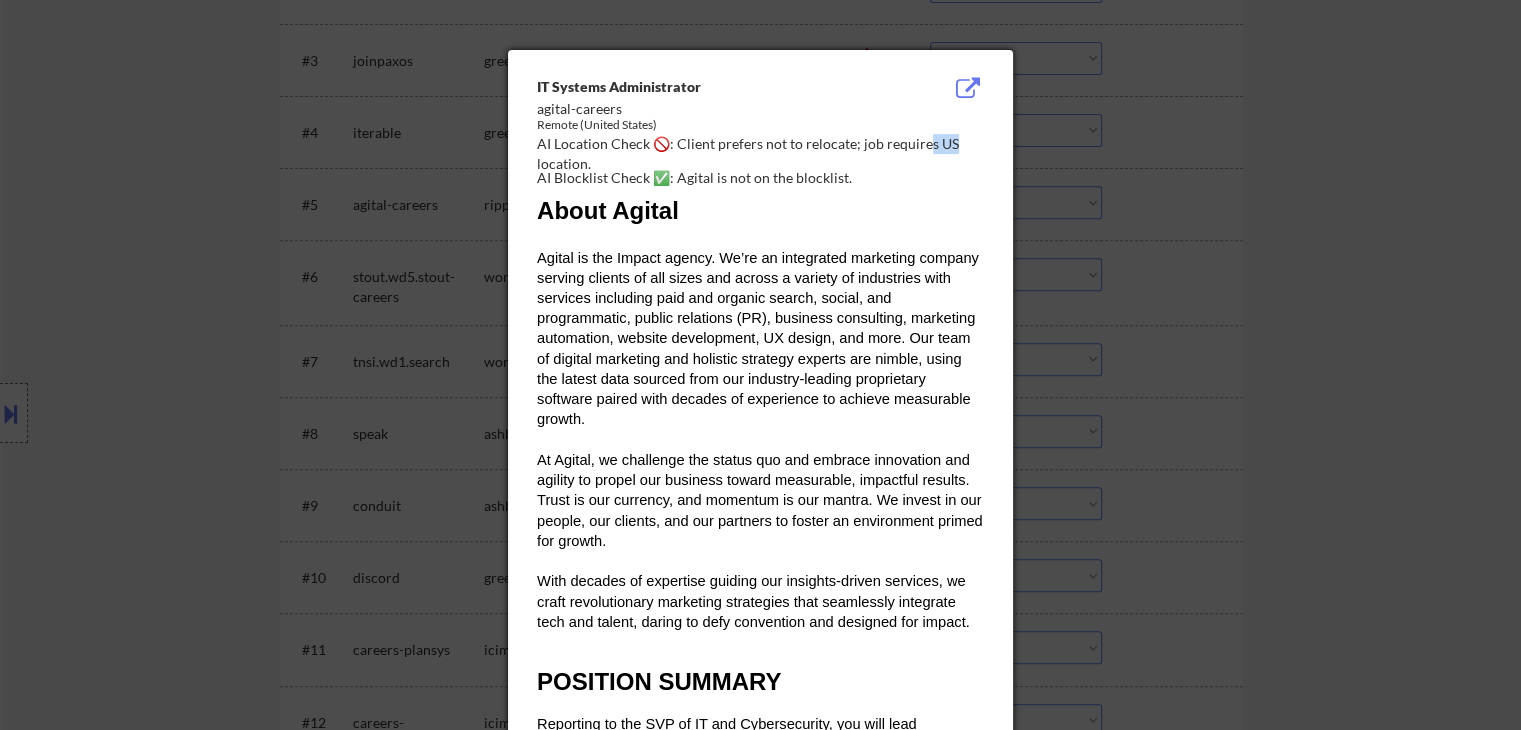 drag, startPoint x: 952, startPoint y: 141, endPoint x: 922, endPoint y: 148, distance: 30.805843 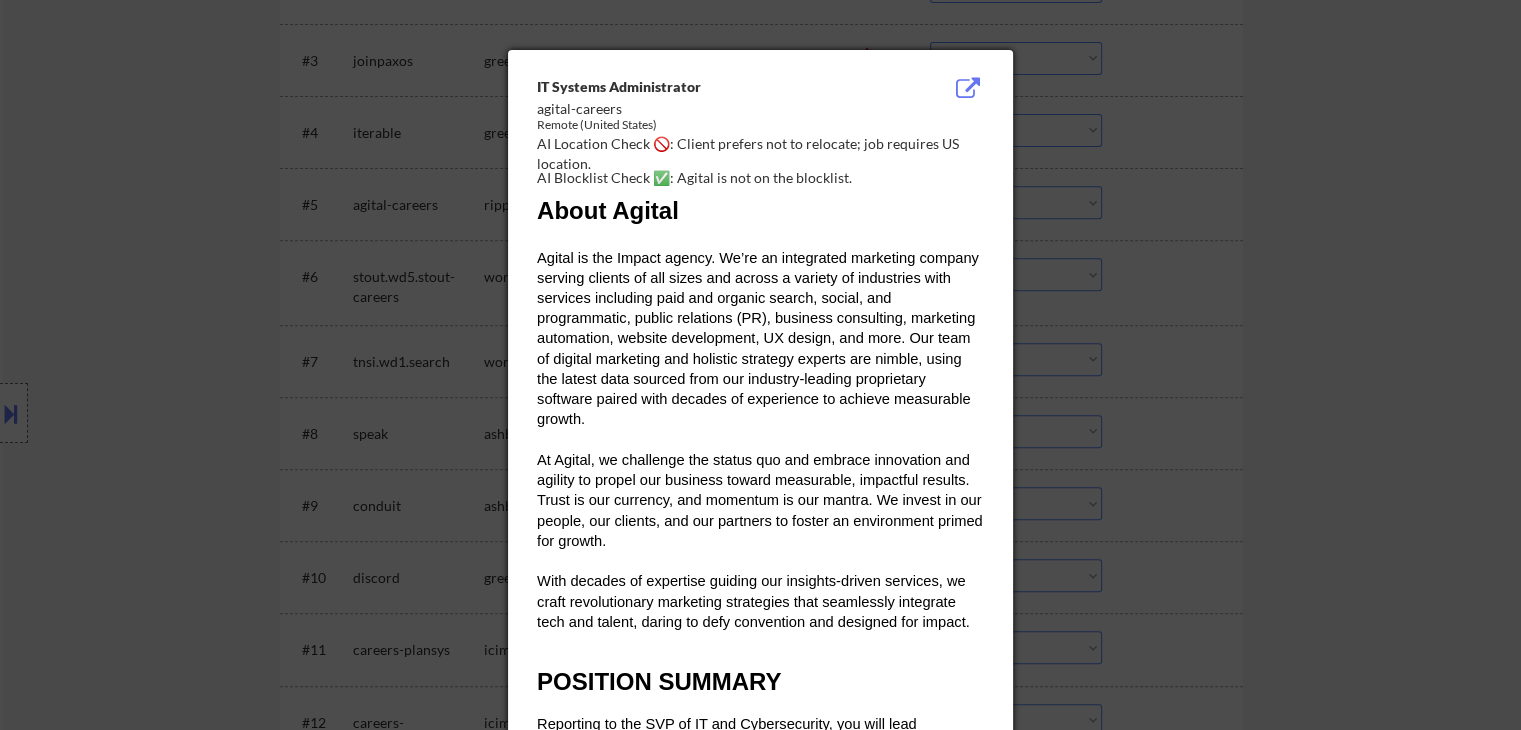 click at bounding box center [760, 365] 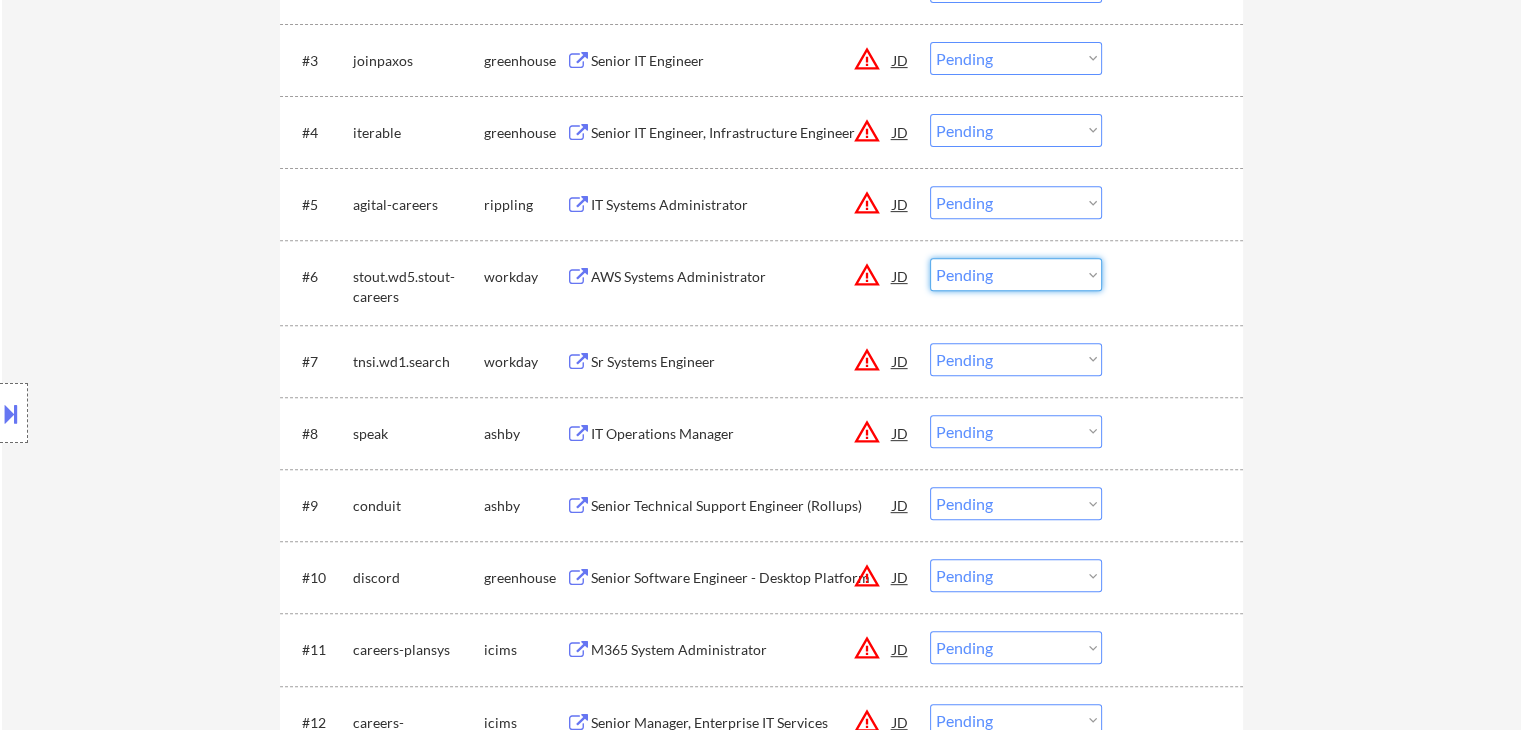 click on "Choose an option... Pending Applied Excluded (Questions) Excluded (Expired) Excluded (Location) Excluded (Bad Match) Excluded (Blocklist) Excluded (Salary) Excluded (Other)" at bounding box center [1016, 274] 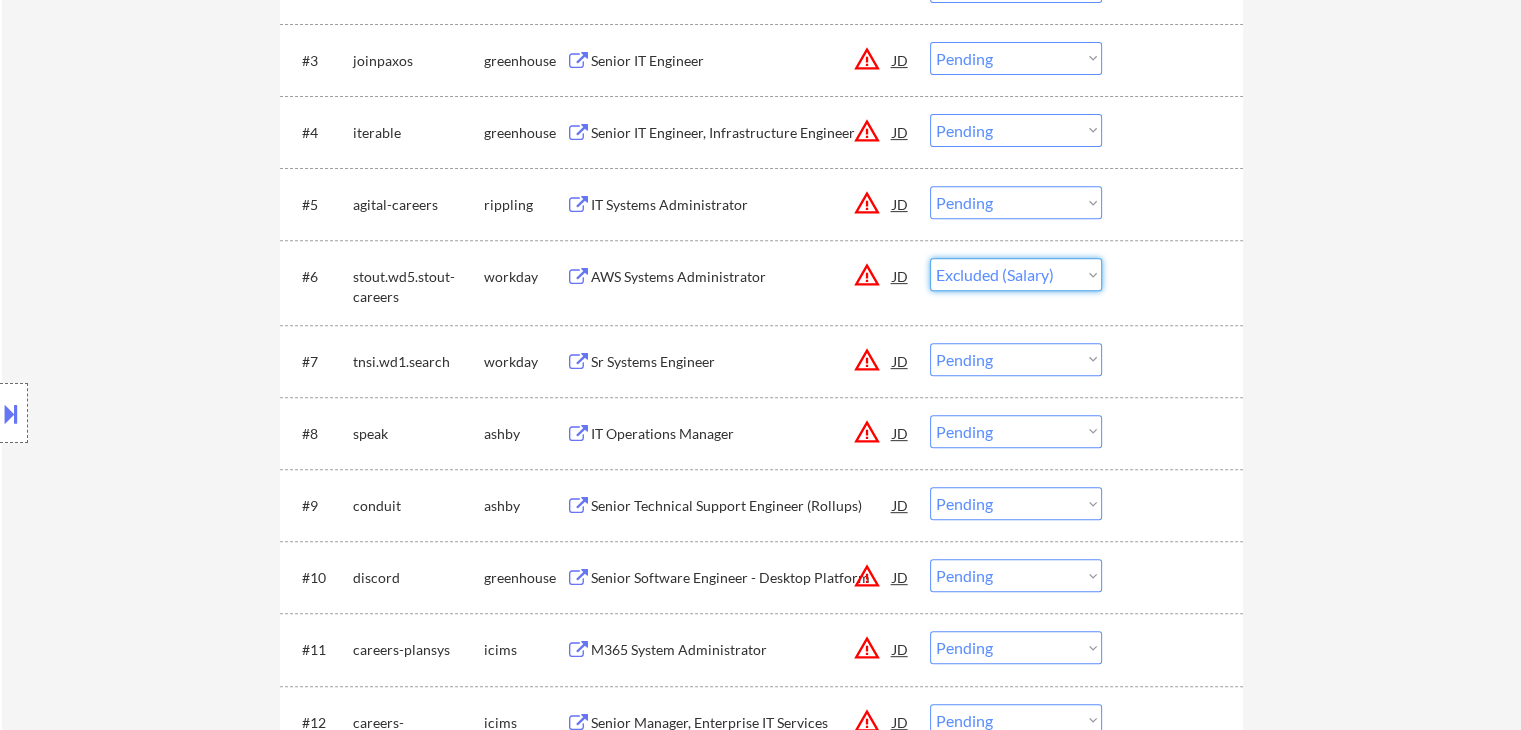 click on "Choose an option... Pending Applied Excluded (Questions) Excluded (Expired) Excluded (Location) Excluded (Bad Match) Excluded (Blocklist) Excluded (Salary) Excluded (Other)" at bounding box center (1016, 274) 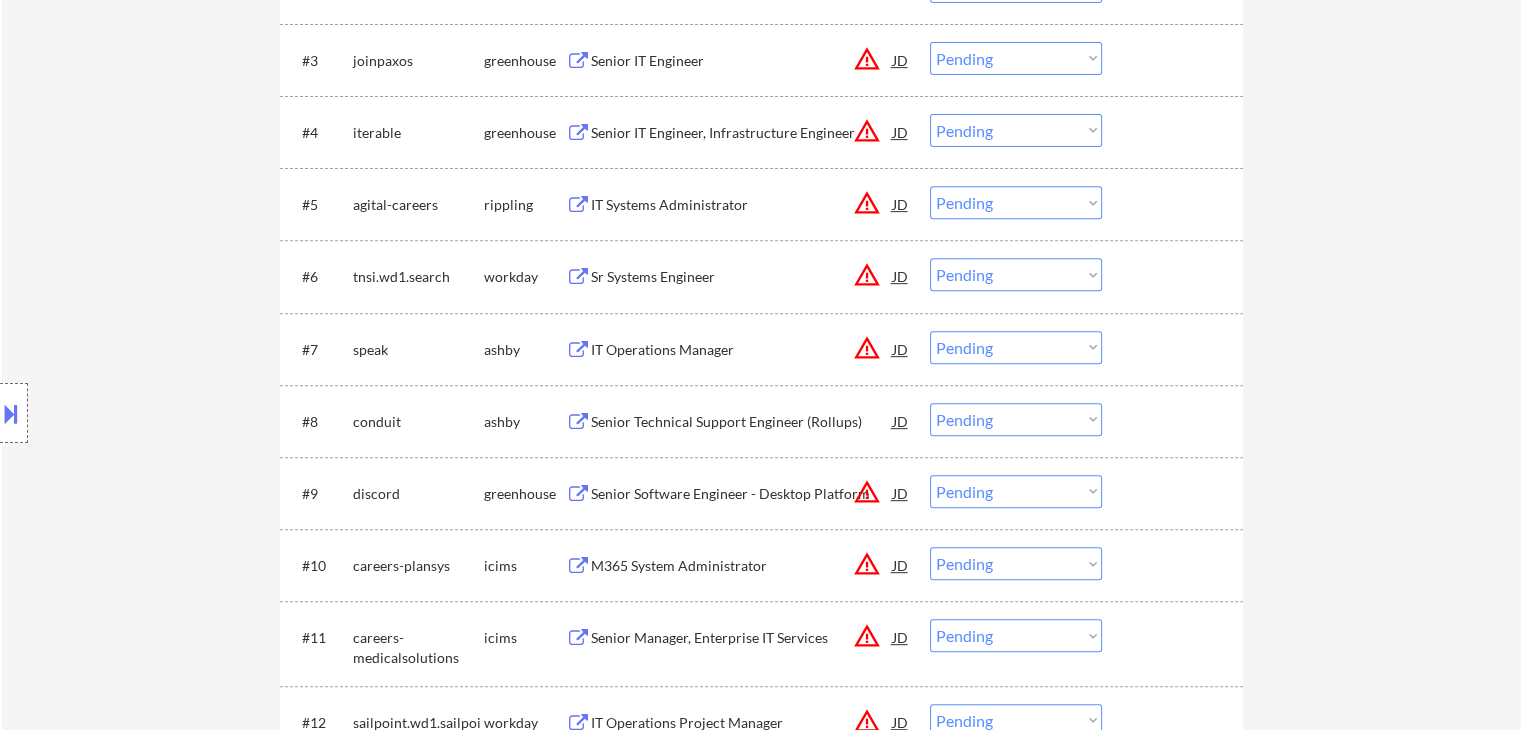 click on "Choose an option... Pending Applied Excluded (Questions) Excluded (Expired) Excluded (Location) Excluded (Bad Match) Excluded (Blocklist) Excluded (Salary) Excluded (Other)" at bounding box center (1016, 274) 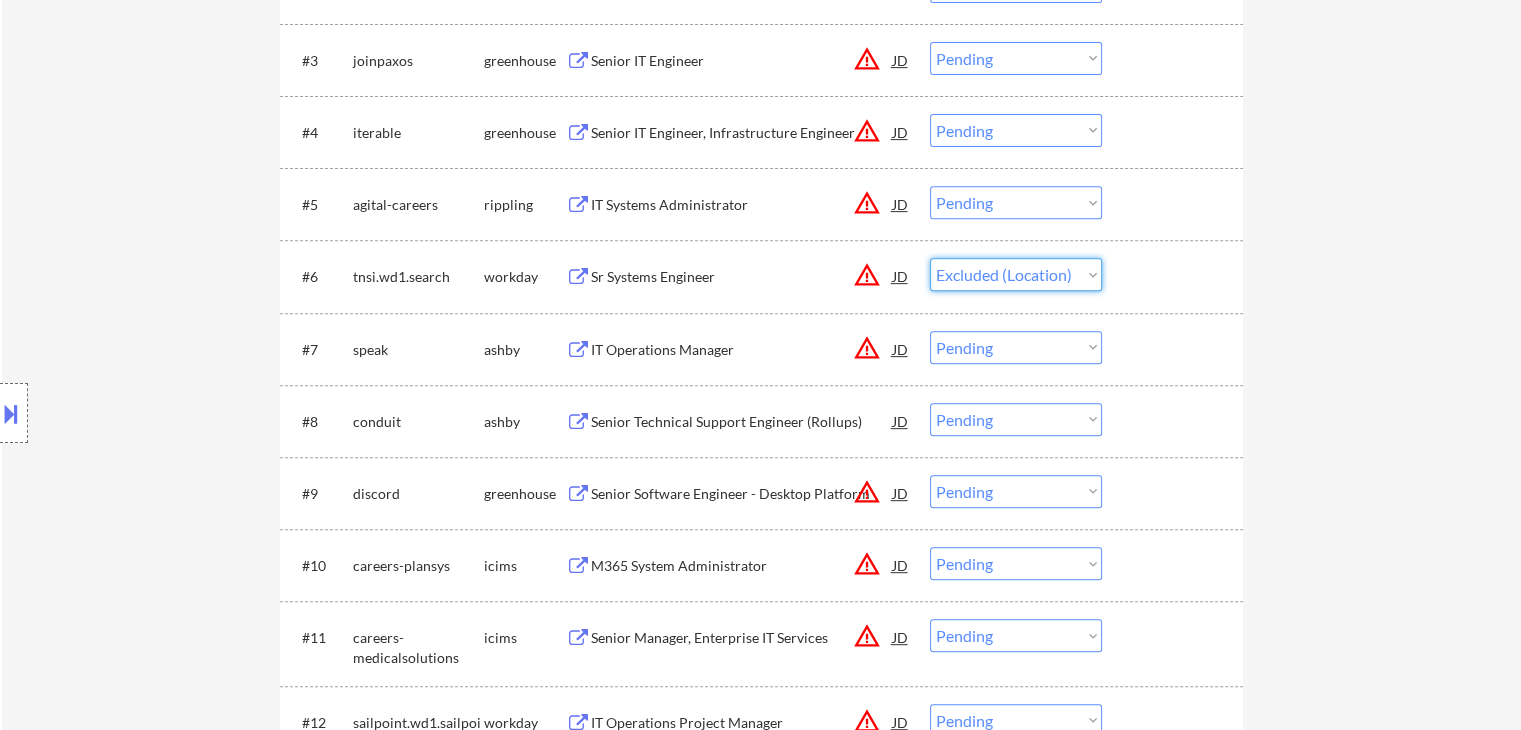 click on "Choose an option... Pending Applied Excluded (Questions) Excluded (Expired) Excluded (Location) Excluded (Bad Match) Excluded (Blocklist) Excluded (Salary) Excluded (Other)" at bounding box center (1016, 274) 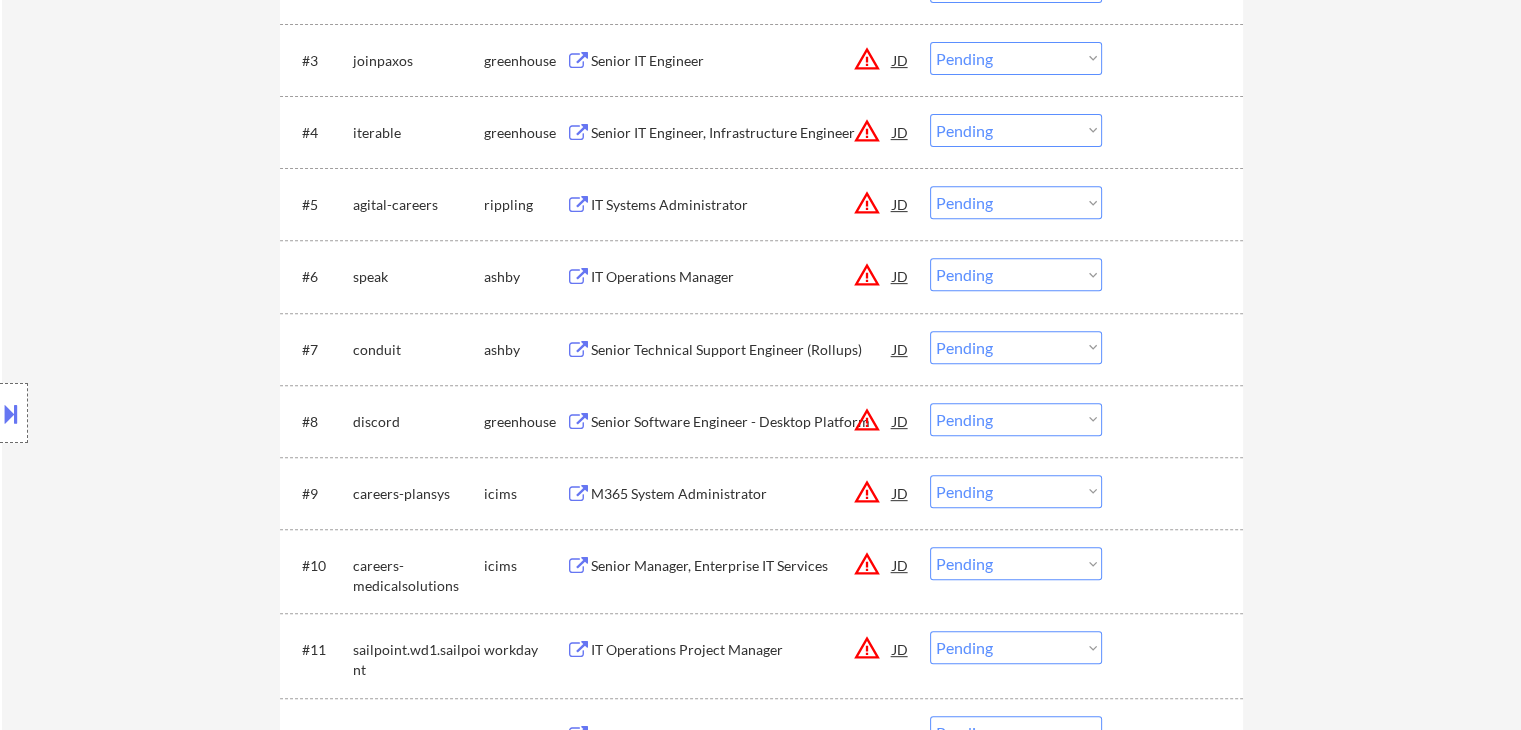 click on "Choose an option... Pending Applied Excluded (Questions) Excluded (Expired) Excluded (Location) Excluded (Bad Match) Excluded (Blocklist) Excluded (Salary) Excluded (Other)" at bounding box center (1016, 274) 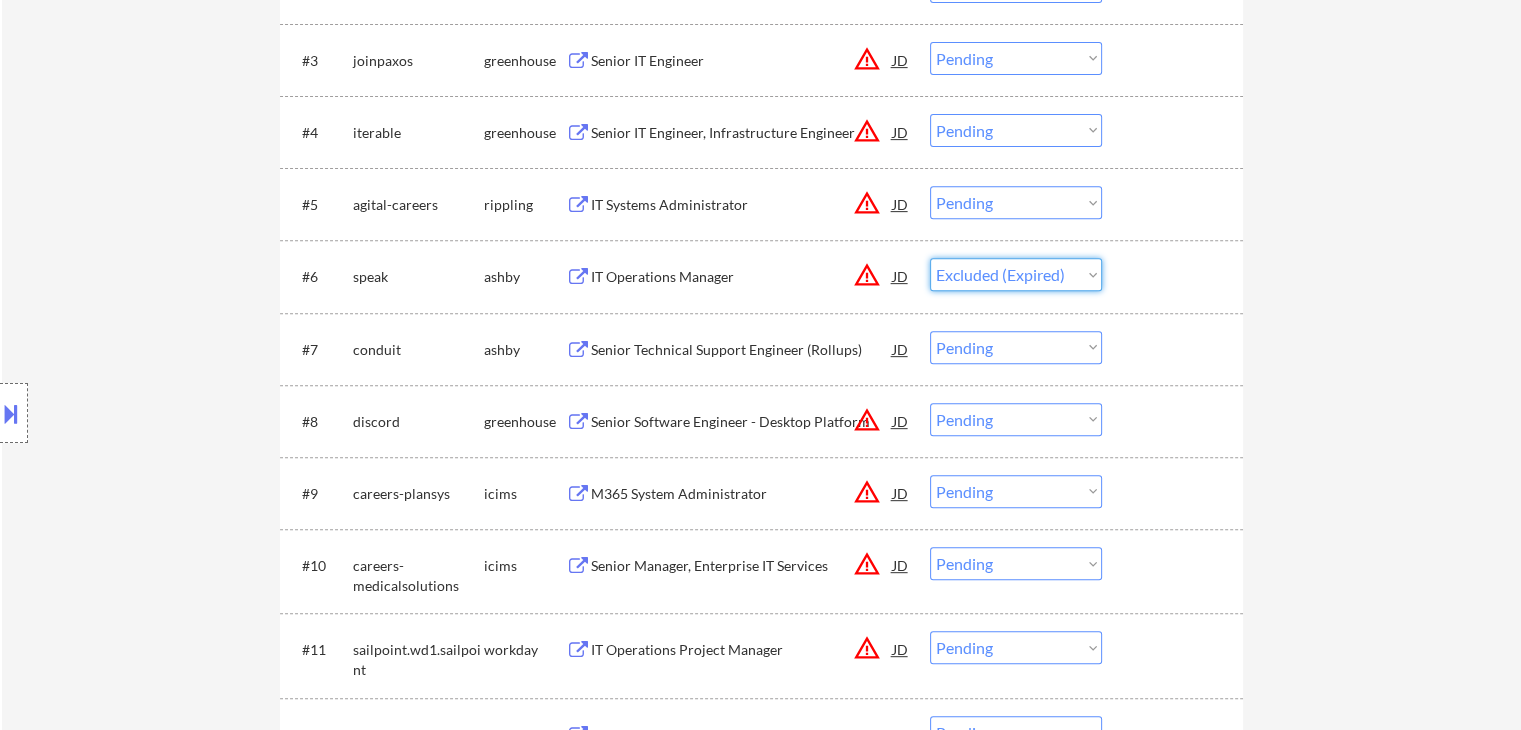 click on "Choose an option... Pending Applied Excluded (Questions) Excluded (Expired) Excluded (Location) Excluded (Bad Match) Excluded (Blocklist) Excluded (Salary) Excluded (Other)" at bounding box center [1016, 274] 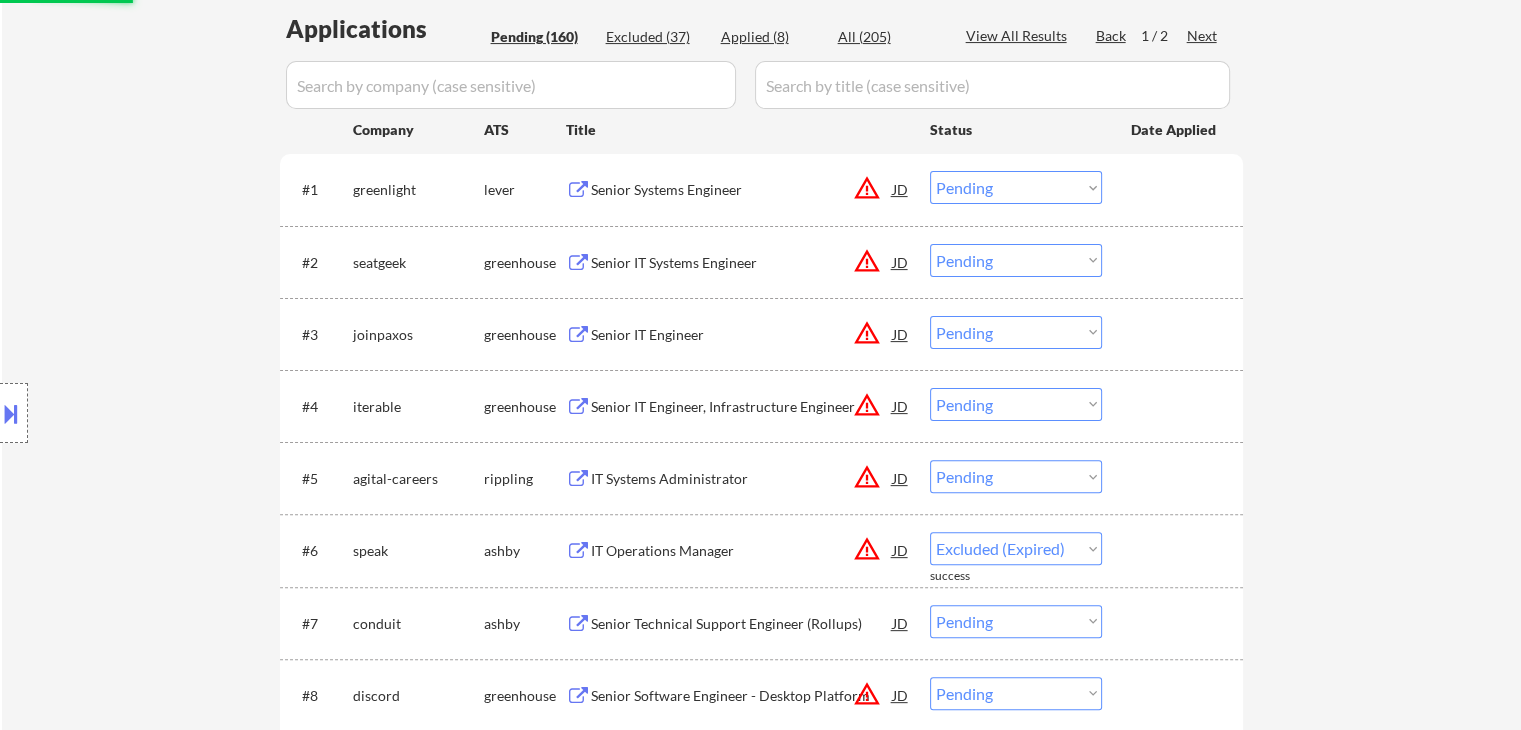 scroll, scrollTop: 480, scrollLeft: 0, axis: vertical 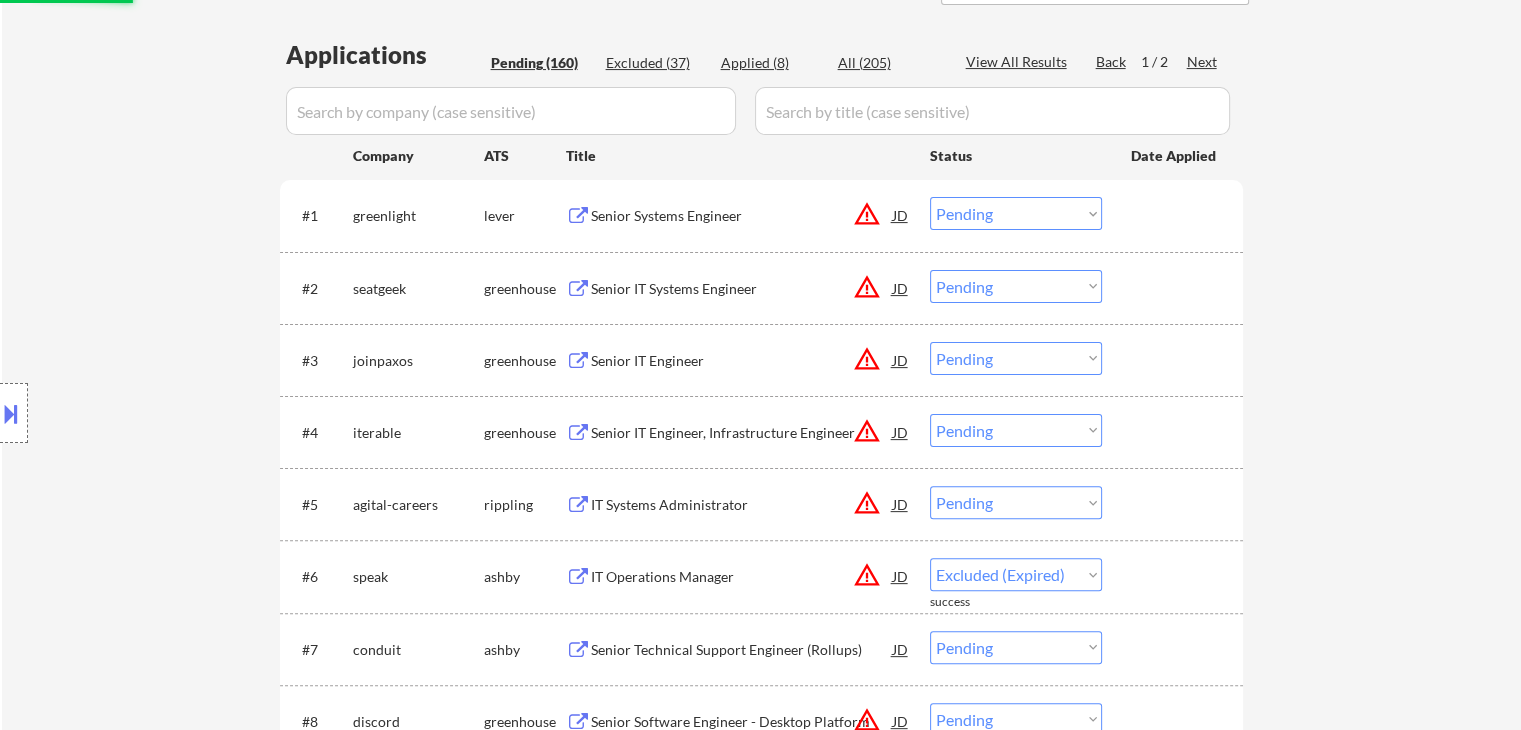 select on ""pending"" 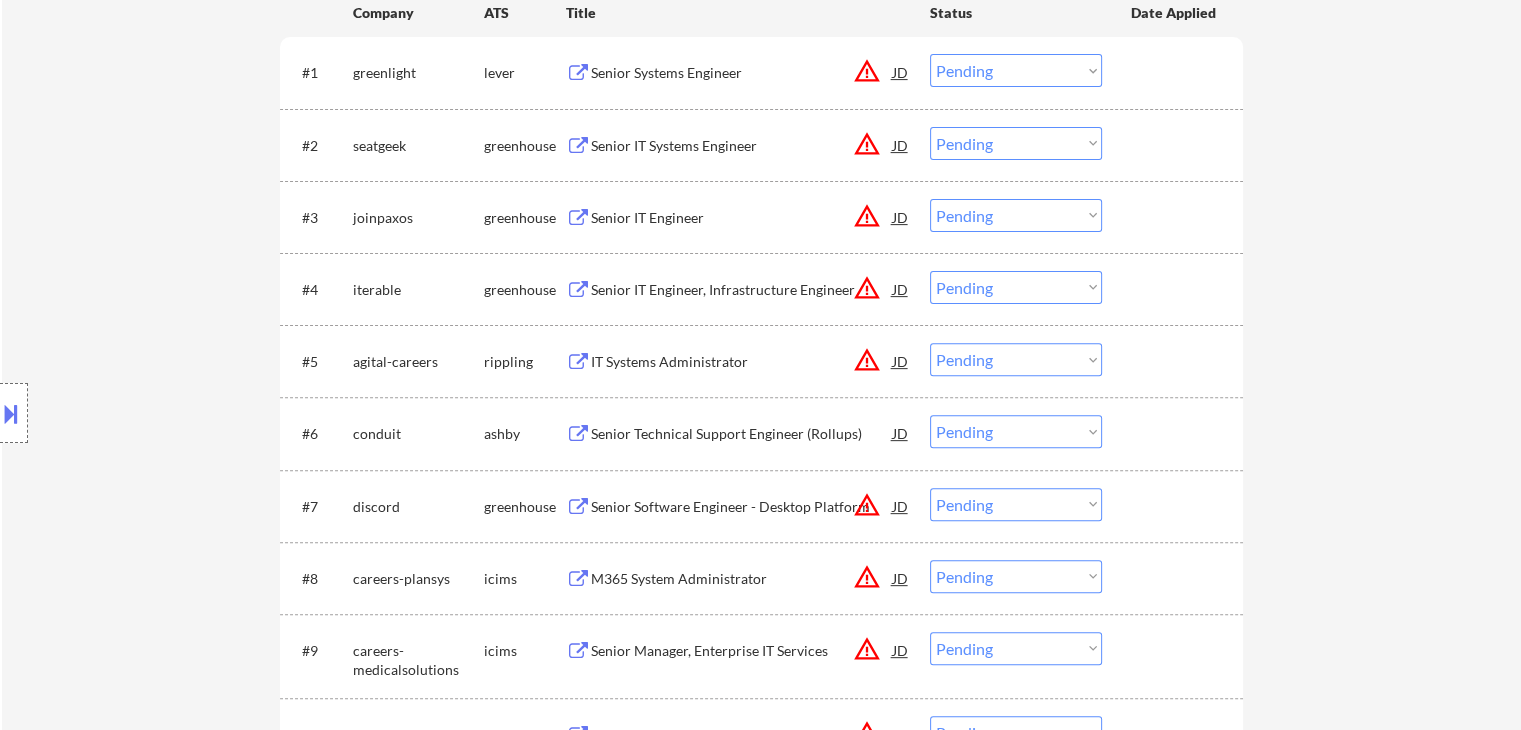 scroll, scrollTop: 680, scrollLeft: 0, axis: vertical 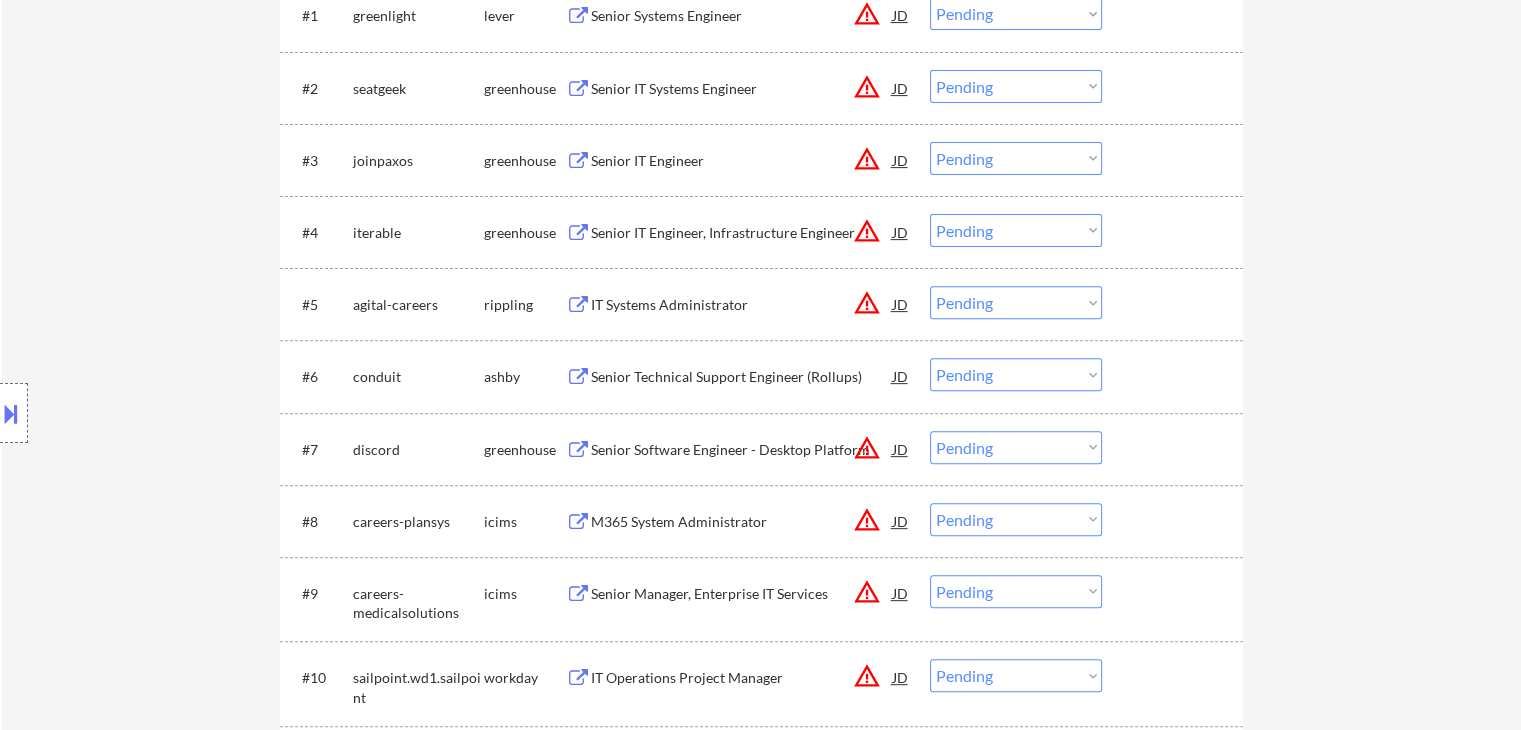 click on "Choose an option... Pending Applied Excluded (Questions) Excluded (Expired) Excluded (Location) Excluded (Bad Match) Excluded (Blocklist) Excluded (Salary) Excluded (Other)" at bounding box center [1016, 302] 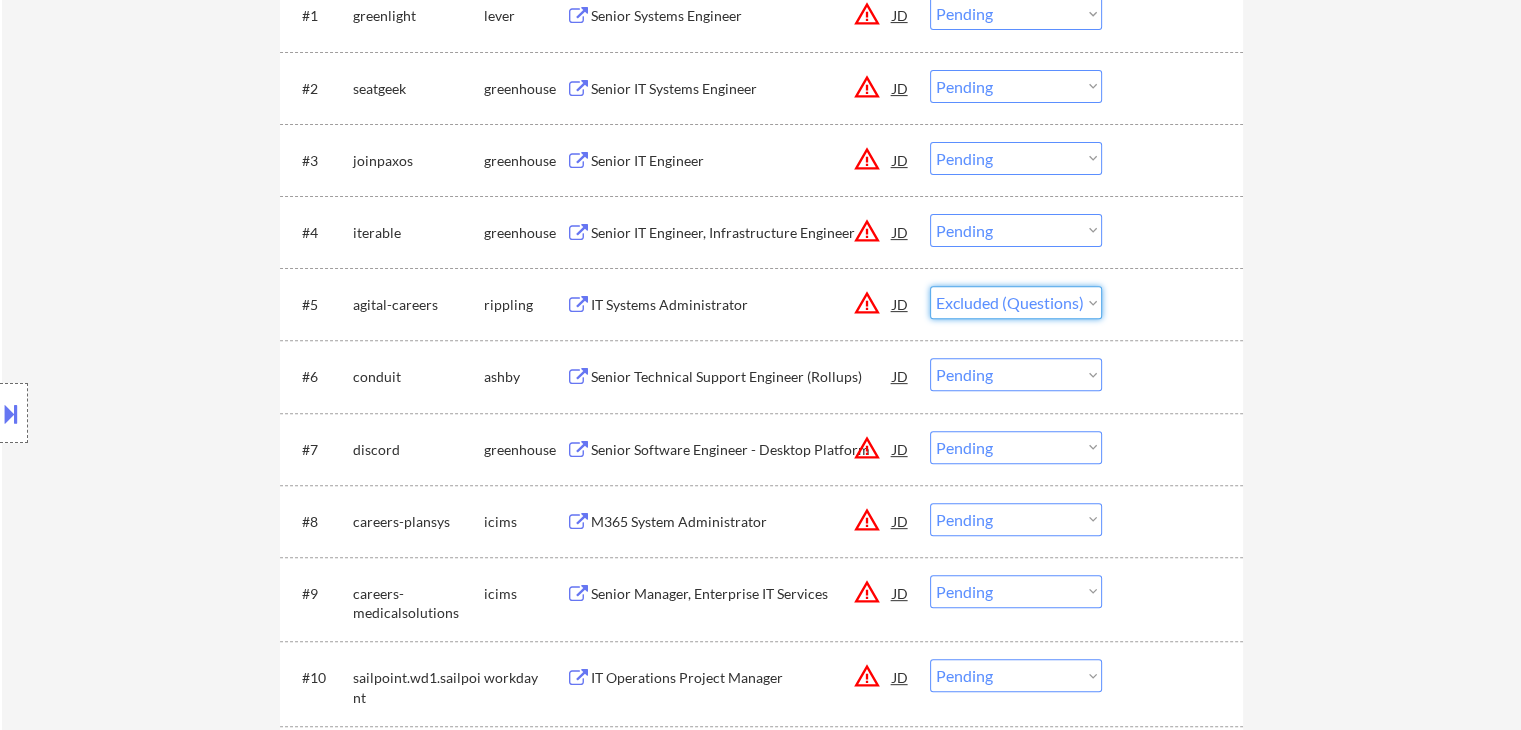 click on "Choose an option... Pending Applied Excluded (Questions) Excluded (Expired) Excluded (Location) Excluded (Bad Match) Excluded (Blocklist) Excluded (Salary) Excluded (Other)" at bounding box center (1016, 302) 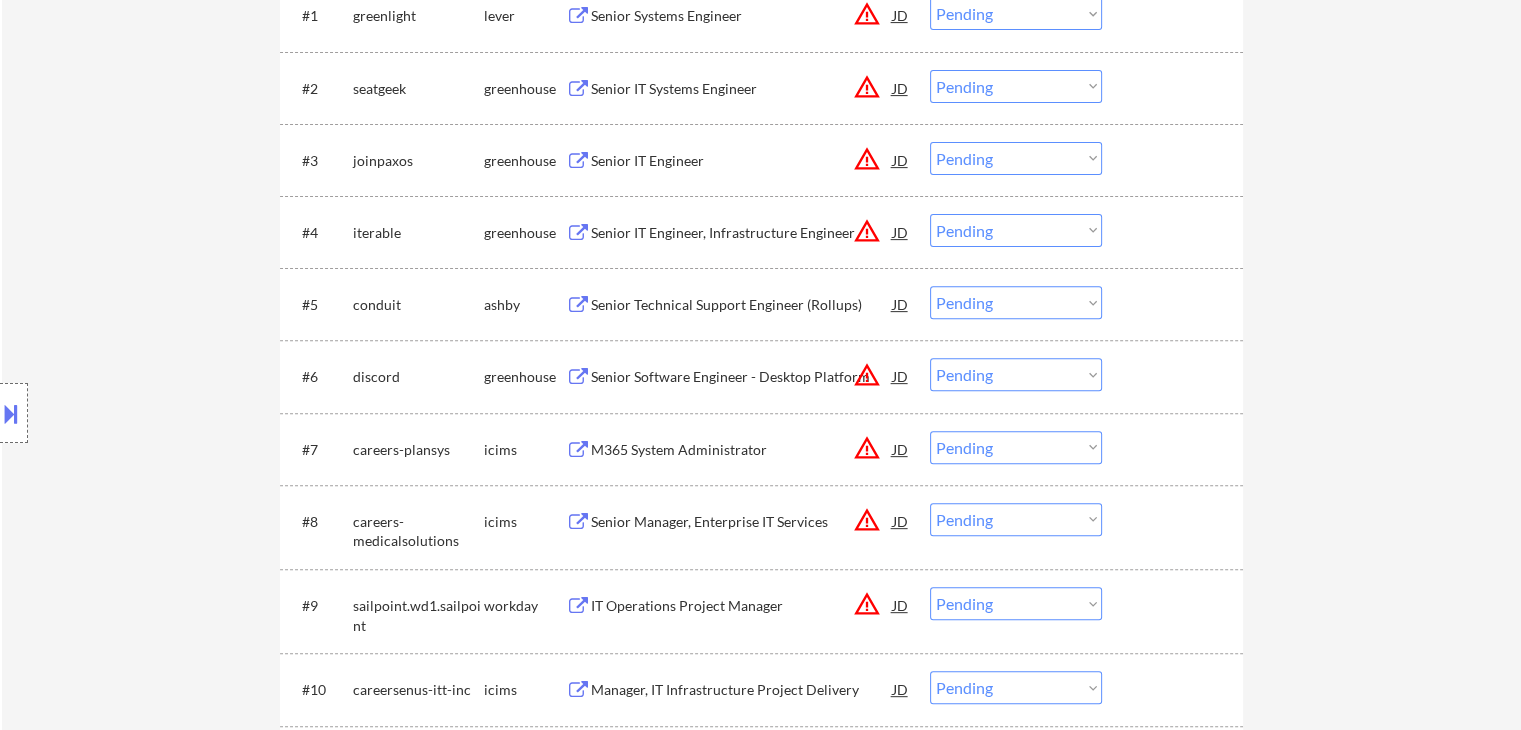 click on "Senior Technical Support Engineer (Rollups)" at bounding box center [742, 305] 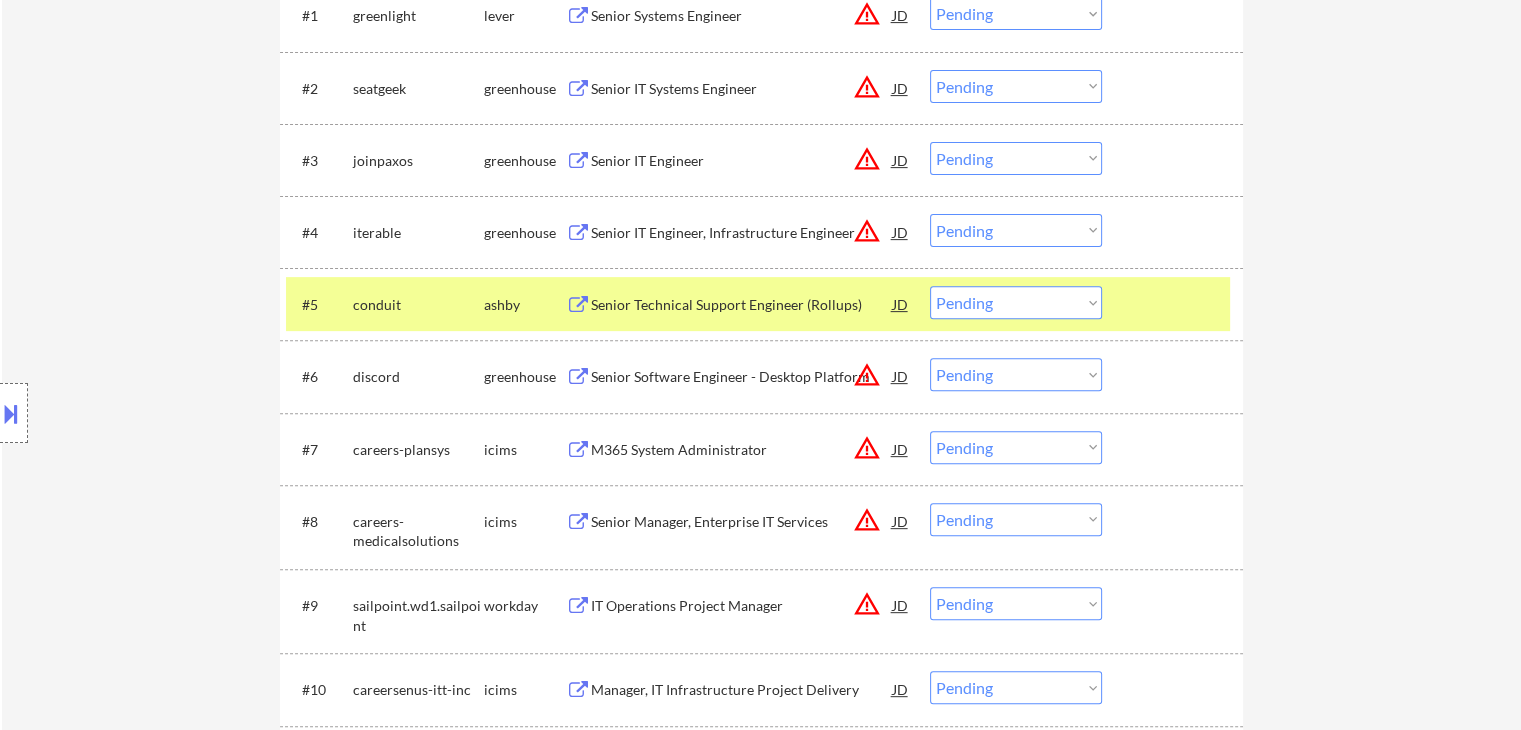click on "Choose an option... Pending Applied Excluded (Questions) Excluded (Expired) Excluded (Location) Excluded (Bad Match) Excluded (Blocklist) Excluded (Salary) Excluded (Other)" at bounding box center (1016, 302) 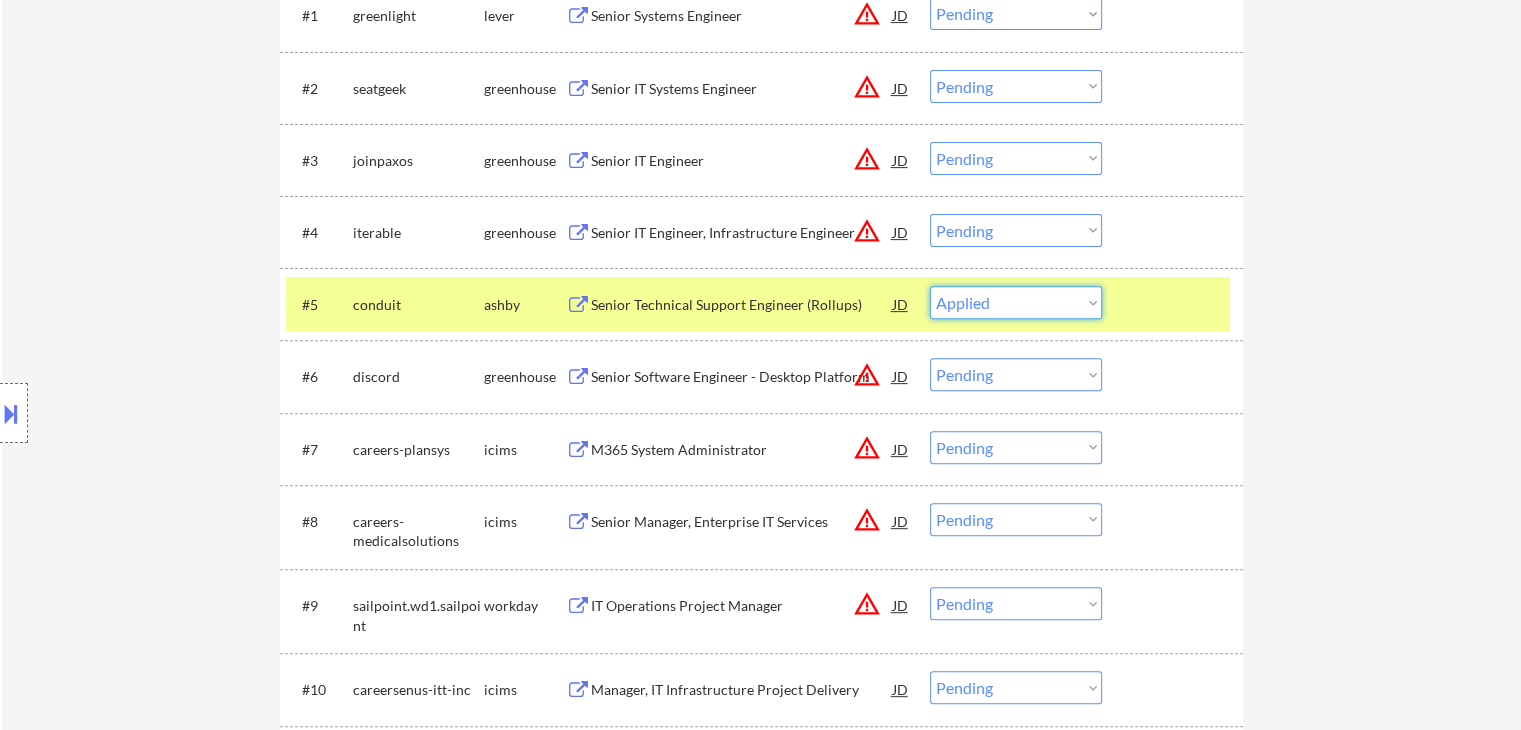click on "Choose an option... Pending Applied Excluded (Questions) Excluded (Expired) Excluded (Location) Excluded (Bad Match) Excluded (Blocklist) Excluded (Salary) Excluded (Other)" at bounding box center [1016, 302] 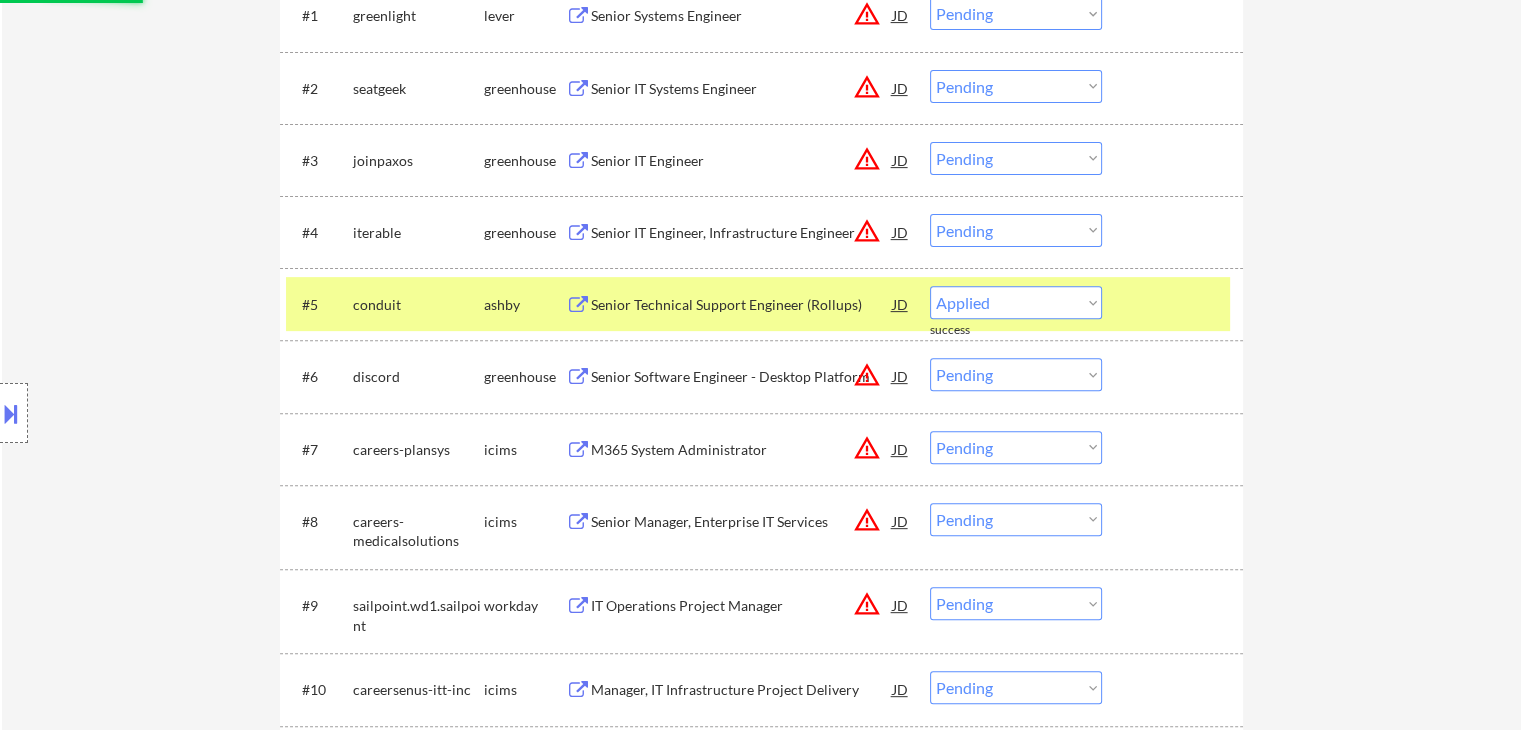 select on ""pending"" 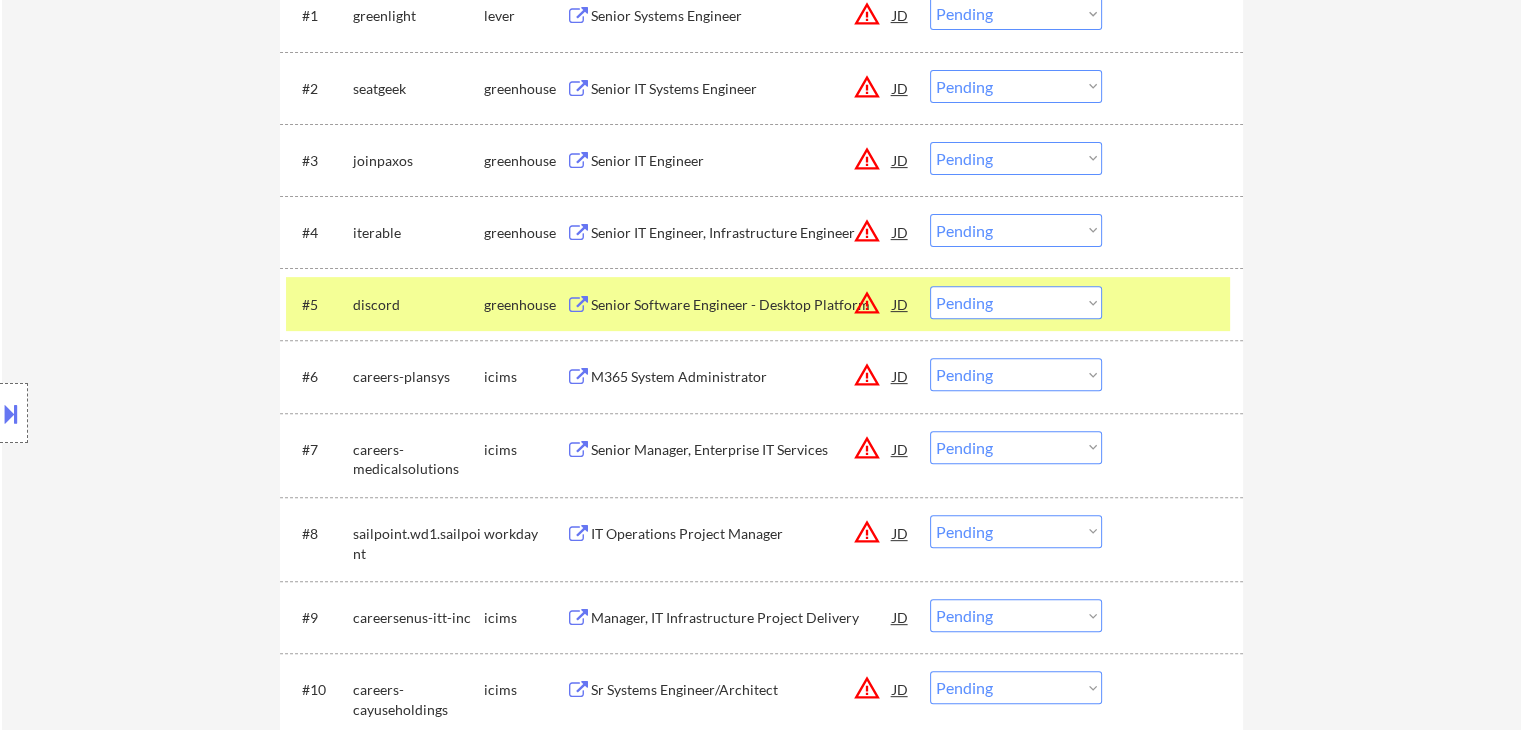 click on "← Return to /applysquad Mailslurp Inbox Job Search Builder Joshua Gourgues User Email:  joshua.gourgues@gmail.com Application Email:  joshua.gourgues@gmail.com Mailslurp Email:  joshua.gourgues@mailflux.com LinkedIn:   https://www.linkedin.com/in/joshuagourgues/
Phone:  225-773-8621 Current Location:  Denham Springs, Louisiana Applies:  0 sent / 200 bought Internal Notes Note he completed *SOME* college if applications ask -- the school name is on his LI, he told us he did 3 years out of 4 but never finished his degree. Can work in country of residence?:  yes Squad Notes Minimum salary:  $150,000 Will need Visa to work in that country now/future?:   no Download Resume Add a Job Manually Shah Applications Pending (157) Excluded (39) Applied (9) All (205) View All Results Back 1 / 2
Next Company ATS Title Status Date Applied #1 greenlight lever Senior Systems Engineer JD warning_amber Choose an option... Pending Applied Excluded (Questions) Excluded (Expired) Excluded (Location) Excluded (Bad Match) #2 JD" at bounding box center (761, 3665) 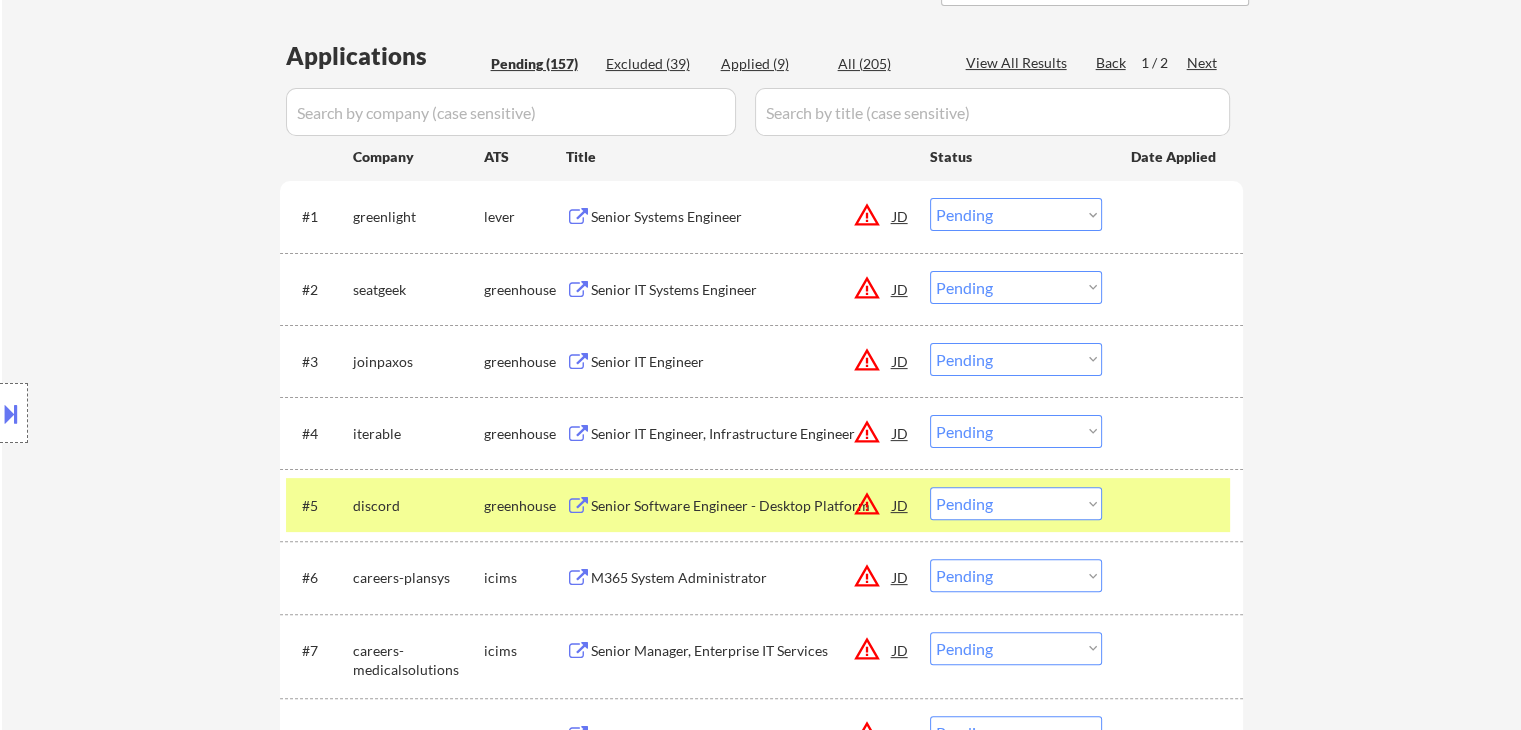 scroll, scrollTop: 500, scrollLeft: 0, axis: vertical 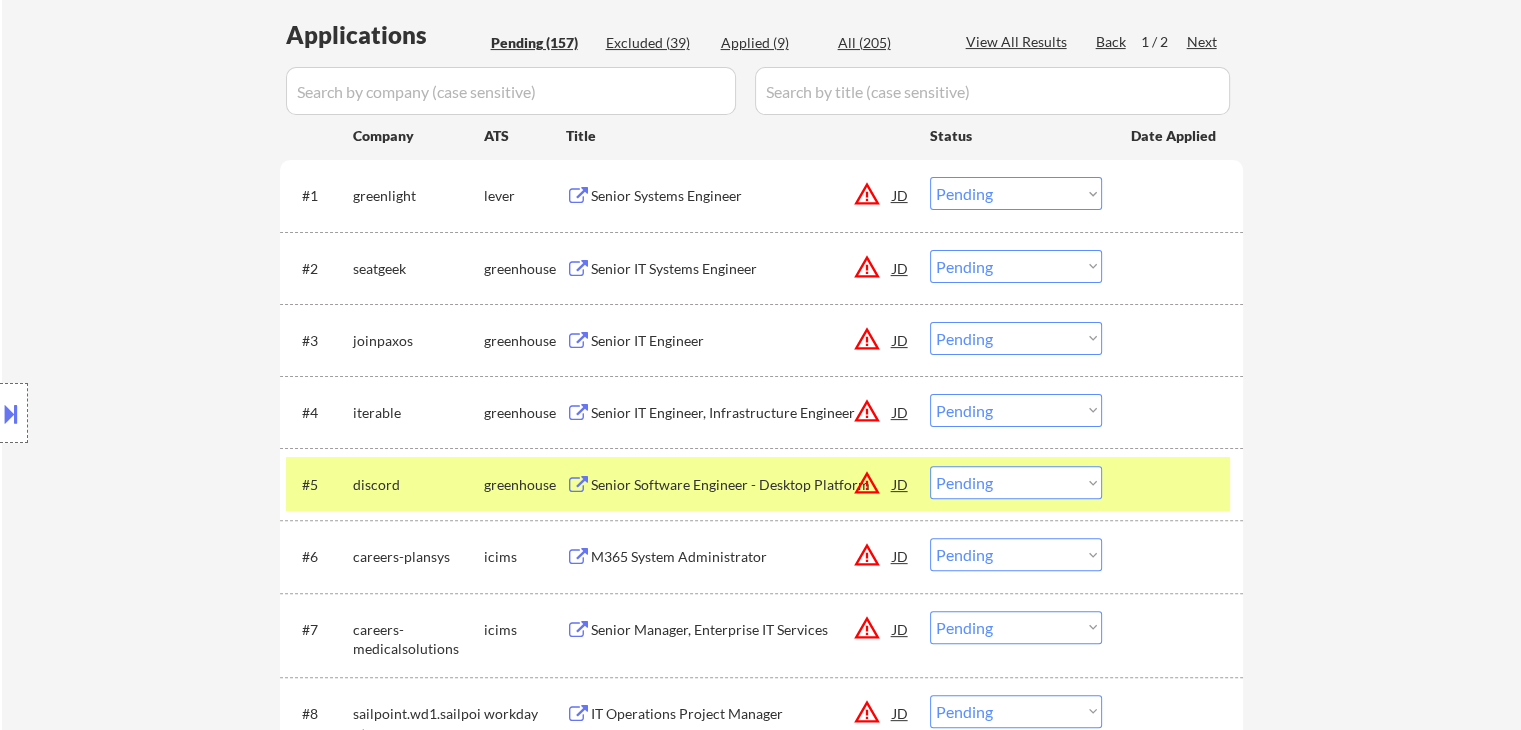 drag, startPoint x: 628, startPoint y: 344, endPoint x: 644, endPoint y: 421, distance: 78.64477 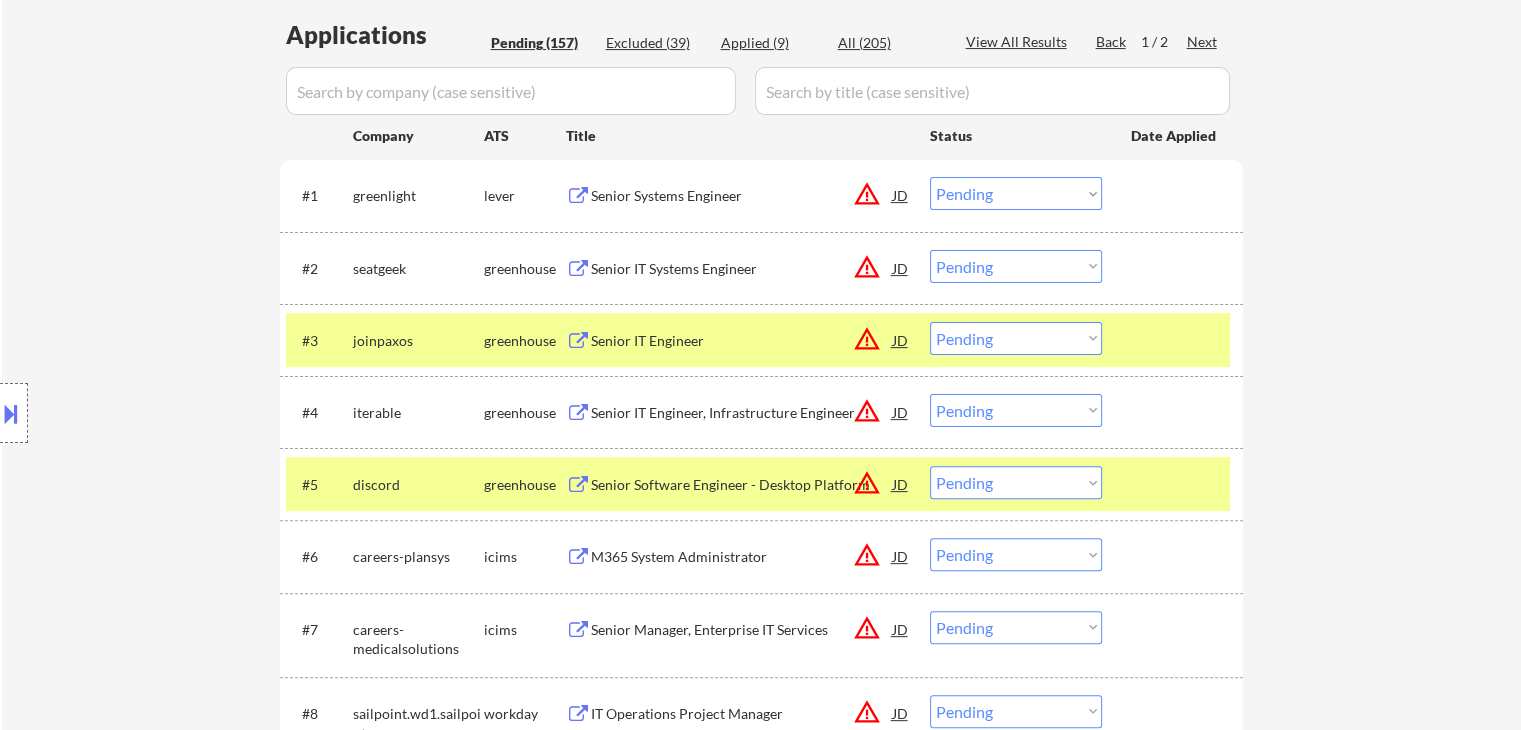 drag, startPoint x: 645, startPoint y: 409, endPoint x: 646, endPoint y: 460, distance: 51.009804 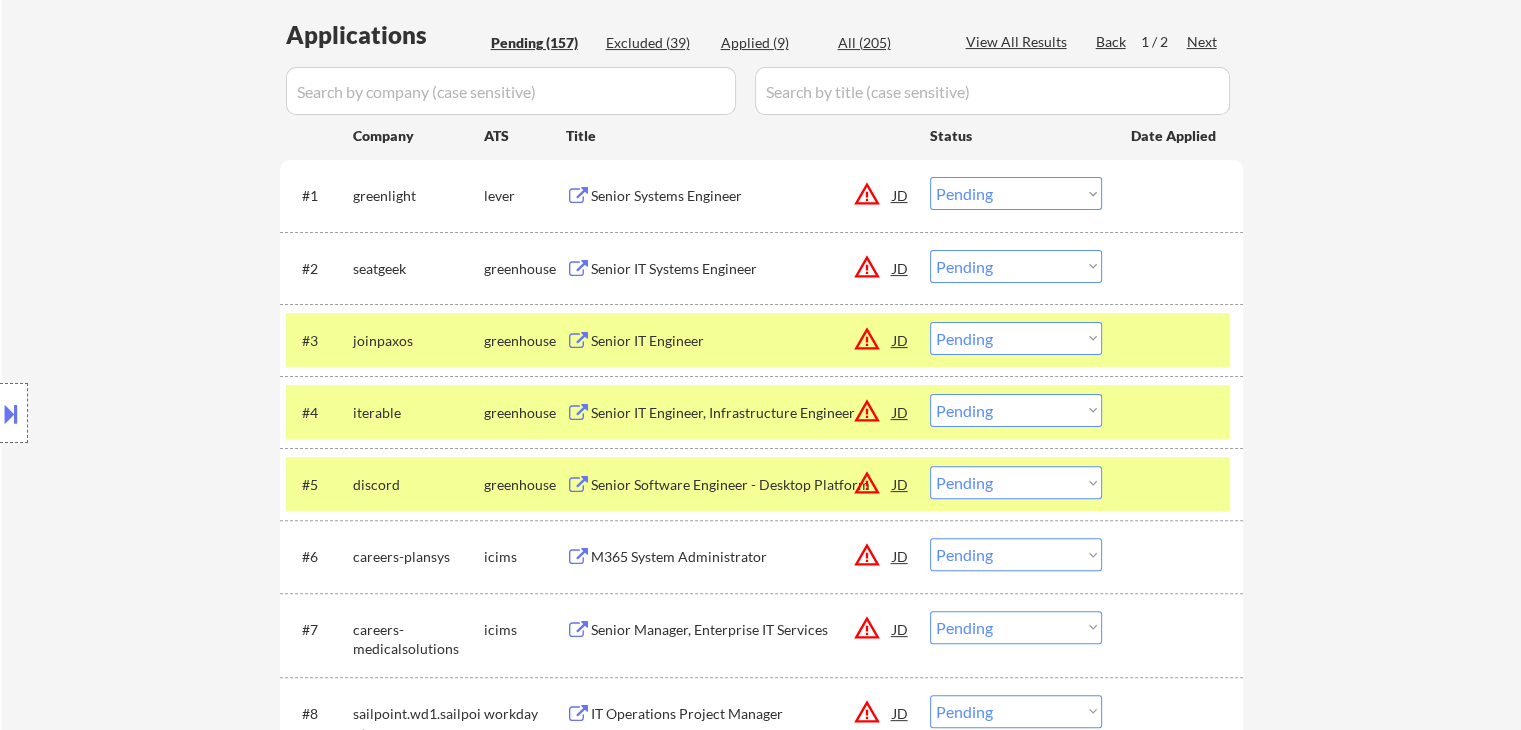 click on "Senior Software Engineer - Desktop Platform" at bounding box center [742, 485] 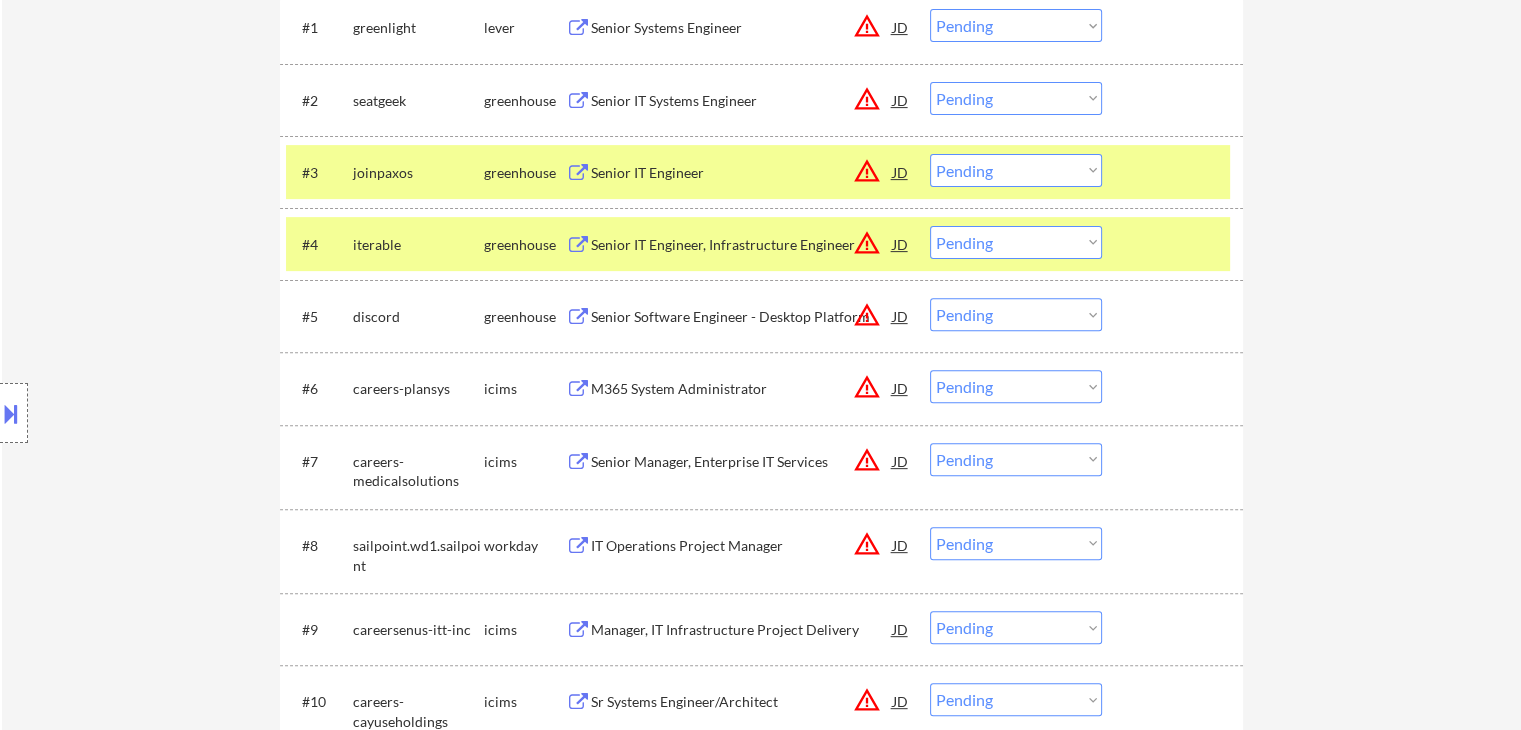 scroll, scrollTop: 700, scrollLeft: 0, axis: vertical 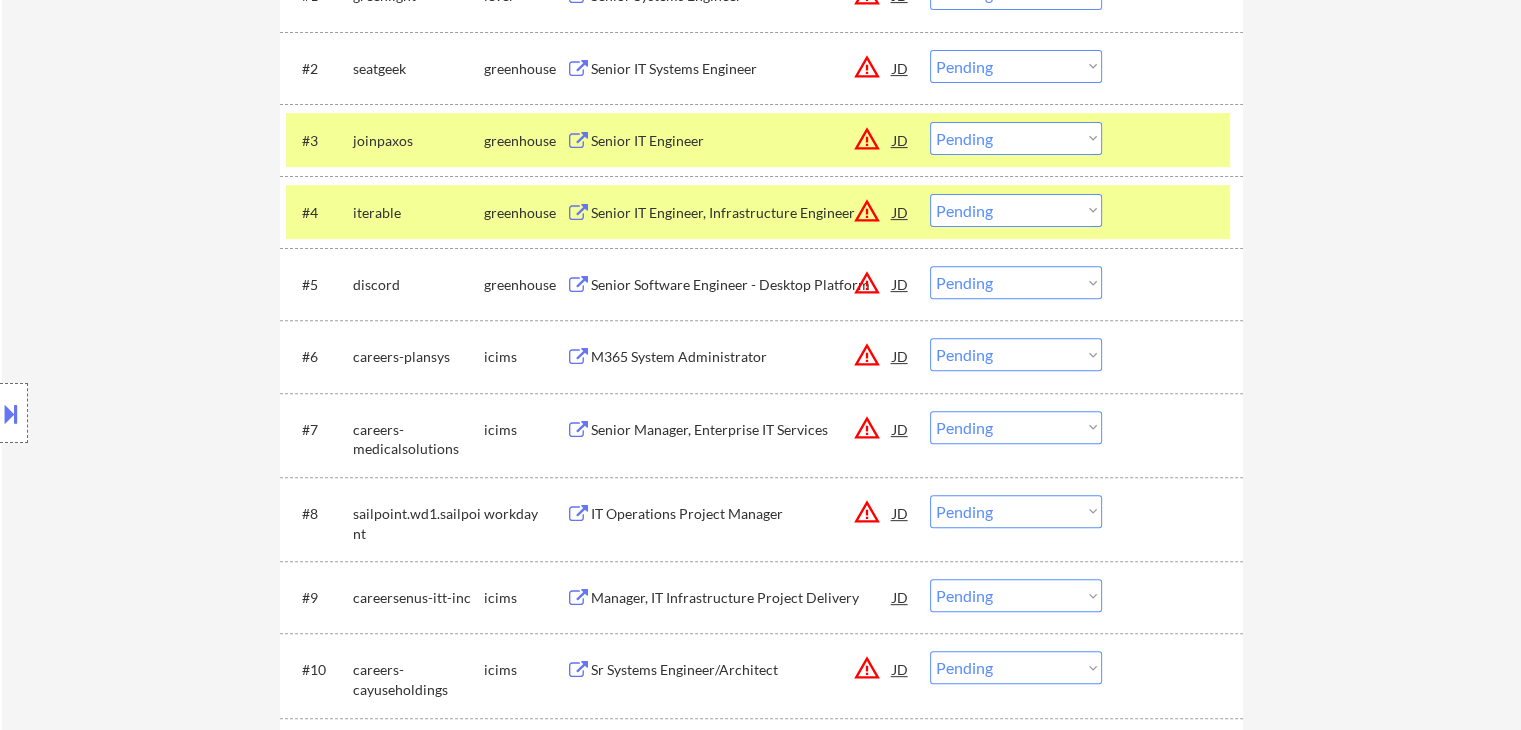 click on "M365 System Administrator" at bounding box center (742, 357) 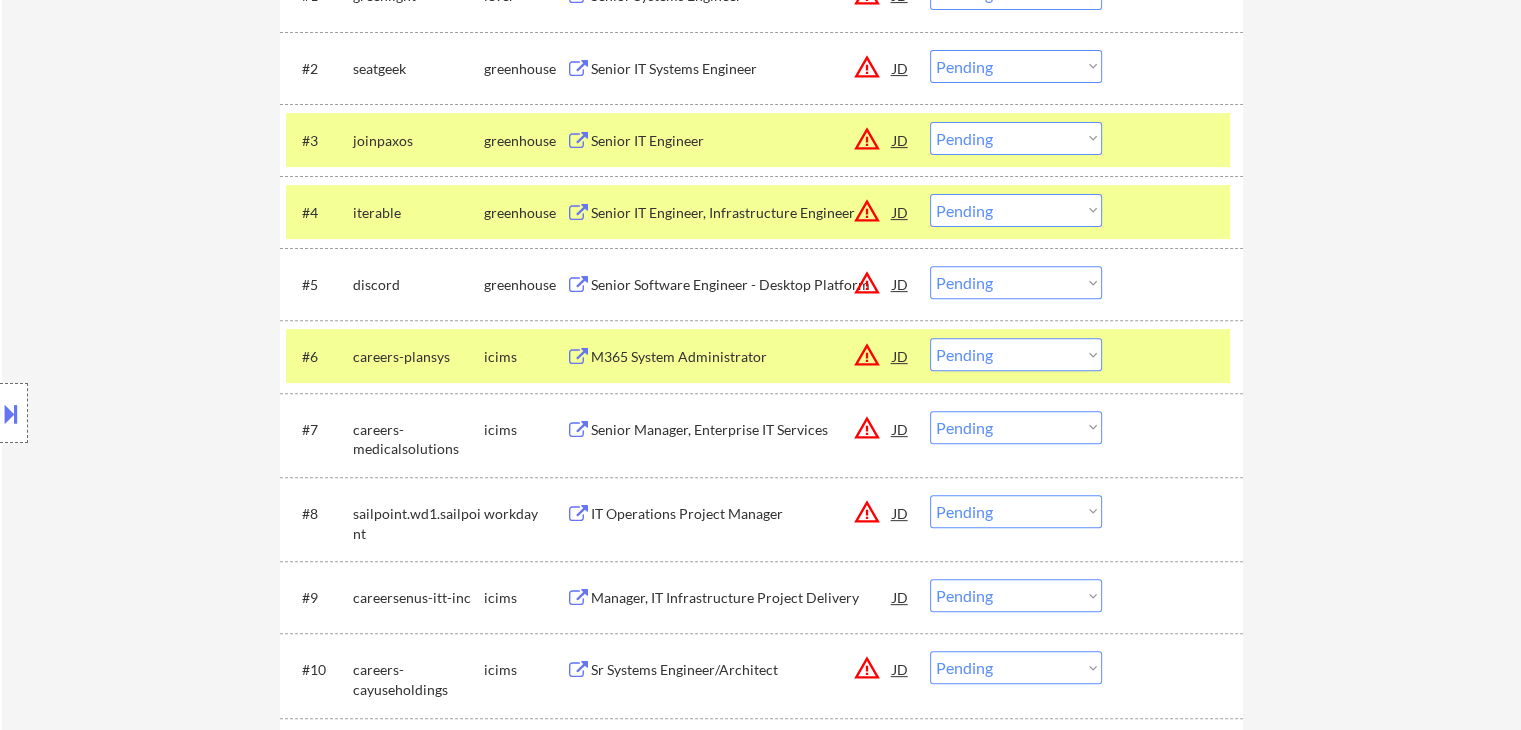 drag, startPoint x: 671, startPoint y: 422, endPoint x: 671, endPoint y: 496, distance: 74 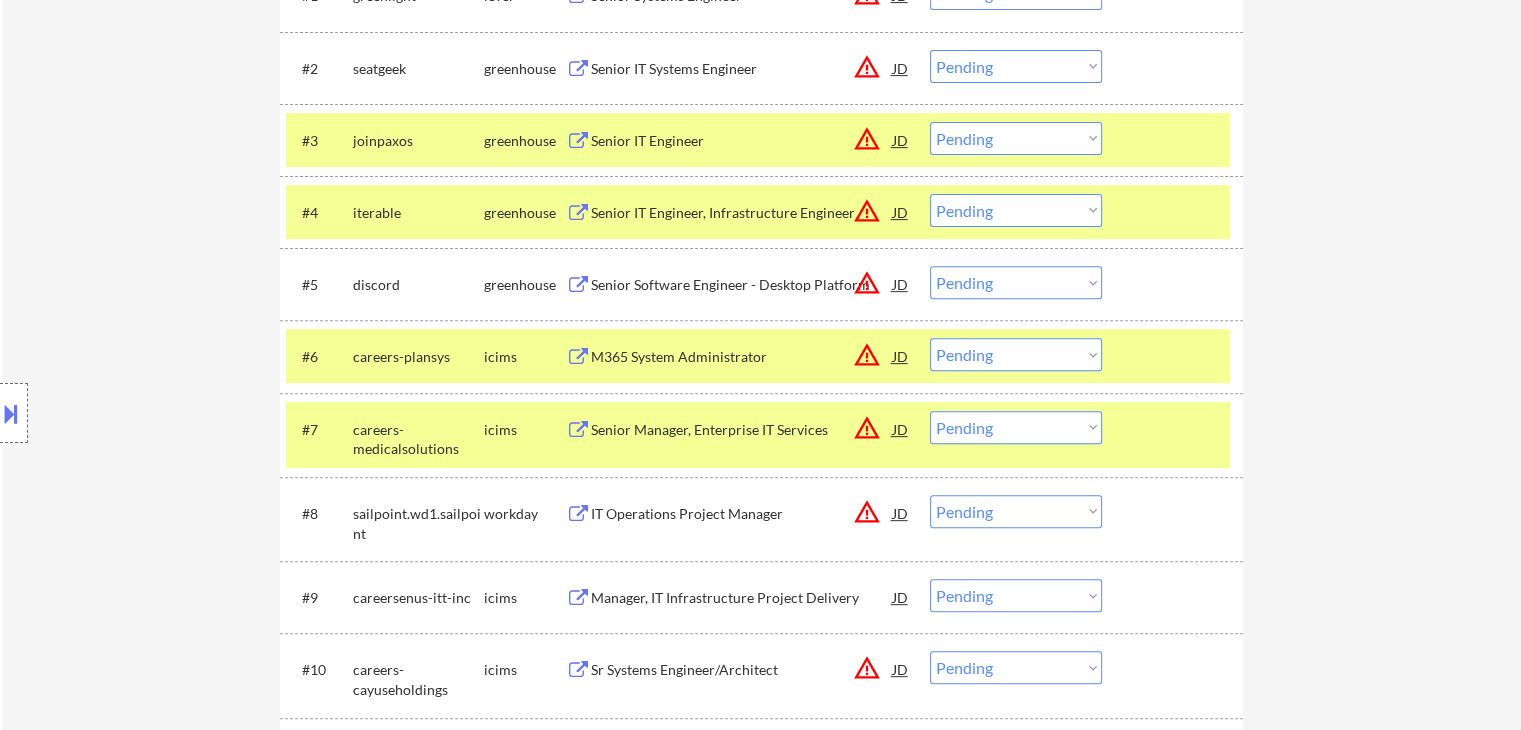 click on "IT Operations Project Manager" at bounding box center (742, 514) 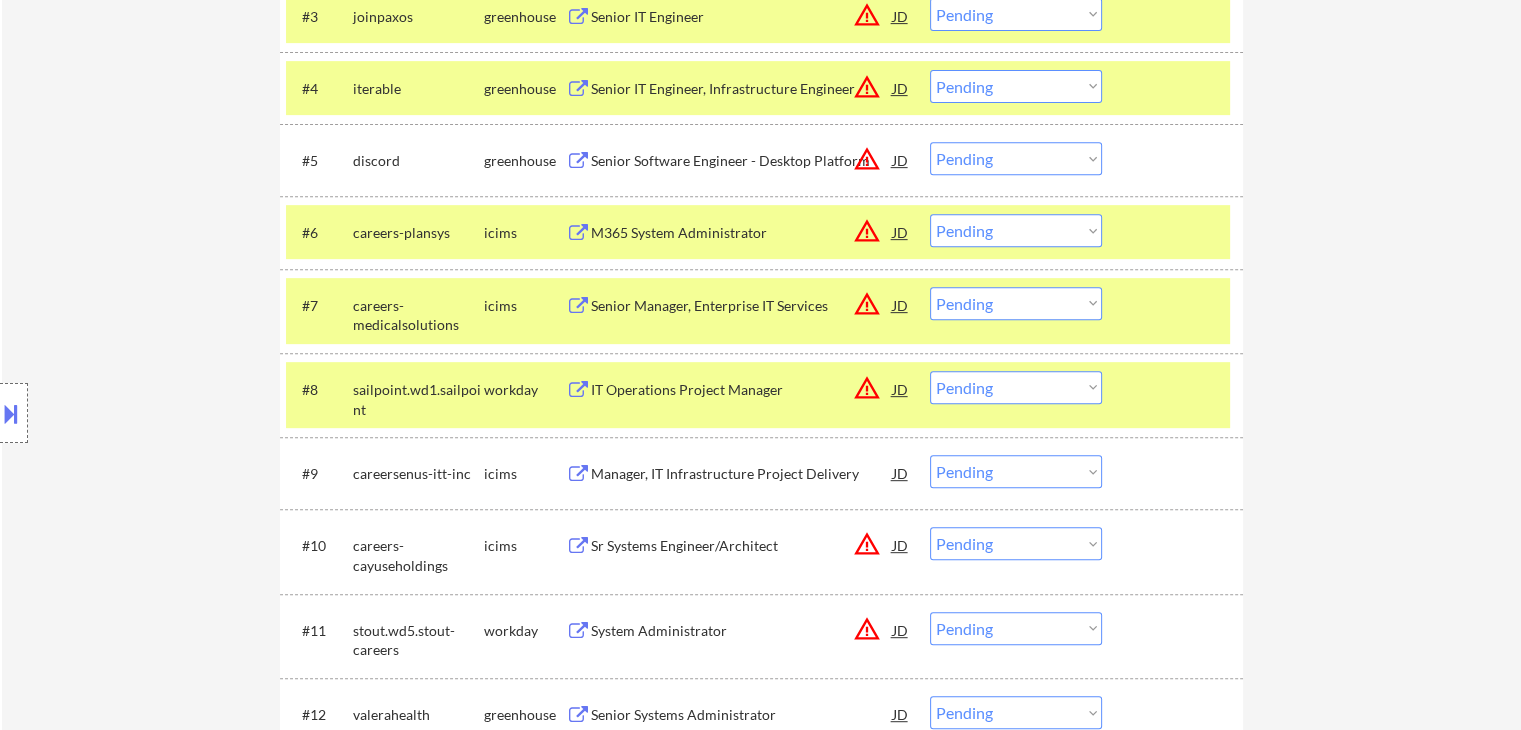 scroll, scrollTop: 900, scrollLeft: 0, axis: vertical 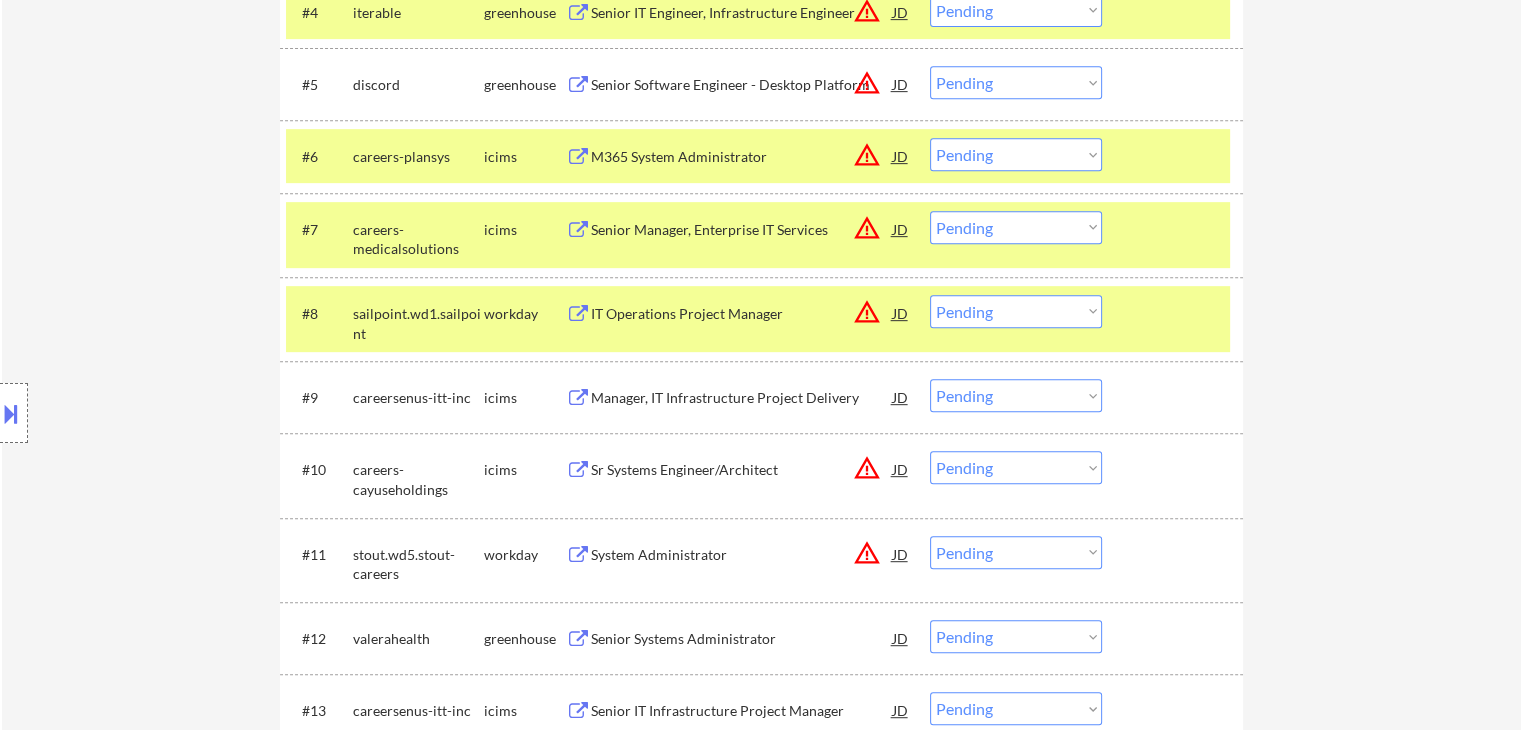 click on "Manager, IT Infrastructure Project Delivery" at bounding box center (742, 398) 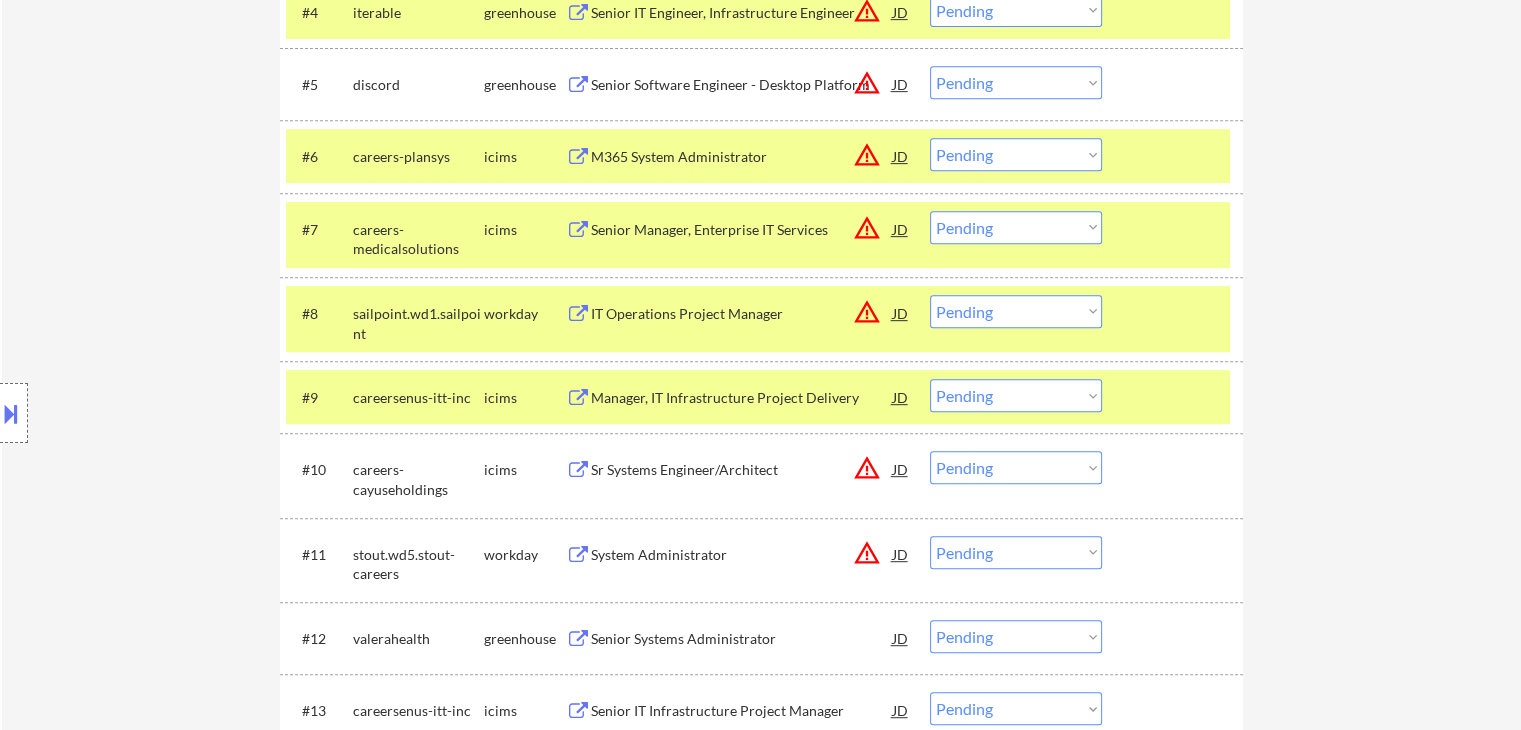 click on "Sr Systems Engineer/Architect" at bounding box center (742, 470) 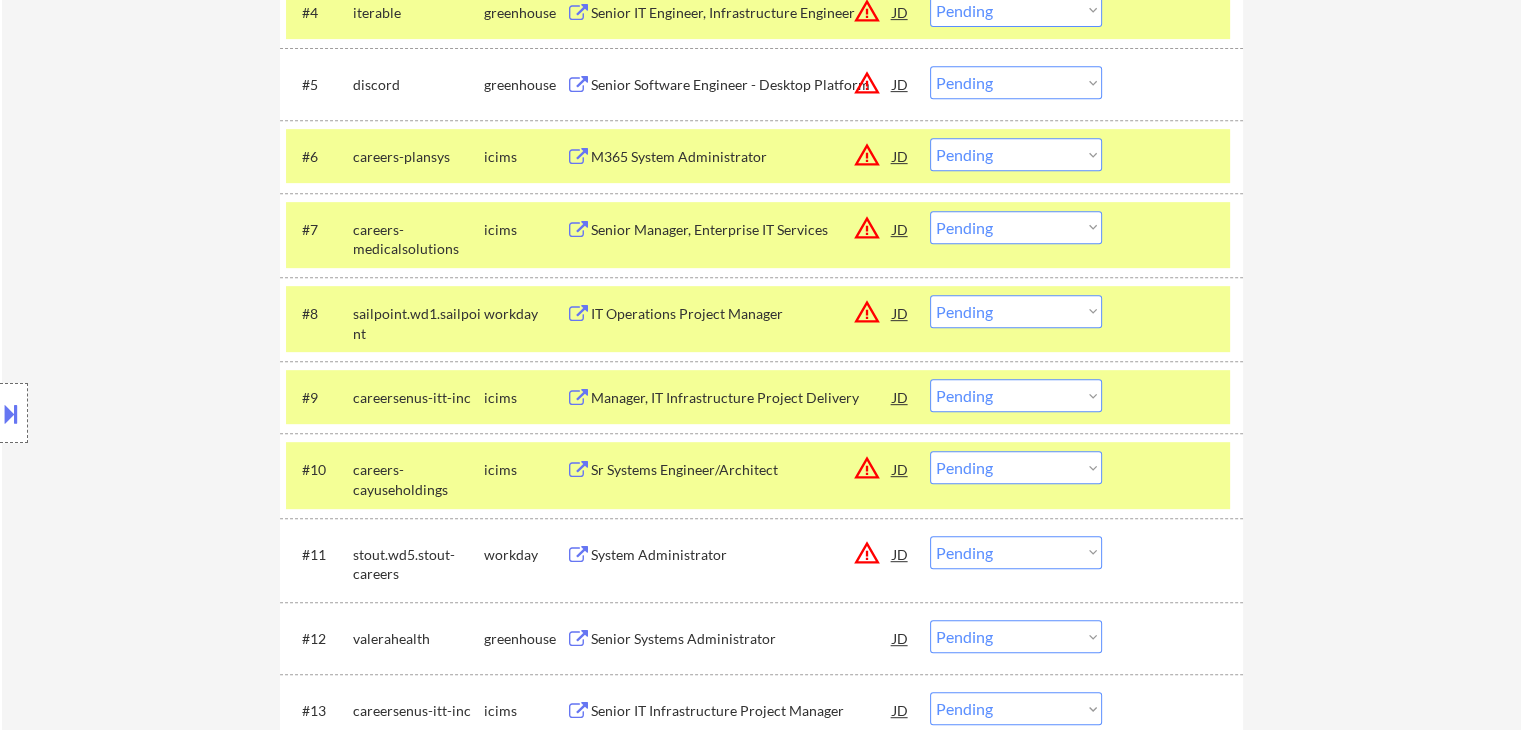 click on "System Administrator" at bounding box center [742, 555] 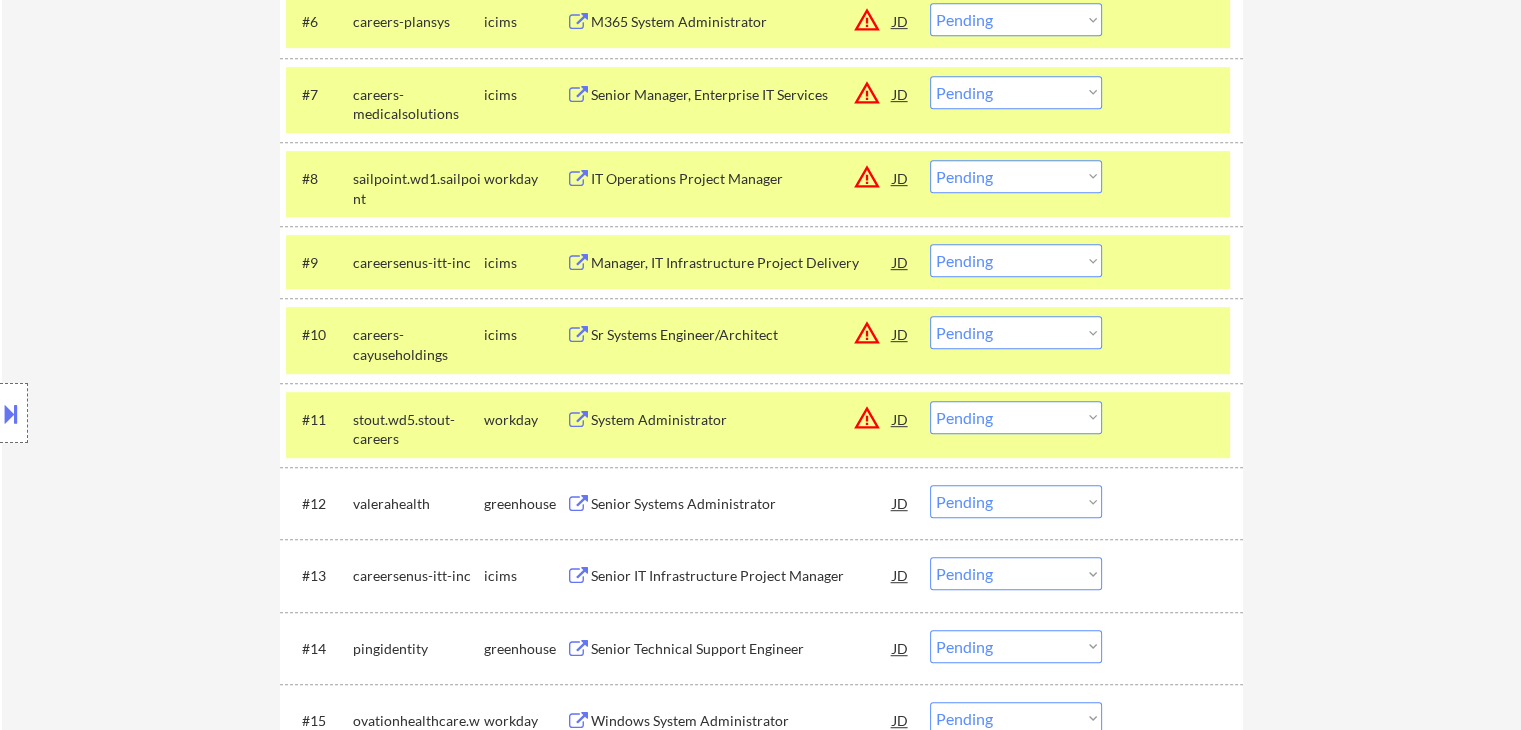 scroll, scrollTop: 1100, scrollLeft: 0, axis: vertical 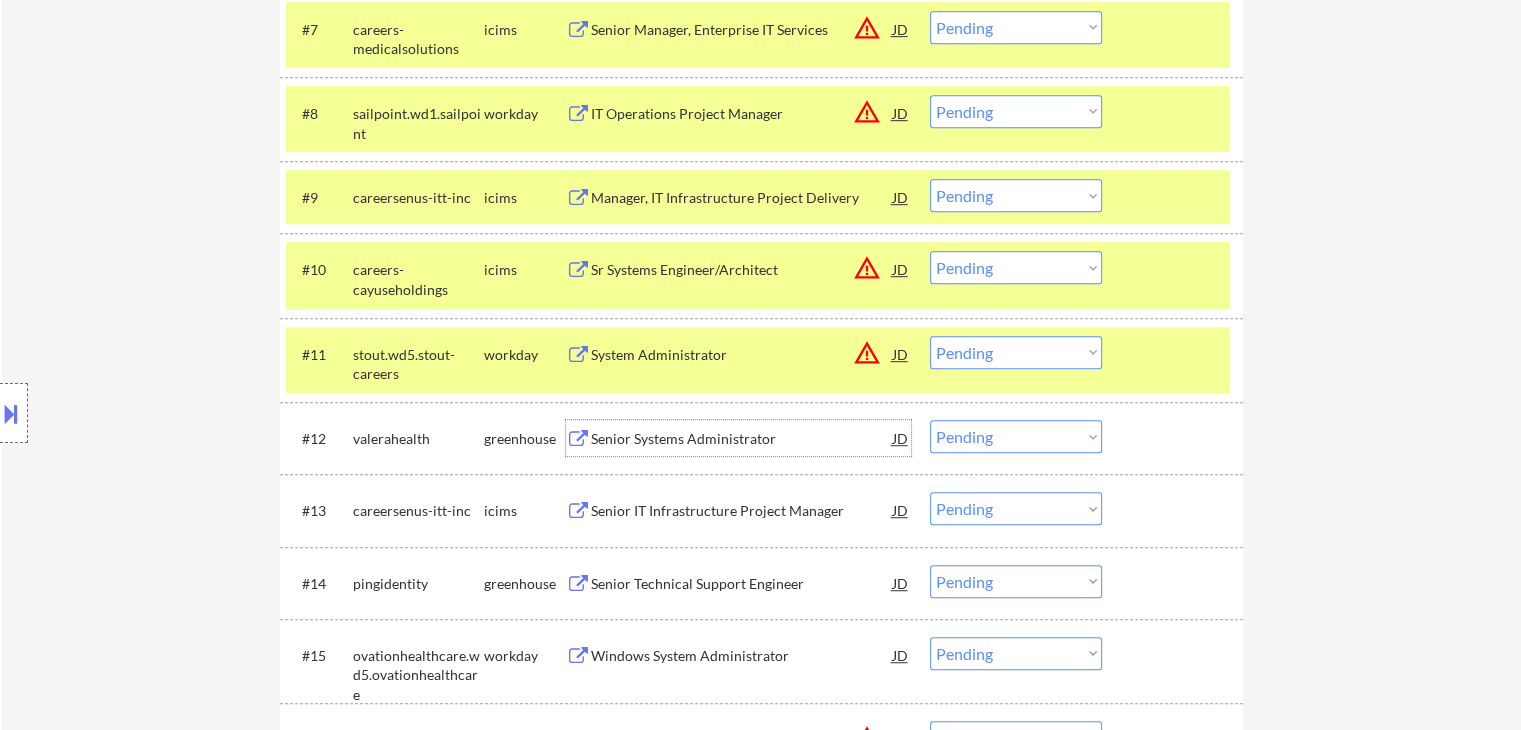 click on "Senior Systems Administrator" at bounding box center [742, 439] 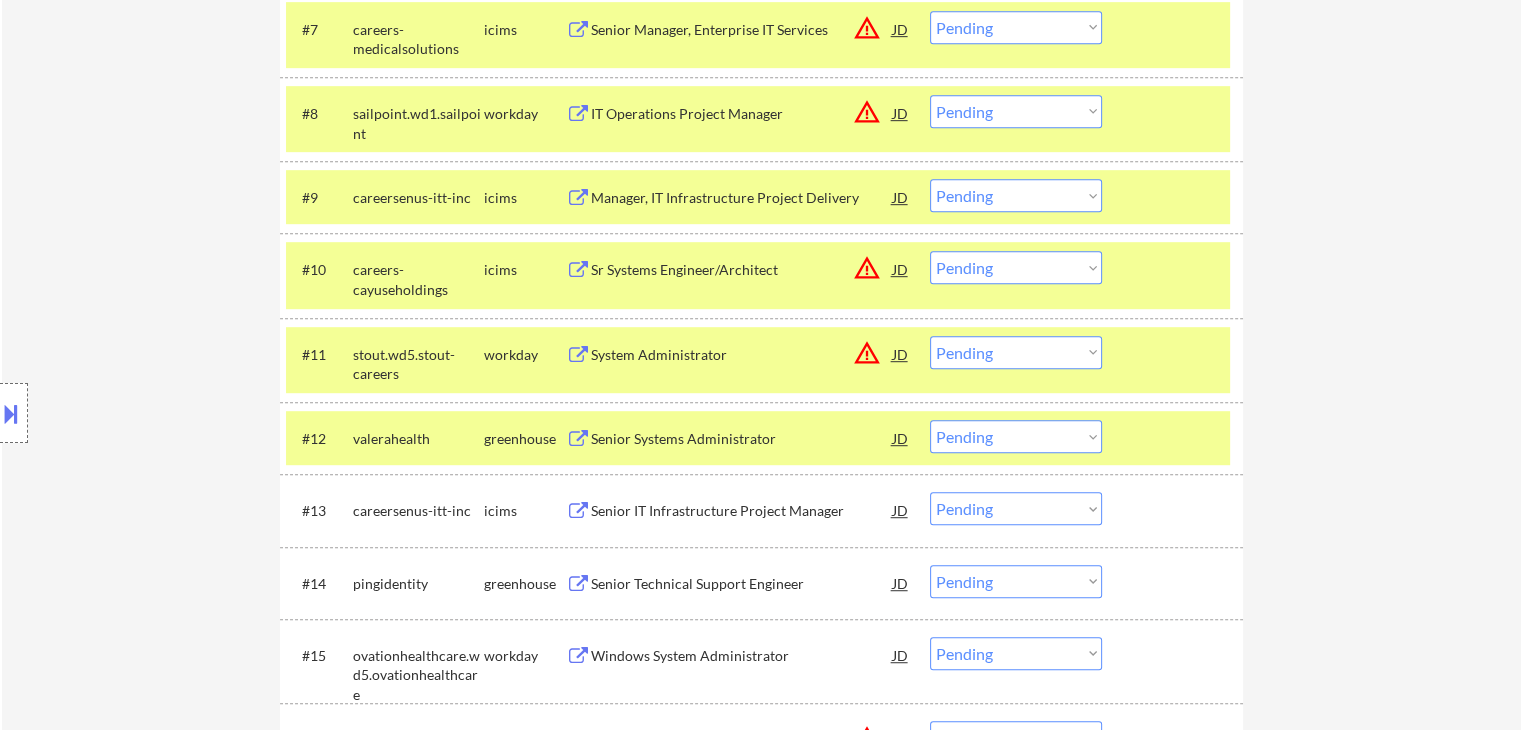 click on "Senior IT Infrastructure Project Manager" at bounding box center (742, 511) 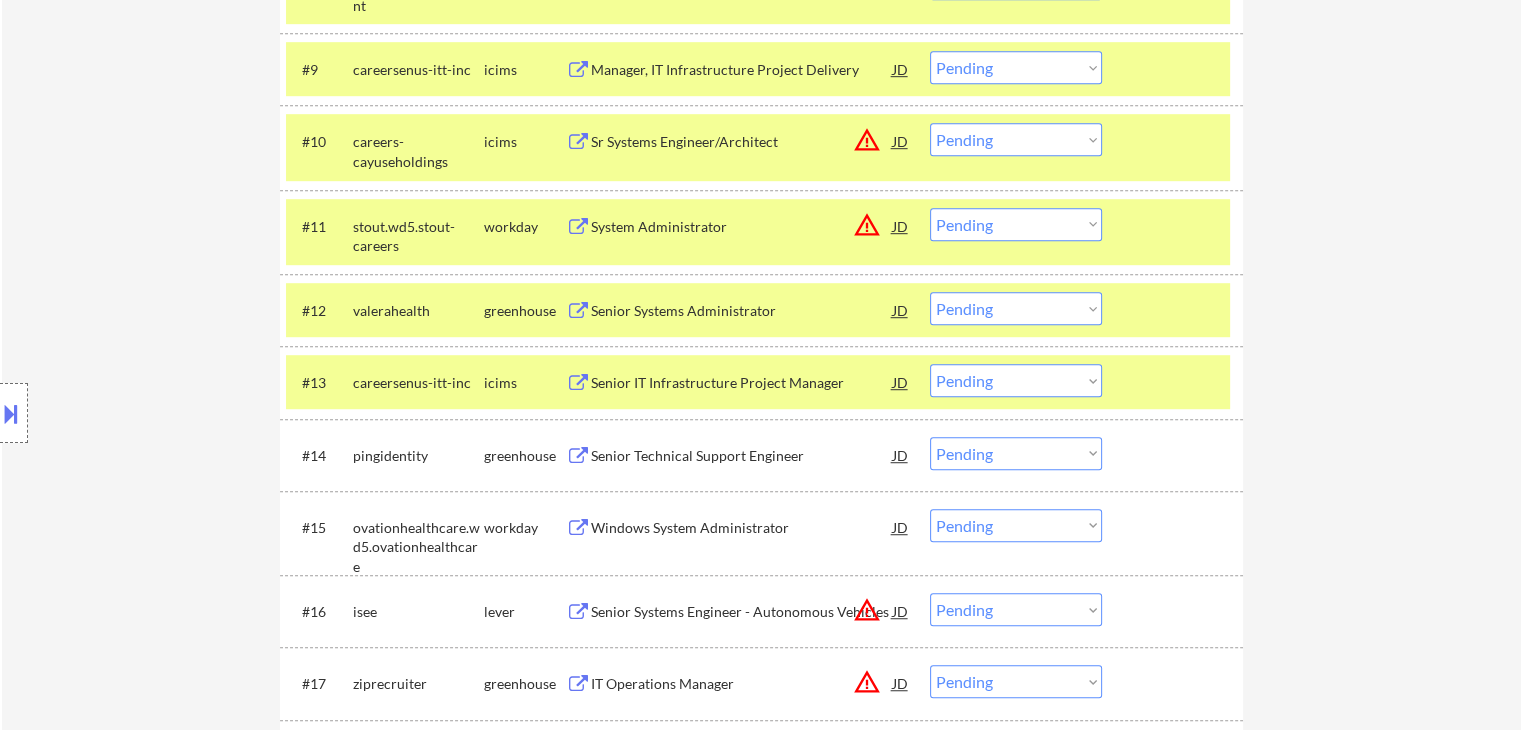 scroll, scrollTop: 1300, scrollLeft: 0, axis: vertical 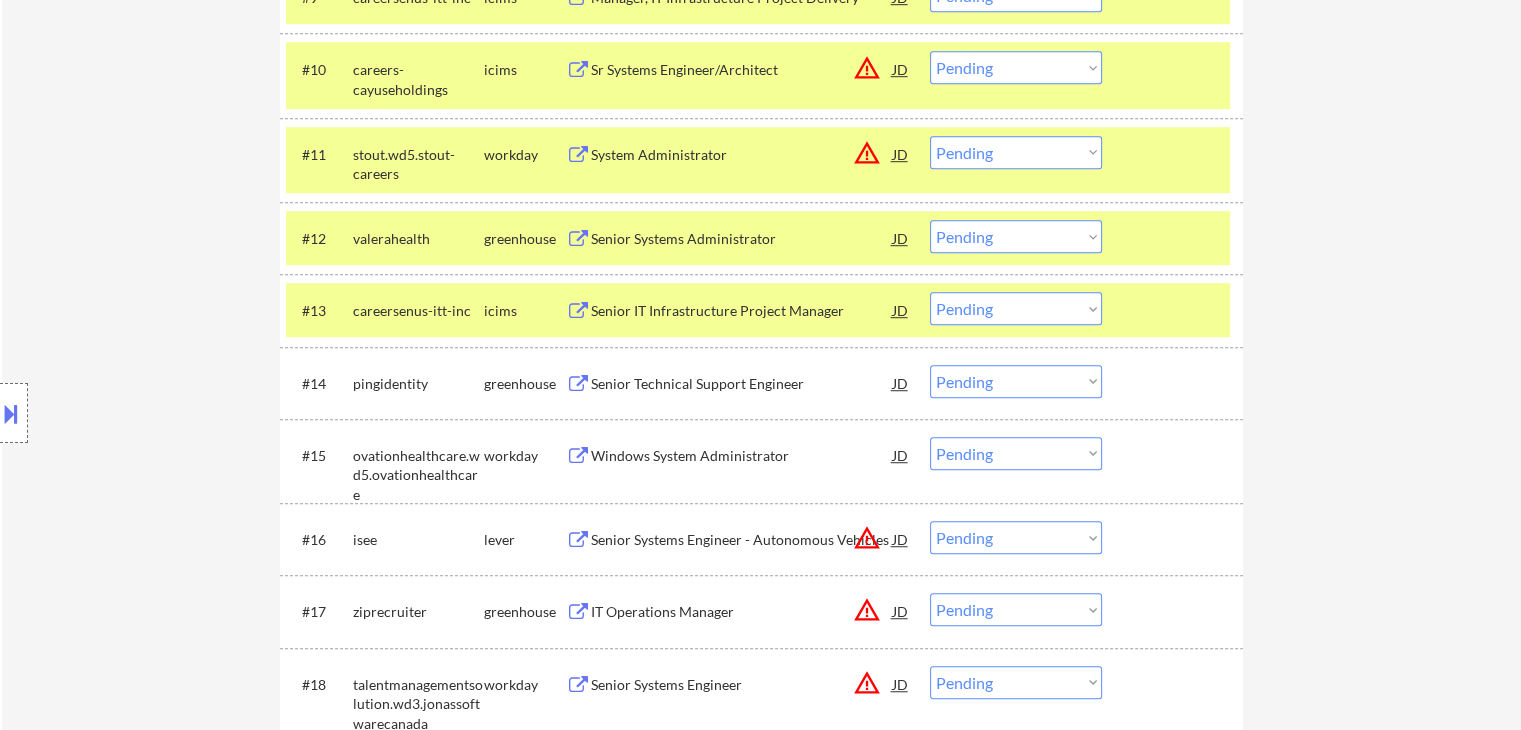 click on "Senior Technical Support Engineer" at bounding box center (742, 384) 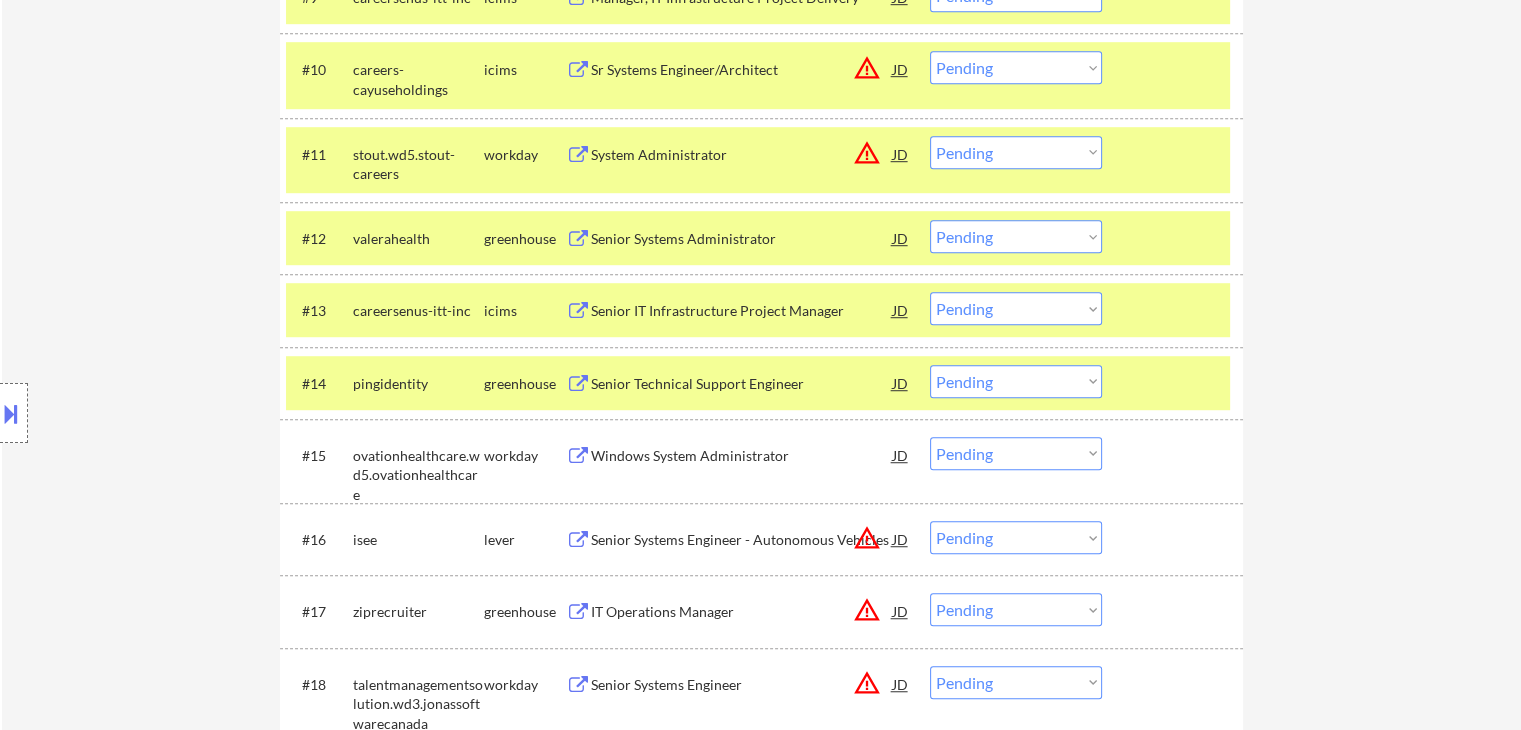 drag, startPoint x: 696, startPoint y: 453, endPoint x: 670, endPoint y: 551, distance: 101.390335 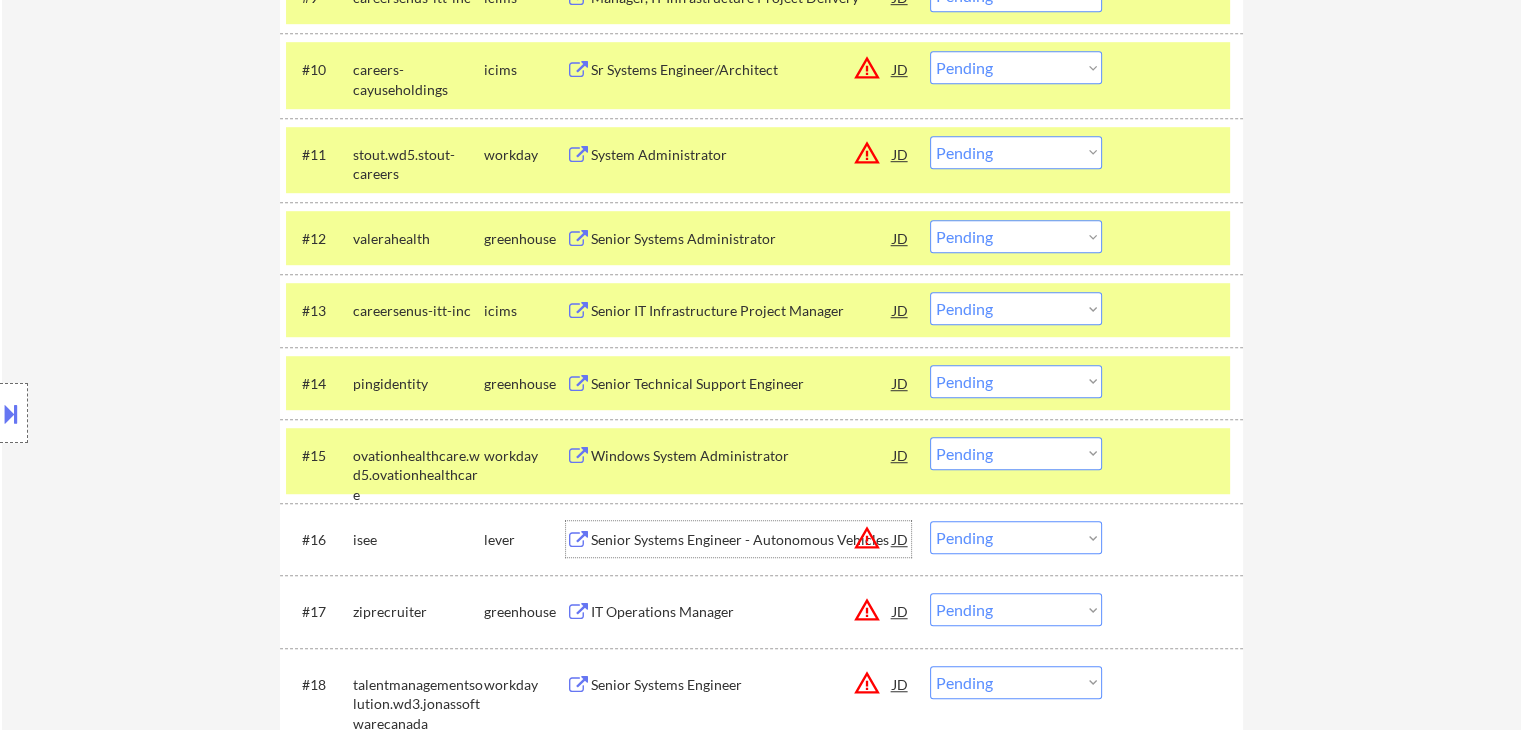 drag, startPoint x: 667, startPoint y: 542, endPoint x: 653, endPoint y: 545, distance: 14.3178215 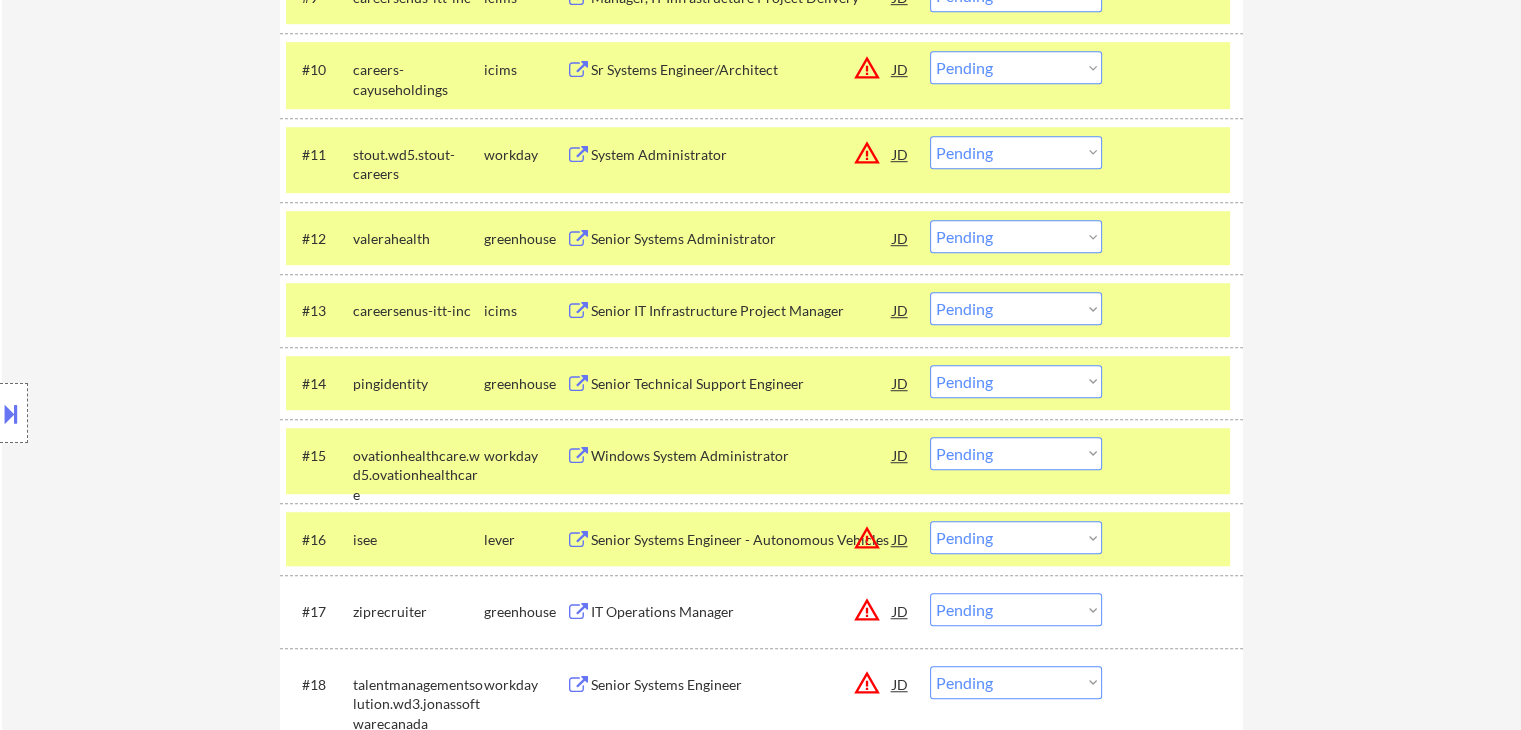 click on "IT Operations Manager" at bounding box center [742, 612] 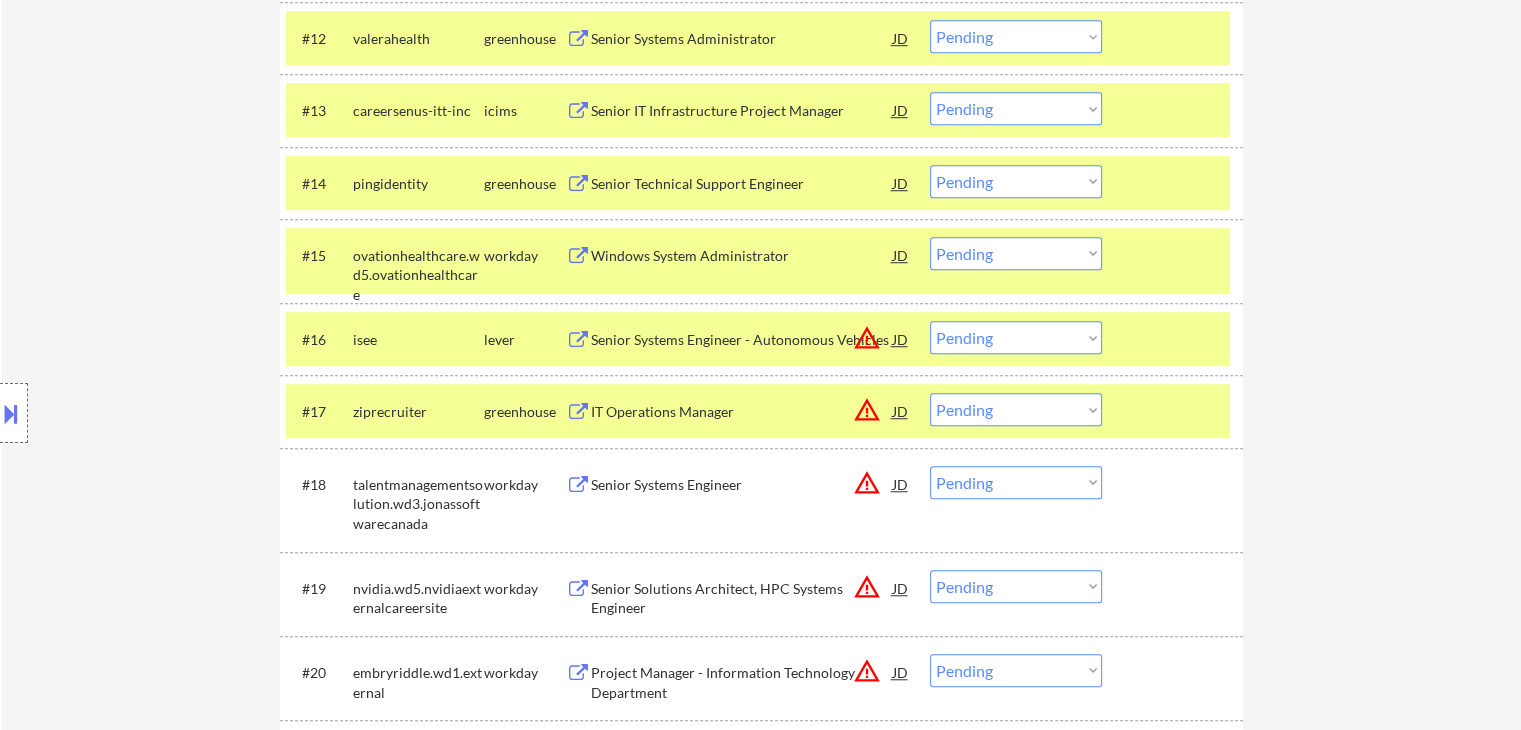 click on "Senior Systems Engineer" at bounding box center [742, 485] 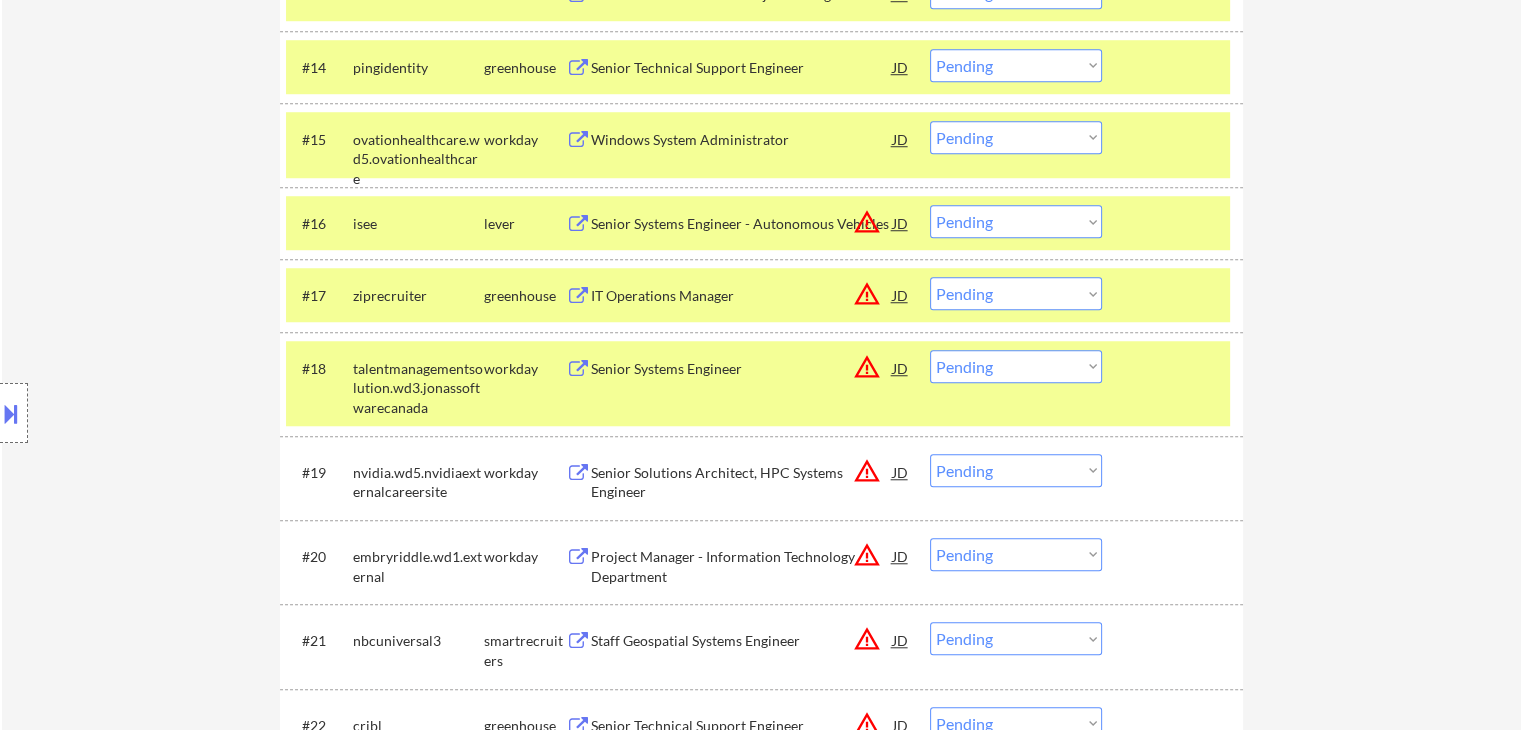 scroll, scrollTop: 1700, scrollLeft: 0, axis: vertical 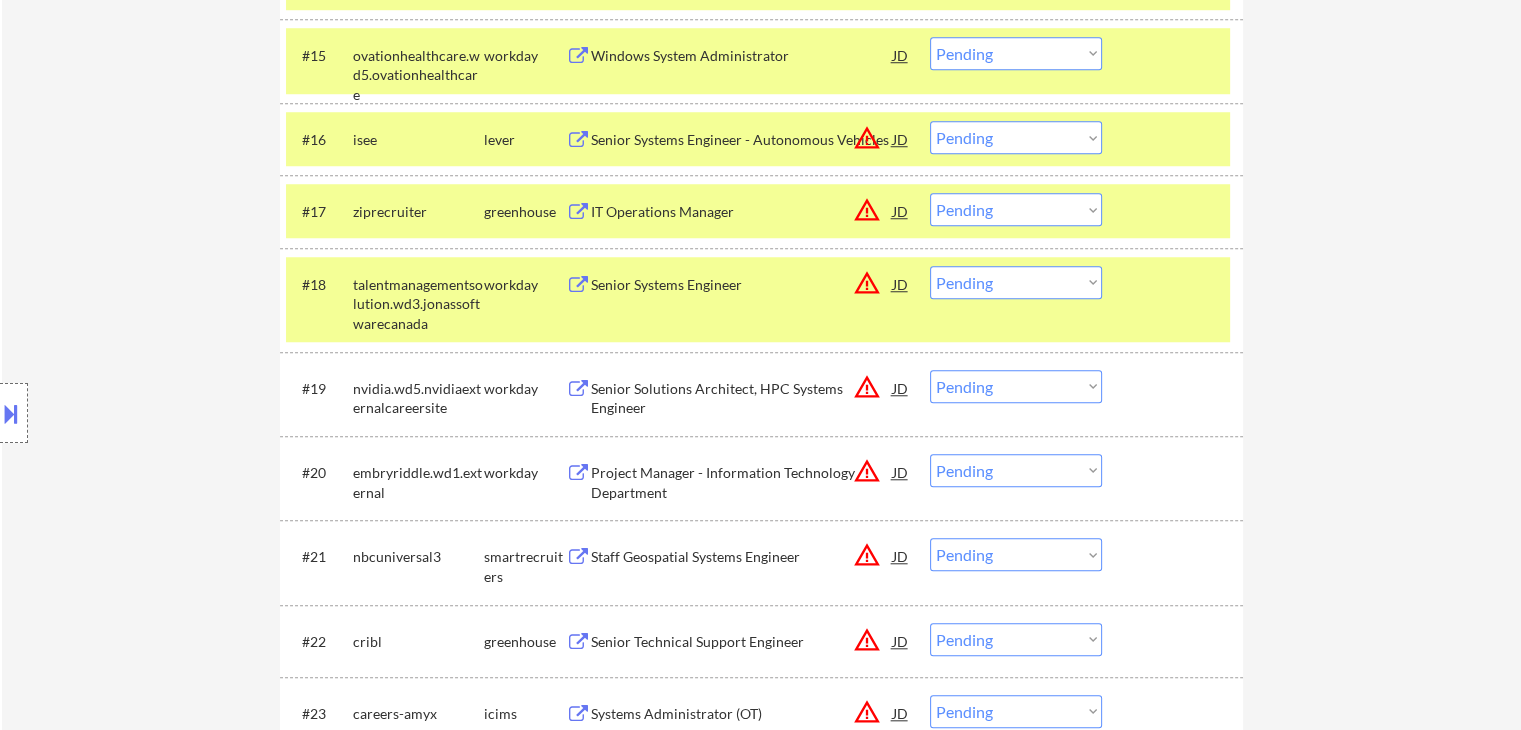click on "Senior Solutions Architect, HPC Systems Engineer" at bounding box center (742, 398) 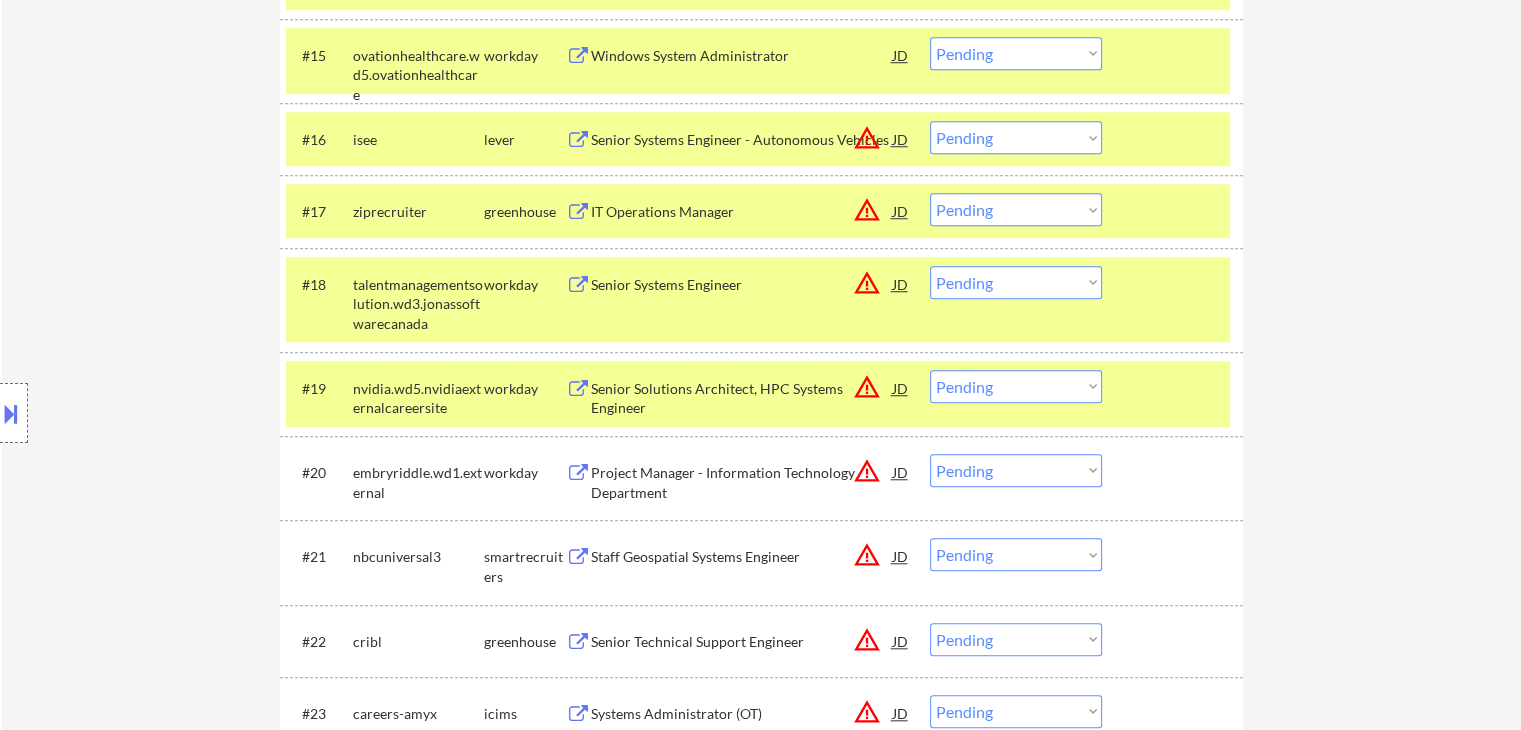 drag, startPoint x: 632, startPoint y: 468, endPoint x: 643, endPoint y: 565, distance: 97.62172 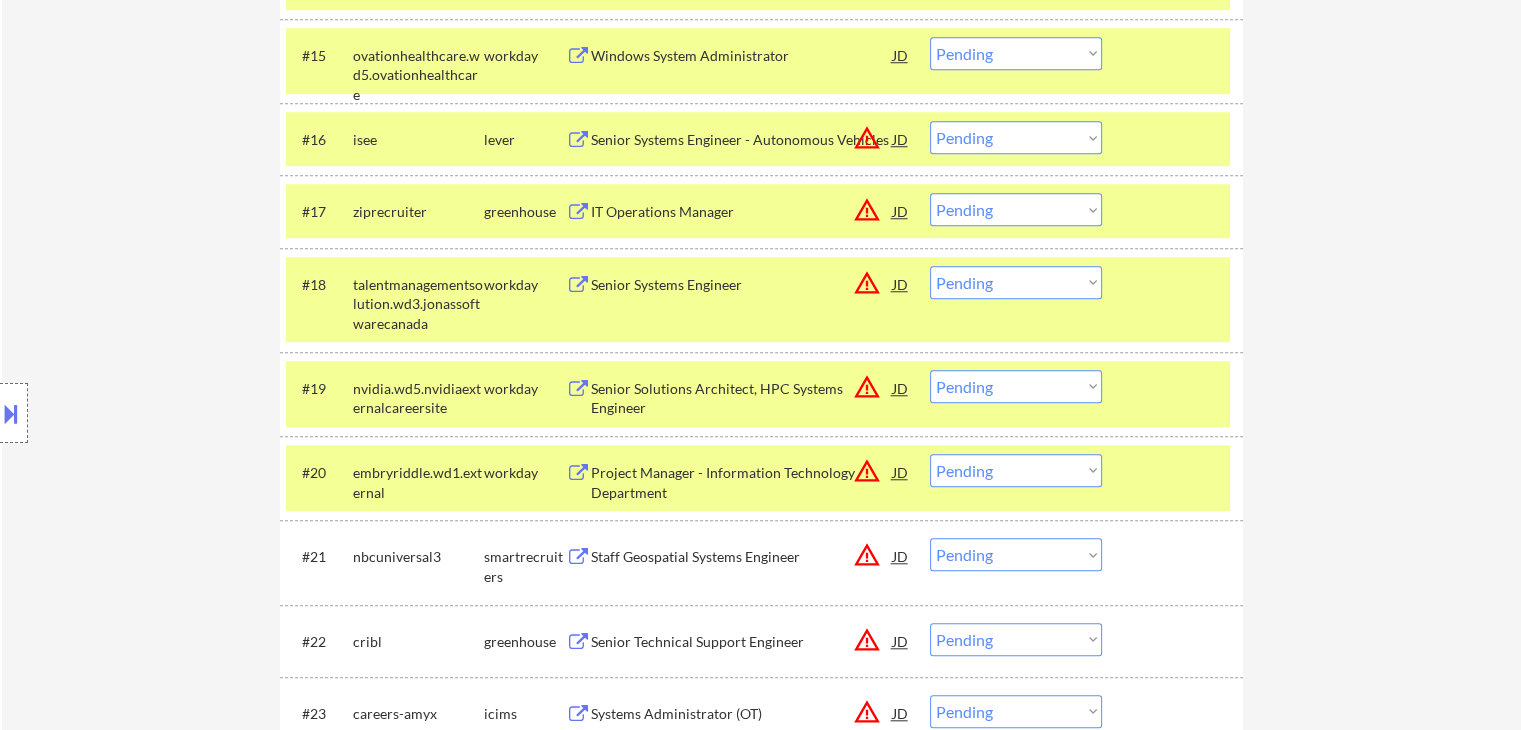 click on "Staff Geospatial Systems Engineer" at bounding box center (742, 557) 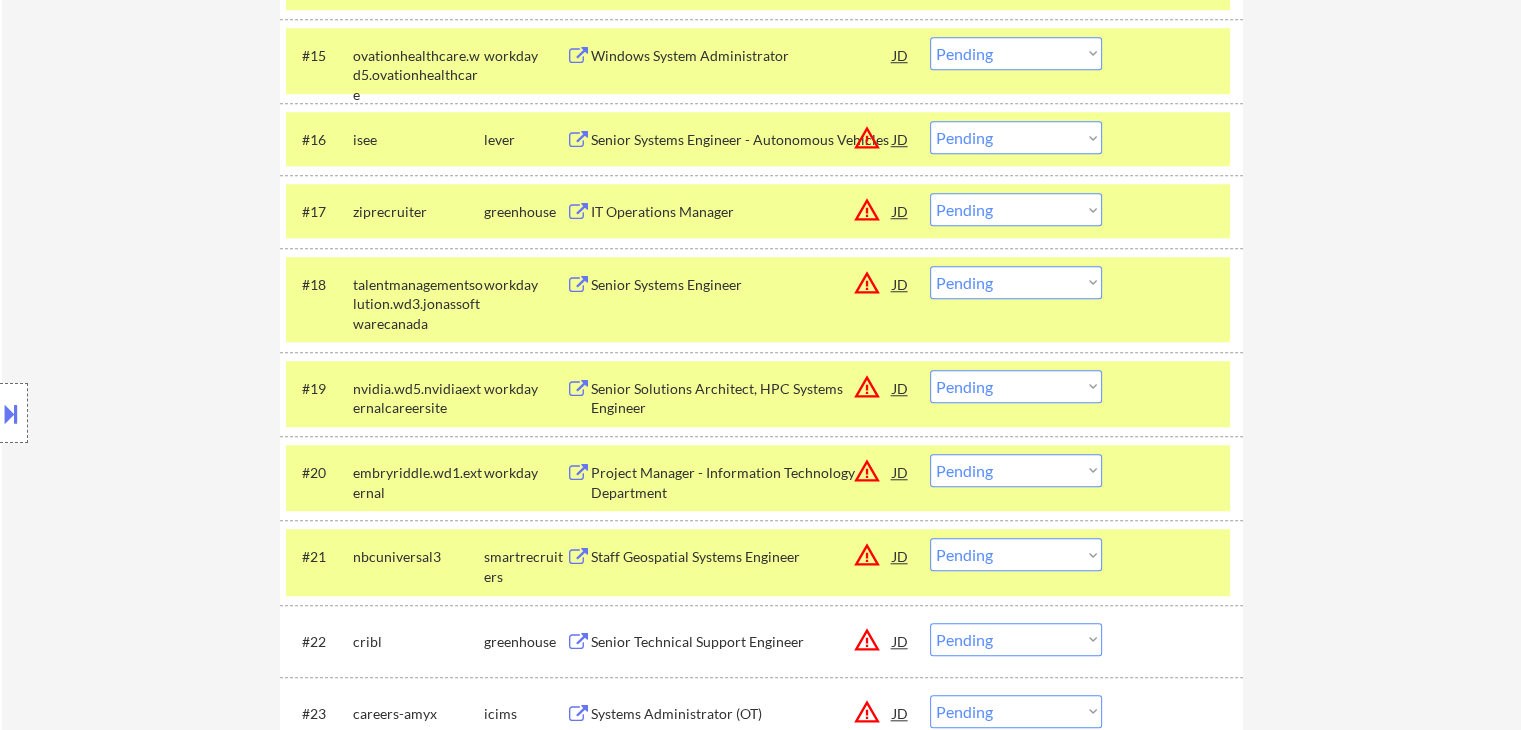 click on "Senior Technical Support Engineer" at bounding box center [742, 642] 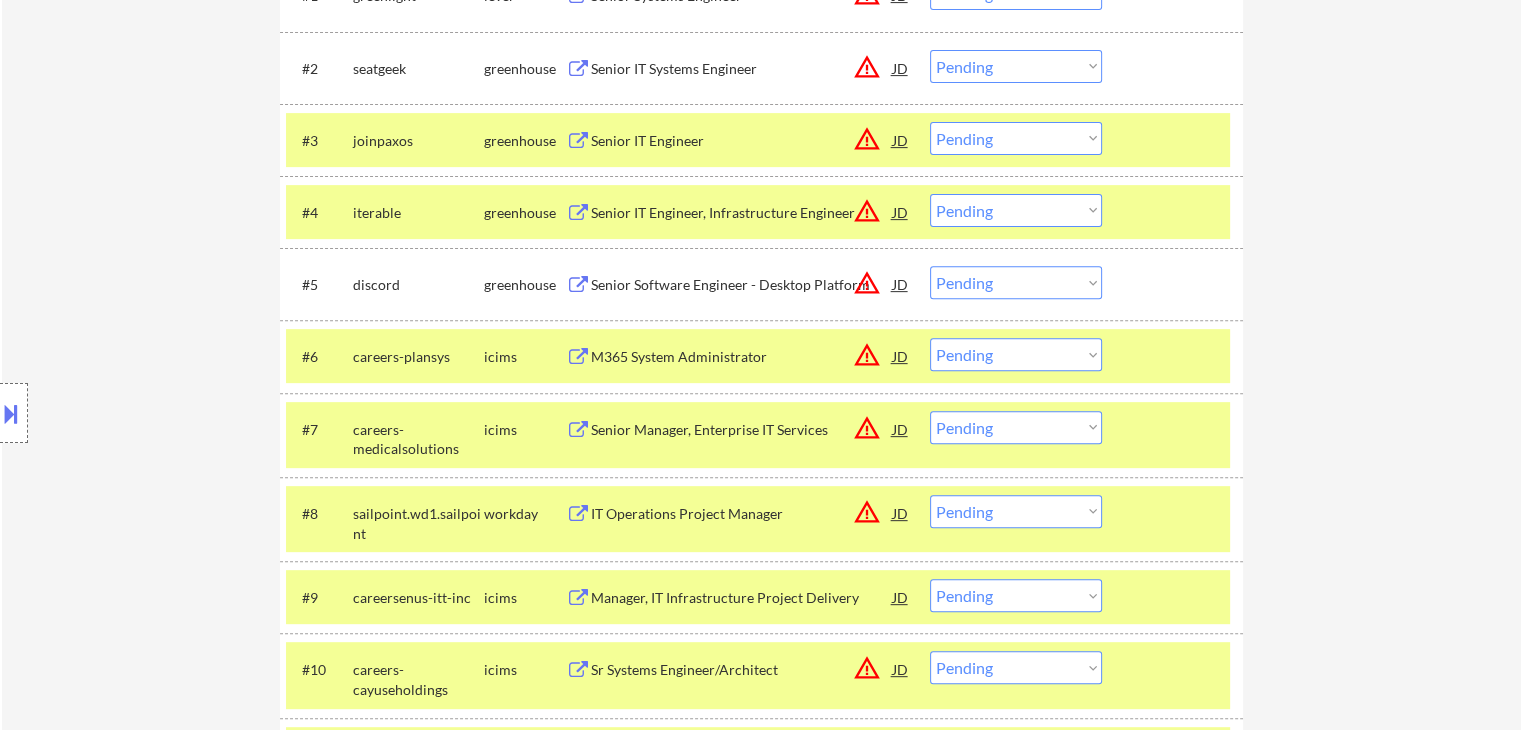 scroll, scrollTop: 900, scrollLeft: 0, axis: vertical 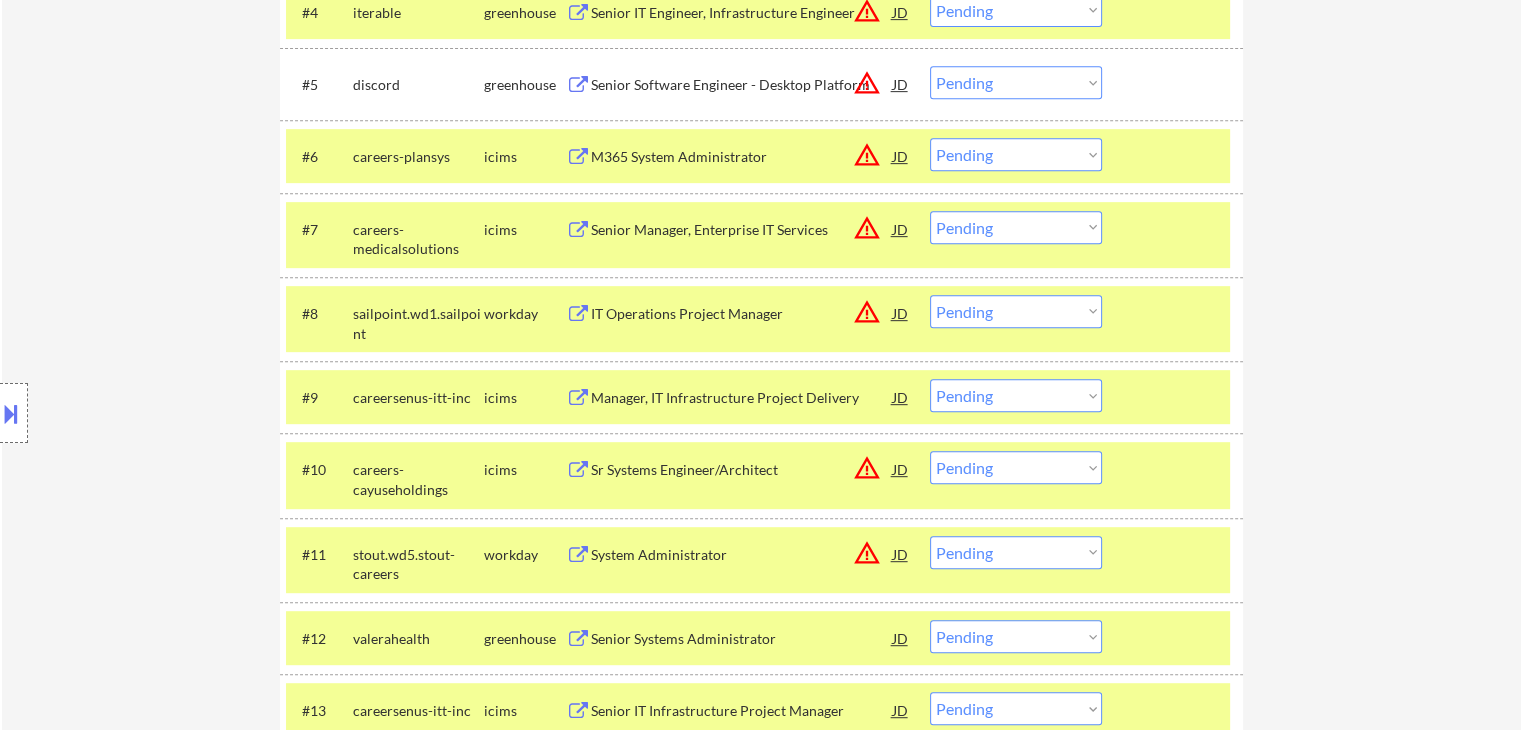 click on "Choose an option... Pending Applied Excluded (Questions) Excluded (Expired) Excluded (Location) Excluded (Bad Match) Excluded (Blocklist) Excluded (Salary) Excluded (Other)" at bounding box center (1016, 154) 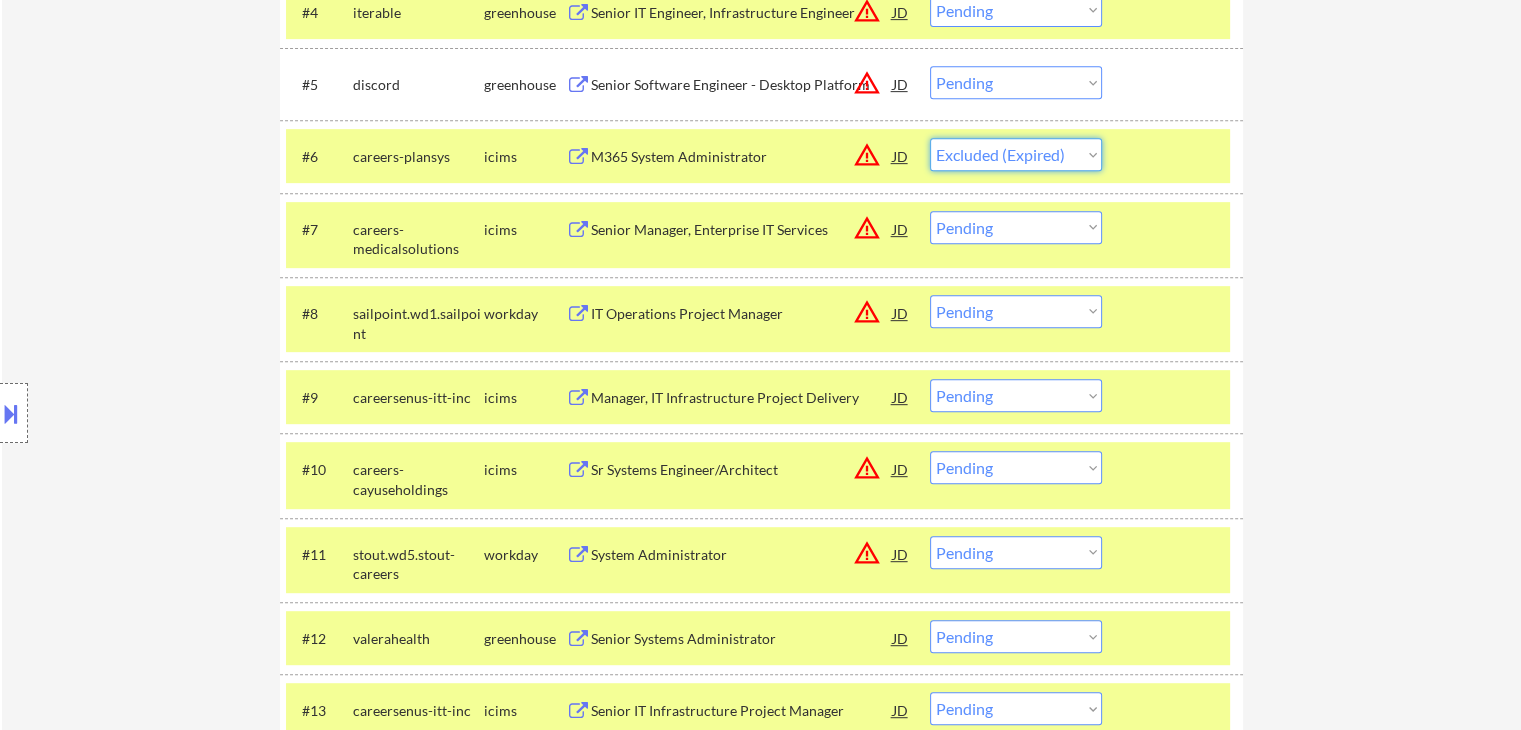 click on "Choose an option... Pending Applied Excluded (Questions) Excluded (Expired) Excluded (Location) Excluded (Bad Match) Excluded (Blocklist) Excluded (Salary) Excluded (Other)" at bounding box center [1016, 154] 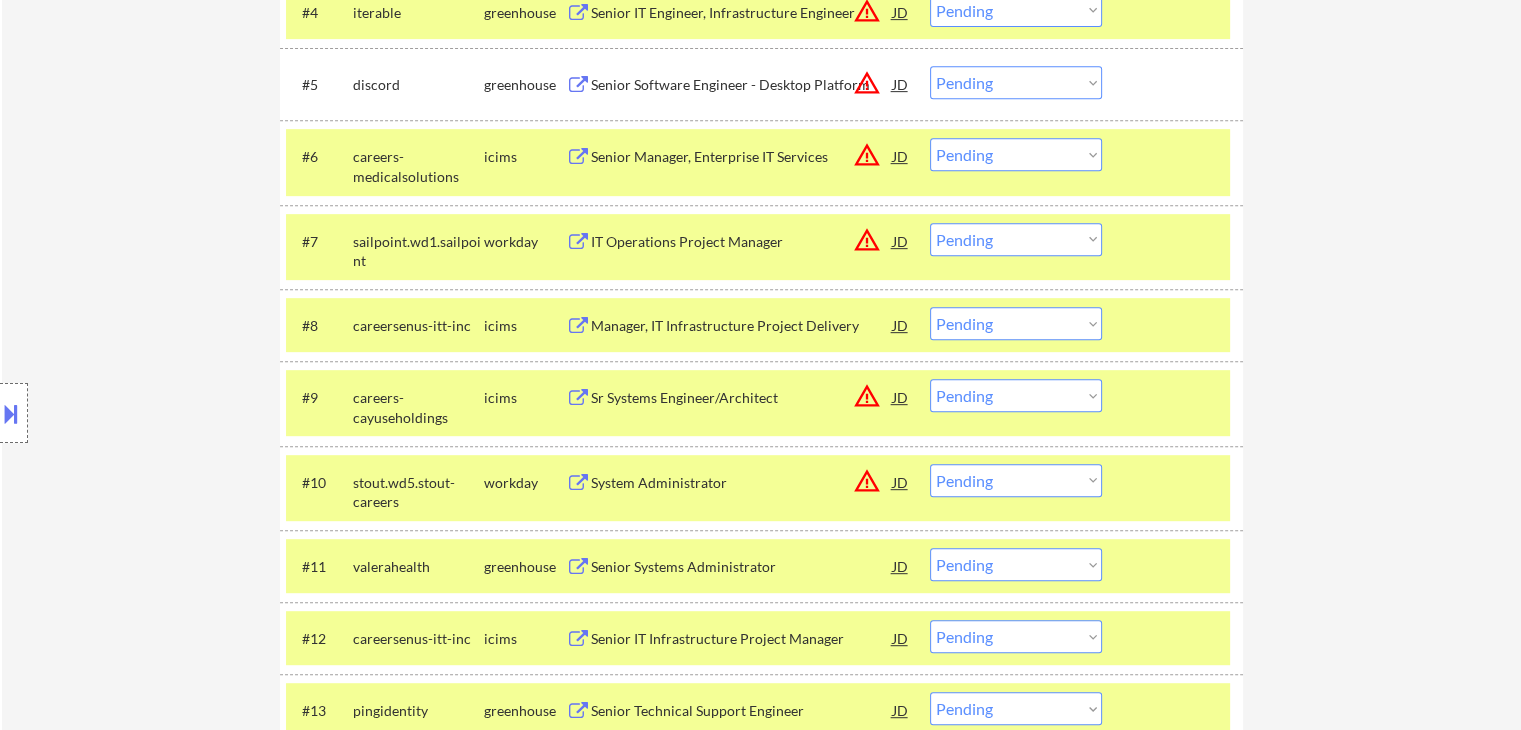 click on "Choose an option... Pending Applied Excluded (Questions) Excluded (Expired) Excluded (Location) Excluded (Bad Match) Excluded (Blocklist) Excluded (Salary) Excluded (Other)" at bounding box center [1016, 154] 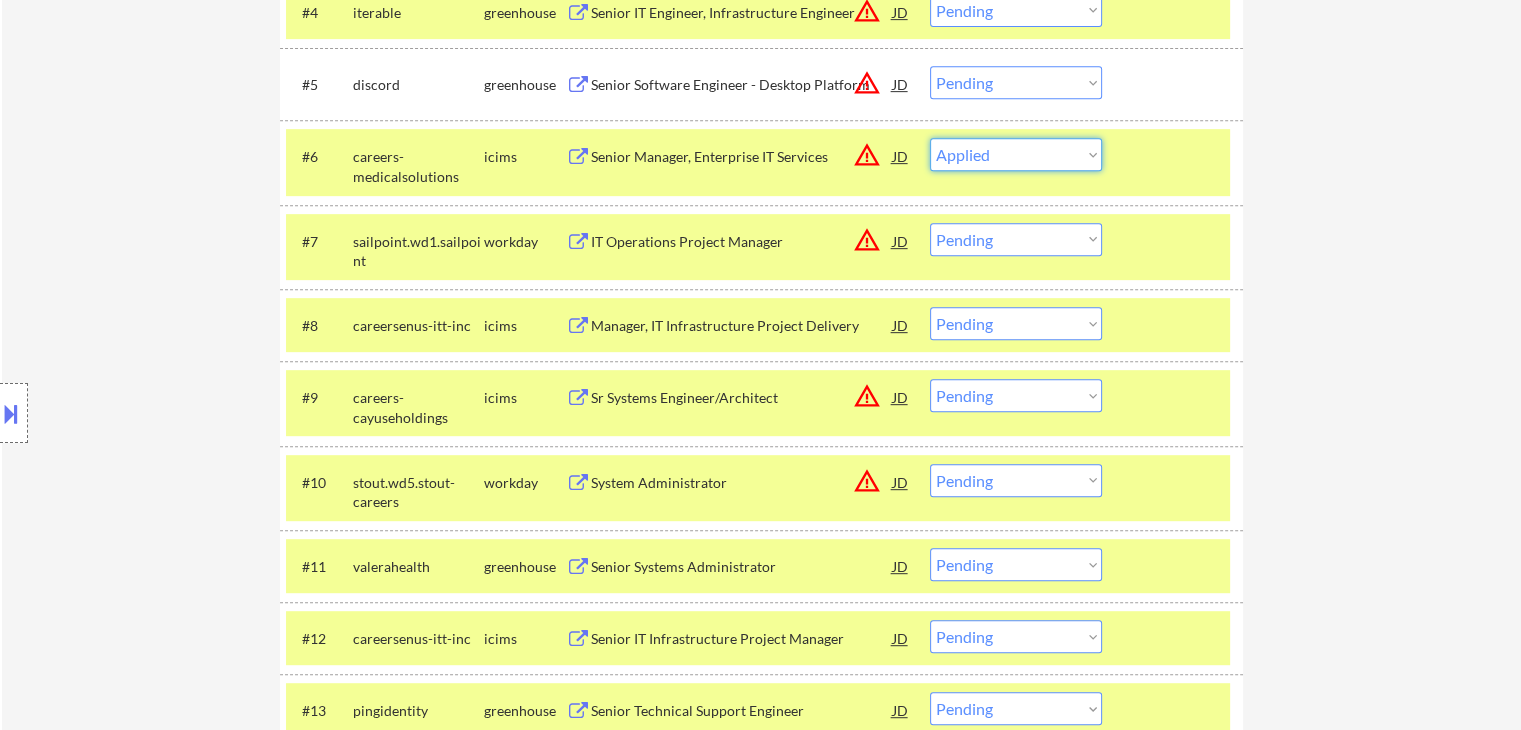 click on "Choose an option... Pending Applied Excluded (Questions) Excluded (Expired) Excluded (Location) Excluded (Bad Match) Excluded (Blocklist) Excluded (Salary) Excluded (Other)" at bounding box center (1016, 154) 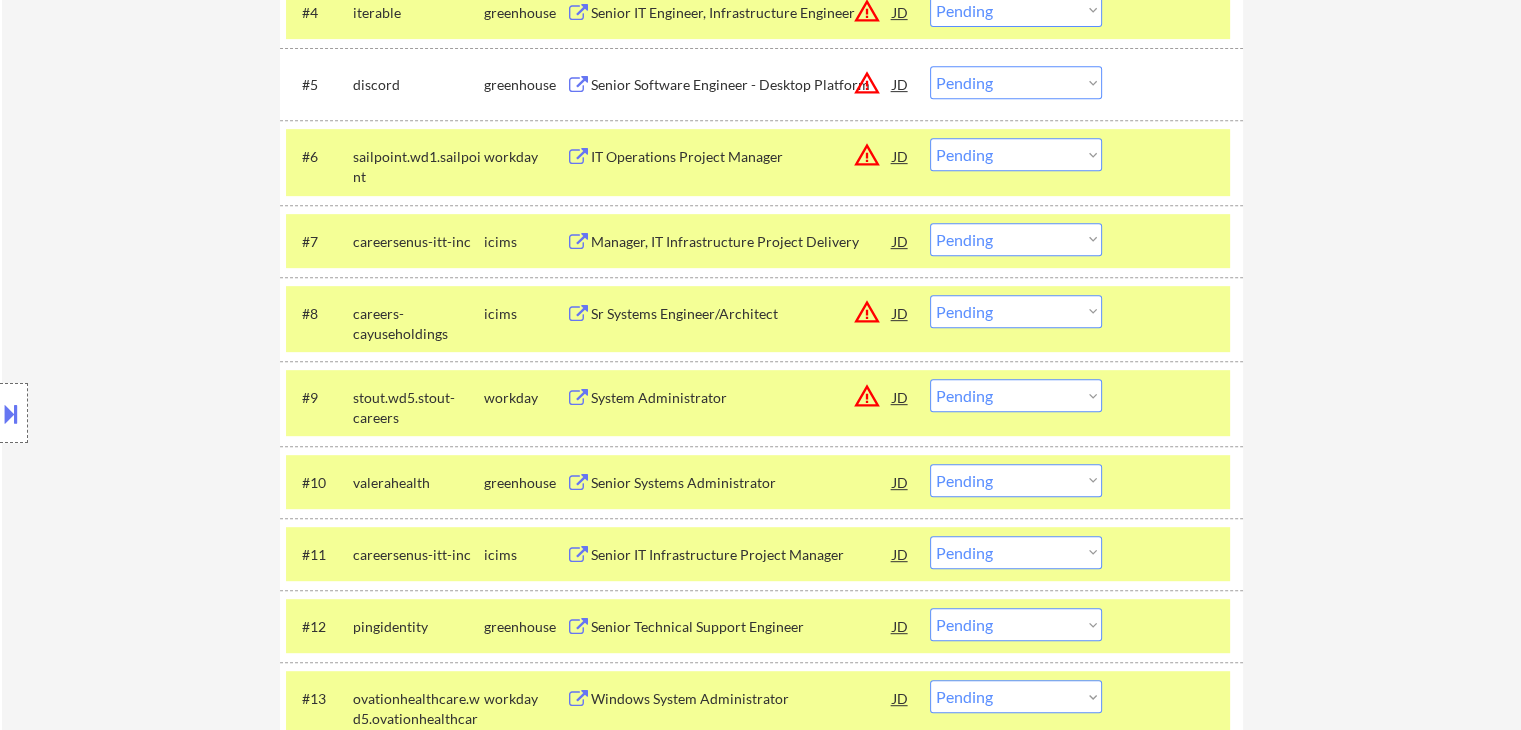 click on "Choose an option... Pending Applied Excluded (Questions) Excluded (Expired) Excluded (Location) Excluded (Bad Match) Excluded (Blocklist) Excluded (Salary) Excluded (Other)" at bounding box center [1016, 154] 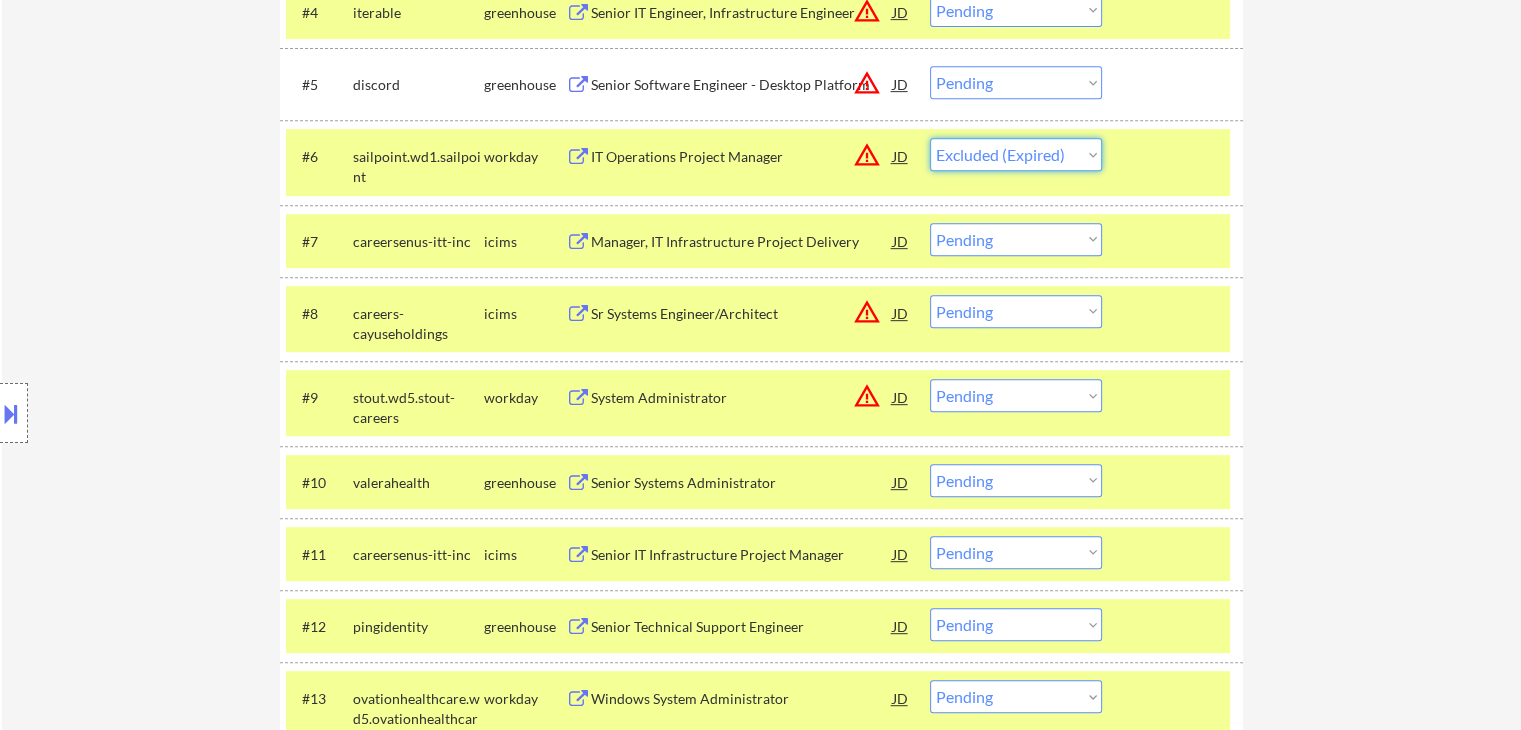 click on "Choose an option... Pending Applied Excluded (Questions) Excluded (Expired) Excluded (Location) Excluded (Bad Match) Excluded (Blocklist) Excluded (Salary) Excluded (Other)" at bounding box center (1016, 154) 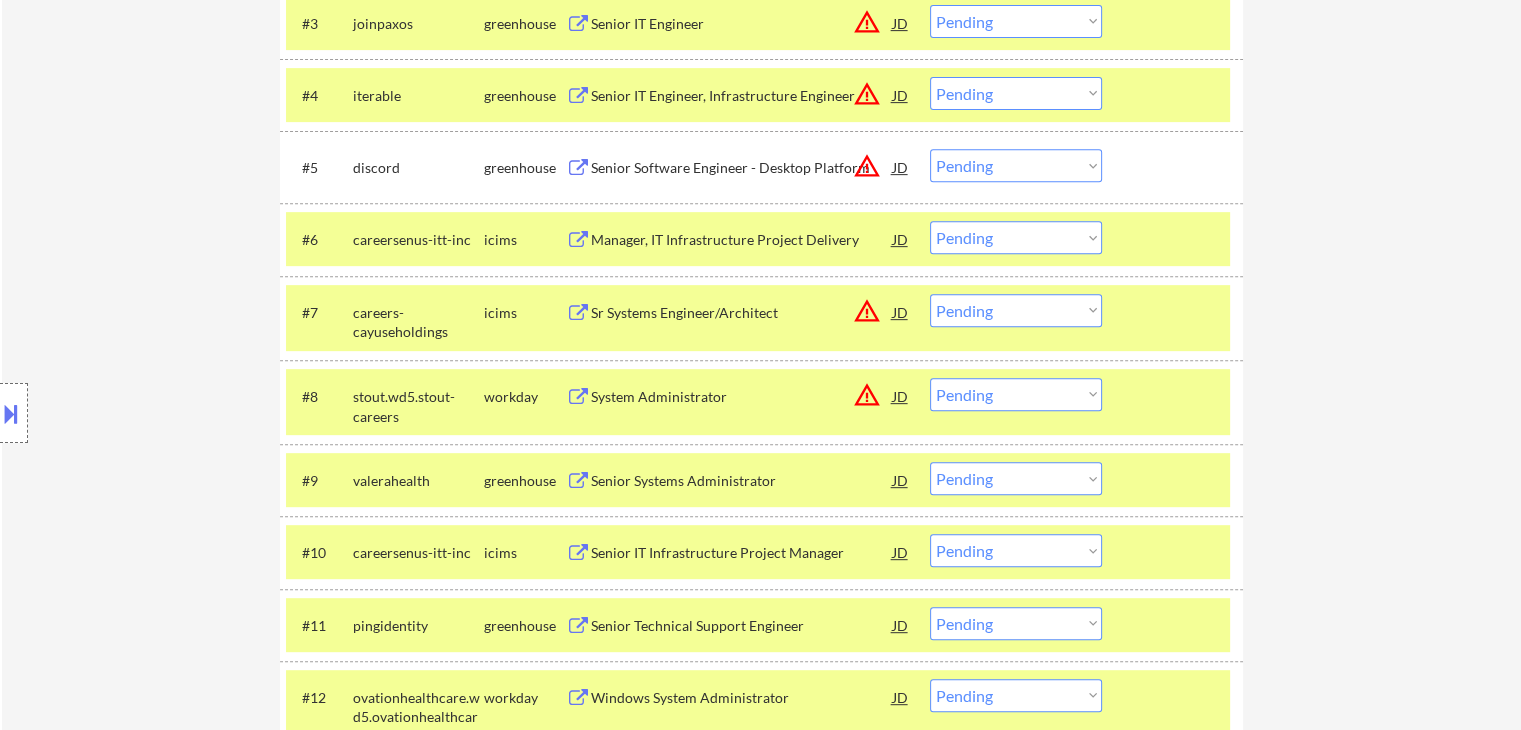 scroll, scrollTop: 692, scrollLeft: 0, axis: vertical 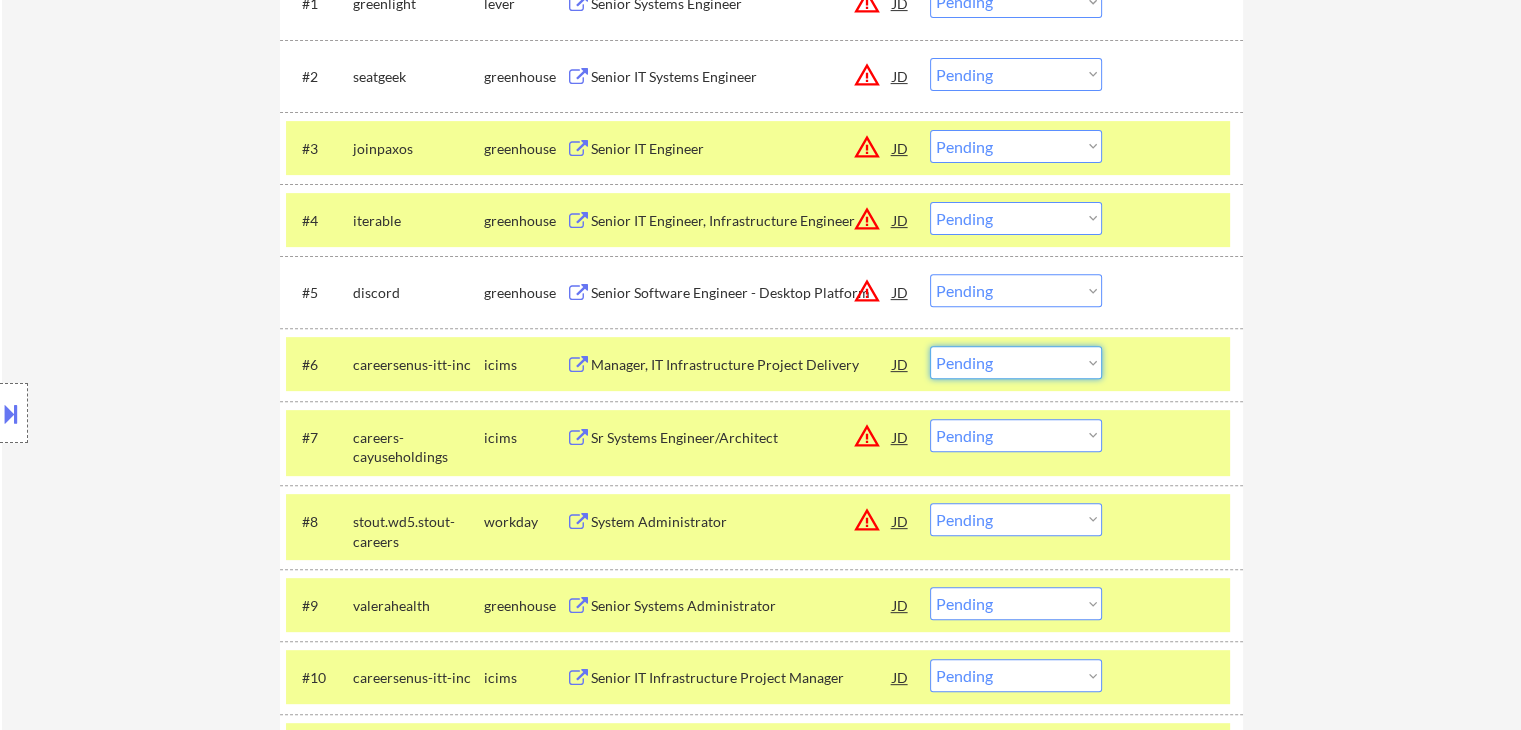 drag, startPoint x: 1064, startPoint y: 356, endPoint x: 1046, endPoint y: 360, distance: 18.439089 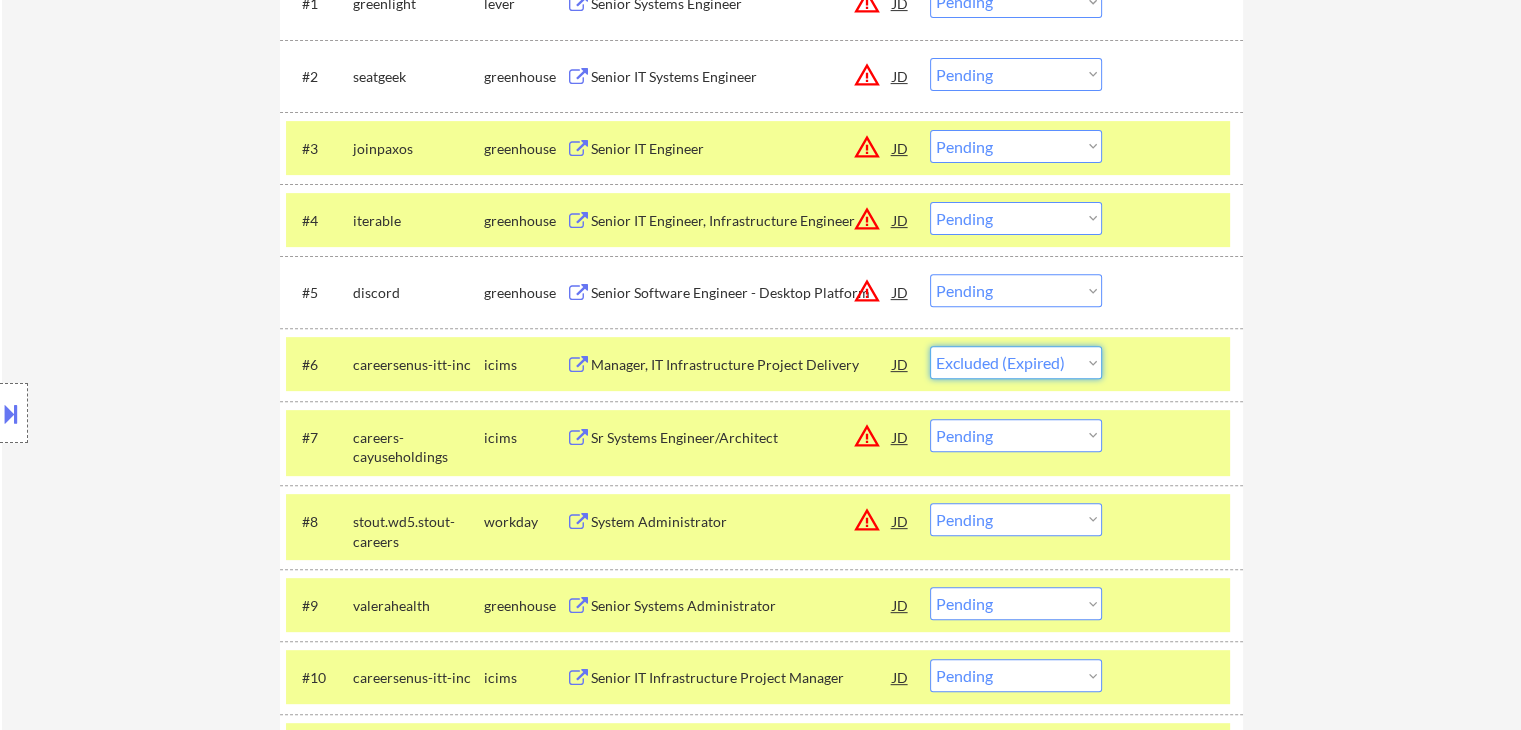 click on "Choose an option... Pending Applied Excluded (Questions) Excluded (Expired) Excluded (Location) Excluded (Bad Match) Excluded (Blocklist) Excluded (Salary) Excluded (Other)" at bounding box center [1016, 362] 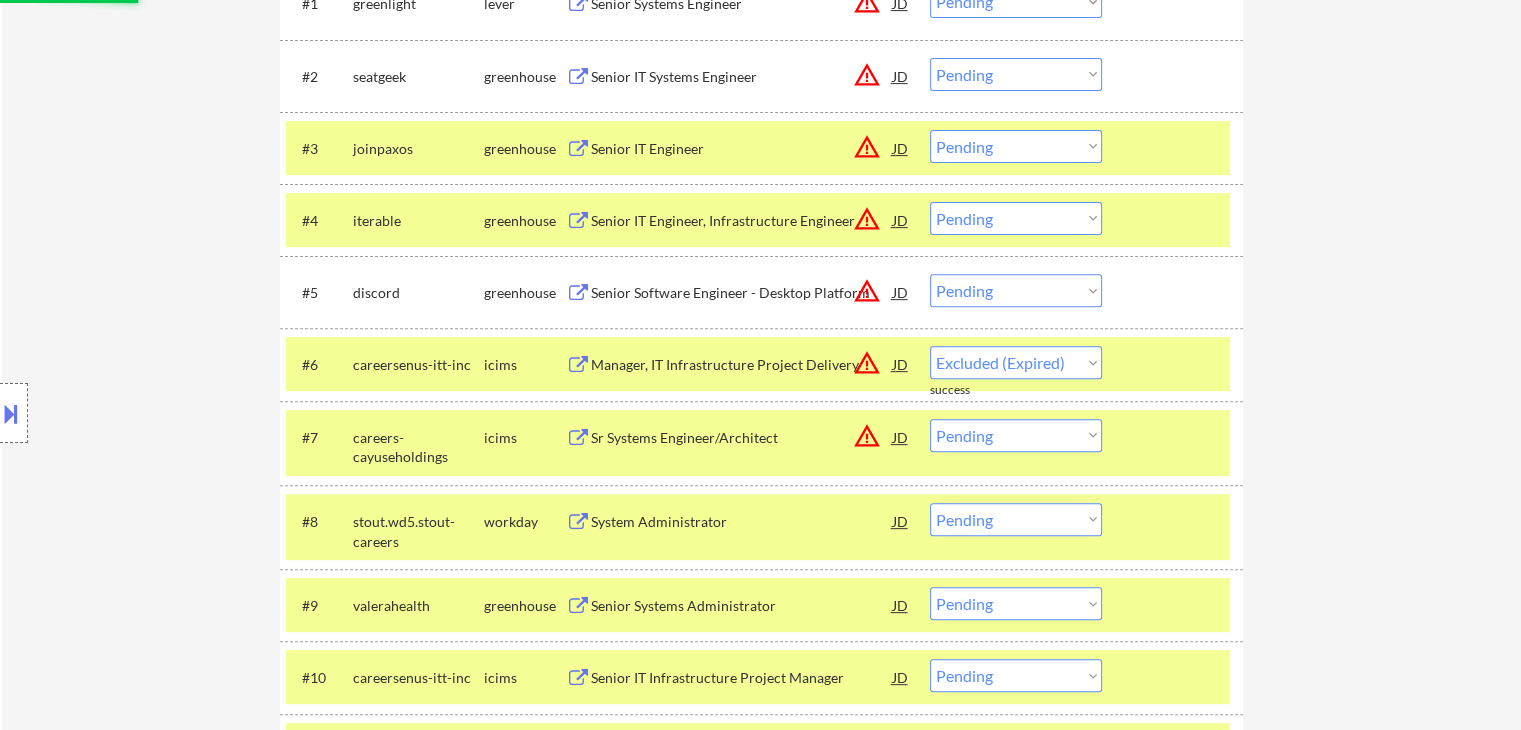 select on ""pending"" 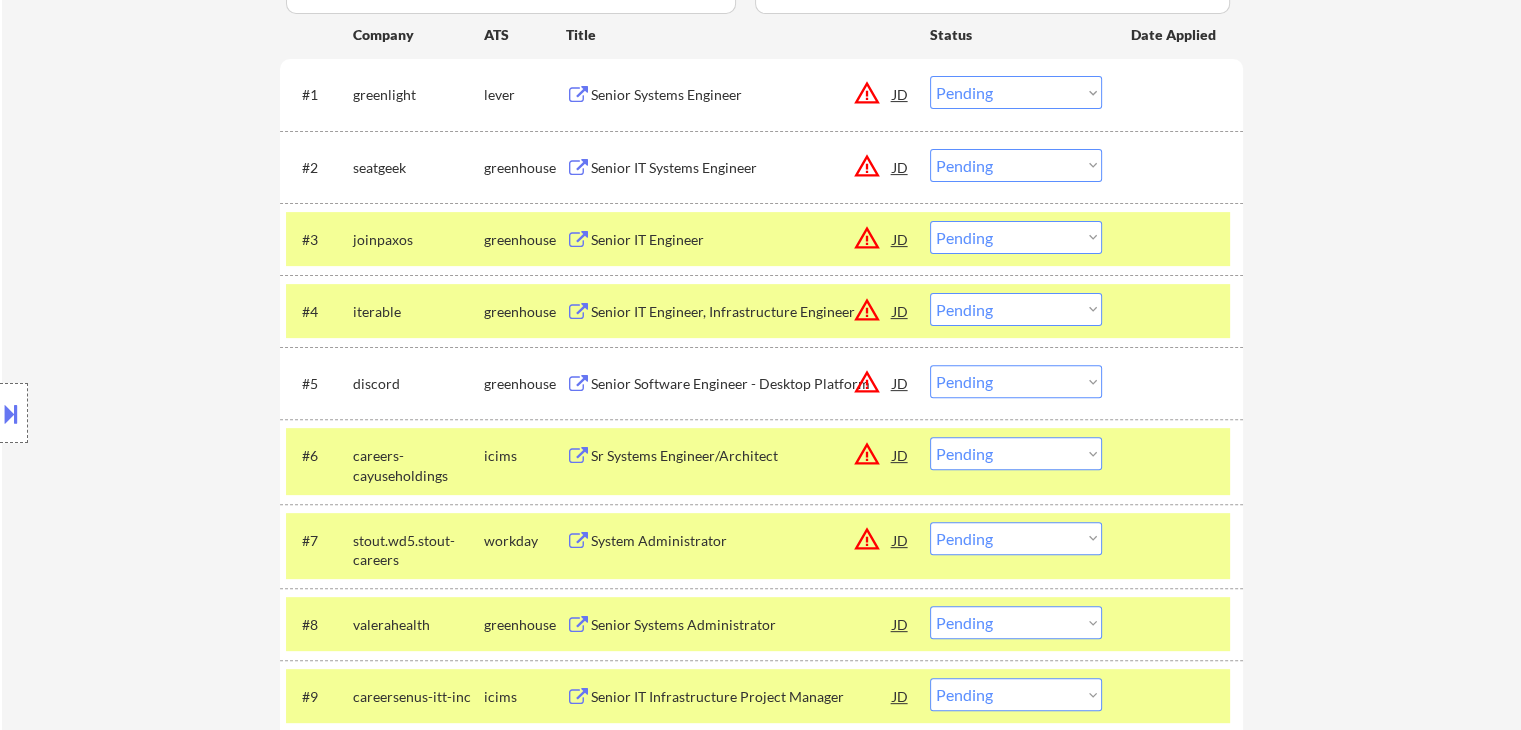 scroll, scrollTop: 692, scrollLeft: 0, axis: vertical 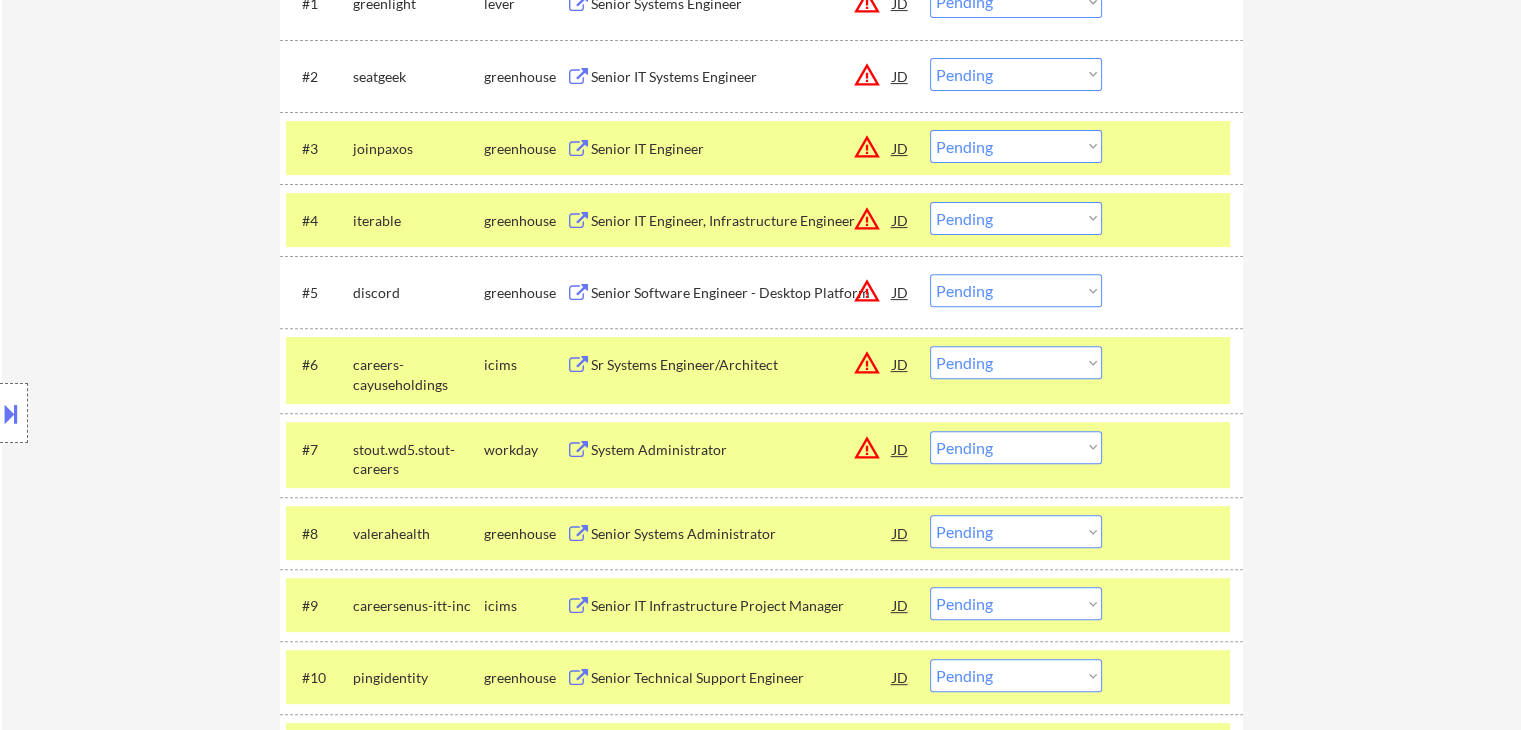 click on "Choose an option... Pending Applied Excluded (Questions) Excluded (Expired) Excluded (Location) Excluded (Bad Match) Excluded (Blocklist) Excluded (Salary) Excluded (Other)" at bounding box center (1016, 447) 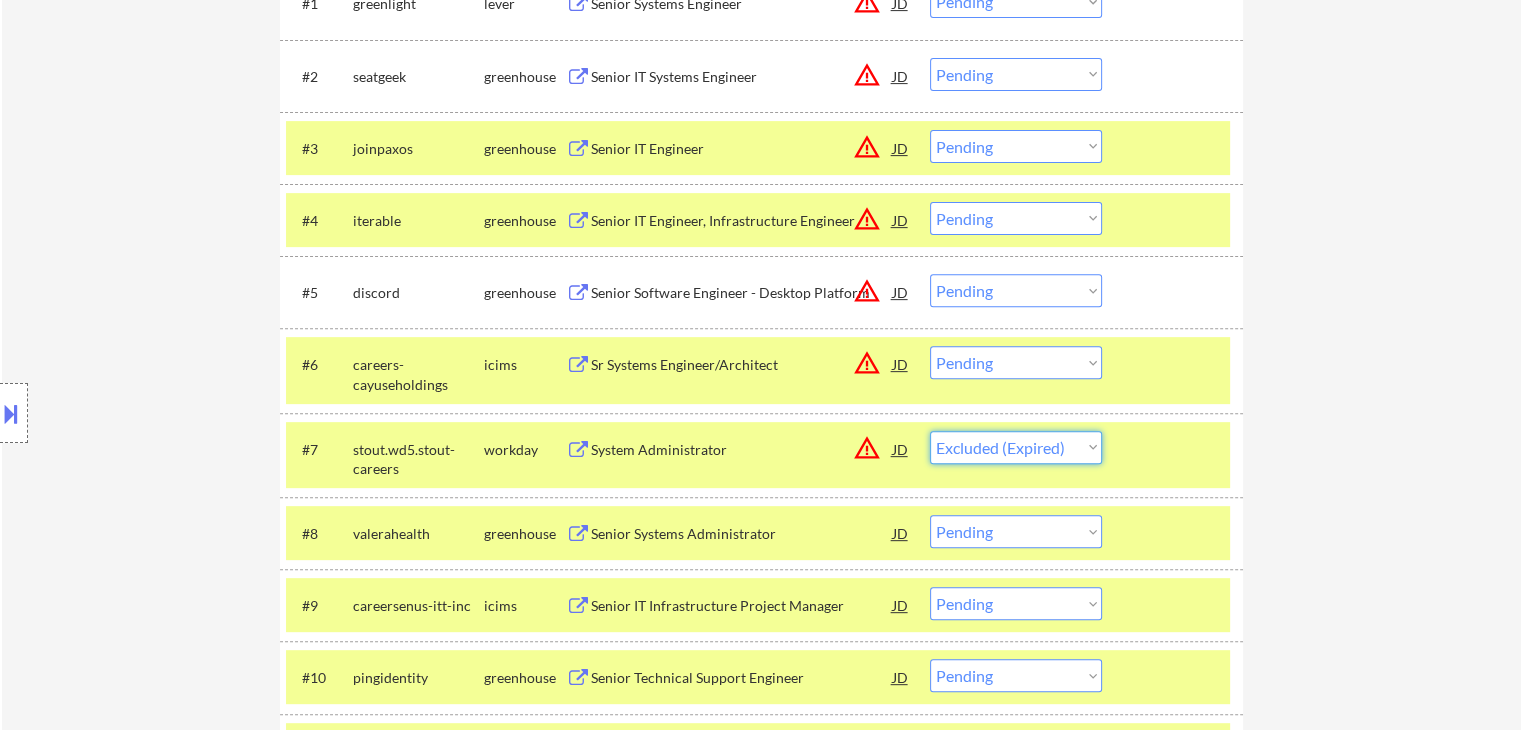 click on "Choose an option... Pending Applied Excluded (Questions) Excluded (Expired) Excluded (Location) Excluded (Bad Match) Excluded (Blocklist) Excluded (Salary) Excluded (Other)" at bounding box center (1016, 447) 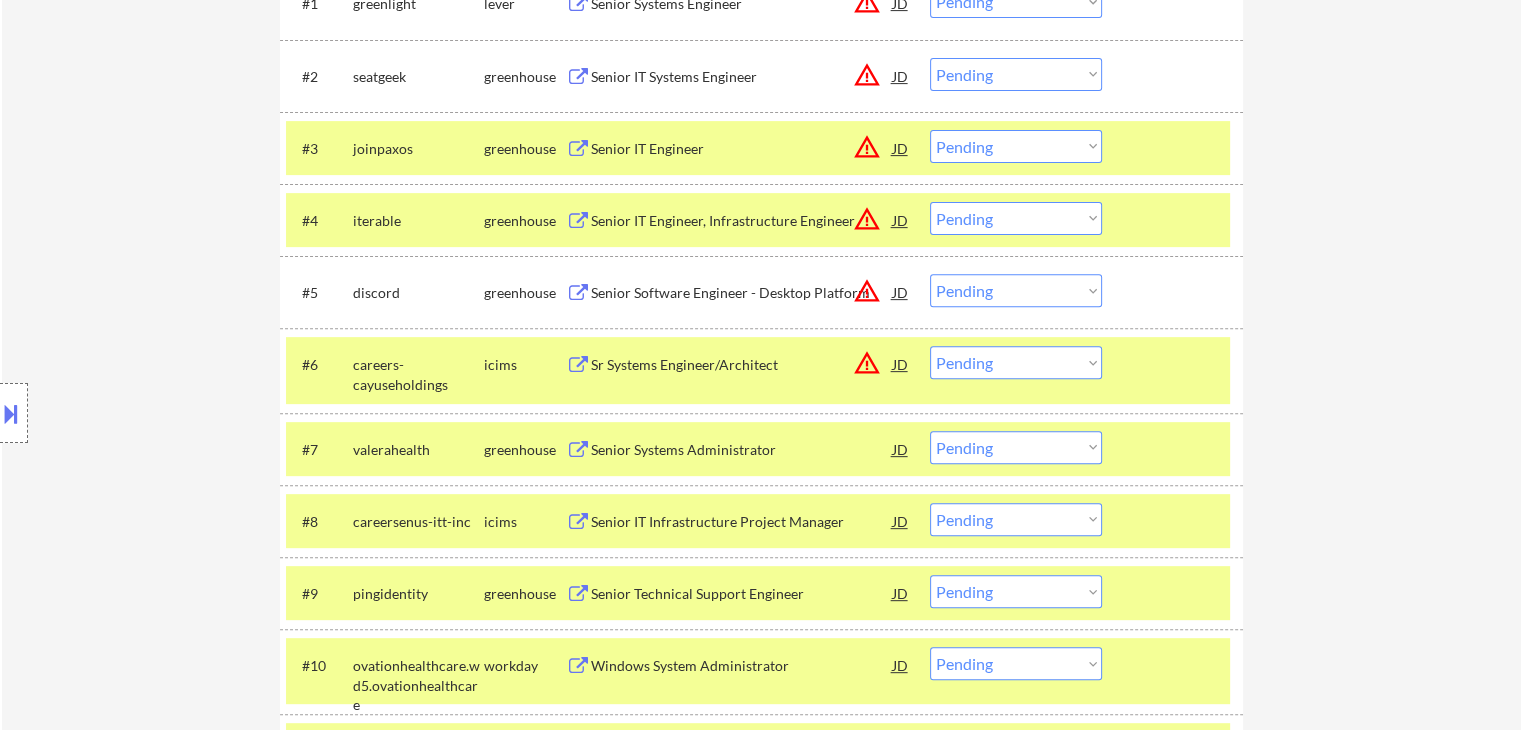 click on "Choose an option... Pending Applied Excluded (Questions) Excluded (Expired) Excluded (Location) Excluded (Bad Match) Excluded (Blocklist) Excluded (Salary) Excluded (Other)" at bounding box center (1016, 447) 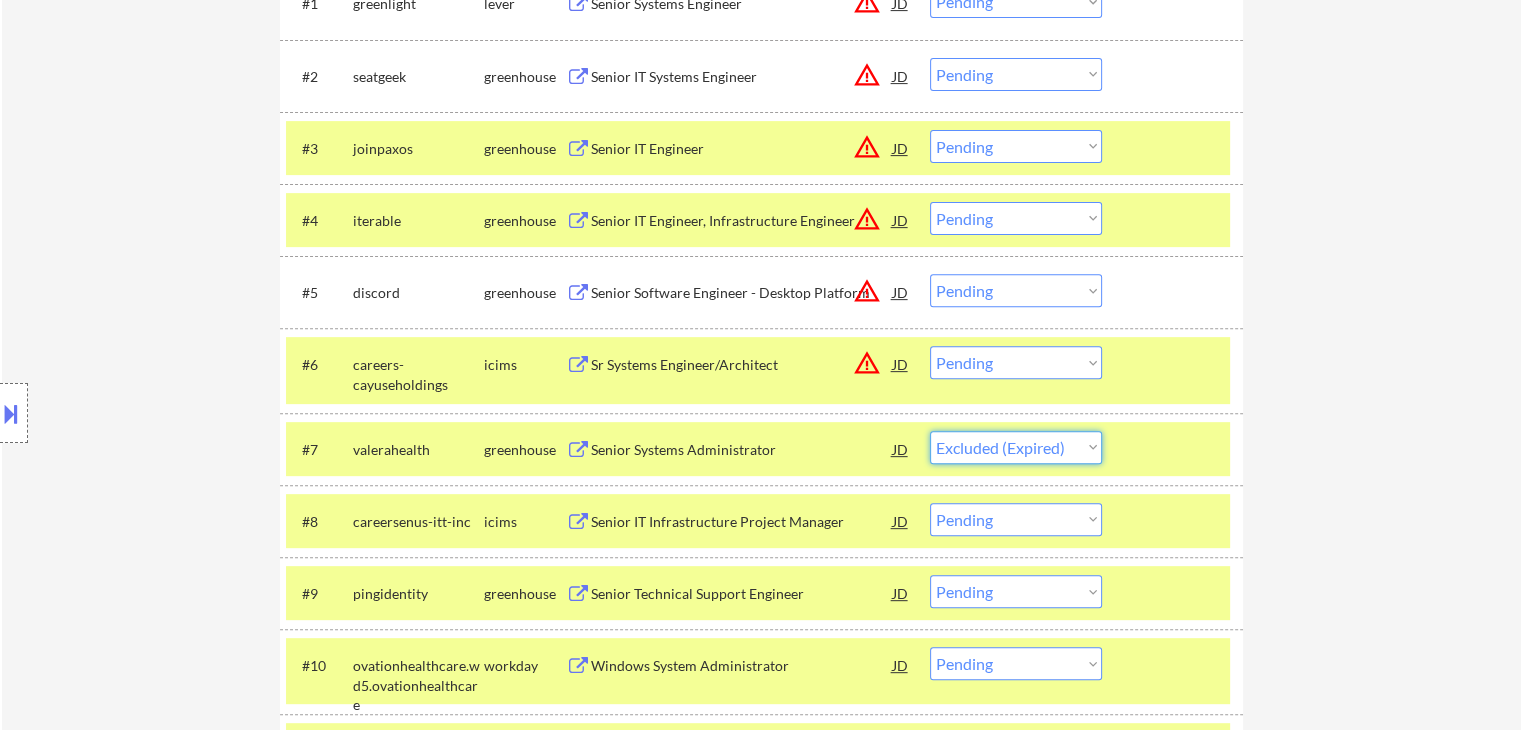 click on "Choose an option... Pending Applied Excluded (Questions) Excluded (Expired) Excluded (Location) Excluded (Bad Match) Excluded (Blocklist) Excluded (Salary) Excluded (Other)" at bounding box center [1016, 447] 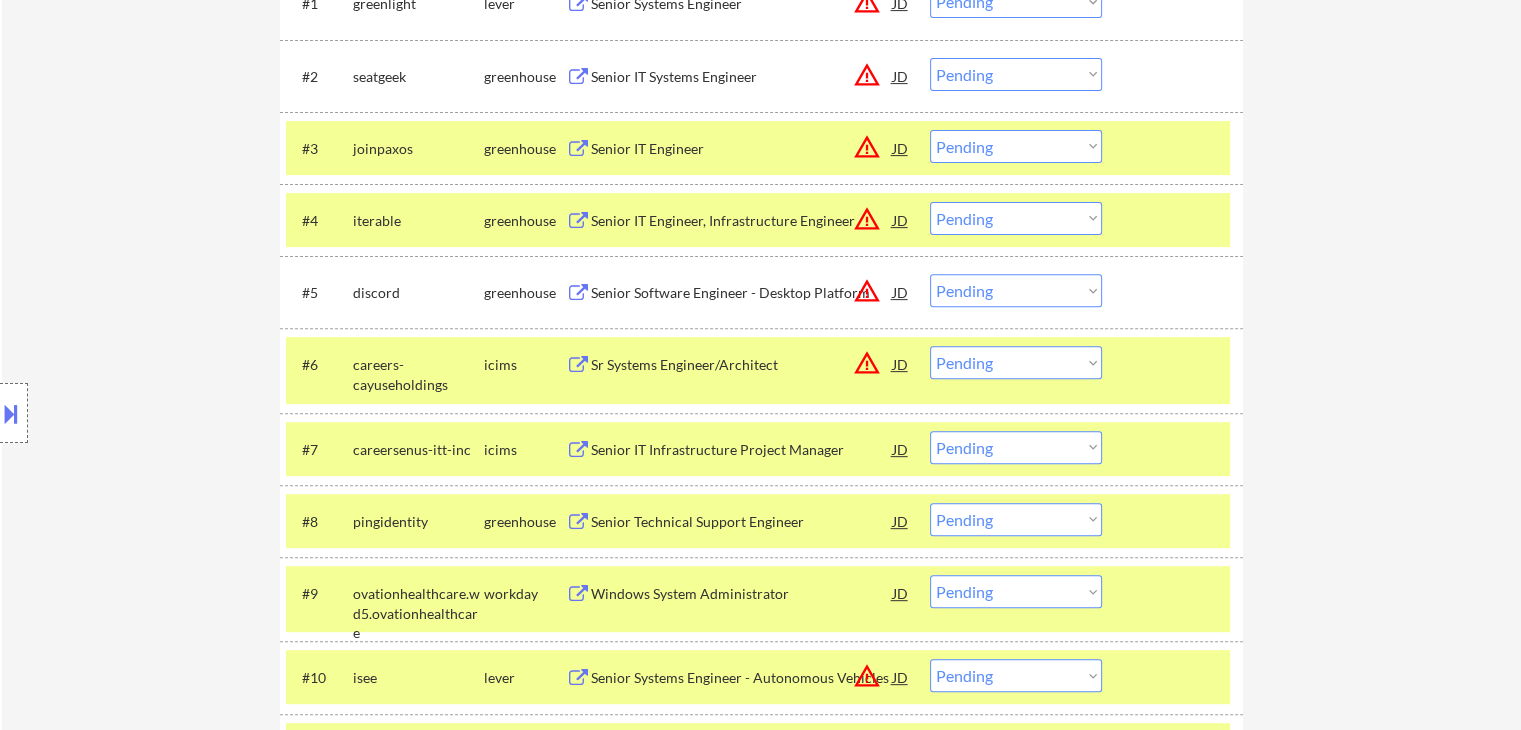 click on "Choose an option... Pending Applied Excluded (Questions) Excluded (Expired) Excluded (Location) Excluded (Bad Match) Excluded (Blocklist) Excluded (Salary) Excluded (Other)" at bounding box center [1016, 447] 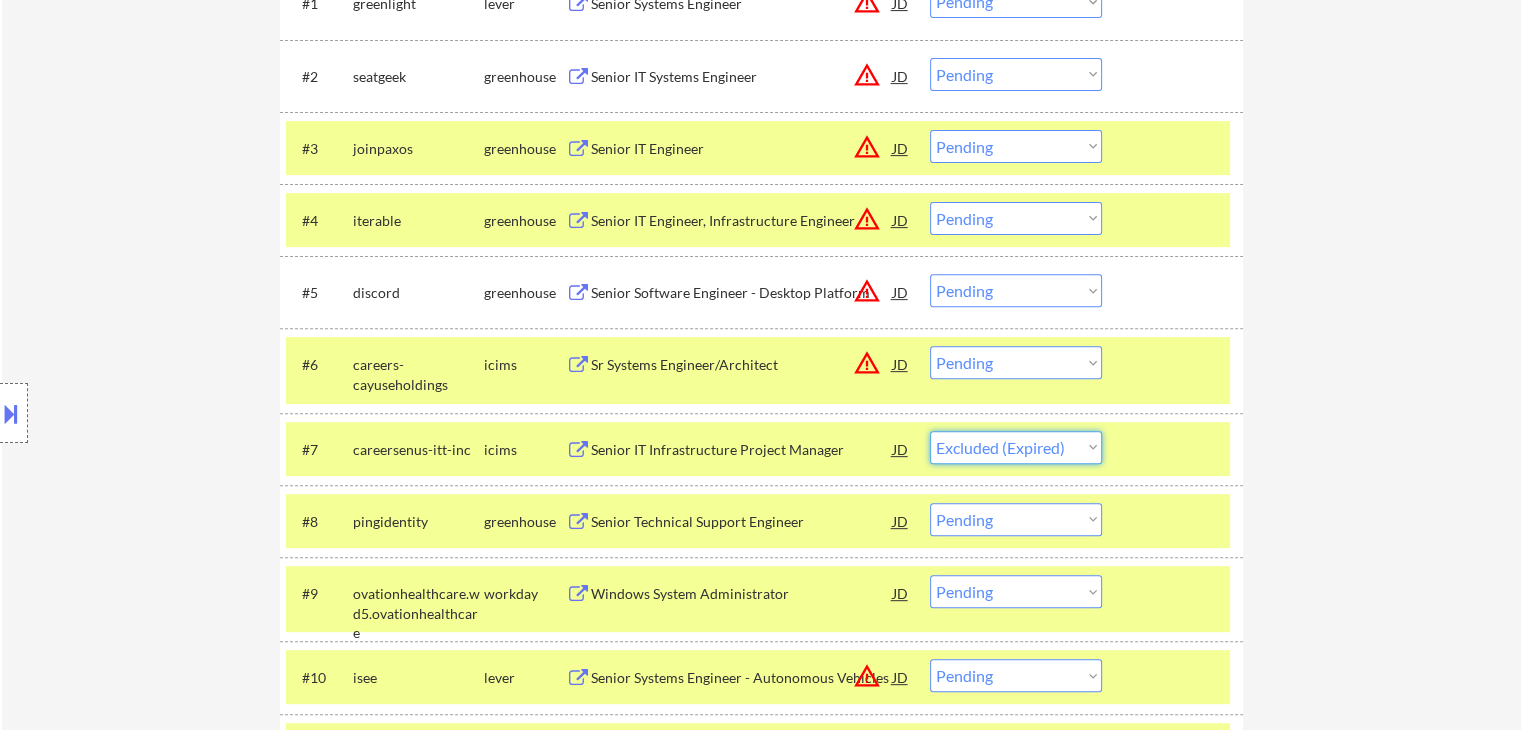 click on "Choose an option... Pending Applied Excluded (Questions) Excluded (Expired) Excluded (Location) Excluded (Bad Match) Excluded (Blocklist) Excluded (Salary) Excluded (Other)" at bounding box center (1016, 447) 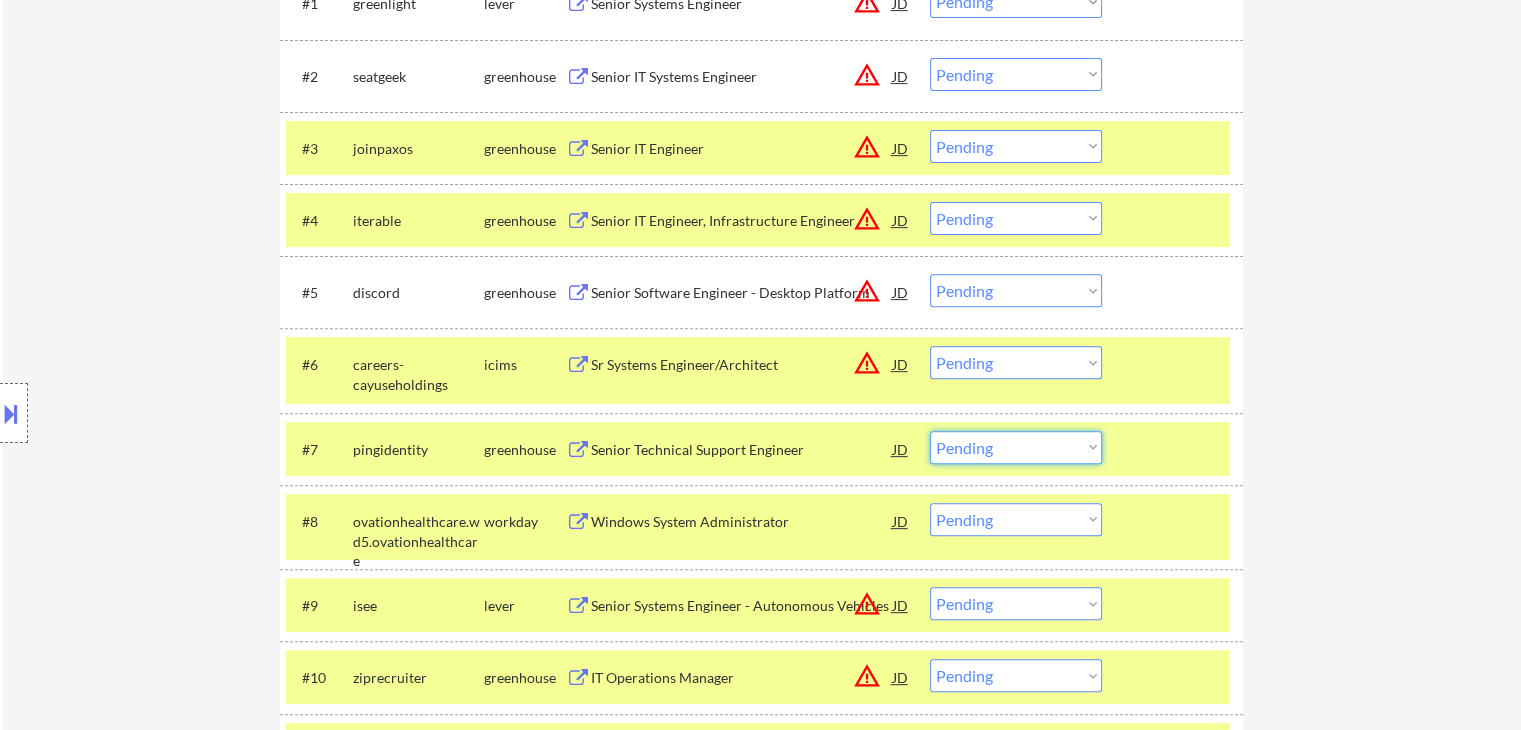 click on "Choose an option... Pending Applied Excluded (Questions) Excluded (Expired) Excluded (Location) Excluded (Bad Match) Excluded (Blocklist) Excluded (Salary) Excluded (Other)" at bounding box center (1016, 447) 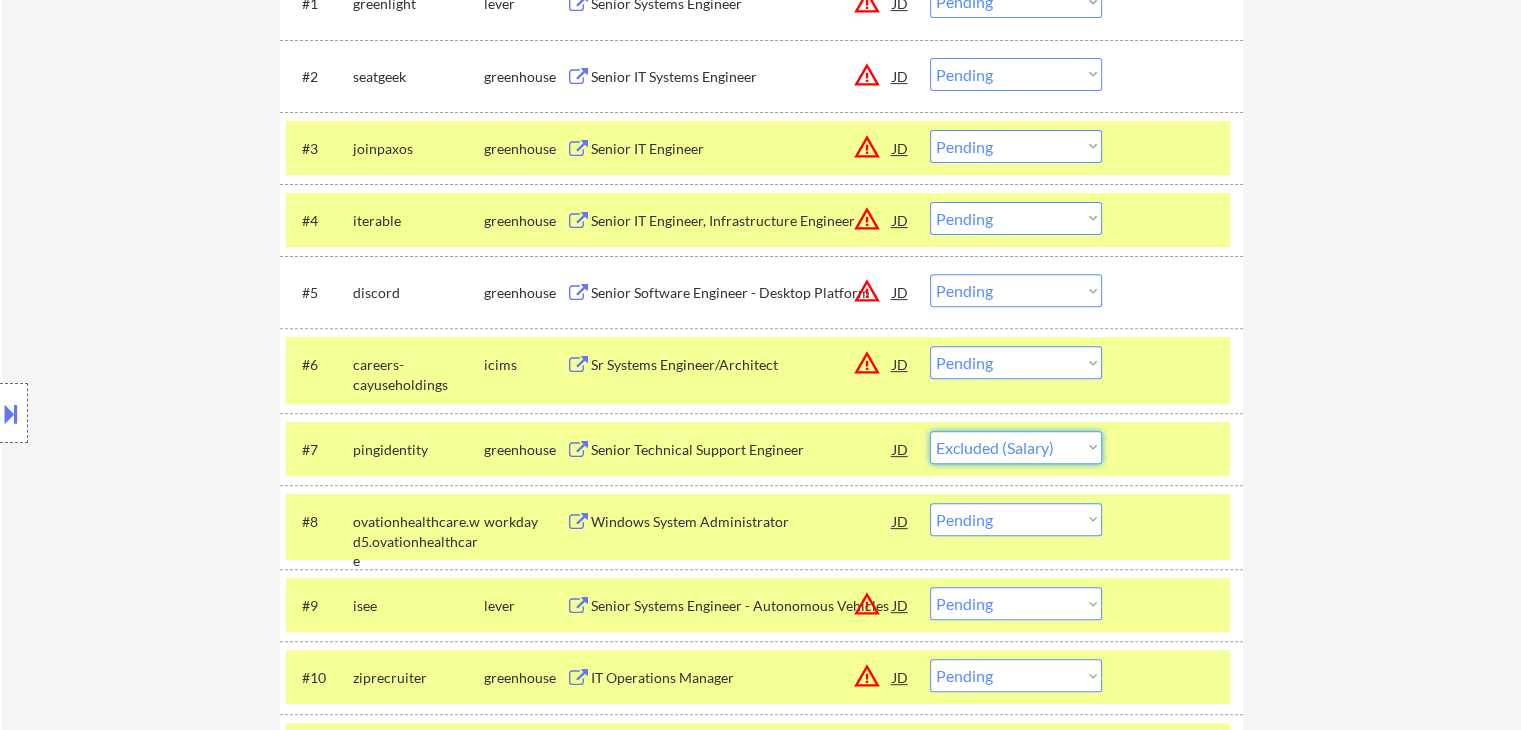 click on "Choose an option... Pending Applied Excluded (Questions) Excluded (Expired) Excluded (Location) Excluded (Bad Match) Excluded (Blocklist) Excluded (Salary) Excluded (Other)" at bounding box center [1016, 447] 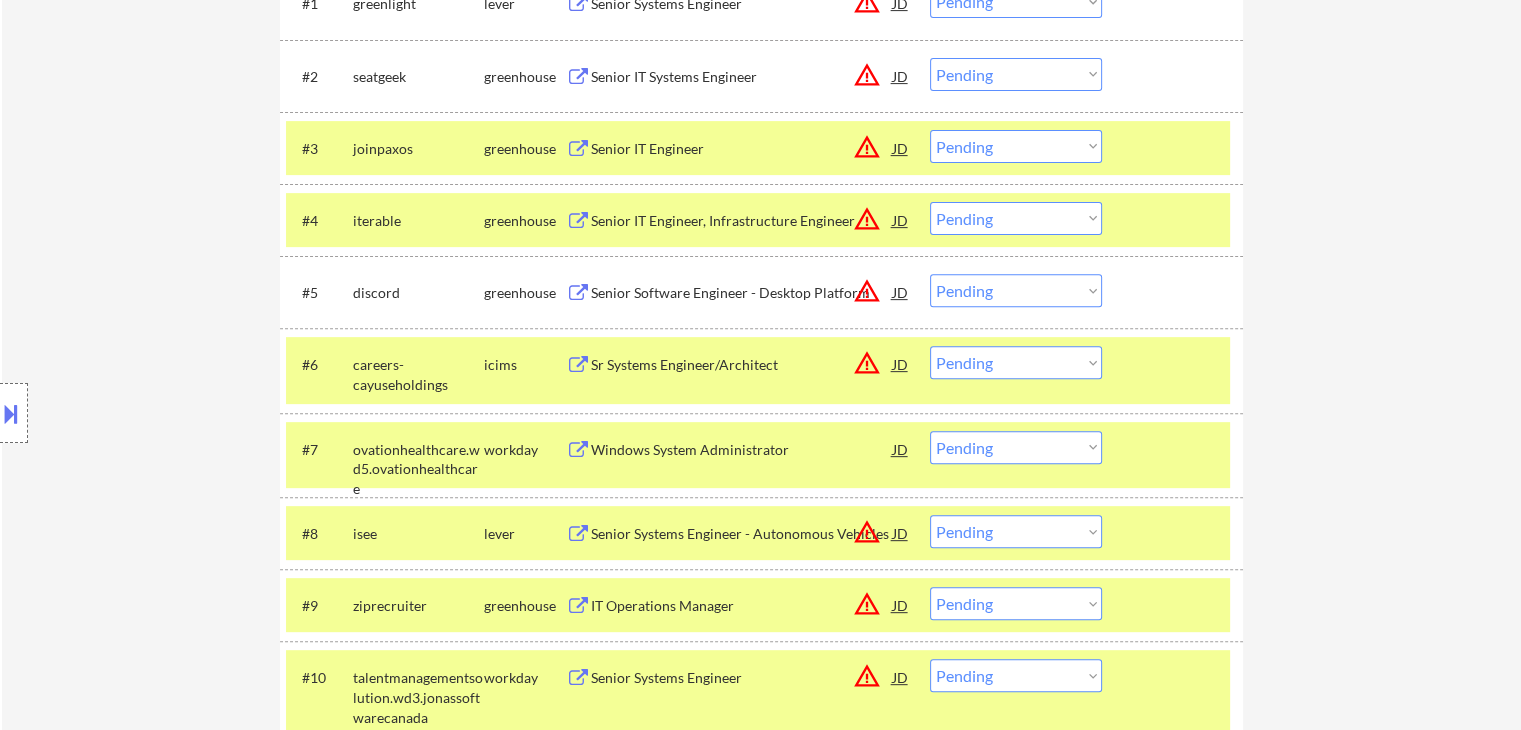 click on "Choose an option... Pending Applied Excluded (Questions) Excluded (Expired) Excluded (Location) Excluded (Bad Match) Excluded (Blocklist) Excluded (Salary) Excluded (Other)" at bounding box center [1016, 447] 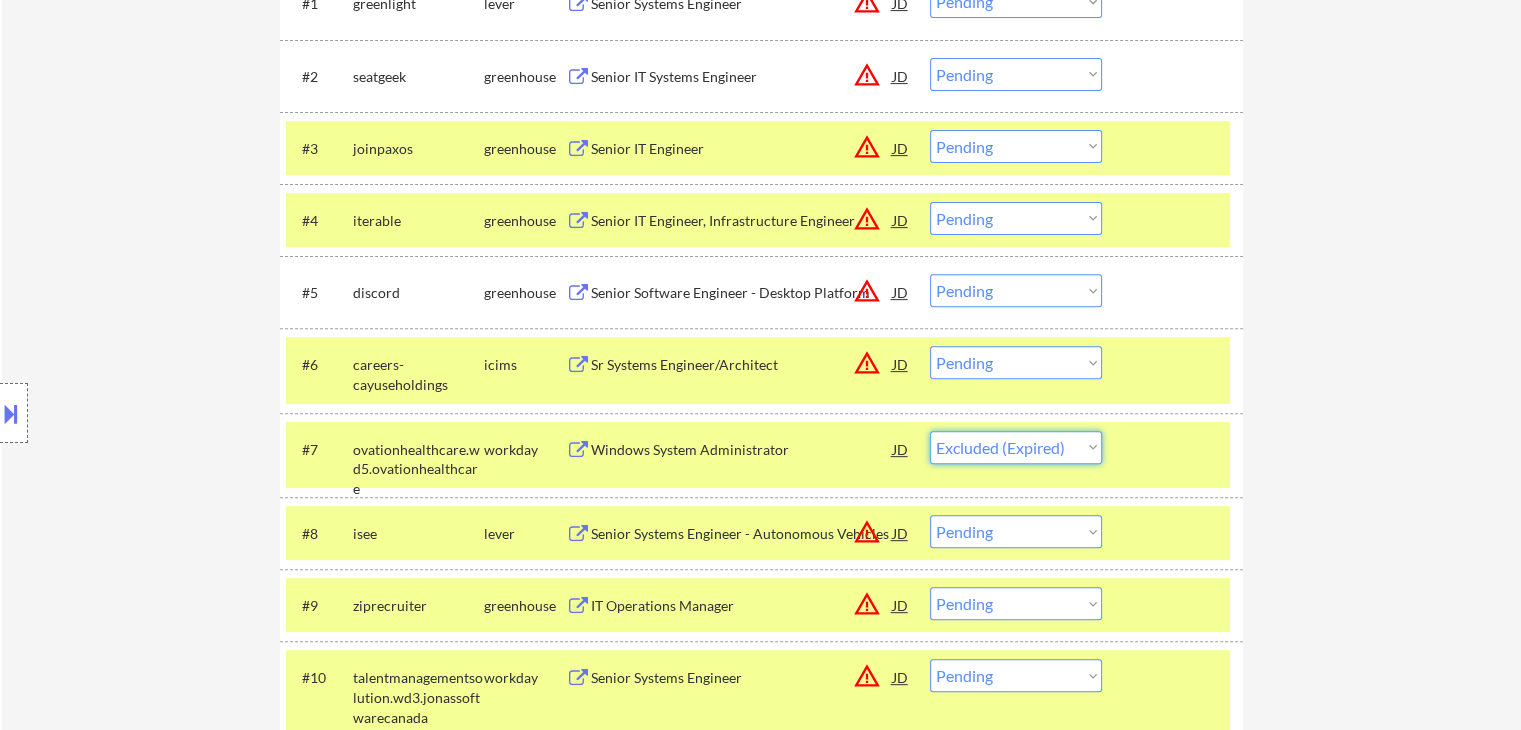 click on "Choose an option... Pending Applied Excluded (Questions) Excluded (Expired) Excluded (Location) Excluded (Bad Match) Excluded (Blocklist) Excluded (Salary) Excluded (Other)" at bounding box center [1016, 447] 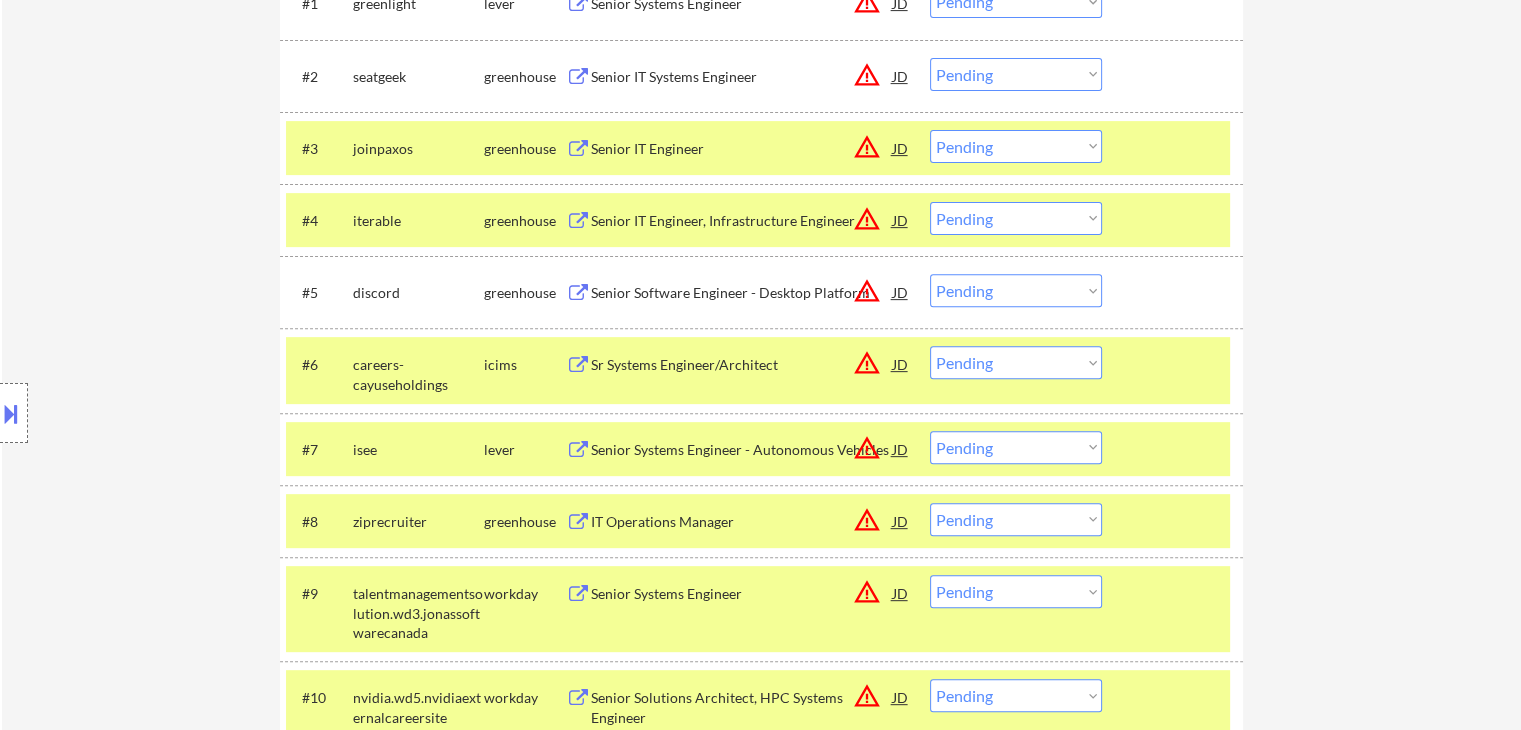 click on "Choose an option... Pending Applied Excluded (Questions) Excluded (Expired) Excluded (Location) Excluded (Bad Match) Excluded (Blocklist) Excluded (Salary) Excluded (Other)" at bounding box center (1016, 447) 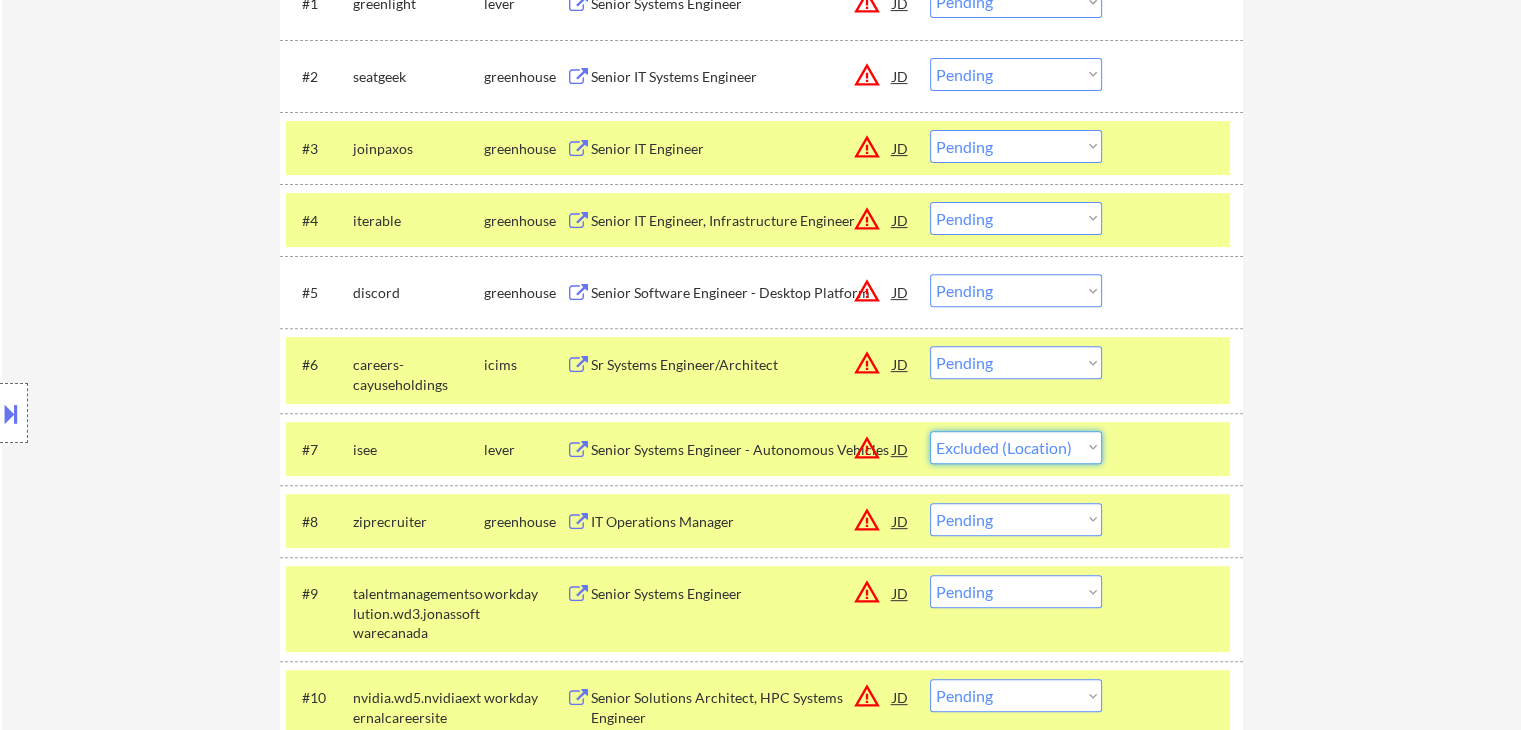 click on "Choose an option... Pending Applied Excluded (Questions) Excluded (Expired) Excluded (Location) Excluded (Bad Match) Excluded (Blocklist) Excluded (Salary) Excluded (Other)" at bounding box center [1016, 447] 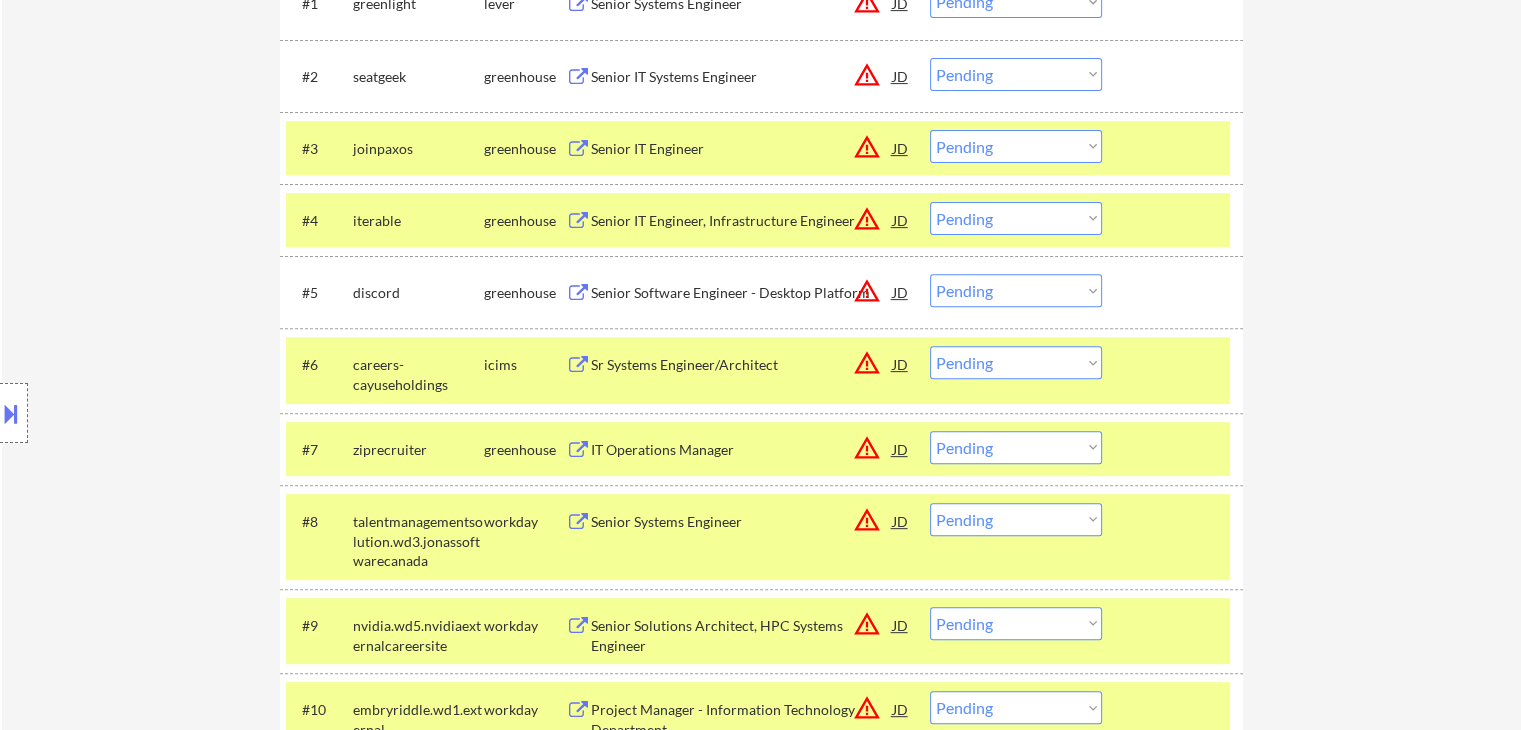 click on "Choose an option... Pending Applied Excluded (Questions) Excluded (Expired) Excluded (Location) Excluded (Bad Match) Excluded (Blocklist) Excluded (Salary) Excluded (Other)" at bounding box center (1016, 447) 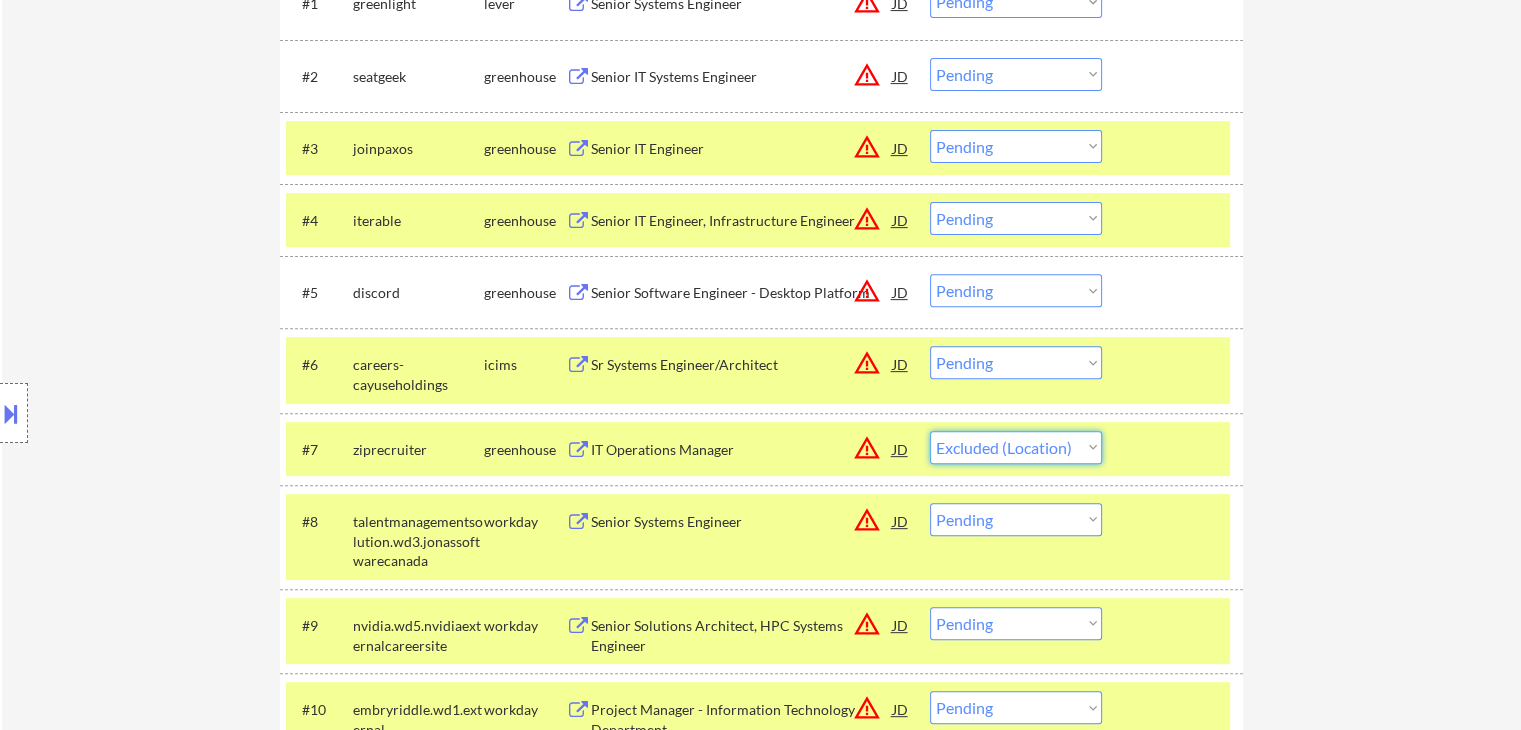 click on "Choose an option... Pending Applied Excluded (Questions) Excluded (Expired) Excluded (Location) Excluded (Bad Match) Excluded (Blocklist) Excluded (Salary) Excluded (Other)" at bounding box center [1016, 447] 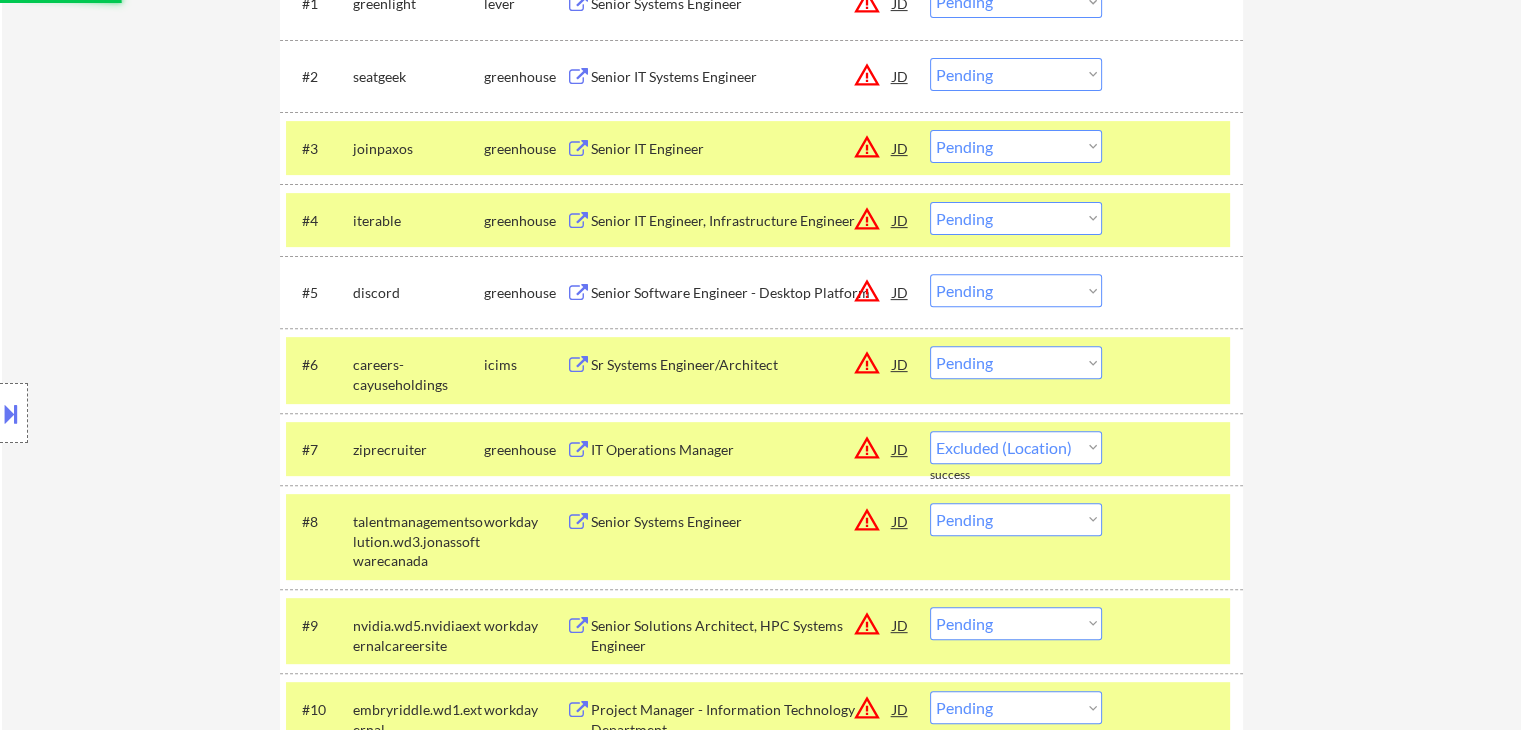 select on ""pending"" 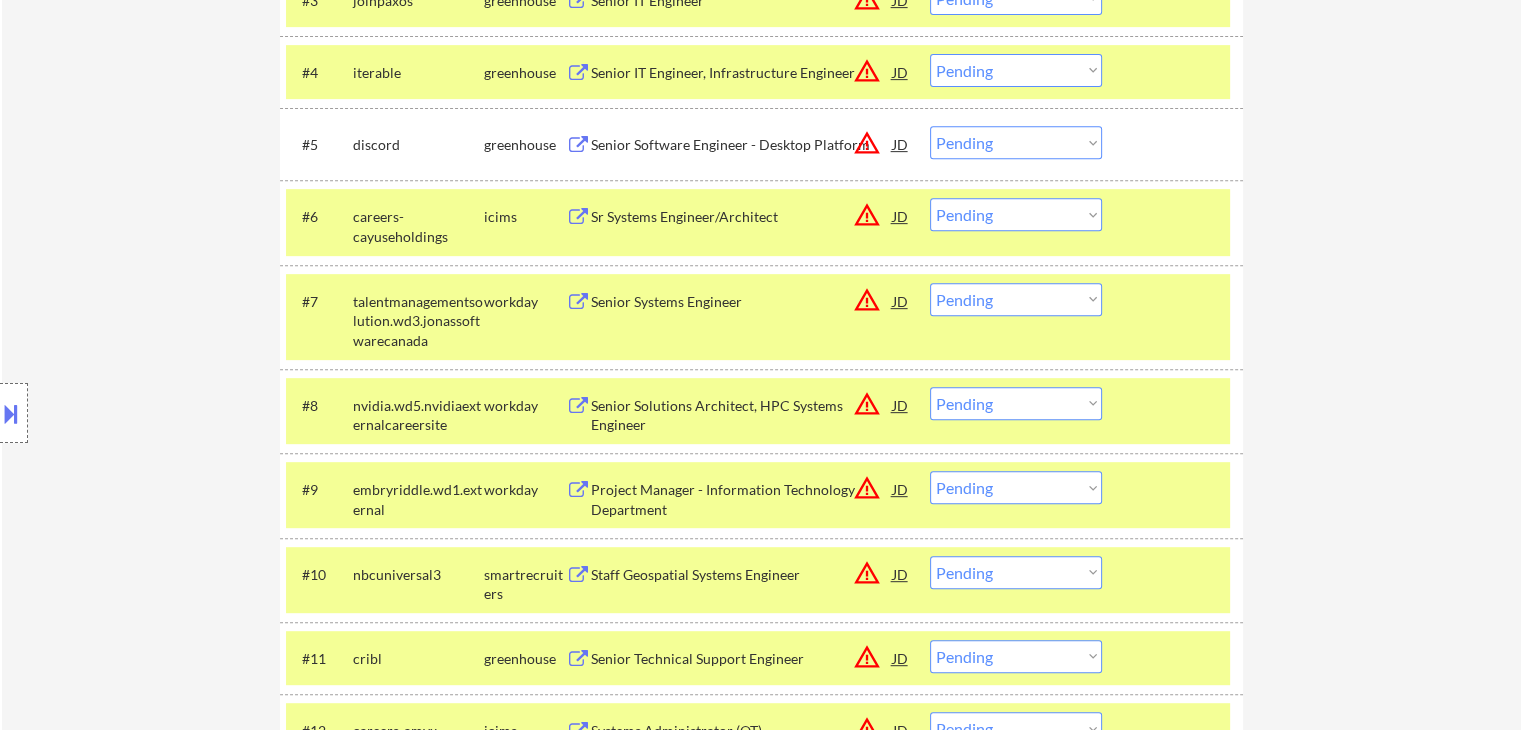scroll, scrollTop: 992, scrollLeft: 0, axis: vertical 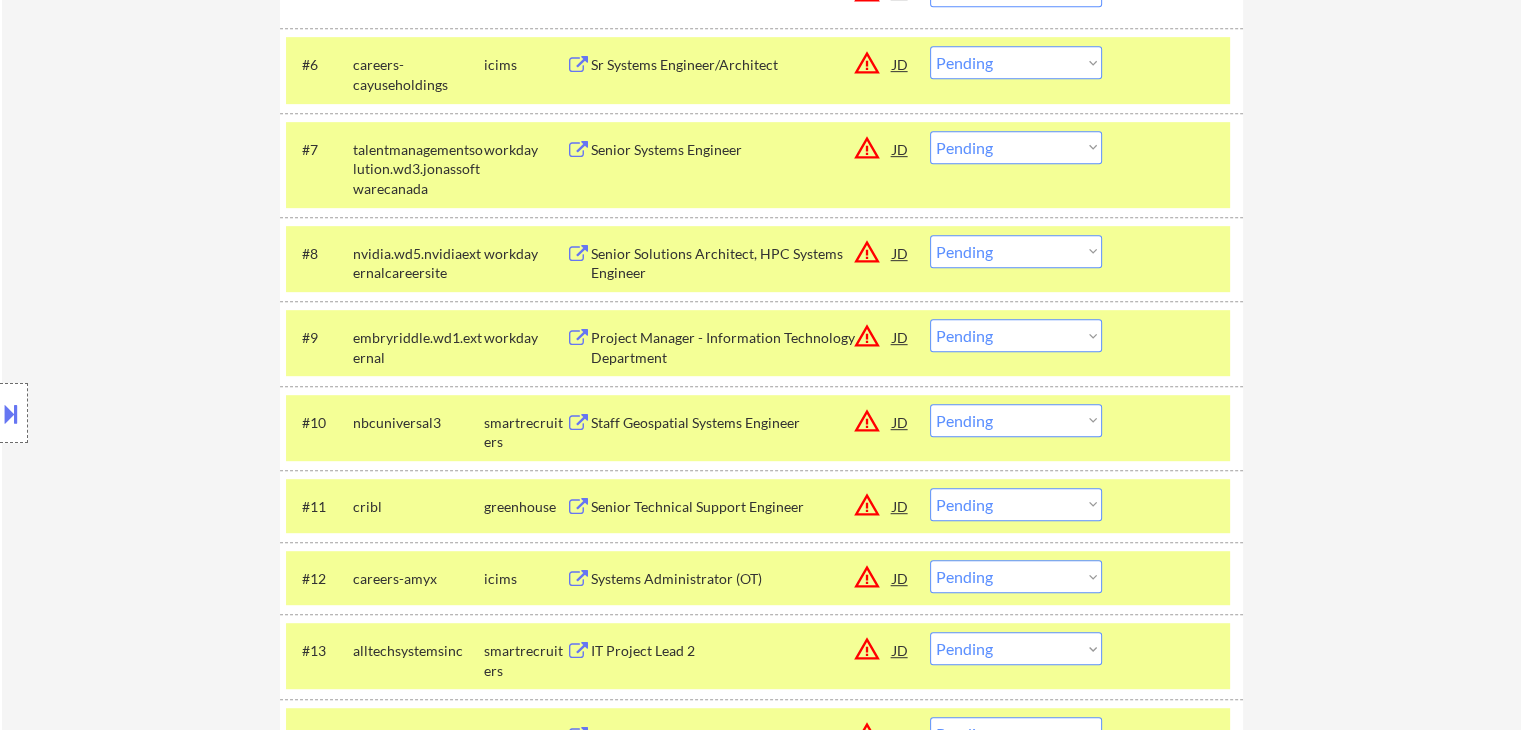 drag, startPoint x: 1028, startPoint y: 252, endPoint x: 1004, endPoint y: 264, distance: 26.832815 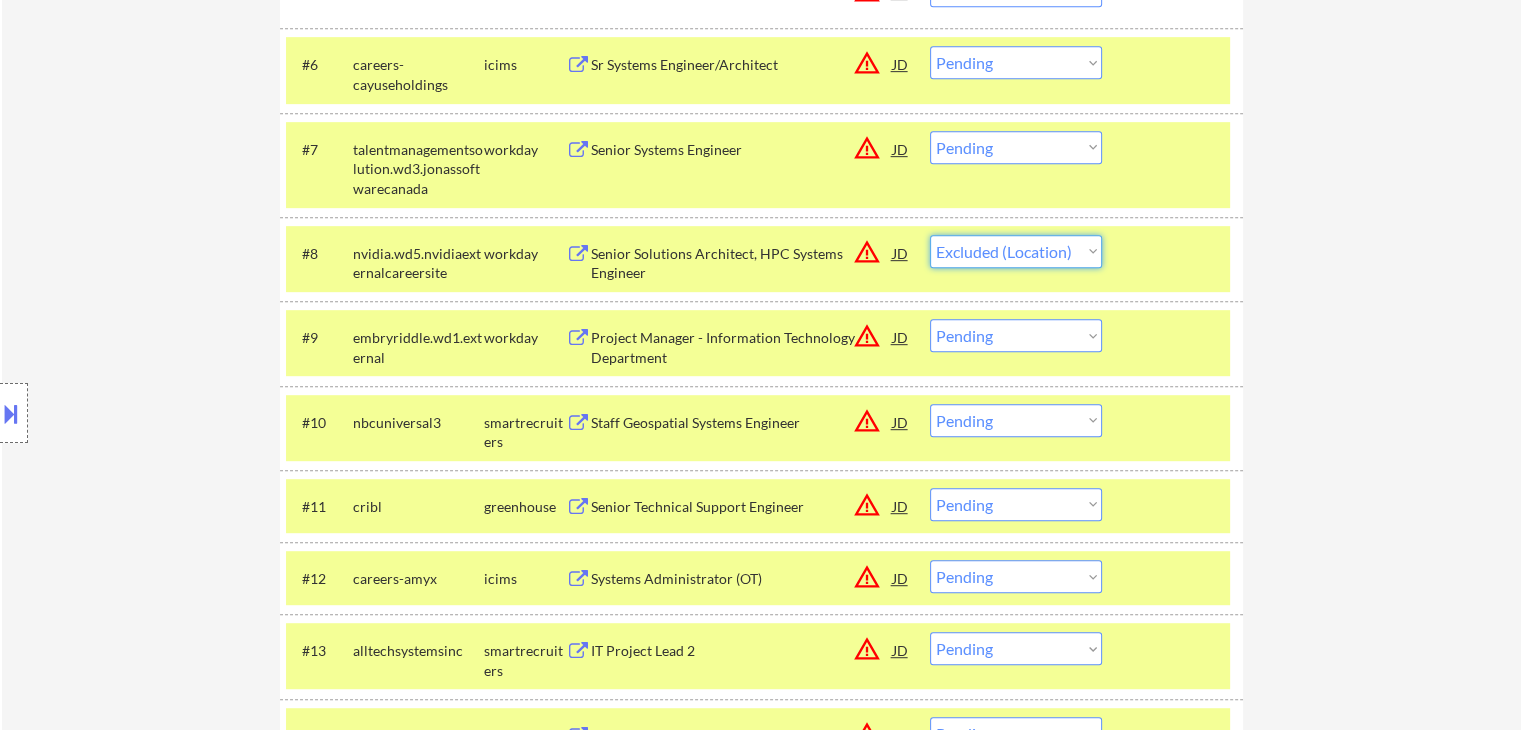 click on "Choose an option... Pending Applied Excluded (Questions) Excluded (Expired) Excluded (Location) Excluded (Bad Match) Excluded (Blocklist) Excluded (Salary) Excluded (Other)" at bounding box center (1016, 251) 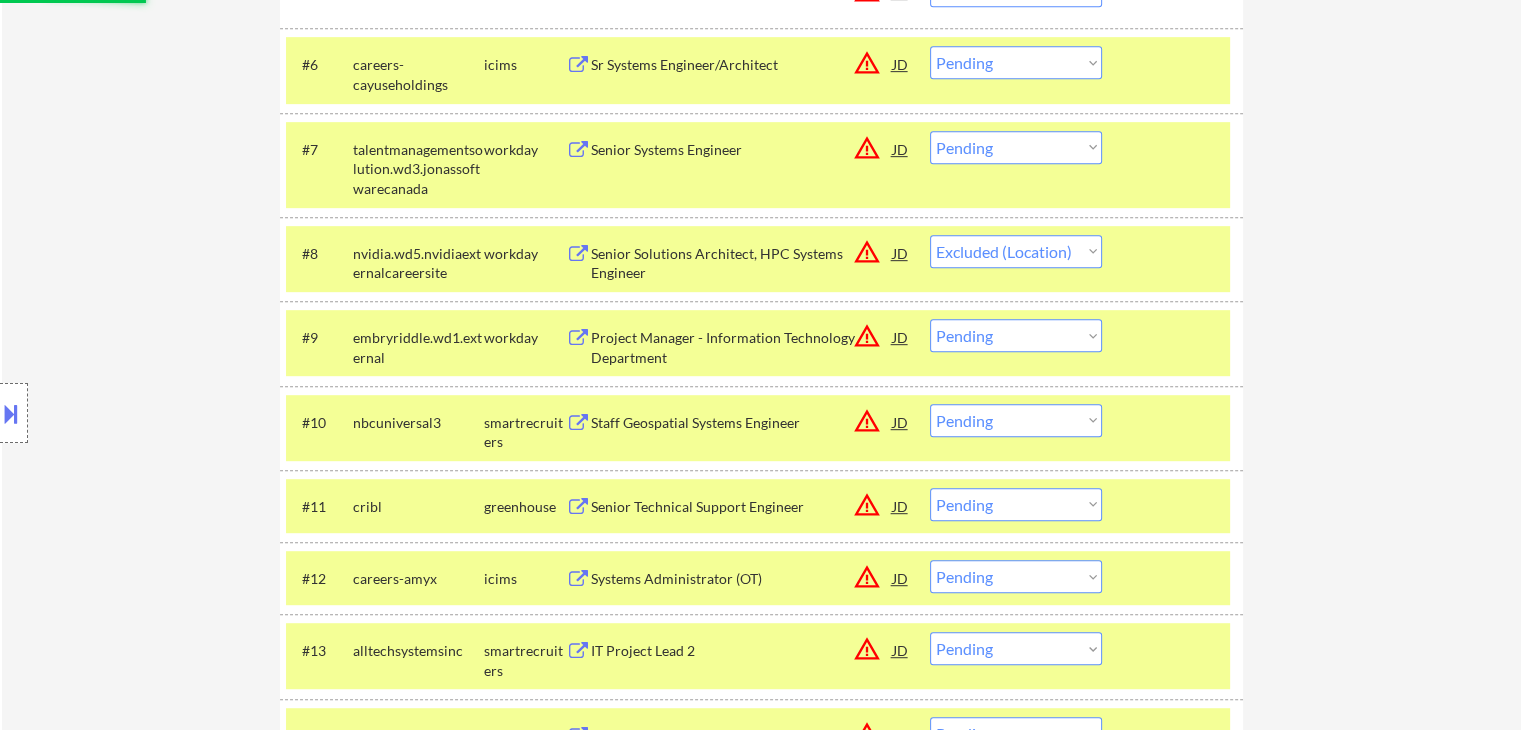 select on ""pending"" 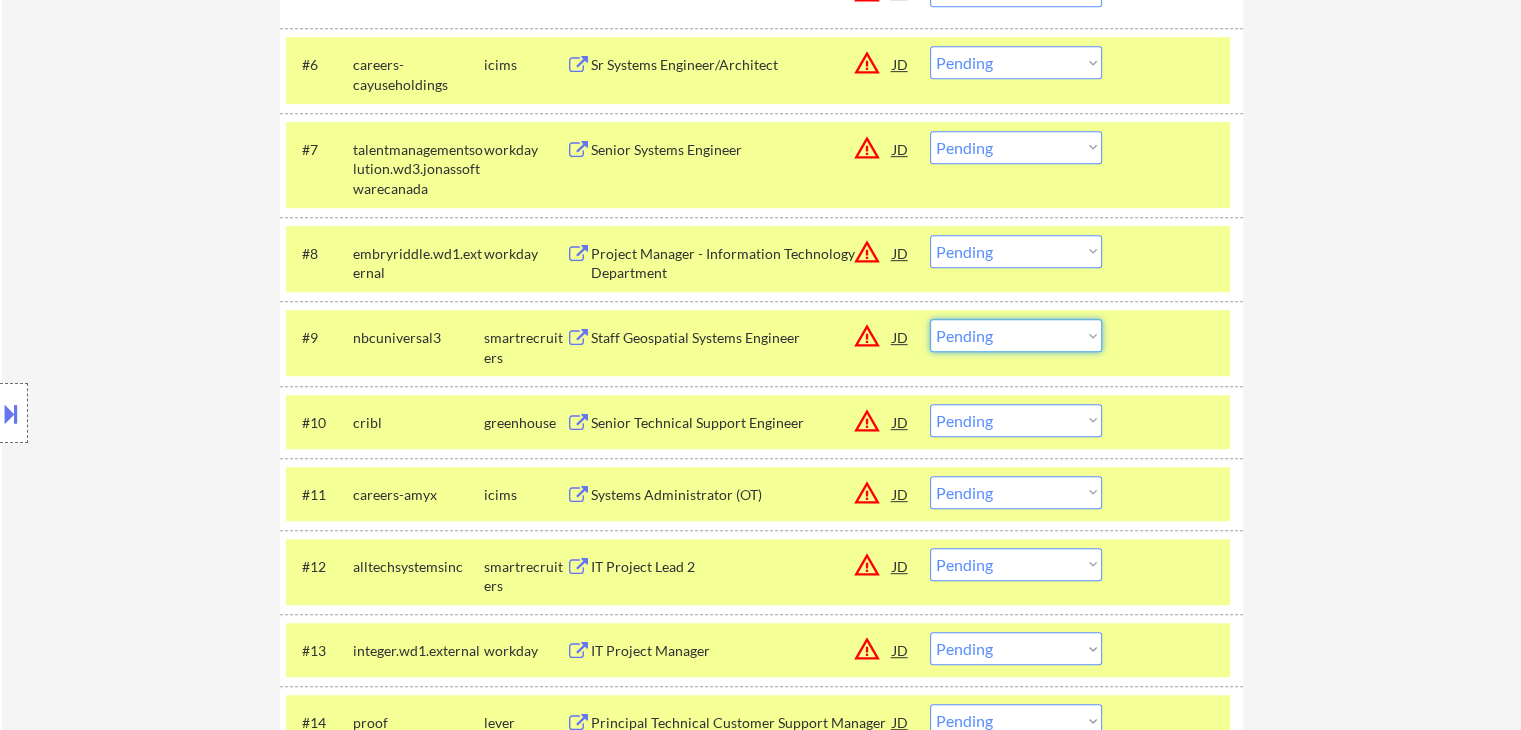 click on "Choose an option... Pending Applied Excluded (Questions) Excluded (Expired) Excluded (Location) Excluded (Bad Match) Excluded (Blocklist) Excluded (Salary) Excluded (Other)" at bounding box center [1016, 335] 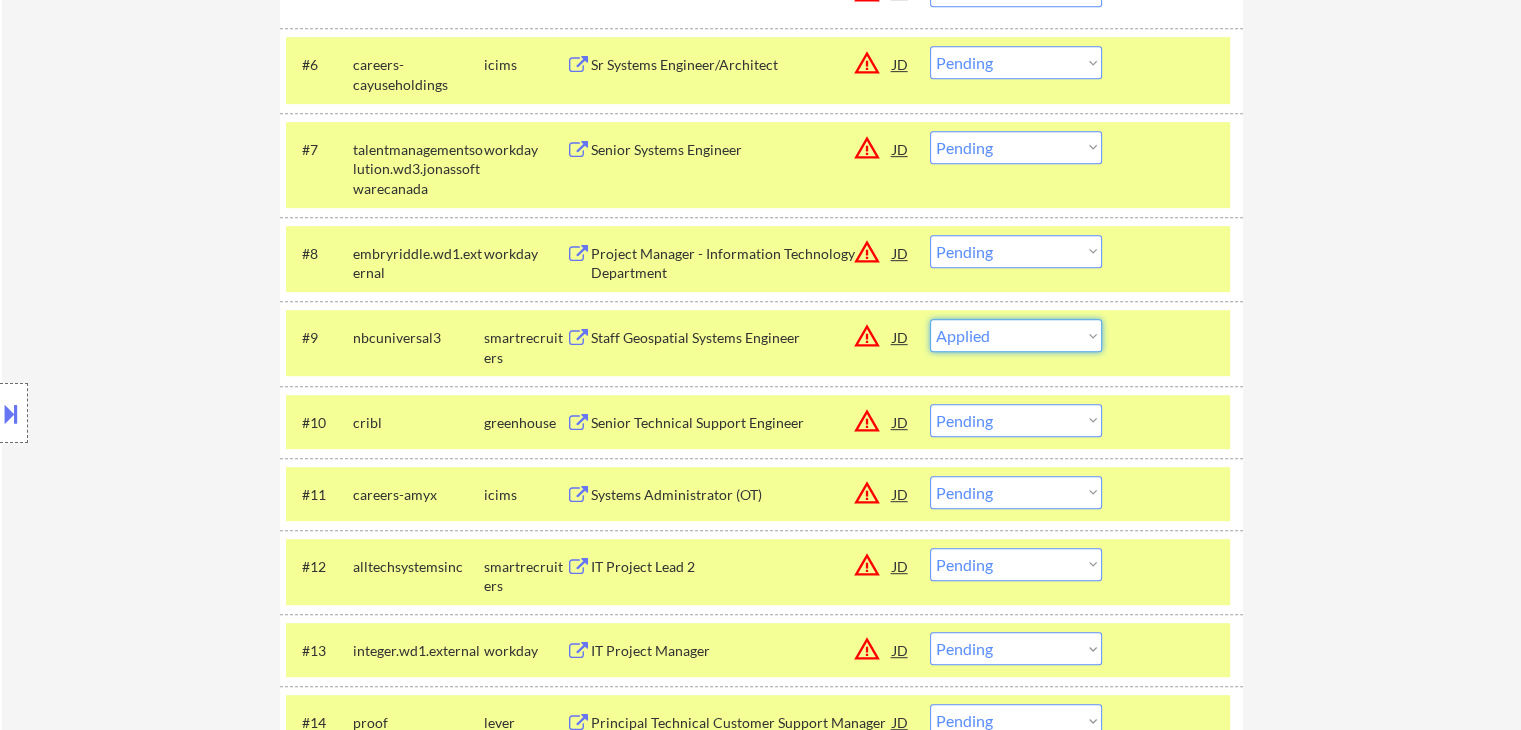click on "Choose an option... Pending Applied Excluded (Questions) Excluded (Expired) Excluded (Location) Excluded (Bad Match) Excluded (Blocklist) Excluded (Salary) Excluded (Other)" at bounding box center [1016, 335] 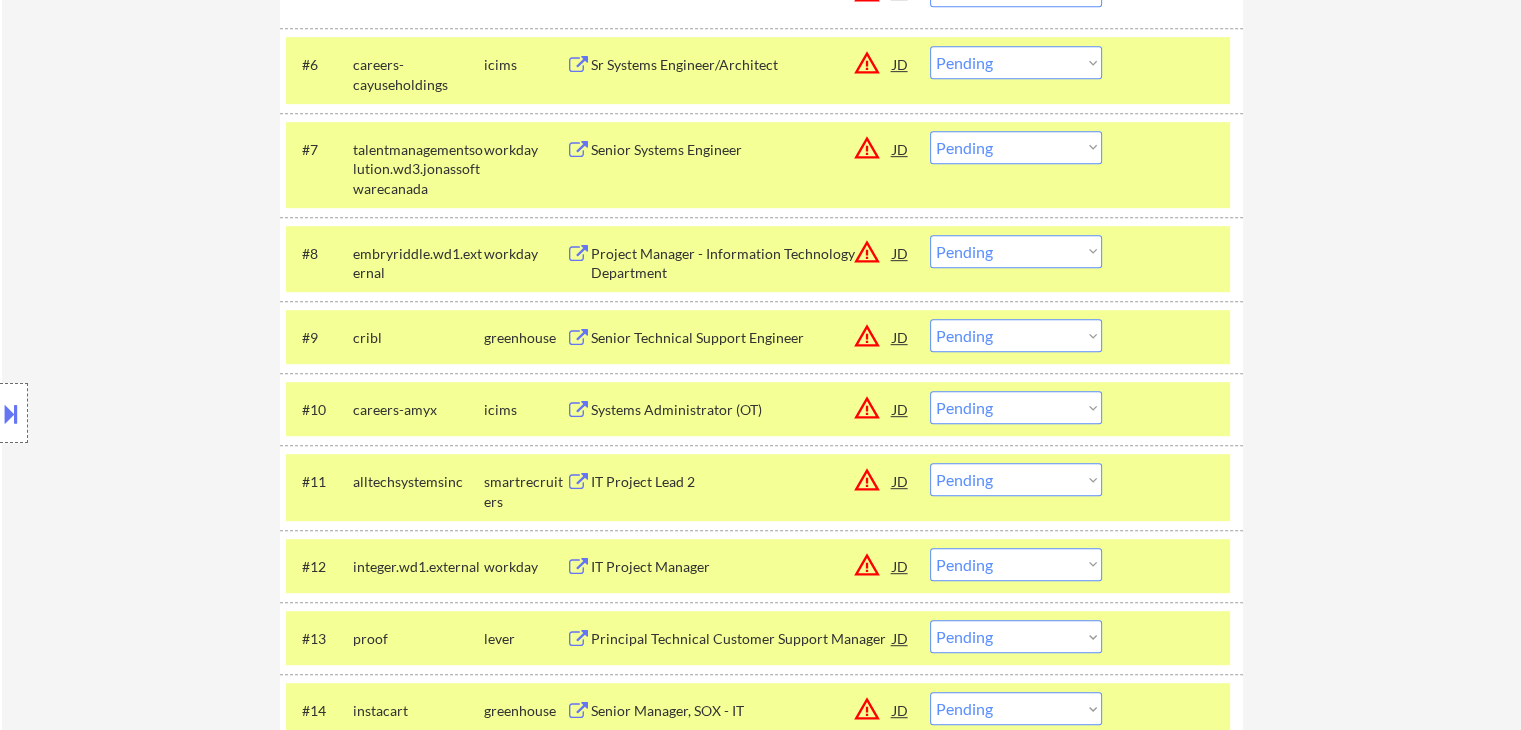 click on "Choose an option... Pending Applied Excluded (Questions) Excluded (Expired) Excluded (Location) Excluded (Bad Match) Excluded (Blocklist) Excluded (Salary) Excluded (Other)" at bounding box center [1016, 335] 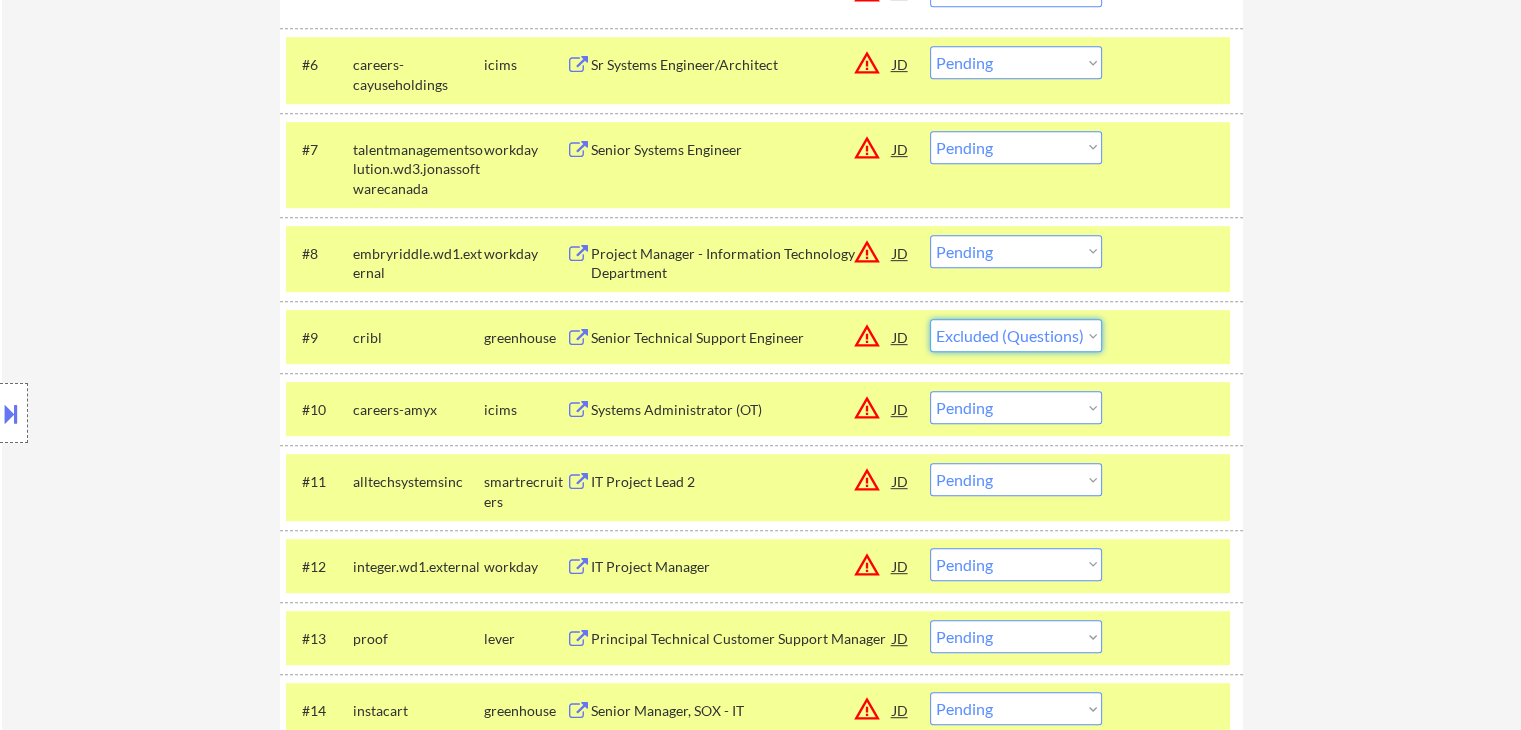 click on "Choose an option... Pending Applied Excluded (Questions) Excluded (Expired) Excluded (Location) Excluded (Bad Match) Excluded (Blocklist) Excluded (Salary) Excluded (Other)" at bounding box center (1016, 335) 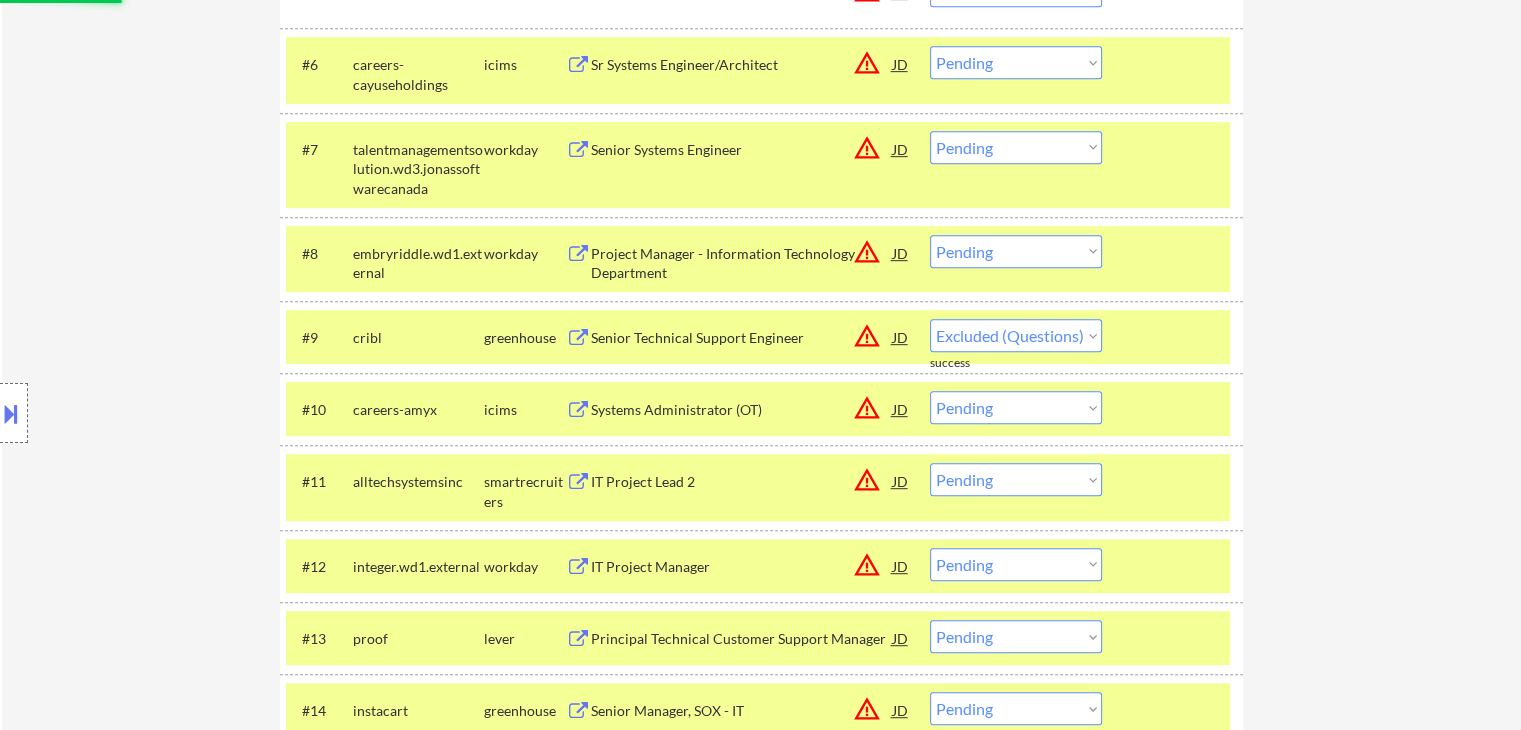 select on ""pending"" 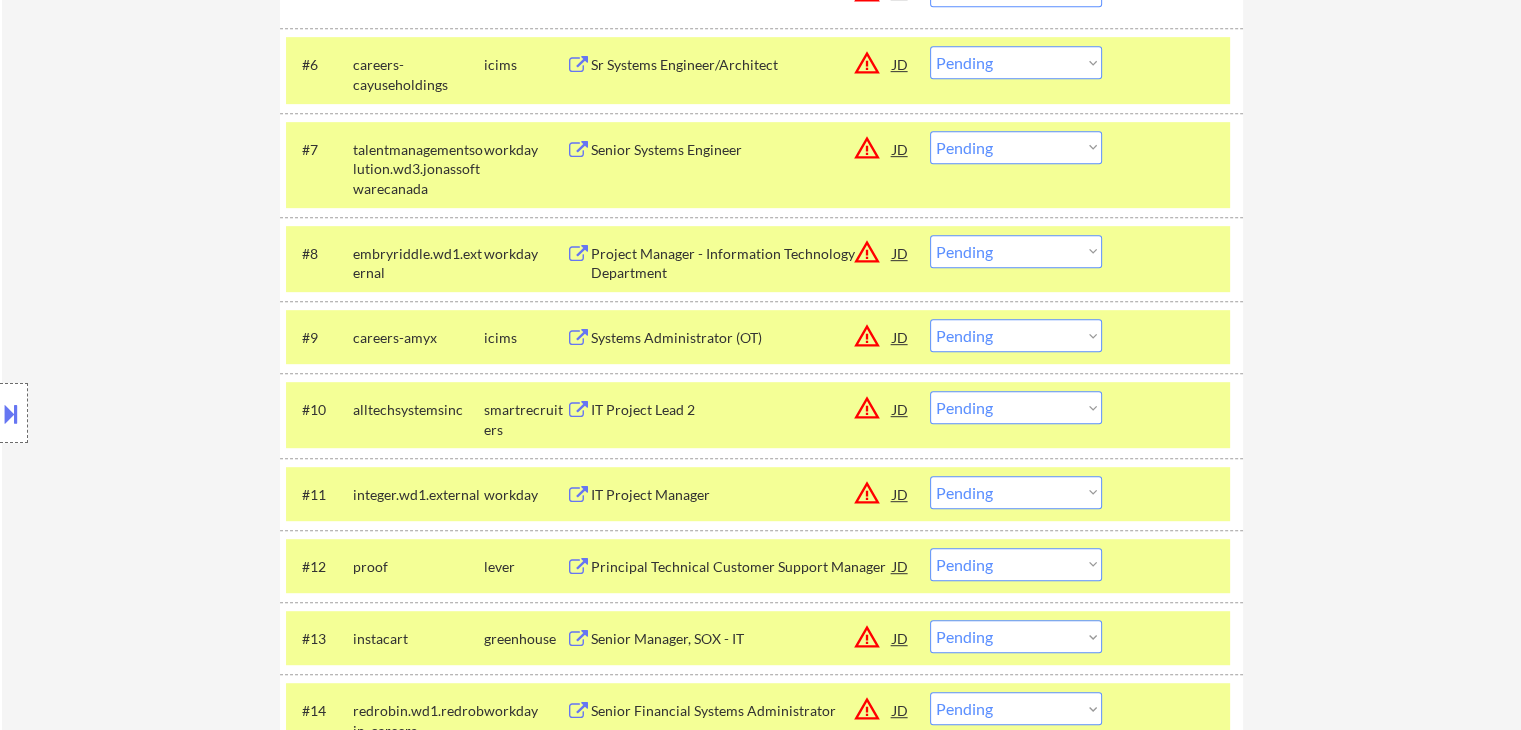click on "Choose an option... Pending Applied Excluded (Questions) Excluded (Expired) Excluded (Location) Excluded (Bad Match) Excluded (Blocklist) Excluded (Salary) Excluded (Other)" at bounding box center (1016, 251) 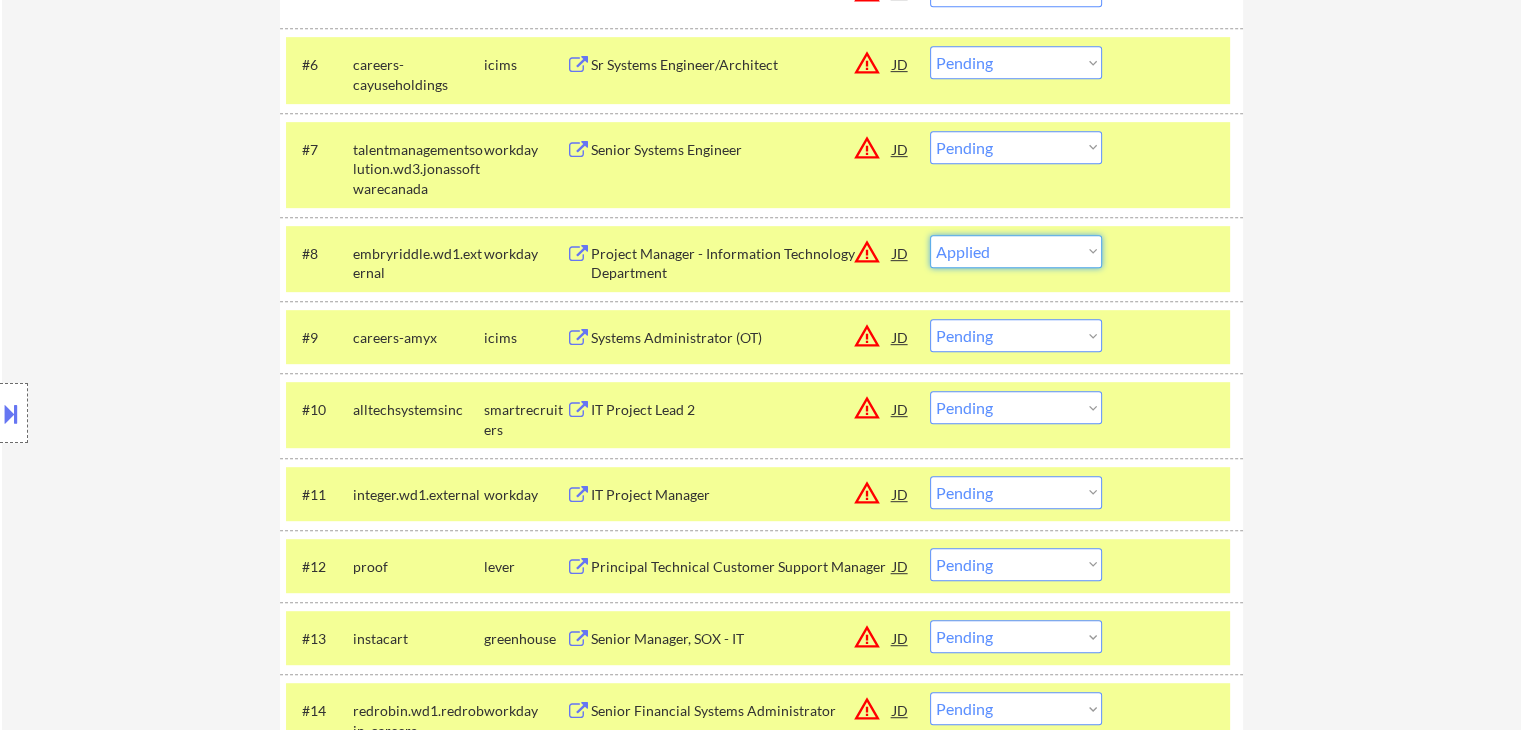 click on "Choose an option... Pending Applied Excluded (Questions) Excluded (Expired) Excluded (Location) Excluded (Bad Match) Excluded (Blocklist) Excluded (Salary) Excluded (Other)" at bounding box center [1016, 251] 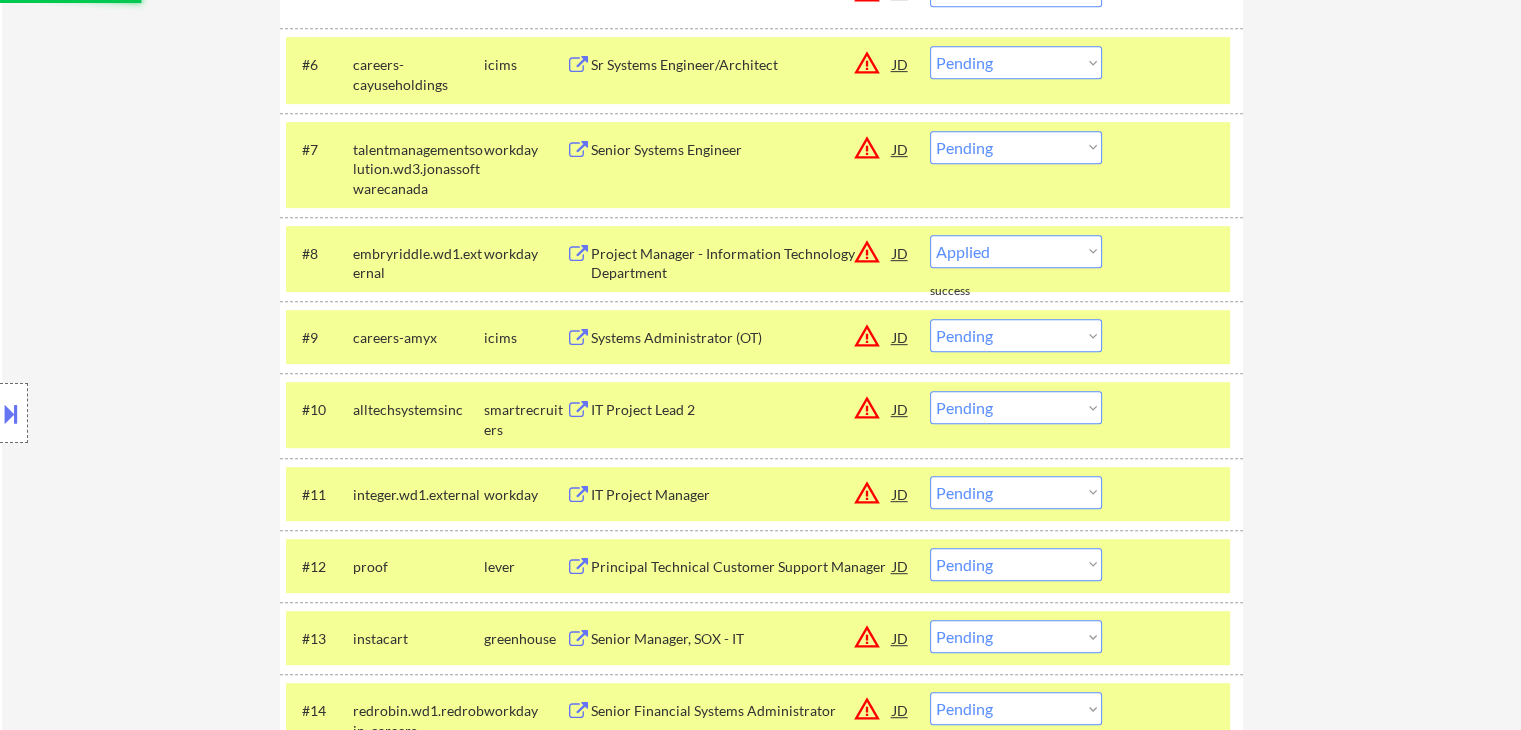 select on ""pending"" 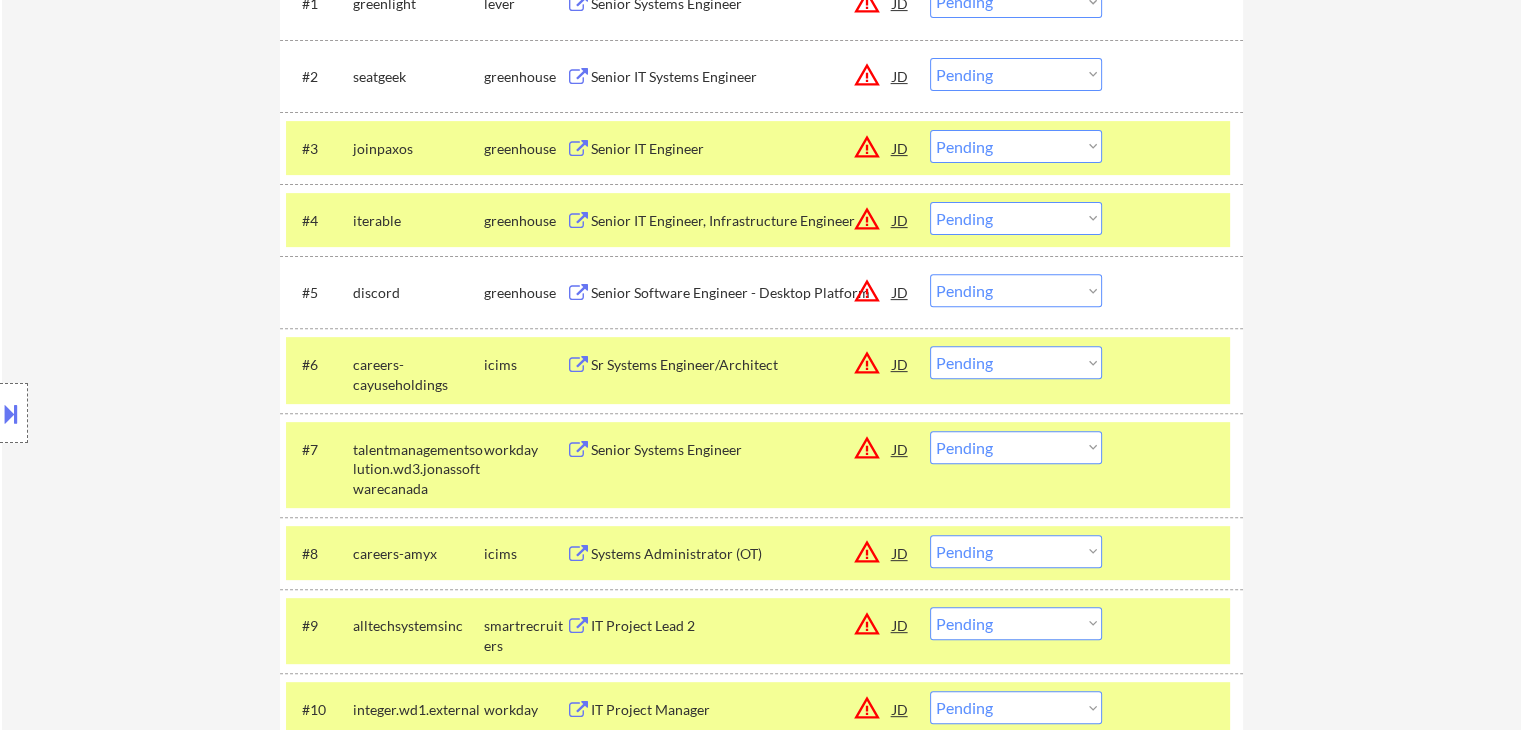 scroll, scrollTop: 192, scrollLeft: 0, axis: vertical 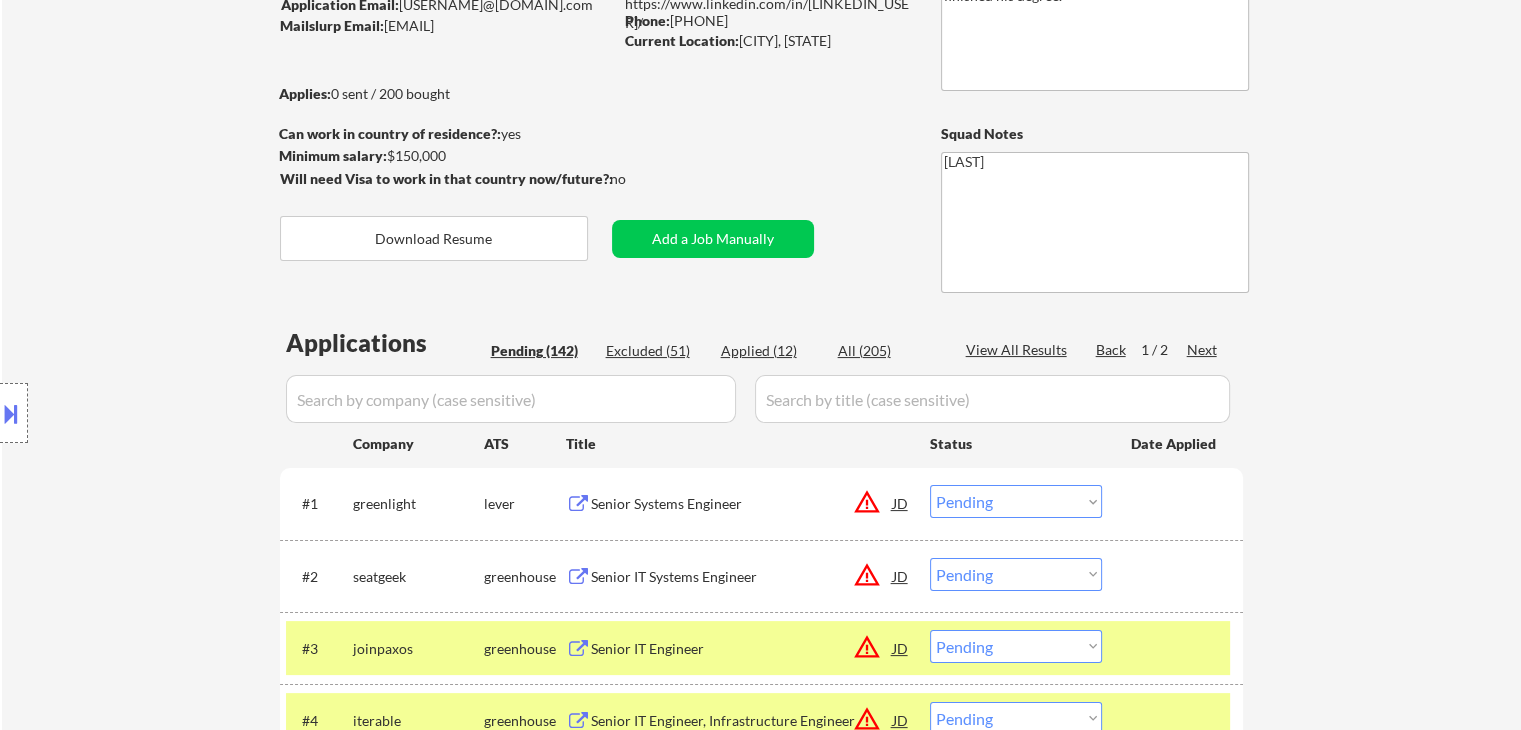 click on "Location Inclusions: remote" at bounding box center [179, 413] 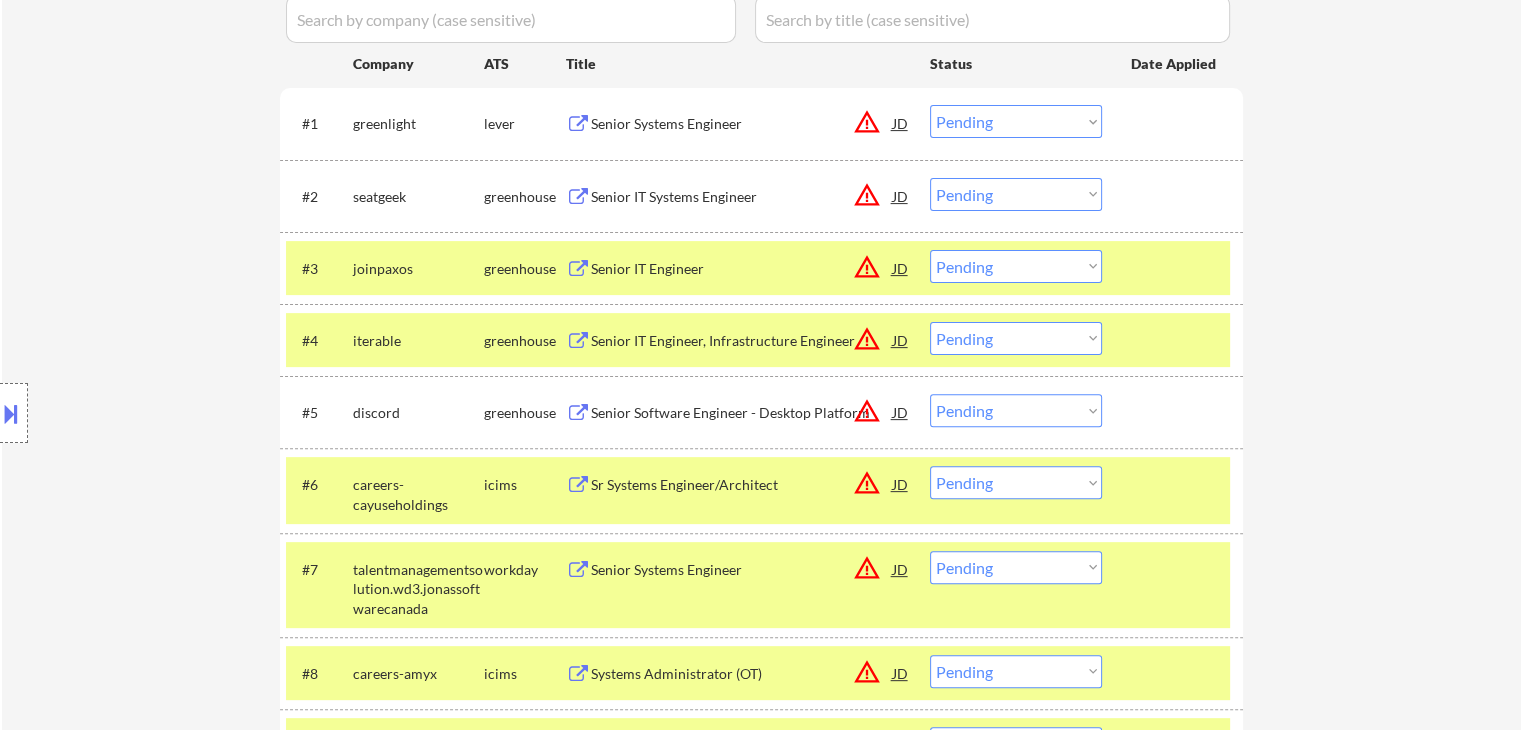 scroll, scrollTop: 500, scrollLeft: 0, axis: vertical 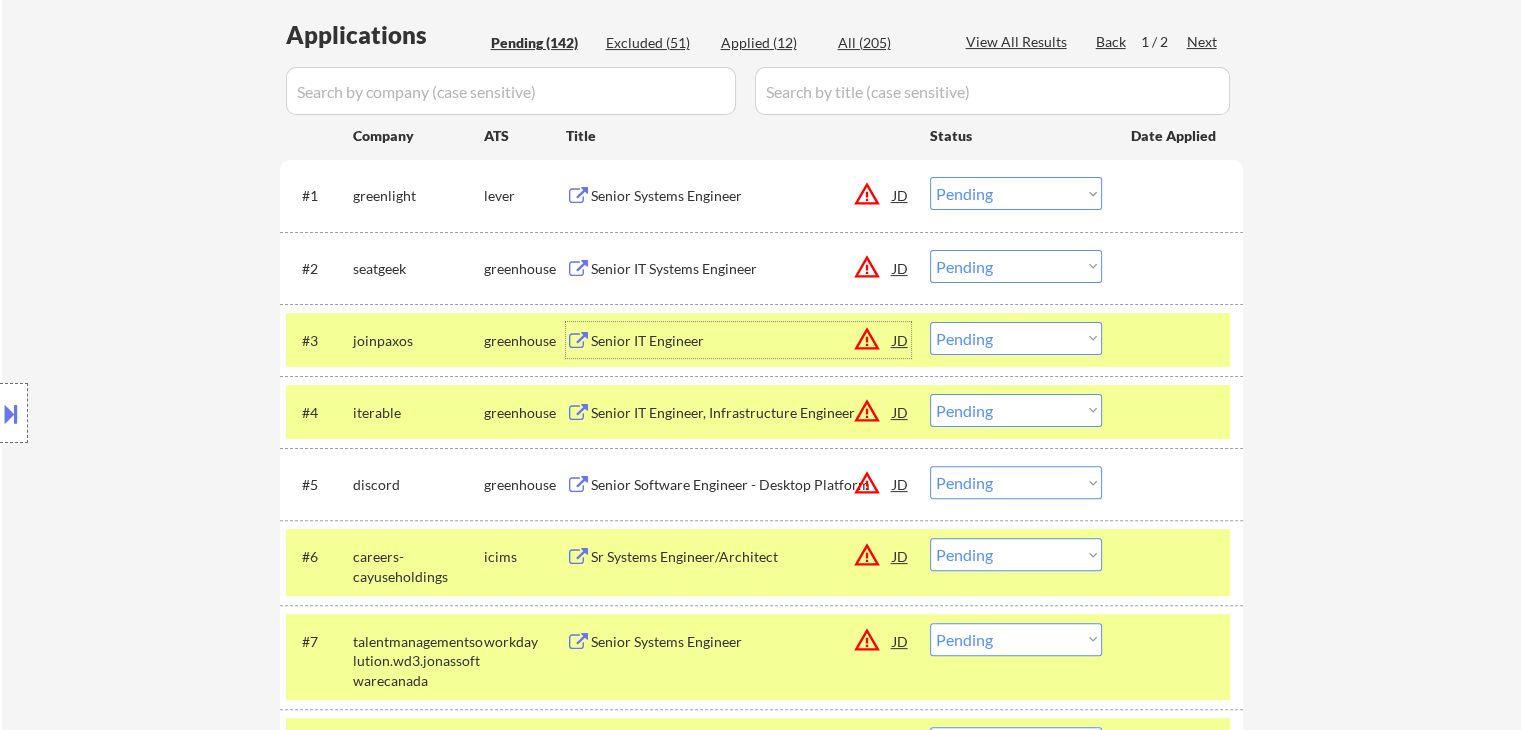 click on "Senior IT Engineer" at bounding box center [742, 341] 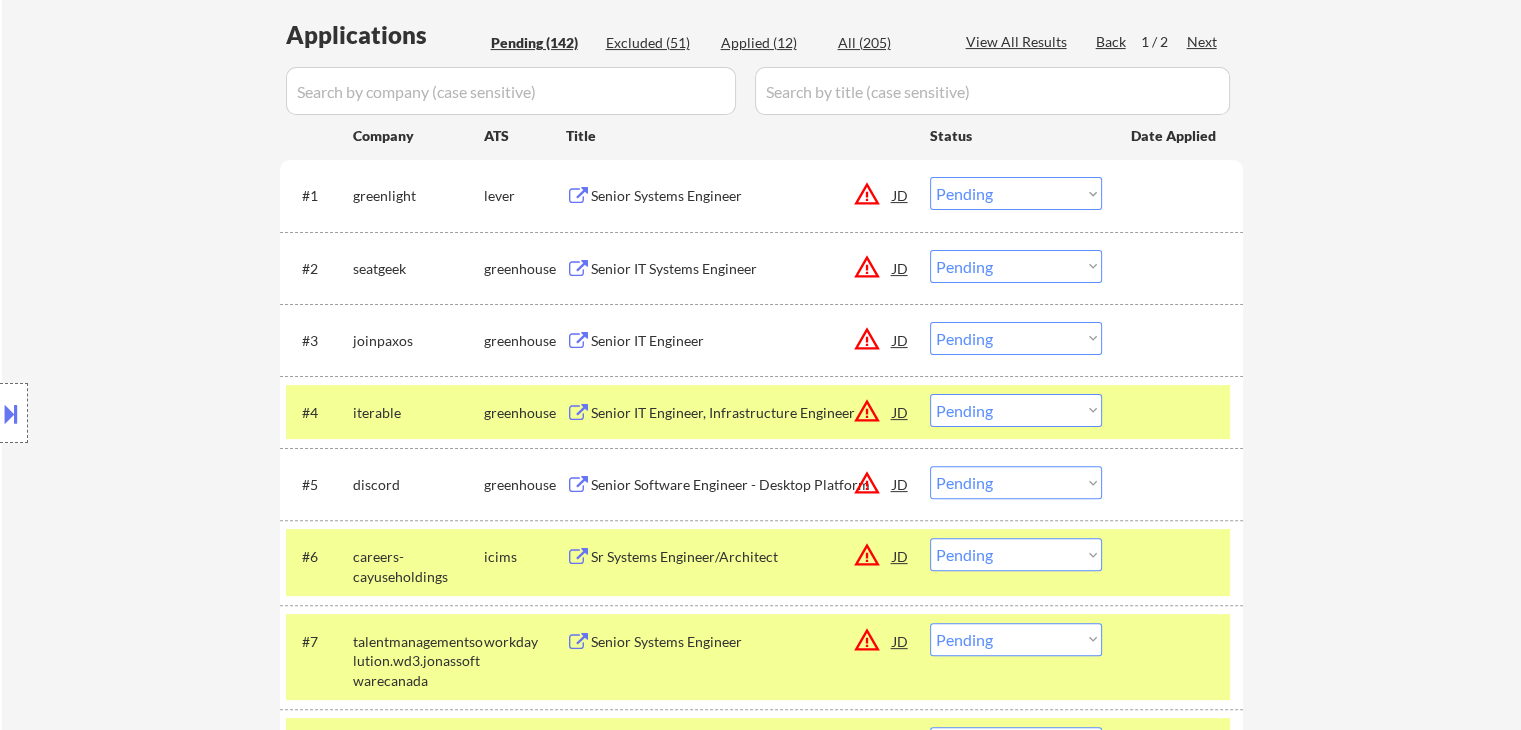 click on "Senior IT Engineer, Infrastructure Engineer" at bounding box center (742, 413) 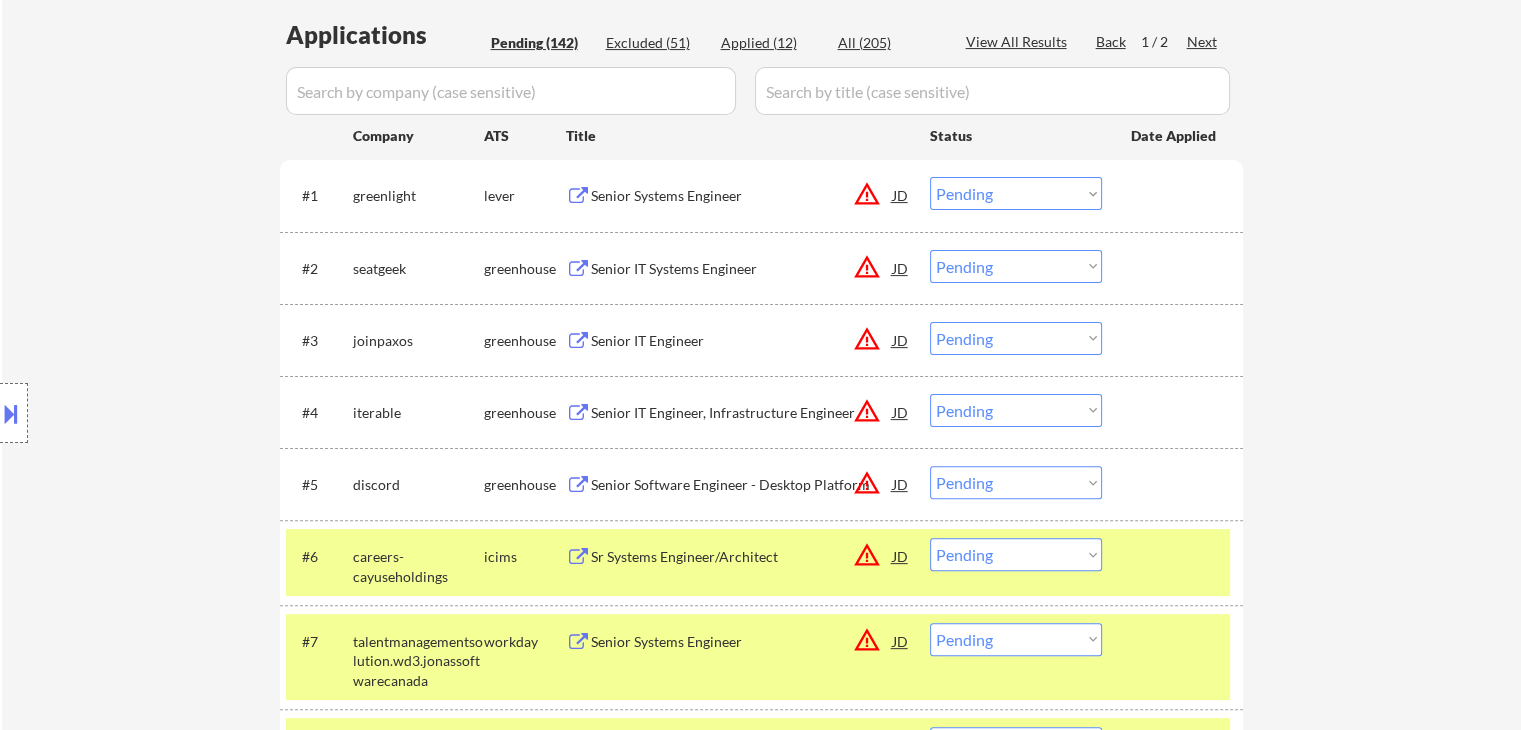 drag, startPoint x: 656, startPoint y: 481, endPoint x: 644, endPoint y: 569, distance: 88.814415 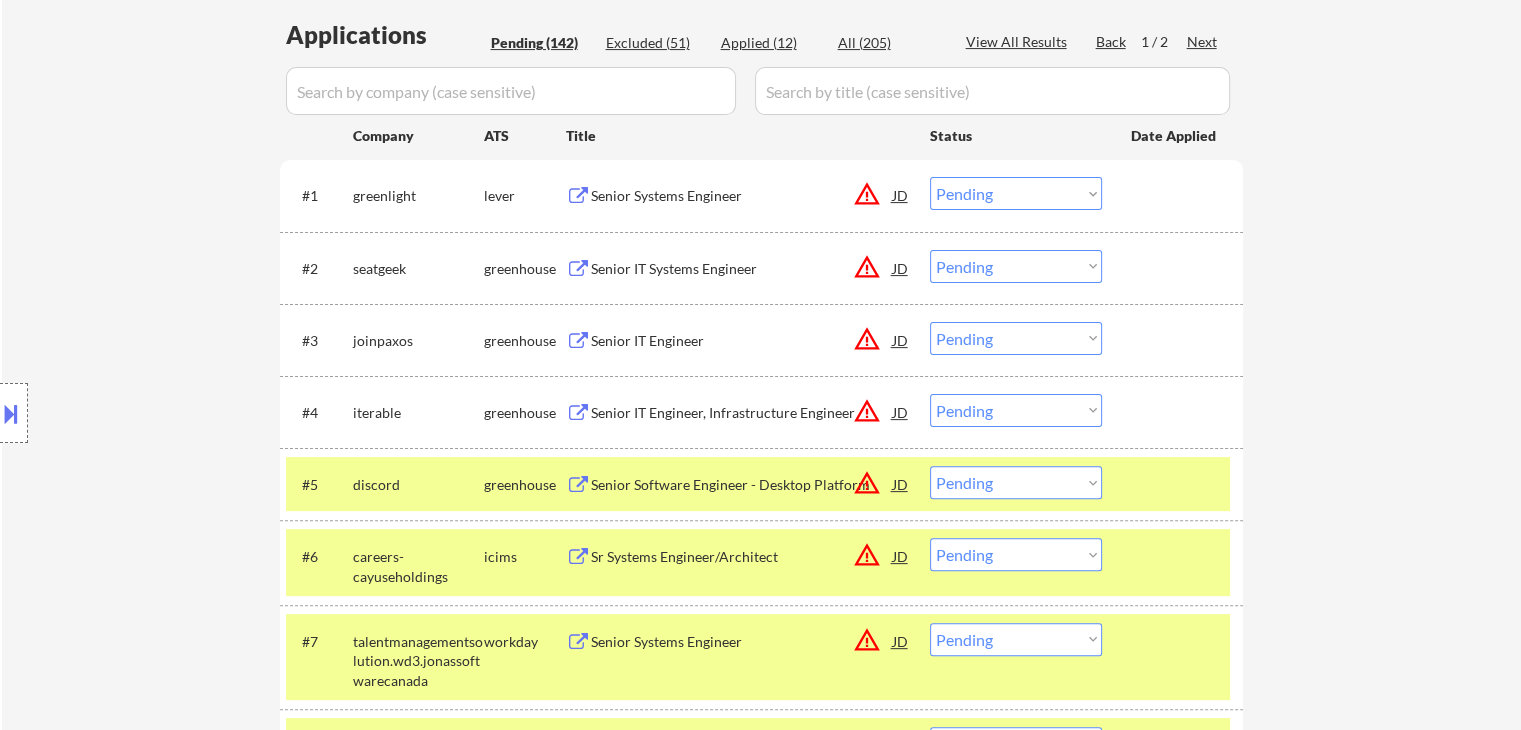 click on "Sr Systems Engineer/Architect" at bounding box center [742, 557] 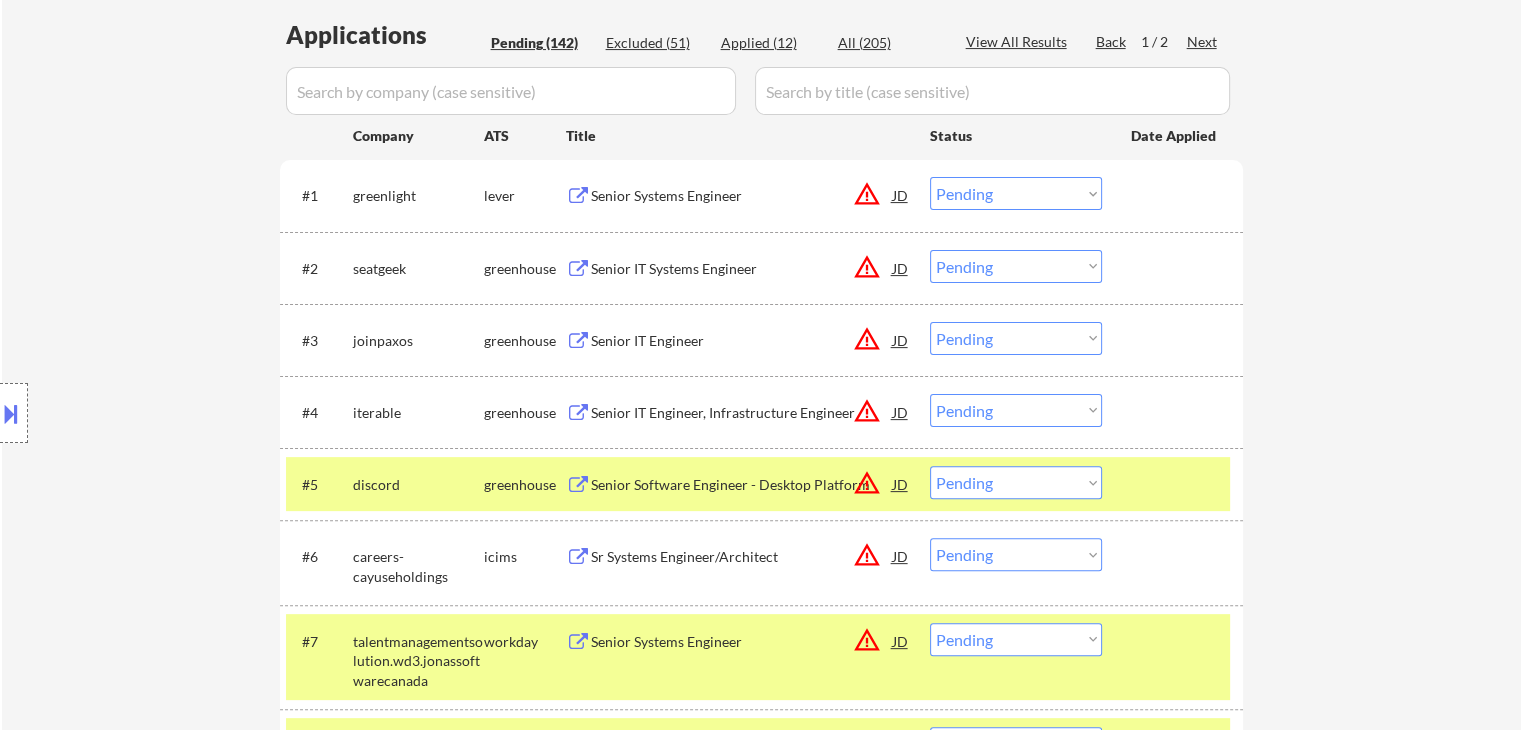 scroll, scrollTop: 800, scrollLeft: 0, axis: vertical 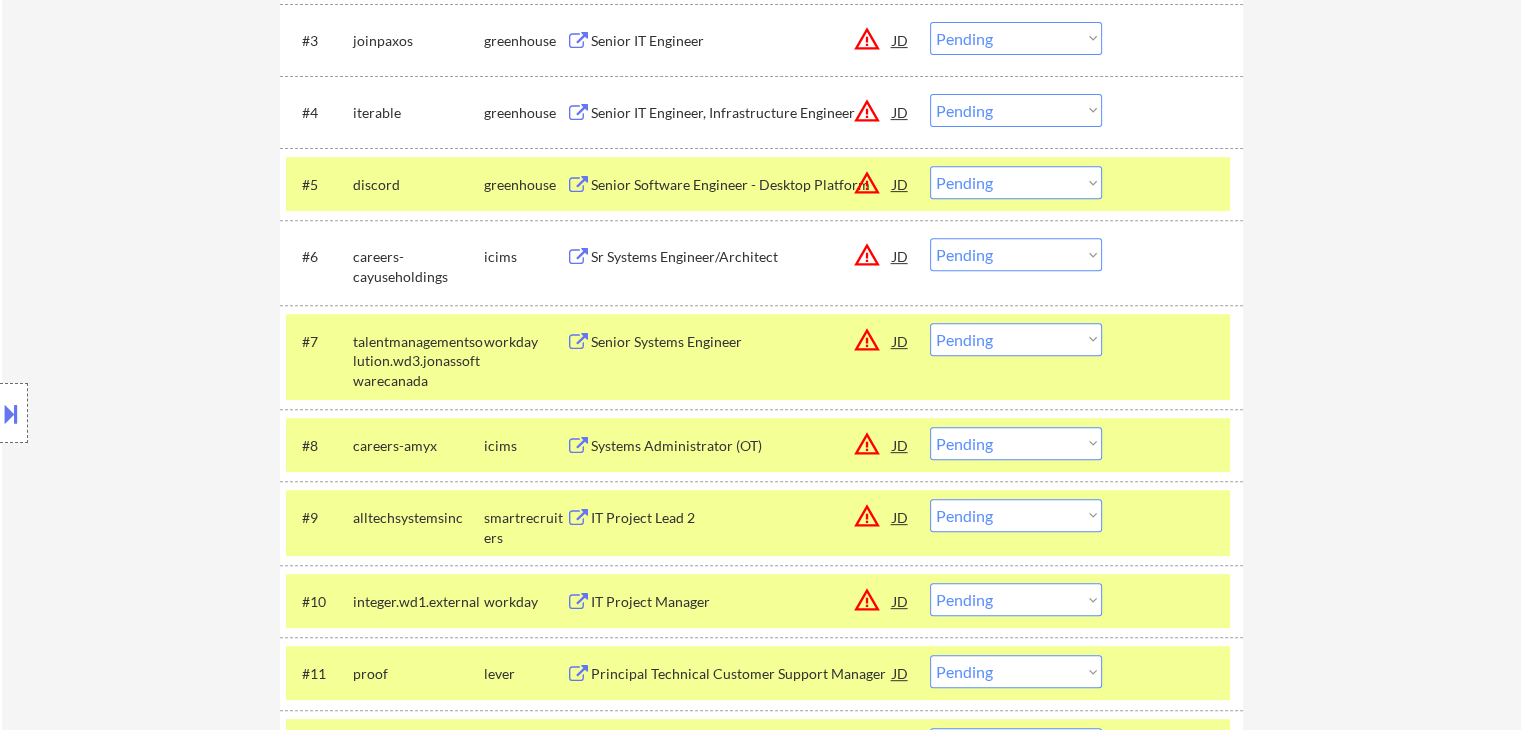 drag, startPoint x: 647, startPoint y: 340, endPoint x: 647, endPoint y: 403, distance: 63 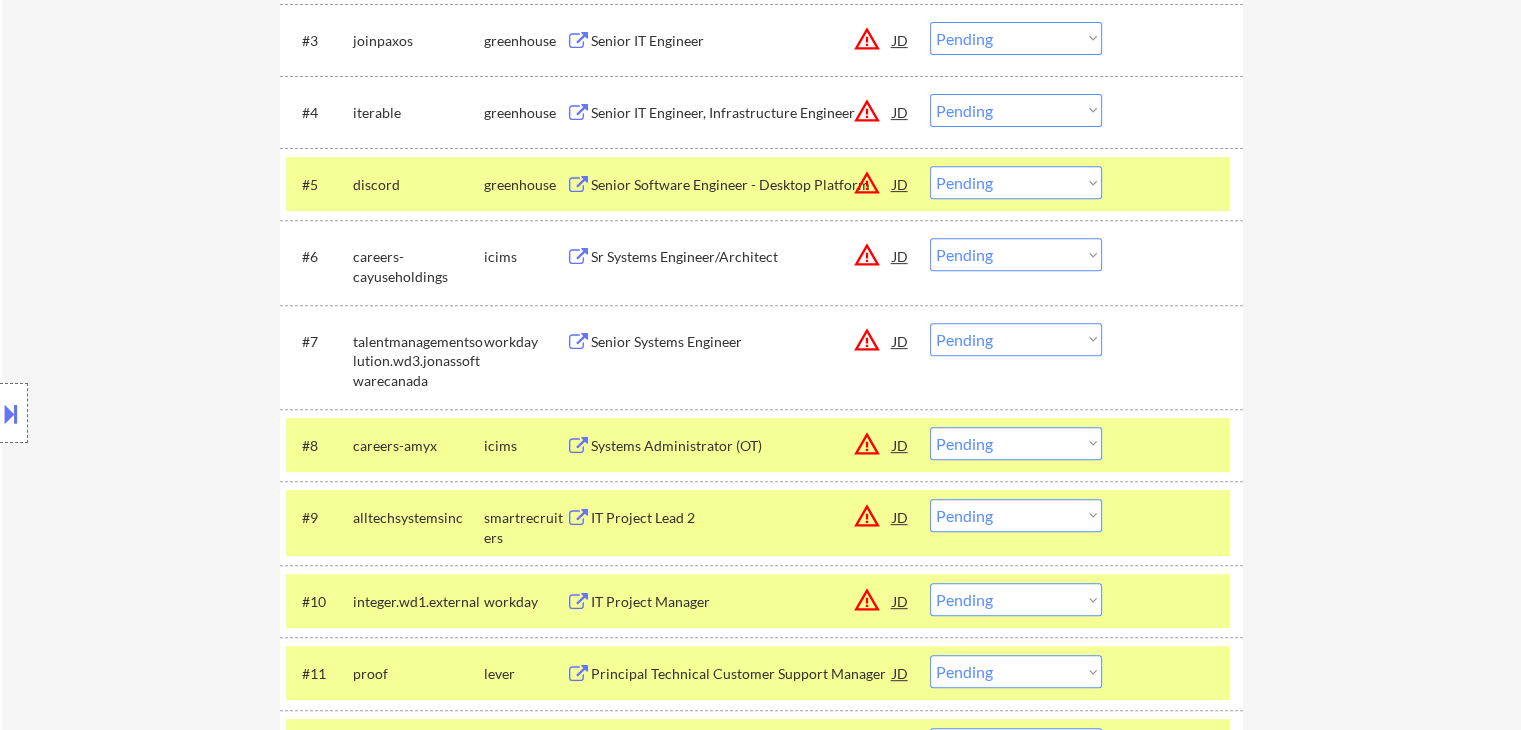 drag, startPoint x: 647, startPoint y: 437, endPoint x: 644, endPoint y: 526, distance: 89.050545 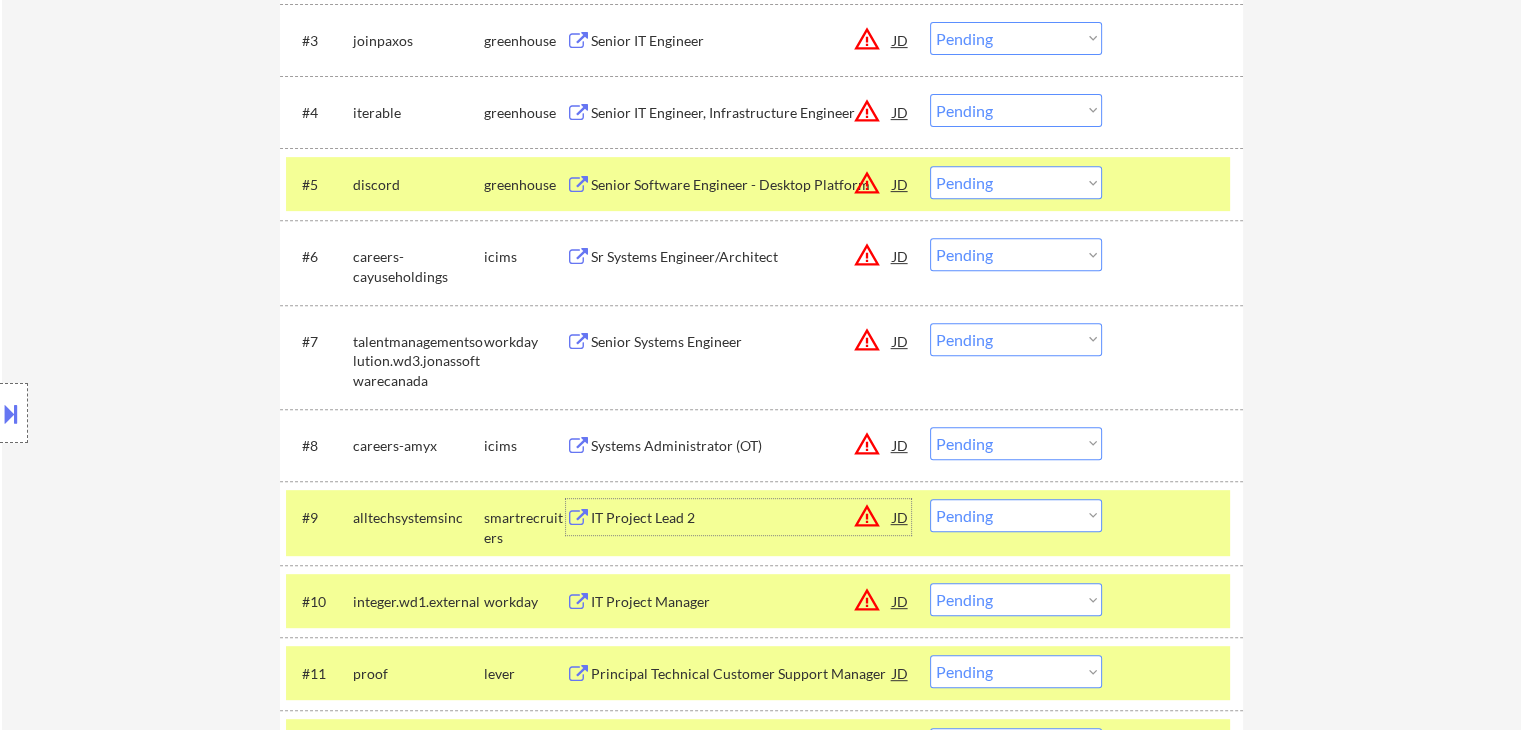 click on "IT Project Lead 2" at bounding box center (742, 518) 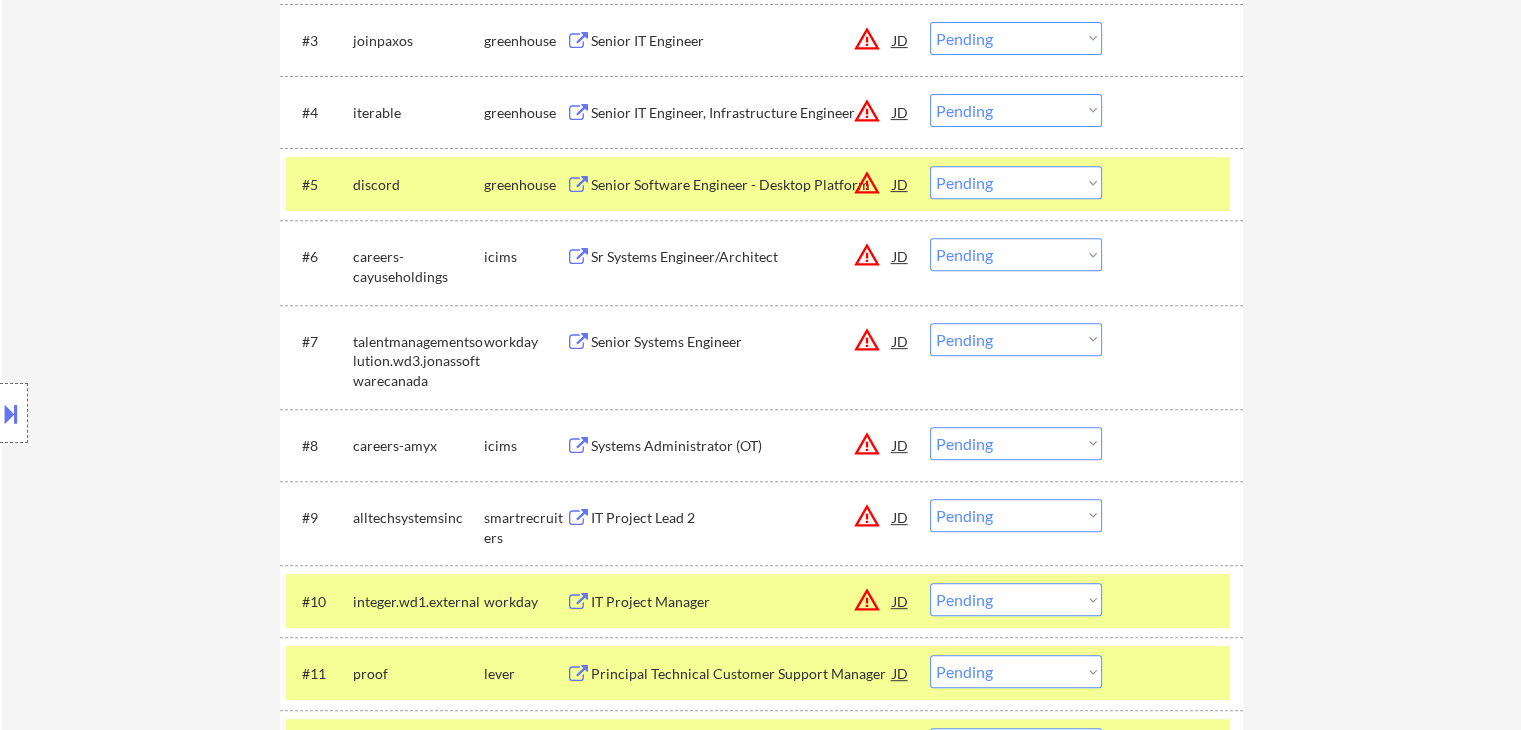 click on "IT Project Manager" at bounding box center (742, 602) 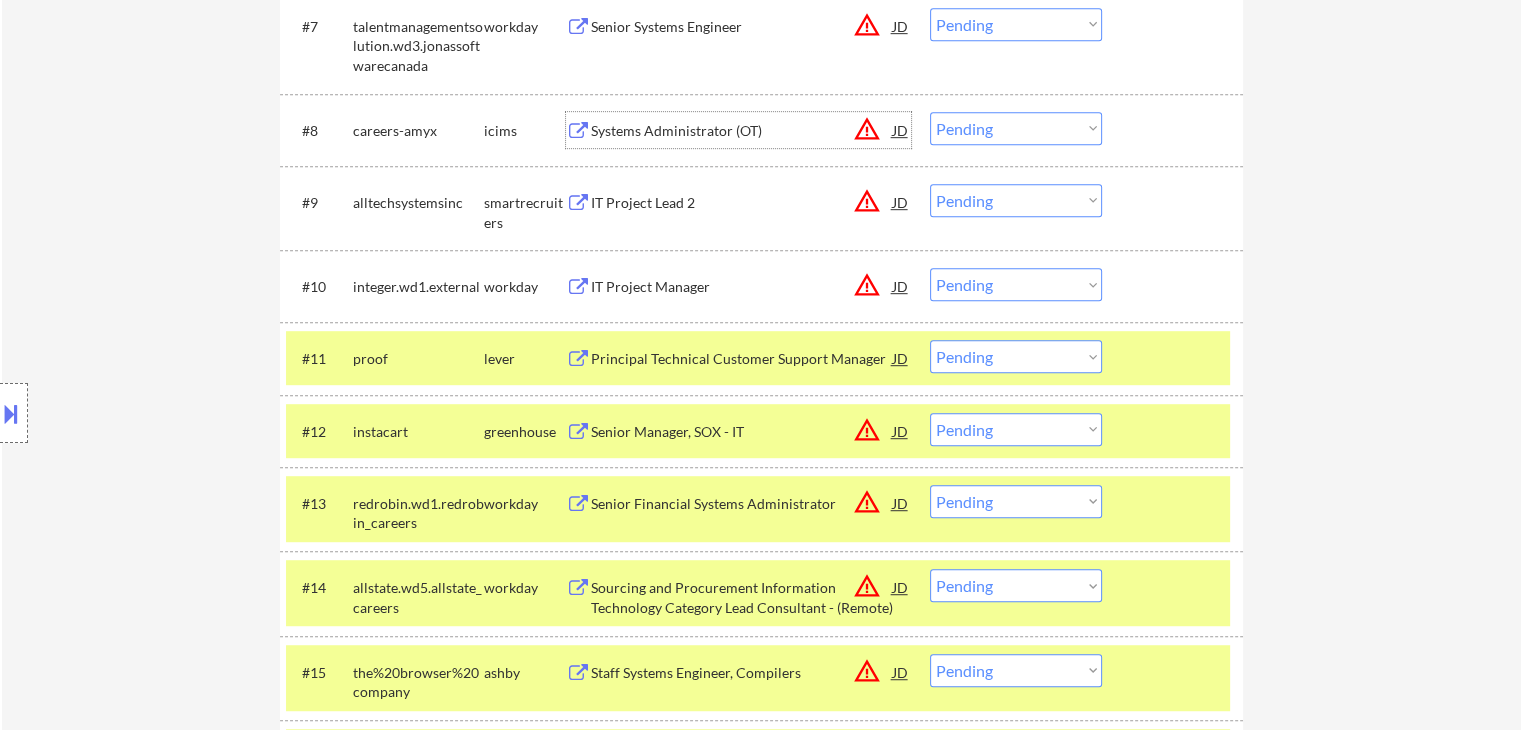 scroll, scrollTop: 1144, scrollLeft: 0, axis: vertical 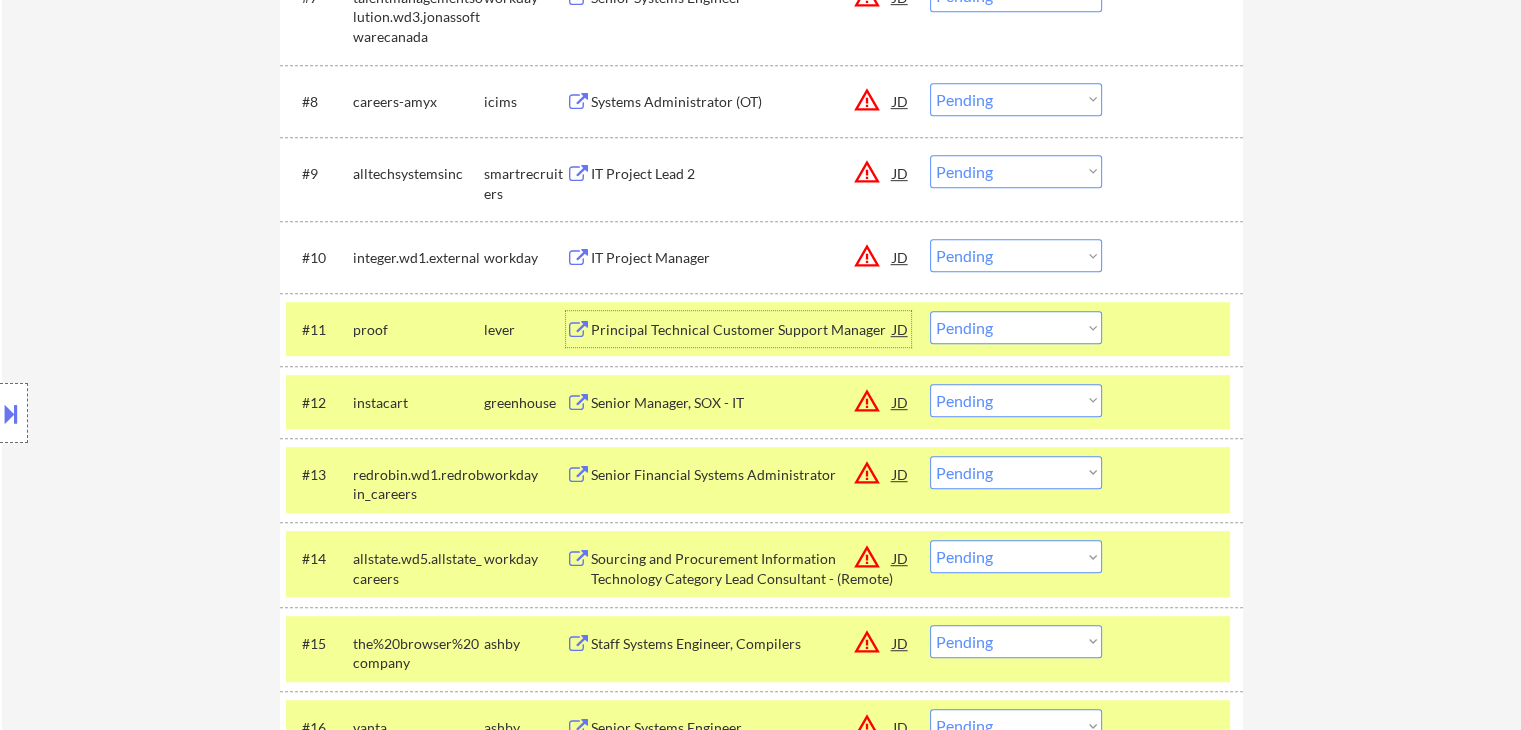 drag, startPoint x: 649, startPoint y: 325, endPoint x: 663, endPoint y: 408, distance: 84.17244 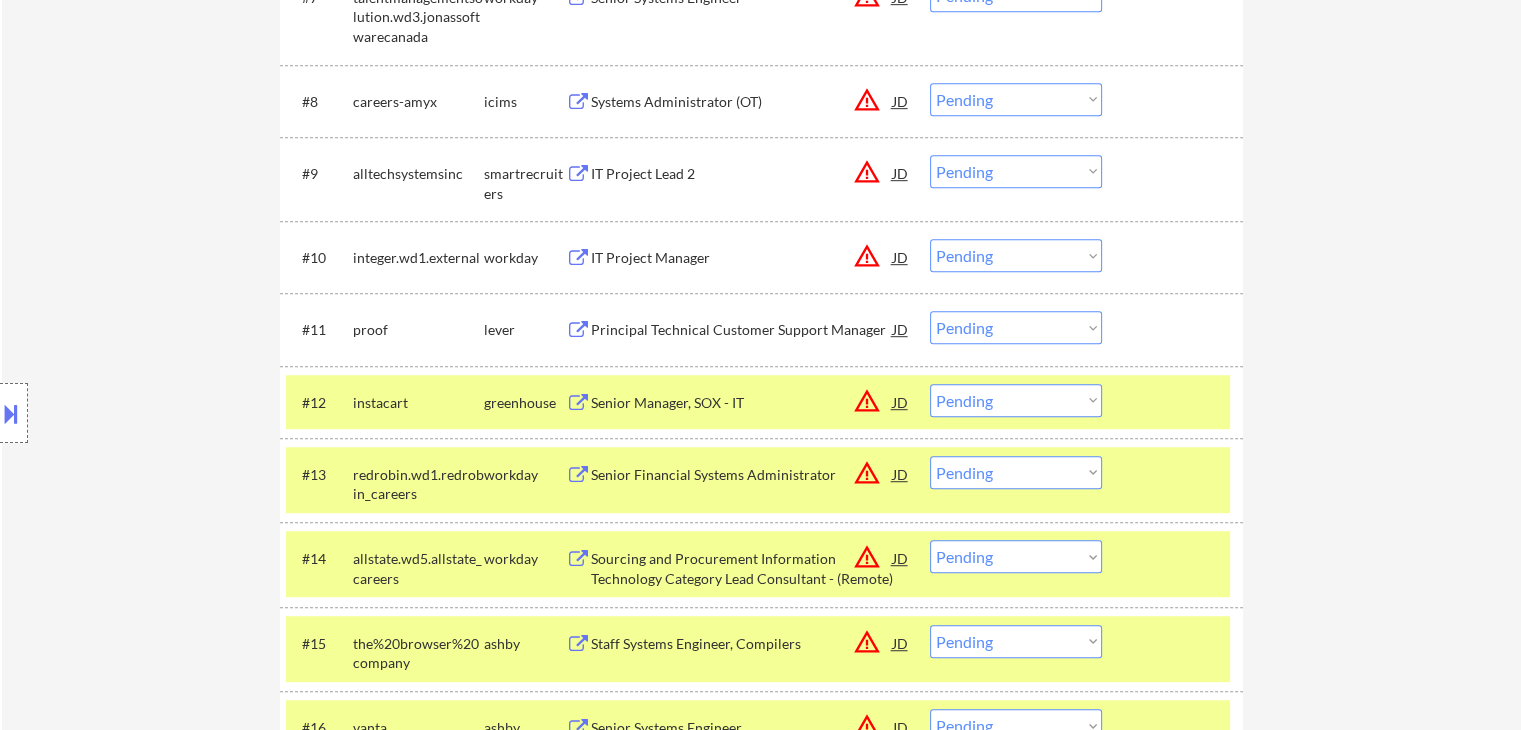 drag, startPoint x: 660, startPoint y: 404, endPoint x: 632, endPoint y: 414, distance: 29.732138 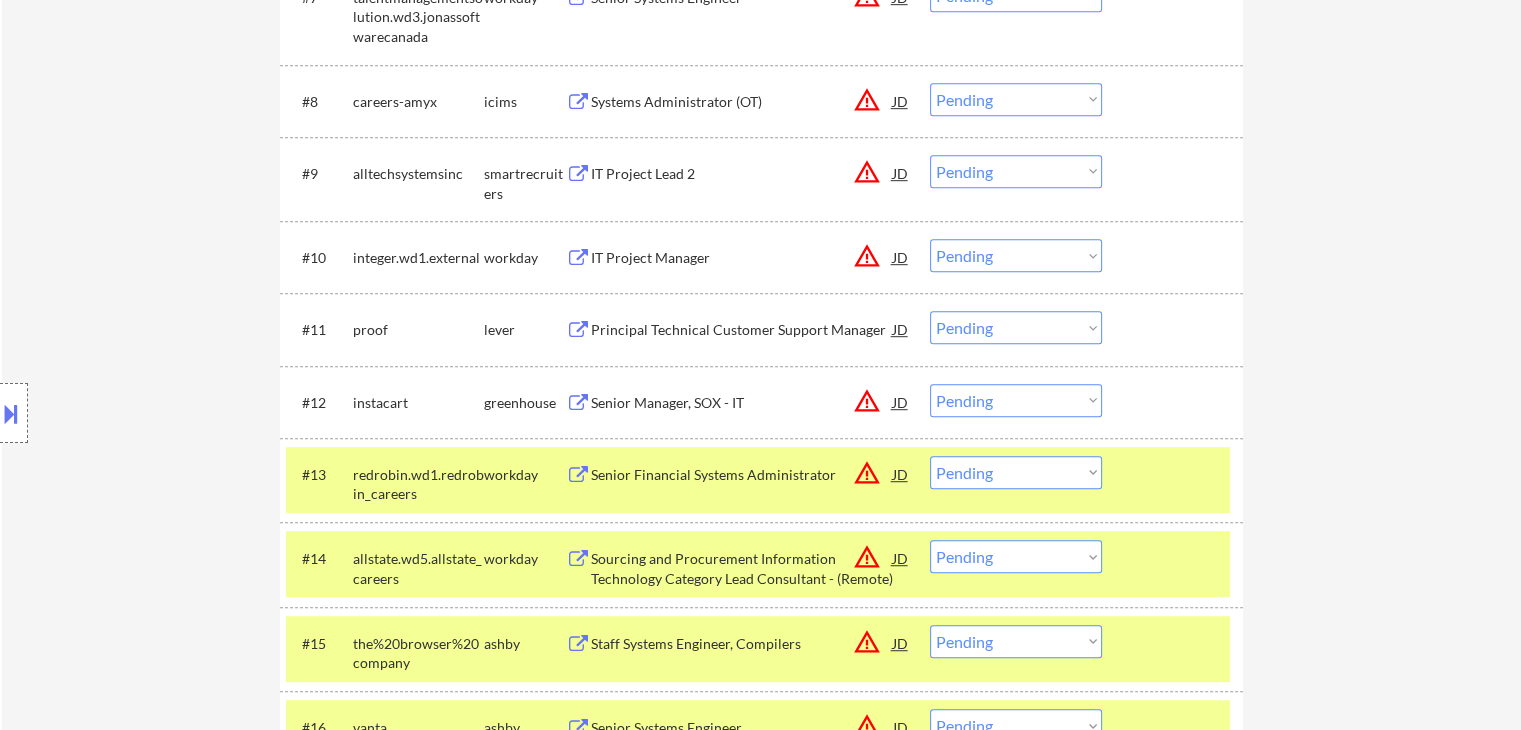 click on "Senior Financial Systems Administrator" at bounding box center [742, 475] 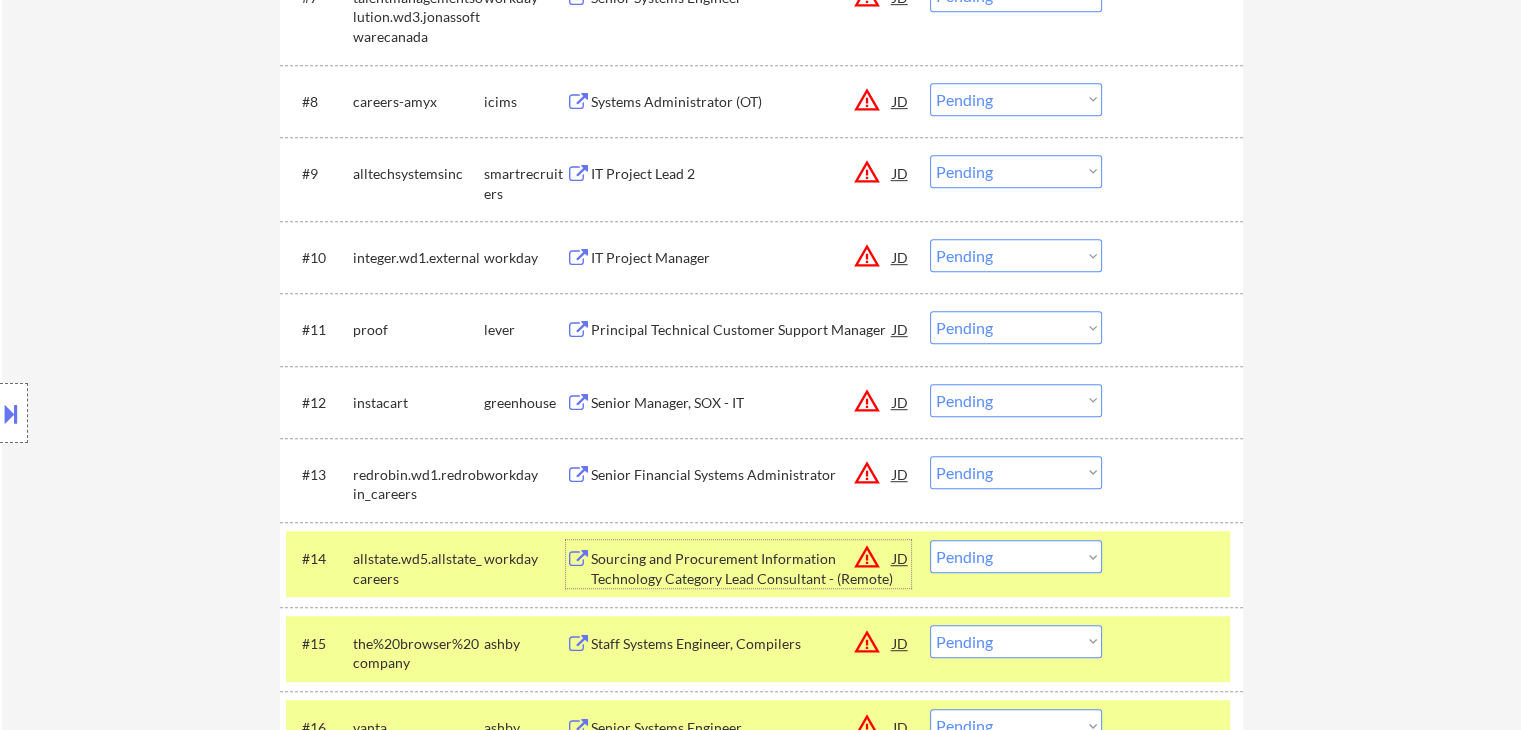 click on "Sourcing and Procurement Information Technology Category Lead Consultant - (Remote)" at bounding box center (742, 568) 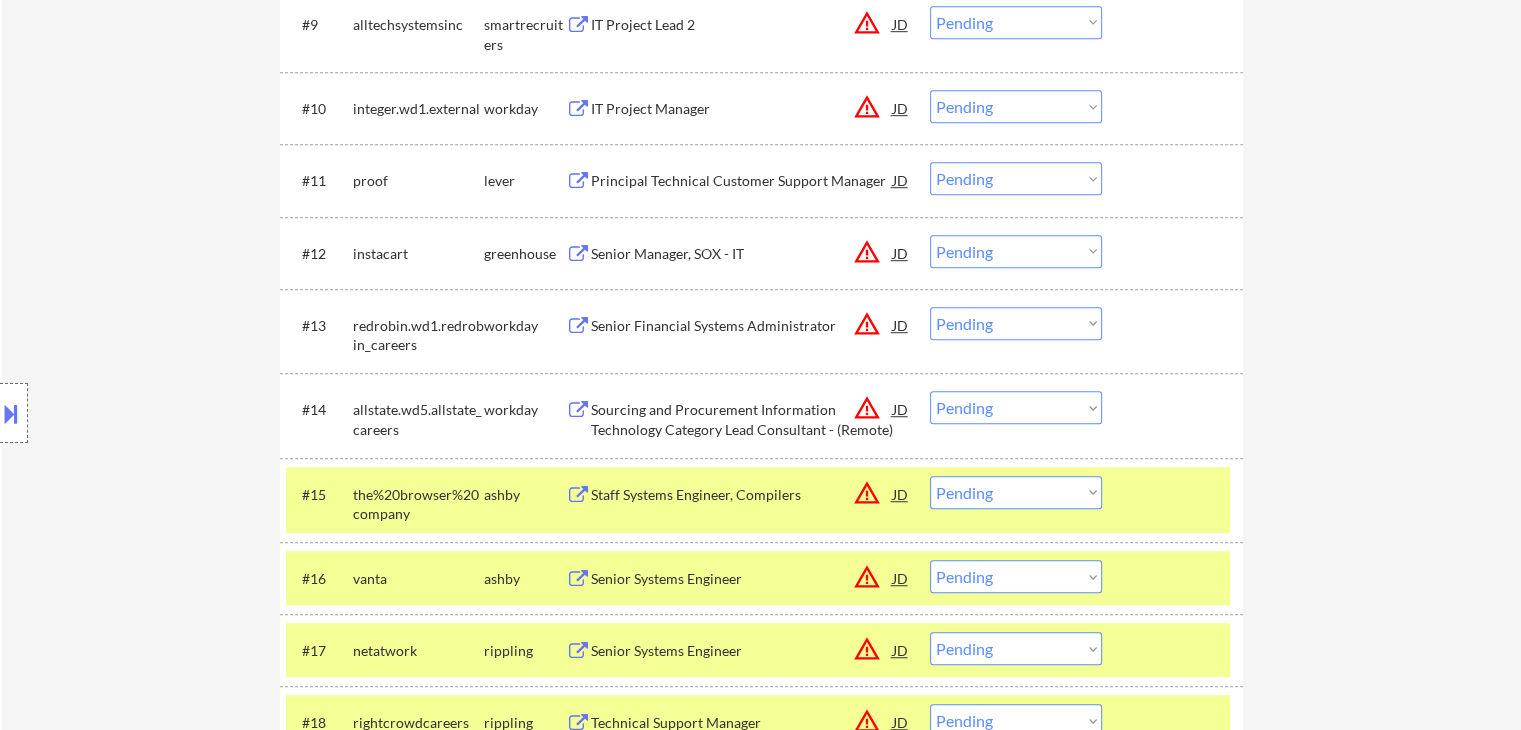 scroll, scrollTop: 1444, scrollLeft: 0, axis: vertical 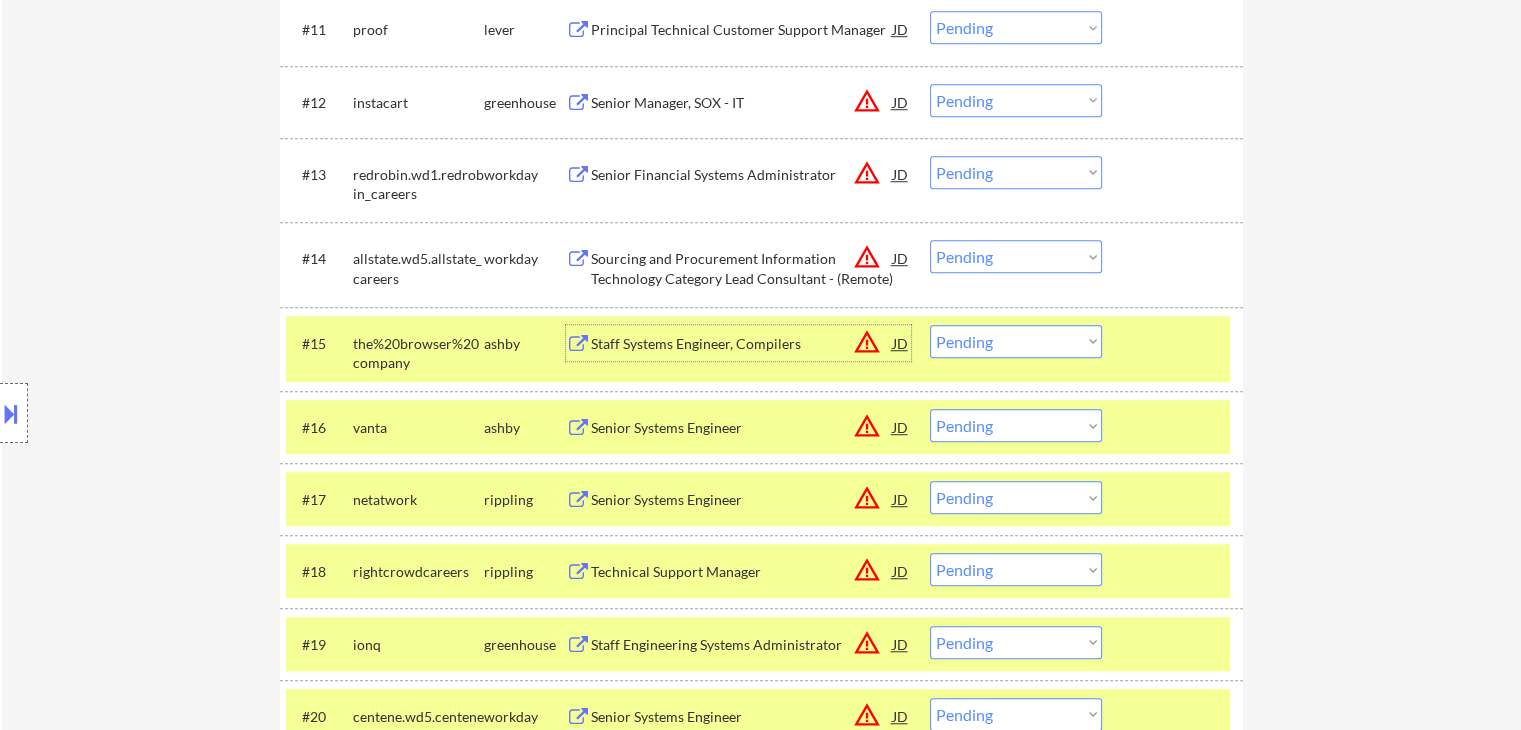 click on "Staff Systems Engineer, Compilers" at bounding box center [742, 344] 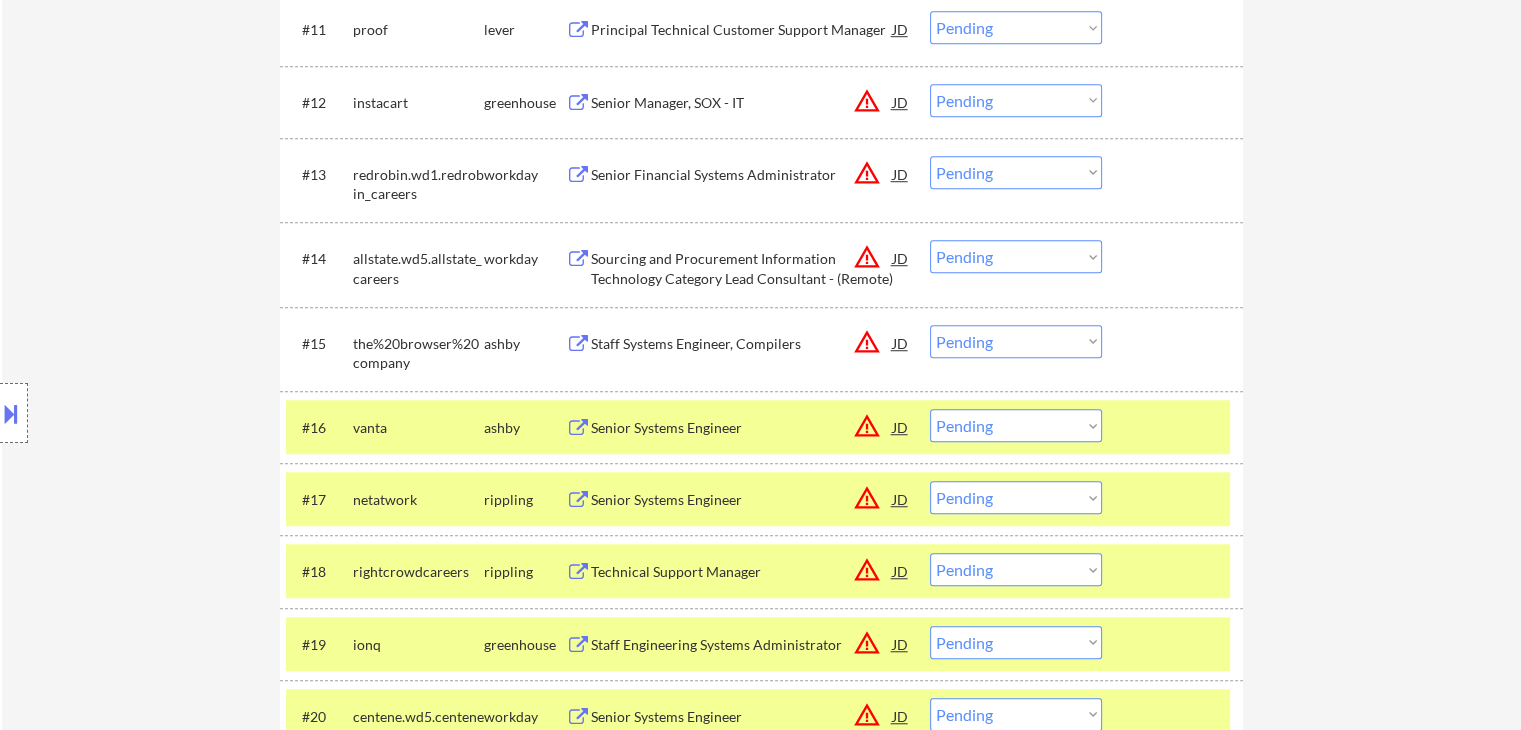 drag, startPoint x: 667, startPoint y: 424, endPoint x: 668, endPoint y: 490, distance: 66.007576 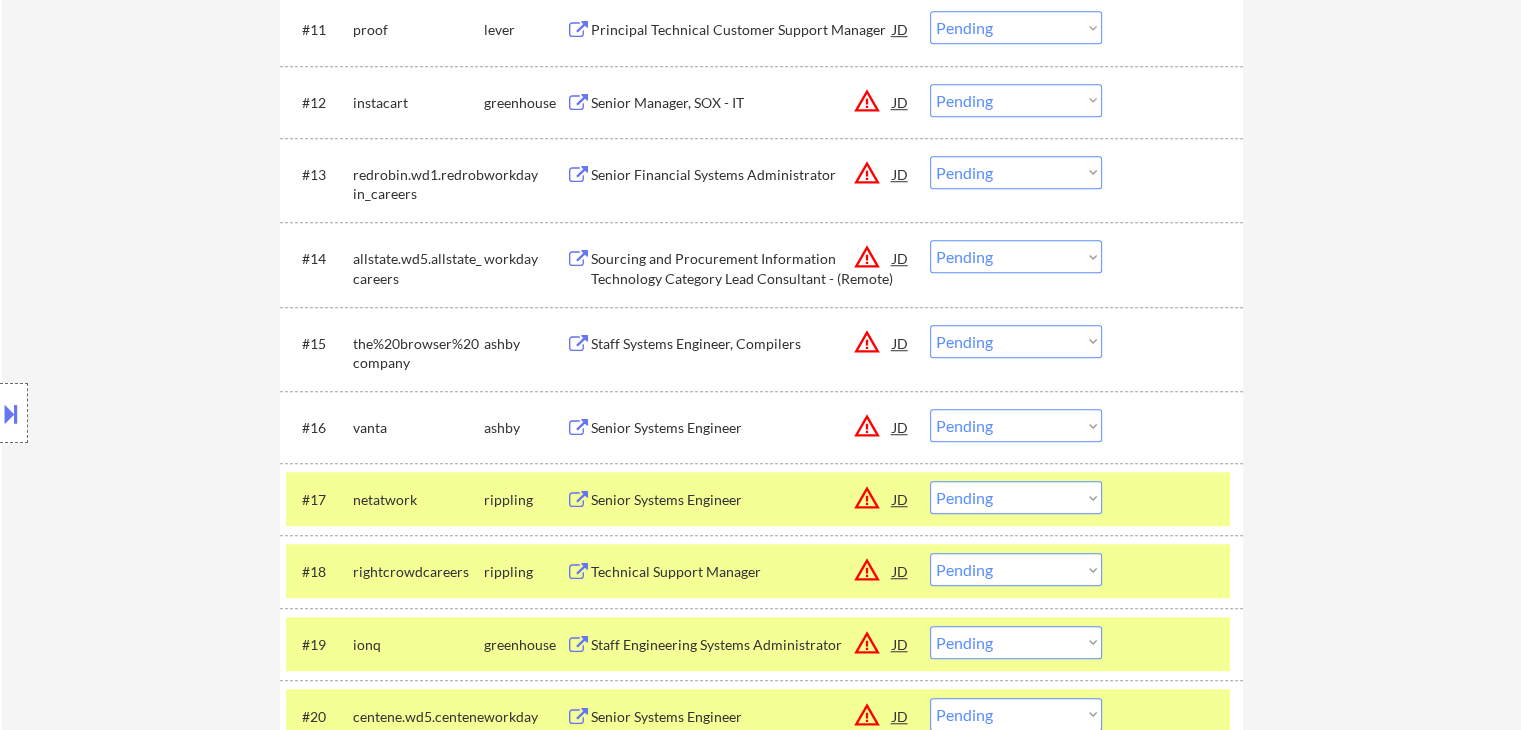 click on "Senior Systems Engineer" at bounding box center [742, 500] 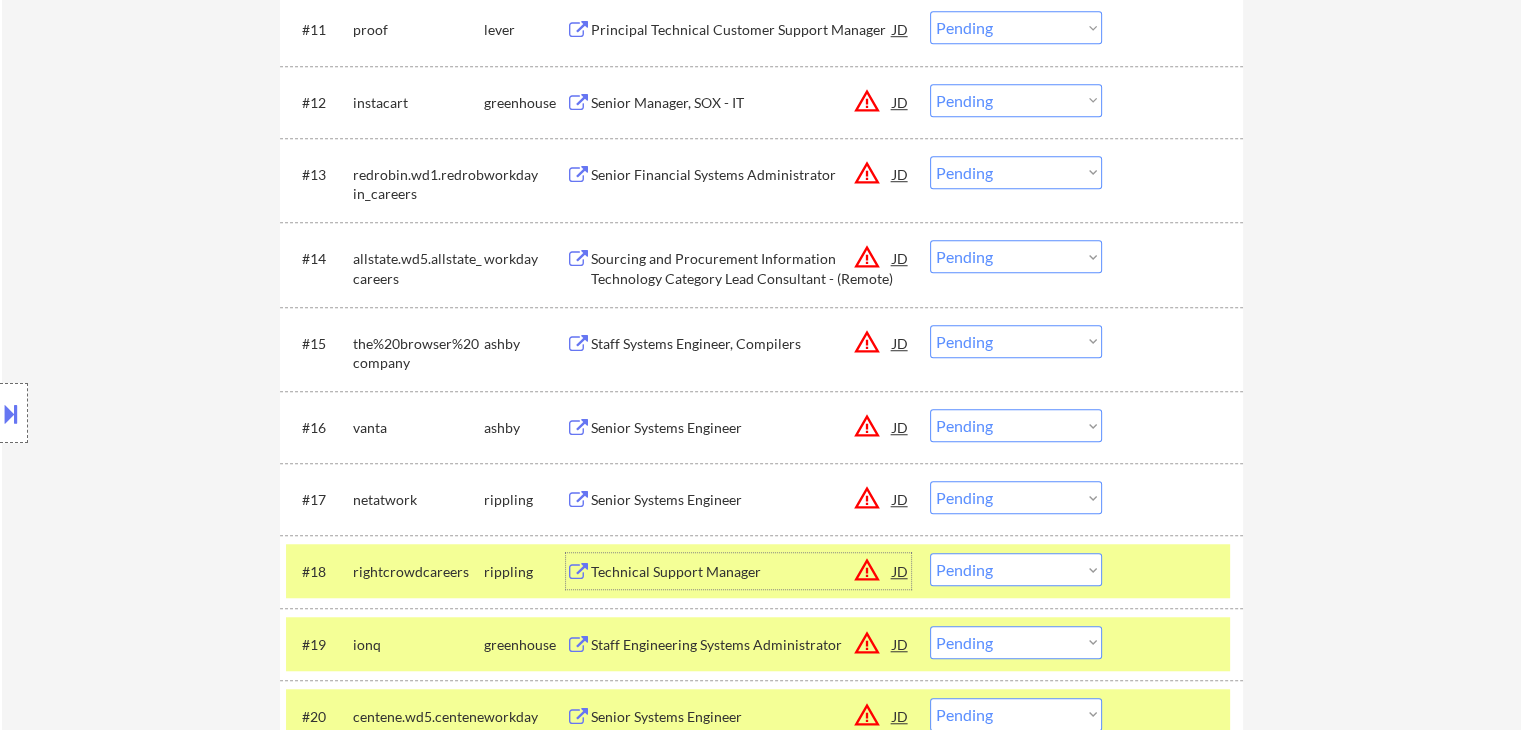 drag, startPoint x: 676, startPoint y: 566, endPoint x: 676, endPoint y: 590, distance: 24 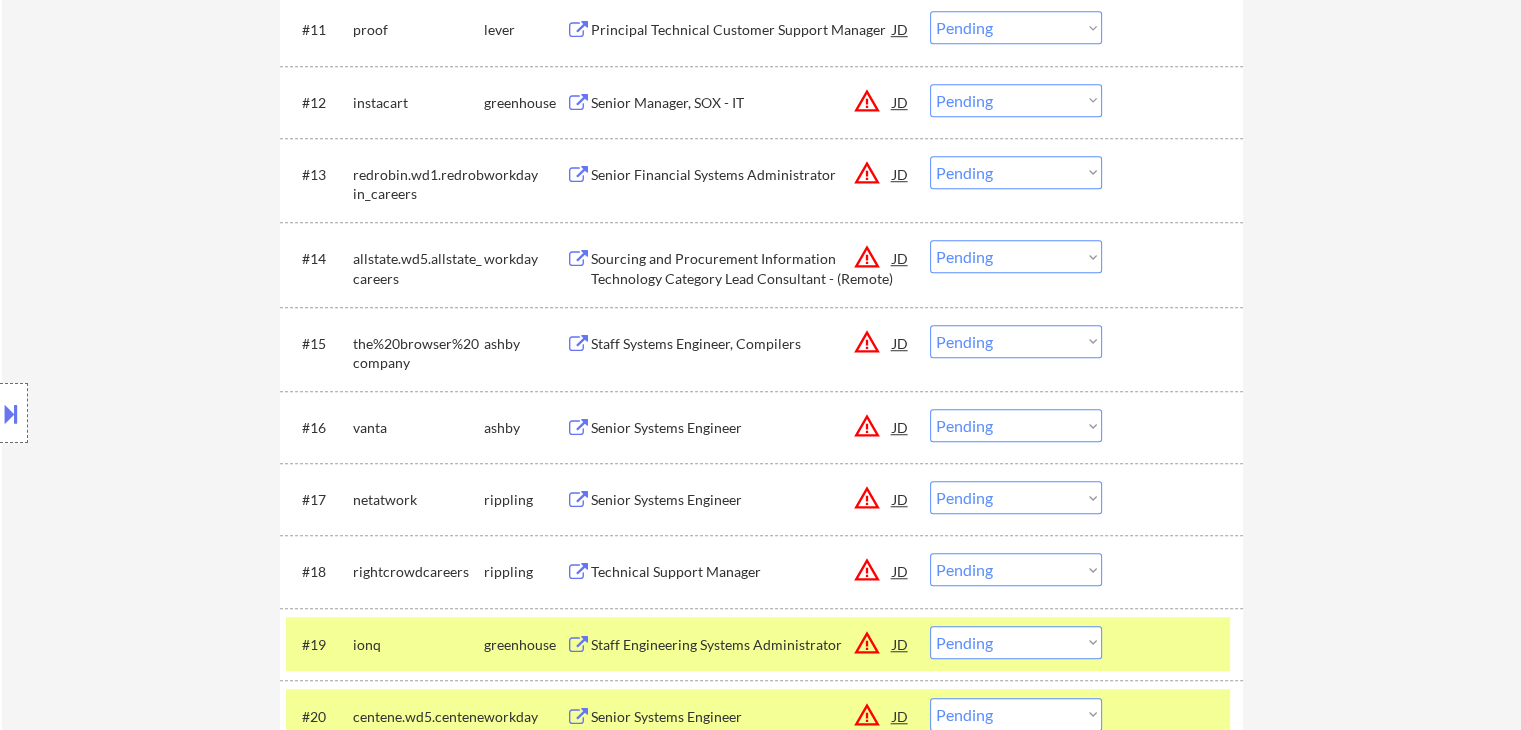 click on "Staff Engineering Systems Administrator" at bounding box center (742, 645) 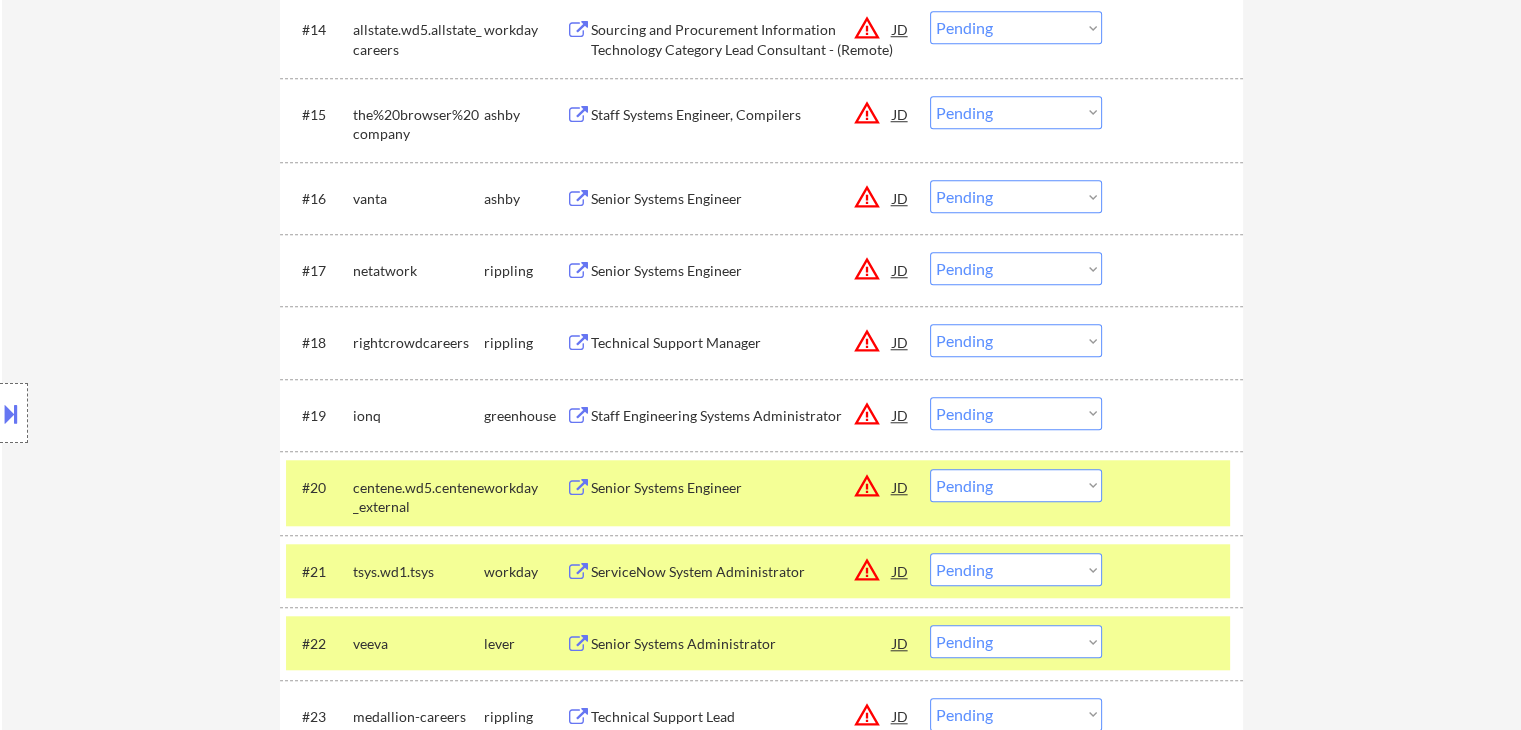 scroll, scrollTop: 1744, scrollLeft: 0, axis: vertical 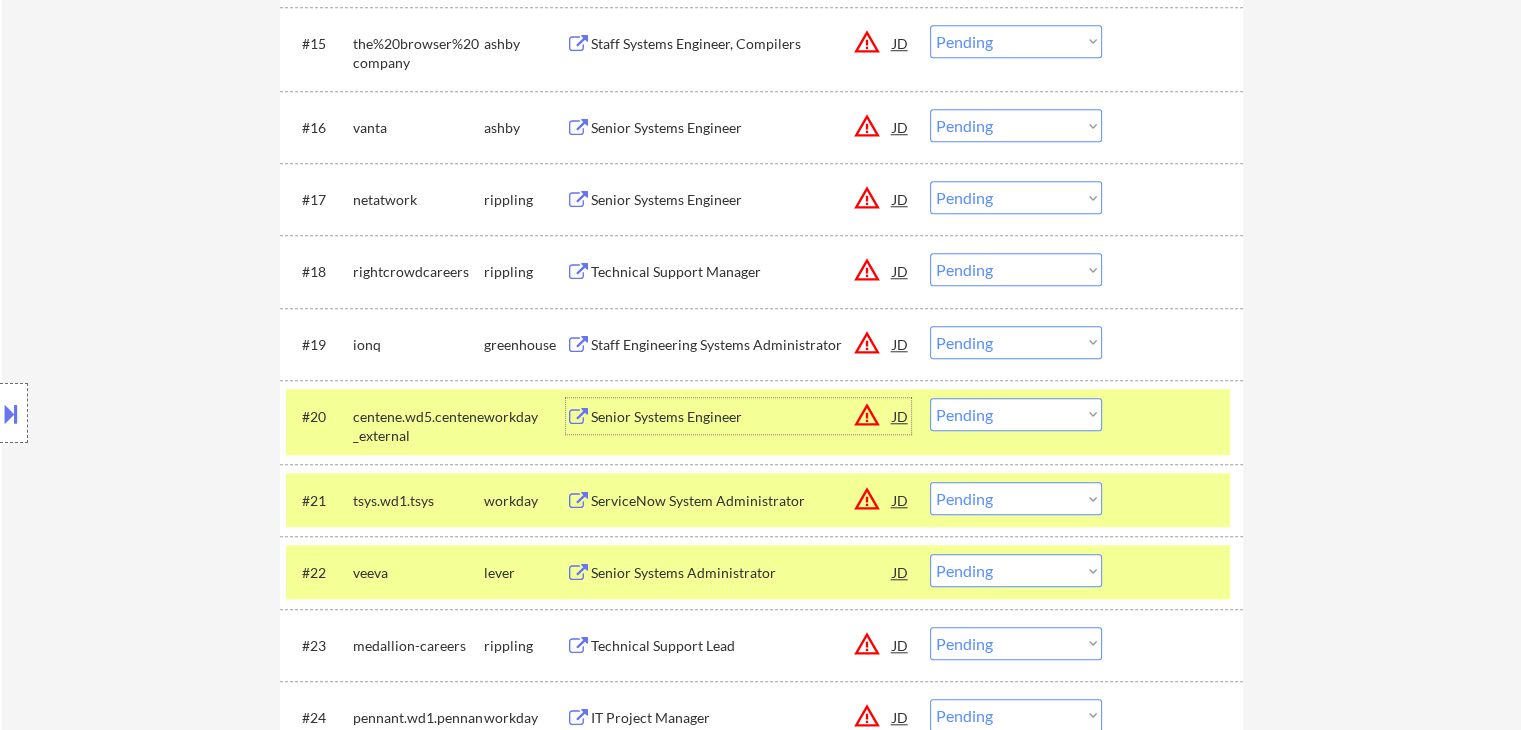 drag, startPoint x: 652, startPoint y: 413, endPoint x: 652, endPoint y: 431, distance: 18 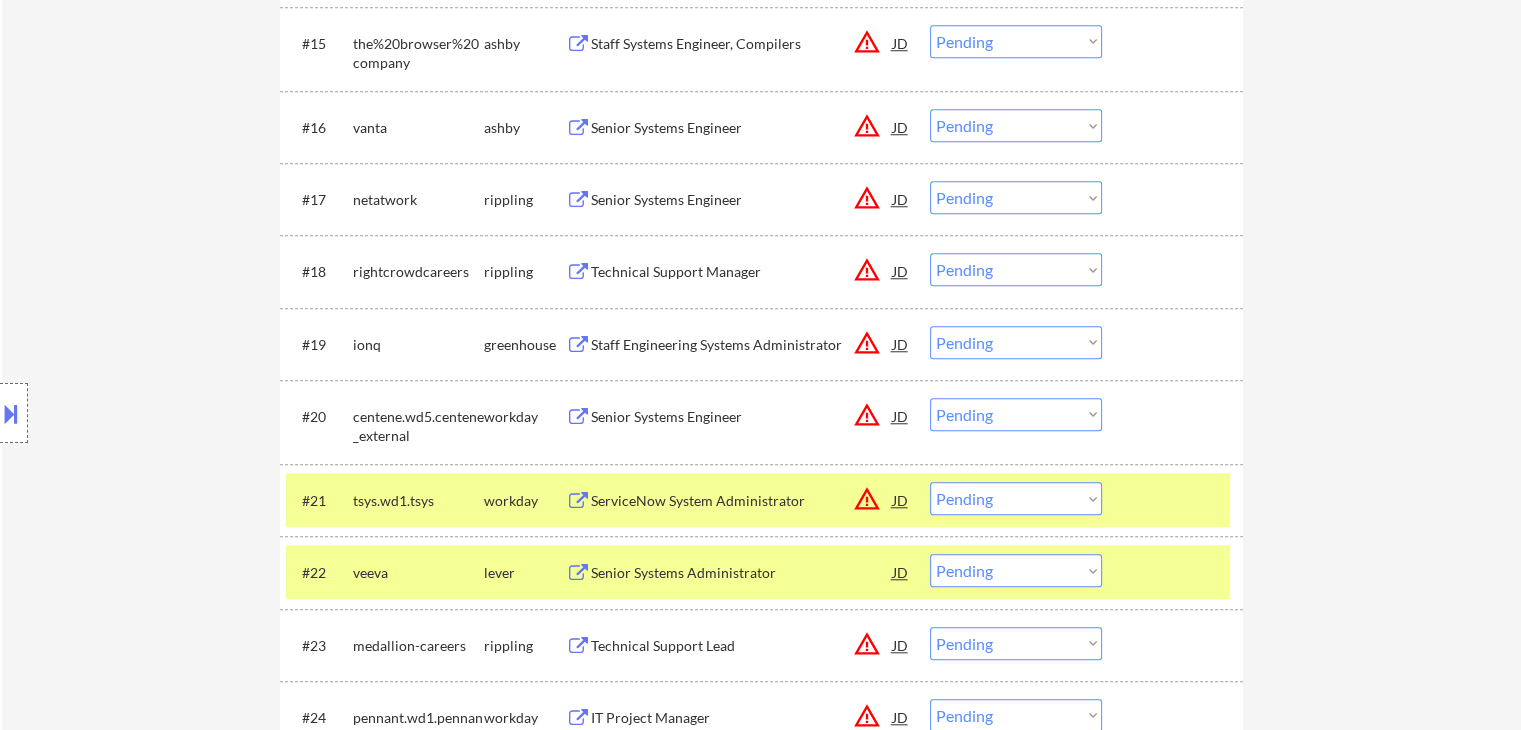 click on "ServiceNow System Administrator" at bounding box center (742, 501) 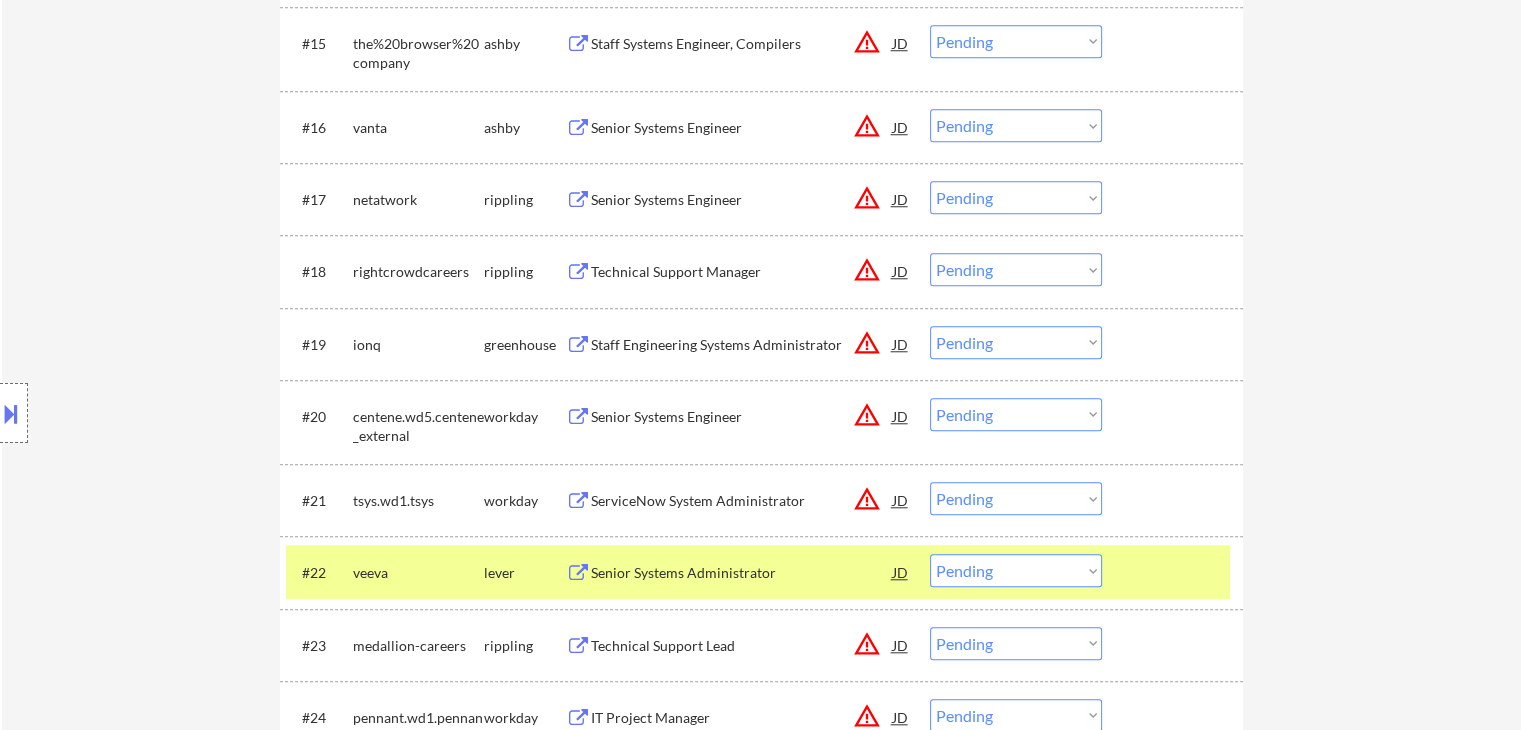 drag, startPoint x: 643, startPoint y: 577, endPoint x: 632, endPoint y: 609, distance: 33.83785 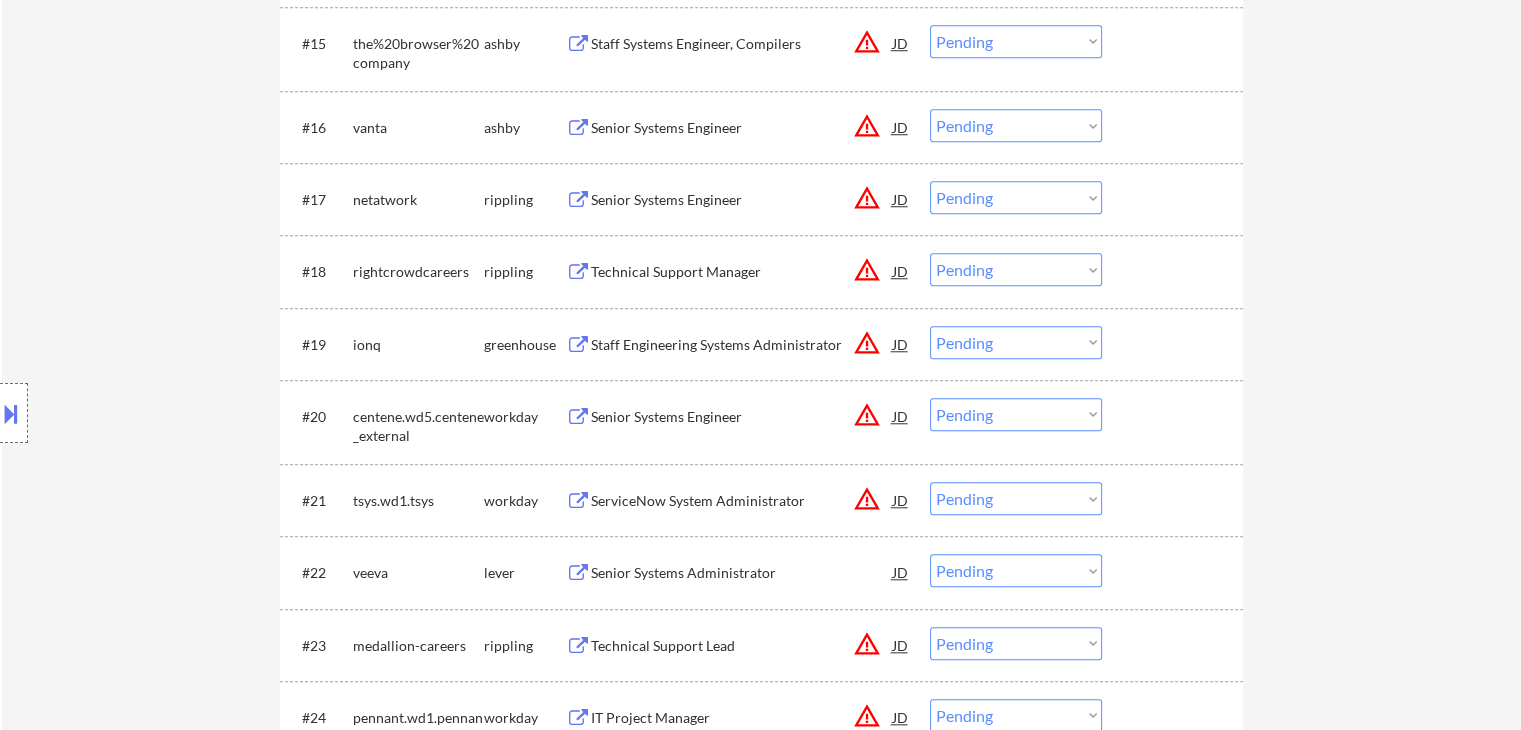 scroll, scrollTop: 952, scrollLeft: 0, axis: vertical 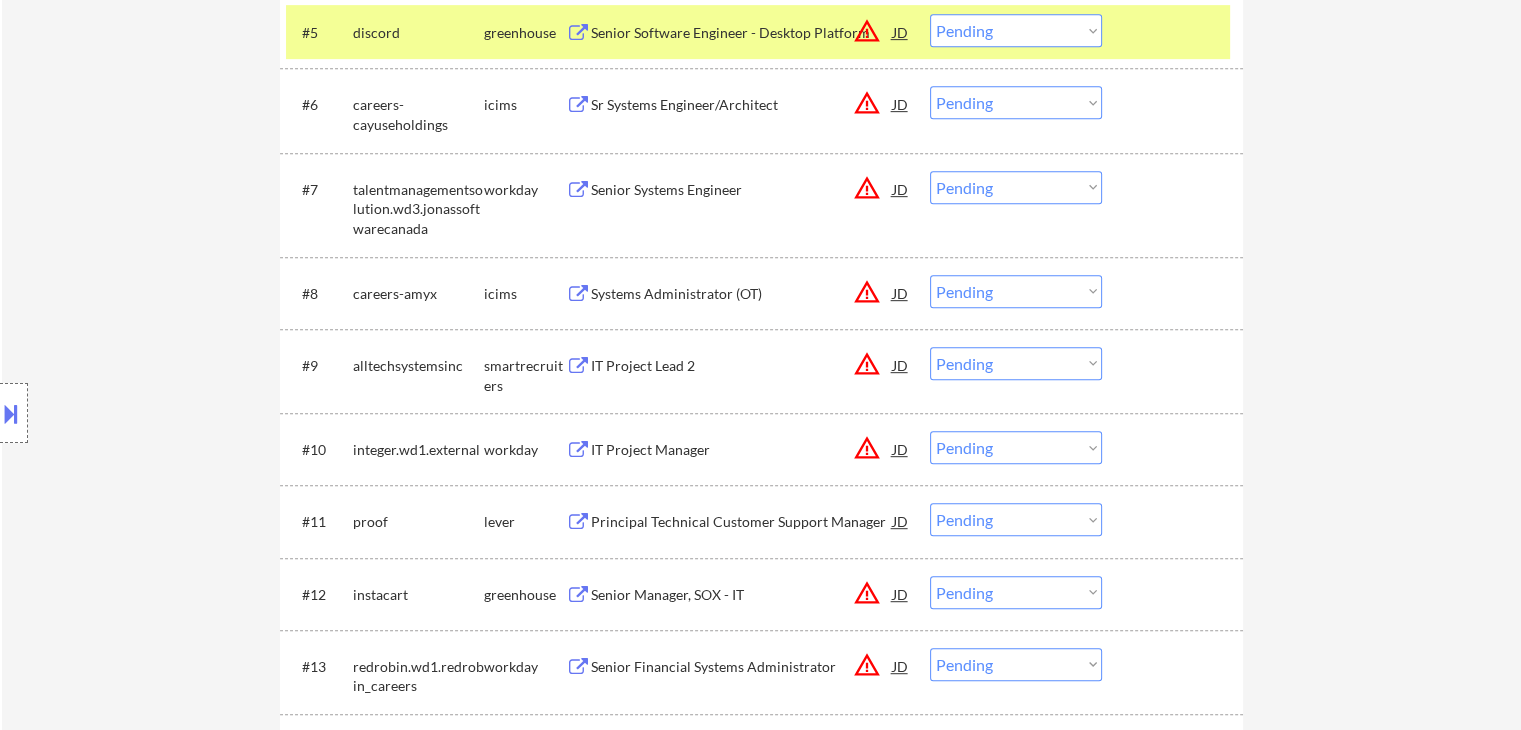 click on "Choose an option... Pending Applied Excluded (Questions) Excluded (Expired) Excluded (Location) Excluded (Bad Match) Excluded (Blocklist) Excluded (Salary) Excluded (Other)" at bounding box center [1016, 363] 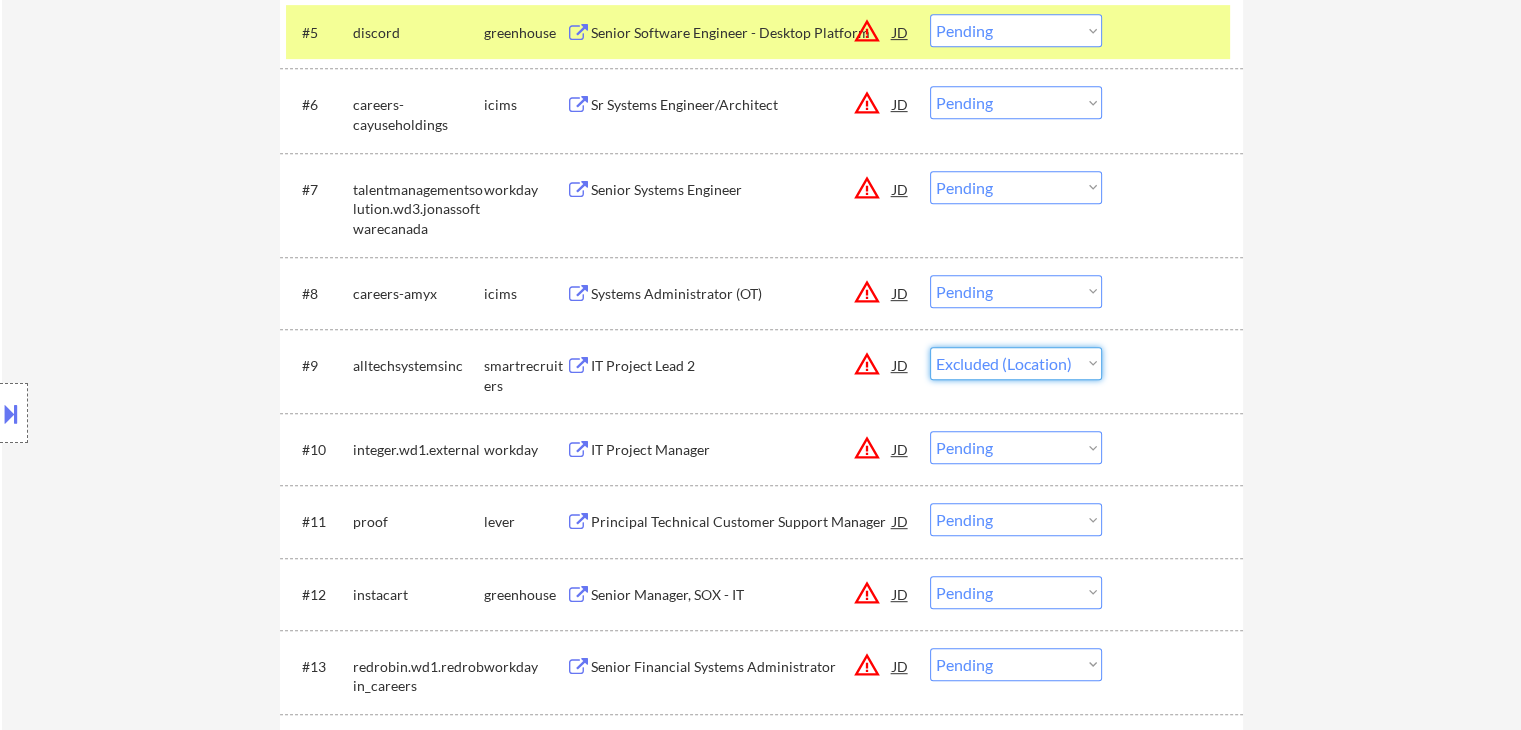 click on "Choose an option... Pending Applied Excluded (Questions) Excluded (Expired) Excluded (Location) Excluded (Bad Match) Excluded (Blocklist) Excluded (Salary) Excluded (Other)" at bounding box center (1016, 363) 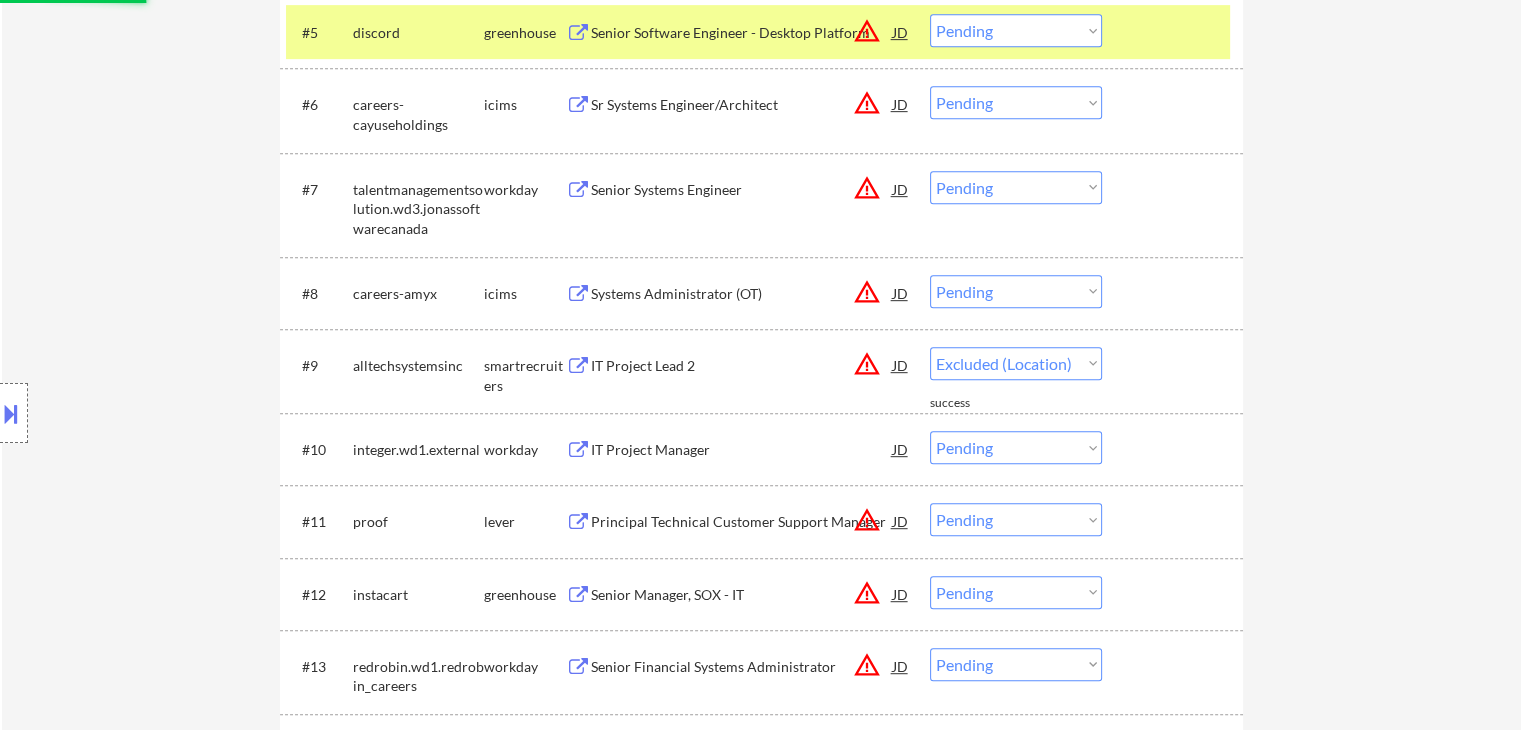 select on ""pending"" 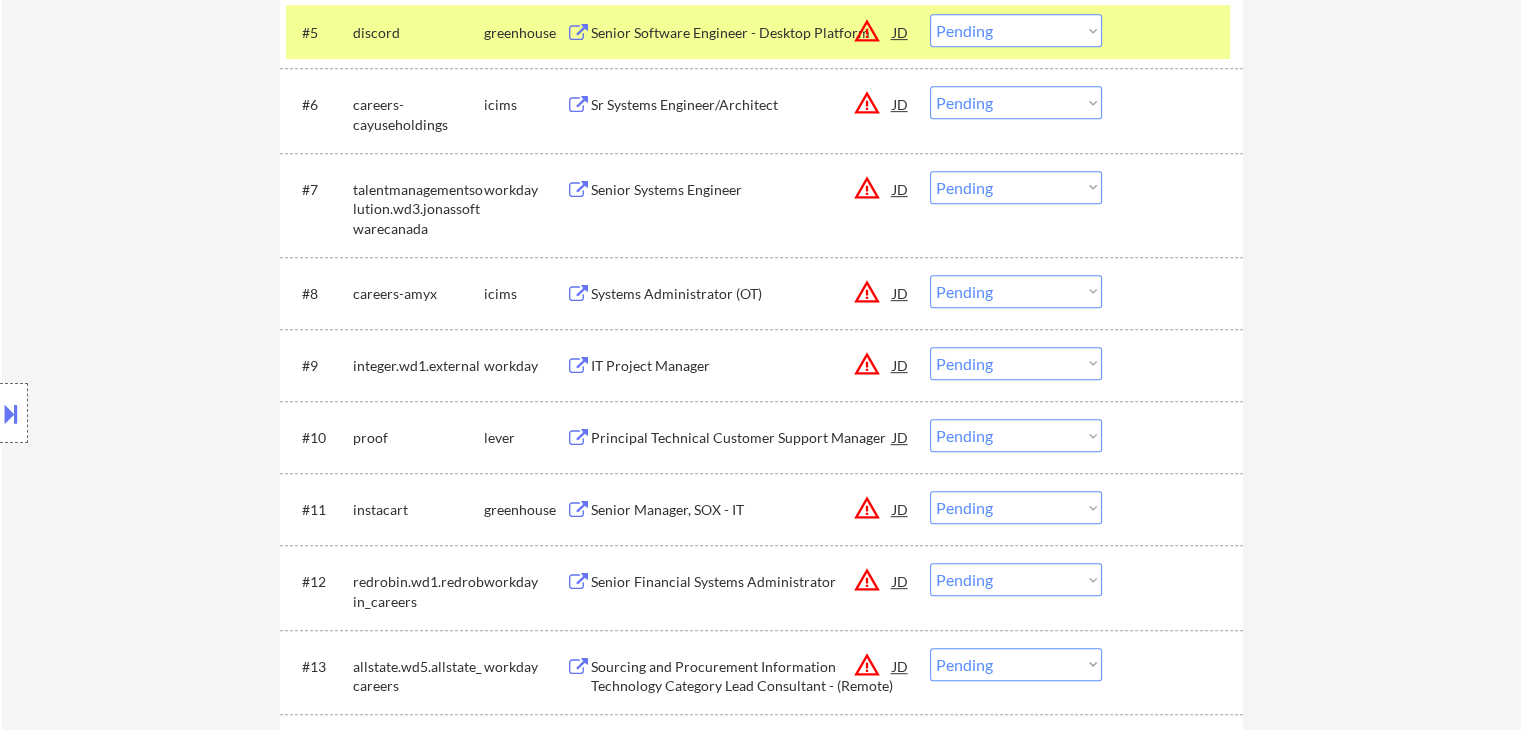 click on "Choose an option... Pending Applied Excluded (Questions) Excluded (Expired) Excluded (Location) Excluded (Bad Match) Excluded (Blocklist) Excluded (Salary) Excluded (Other)" at bounding box center [1016, 435] 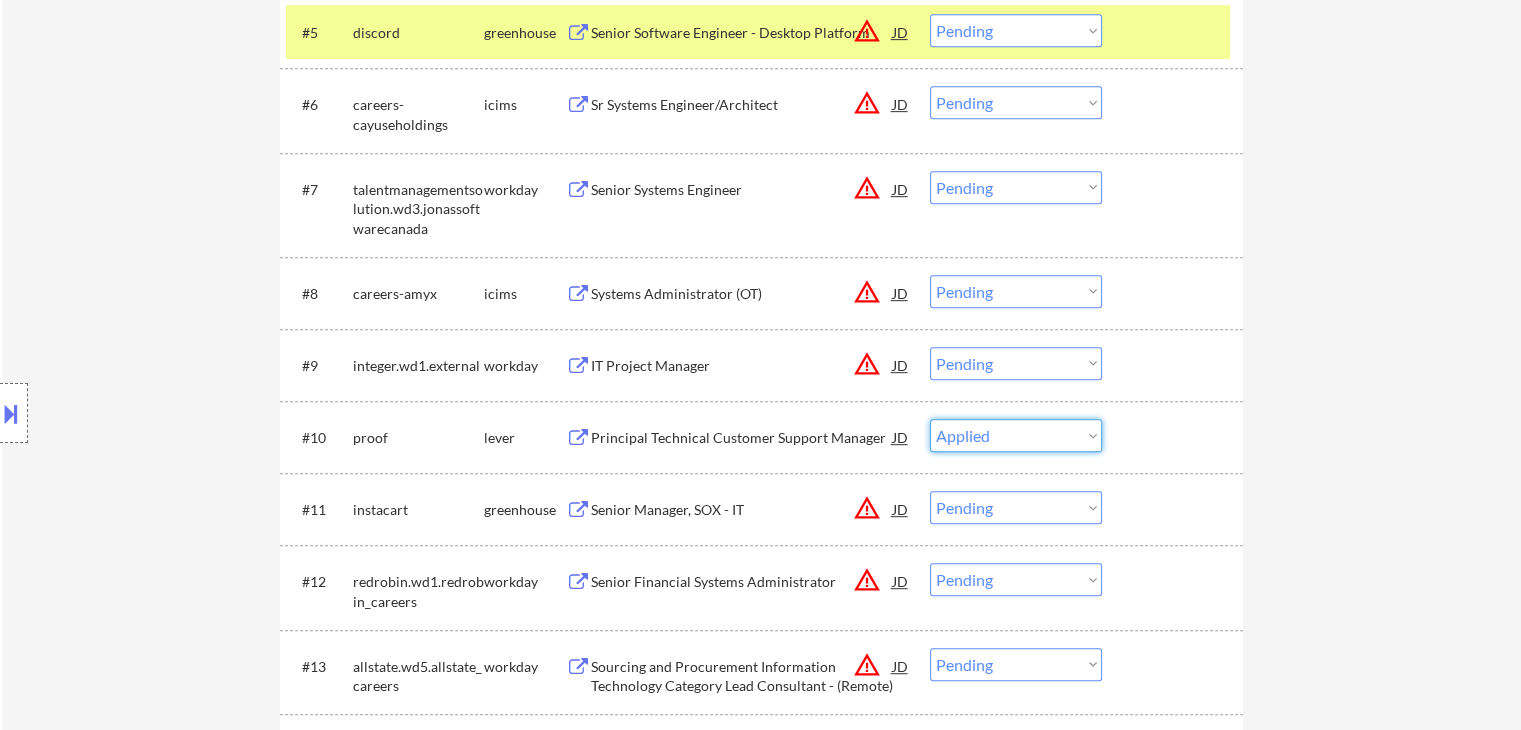 click on "Choose an option... Pending Applied Excluded (Questions) Excluded (Expired) Excluded (Location) Excluded (Bad Match) Excluded (Blocklist) Excluded (Salary) Excluded (Other)" at bounding box center (1016, 435) 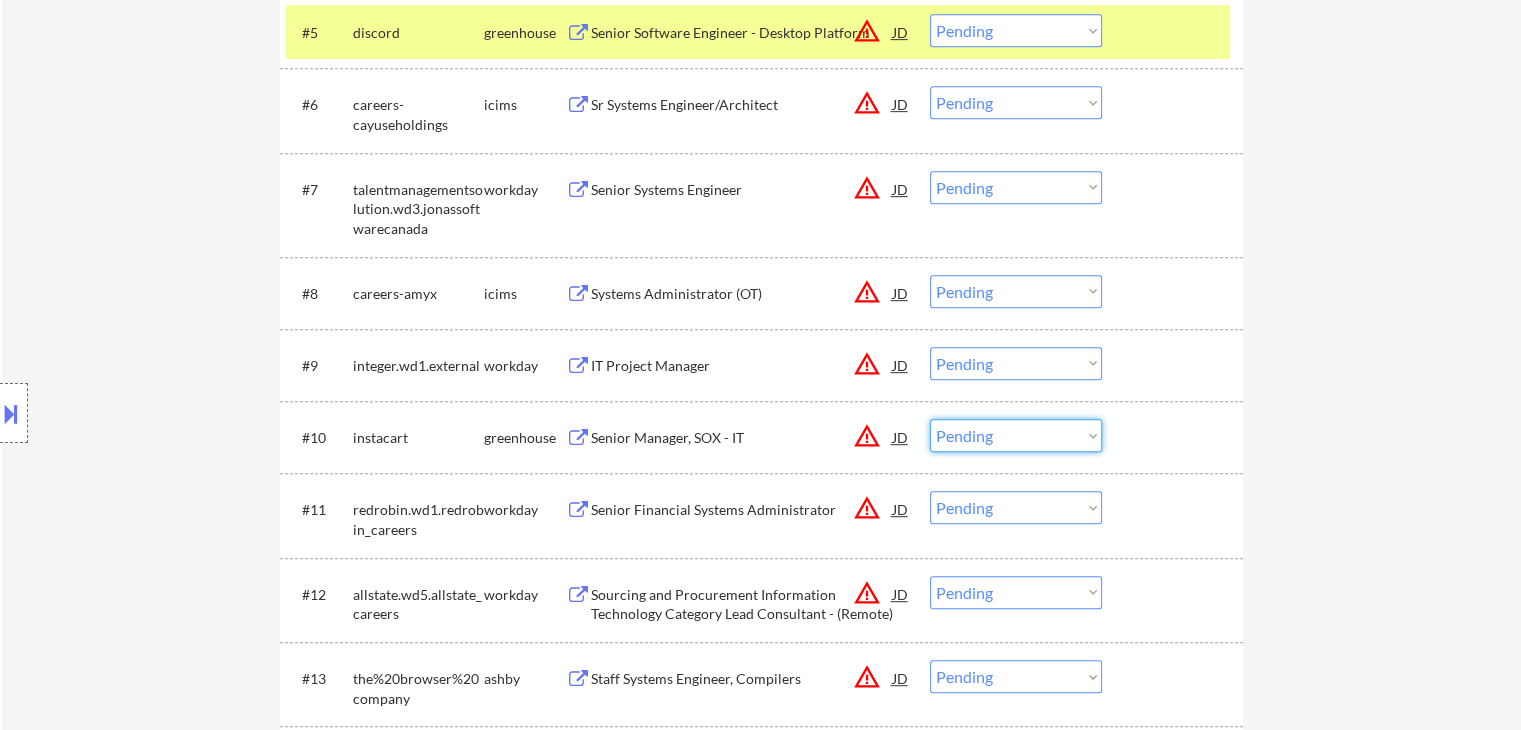 click on "Choose an option... Pending Applied Excluded (Questions) Excluded (Expired) Excluded (Location) Excluded (Bad Match) Excluded (Blocklist) Excluded (Salary) Excluded (Other)" at bounding box center [1016, 435] 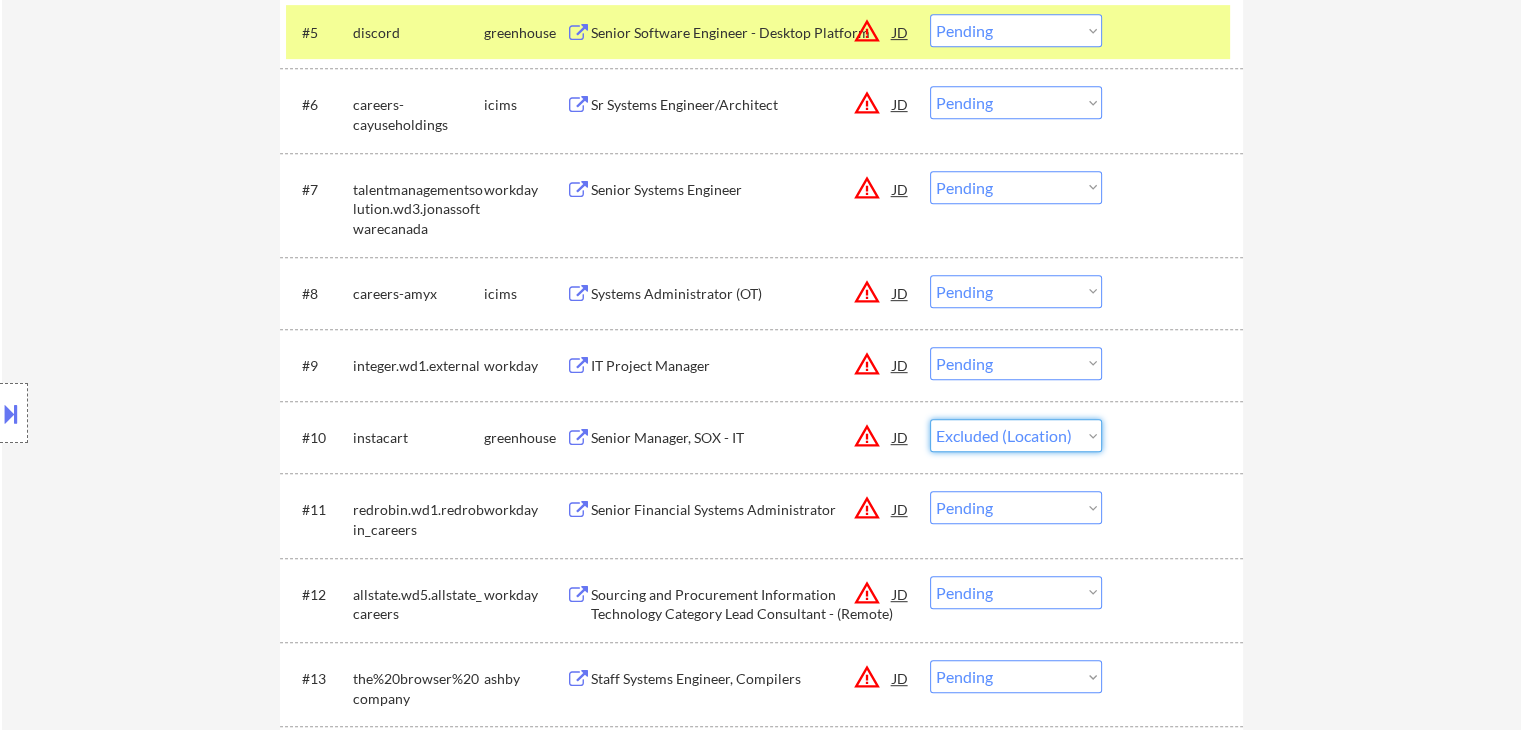 click on "Choose an option... Pending Applied Excluded (Questions) Excluded (Expired) Excluded (Location) Excluded (Bad Match) Excluded (Blocklist) Excluded (Salary) Excluded (Other)" at bounding box center (1016, 435) 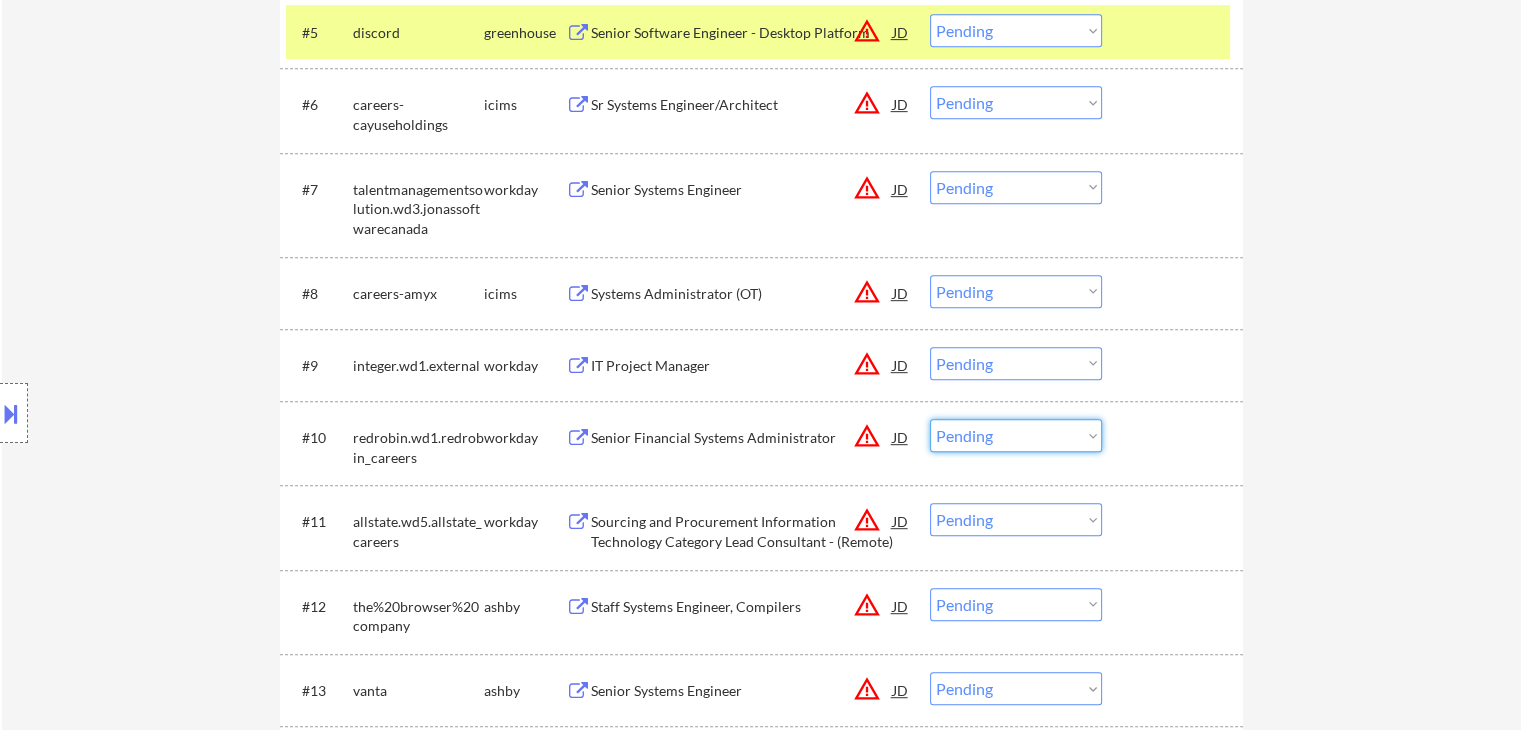click on "Choose an option... Pending Applied Excluded (Questions) Excluded (Expired) Excluded (Location) Excluded (Bad Match) Excluded (Blocklist) Excluded (Salary) Excluded (Other)" at bounding box center (1016, 435) 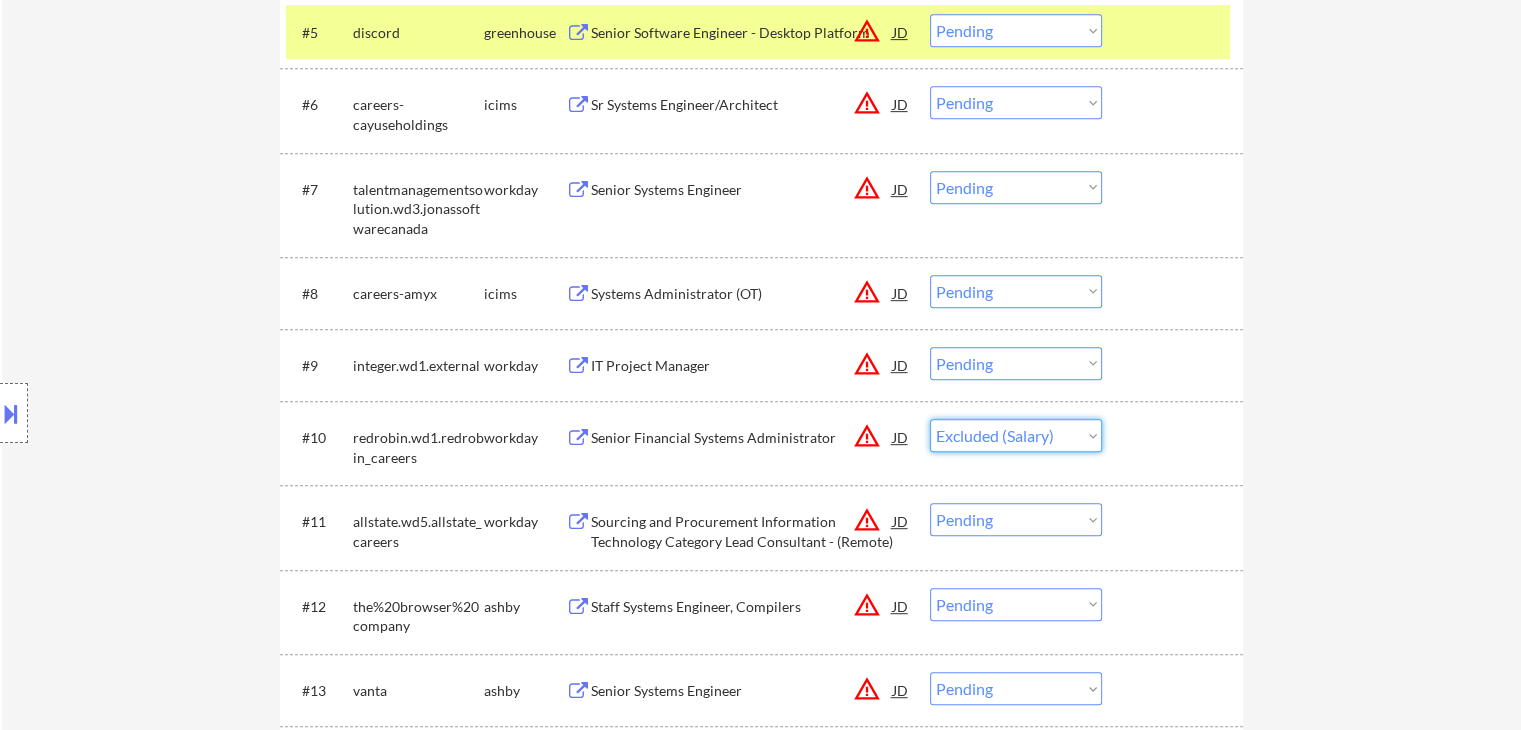 click on "Choose an option... Pending Applied Excluded (Questions) Excluded (Expired) Excluded (Location) Excluded (Bad Match) Excluded (Blocklist) Excluded (Salary) Excluded (Other)" at bounding box center [1016, 435] 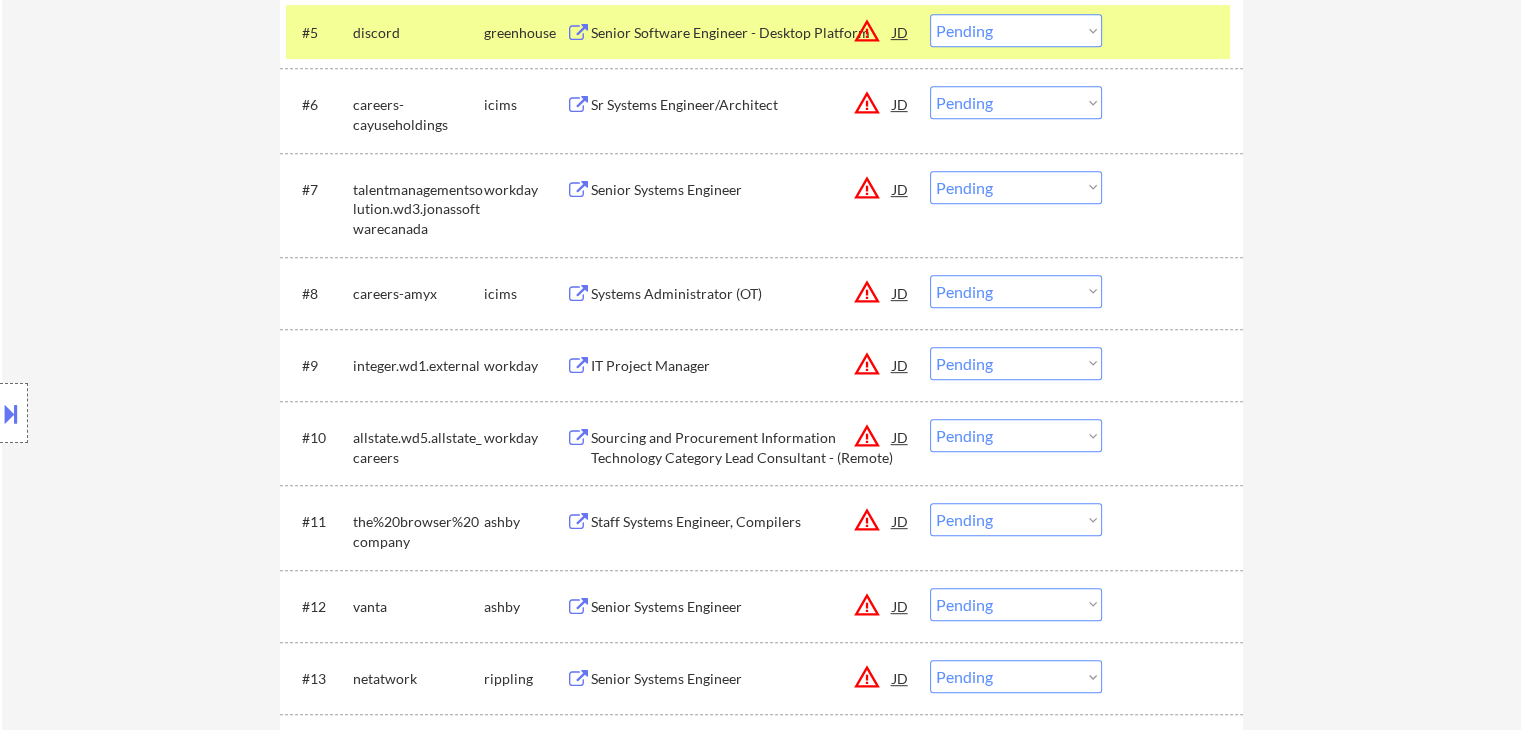 click on "Choose an option... Pending Applied Excluded (Questions) Excluded (Expired) Excluded (Location) Excluded (Bad Match) Excluded (Blocklist) Excluded (Salary) Excluded (Other)" at bounding box center (1016, 435) 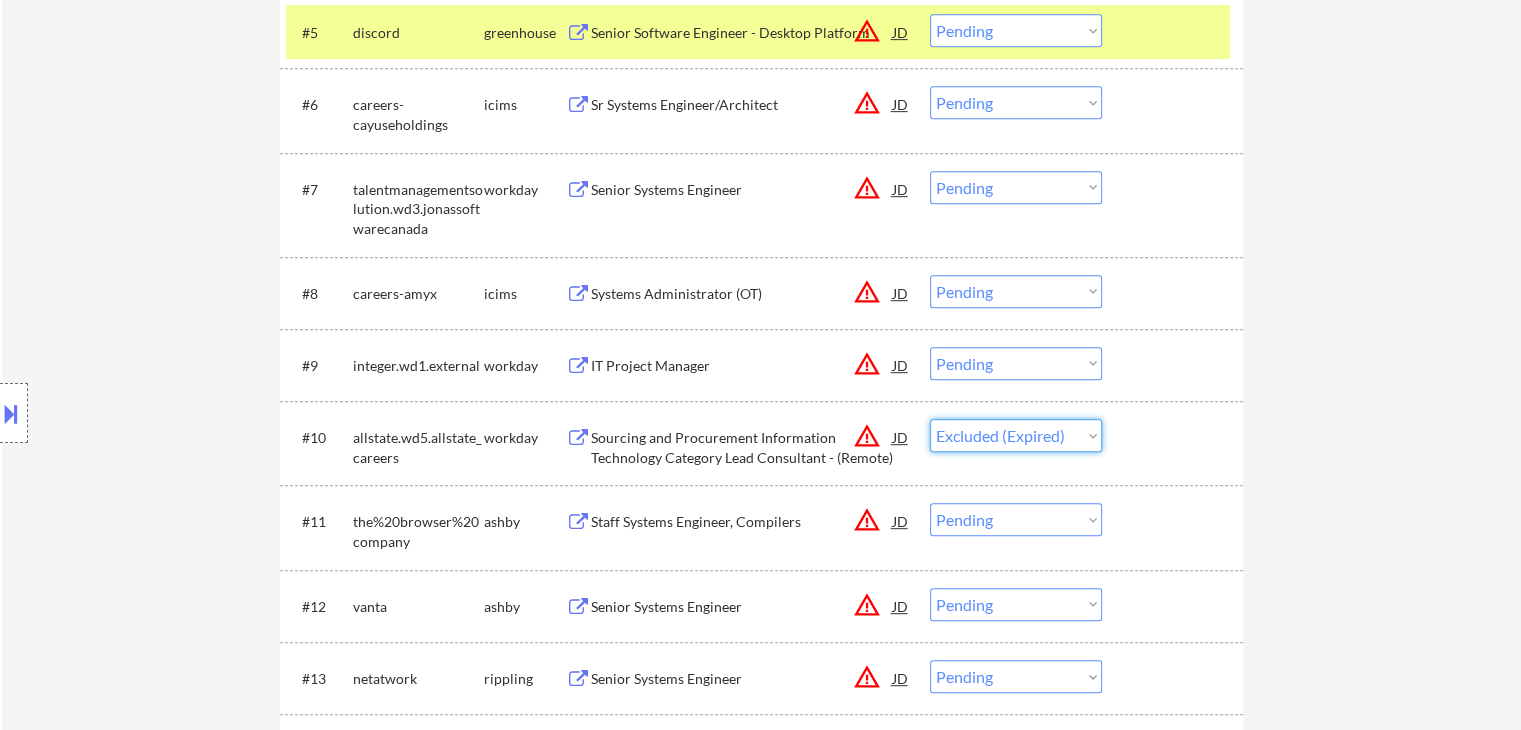 click on "Choose an option... Pending Applied Excluded (Questions) Excluded (Expired) Excluded (Location) Excluded (Bad Match) Excluded (Blocklist) Excluded (Salary) Excluded (Other)" at bounding box center (1016, 435) 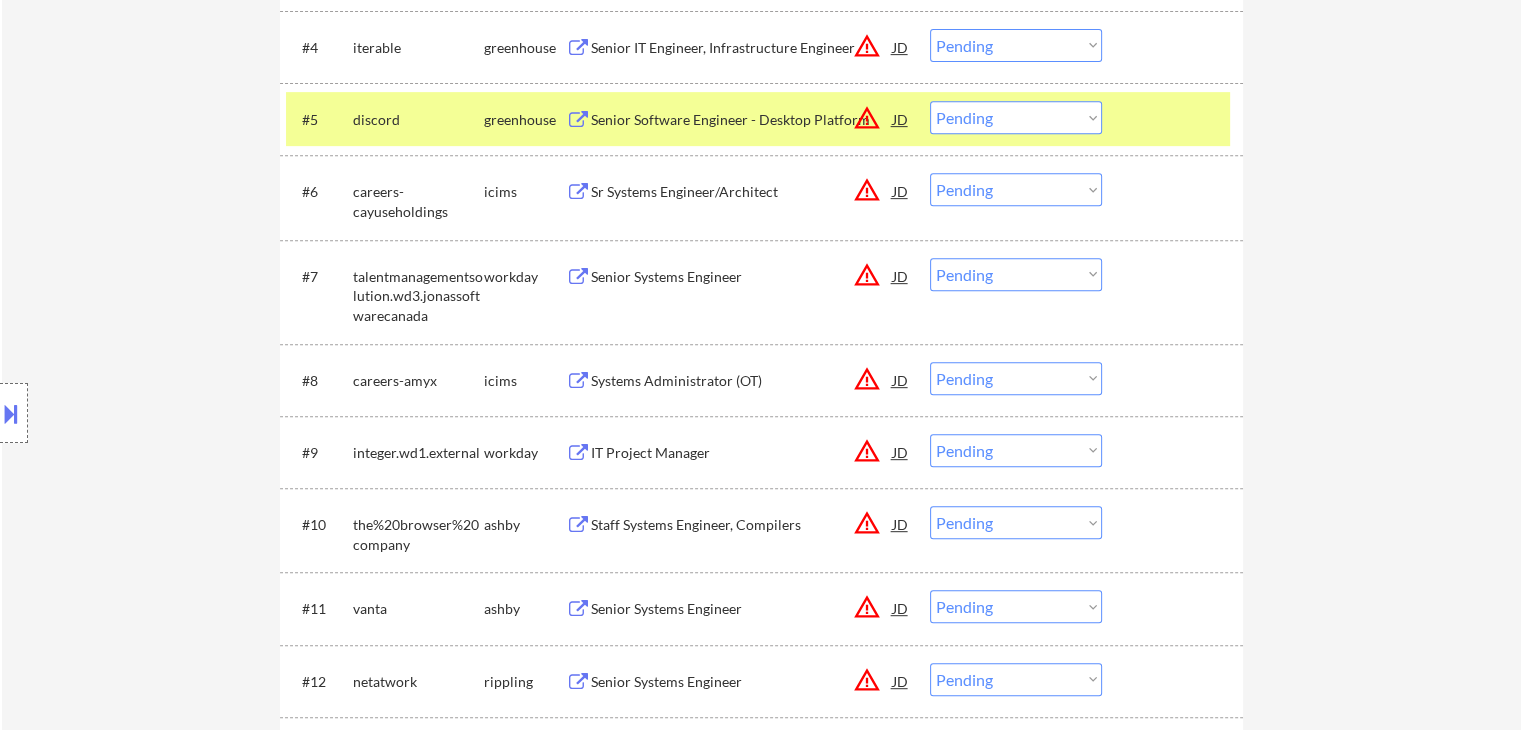 scroll, scrollTop: 1000, scrollLeft: 0, axis: vertical 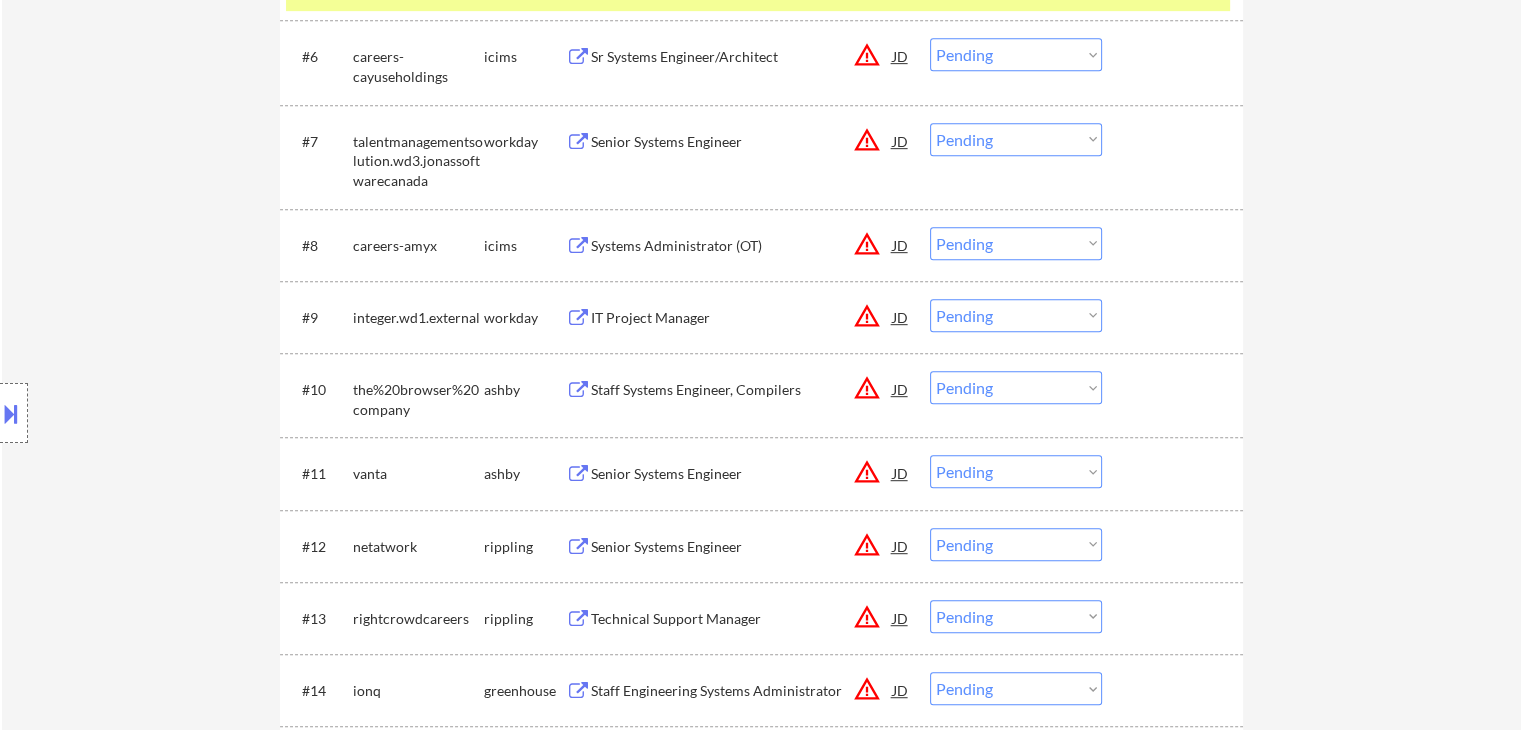 click on "Choose an option... Pending Applied Excluded (Questions) Excluded (Expired) Excluded (Location) Excluded (Bad Match) Excluded (Blocklist) Excluded (Salary) Excluded (Other)" at bounding box center [1016, 387] 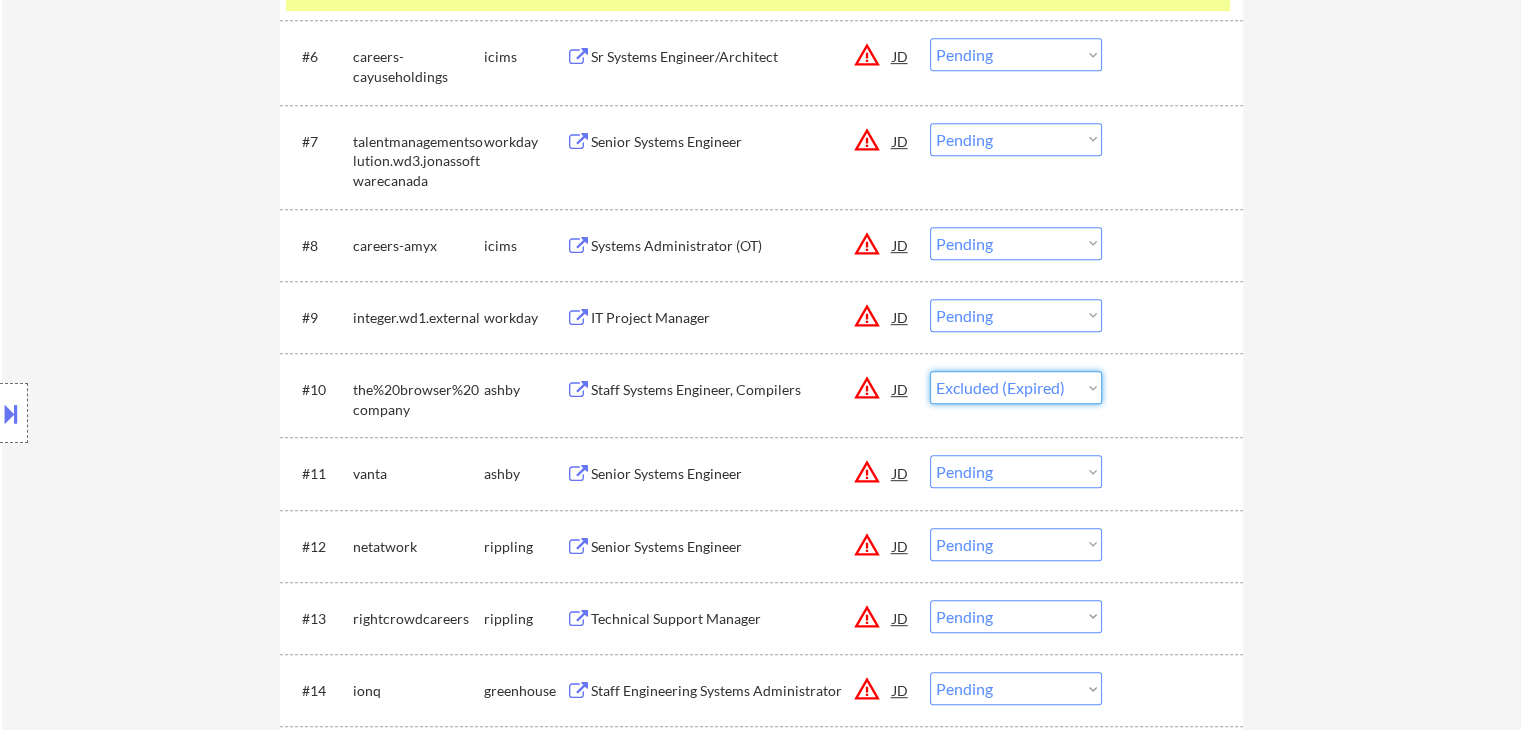 click on "Choose an option... Pending Applied Excluded (Questions) Excluded (Expired) Excluded (Location) Excluded (Bad Match) Excluded (Blocklist) Excluded (Salary) Excluded (Other)" at bounding box center [1016, 387] 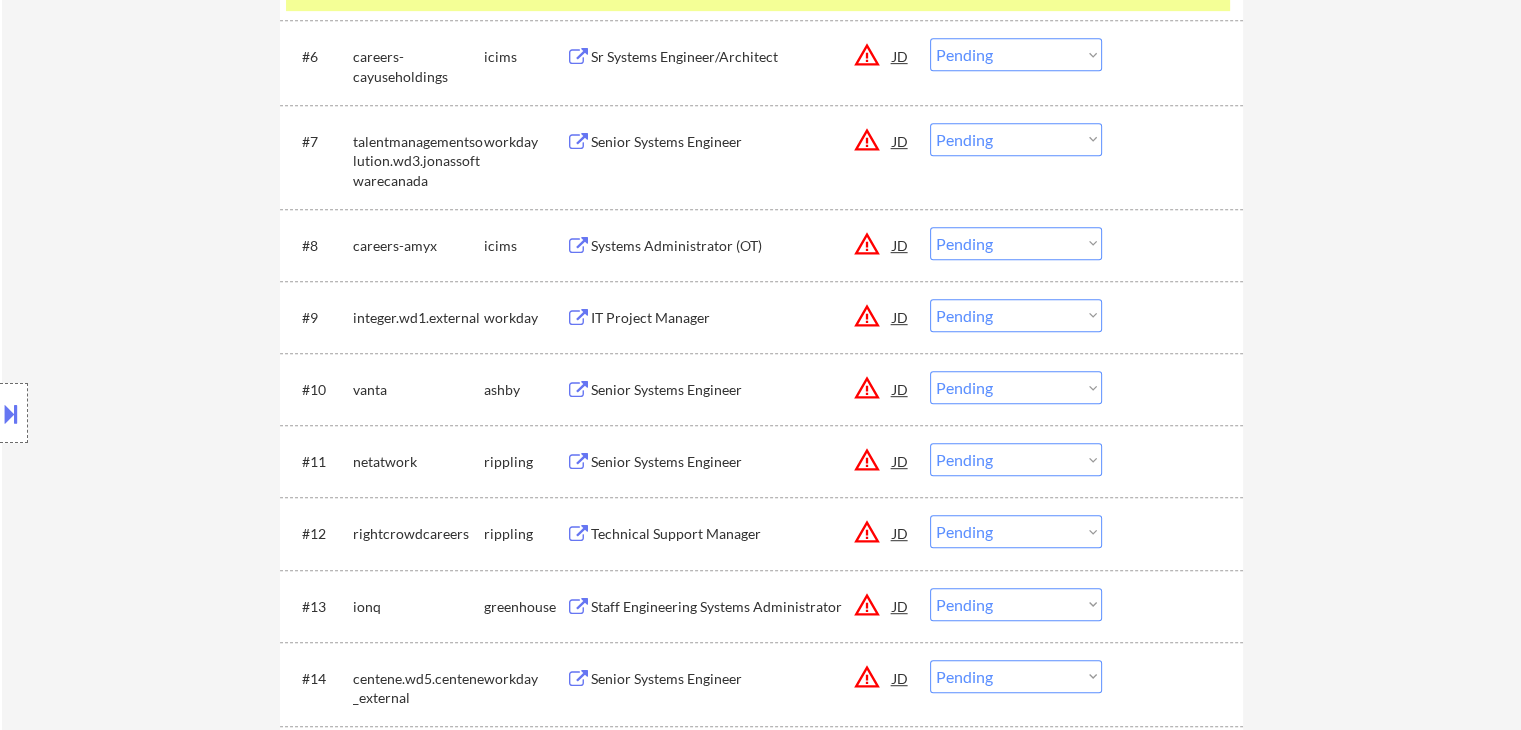 drag, startPoint x: 1001, startPoint y: 389, endPoint x: 962, endPoint y: 393, distance: 39.20459 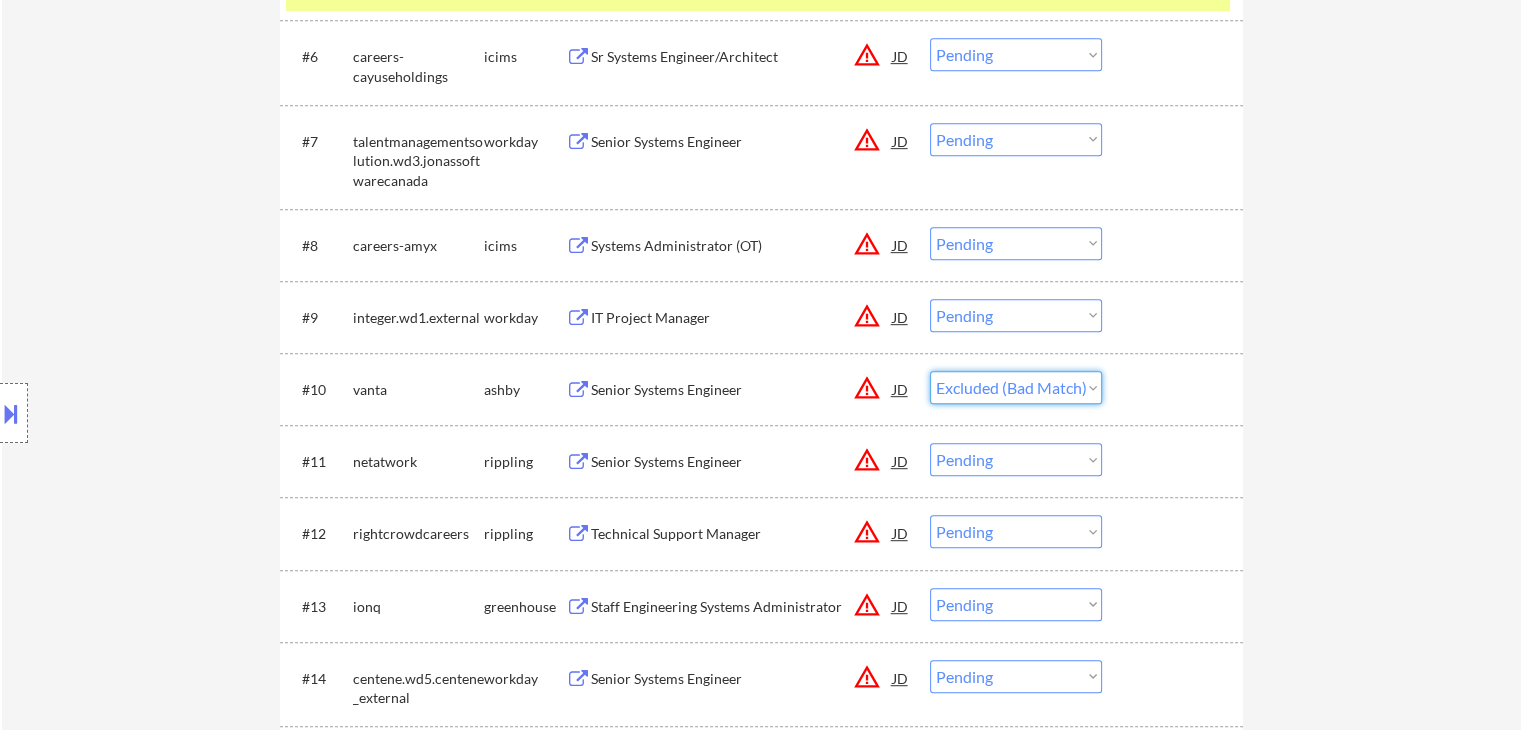 click on "Choose an option... Pending Applied Excluded (Questions) Excluded (Expired) Excluded (Location) Excluded (Bad Match) Excluded (Blocklist) Excluded (Salary) Excluded (Other)" at bounding box center (1016, 387) 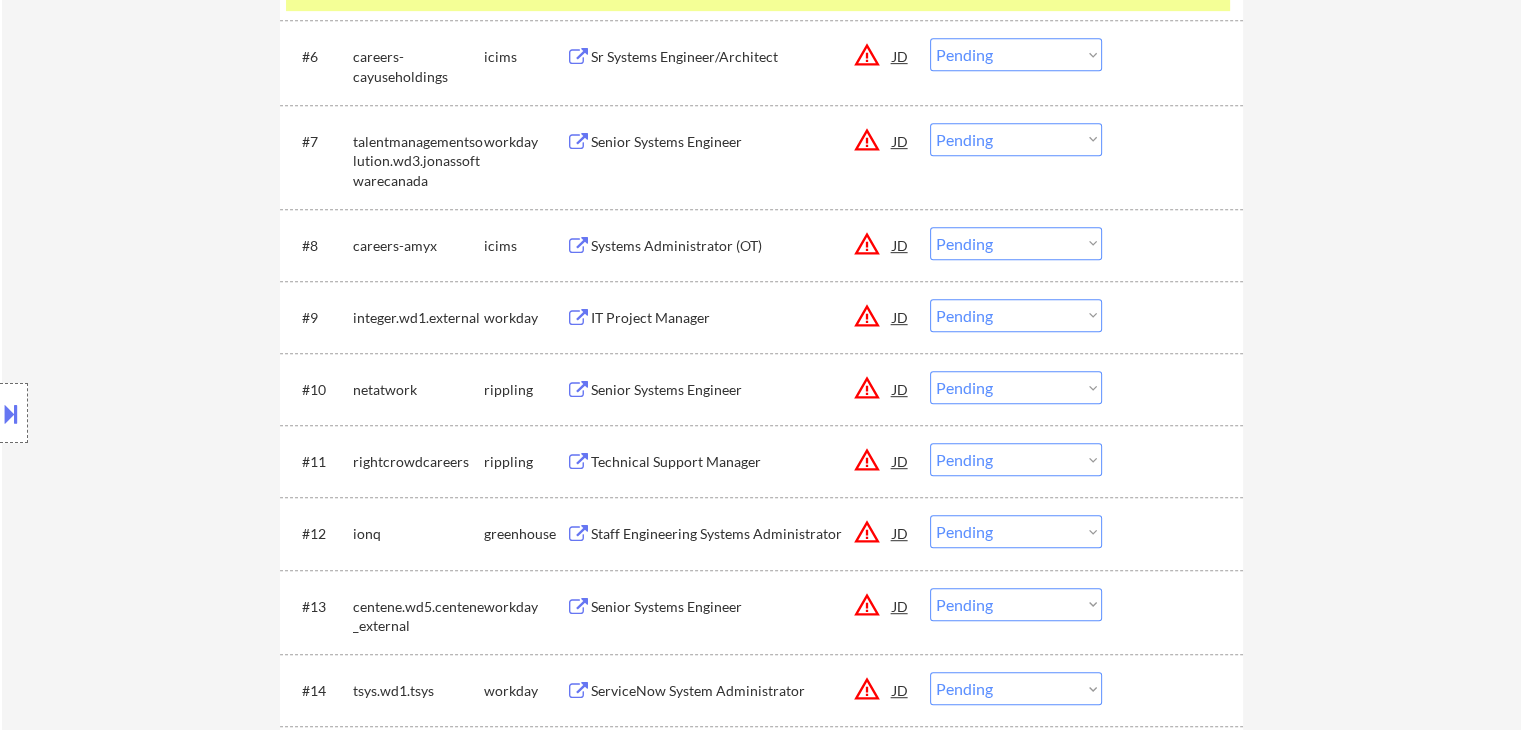 click on "Choose an option... Pending Applied Excluded (Questions) Excluded (Expired) Excluded (Location) Excluded (Bad Match) Excluded (Blocklist) Excluded (Salary) Excluded (Other)" at bounding box center (1016, 387) 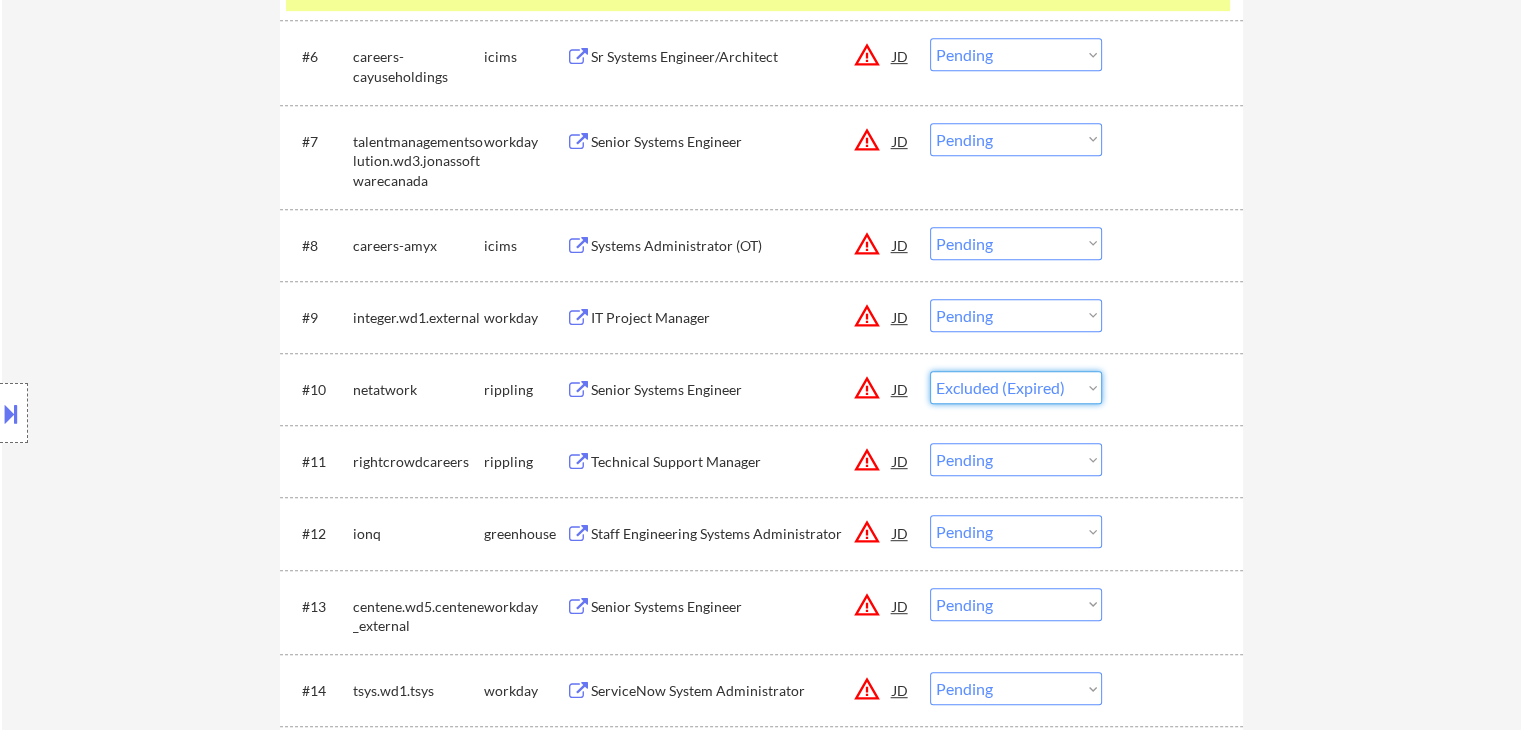 click on "Choose an option... Pending Applied Excluded (Questions) Excluded (Expired) Excluded (Location) Excluded (Bad Match) Excluded (Blocklist) Excluded (Salary) Excluded (Other)" at bounding box center [1016, 387] 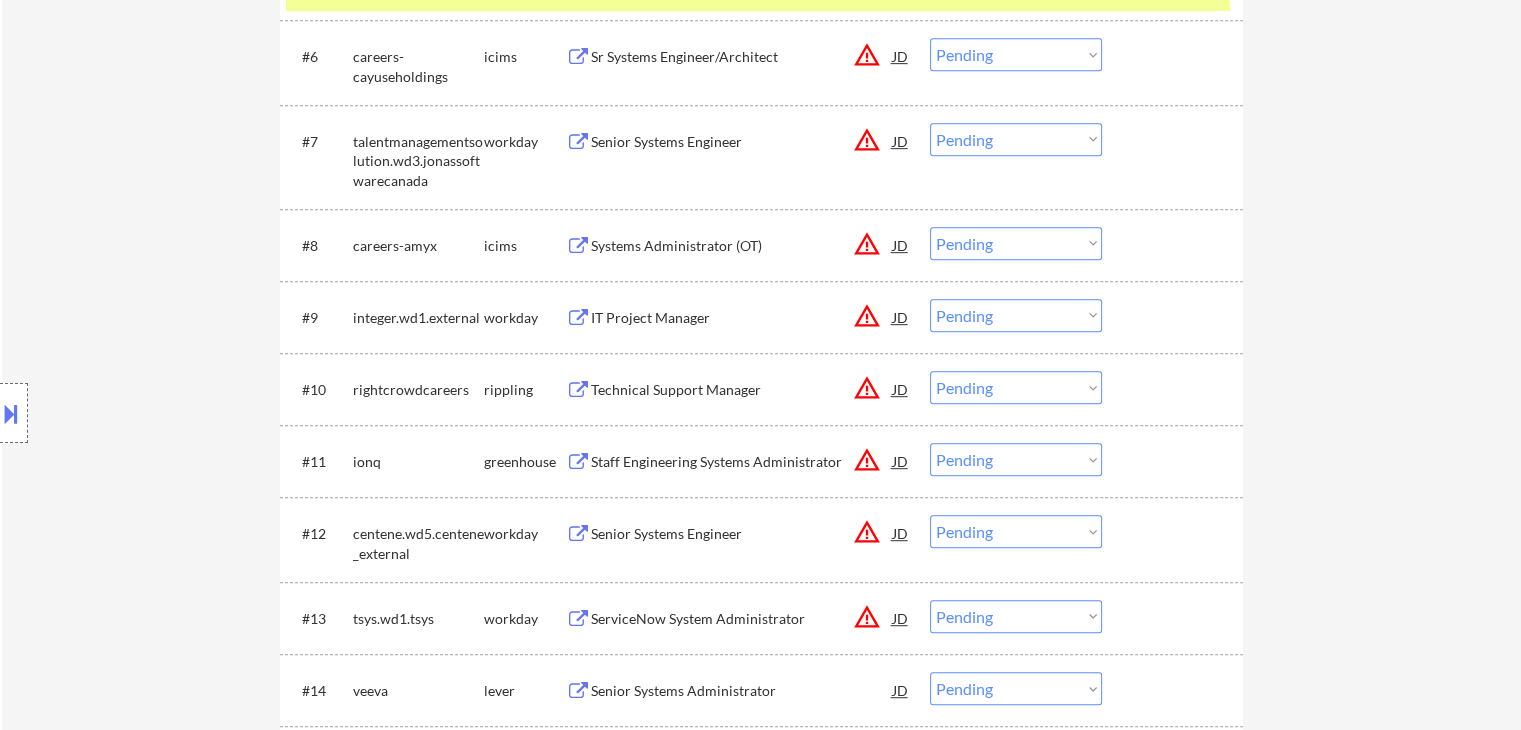 drag, startPoint x: 1036, startPoint y: 389, endPoint x: 1021, endPoint y: 392, distance: 15.297058 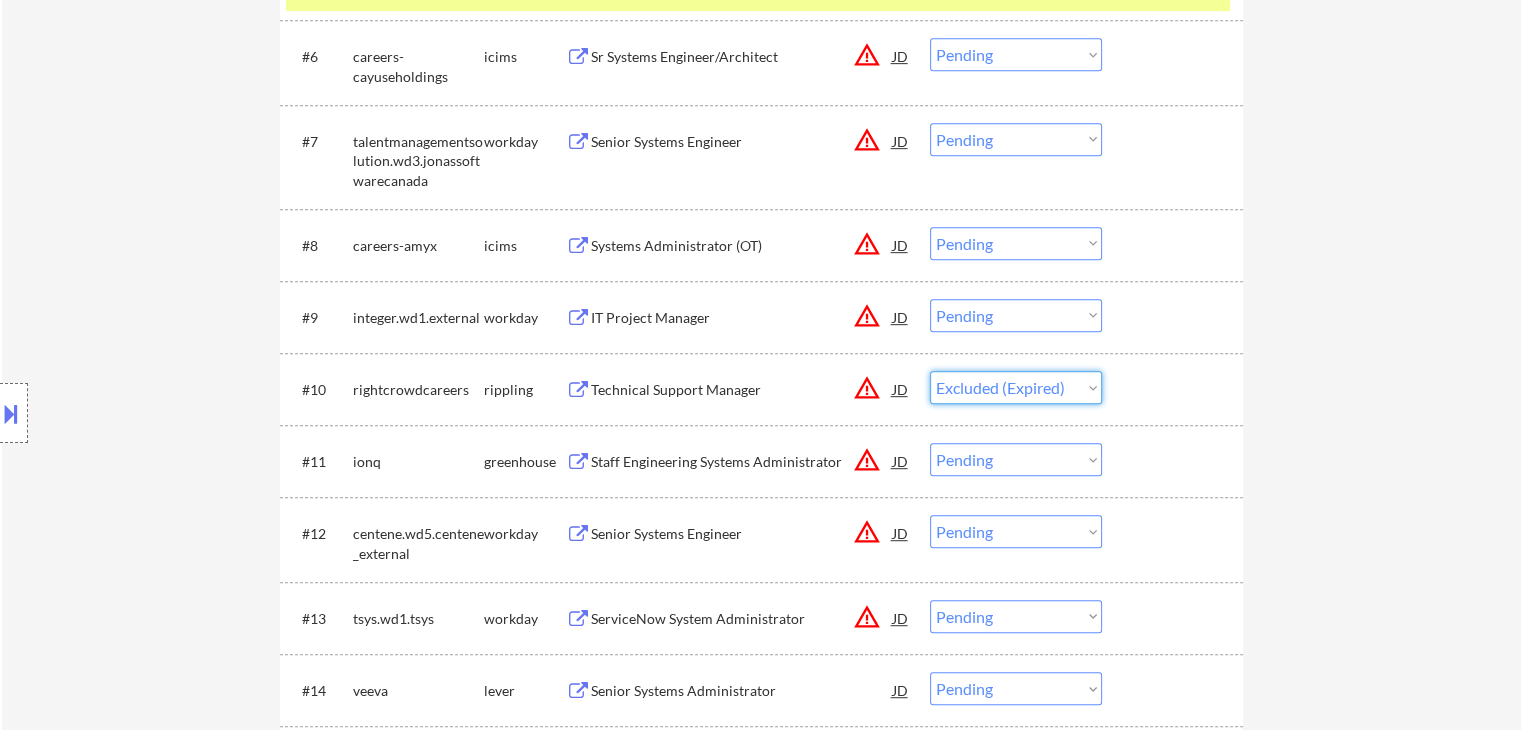 click on "Choose an option... Pending Applied Excluded (Questions) Excluded (Expired) Excluded (Location) Excluded (Bad Match) Excluded (Blocklist) Excluded (Salary) Excluded (Other)" at bounding box center [1016, 387] 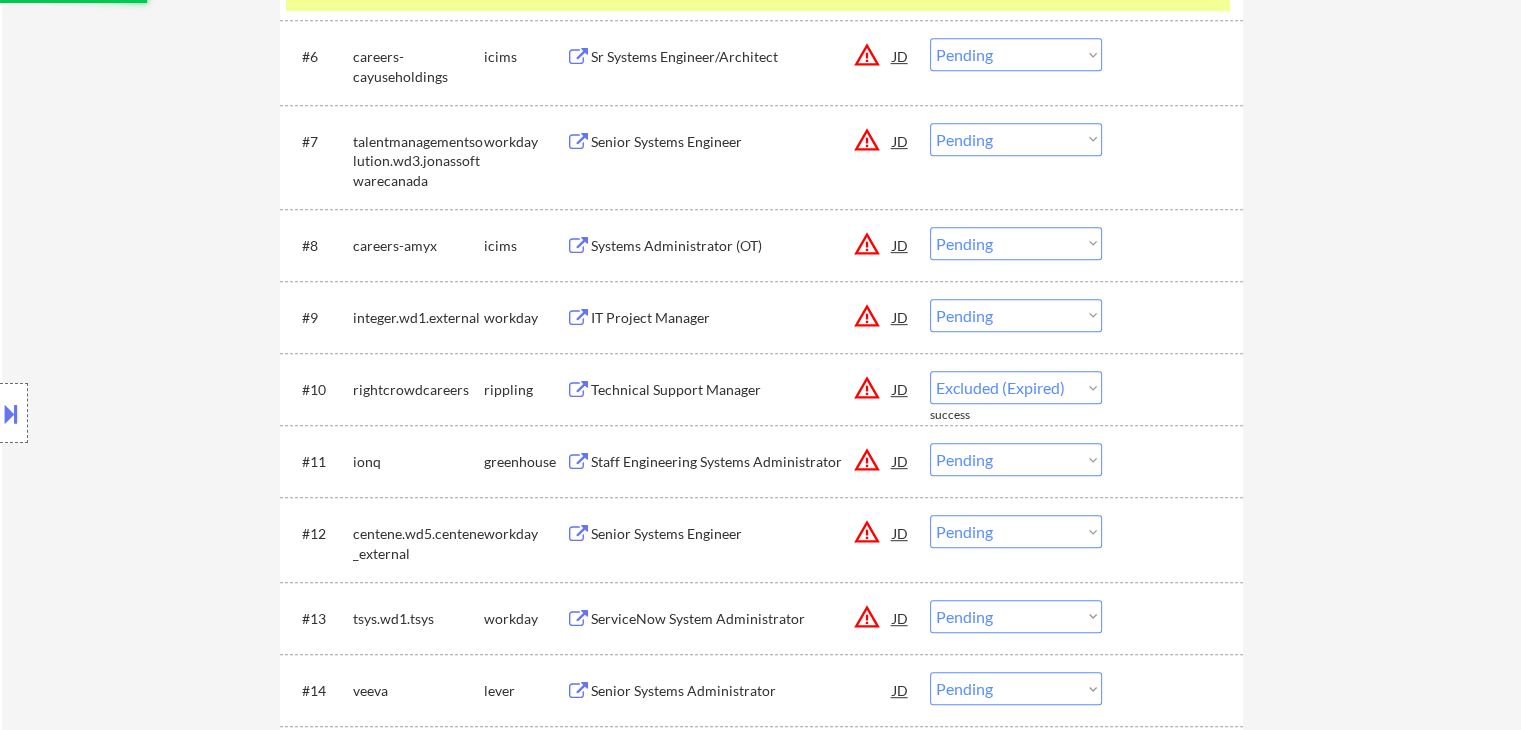 select on ""pending"" 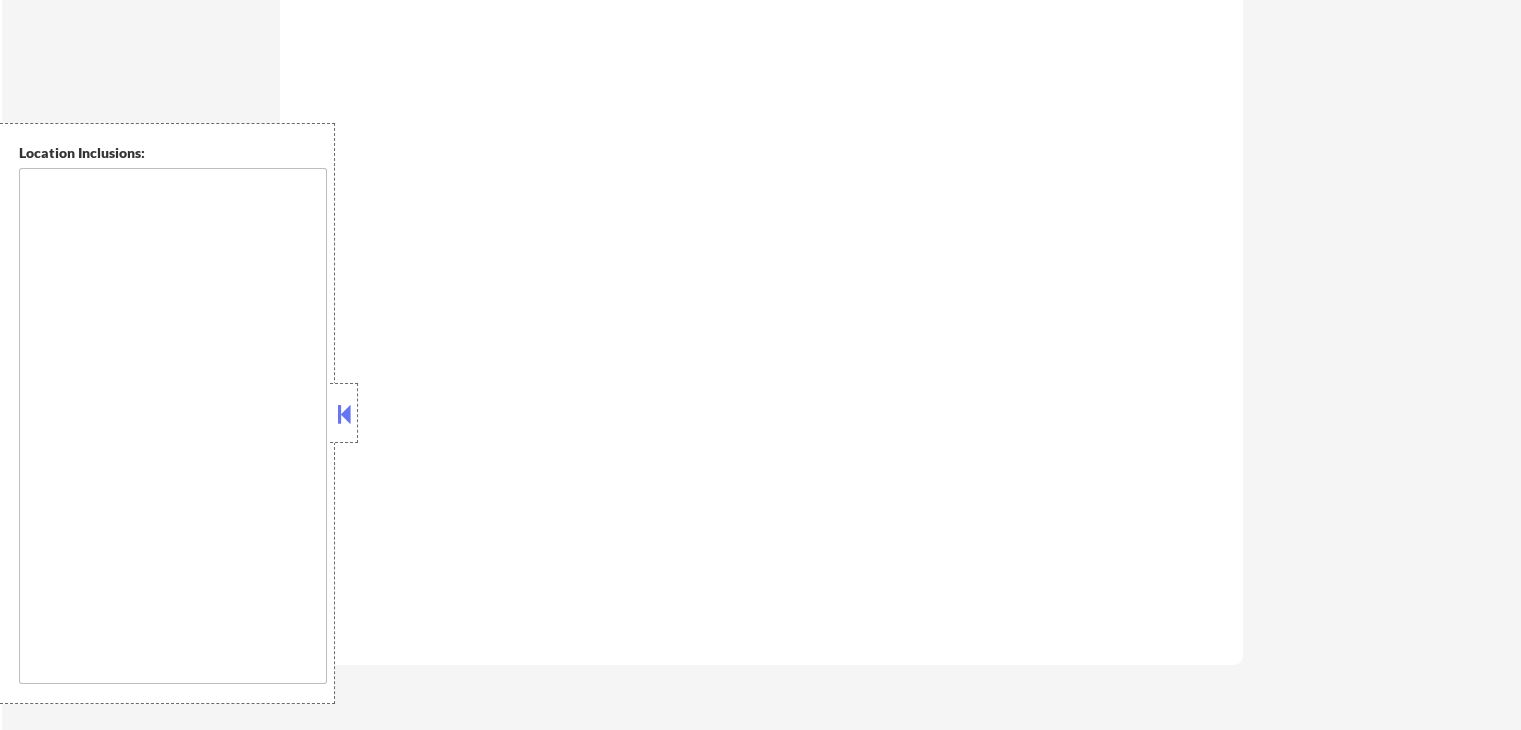 drag, startPoint x: 348, startPoint y: 425, endPoint x: 392, endPoint y: 401, distance: 50.119858 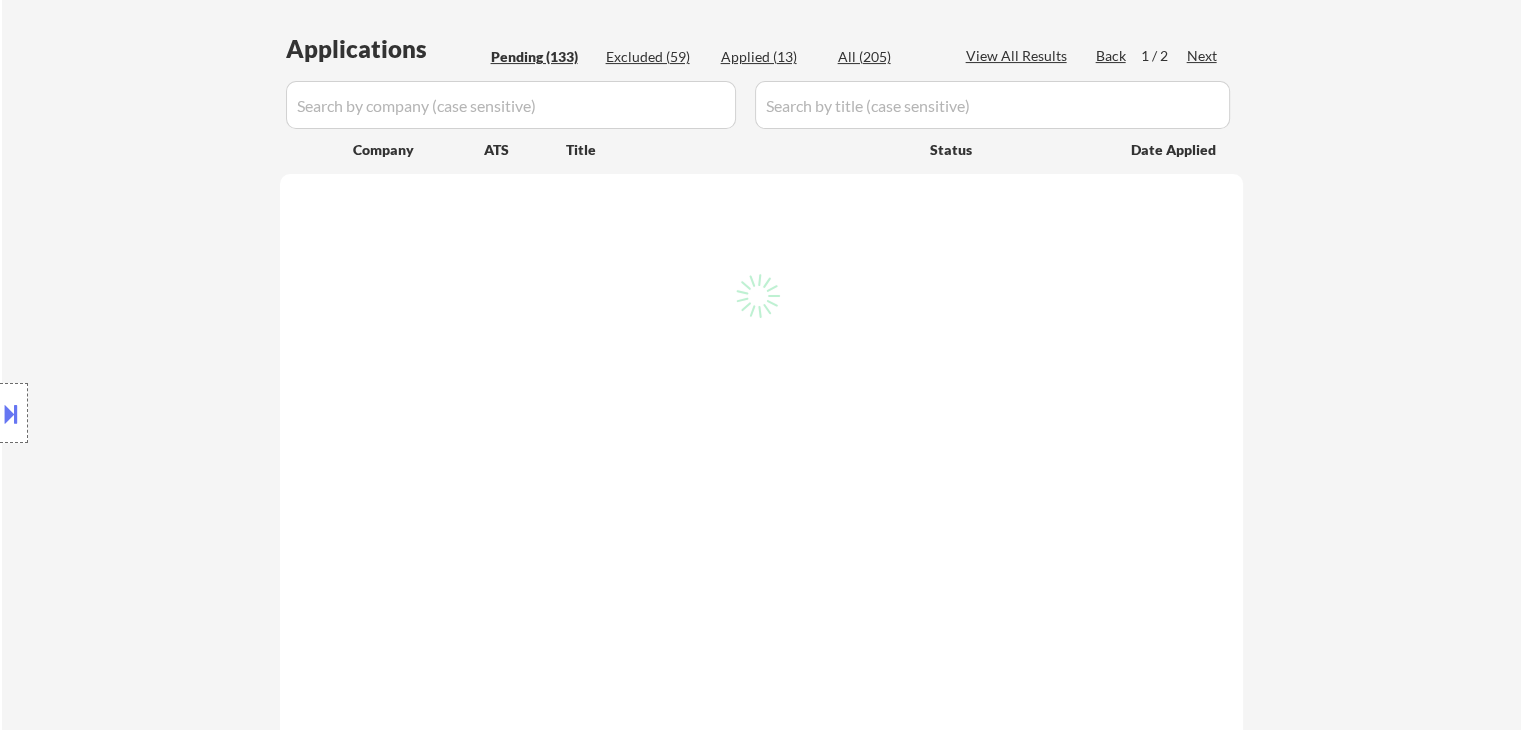 scroll, scrollTop: 300, scrollLeft: 0, axis: vertical 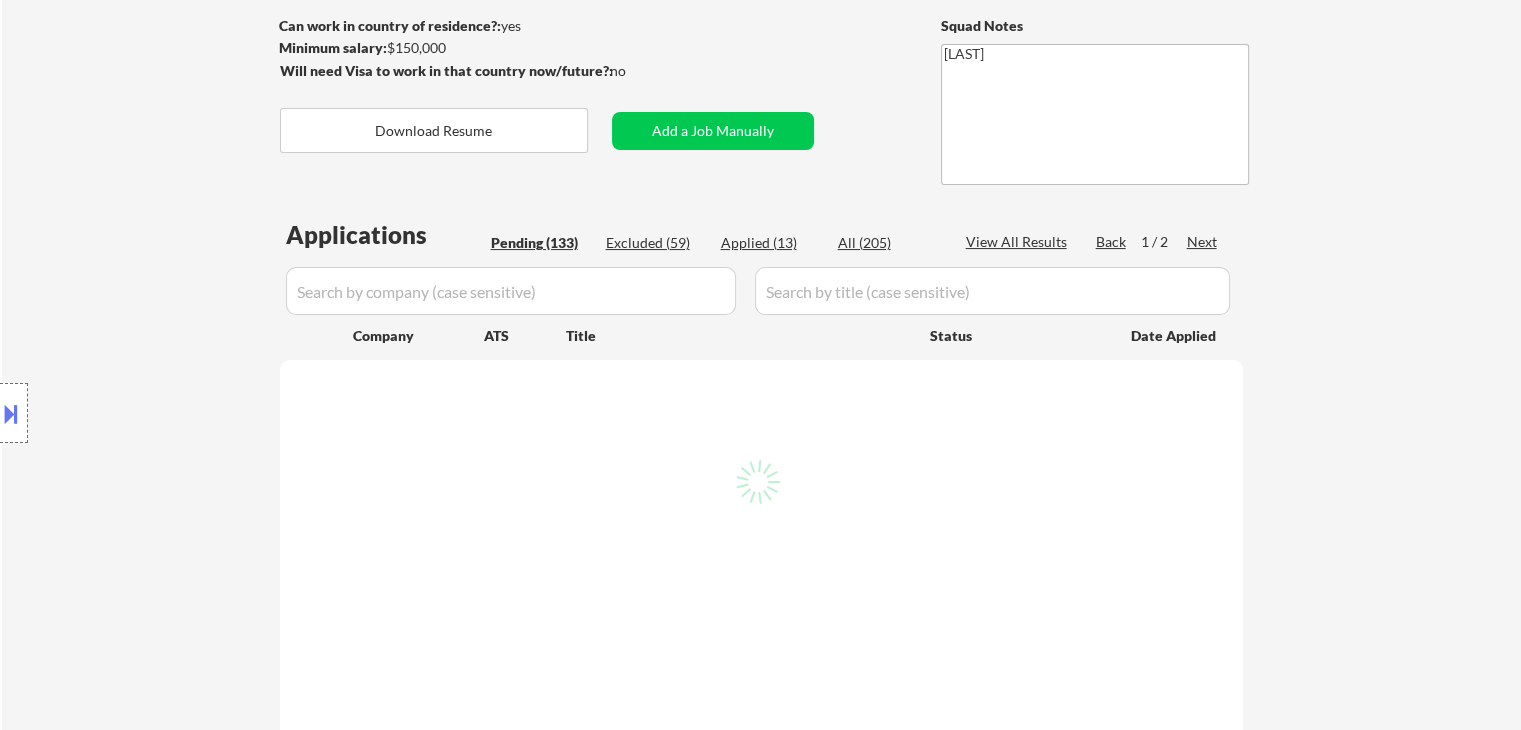 select on ""pending"" 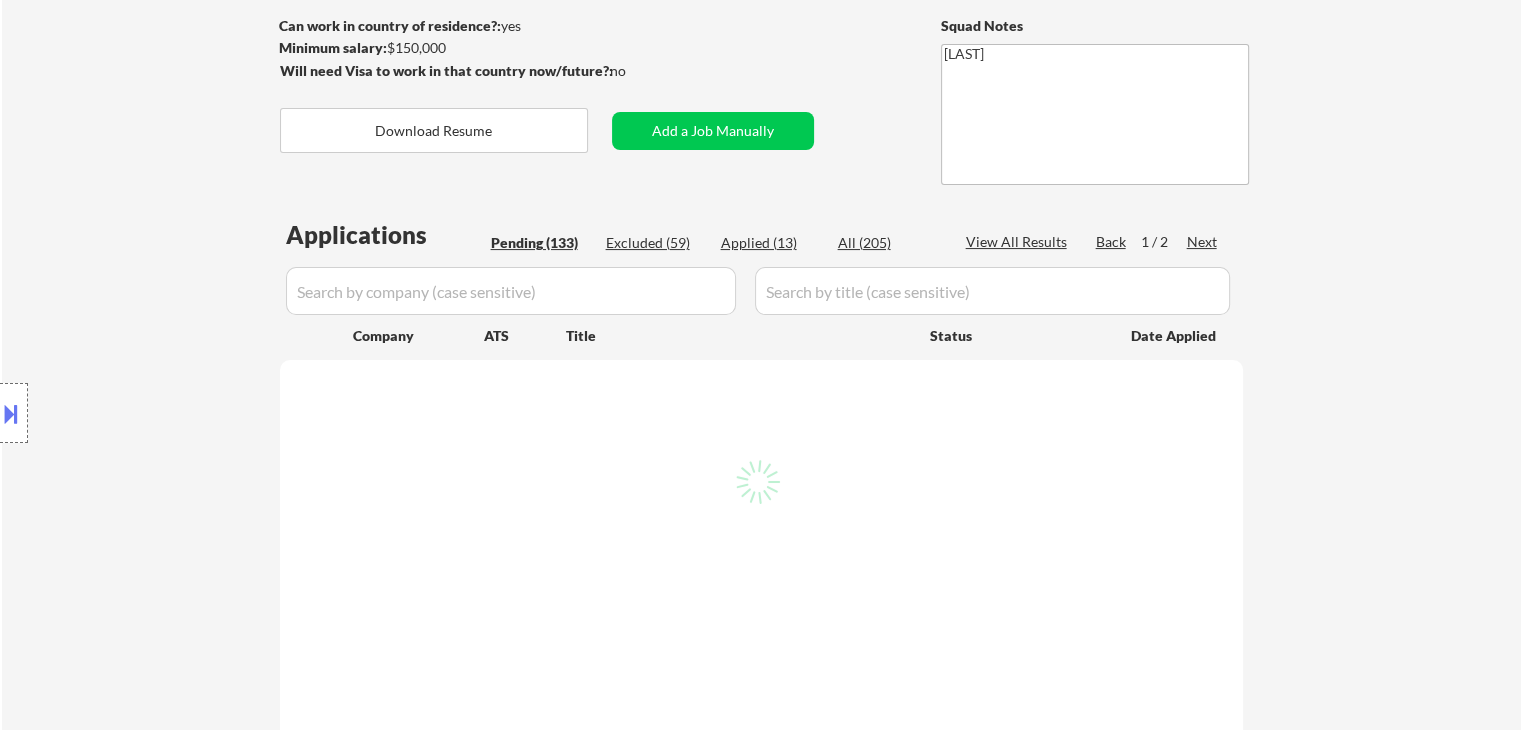 select on ""pending"" 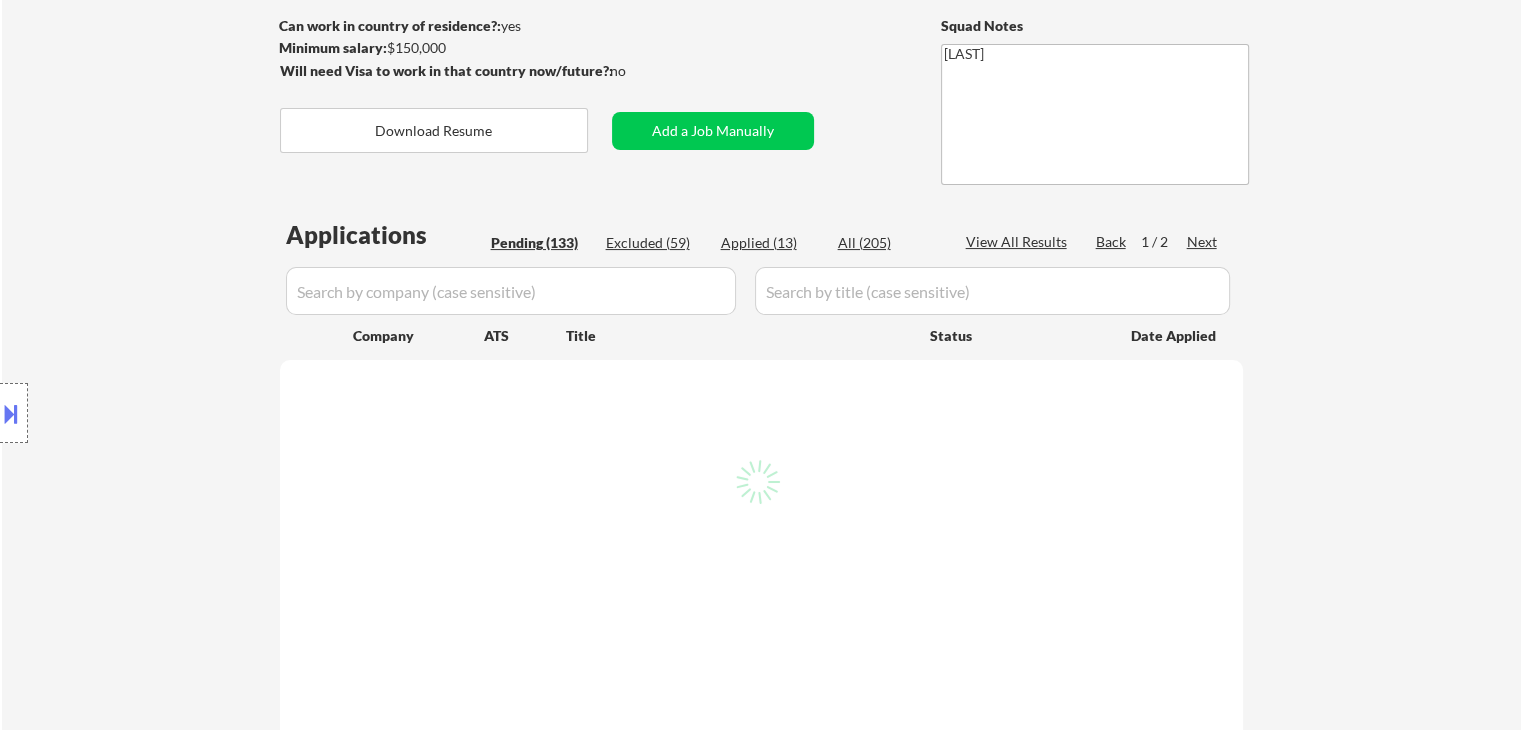 select on ""pending"" 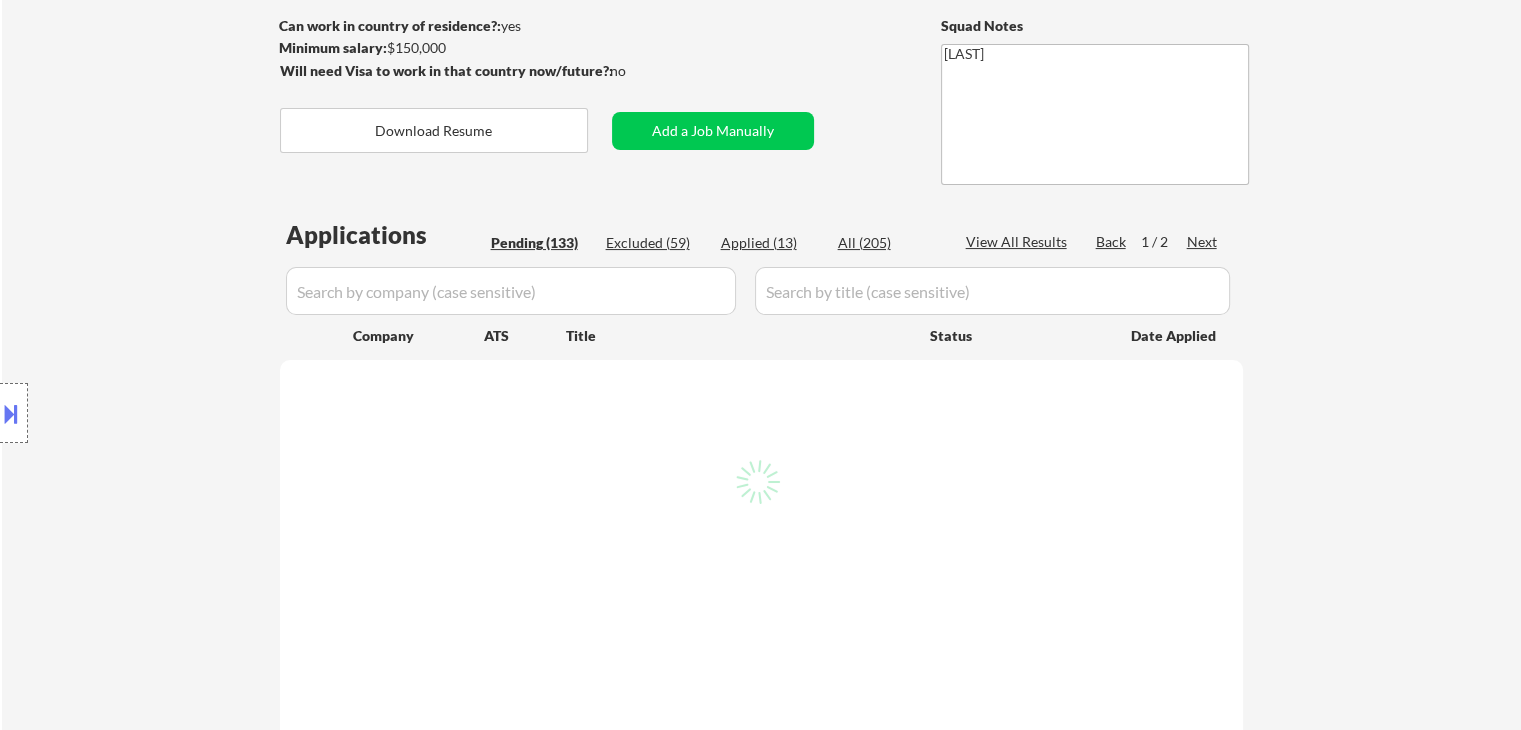 select on ""pending"" 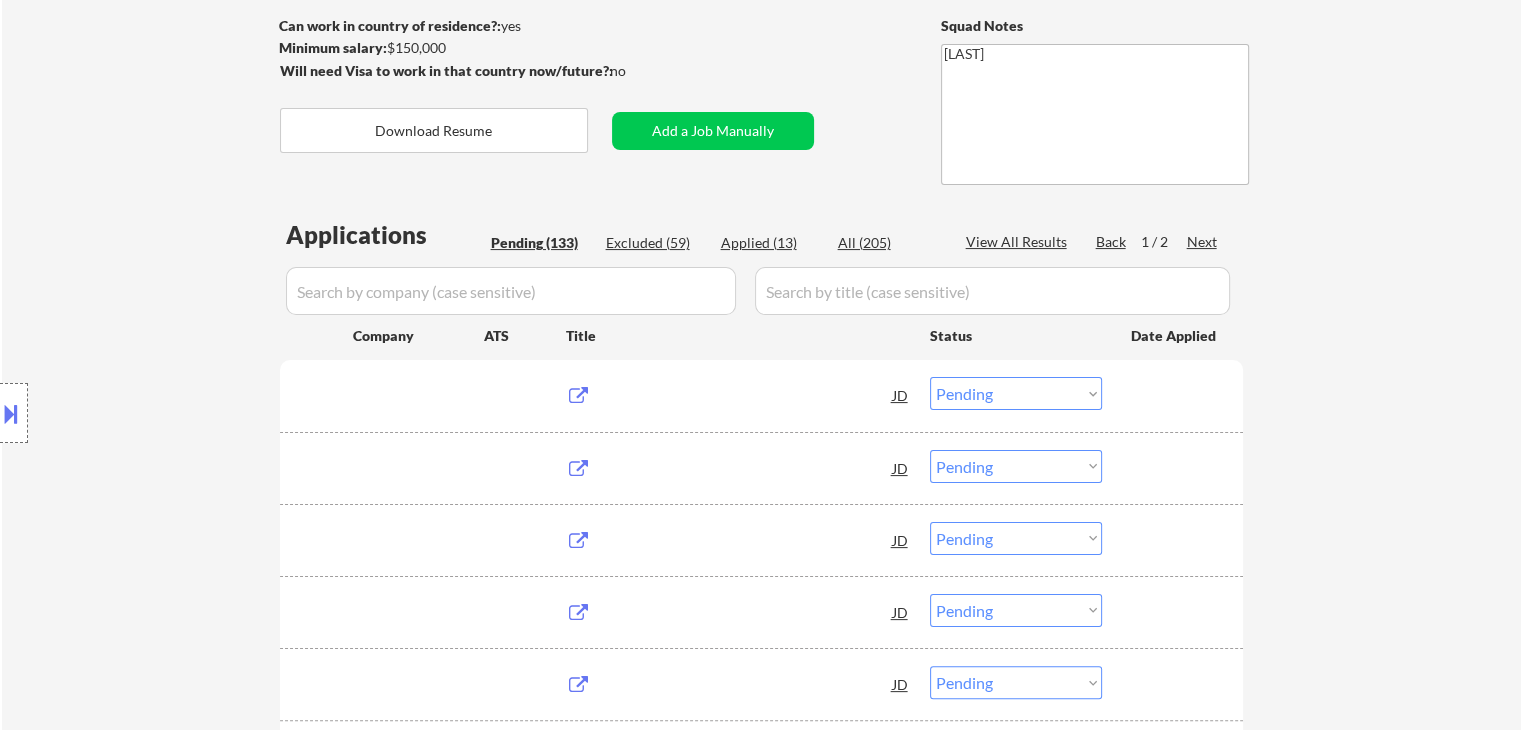 scroll, scrollTop: 0, scrollLeft: 0, axis: both 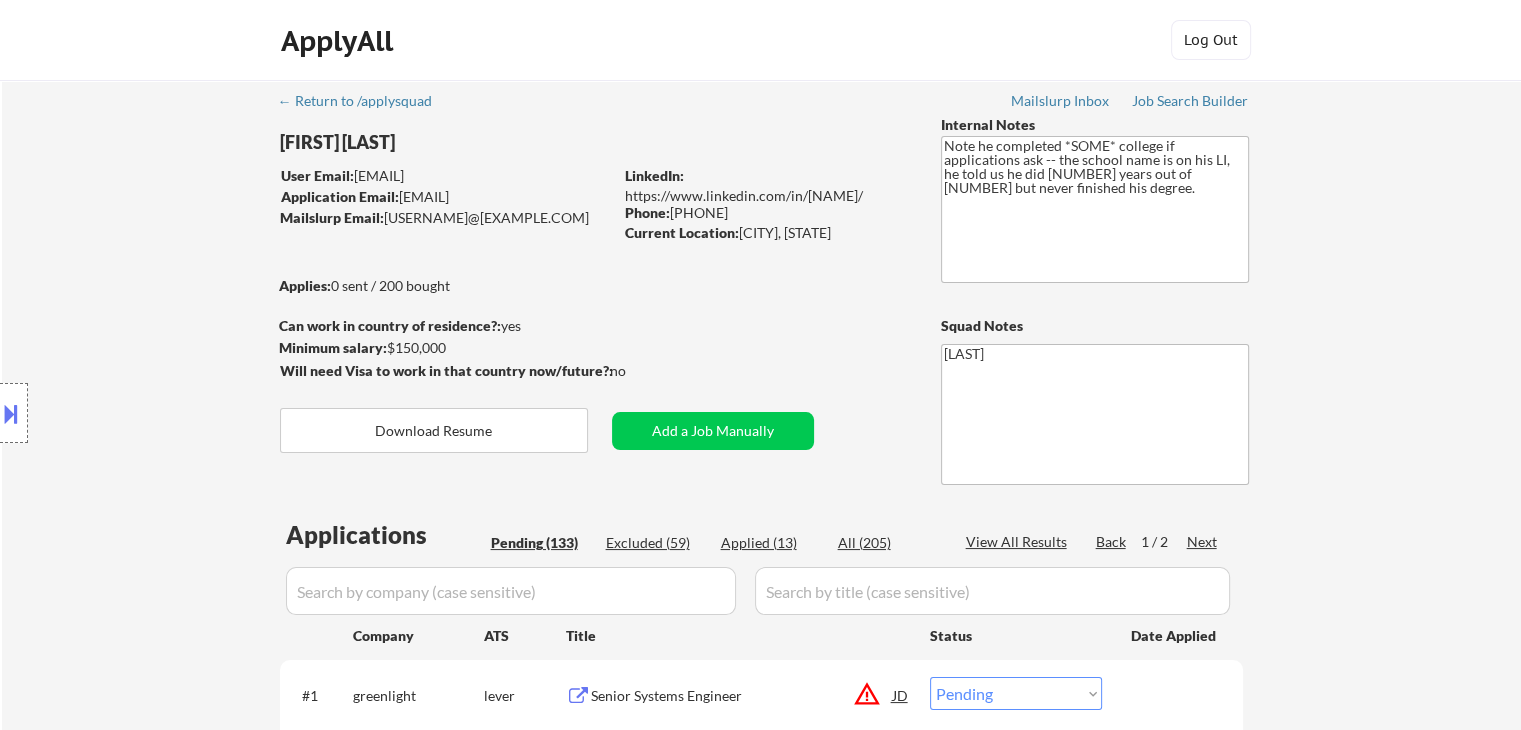 click on "Location Inclusions: remote" at bounding box center (179, 413) 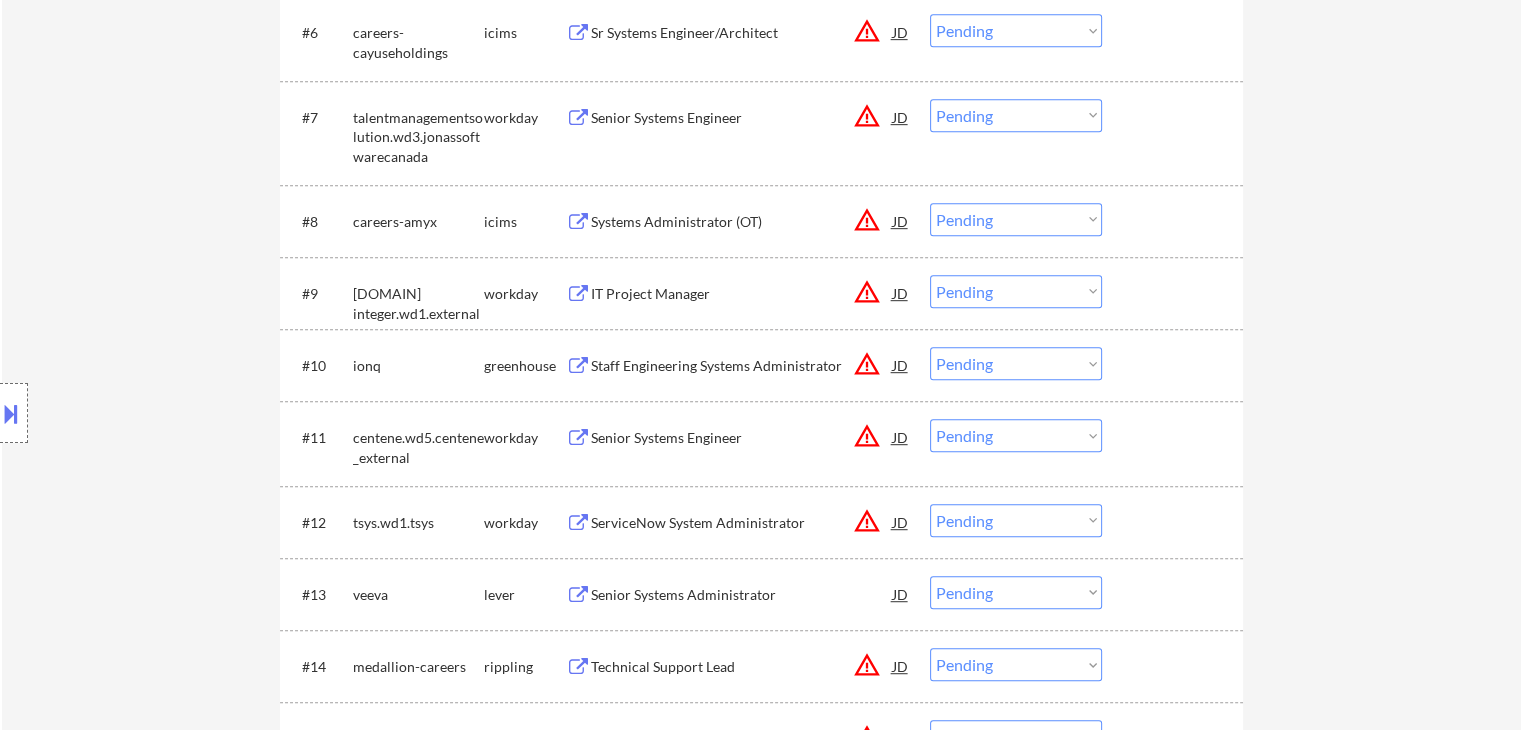 scroll, scrollTop: 1124, scrollLeft: 0, axis: vertical 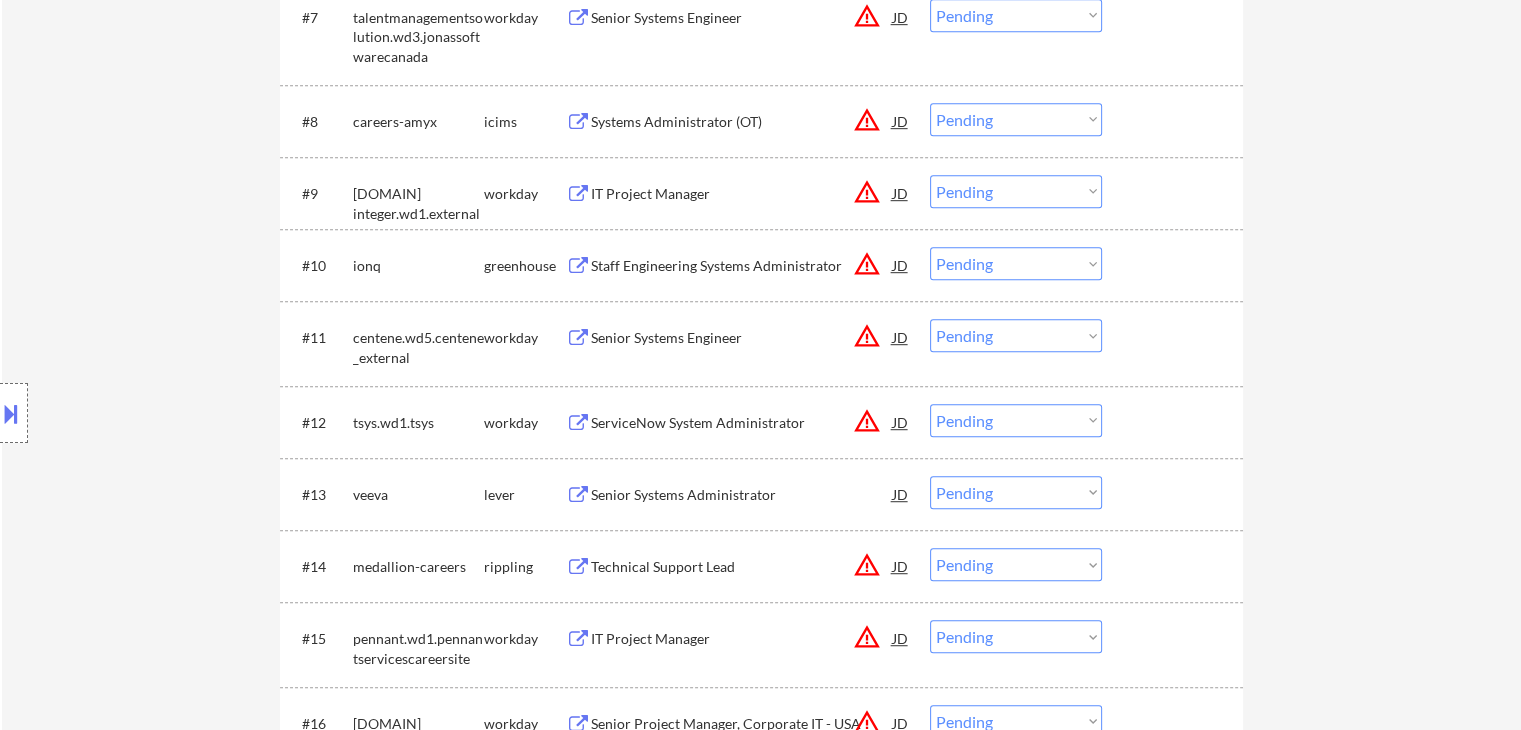 click on "Choose an option... Pending Applied Excluded (Questions) Excluded (Expired) Excluded (Location) Excluded (Bad Match) Excluded (Blocklist) Excluded (Salary) Excluded (Other)" at bounding box center [1016, 263] 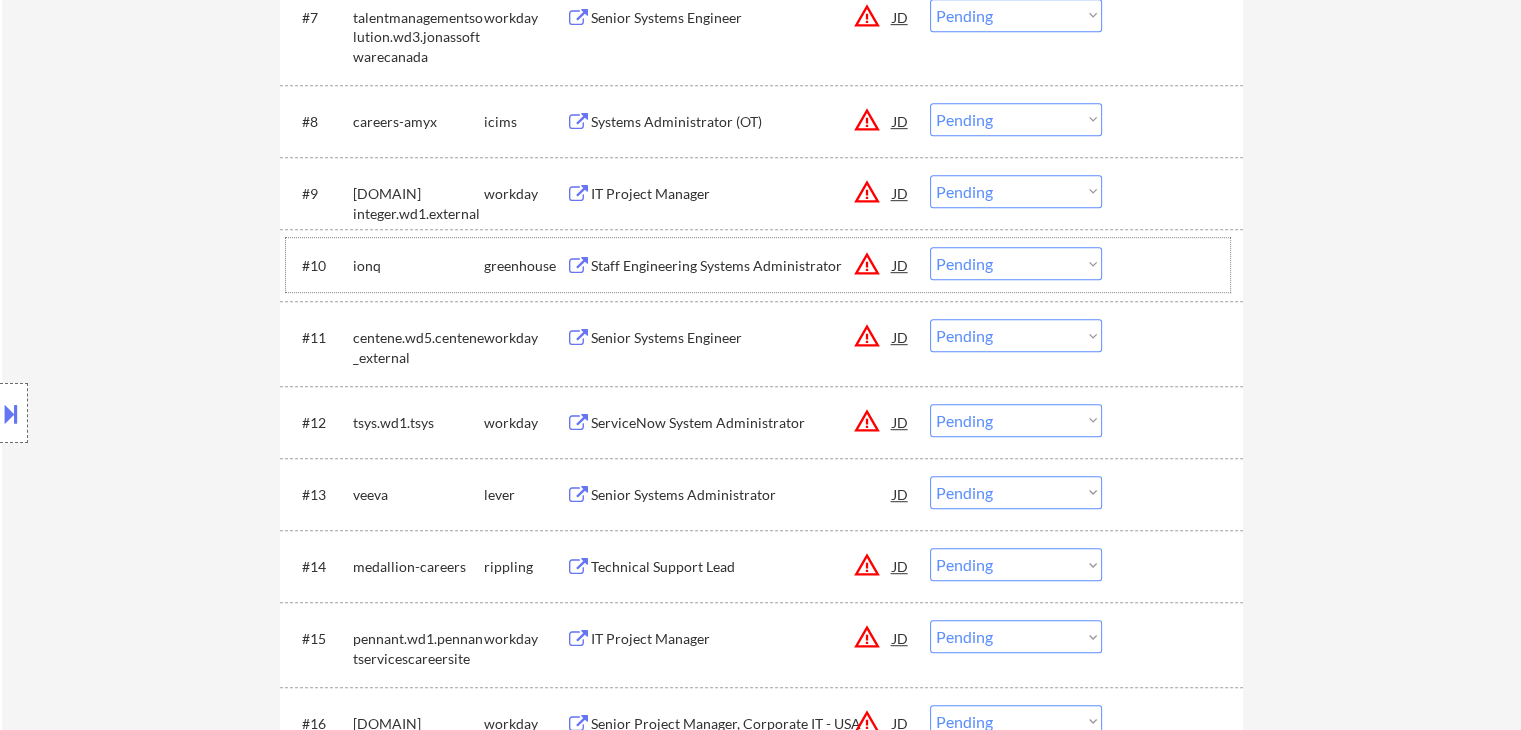 click on "#10 ionq greenhouse Staff Engineering Systems Administrator JD warning_amber Choose an option... Pending Applied Excluded (Questions) Excluded (Expired) Excluded (Location) Excluded (Bad Match) Excluded (Blocklist) Excluded (Salary) Excluded (Other)" at bounding box center (758, 265) 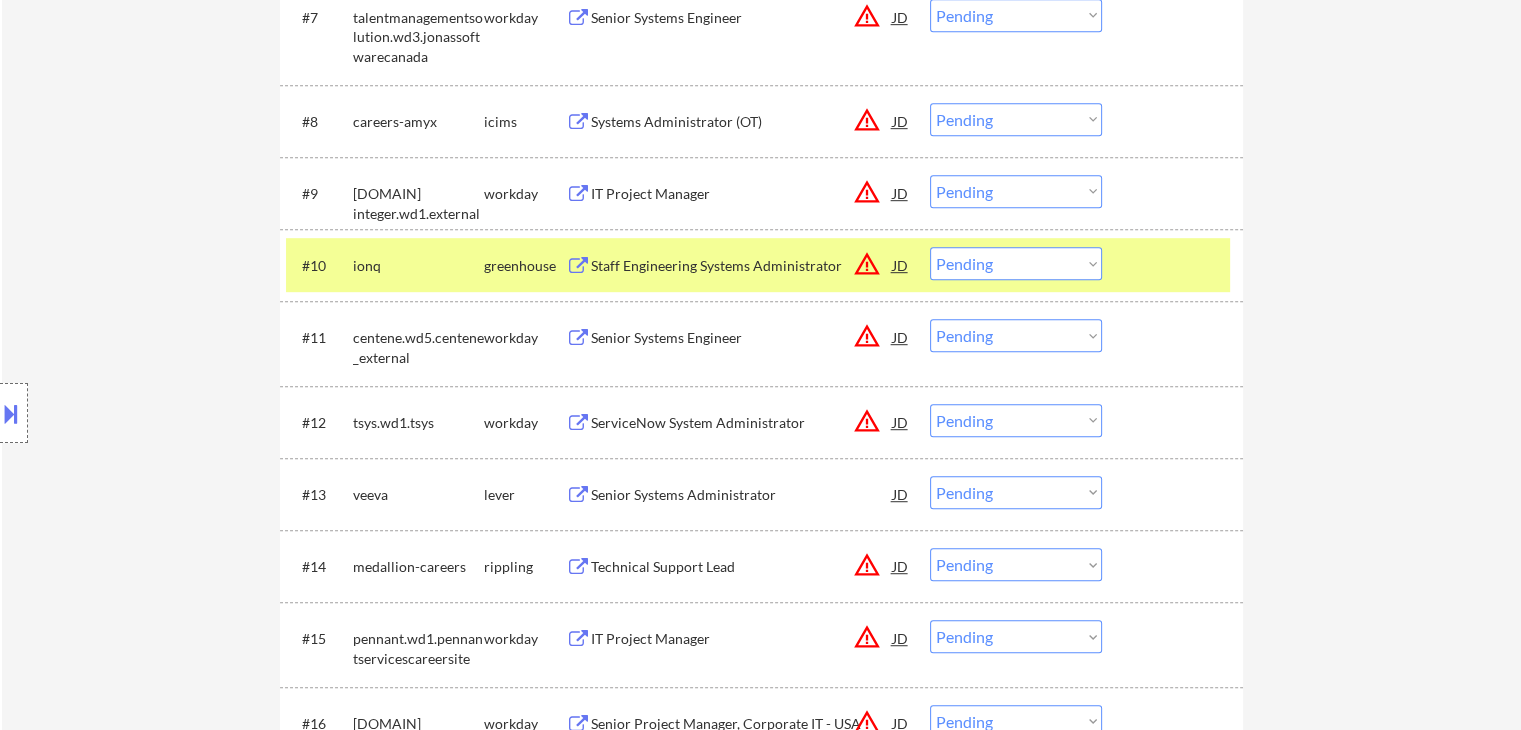 click on "Choose an option... Pending Applied Excluded (Questions) Excluded (Expired) Excluded (Location) Excluded (Bad Match) Excluded (Blocklist) Excluded (Salary) Excluded (Other)" at bounding box center (1016, 263) 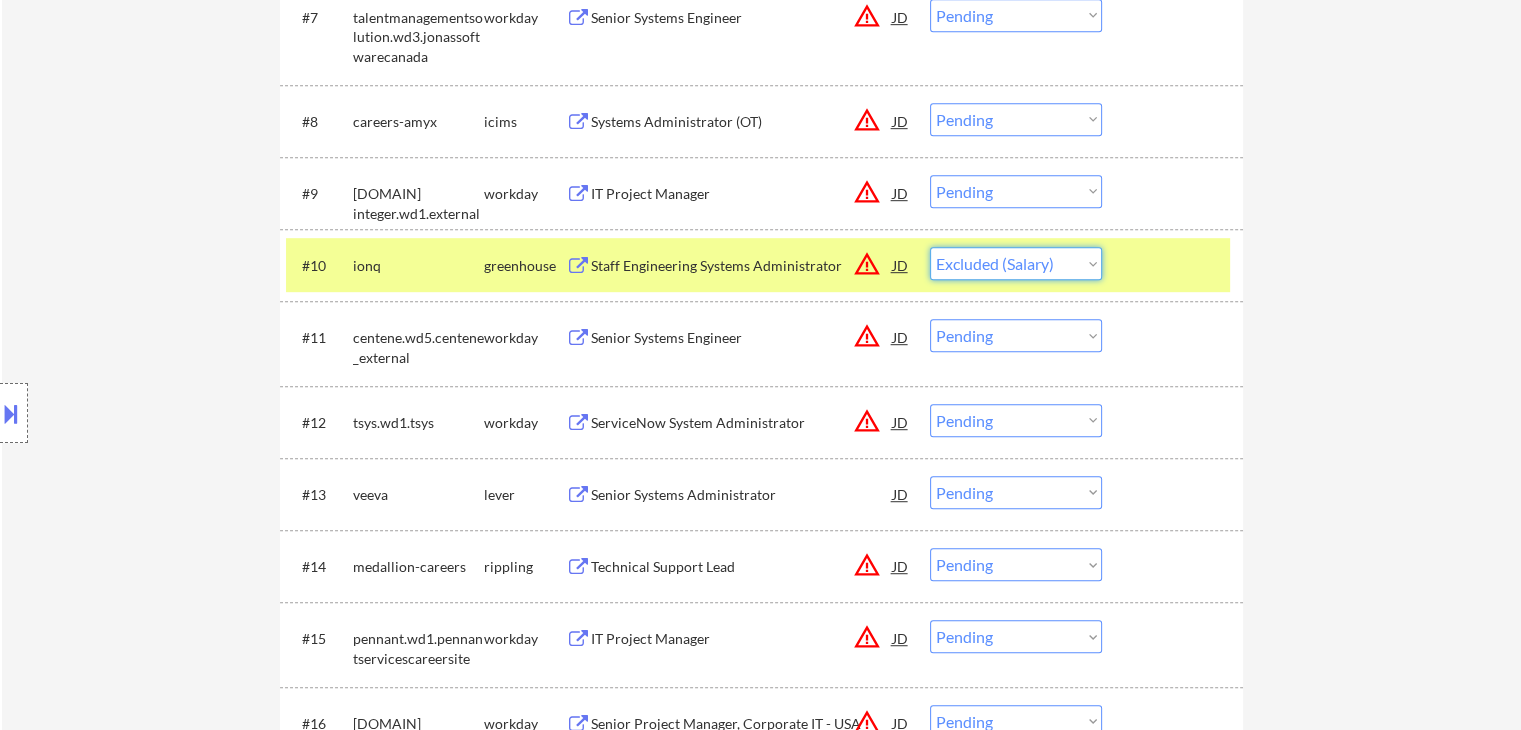 click on "Choose an option... Pending Applied Excluded (Questions) Excluded (Expired) Excluded (Location) Excluded (Bad Match) Excluded (Blocklist) Excluded (Salary) Excluded (Other)" at bounding box center [1016, 263] 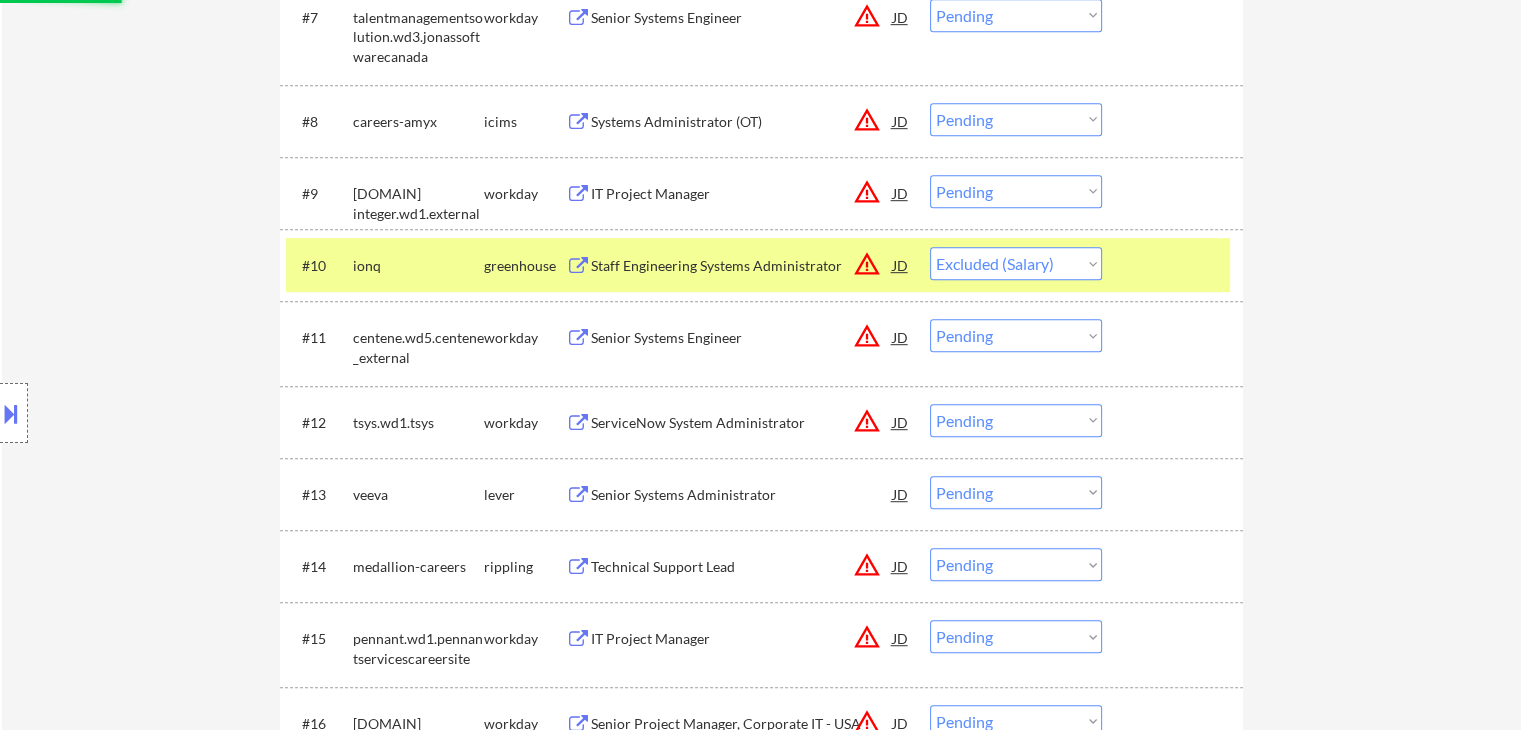 drag, startPoint x: 1211, startPoint y: 267, endPoint x: 1152, endPoint y: 380, distance: 127.47549 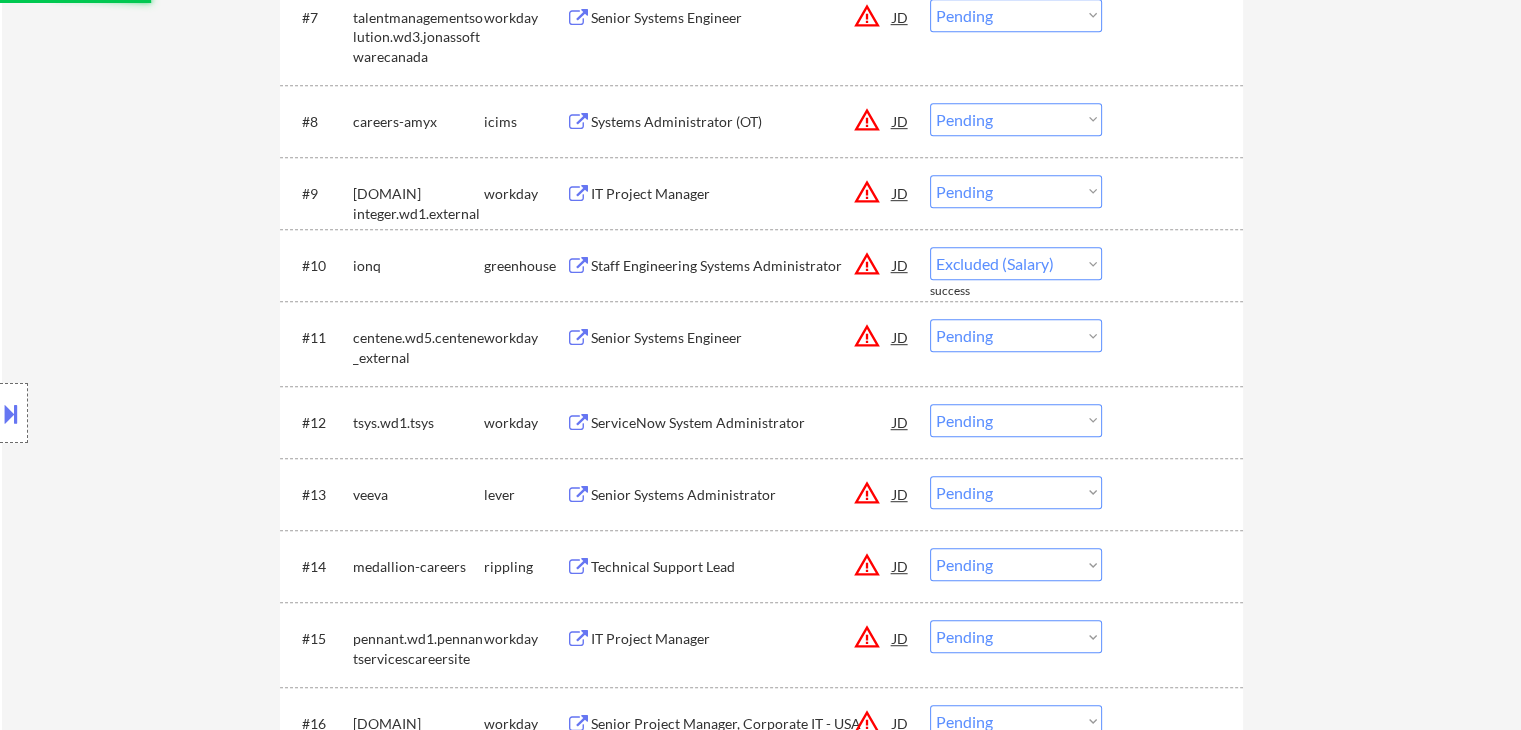 select on ""pending"" 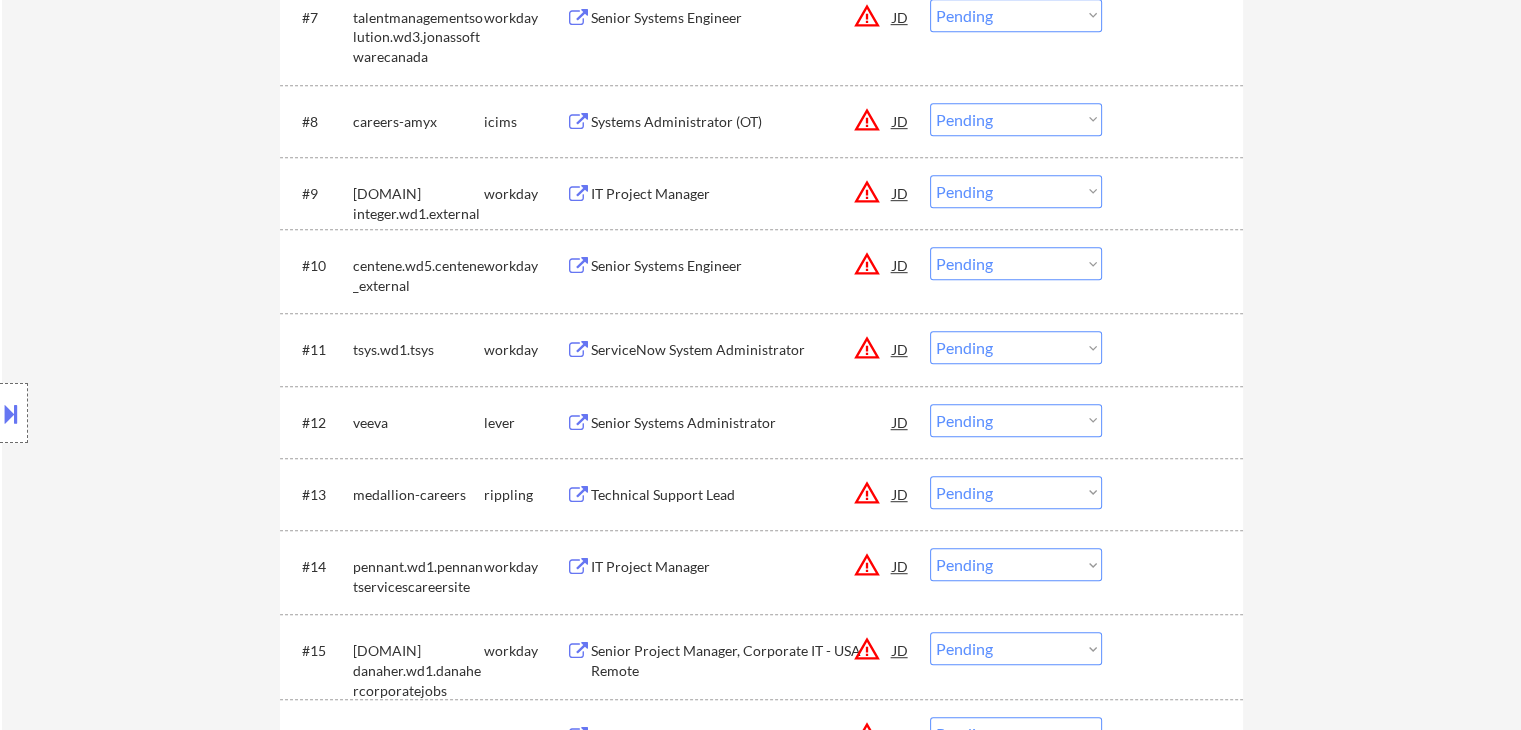 scroll, scrollTop: 1566, scrollLeft: 0, axis: vertical 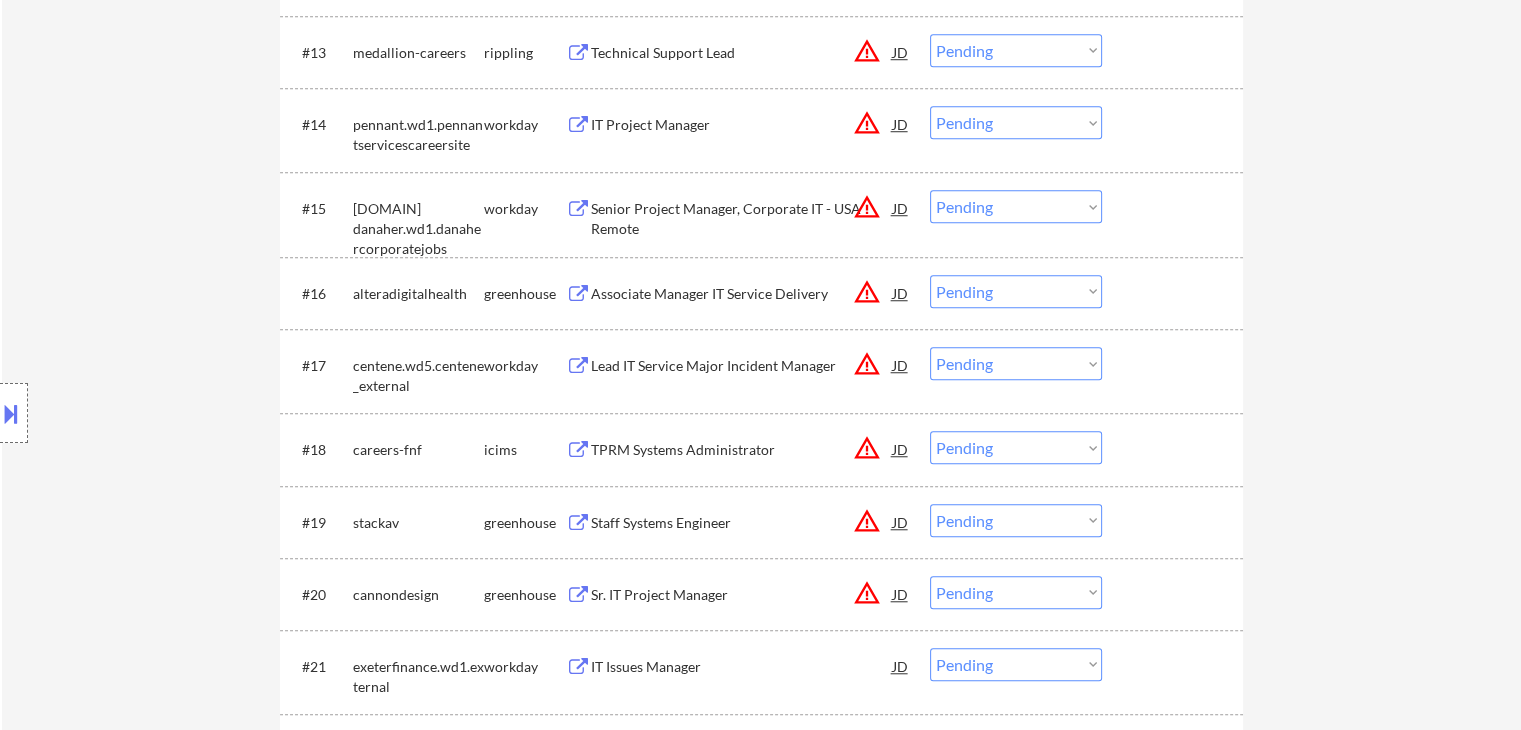 click on "Choose an option... Pending Applied Excluded (Questions) Excluded (Expired) Excluded (Location) Excluded (Bad Match) Excluded (Blocklist) Excluded (Salary) Excluded (Other)" at bounding box center (1016, 363) 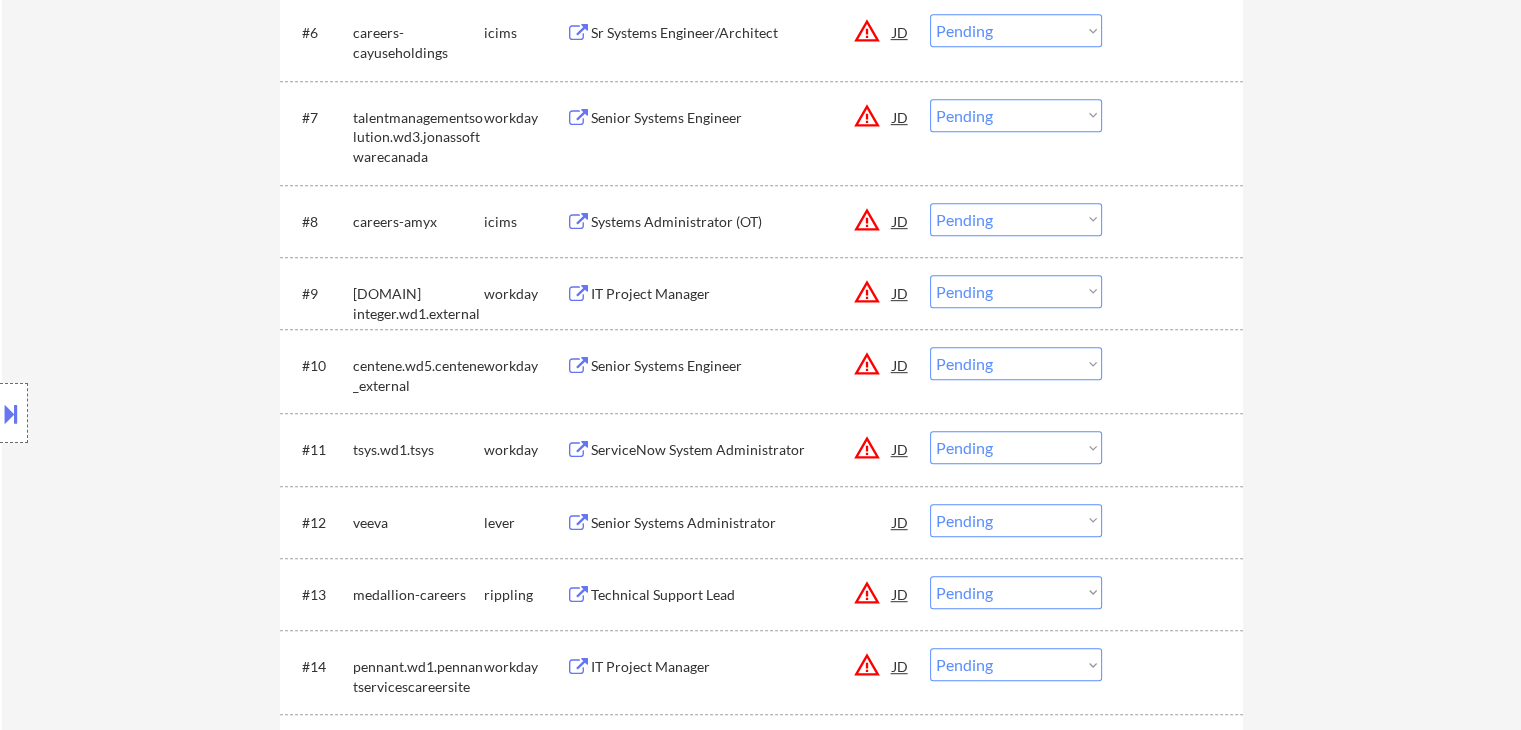 scroll, scrollTop: 1566, scrollLeft: 0, axis: vertical 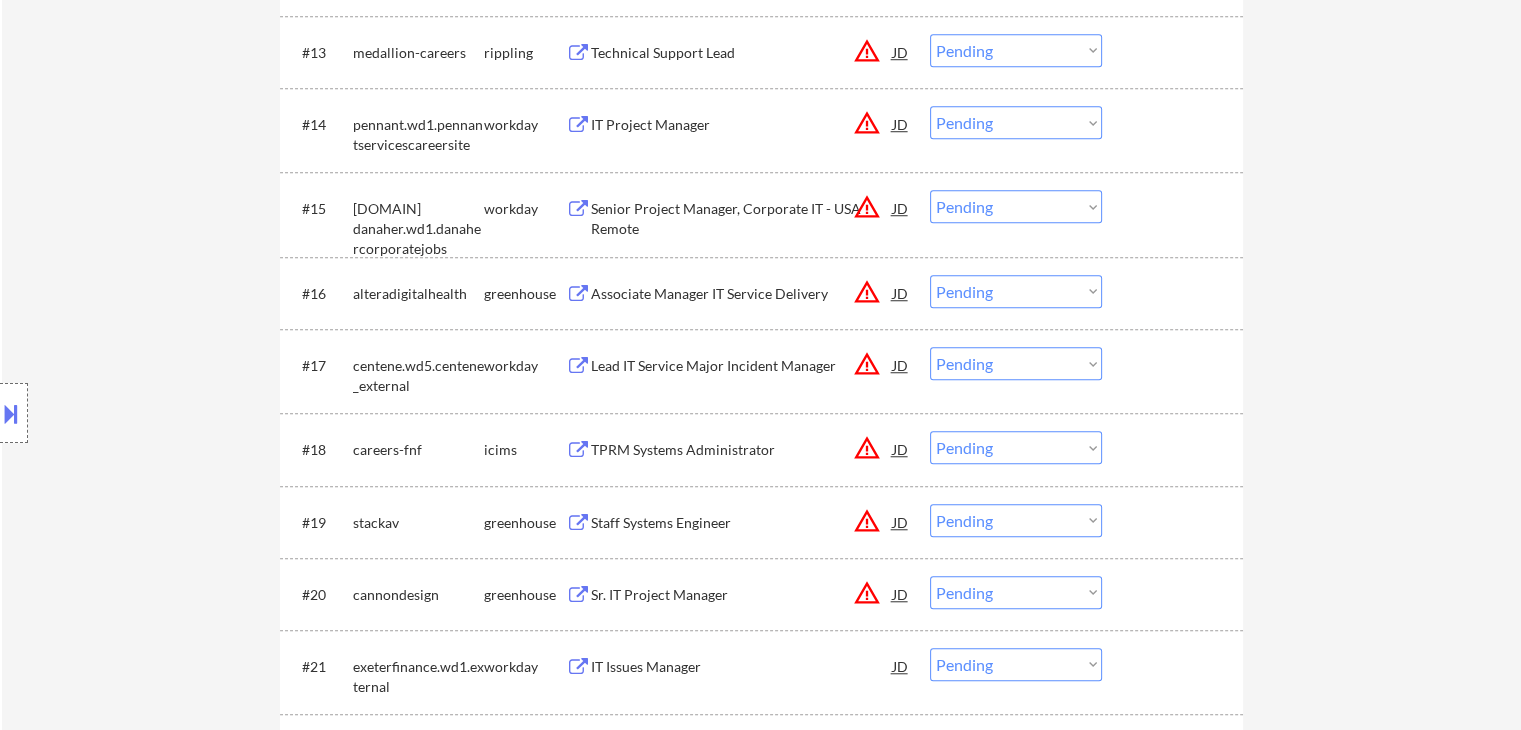 click on "Choose an option... Pending Applied Excluded (Questions) Excluded (Expired) Excluded (Location) Excluded (Bad Match) Excluded (Blocklist) Excluded (Salary) Excluded (Other)" at bounding box center [1016, 363] 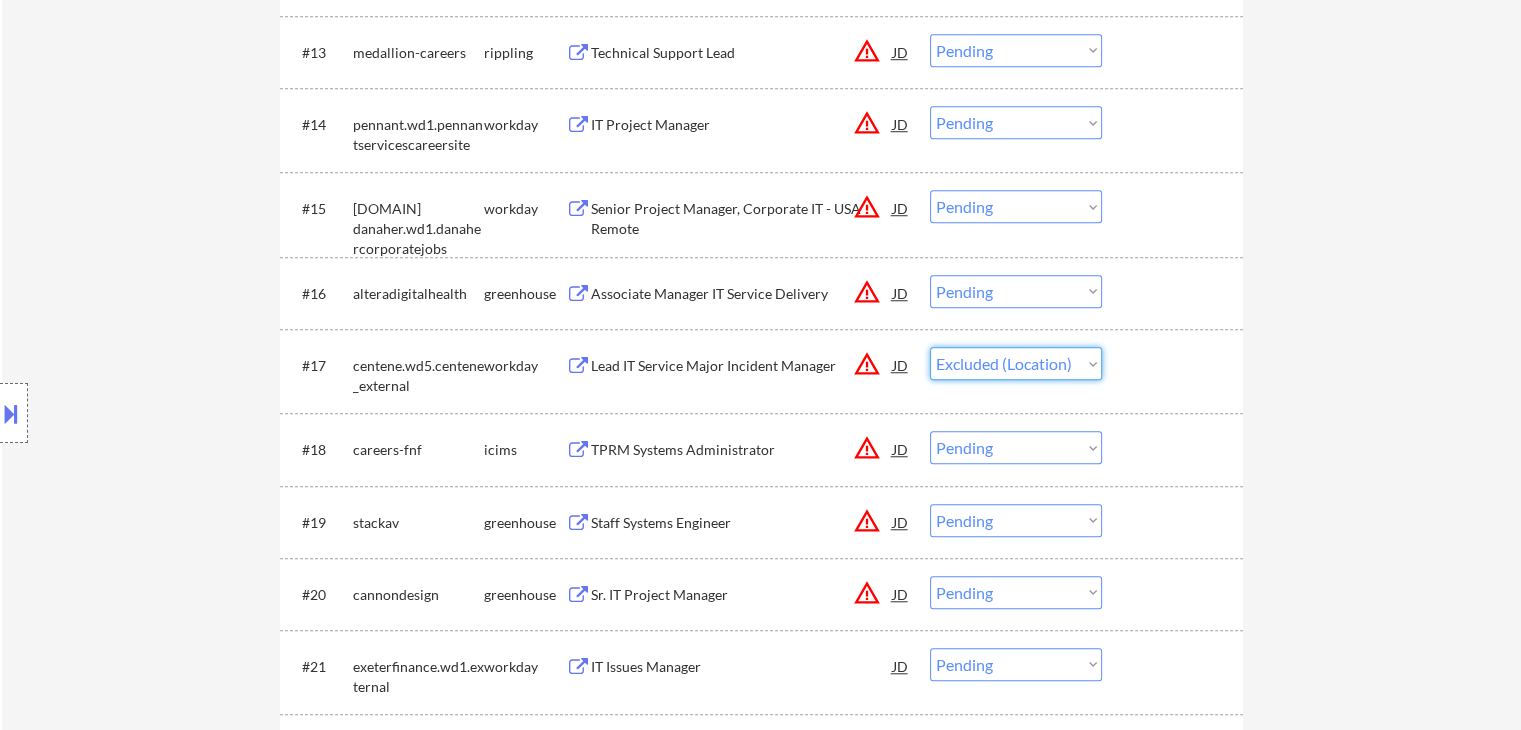 click on "Choose an option... Pending Applied Excluded (Questions) Excluded (Expired) Excluded (Location) Excluded (Bad Match) Excluded (Blocklist) Excluded (Salary) Excluded (Other)" at bounding box center [1016, 363] 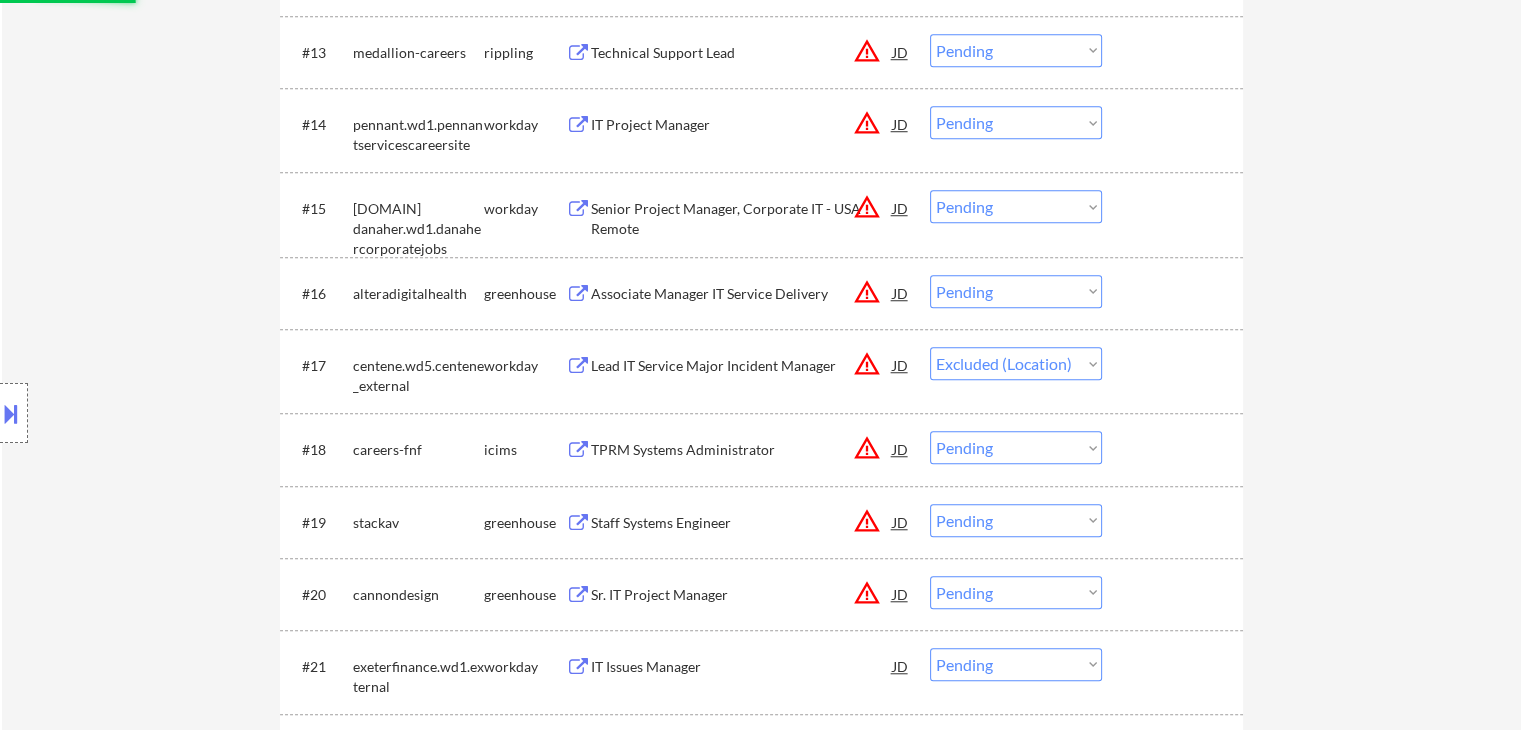 select on ""pending"" 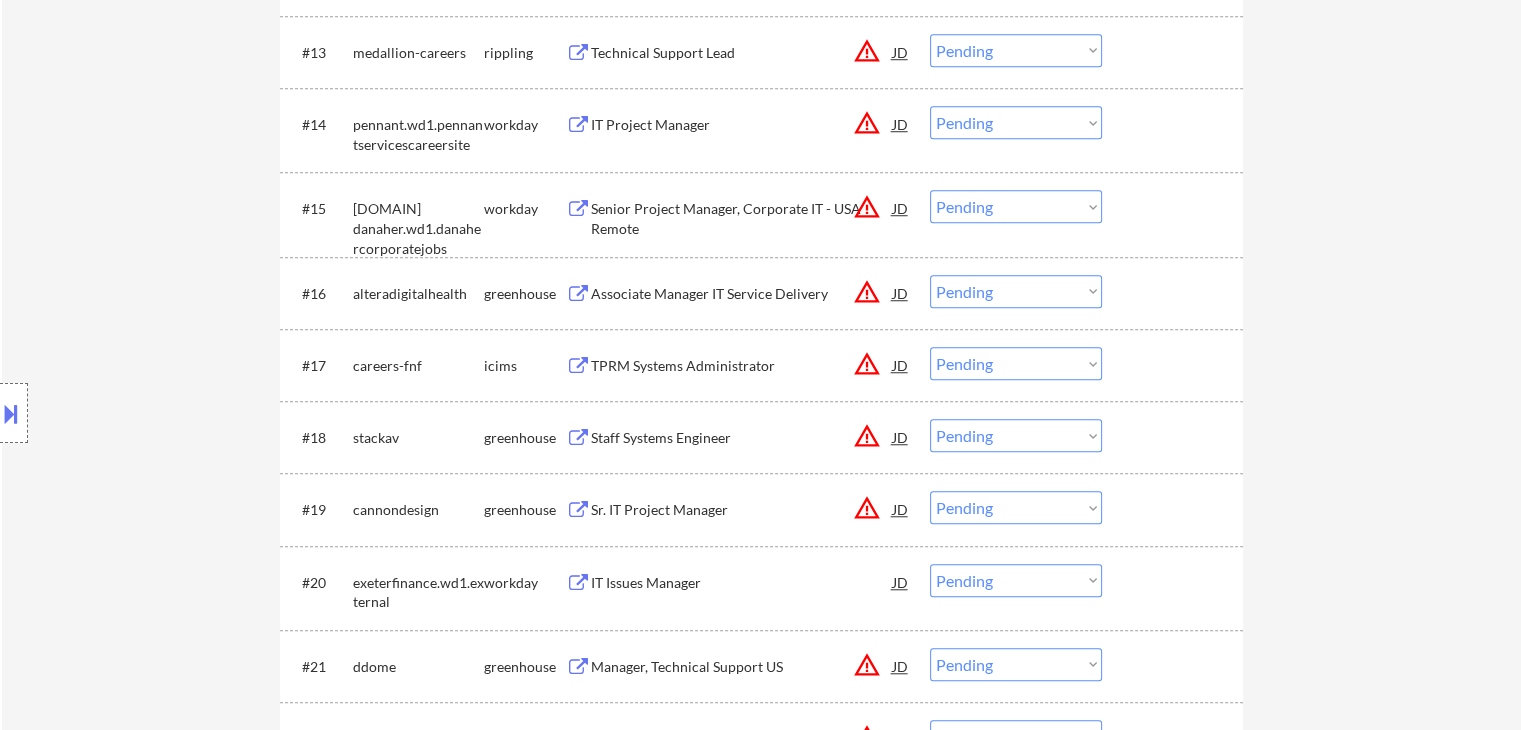 scroll, scrollTop: 1108, scrollLeft: 0, axis: vertical 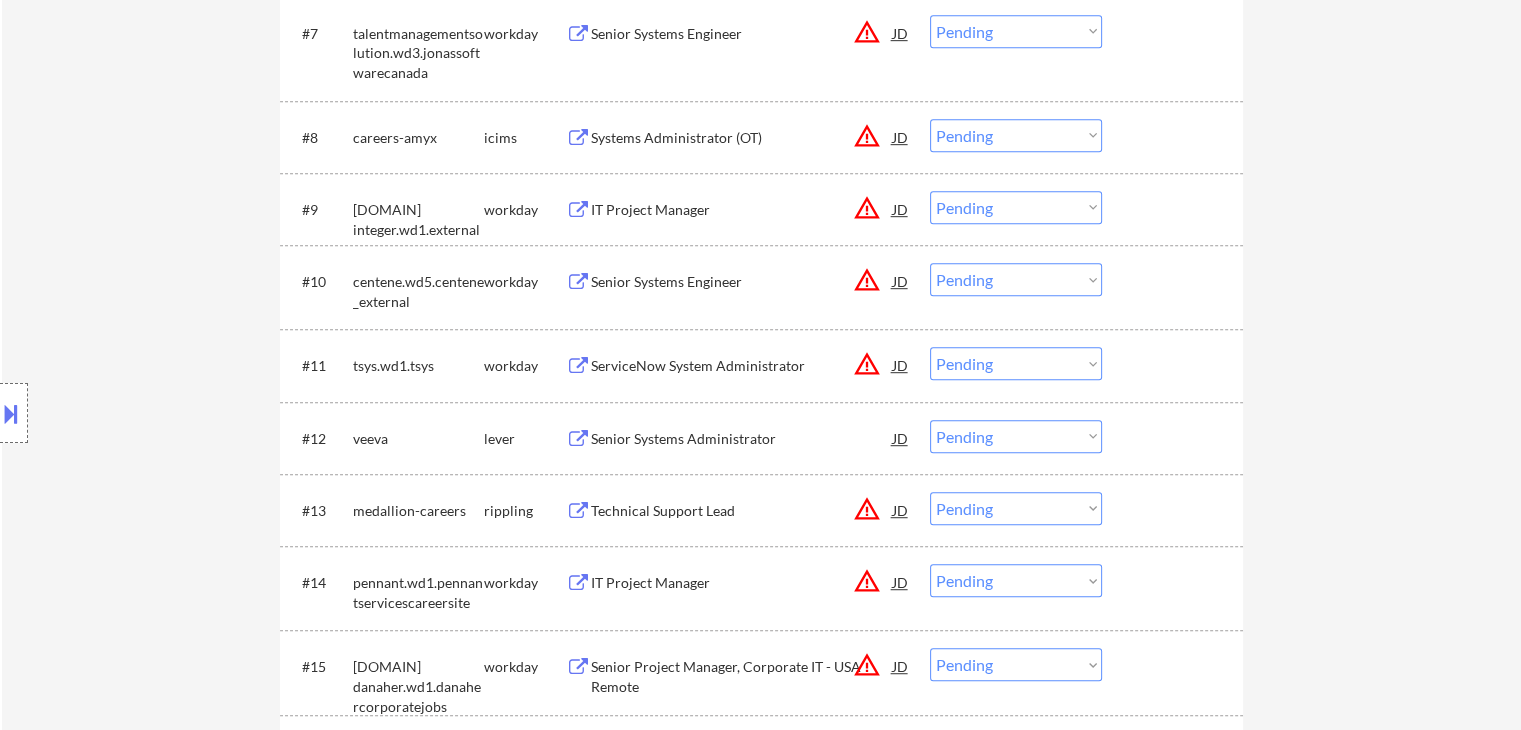 click on "Choose an option... Pending Applied Excluded (Questions) Excluded (Expired) Excluded (Location) Excluded (Bad Match) Excluded (Blocklist) Excluded (Salary) Excluded (Other)" at bounding box center [1016, 363] 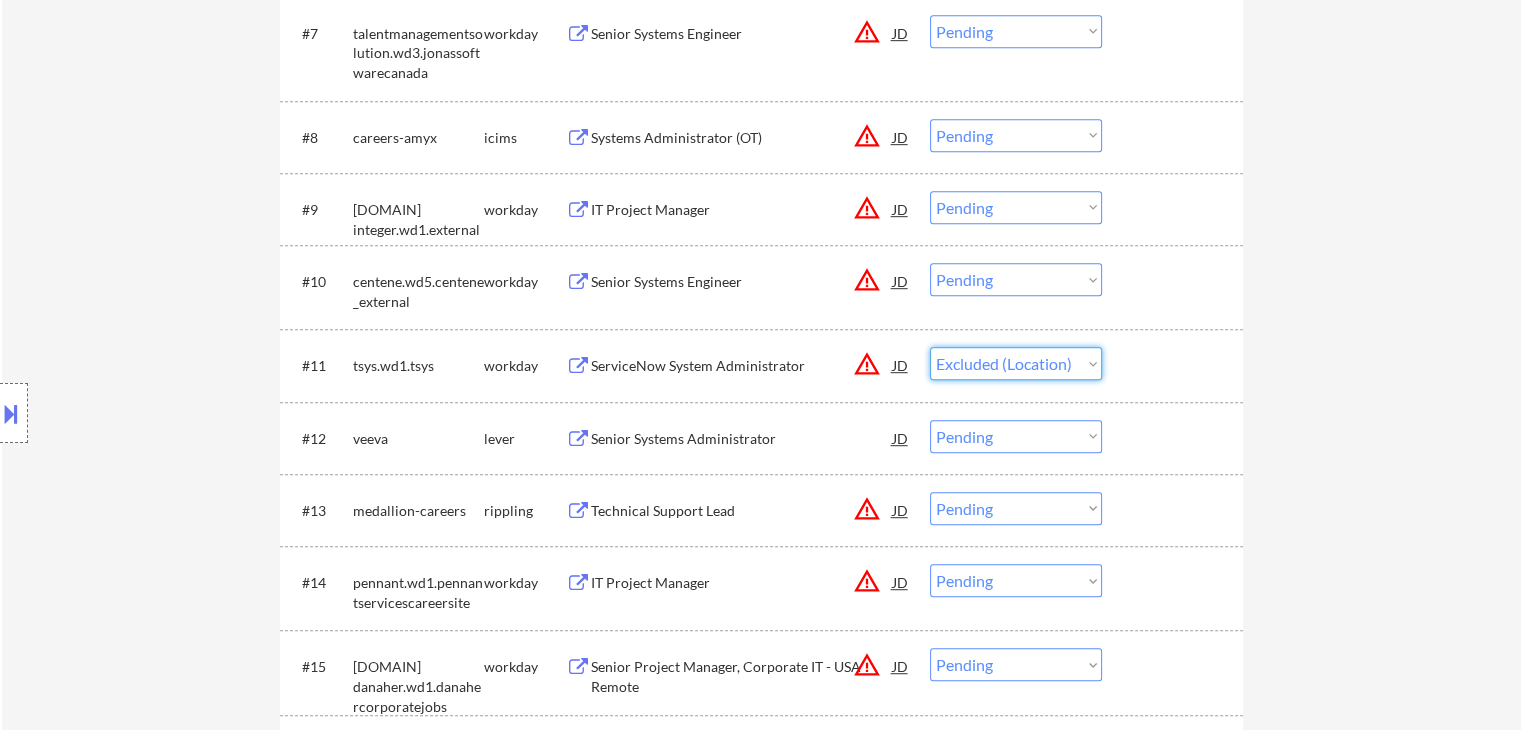 click on "Choose an option... Pending Applied Excluded (Questions) Excluded (Expired) Excluded (Location) Excluded (Bad Match) Excluded (Blocklist) Excluded (Salary) Excluded (Other)" at bounding box center [1016, 363] 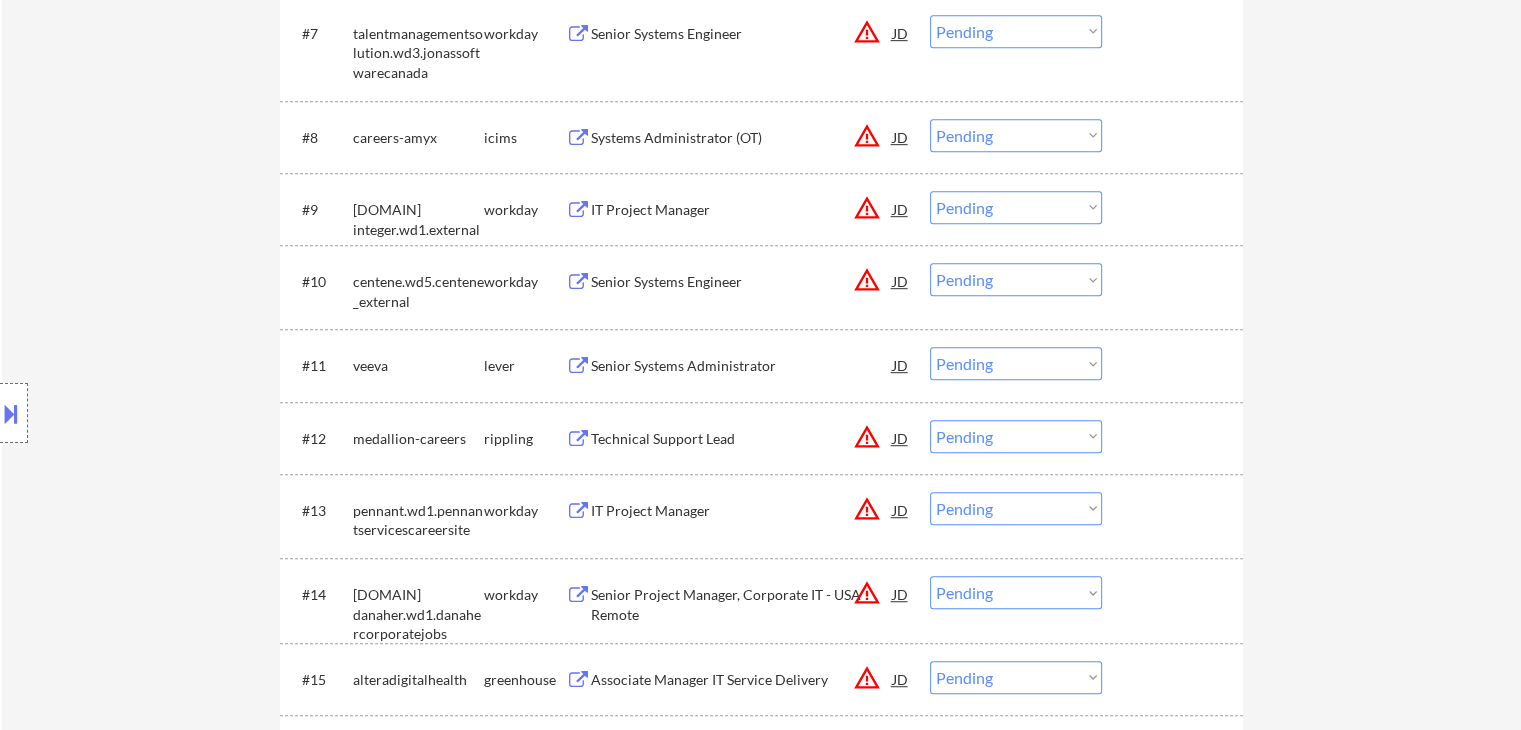 click on "Choose an option... Pending Applied Excluded (Questions) Excluded (Expired) Excluded (Location) Excluded (Bad Match) Excluded (Blocklist) Excluded (Salary) Excluded (Other)" at bounding box center (1016, 363) 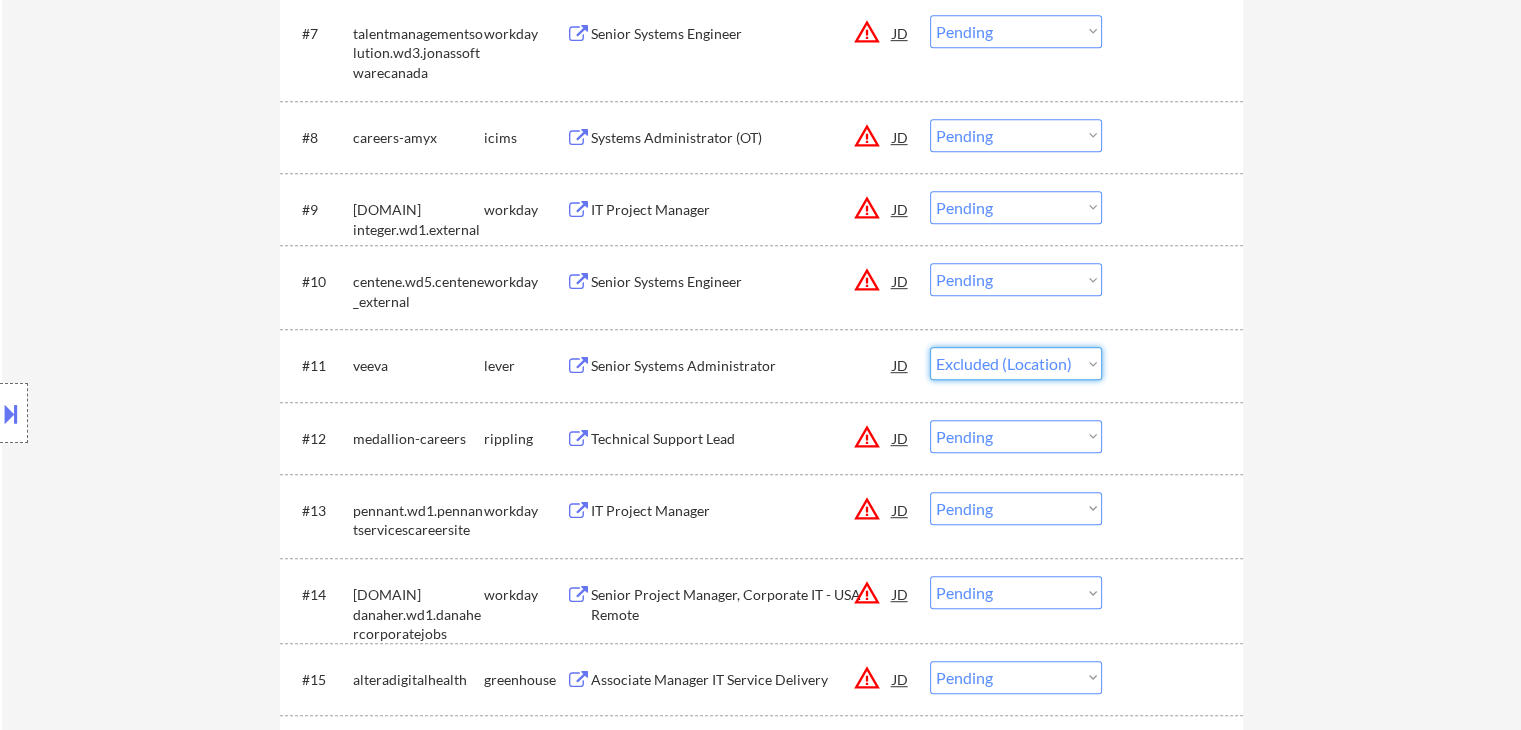 click on "Choose an option... Pending Applied Excluded (Questions) Excluded (Expired) Excluded (Location) Excluded (Bad Match) Excluded (Blocklist) Excluded (Salary) Excluded (Other)" at bounding box center (1016, 363) 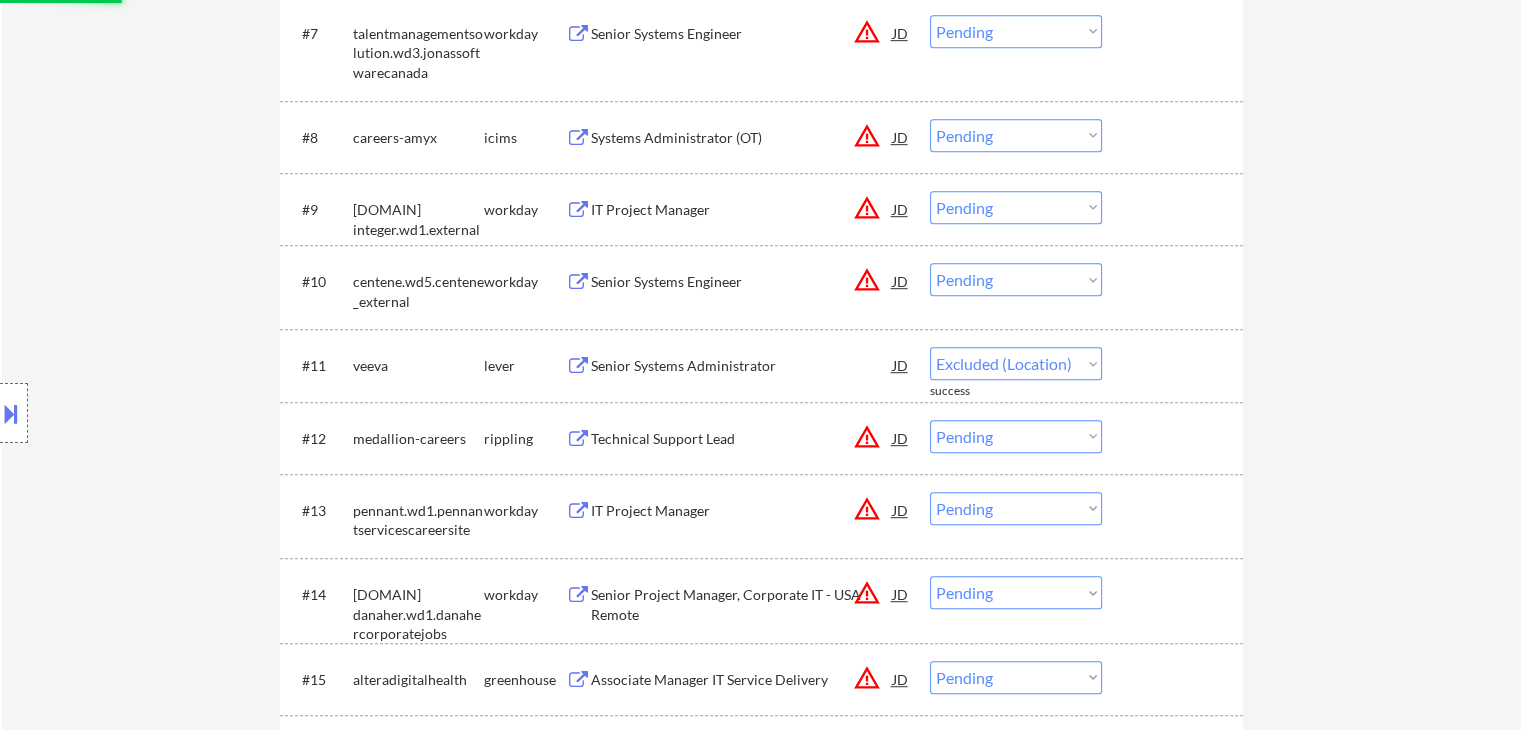select on ""pending"" 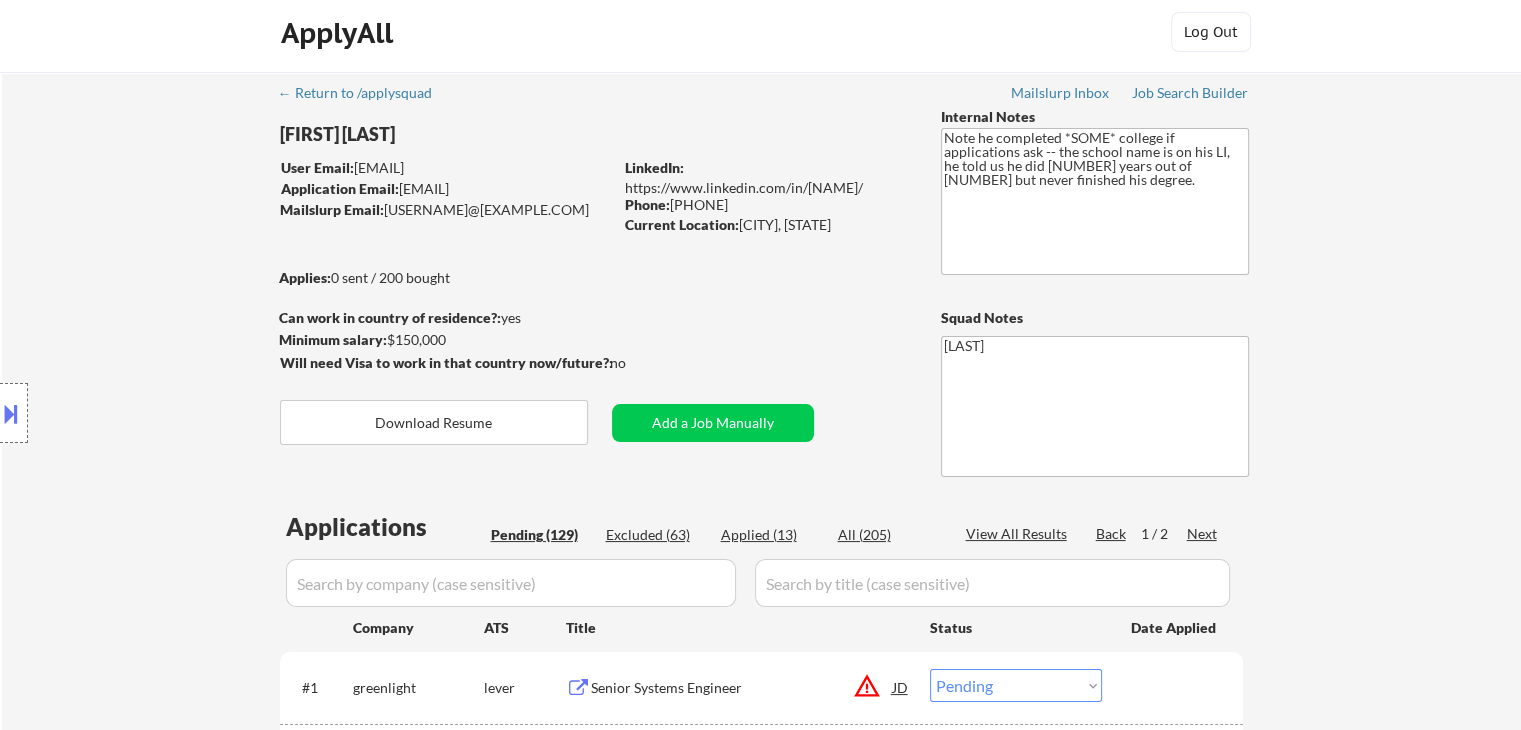 drag, startPoint x: 714, startPoint y: 325, endPoint x: 681, endPoint y: 392, distance: 74.68601 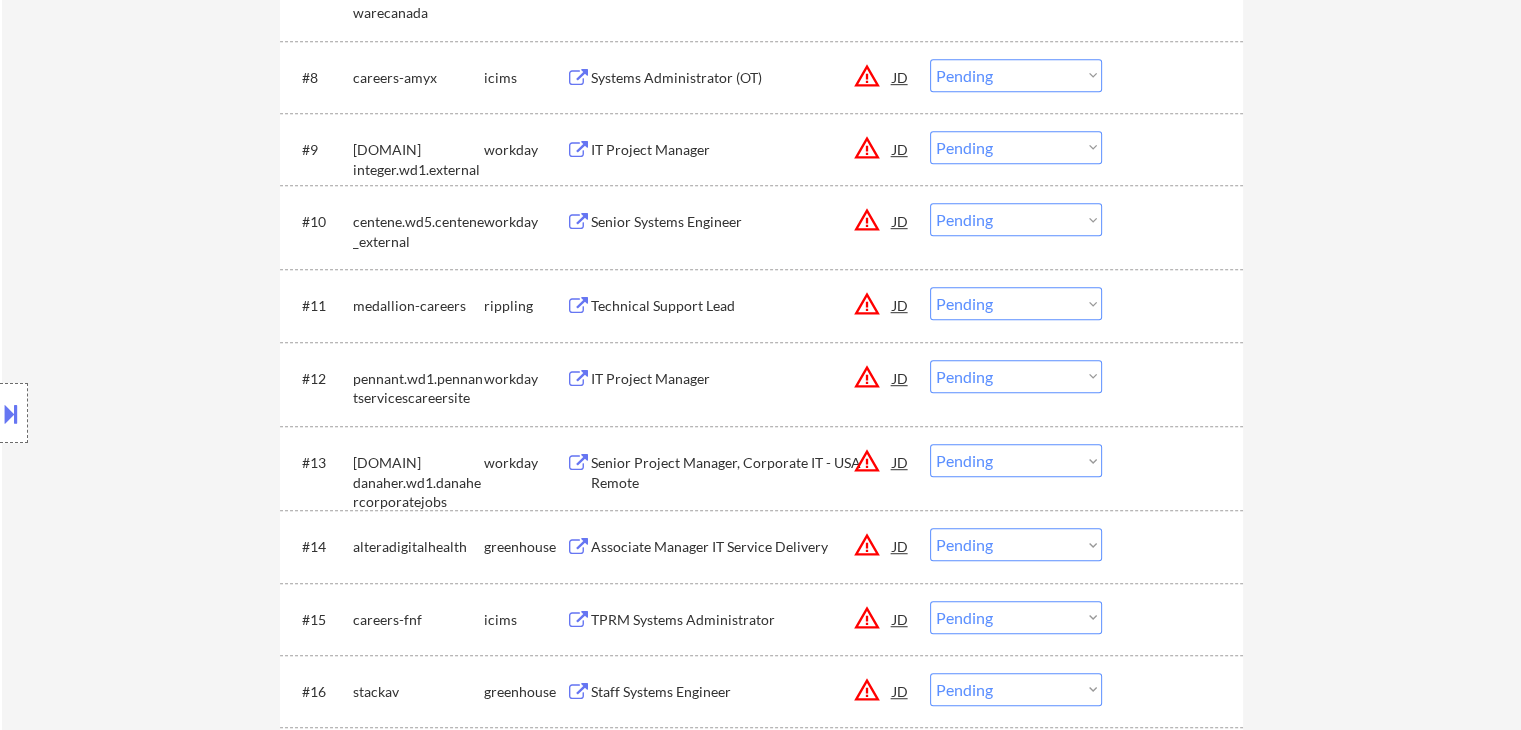 scroll, scrollTop: 1214, scrollLeft: 0, axis: vertical 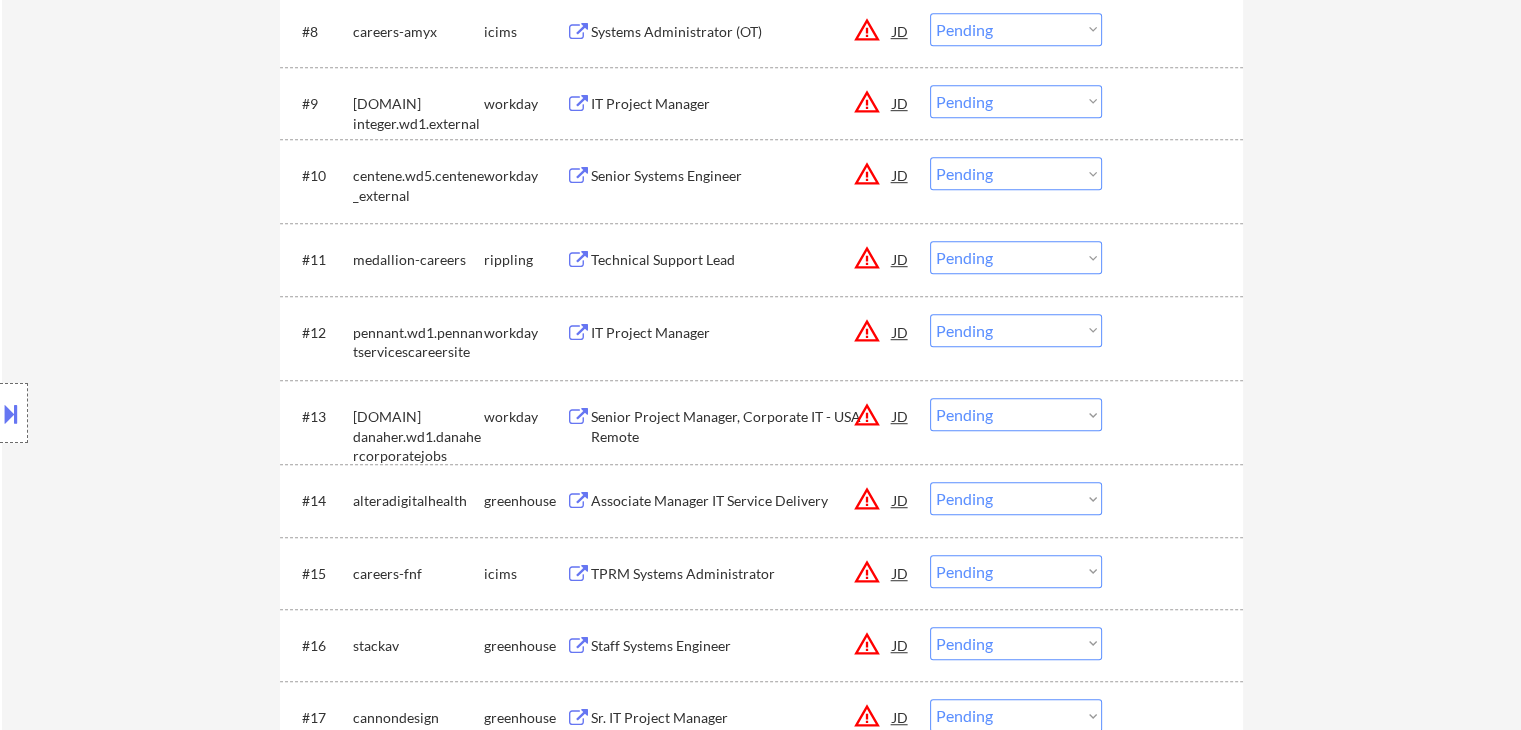 click on "Senior Systems Engineer" at bounding box center [742, 176] 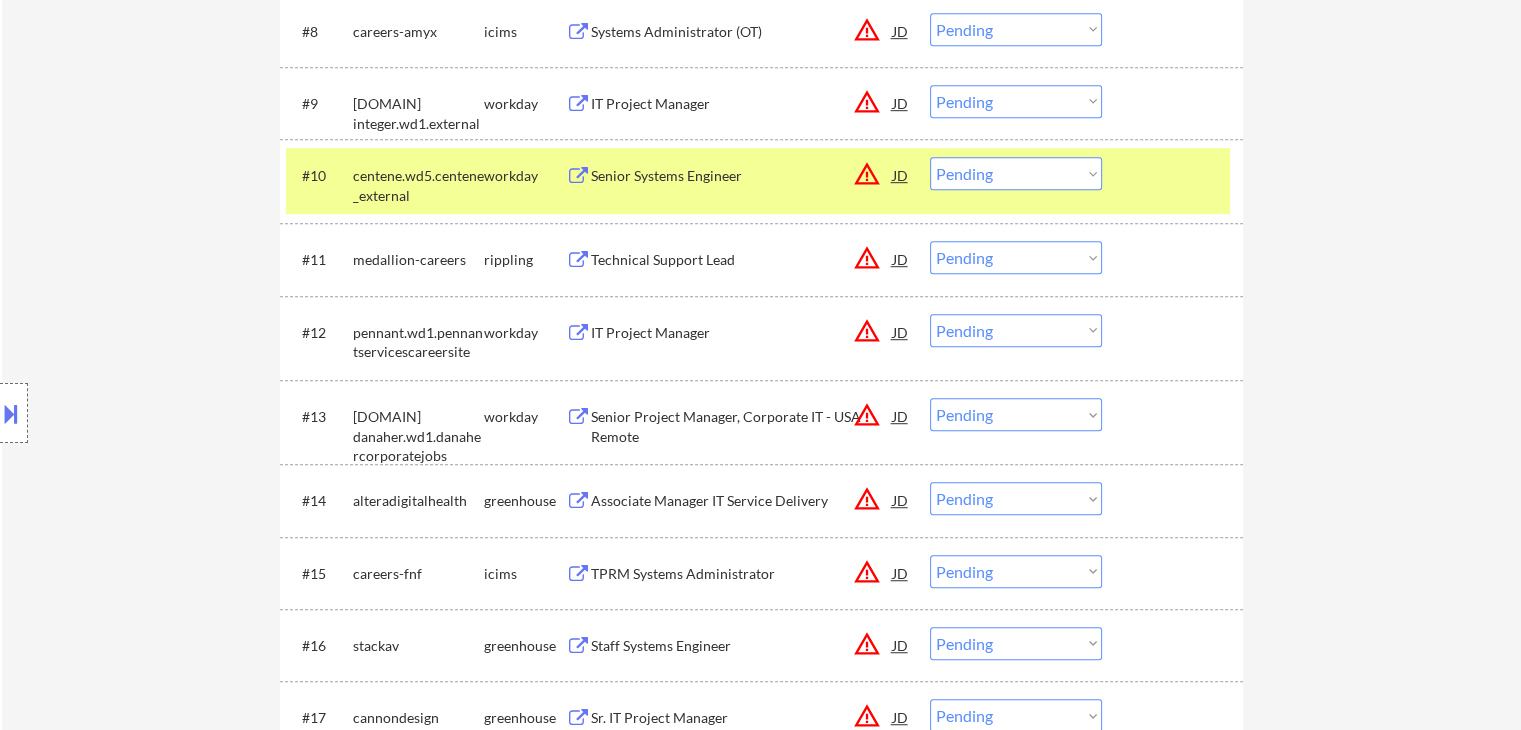 click on "Technical Support Lead" at bounding box center (742, 260) 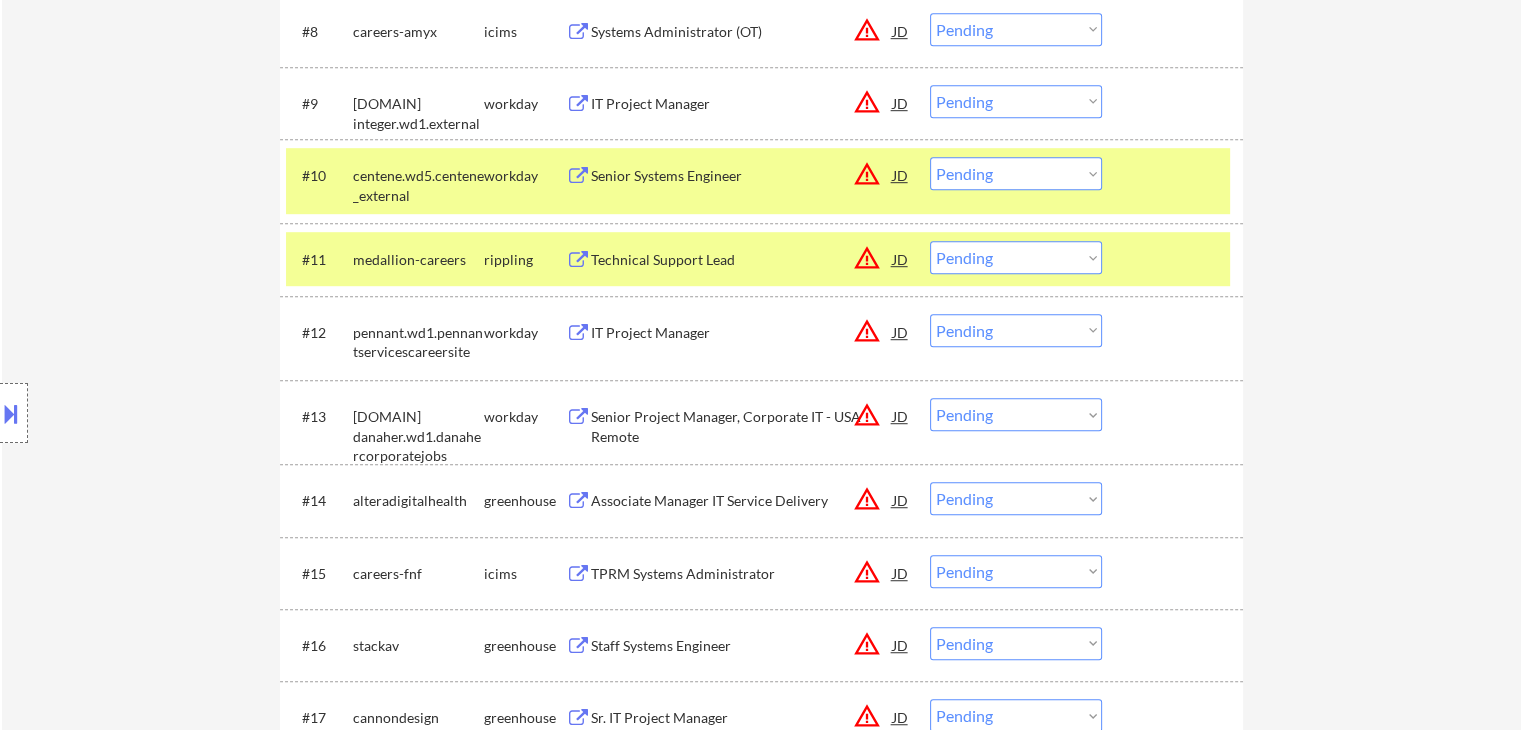 drag, startPoint x: 640, startPoint y: 329, endPoint x: 640, endPoint y: 385, distance: 56 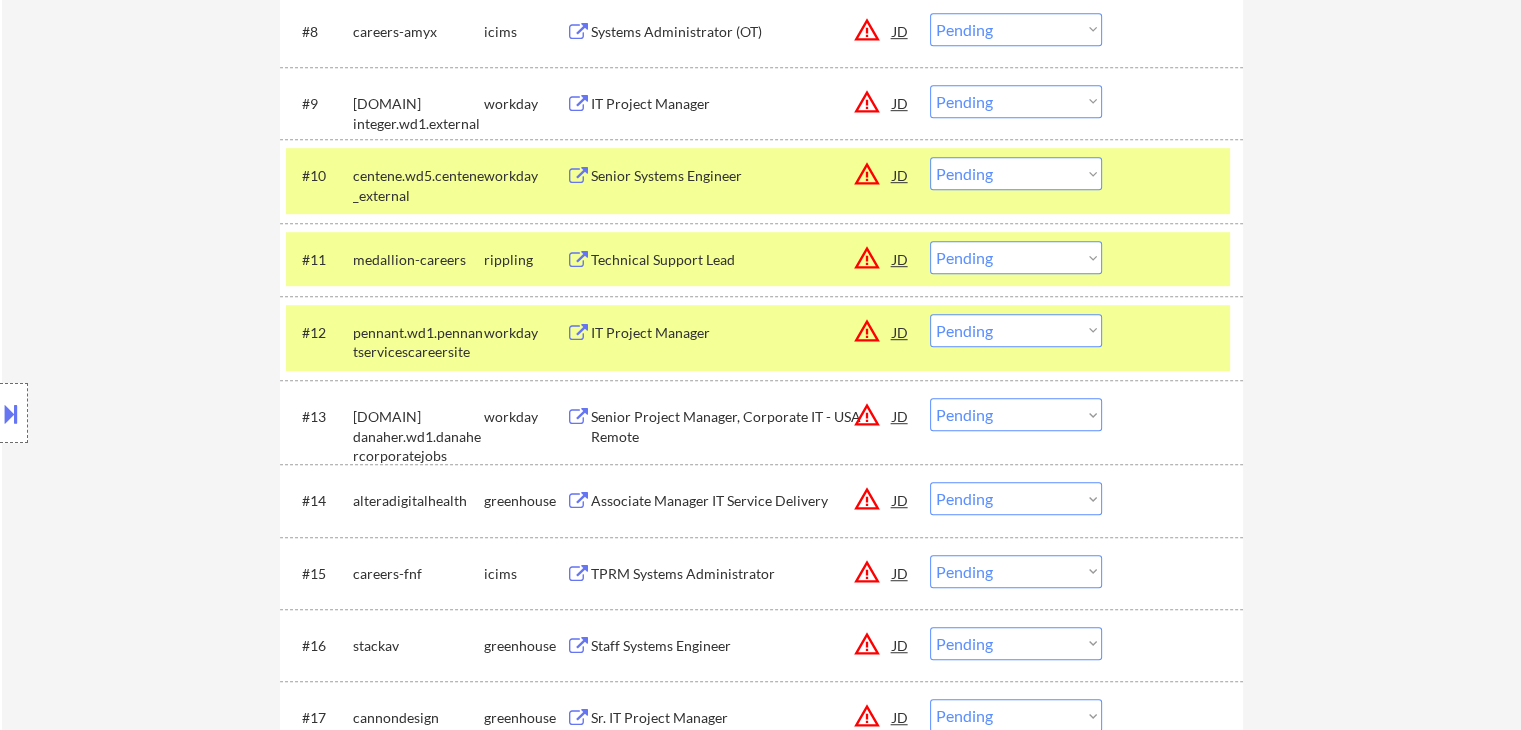 click on "Senior Project Manager, Corporate IT - USA Remote" at bounding box center [742, 426] 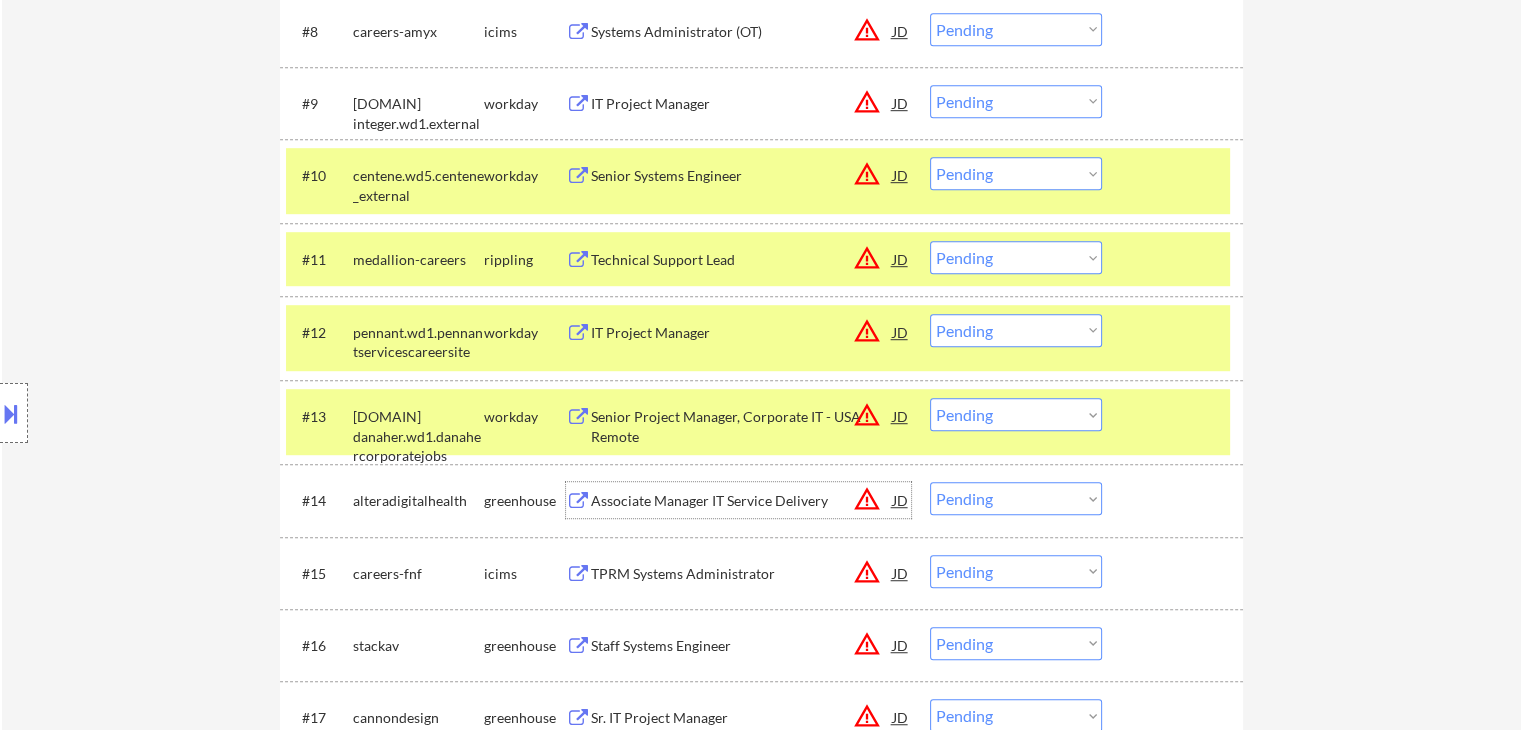 click on "Associate Manager IT Service Delivery" at bounding box center (742, 501) 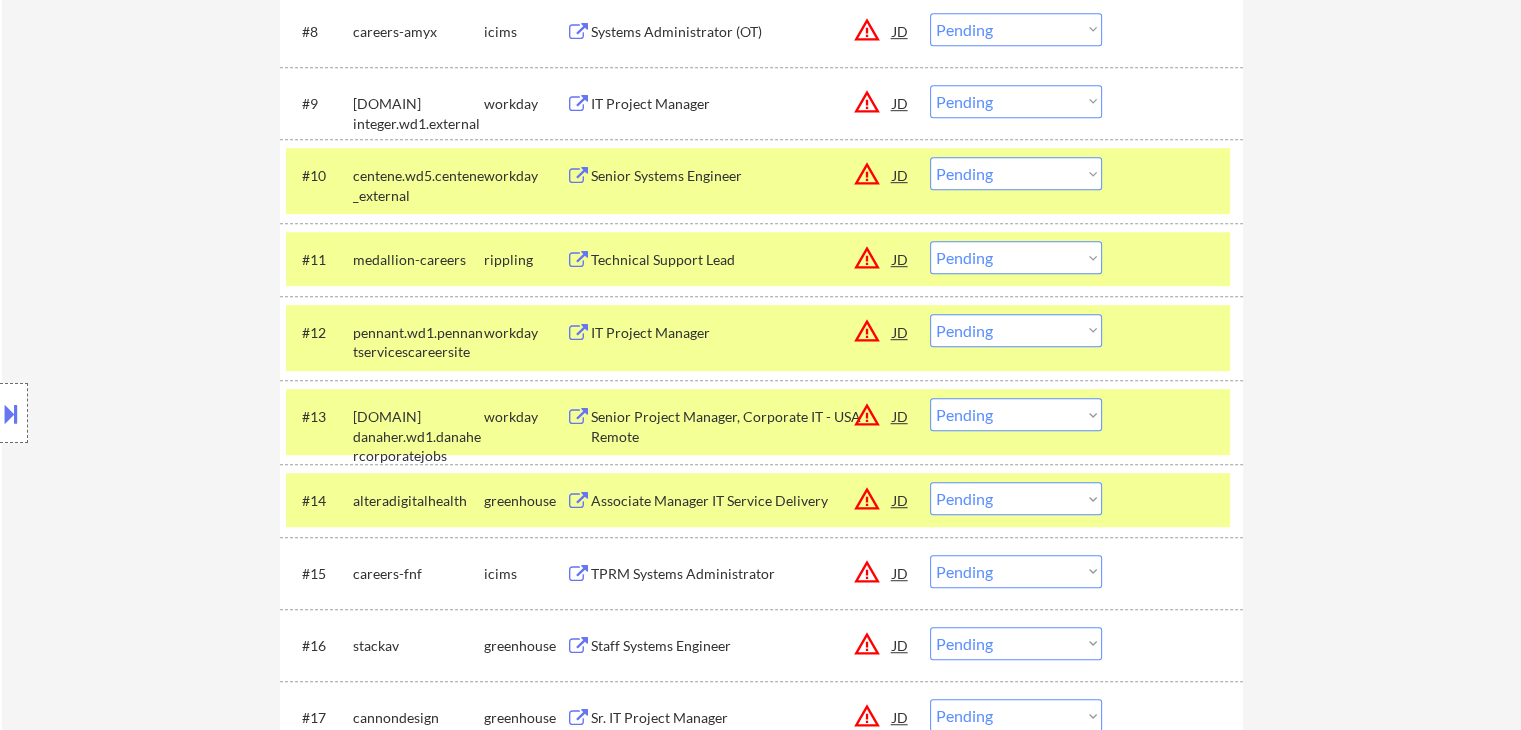 click on "TPRM Systems Administrator" at bounding box center [742, 574] 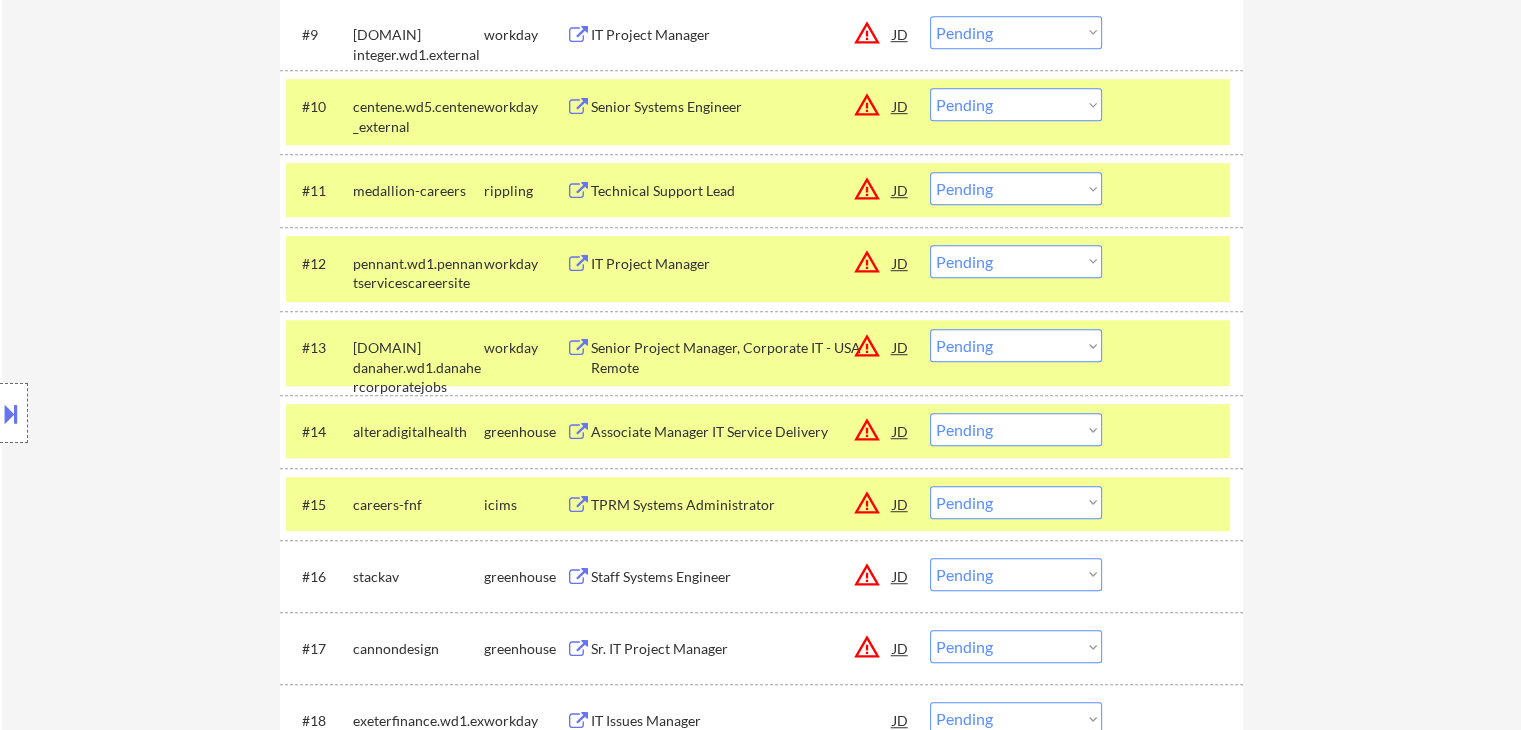 scroll, scrollTop: 1314, scrollLeft: 0, axis: vertical 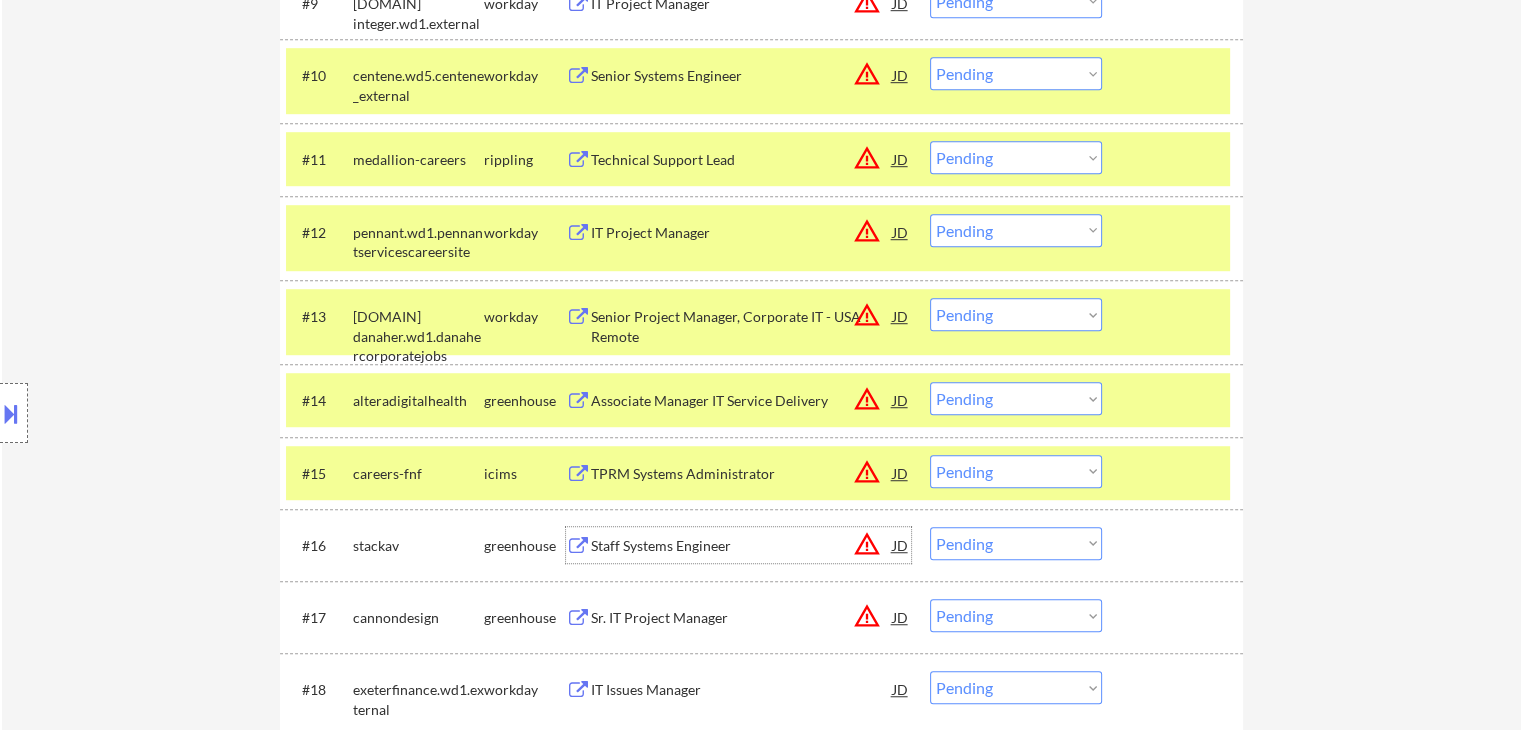 click on "Staff Systems Engineer" at bounding box center (742, 546) 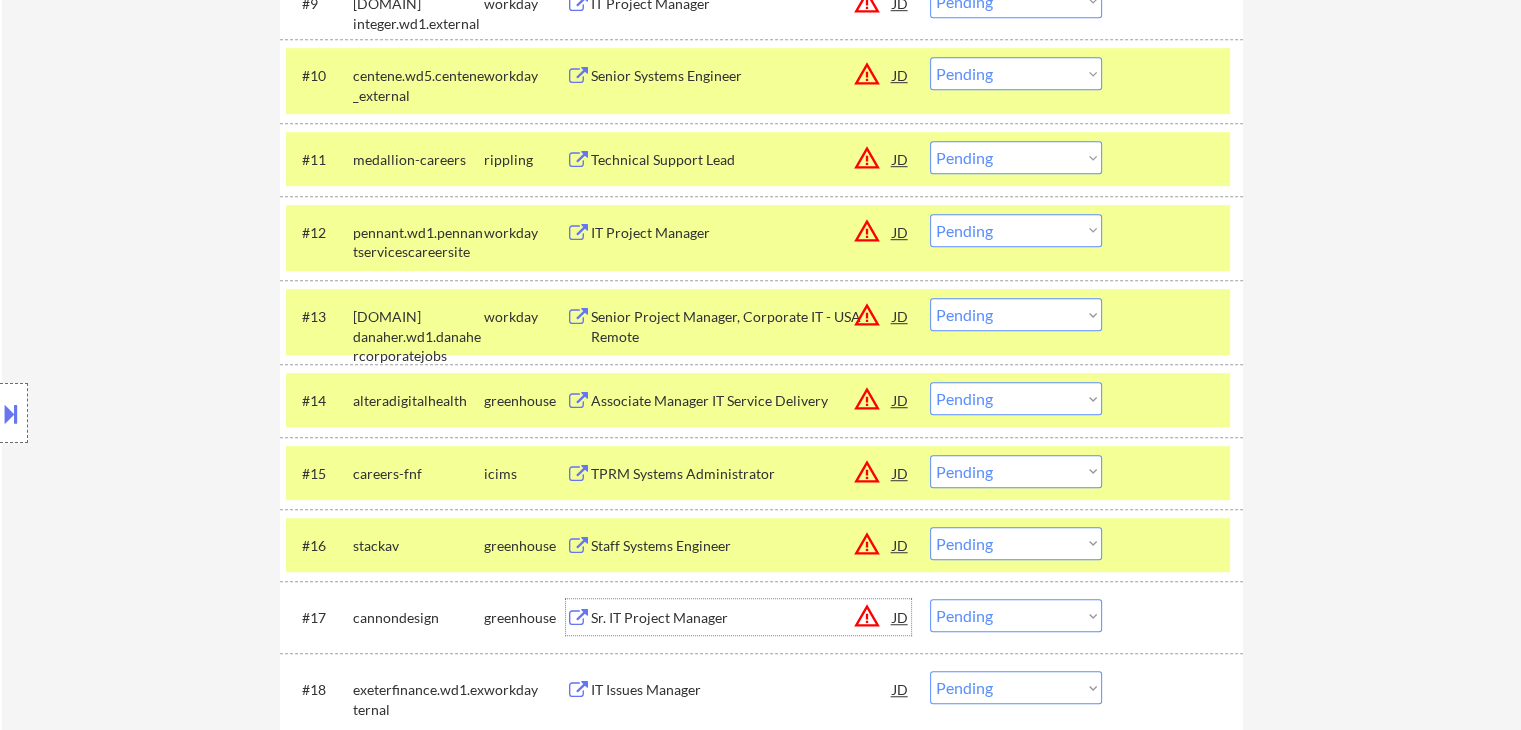 drag, startPoint x: 656, startPoint y: 616, endPoint x: 670, endPoint y: 596, distance: 24.41311 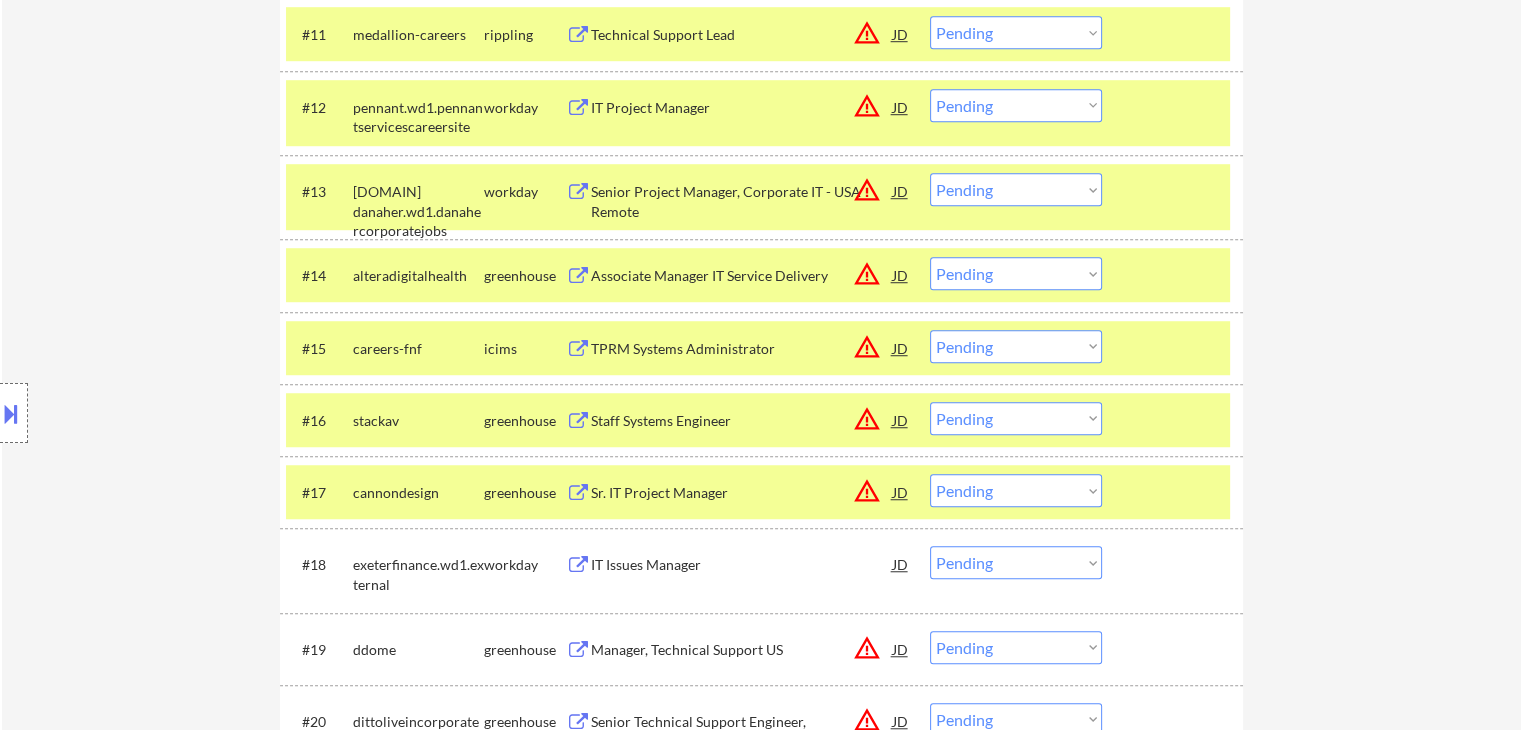 scroll, scrollTop: 1514, scrollLeft: 0, axis: vertical 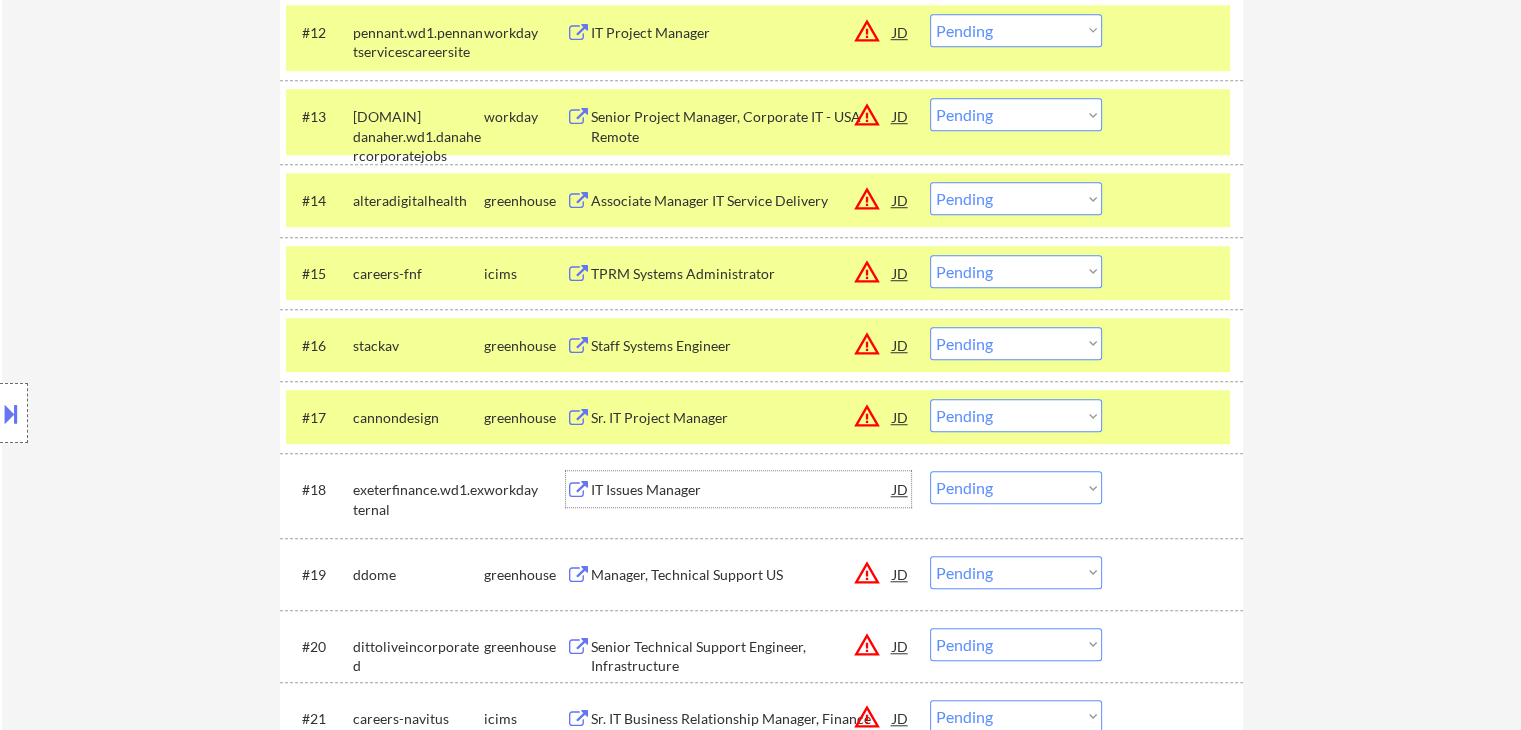 click on "IT Issues Manager" at bounding box center (742, 490) 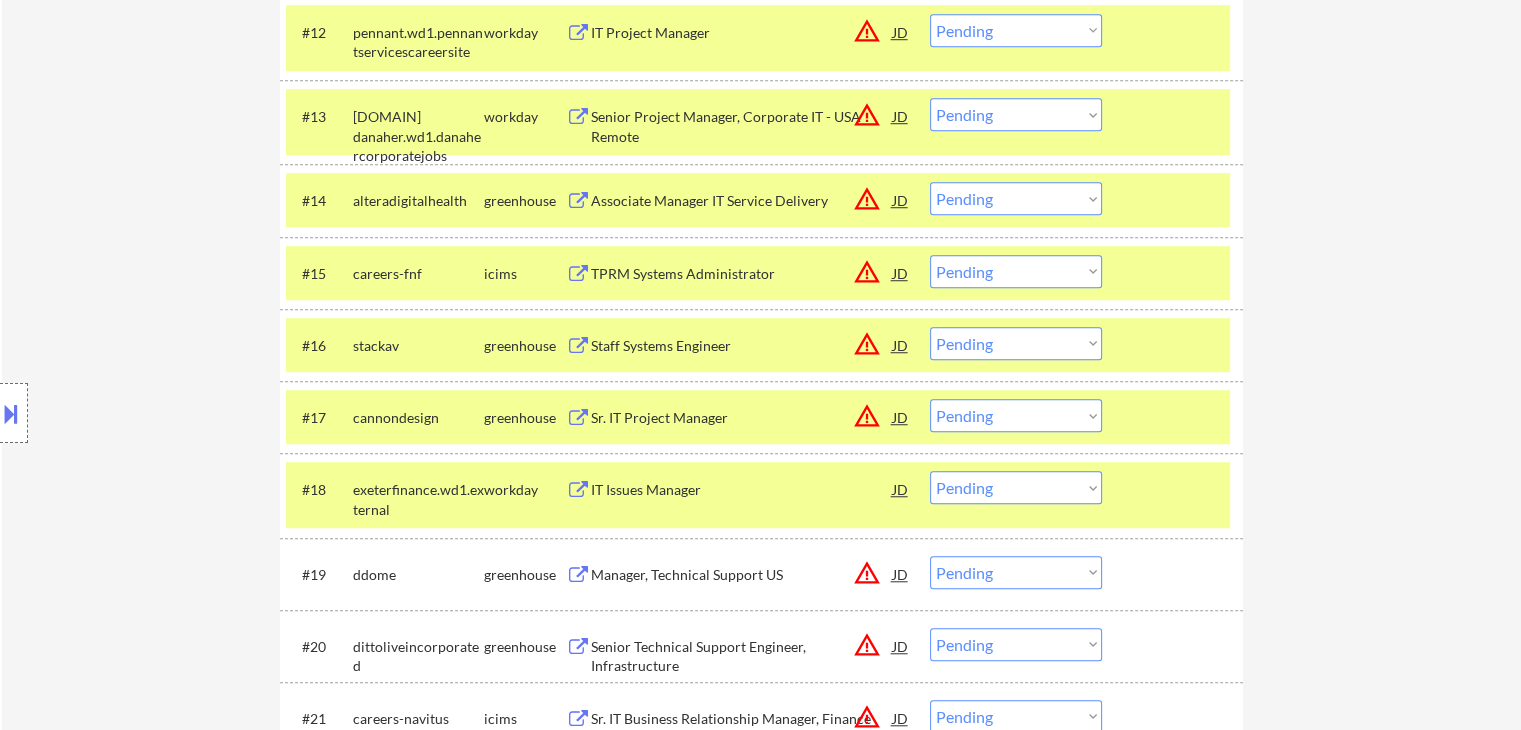 click on "Manager, Technical Support US" at bounding box center [742, 575] 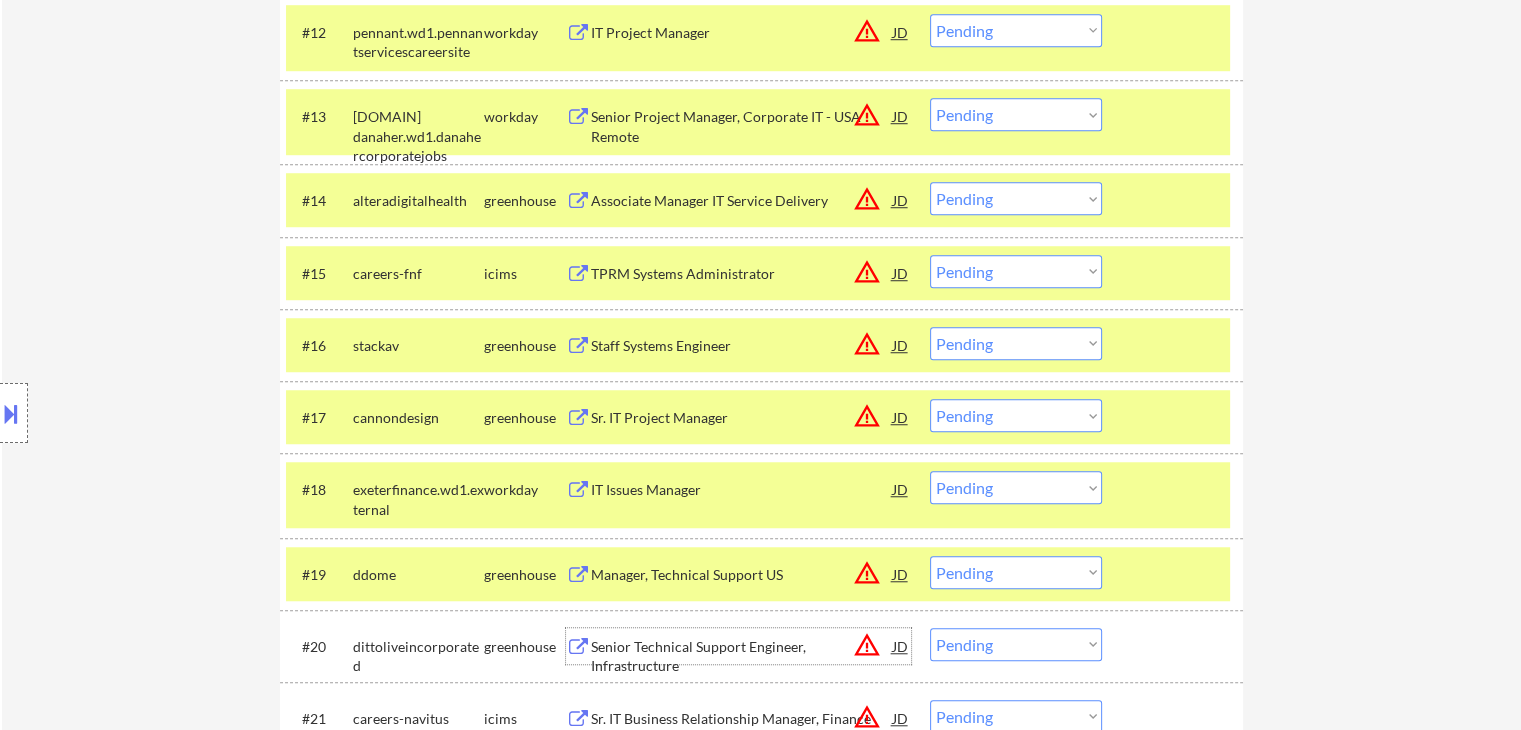 click on "Senior Technical Support Engineer, Infrastructure" at bounding box center (742, 646) 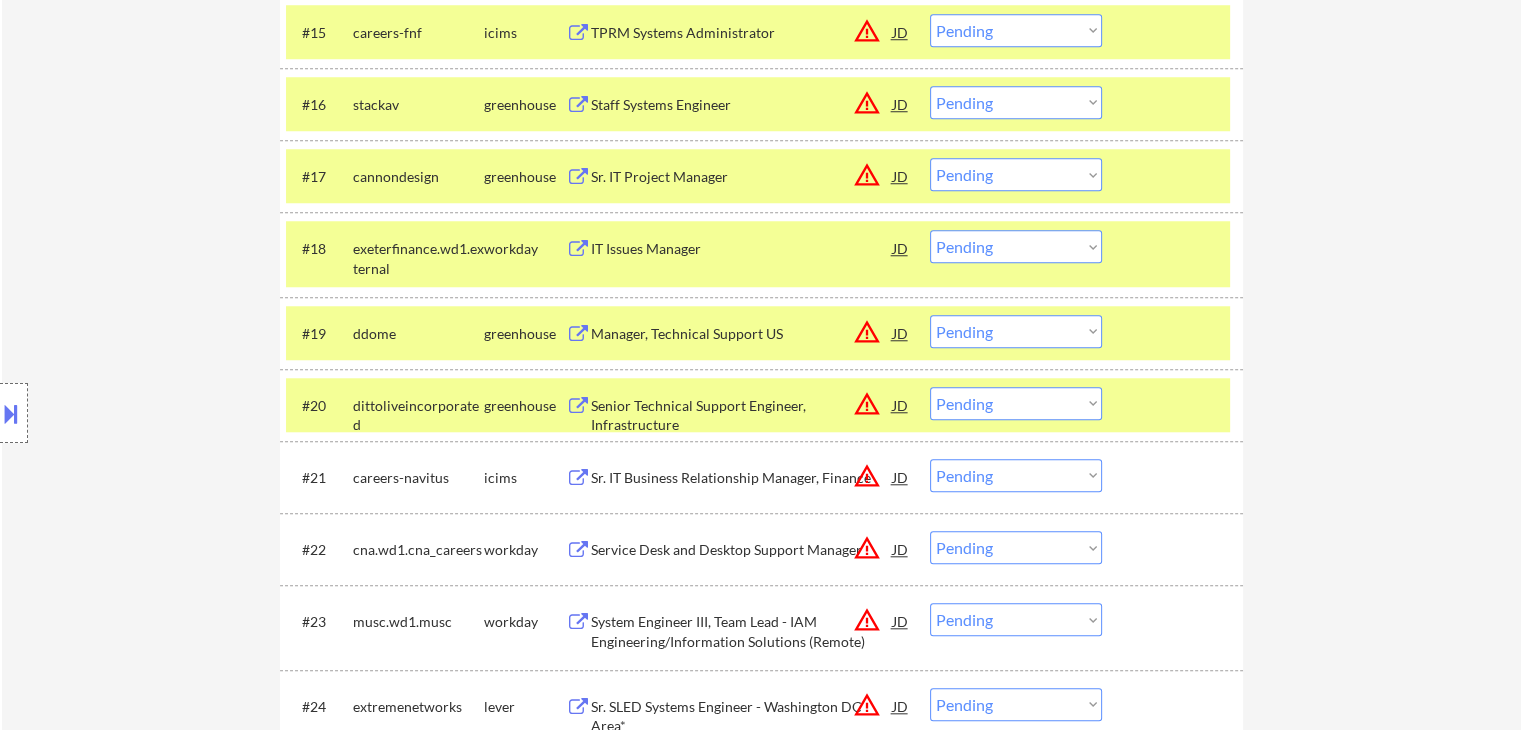 scroll, scrollTop: 1814, scrollLeft: 0, axis: vertical 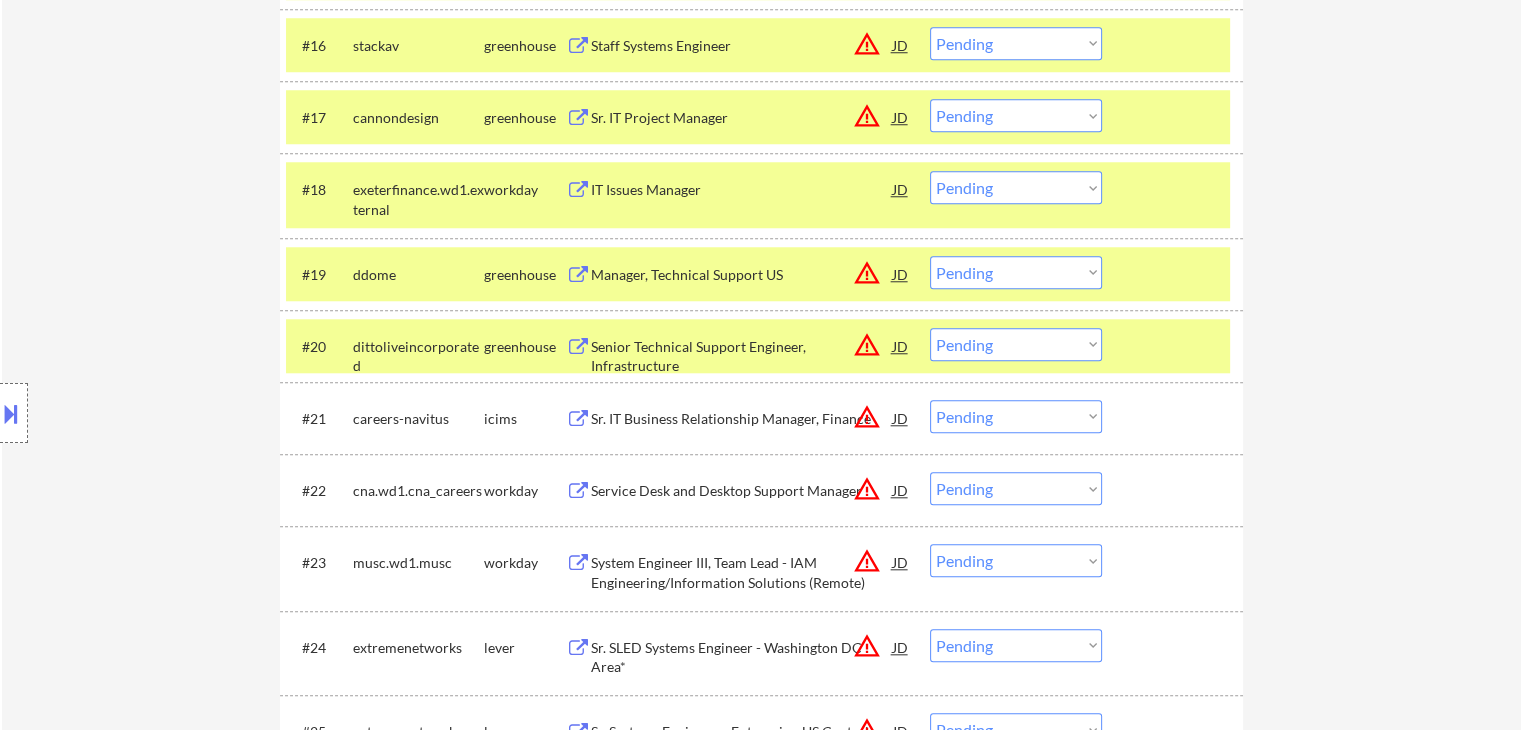 click on "Sr. IT Business Relationship Manager, Finance" at bounding box center (742, 419) 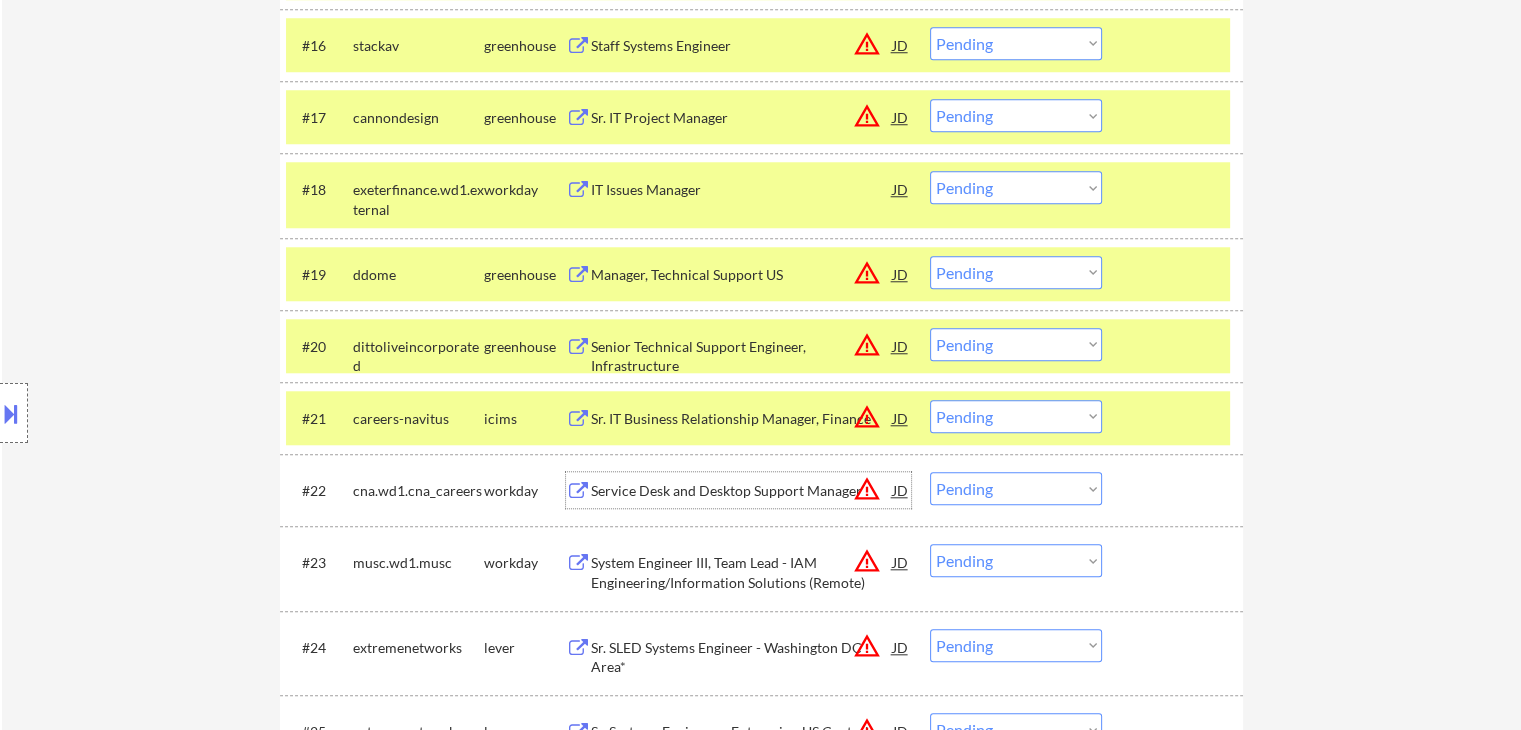 click on "Service Desk and Desktop Support Manager" at bounding box center [742, 491] 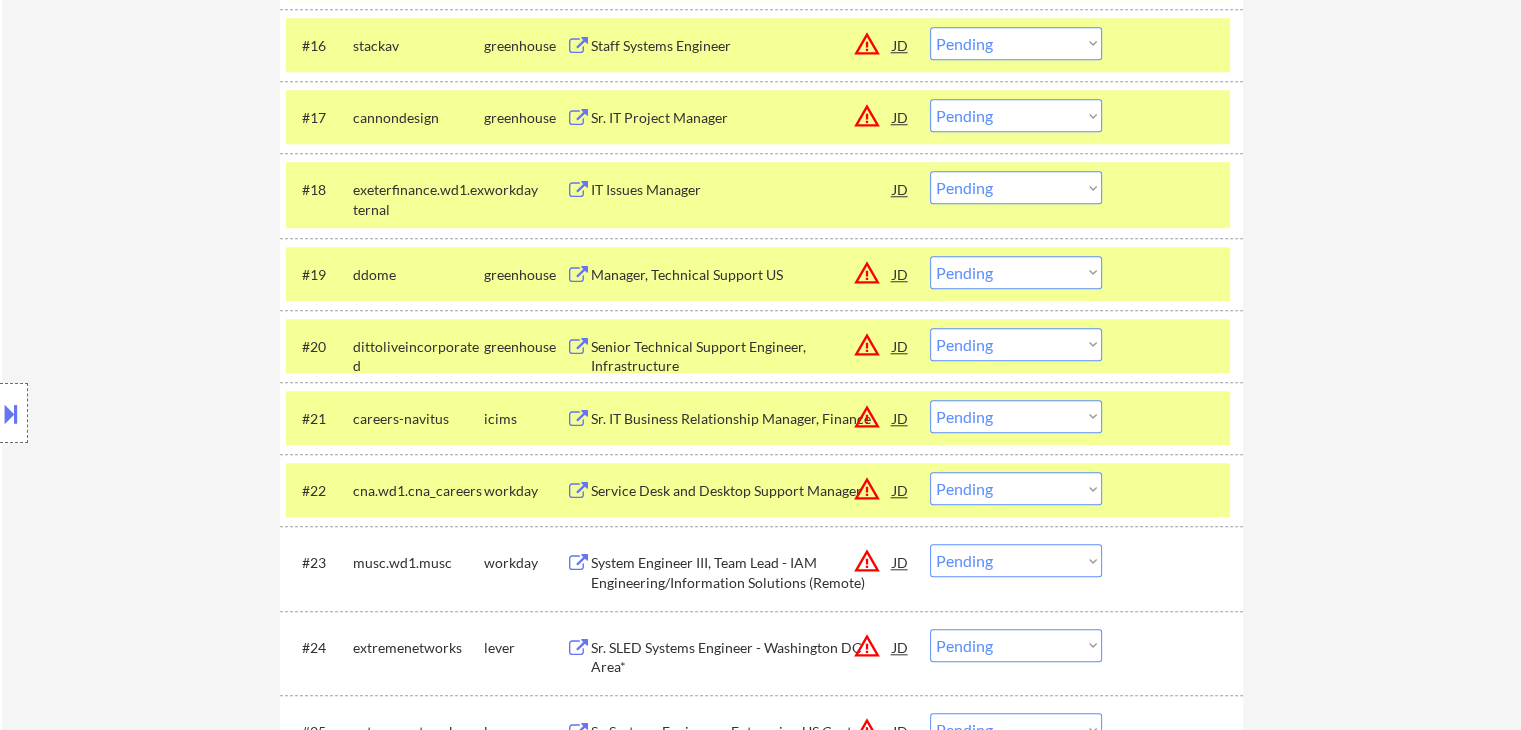 click on "System Engineer III, Team Lead - IAM Engineering/Information Solutions (Remote)" at bounding box center (742, 572) 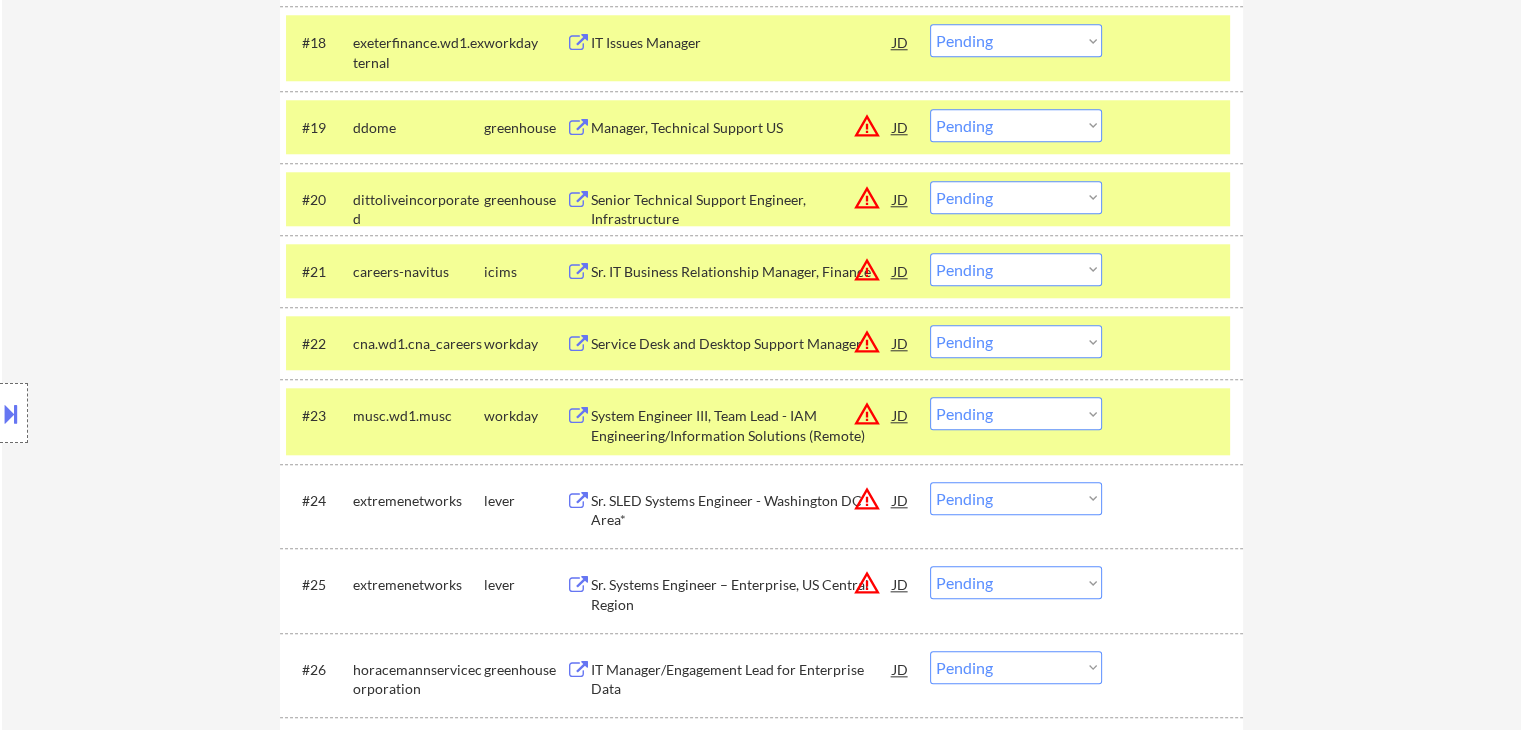 scroll, scrollTop: 2014, scrollLeft: 0, axis: vertical 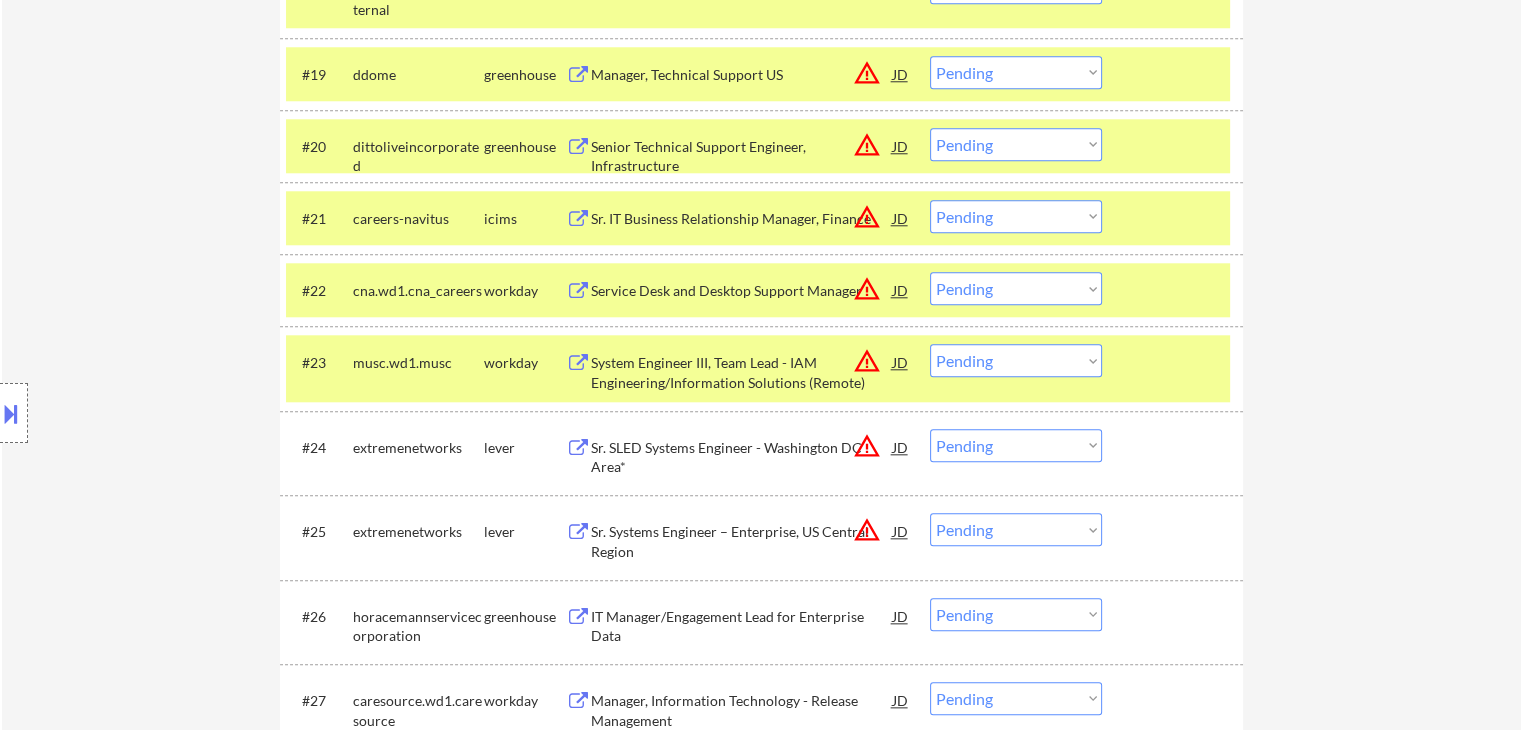 drag, startPoint x: 628, startPoint y: 453, endPoint x: 628, endPoint y: 484, distance: 31 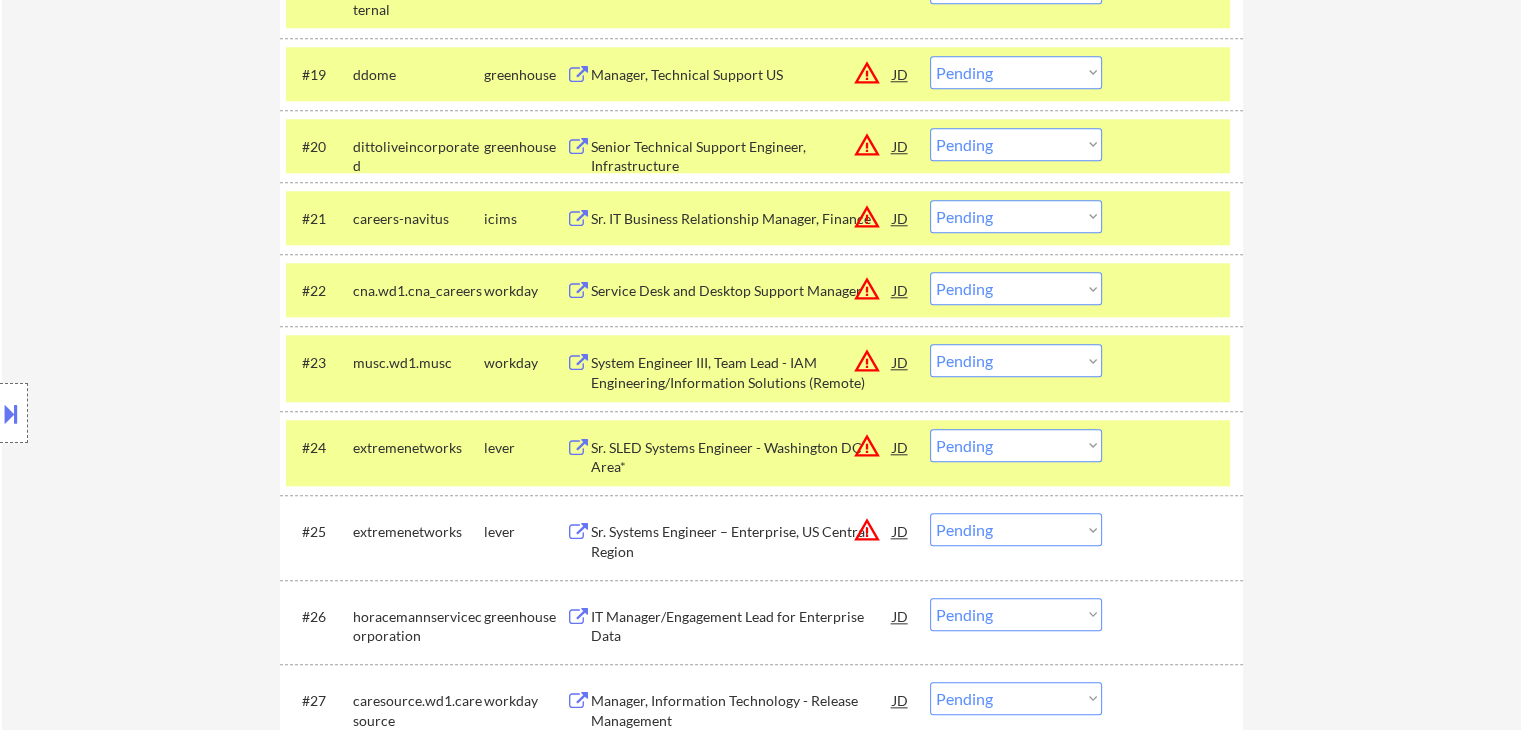 drag, startPoint x: 632, startPoint y: 529, endPoint x: 632, endPoint y: 577, distance: 48 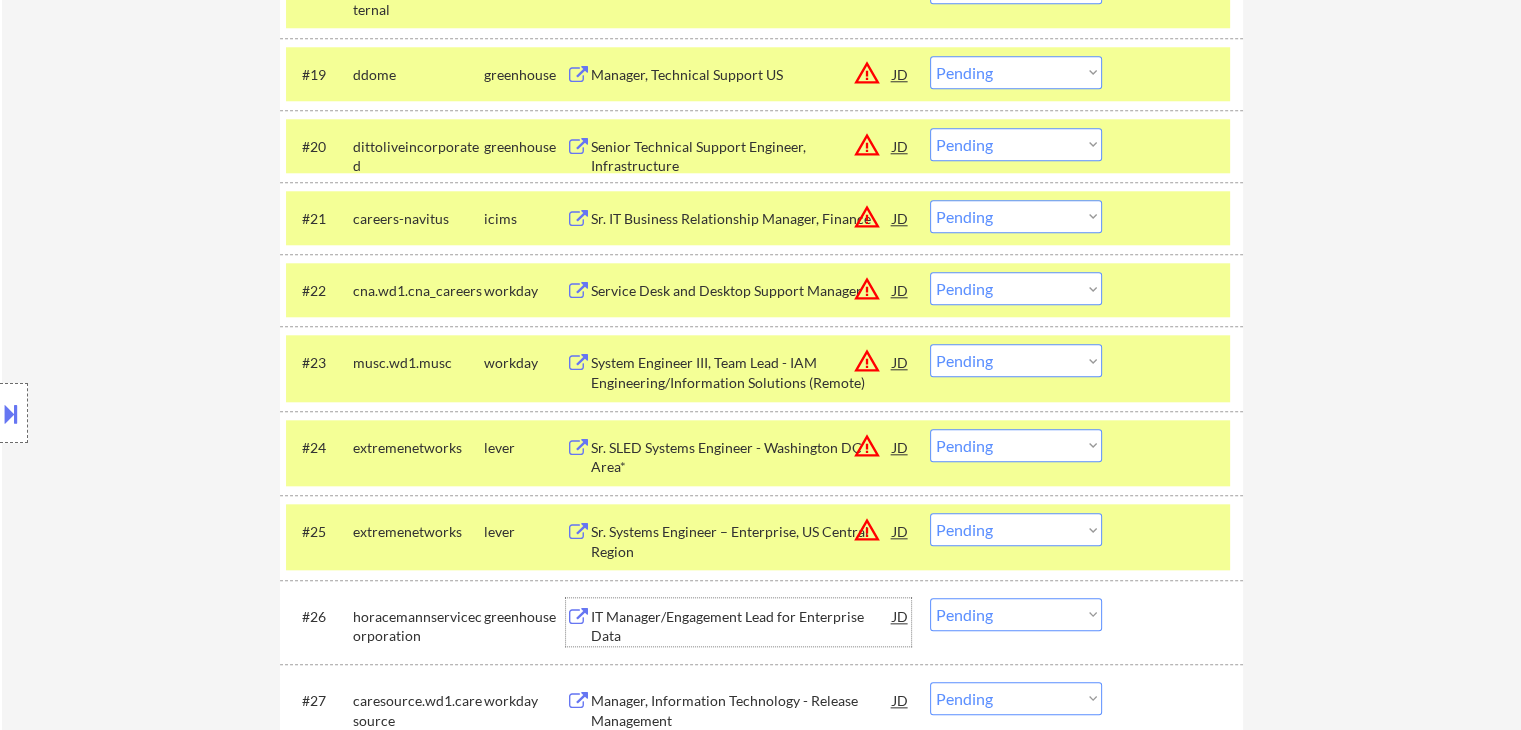 click on "IT Manager/Engagement Lead for Enterprise Data" at bounding box center [742, 626] 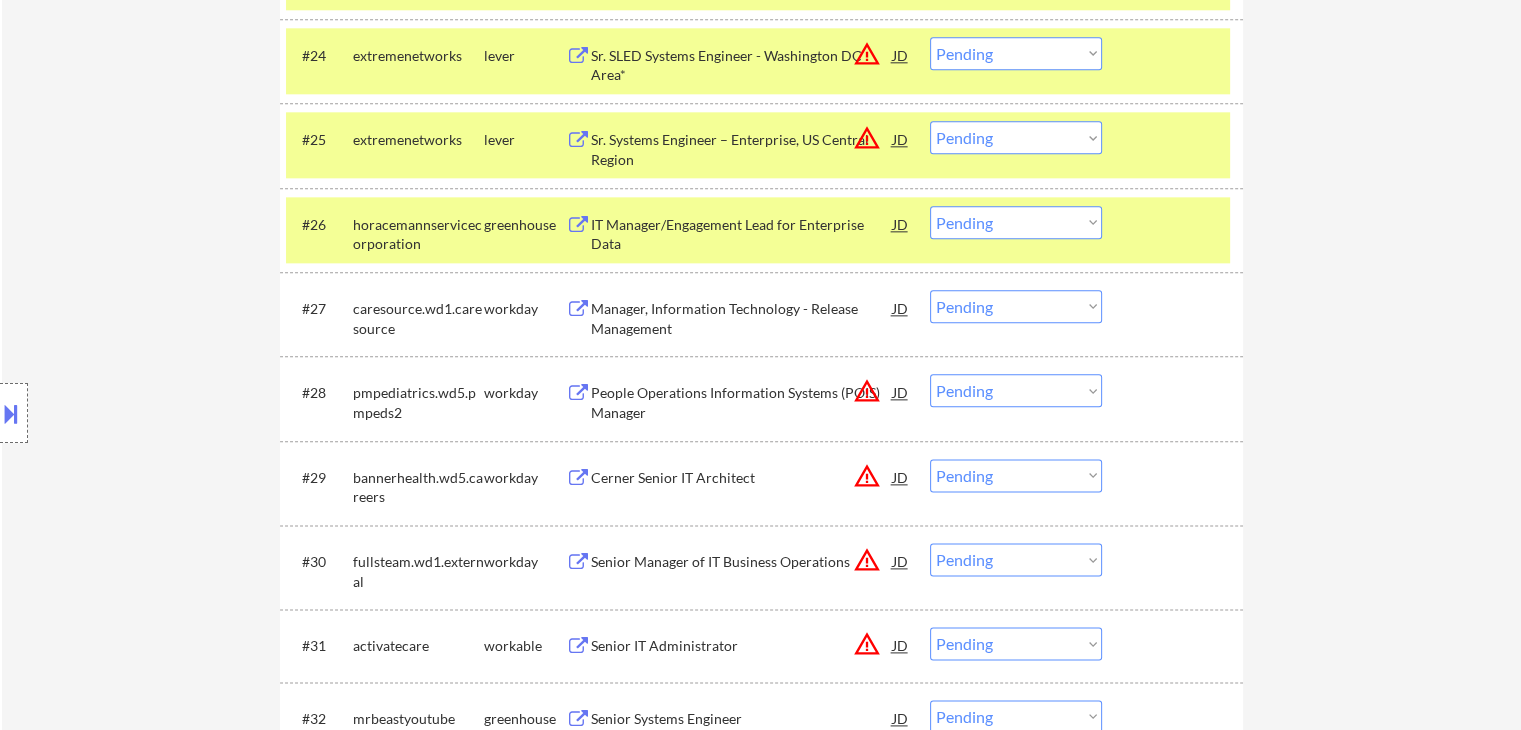 scroll, scrollTop: 2414, scrollLeft: 0, axis: vertical 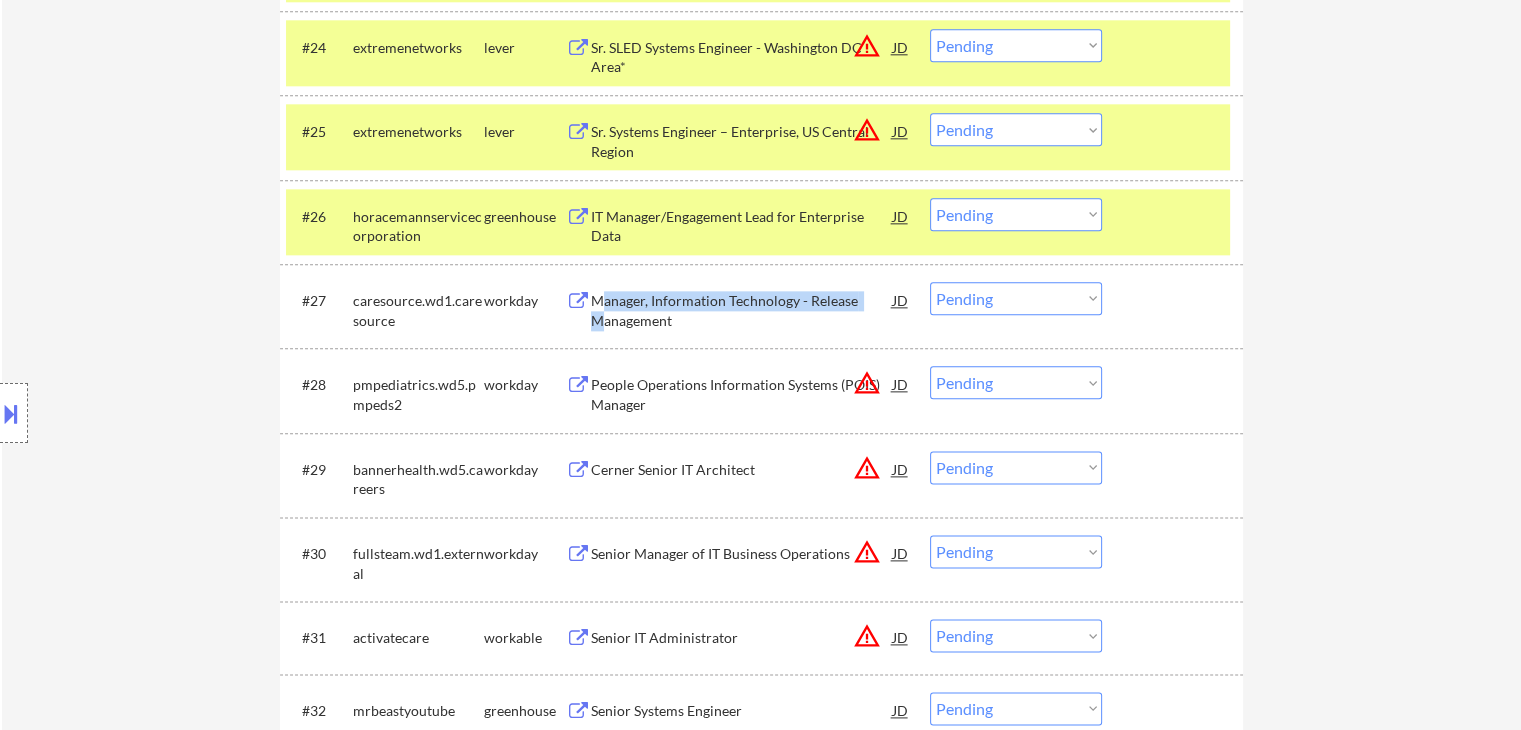 drag, startPoint x: 605, startPoint y: 310, endPoint x: 615, endPoint y: 379, distance: 69.72087 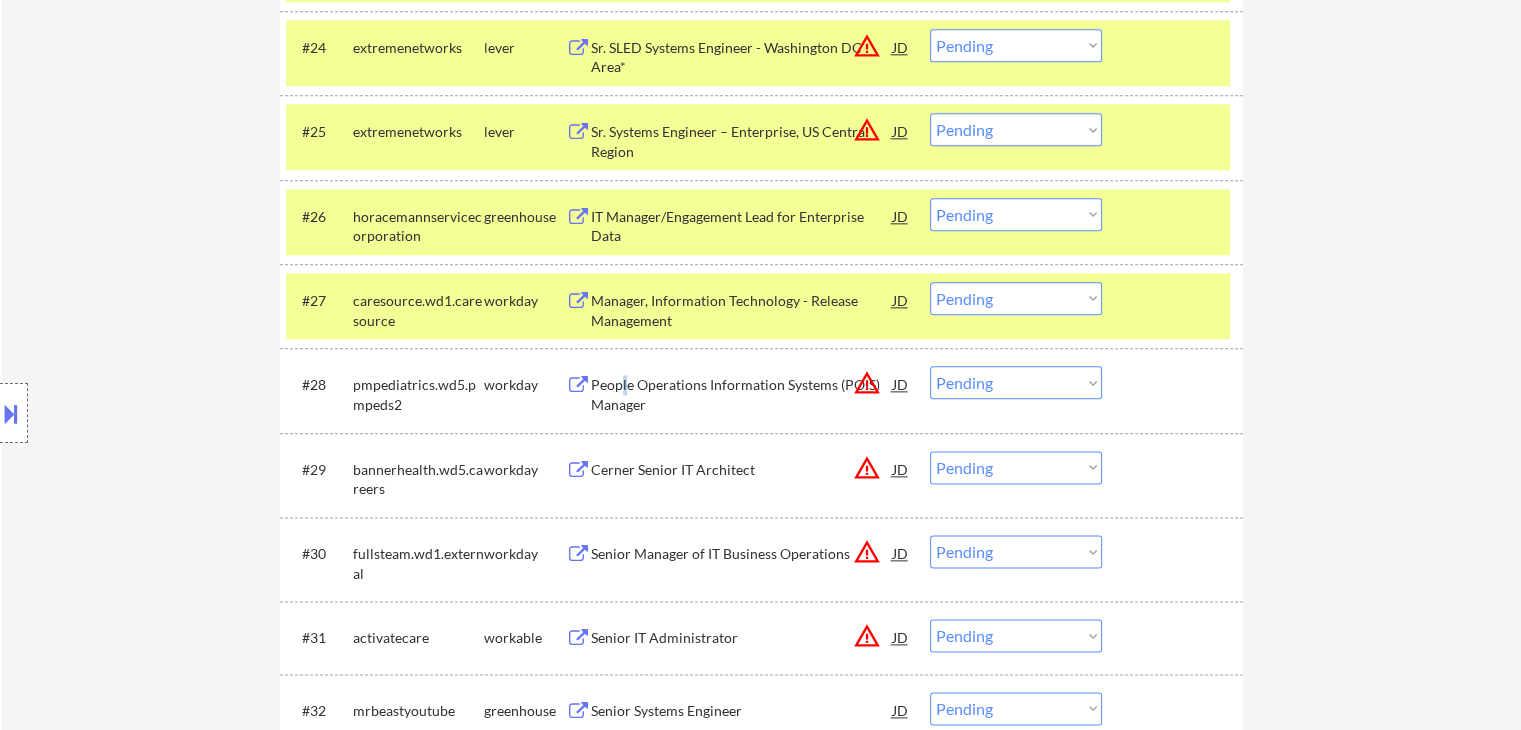 click on "People Operations Information Systems (POIS) Manager" at bounding box center [742, 394] 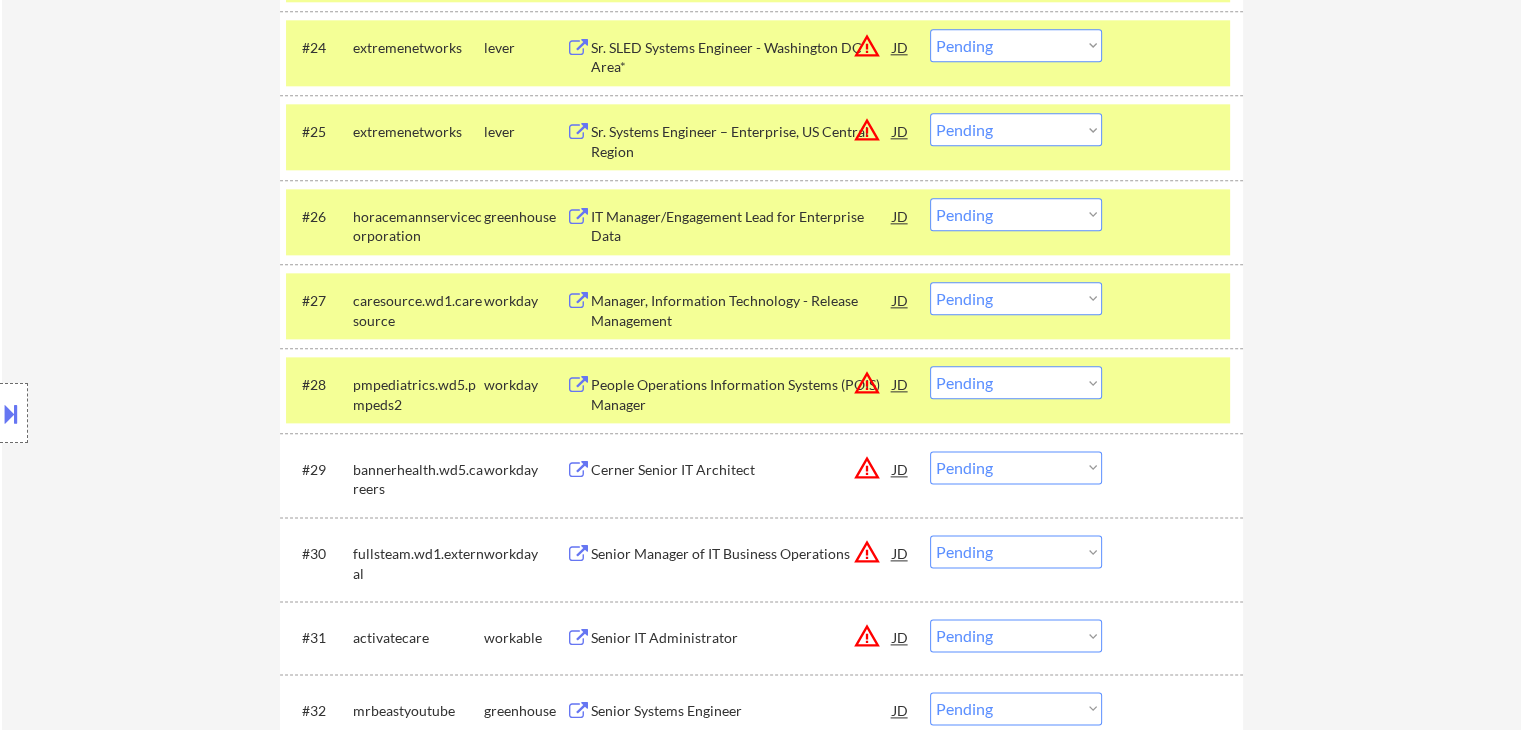drag, startPoint x: 644, startPoint y: 461, endPoint x: 652, endPoint y: 545, distance: 84.38009 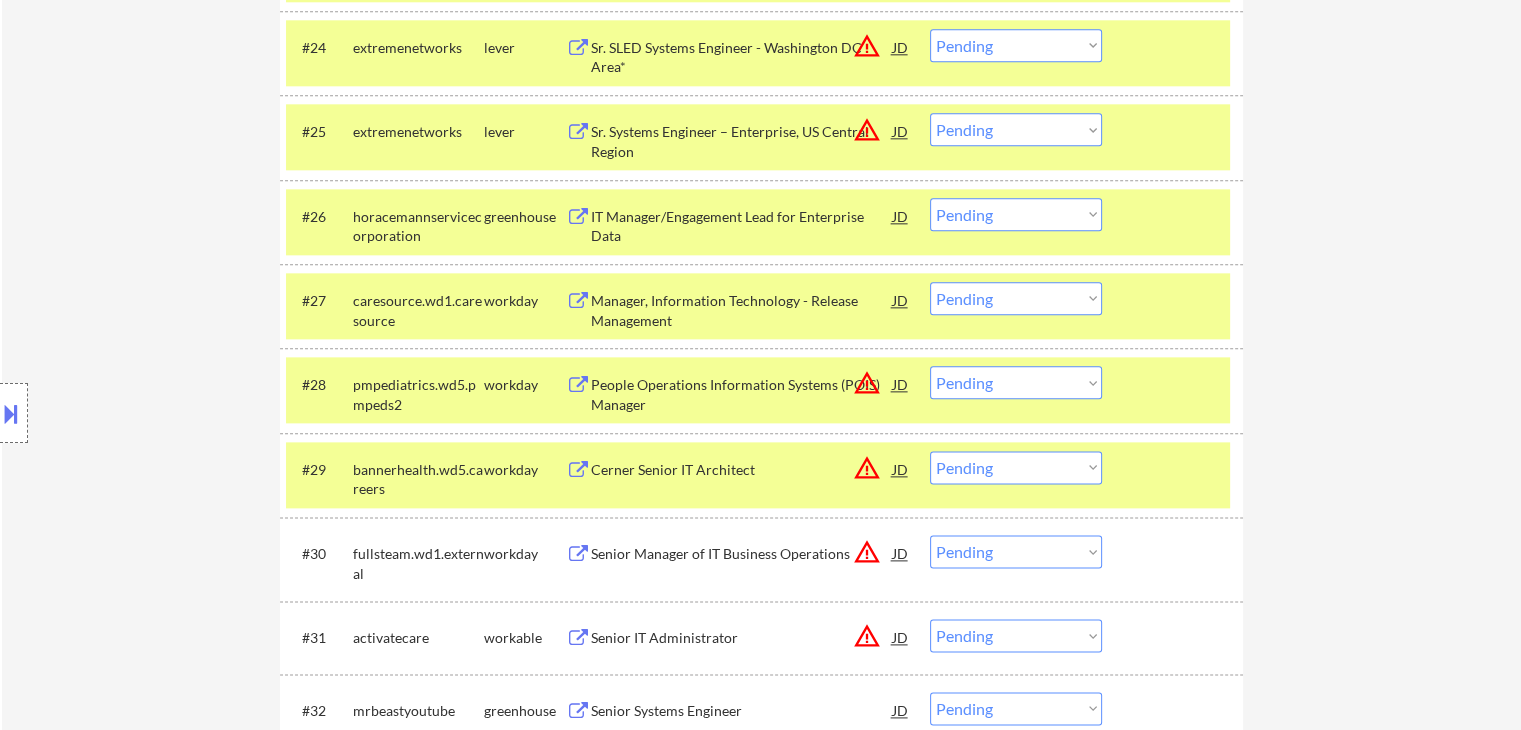 click on "Senior Manager of IT Business Operations" at bounding box center (742, 554) 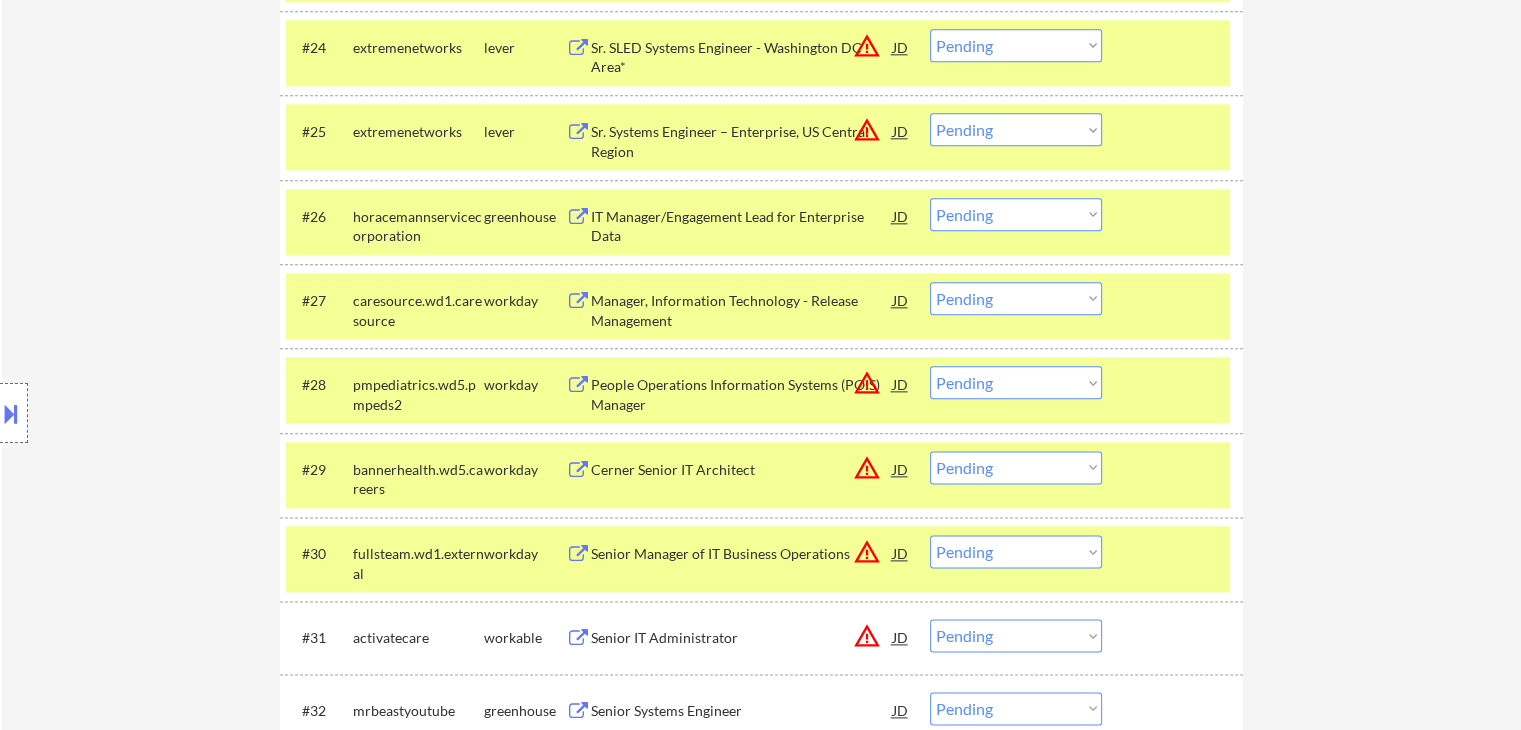scroll, scrollTop: 1024, scrollLeft: 0, axis: vertical 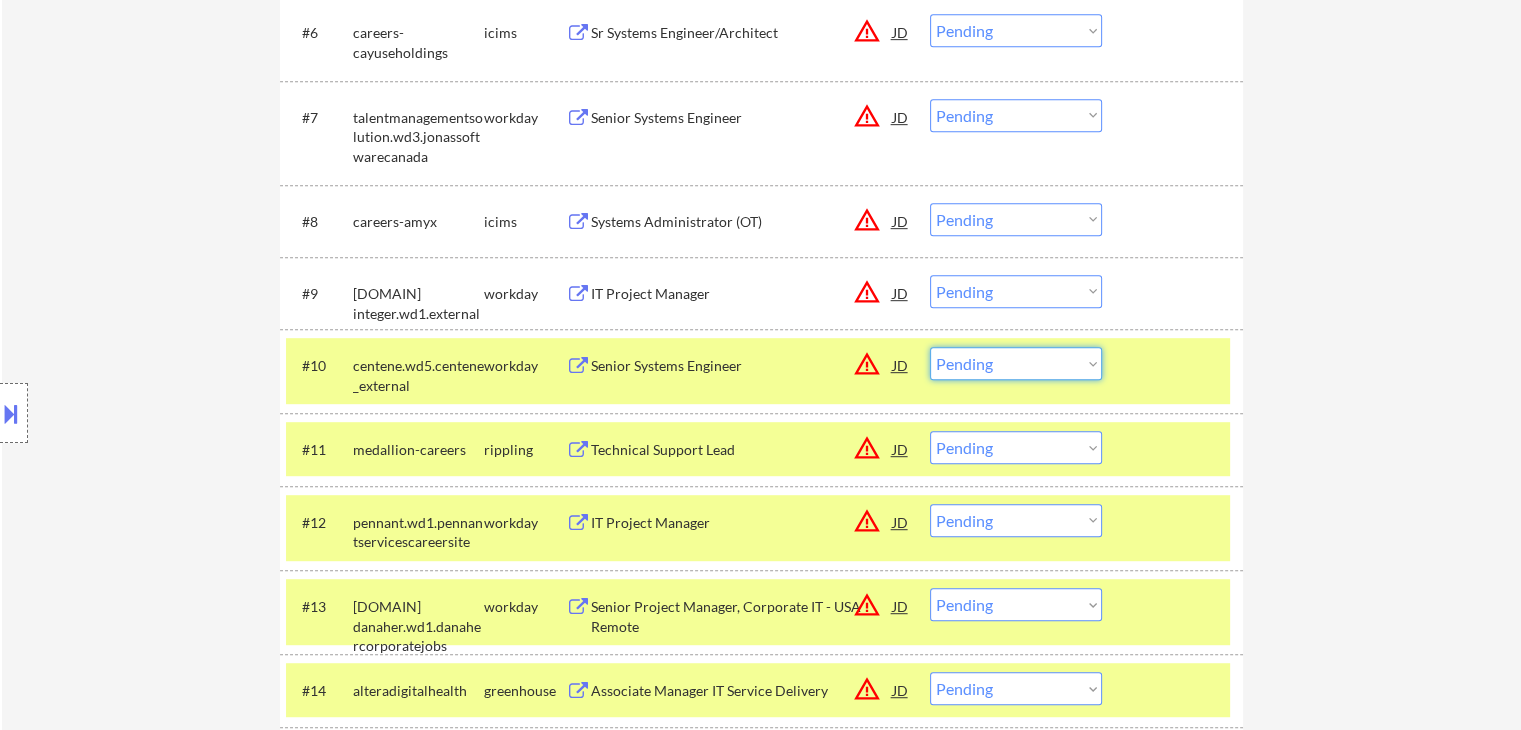 click on "Choose an option... Pending Applied Excluded (Questions) Excluded (Expired) Excluded (Location) Excluded (Bad Match) Excluded (Blocklist) Excluded (Salary) Excluded (Other)" at bounding box center [1016, 363] 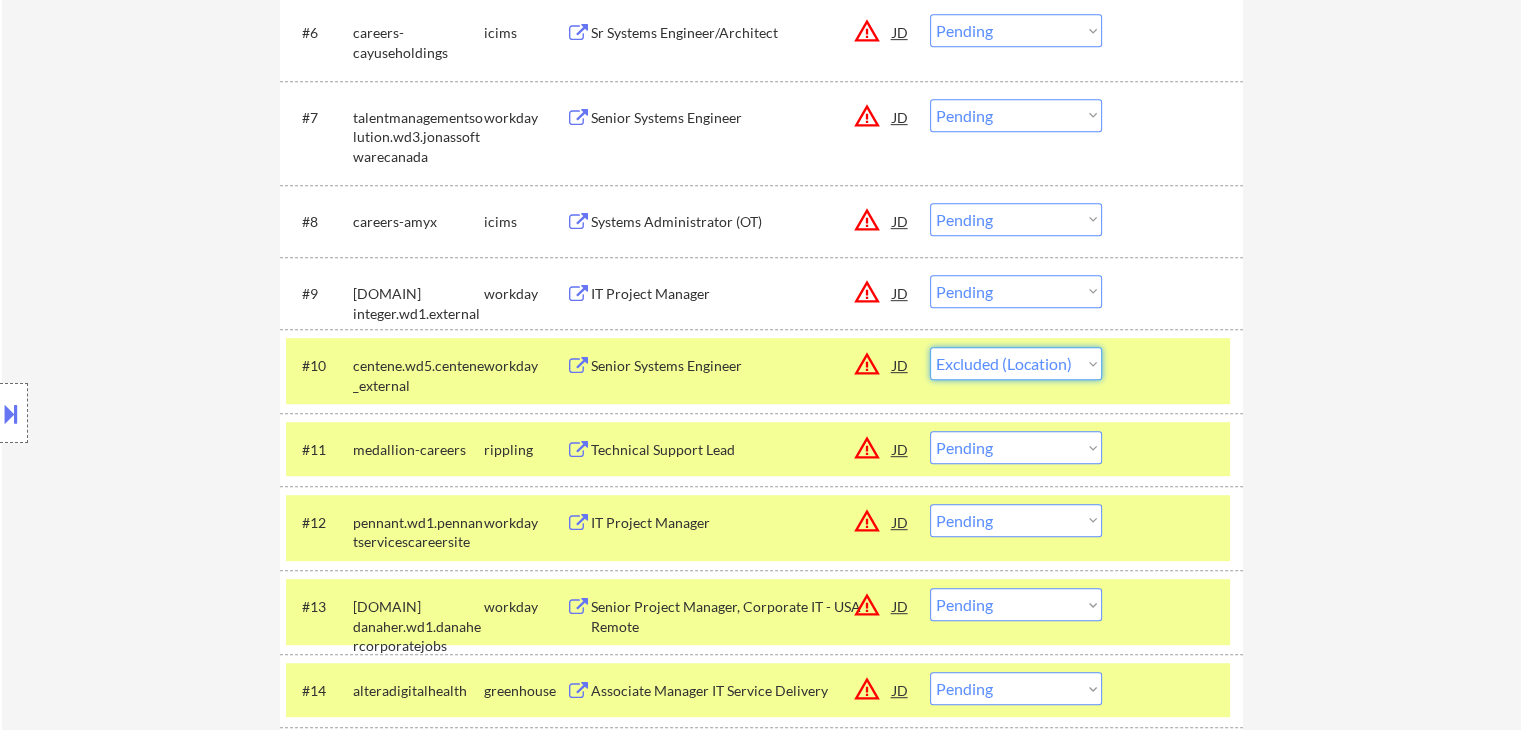 click on "Choose an option... Pending Applied Excluded (Questions) Excluded (Expired) Excluded (Location) Excluded (Bad Match) Excluded (Blocklist) Excluded (Salary) Excluded (Other)" at bounding box center (1016, 363) 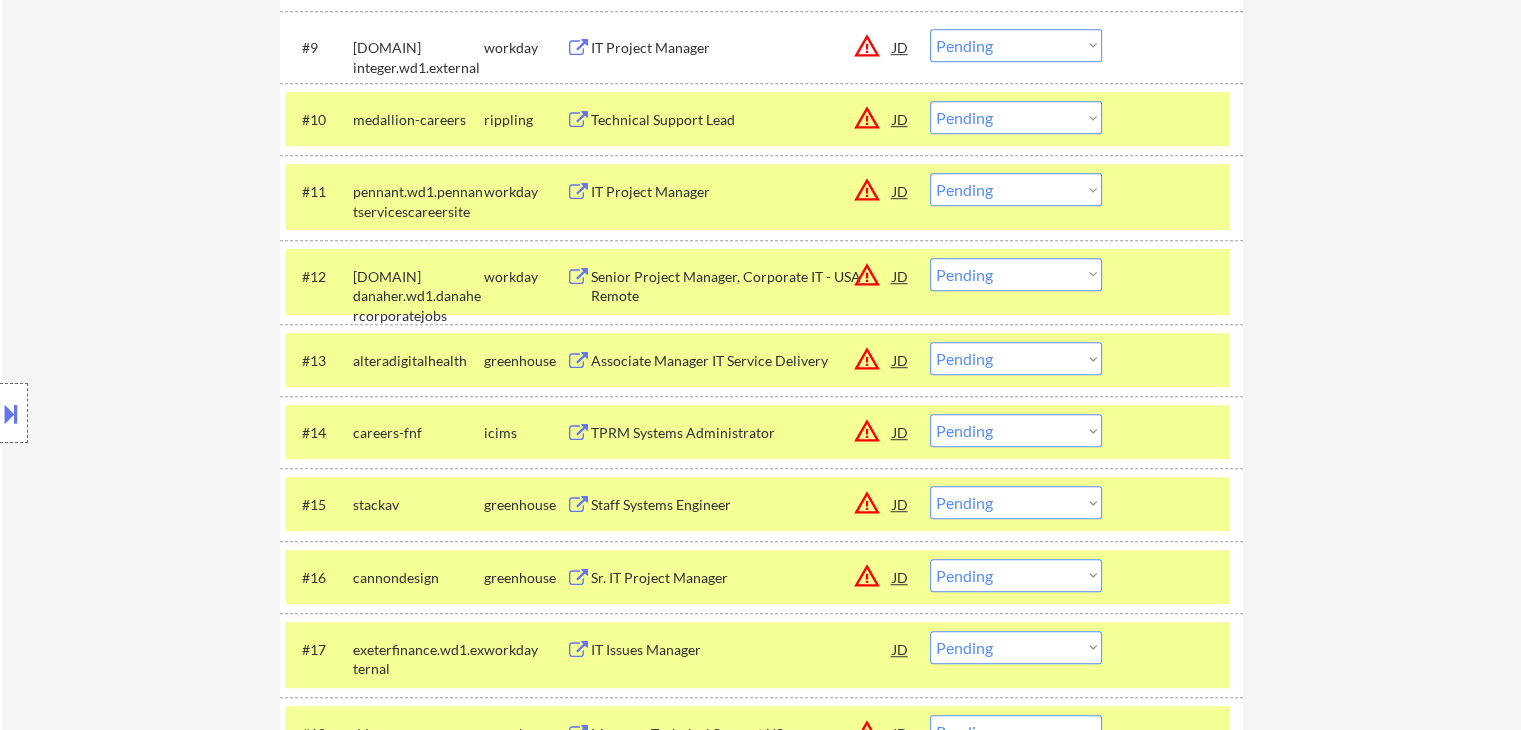 scroll, scrollTop: 1324, scrollLeft: 0, axis: vertical 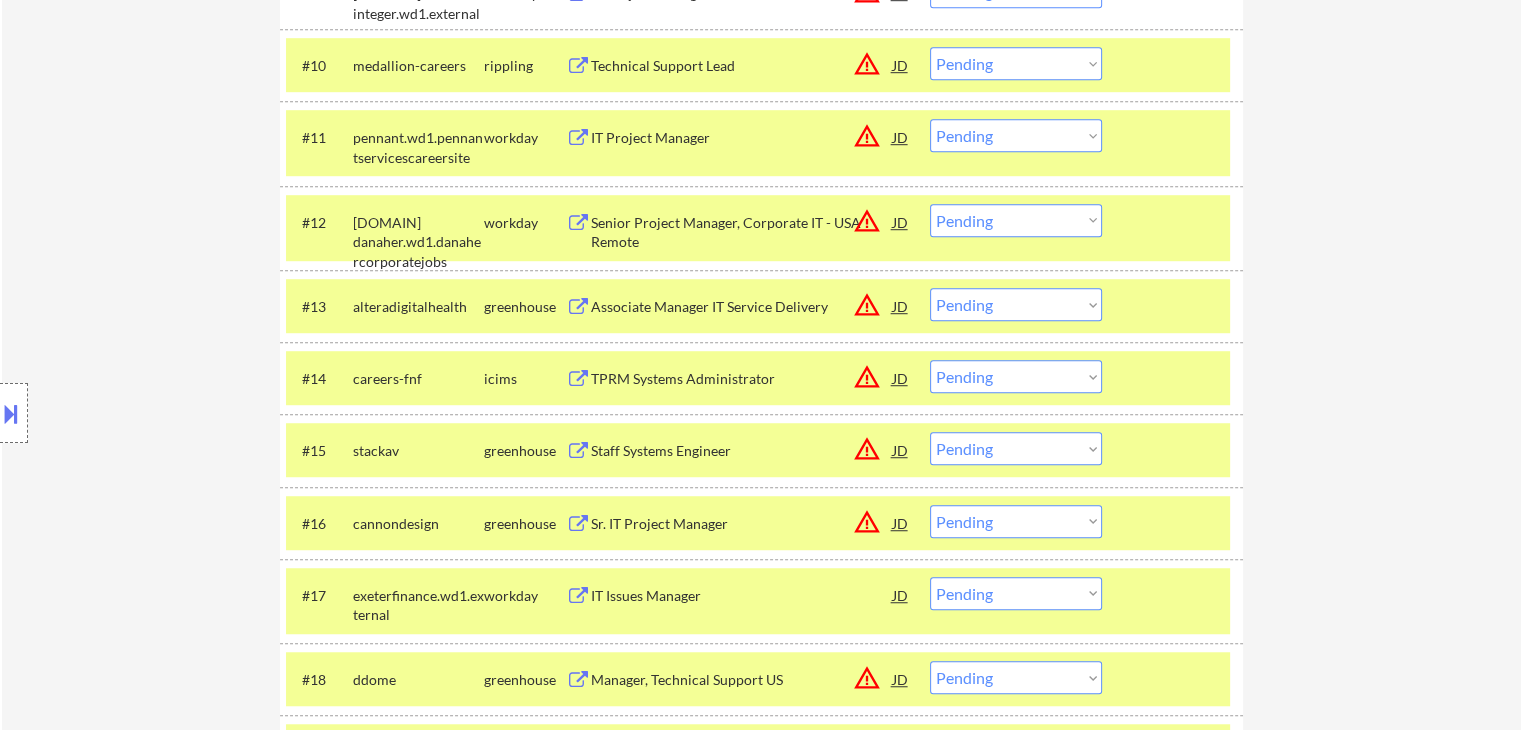 click on "Choose an option... Pending Applied Excluded (Questions) Excluded (Expired) Excluded (Location) Excluded (Bad Match) Excluded (Blocklist) Excluded (Salary) Excluded (Other)" at bounding box center (1016, 63) 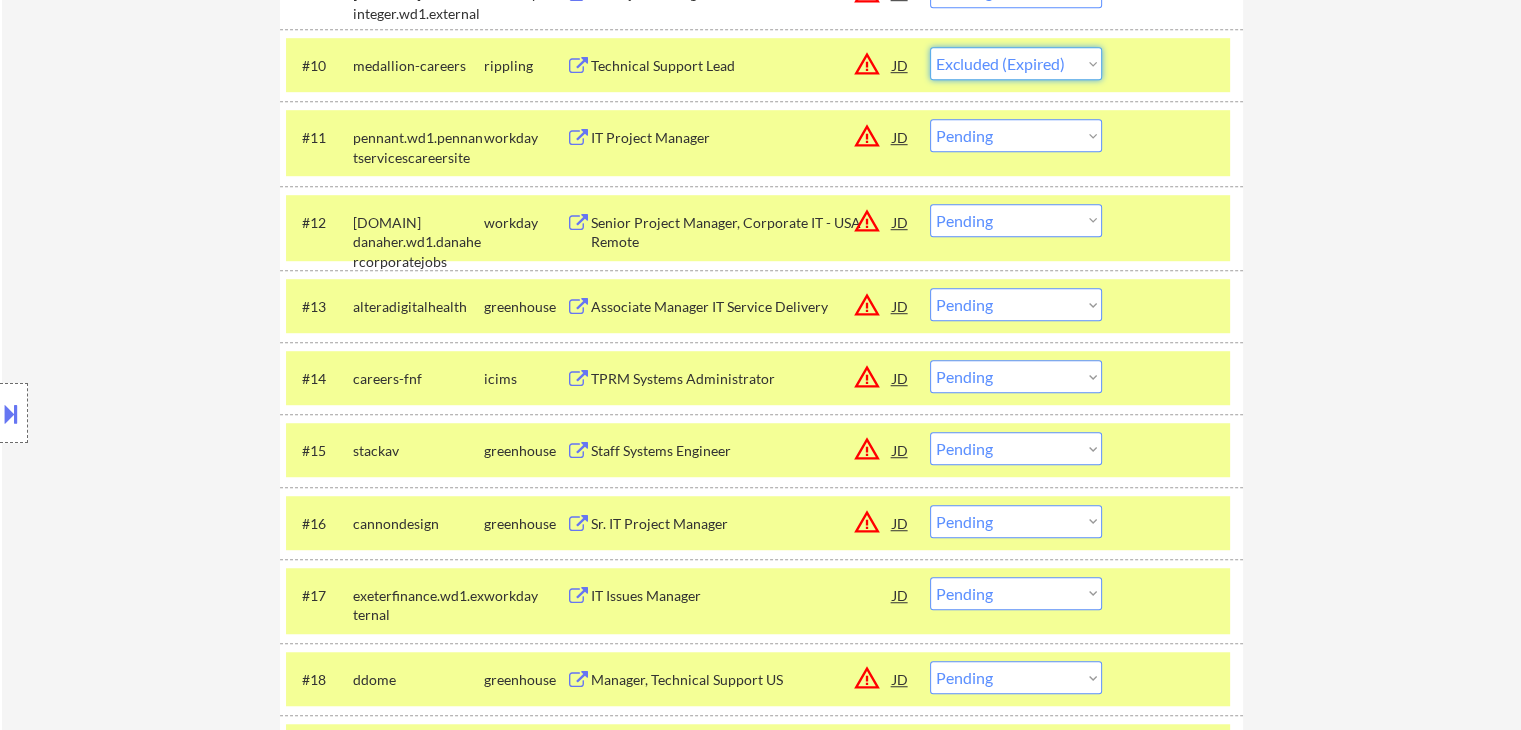 click on "Choose an option... Pending Applied Excluded (Questions) Excluded (Expired) Excluded (Location) Excluded (Bad Match) Excluded (Blocklist) Excluded (Salary) Excluded (Other)" at bounding box center [1016, 63] 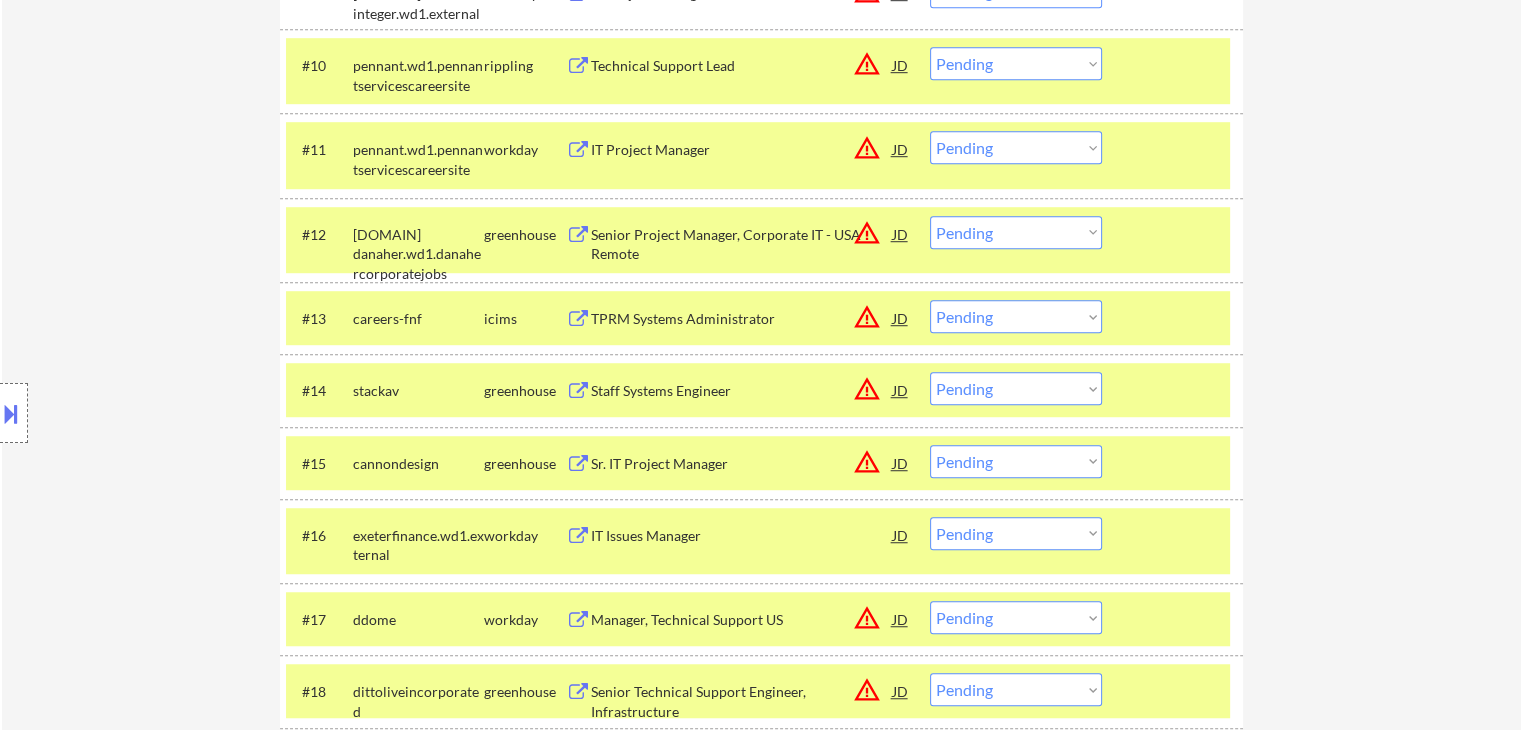 scroll, scrollTop: 1224, scrollLeft: 0, axis: vertical 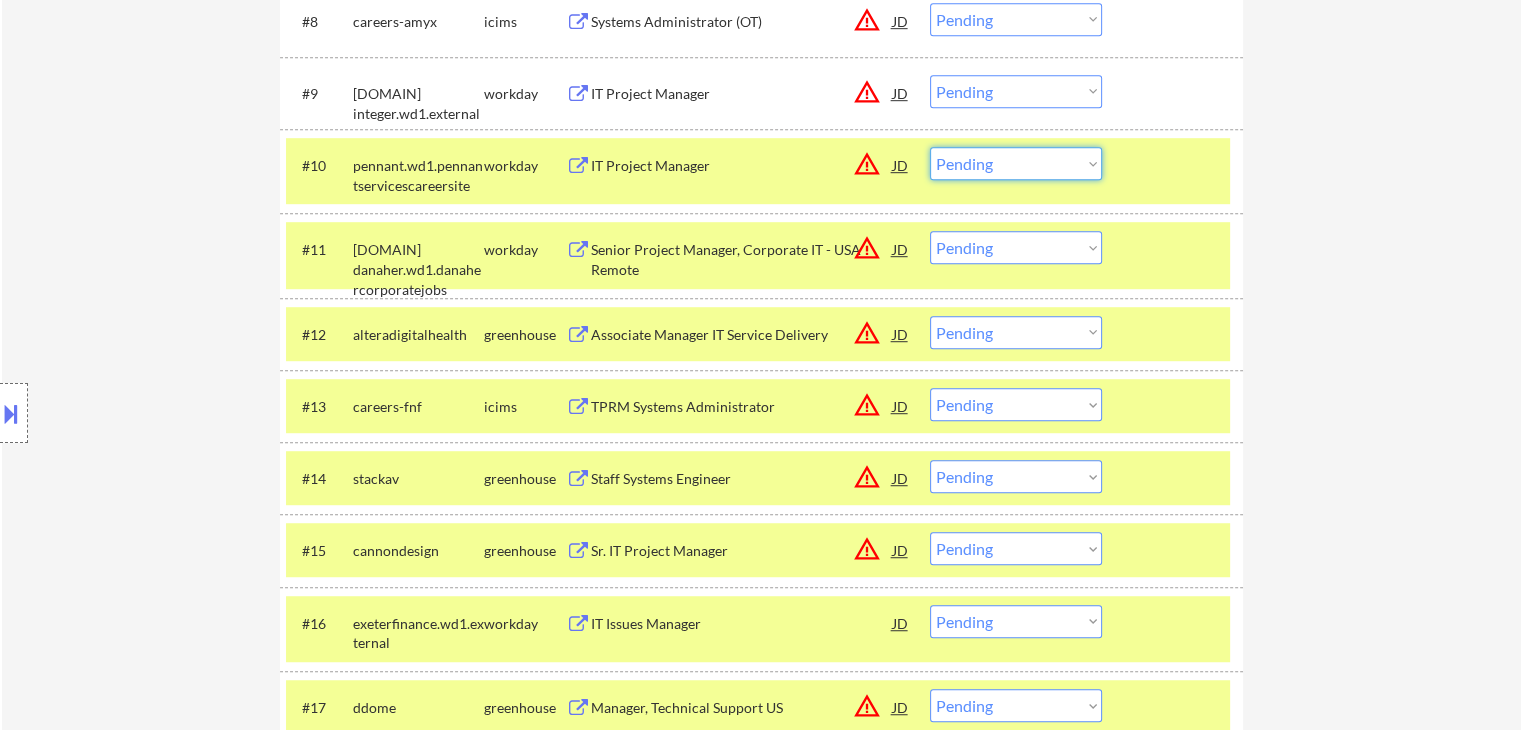 click on "Choose an option... Pending Applied Excluded (Questions) Excluded (Expired) Excluded (Location) Excluded (Bad Match) Excluded (Blocklist) Excluded (Salary) Excluded (Other)" at bounding box center [1016, 163] 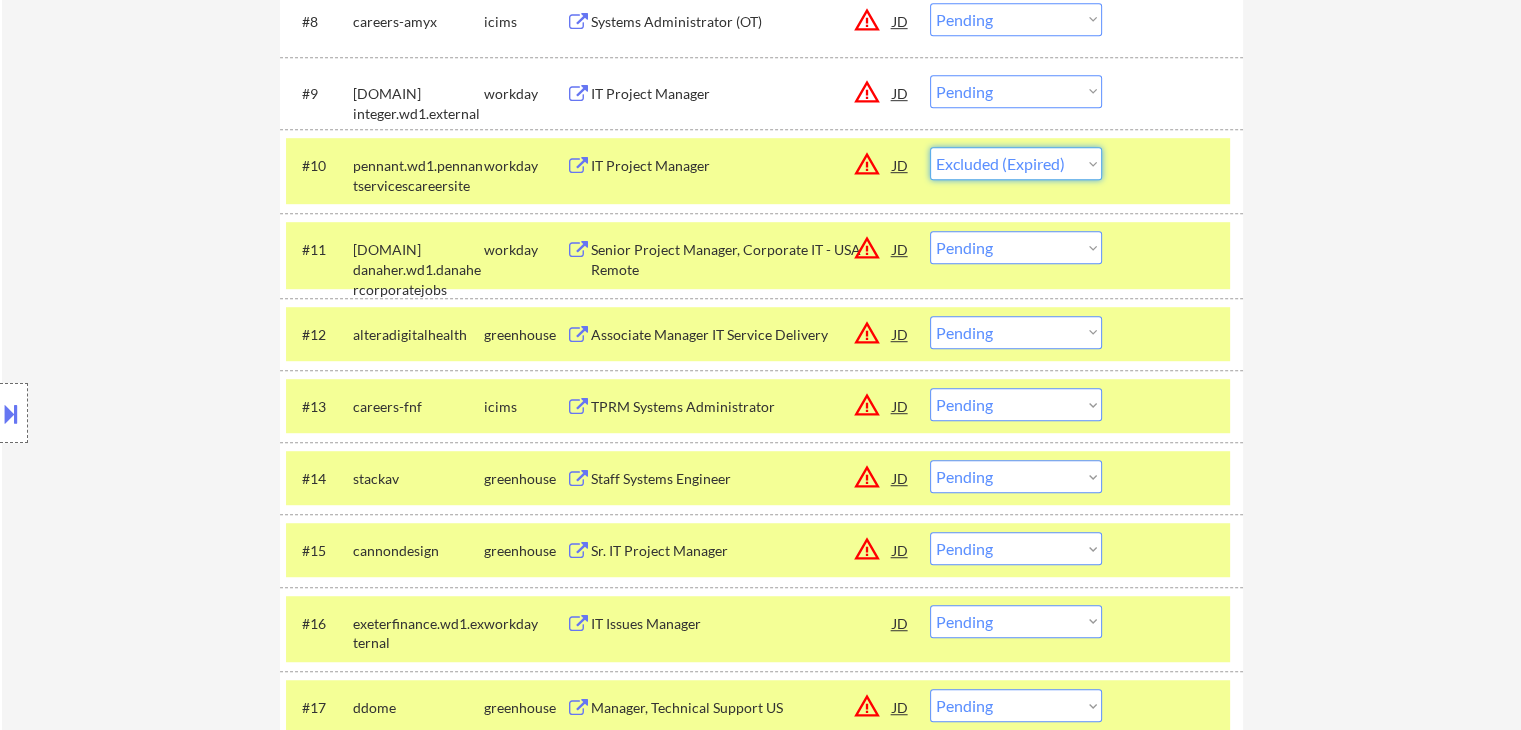 click on "Choose an option... Pending Applied Excluded (Questions) Excluded (Expired) Excluded (Location) Excluded (Bad Match) Excluded (Blocklist) Excluded (Salary) Excluded (Other)" at bounding box center [1016, 163] 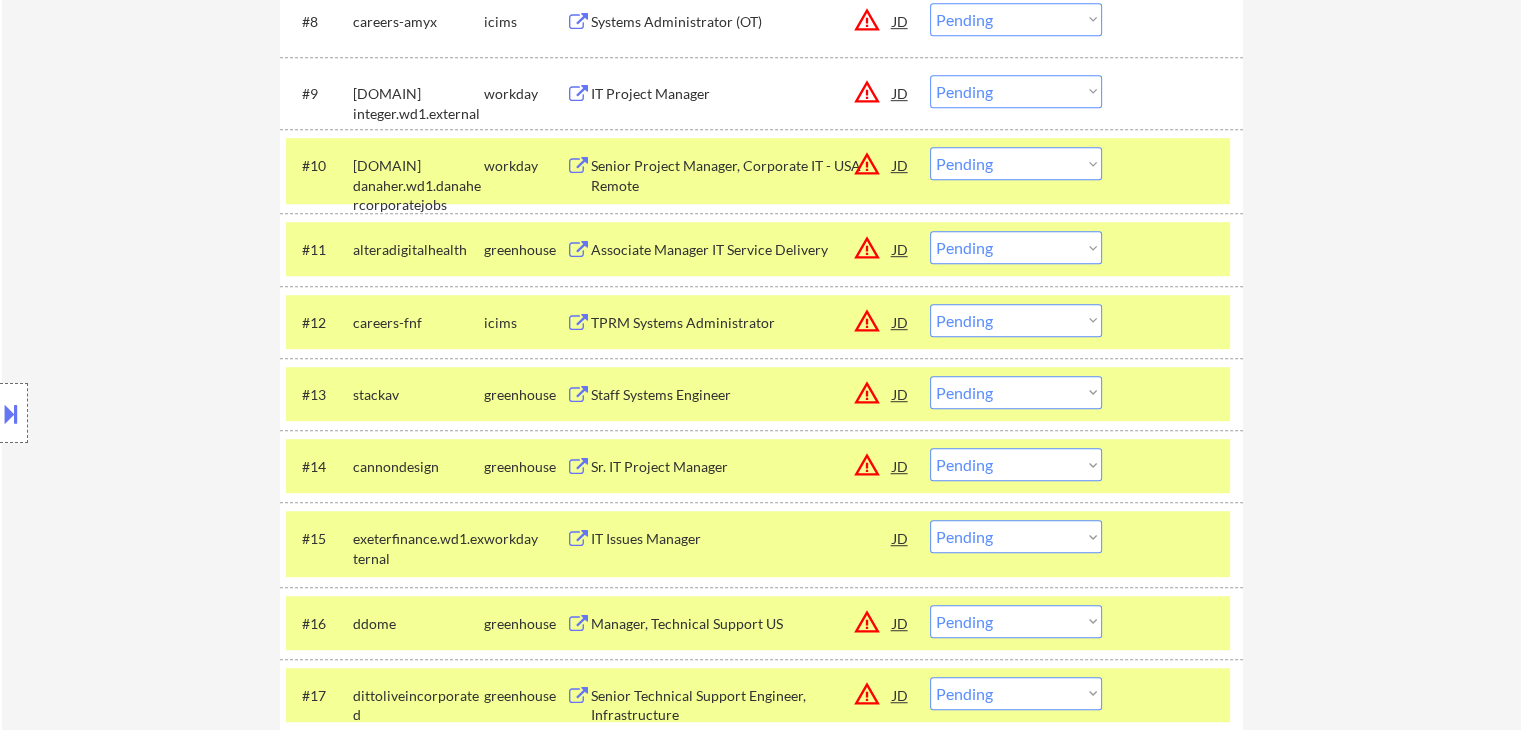 drag, startPoint x: 1018, startPoint y: 166, endPoint x: 1018, endPoint y: 177, distance: 11 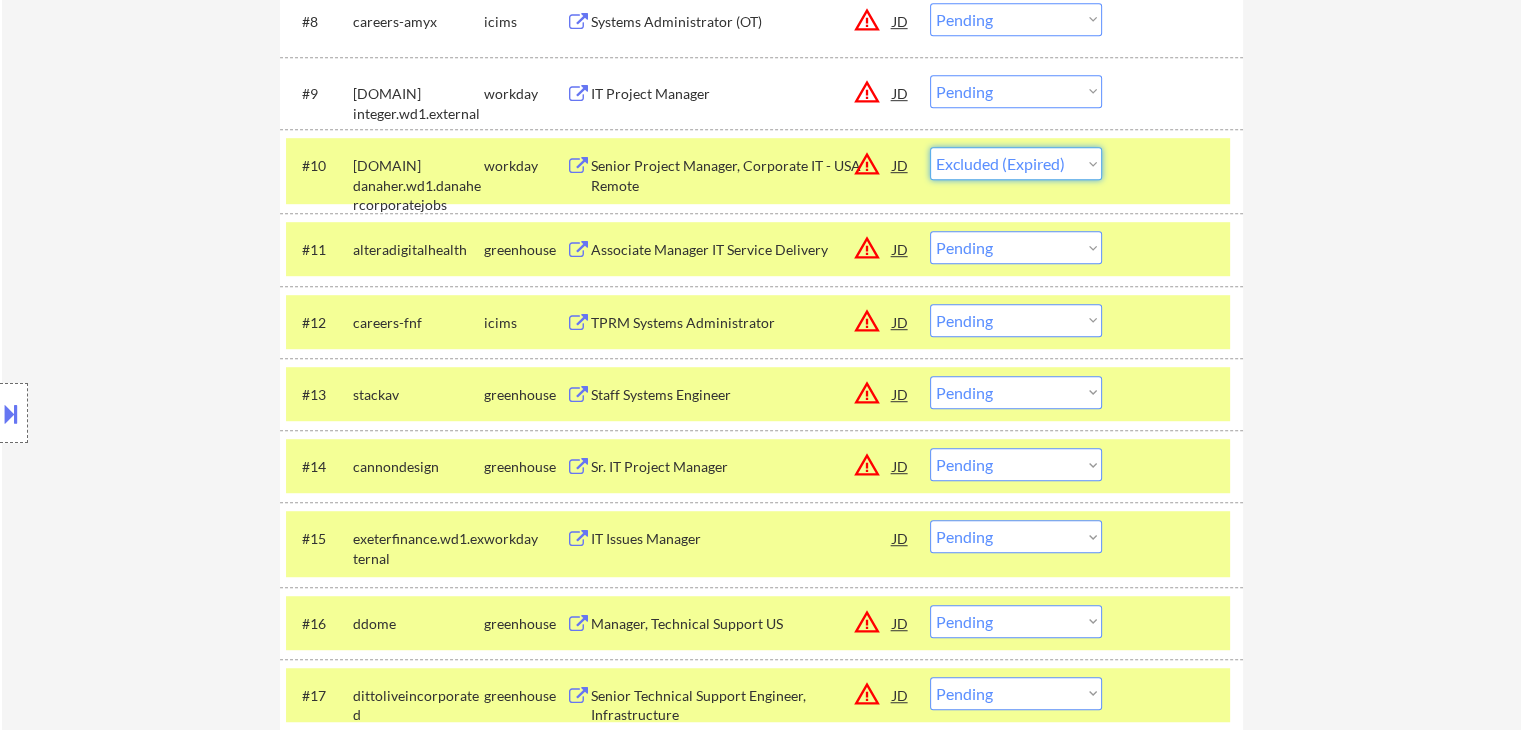 click on "Choose an option... Pending Applied Excluded (Questions) Excluded (Expired) Excluded (Location) Excluded (Bad Match) Excluded (Blocklist) Excluded (Salary) Excluded (Other)" at bounding box center [1016, 163] 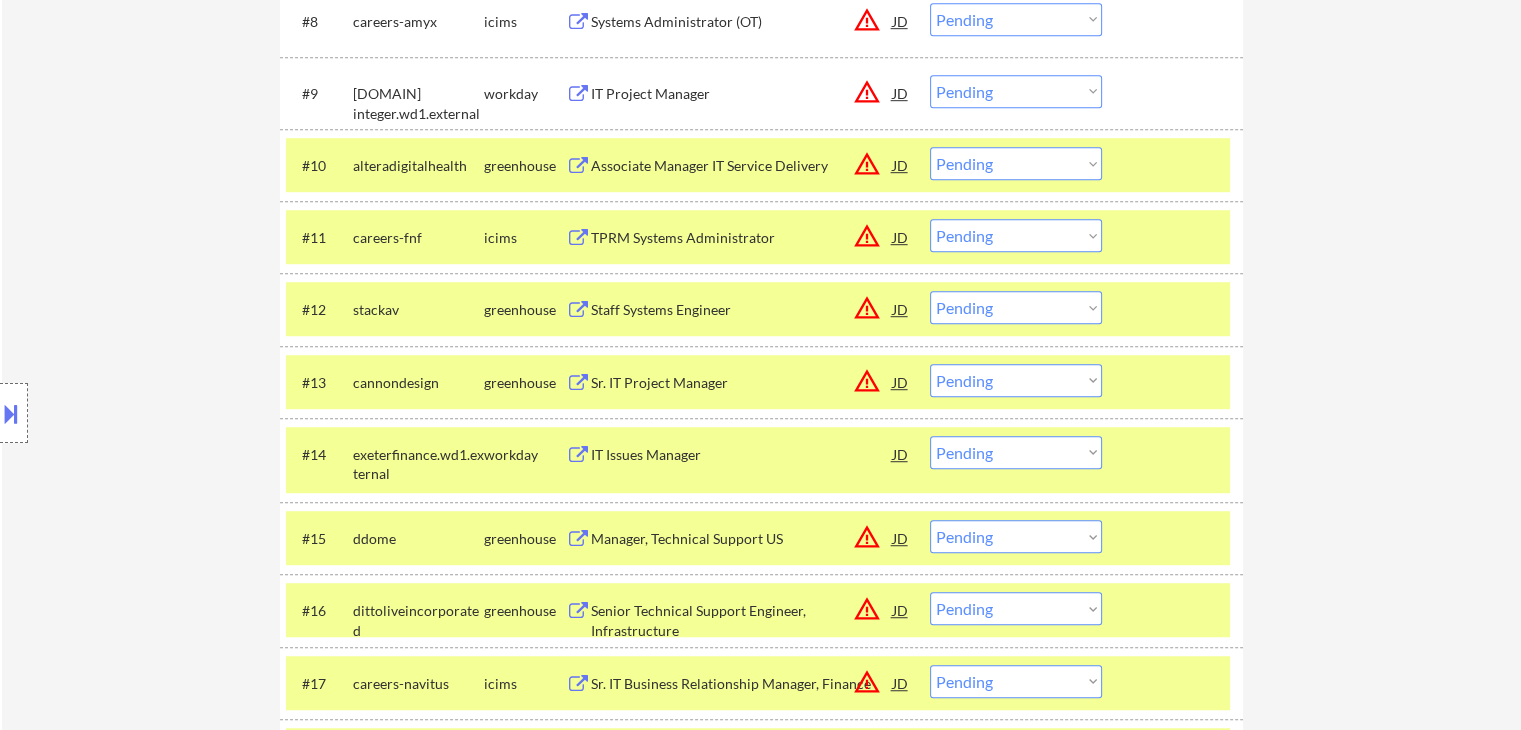 click on "Choose an option... Pending Applied Excluded (Questions) Excluded (Expired) Excluded (Location) Excluded (Bad Match) Excluded (Blocklist) Excluded (Salary) Excluded (Other)" at bounding box center (1016, 163) 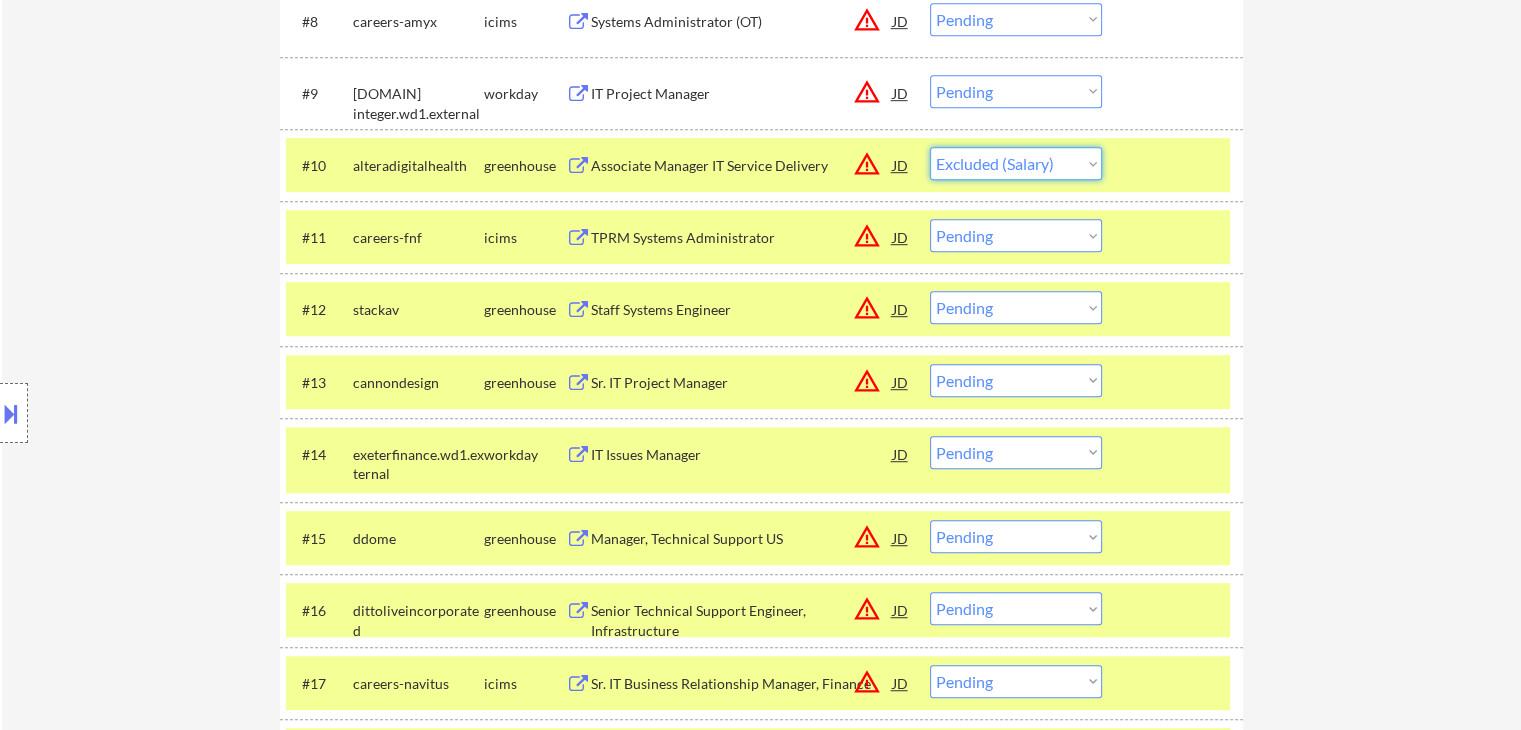 click on "Choose an option... Pending Applied Excluded (Questions) Excluded (Expired) Excluded (Location) Excluded (Bad Match) Excluded (Blocklist) Excluded (Salary) Excluded (Other)" at bounding box center [1016, 163] 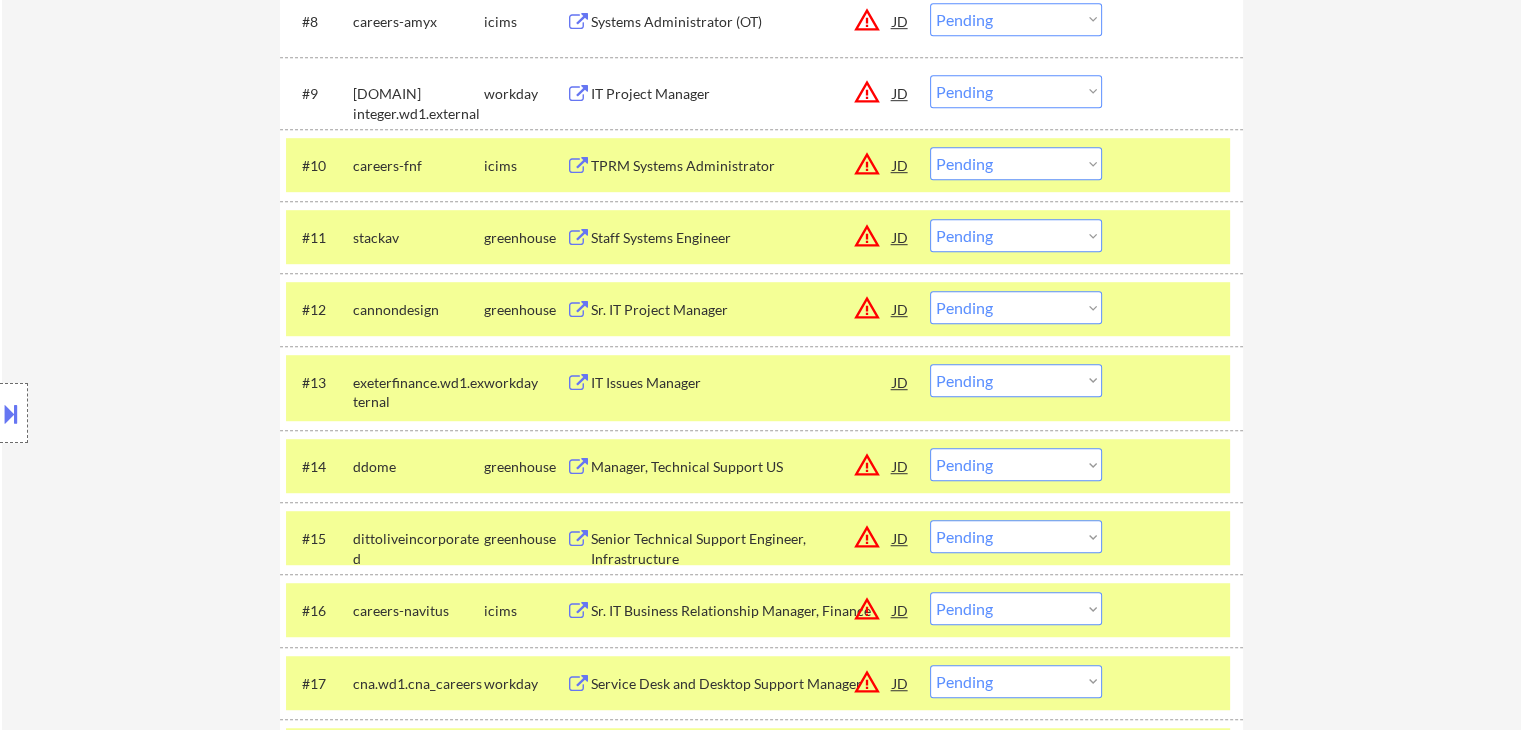 click on "Choose an option... Pending Applied Excluded (Questions) Excluded (Expired) Excluded (Location) Excluded (Bad Match) Excluded (Blocklist) Excluded (Salary) Excluded (Other)" at bounding box center (1016, 163) 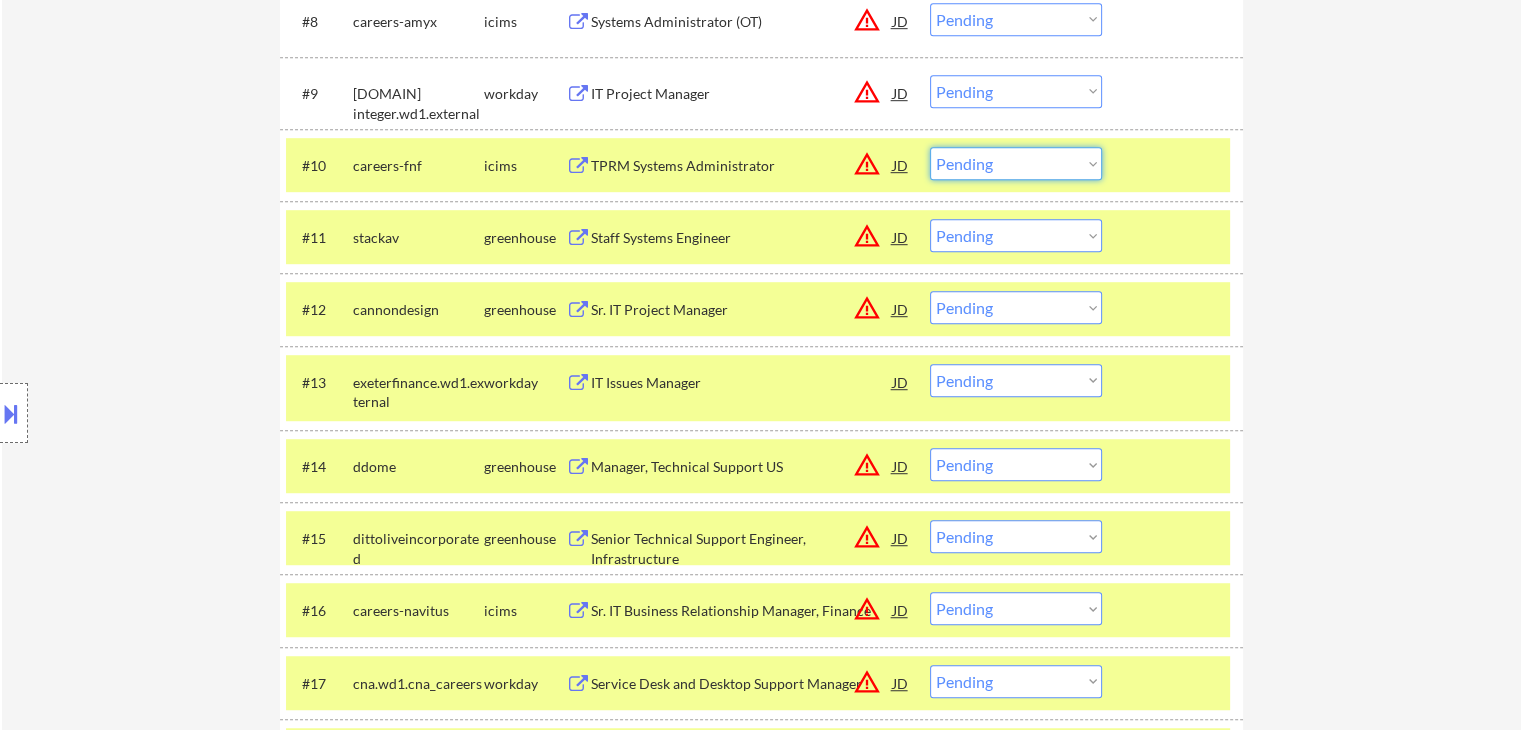 click on "Choose an option... Pending Applied Excluded (Questions) Excluded (Expired) Excluded (Location) Excluded (Bad Match) Excluded (Blocklist) Excluded (Salary) Excluded (Other)" at bounding box center [1016, 163] 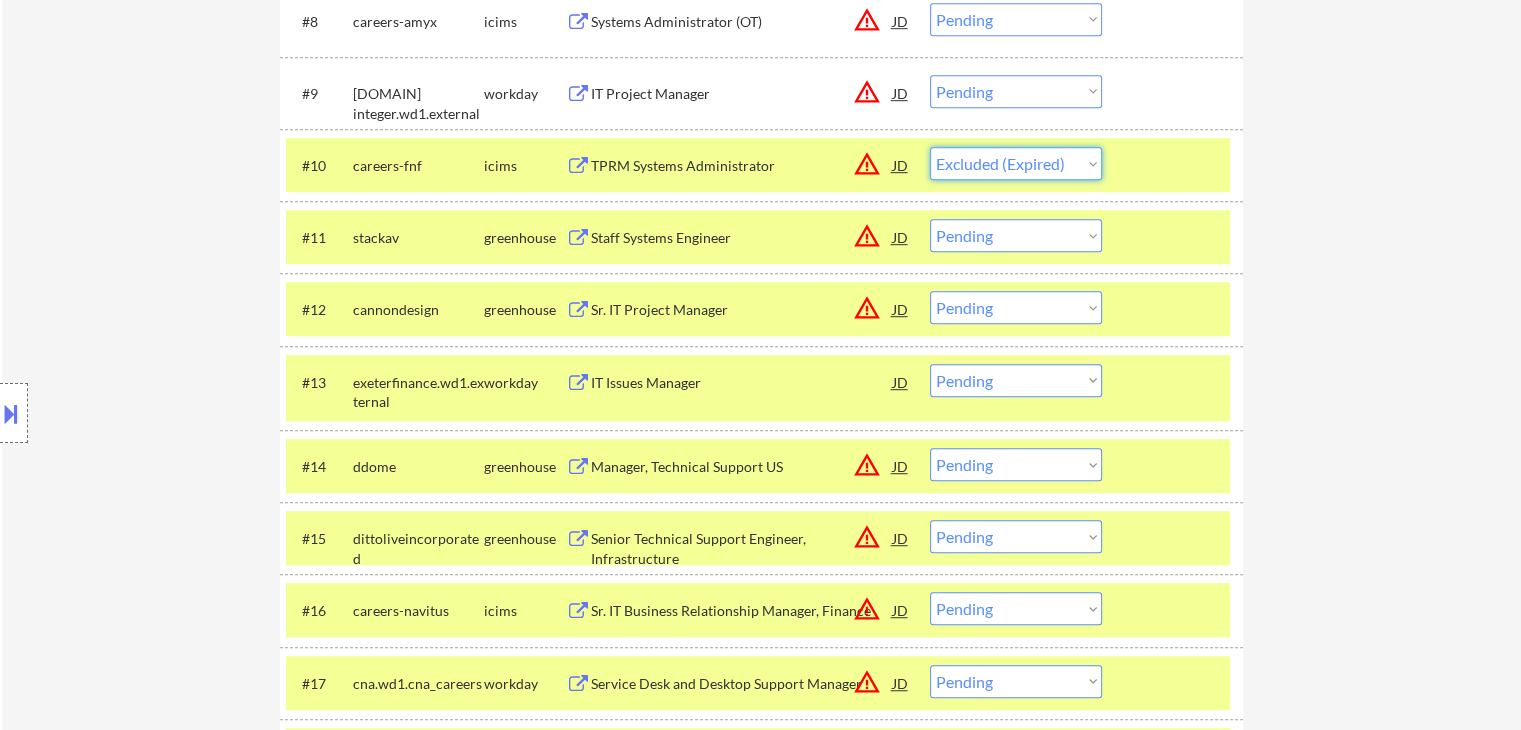 click on "Choose an option... Pending Applied Excluded (Questions) Excluded (Expired) Excluded (Location) Excluded (Bad Match) Excluded (Blocklist) Excluded (Salary) Excluded (Other)" at bounding box center (1016, 163) 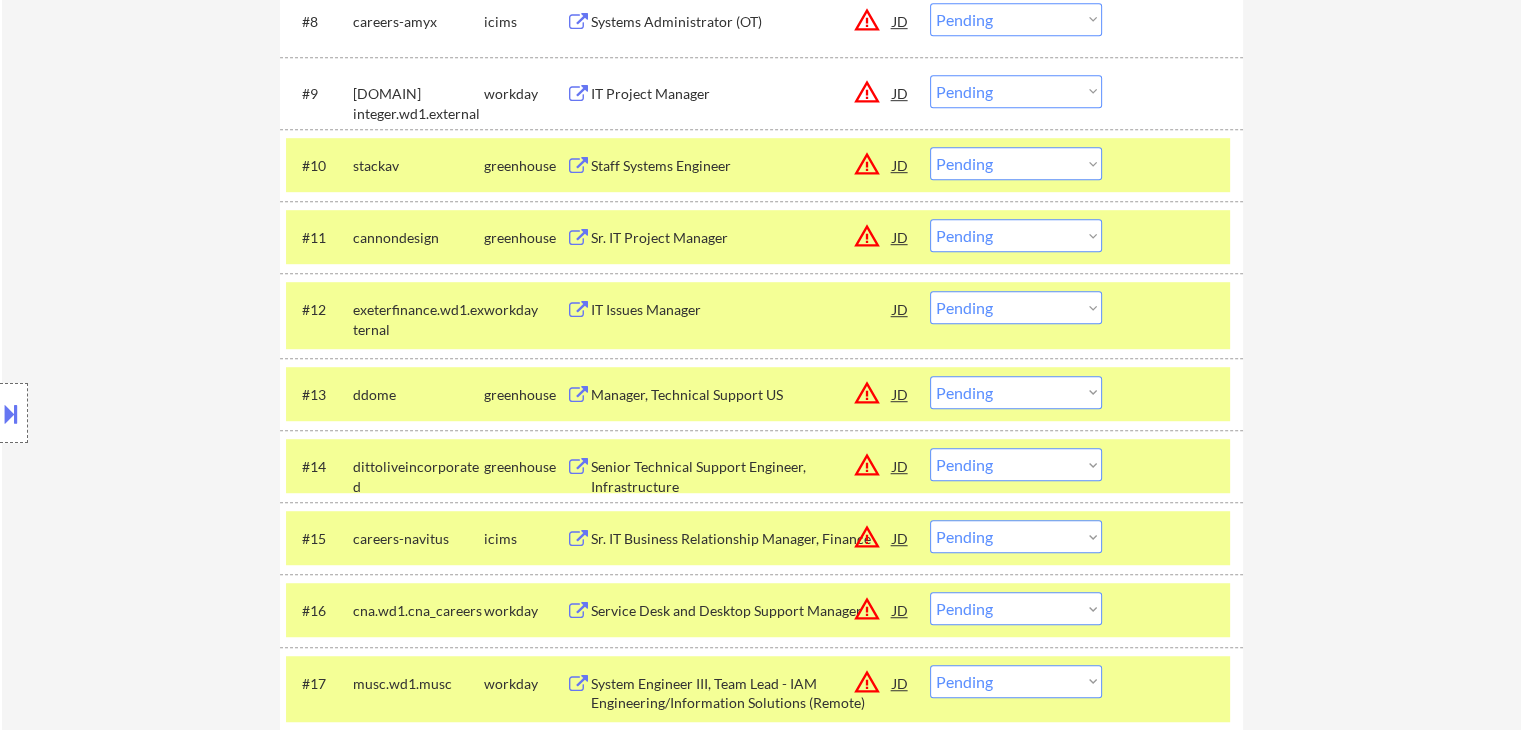 click on "Choose an option... Pending Applied Excluded (Questions) Excluded (Expired) Excluded (Location) Excluded (Bad Match) Excluded (Blocklist) Excluded (Salary) Excluded (Other)" at bounding box center (1016, 163) 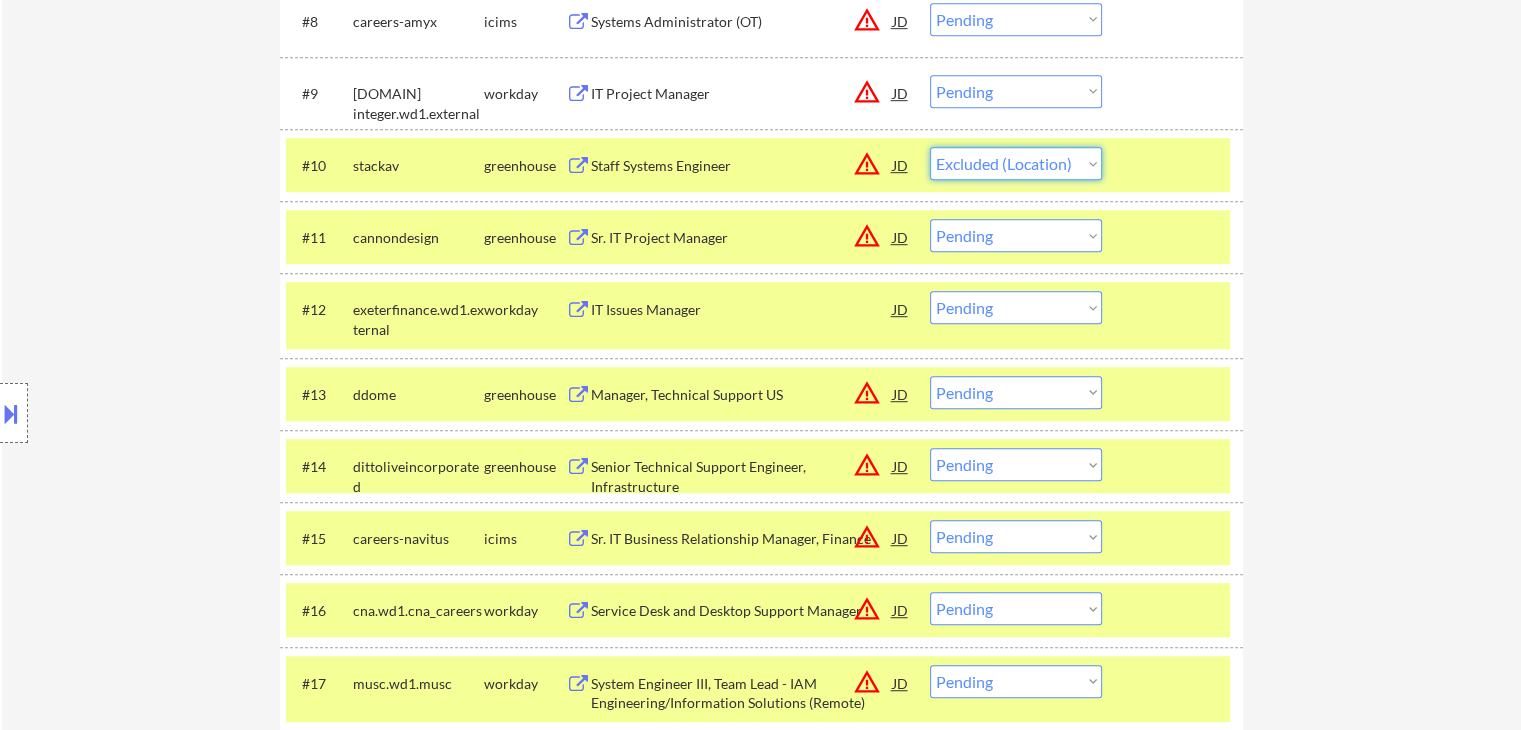 click on "Choose an option... Pending Applied Excluded (Questions) Excluded (Expired) Excluded (Location) Excluded (Bad Match) Excluded (Blocklist) Excluded (Salary) Excluded (Other)" at bounding box center (1016, 163) 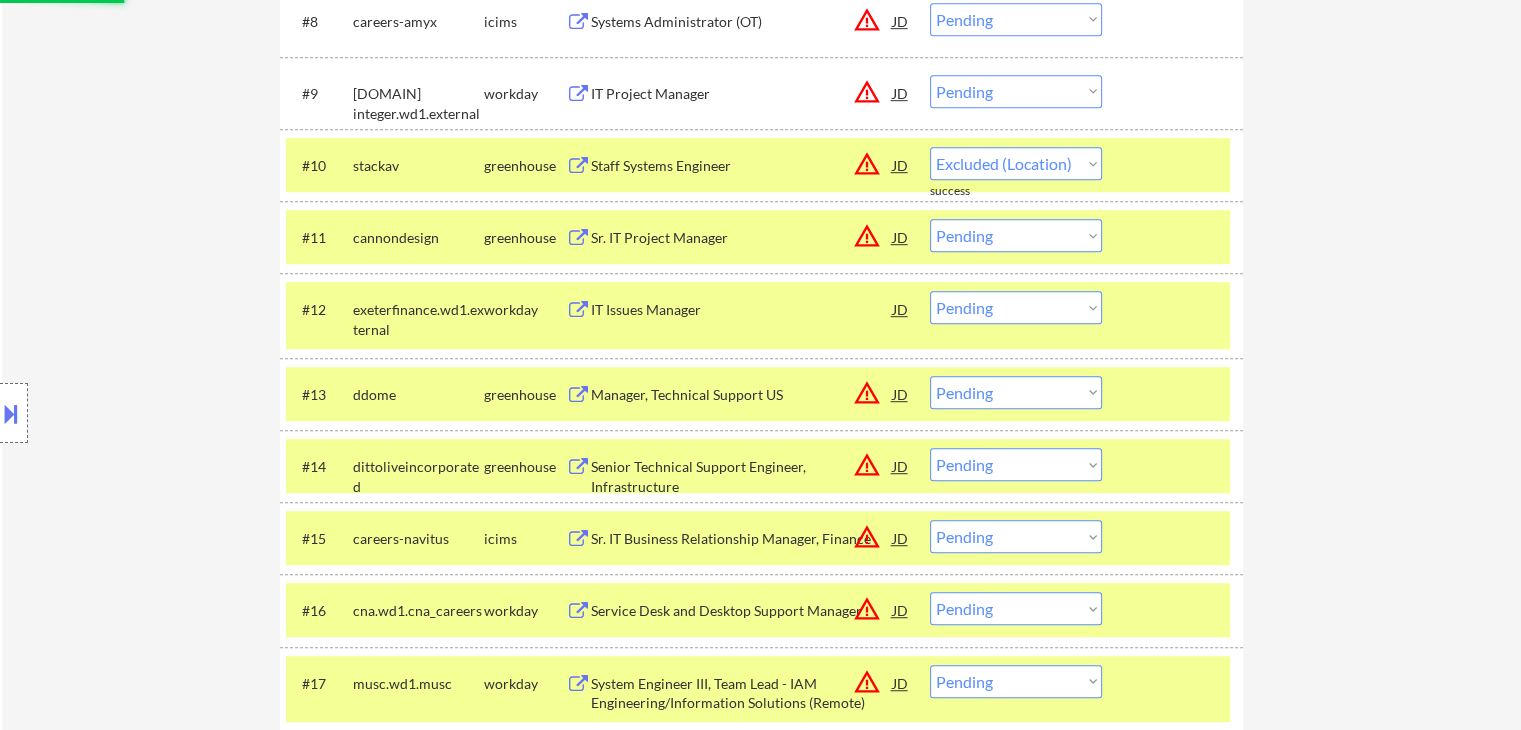 click at bounding box center (11, 413) 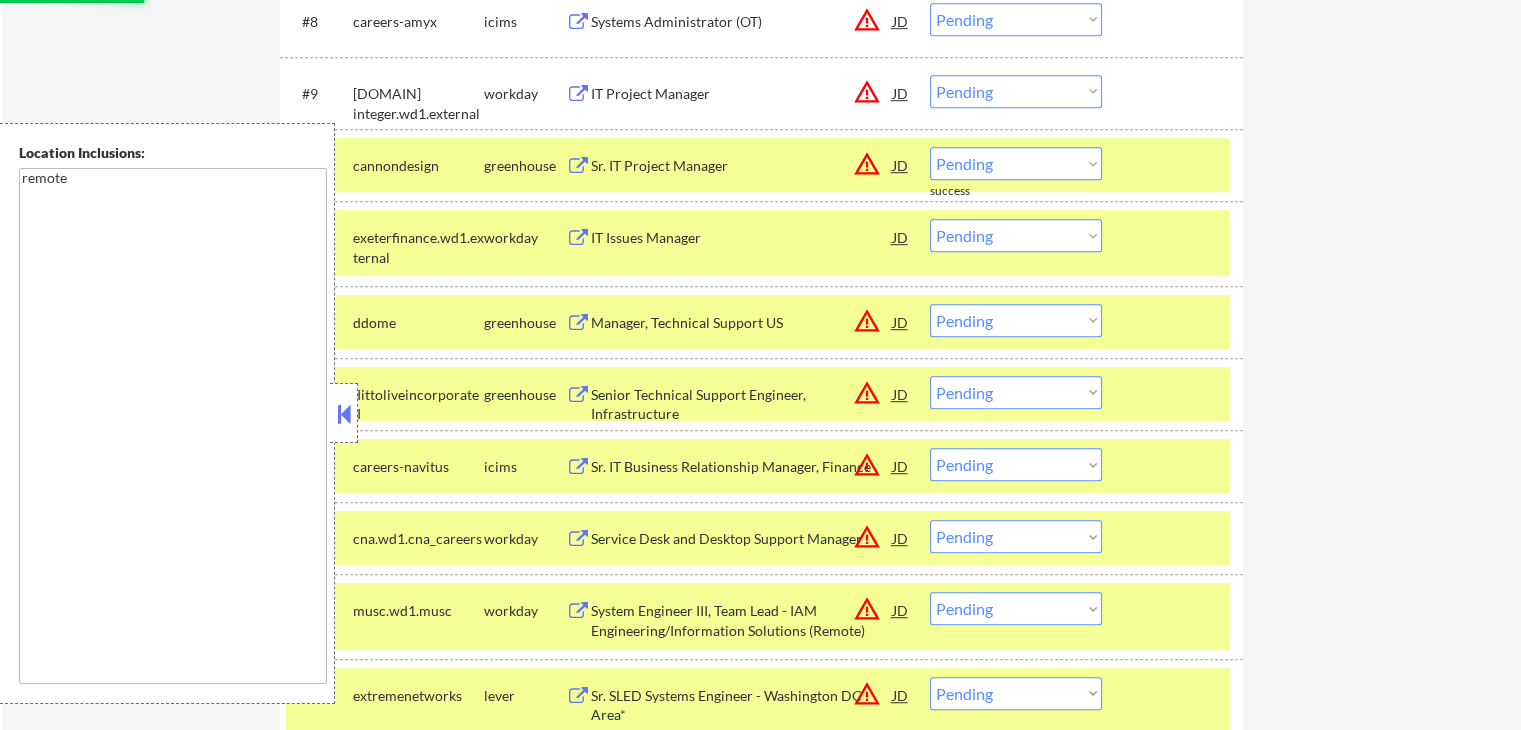 click at bounding box center [344, 414] 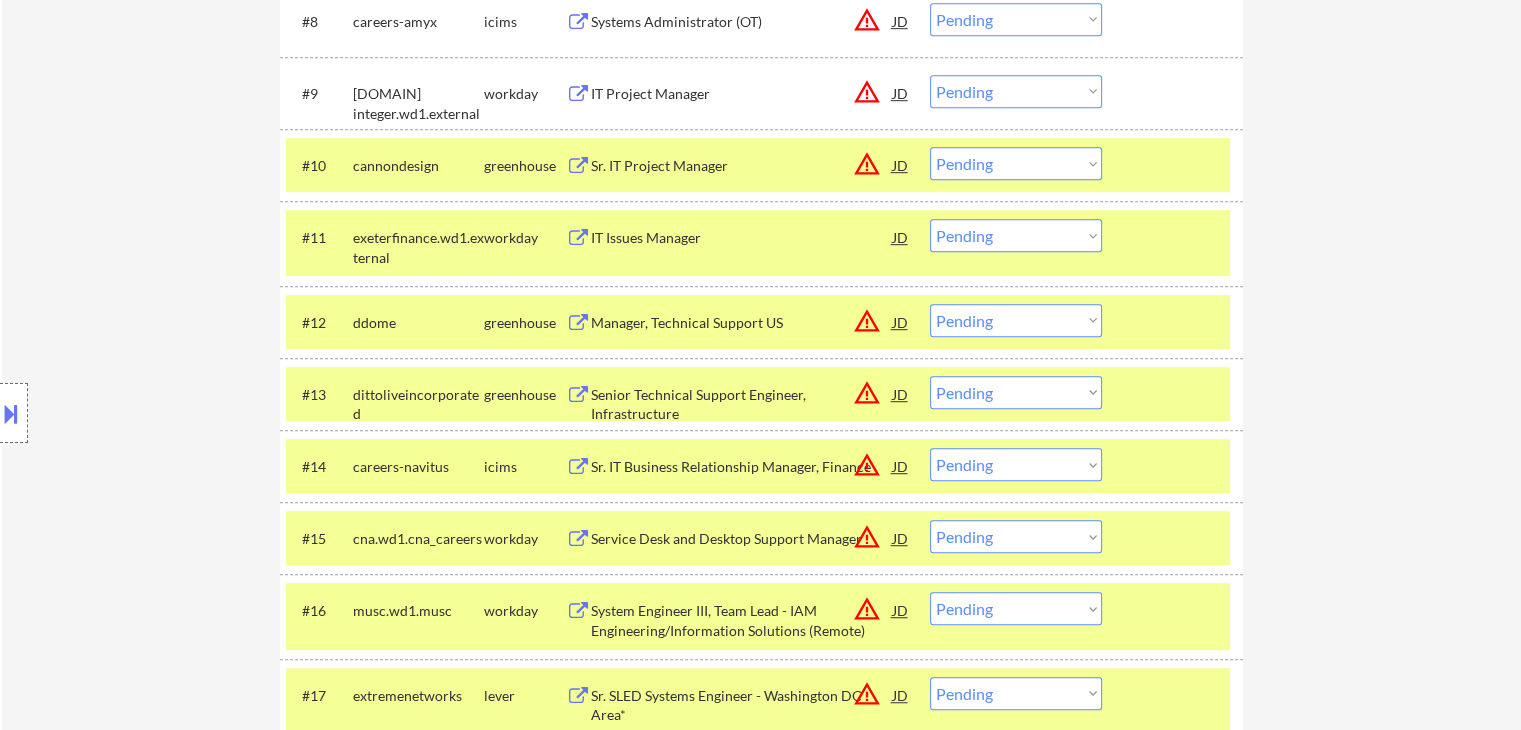 click on "Choose an option... Pending Applied Excluded (Questions) Excluded (Expired) Excluded (Location) Excluded (Bad Match) Excluded (Blocklist) Excluded (Salary) Excluded (Other)" at bounding box center [1016, 163] 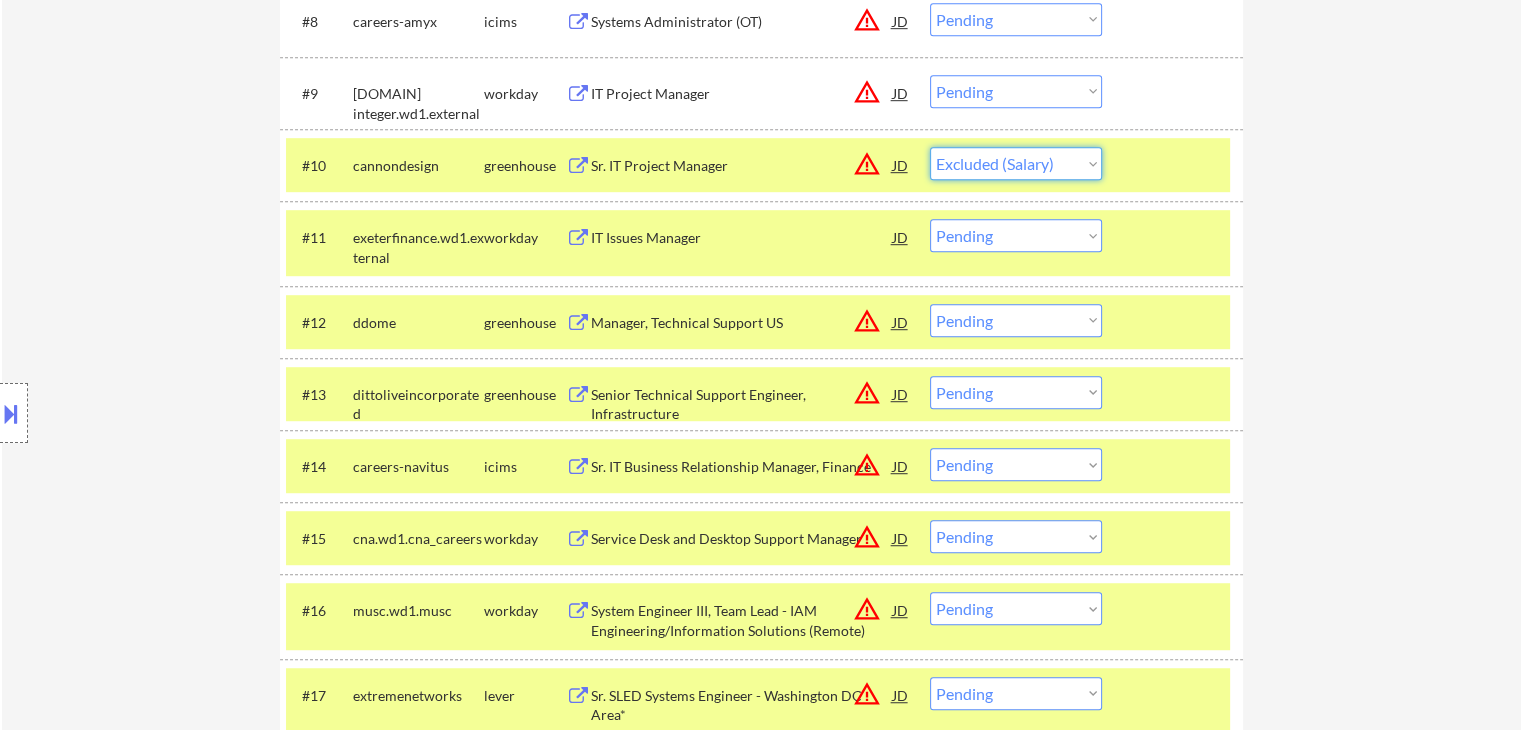 click on "Choose an option... Pending Applied Excluded (Questions) Excluded (Expired) Excluded (Location) Excluded (Bad Match) Excluded (Blocklist) Excluded (Salary) Excluded (Other)" at bounding box center [1016, 163] 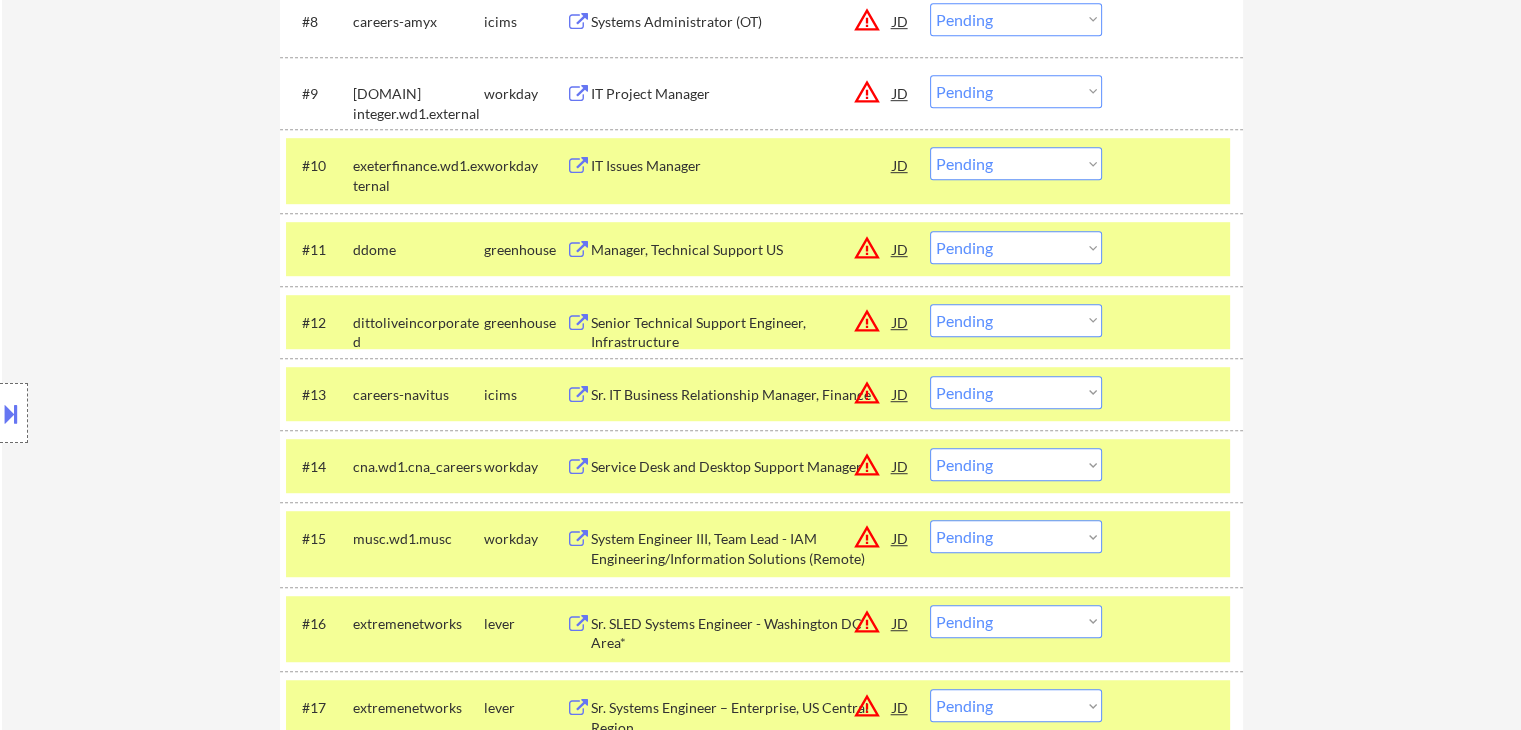drag, startPoint x: 988, startPoint y: 160, endPoint x: 944, endPoint y: 170, distance: 45.122055 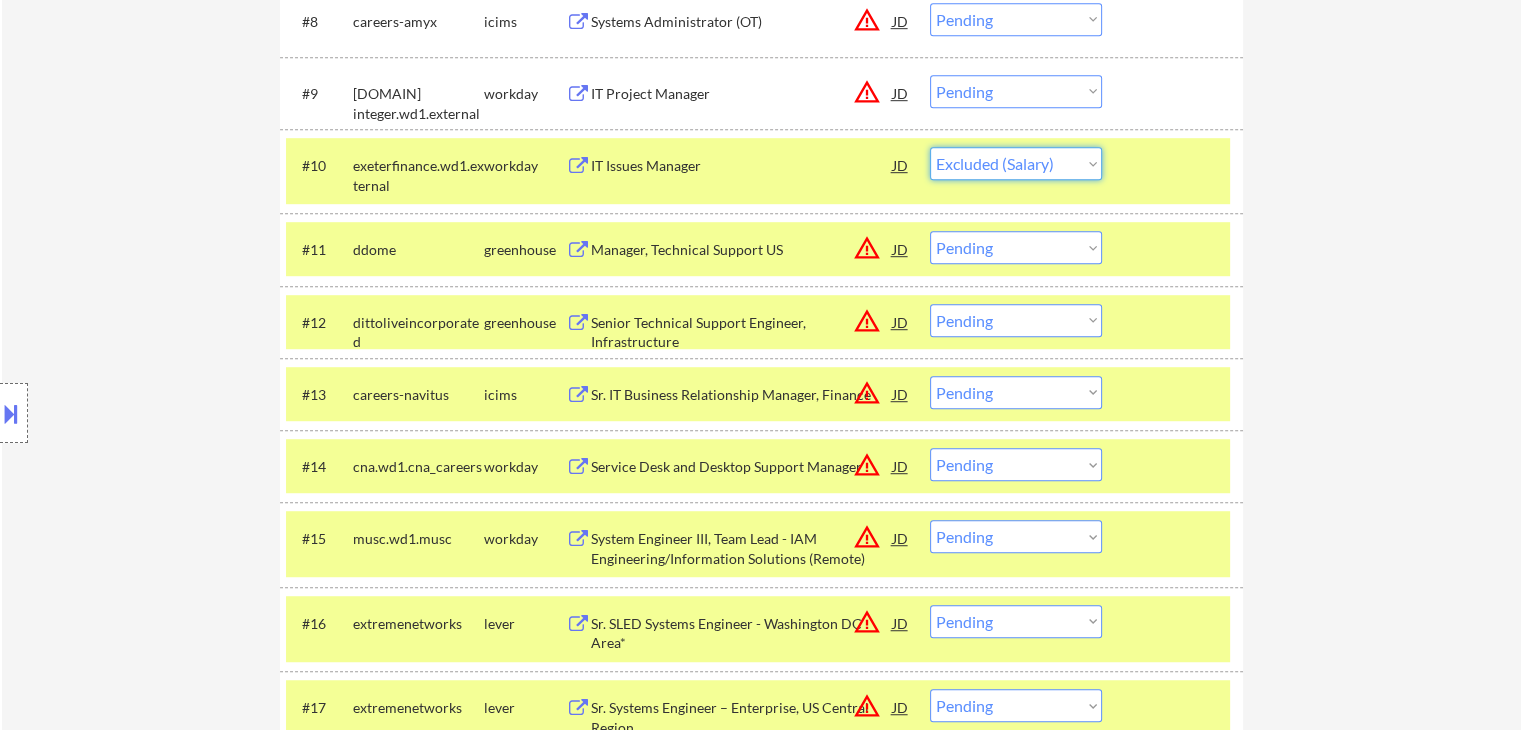click on "Choose an option... Pending Applied Excluded (Questions) Excluded (Expired) Excluded (Location) Excluded (Bad Match) Excluded (Blocklist) Excluded (Salary) Excluded (Other)" at bounding box center (1016, 163) 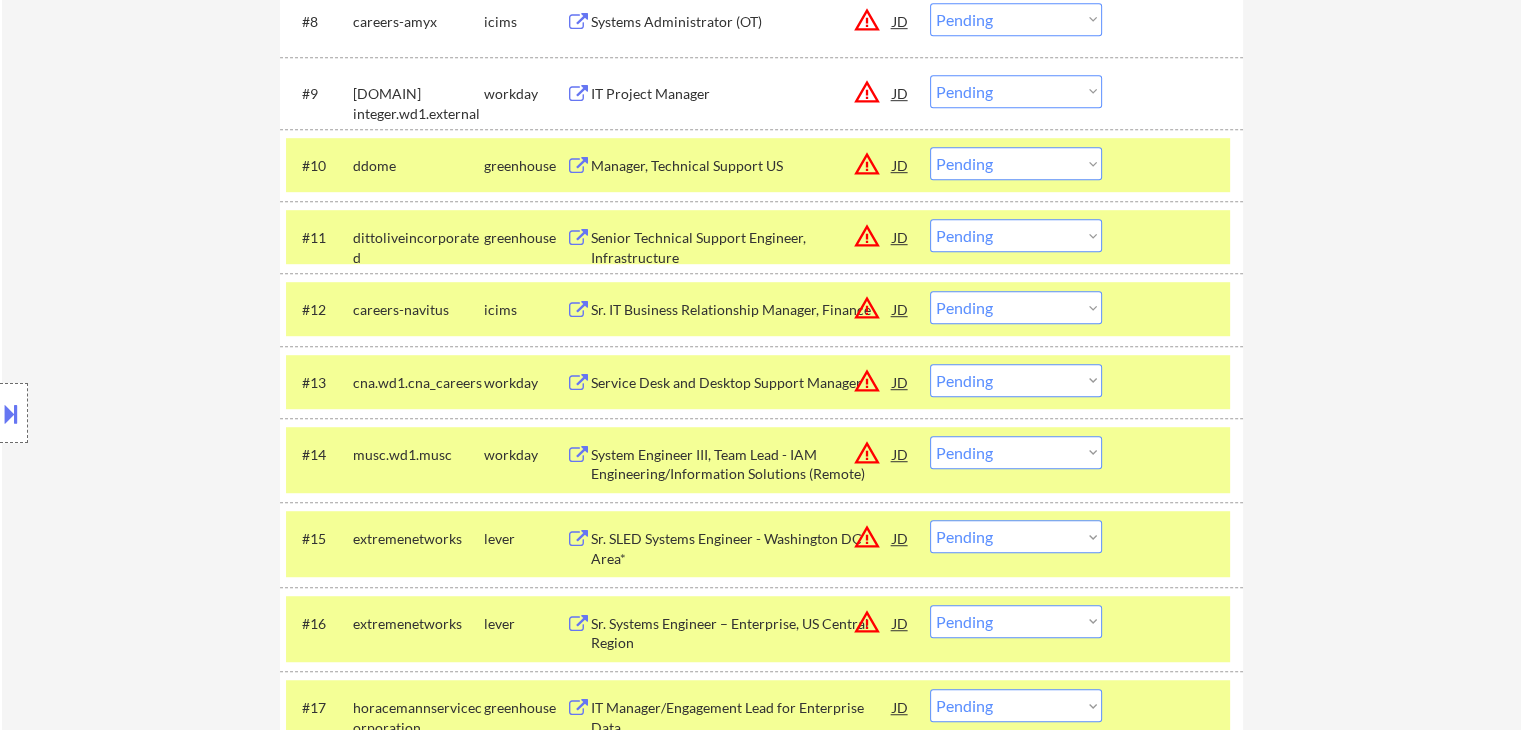 drag, startPoint x: 1054, startPoint y: 160, endPoint x: 1103, endPoint y: 373, distance: 218.56349 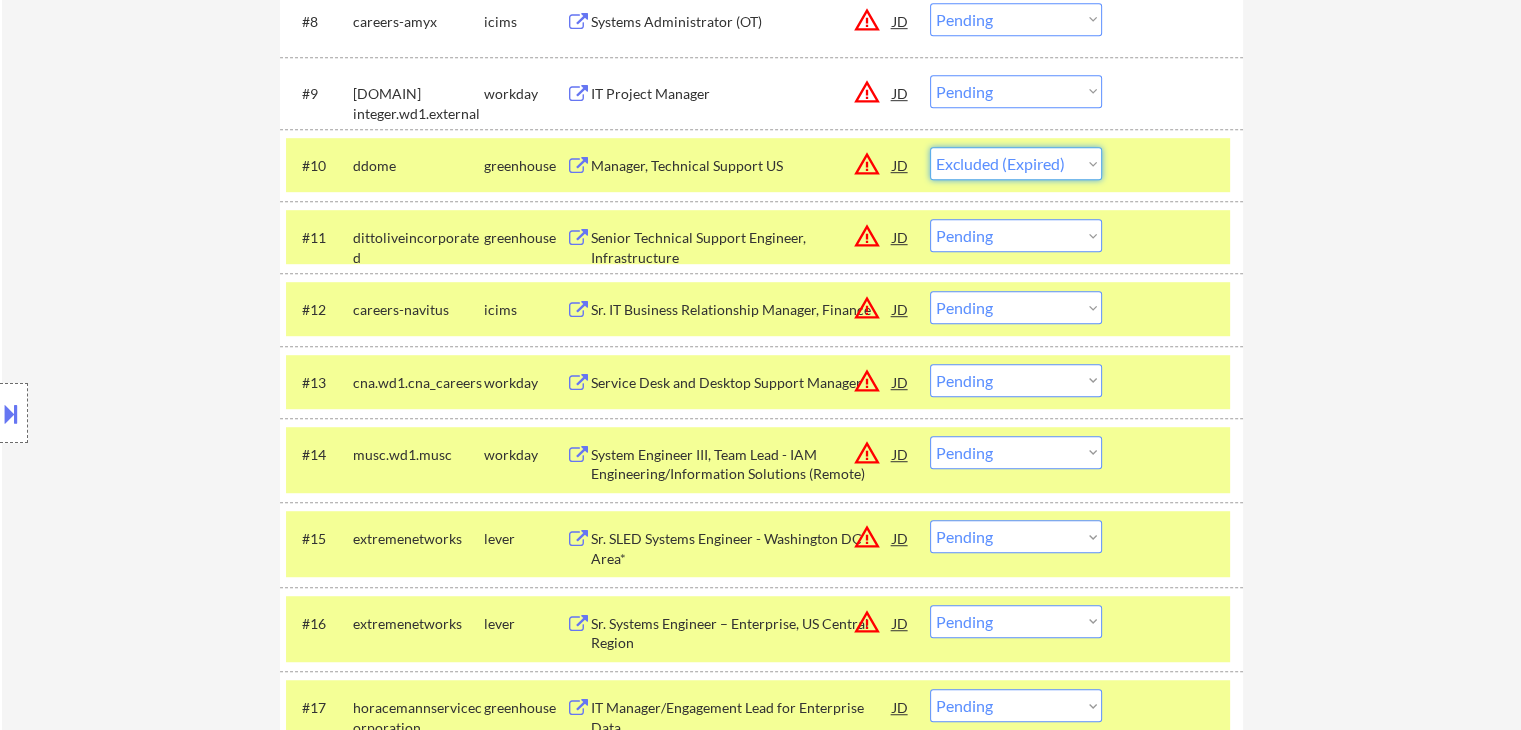 click on "Choose an option... Pending Applied Excluded (Questions) Excluded (Expired) Excluded (Location) Excluded (Bad Match) Excluded (Blocklist) Excluded (Salary) Excluded (Other)" at bounding box center (1016, 163) 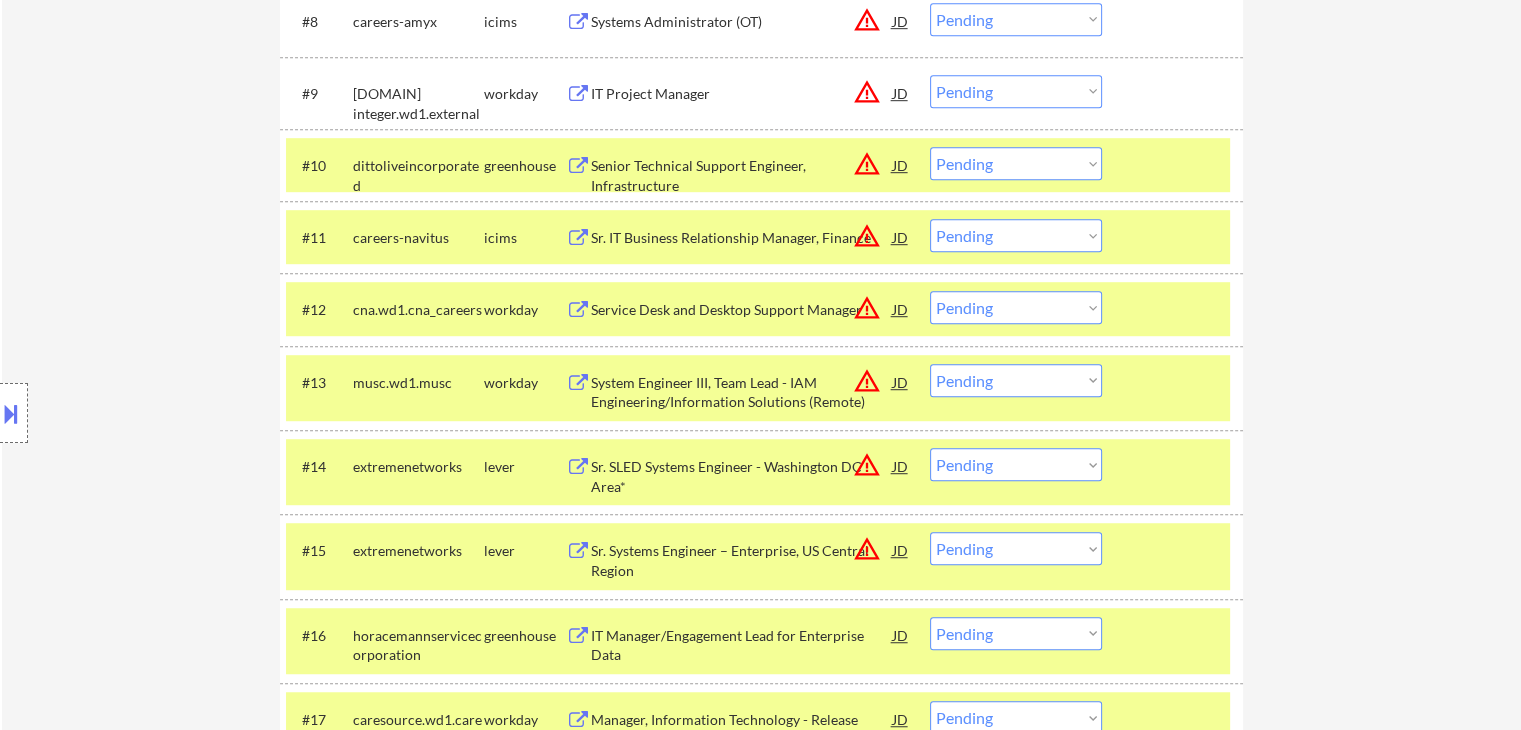 click on "Location Inclusions: remote" at bounding box center [179, 413] 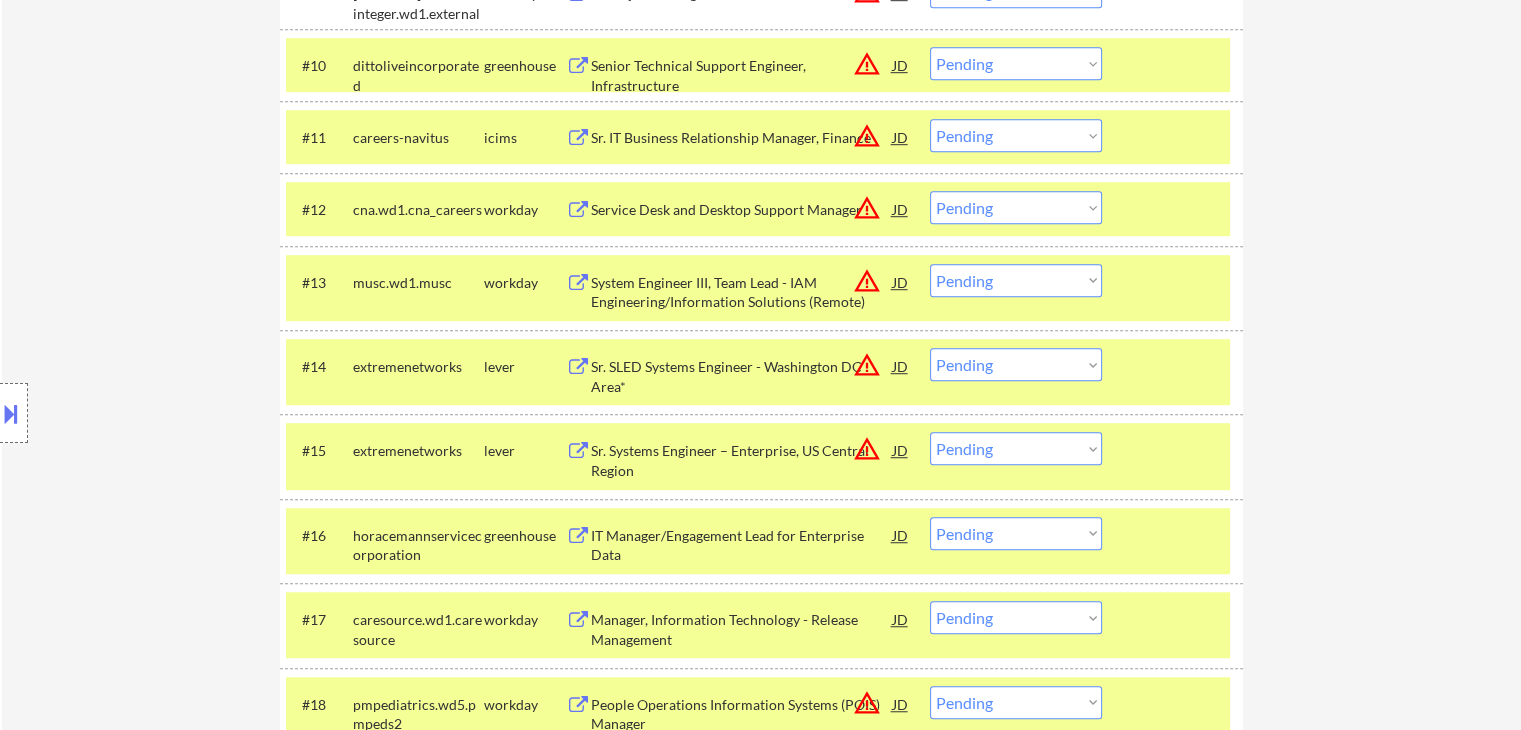 click on "Location Inclusions: remote" at bounding box center [179, 413] 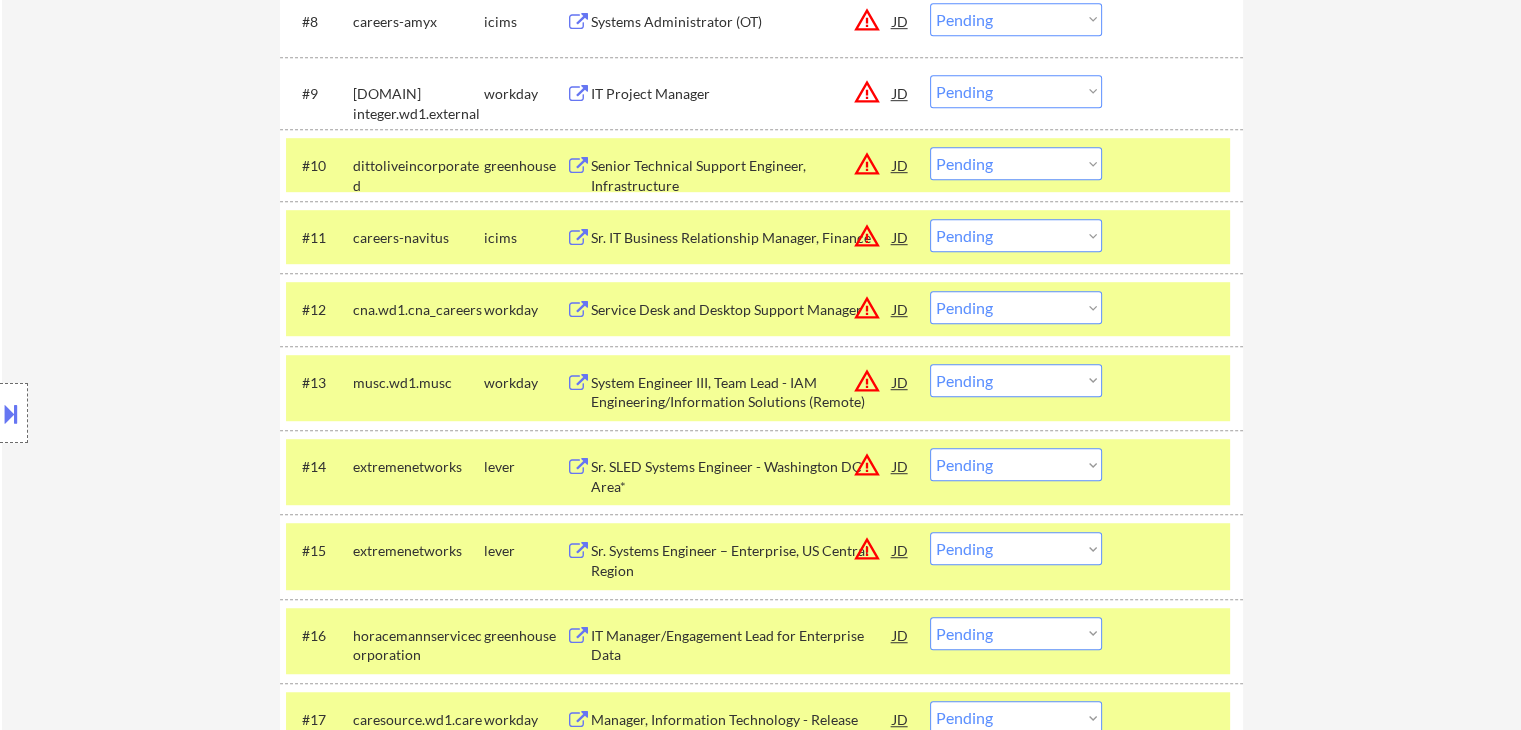 click on "Location Inclusions: remote" at bounding box center (179, 413) 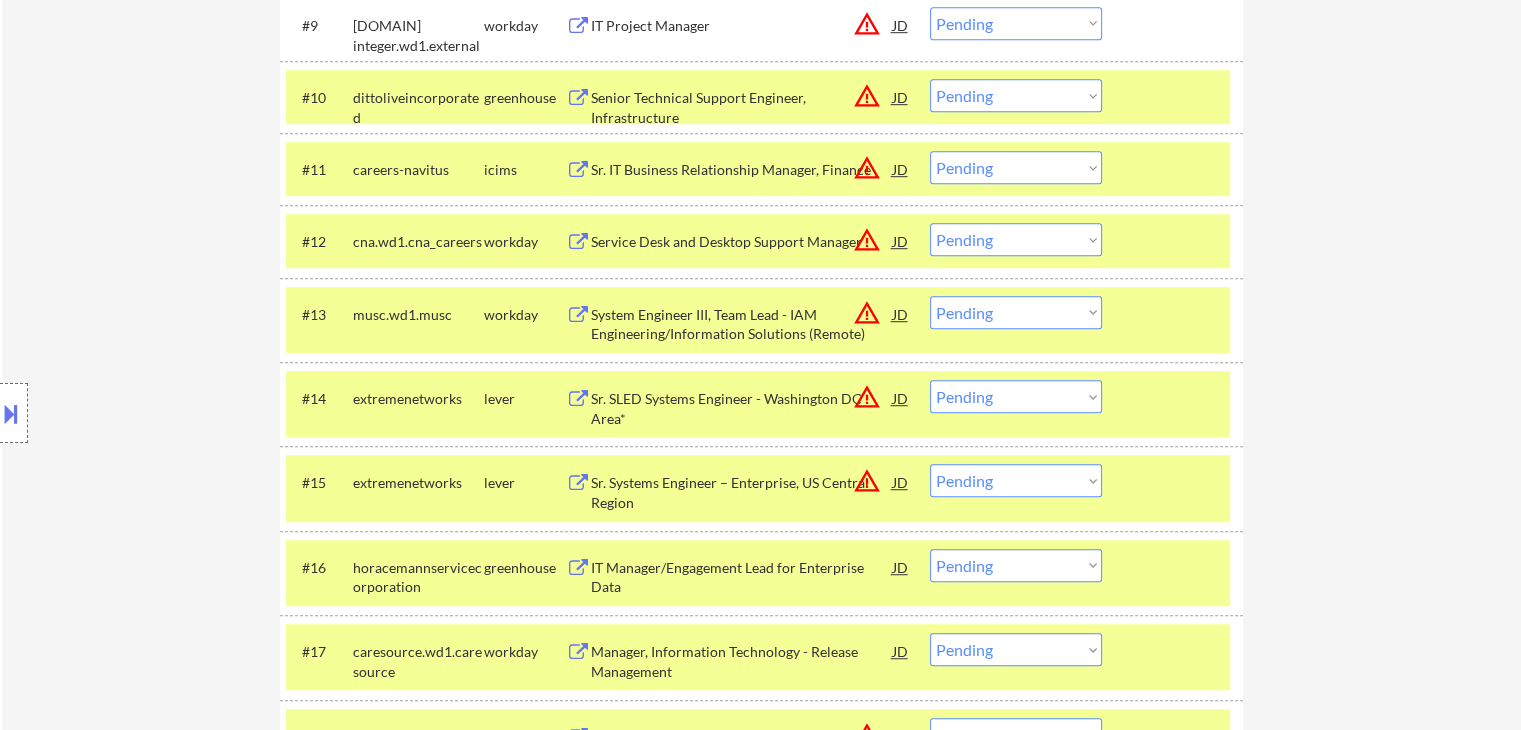 scroll, scrollTop: 1324, scrollLeft: 0, axis: vertical 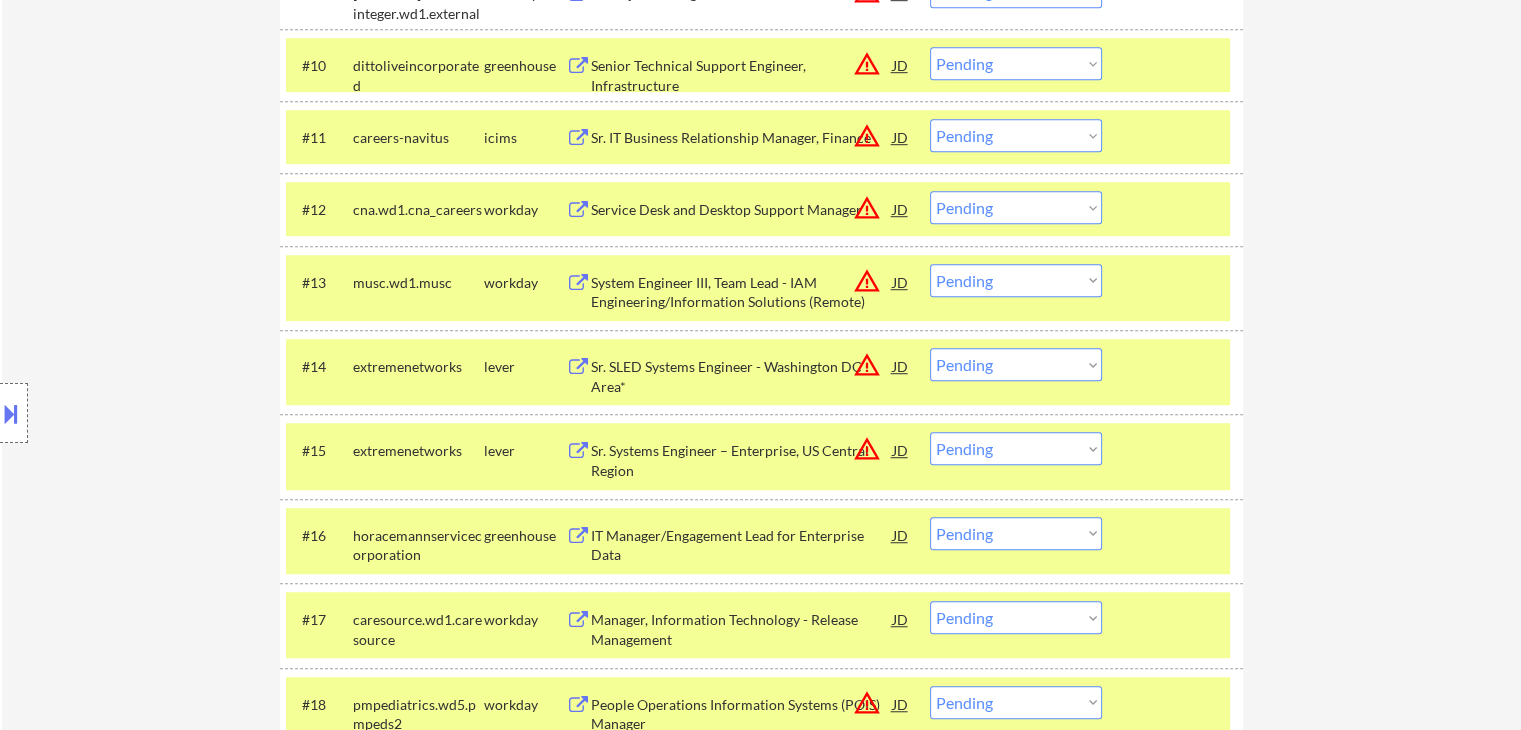 click on "Location Inclusions: remote" at bounding box center [179, 413] 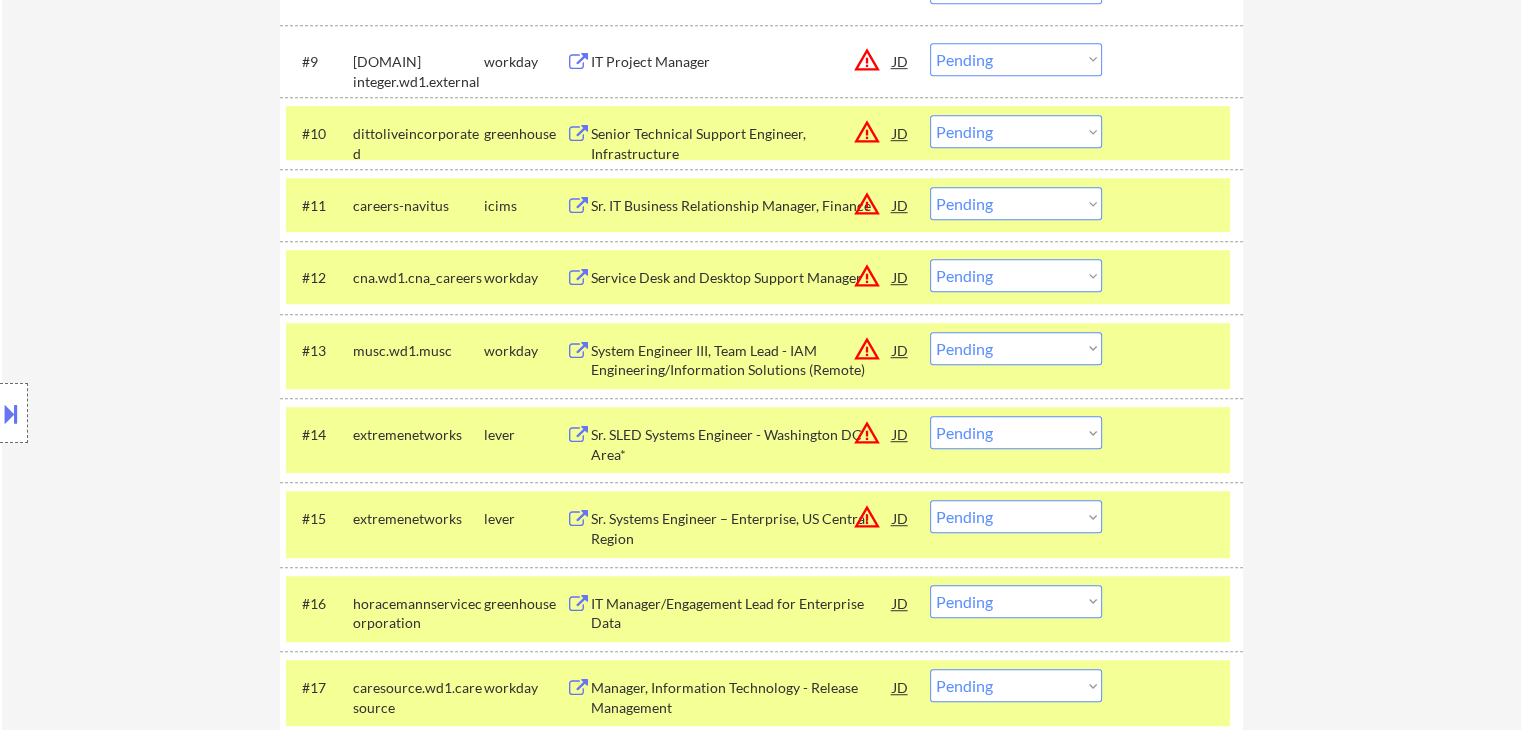 scroll, scrollTop: 1124, scrollLeft: 0, axis: vertical 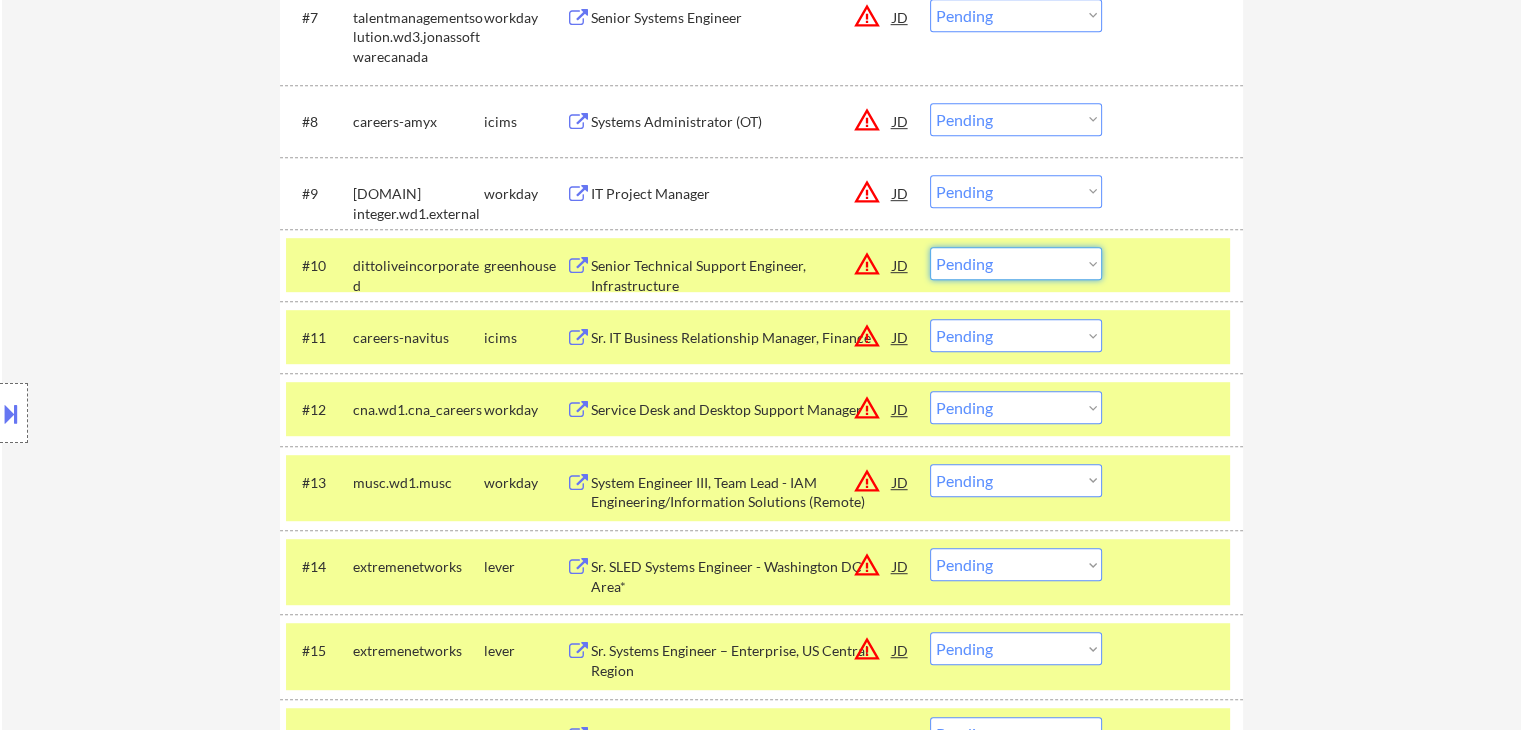 click on "Choose an option... Pending Applied Excluded (Questions) Excluded (Expired) Excluded (Location) Excluded (Bad Match) Excluded (Blocklist) Excluded (Salary) Excluded (Other)" at bounding box center [1016, 263] 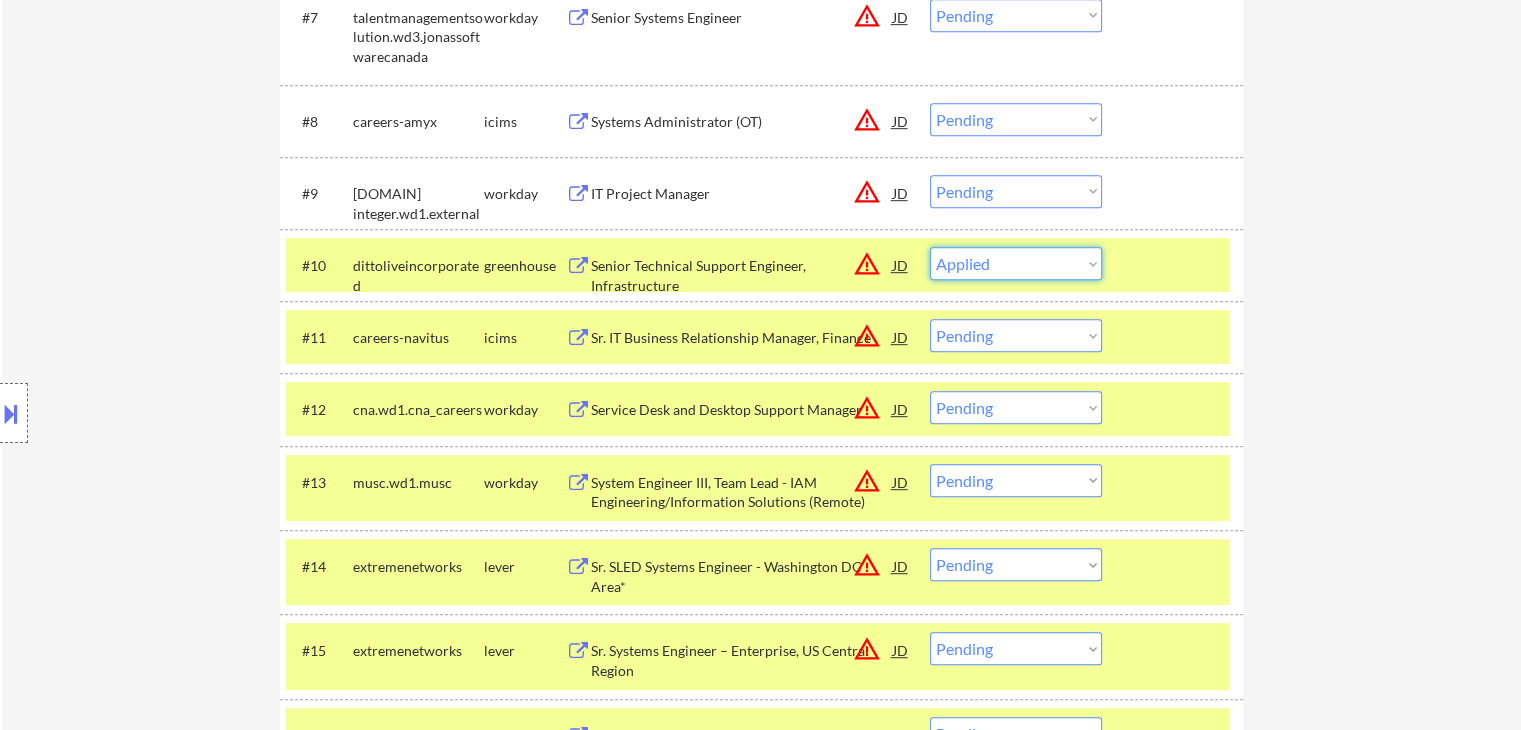 click on "Choose an option... Pending Applied Excluded (Questions) Excluded (Expired) Excluded (Location) Excluded (Bad Match) Excluded (Blocklist) Excluded (Salary) Excluded (Other)" at bounding box center (1016, 263) 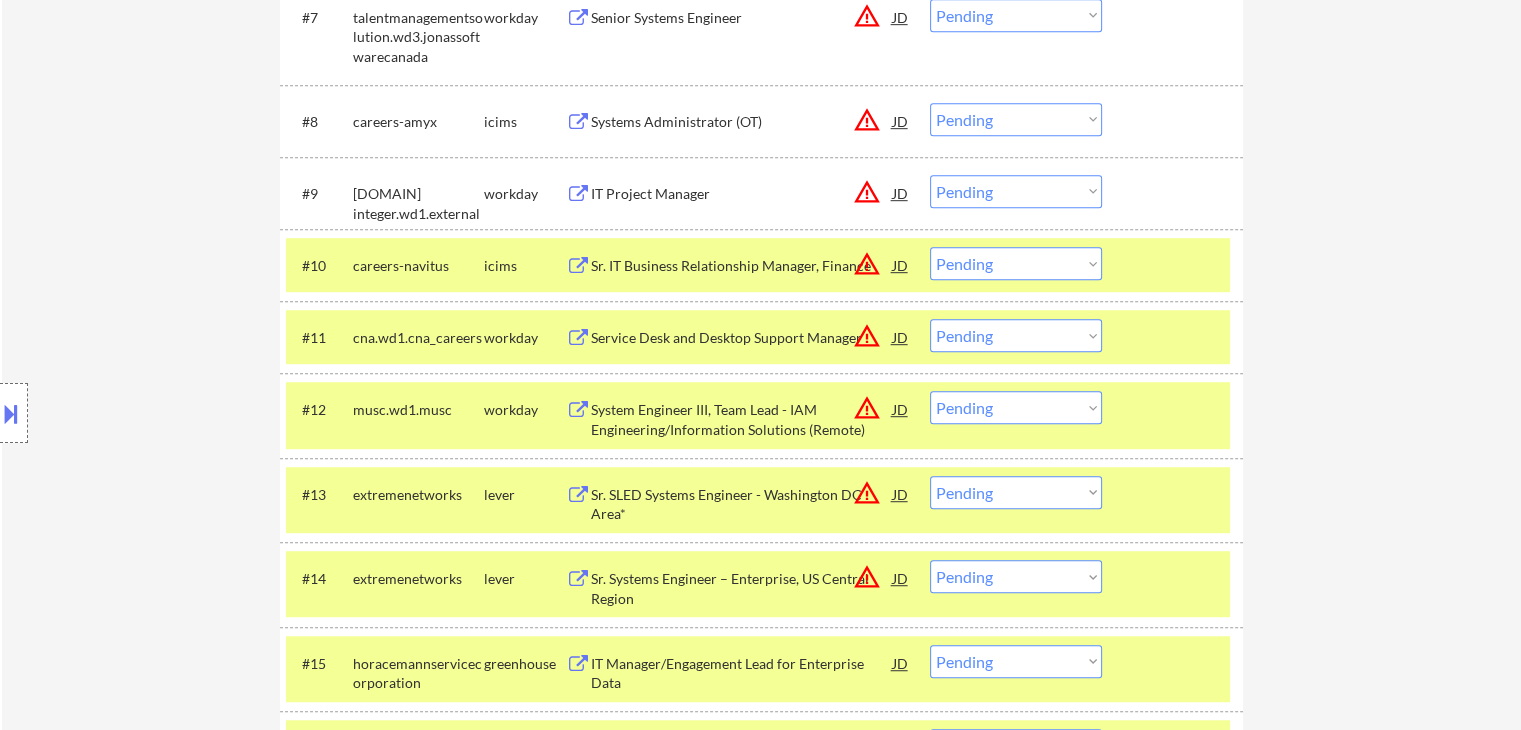 click on "Choose an option... Pending Applied Excluded (Questions) Excluded (Expired) Excluded (Location) Excluded (Bad Match) Excluded (Blocklist) Excluded (Salary) Excluded (Other)" at bounding box center [1016, 263] 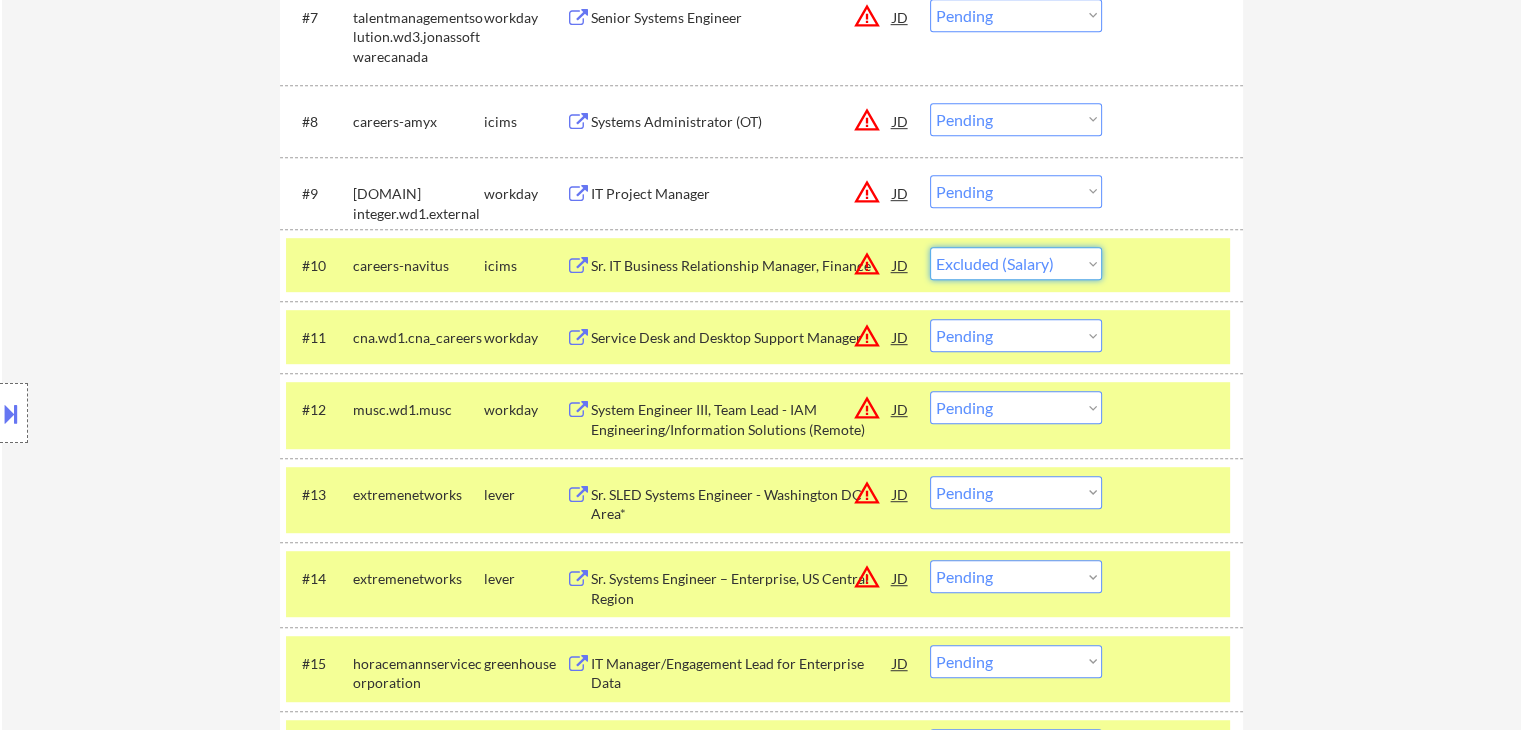 click on "Choose an option... Pending Applied Excluded (Questions) Excluded (Expired) Excluded (Location) Excluded (Bad Match) Excluded (Blocklist) Excluded (Salary) Excluded (Other)" at bounding box center (1016, 263) 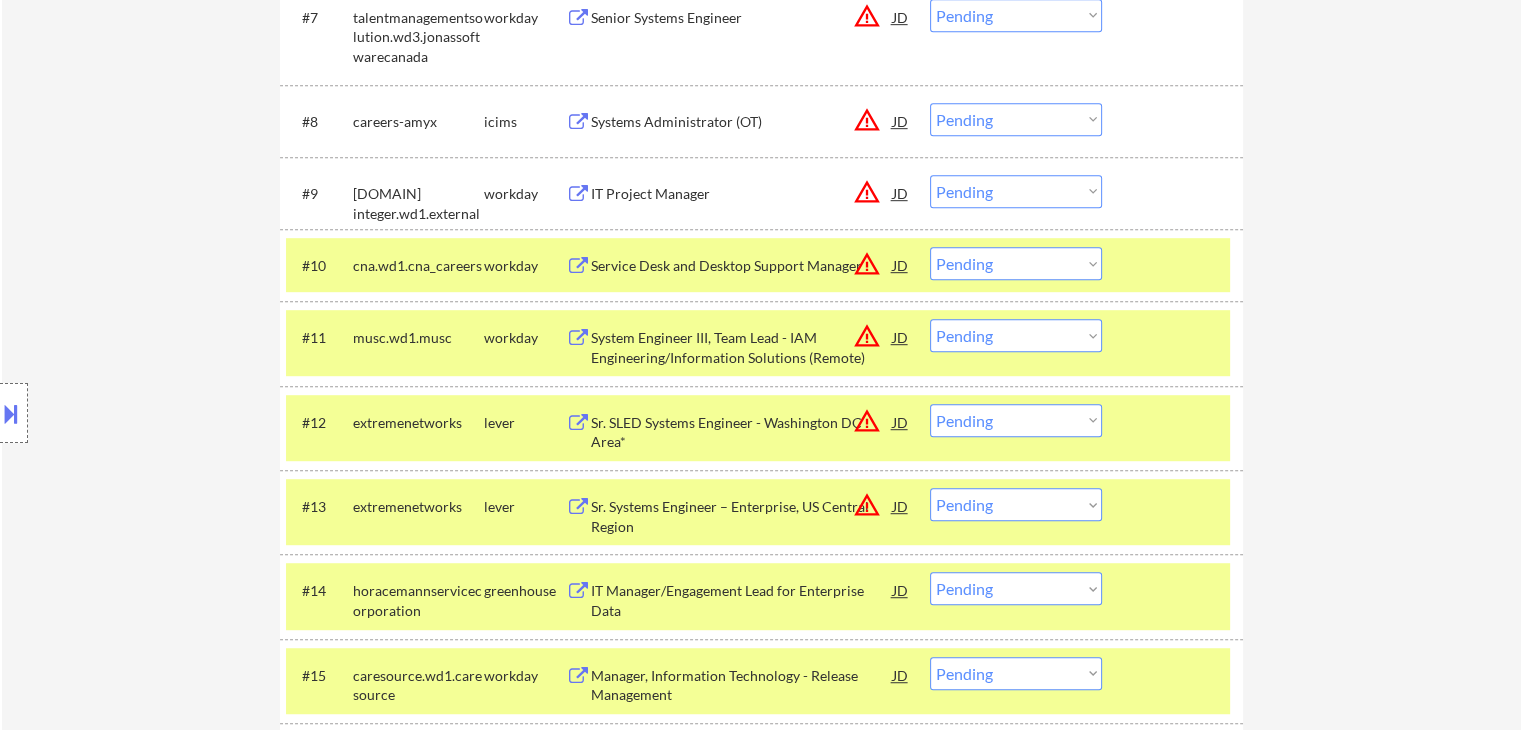 drag, startPoint x: 1051, startPoint y: 260, endPoint x: 1045, endPoint y: 269, distance: 10.816654 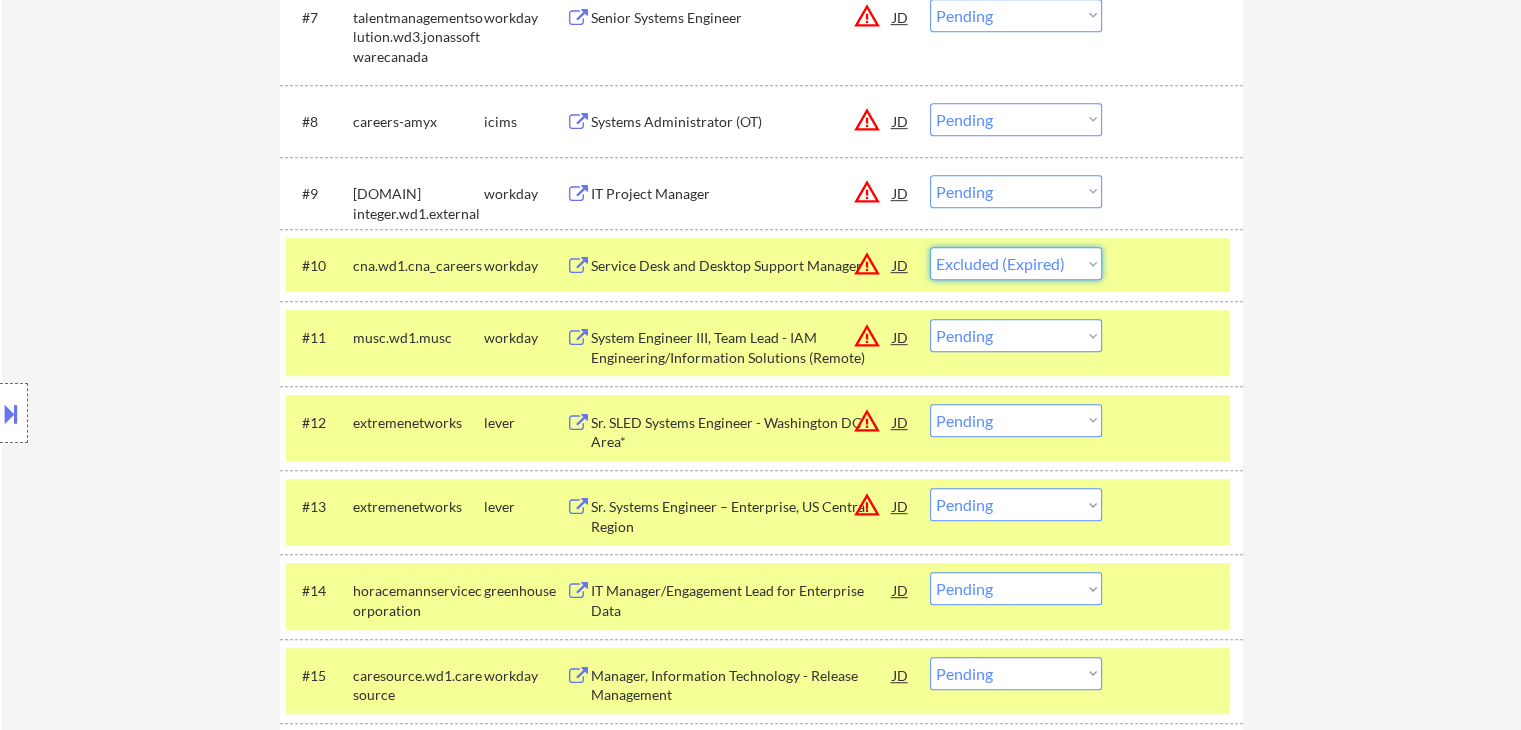 click on "Choose an option... Pending Applied Excluded (Questions) Excluded (Expired) Excluded (Location) Excluded (Bad Match) Excluded (Blocklist) Excluded (Salary) Excluded (Other)" at bounding box center [1016, 263] 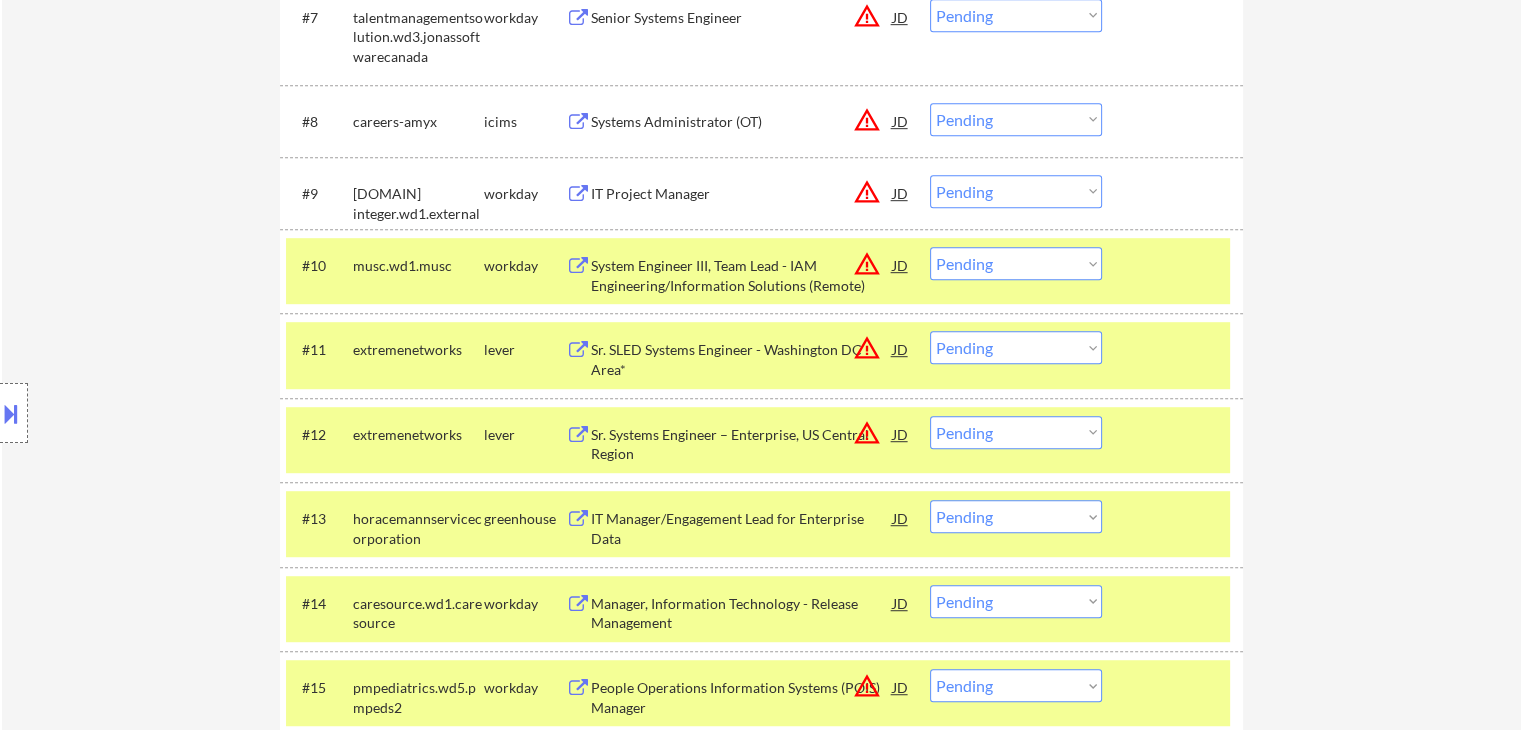 drag, startPoint x: 1043, startPoint y: 260, endPoint x: 1025, endPoint y: 257, distance: 18.248287 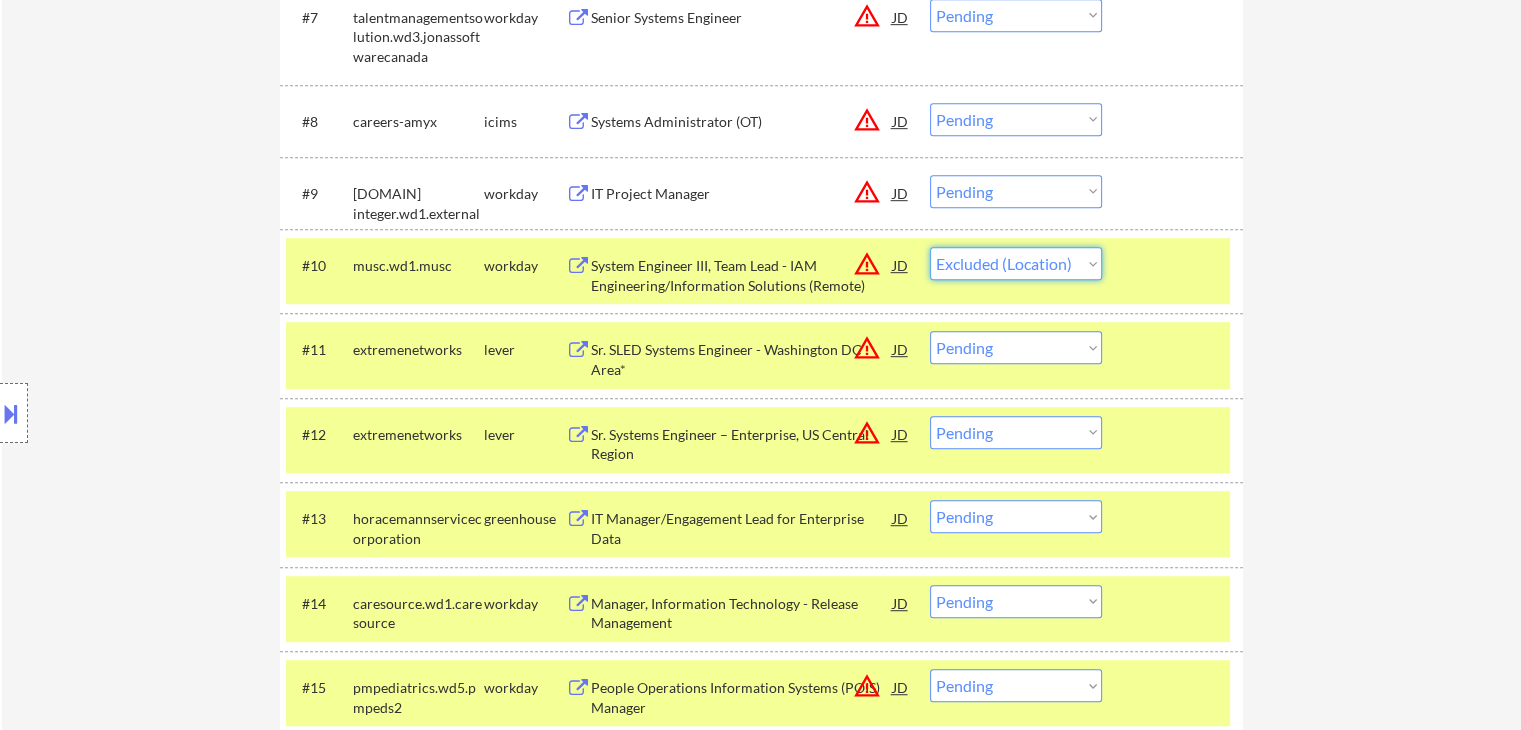 click on "Choose an option... Pending Applied Excluded (Questions) Excluded (Expired) Excluded (Location) Excluded (Bad Match) Excluded (Blocklist) Excluded (Salary) Excluded (Other)" at bounding box center (1016, 263) 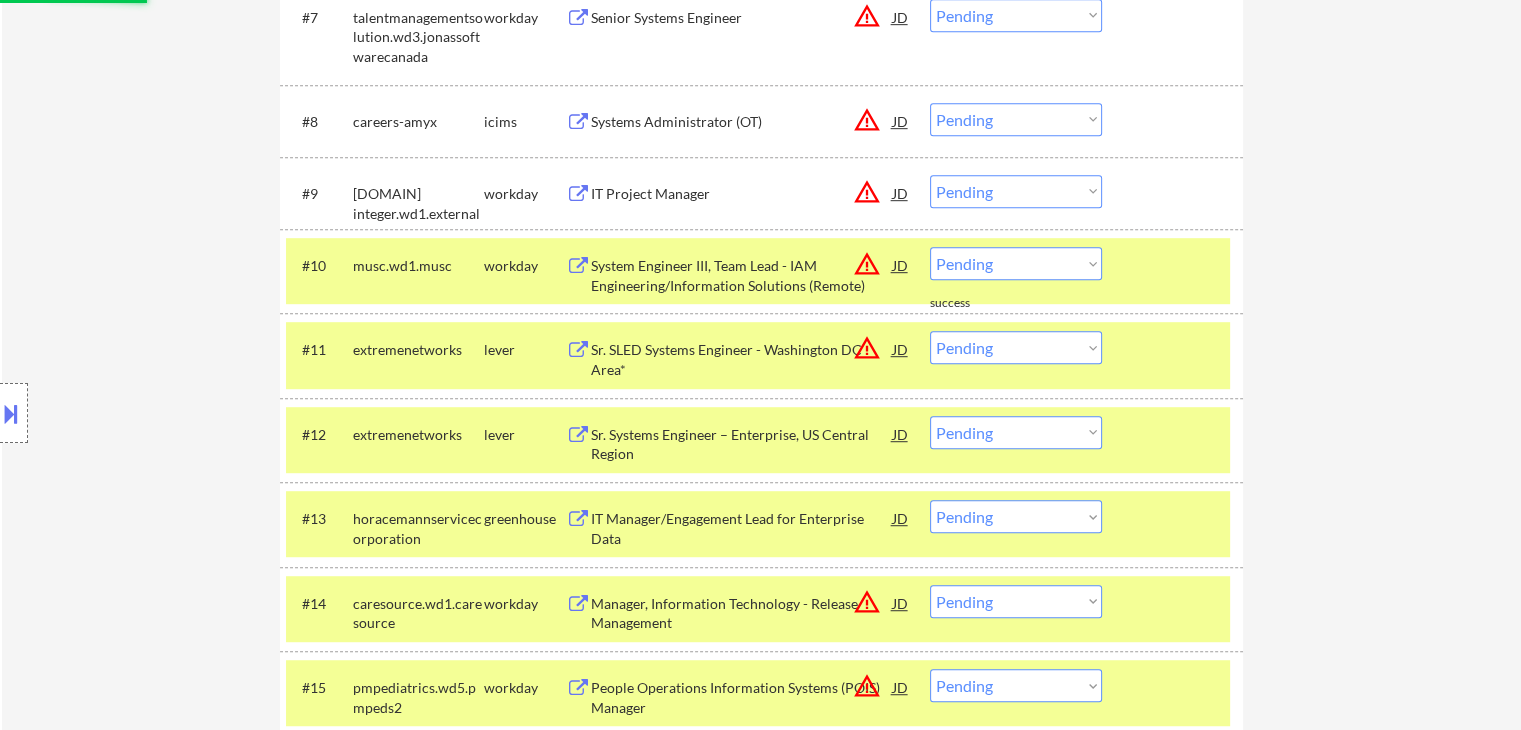 click at bounding box center (11, 413) 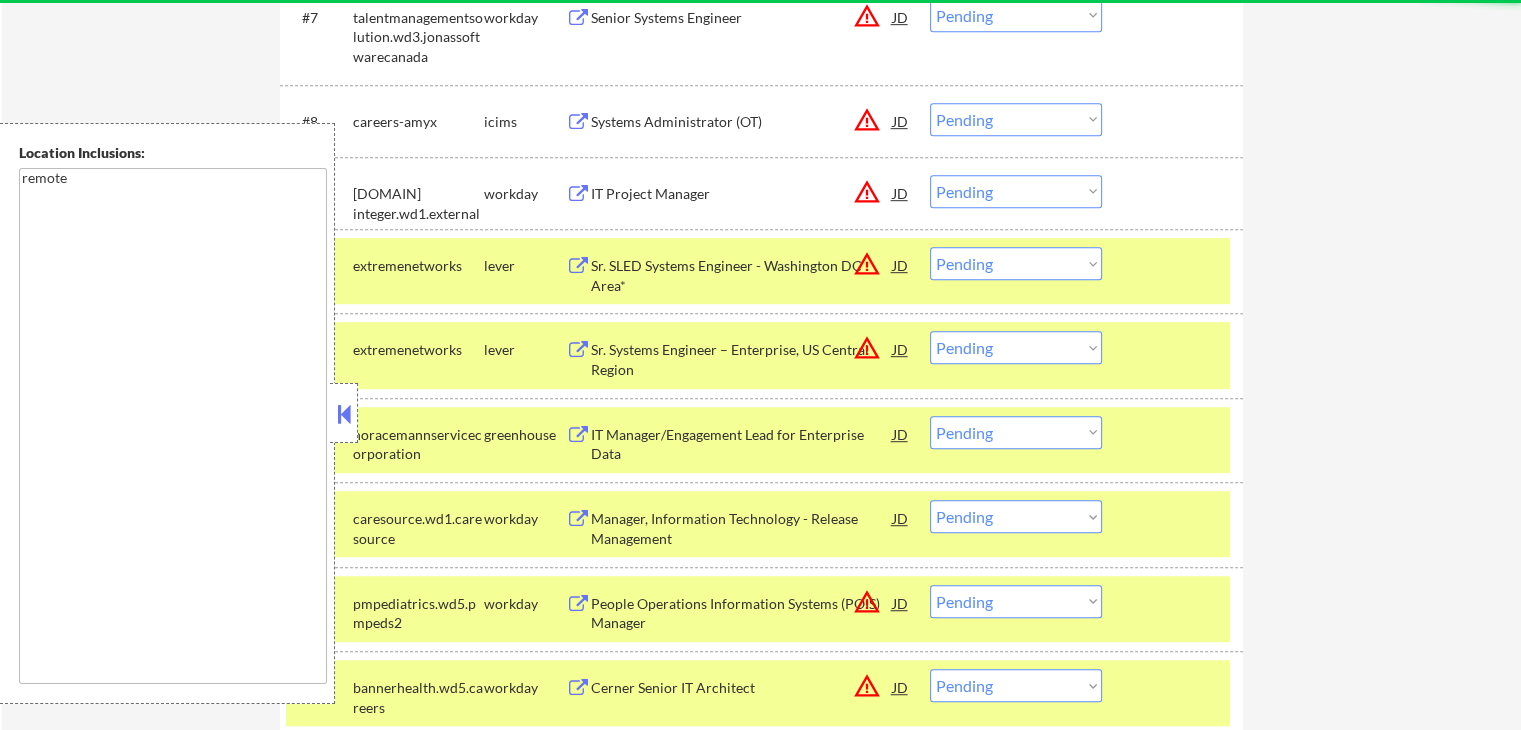 click at bounding box center (344, 414) 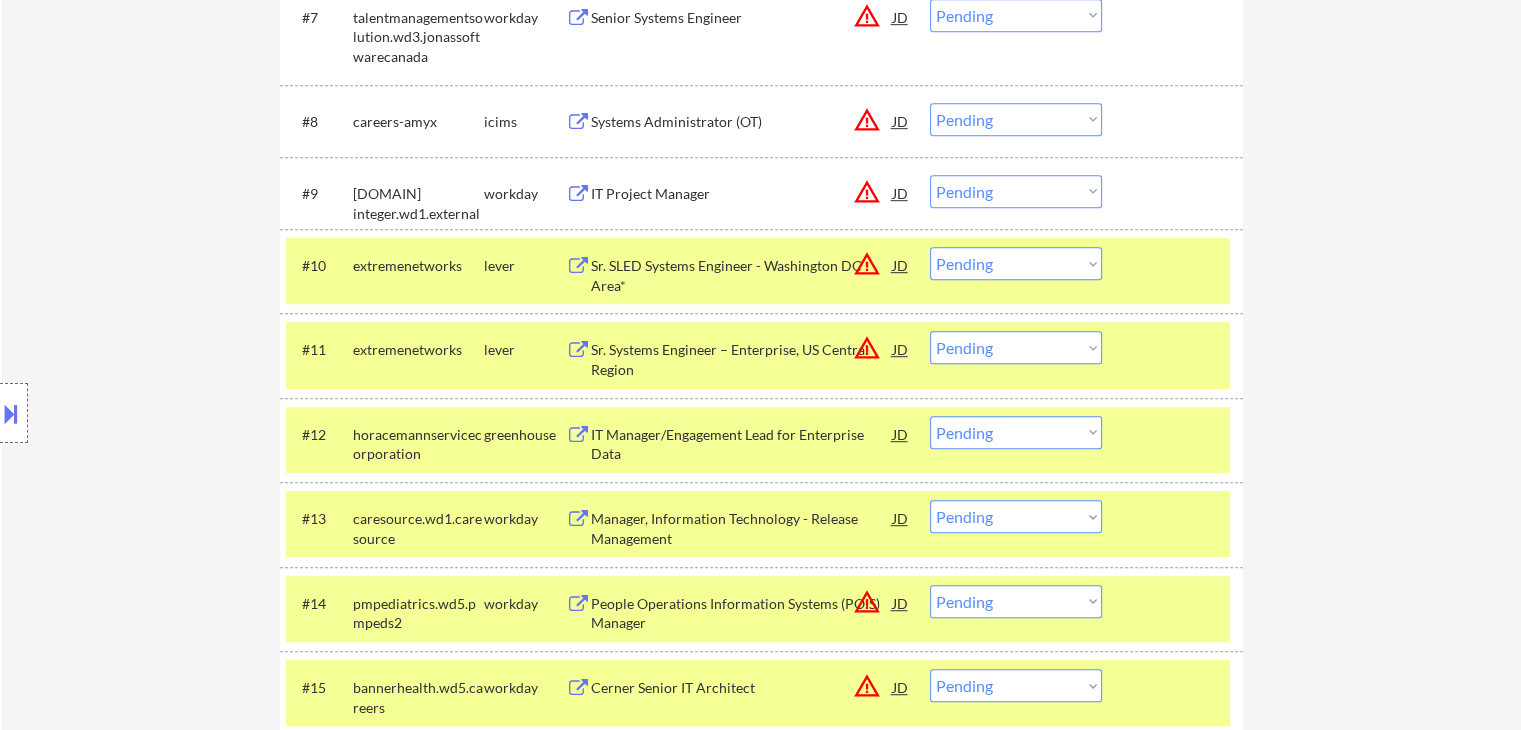 click on "Choose an option... Pending Applied Excluded (Questions) Excluded (Expired) Excluded (Location) Excluded (Bad Match) Excluded (Blocklist) Excluded (Salary) Excluded (Other)" at bounding box center [1016, 263] 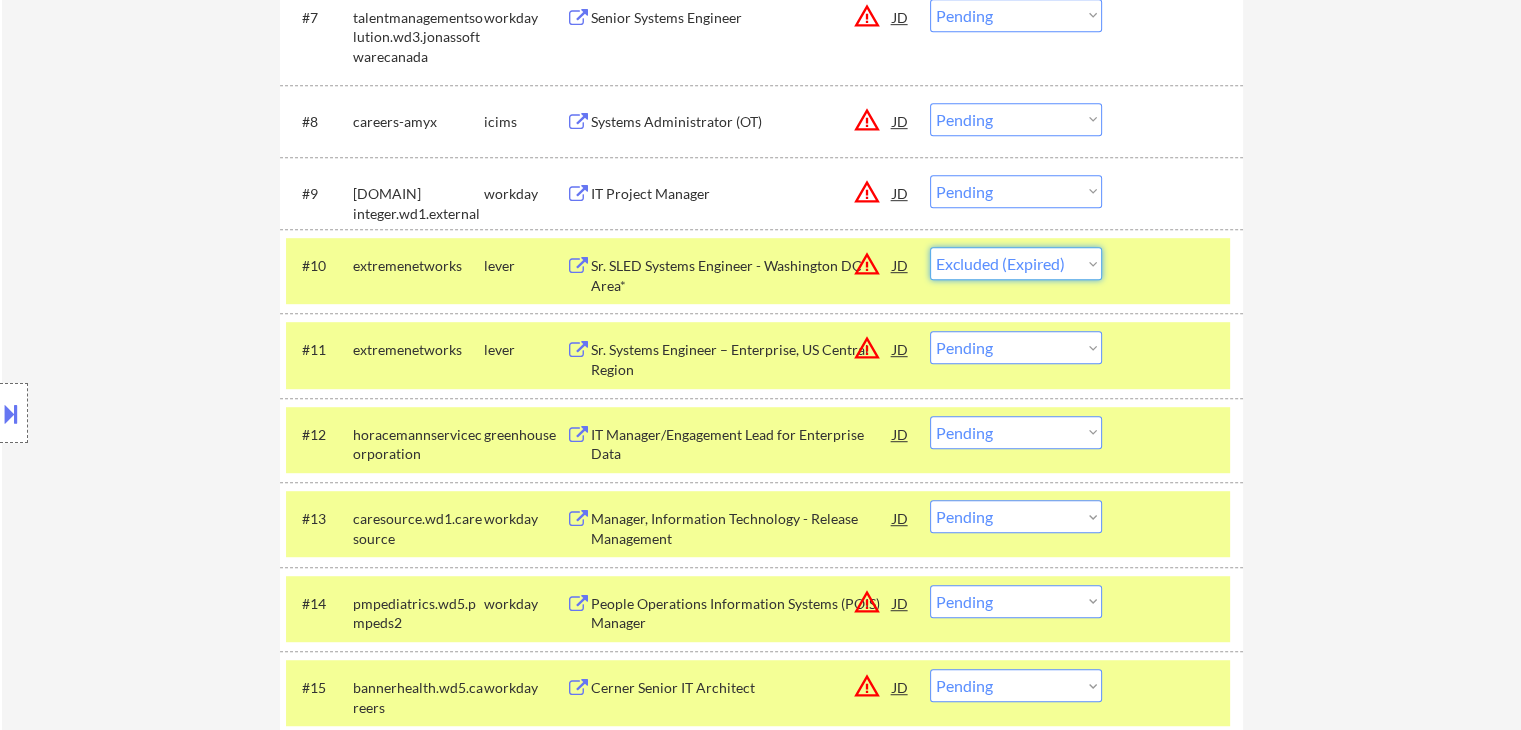 click on "Choose an option... Pending Applied Excluded (Questions) Excluded (Expired) Excluded (Location) Excluded (Bad Match) Excluded (Blocklist) Excluded (Salary) Excluded (Other)" at bounding box center [1016, 263] 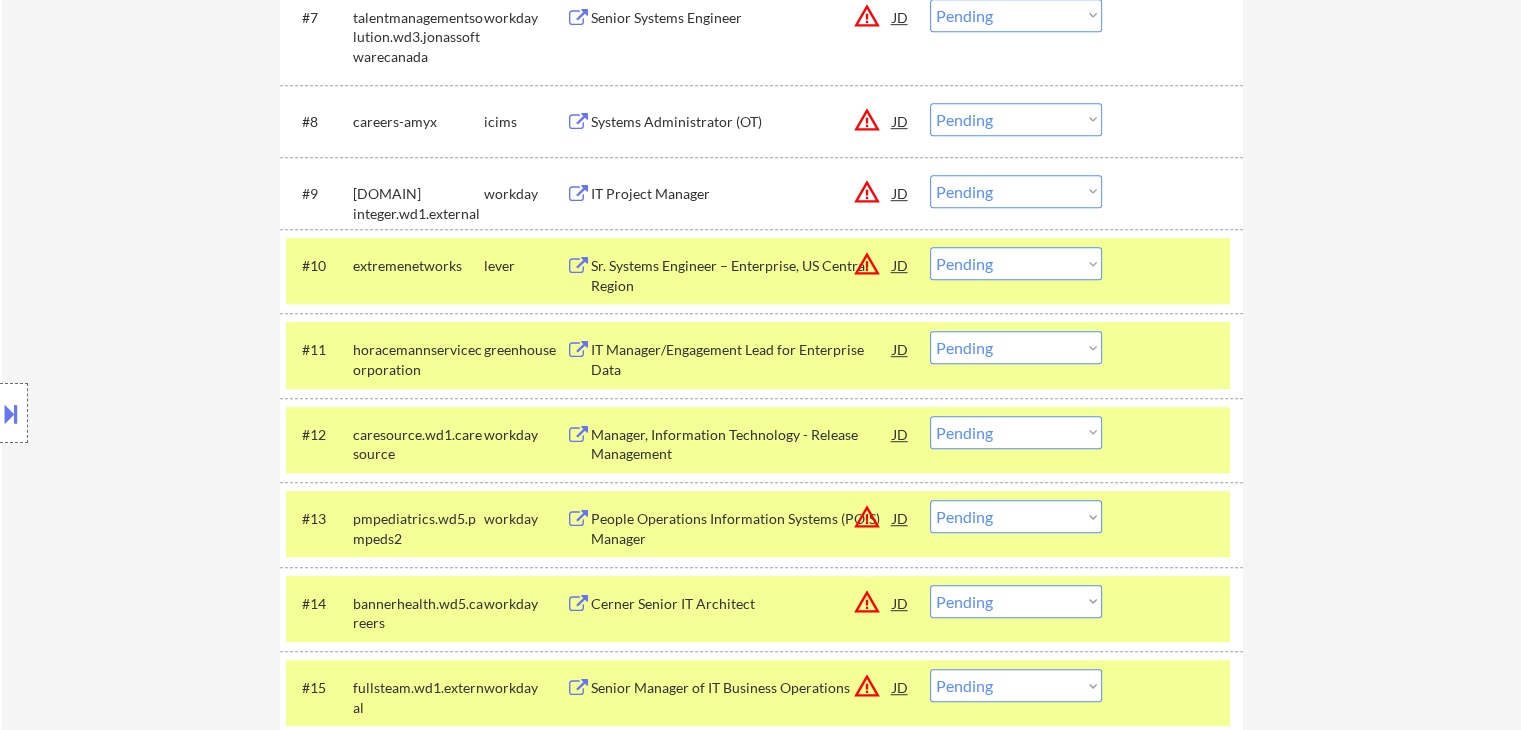 click on "Choose an option... Pending Applied Excluded (Questions) Excluded (Expired) Excluded (Location) Excluded (Bad Match) Excluded (Blocklist) Excluded (Salary) Excluded (Other)" at bounding box center (1016, 263) 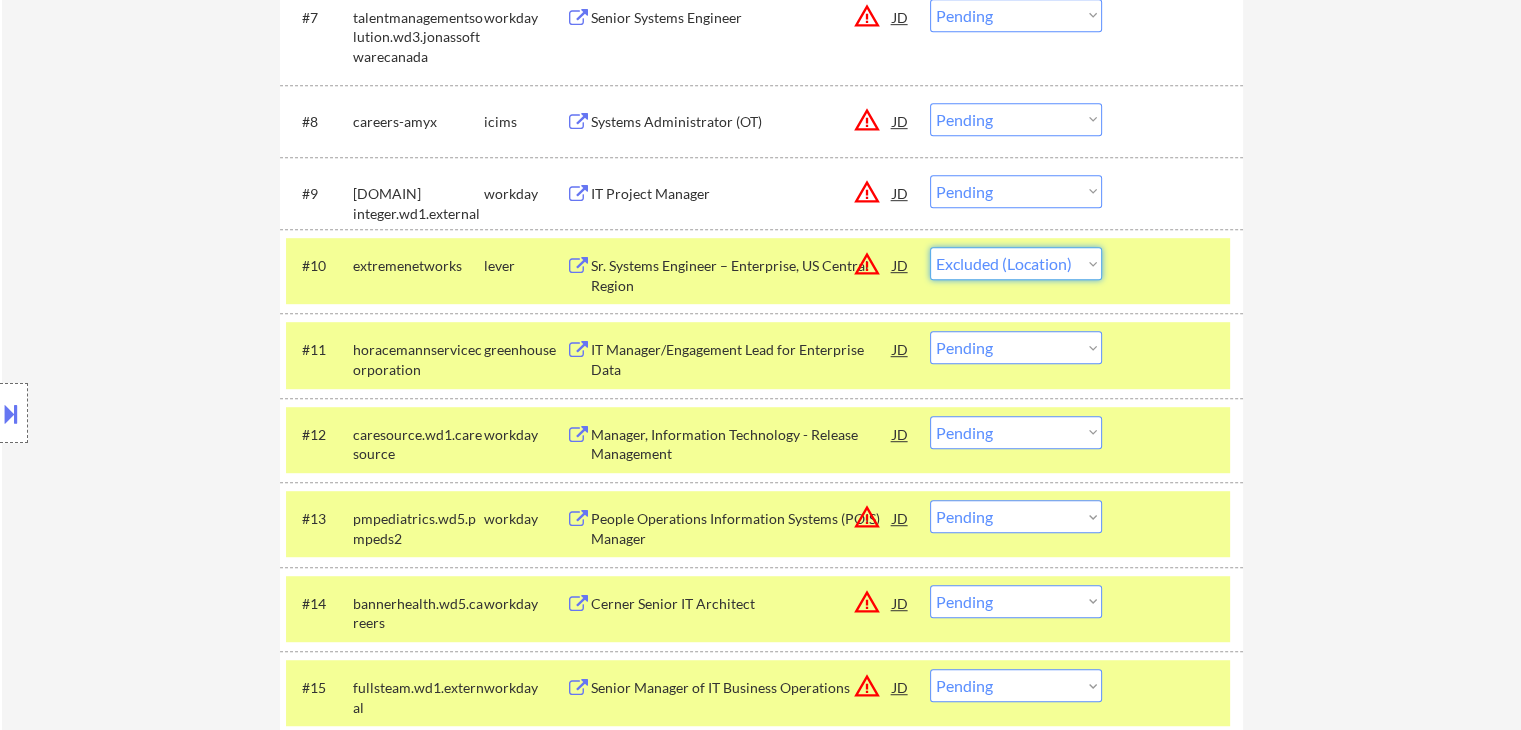 click on "Choose an option... Pending Applied Excluded (Questions) Excluded (Expired) Excluded (Location) Excluded (Bad Match) Excluded (Blocklist) Excluded (Salary) Excluded (Other)" at bounding box center [1016, 263] 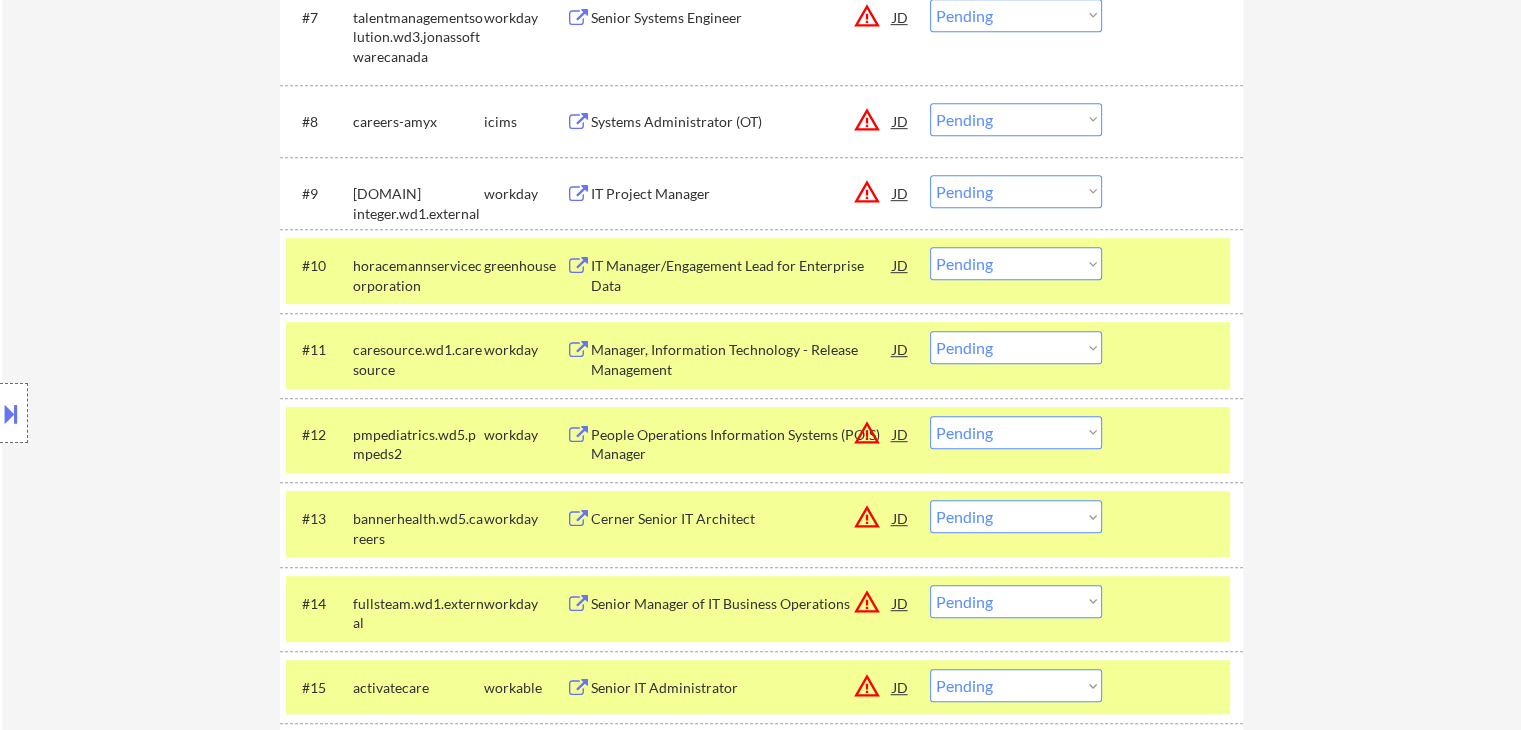 drag, startPoint x: 999, startPoint y: 253, endPoint x: 1000, endPoint y: 263, distance: 10.049875 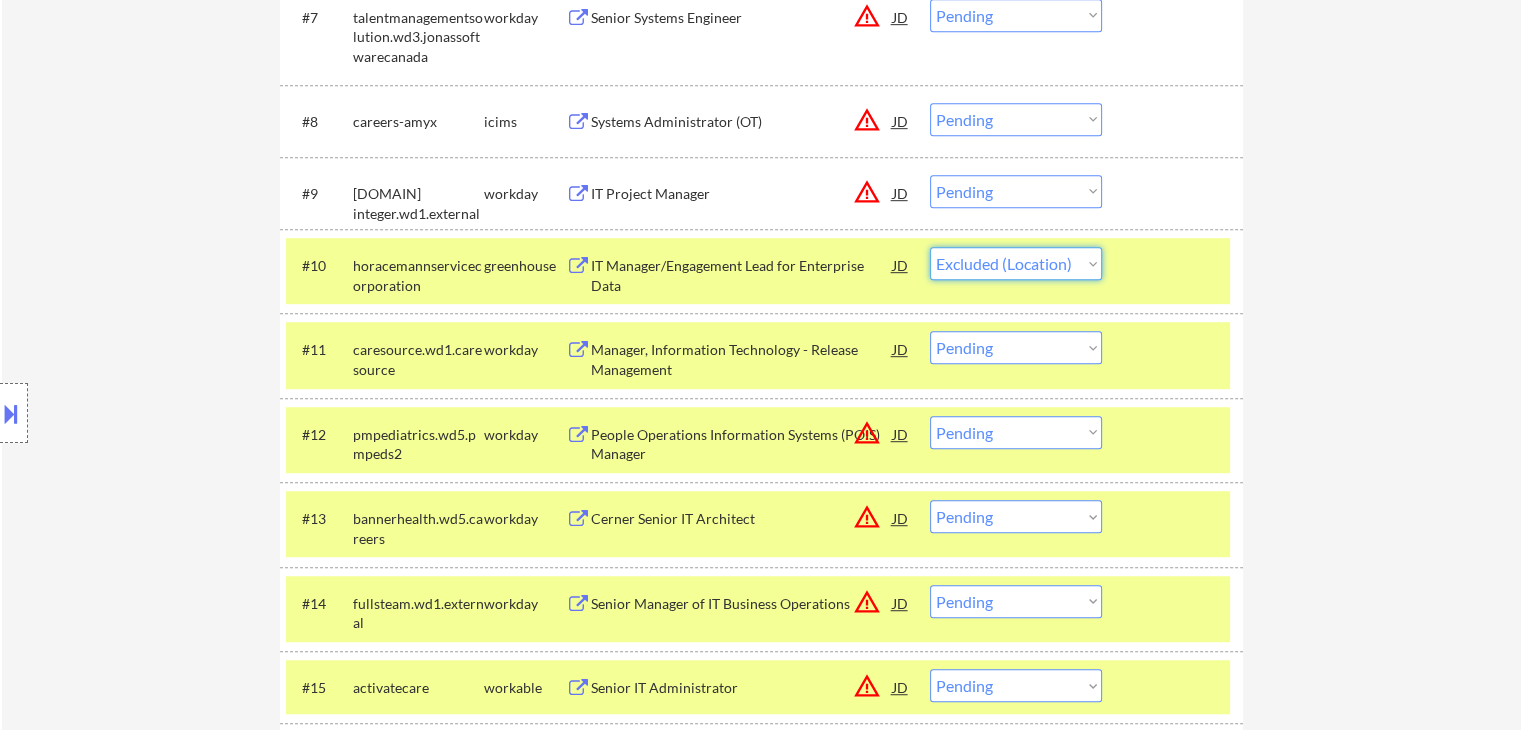 click on "Choose an option... Pending Applied Excluded (Questions) Excluded (Expired) Excluded (Location) Excluded (Bad Match) Excluded (Blocklist) Excluded (Salary) Excluded (Other)" at bounding box center [1016, 263] 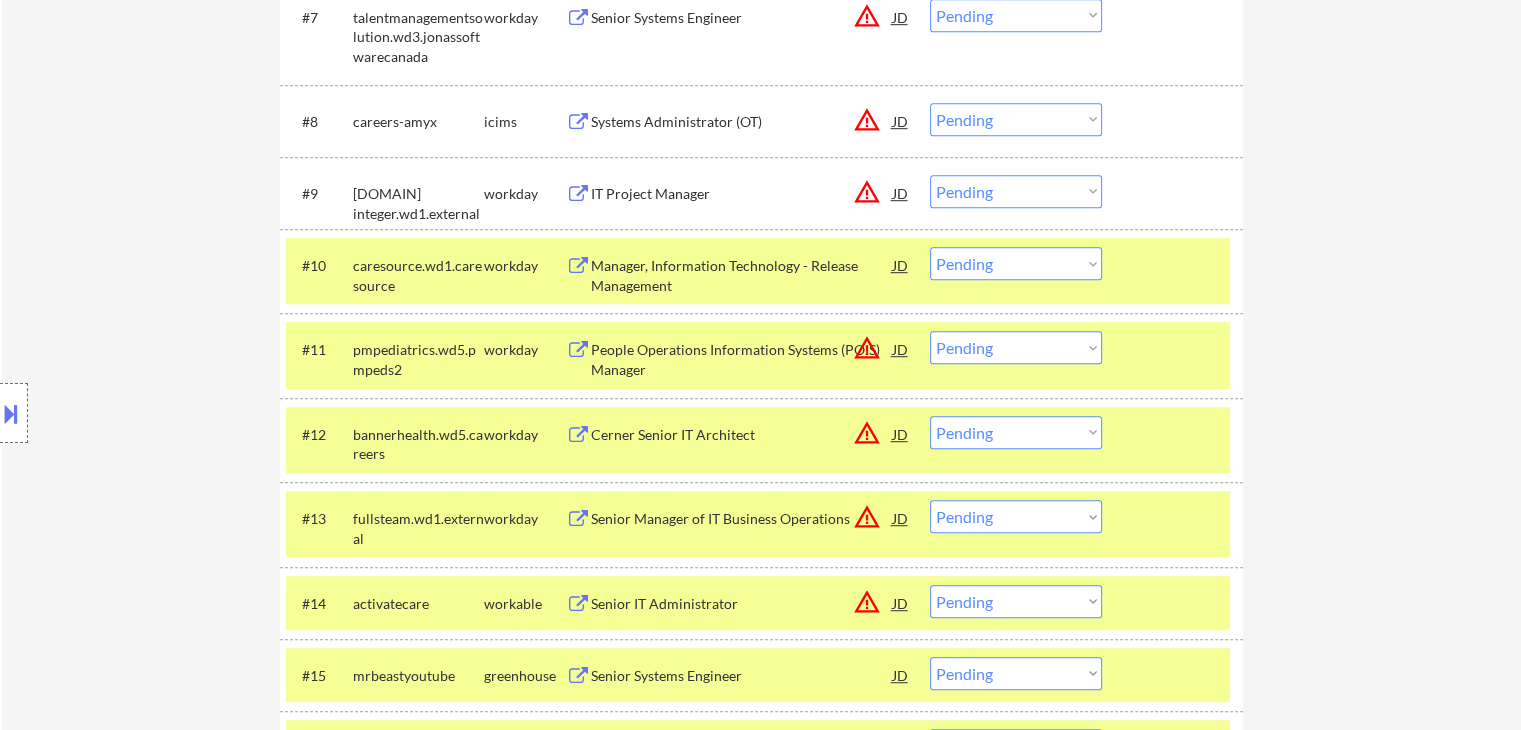 click on "Choose an option... Pending Applied Excluded (Questions) Excluded (Expired) Excluded (Location) Excluded (Bad Match) Excluded (Blocklist) Excluded (Salary) Excluded (Other)" at bounding box center [1016, 263] 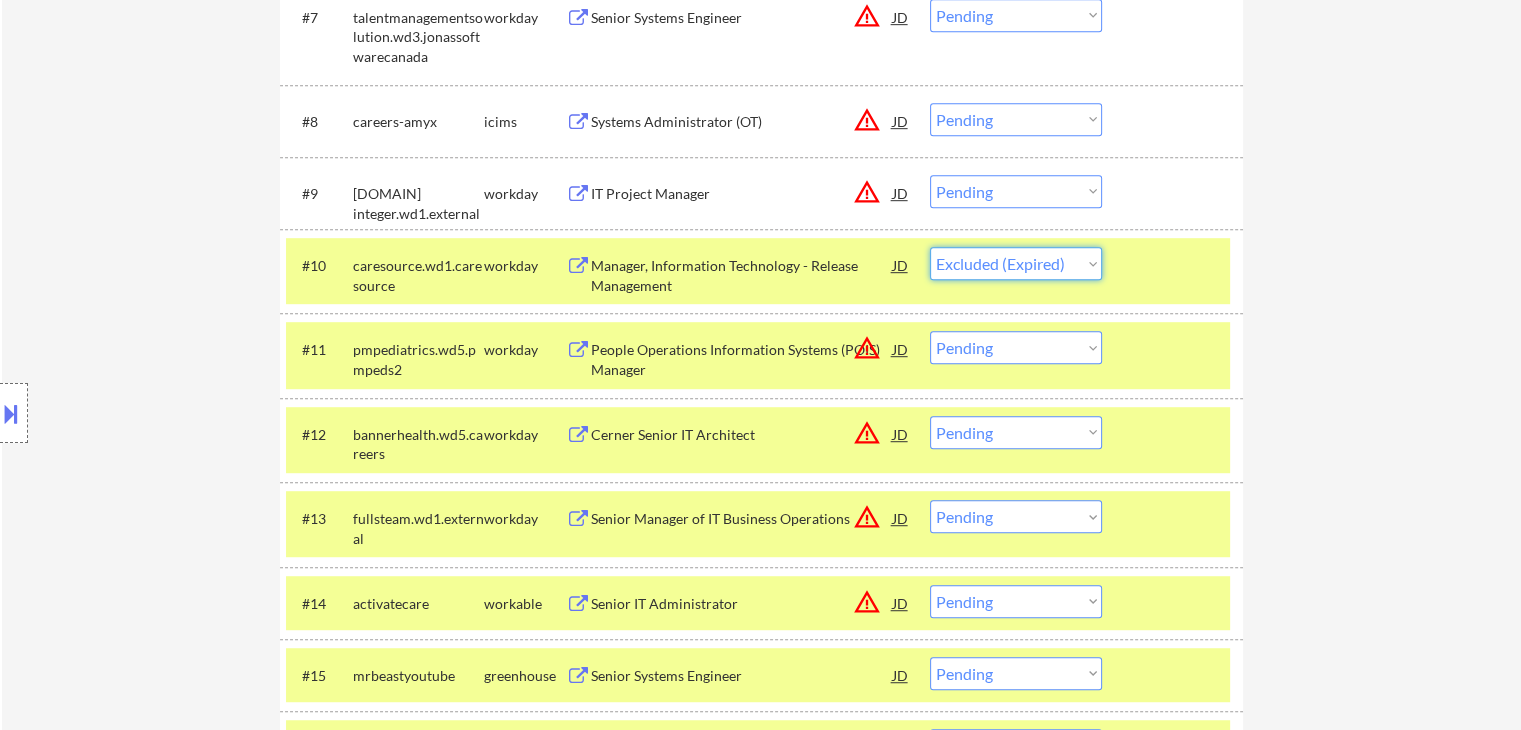 click on "Choose an option... Pending Applied Excluded (Questions) Excluded (Expired) Excluded (Location) Excluded (Bad Match) Excluded (Blocklist) Excluded (Salary) Excluded (Other)" at bounding box center [1016, 263] 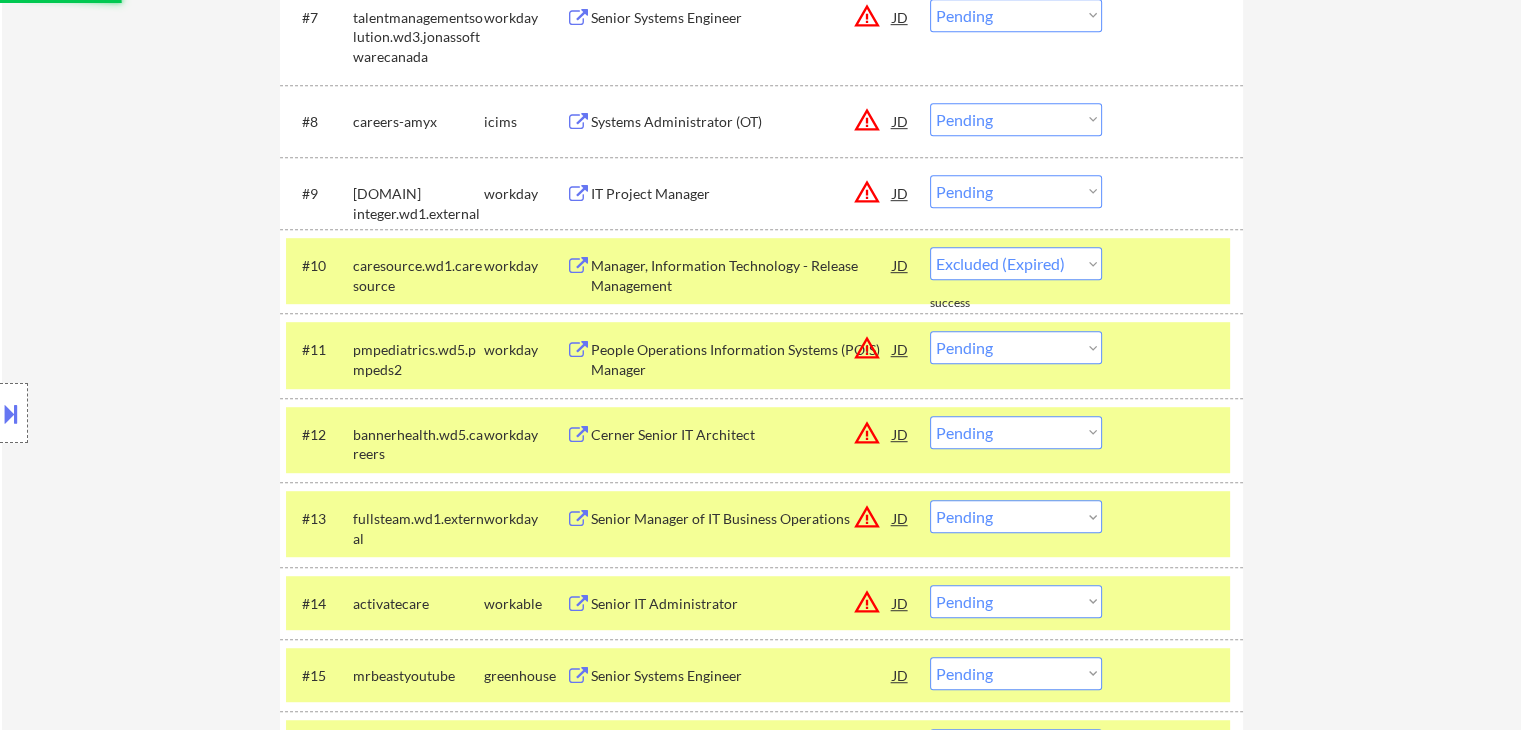 select on ""pending"" 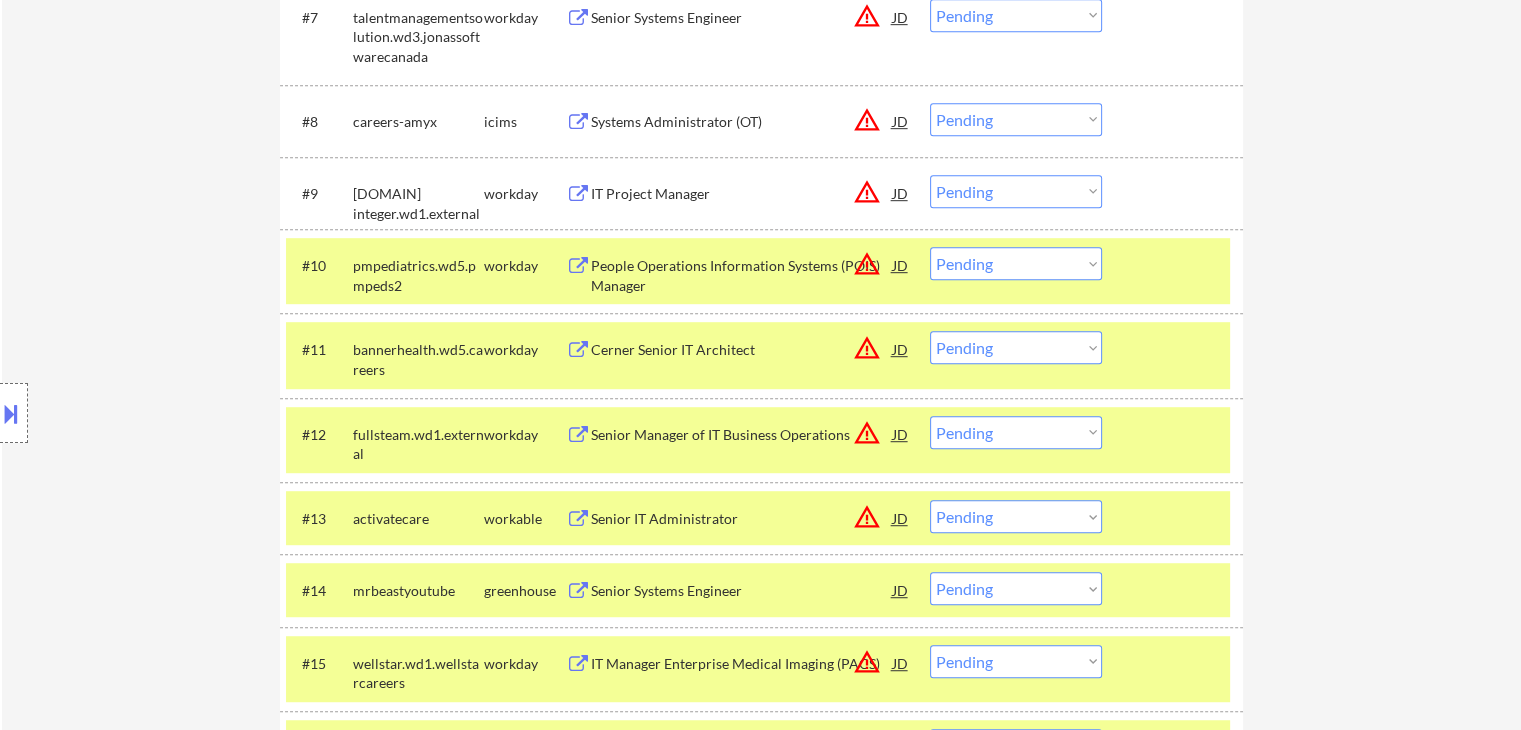 click on "Choose an option... Pending Applied Excluded (Questions) Excluded (Expired) Excluded (Location) Excluded (Bad Match) Excluded (Blocklist) Excluded (Salary) Excluded (Other)" at bounding box center [1016, 347] 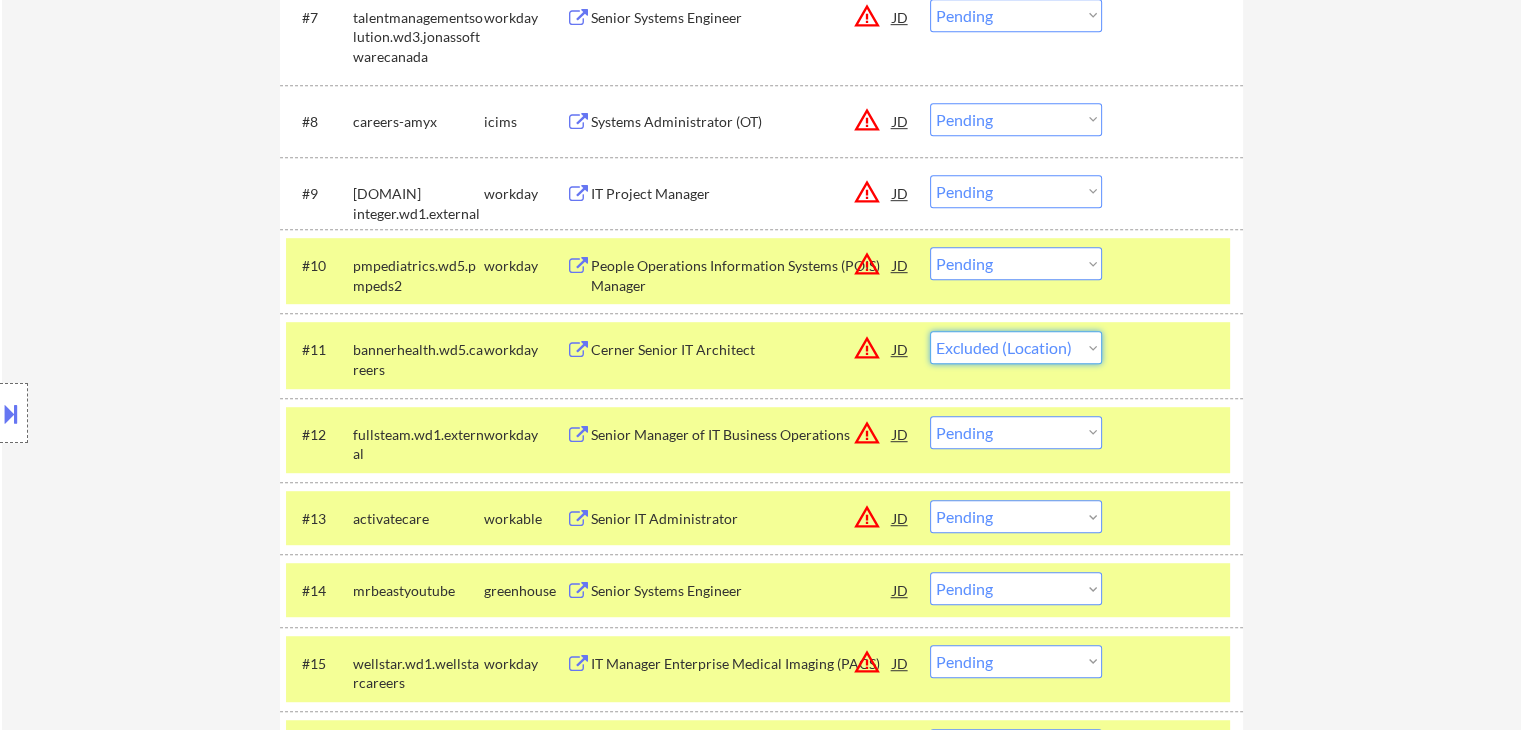 click on "Choose an option... Pending Applied Excluded (Questions) Excluded (Expired) Excluded (Location) Excluded (Bad Match) Excluded (Blocklist) Excluded (Salary) Excluded (Other)" at bounding box center (1016, 347) 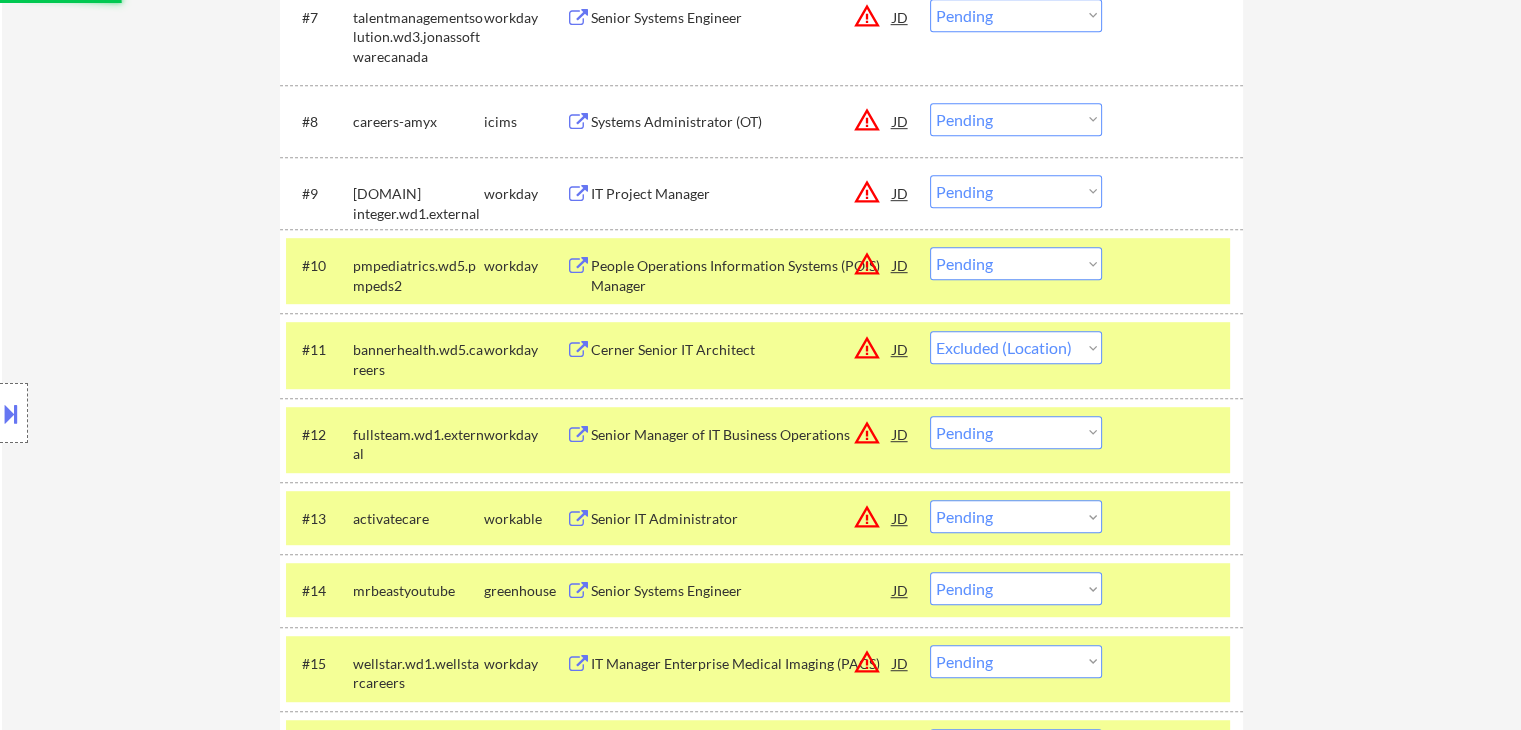 select on ""pending"" 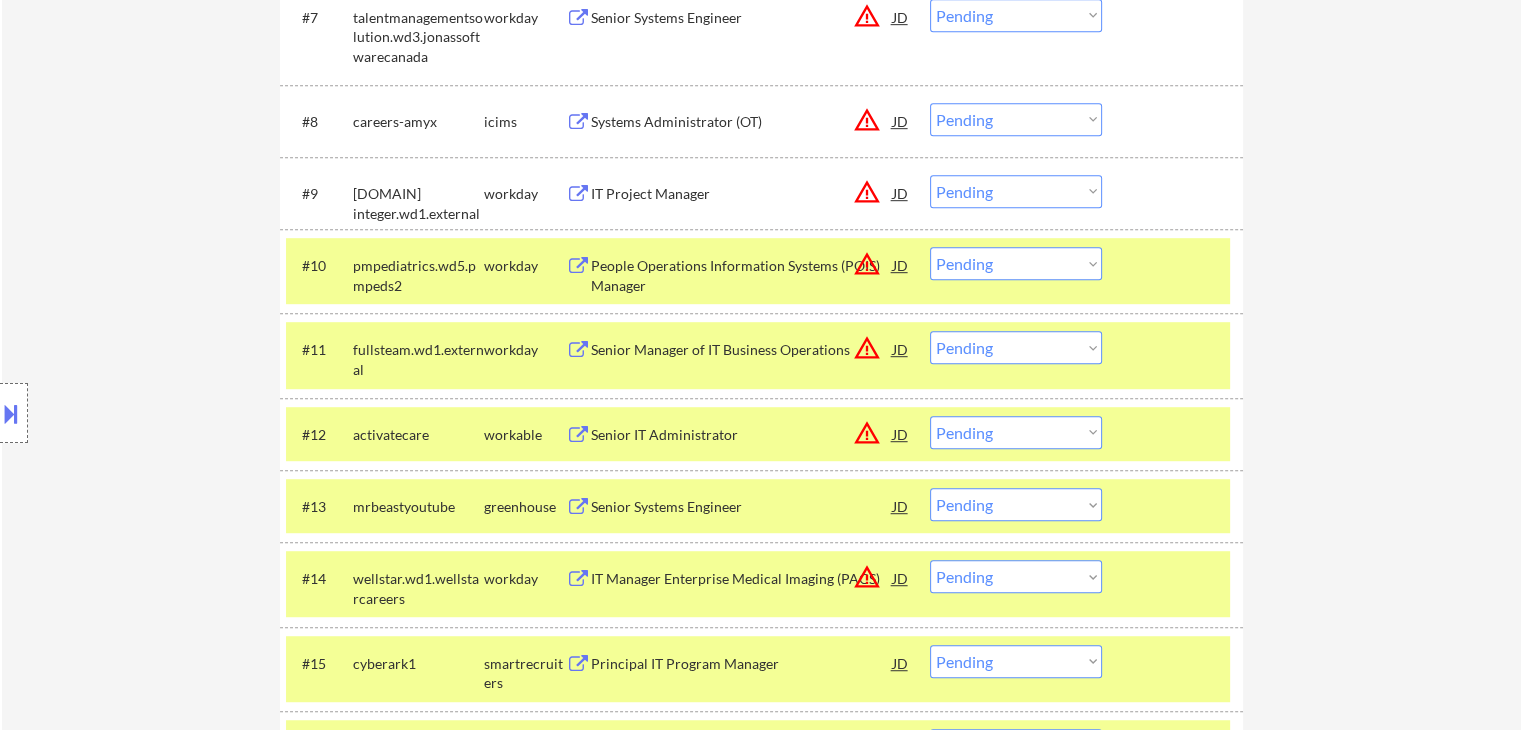 click on "Choose an option... Pending Applied Excluded (Questions) Excluded (Expired) Excluded (Location) Excluded (Bad Match) Excluded (Blocklist) Excluded (Salary) Excluded (Other)" at bounding box center [1016, 263] 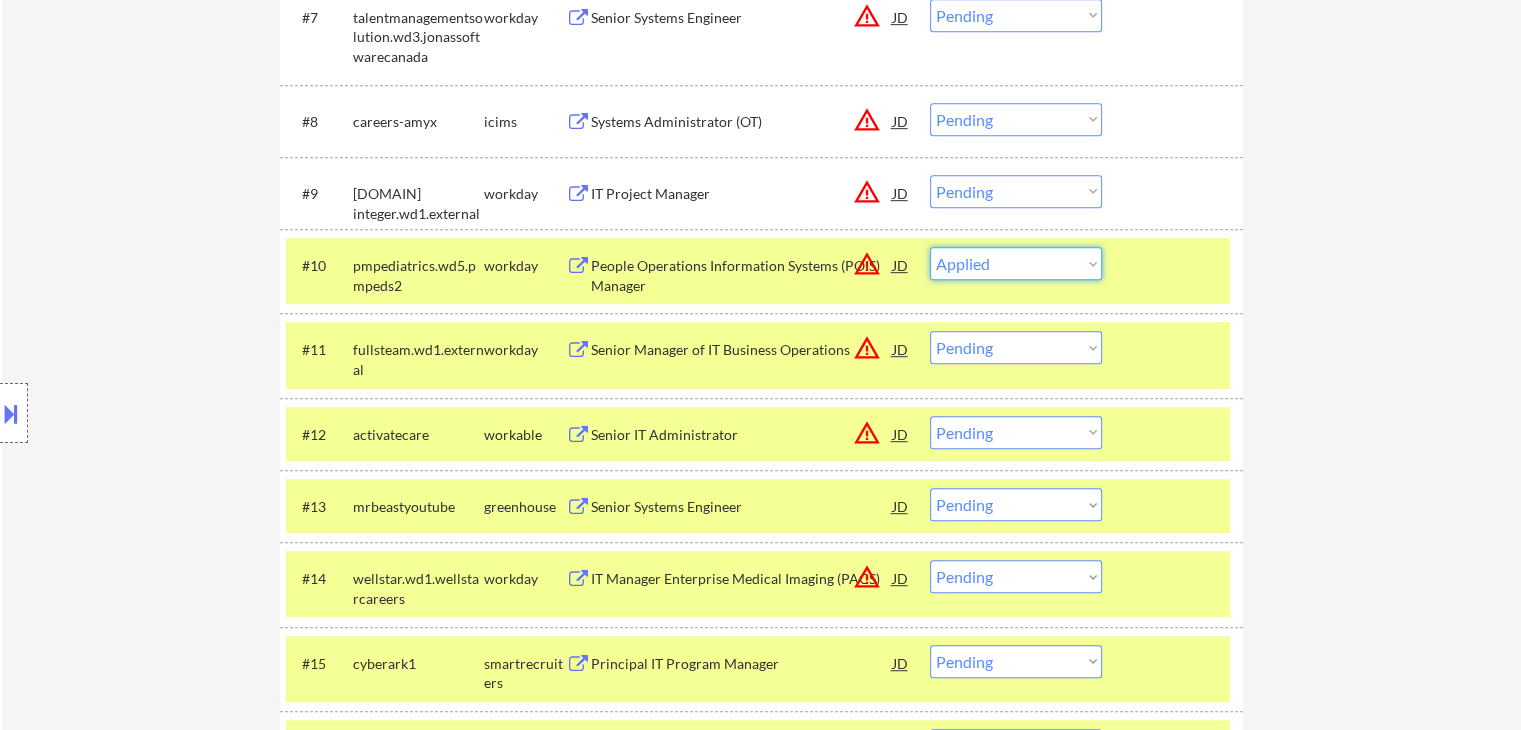 click on "Choose an option... Pending Applied Excluded (Questions) Excluded (Expired) Excluded (Location) Excluded (Bad Match) Excluded (Blocklist) Excluded (Salary) Excluded (Other)" at bounding box center [1016, 263] 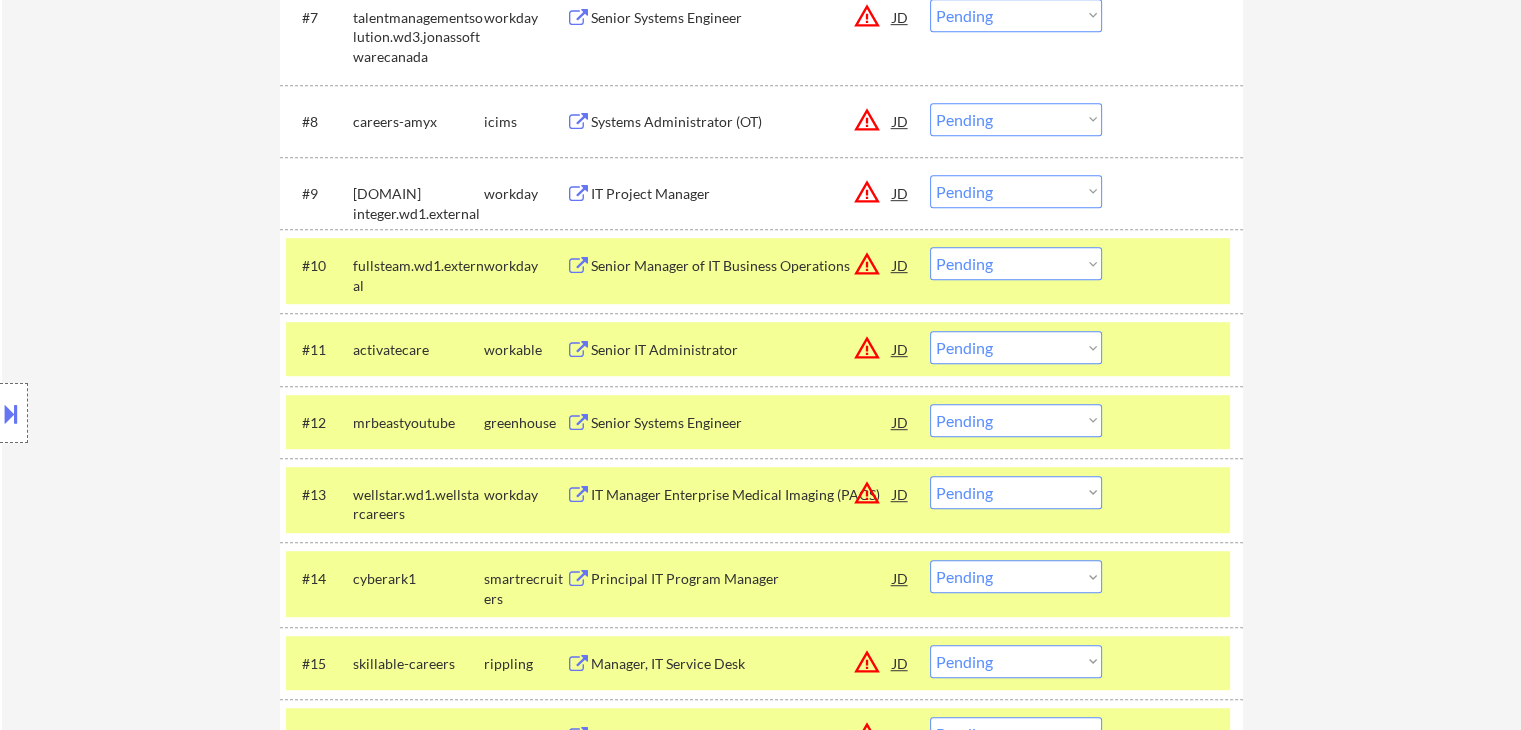 drag, startPoint x: 1042, startPoint y: 264, endPoint x: 1042, endPoint y: 277, distance: 13 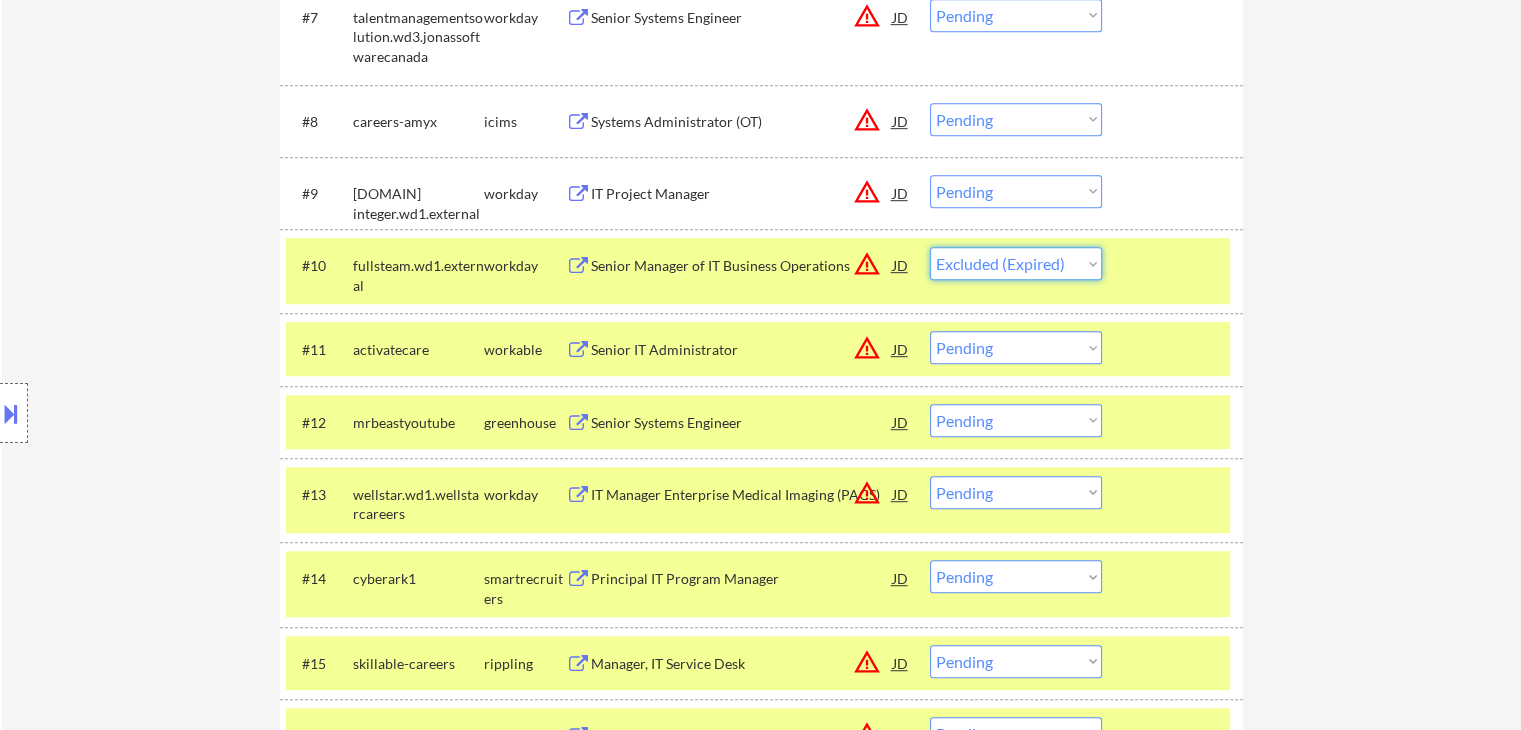 click on "Choose an option... Pending Applied Excluded (Questions) Excluded (Expired) Excluded (Location) Excluded (Bad Match) Excluded (Blocklist) Excluded (Salary) Excluded (Other)" at bounding box center (1016, 263) 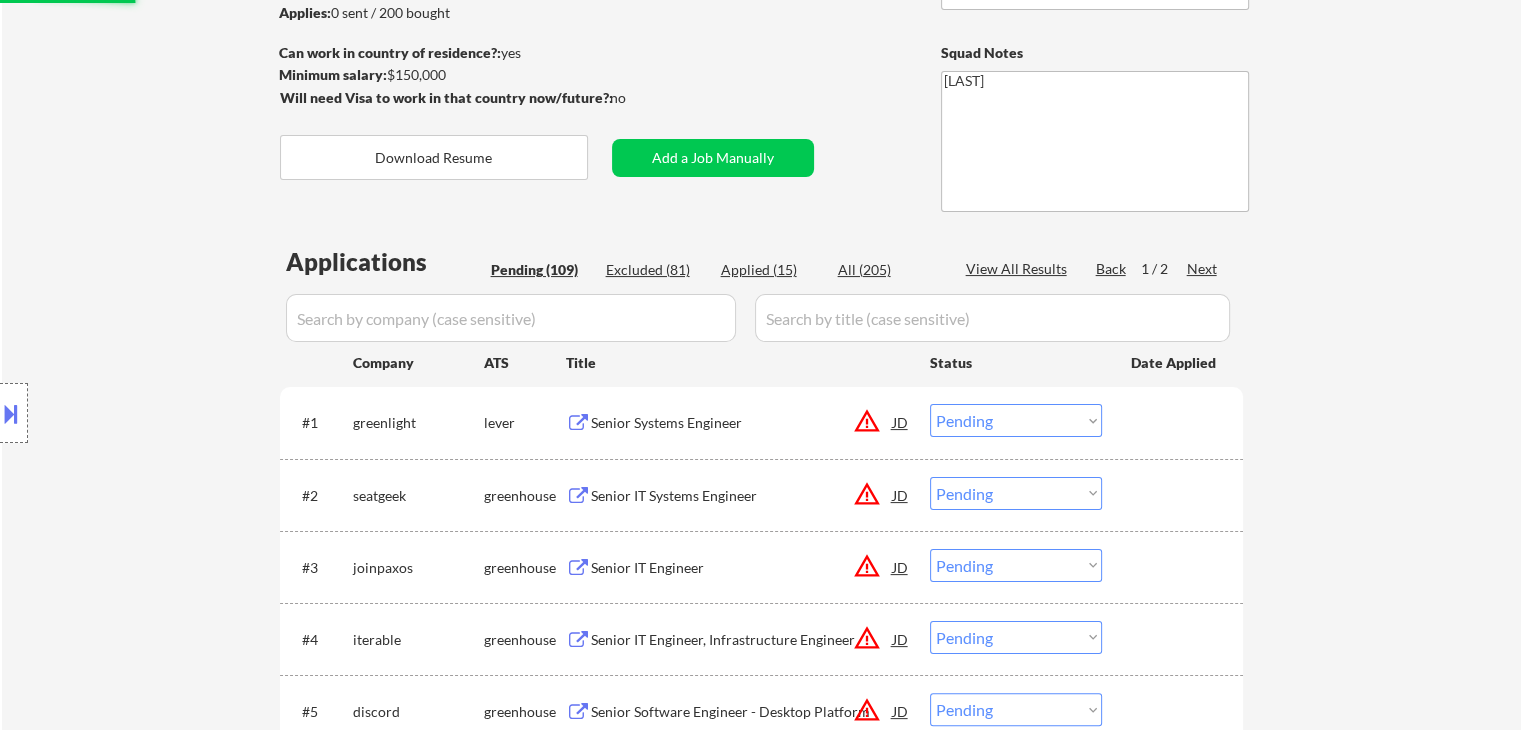 scroll, scrollTop: 300, scrollLeft: 0, axis: vertical 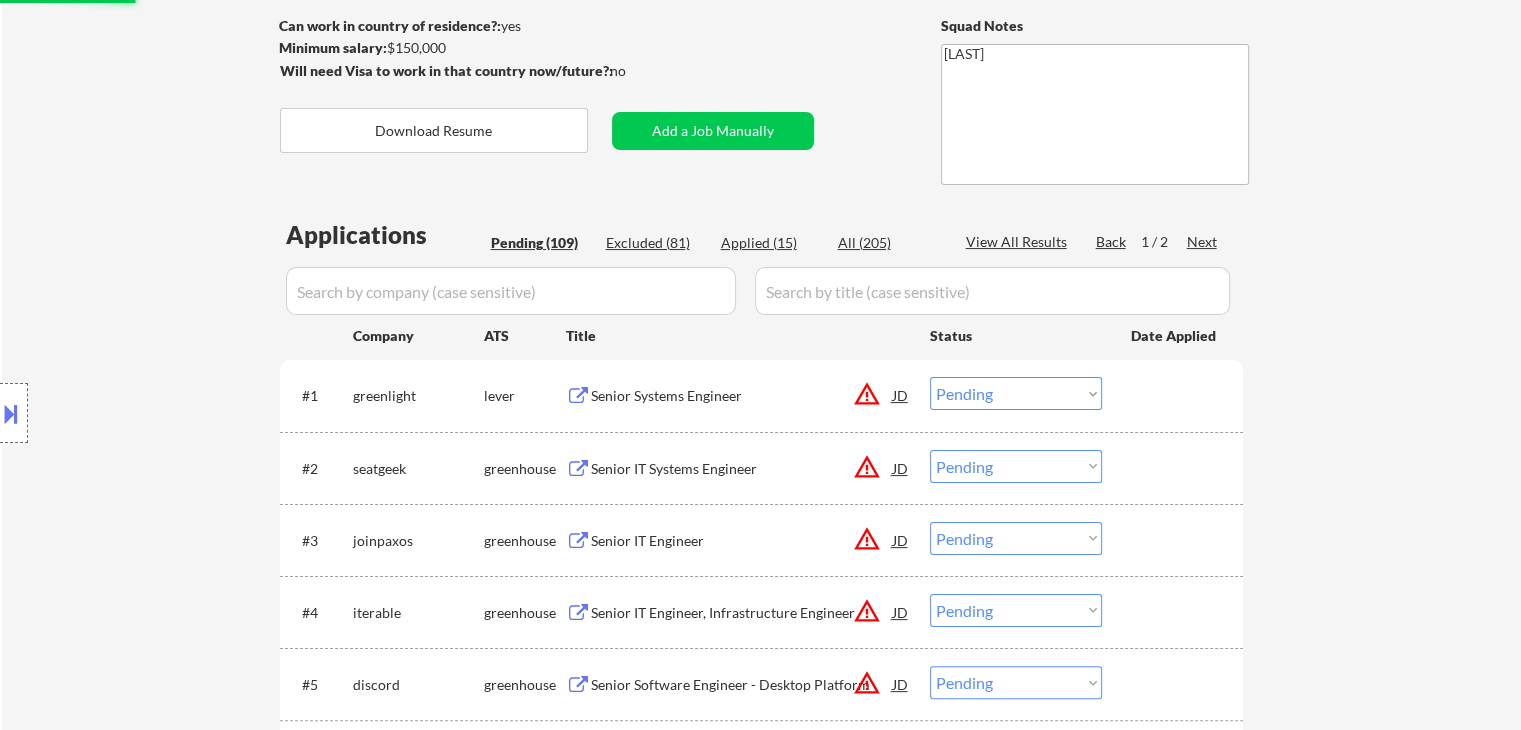 select on ""pending"" 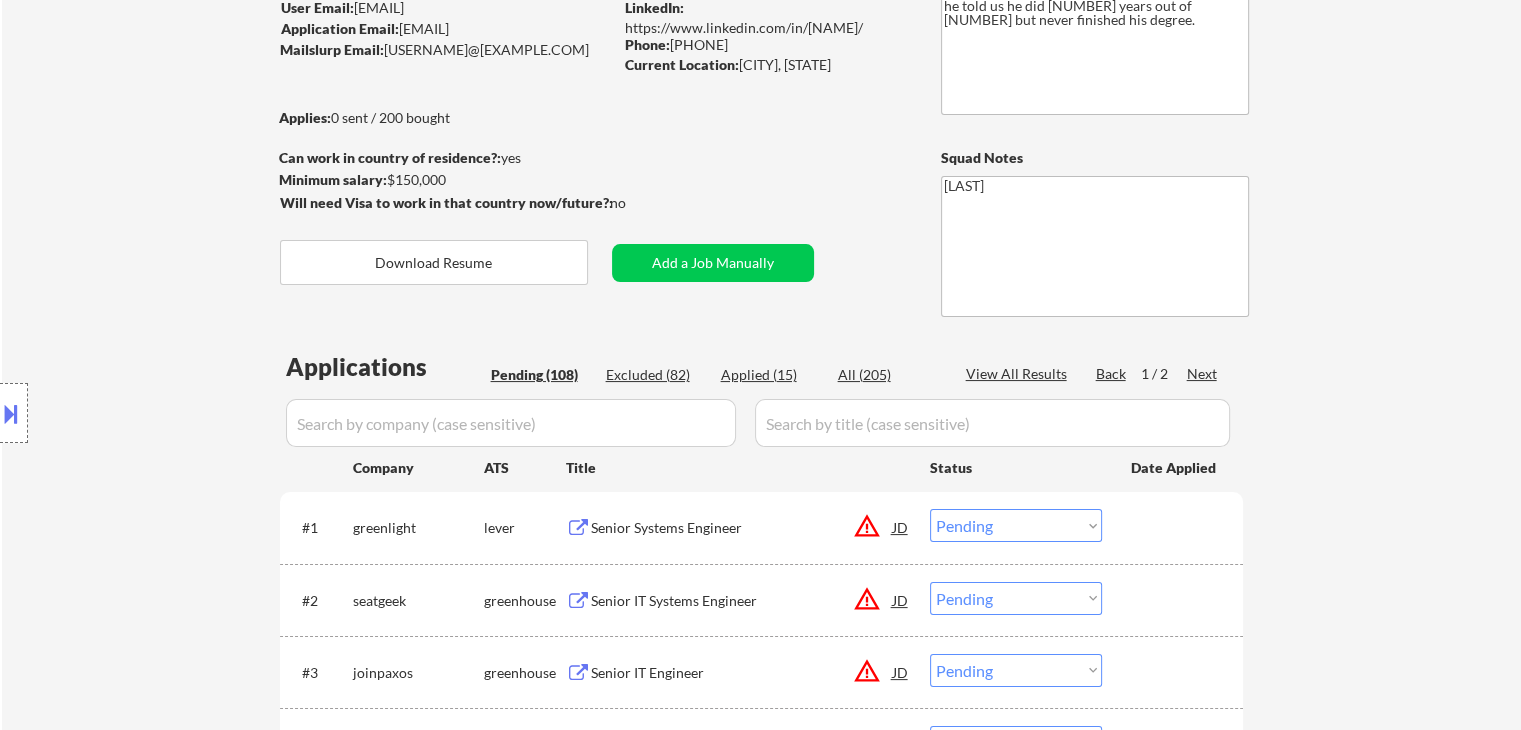 scroll, scrollTop: 200, scrollLeft: 0, axis: vertical 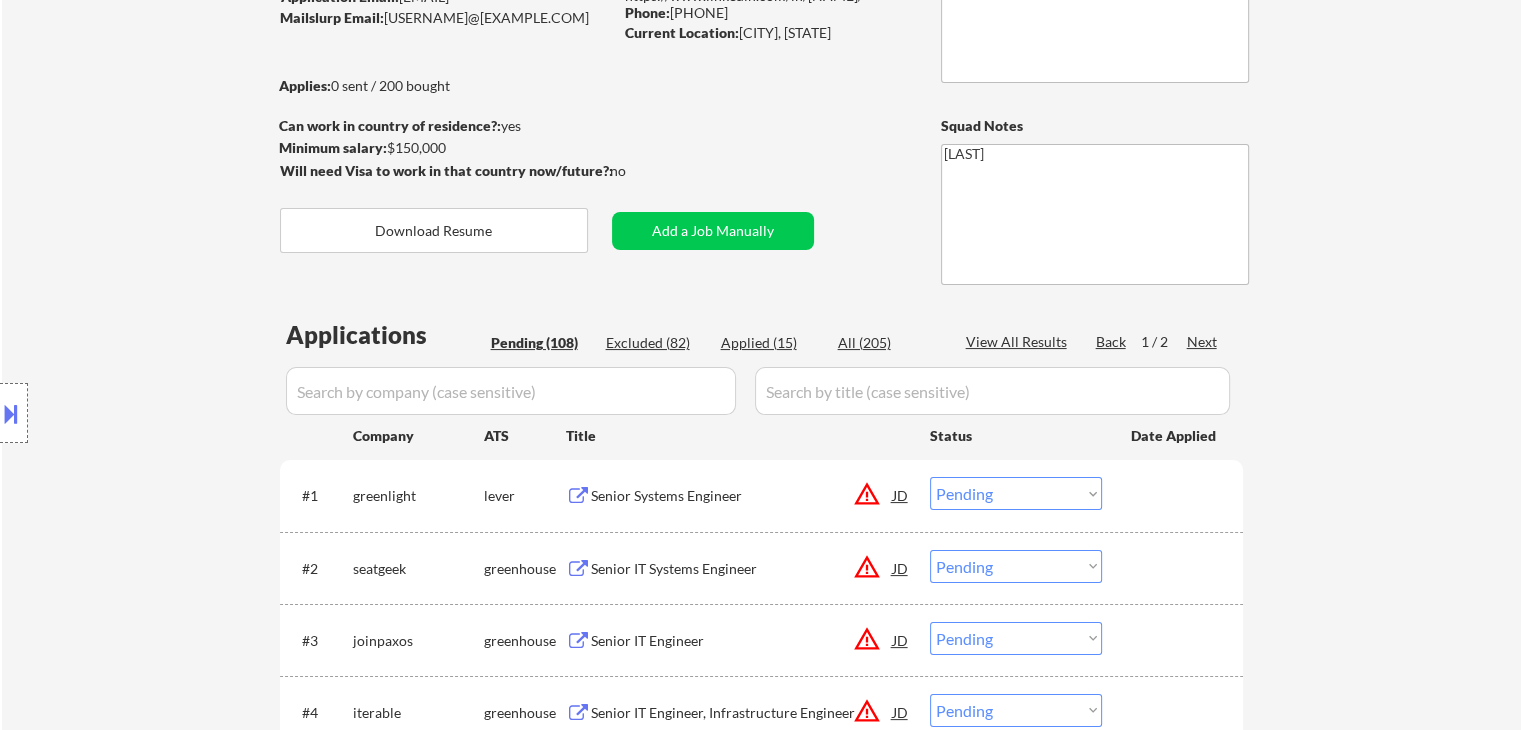 click on "Location Inclusions: remote" at bounding box center [179, 413] 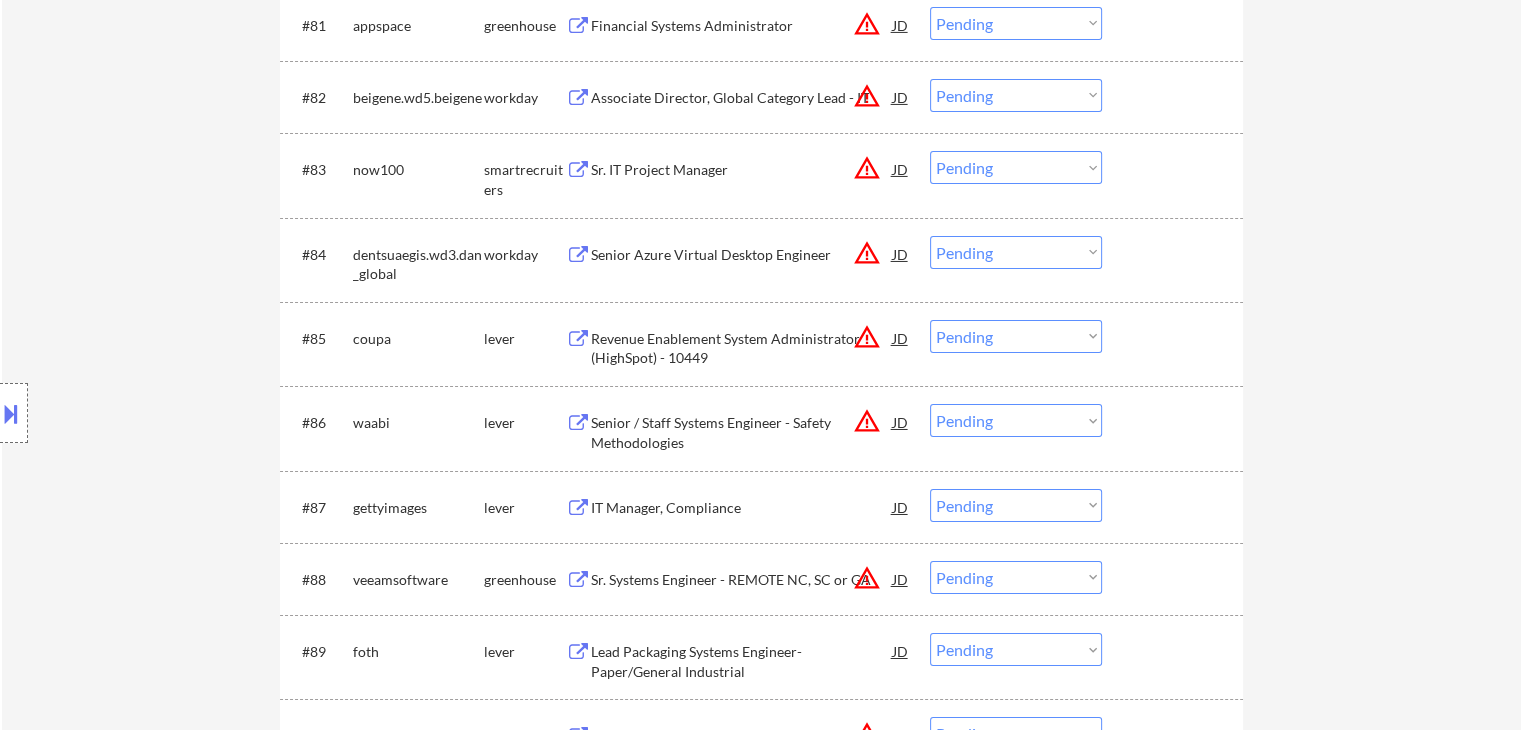 scroll, scrollTop: 6900, scrollLeft: 0, axis: vertical 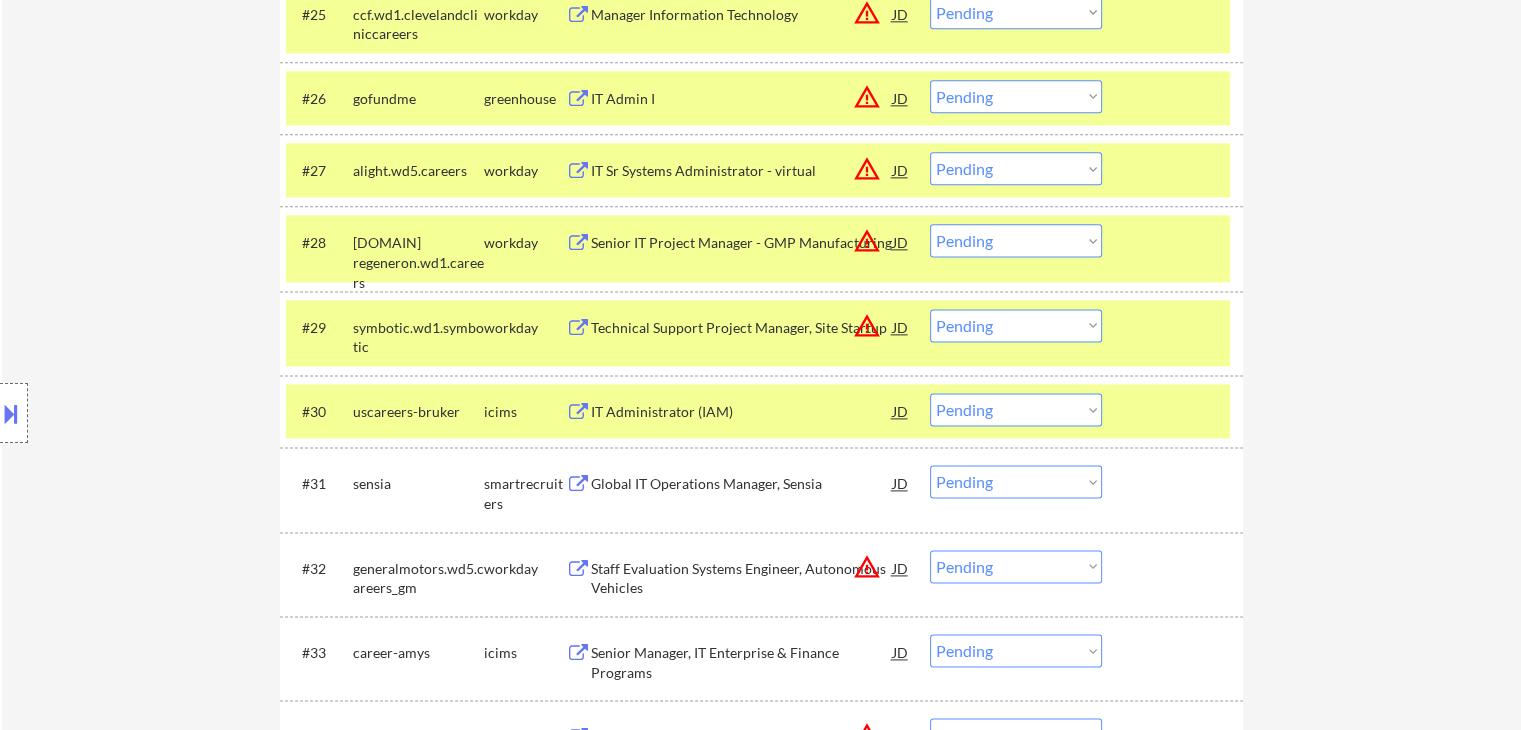 click on "← Return to /applysquad Mailslurp Inbox Job Search Builder [FIRST] [LAST] User Email: [EMAIL] Application Email: [EMAIL] Mailslurp Email: [EMAIL] LinkedIn: https://www.linkedin.com/in/[NAME]/
Phone: [PHONE] Current Location: Denham Springs, [STATE] Applies: 0 sent / 200 bought Internal Notes Note he completed *SOME* college if applications ask -- the school name is on his LI, he told us he did 3 years out of 4 but never finished his degree. Can work in country of residence?: yes Squad Notes Minimum salary: $150,000 Will need Visa to work in that country now/future?: no Download Resume Add a Job Manually Shah Applications Pending (108) Excluded (82) Applied (15) All (205) View All Results Back 1 / 2
Next Company ATS Title Status Date Applied #1 greenlight lever Senior Systems Engineer JD warning_amber Choose an option... Pending Applied Excluded (Questions) Excluded (Expired) Excluded (Location) Excluded (Bad Match) #2 JD" at bounding box center [761, 1770] 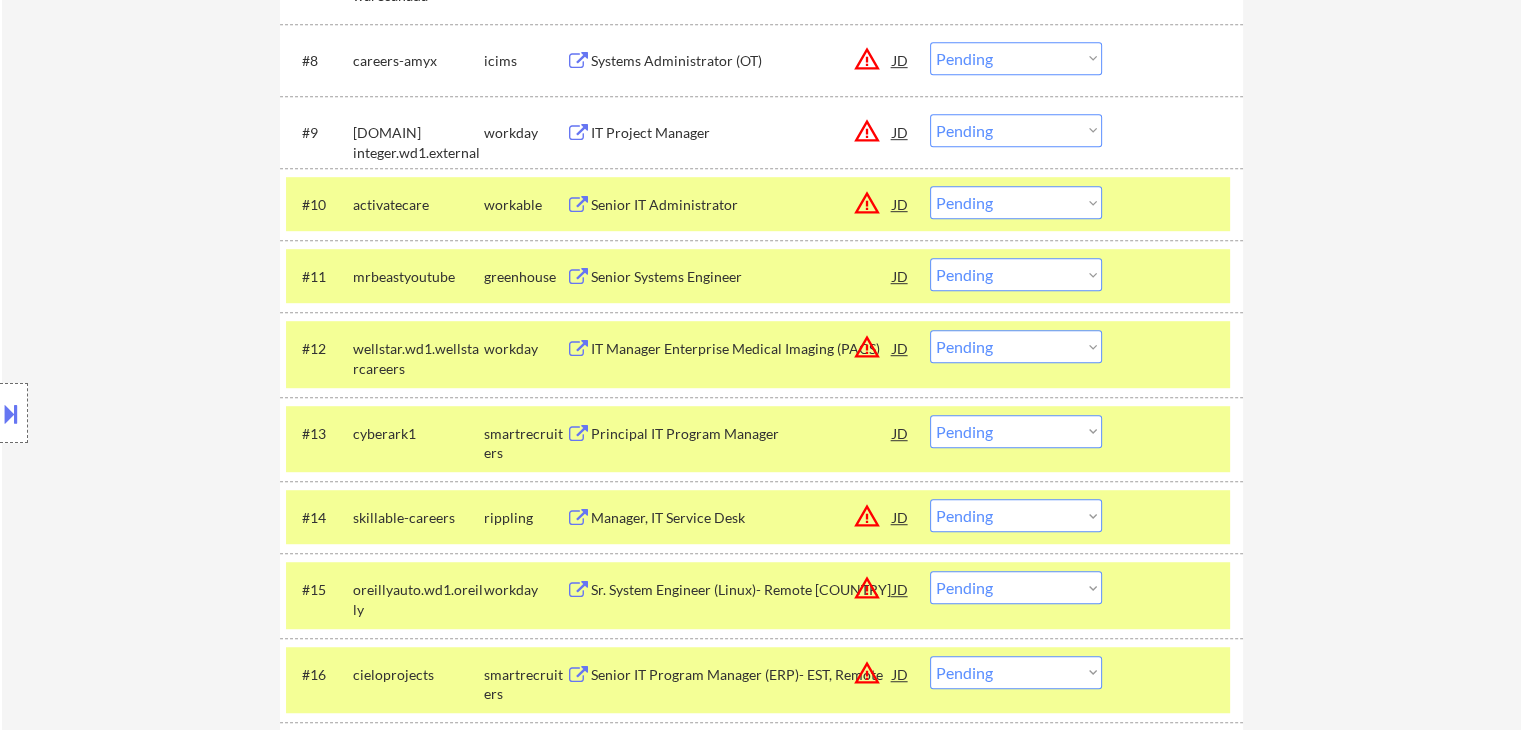 scroll, scrollTop: 1100, scrollLeft: 0, axis: vertical 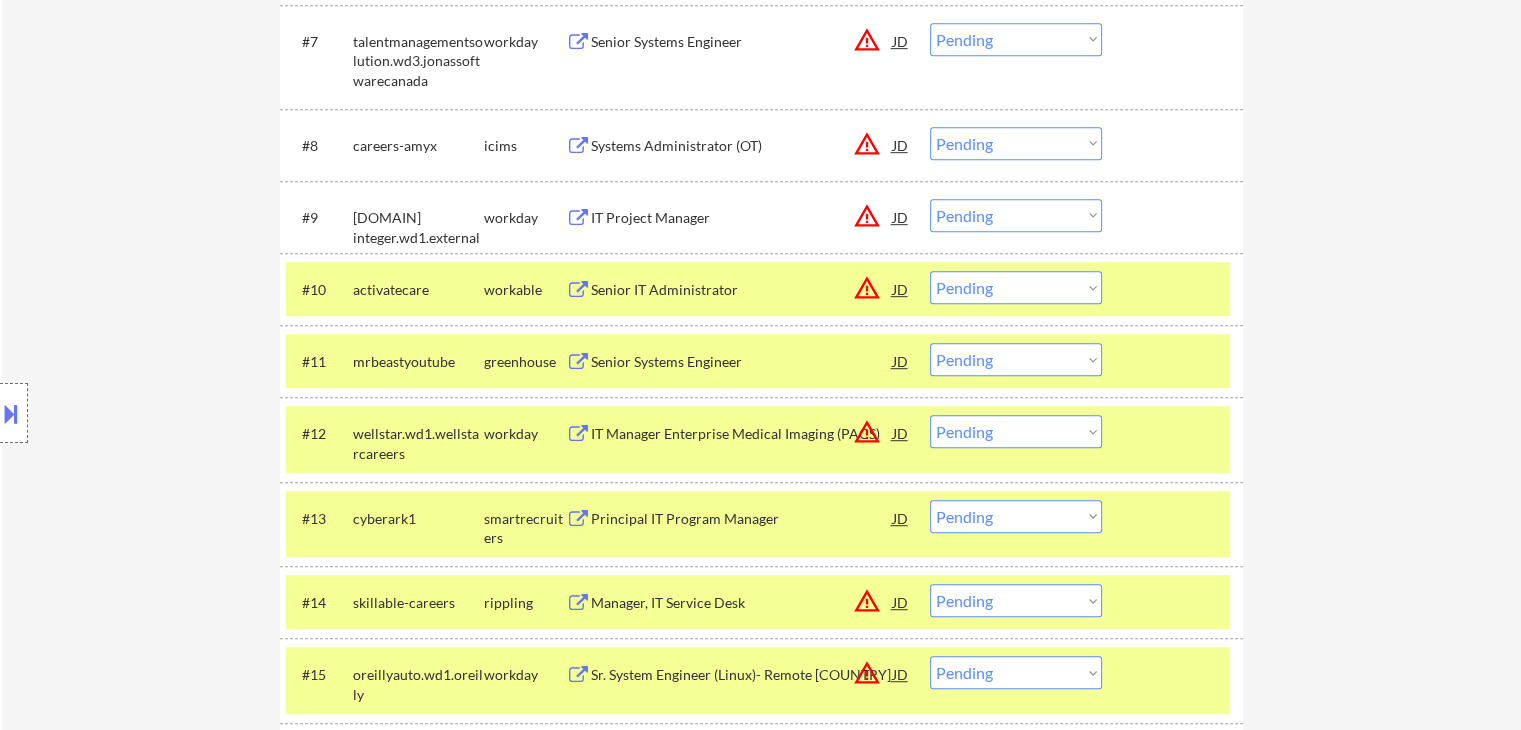 click at bounding box center [1175, 289] 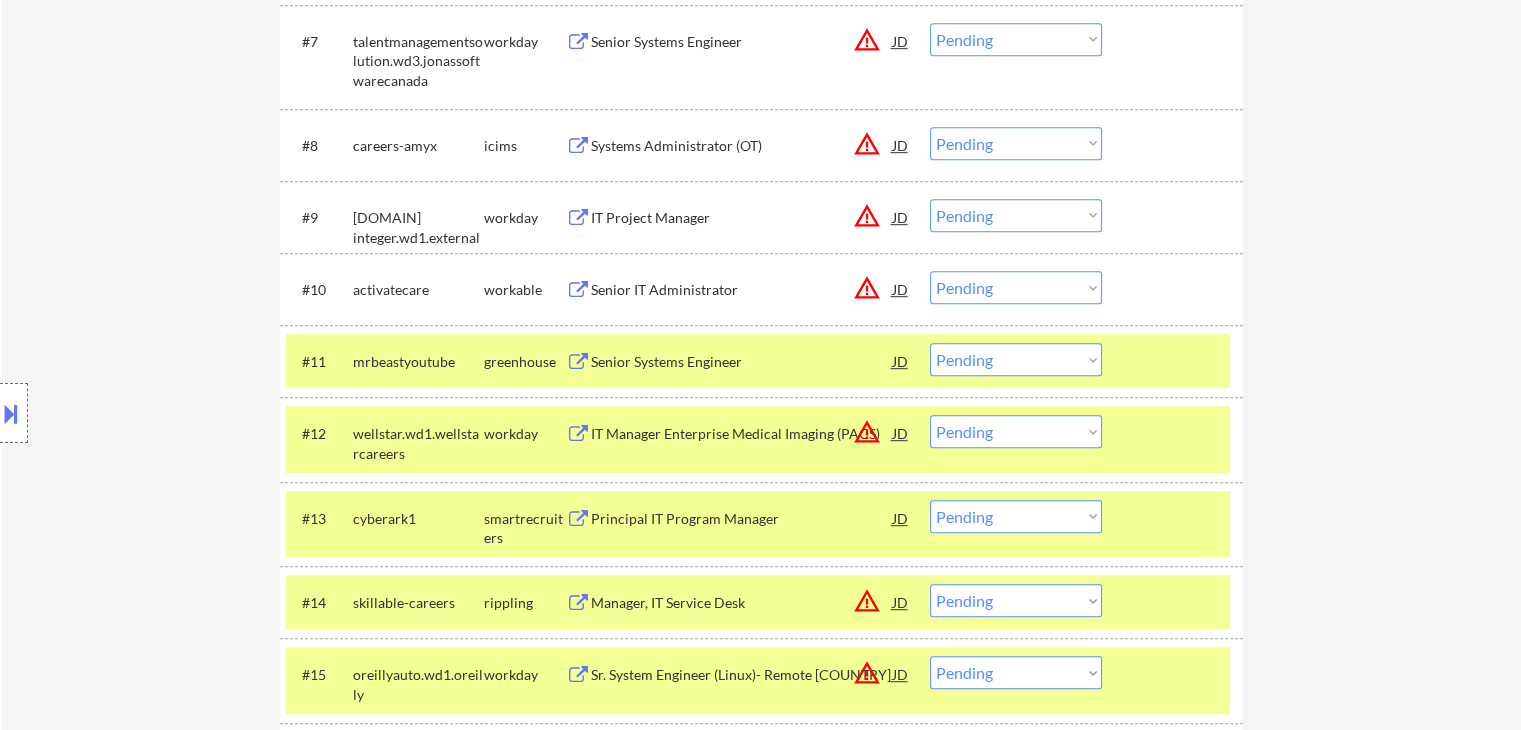 drag, startPoint x: 1176, startPoint y: 370, endPoint x: 1178, endPoint y: 452, distance: 82.02438 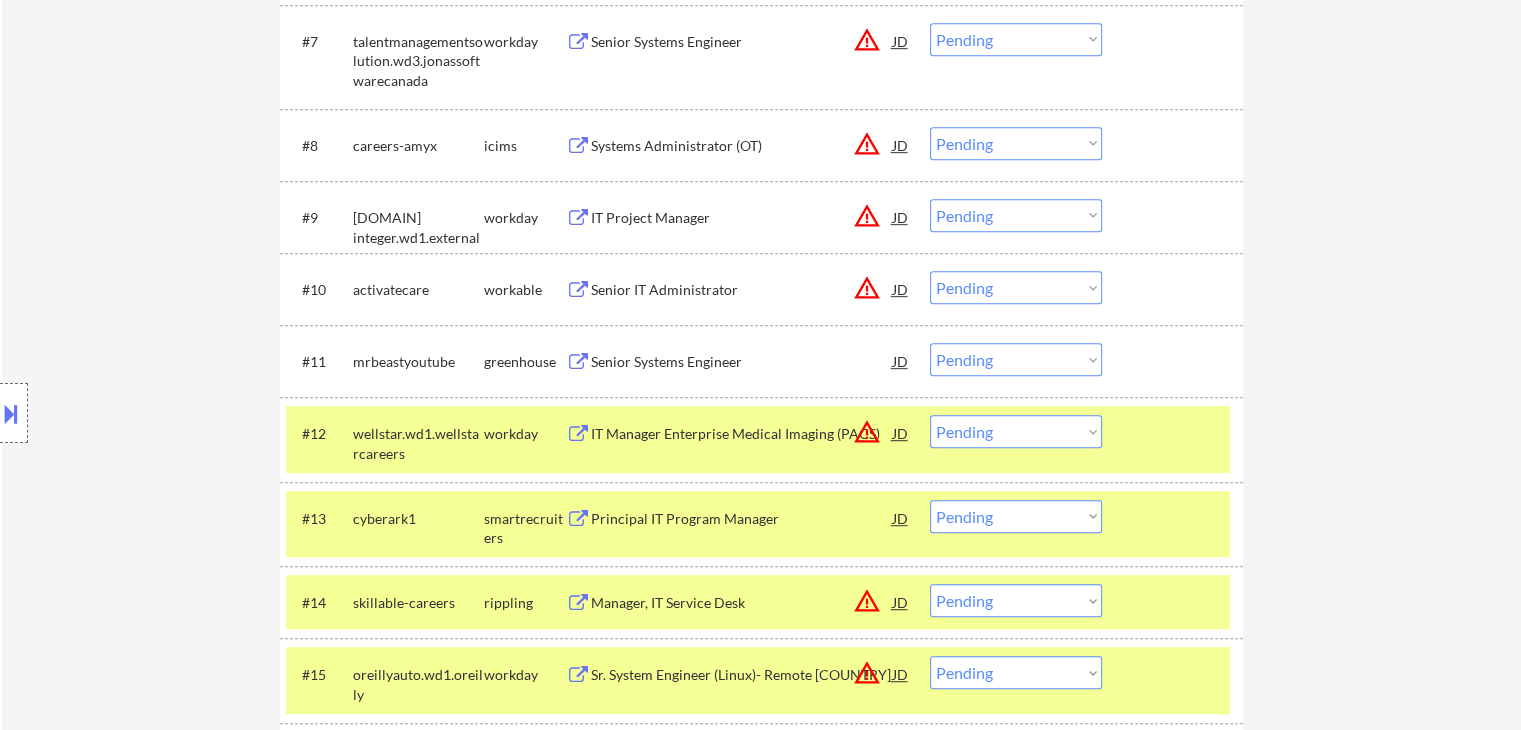 click at bounding box center (1175, 433) 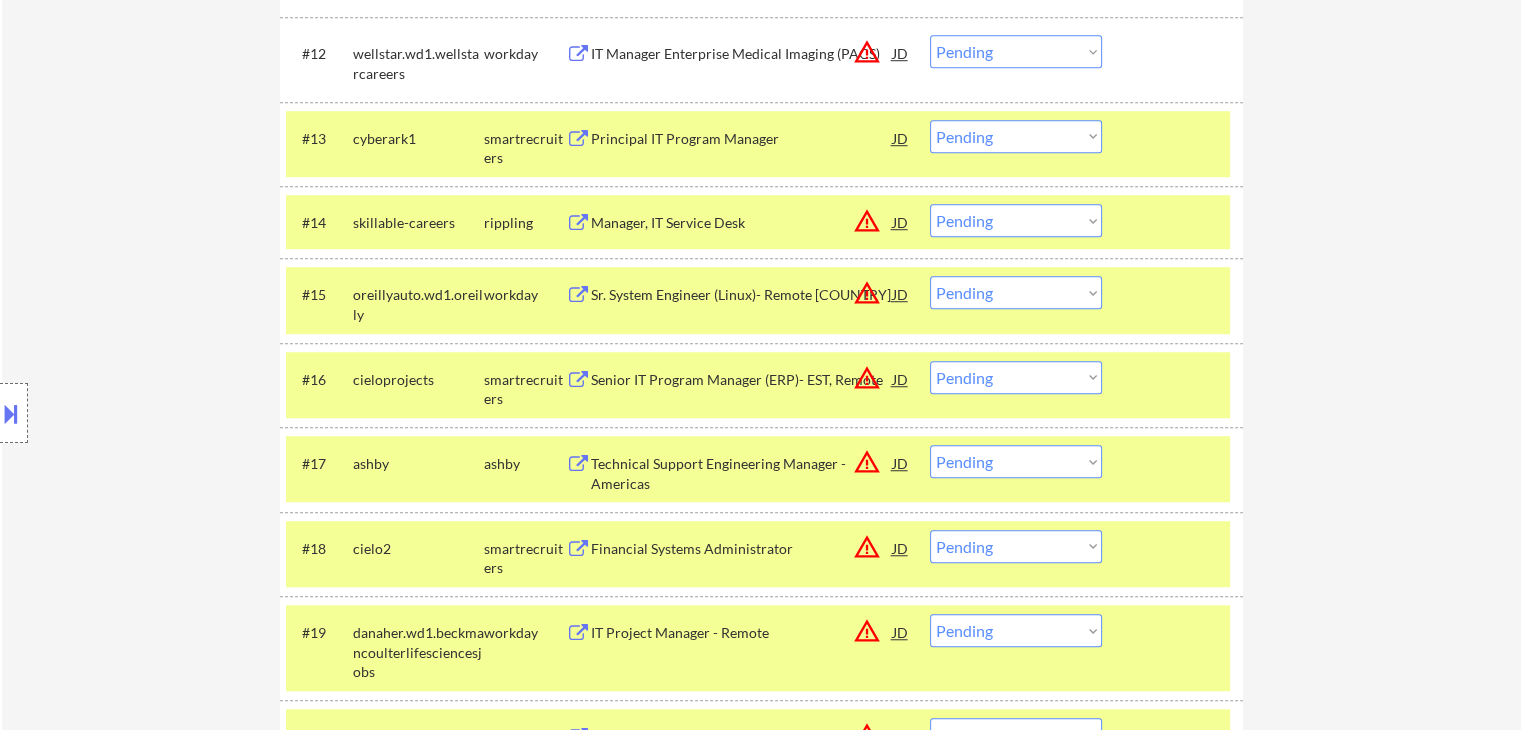 scroll, scrollTop: 1500, scrollLeft: 0, axis: vertical 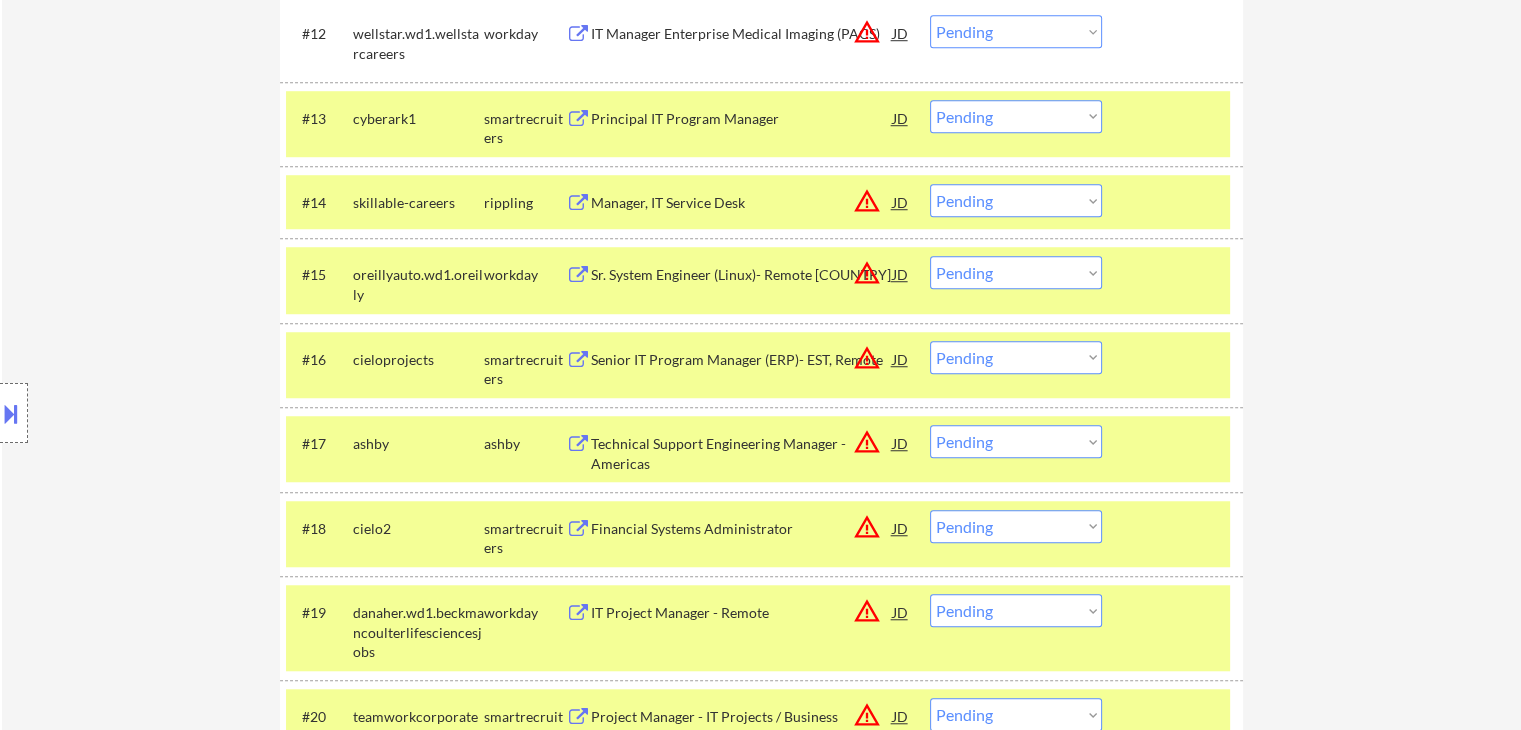 click on "#13 cyberark1 smartrecruiters Principal IT Program Manager JD warning_amber Choose an option... Pending Applied Excluded (Questions) Excluded (Expired) Excluded (Location) Excluded (Bad Match) Excluded (Blocklist) Excluded (Salary) Excluded (Other)" at bounding box center (758, 124) 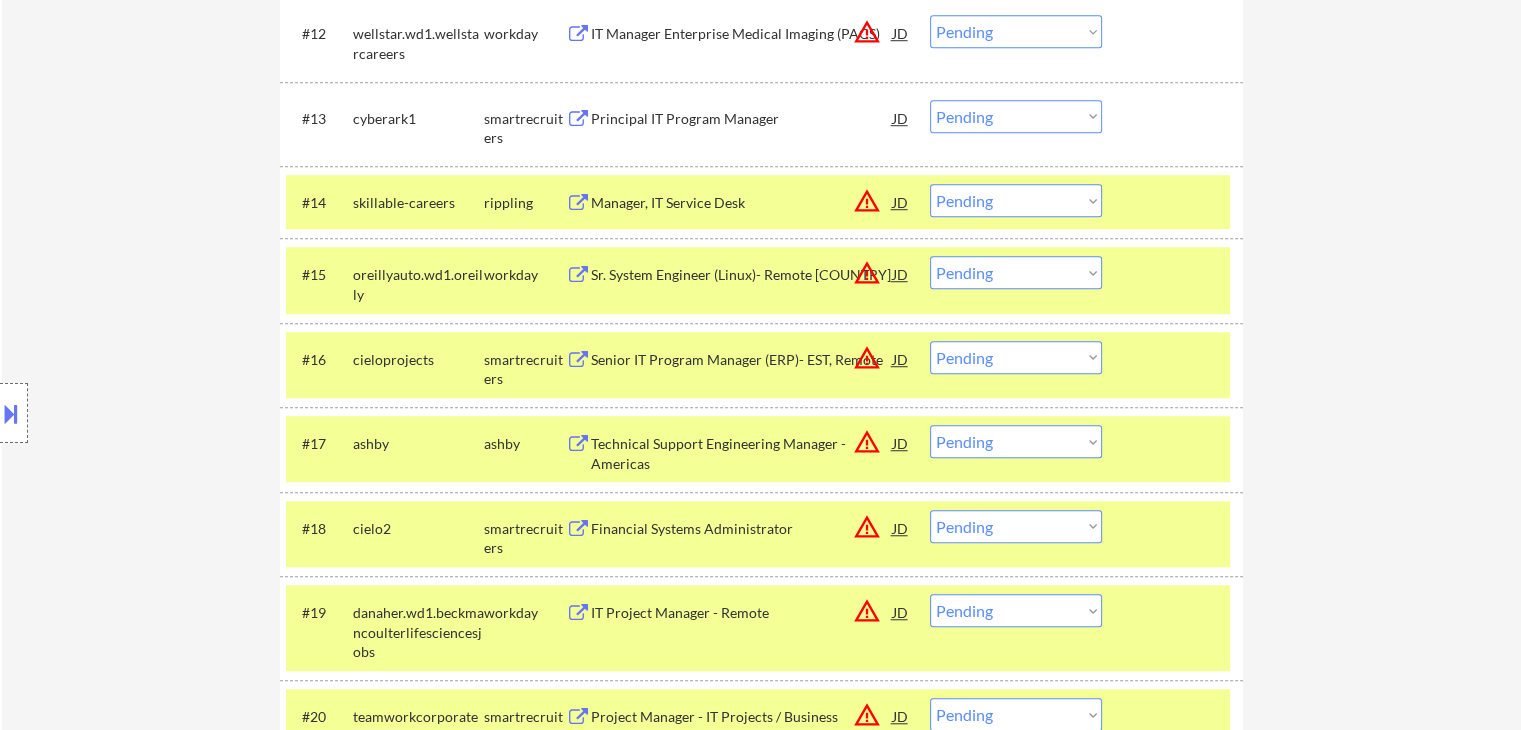 click at bounding box center (1175, 202) 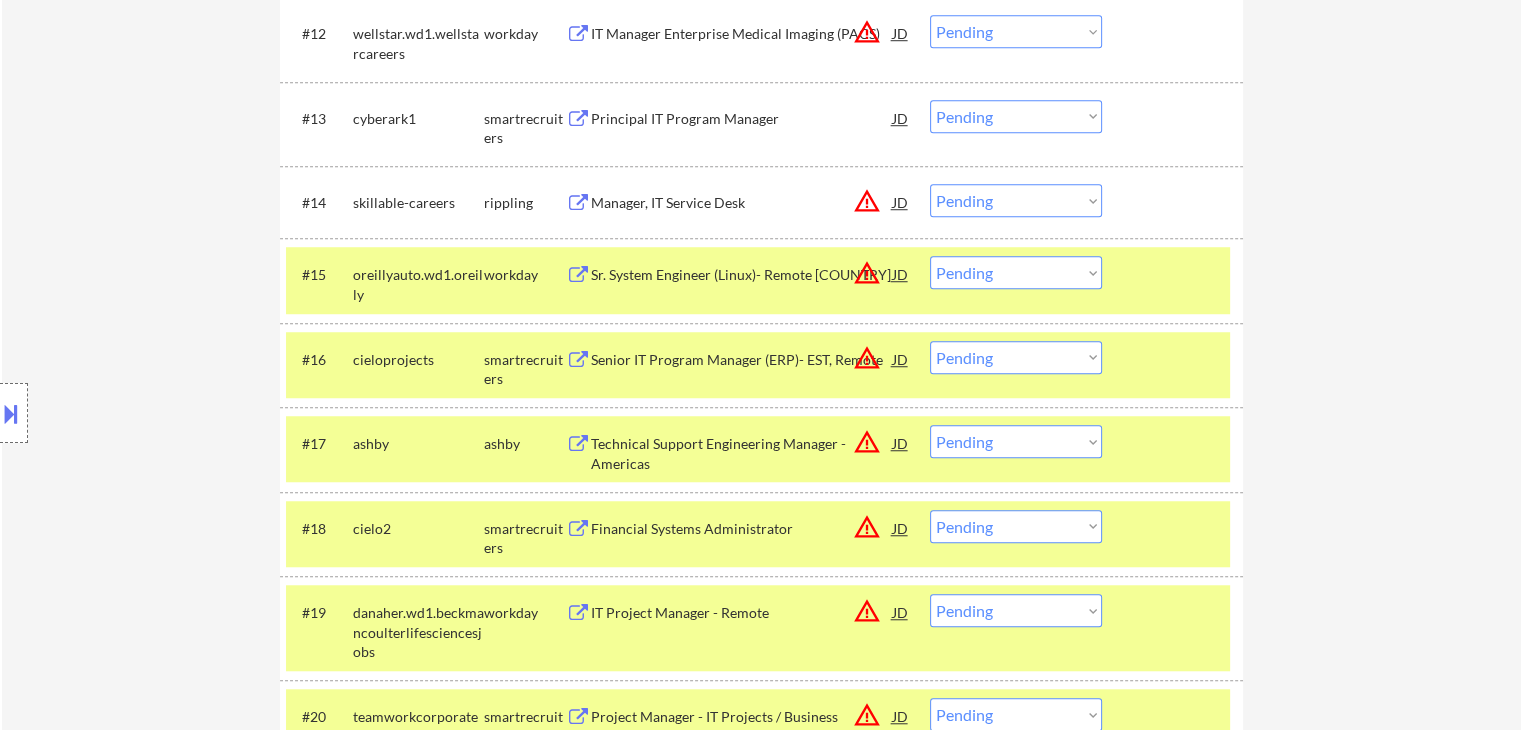 click on "#15 oreillyauto.wd1.oreilly workday Sr. System Engineer (Linux)- Remote [COUNTRY] JD warning_amber Choose an option... Pending Applied Excluded (Questions) Excluded (Expired) Excluded (Location) Excluded (Bad Match) Excluded (Blocklist) Excluded (Salary) Excluded (Other)" at bounding box center (758, 280) 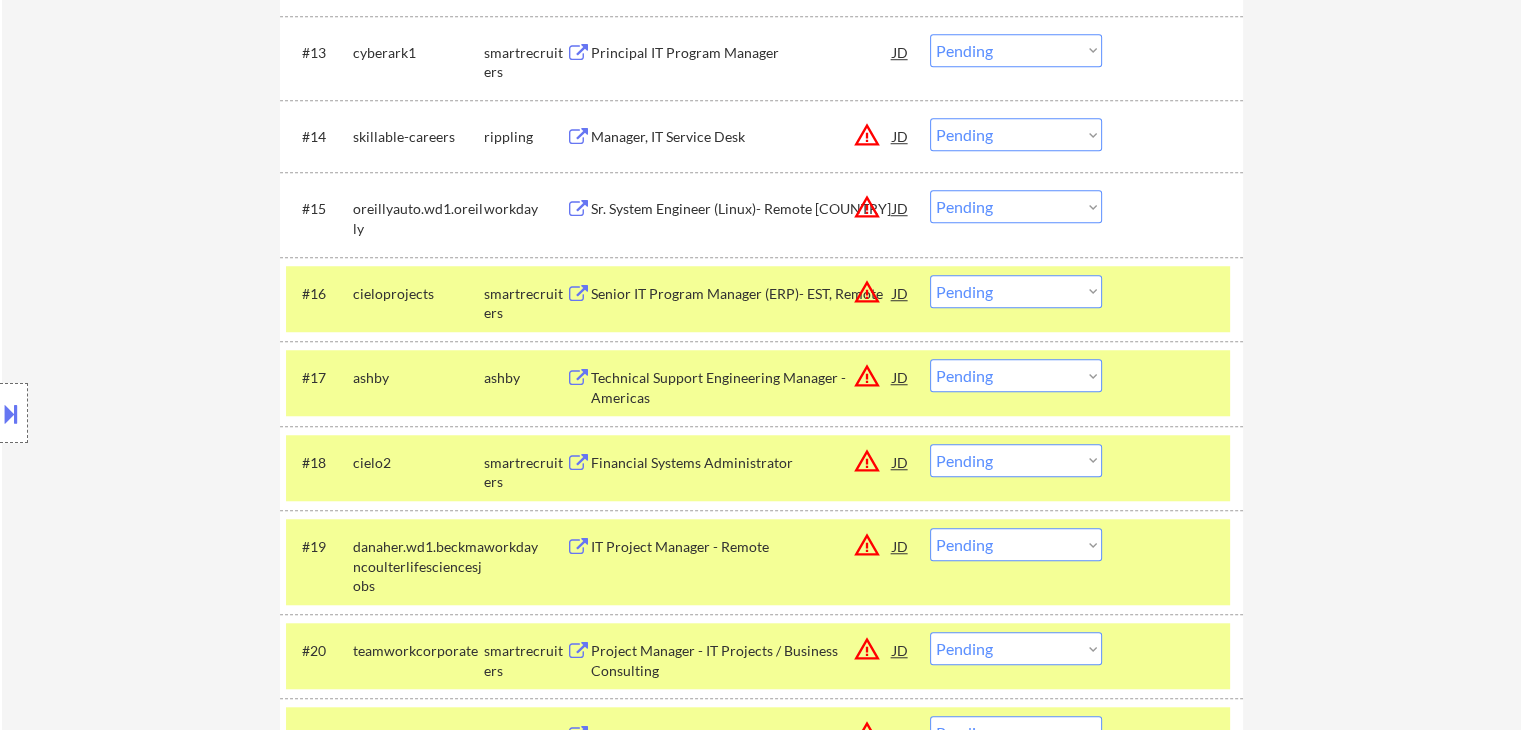 scroll, scrollTop: 1700, scrollLeft: 0, axis: vertical 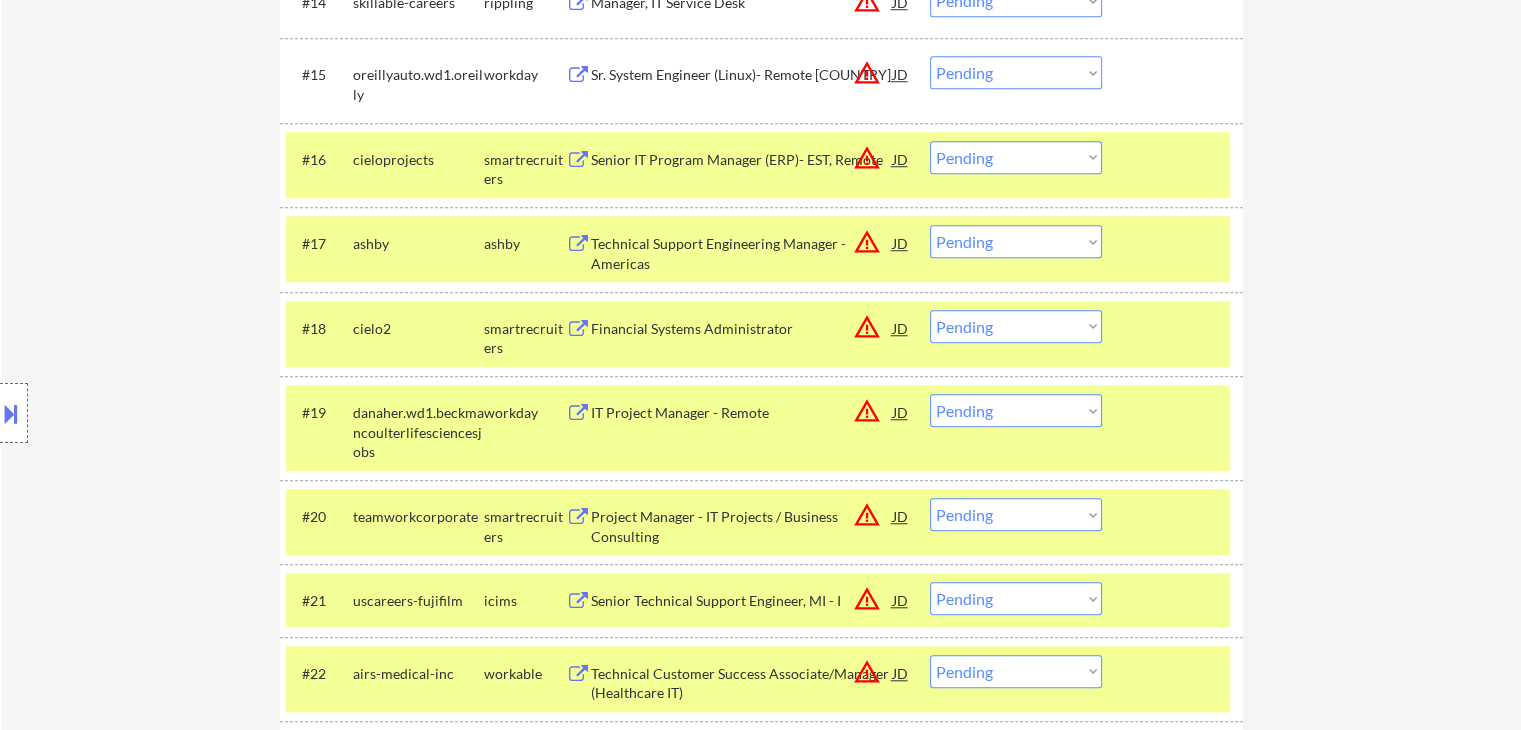 click at bounding box center (1175, 159) 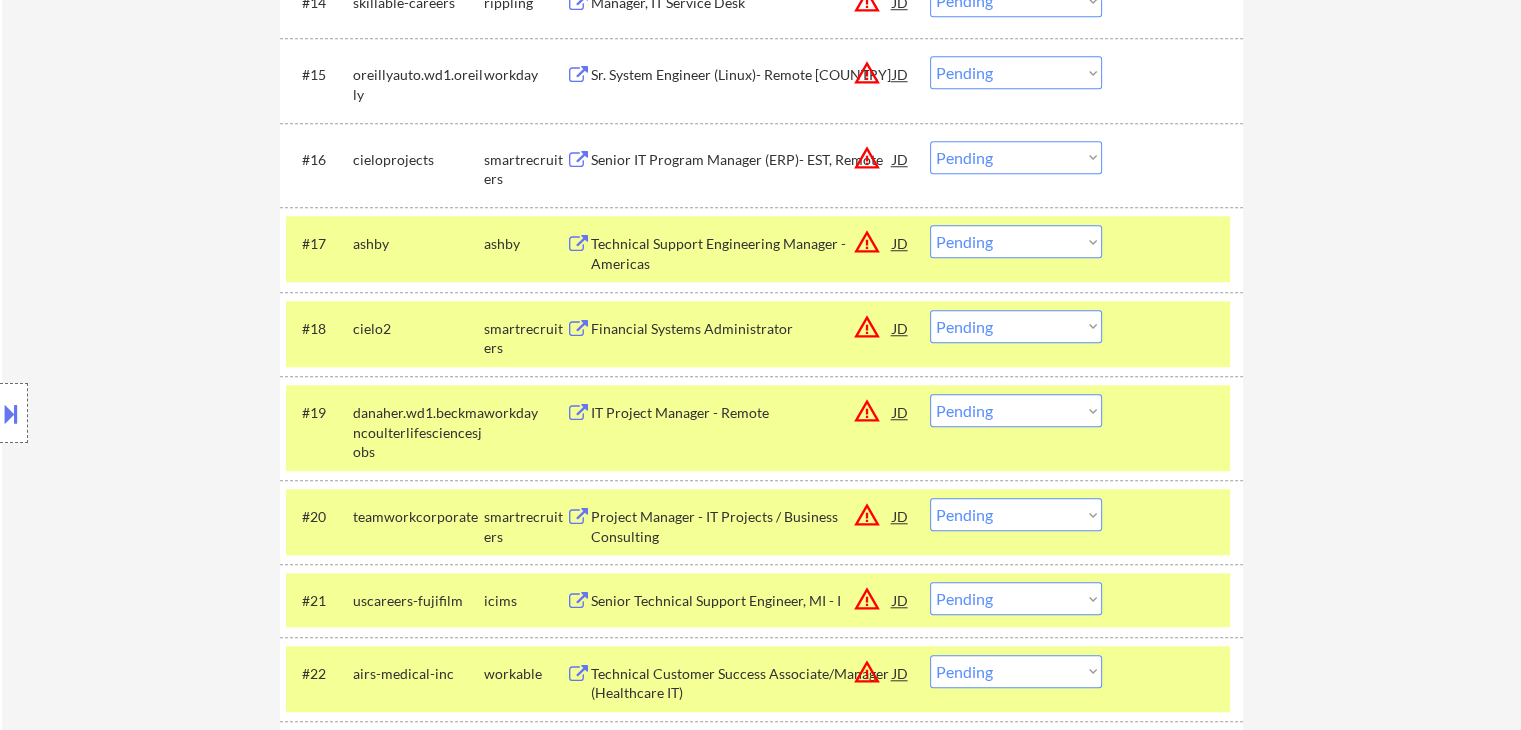 click at bounding box center (1175, 243) 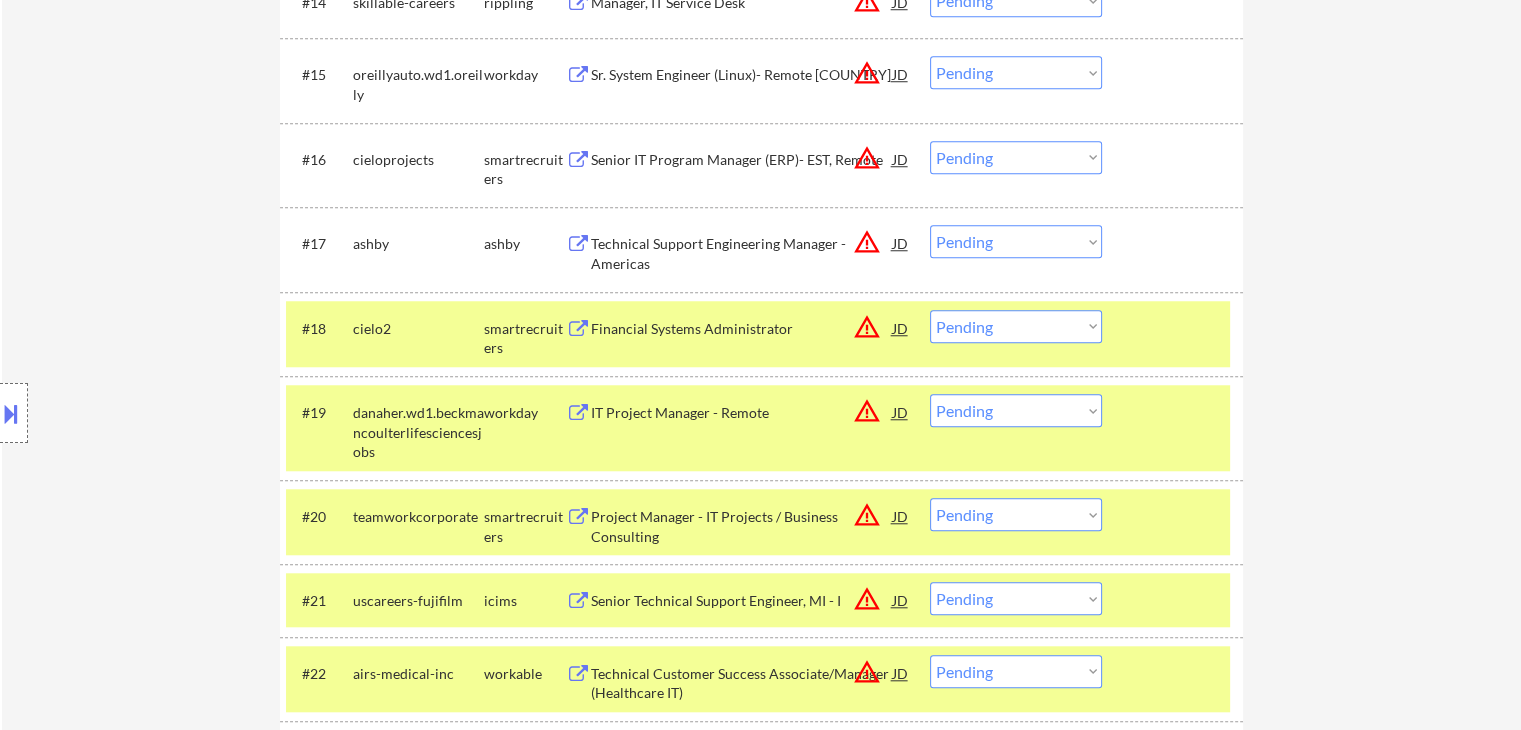 click at bounding box center (1175, 328) 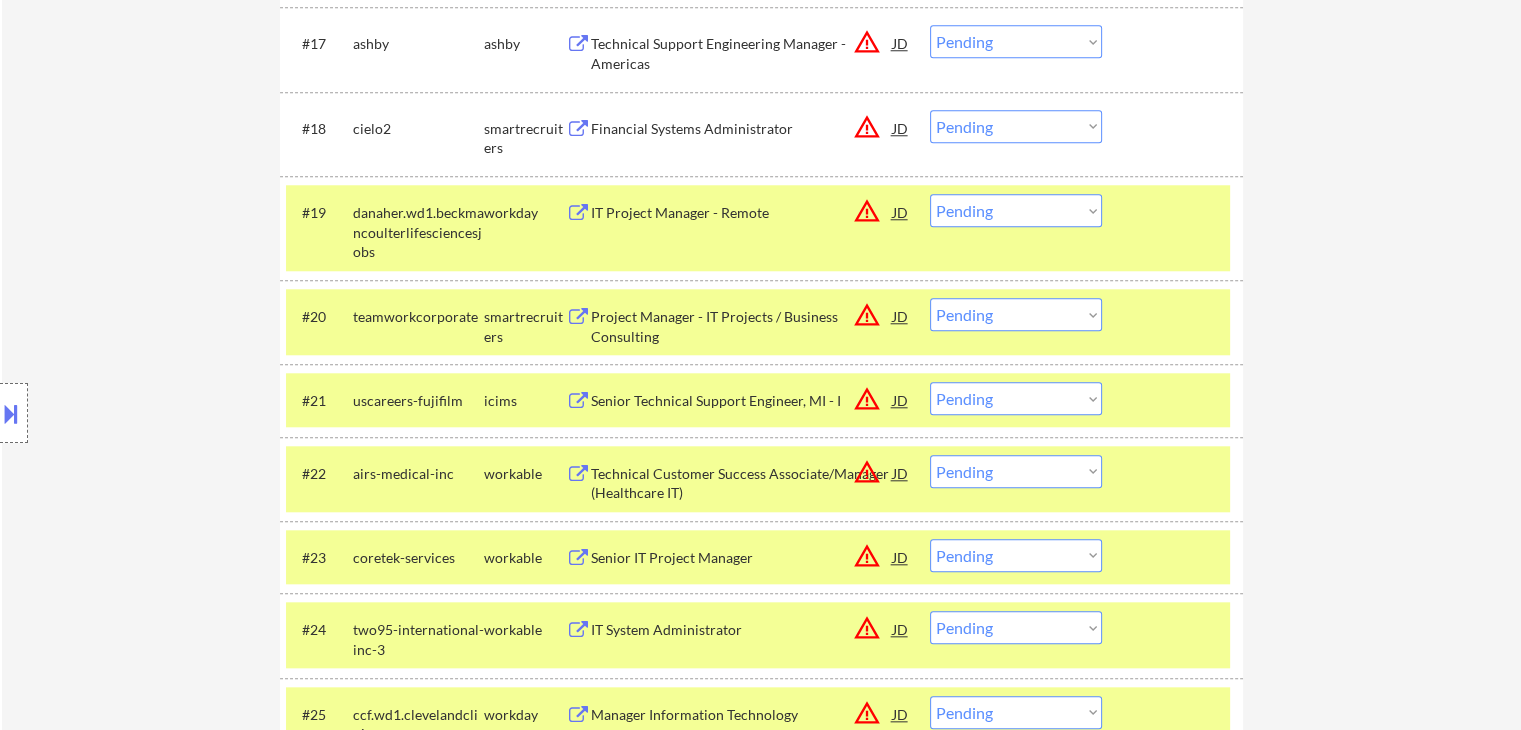 click on "#19 danaher.wd1.beckmancoulterlifesciencesjobs workday IT Project Manager - Remote JD warning_amber Choose an option... Pending Applied Excluded (Questions) Excluded (Expired) Excluded (Location) Excluded (Bad Match) Excluded (Blocklist) Excluded (Salary) Excluded (Other)" at bounding box center [758, 228] 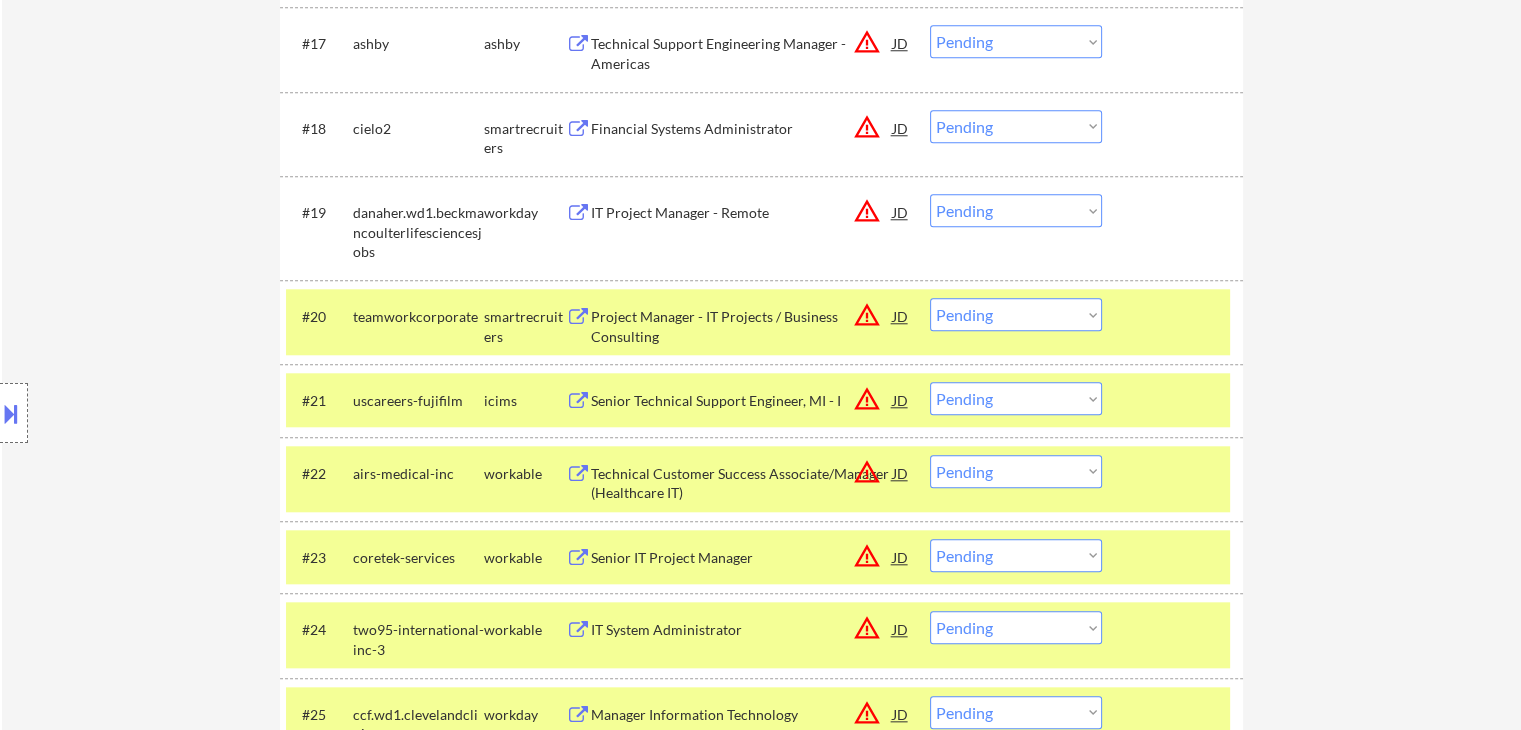 click at bounding box center (1175, 316) 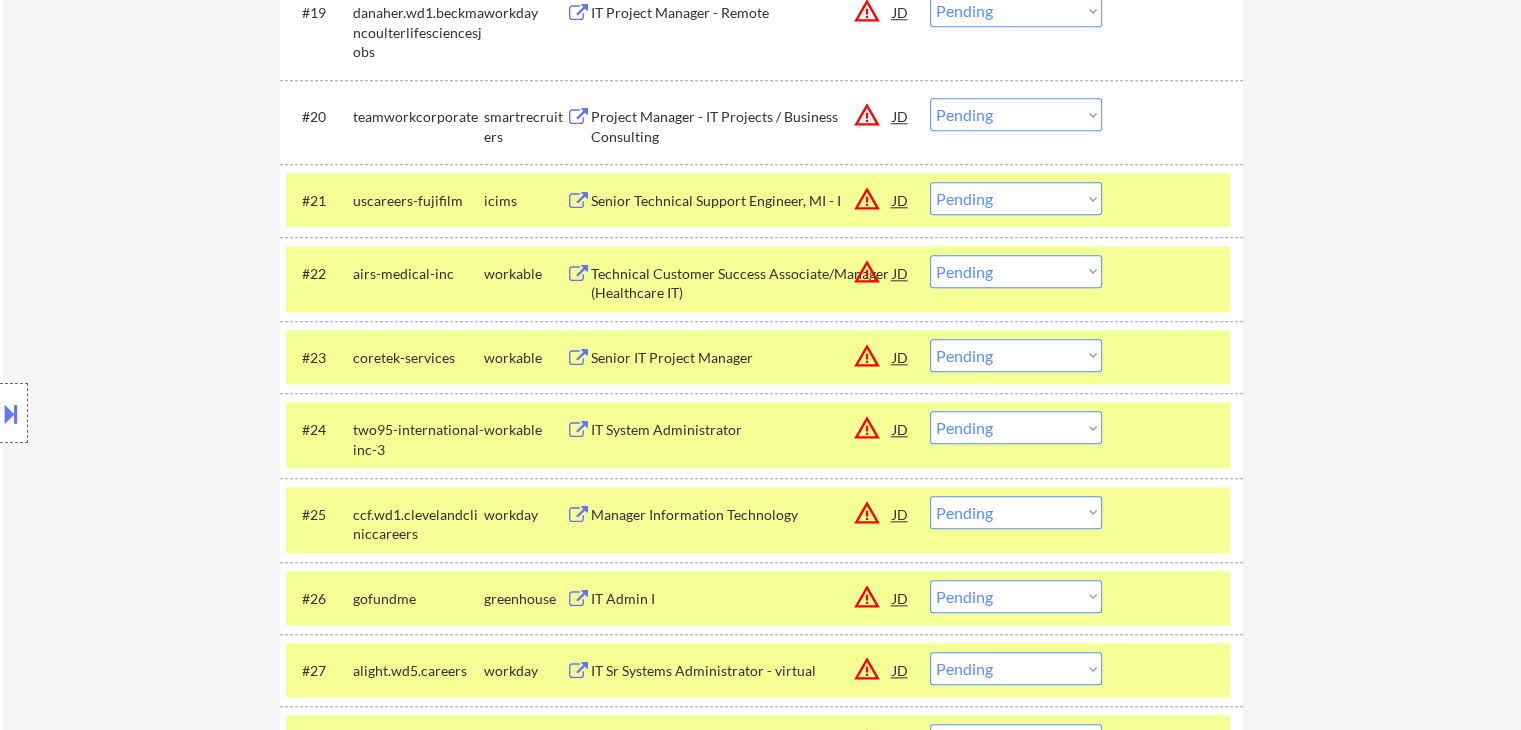 click at bounding box center [1175, 200] 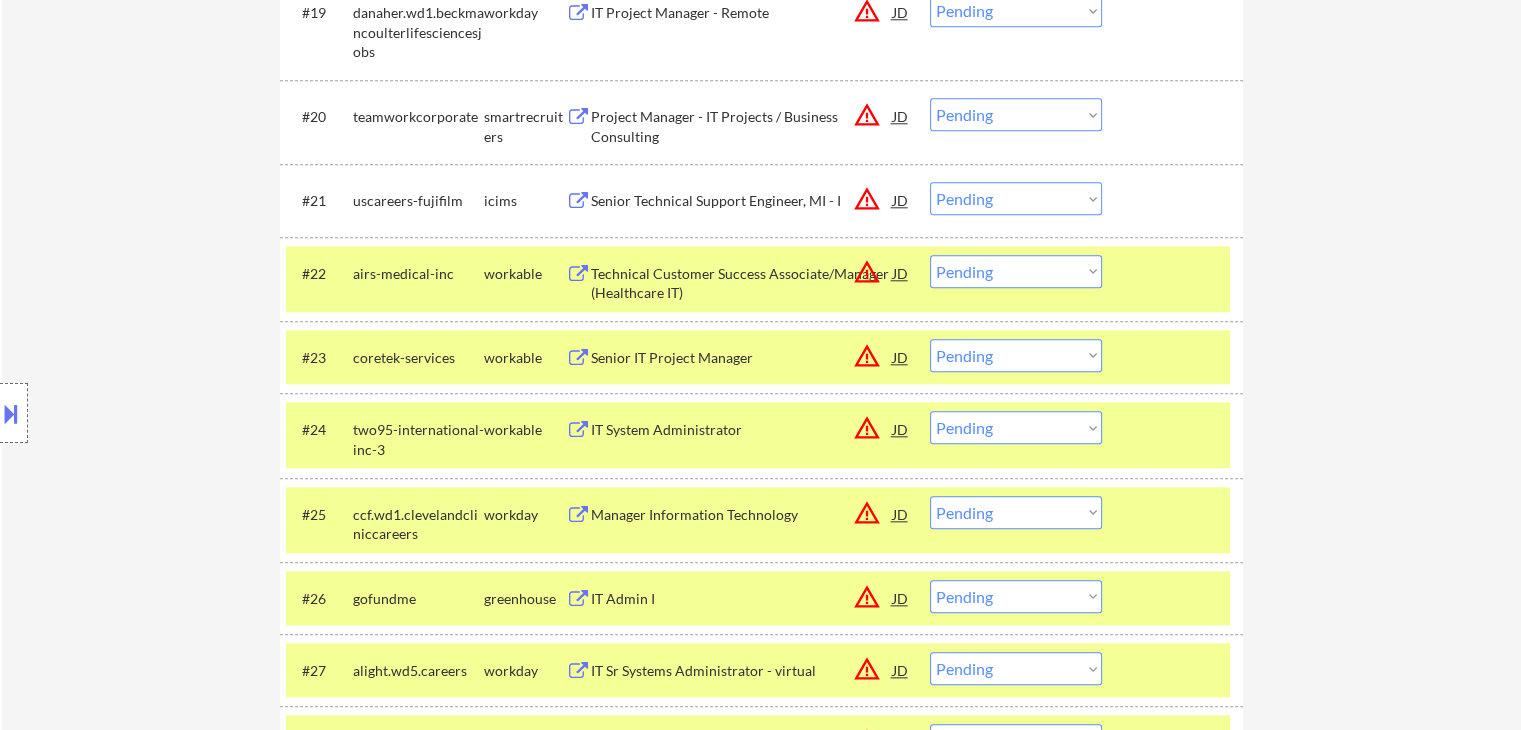 click on "#22 airs-medical-inc workable Technical Customer Success Associate/Manager (Healthcare IT) JD warning_amber Choose an option... Pending Applied Excluded (Questions) Excluded (Expired) Excluded (Location) Excluded (Bad Match) Excluded (Blocklist) Excluded (Salary) Excluded (Other)" at bounding box center (758, 279) 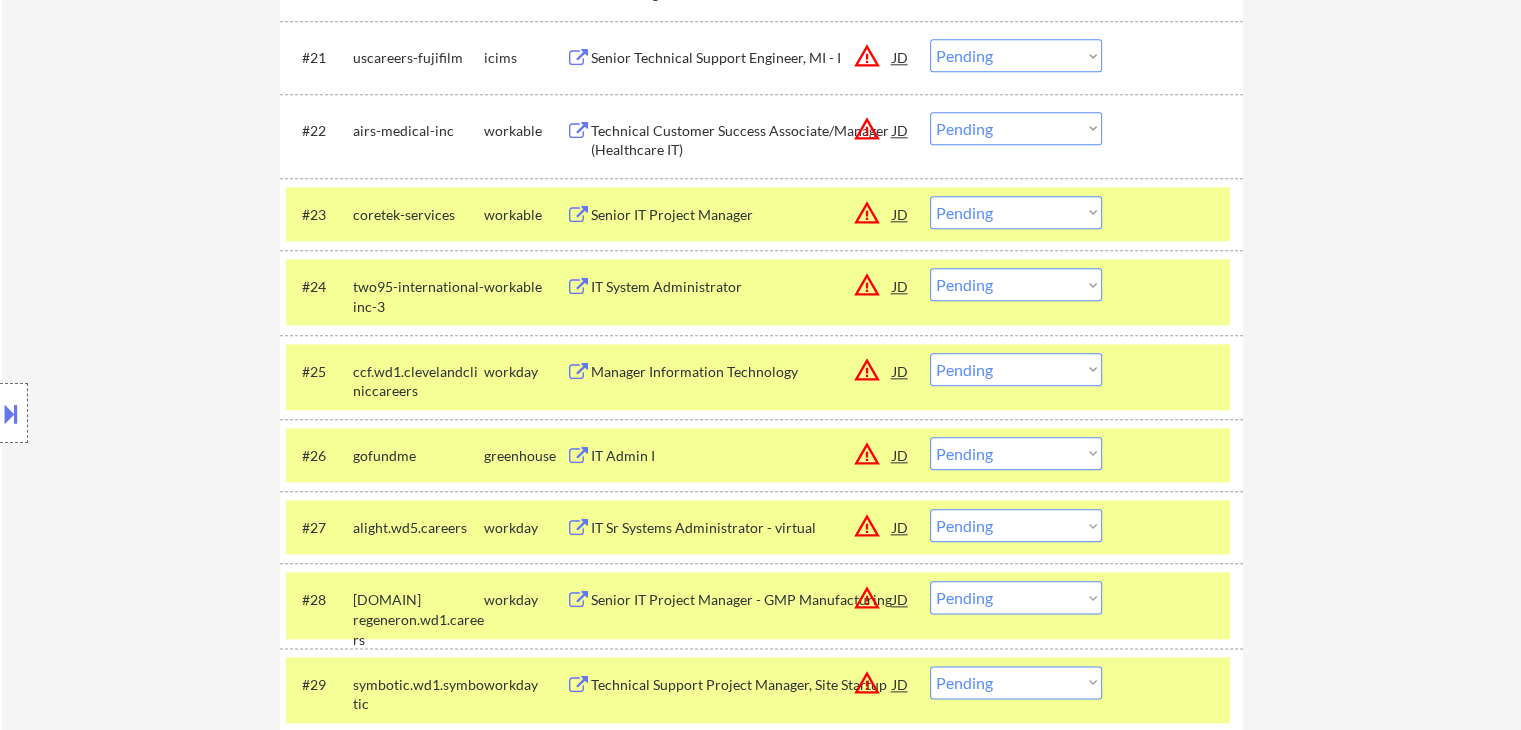 scroll, scrollTop: 2300, scrollLeft: 0, axis: vertical 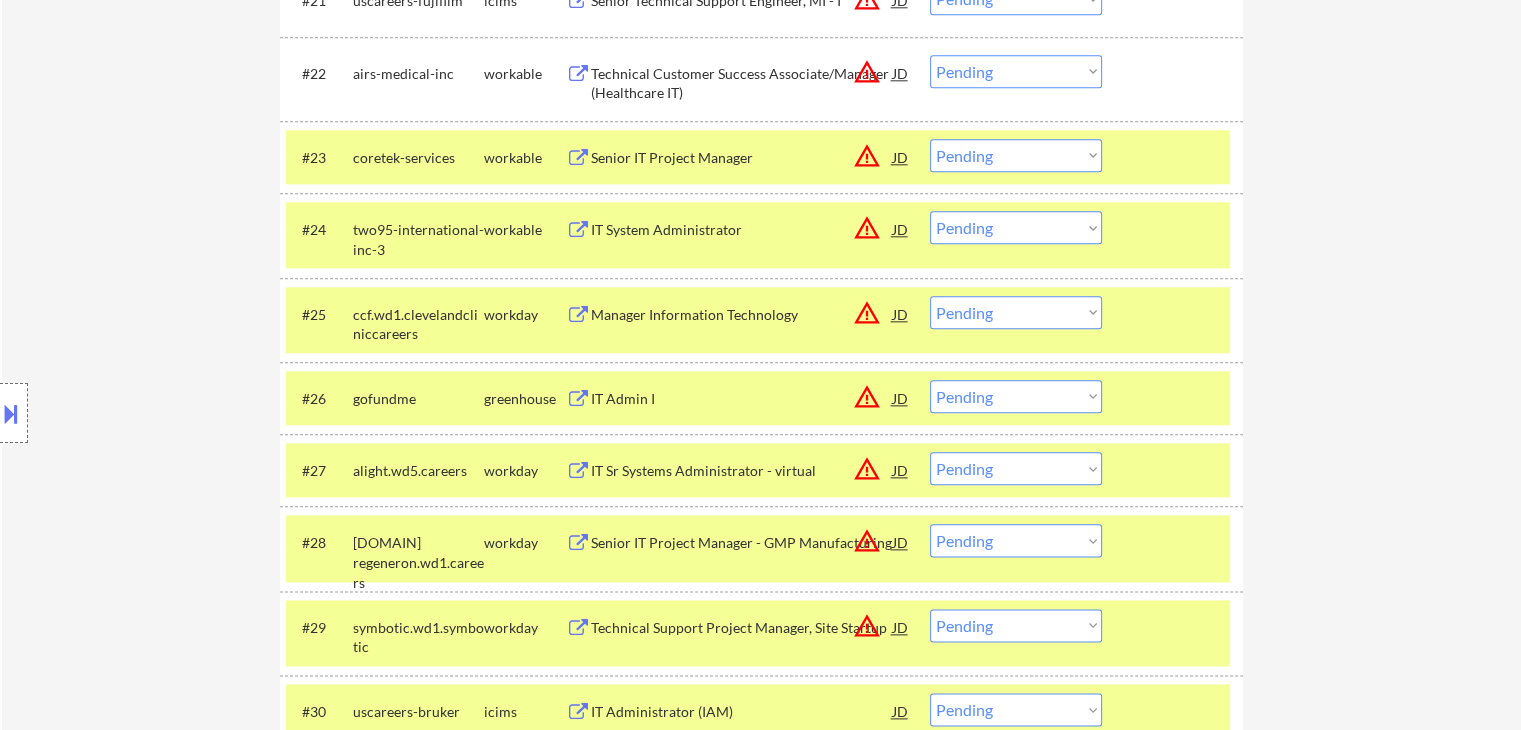 click at bounding box center (1175, 157) 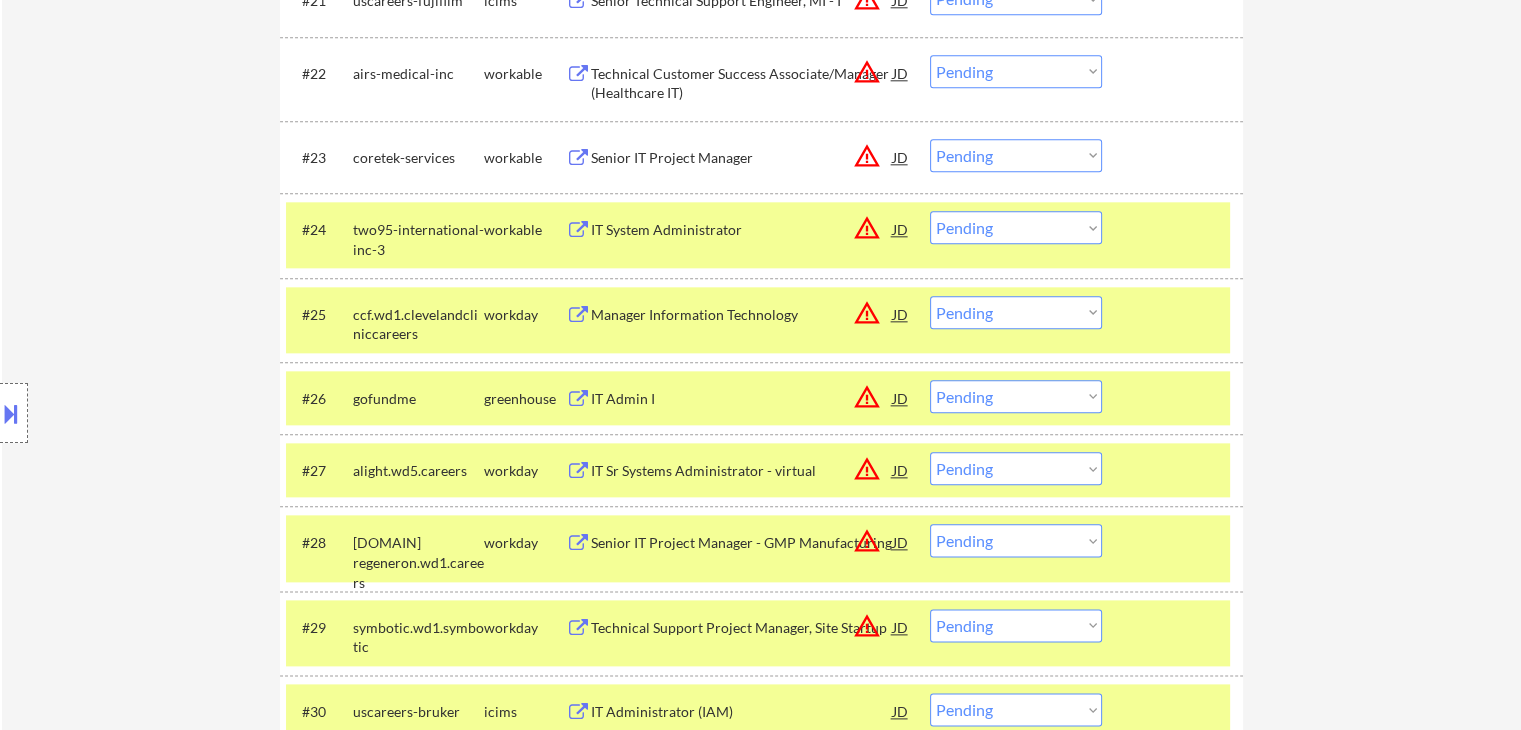 click at bounding box center [1175, 229] 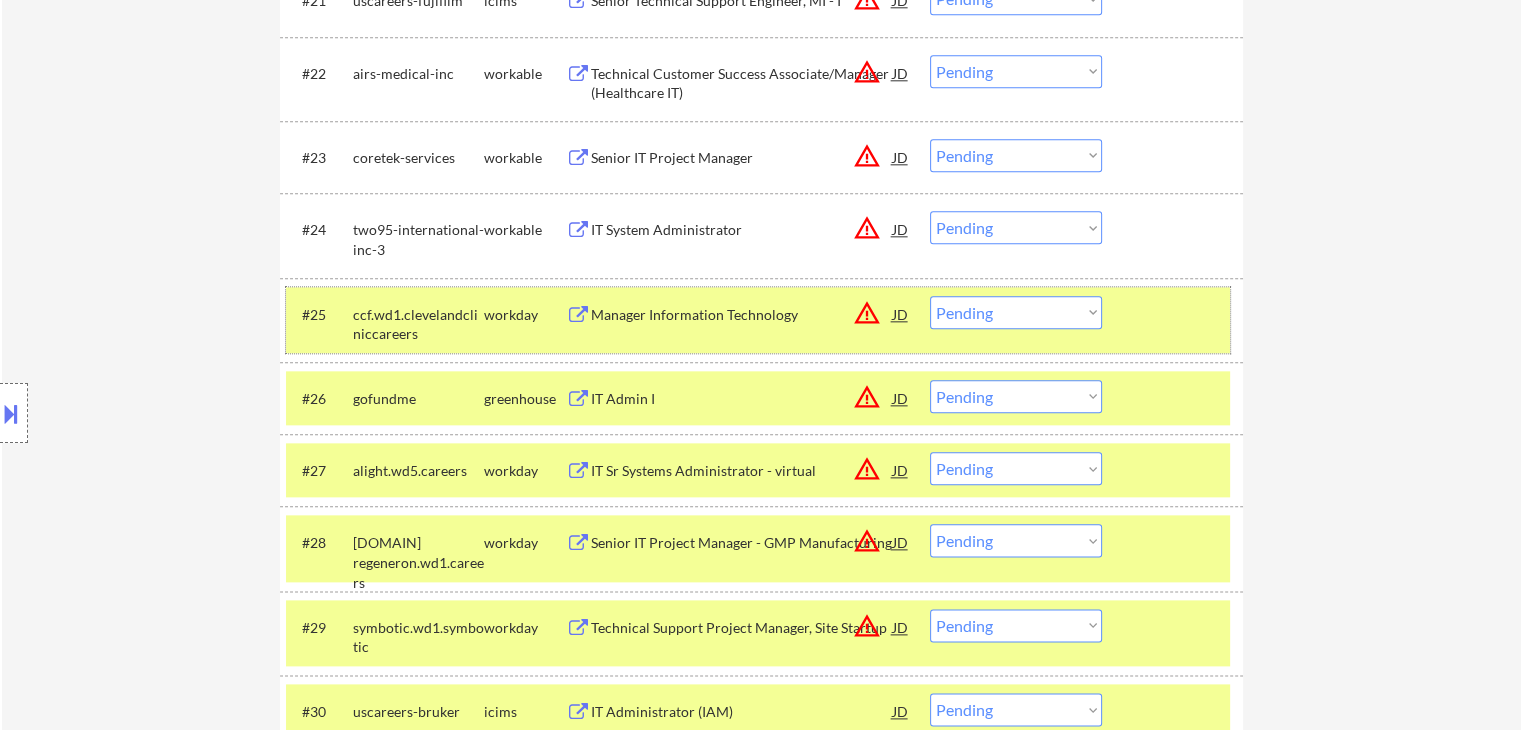 drag, startPoint x: 1208, startPoint y: 305, endPoint x: 1341, endPoint y: 252, distance: 143.17122 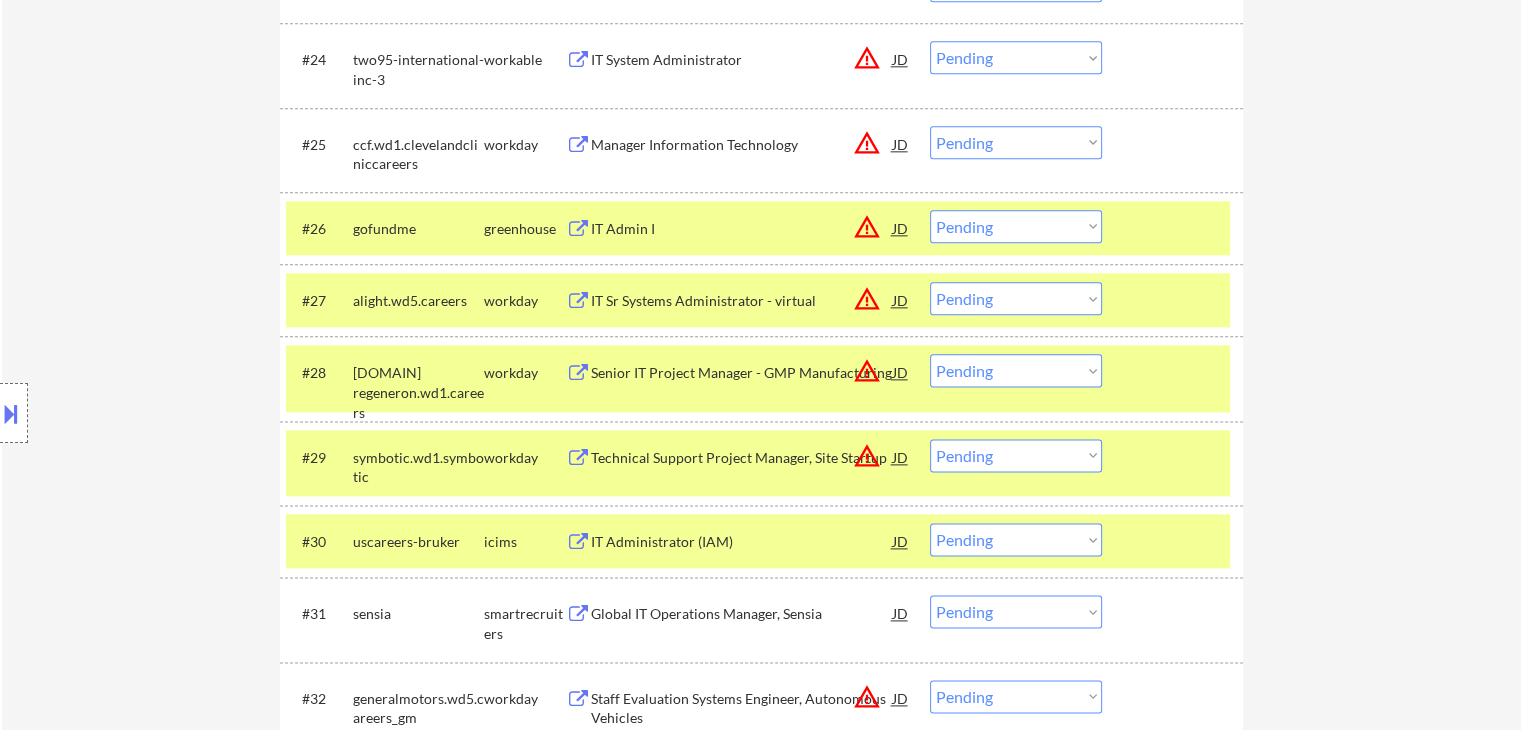 scroll, scrollTop: 2500, scrollLeft: 0, axis: vertical 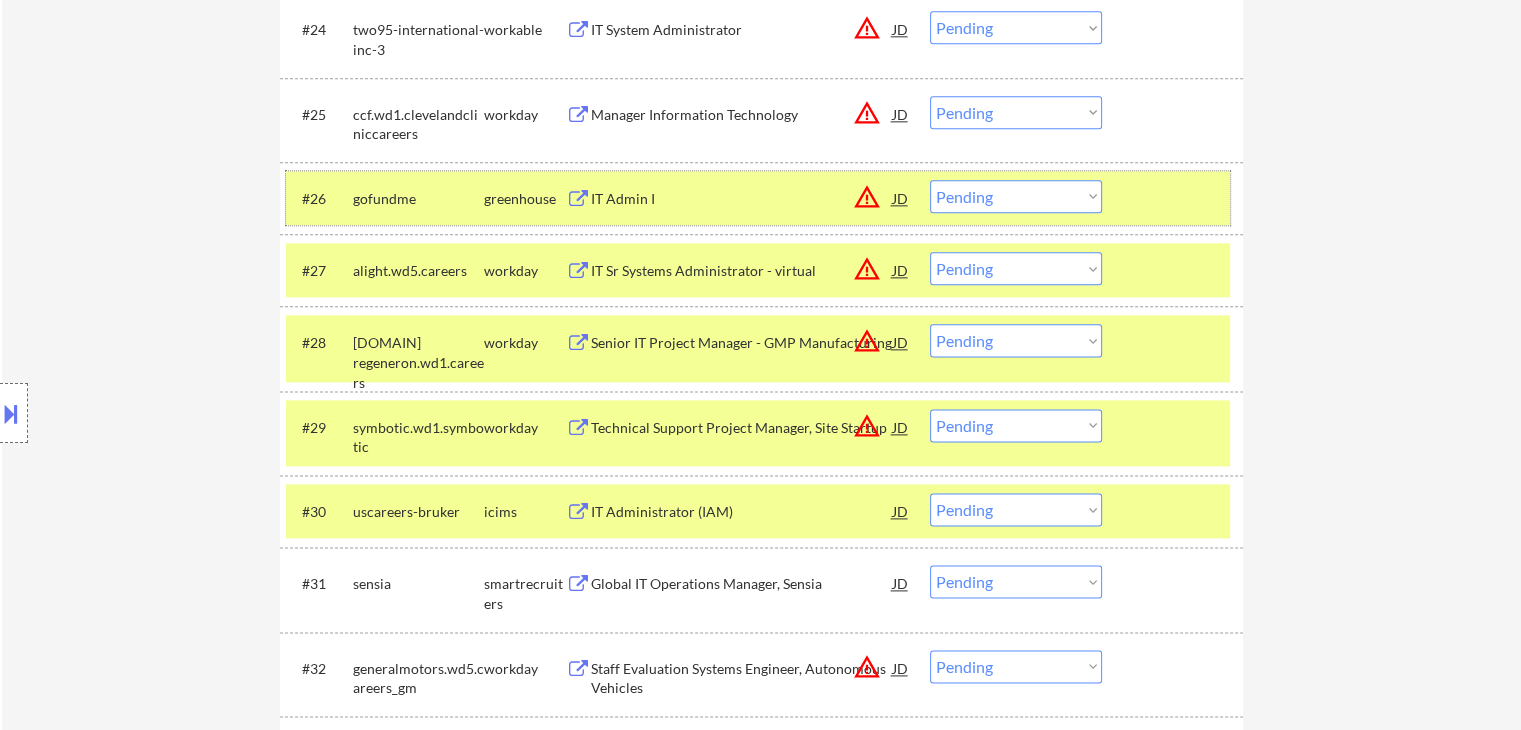 click at bounding box center (1175, 198) 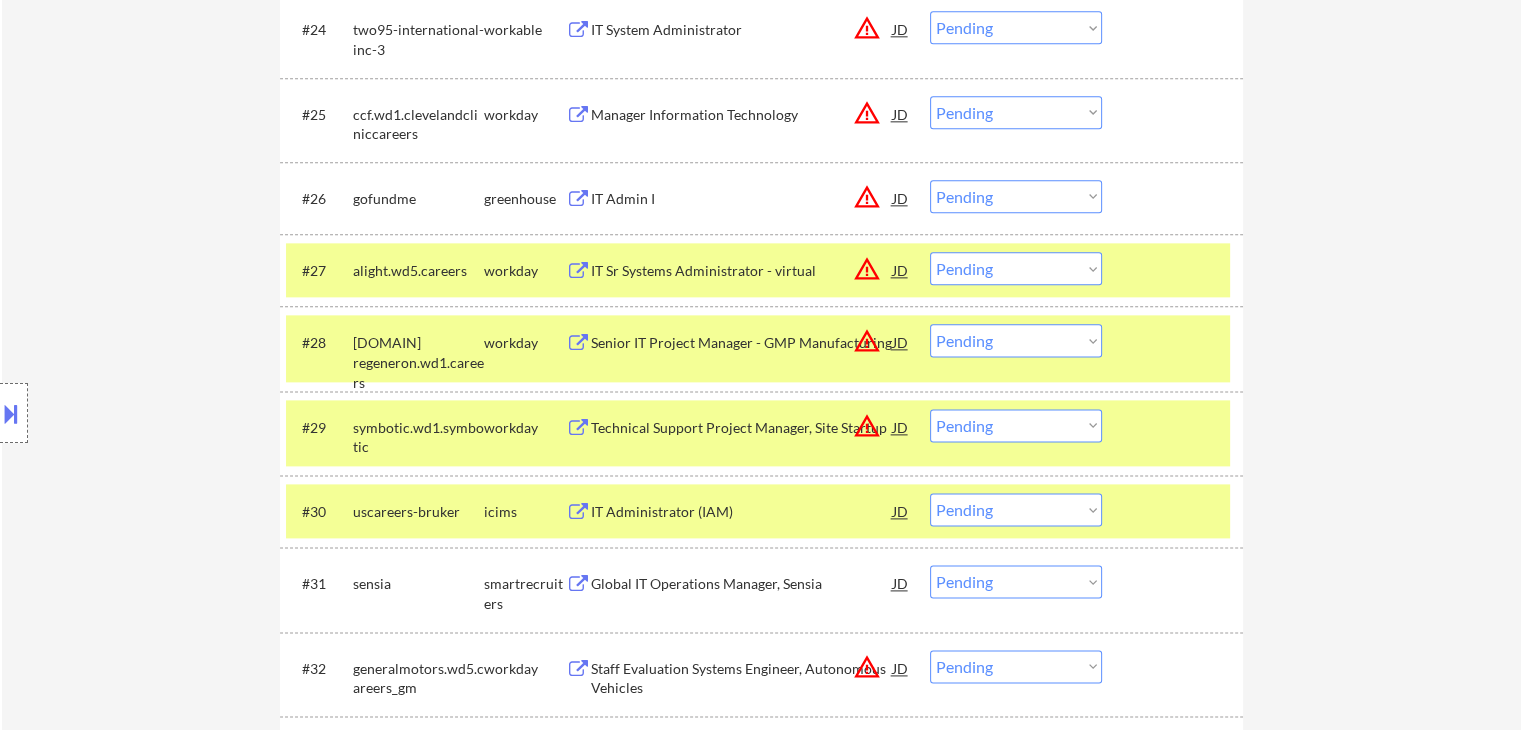 click on "#27 alight.wd5.careers workday IT Sr Systems Administrator - virtual JD warning_amber Choose an option... Pending Applied Excluded (Questions) Excluded (Expired) Excluded (Location) Excluded (Bad Match) Excluded (Blocklist) Excluded (Salary) Excluded (Other)" at bounding box center [758, 270] 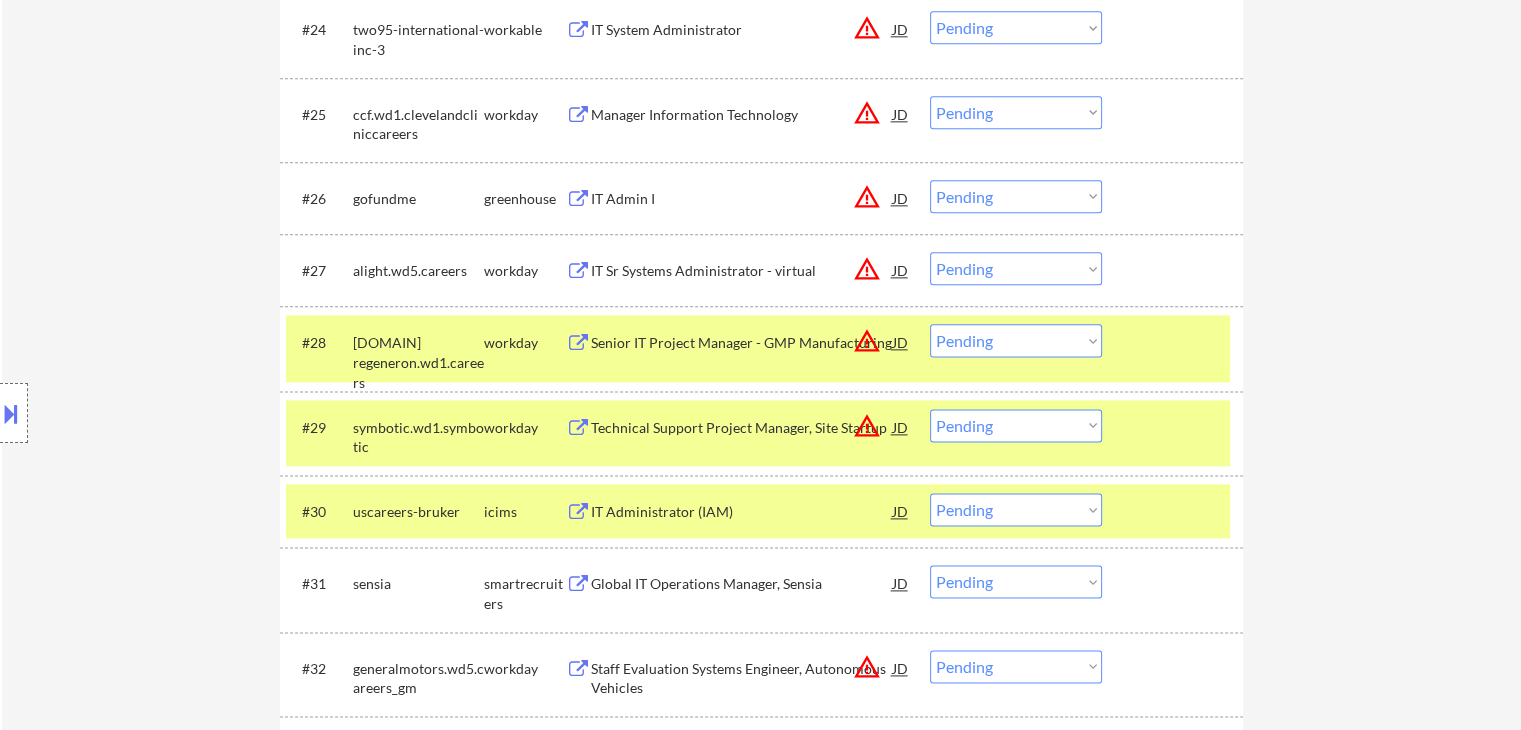 drag, startPoint x: 1188, startPoint y: 319, endPoint x: 1192, endPoint y: 345, distance: 26.305893 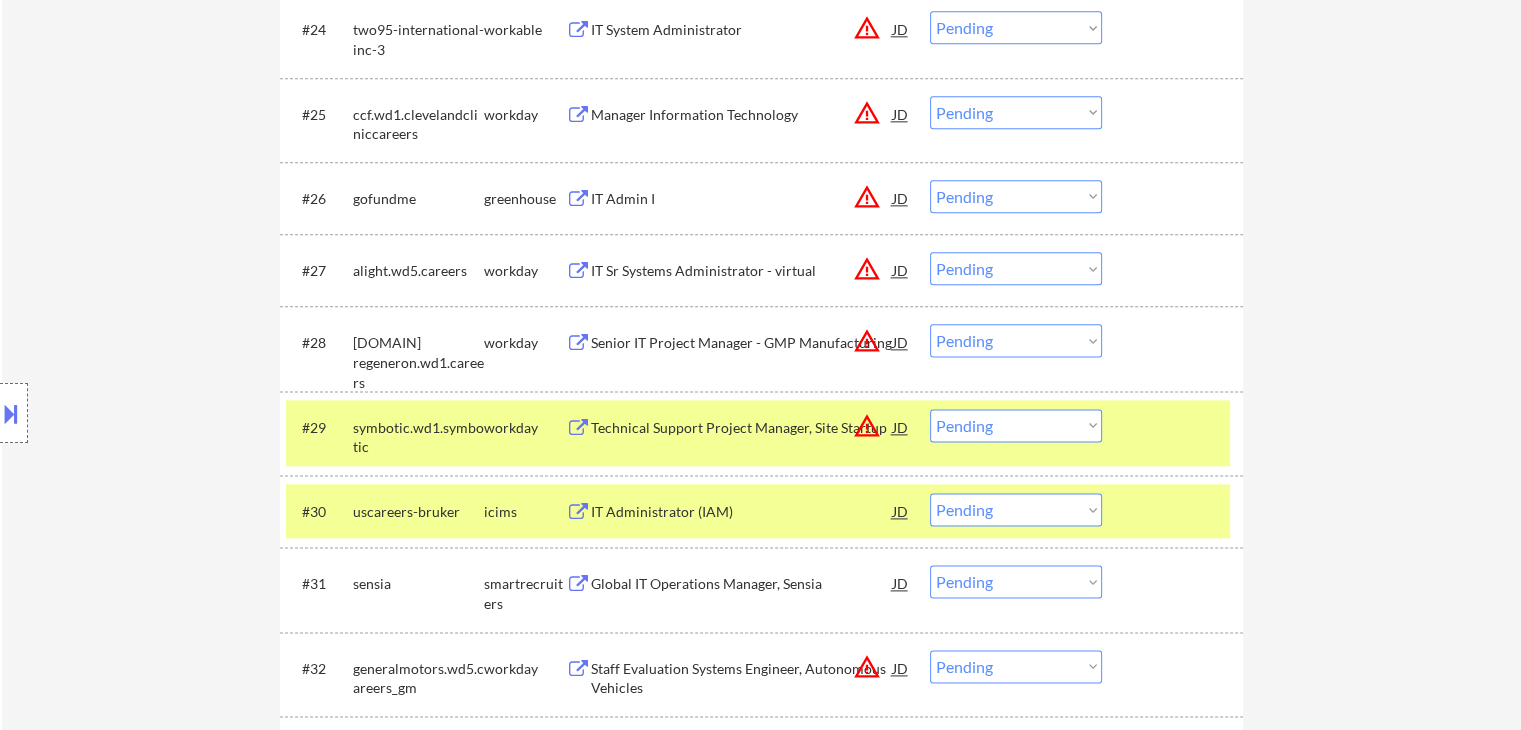 scroll, scrollTop: 2600, scrollLeft: 0, axis: vertical 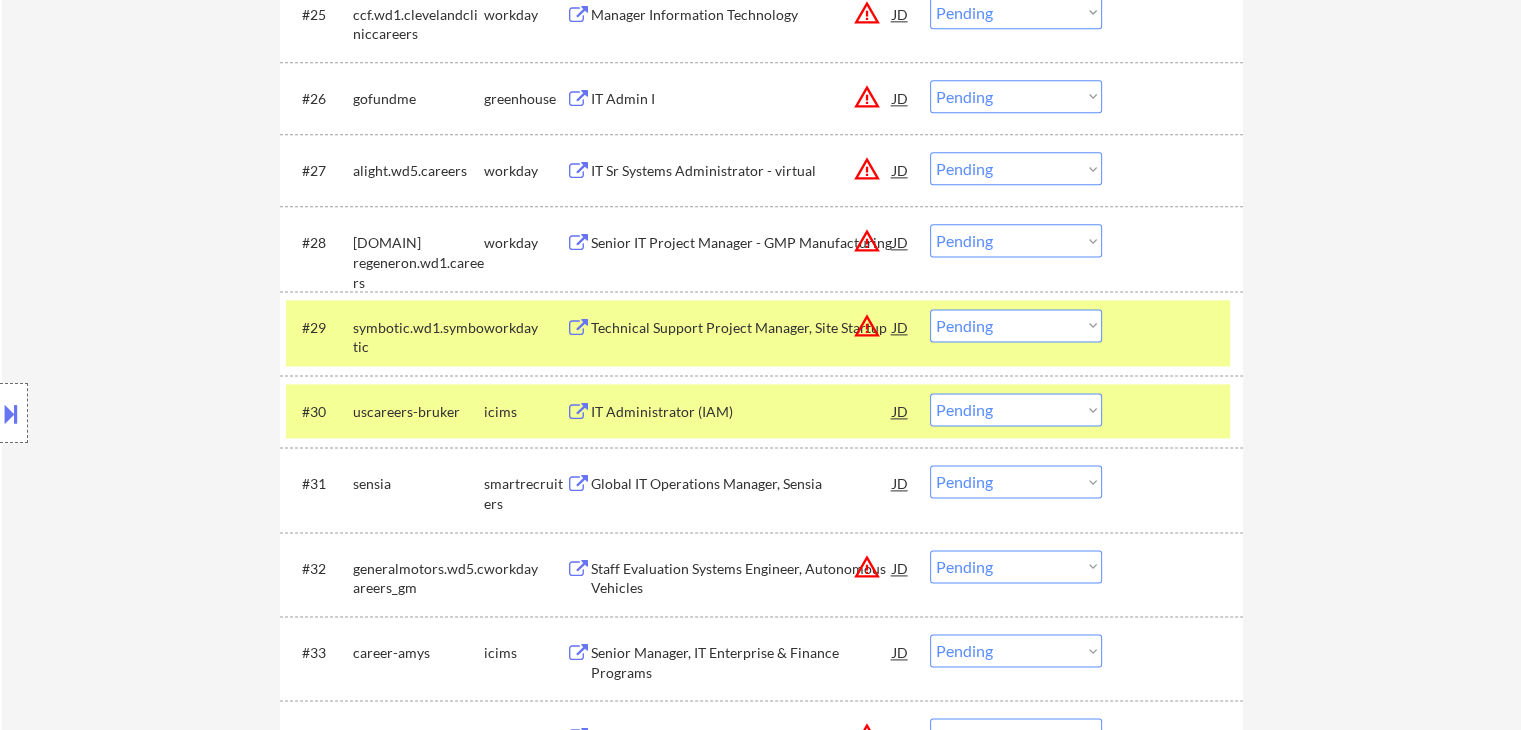 click on "#29 symbotic.wd1.symbotic workday Technical Support Project Manager, Site Startup JD warning_amber Choose an option... Pending Applied Excluded (Questions) Excluded (Expired) Excluded (Location) Excluded (Bad Match) Excluded (Blocklist) Excluded (Salary) Excluded (Other)" at bounding box center [758, 333] 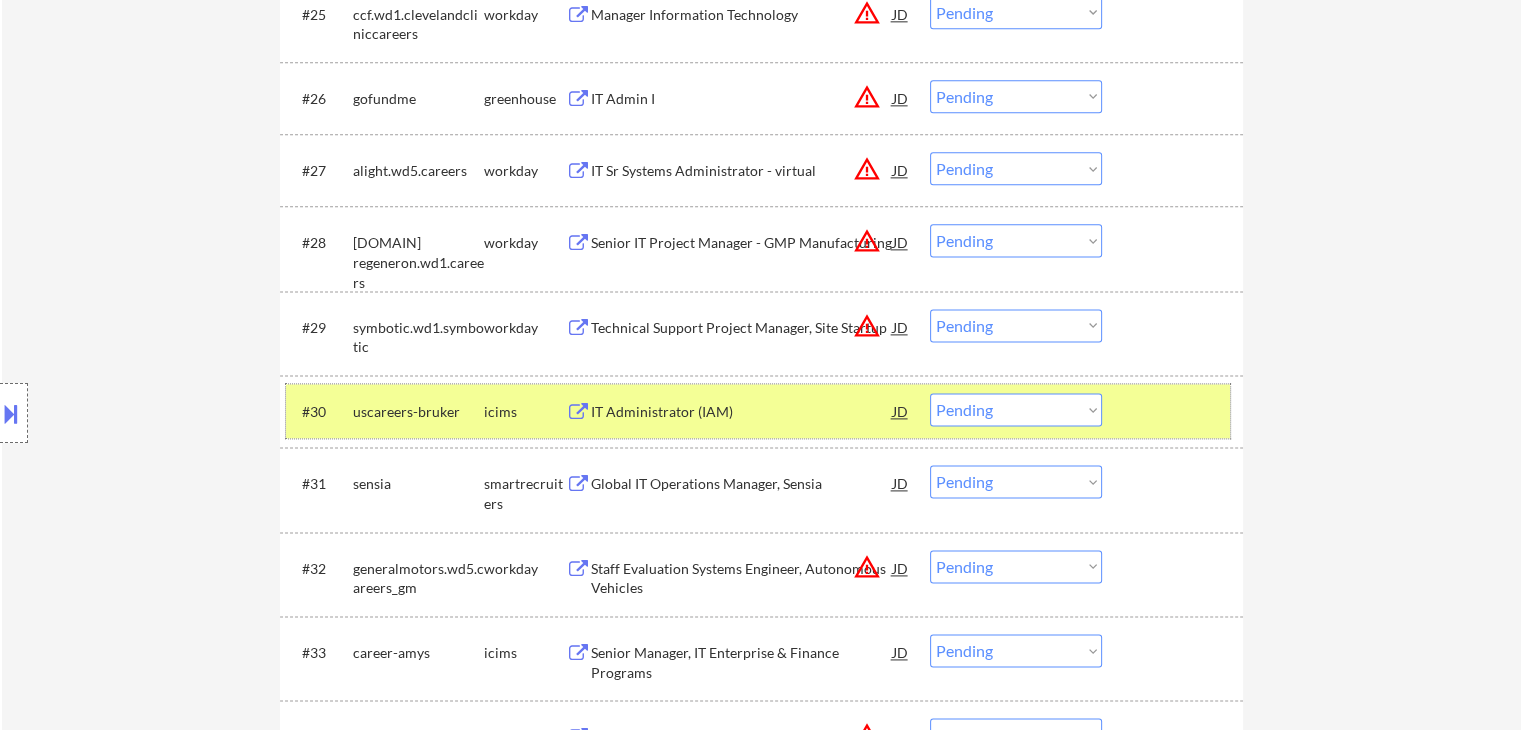 drag, startPoint x: 1152, startPoint y: 404, endPoint x: 1160, endPoint y: 372, distance: 32.984844 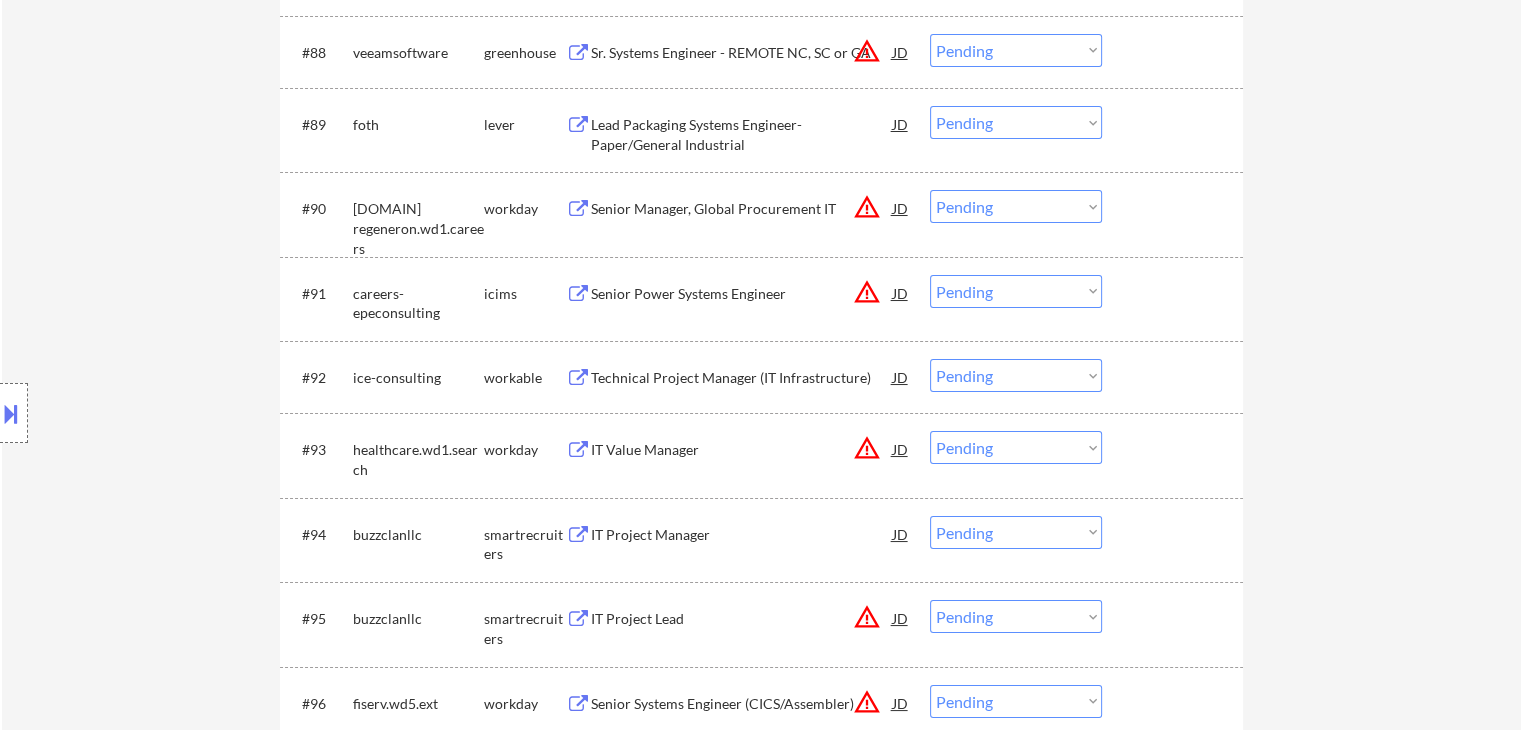 scroll, scrollTop: 7100, scrollLeft: 0, axis: vertical 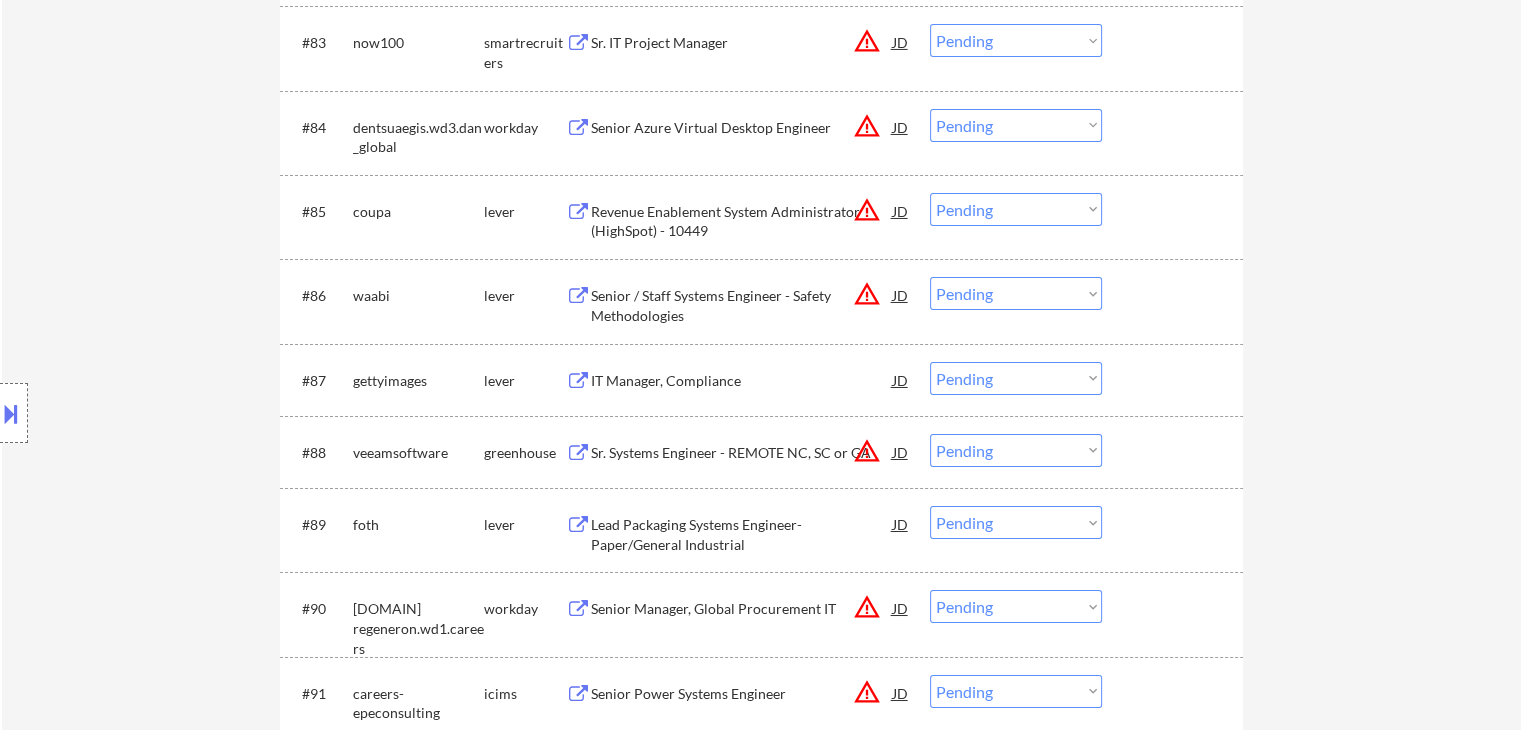 click on "IT Manager, Compliance" at bounding box center [742, 381] 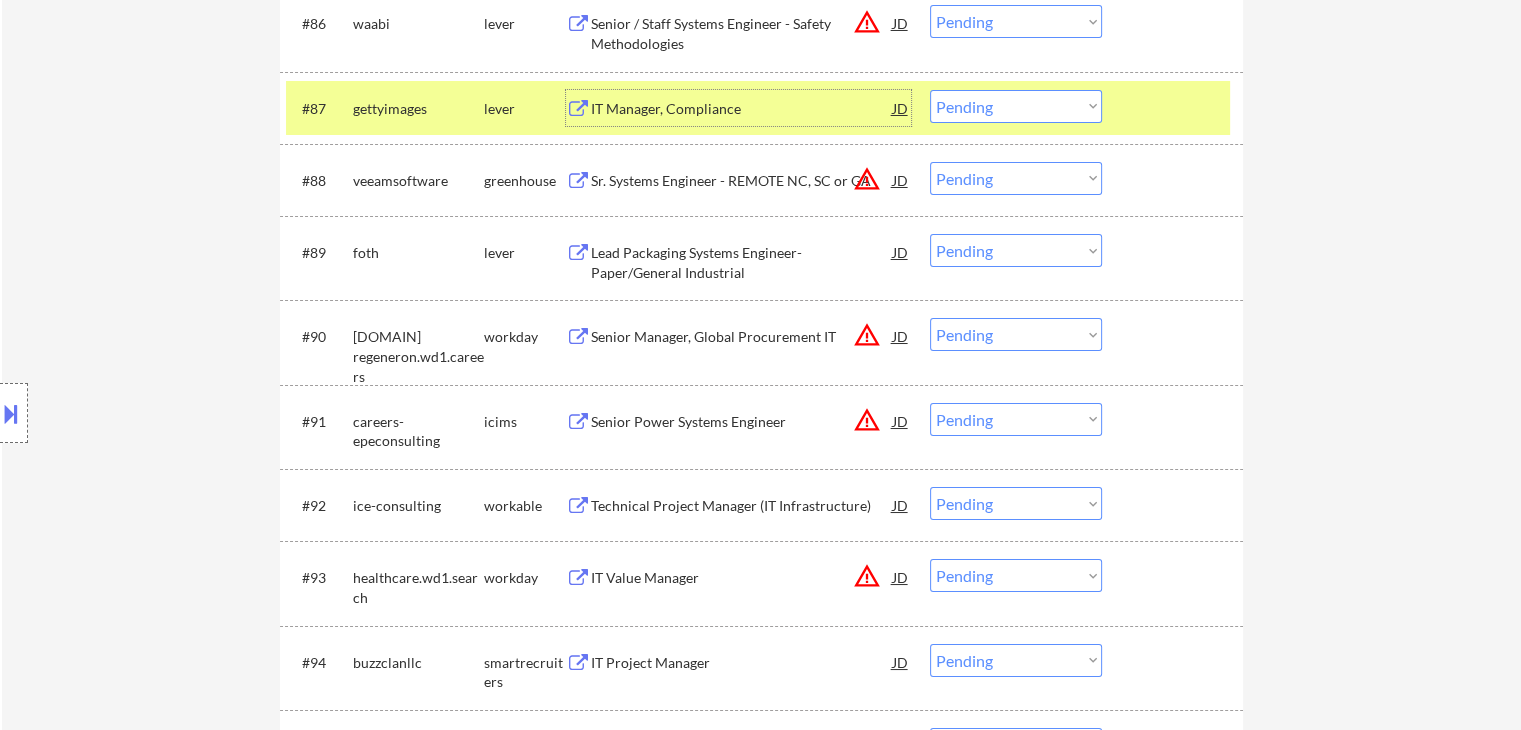 scroll, scrollTop: 7400, scrollLeft: 0, axis: vertical 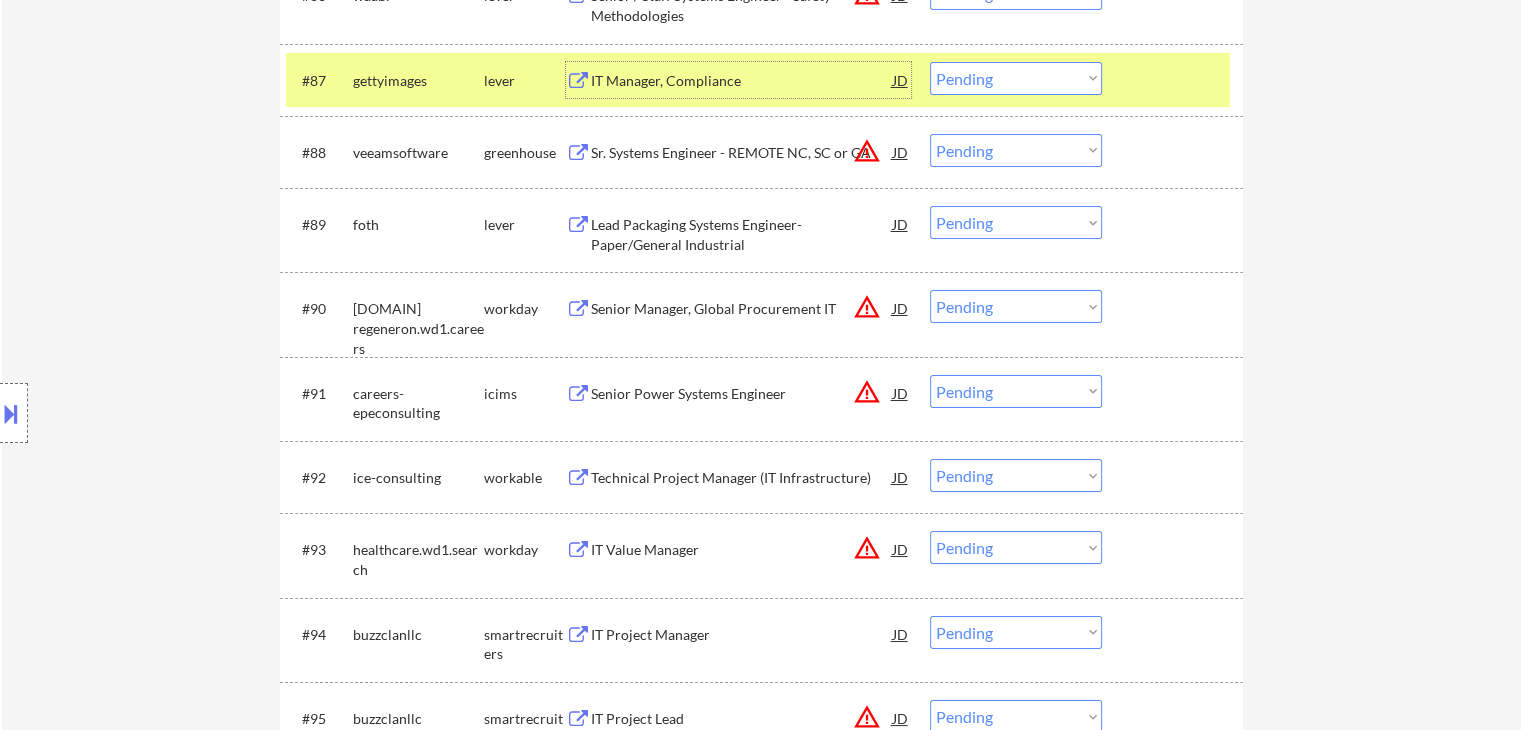 click on "Lead Packaging Systems Engineer- Paper/General Industrial" at bounding box center [742, 234] 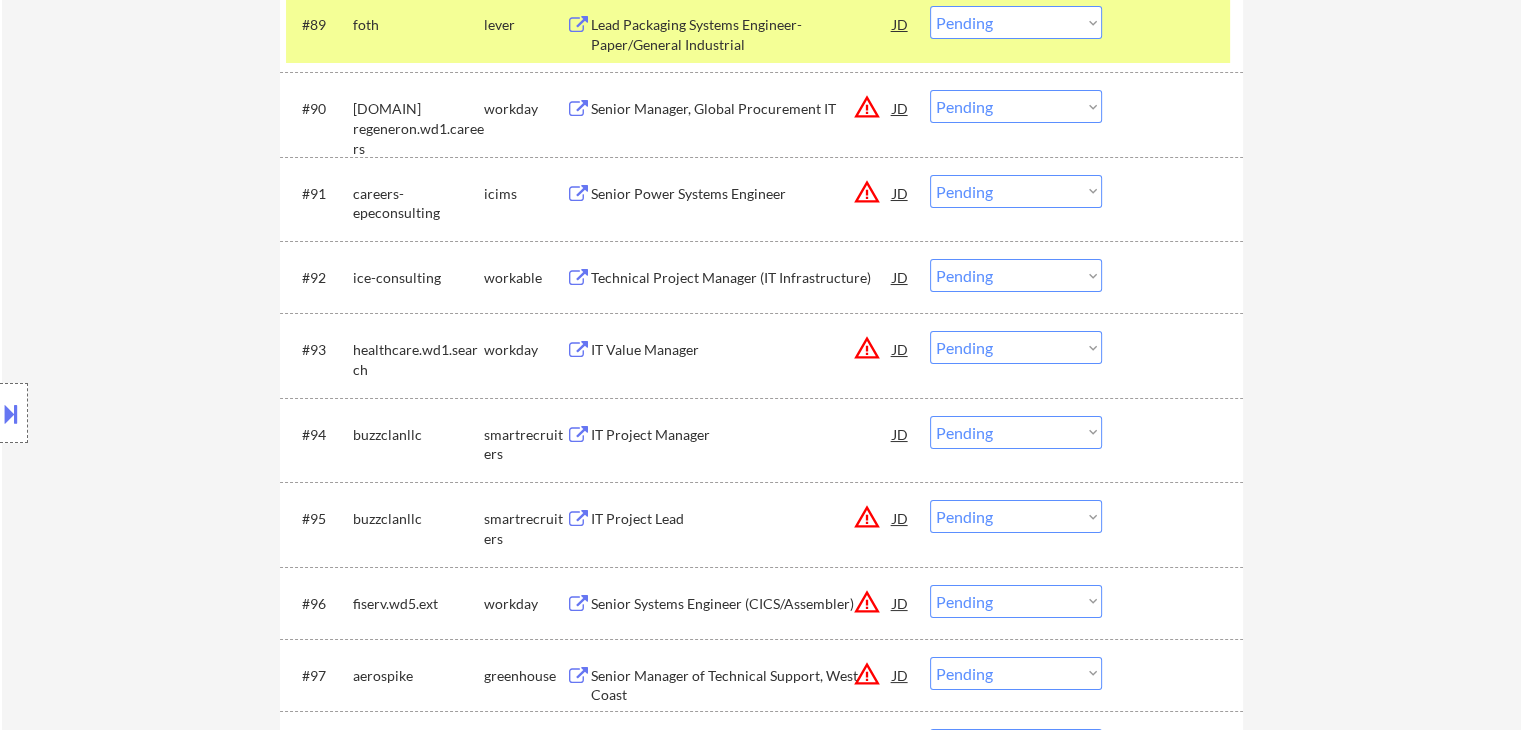 click on "IT Project Manager" at bounding box center [742, 435] 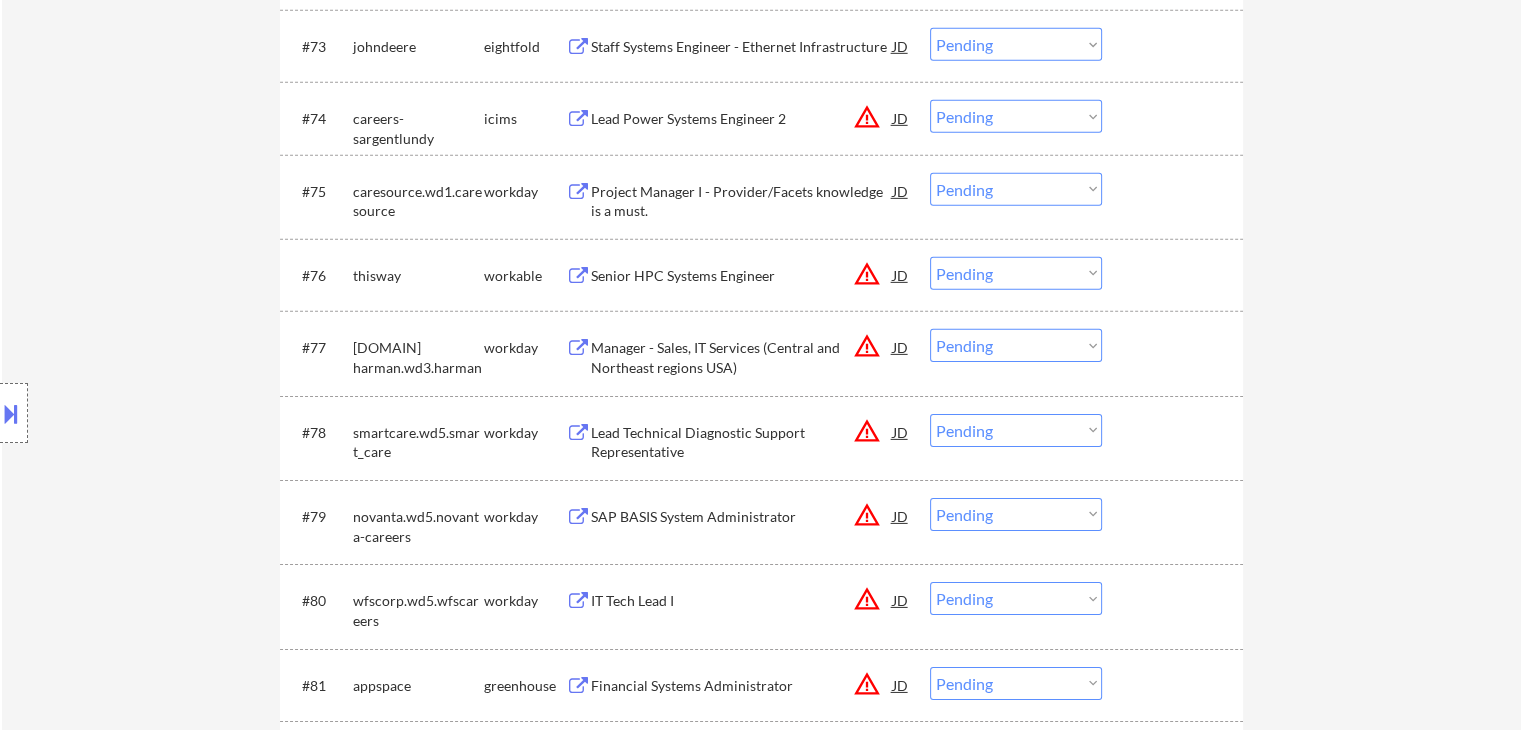scroll, scrollTop: 6200, scrollLeft: 0, axis: vertical 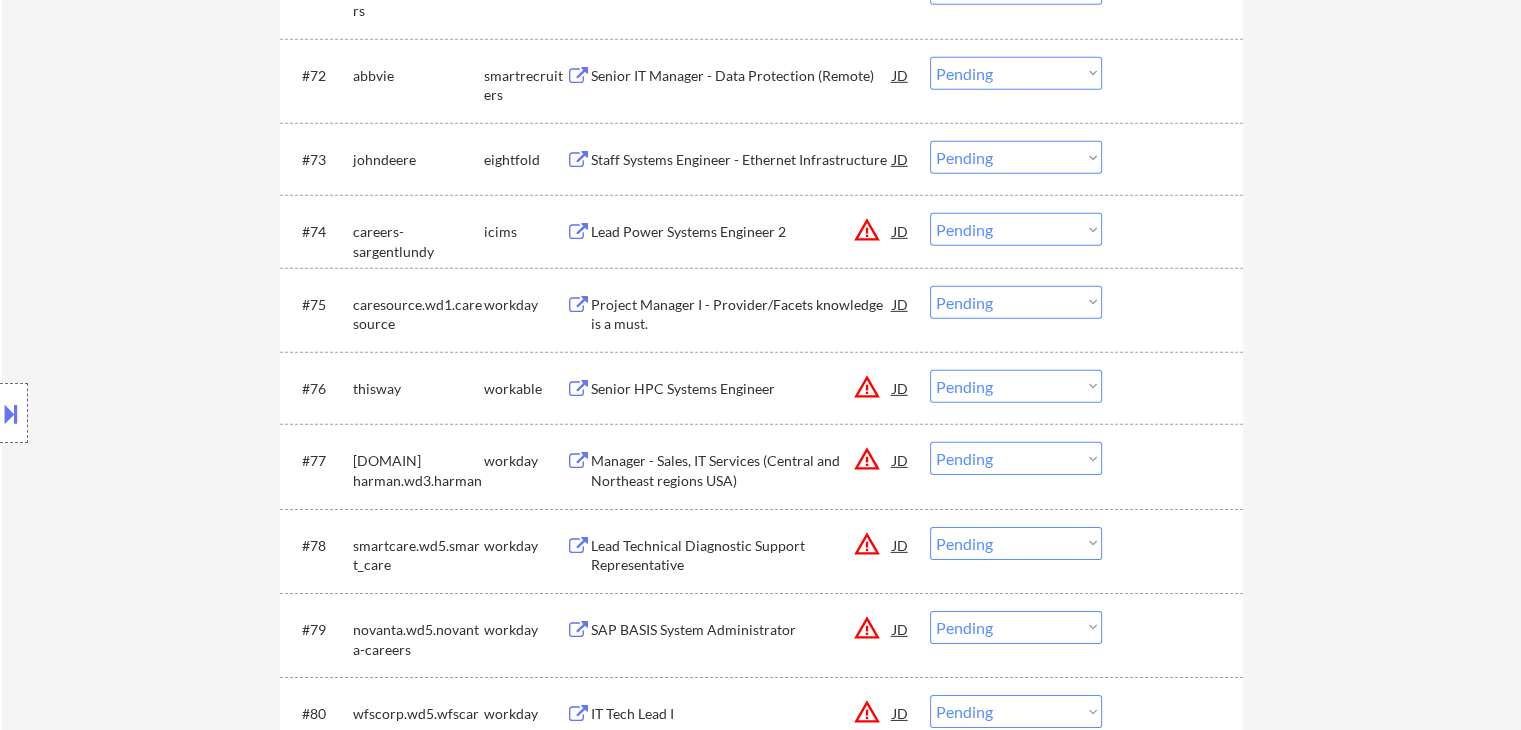click on "Project Manager I - Provider/Facets knowledge is a must." at bounding box center (742, 314) 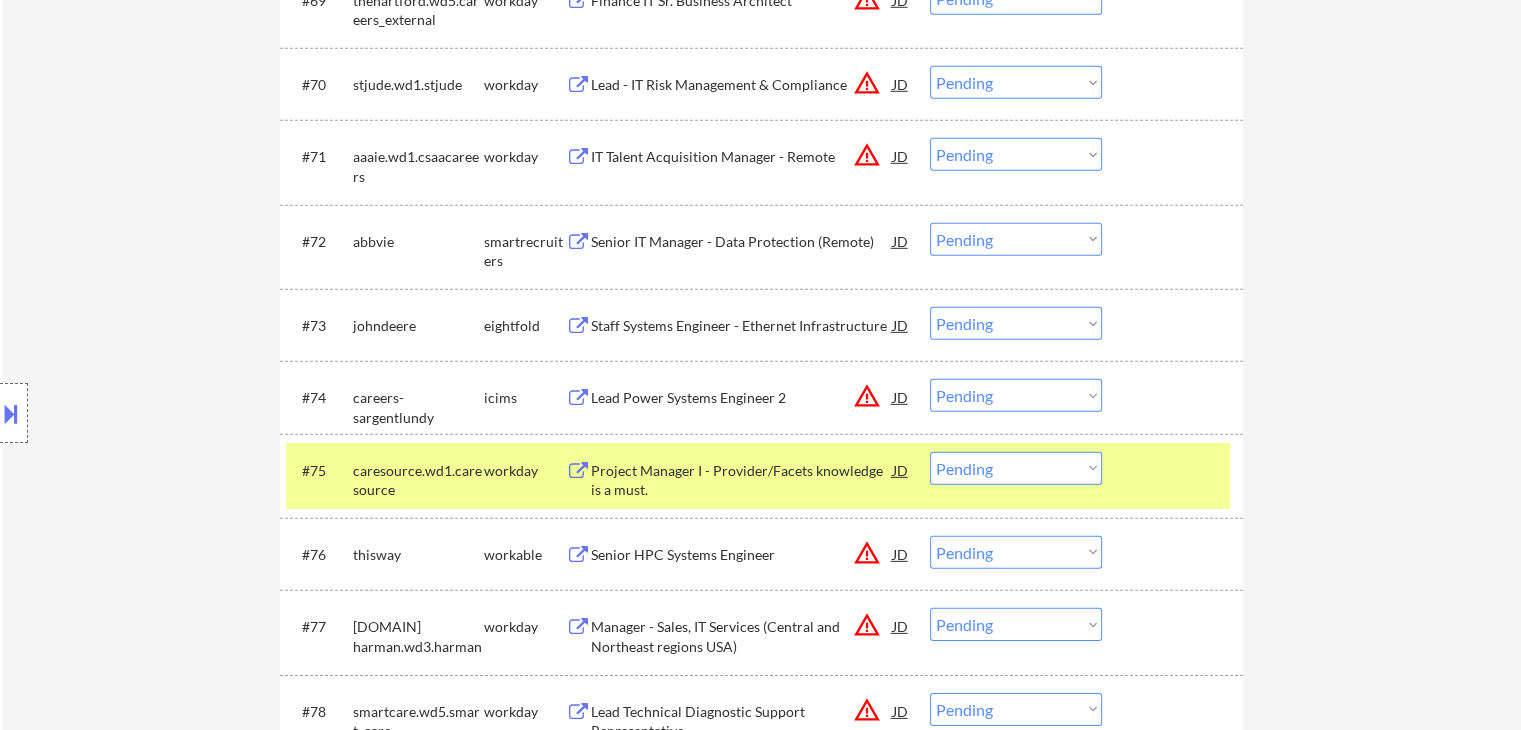 scroll, scrollTop: 6000, scrollLeft: 0, axis: vertical 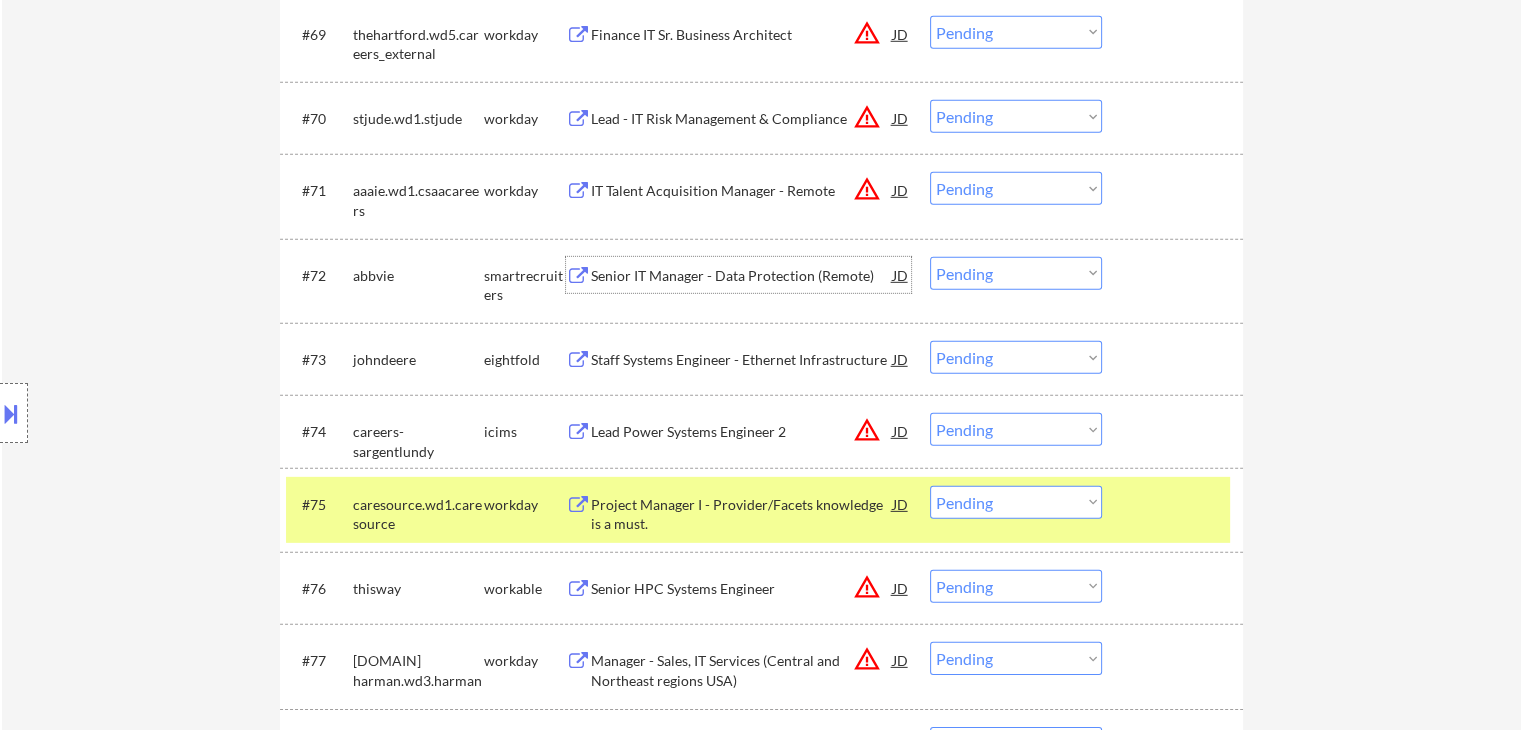 click on "Senior IT Manager - Data Protection (Remote)" at bounding box center [742, 276] 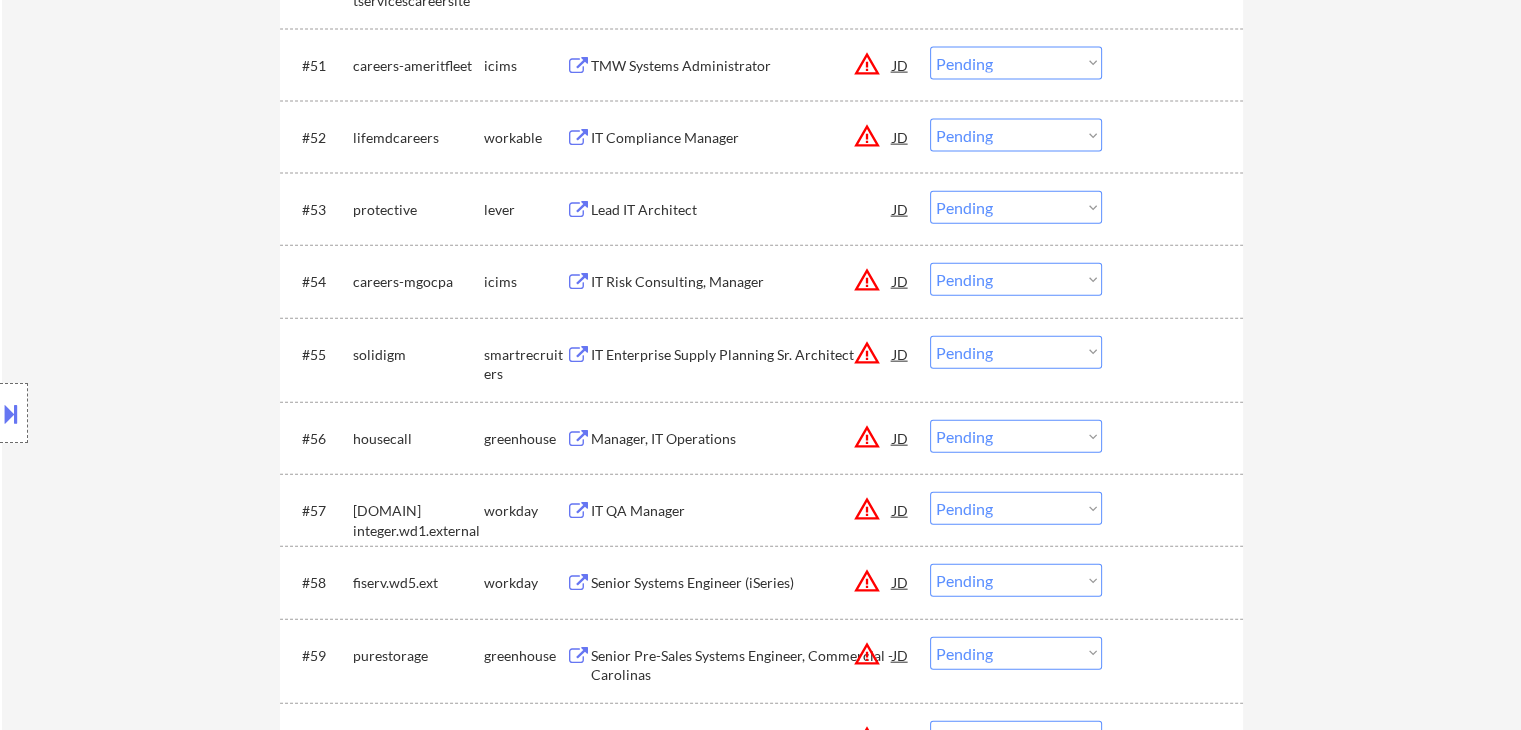 scroll, scrollTop: 4500, scrollLeft: 0, axis: vertical 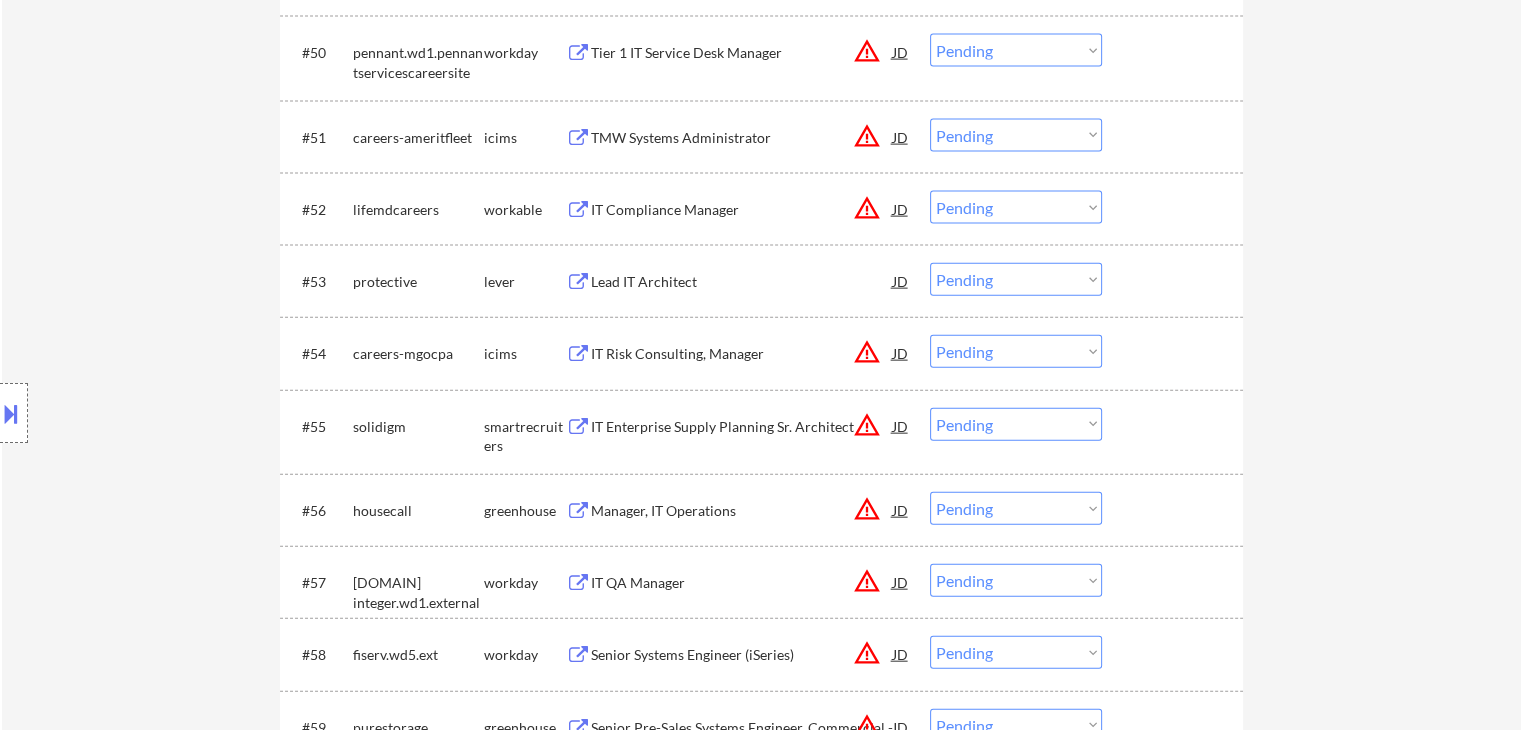 click on "Lead IT Architect" at bounding box center (742, 282) 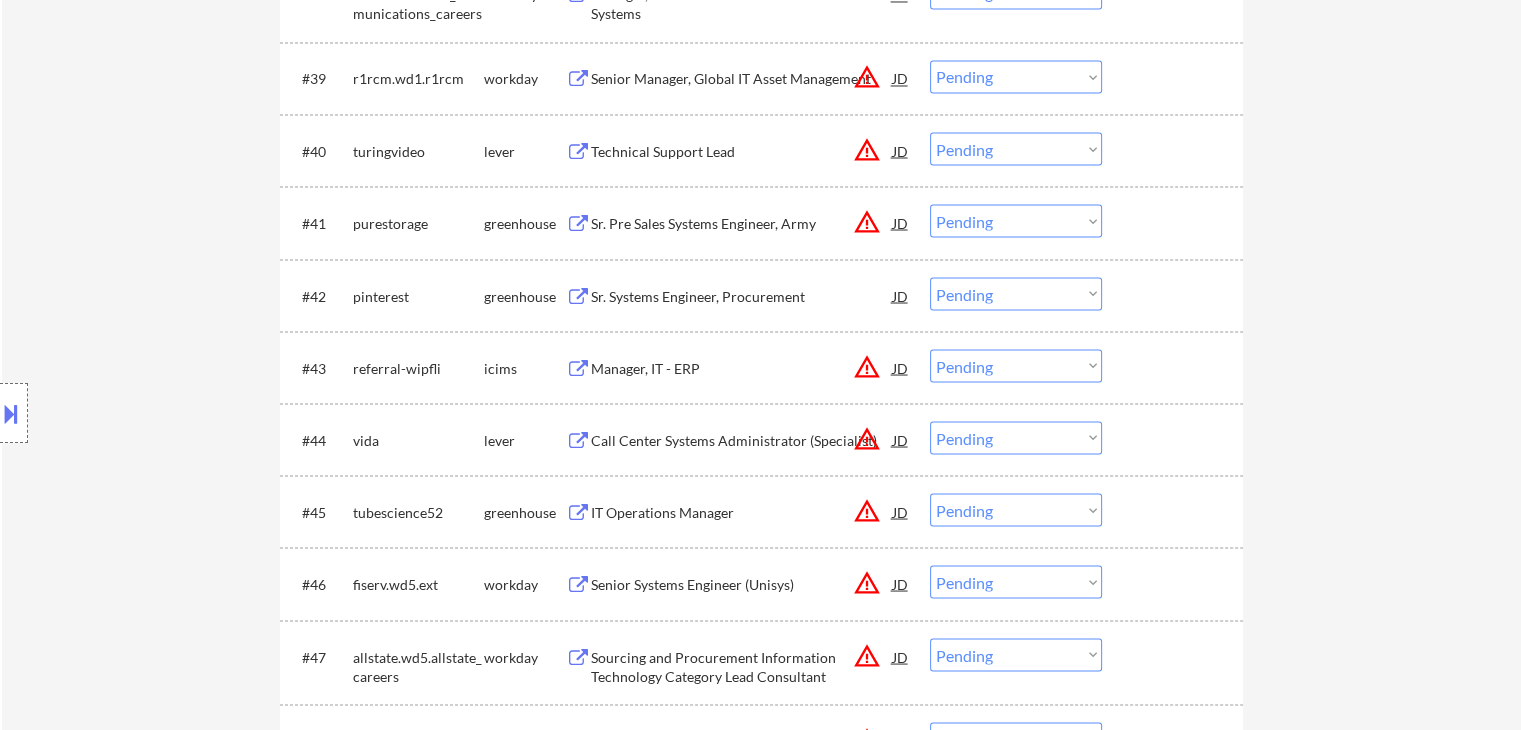 scroll, scrollTop: 3600, scrollLeft: 0, axis: vertical 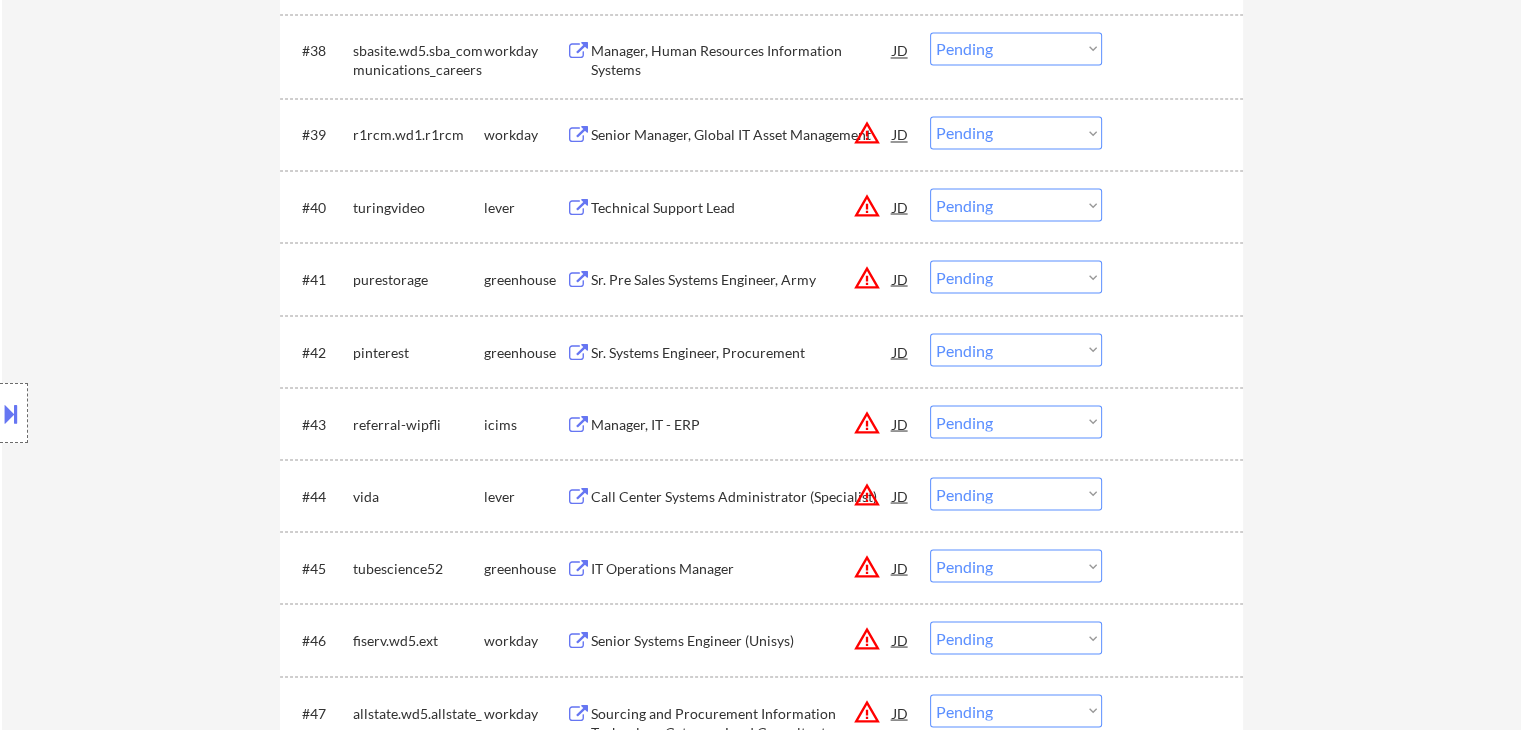 click on "Sr. Systems Engineer, Procurement" at bounding box center [742, 352] 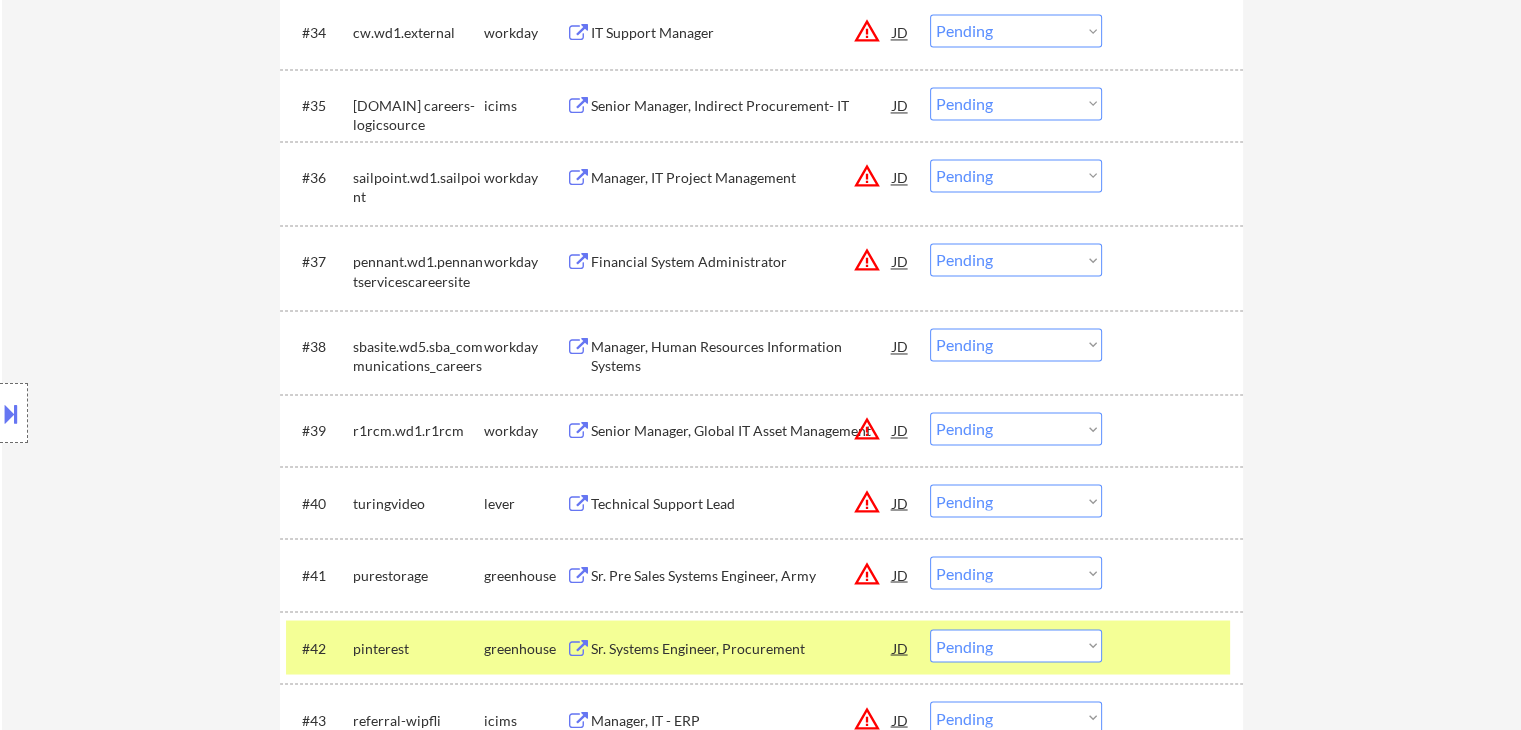scroll, scrollTop: 3200, scrollLeft: 0, axis: vertical 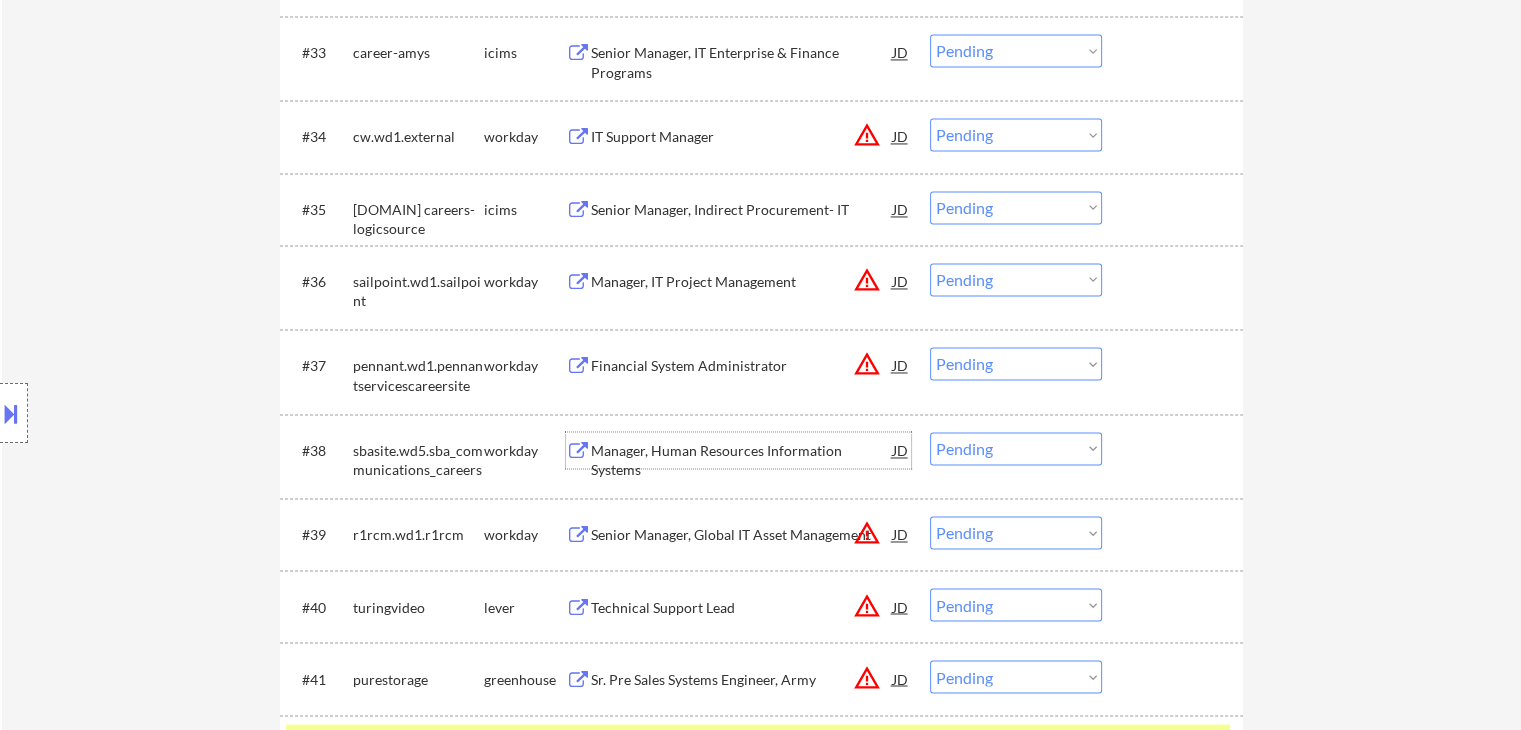 click on "Manager, Human Resources Information Systems" at bounding box center [742, 460] 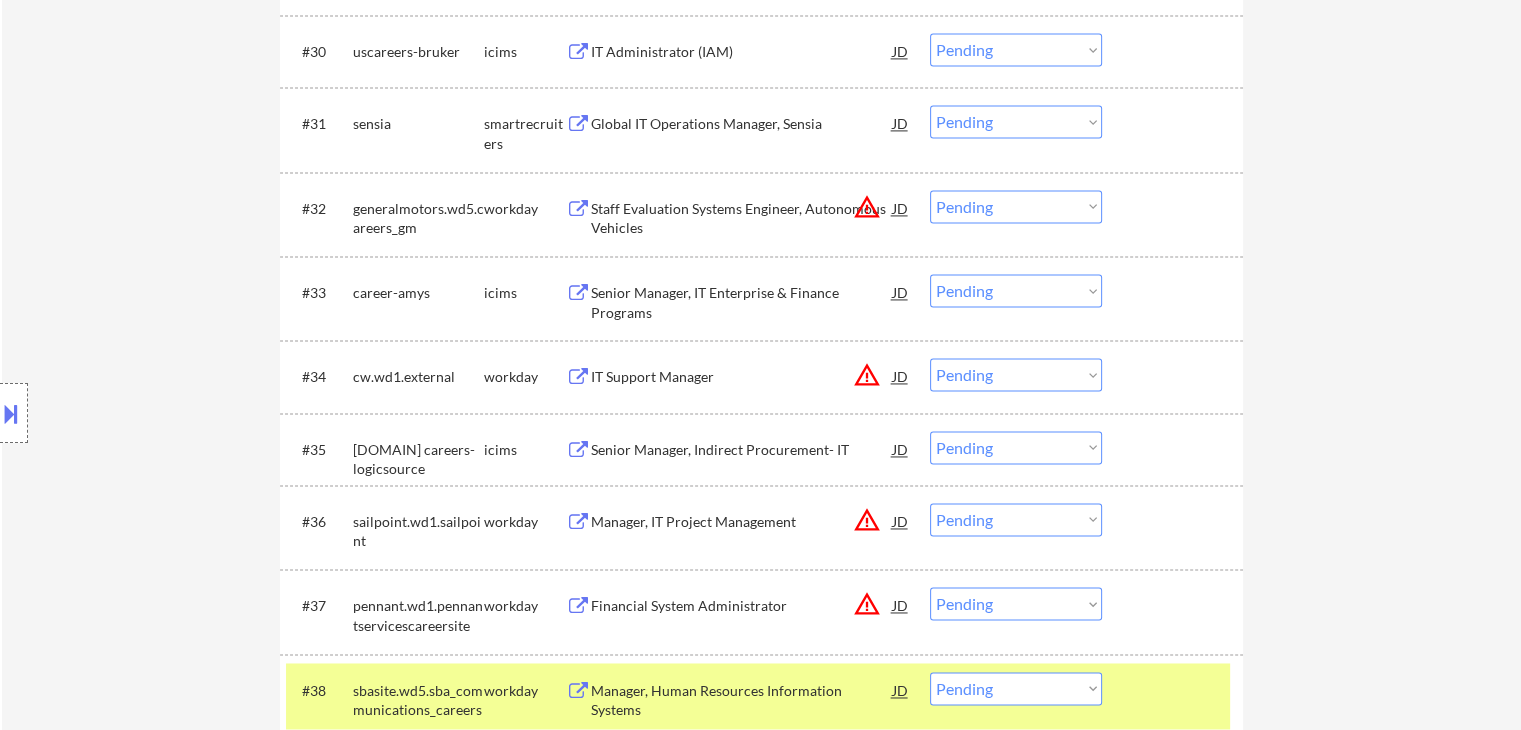 scroll, scrollTop: 2900, scrollLeft: 0, axis: vertical 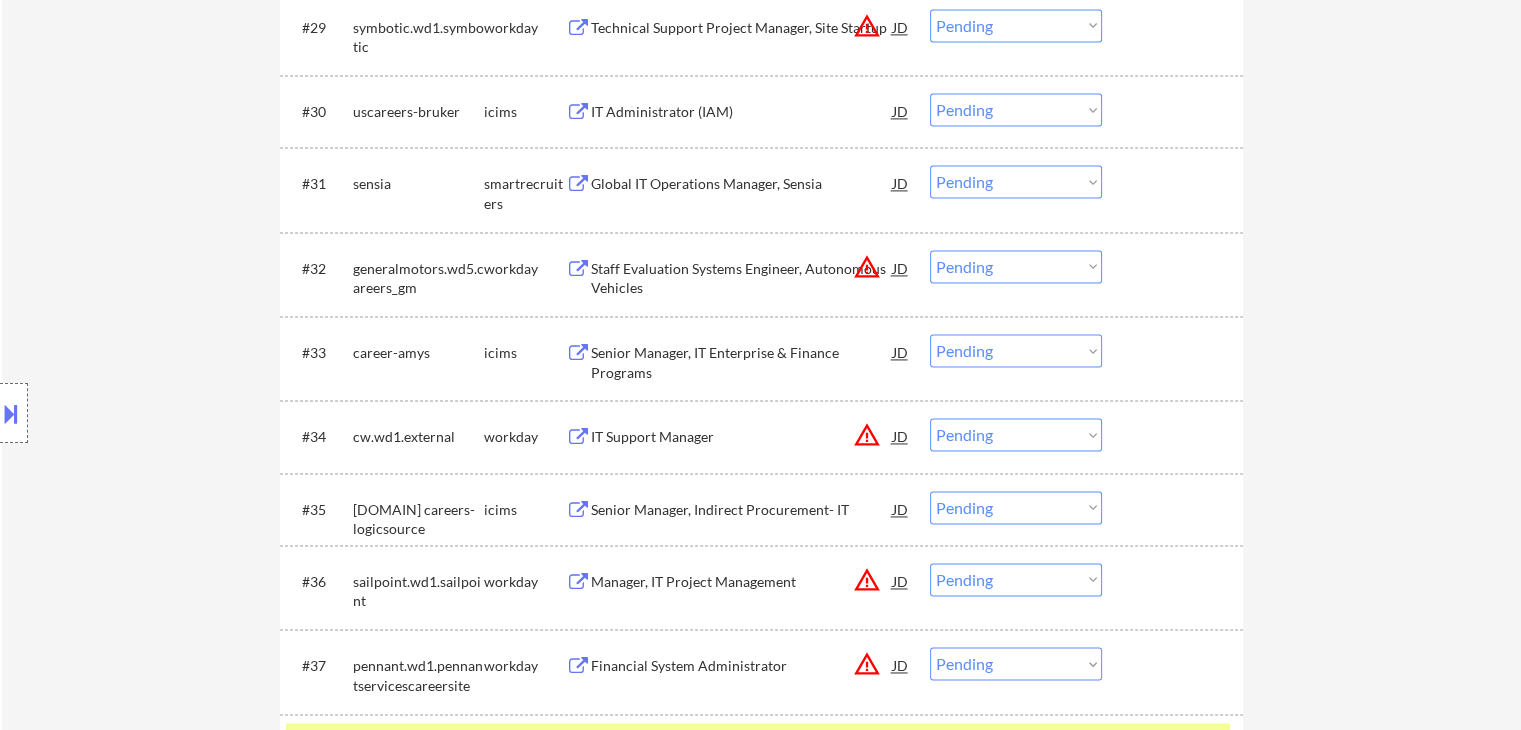 click on "Global IT Operations Manager, Sensia" at bounding box center [742, 183] 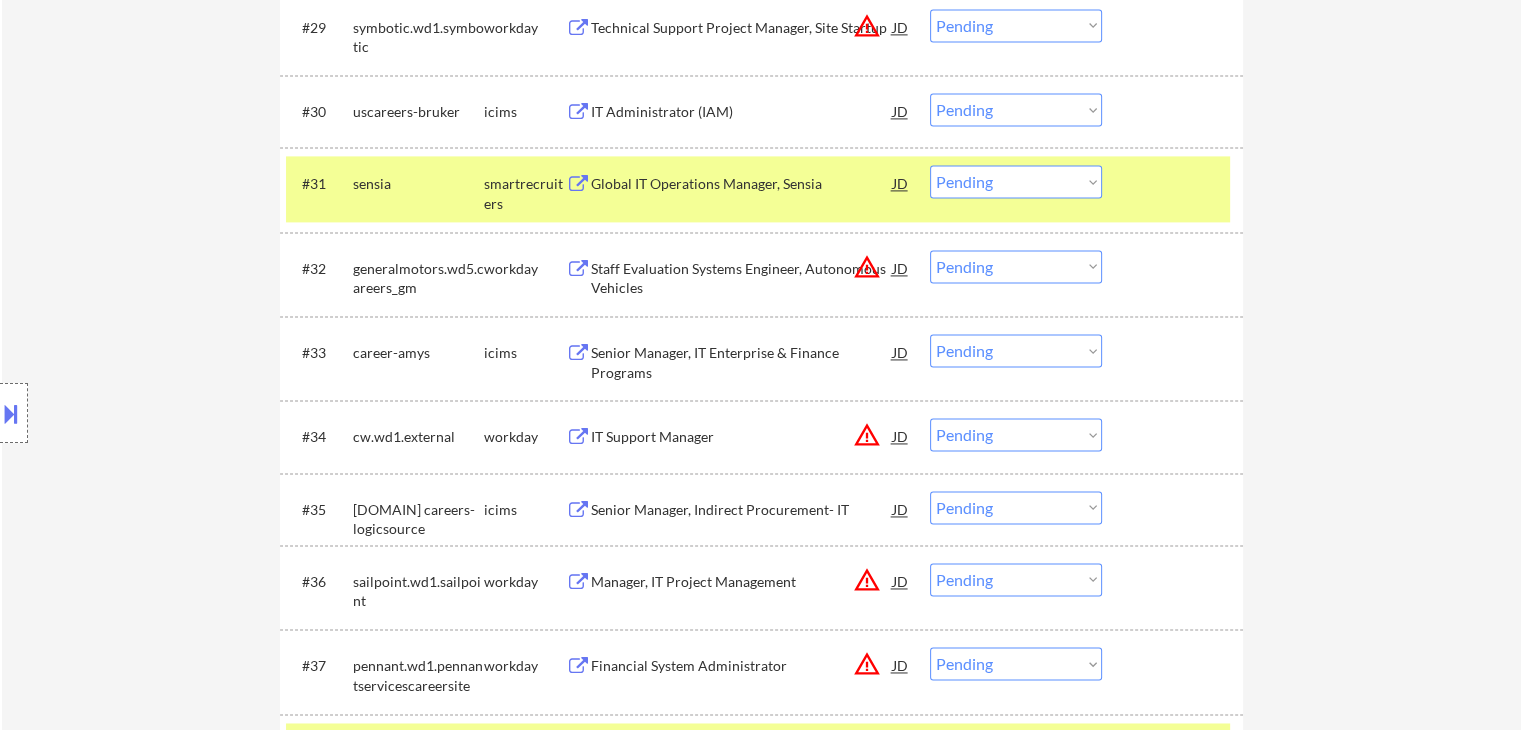 click on "IT Administrator (IAM)" at bounding box center (742, 112) 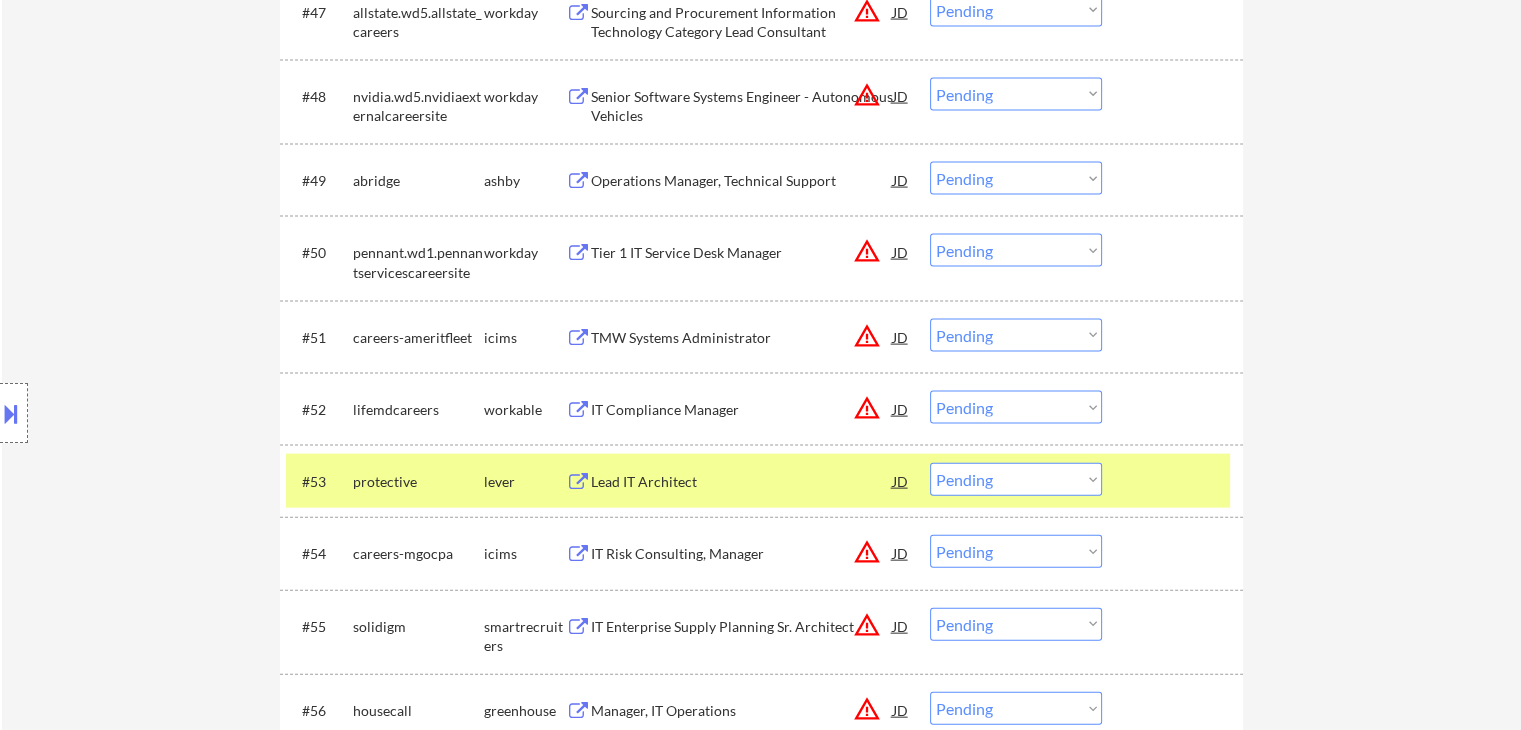 scroll, scrollTop: 7116, scrollLeft: 0, axis: vertical 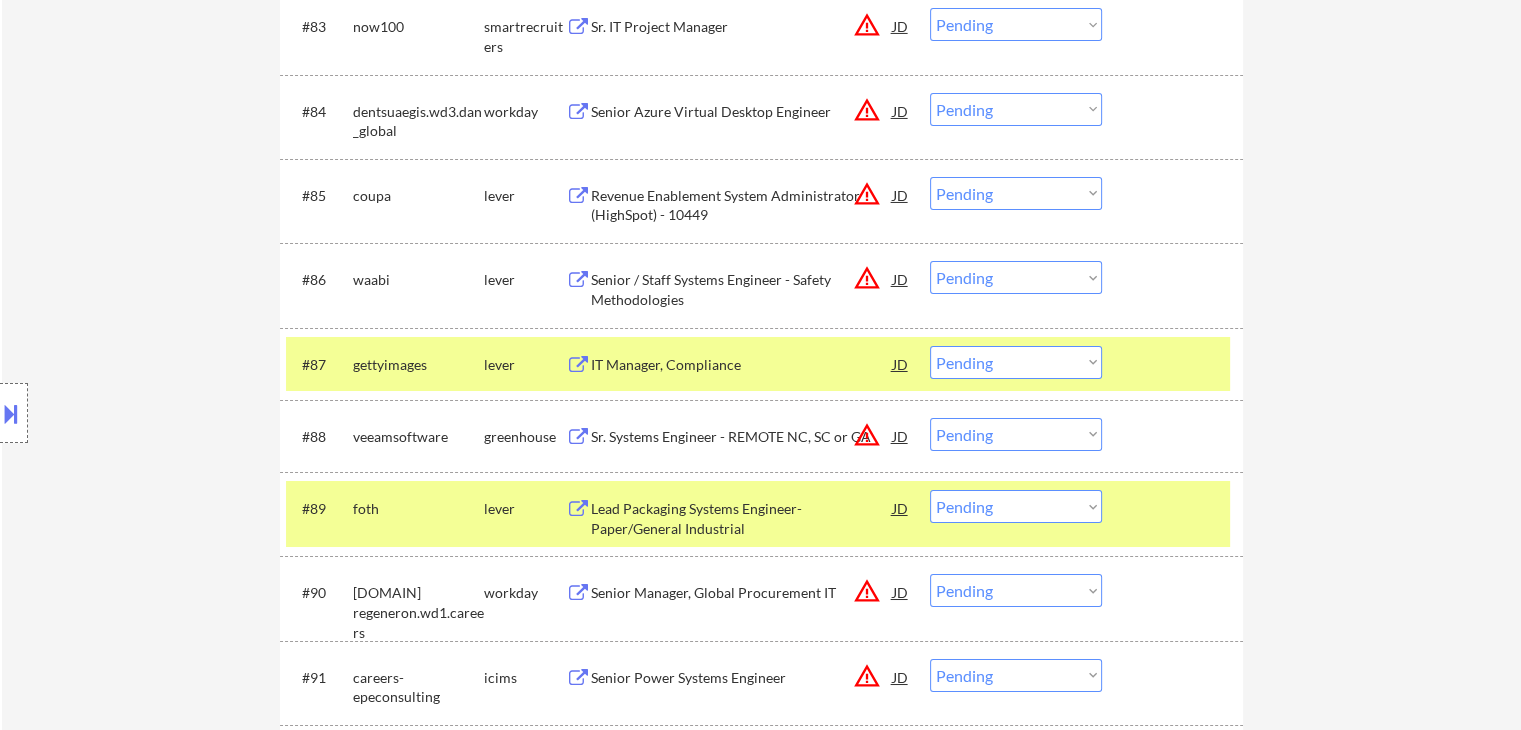 drag, startPoint x: 1051, startPoint y: 354, endPoint x: 1044, endPoint y: 363, distance: 11.401754 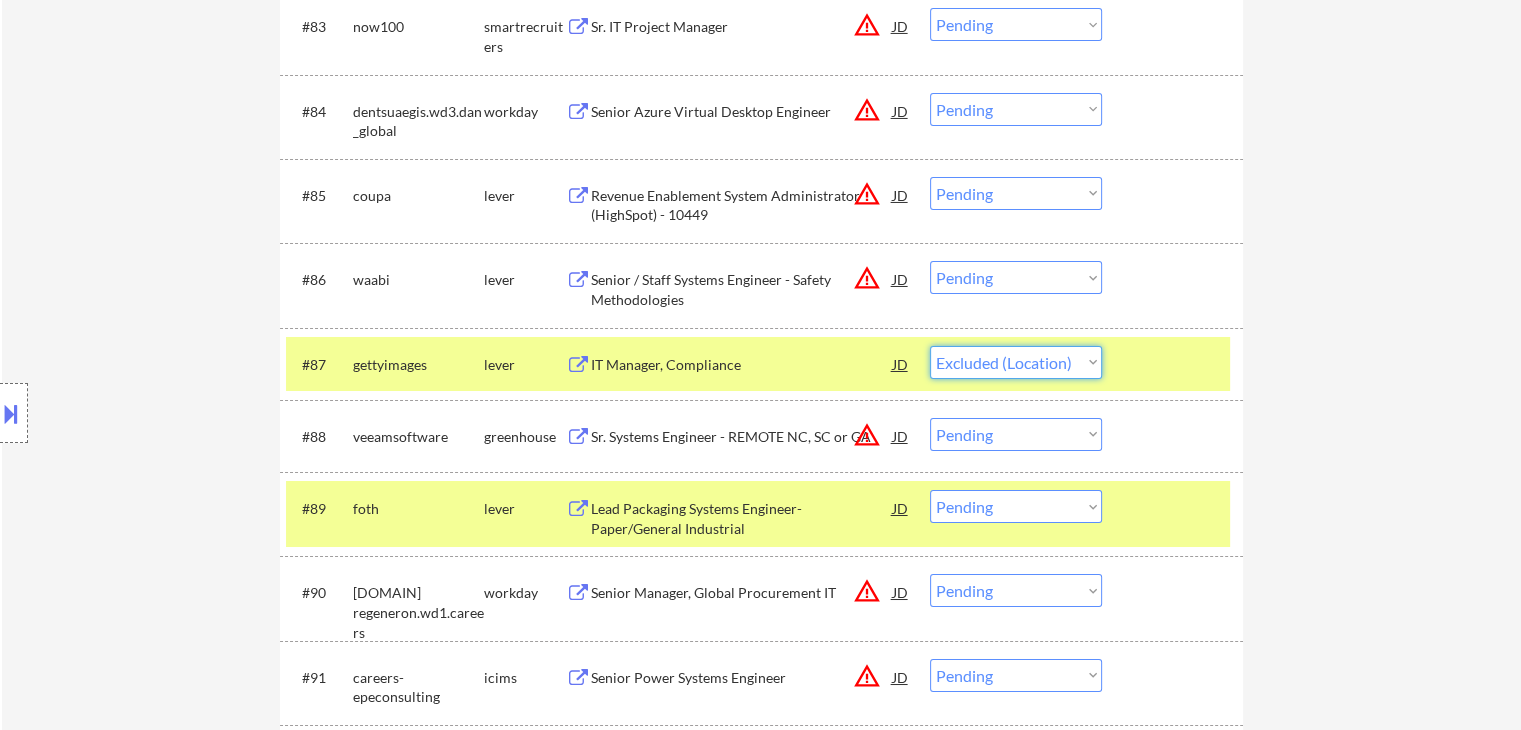 click on "Choose an option... Pending Applied Excluded (Questions) Excluded (Expired) Excluded (Location) Excluded (Bad Match) Excluded (Blocklist) Excluded (Salary) Excluded (Other)" at bounding box center (1016, 362) 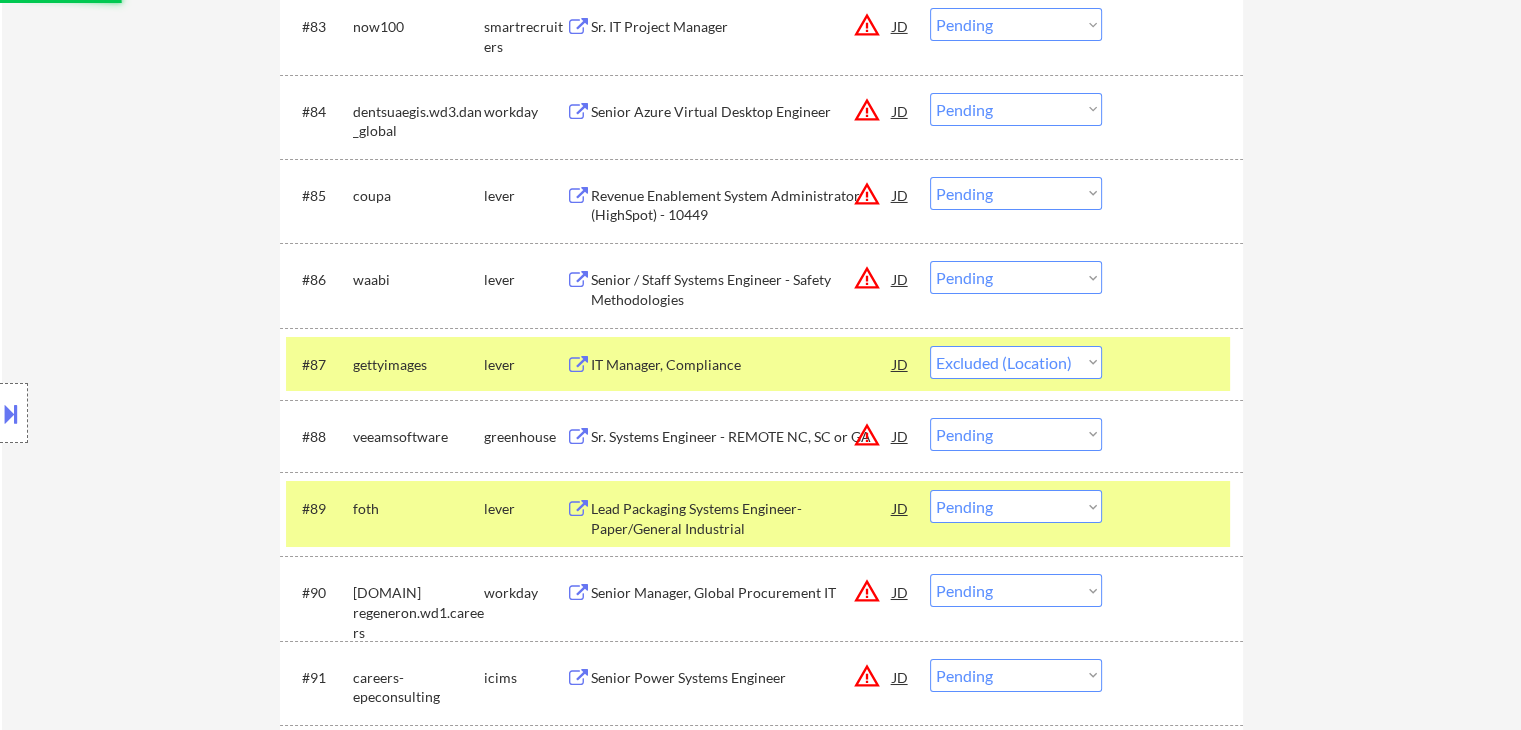 select on ""pending"" 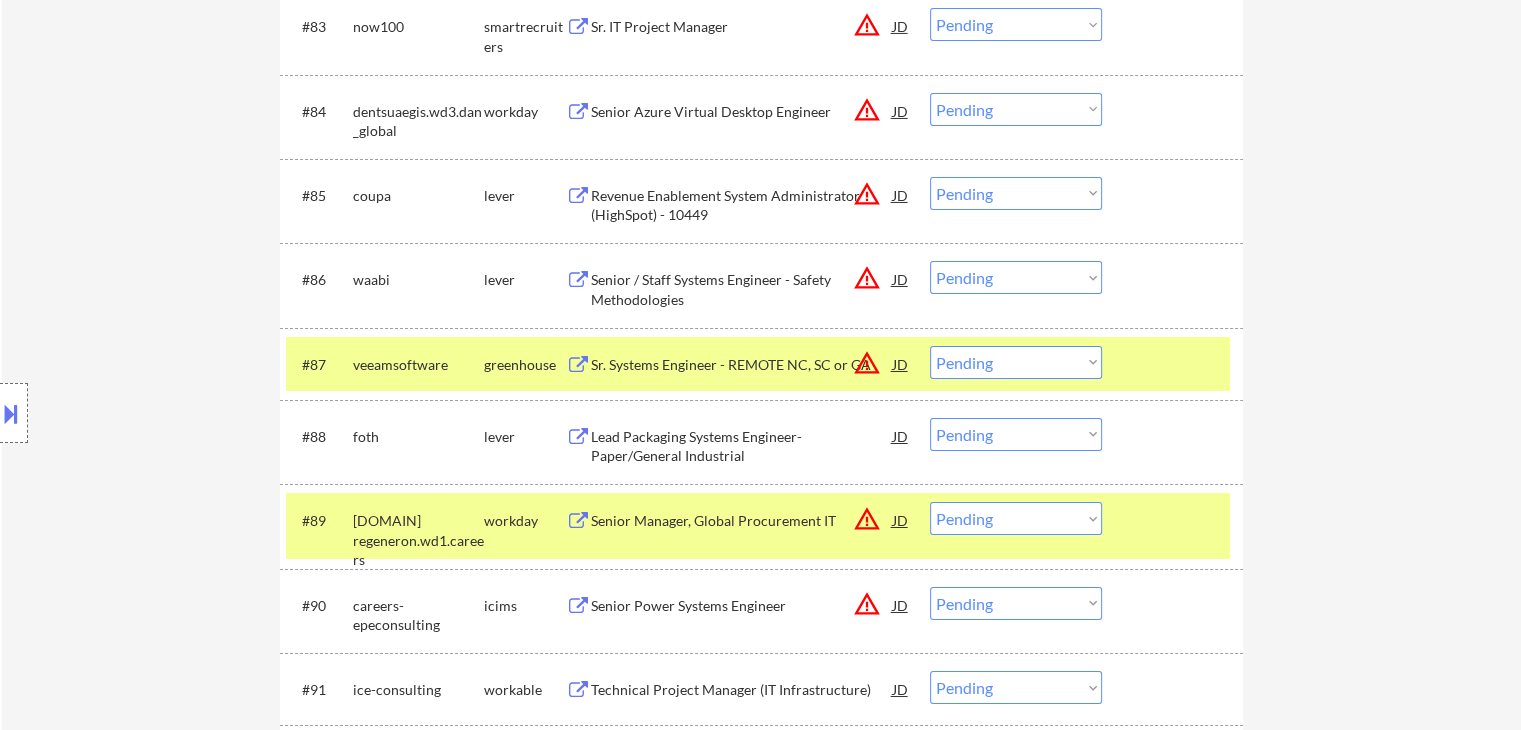 click on "Choose an option... Pending Applied Excluded (Questions) Excluded (Expired) Excluded (Location) Excluded (Bad Match) Excluded (Blocklist) Excluded (Salary) Excluded (Other)" at bounding box center (1016, 434) 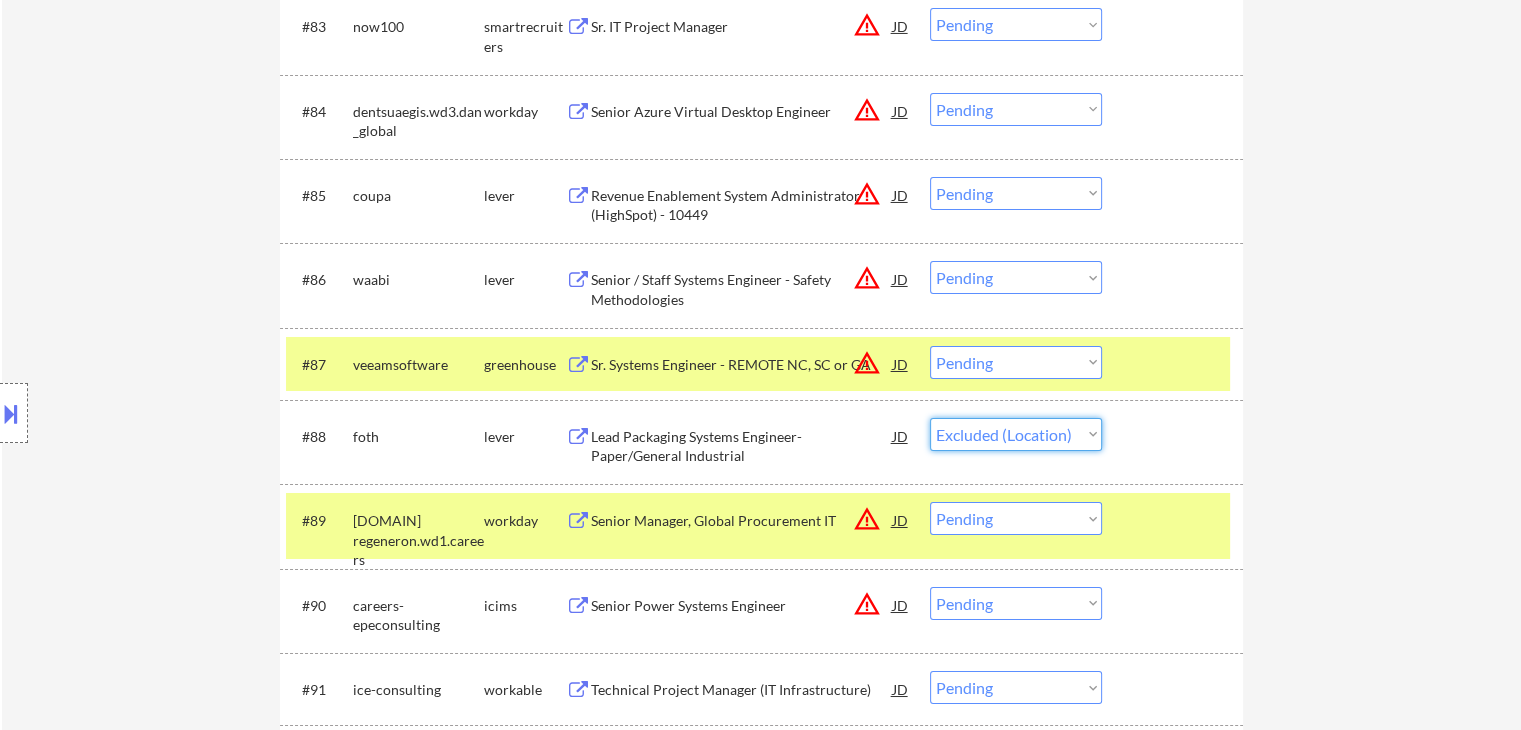 click on "Choose an option... Pending Applied Excluded (Questions) Excluded (Expired) Excluded (Location) Excluded (Bad Match) Excluded (Blocklist) Excluded (Salary) Excluded (Other)" at bounding box center [1016, 434] 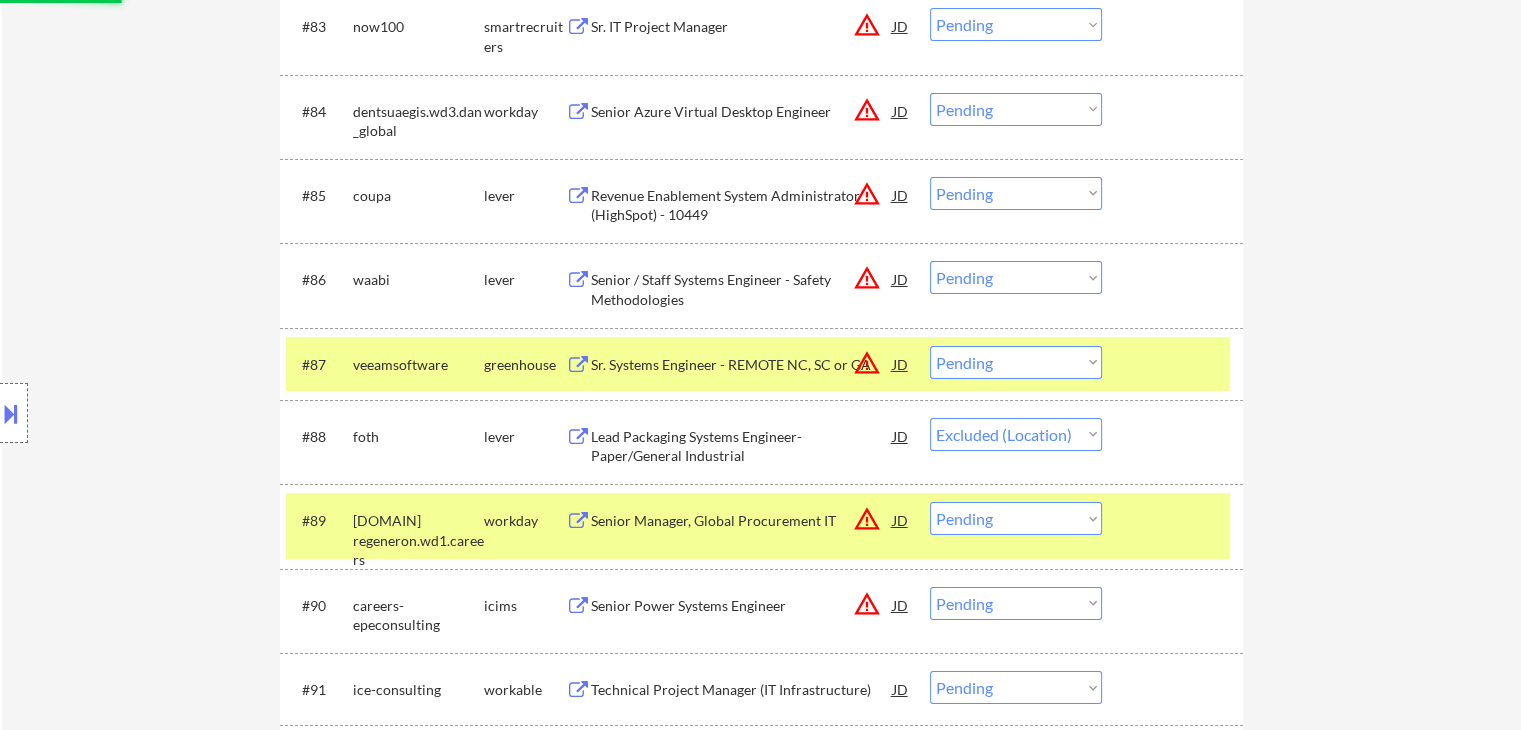 select on ""pending"" 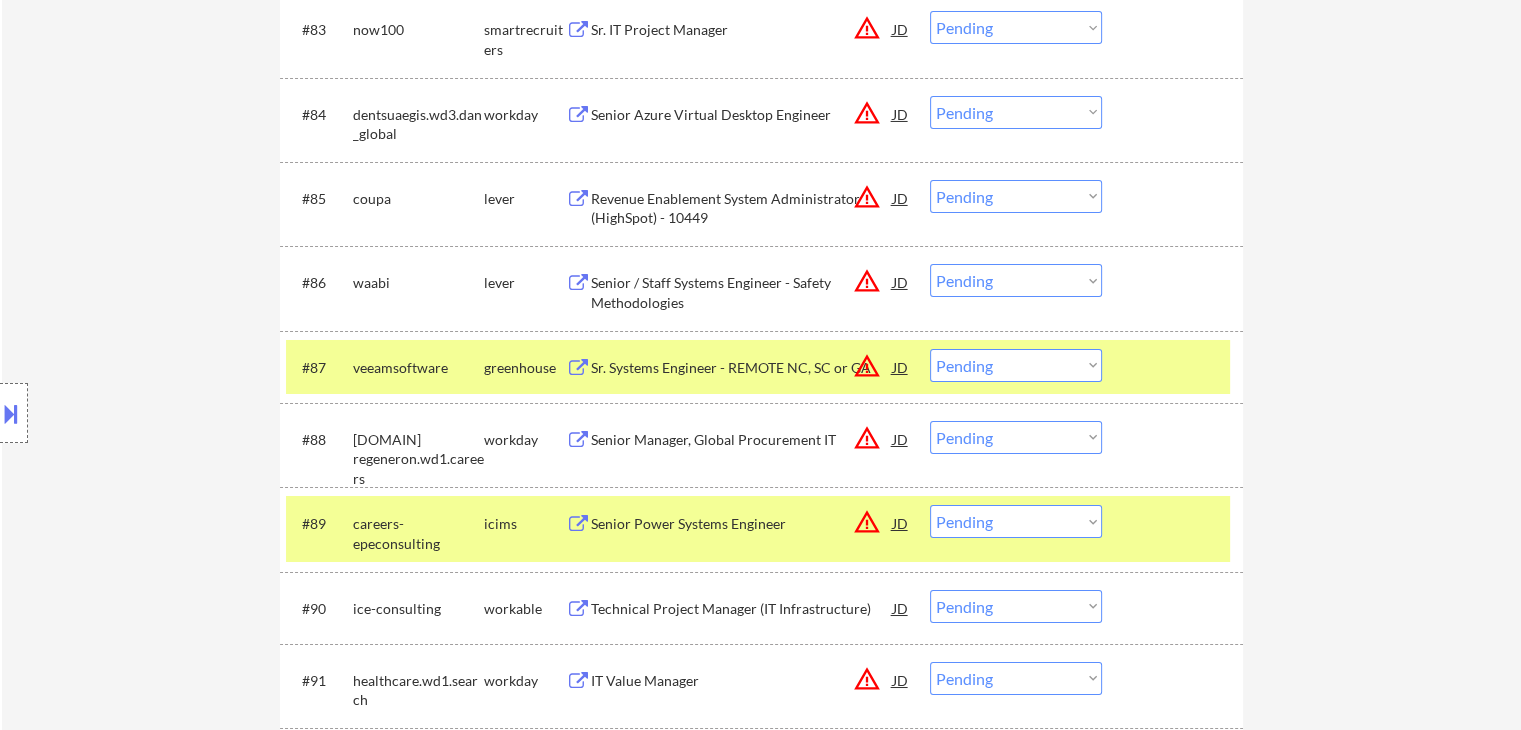 scroll, scrollTop: 6149, scrollLeft: 0, axis: vertical 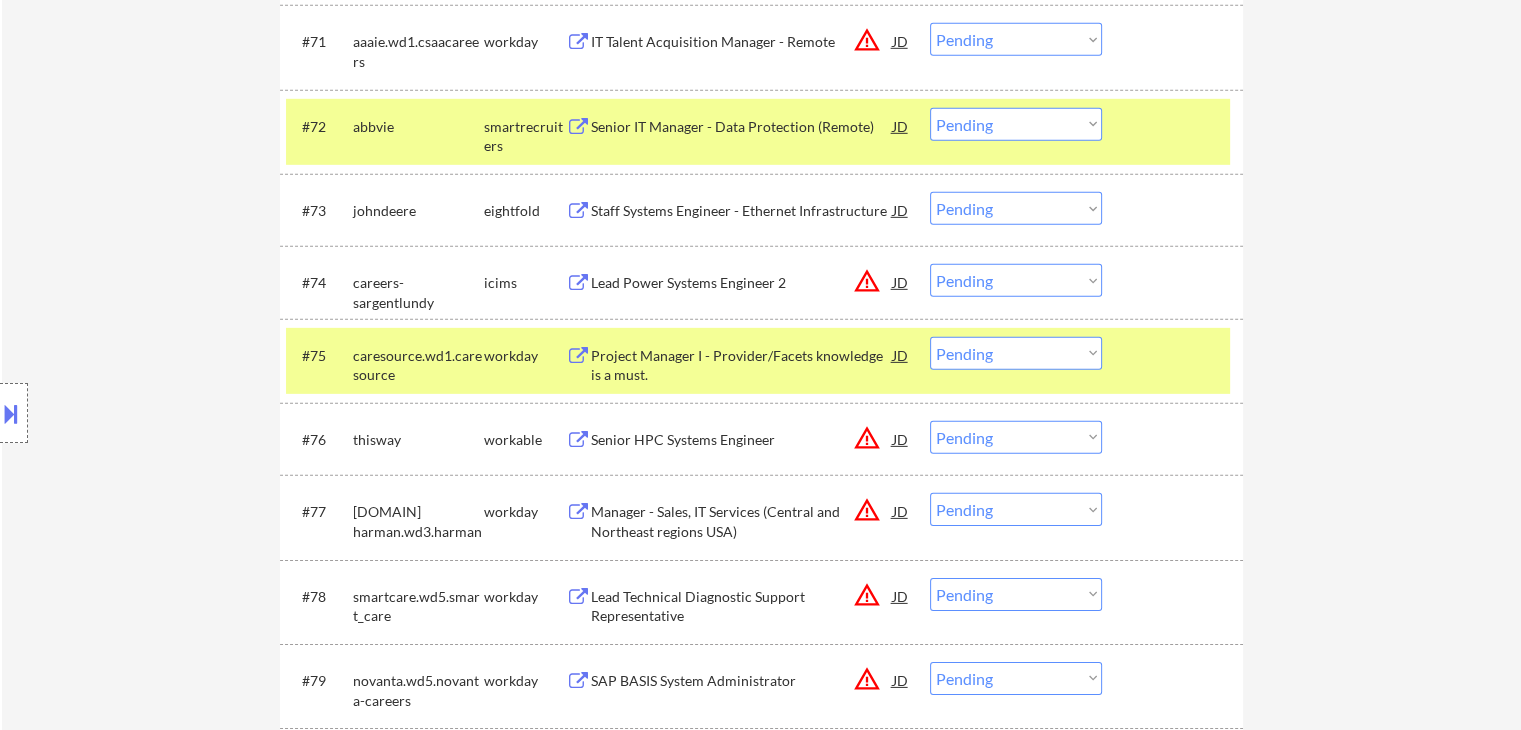 click on "Choose an option... Pending Applied Excluded (Questions) Excluded (Expired) Excluded (Location) Excluded (Bad Match) Excluded (Blocklist) Excluded (Salary) Excluded (Other)" at bounding box center (1016, 353) 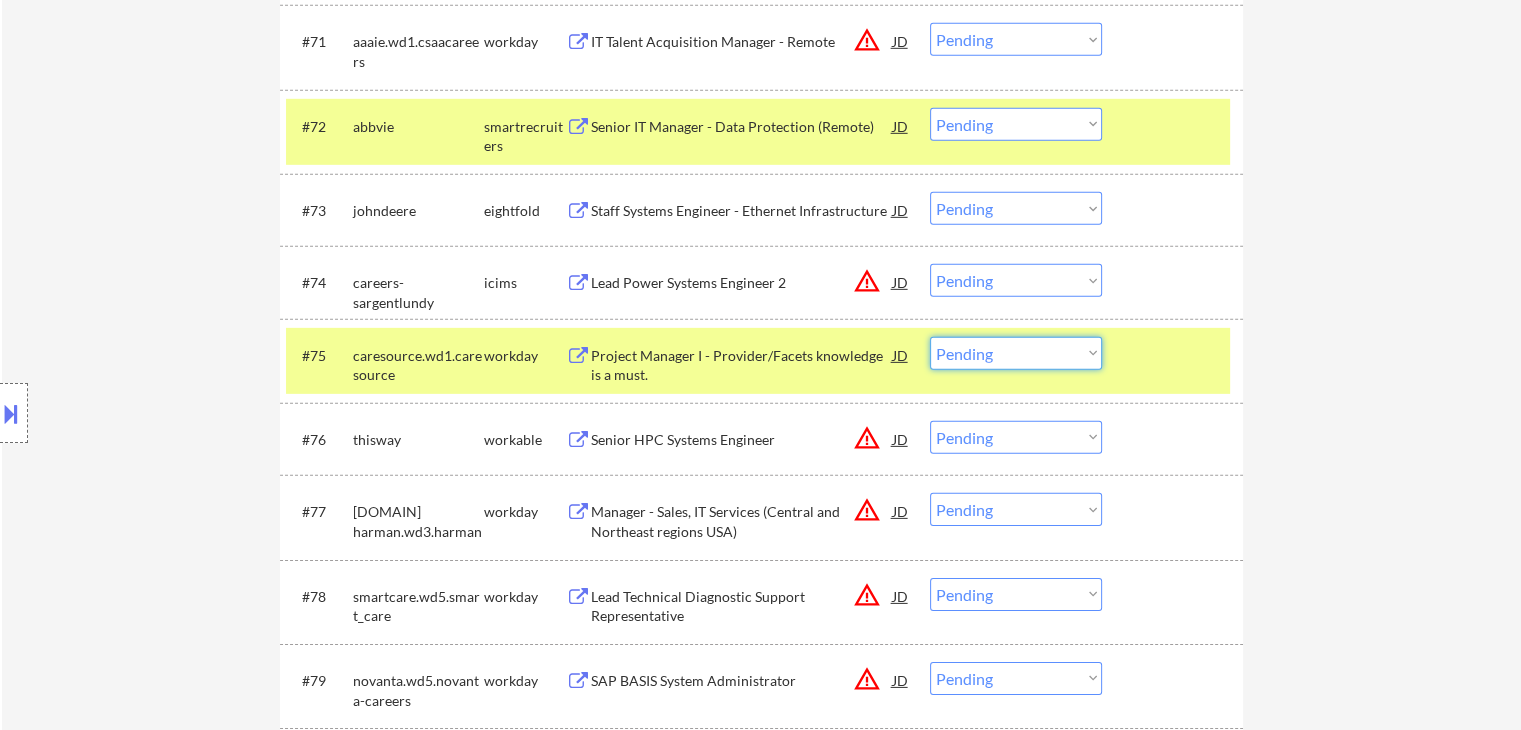 click on "Choose an option... Pending Applied Excluded (Questions) Excluded (Expired) Excluded (Location) Excluded (Bad Match) Excluded (Blocklist) Excluded (Salary) Excluded (Other)" at bounding box center (1016, 353) 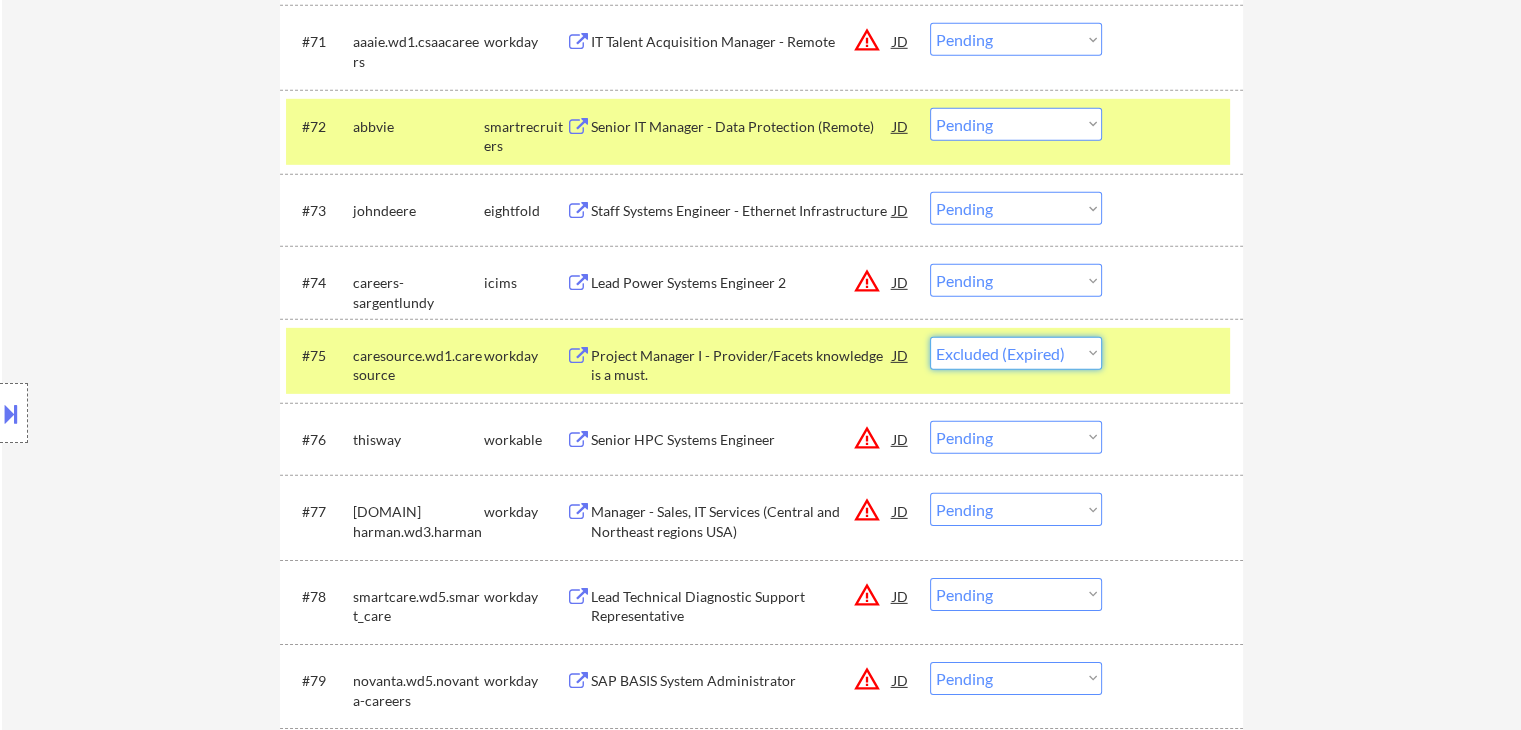 click on "Choose an option... Pending Applied Excluded (Questions) Excluded (Expired) Excluded (Location) Excluded (Bad Match) Excluded (Blocklist) Excluded (Salary) Excluded (Other)" at bounding box center [1016, 353] 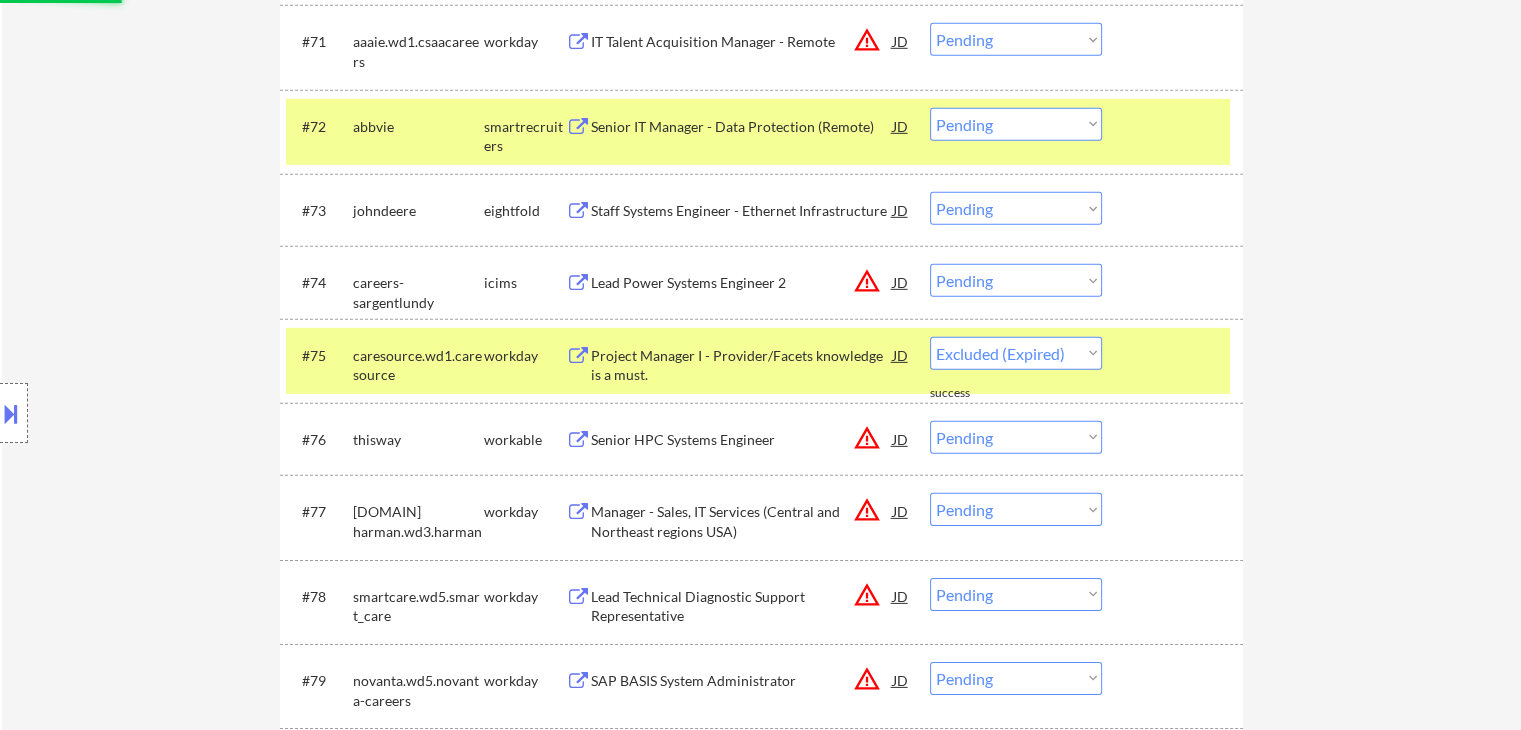 select on ""pending"" 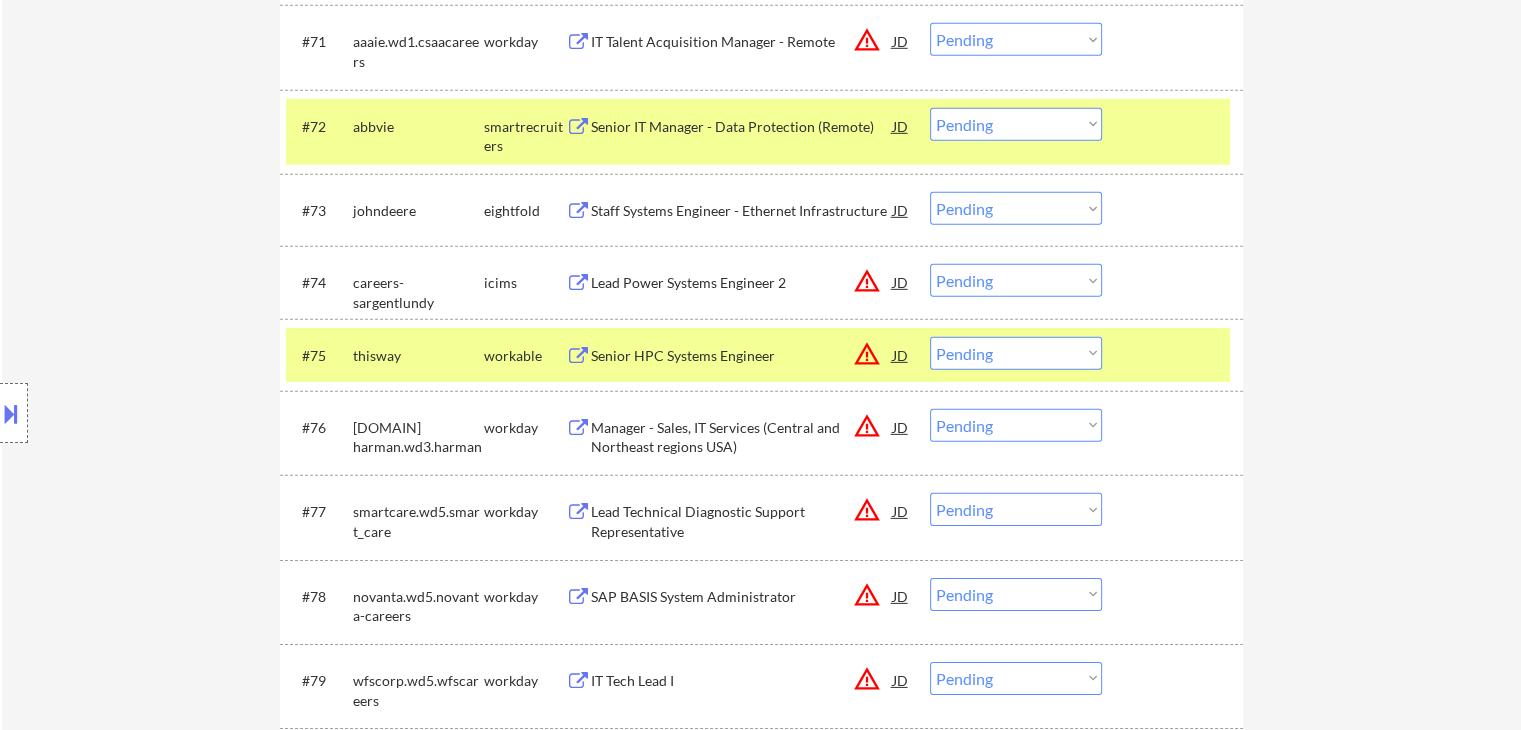 scroll, scrollTop: 3586, scrollLeft: 0, axis: vertical 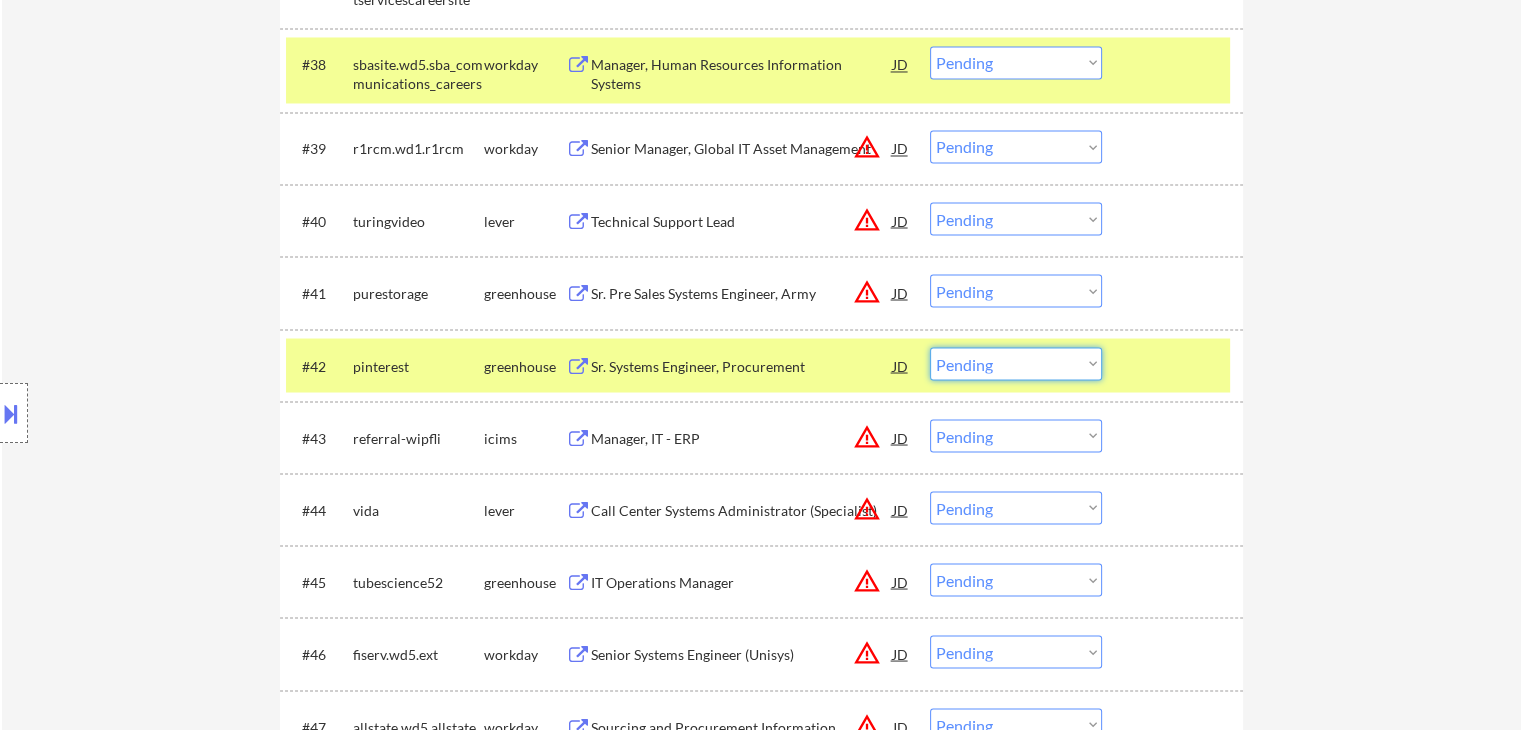 click on "Choose an option... Pending Applied Excluded (Questions) Excluded (Expired) Excluded (Location) Excluded (Bad Match) Excluded (Blocklist) Excluded (Salary) Excluded (Other)" at bounding box center [1016, 363] 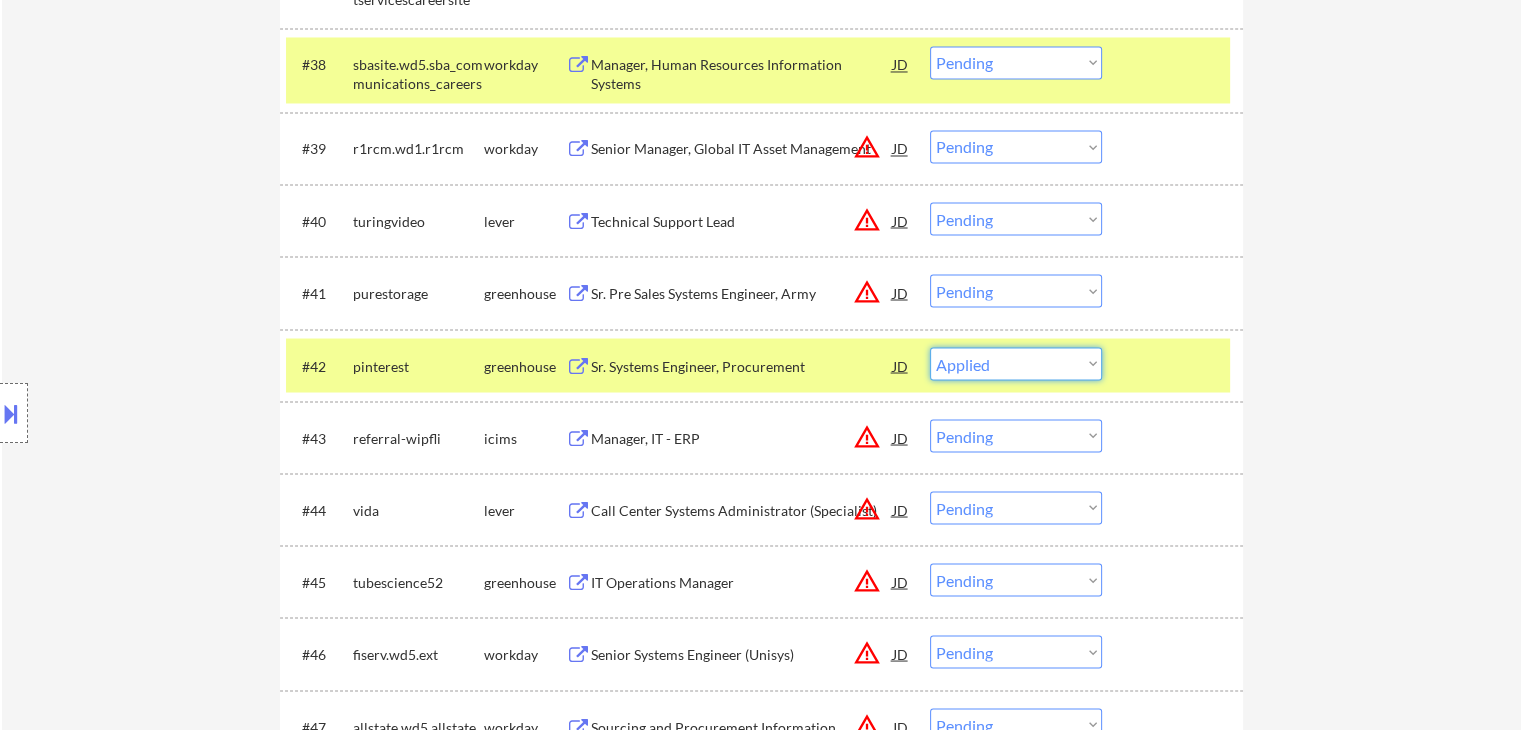 click on "Choose an option... Pending Applied Excluded (Questions) Excluded (Expired) Excluded (Location) Excluded (Bad Match) Excluded (Blocklist) Excluded (Salary) Excluded (Other)" at bounding box center (1016, 363) 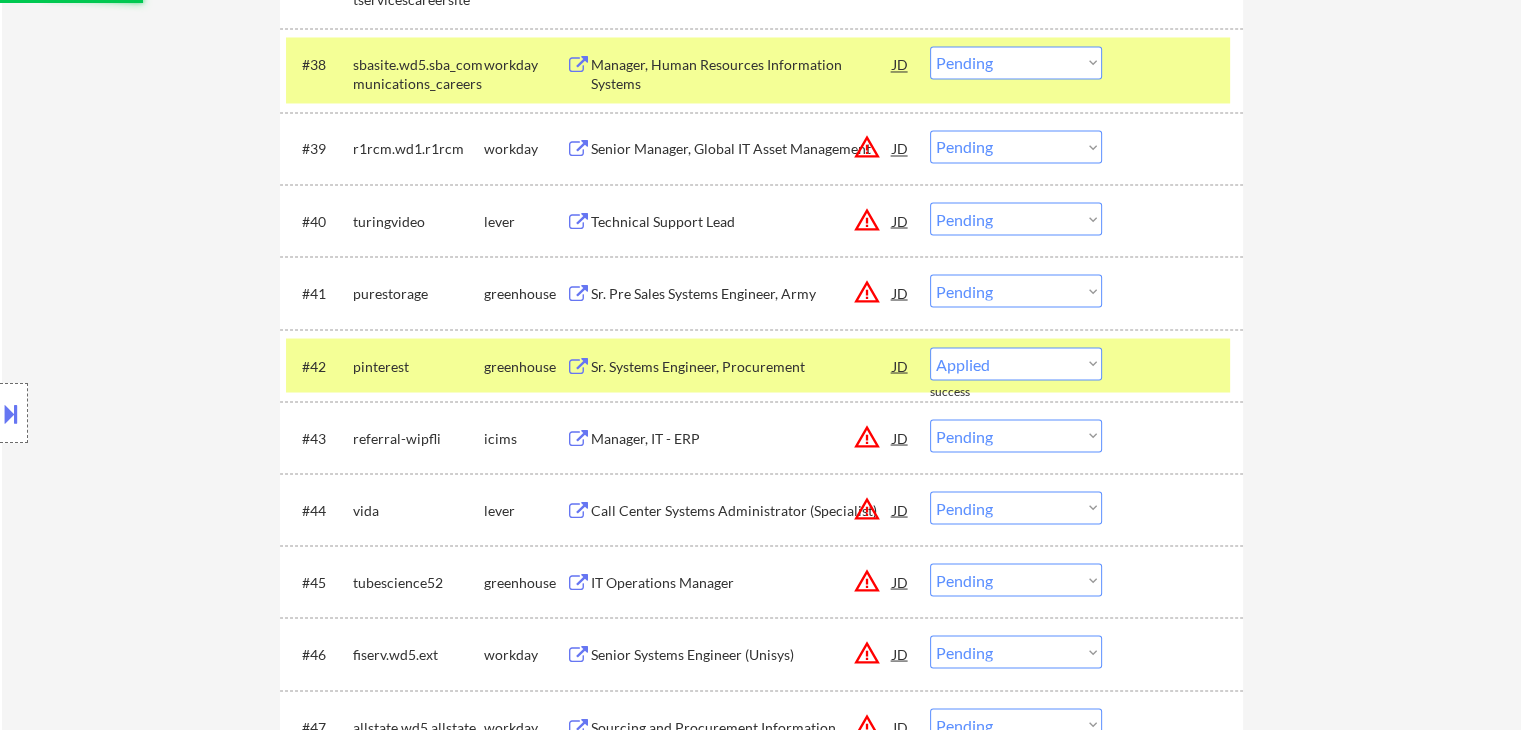 select on ""pending"" 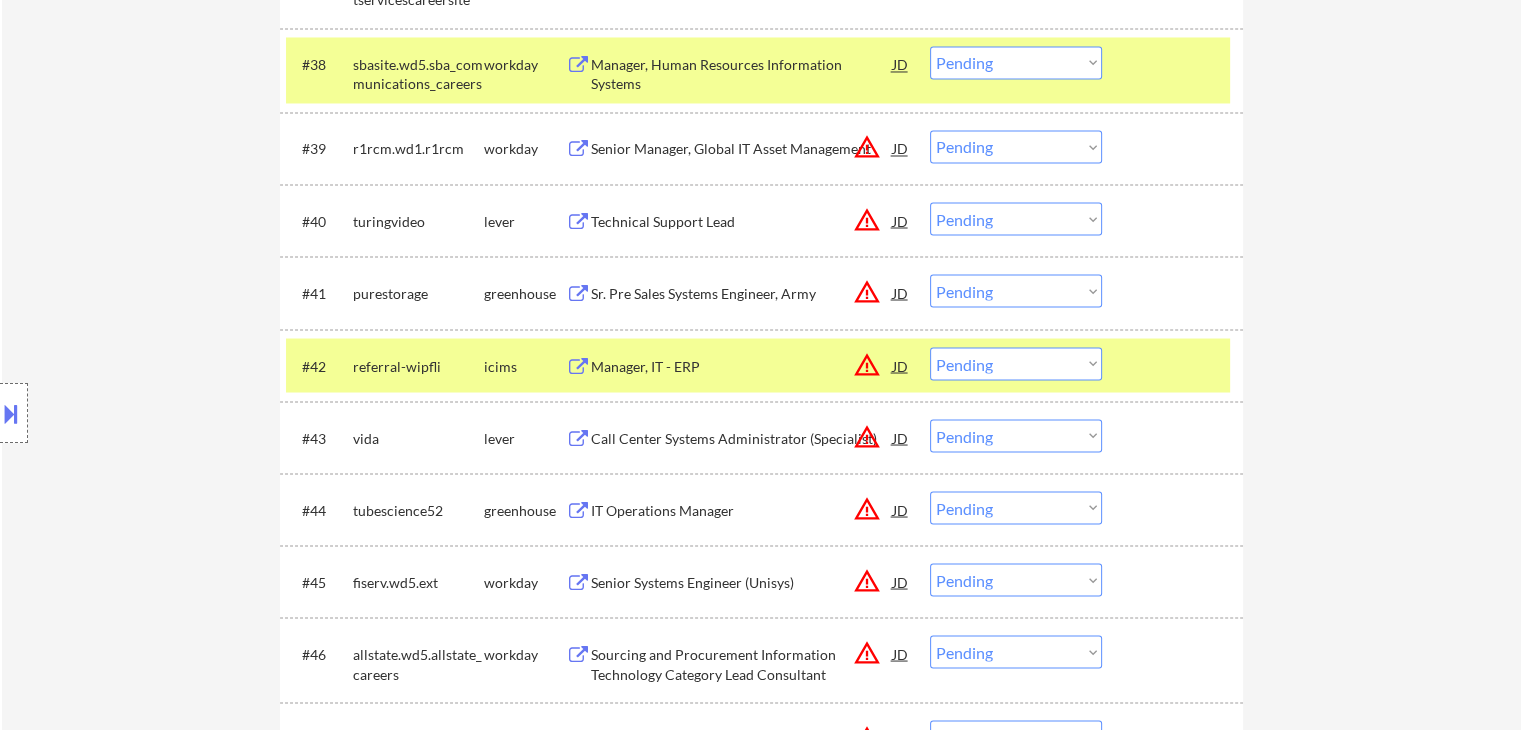 scroll, scrollTop: 4344, scrollLeft: 0, axis: vertical 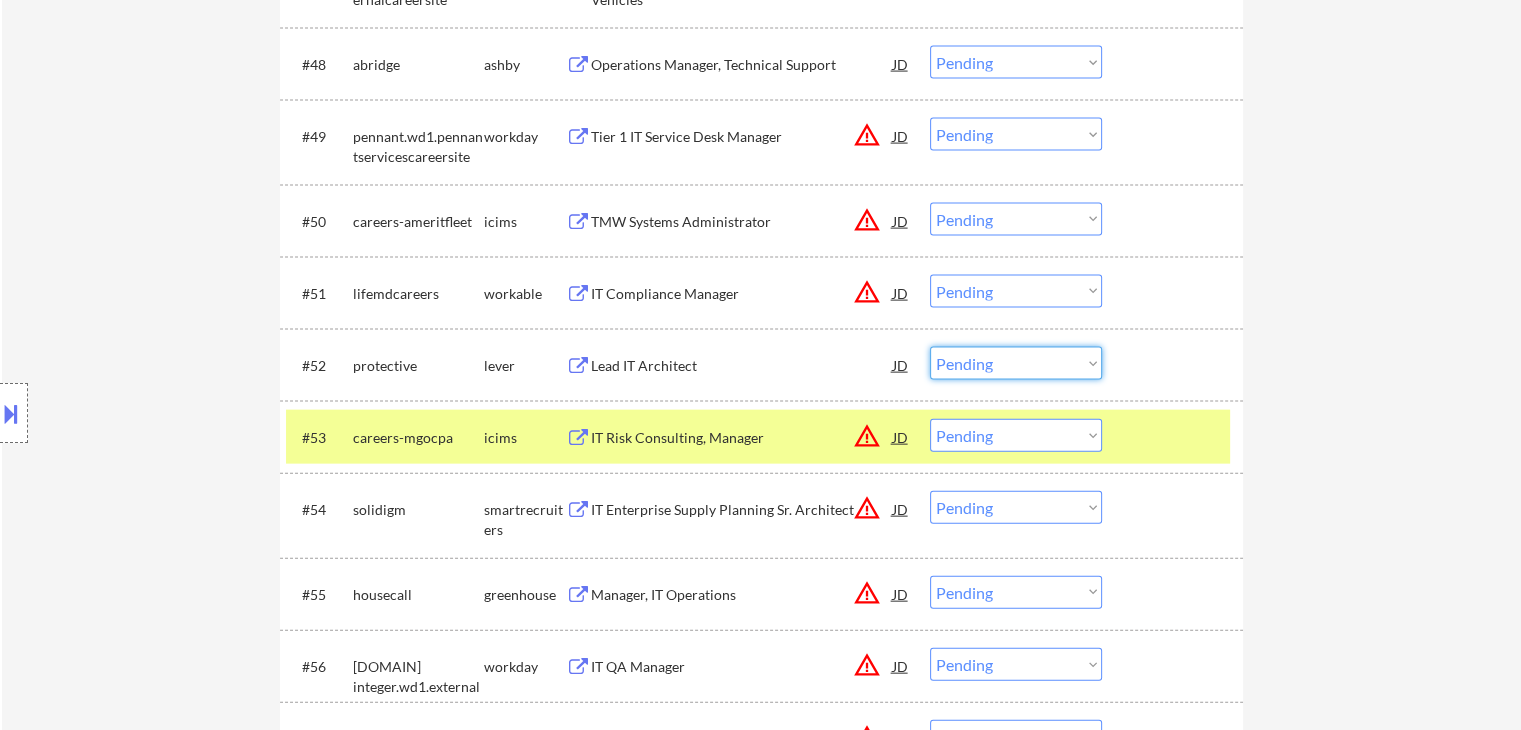 click on "Choose an option... Pending Applied Excluded (Questions) Excluded (Expired) Excluded (Location) Excluded (Bad Match) Excluded (Blocklist) Excluded (Salary) Excluded (Other)" at bounding box center [1016, 363] 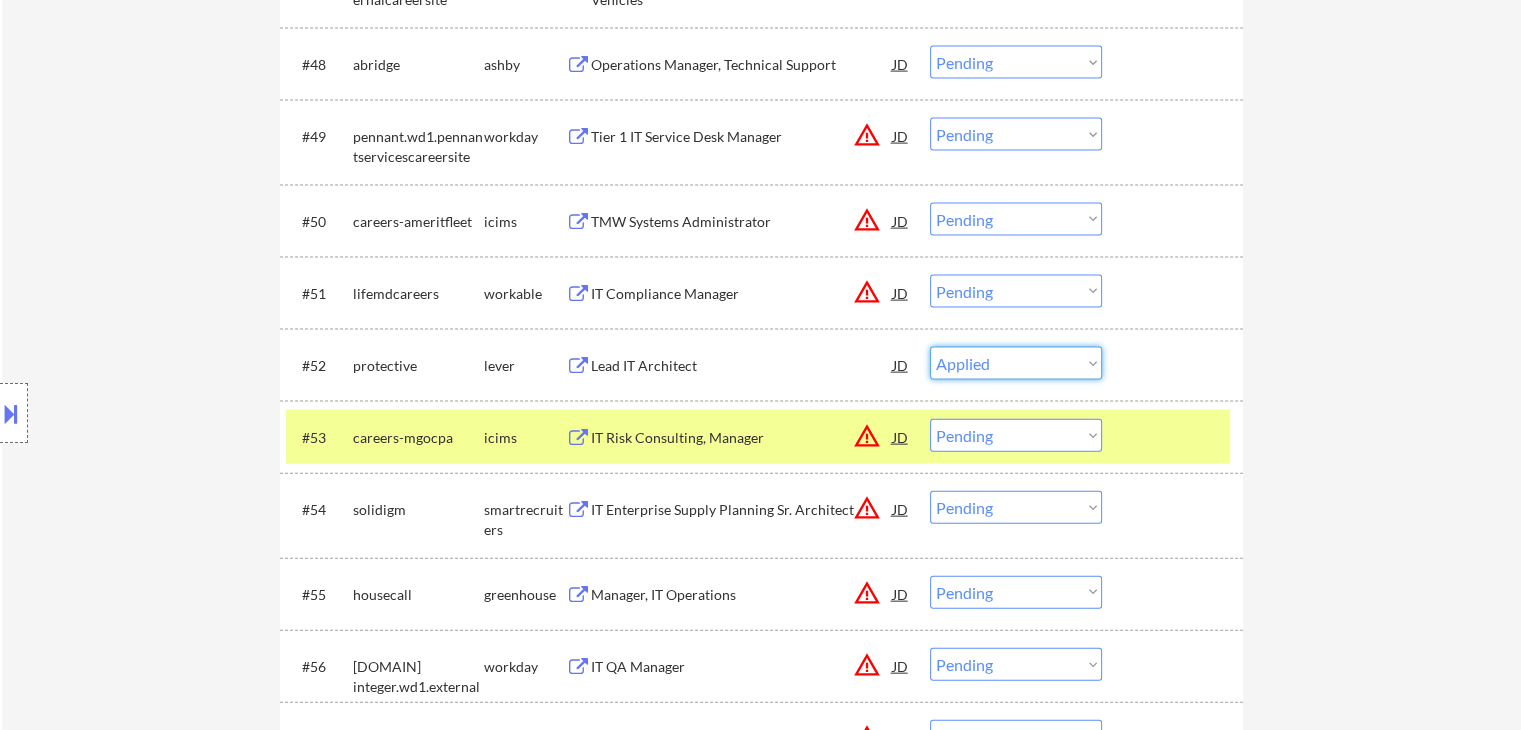 click on "Choose an option... Pending Applied Excluded (Questions) Excluded (Expired) Excluded (Location) Excluded (Bad Match) Excluded (Blocklist) Excluded (Salary) Excluded (Other)" at bounding box center [1016, 363] 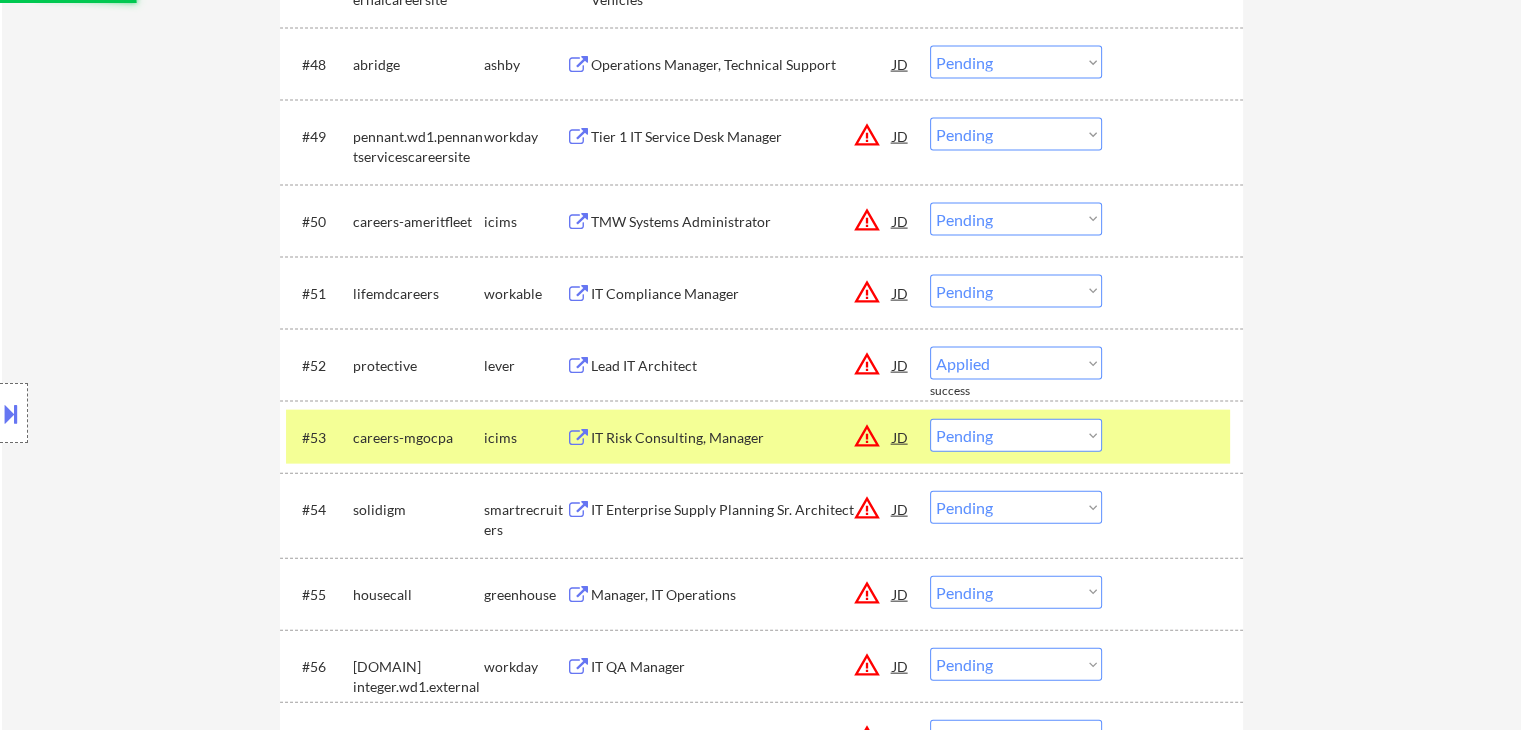 select on ""pending"" 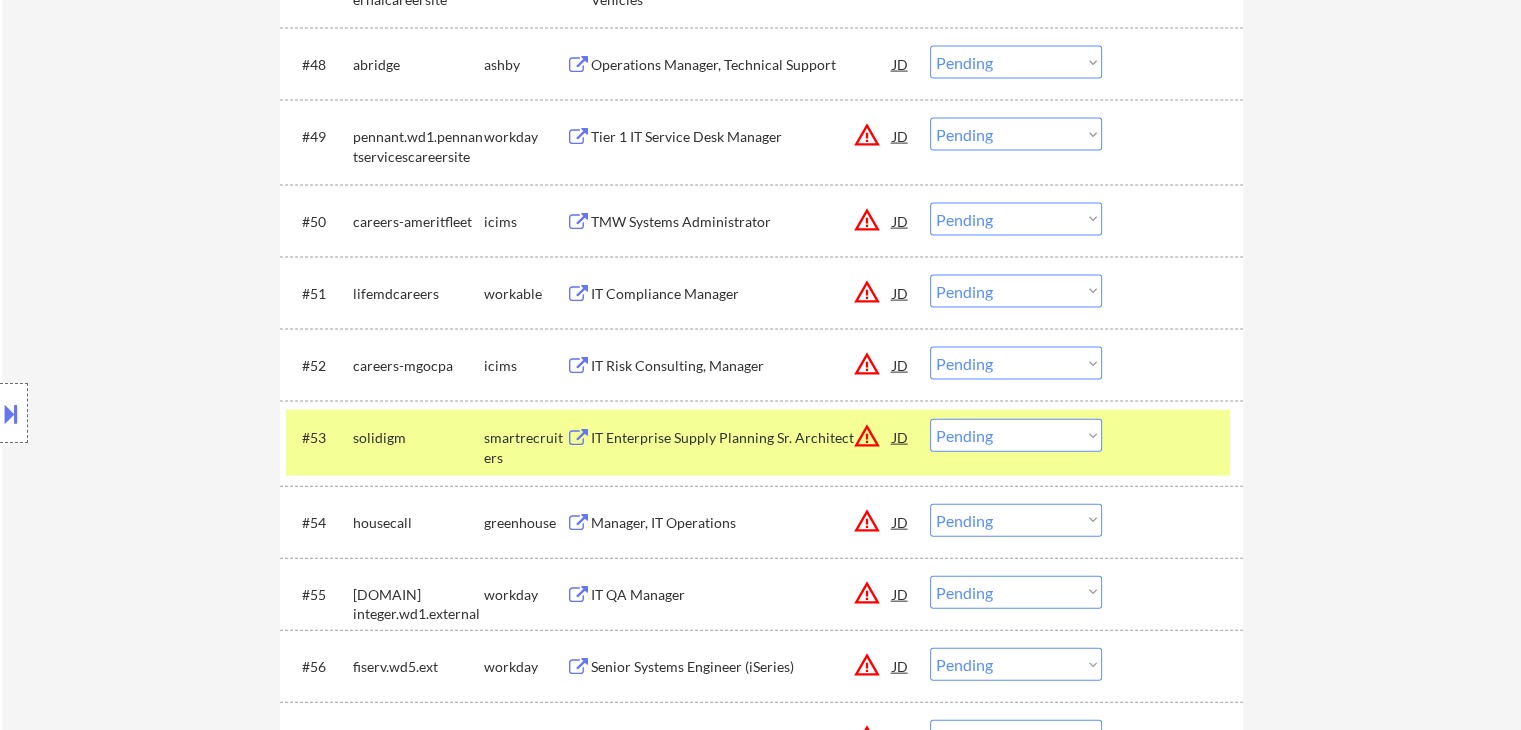 scroll, scrollTop: 3285, scrollLeft: 0, axis: vertical 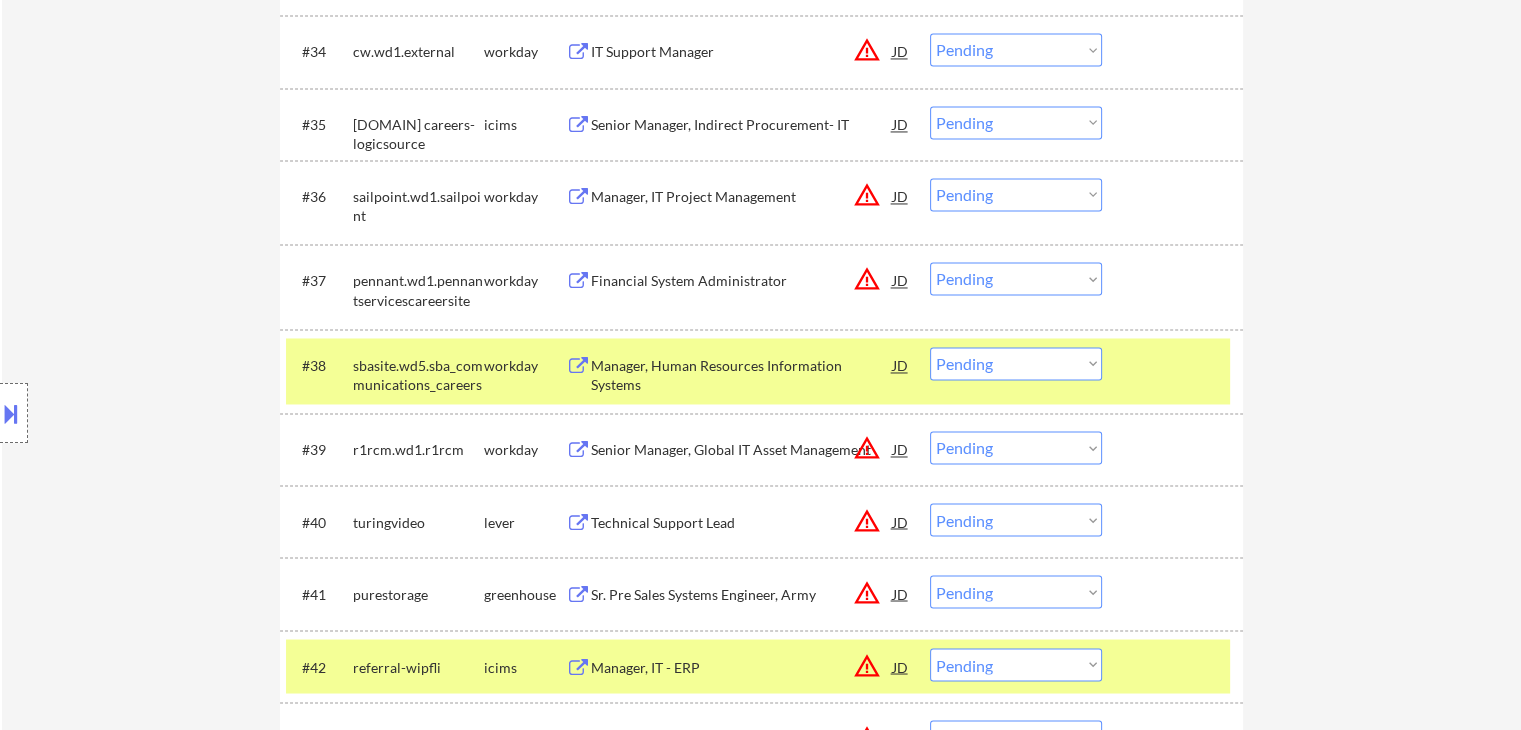 drag, startPoint x: 1023, startPoint y: 364, endPoint x: 1012, endPoint y: 364, distance: 11 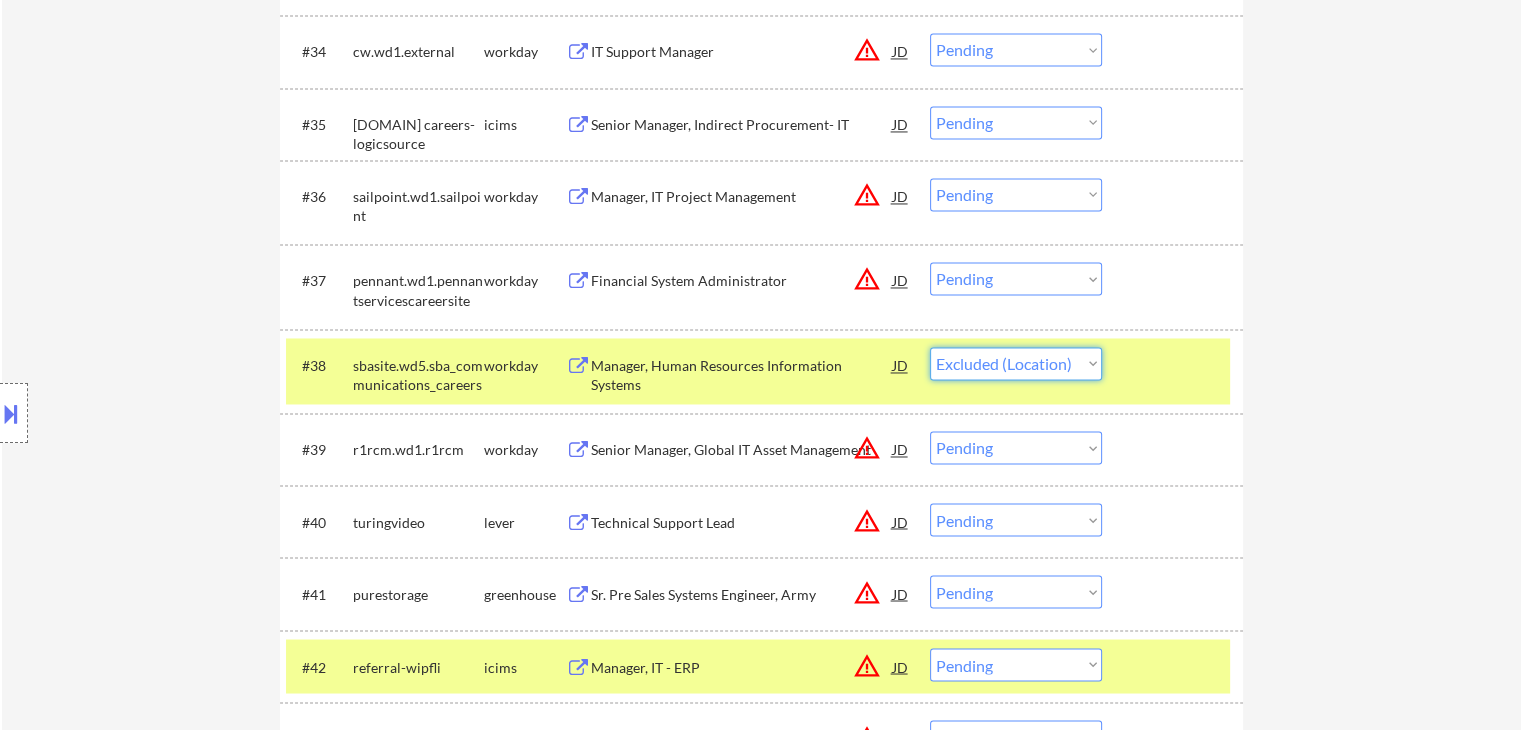 click on "Choose an option... Pending Applied Excluded (Questions) Excluded (Expired) Excluded (Location) Excluded (Bad Match) Excluded (Blocklist) Excluded (Salary) Excluded (Other)" at bounding box center (1016, 363) 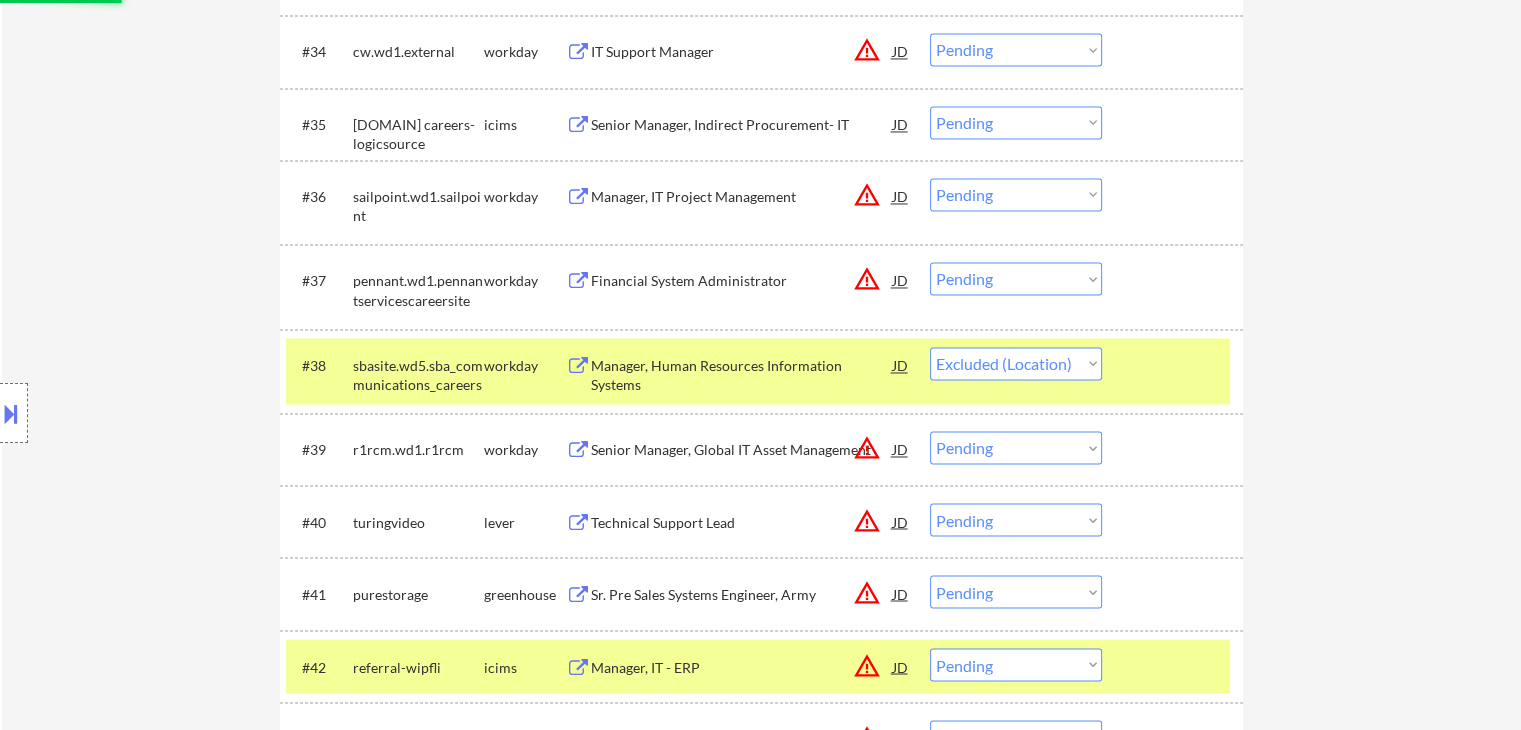 select on ""pending"" 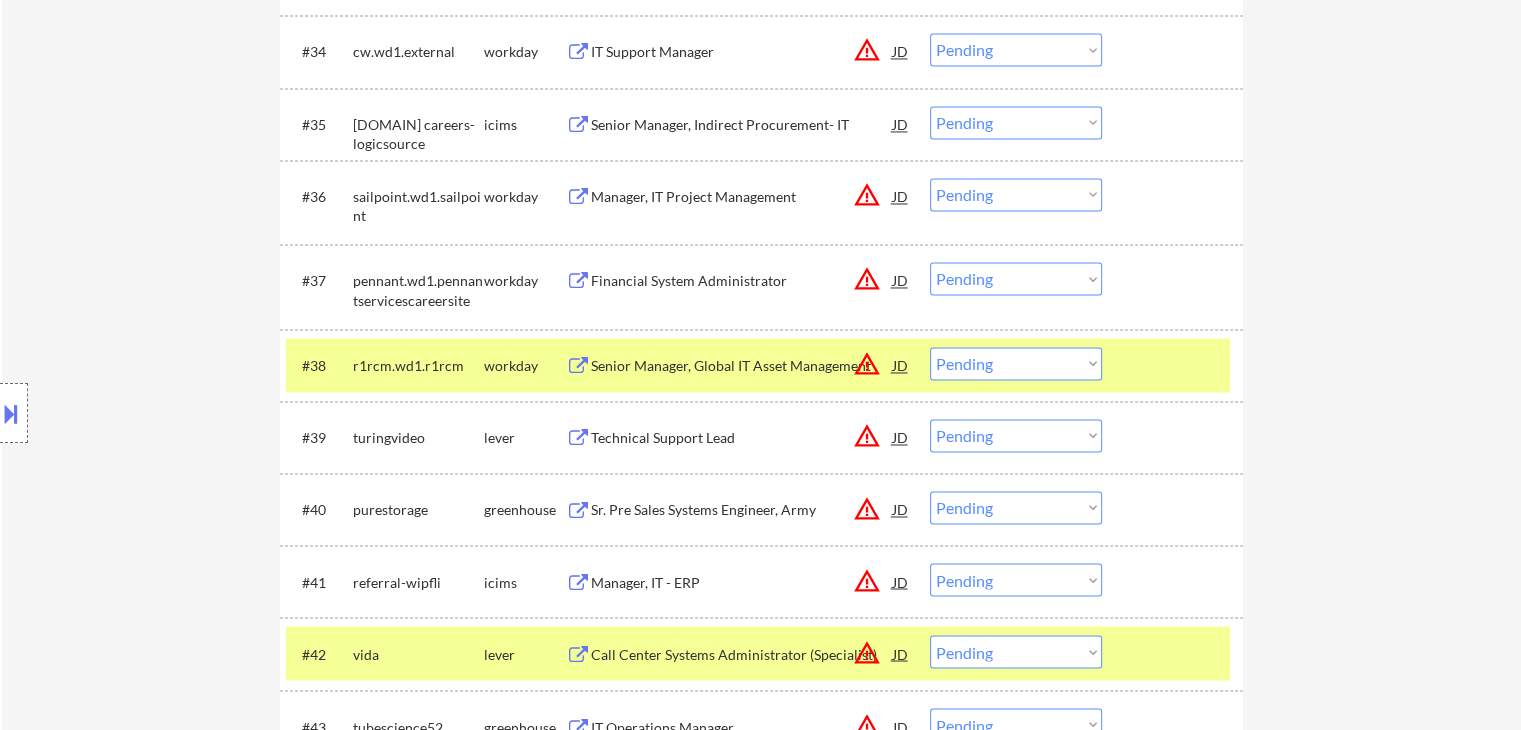 scroll, scrollTop: 2646, scrollLeft: 0, axis: vertical 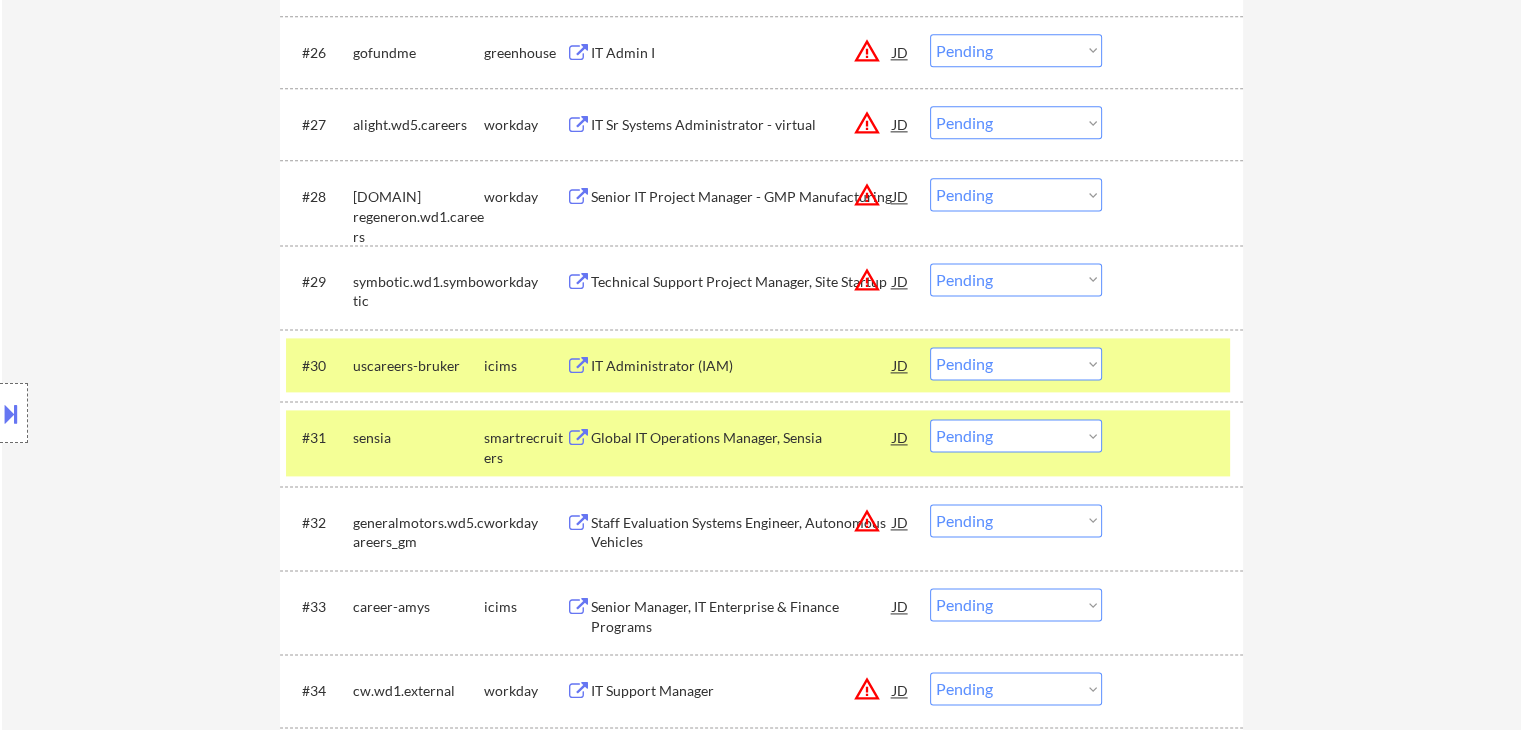 click on "Choose an option... Pending Applied Excluded (Questions) Excluded (Expired) Excluded (Location) Excluded (Bad Match) Excluded (Blocklist) Excluded (Salary) Excluded (Other)" at bounding box center (1016, 363) 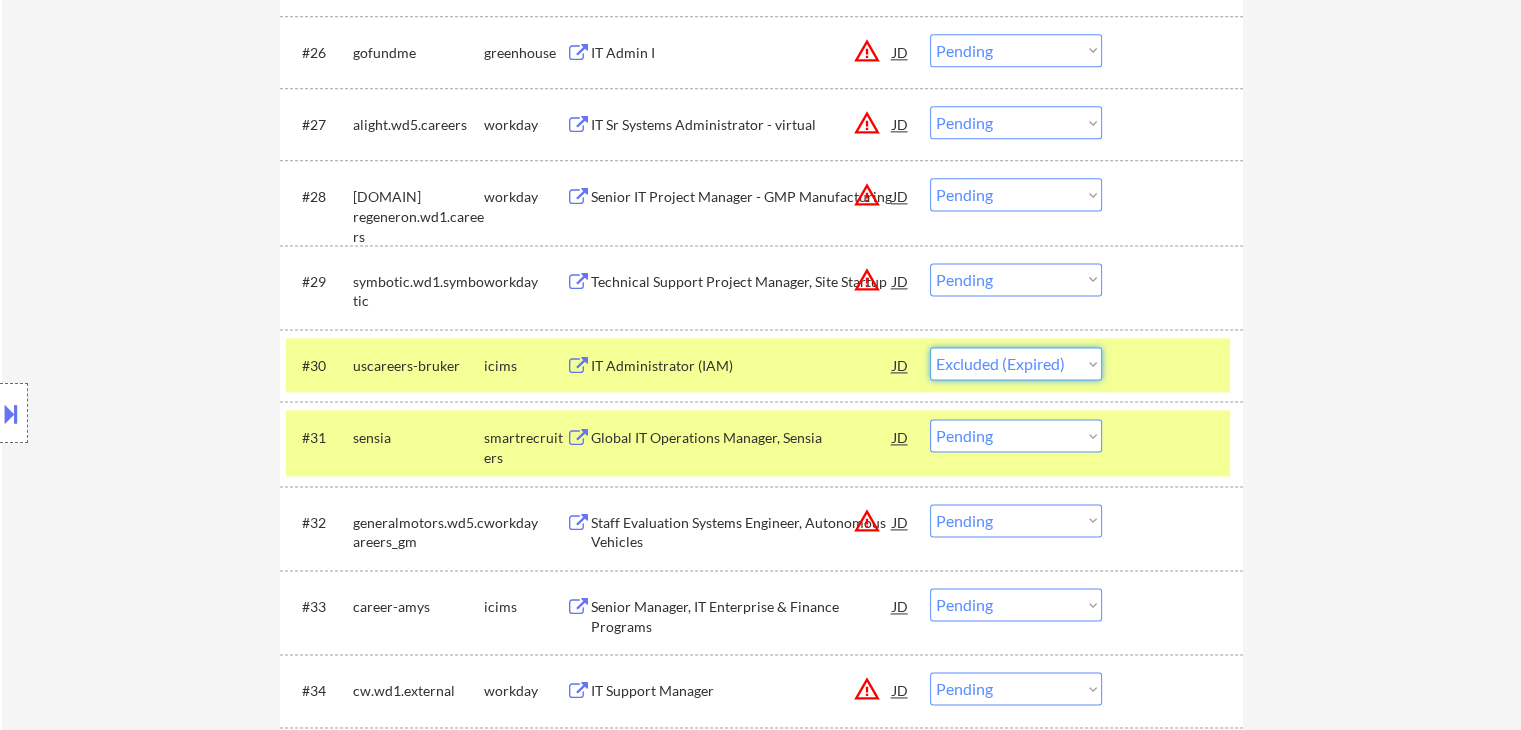 click on "Choose an option... Pending Applied Excluded (Questions) Excluded (Expired) Excluded (Location) Excluded (Bad Match) Excluded (Blocklist) Excluded (Salary) Excluded (Other)" at bounding box center [1016, 363] 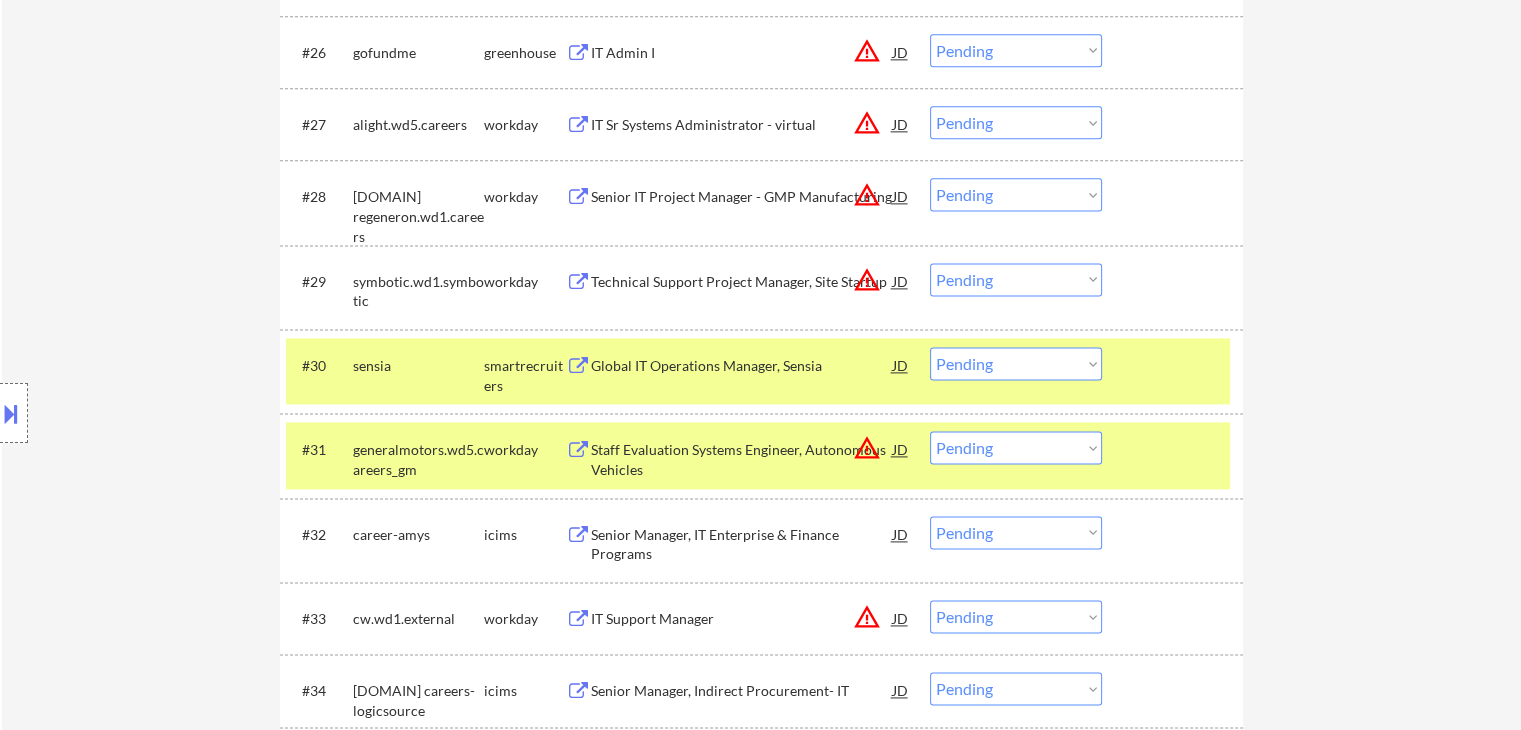 drag, startPoint x: 1021, startPoint y: 373, endPoint x: 1007, endPoint y: 361, distance: 18.439089 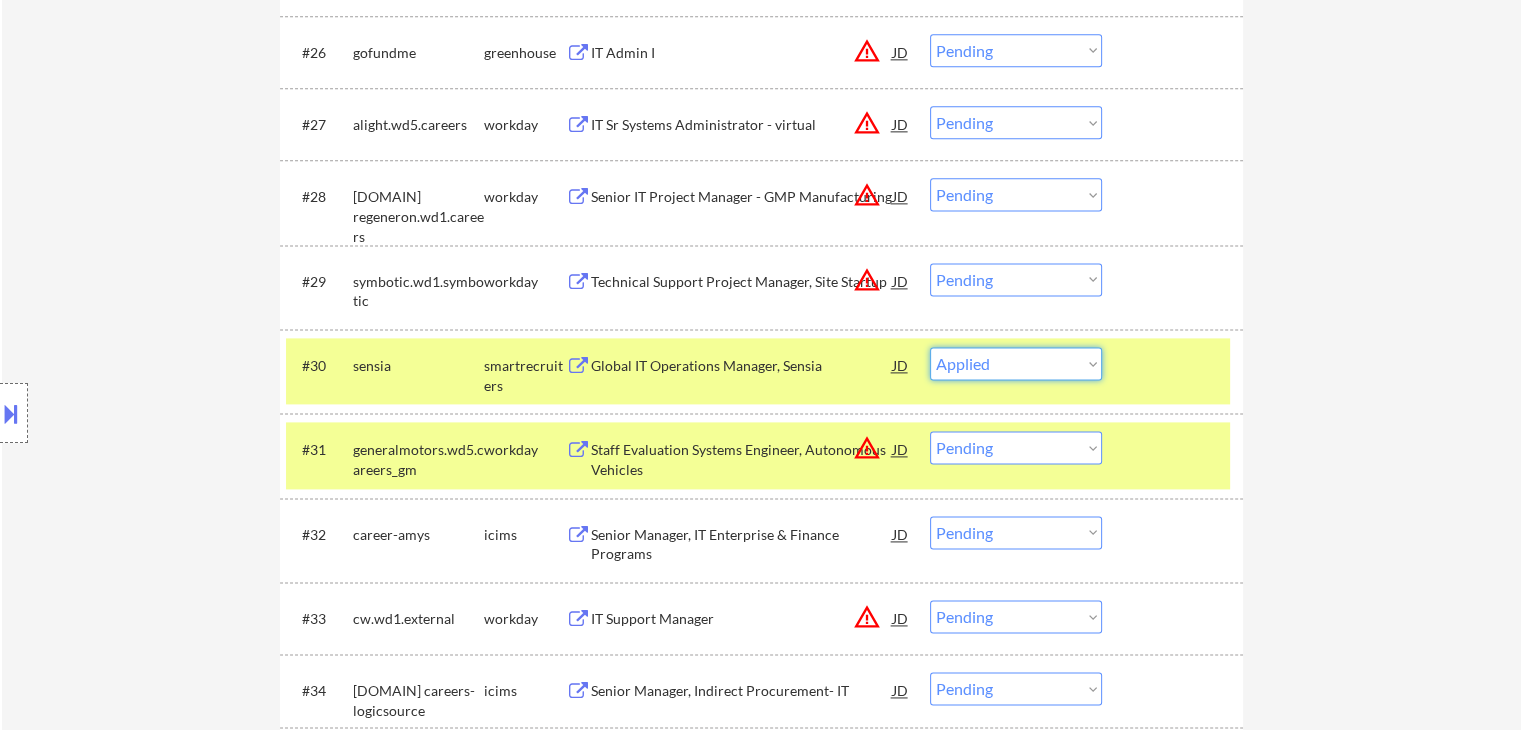 click on "Choose an option... Pending Applied Excluded (Questions) Excluded (Expired) Excluded (Location) Excluded (Bad Match) Excluded (Blocklist) Excluded (Salary) Excluded (Other)" at bounding box center (1016, 363) 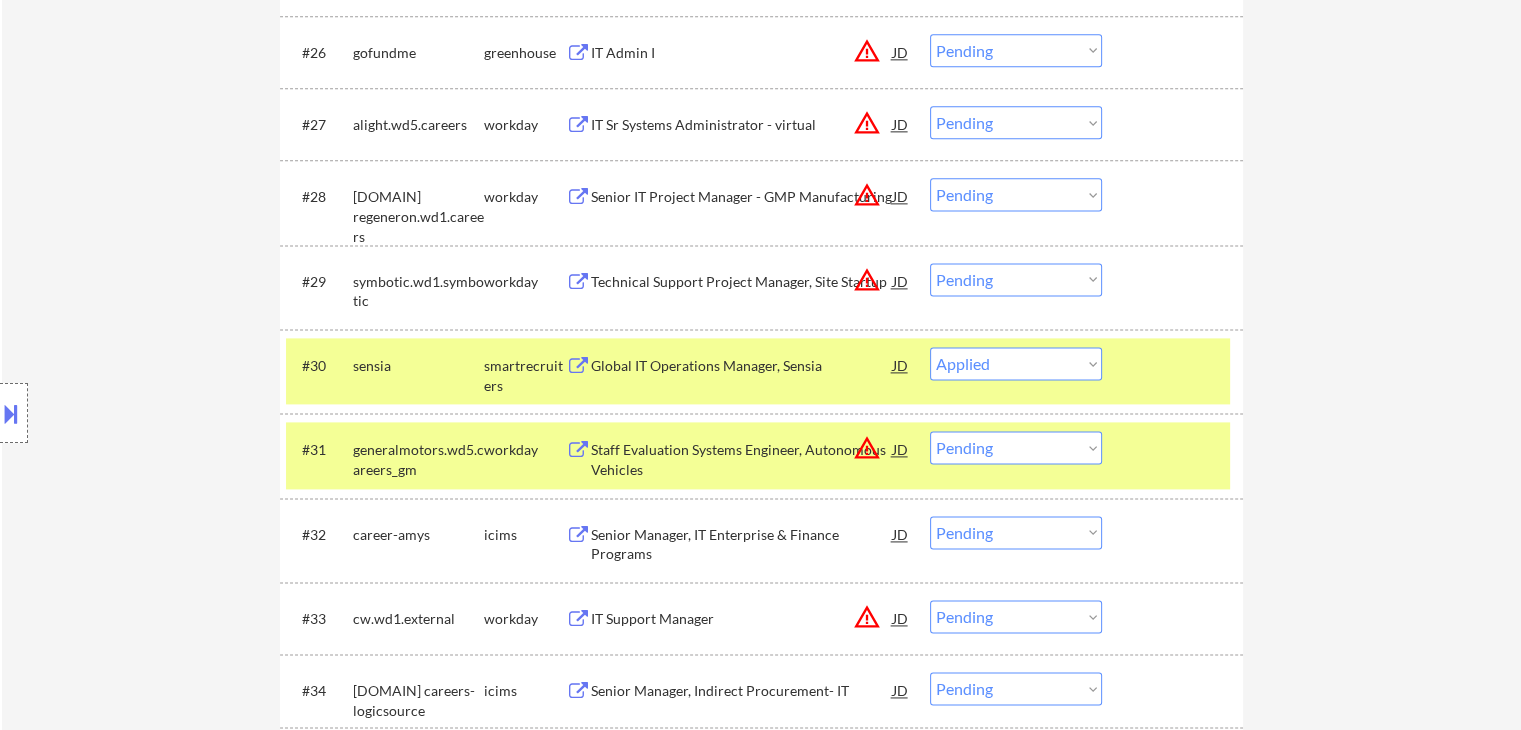 click on "← Return to /applysquad Mailslurp Inbox Job Search Builder [FIRST] [LAST] User Email:  [EMAIL] Application Email:  [EMAIL] Mailslurp Email:  [EMAIL] LinkedIn:   https://www.linkedin.com/in/[LINKEDIN_PROFILE]/
Phone:  [PHONE] Current Location:  [CITY], [STATE] Applies:  0 sent / 200 bought Internal Notes Note he completed *SOME* college if applications ask -- the school name is on his LI, he told us he did [NUMBER] years out of [NUMBER] but never finished his degree. Can work in country of residence?:  yes Squad Notes Minimum salary:  $[SALARY] Will need Visa to work in that country now/future?:   no Download Resume Add a Job Manually [LAST] Applications Pending (101) Excluded (87) Applied (17) All (205) View All Results Back 1 / 2
Next Company ATS Title Status Date Applied #1 greenlight lever Senior Systems Engineer JD warning_amber Choose an option... Pending Applied Excluded (Questions) Excluded (Expired) Excluded (Location) Excluded (Bad Match) #2 JD" at bounding box center (761, 1792) 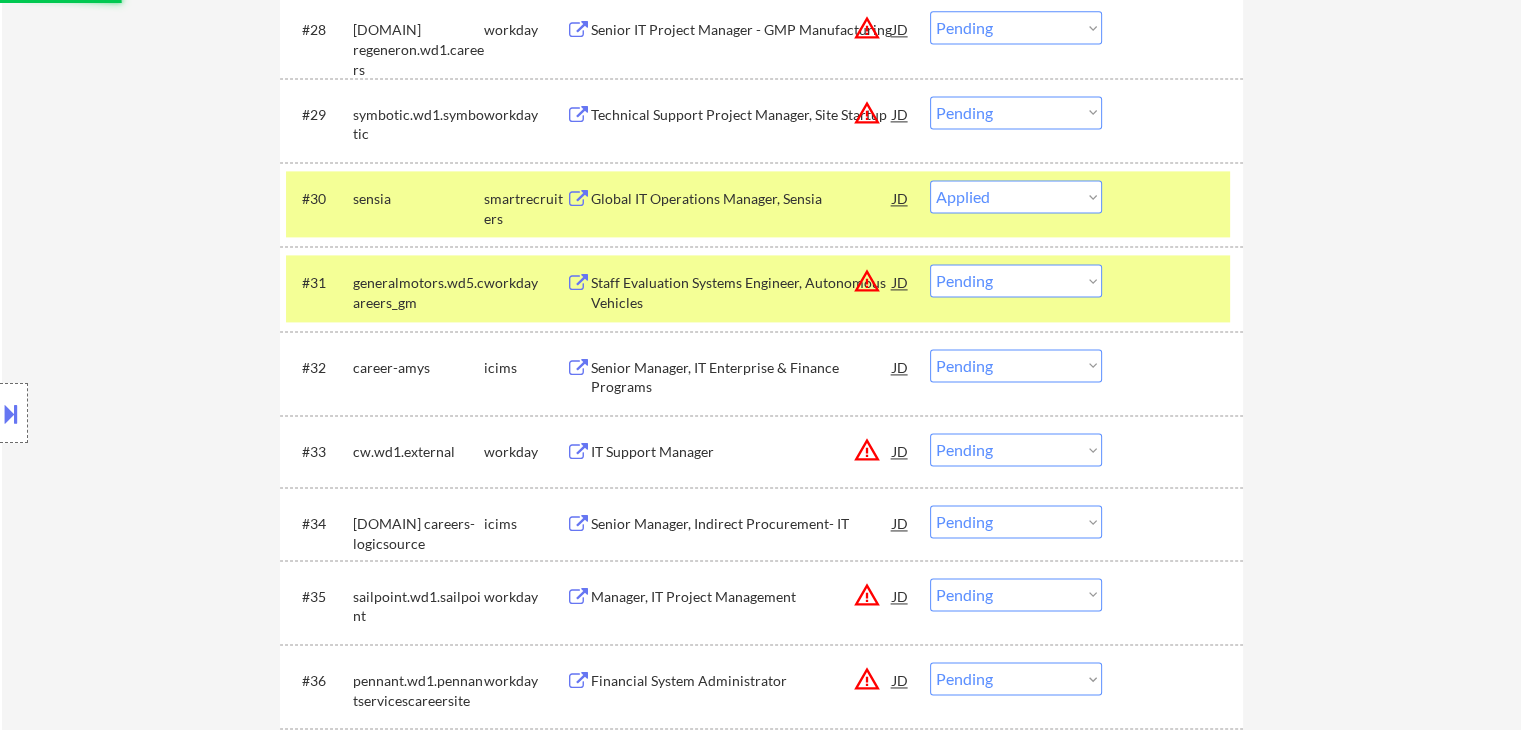 scroll, scrollTop: 2846, scrollLeft: 0, axis: vertical 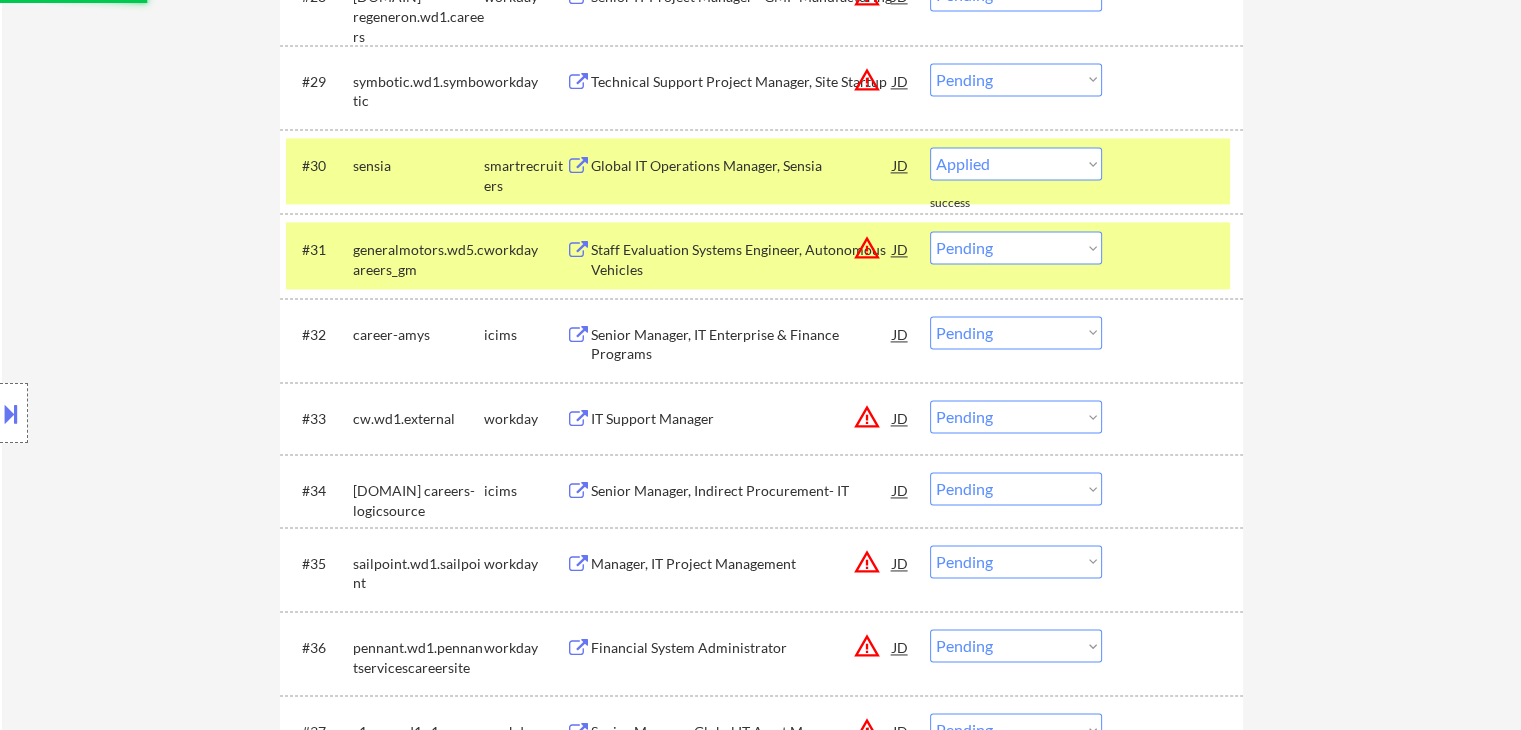 select on ""pending"" 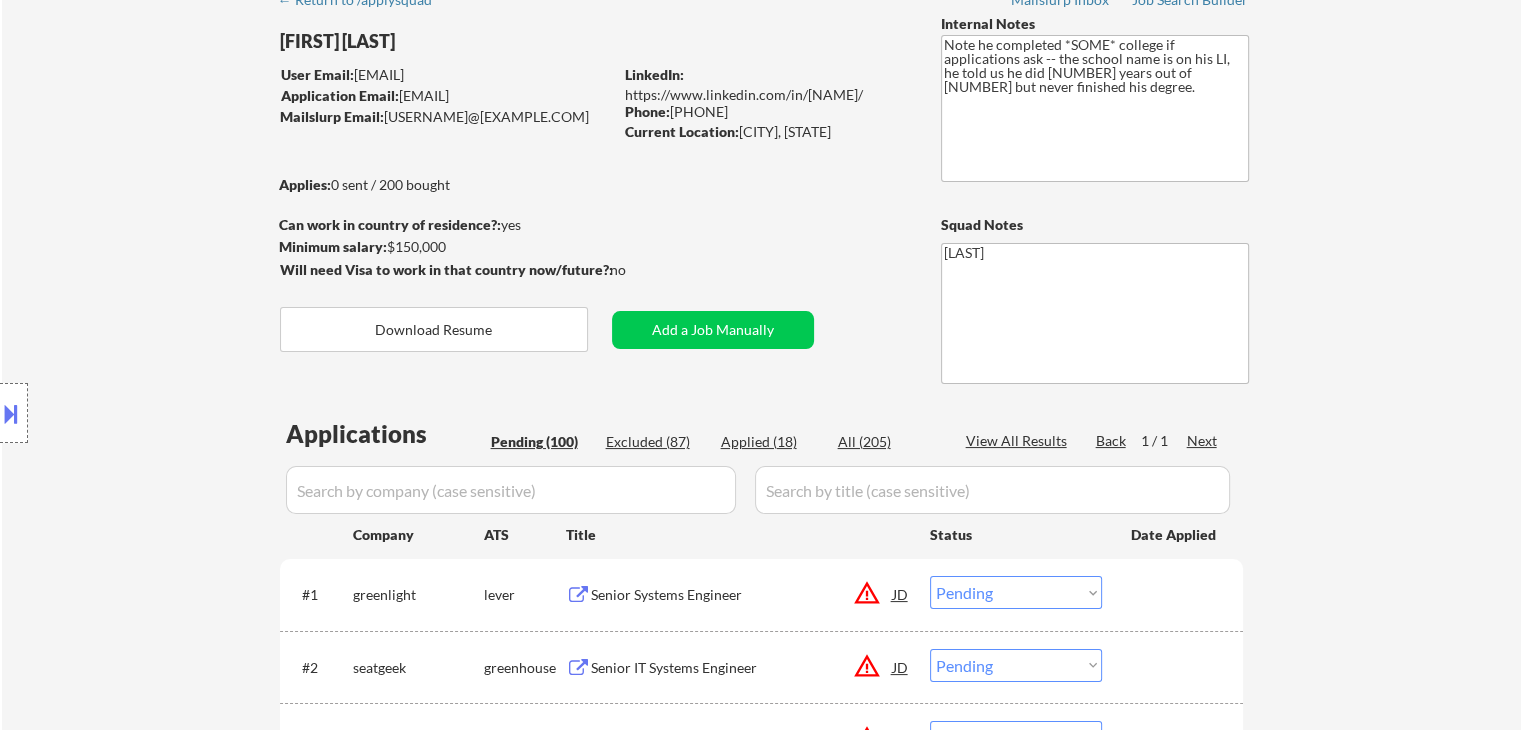 scroll, scrollTop: 0, scrollLeft: 0, axis: both 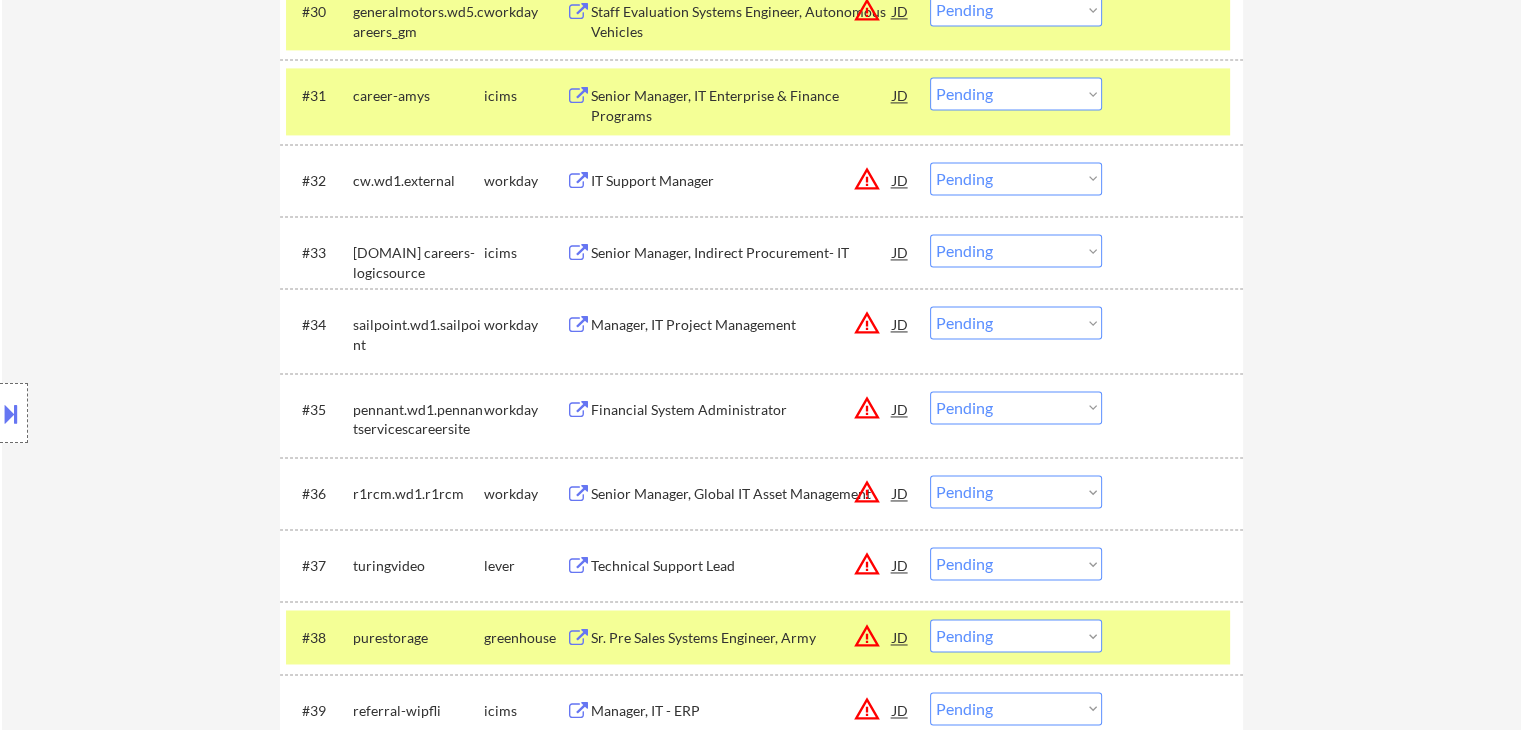 click on "Senior Manager, Indirect Procurement- IT" at bounding box center [742, 253] 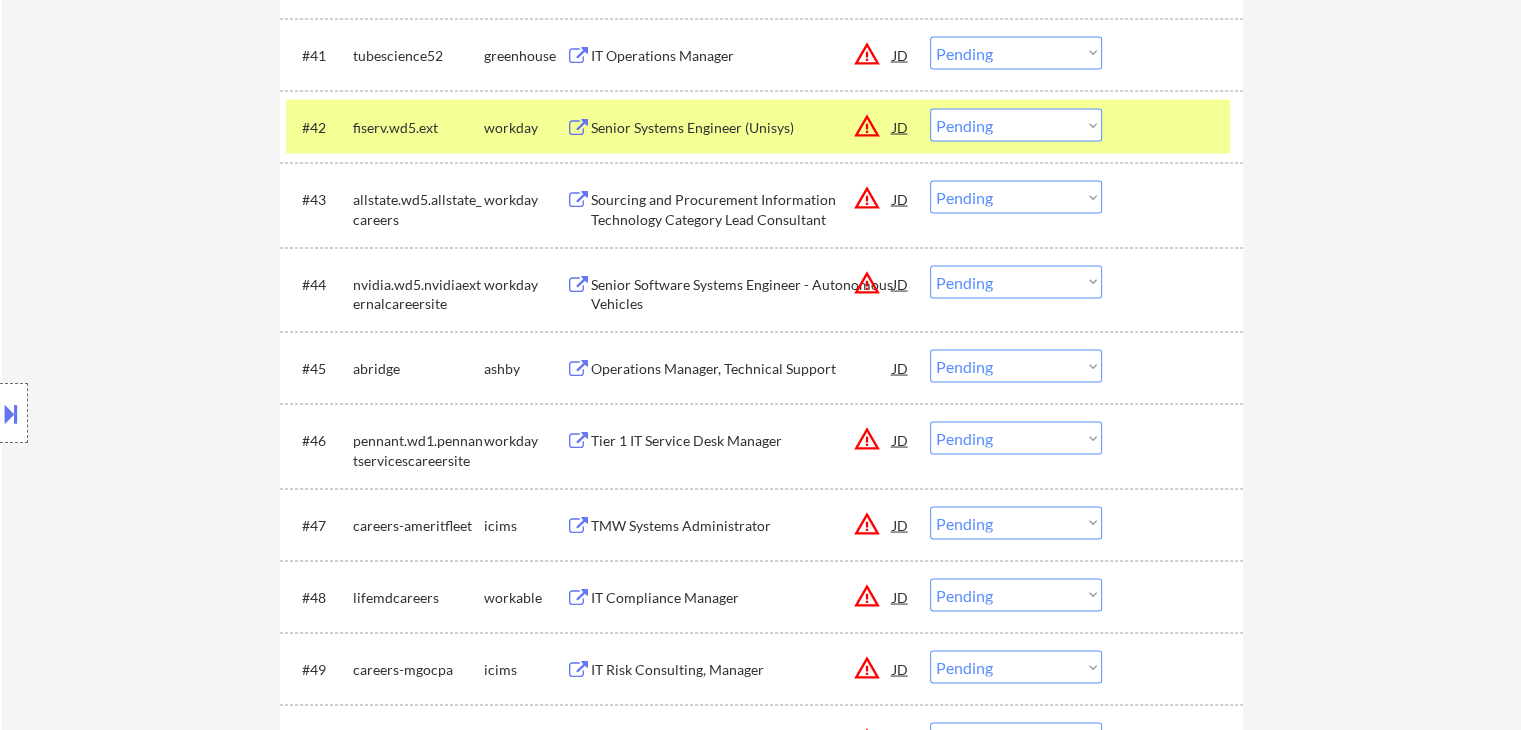 click on "Operations Manager, Technical Support" at bounding box center [742, 368] 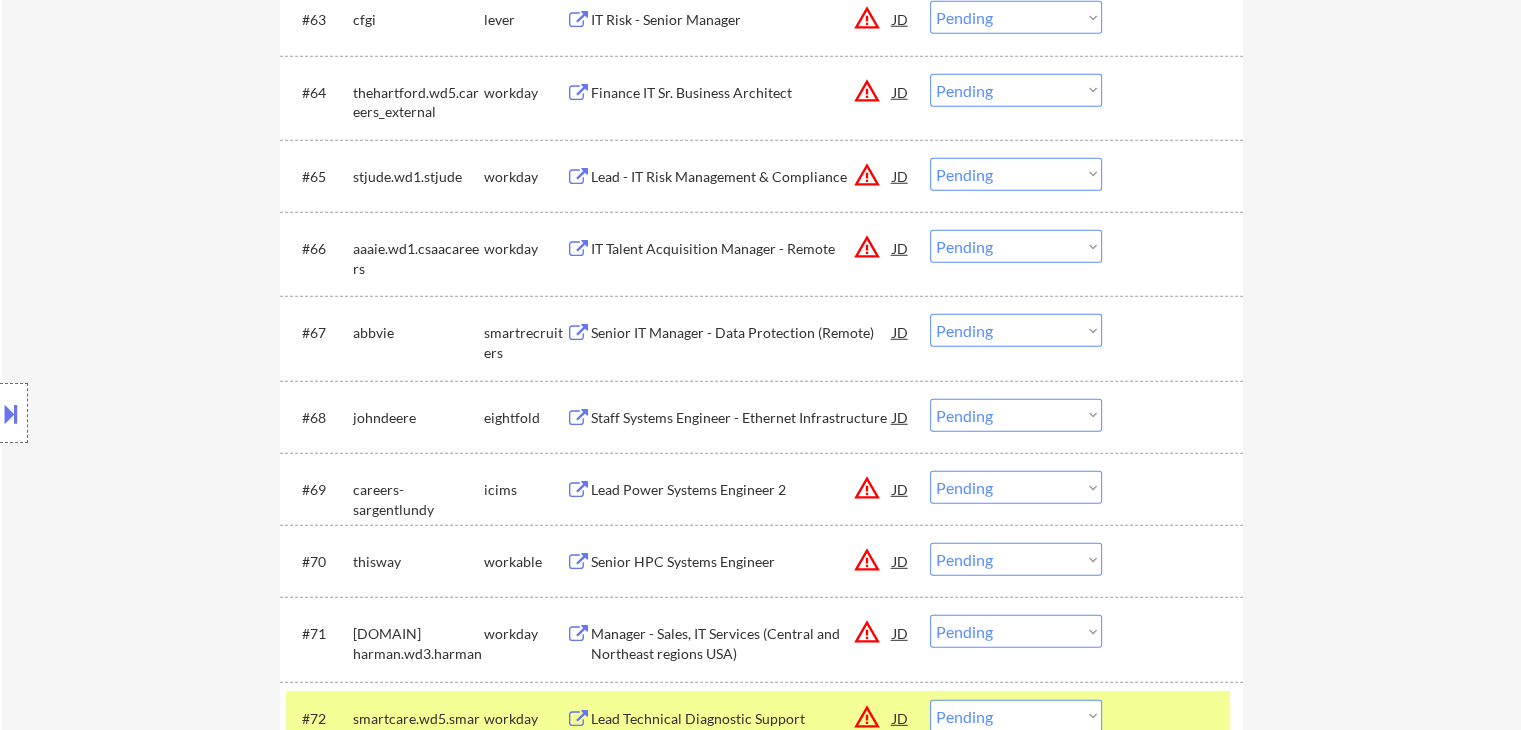 scroll, scrollTop: 5600, scrollLeft: 0, axis: vertical 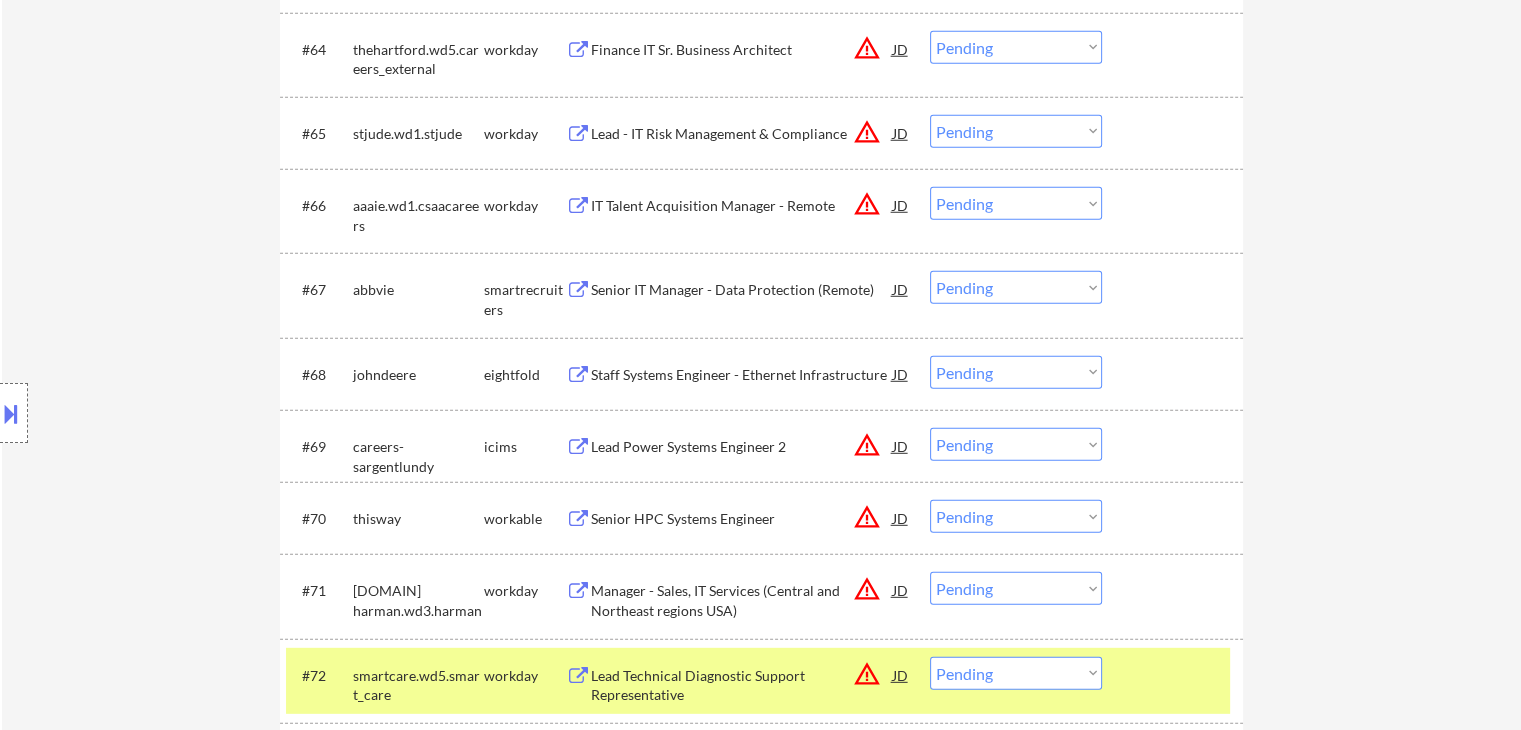 click on "Senior IT Manager - Data Protection (Remote)" at bounding box center (742, 290) 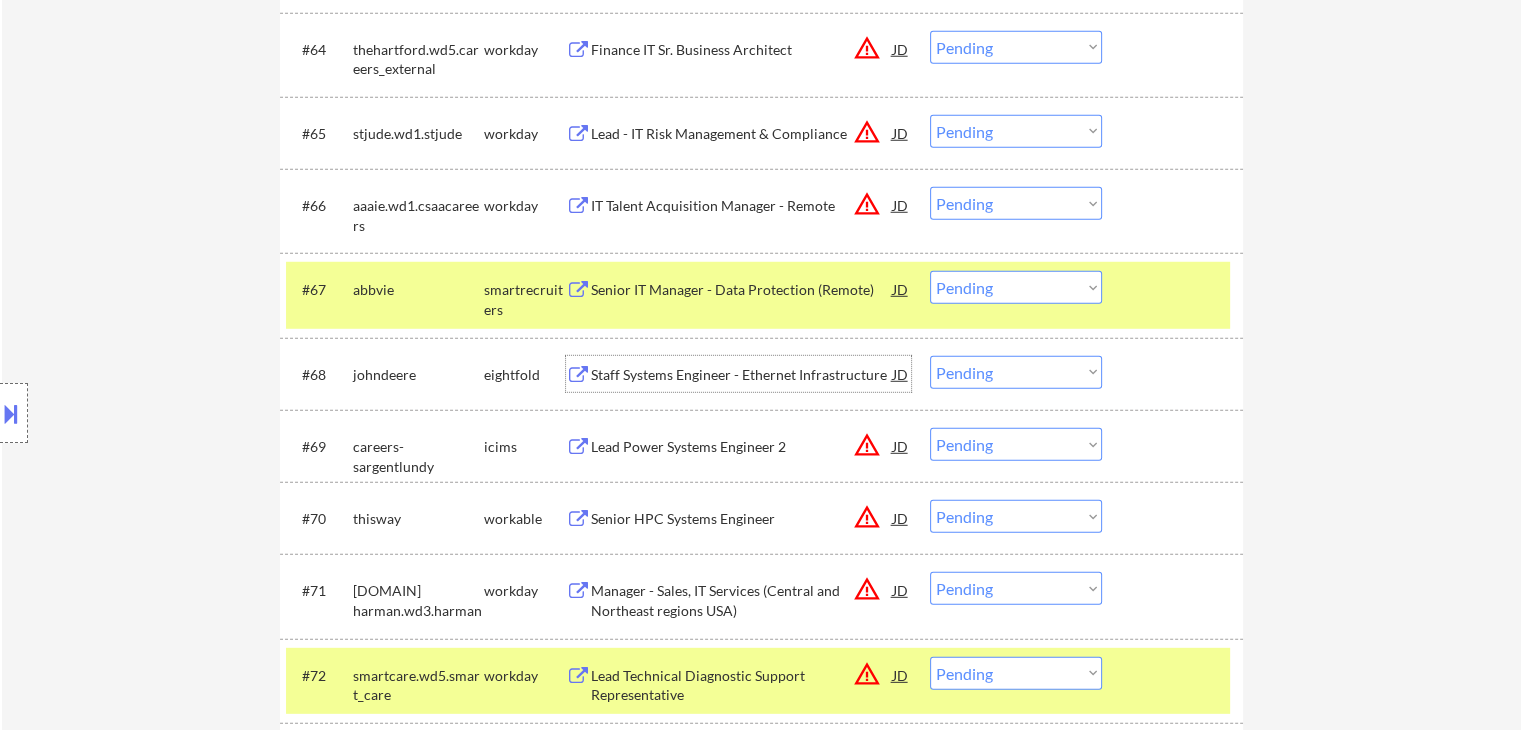 click on "Staff Systems Engineer - Ethernet Infrastructure" at bounding box center [742, 375] 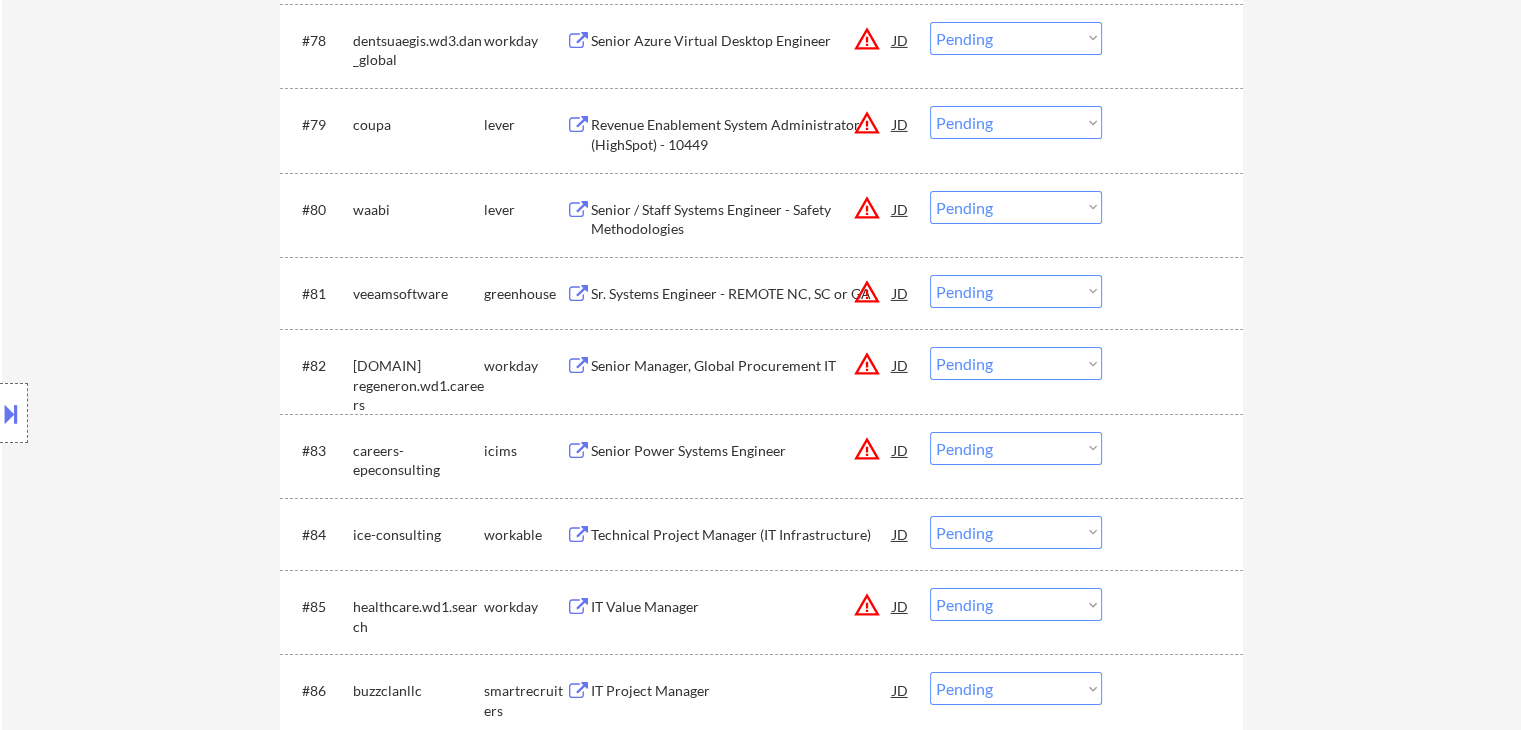 scroll, scrollTop: 6800, scrollLeft: 0, axis: vertical 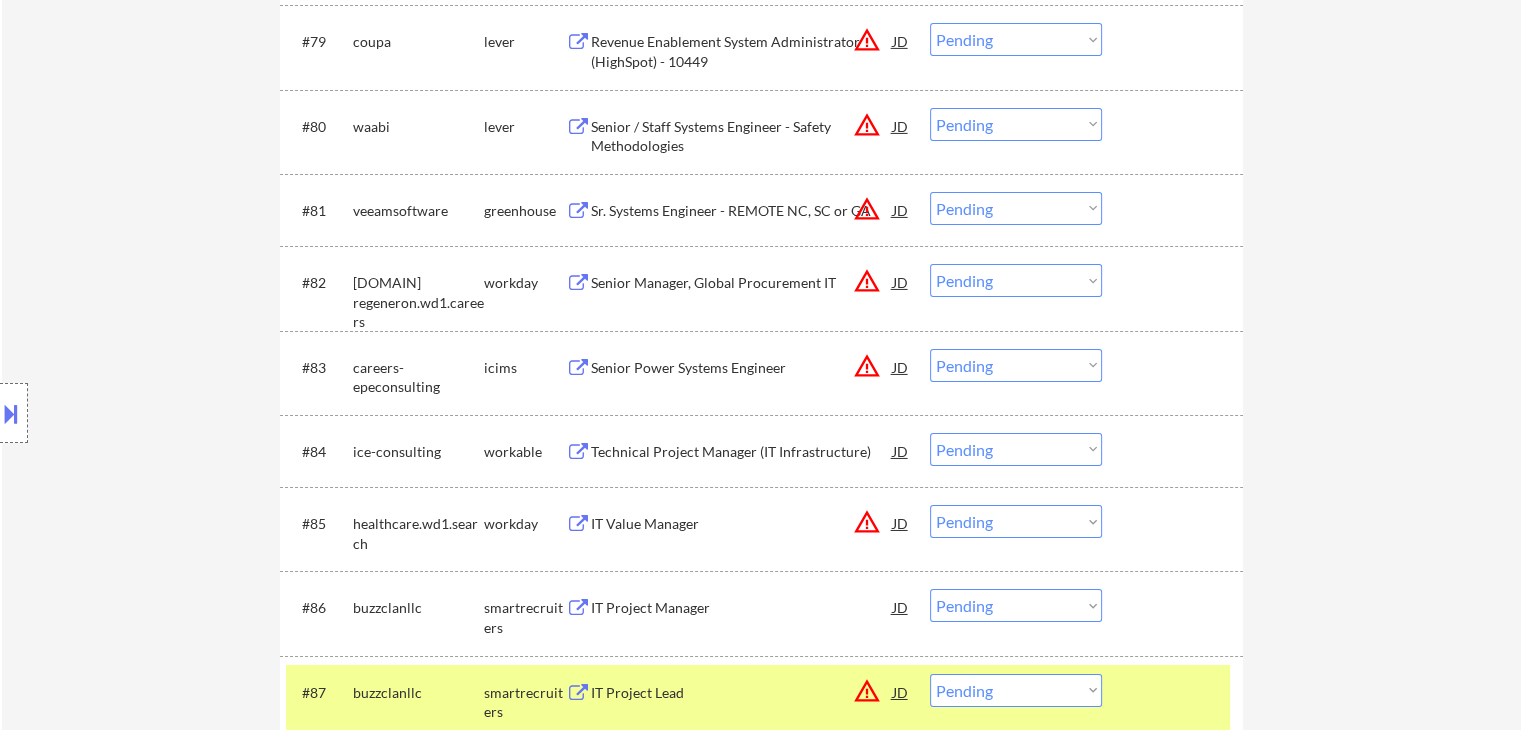 drag, startPoint x: 691, startPoint y: 442, endPoint x: 700, endPoint y: 470, distance: 29.410883 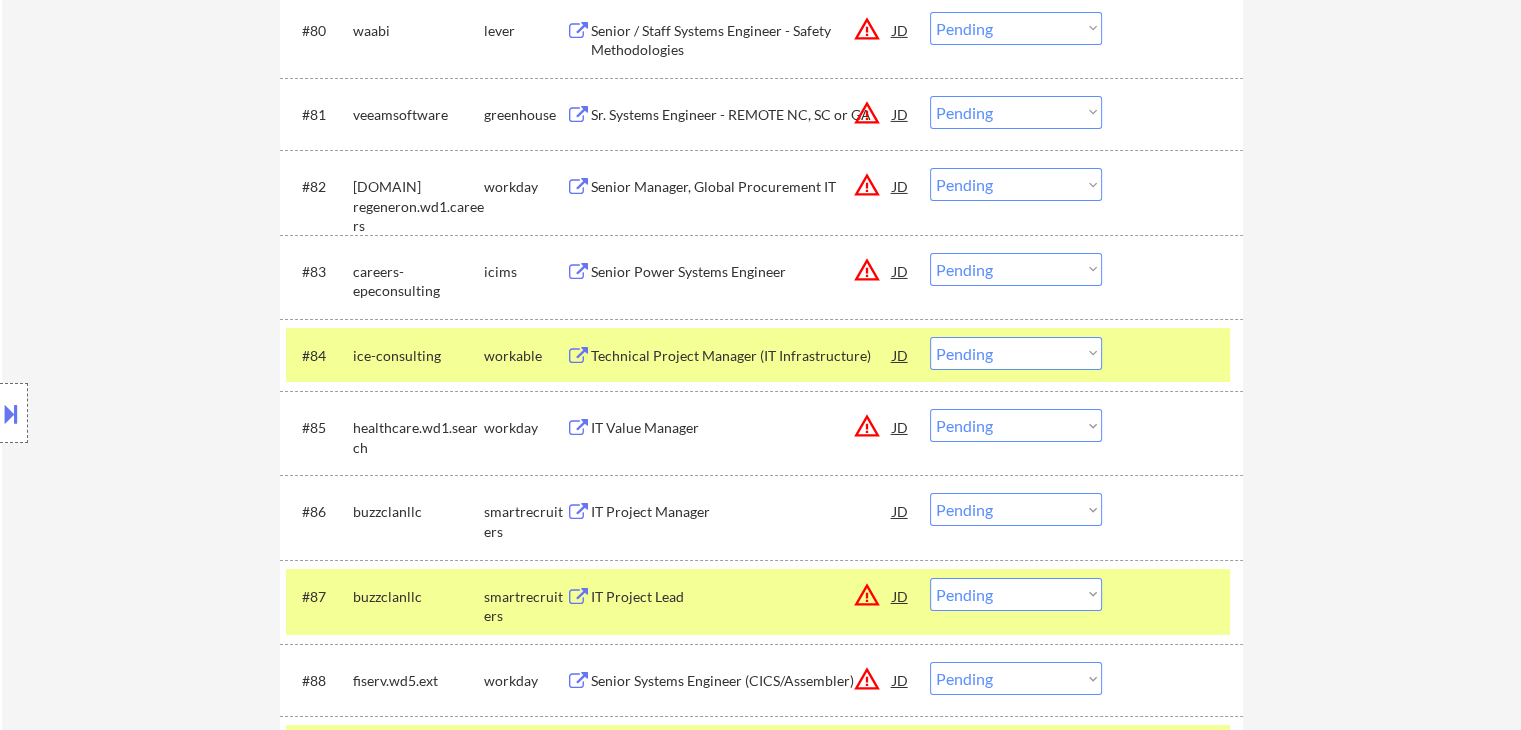 scroll, scrollTop: 7000, scrollLeft: 0, axis: vertical 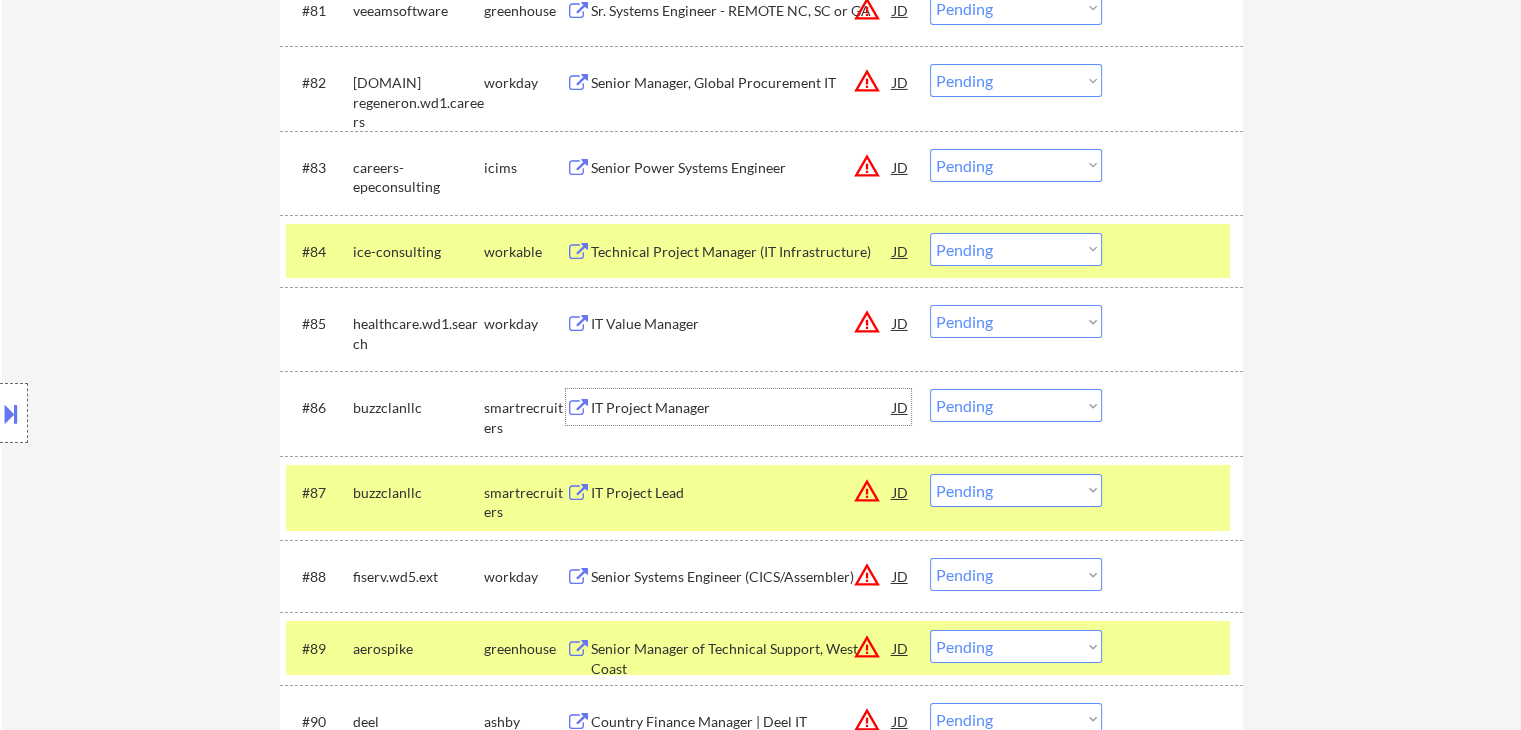 click on "IT Project Manager" at bounding box center [742, 407] 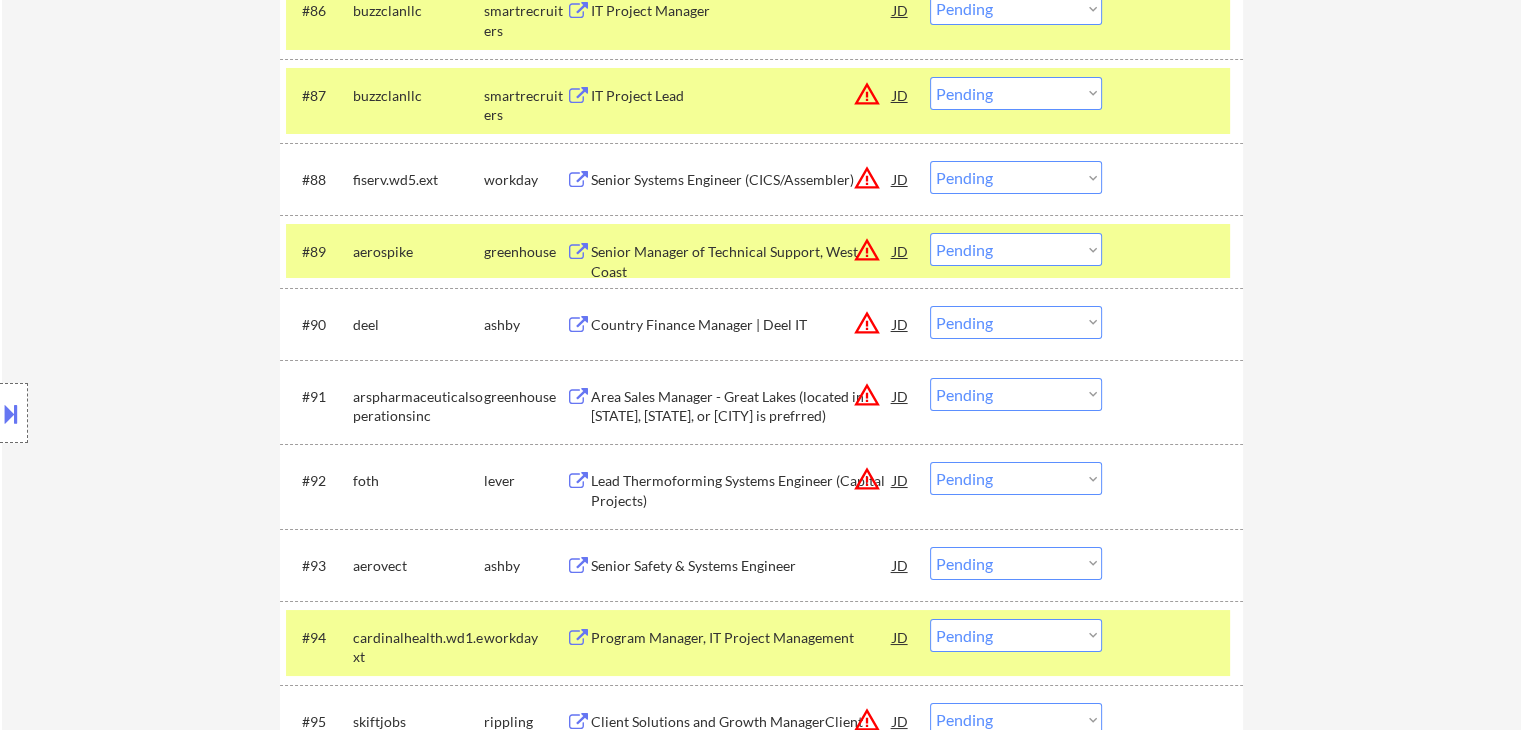 scroll, scrollTop: 7500, scrollLeft: 0, axis: vertical 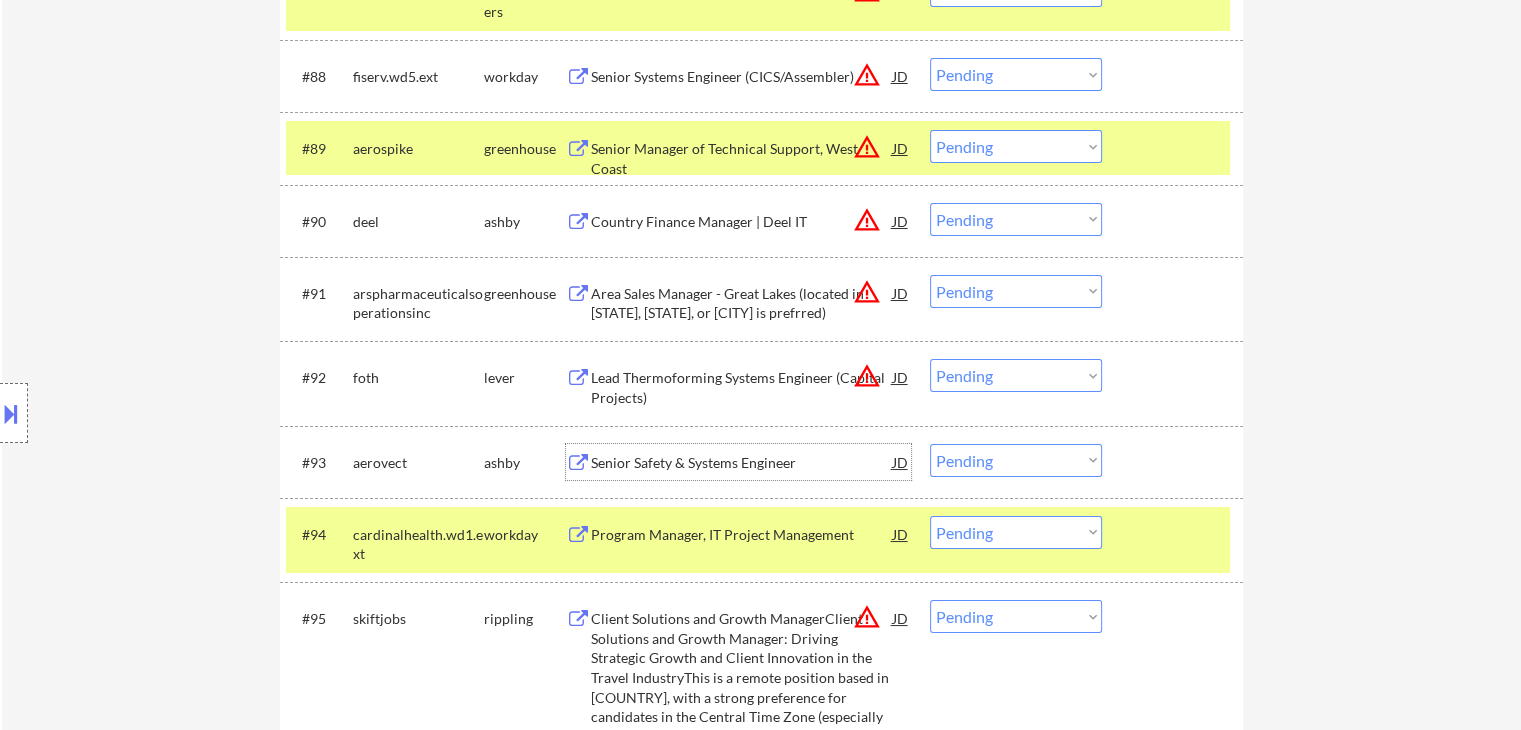 click on "Senior Safety & Systems Engineer" at bounding box center [742, 463] 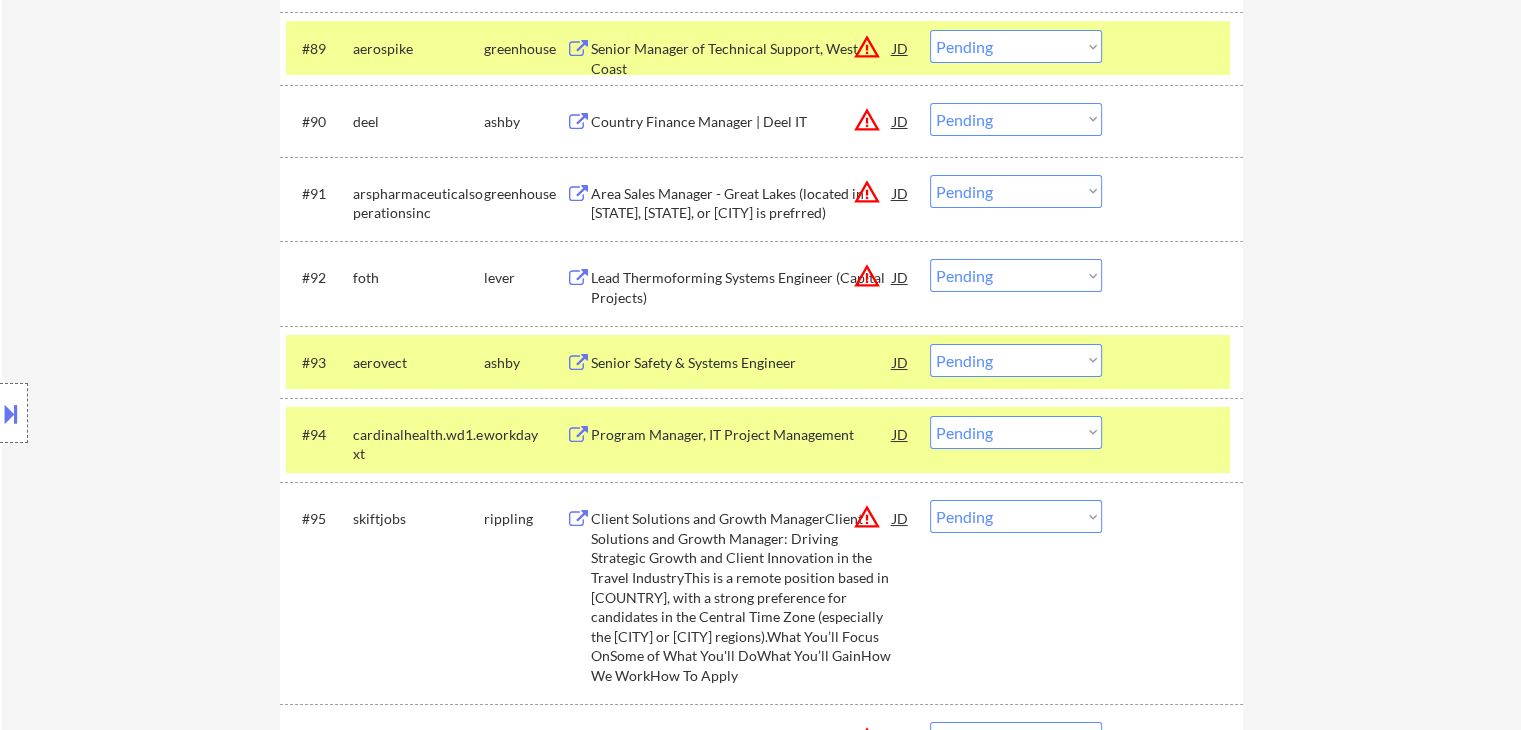 click on "Program Manager, IT Project Management" at bounding box center (742, 435) 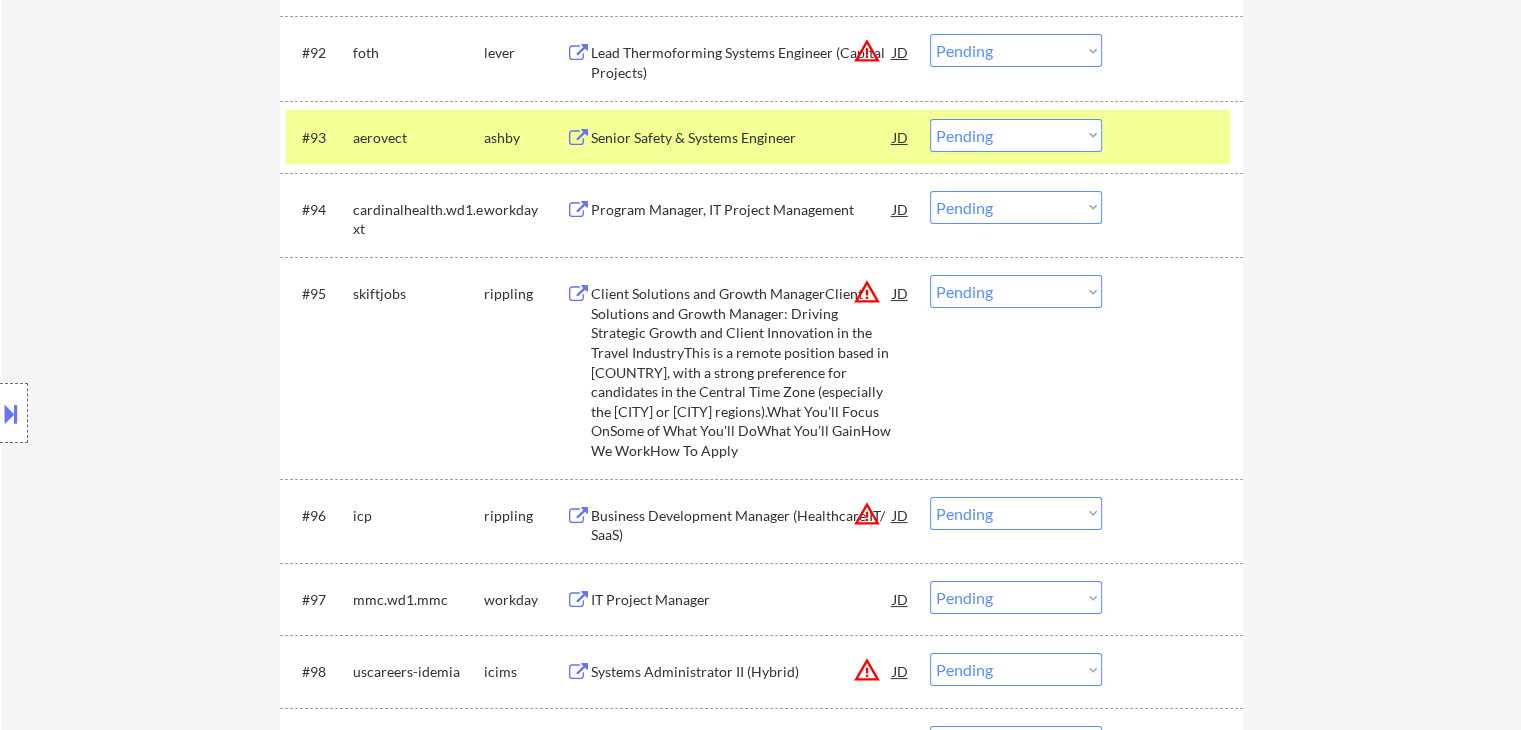 scroll, scrollTop: 7900, scrollLeft: 0, axis: vertical 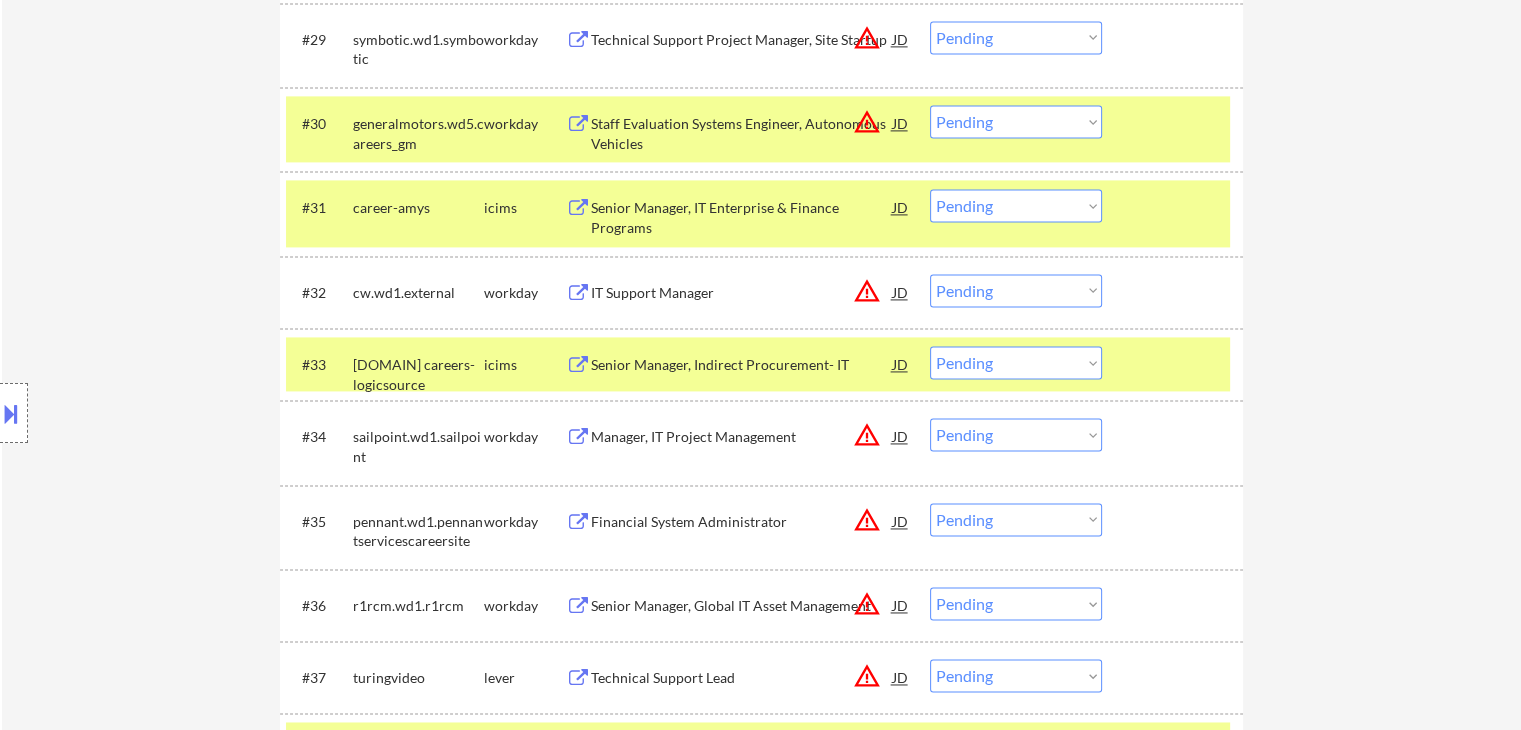 drag, startPoint x: 1015, startPoint y: 361, endPoint x: 997, endPoint y: 361, distance: 18 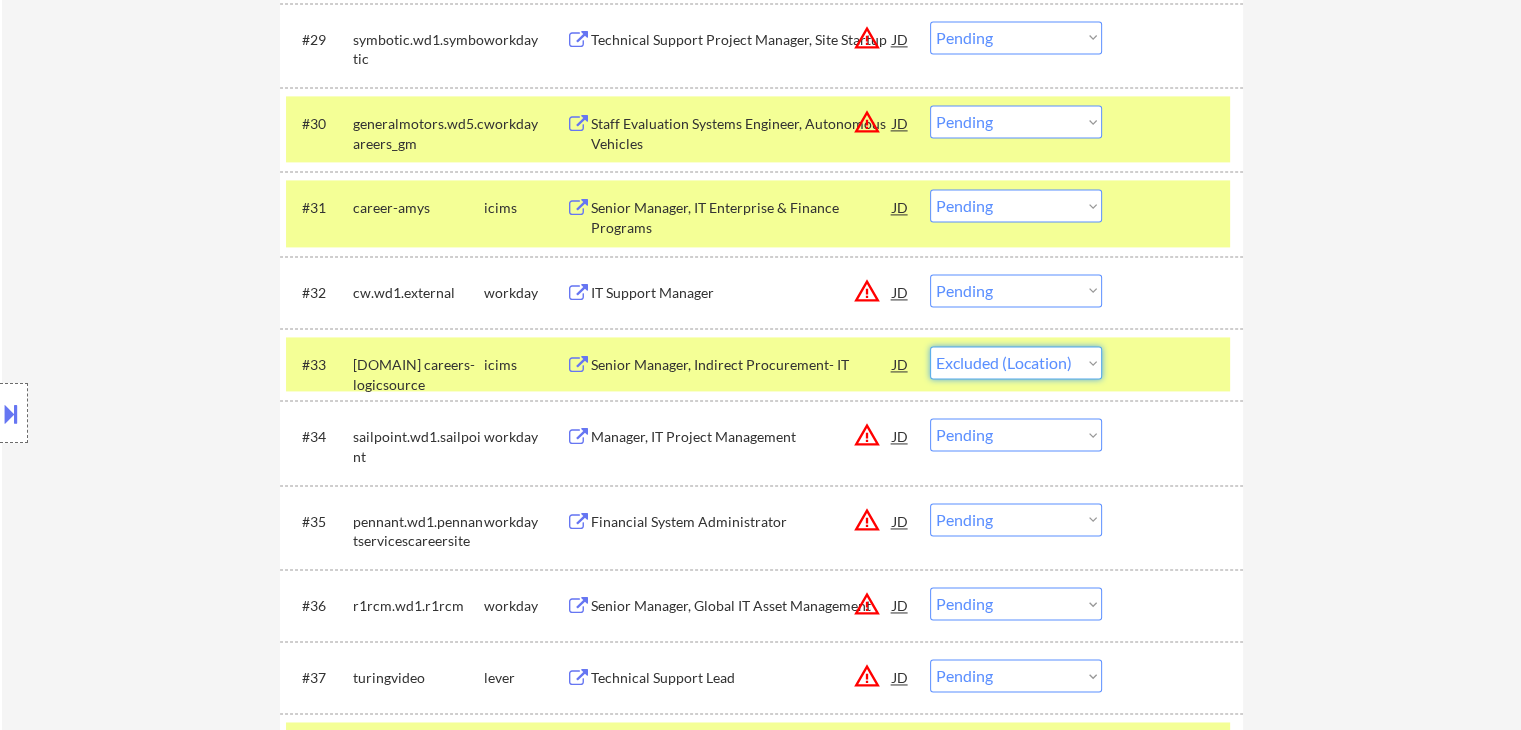 click on "Choose an option... Pending Applied Excluded (Questions) Excluded (Expired) Excluded (Location) Excluded (Bad Match) Excluded (Blocklist) Excluded (Salary) Excluded (Other)" at bounding box center (1016, 362) 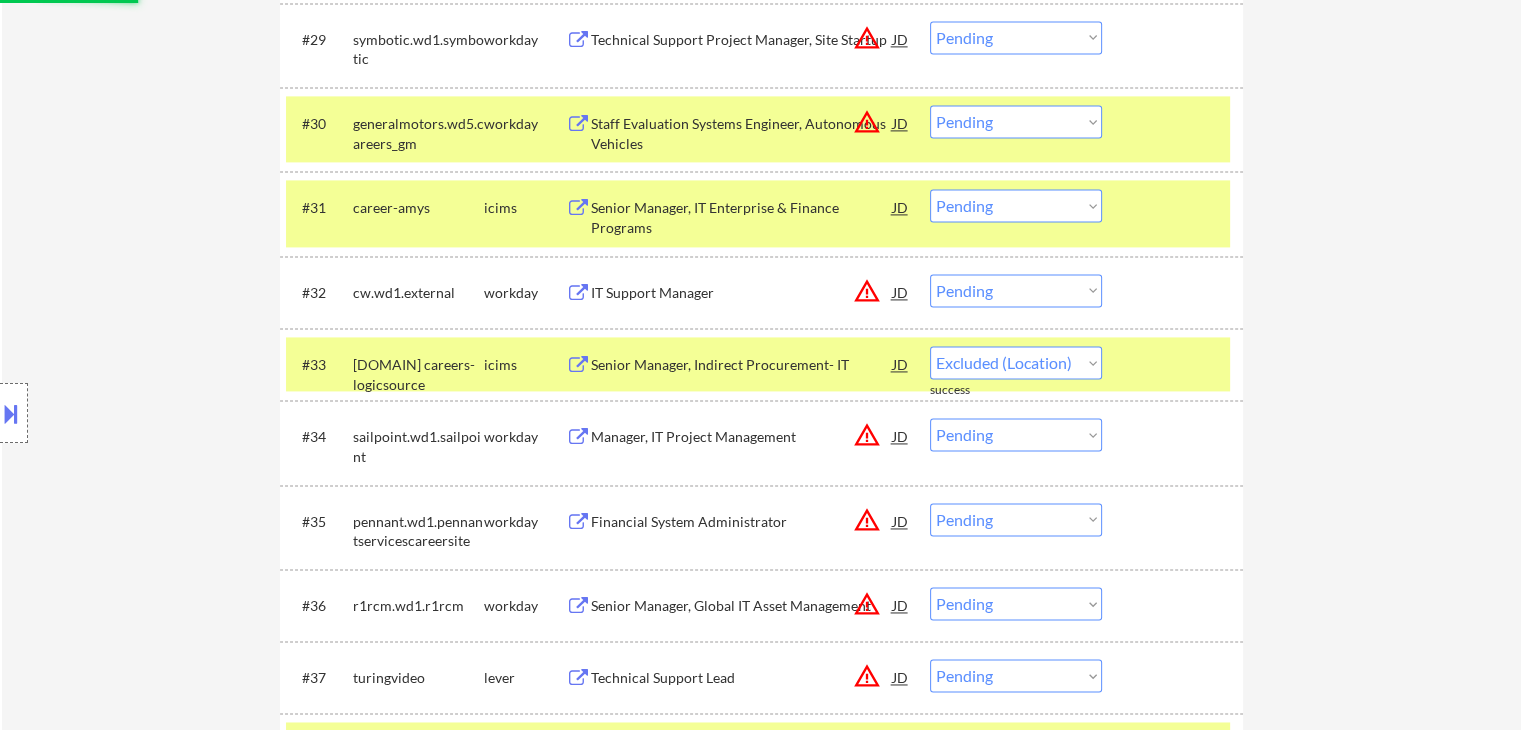 select on ""pending"" 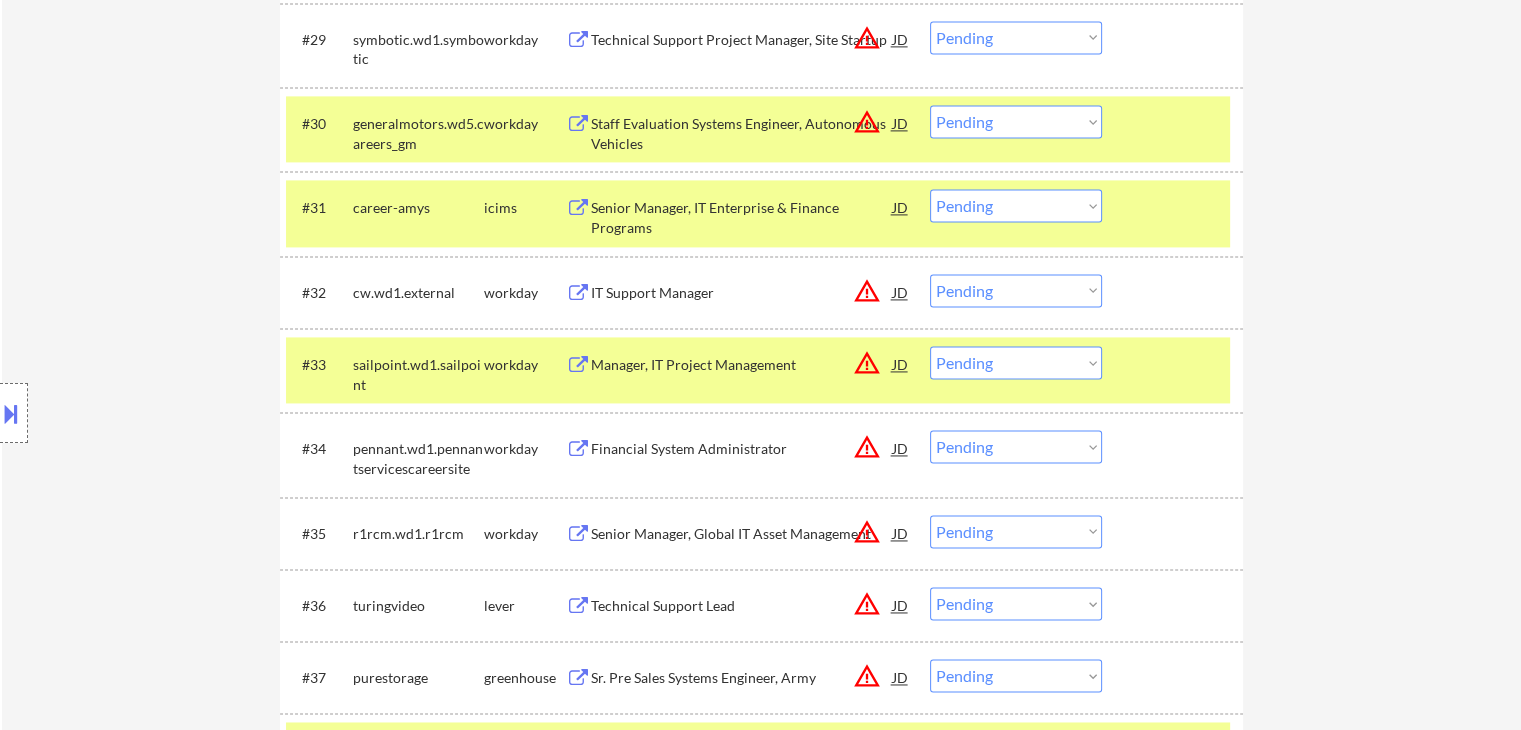 scroll, scrollTop: 3730, scrollLeft: 0, axis: vertical 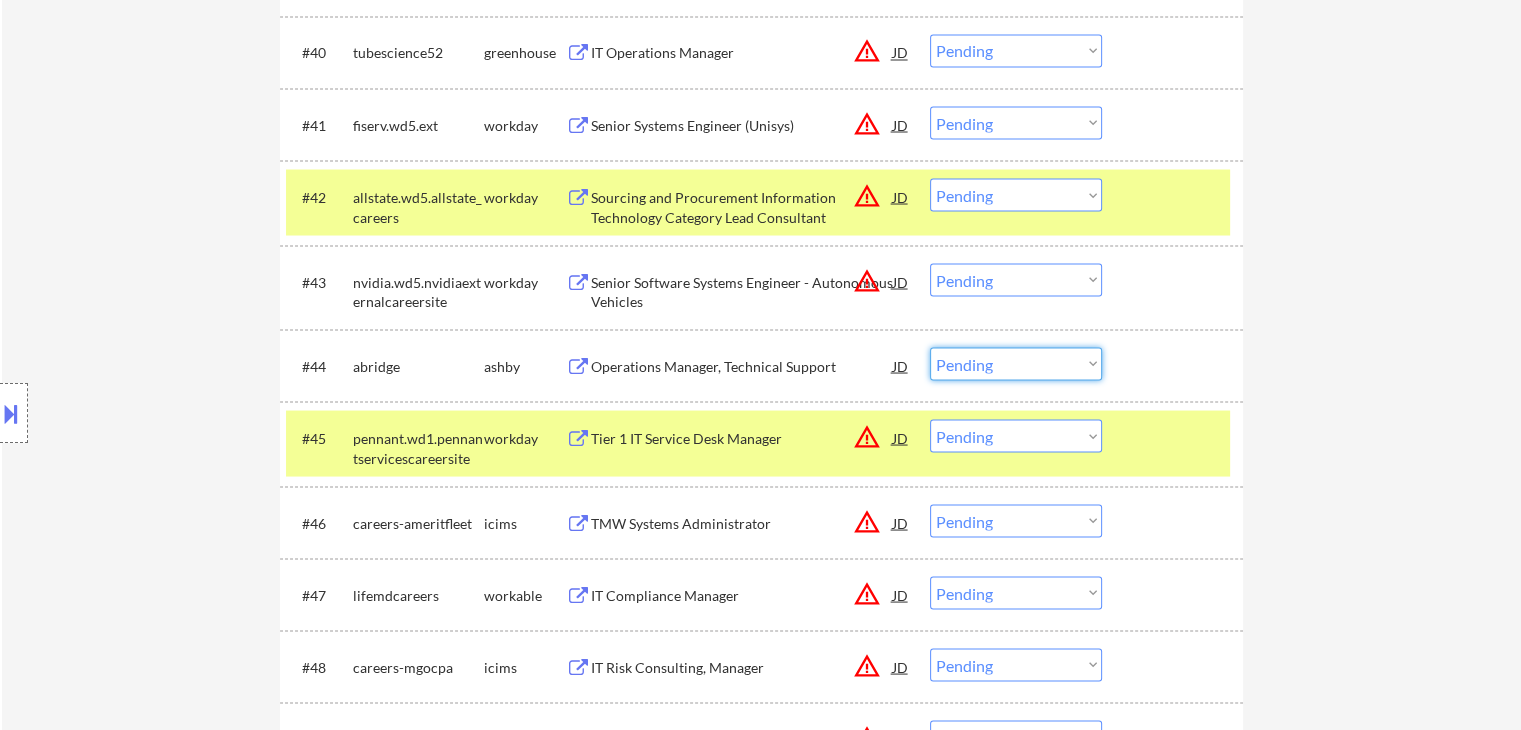 click on "Choose an option... Pending Applied Excluded (Questions) Excluded (Expired) Excluded (Location) Excluded (Bad Match) Excluded (Blocklist) Excluded (Salary) Excluded (Other)" at bounding box center (1016, 363) 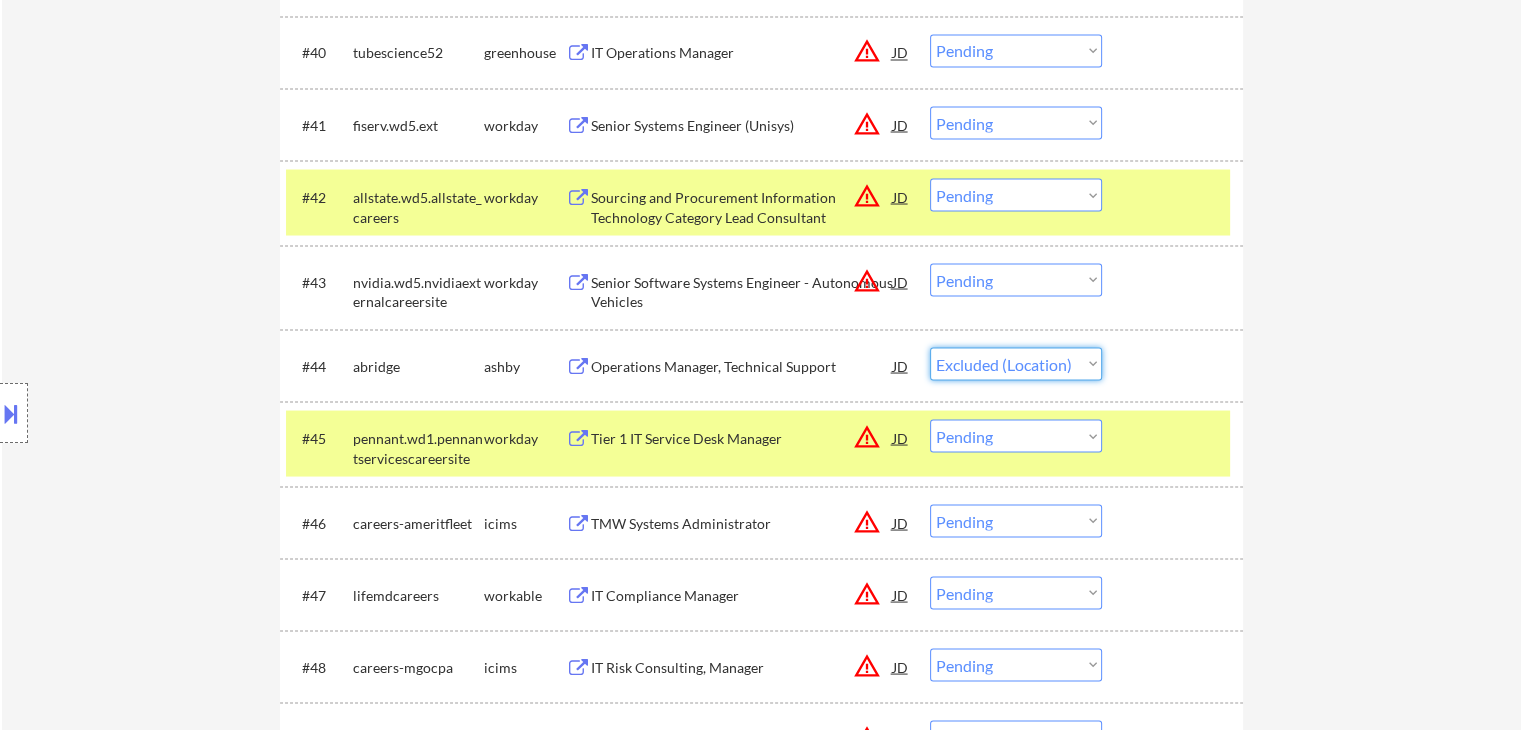click on "Choose an option... Pending Applied Excluded (Questions) Excluded (Expired) Excluded (Location) Excluded (Bad Match) Excluded (Blocklist) Excluded (Salary) Excluded (Other)" at bounding box center (1016, 363) 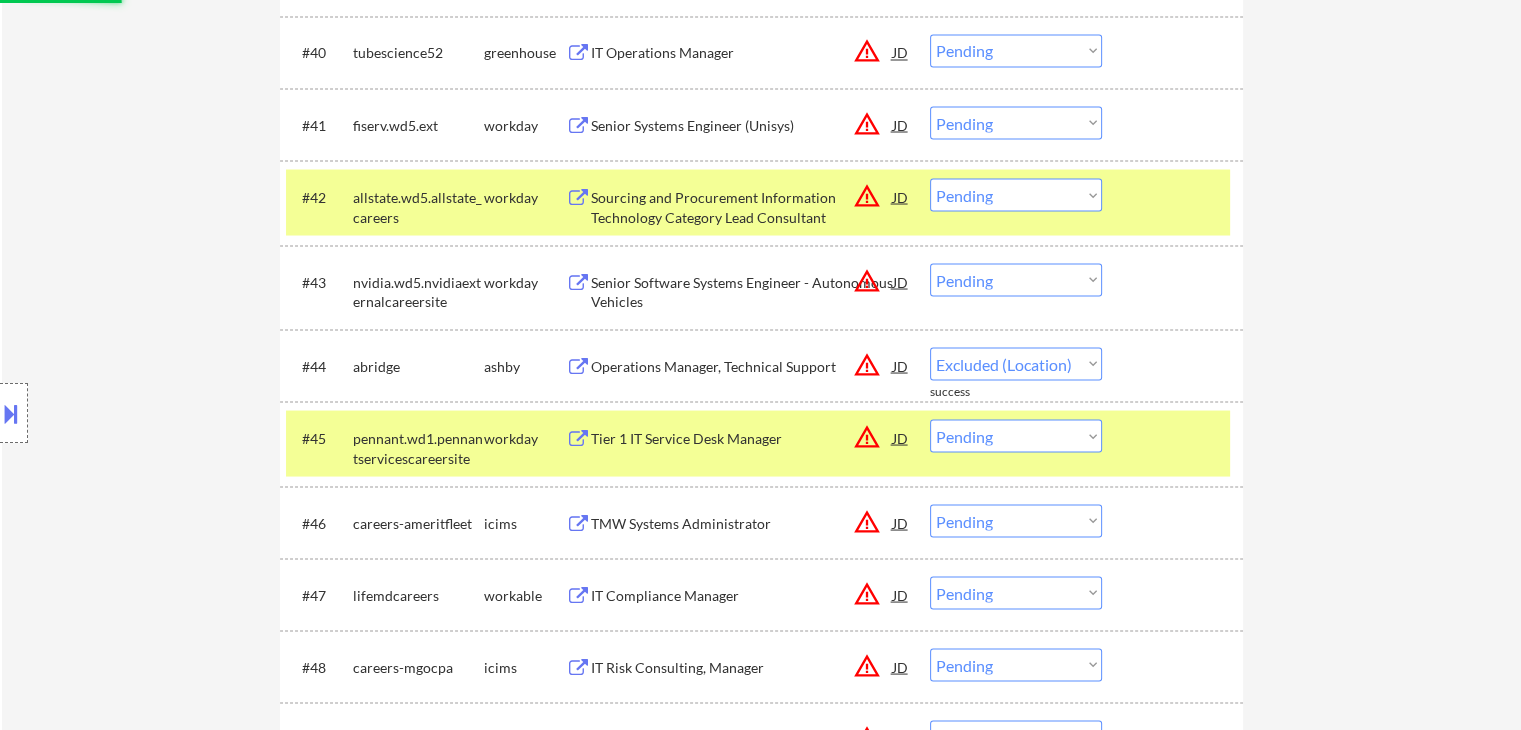 select on ""pending"" 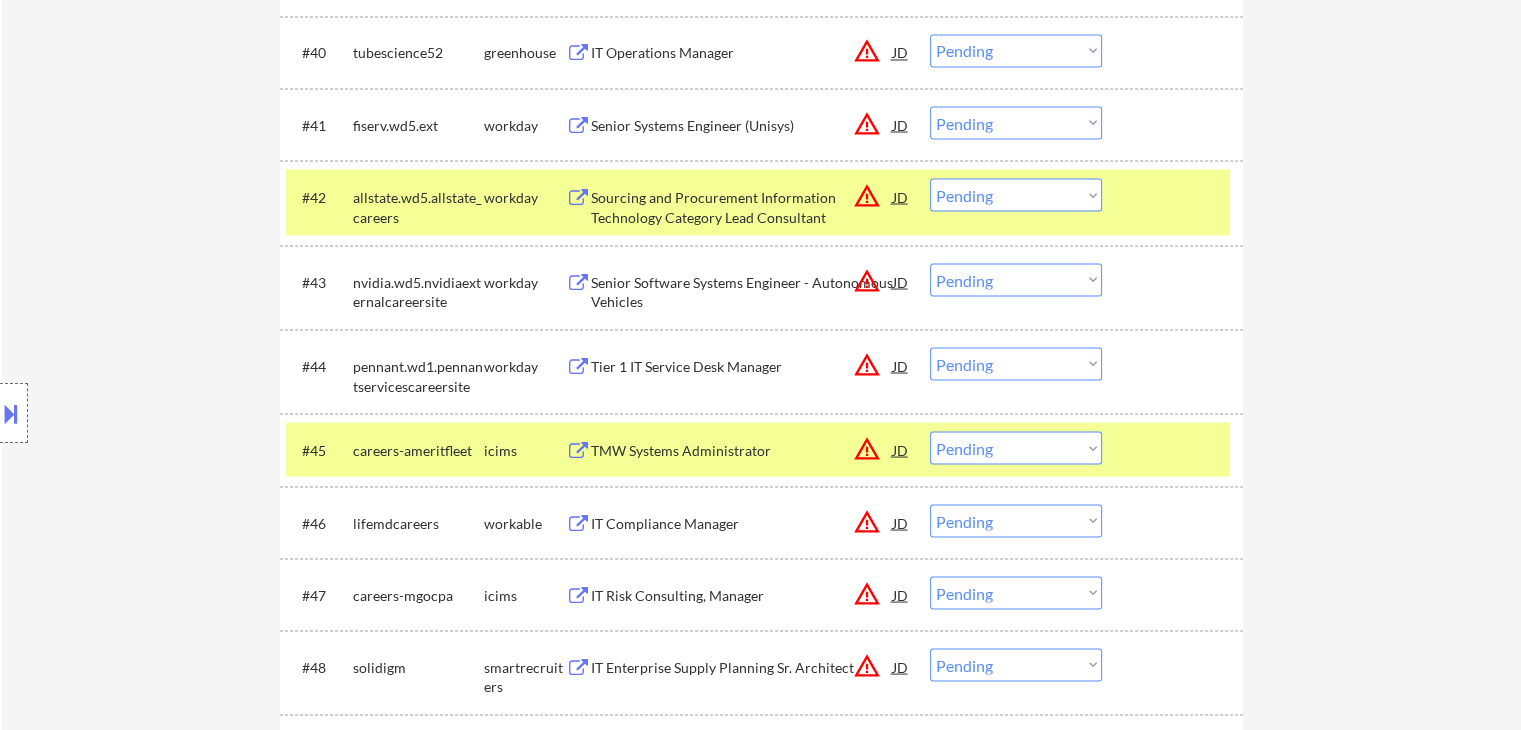 scroll, scrollTop: 5465, scrollLeft: 0, axis: vertical 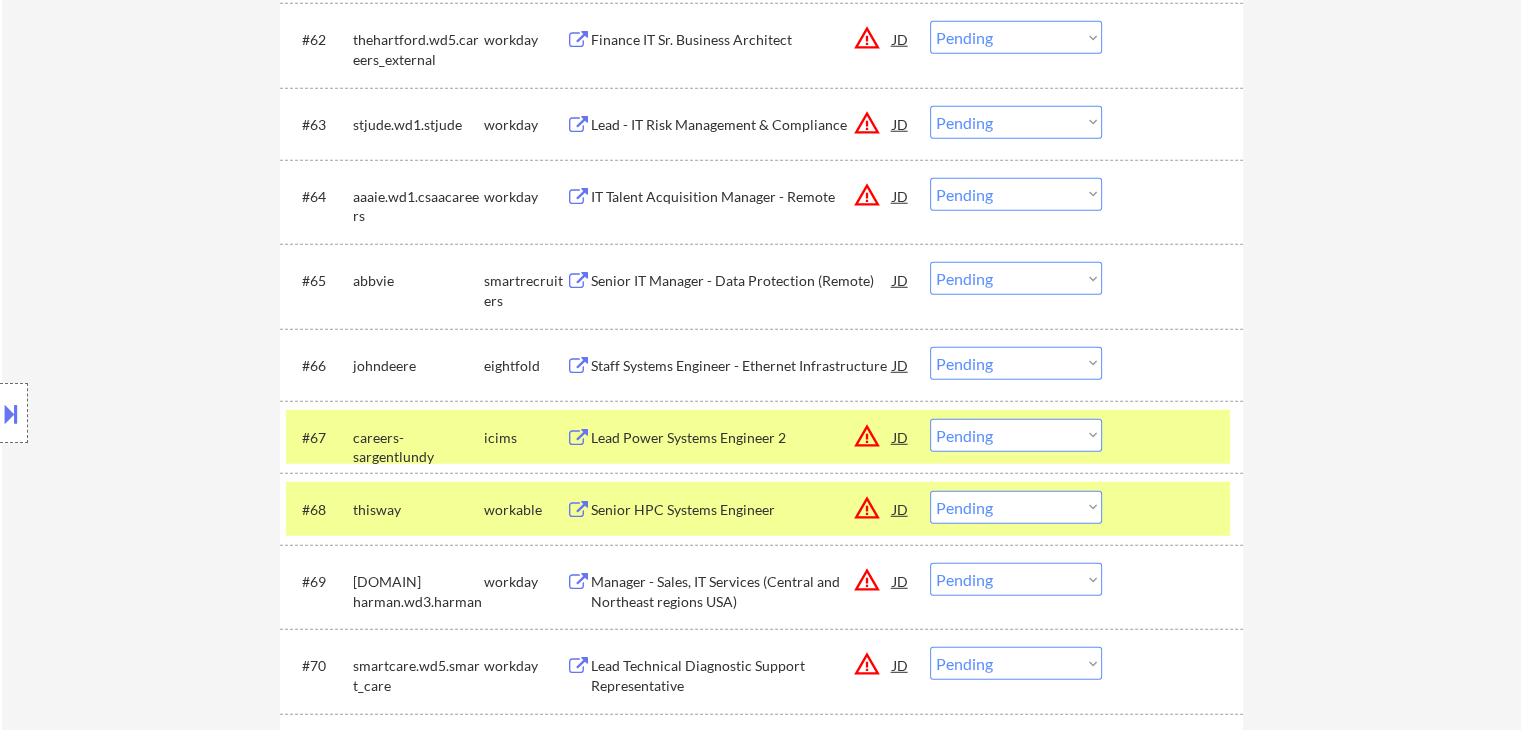 click on "Choose an option... Pending Applied Excluded (Questions) Excluded (Expired) Excluded (Location) Excluded (Bad Match) Excluded (Blocklist) Excluded (Salary) Excluded (Other)" at bounding box center [1016, 363] 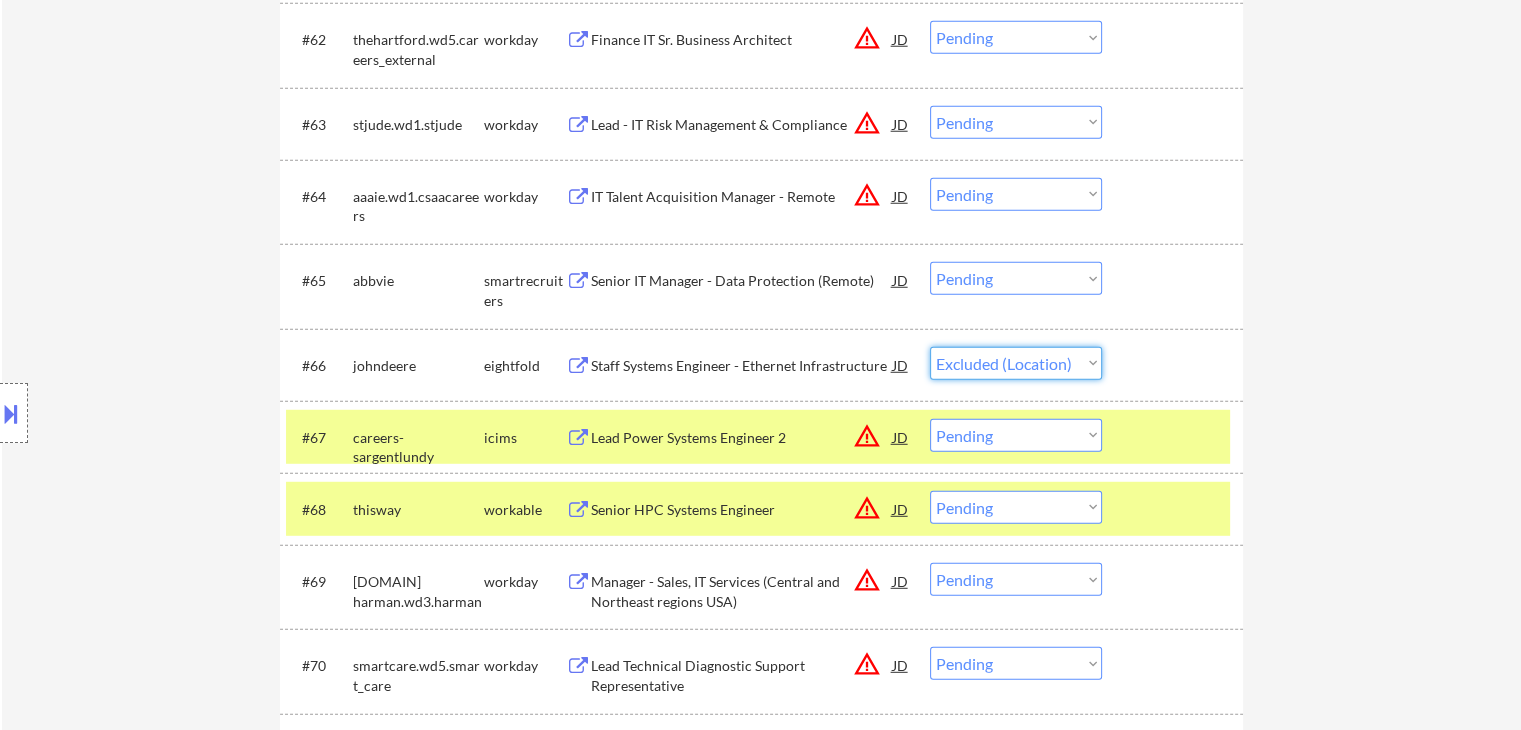 click on "Choose an option... Pending Applied Excluded (Questions) Excluded (Expired) Excluded (Location) Excluded (Bad Match) Excluded (Blocklist) Excluded (Salary) Excluded (Other)" at bounding box center (1016, 363) 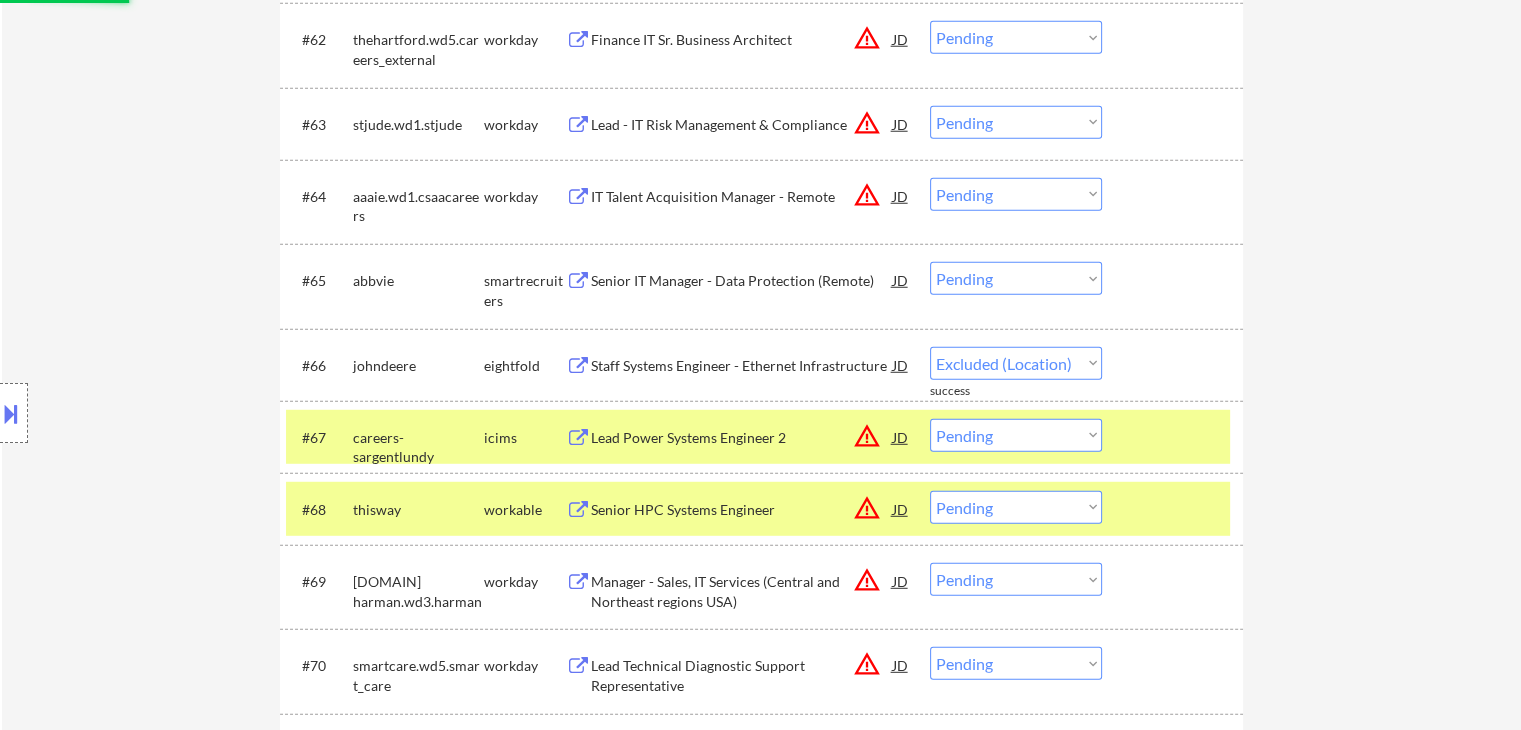 select on ""pending"" 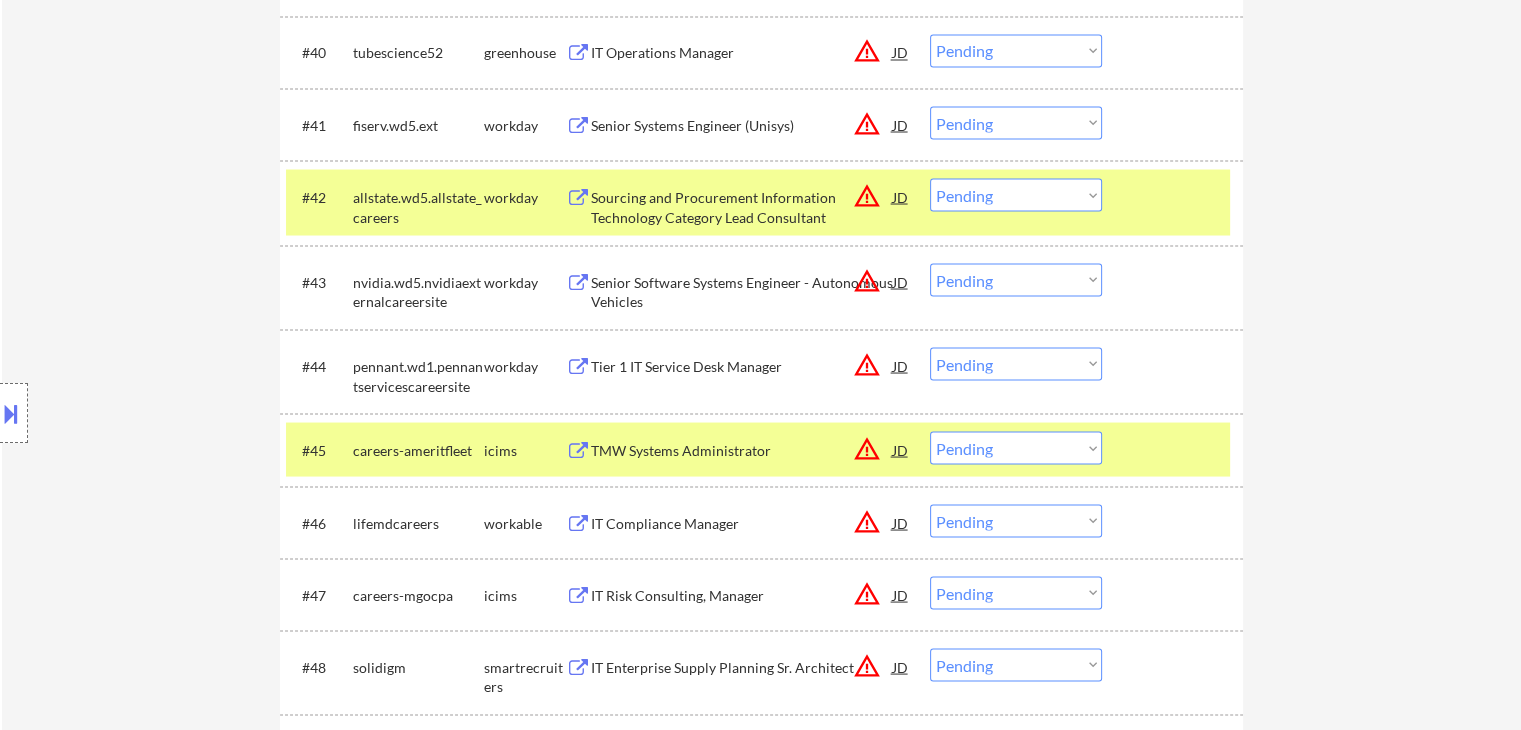 scroll, scrollTop: 6670, scrollLeft: 0, axis: vertical 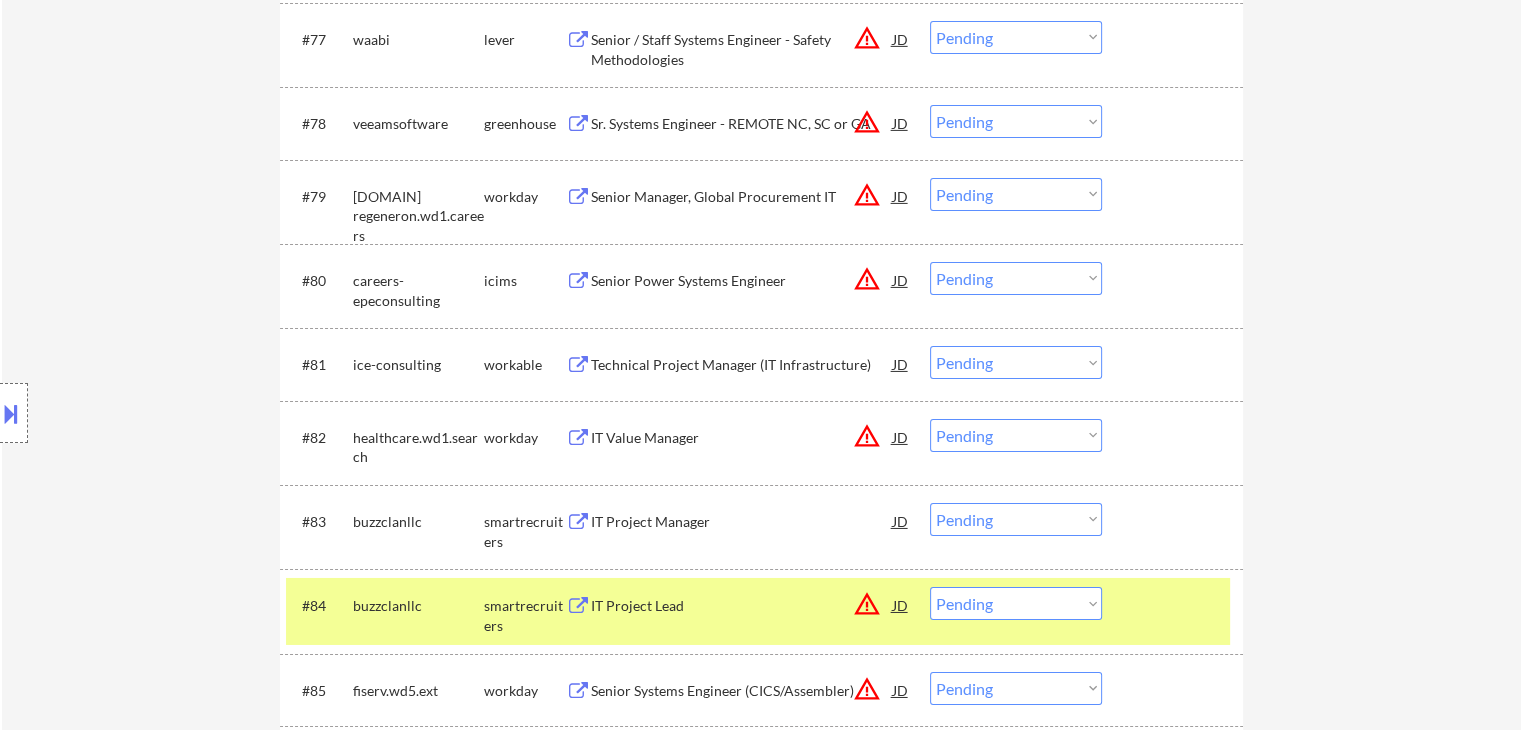 drag, startPoint x: 1012, startPoint y: 363, endPoint x: 1000, endPoint y: 361, distance: 12.165525 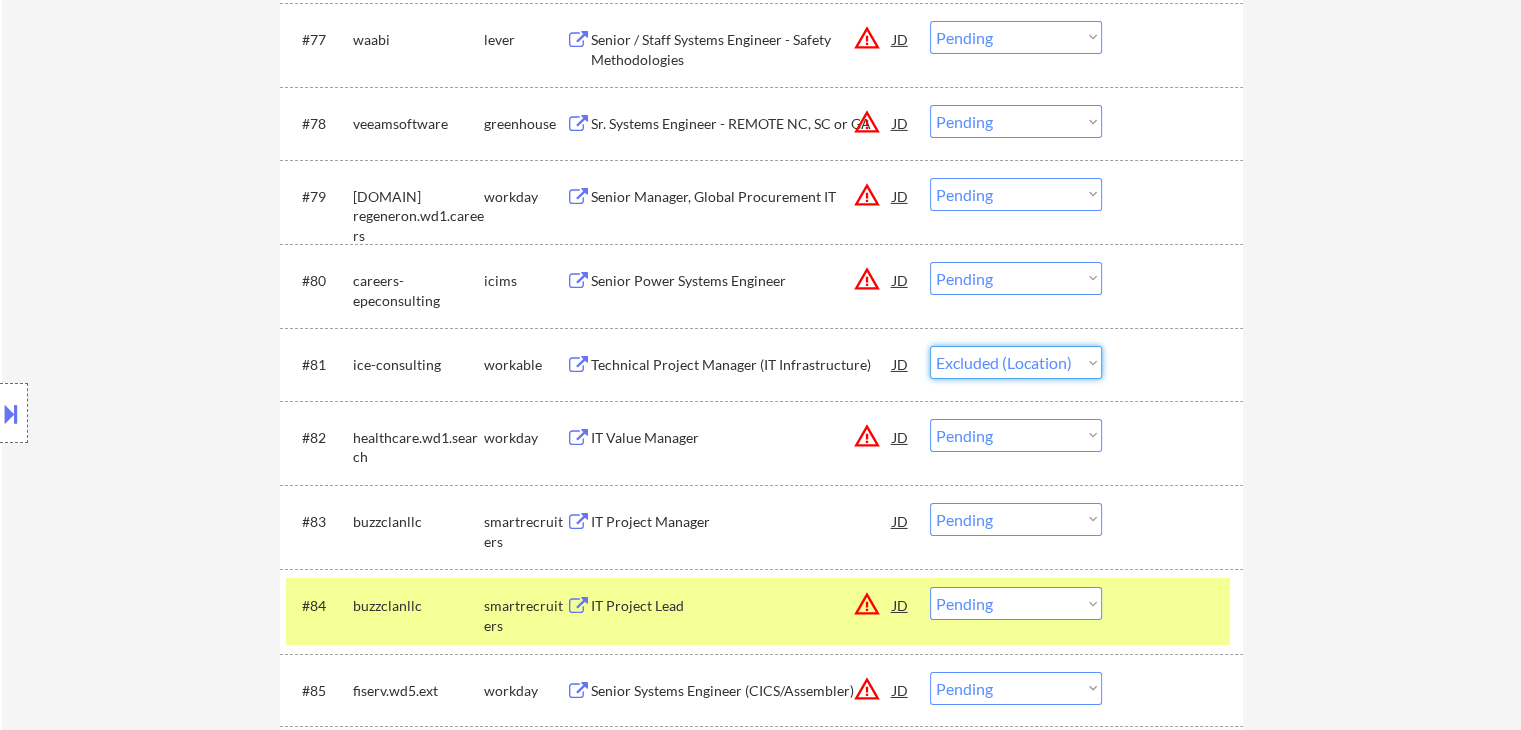 click on "Choose an option... Pending Applied Excluded (Questions) Excluded (Expired) Excluded (Location) Excluded (Bad Match) Excluded (Blocklist) Excluded (Salary) Excluded (Other)" at bounding box center (1016, 362) 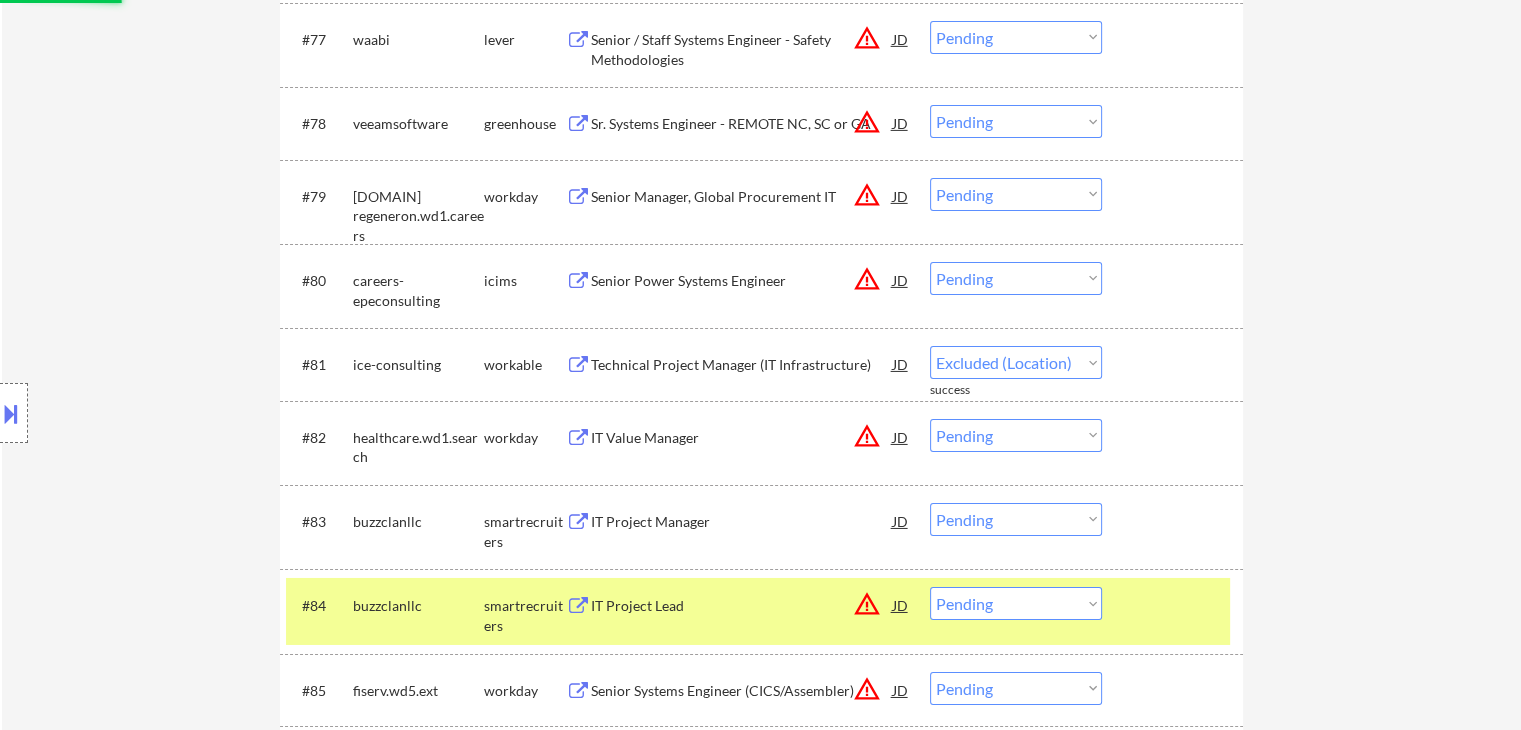 select on ""pending"" 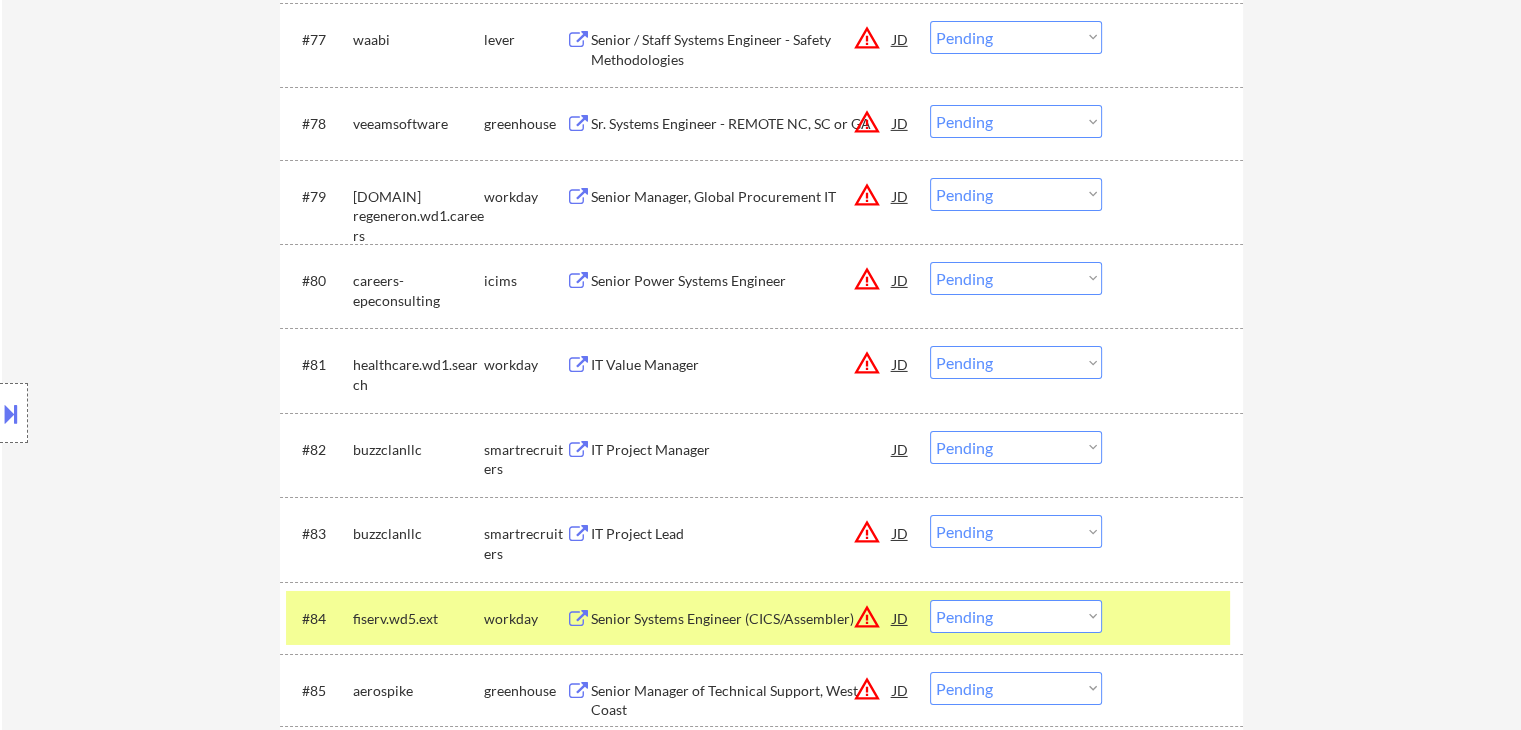 click on "Choose an option... Pending Applied Excluded (Questions) Excluded (Expired) Excluded (Location) Excluded (Bad Match) Excluded (Blocklist) Excluded (Salary) Excluded (Other)" at bounding box center (1016, 447) 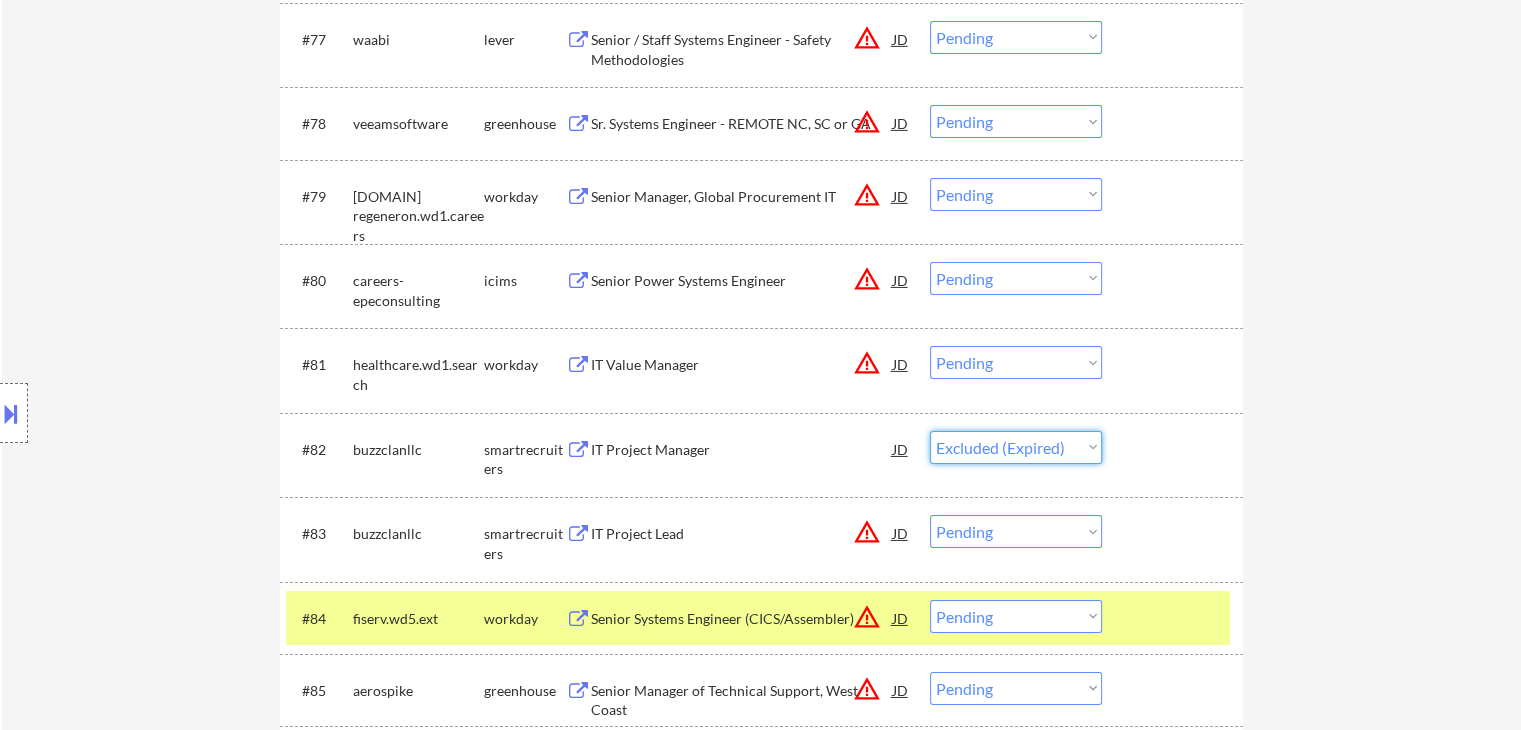 click on "Choose an option... Pending Applied Excluded (Questions) Excluded (Expired) Excluded (Location) Excluded (Bad Match) Excluded (Blocklist) Excluded (Salary) Excluded (Other)" at bounding box center (1016, 447) 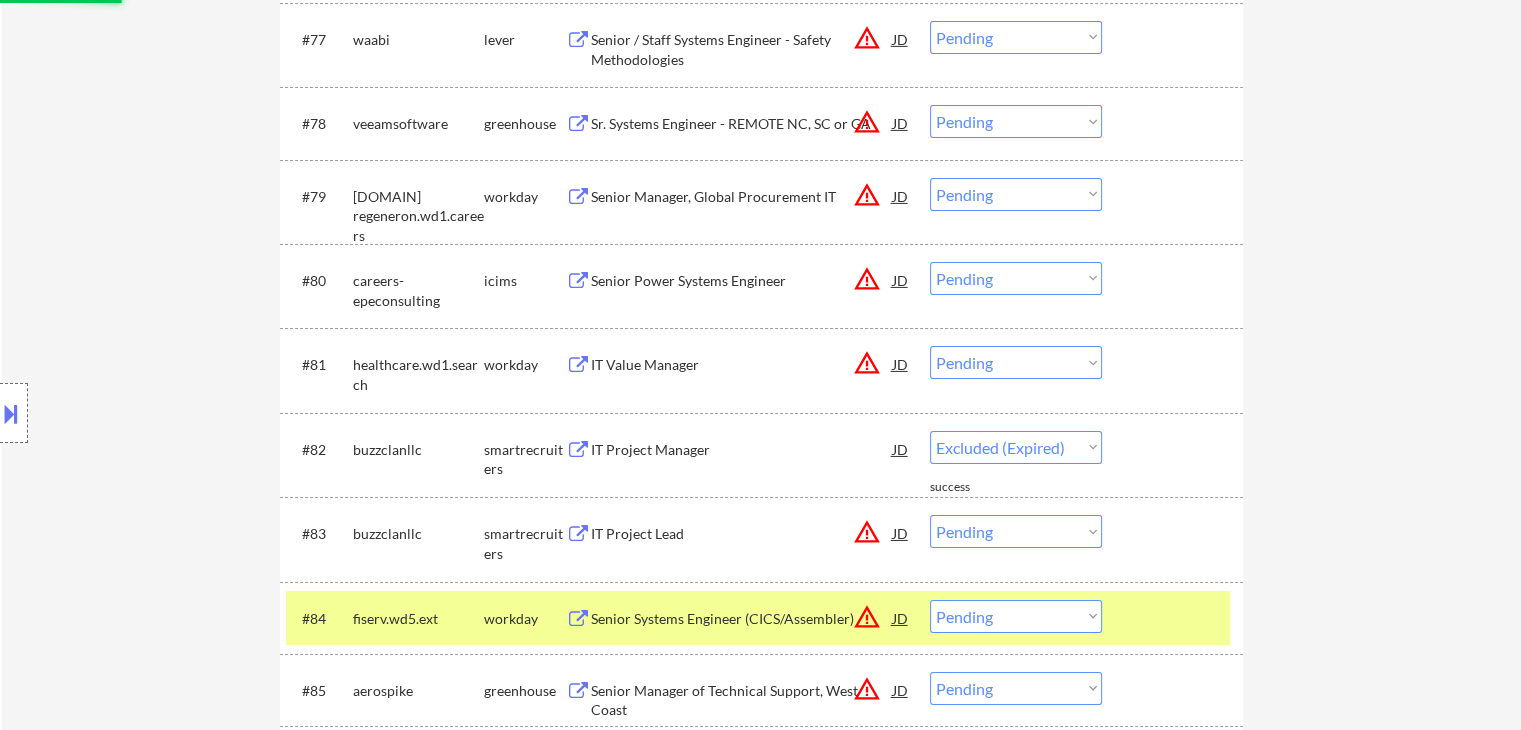 select on ""pending"" 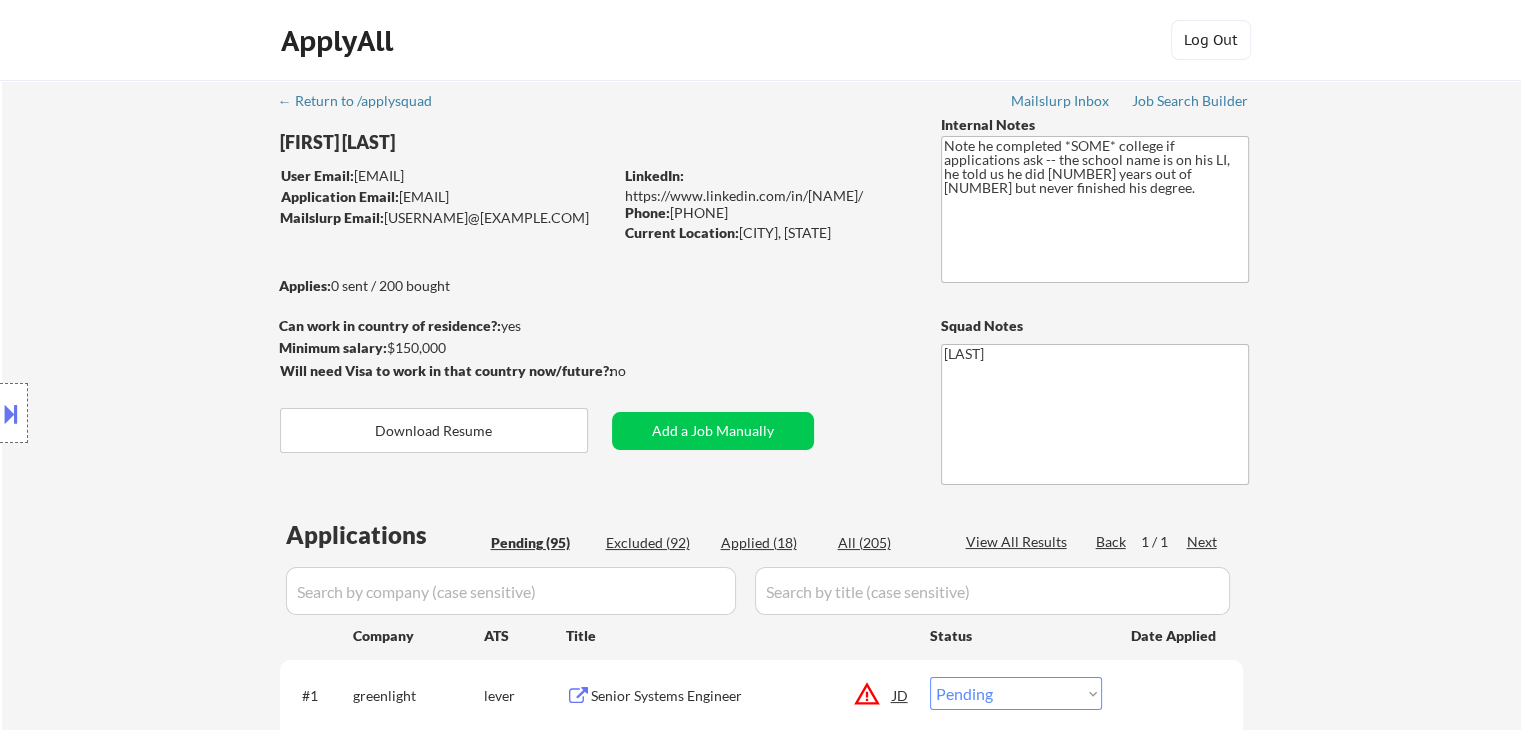 scroll, scrollTop: 7224, scrollLeft: 0, axis: vertical 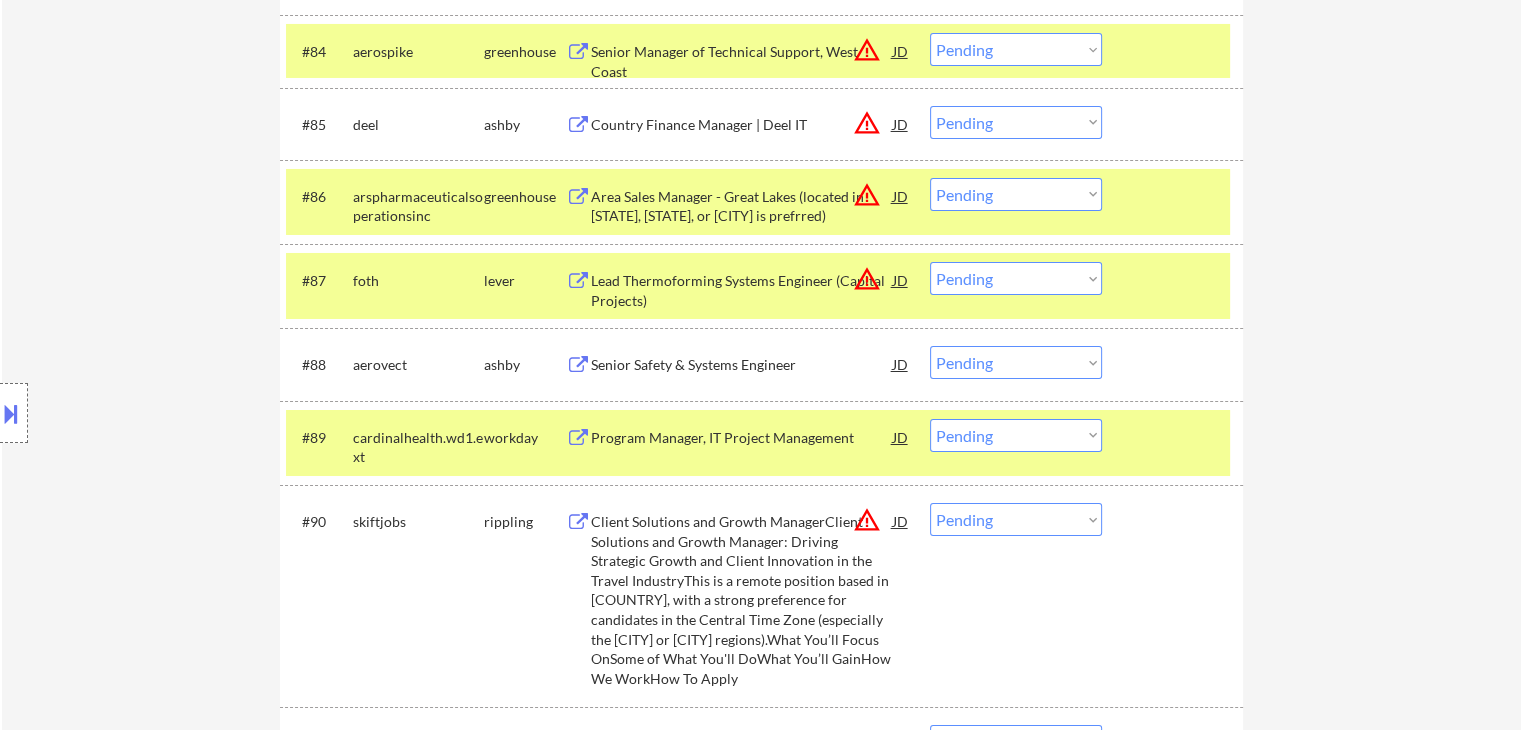 click on "Choose an option... Pending Applied Excluded (Questions) Excluded (Expired) Excluded (Location) Excluded (Bad Match) Excluded (Blocklist) Excluded (Salary) Excluded (Other)" at bounding box center (1016, 362) 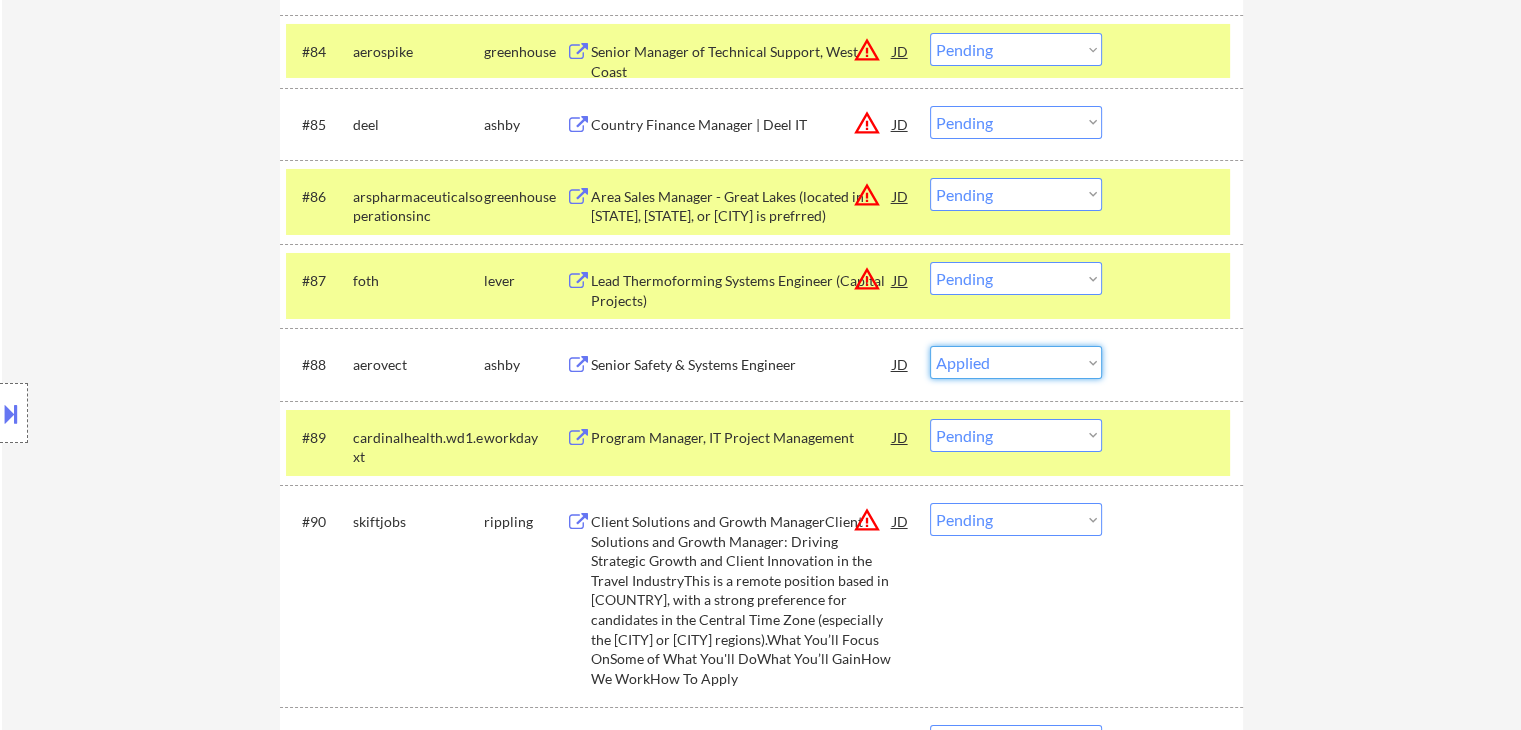 click on "Choose an option... Pending Applied Excluded (Questions) Excluded (Expired) Excluded (Location) Excluded (Bad Match) Excluded (Blocklist) Excluded (Salary) Excluded (Other)" at bounding box center (1016, 362) 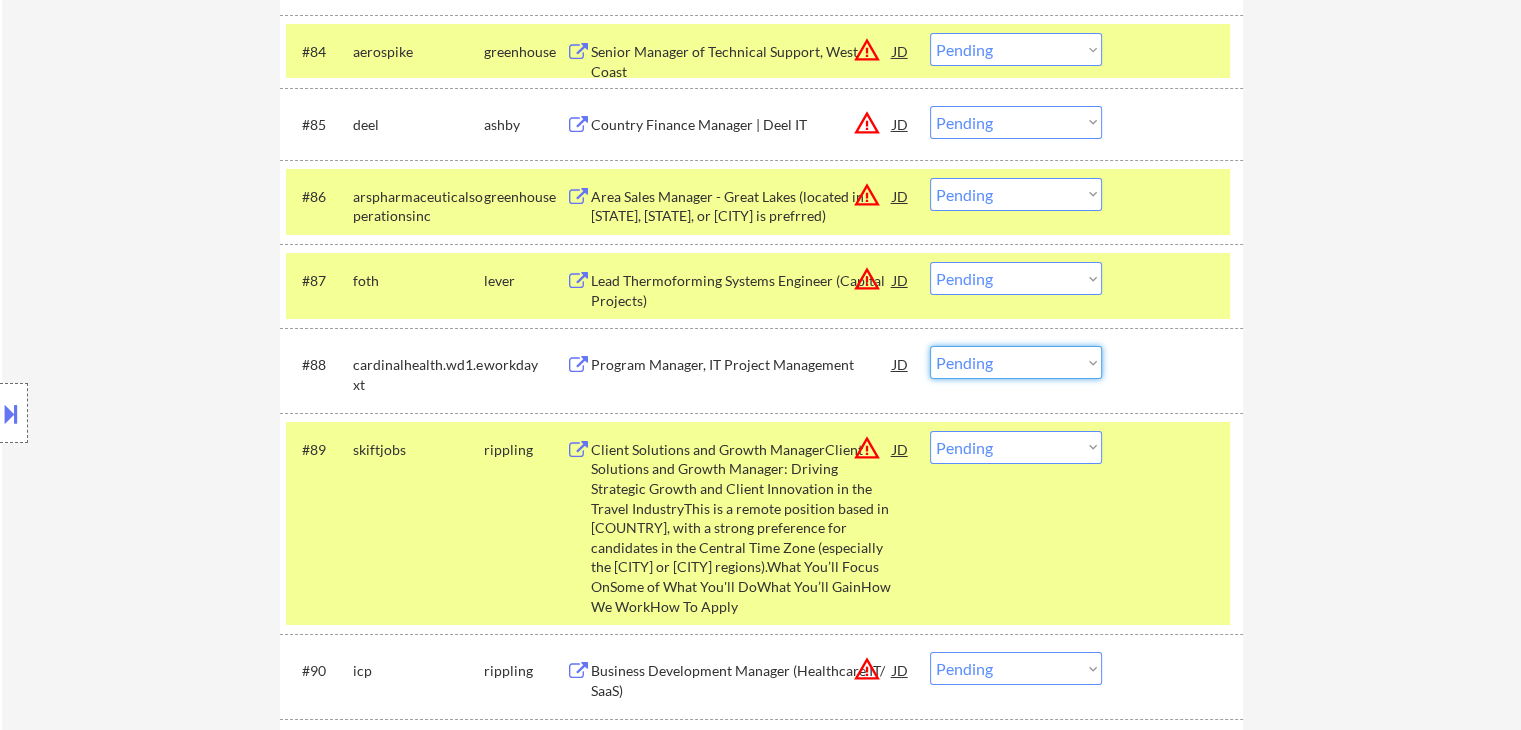 click on "Choose an option... Pending Applied Excluded (Questions) Excluded (Expired) Excluded (Location) Excluded (Bad Match) Excluded (Blocklist) Excluded (Salary) Excluded (Other)" at bounding box center [1016, 362] 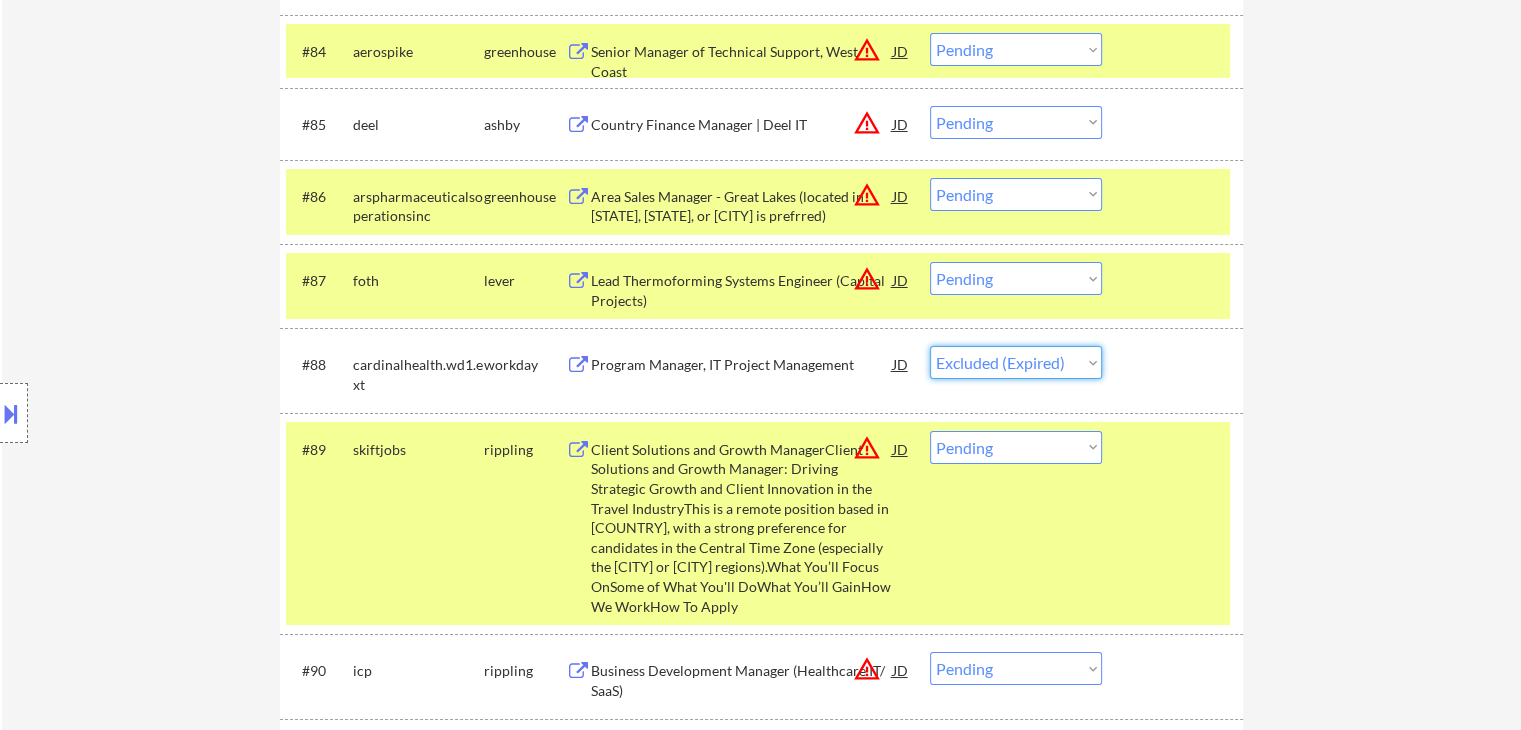 click on "Choose an option... Pending Applied Excluded (Questions) Excluded (Expired) Excluded (Location) Excluded (Bad Match) Excluded (Blocklist) Excluded (Salary) Excluded (Other)" at bounding box center (1016, 362) 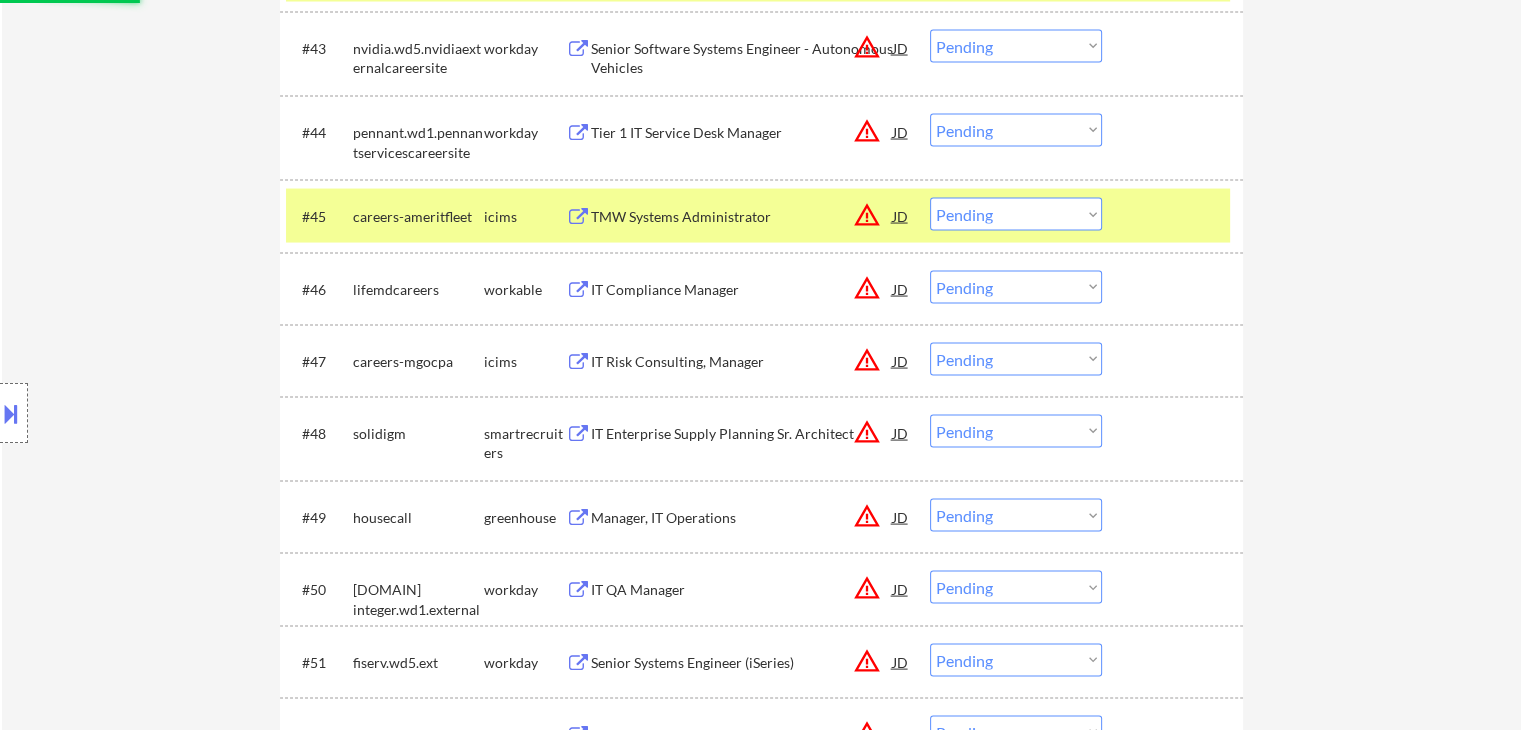 select on ""pending"" 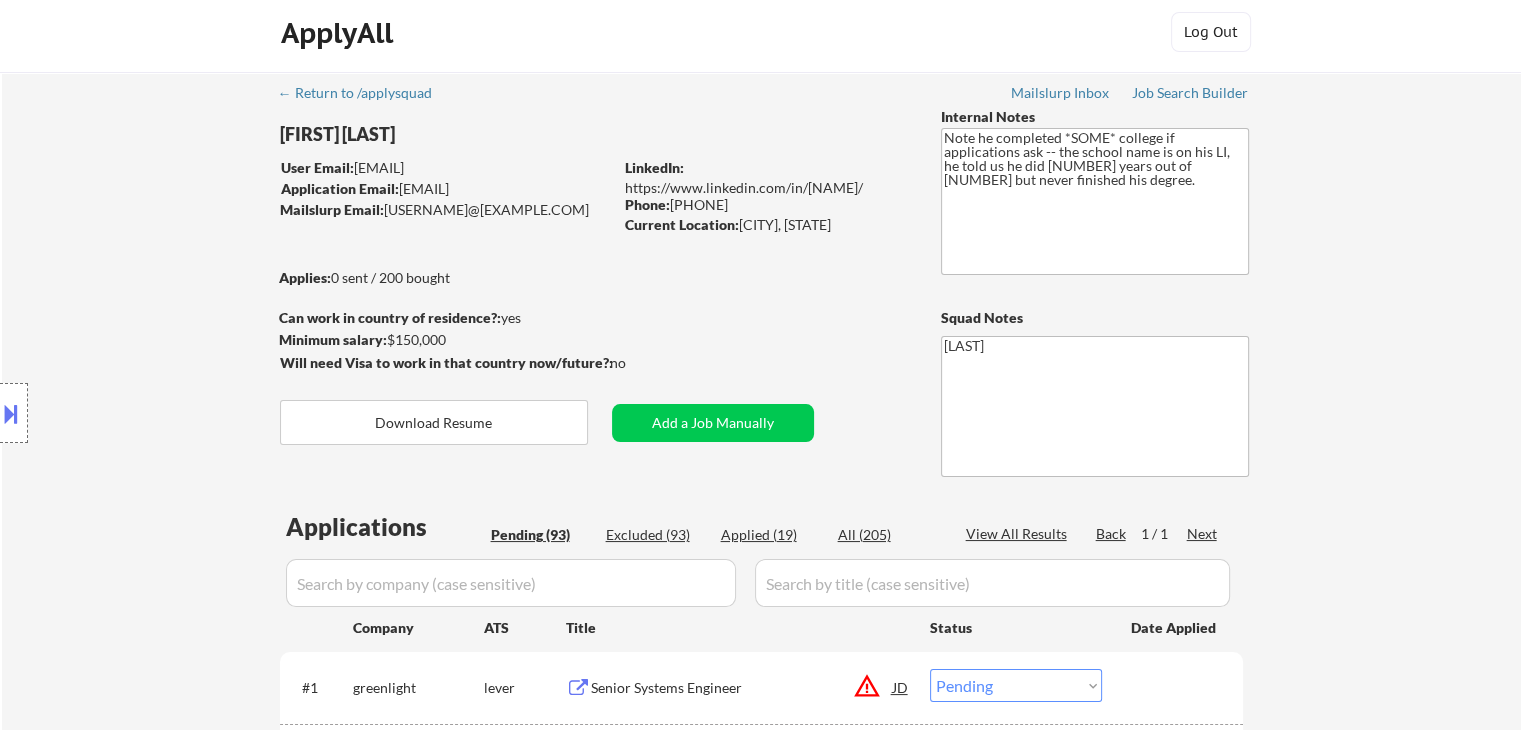 scroll, scrollTop: 0, scrollLeft: 0, axis: both 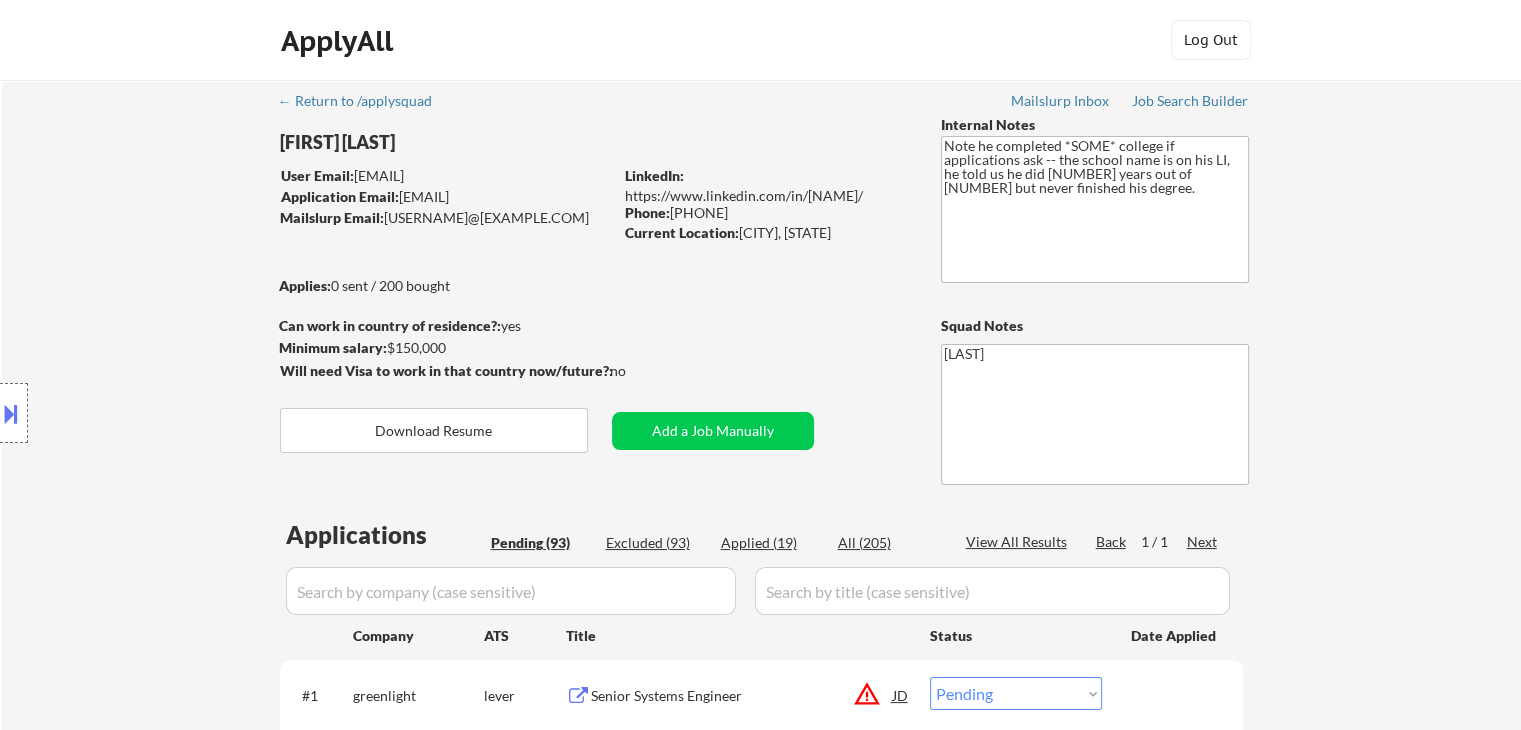 click on "Location Inclusions: remote" at bounding box center [179, 413] 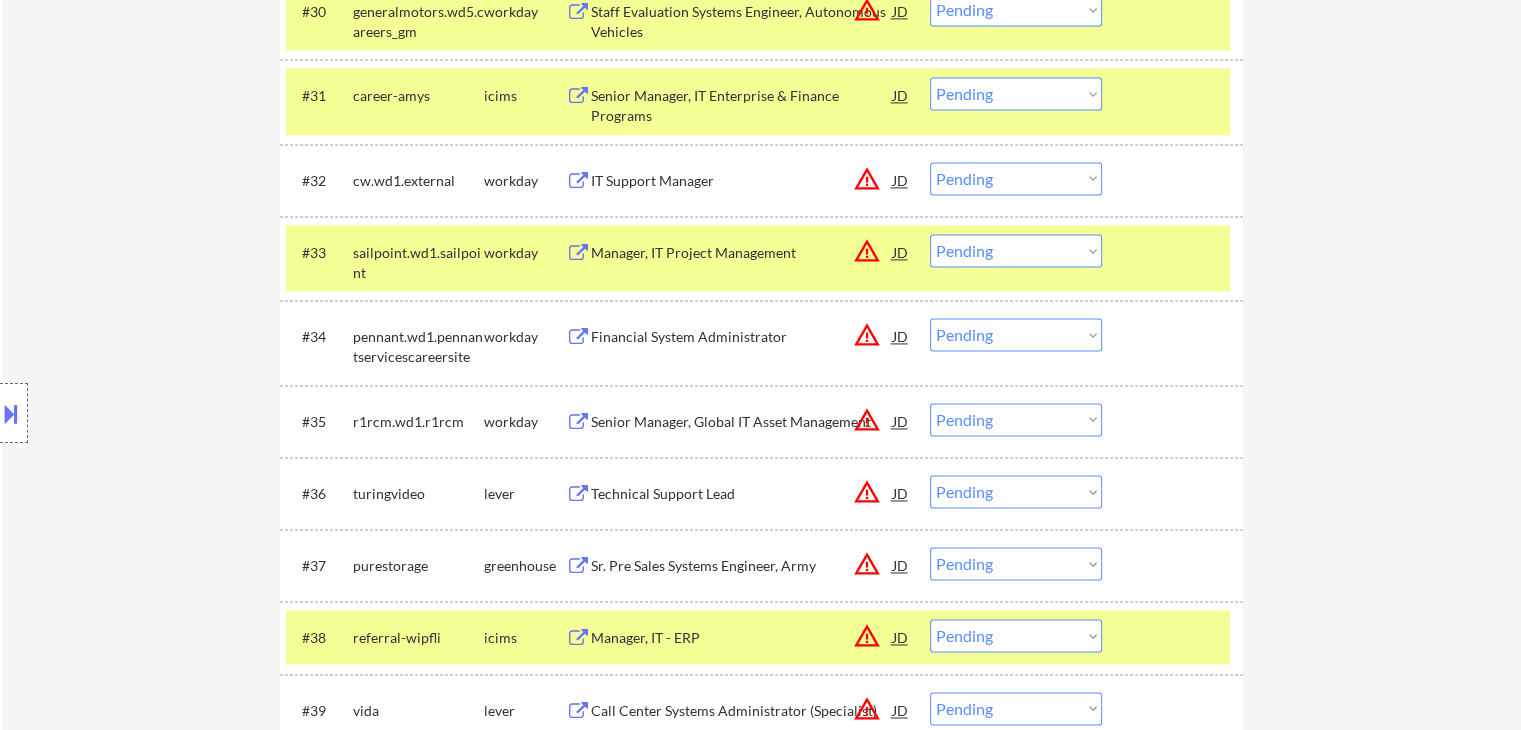 click on "← Return to /applysquad Mailslurp Inbox Job Search Builder Joshua Gourgues User Email: joshua.gourgues@[EXAMPLE.COM] Application Email: joshua.gourgues@[EXAMPLE.COM] Mailslurp Email: joshua.gourgues@mailflux.com LinkedIn: https://www.linkedin.com/in/joshuagourgues/
Phone: [PHONE] Current Location: Denham Springs, [STATE] Applies: 0 sent / 200 bought Internal Notes Note he completed *SOME* college if applications ask -- the school name is on his LI, he told us he did 3 years out of 4 but never finished his degree. Can work in country of residence?: yes Squad Notes Minimum salary: $150,000 Will need Visa to work in that country now/future?: no Download Resume Add a Job Manually Shah Applications Pending (93) Excluded (93) Applied (19) All (205) View All Results Back 1 / 1
Next Company ATS Title Status Date Applied #1 greenlight lever Senior Systems Engineer JD warning_amber Choose an option... Pending Applied Excluded (Questions) Excluded (Expired) Excluded (Location) Excluded (Bad Match) #2 JD" at bounding box center [761, 1173] 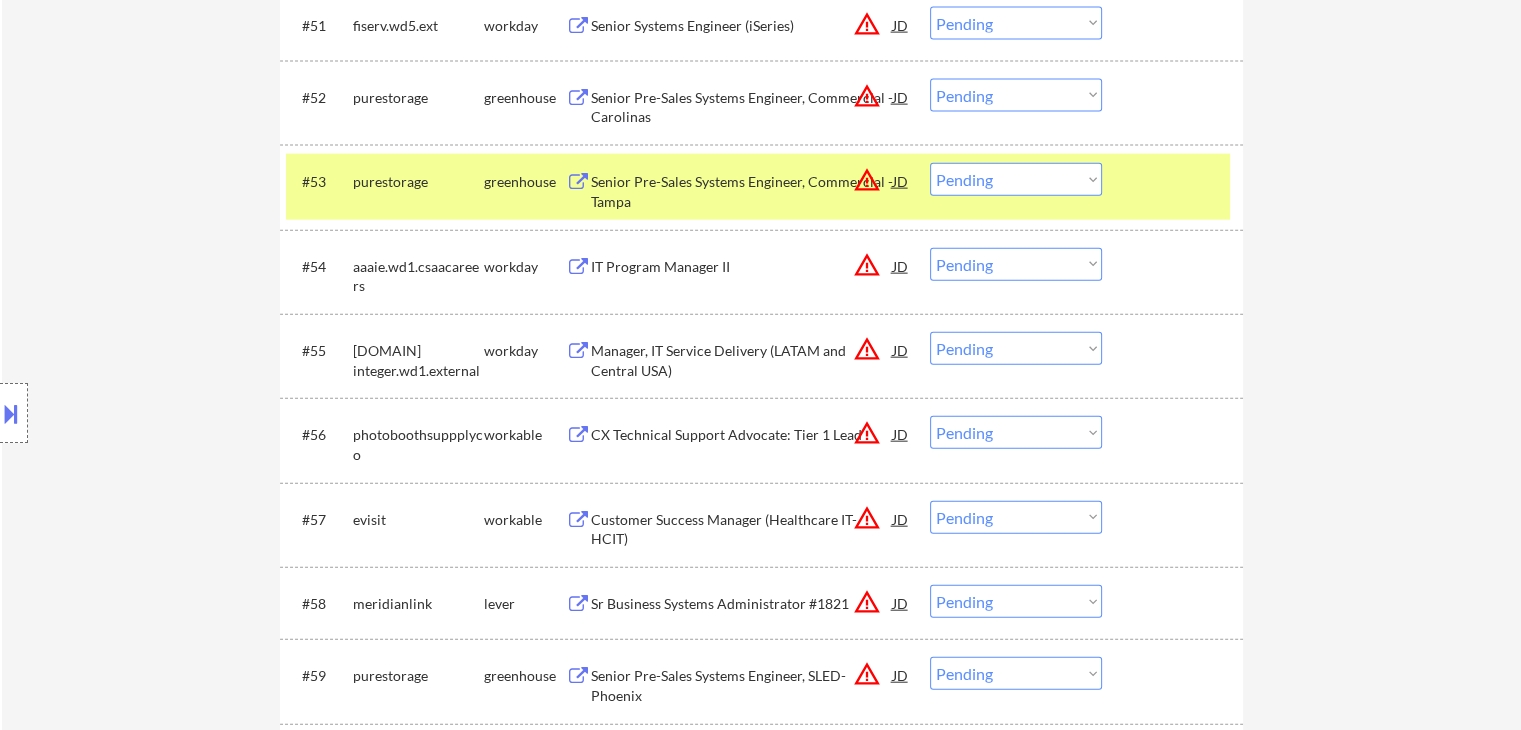 click on "← Return to /applysquad Mailslurp Inbox Job Search Builder Joshua Gourgues User Email: joshua.gourgues@[EXAMPLE.COM] Application Email: joshua.gourgues@[EXAMPLE.COM] Mailslurp Email: joshua.gourgues@mailflux.com LinkedIn: https://www.linkedin.com/in/joshuagourgues/
Phone: [PHONE] Current Location: Denham Springs, [STATE] Applies: 0 sent / 200 bought Internal Notes Note he completed *SOME* college if applications ask -- the school name is on his LI, he told us he did 3 years out of 4 but never finished his degree. Can work in country of residence?: yes Squad Notes Minimum salary: $150,000 Will need Visa to work in that country now/future?: no Download Resume Add a Job Manually Shah Applications Pending (93) Excluded (93) Applied (19) All (205) View All Results Back 1 / 1
Next Company ATS Title Status Date Applied #1 greenlight lever Senior Systems Engineer JD warning_amber Choose an option... Pending Applied Excluded (Questions) Excluded (Expired) Excluded (Location) Excluded (Bad Match) #2 JD" at bounding box center (761, -427) 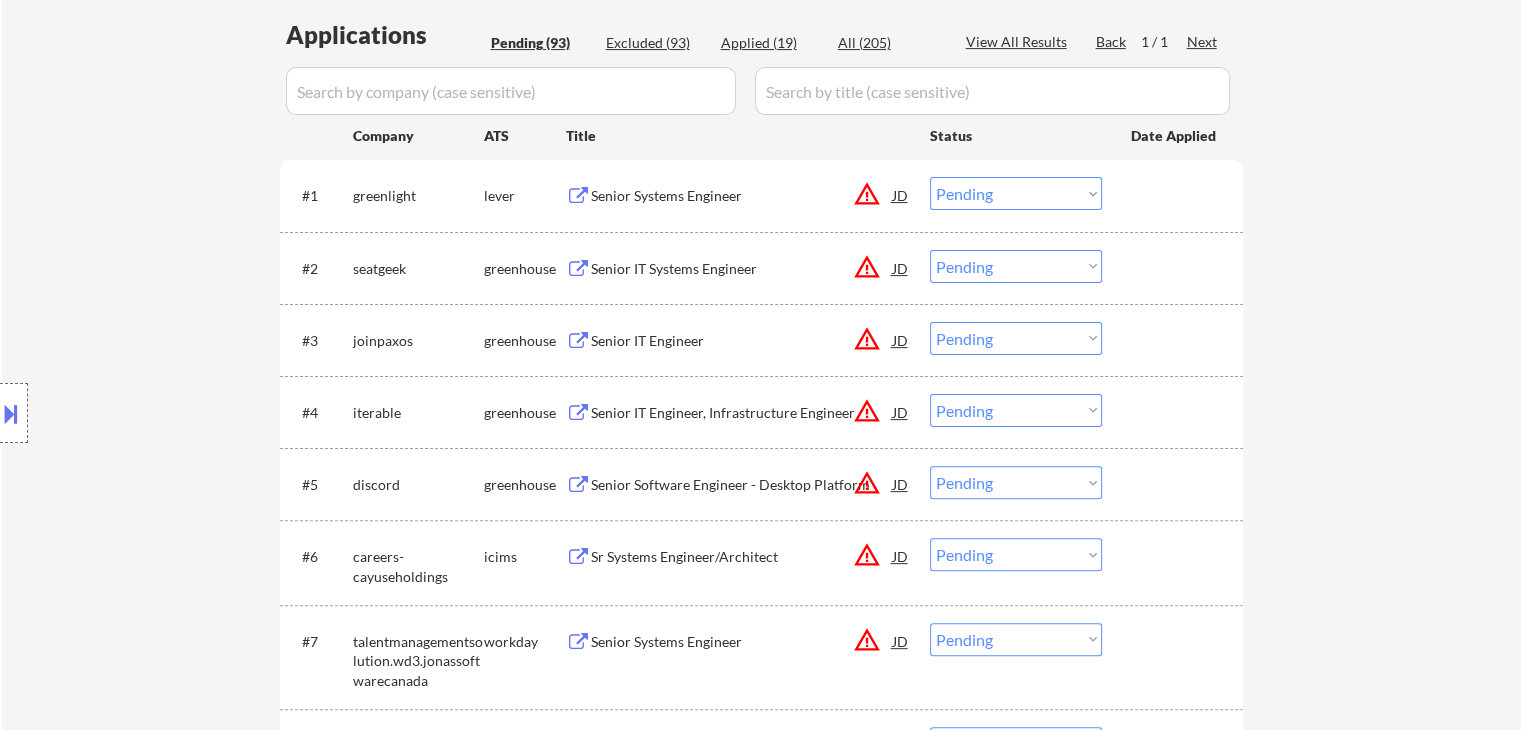 scroll, scrollTop: 1200, scrollLeft: 0, axis: vertical 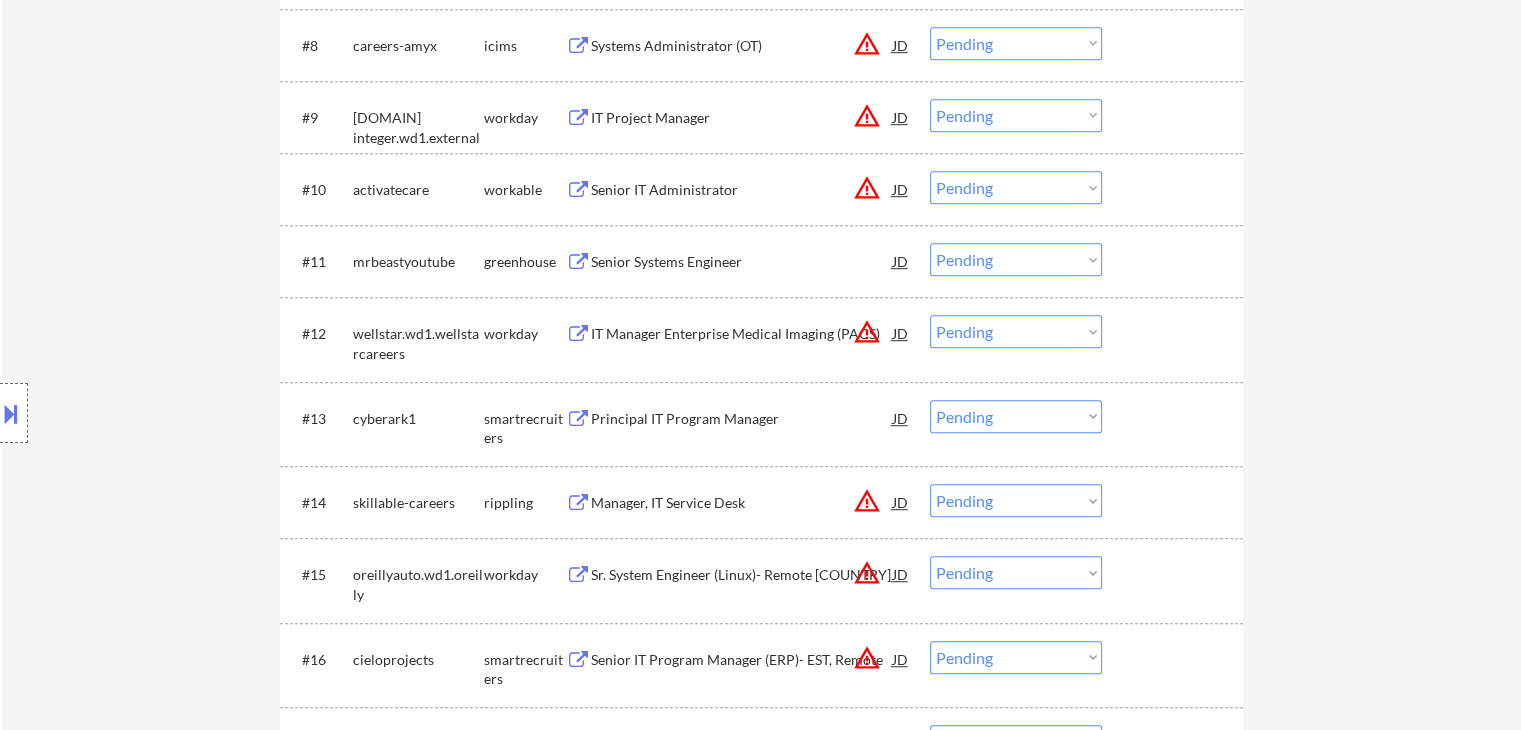 click on "Senior Systems Engineer" at bounding box center (742, 261) 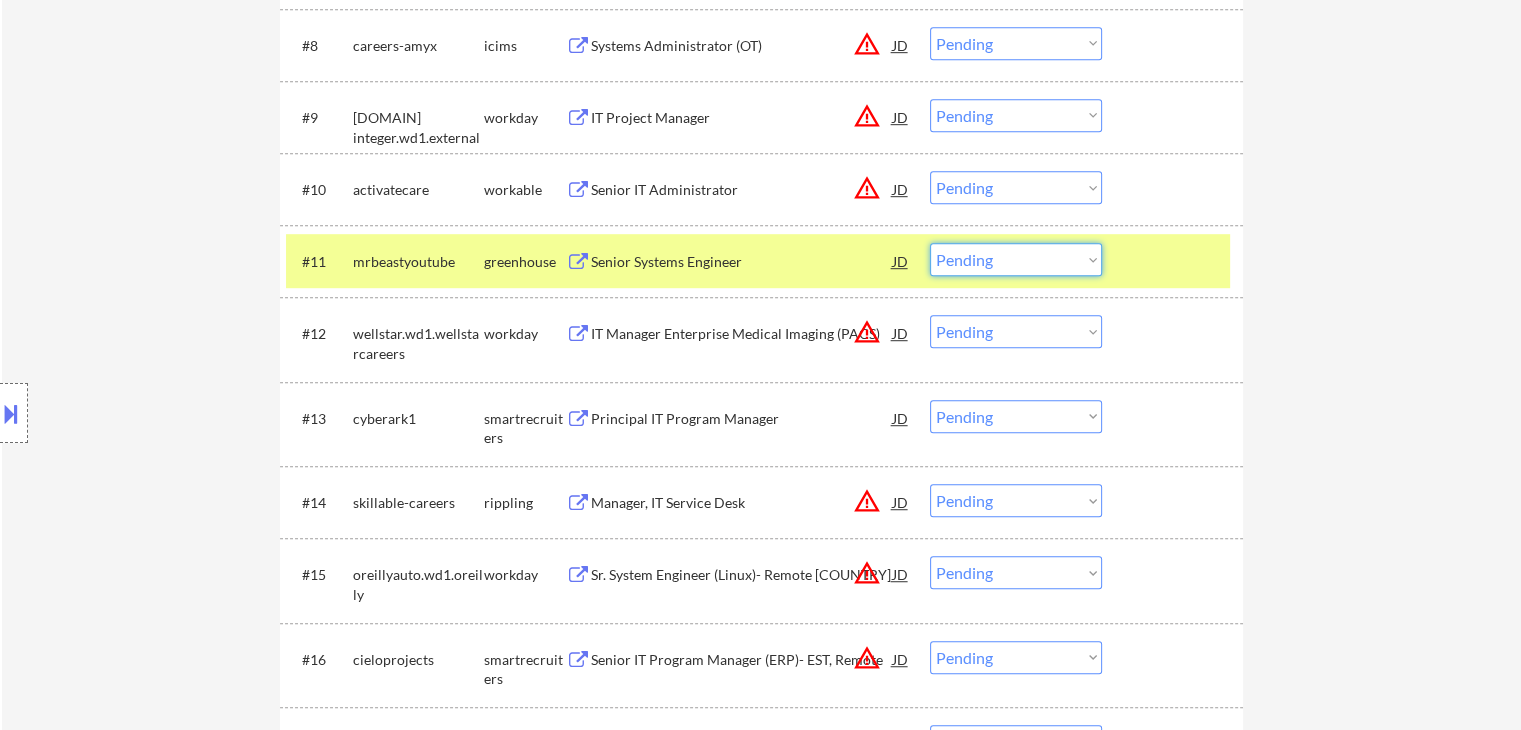 click on "Choose an option... Pending Applied Excluded (Questions) Excluded (Expired) Excluded (Location) Excluded (Bad Match) Excluded (Blocklist) Excluded (Salary) Excluded (Other)" at bounding box center (1016, 259) 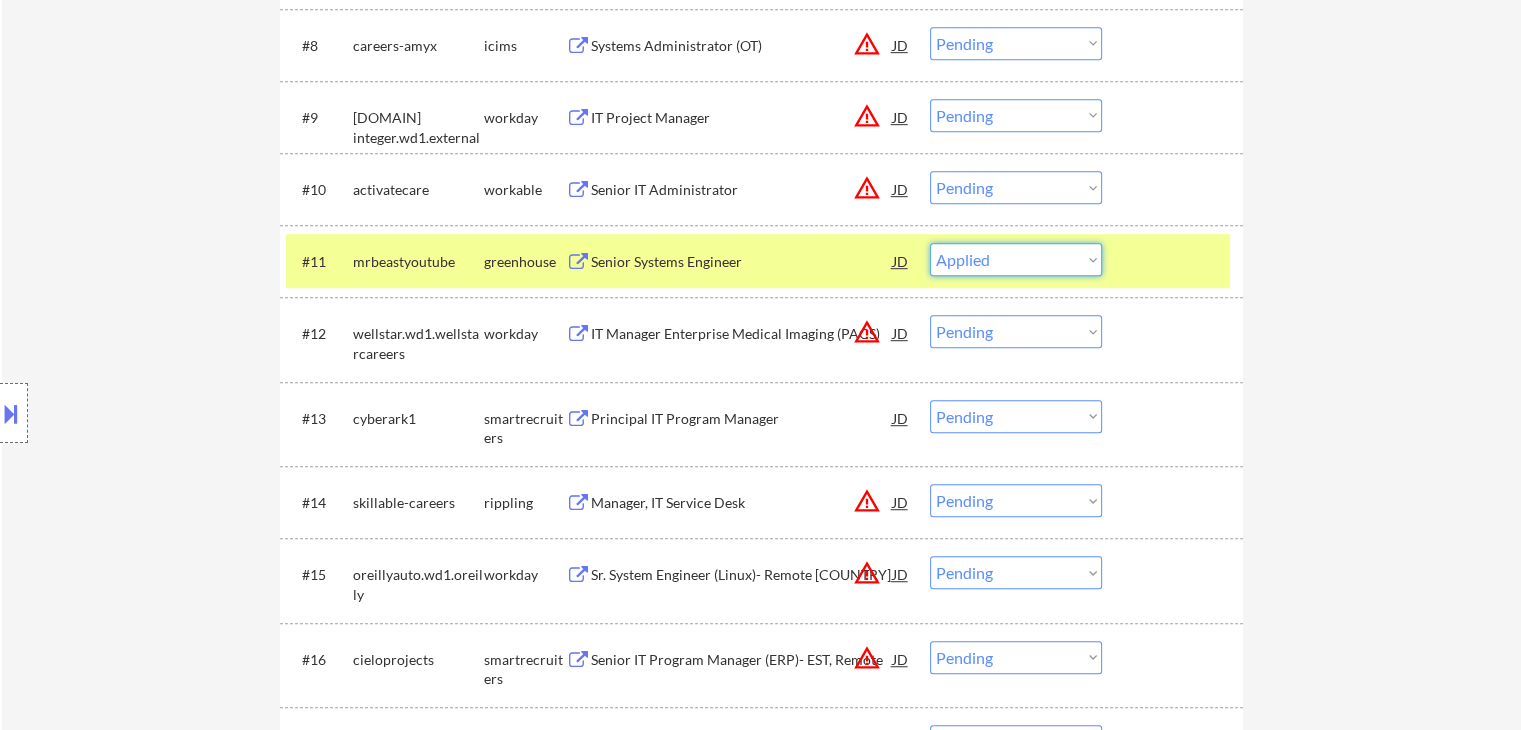 click on "Choose an option... Pending Applied Excluded (Questions) Excluded (Expired) Excluded (Location) Excluded (Bad Match) Excluded (Blocklist) Excluded (Salary) Excluded (Other)" at bounding box center [1016, 259] 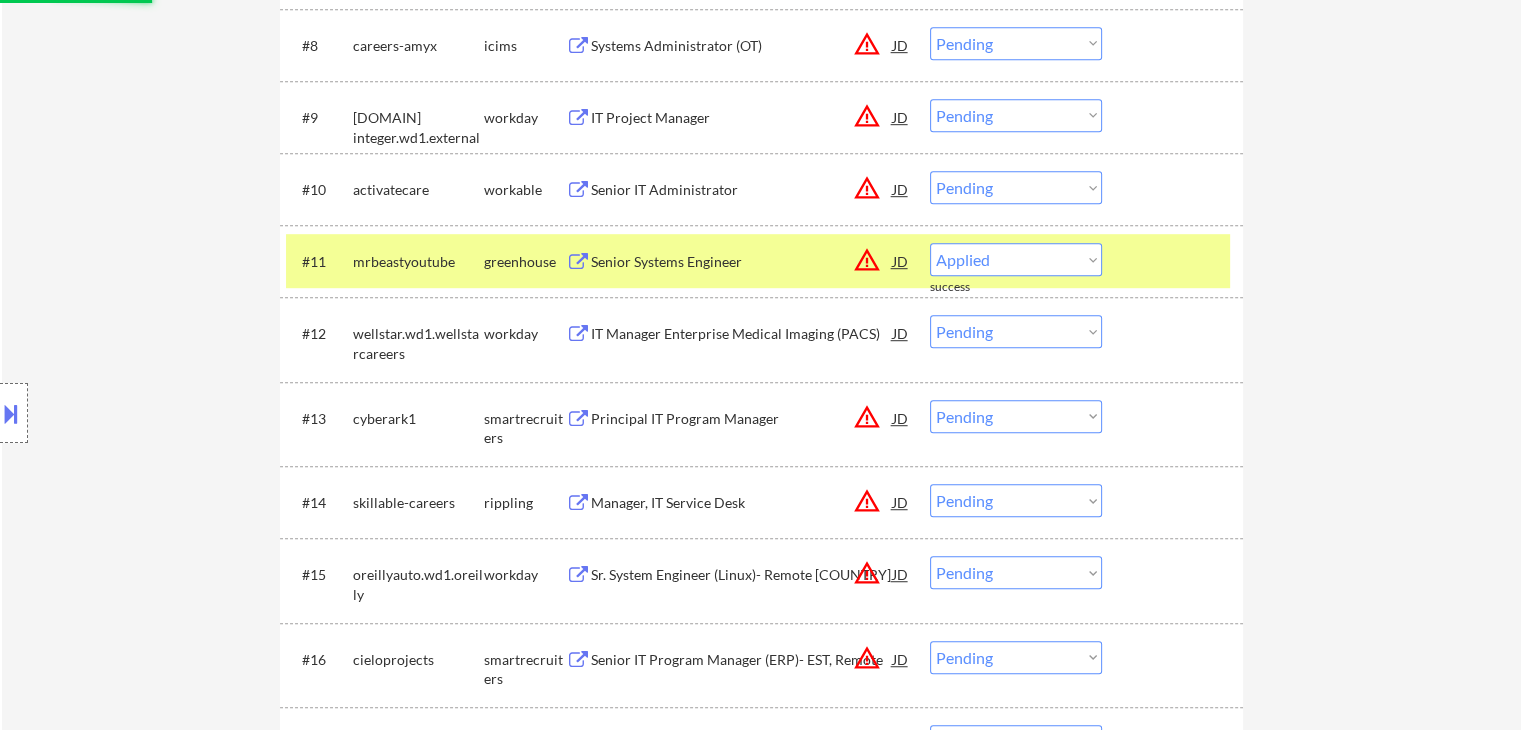 select on ""pending"" 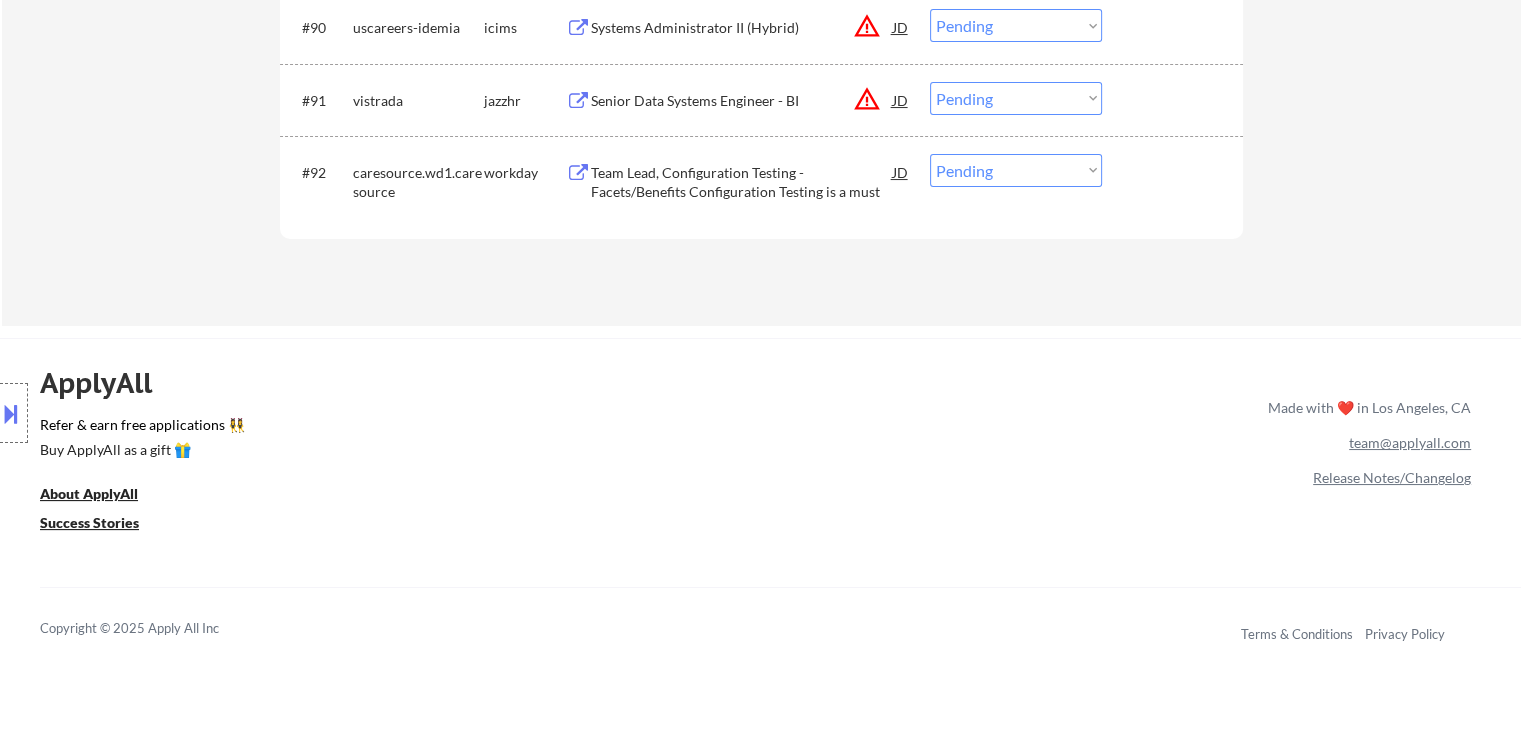 scroll, scrollTop: 7800, scrollLeft: 0, axis: vertical 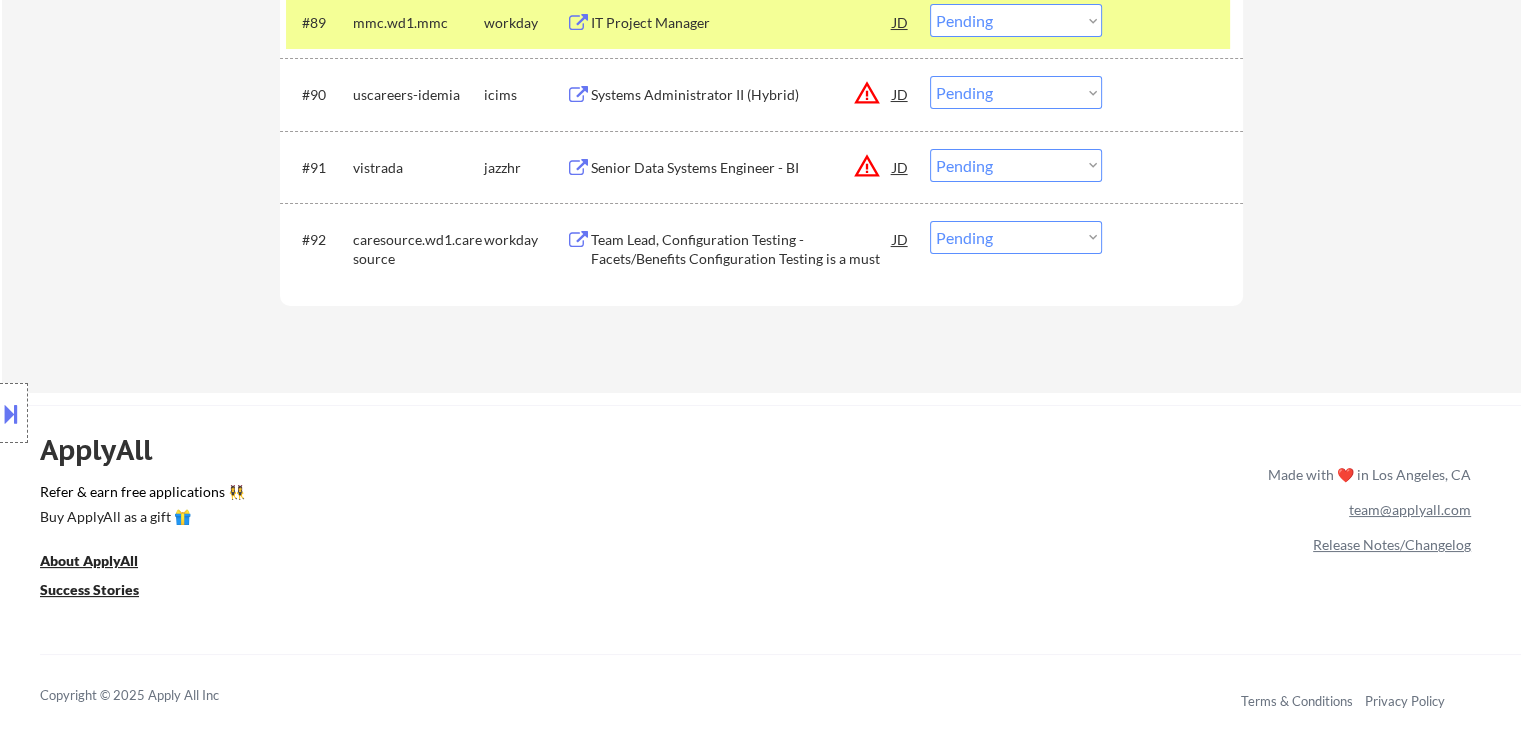 click on "Team Lead, Configuration Testing - Facets/Benefits Configuration Testing is a must" at bounding box center [742, 249] 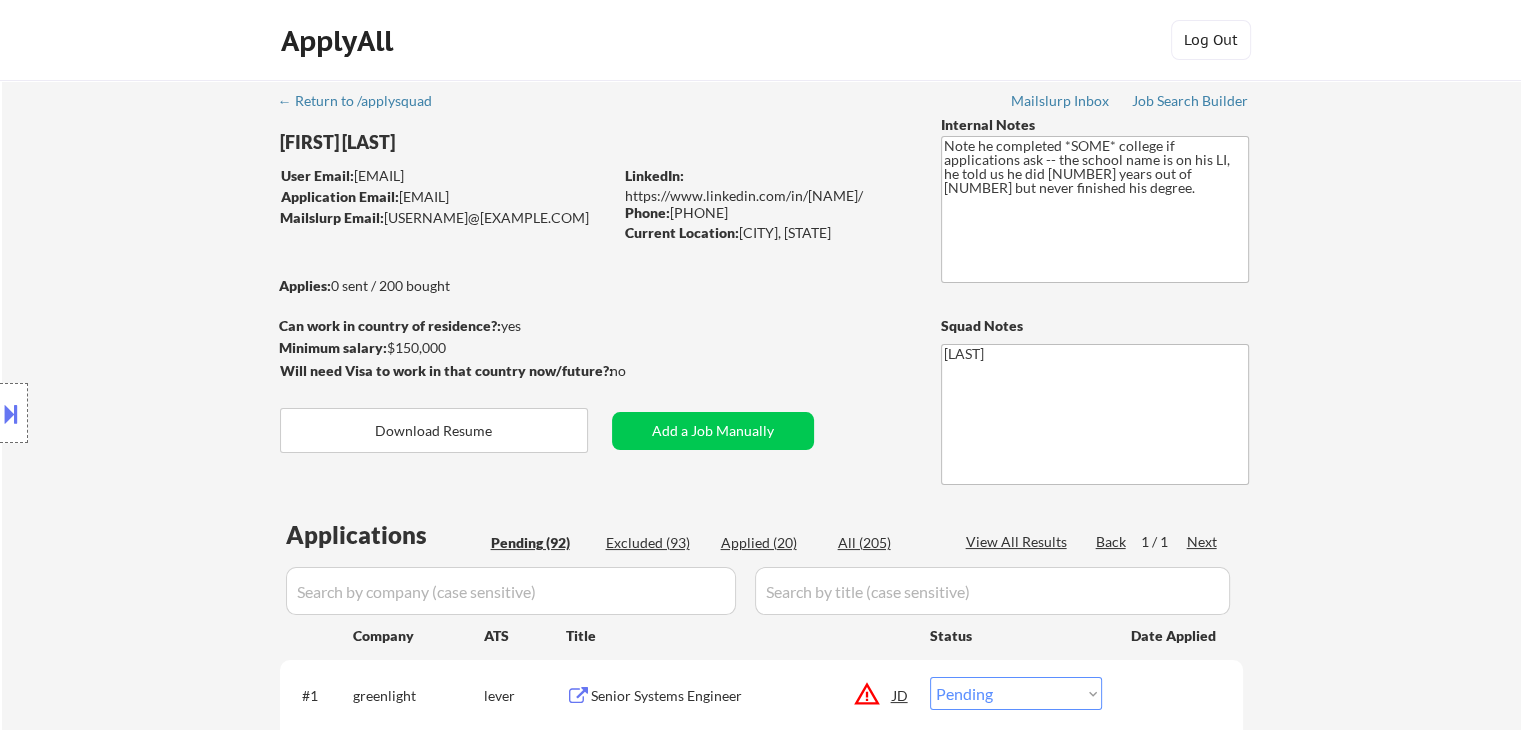 scroll, scrollTop: 400, scrollLeft: 0, axis: vertical 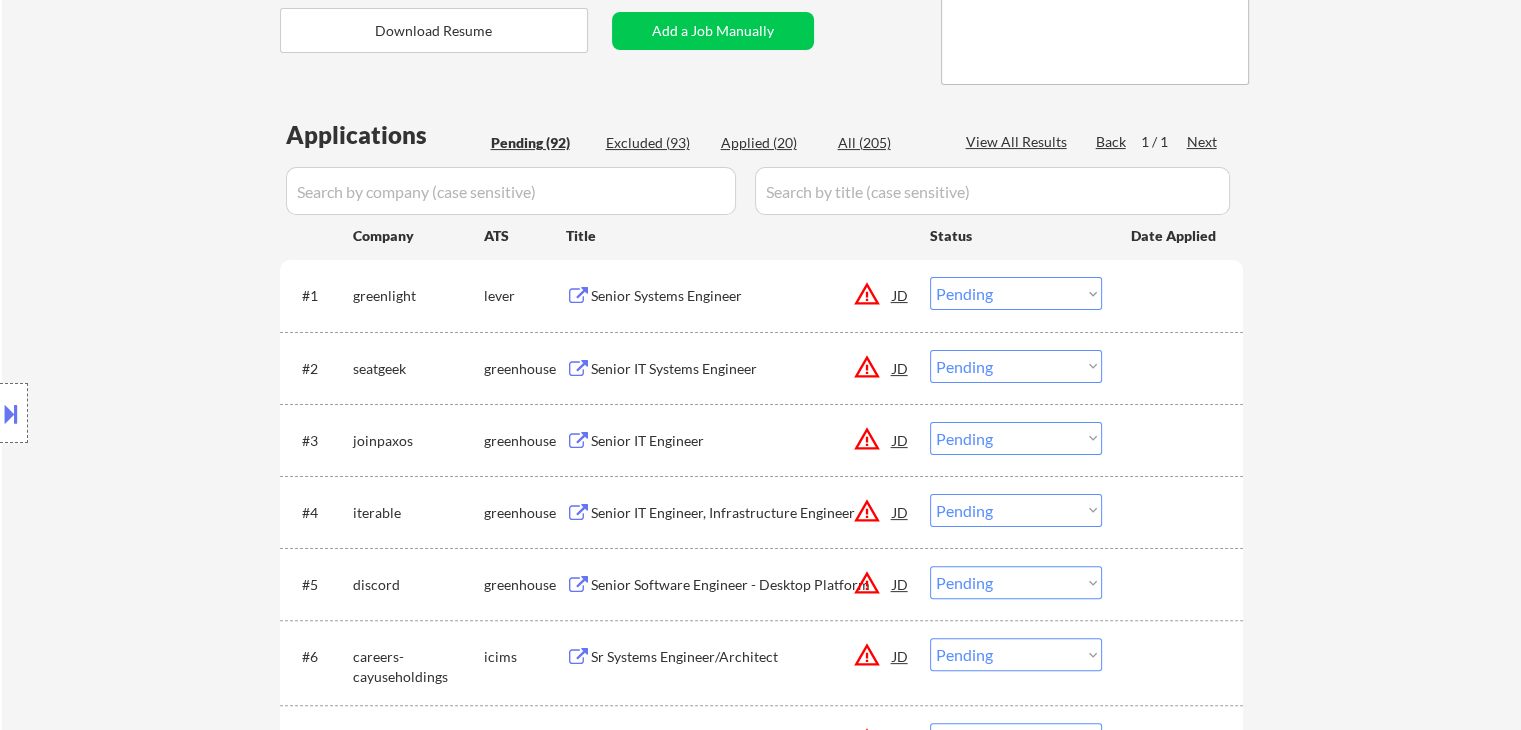 drag, startPoint x: 865, startPoint y: 287, endPoint x: 856, endPoint y: 299, distance: 15 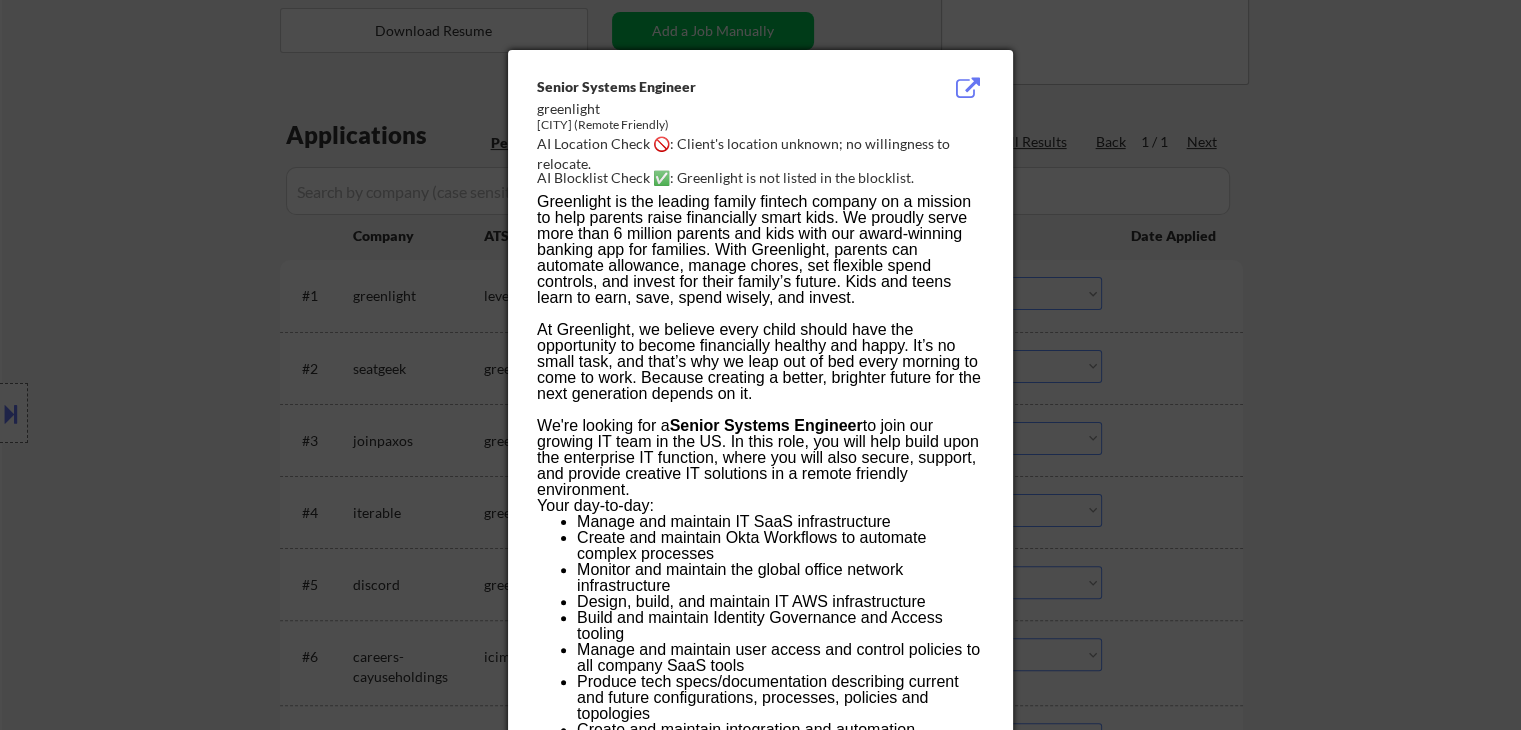 click at bounding box center (760, 365) 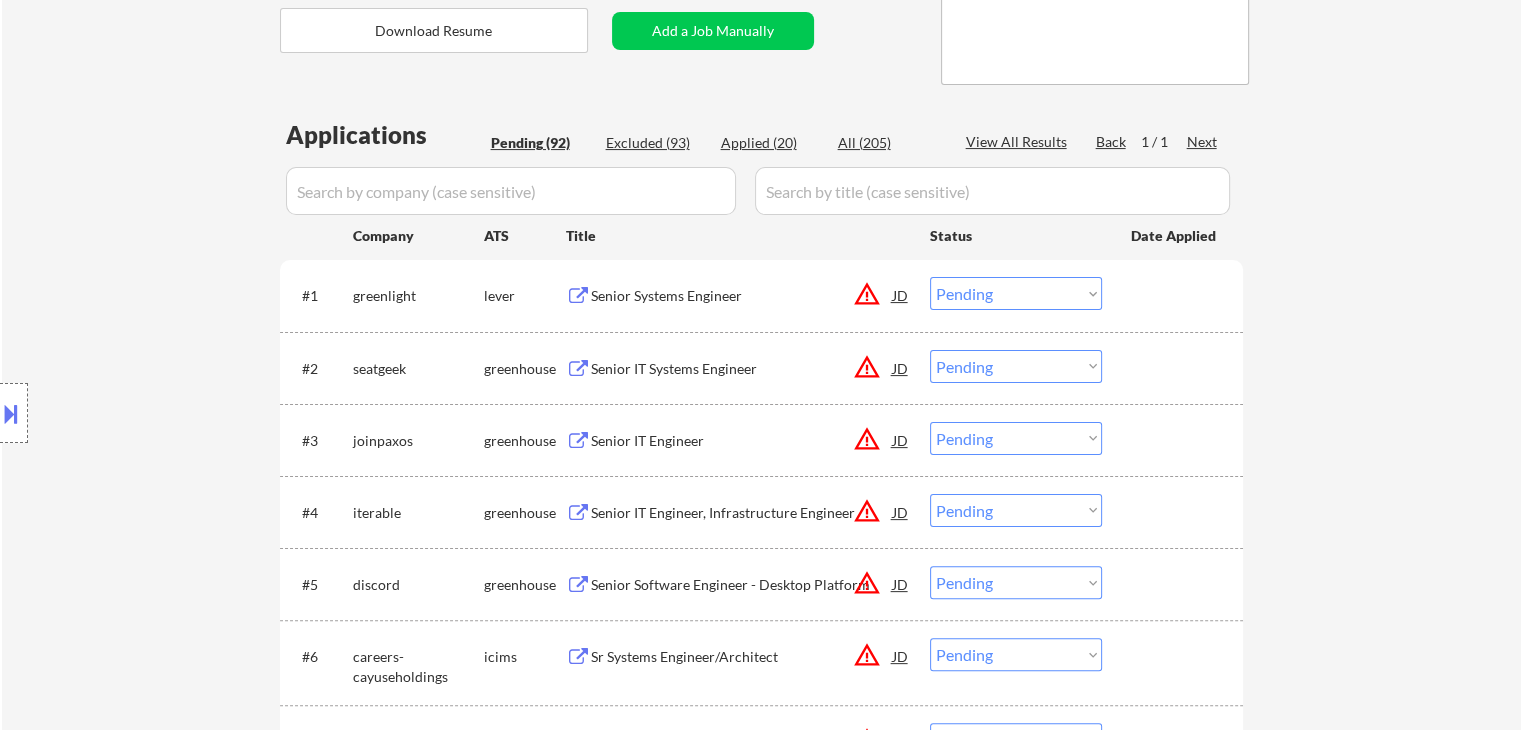 click on "Senior Systems Engineer" at bounding box center (742, 296) 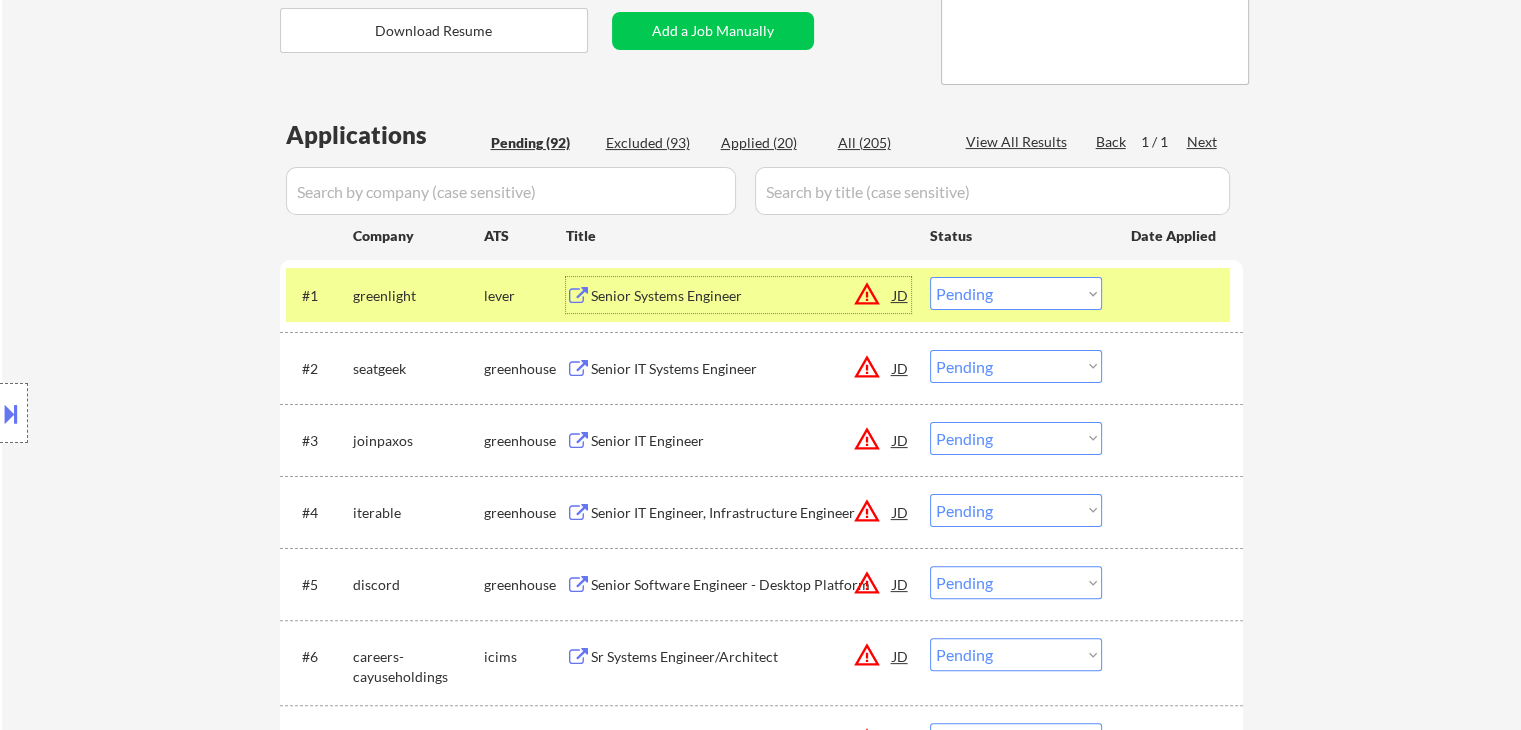 click on "Senior IT Systems Engineer" at bounding box center [742, 369] 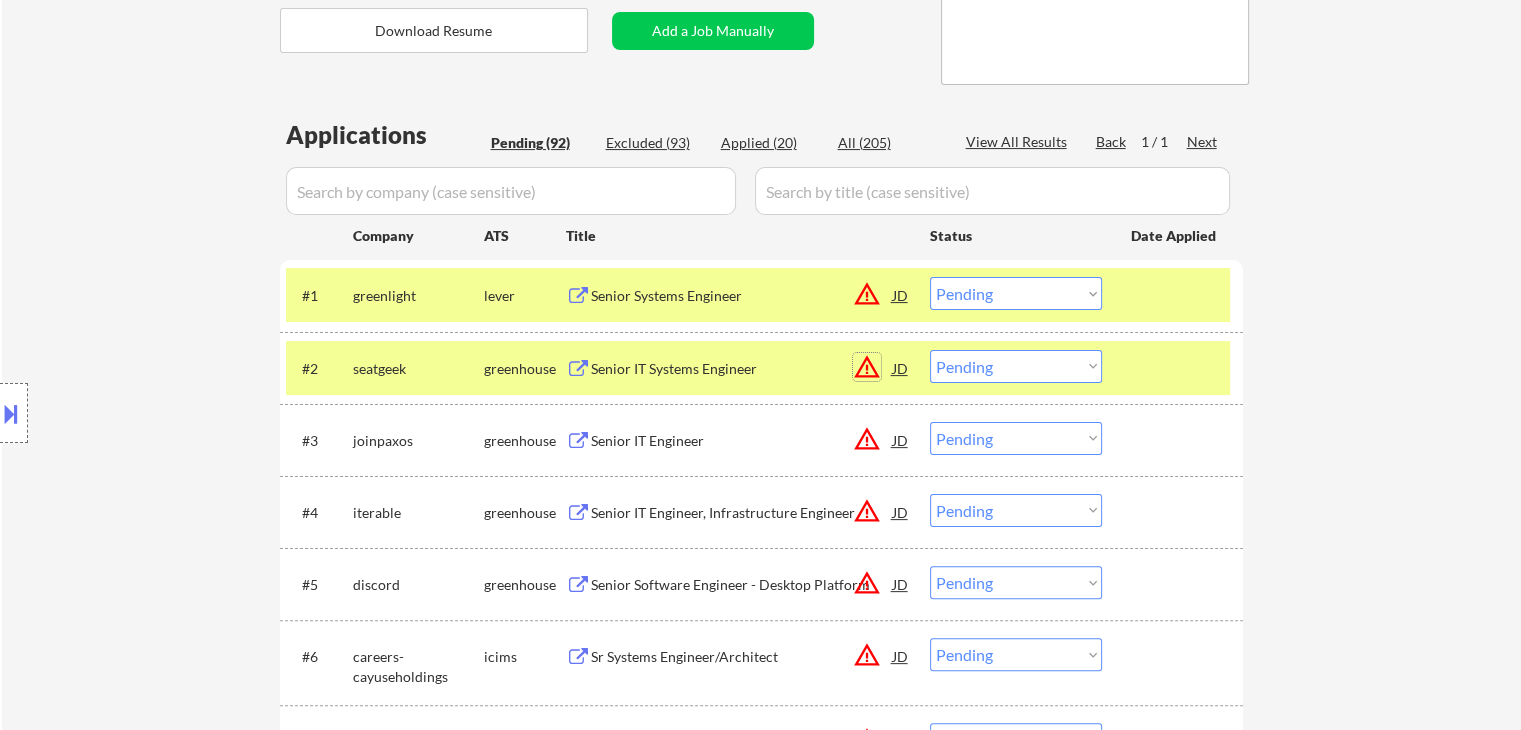 click on "warning_amber" at bounding box center [867, 367] 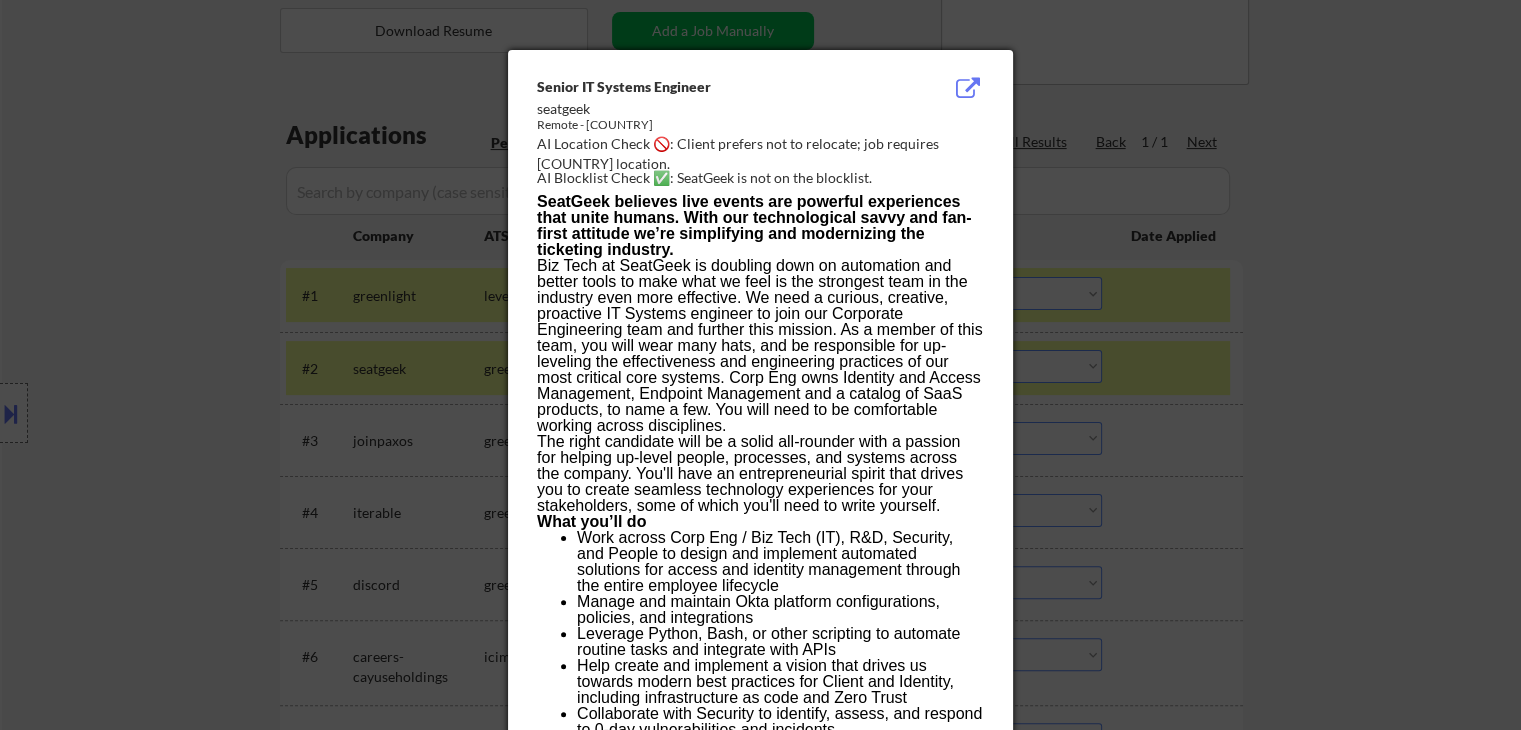 click at bounding box center [760, 365] 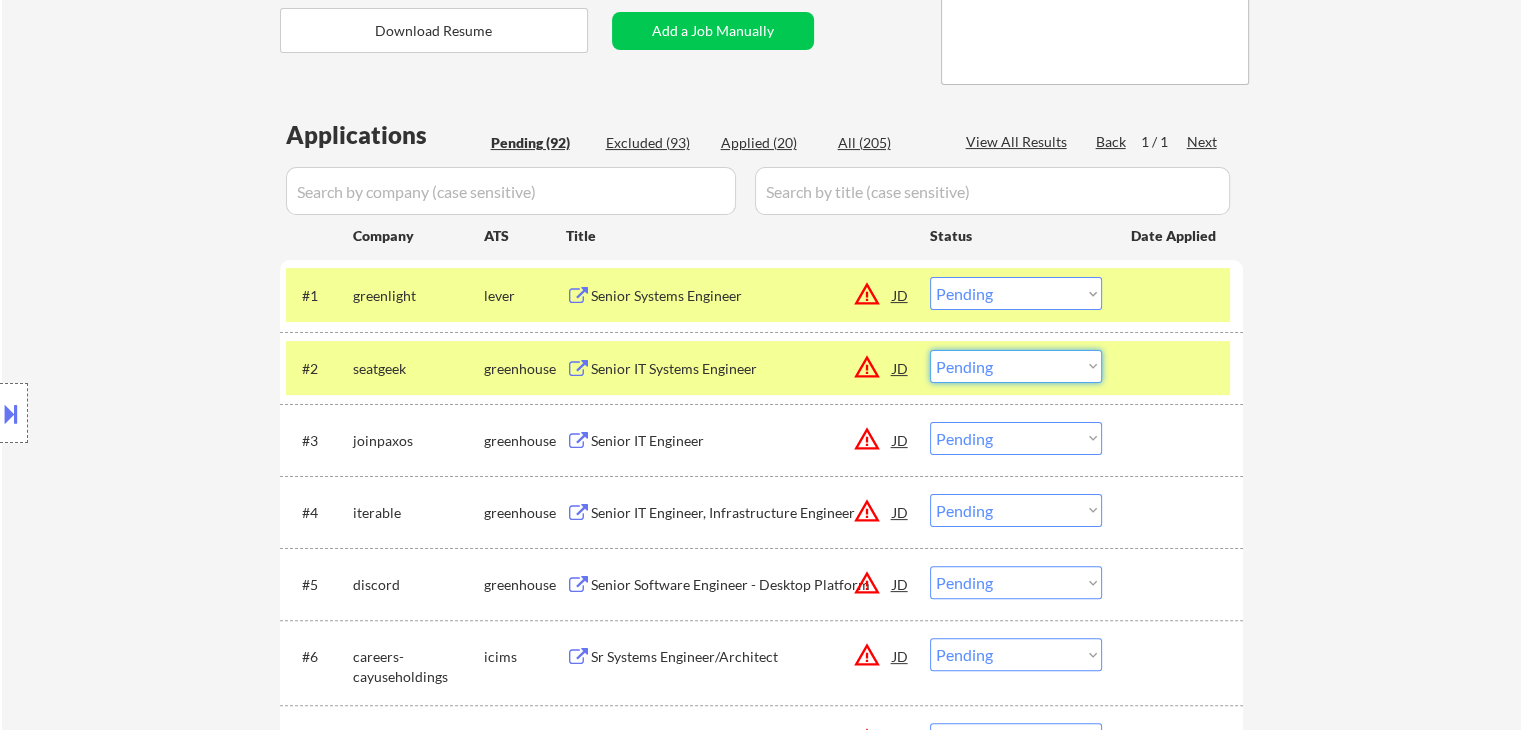 click on "Choose an option... Pending Applied Excluded (Questions) Excluded (Expired) Excluded (Location) Excluded (Bad Match) Excluded (Blocklist) Excluded (Salary) Excluded (Other)" at bounding box center [1016, 366] 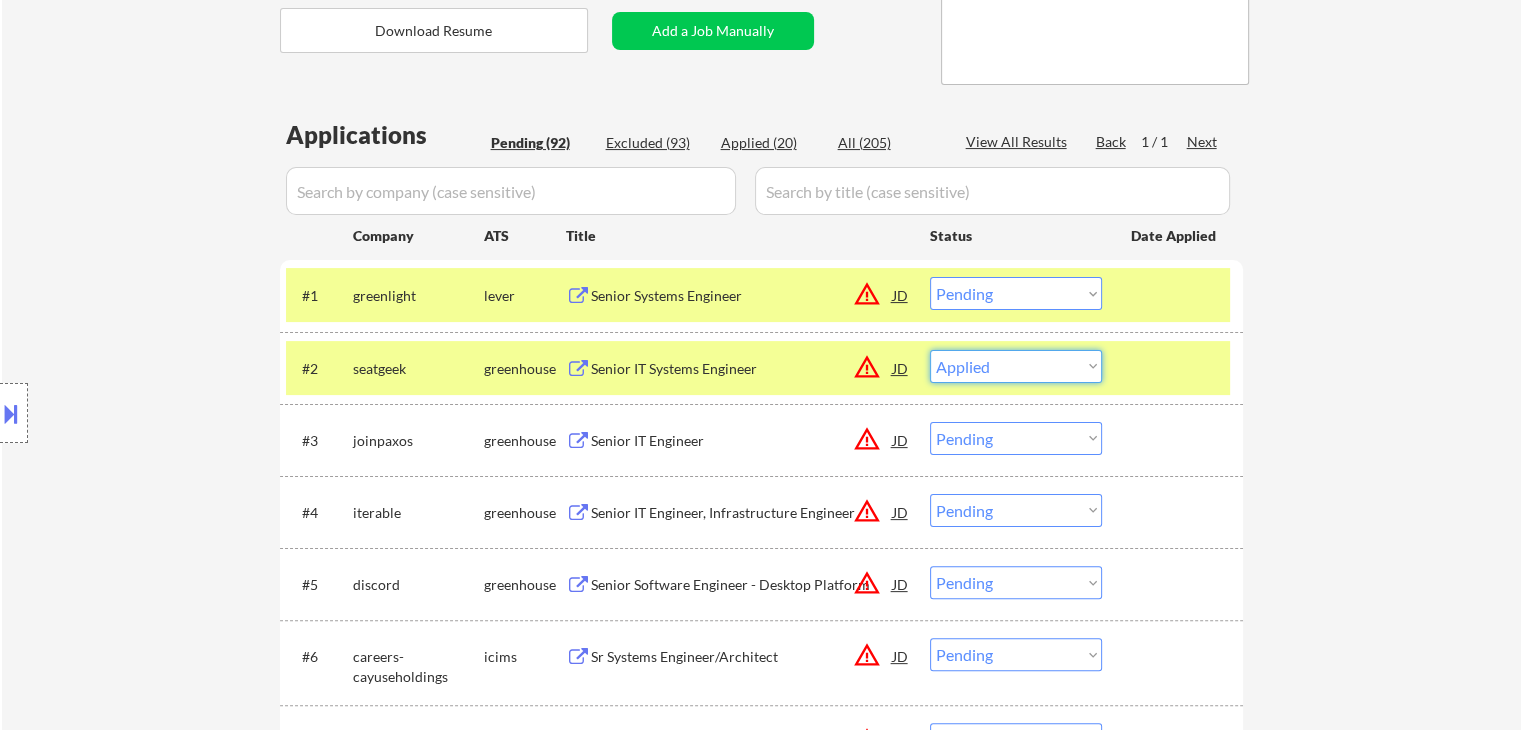 click on "Choose an option... Pending Applied Excluded (Questions) Excluded (Expired) Excluded (Location) Excluded (Bad Match) Excluded (Blocklist) Excluded (Salary) Excluded (Other)" at bounding box center (1016, 366) 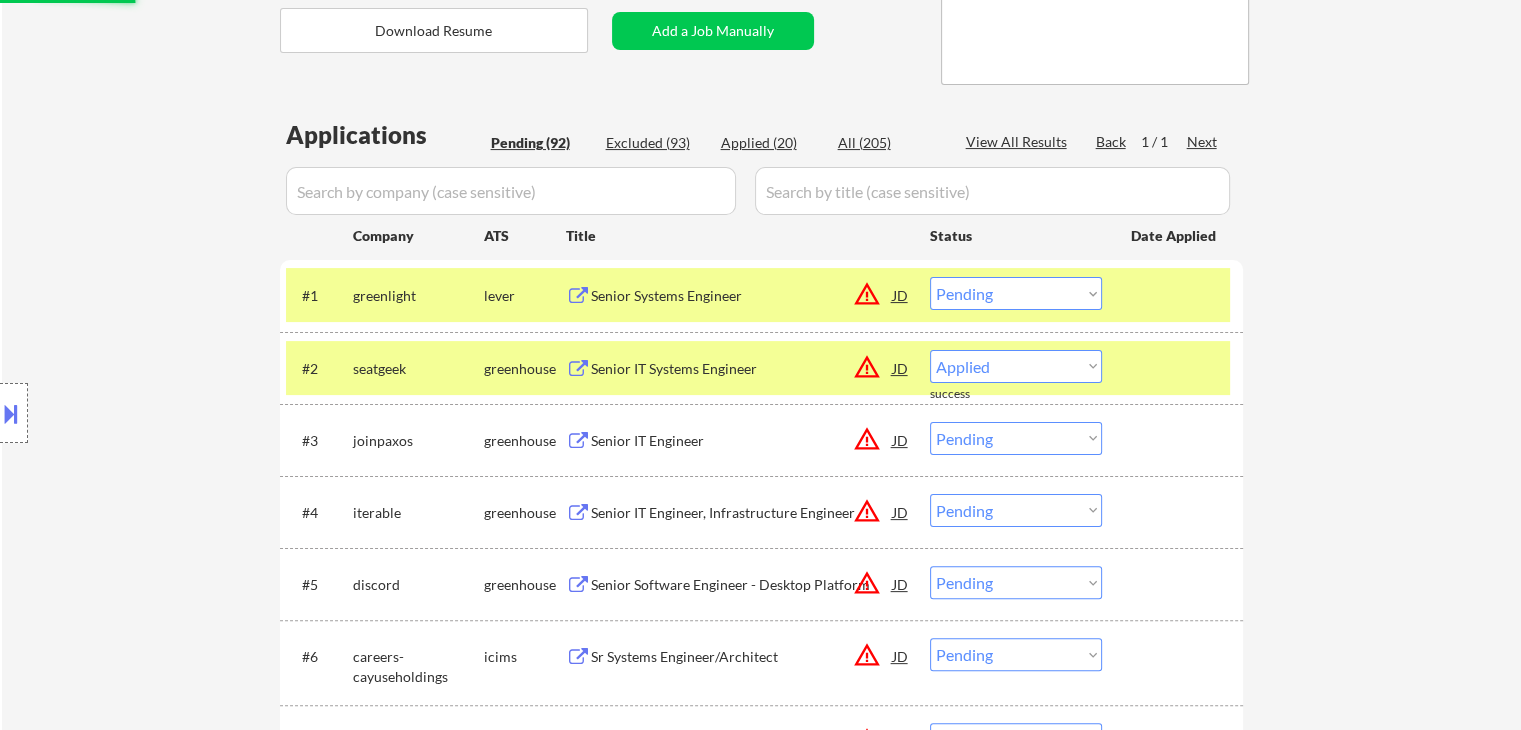 select on ""pending"" 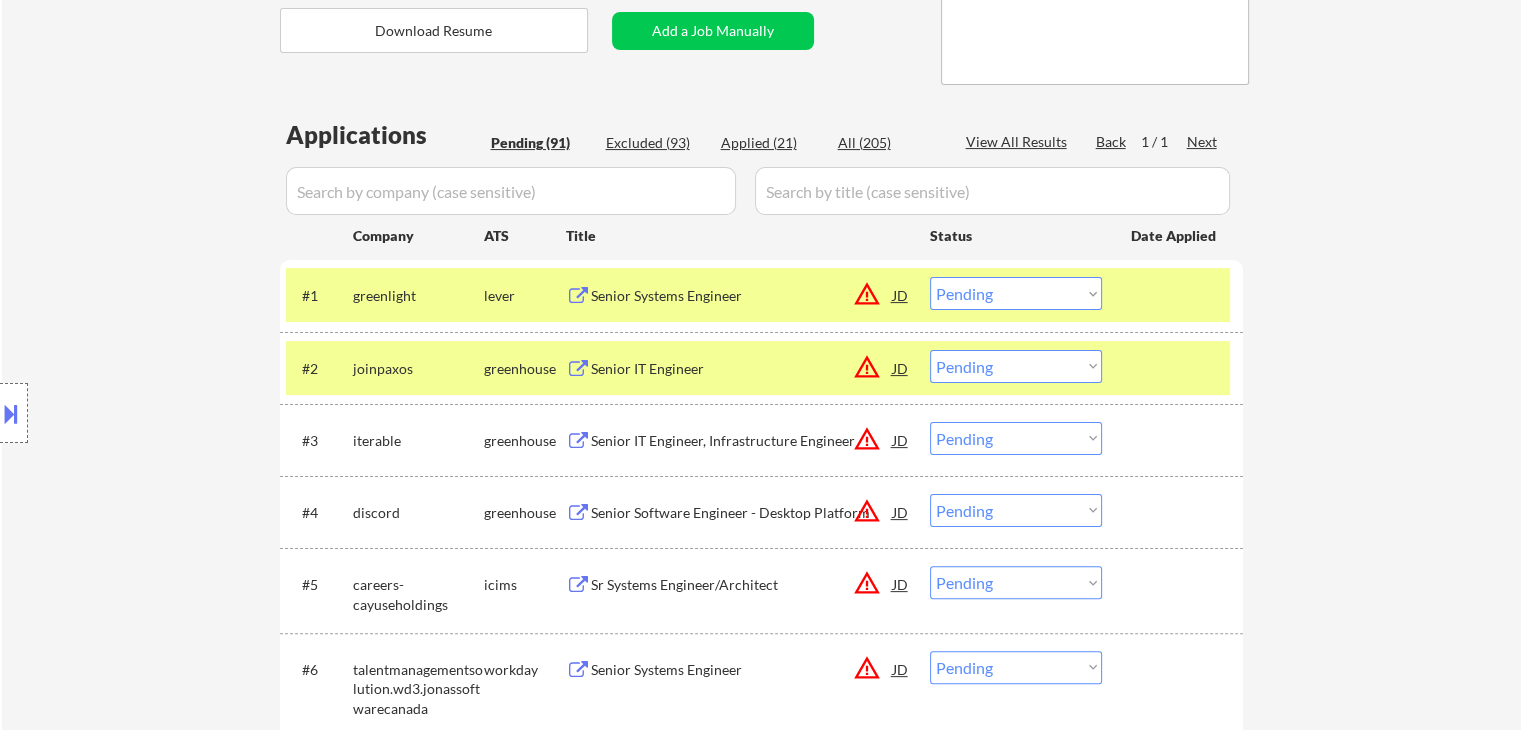 click on "← Return to /applysquad Mailslurp Inbox Job Search Builder [FIRST] [LAST] User Email:  [EMAIL] Application Email:  [EMAIL] Mailslurp Email:  [EMAIL] LinkedIn:   https://www.linkedin.com/in/[LINKEDIN_PROFILE]/
Phone:  [PHONE] Current Location:  [CITY], [STATE] Applies:  0 sent / 200 bought Internal Notes Note he completed *SOME* college if applications ask -- the school name is on his LI, he told us he did [NUMBER] years out of [NUMBER] but never finished his degree. Can work in country of residence?:  yes Squad Notes Minimum salary:  $[SALARY] Will need Visa to work in that country now/future?:   no Download Resume Add a Job Manually [LAST] Applications Pending (91) Excluded (93) Applied (21) All (205) View All Results Back 1 / 1
Next Company ATS Title Status Date Applied #1 greenlight lever Senior Systems Engineer JD warning_amber Choose an option... Pending Applied Excluded (Questions) Excluded (Expired) Excluded (Location) Excluded (Bad Match) #2 JD" at bounding box center [761, 3700] 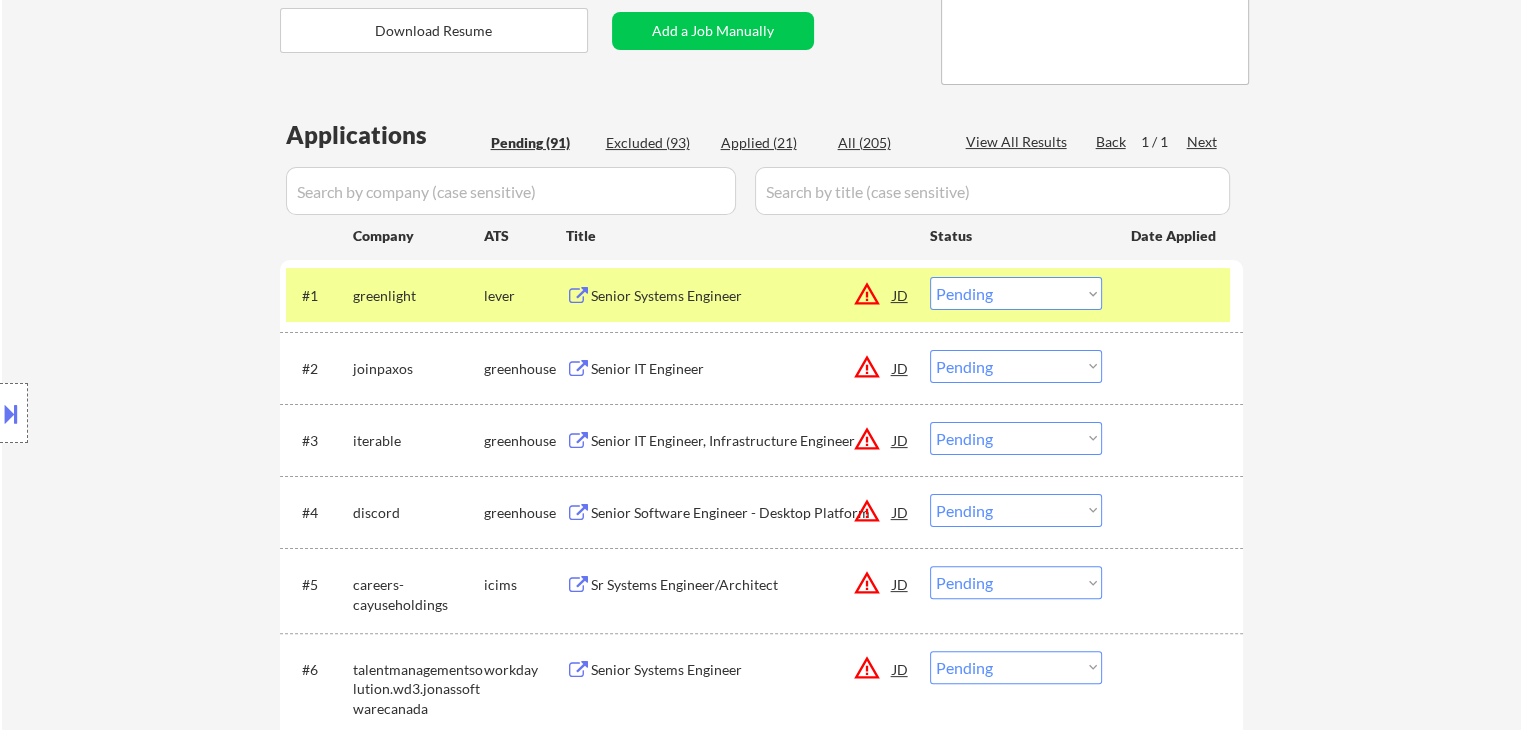 click at bounding box center (1175, 295) 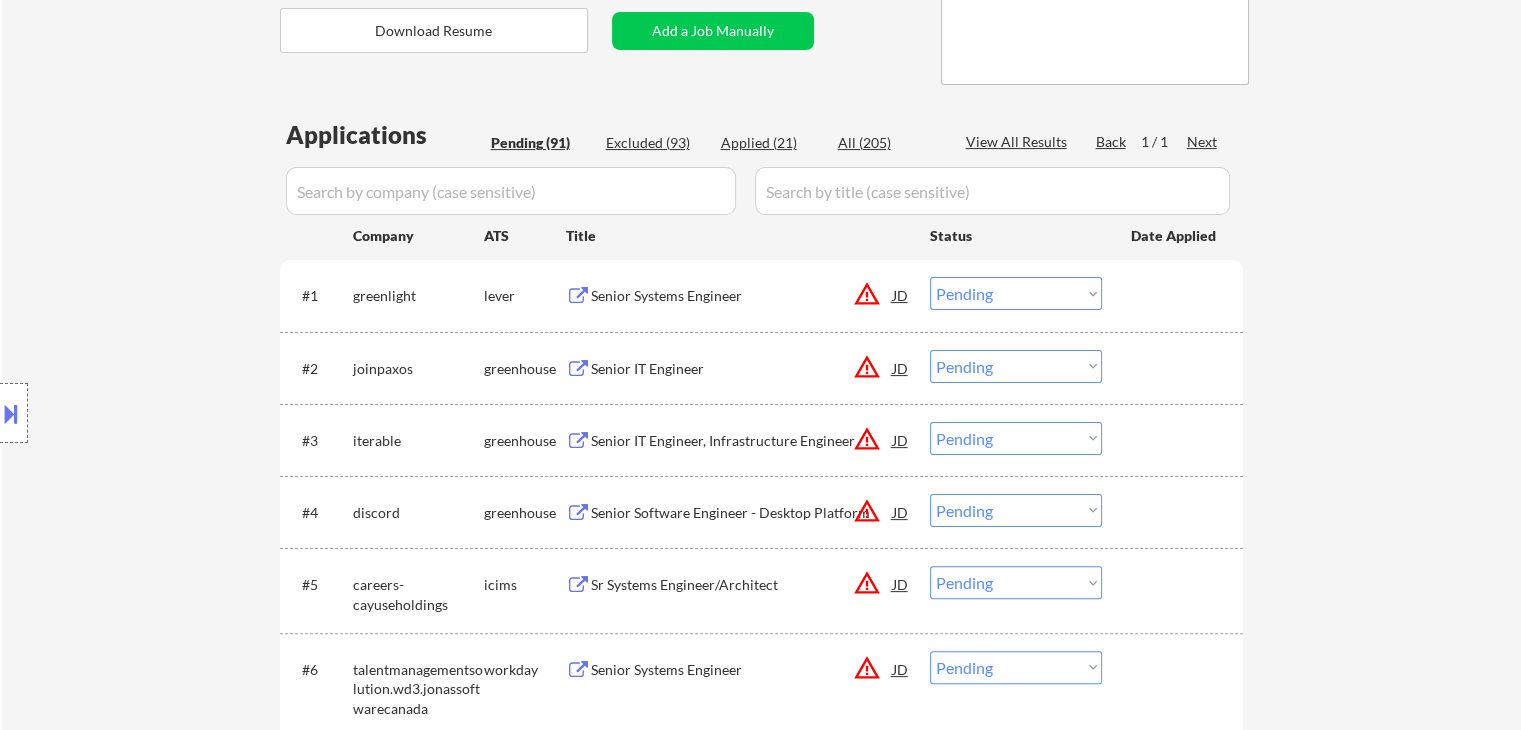 click on "← Return to /applysquad Mailslurp Inbox Job Search Builder [FIRST] [LAST] User Email:  [EMAIL] Application Email:  [EMAIL] Mailslurp Email:  [EMAIL] LinkedIn:   https://www.linkedin.com/in/[LINKEDIN_PROFILE]/
Phone:  [PHONE] Current Location:  [CITY], [STATE] Applies:  0 sent / 200 bought Internal Notes Note he completed *SOME* college if applications ask -- the school name is on his LI, he told us he did [NUMBER] years out of [NUMBER] but never finished his degree. Can work in country of residence?:  yes Squad Notes Minimum salary:  $[SALARY] Will need Visa to work in that country now/future?:   no Download Resume Add a Job Manually [LAST] Applications Pending (91) Excluded (93) Applied (21) All (205) View All Results Back 1 / 1
Next Company ATS Title Status Date Applied #1 greenlight lever Senior Systems Engineer JD warning_amber Choose an option... Pending Applied Excluded (Questions) Excluded (Expired) Excluded (Location) Excluded (Bad Match) #2 JD" at bounding box center (761, 3700) 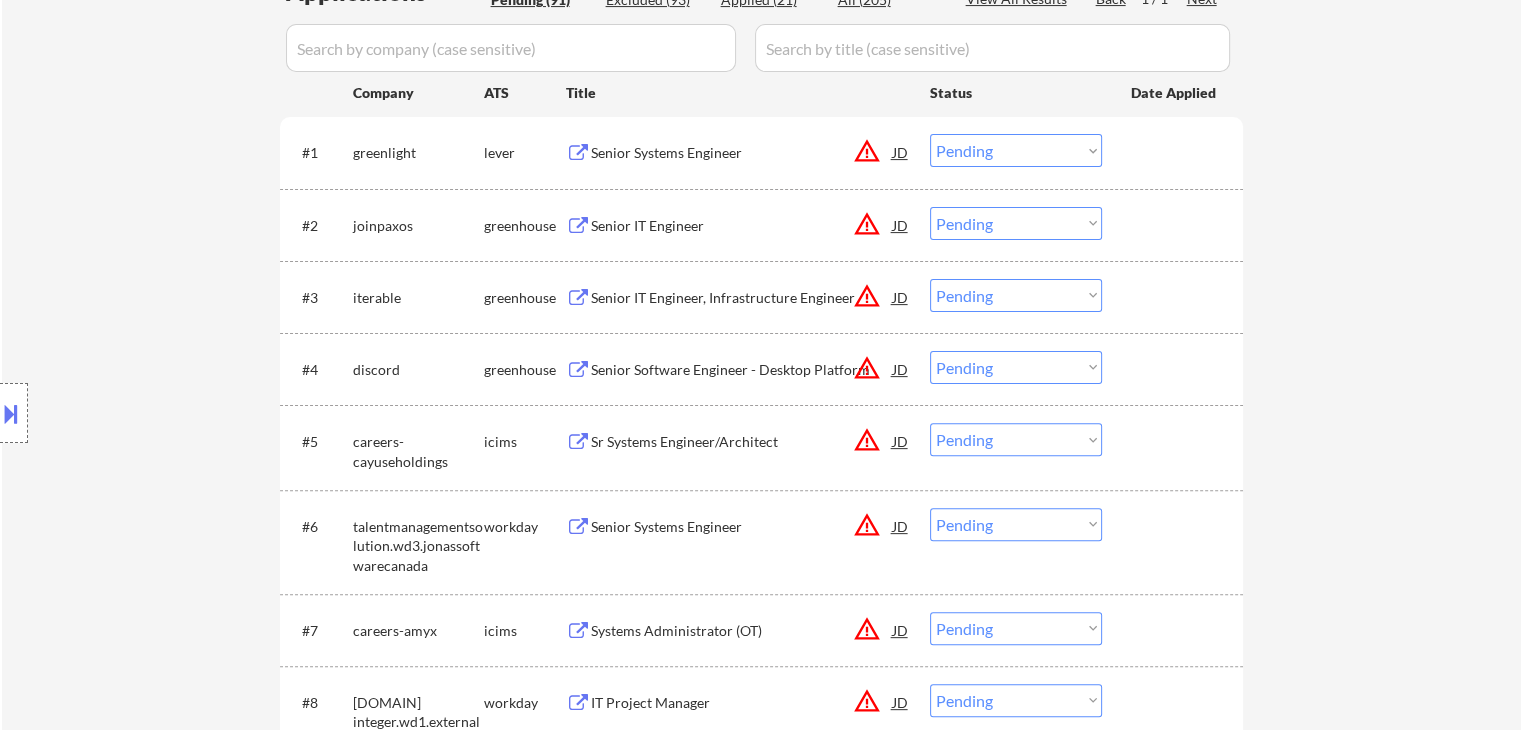 scroll, scrollTop: 600, scrollLeft: 0, axis: vertical 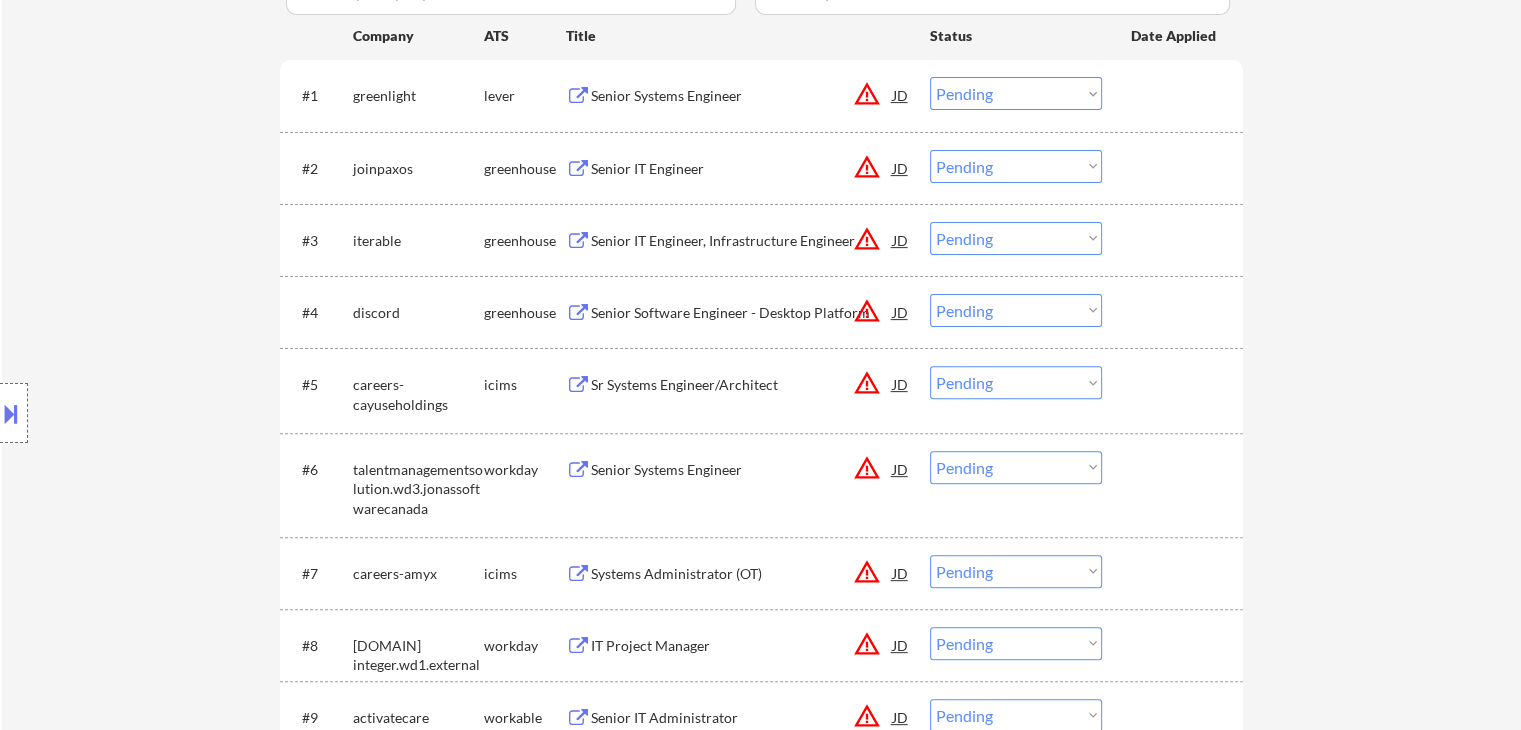 click on "Location Inclusions: remote" at bounding box center [179, 413] 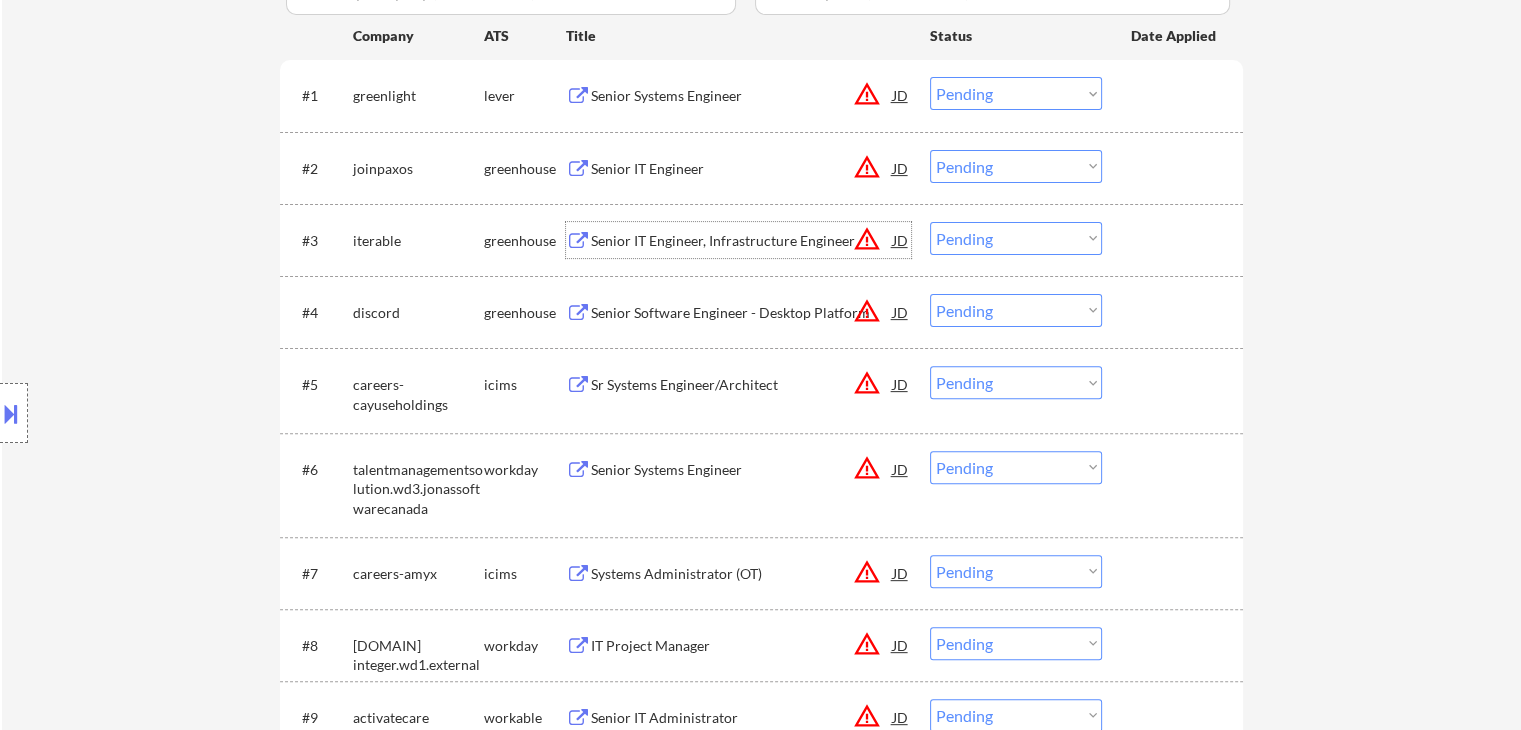 click on "Senior IT Engineer, Infrastructure Engineer" at bounding box center (742, 241) 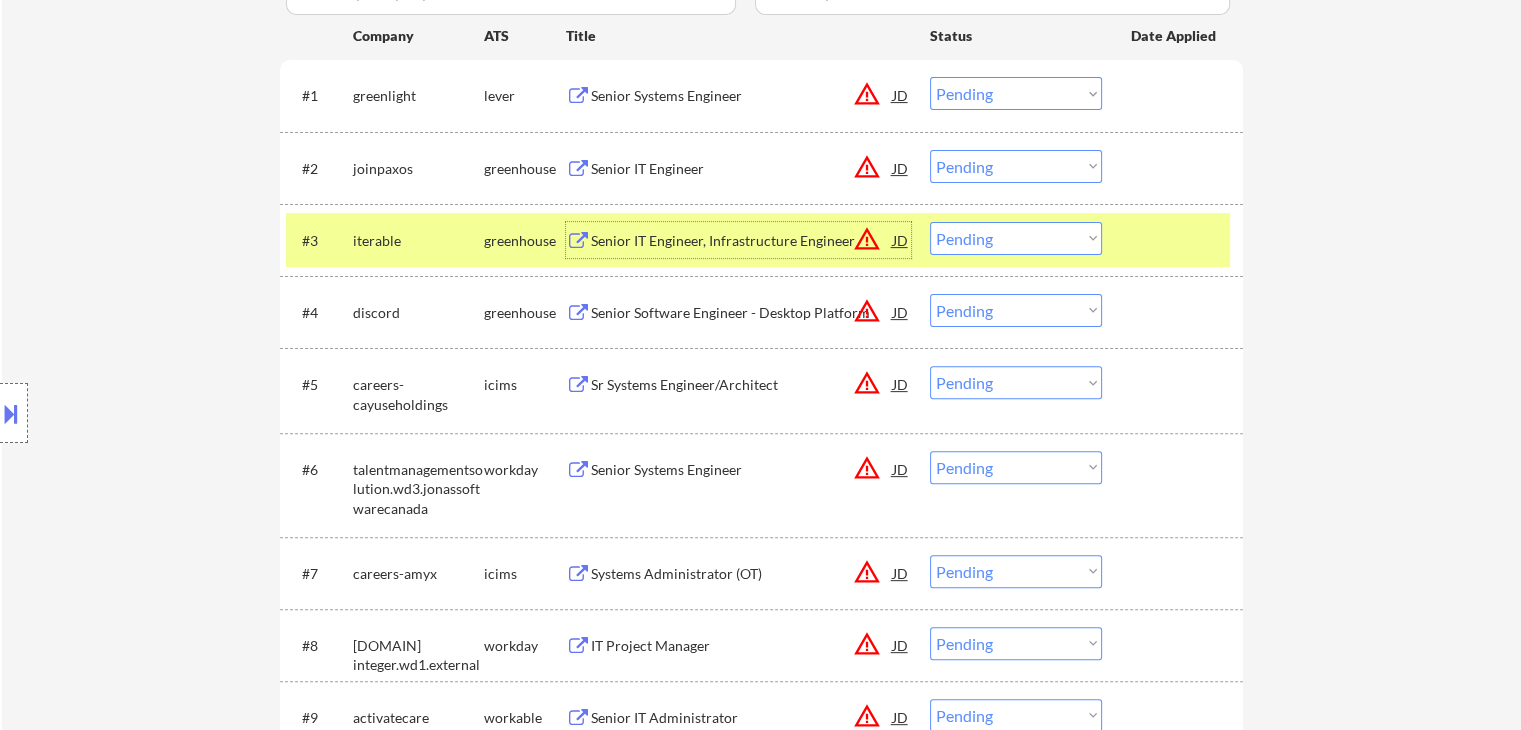 drag, startPoint x: 660, startPoint y: 241, endPoint x: 641, endPoint y: 242, distance: 19.026299 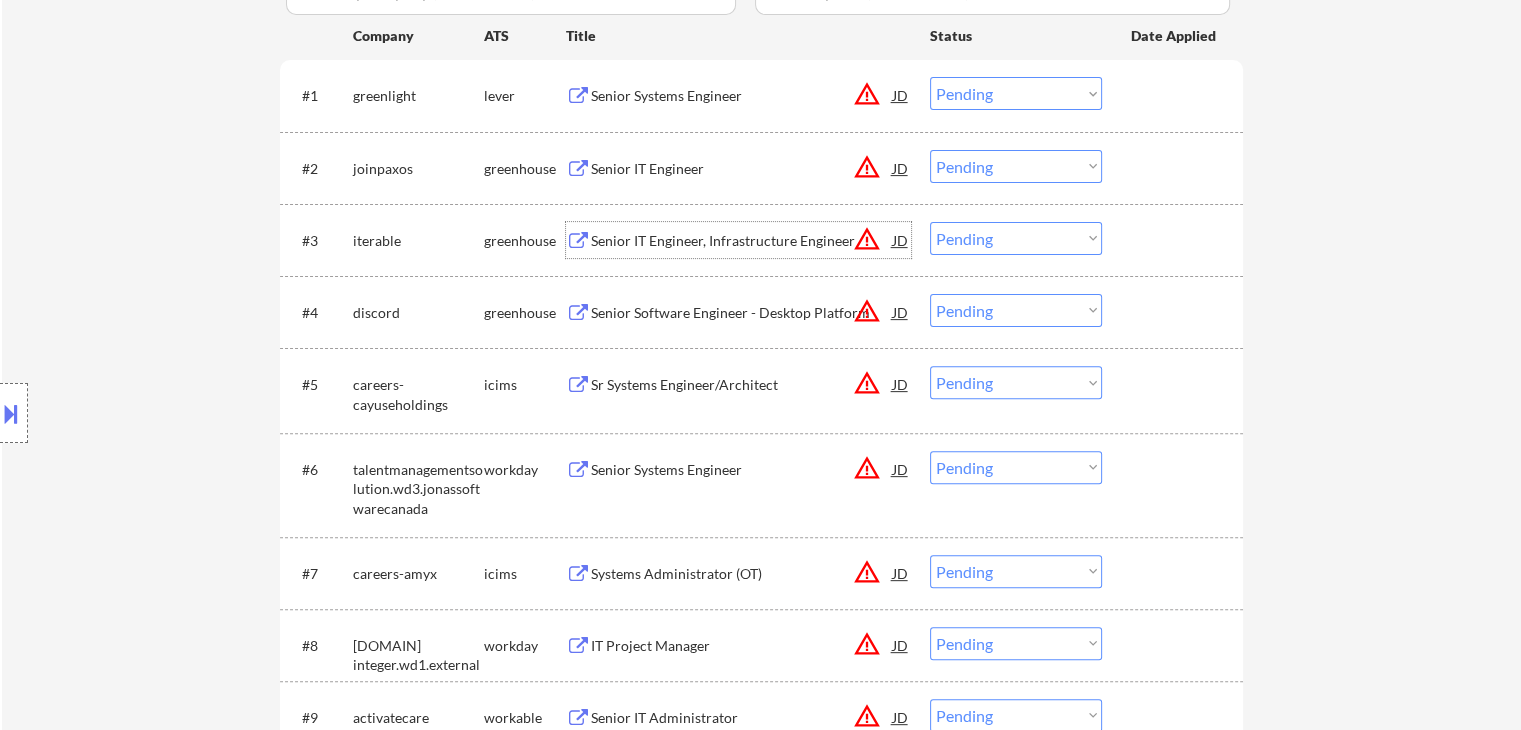 click on "Location Inclusions: remote" at bounding box center (179, 413) 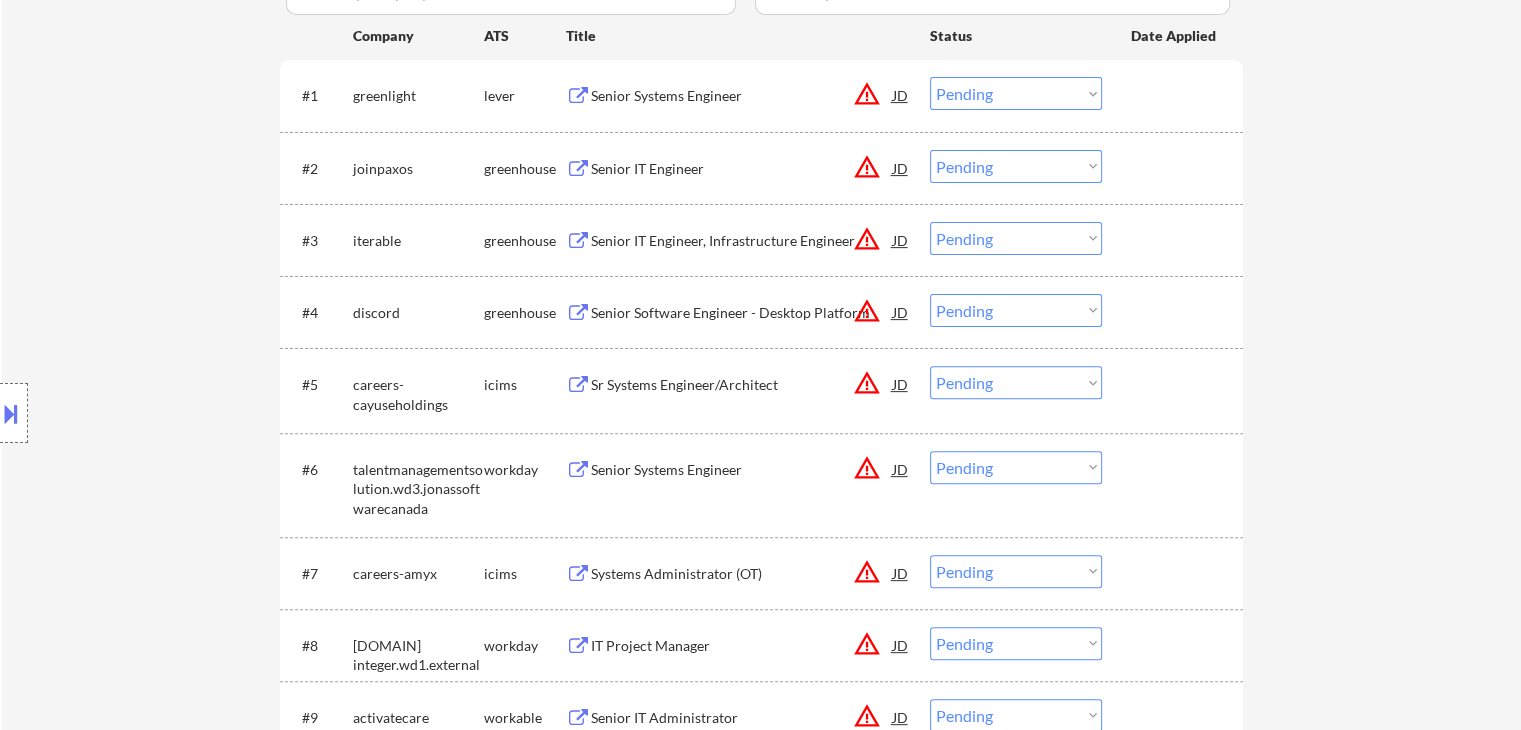 click on "Location Inclusions: remote" at bounding box center [179, 413] 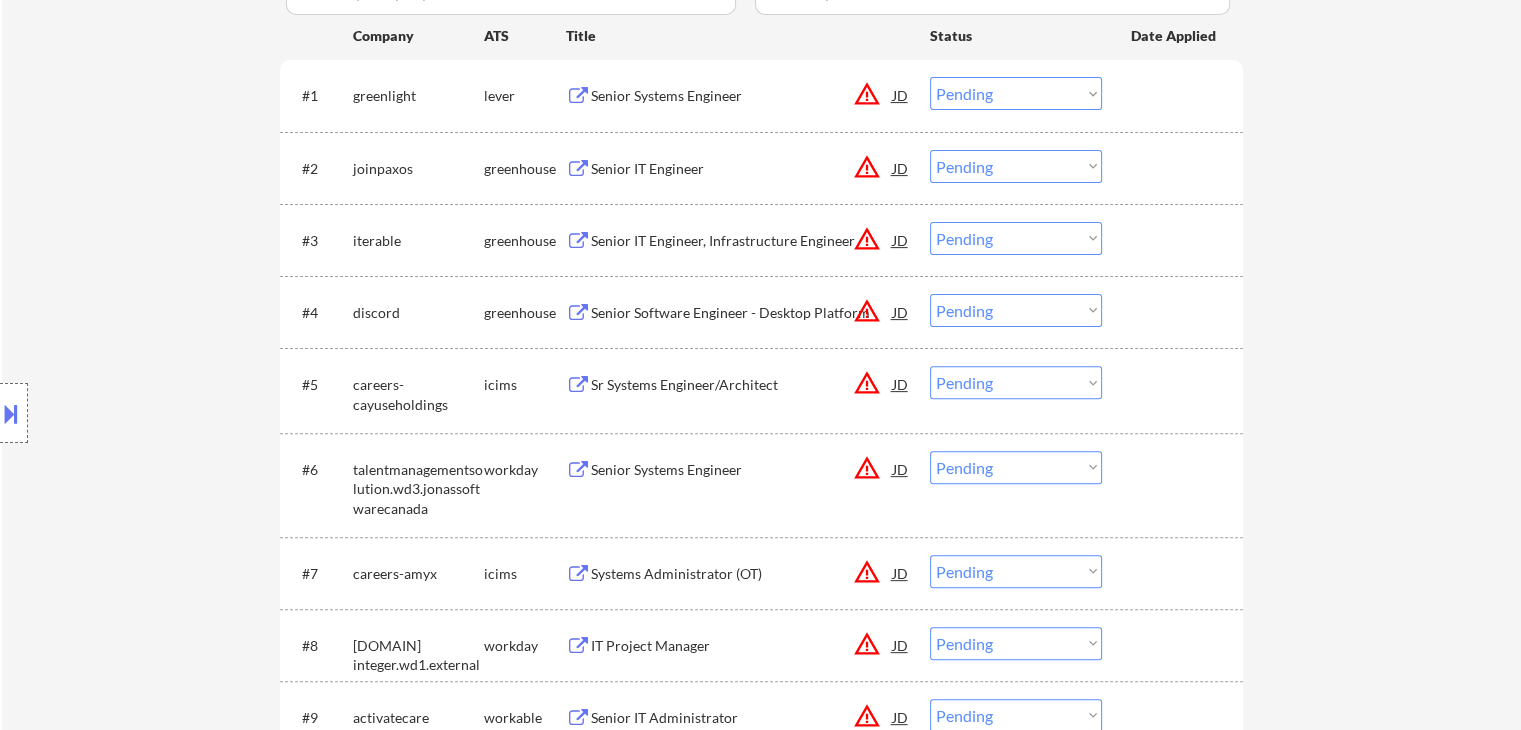 click on "Location Inclusions: remote" at bounding box center [179, 413] 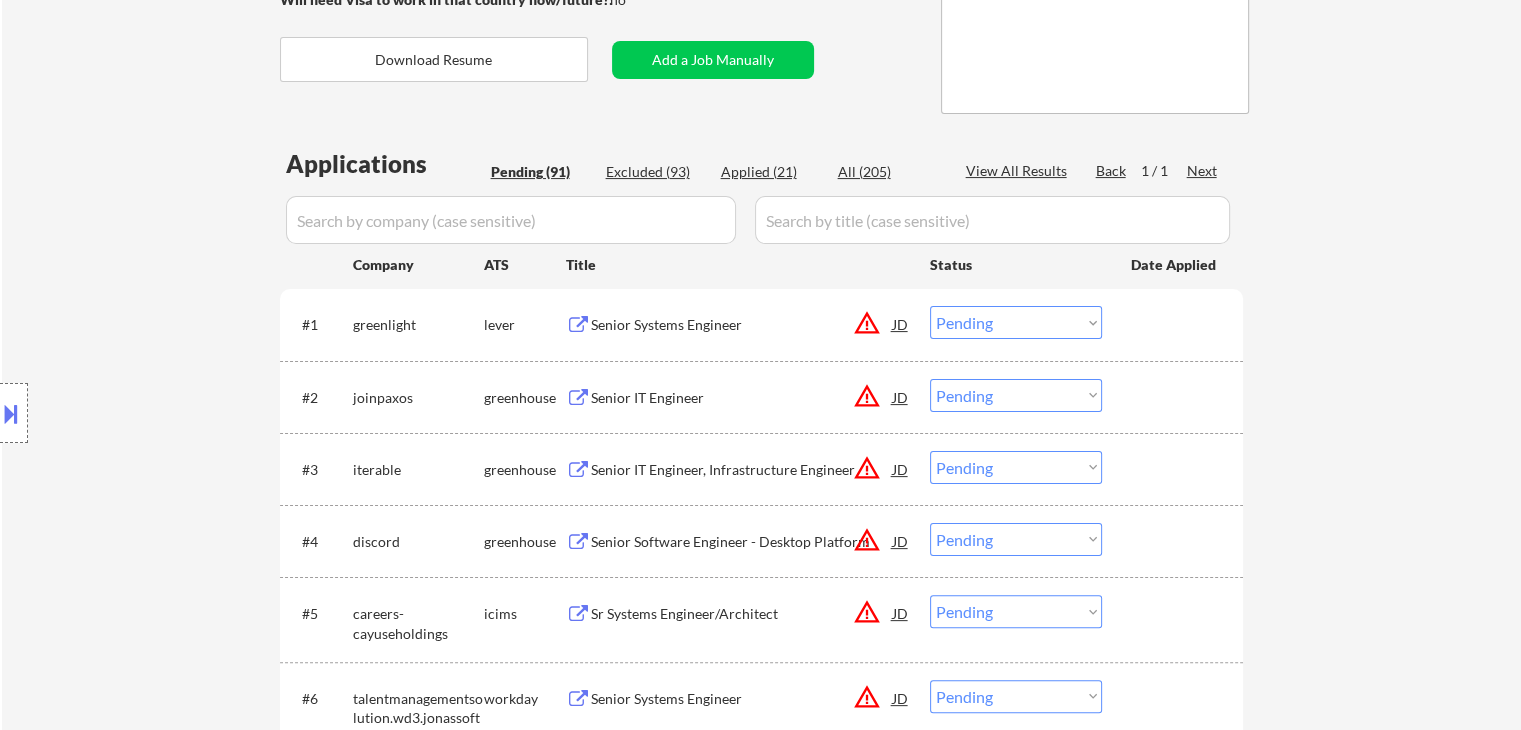scroll, scrollTop: 300, scrollLeft: 0, axis: vertical 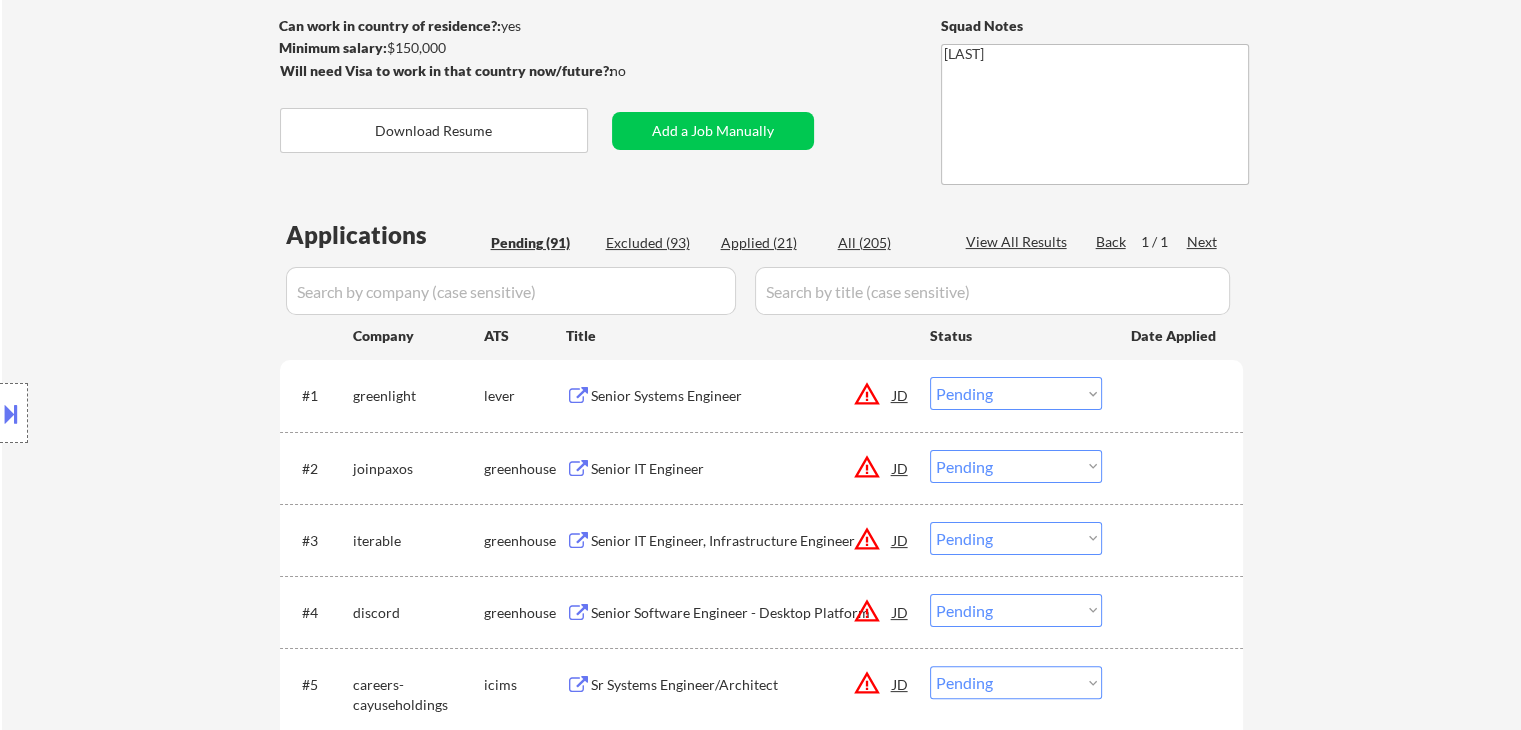 click on "Location Inclusions: remote" at bounding box center [179, 413] 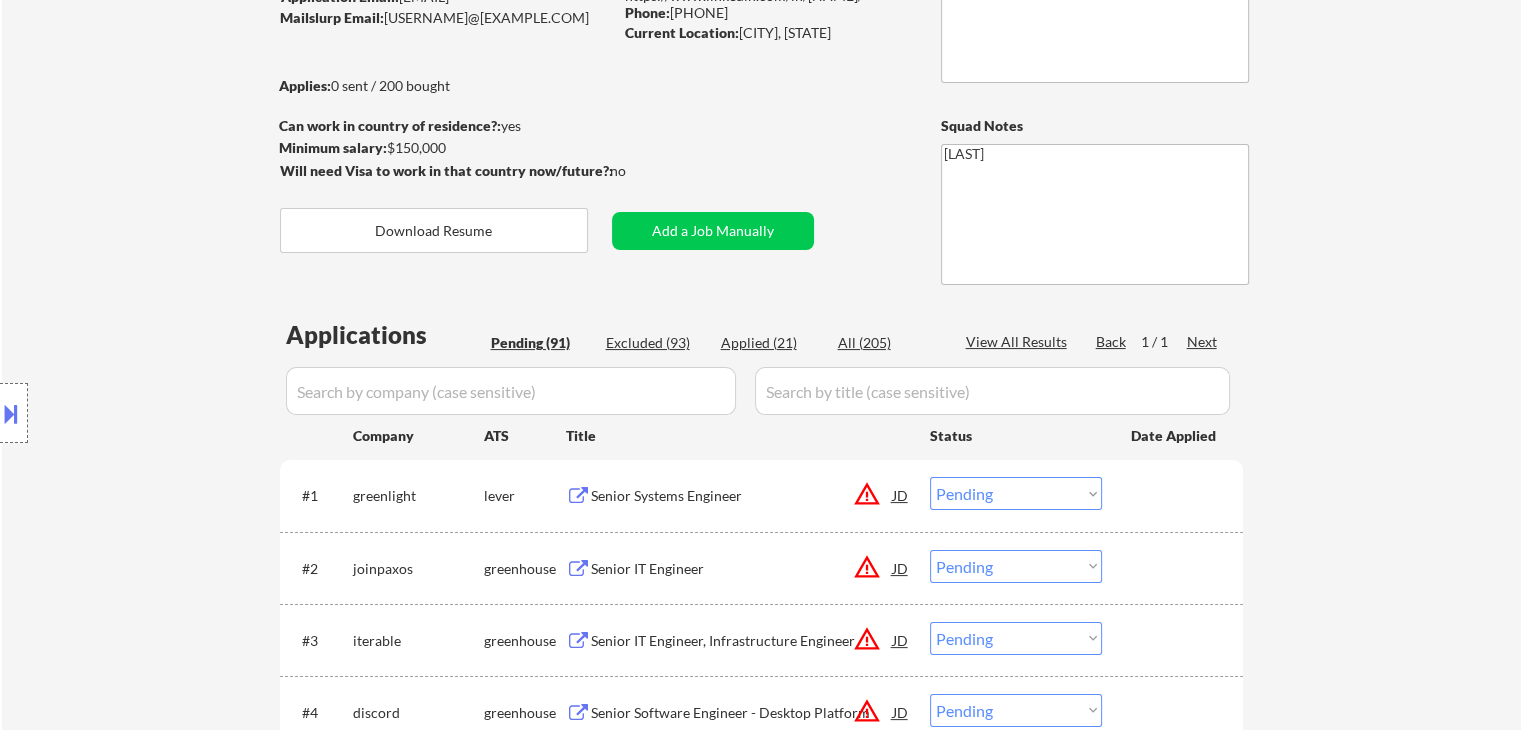 click on "Location Inclusions: remote" at bounding box center [179, 413] 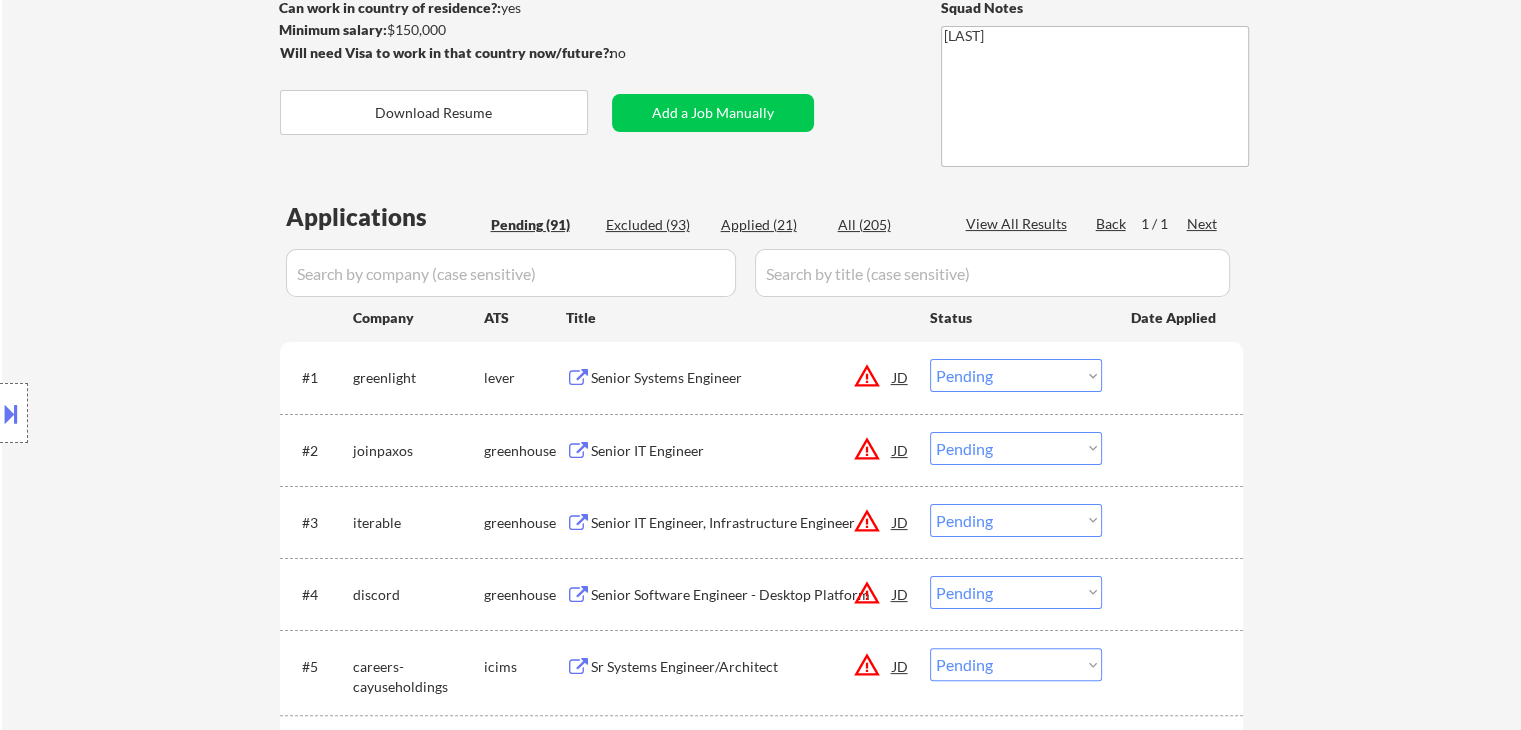 scroll, scrollTop: 400, scrollLeft: 0, axis: vertical 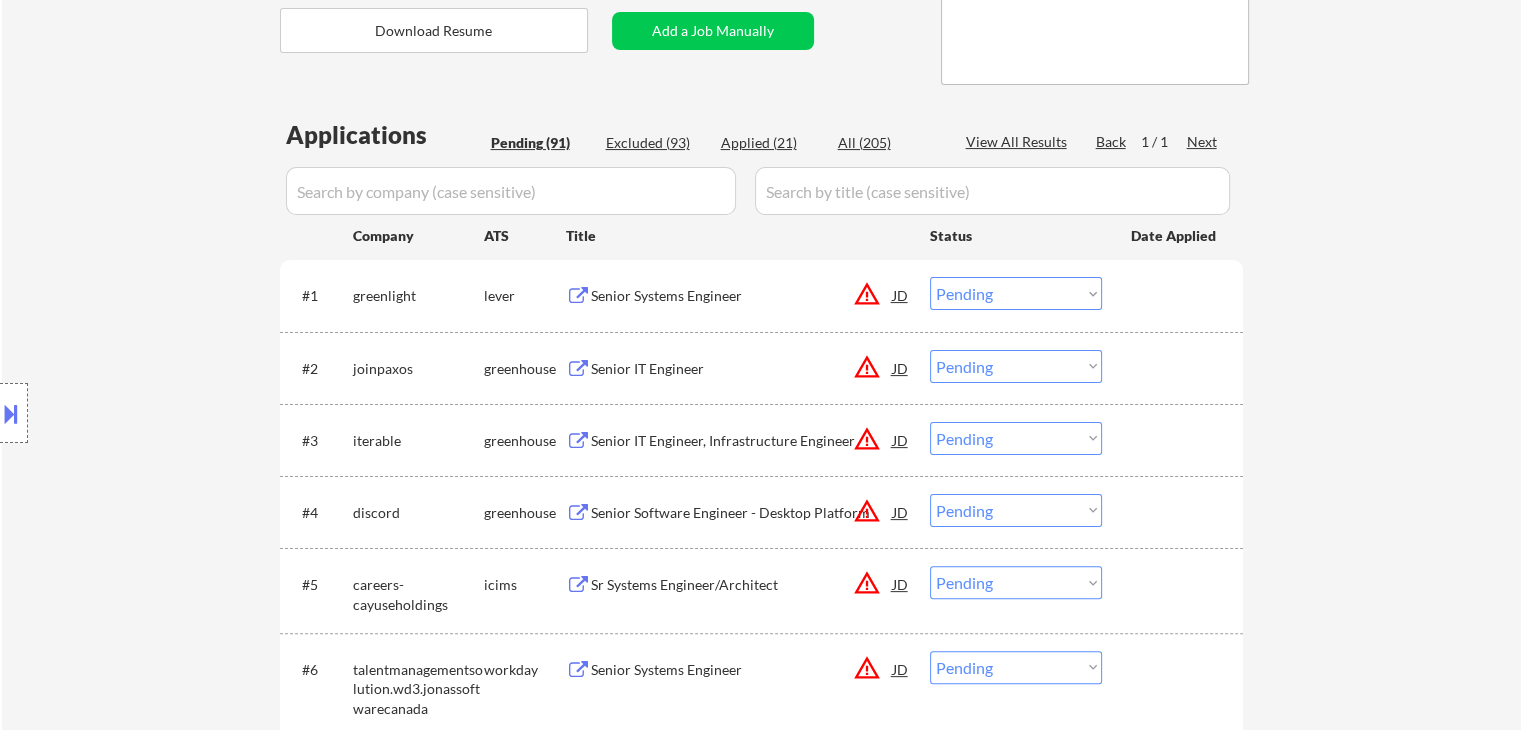 click on "Location Inclusions: remote" at bounding box center (179, 413) 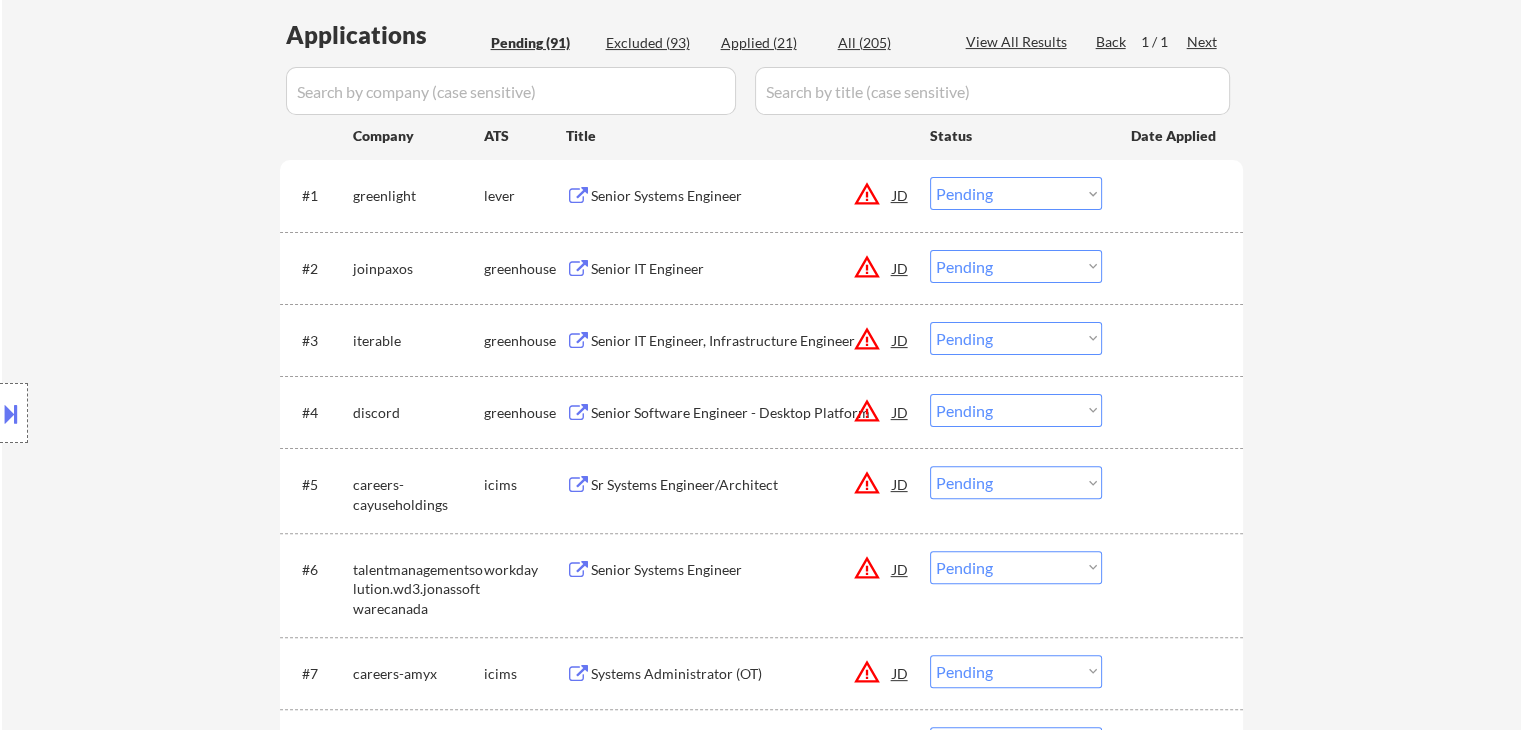 click on "Location Inclusions: remote" at bounding box center [179, 413] 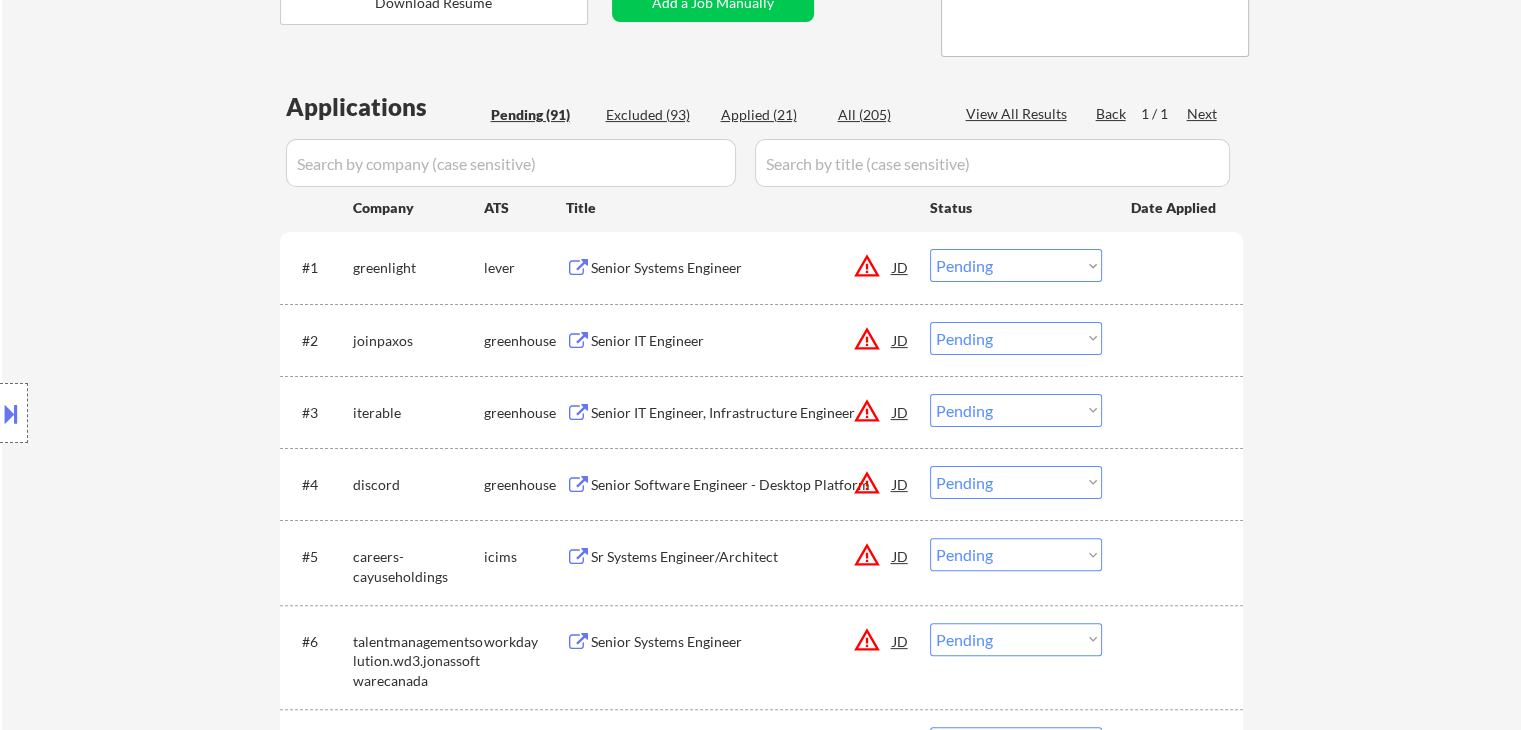scroll, scrollTop: 400, scrollLeft: 0, axis: vertical 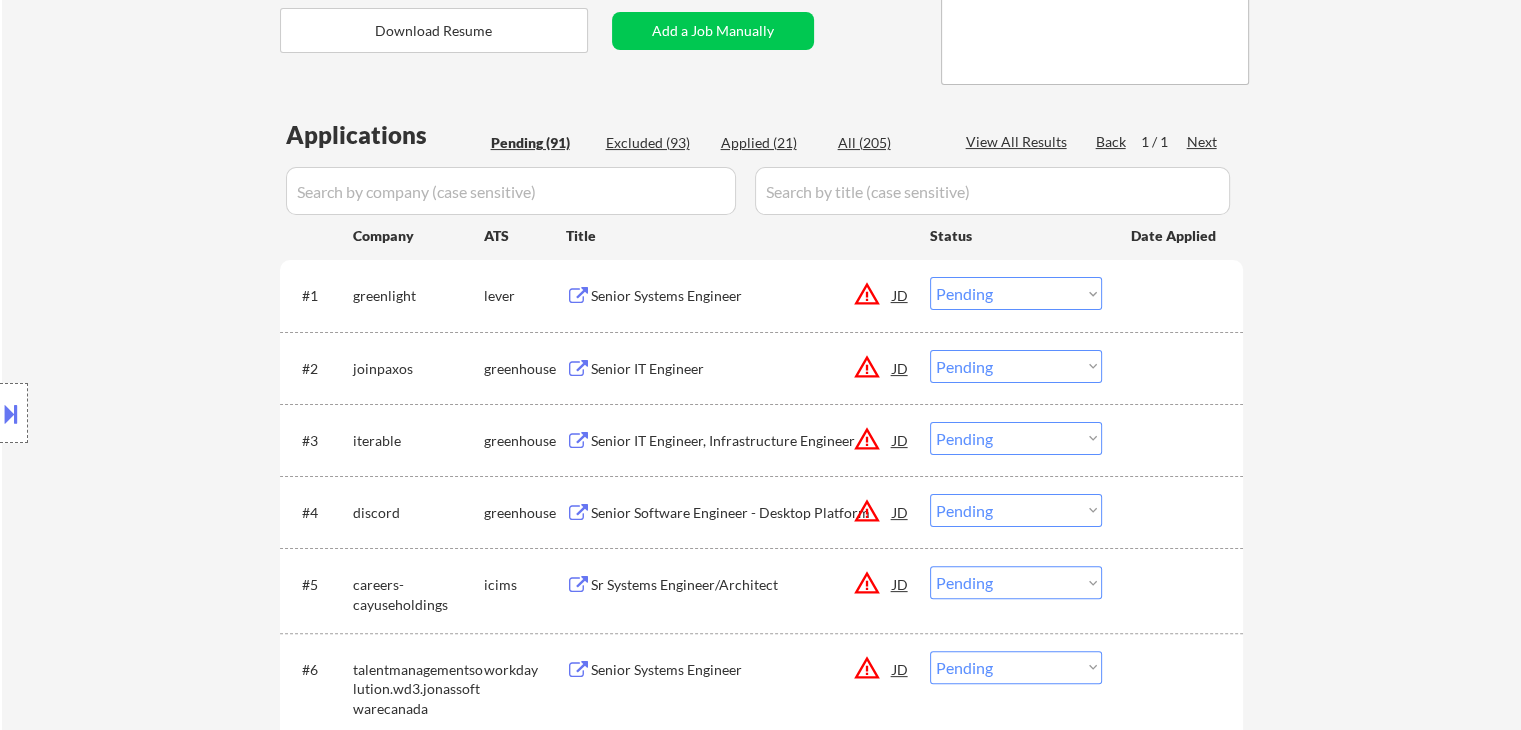 click on "Location Inclusions: remote" at bounding box center (179, 413) 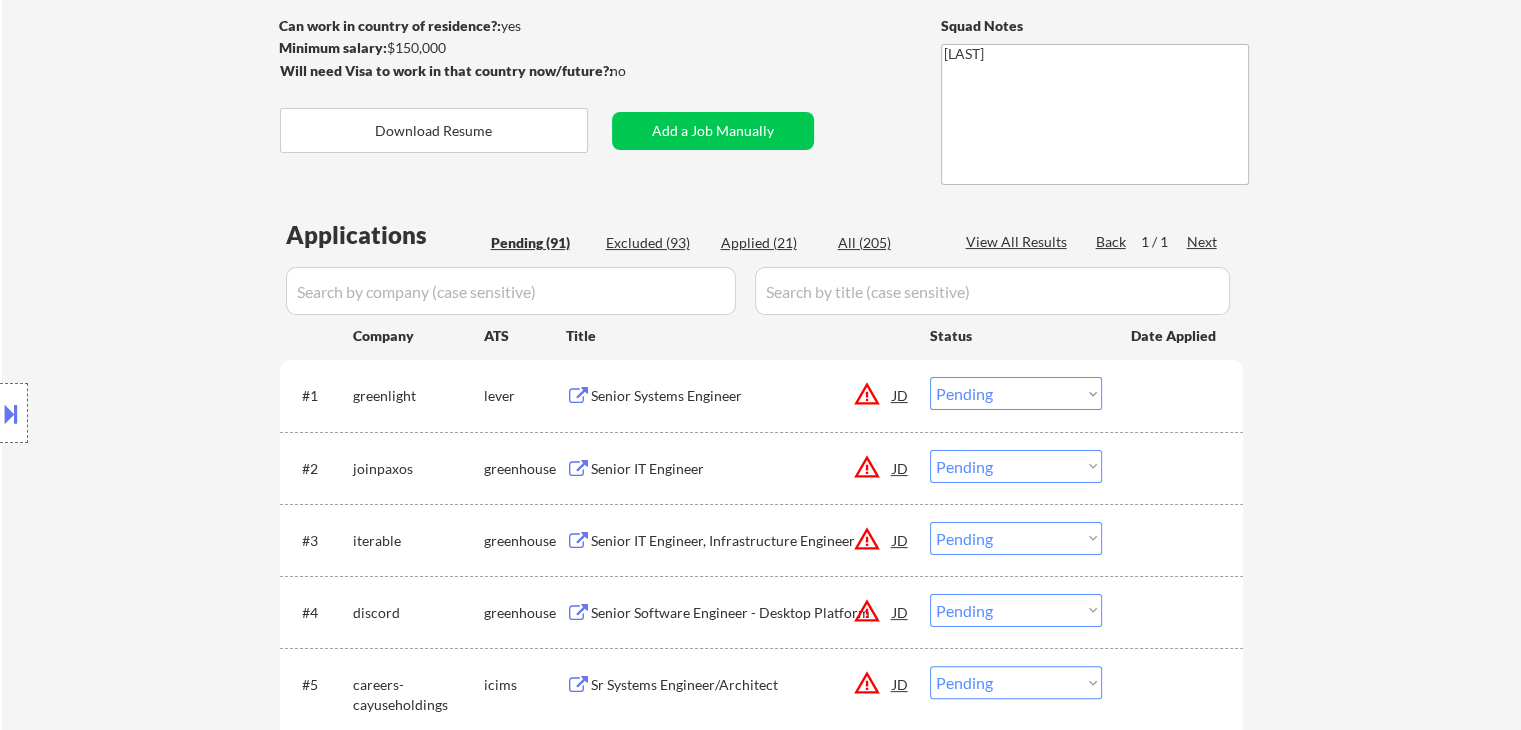 click on "Location Inclusions: remote" at bounding box center [179, 413] 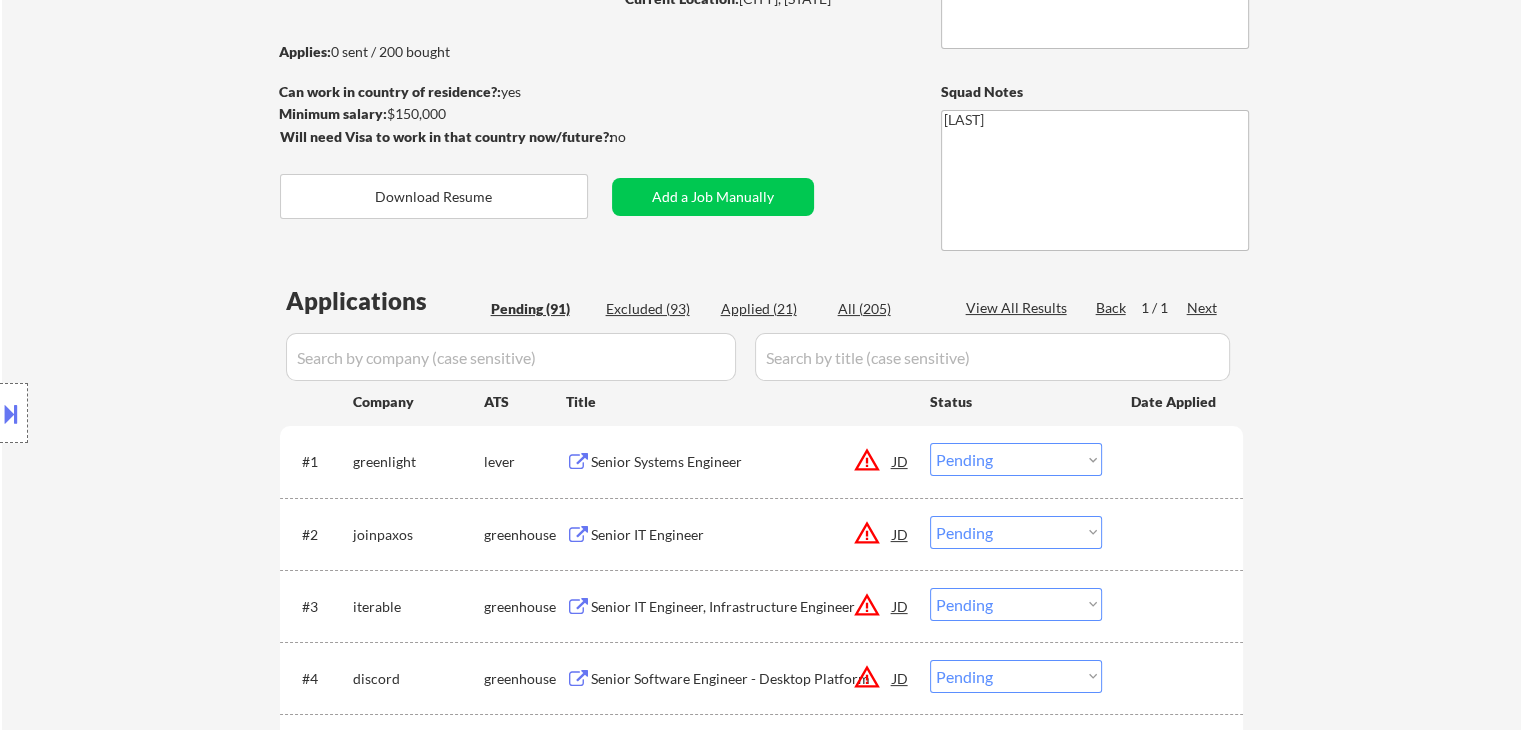 scroll, scrollTop: 200, scrollLeft: 0, axis: vertical 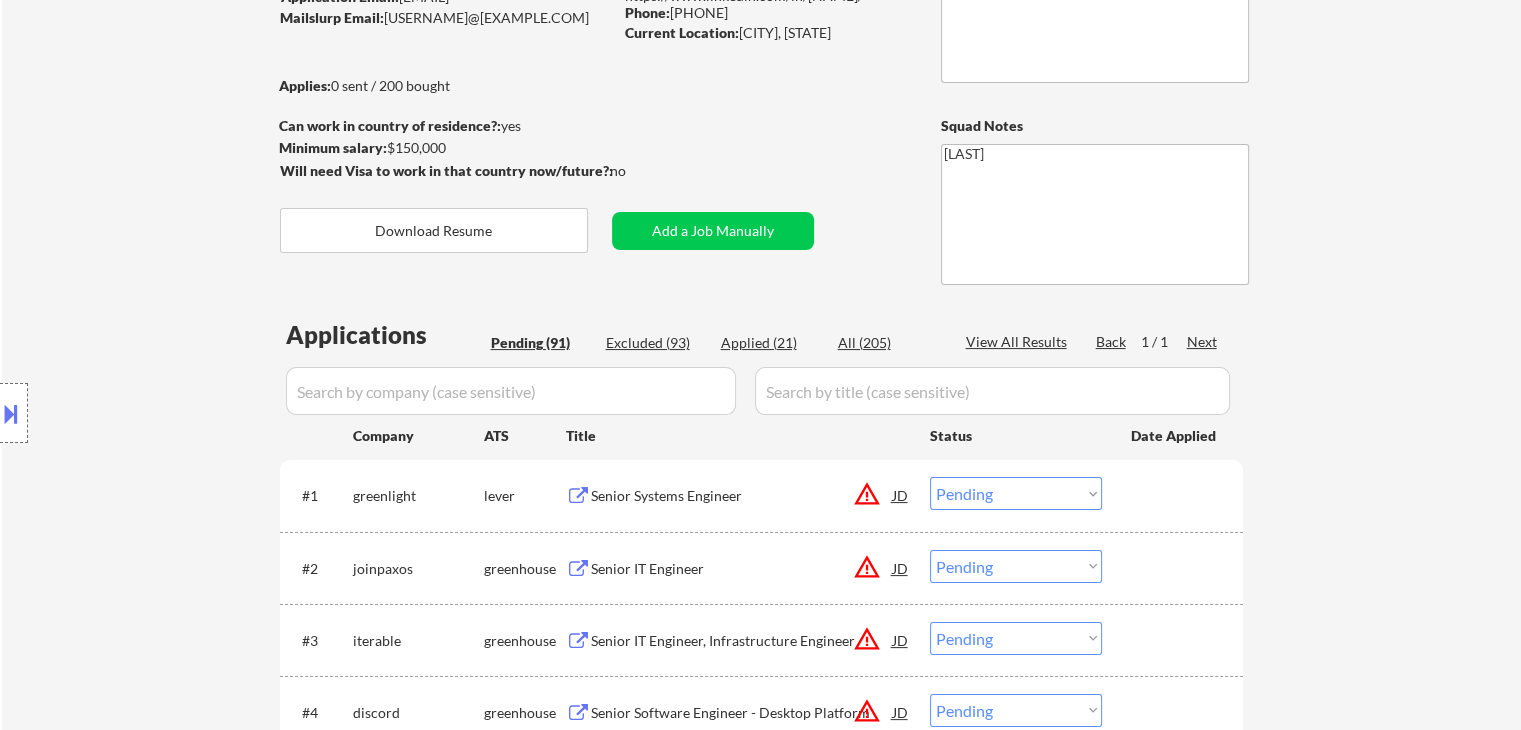 click on "Location Inclusions: remote" at bounding box center [179, 413] 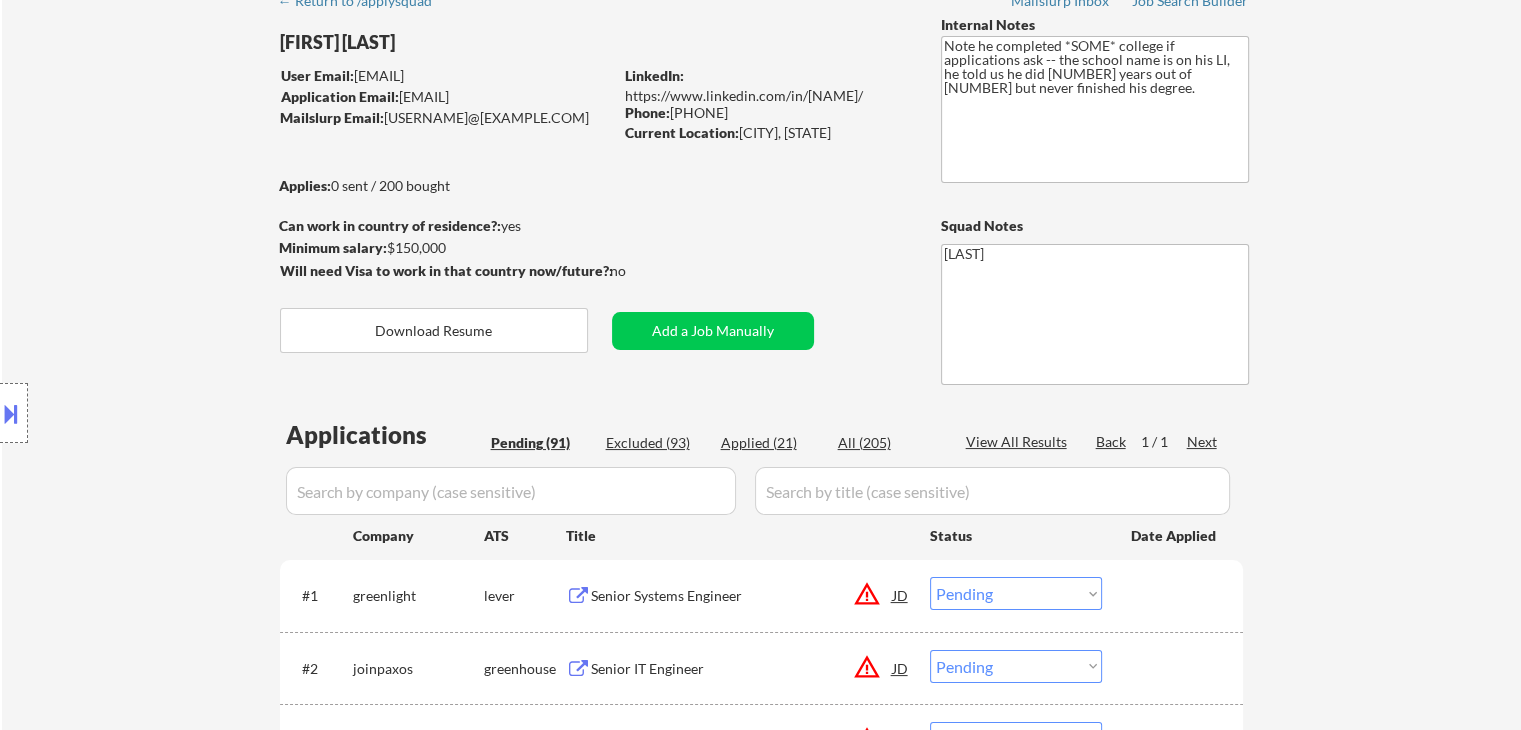 click on "Location Inclusions: remote" at bounding box center [179, 413] 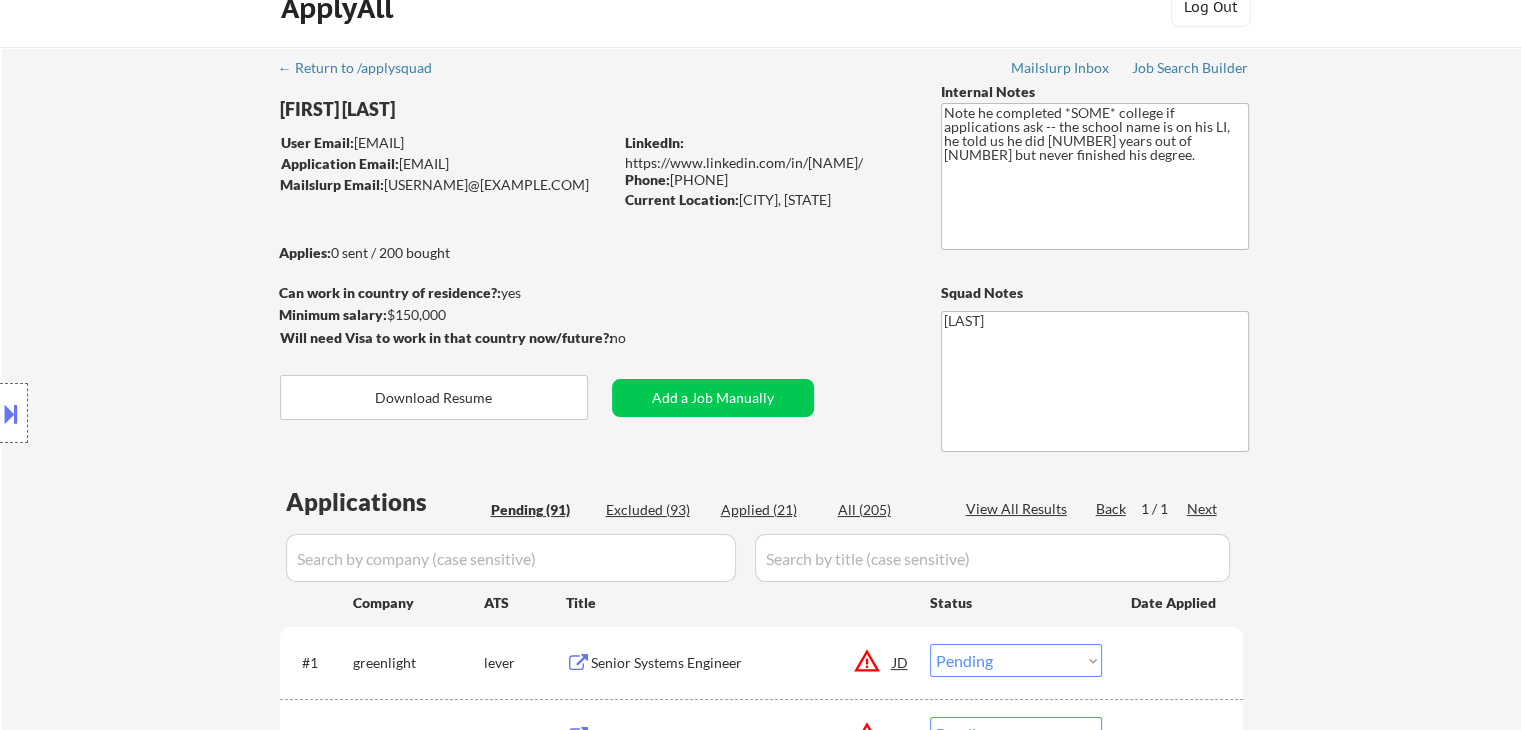 scroll, scrollTop: 0, scrollLeft: 0, axis: both 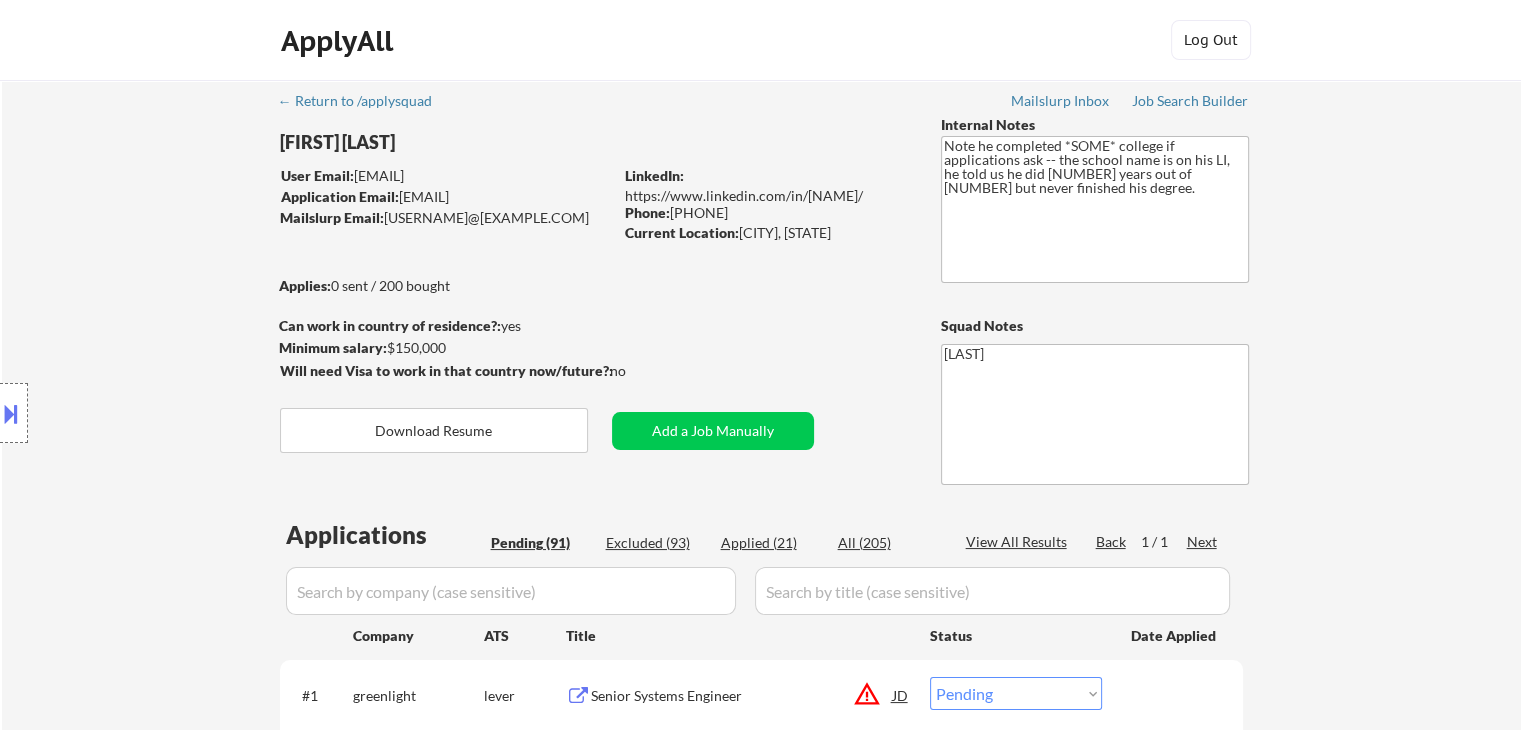 click on "Location Inclusions: remote" at bounding box center (179, 413) 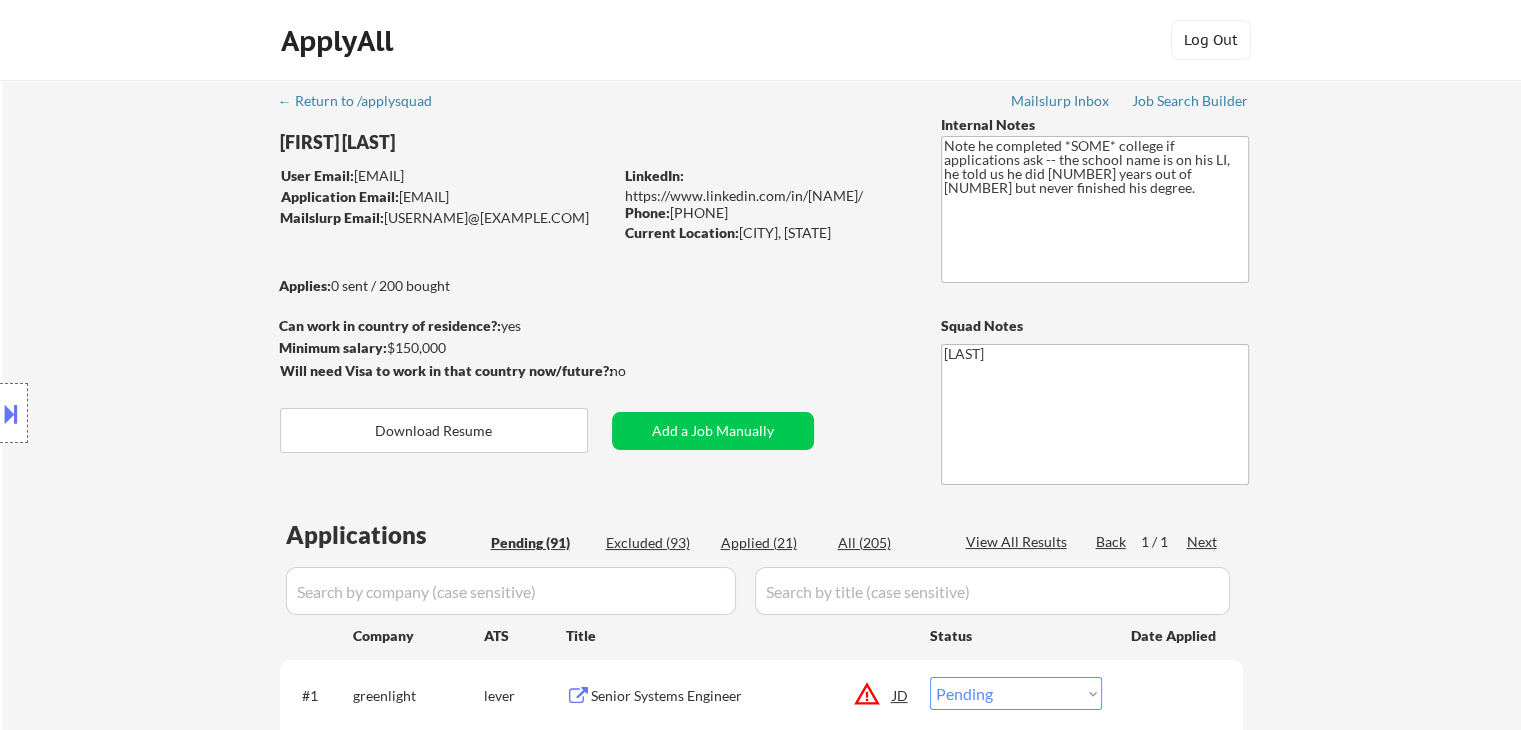 click on "Location Inclusions: remote" at bounding box center (179, 413) 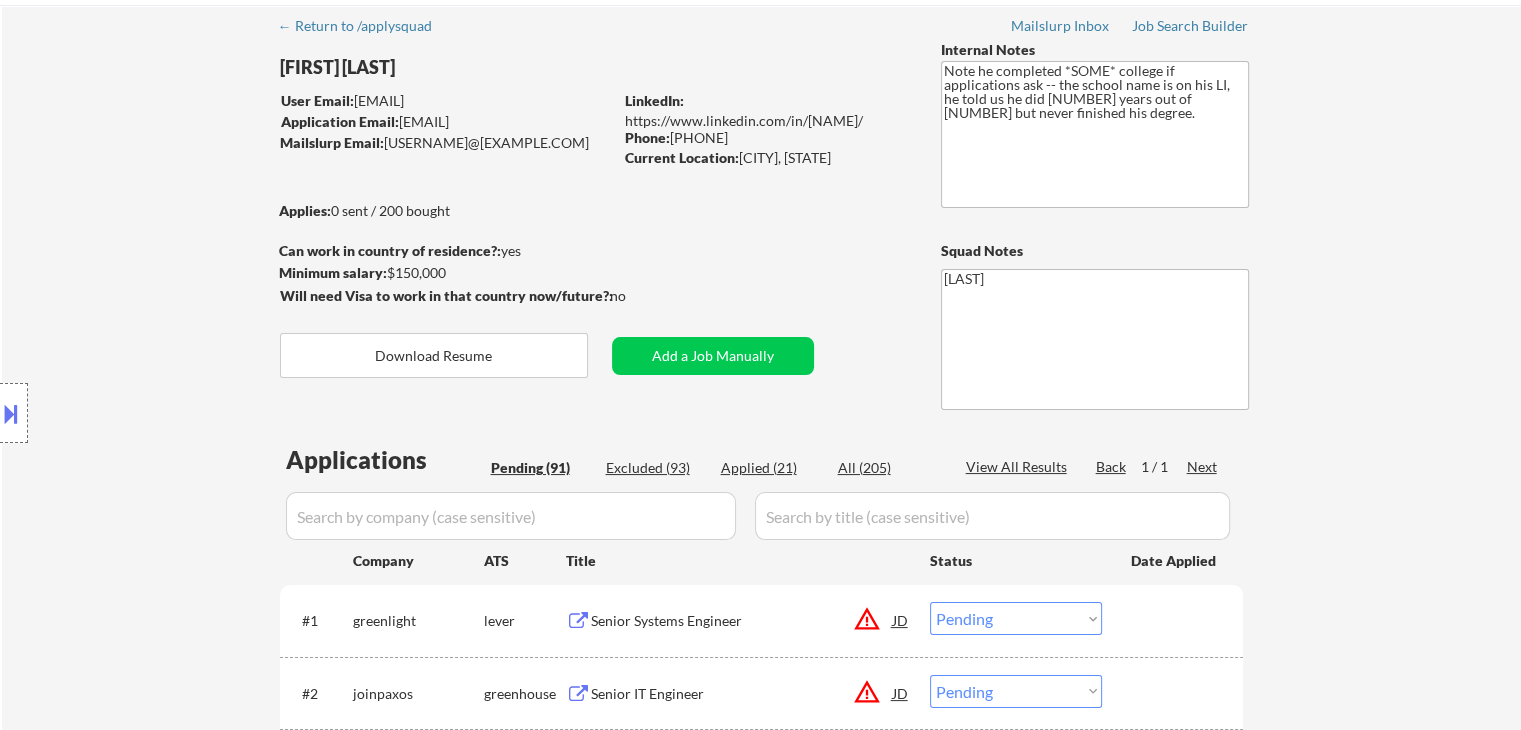 scroll, scrollTop: 200, scrollLeft: 0, axis: vertical 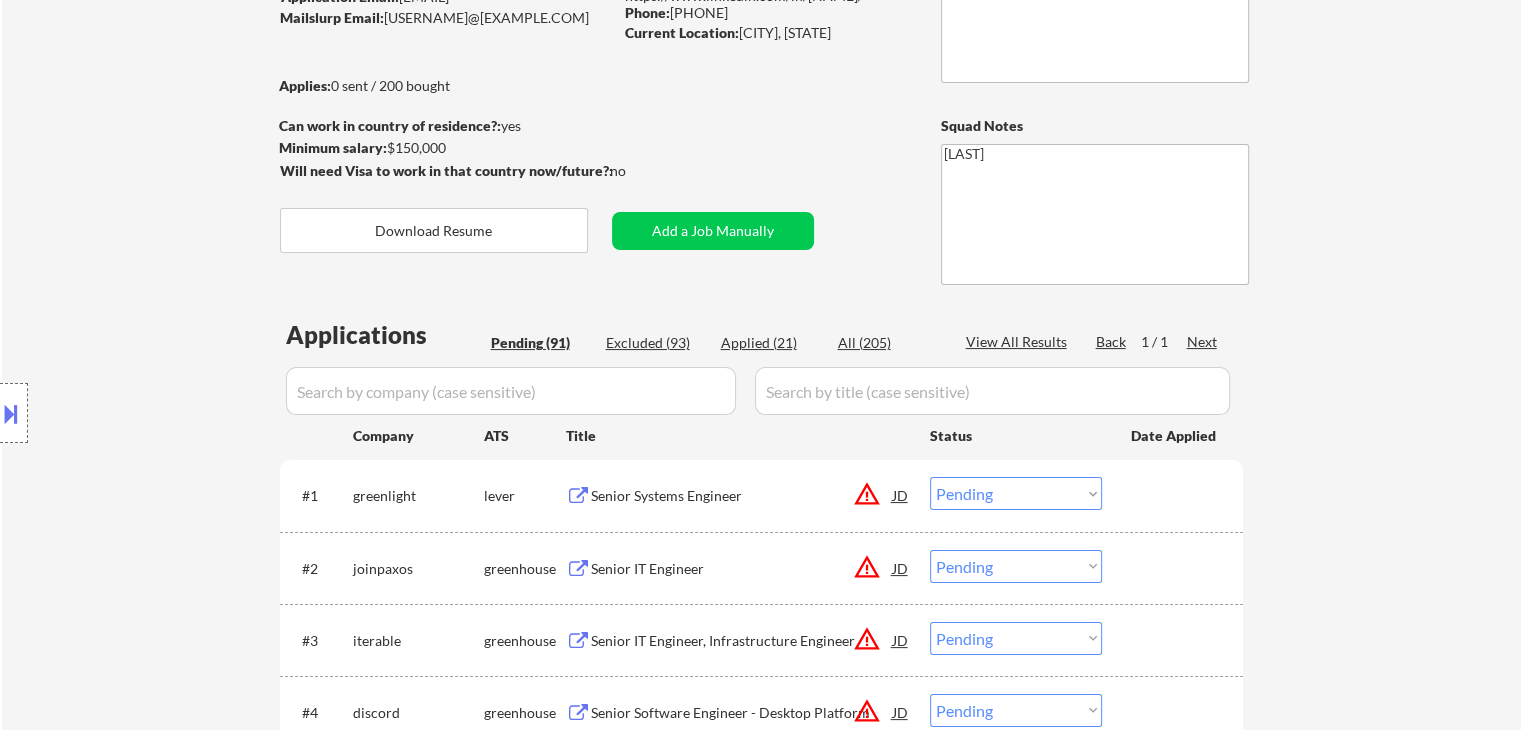 click on "Location Inclusions: remote" at bounding box center (179, 413) 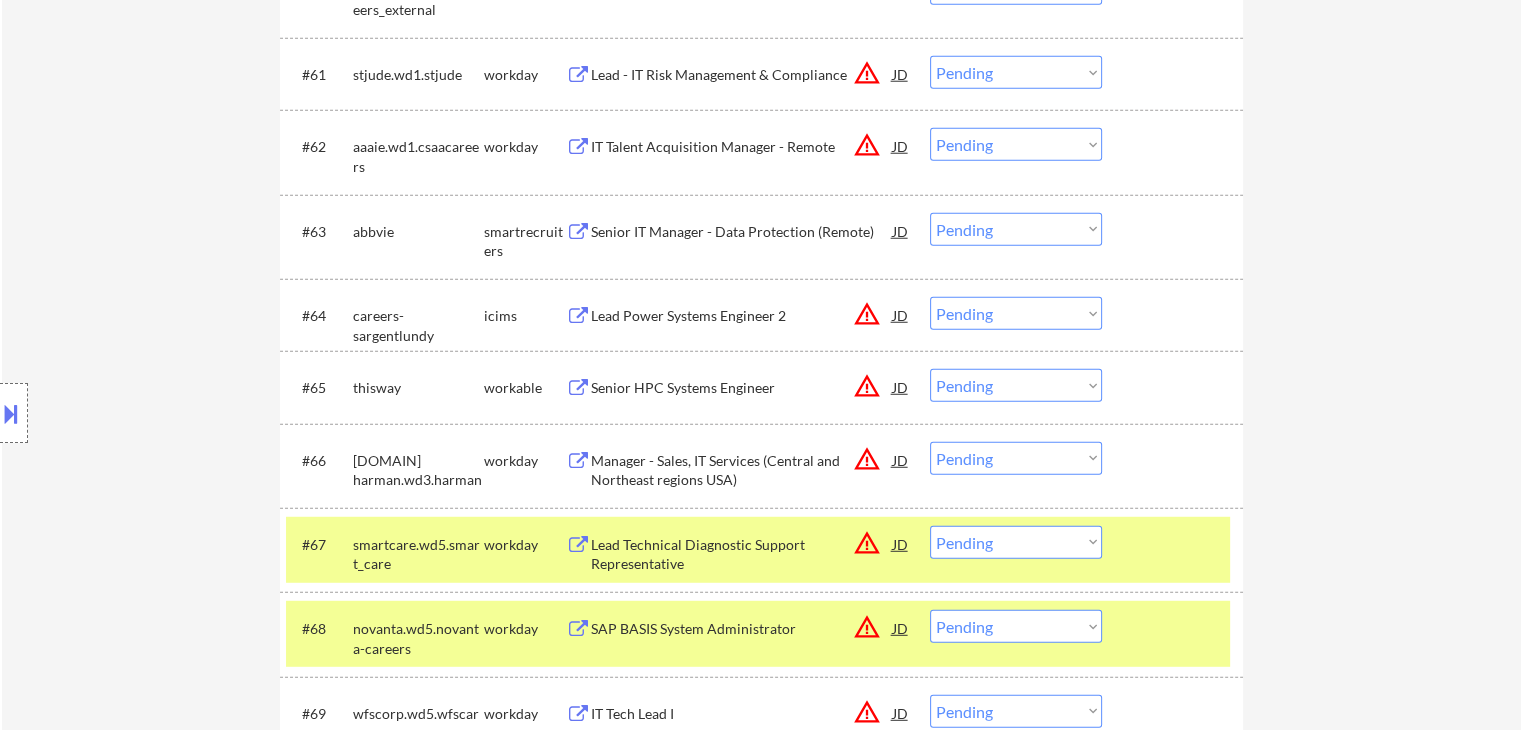 scroll, scrollTop: 5300, scrollLeft: 0, axis: vertical 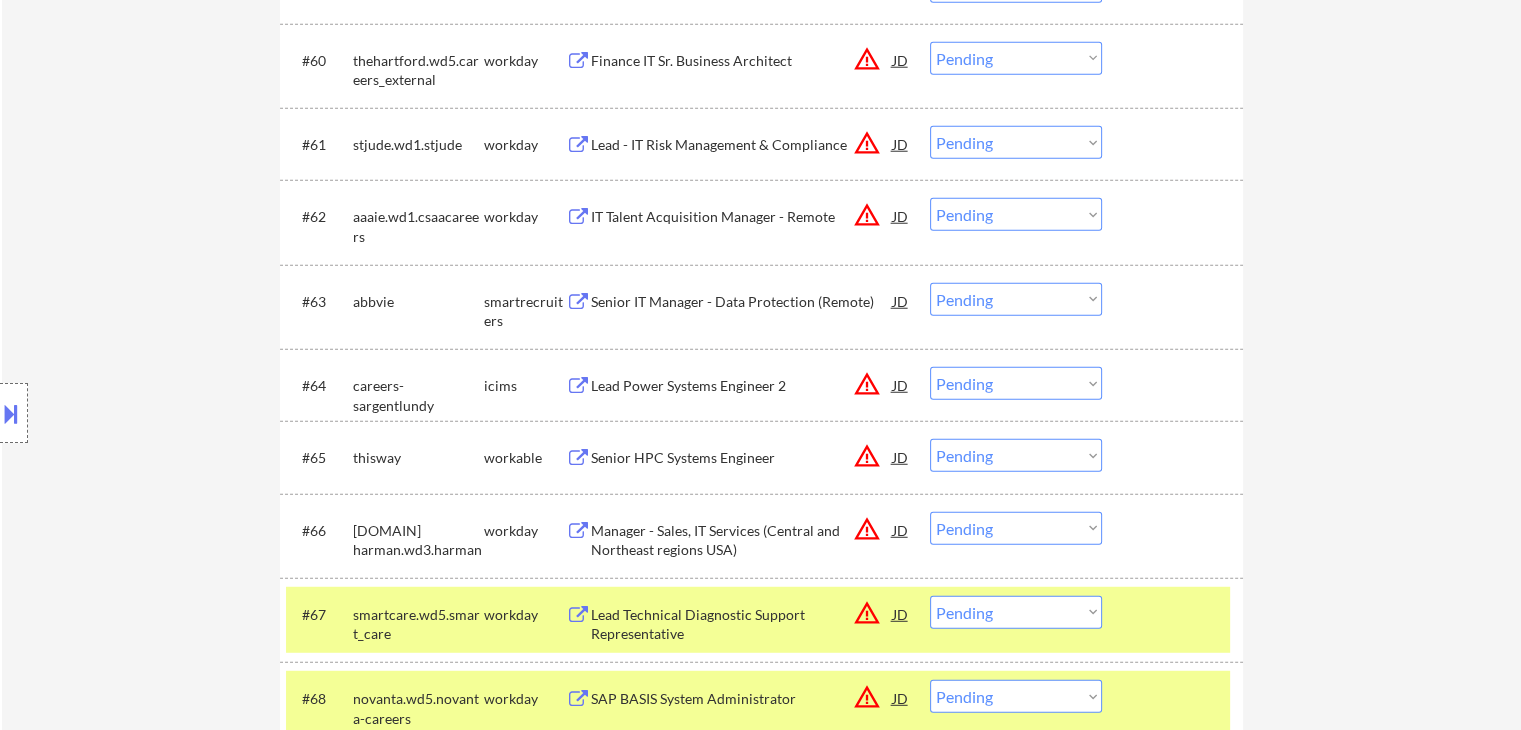click on "Senior IT Manager - Data Protection (Remote)" at bounding box center [742, 302] 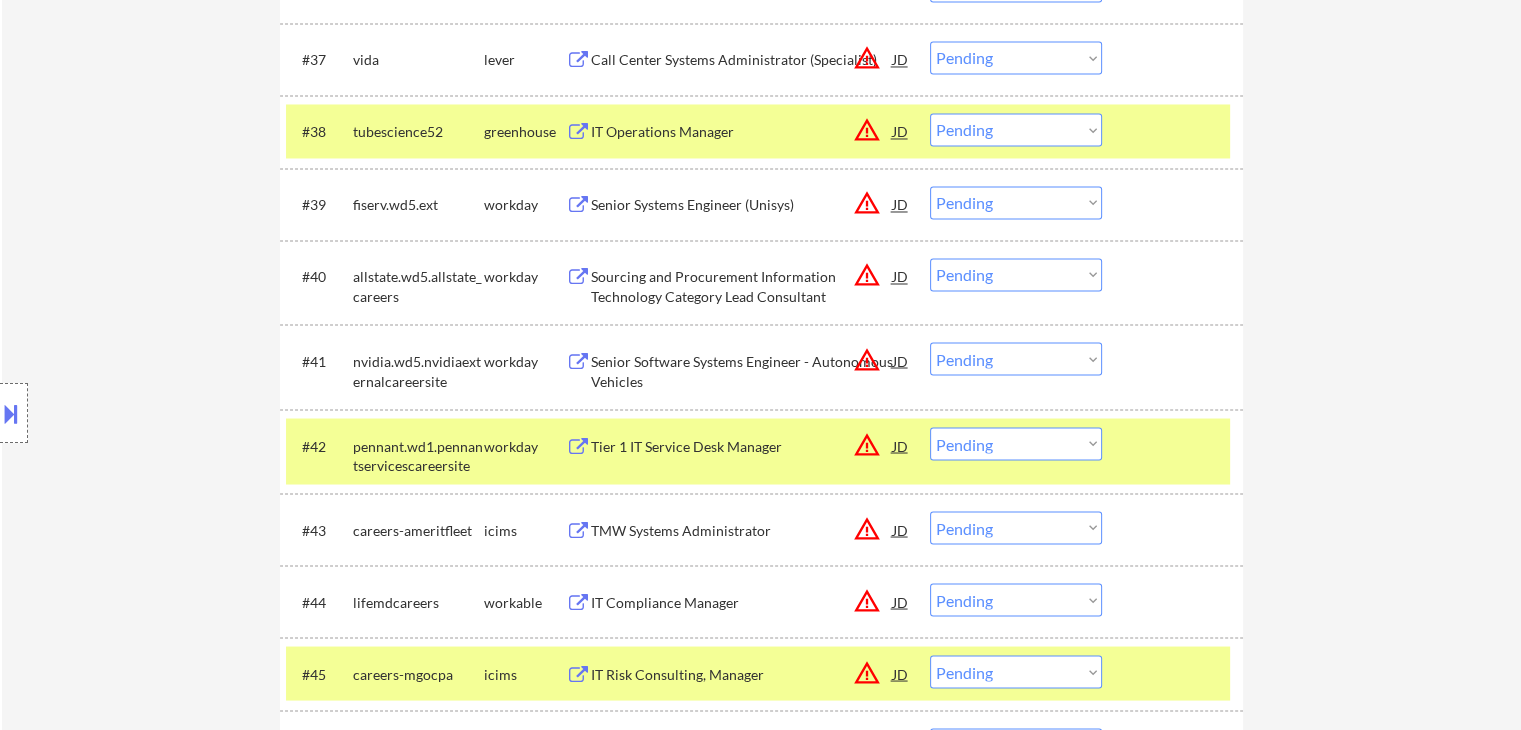 scroll, scrollTop: 3300, scrollLeft: 0, axis: vertical 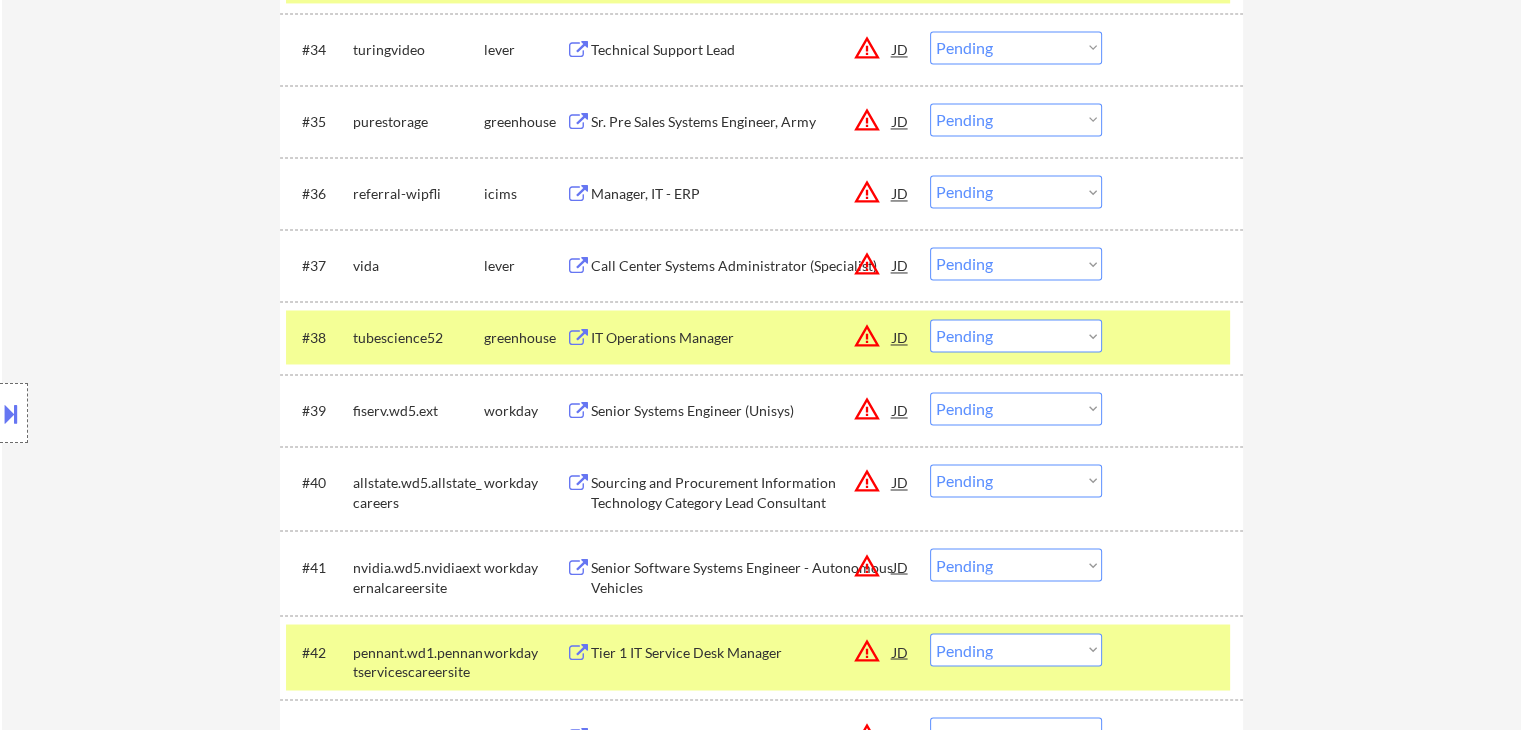 click on "← Return to /applysquad Mailslurp Inbox Job Search Builder [FIRST] [LAST] User Email:  [EMAIL] Application Email:  [EMAIL] Mailslurp Email:  [EMAIL] LinkedIn:   https://www.linkedin.com/in/[LINKEDIN_PROFILE]/
Phone:  [PHONE] Current Location:  [CITY], [STATE] Applies:  0 sent / 200 bought Internal Notes Note he completed *SOME* college if applications ask -- the school name is on his LI, he told us he did [NUMBER] years out of [NUMBER] but never finished his degree. Can work in country of residence?:  yes Squad Notes Minimum salary:  $[SALARY] Will need Visa to work in that country now/future?:   no Download Resume Add a Job Manually [LAST] Applications Pending (91) Excluded (93) Applied (21) All (205) View All Results Back 1 / 1
Next Company ATS Title Status Date Applied #1 greenlight lever Senior Systems Engineer JD warning_amber Choose an option... Pending Applied Excluded (Questions) Excluded (Expired) Excluded (Location) Excluded (Bad Match) #2 JD" at bounding box center (761, 800) 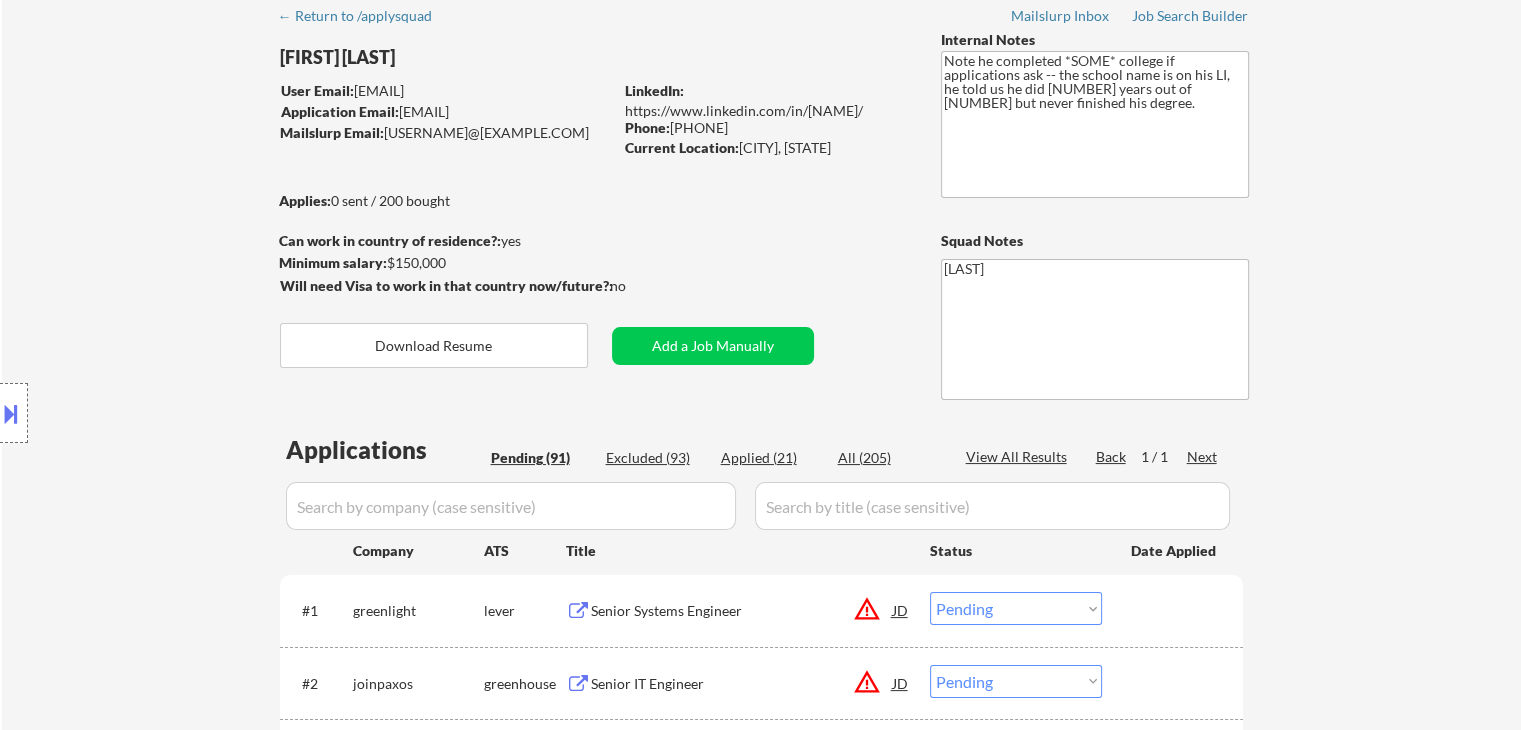 scroll, scrollTop: 0, scrollLeft: 0, axis: both 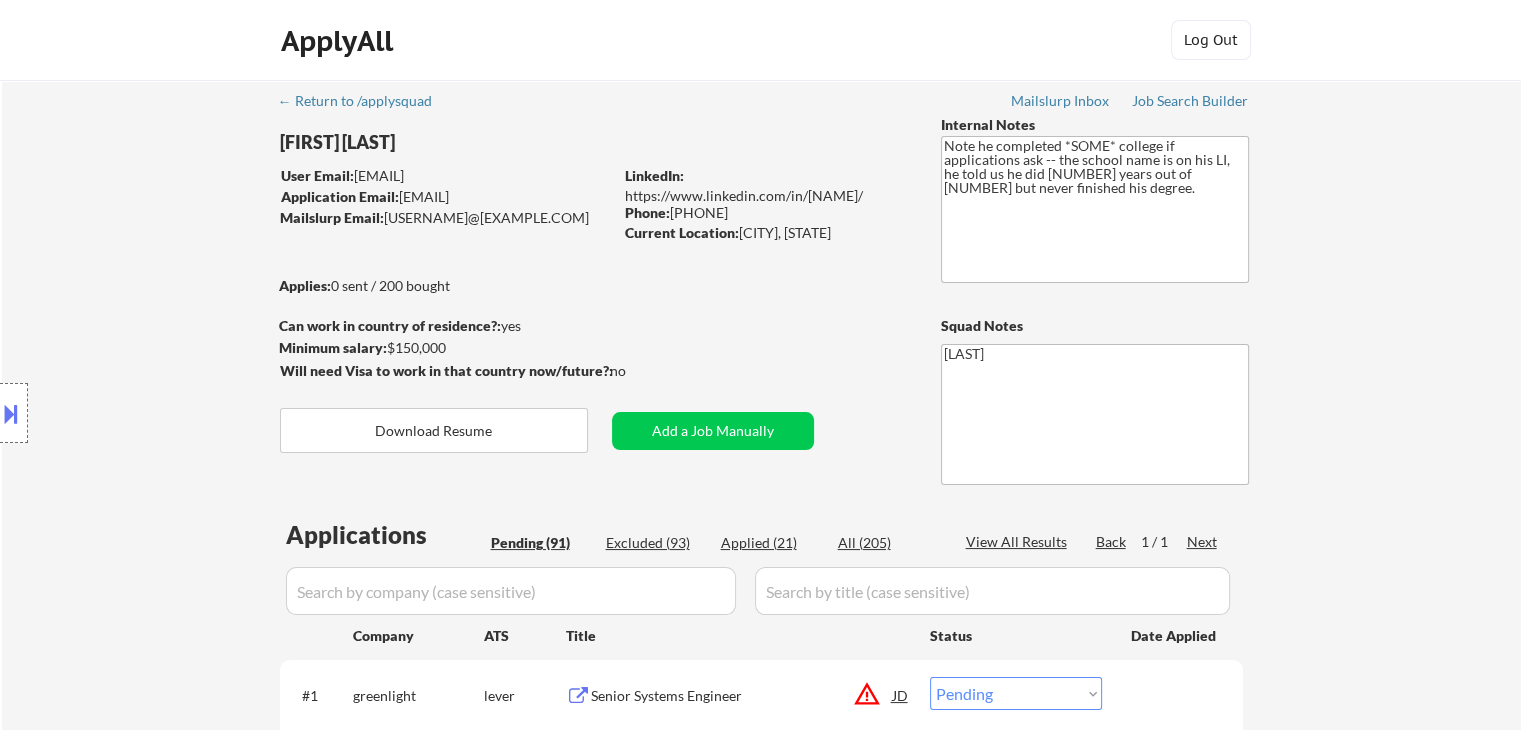 click on "← Return to /applysquad Mailslurp Inbox Job Search Builder [FIRST] [LAST] User Email:  [EMAIL] Application Email:  [EMAIL] Mailslurp Email:  [EMAIL] LinkedIn:   https://www.linkedin.com/in/[LINKEDIN_PROFILE]/
Phone:  [PHONE] Current Location:  [CITY], [STATE] Applies:  0 sent / 200 bought Internal Notes Note he completed *SOME* college if applications ask -- the school name is on his LI, he told us he did [NUMBER] years out of [NUMBER] but never finished his degree. Can work in country of residence?:  yes Squad Notes Minimum salary:  $[SALARY] Will need Visa to work in that country now/future?:   no Download Resume Add a Job Manually [LAST] Applications Pending (91) Excluded (93) Applied (21) All (205) View All Results Back 1 / 1
Next Company ATS Title Status Date Applied #1 greenlight lever Senior Systems Engineer JD warning_amber Choose an option... Pending Applied Excluded (Questions) Excluded (Expired) Excluded (Location) Excluded (Bad Match) #2 JD" at bounding box center (761, 4100) 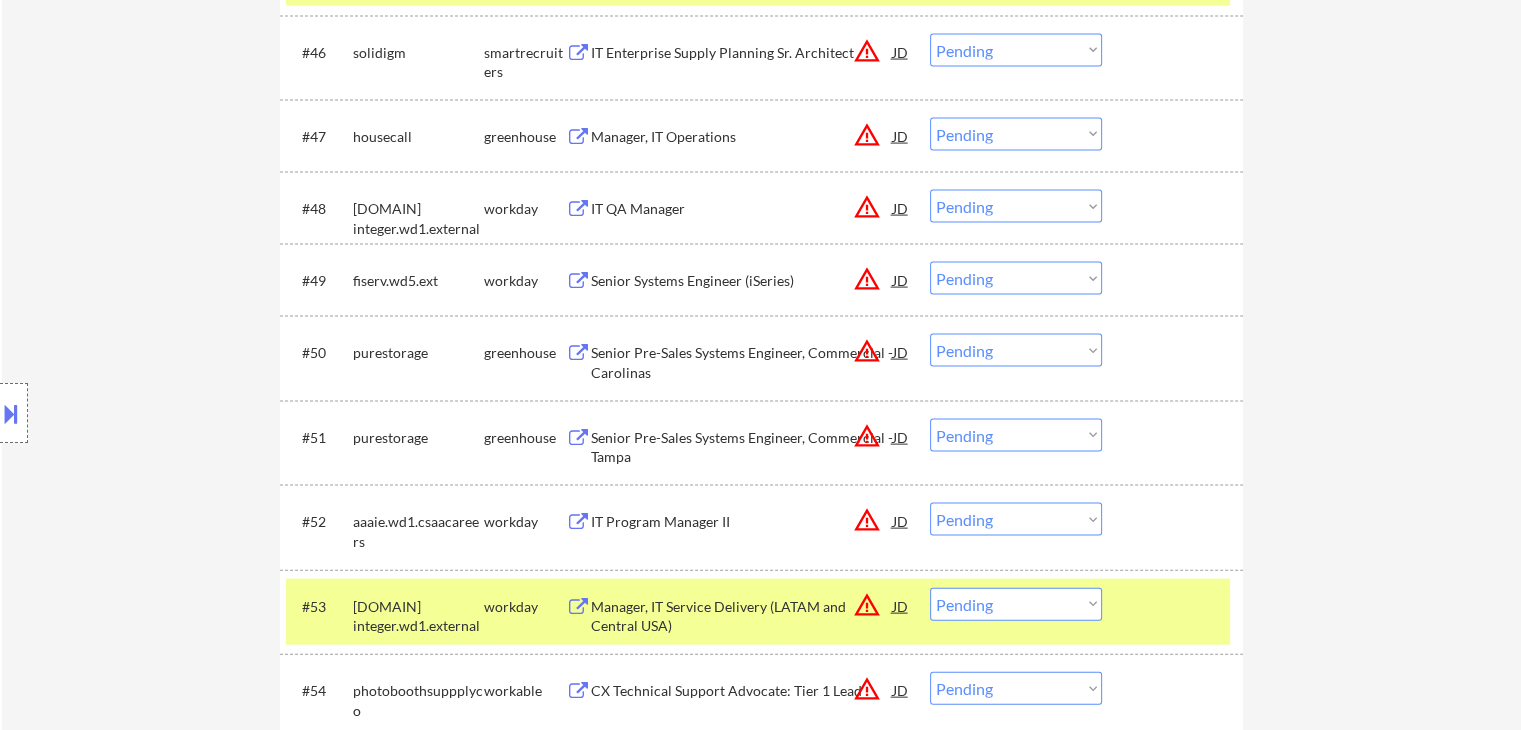 drag, startPoint x: 1366, startPoint y: 384, endPoint x: 1231, endPoint y: 375, distance: 135.29967 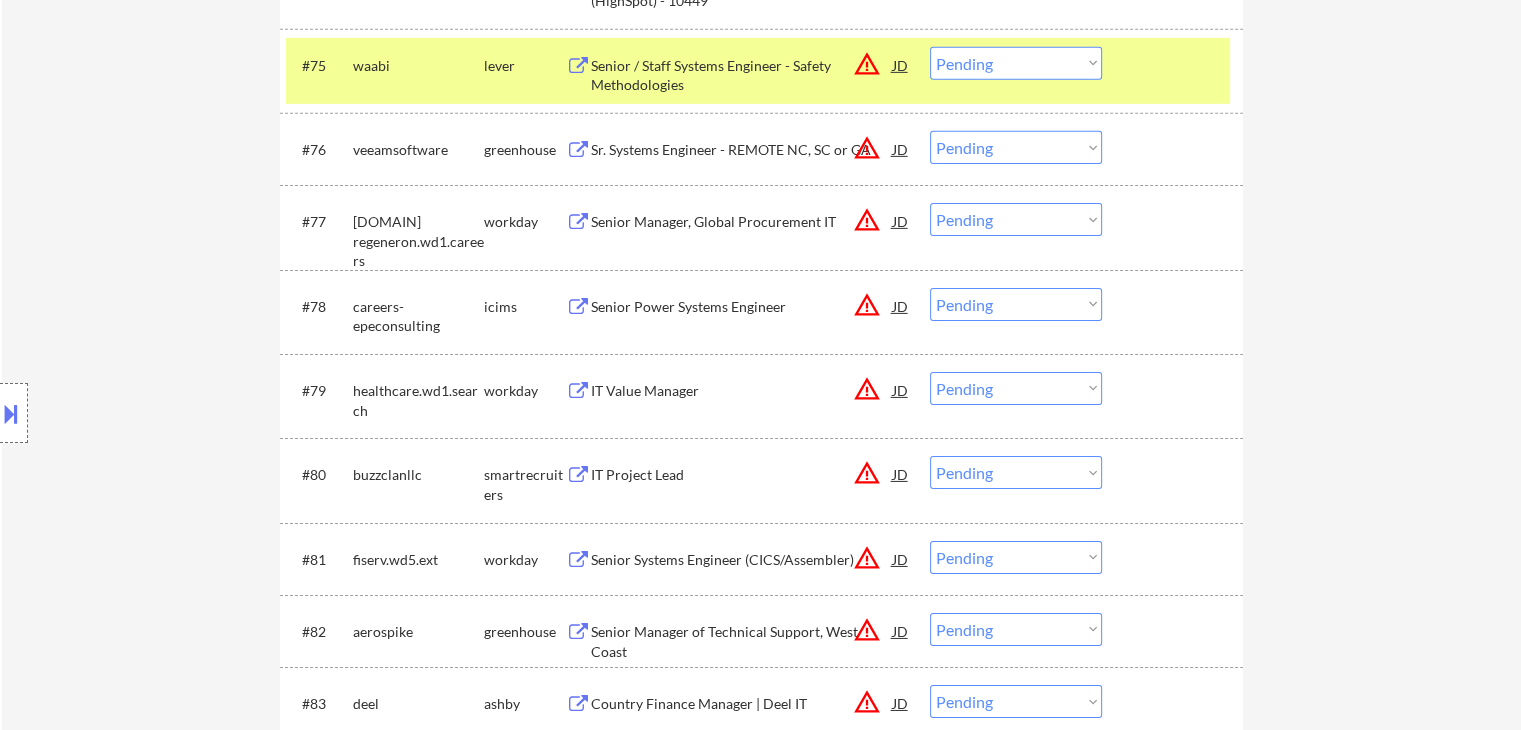 drag, startPoint x: 1355, startPoint y: 405, endPoint x: 1081, endPoint y: 397, distance: 274.11676 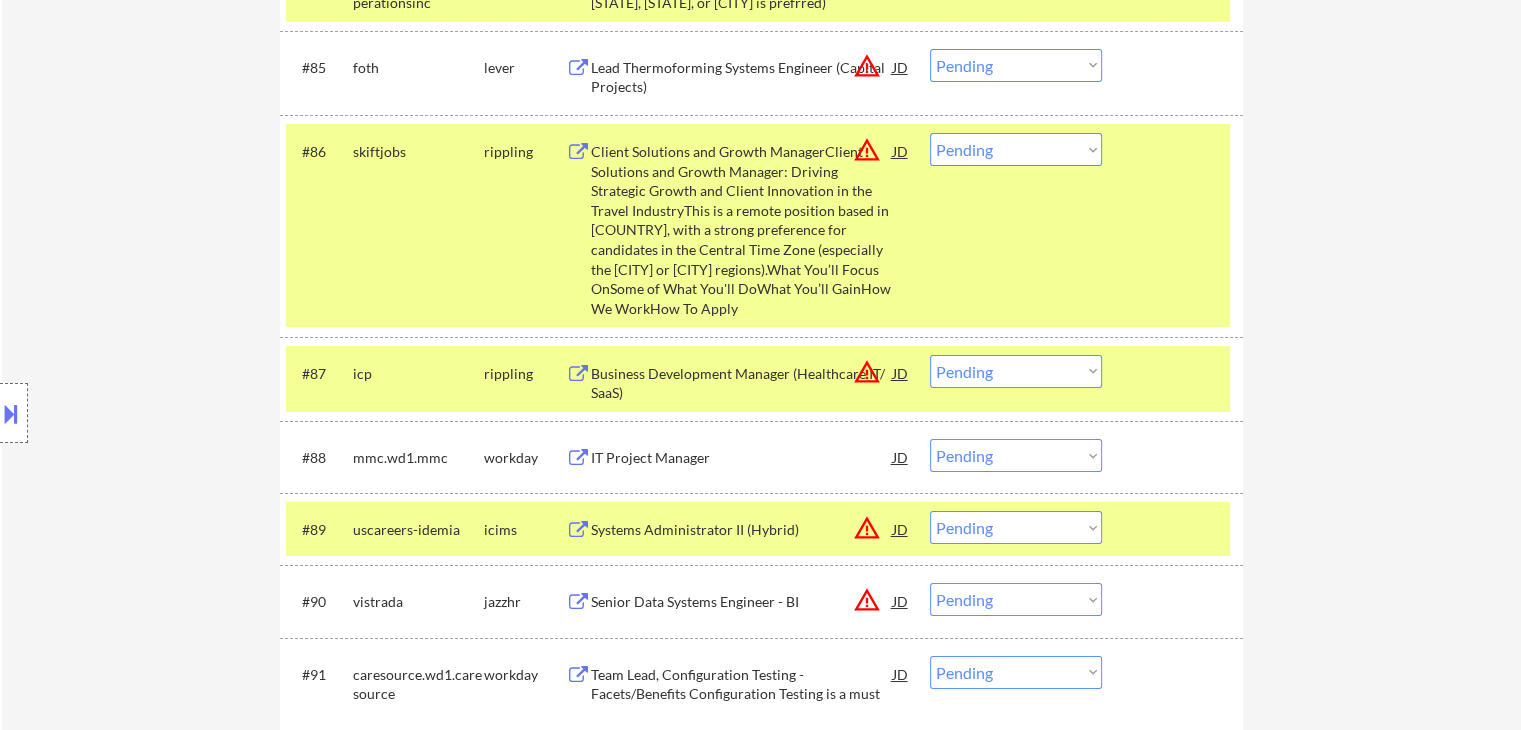 scroll, scrollTop: 6800, scrollLeft: 0, axis: vertical 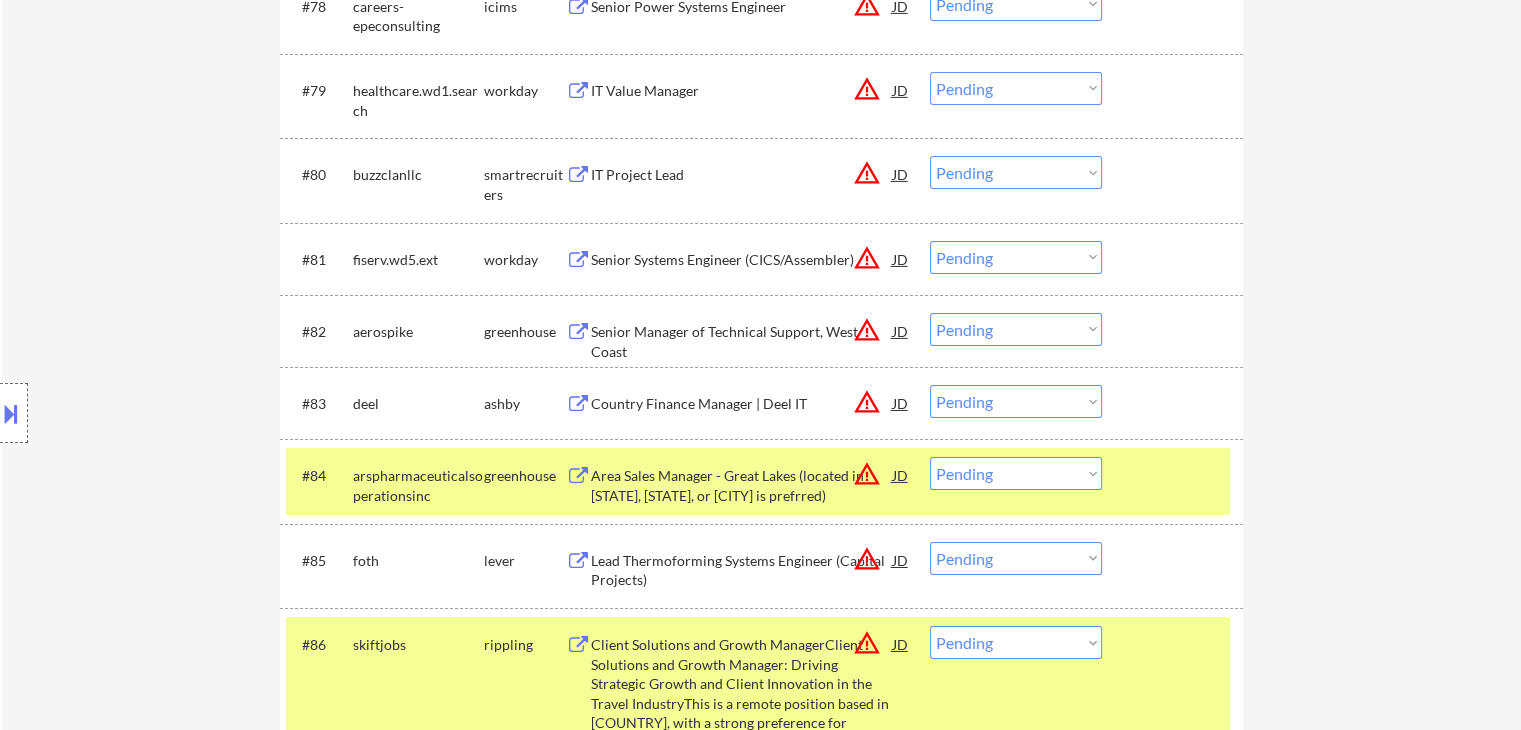 click on "Senior Manager of Technical Support, West Coast" at bounding box center [742, 341] 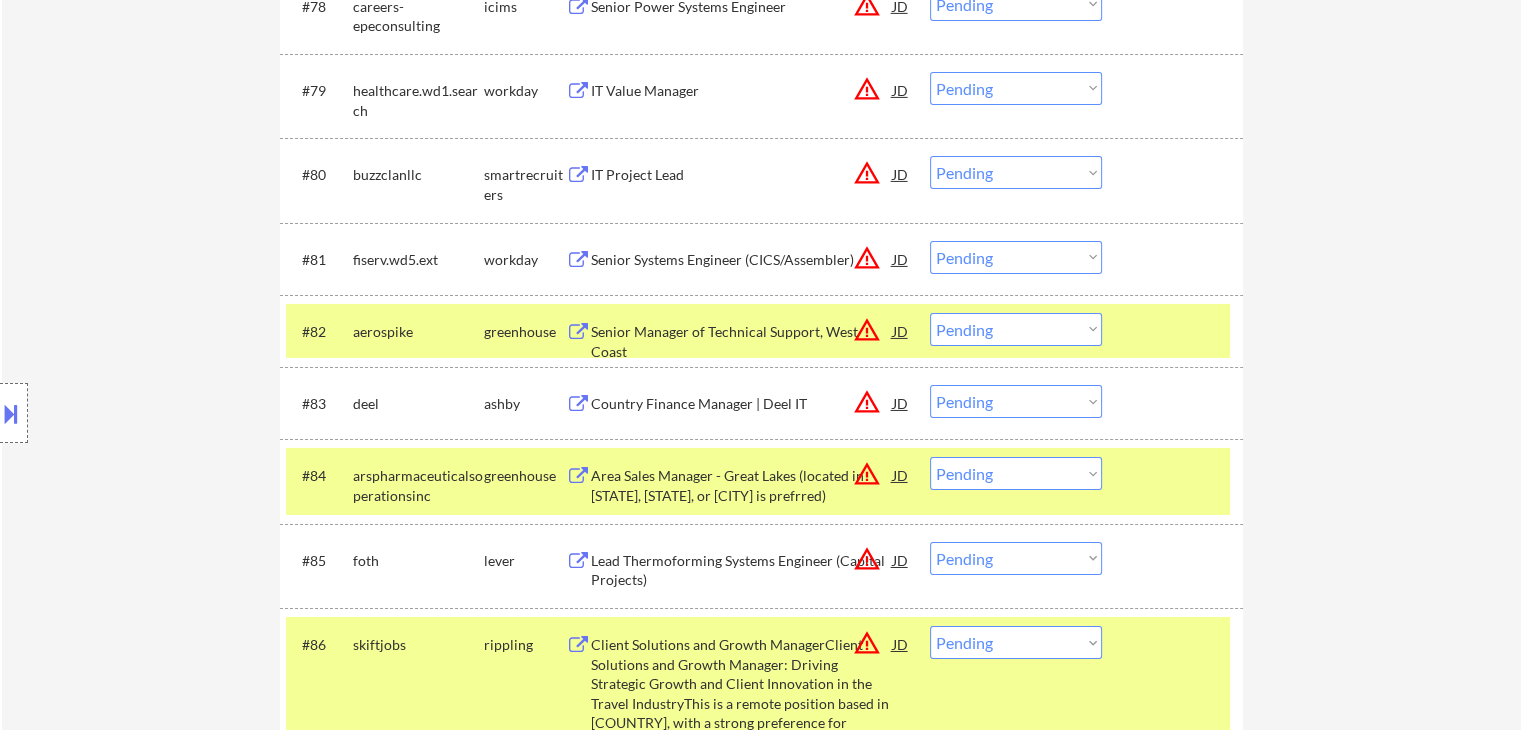 click on "Senior Systems Engineer (CICS/Assembler)" at bounding box center [742, 260] 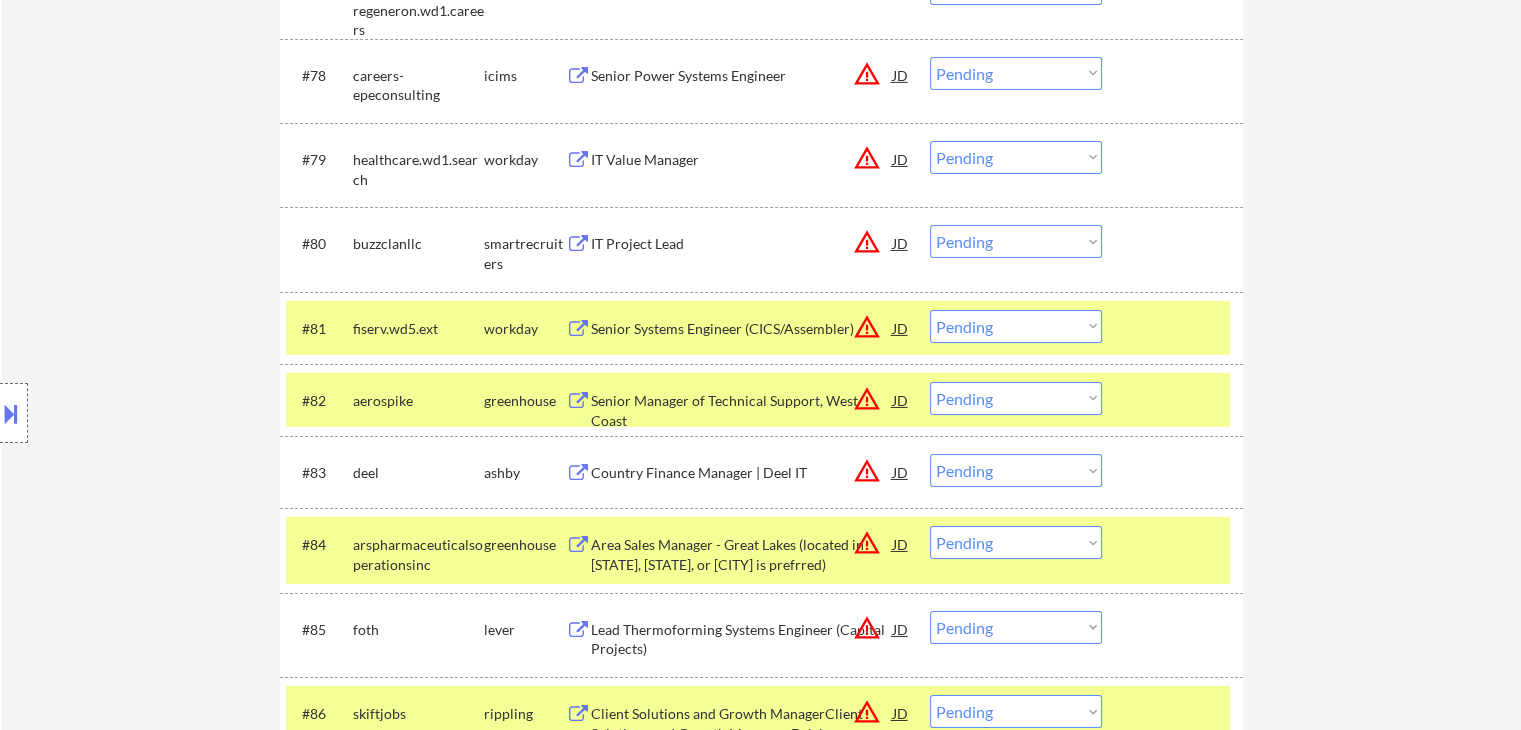scroll, scrollTop: 6700, scrollLeft: 0, axis: vertical 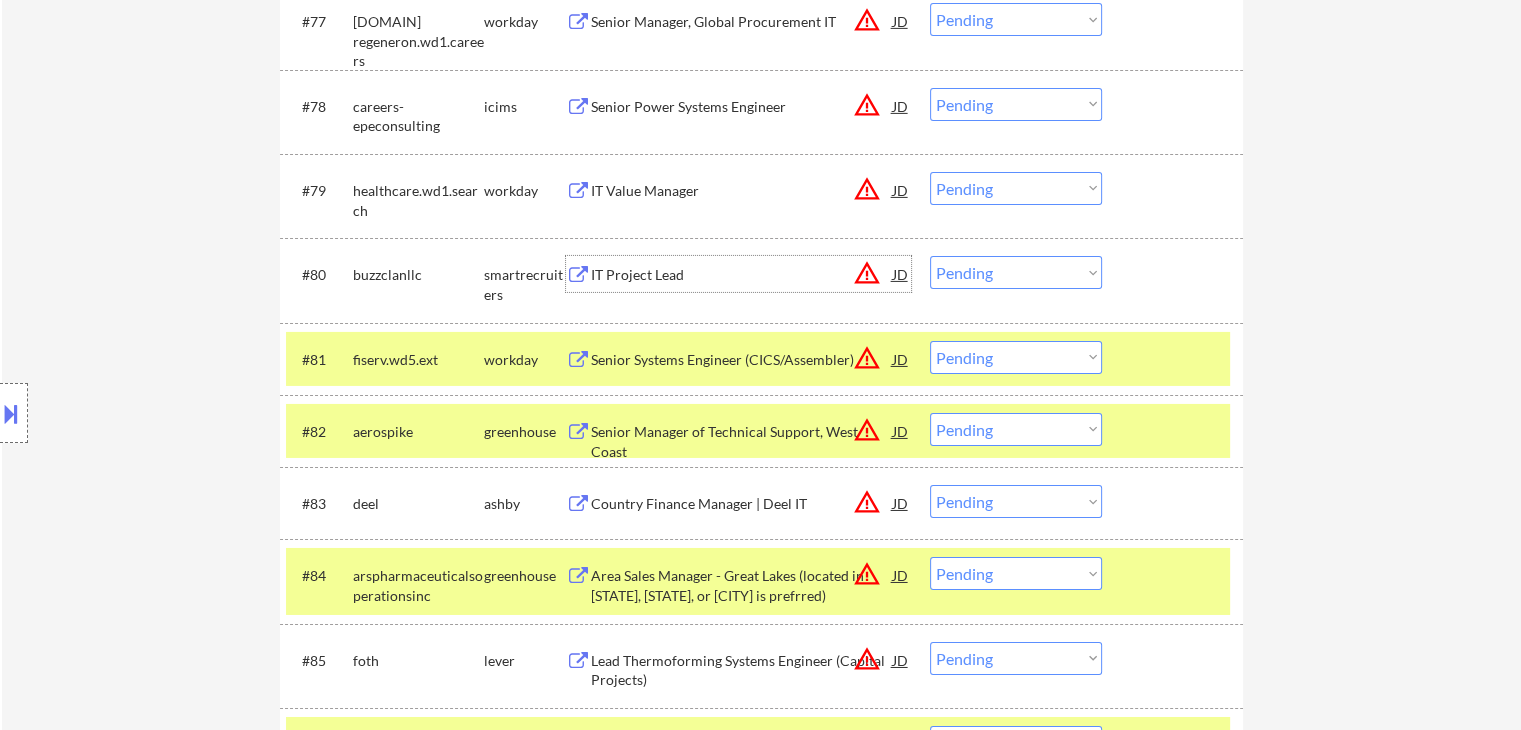 click on "IT Project Lead" at bounding box center [742, 274] 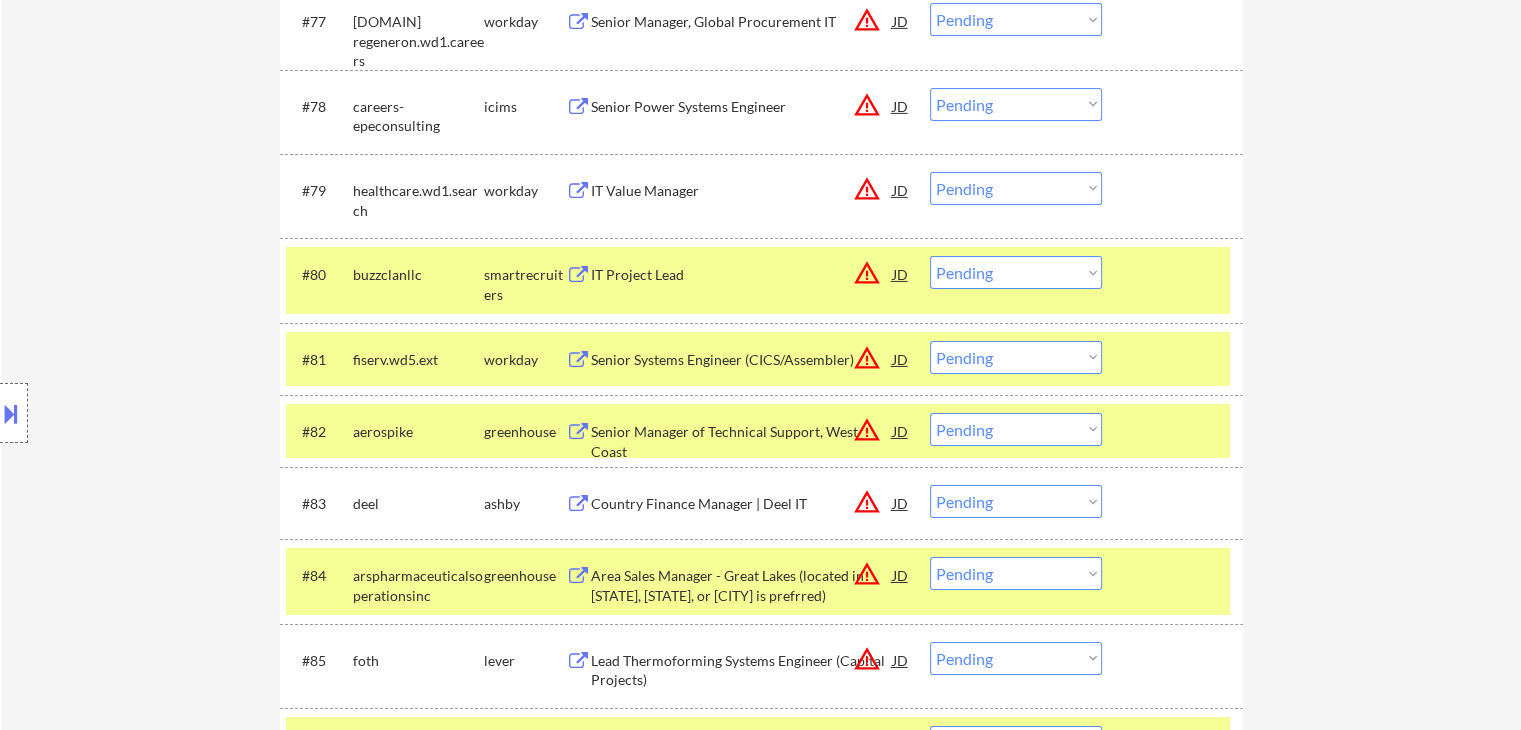 click on "IT Value Manager" at bounding box center [742, 191] 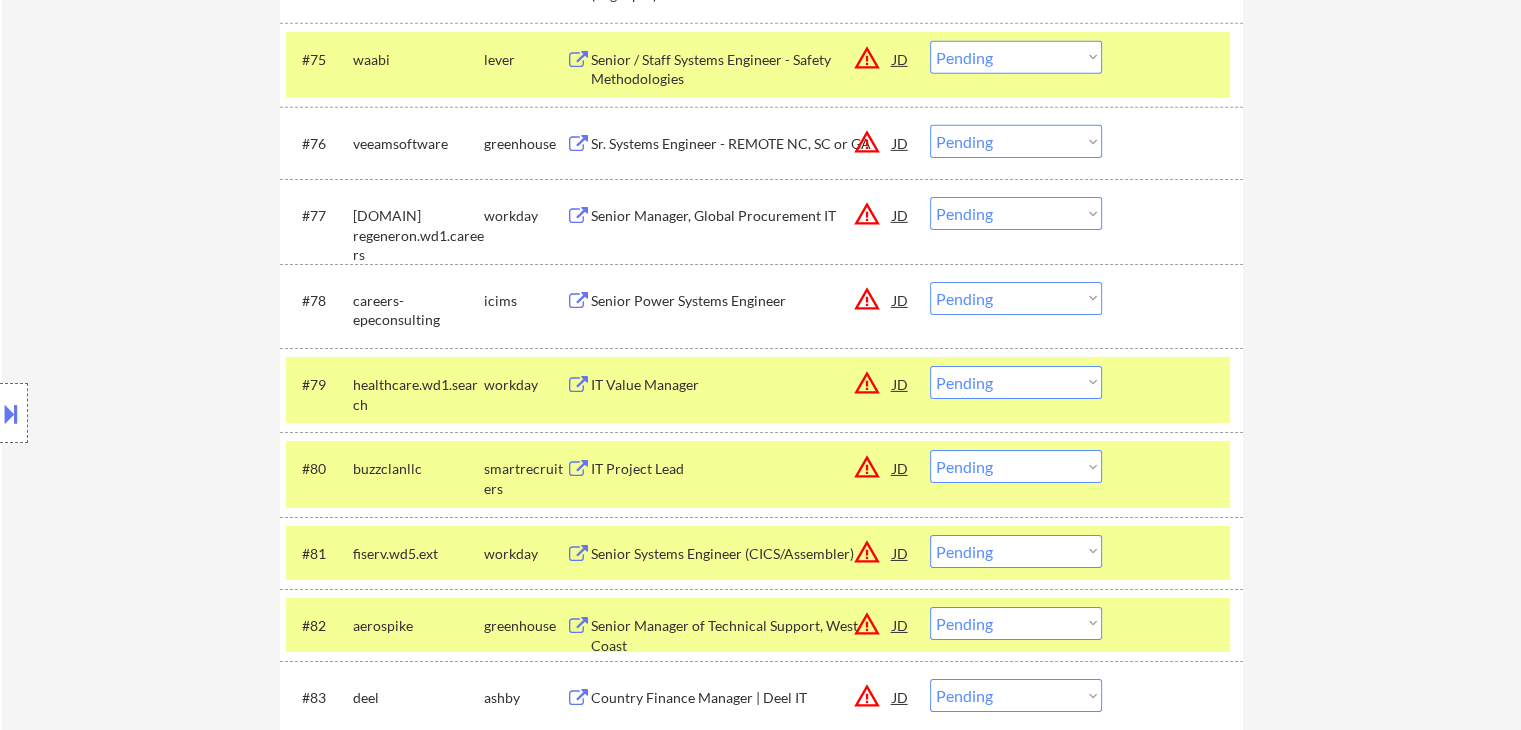 scroll, scrollTop: 6500, scrollLeft: 0, axis: vertical 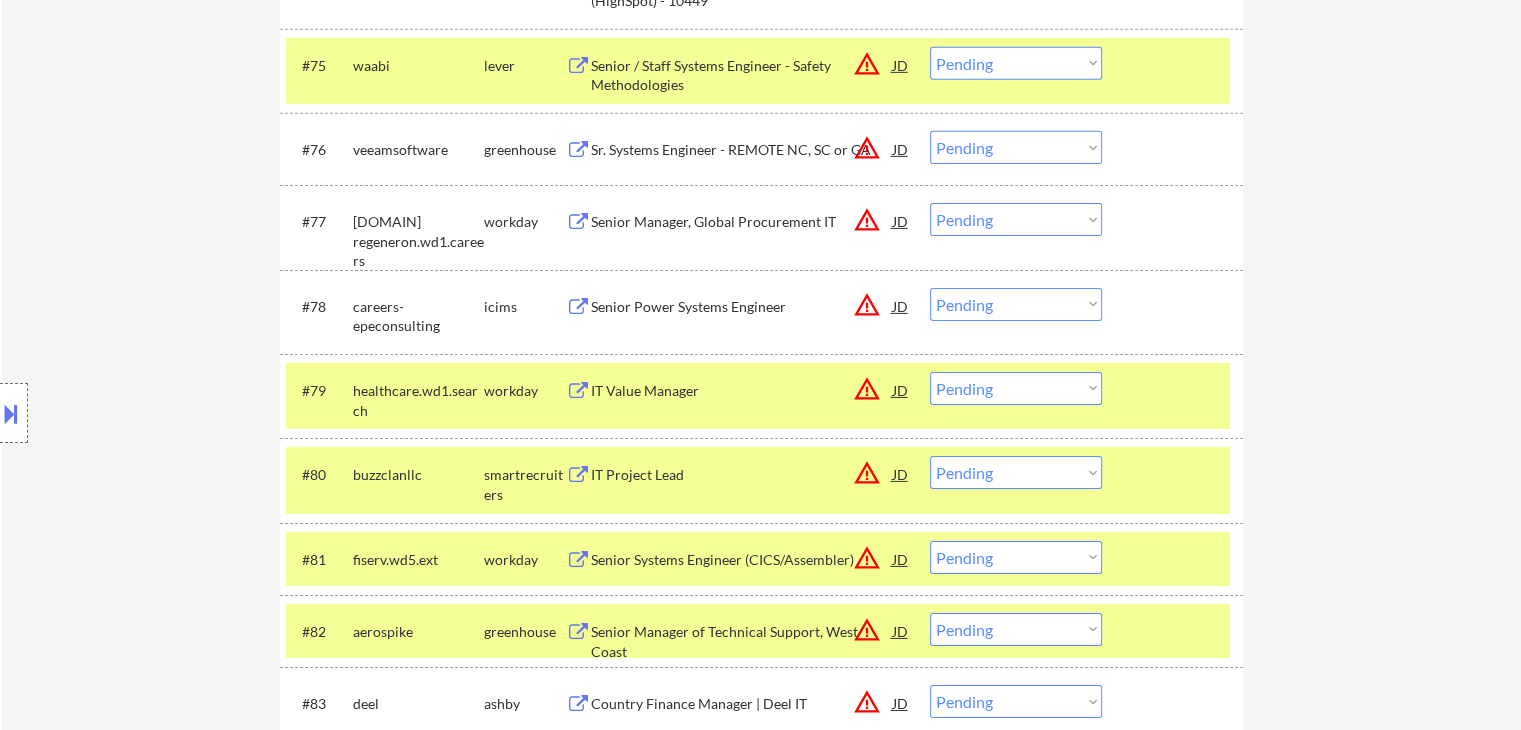 click on "Senior Manager, Global Procurement IT" at bounding box center [742, 222] 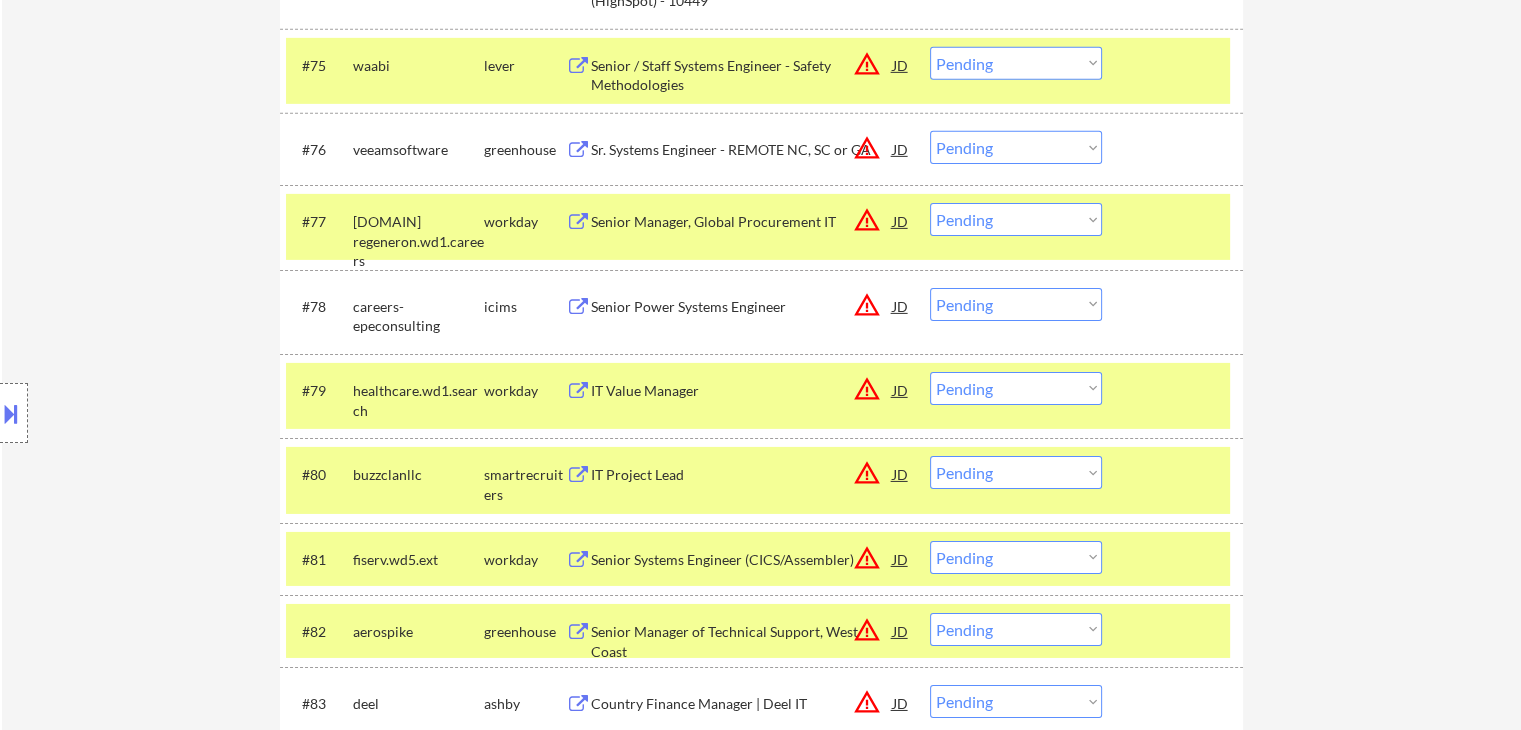 click on "Sr. Systems Engineer - REMOTE NC, SC or GA" at bounding box center [742, 150] 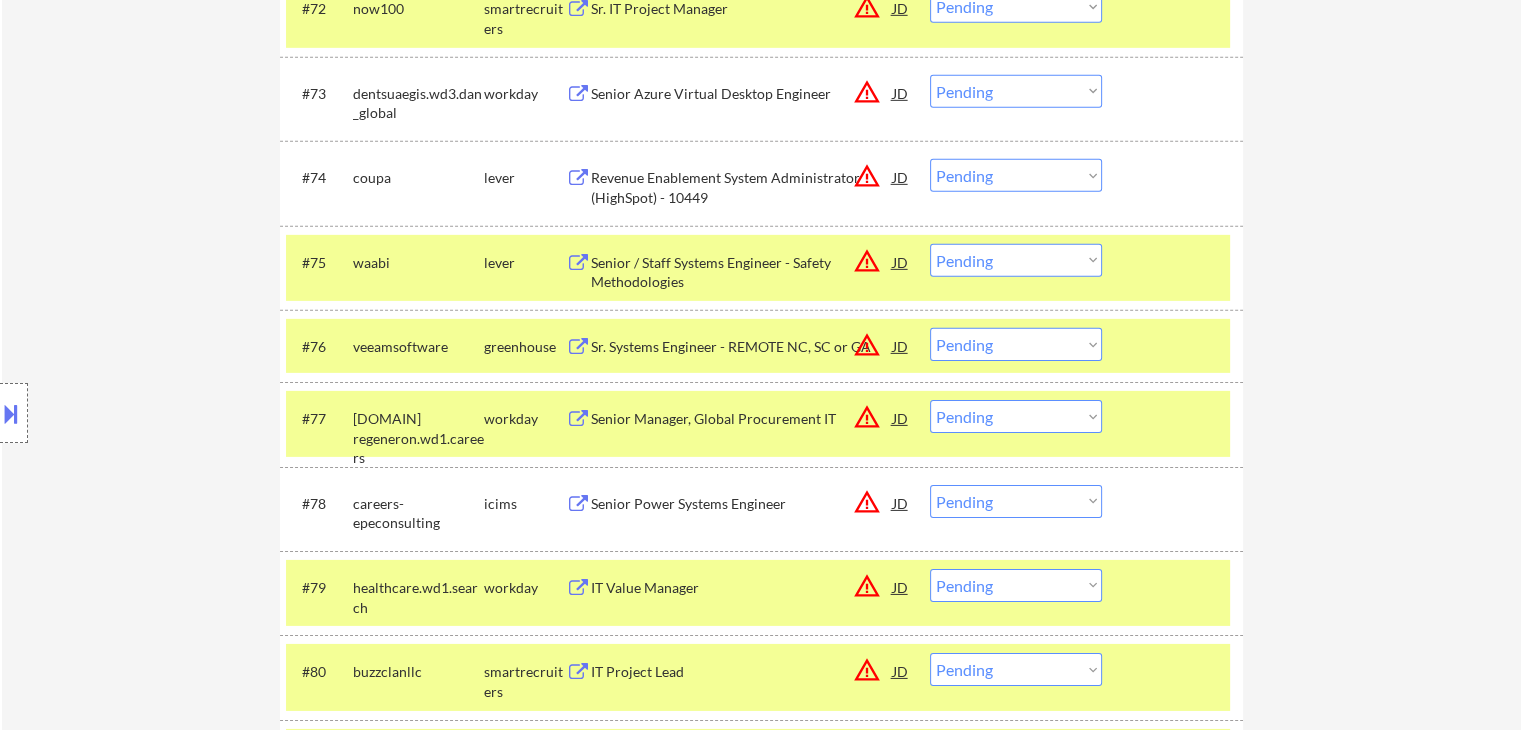 scroll, scrollTop: 6200, scrollLeft: 0, axis: vertical 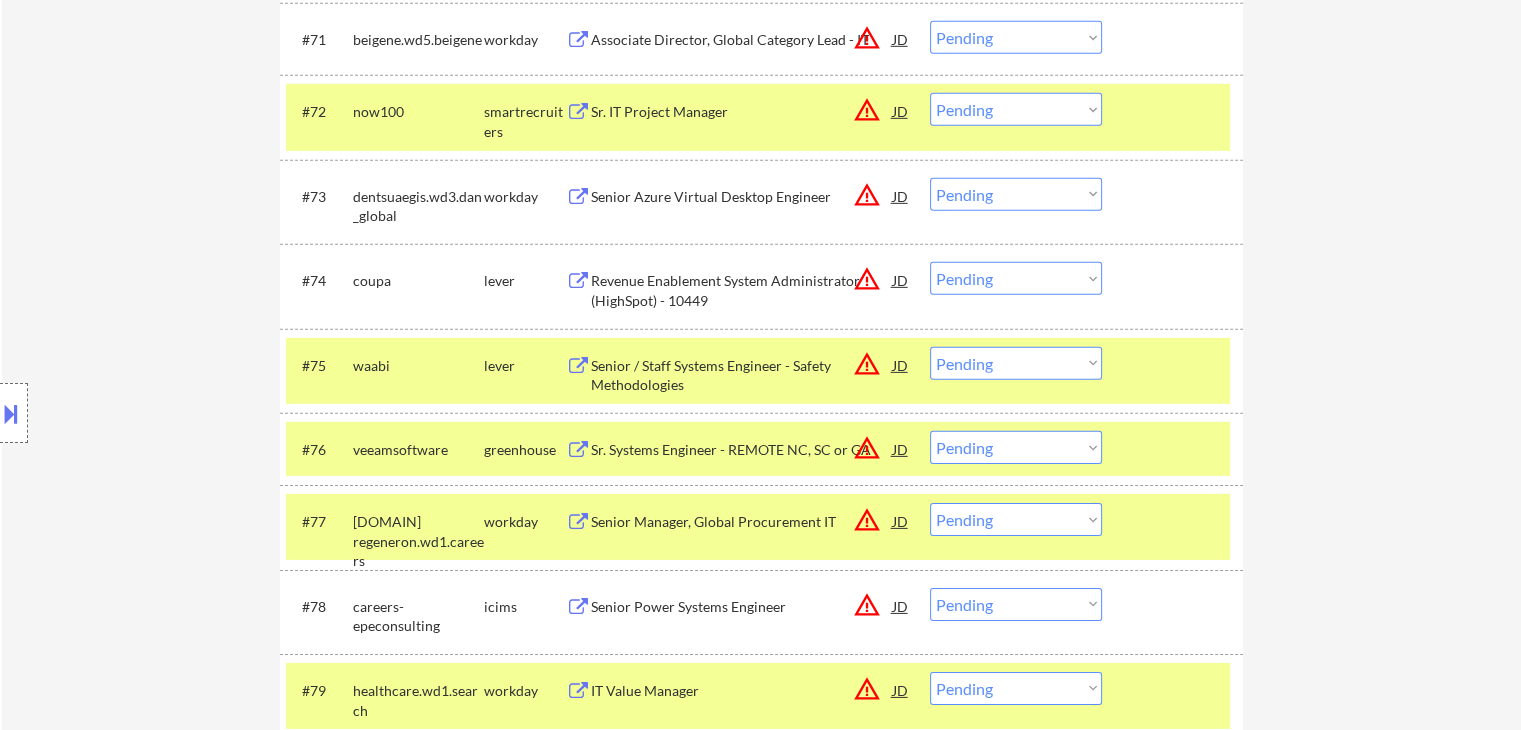 click on "Senior Azure Virtual Desktop Engineer" at bounding box center [742, 197] 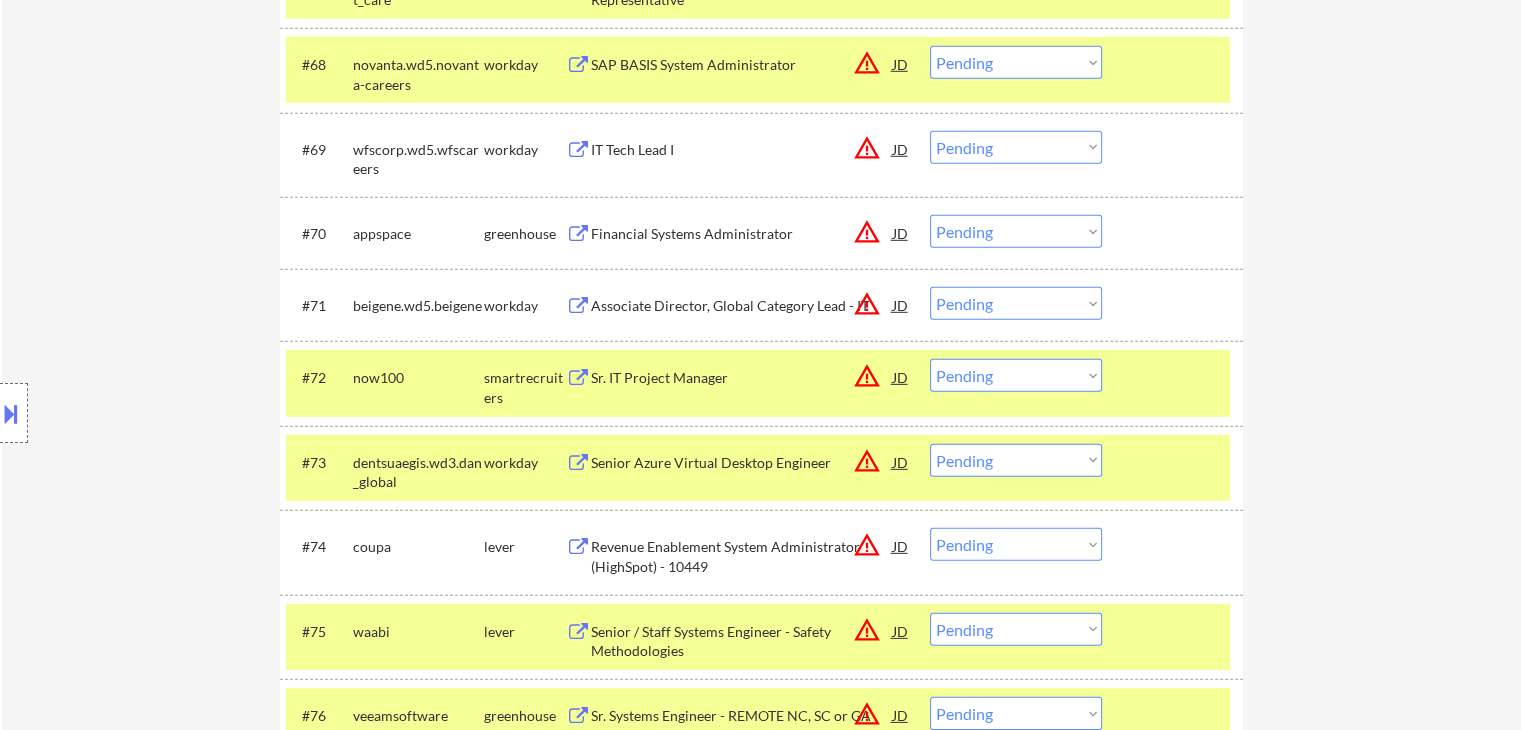 scroll, scrollTop: 5900, scrollLeft: 0, axis: vertical 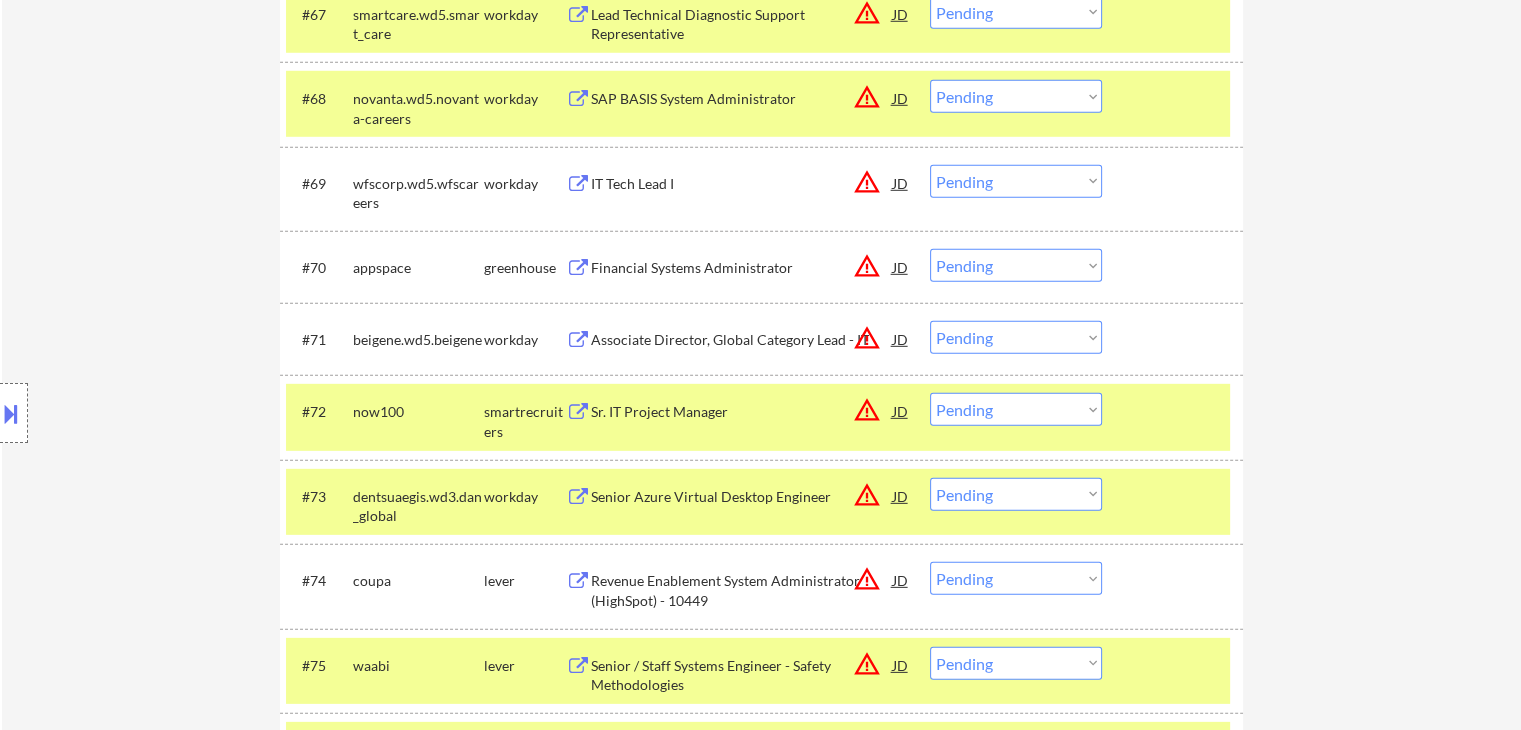 click on "Financial Systems Administrator" at bounding box center (742, 268) 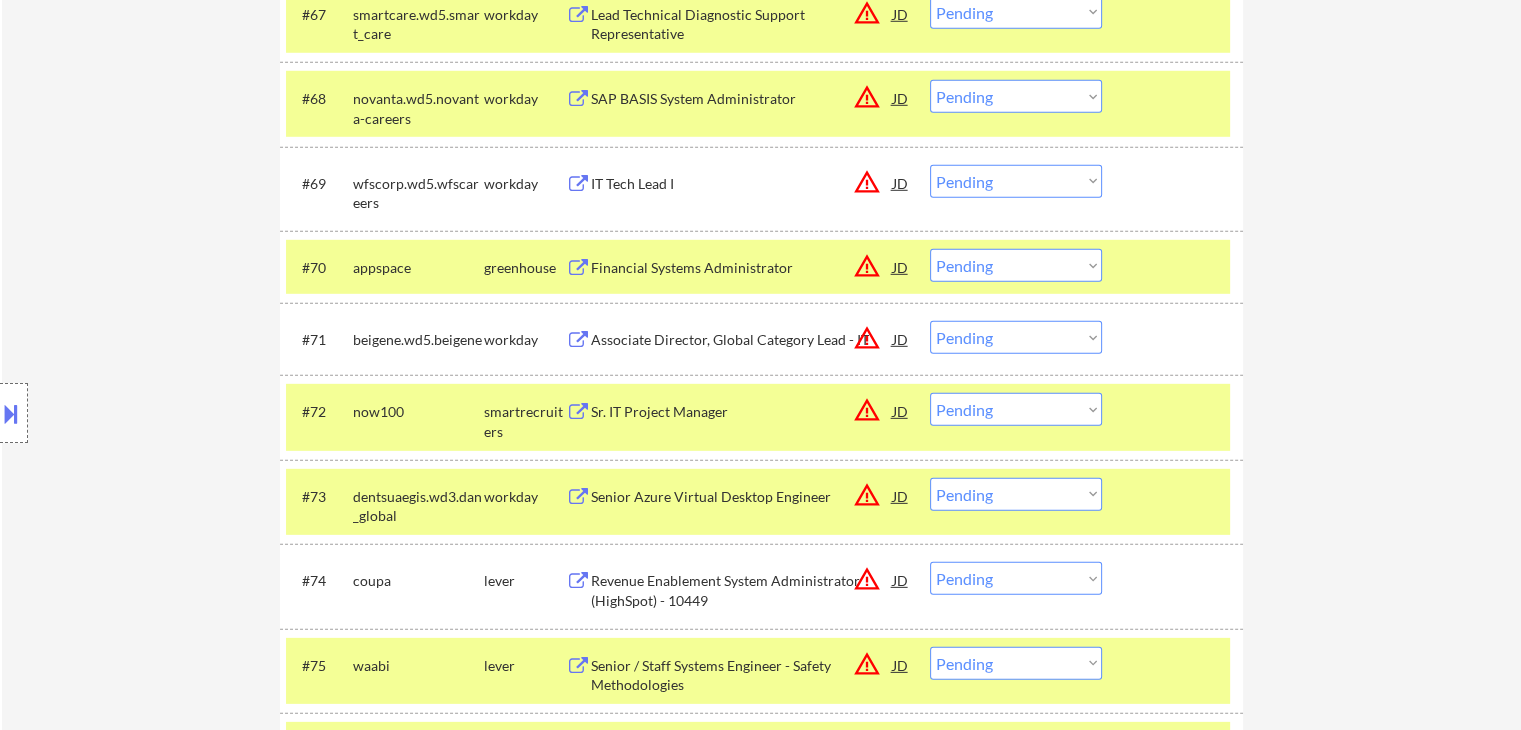 click on "IT Tech Lead I" at bounding box center (742, 184) 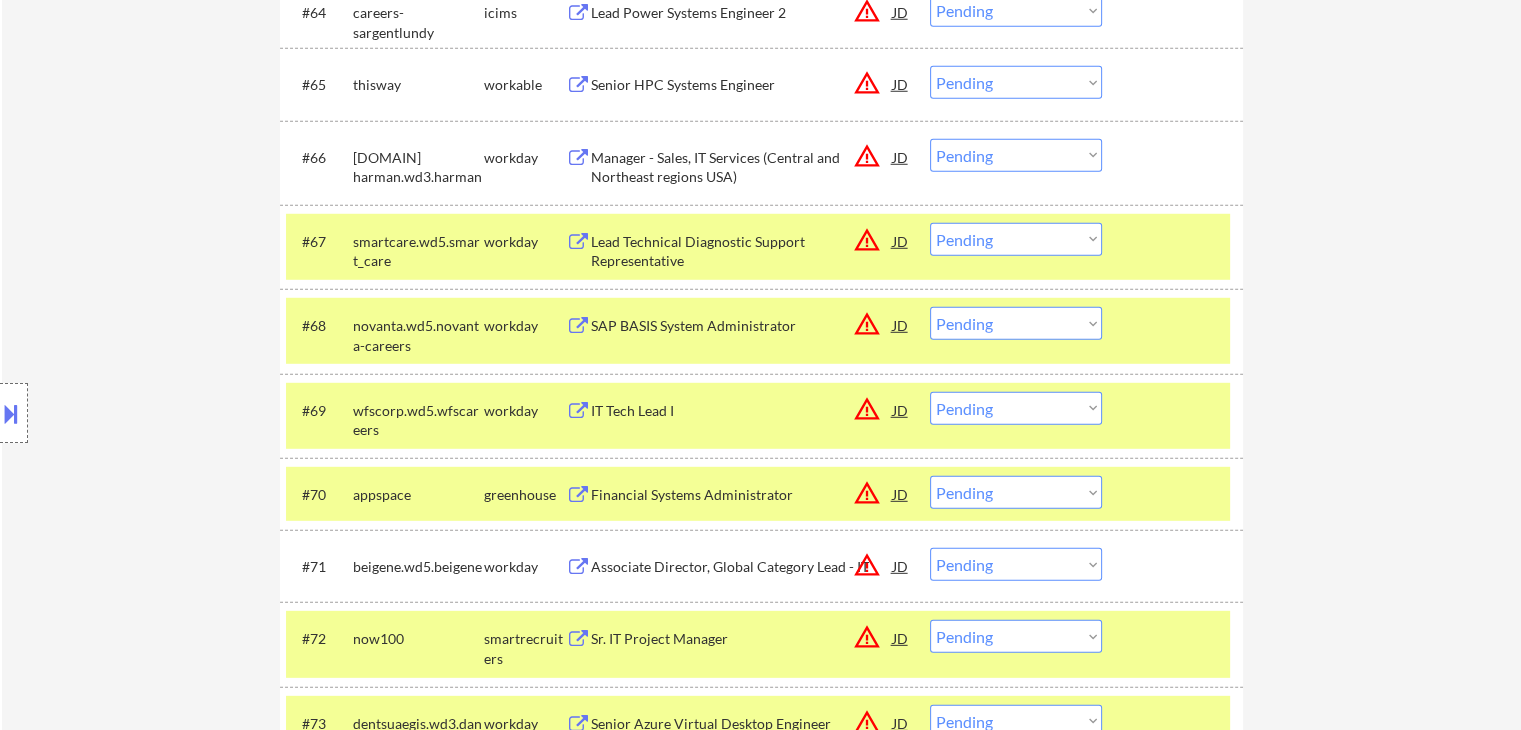 scroll, scrollTop: 5600, scrollLeft: 0, axis: vertical 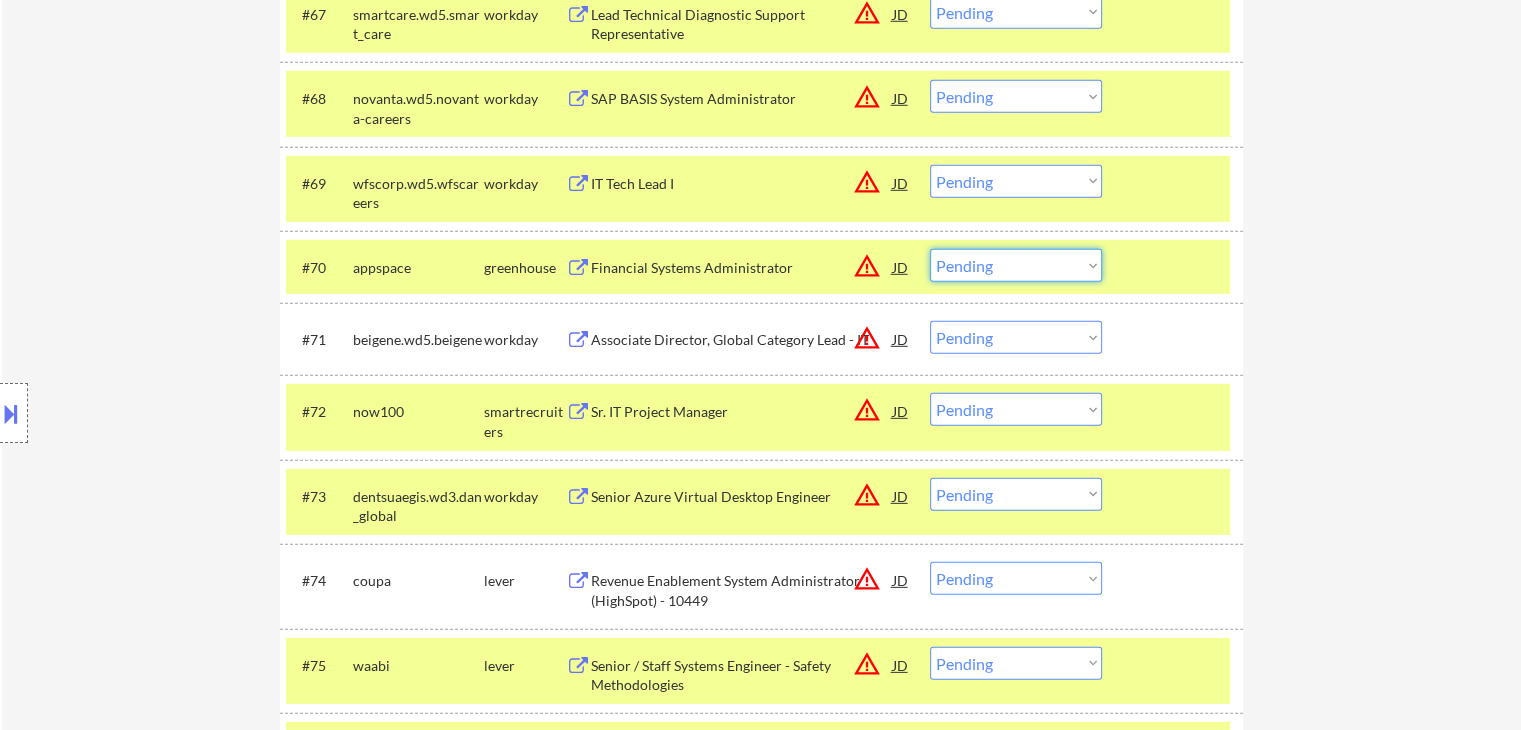drag, startPoint x: 1040, startPoint y: 269, endPoint x: 1027, endPoint y: 279, distance: 16.40122 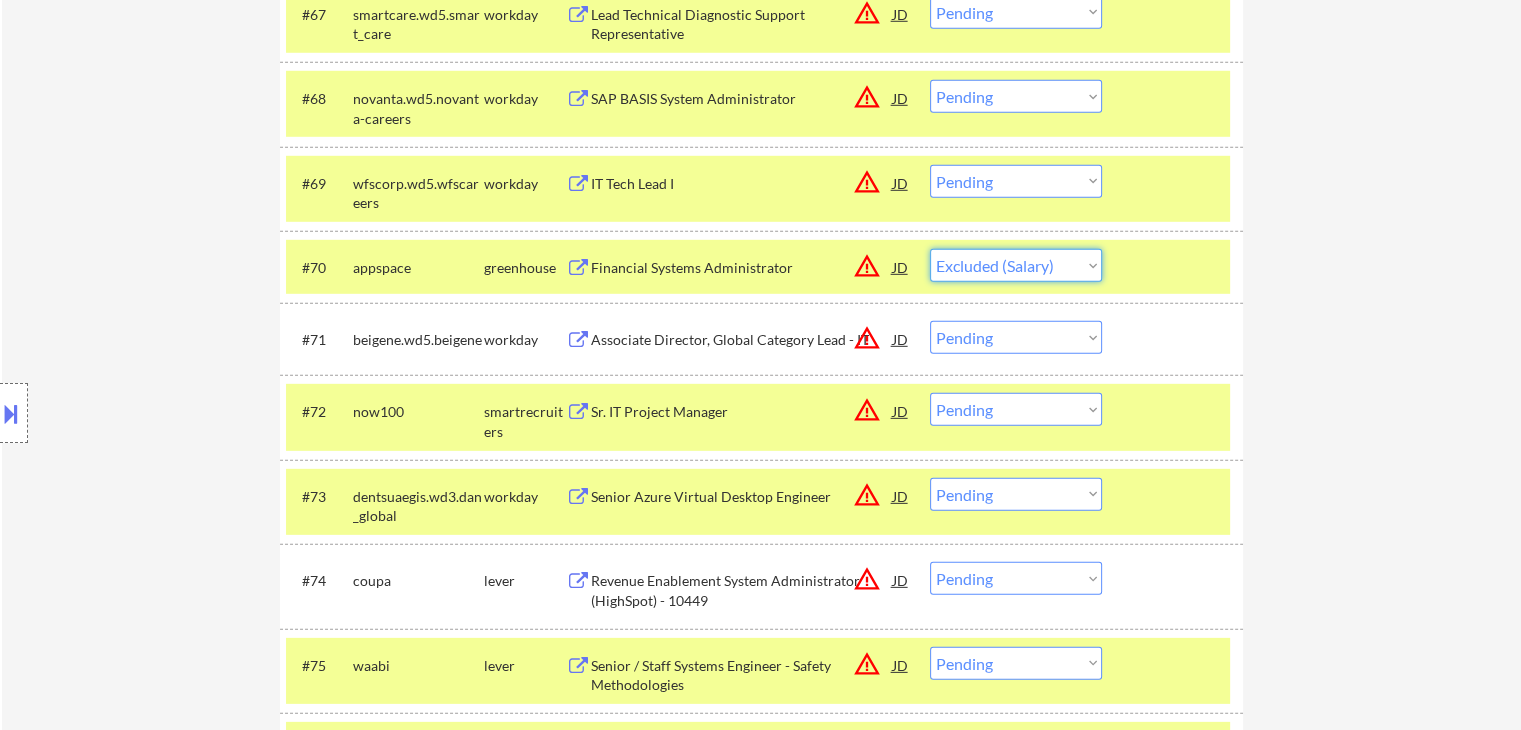 click on "Choose an option... Pending Applied Excluded (Questions) Excluded (Expired) Excluded (Location) Excluded (Bad Match) Excluded (Blocklist) Excluded (Salary) Excluded (Other)" at bounding box center (1016, 265) 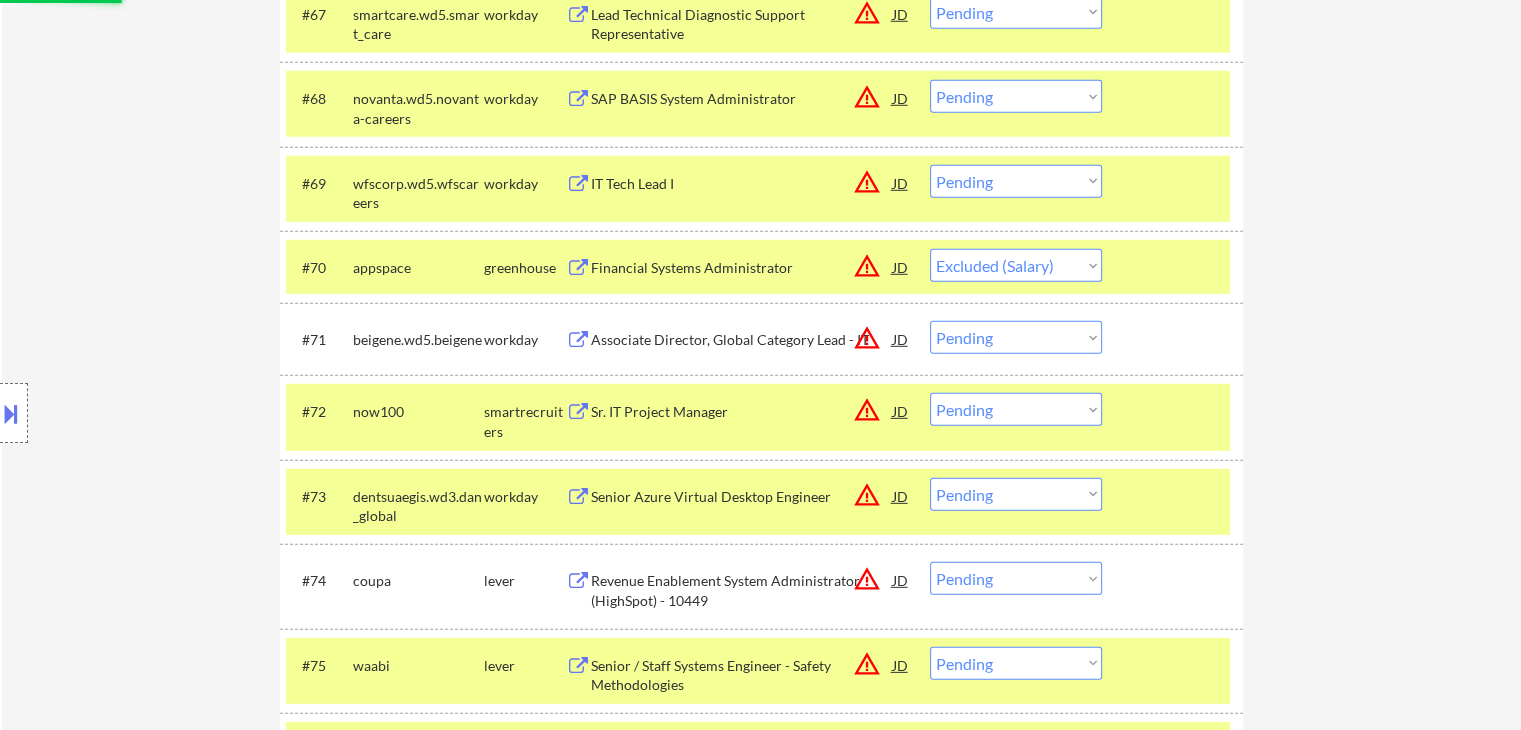 select on ""pending"" 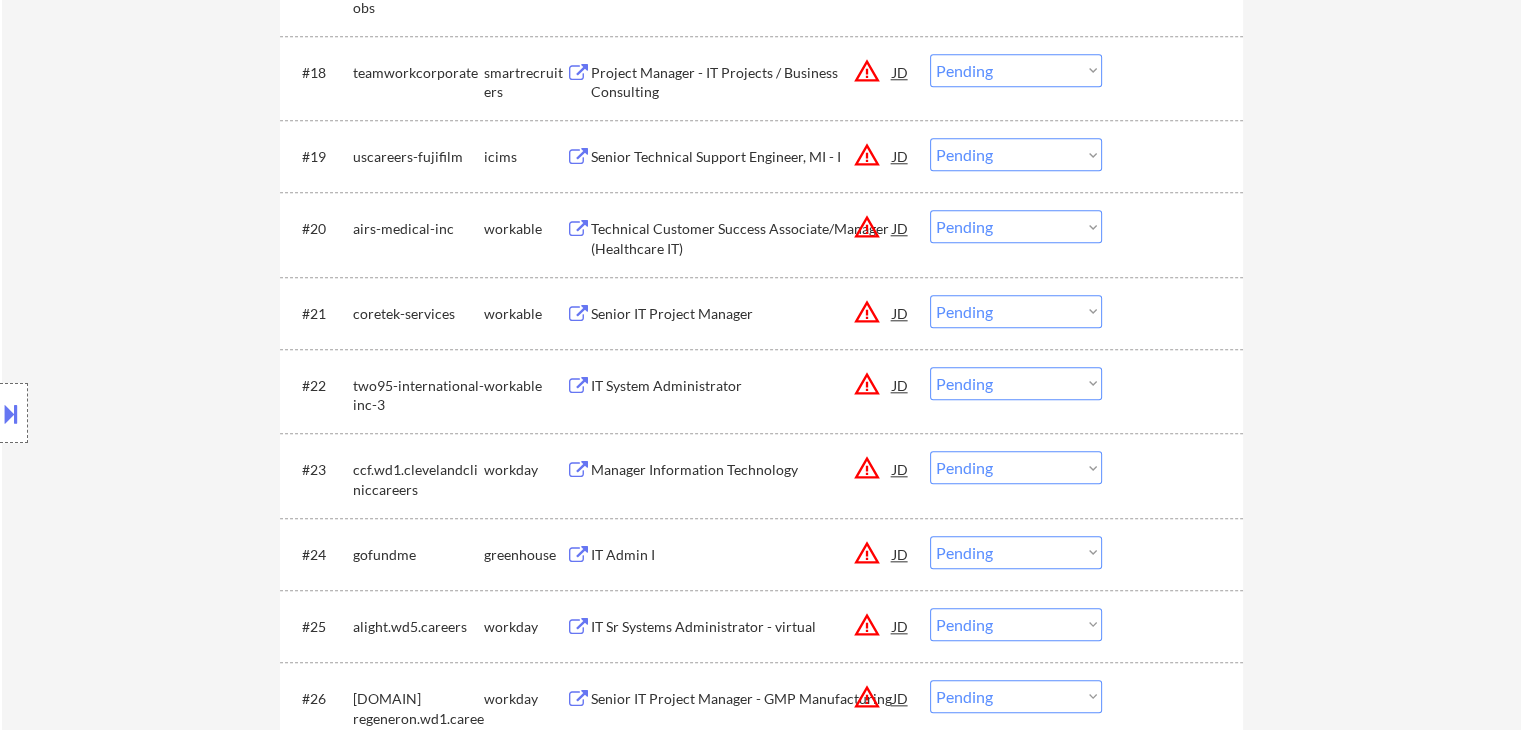 drag, startPoint x: 1358, startPoint y: 323, endPoint x: 1279, endPoint y: 339, distance: 80.60397 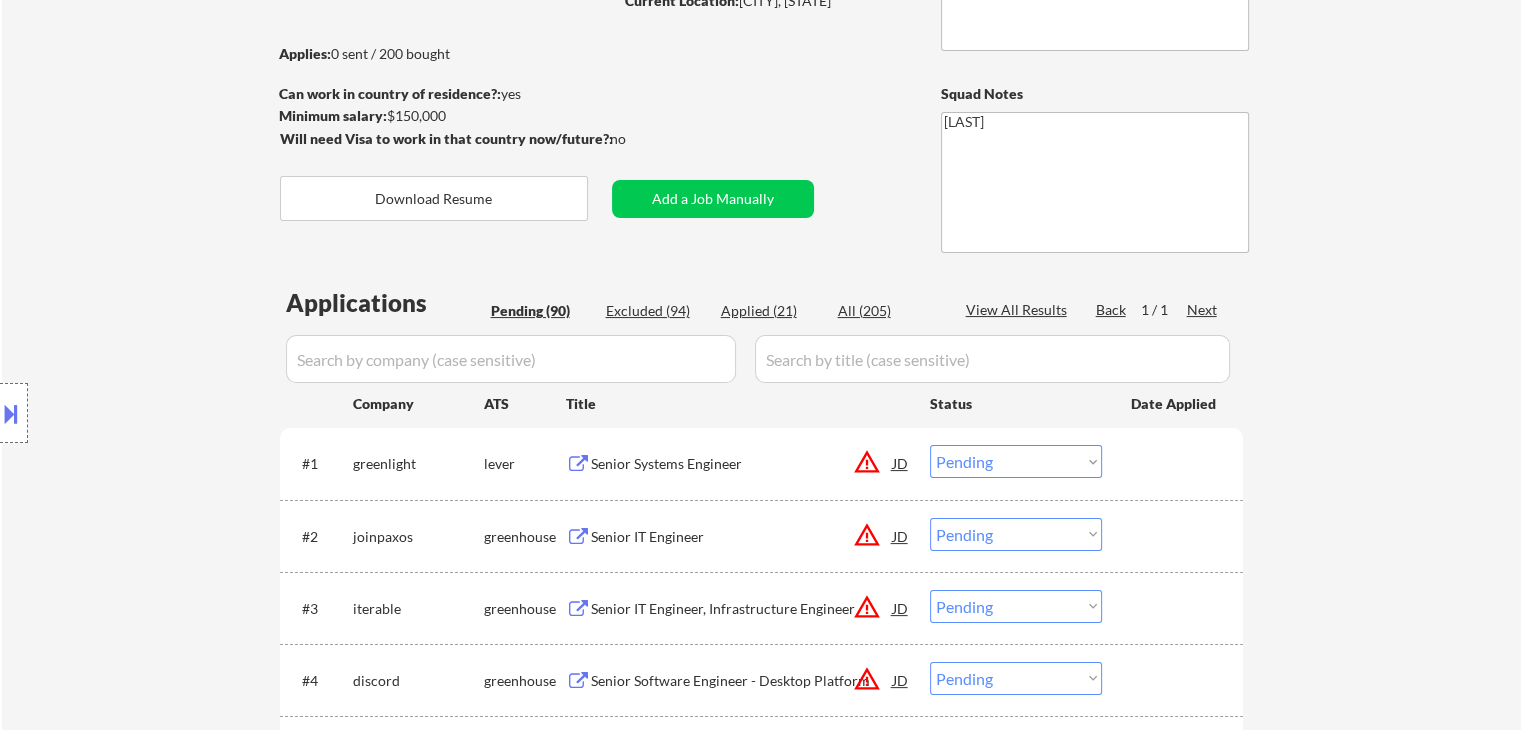 scroll, scrollTop: 300, scrollLeft: 0, axis: vertical 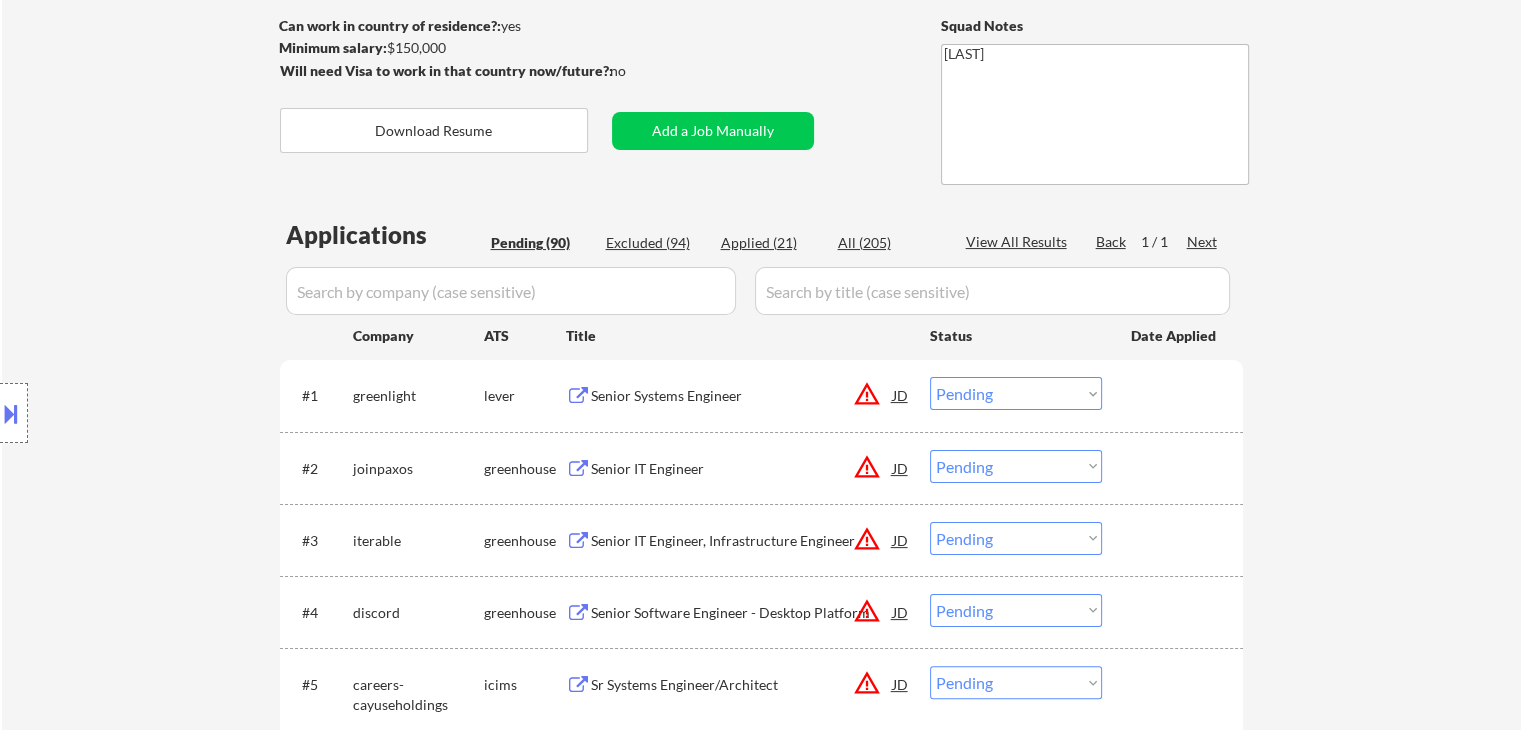 click on "← Return to /applysquad Mailslurp Inbox Job Search Builder [FIRST] [LAST] User Email:  [EMAIL] Application Email:  [EMAIL] Mailslurp Email:  [EMAIL] LinkedIn:   https://www.linkedin.com/in/[LINKEDIN_PROFILE]/
Phone:  [PHONE] Current Location:  [CITY], [STATE] Applies:  0 sent / 200 bought Internal Notes Note he completed *SOME* college if applications ask -- the school name is on his LI, he told us he did [NUMBER] years out of [NUMBER] but never finished his degree. Can work in country of residence?:  yes Squad Notes Minimum salary:  $[SALARY] Will need Visa to work in that country now/future?:   no Download Resume Add a Job Manually [LAST] Applications Pending (90) Excluded (94) Applied (21) All (205) View All Results Back 1 / 1
Next Company ATS Title Status Date Applied #1 greenlight lever Senior Systems Engineer JD warning_amber Choose an option... Pending Applied Excluded (Questions) Excluded (Expired) Excluded (Location) Excluded (Bad Match) #2 JD" at bounding box center [761, 3764] 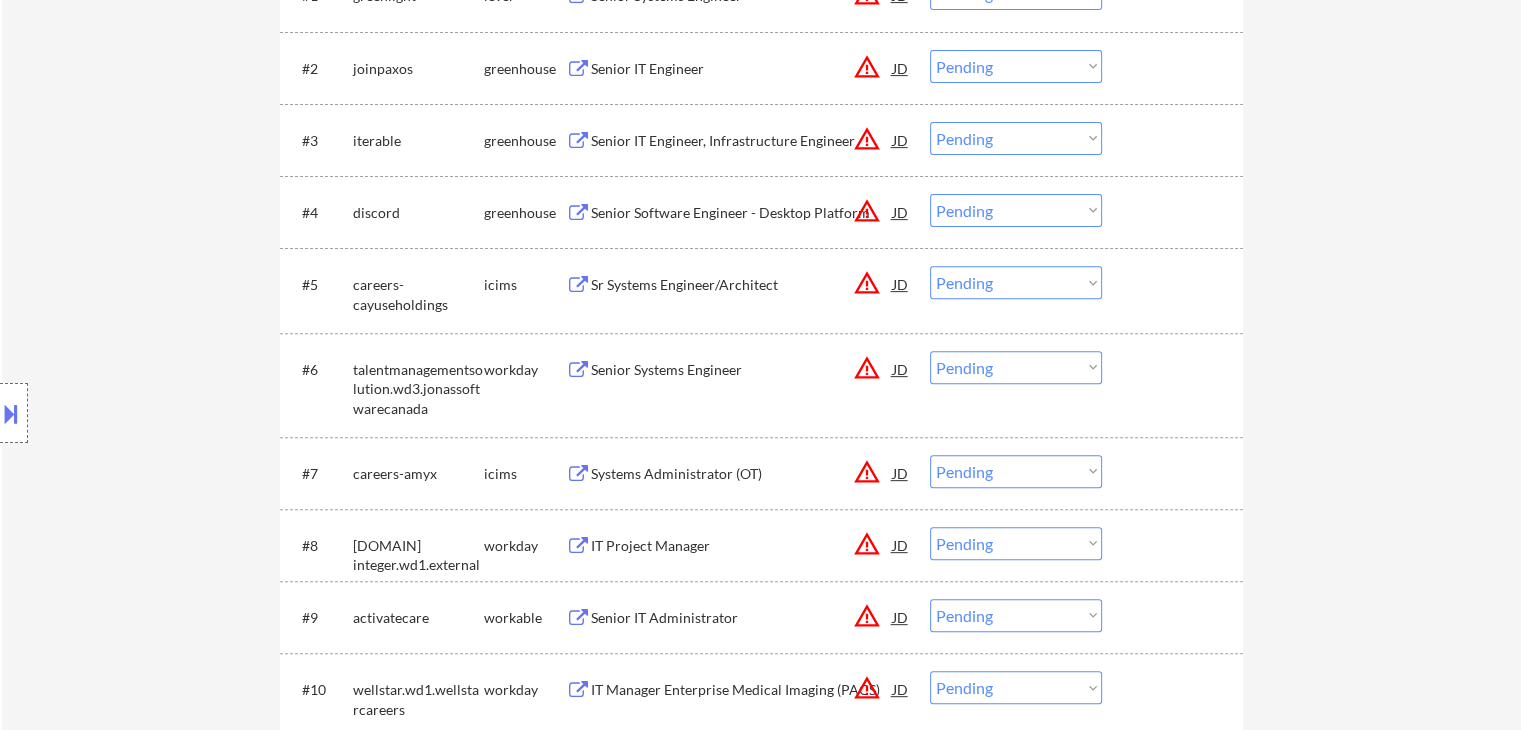 drag, startPoint x: 1407, startPoint y: 209, endPoint x: 1352, endPoint y: 252, distance: 69.81404 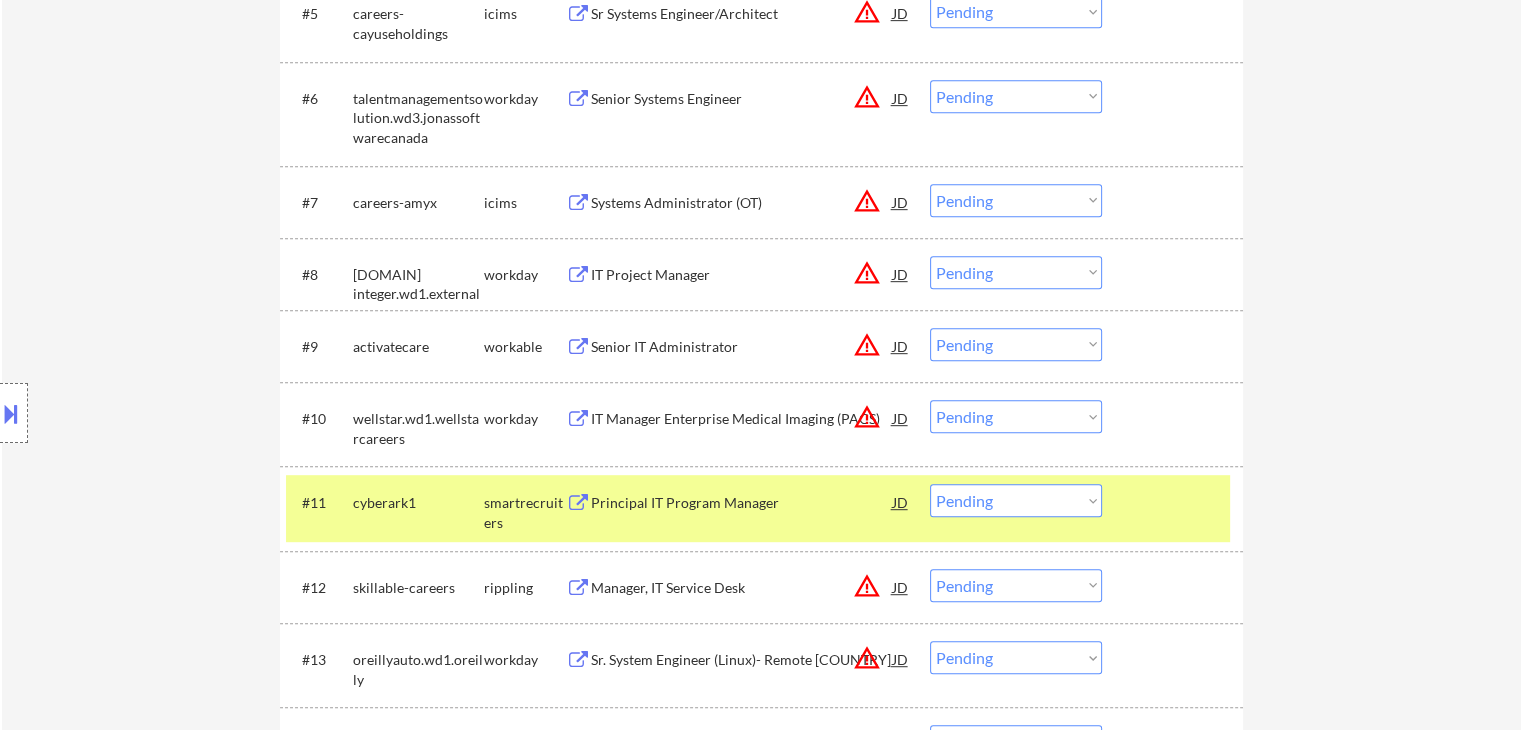 scroll, scrollTop: 1000, scrollLeft: 0, axis: vertical 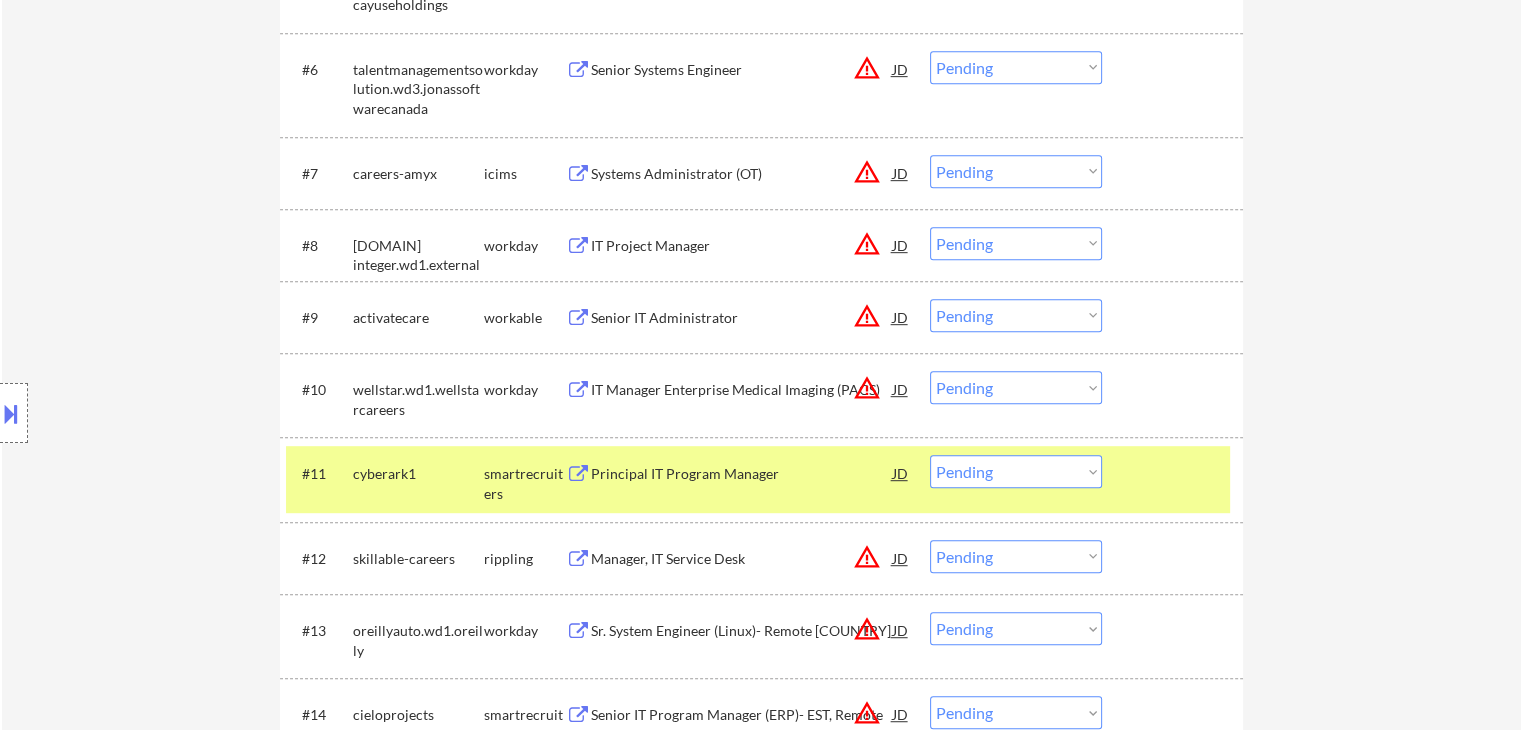 click on "← Return to /applysquad Mailslurp Inbox Job Search Builder [FIRST] [LAST] User Email:  [EMAIL] Application Email:  [EMAIL] Mailslurp Email:  [EMAIL] LinkedIn:   https://www.linkedin.com/in/[LINKEDIN_PROFILE]/
Phone:  [PHONE] Current Location:  [CITY], [STATE] Applies:  0 sent / 200 bought Internal Notes Note he completed *SOME* college if applications ask -- the school name is on his LI, he told us he did [NUMBER] years out of [NUMBER] but never finished his degree. Can work in country of residence?:  yes Squad Notes Minimum salary:  $[SALARY] Will need Visa to work in that country now/future?:   no Download Resume Add a Job Manually [LAST] Applications Pending (90) Excluded (94) Applied (21) All (205) View All Results Back 1 / 1
Next Company ATS Title Status Date Applied #1 greenlight lever Senior Systems Engineer JD warning_amber Choose an option... Pending Applied Excluded (Questions) Excluded (Expired) Excluded (Location) Excluded (Bad Match) #2 JD" at bounding box center (761, 3064) 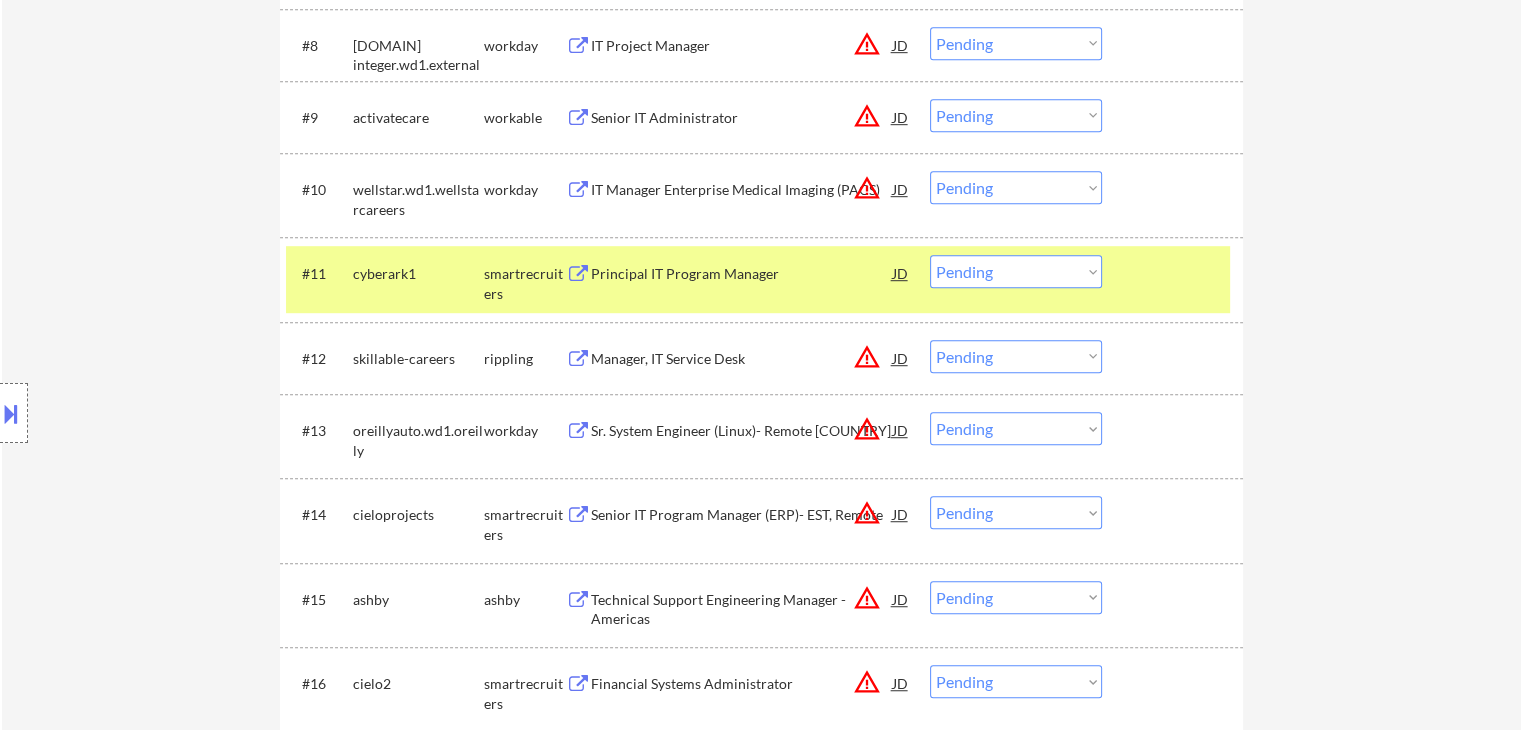 click at bounding box center [1175, 273] 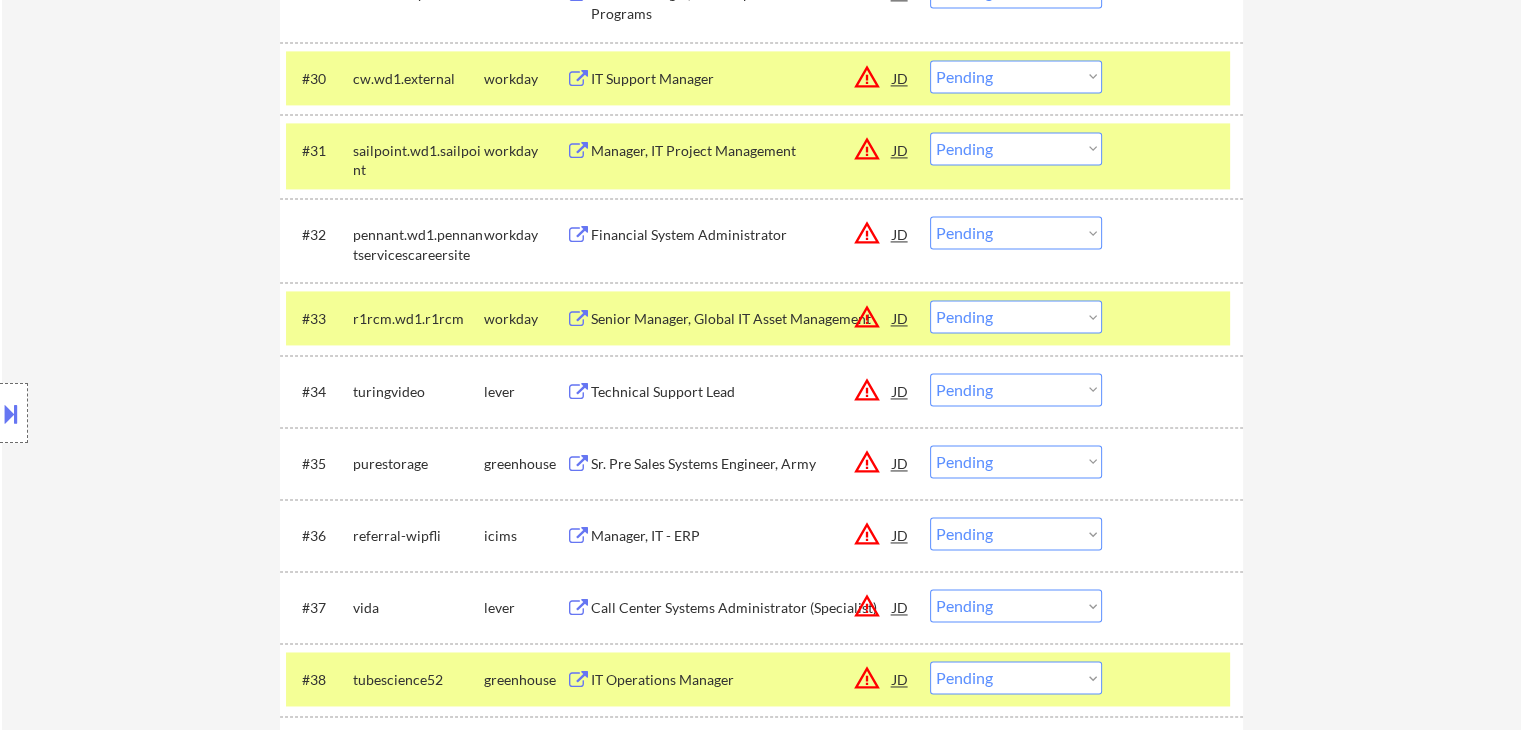 scroll, scrollTop: 3000, scrollLeft: 0, axis: vertical 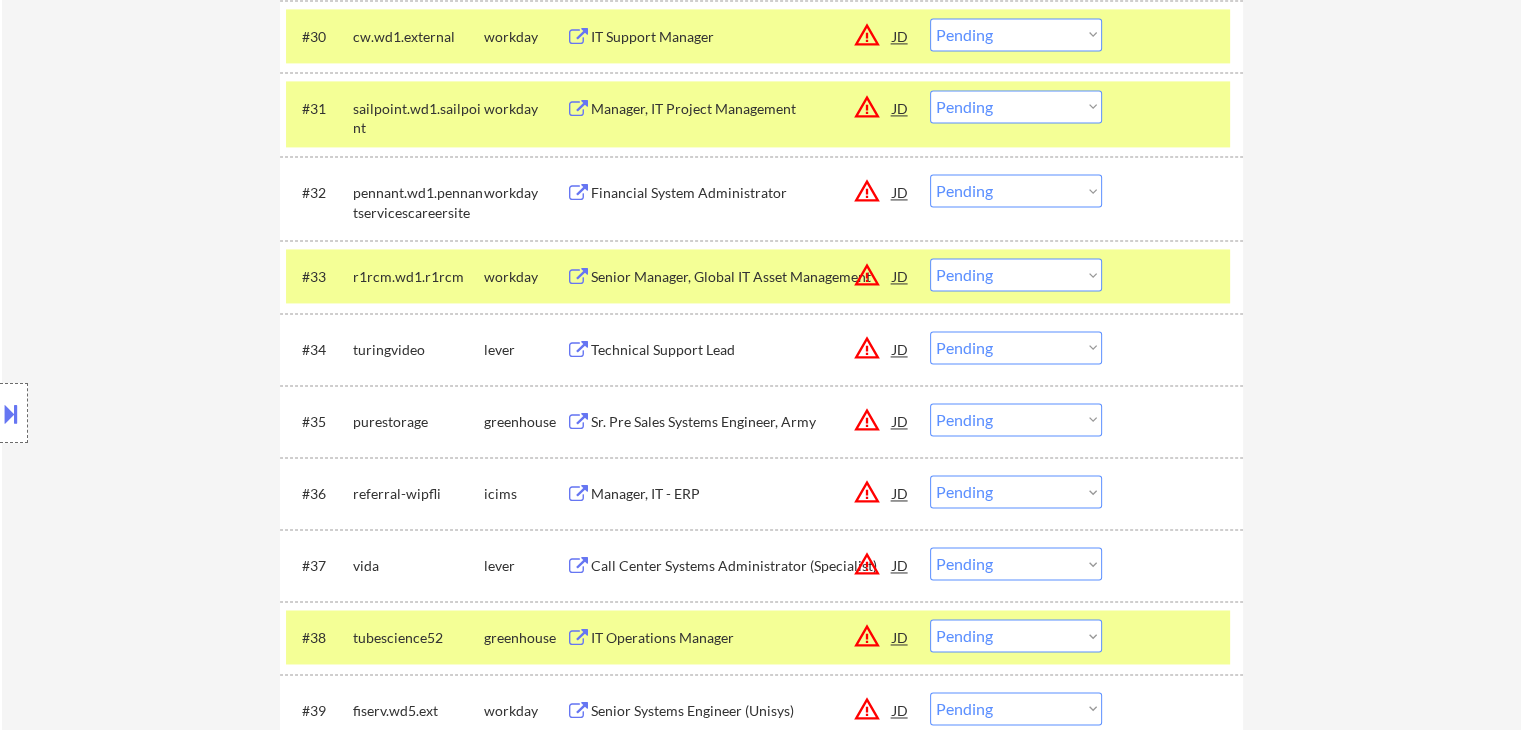 click at bounding box center [1175, 108] 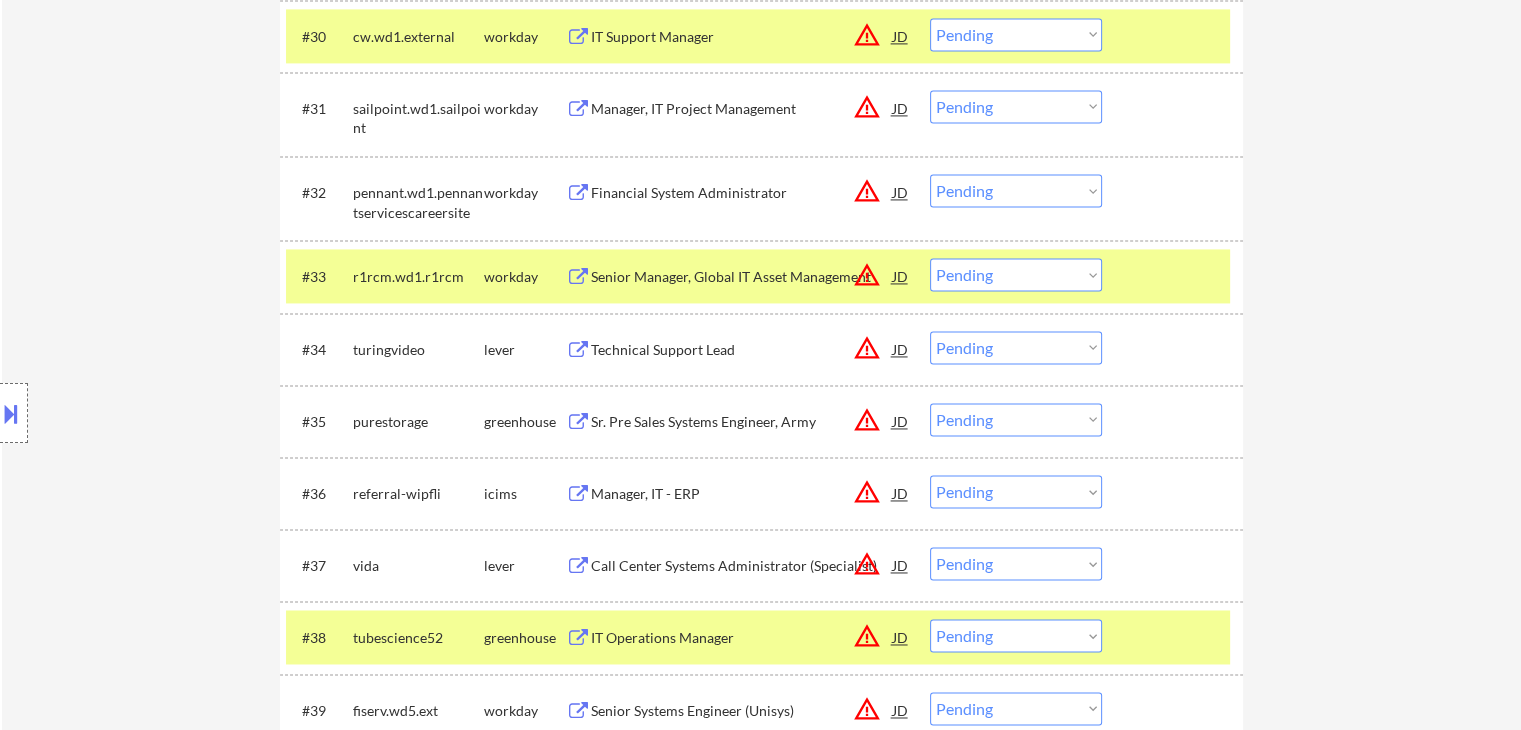 click at bounding box center (1175, 36) 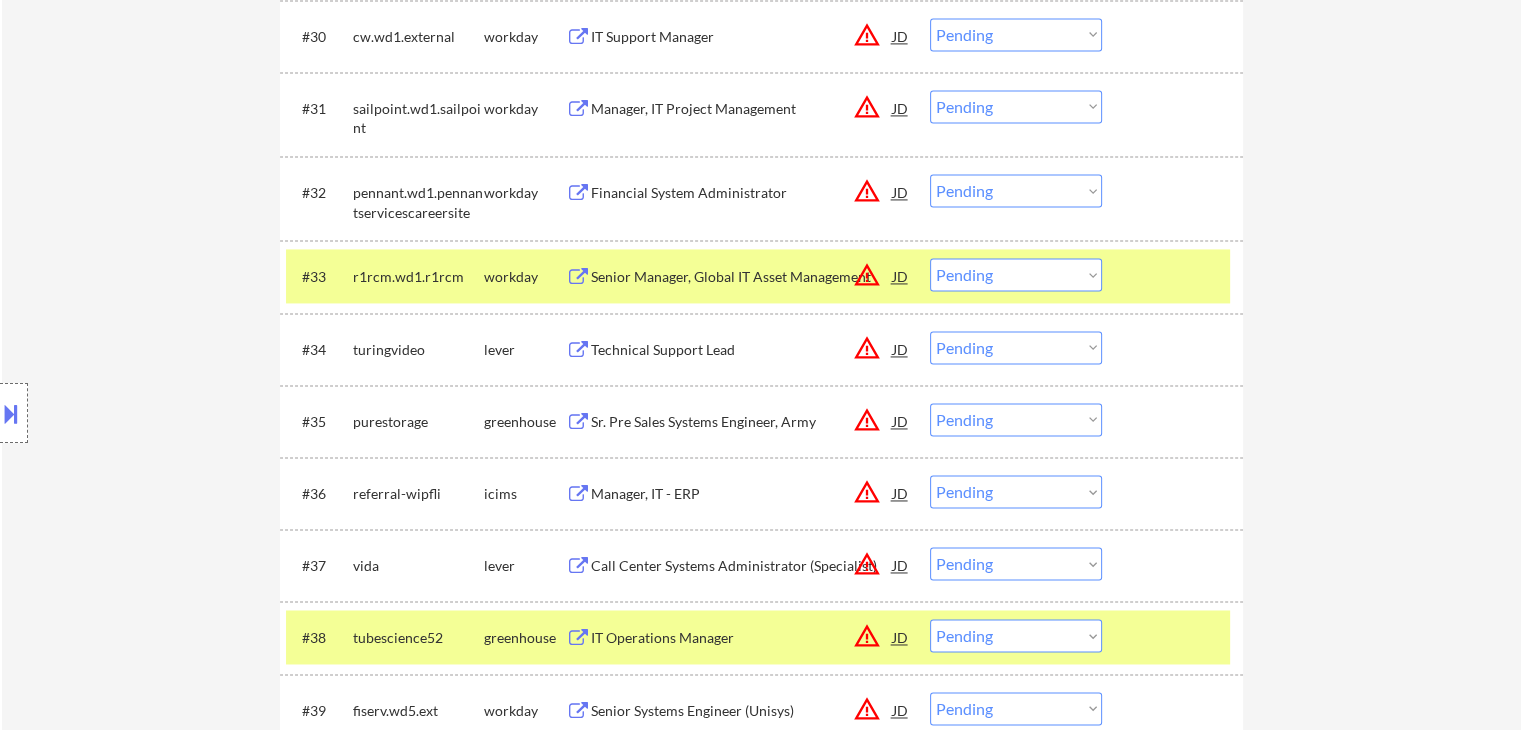 click at bounding box center [1175, 276] 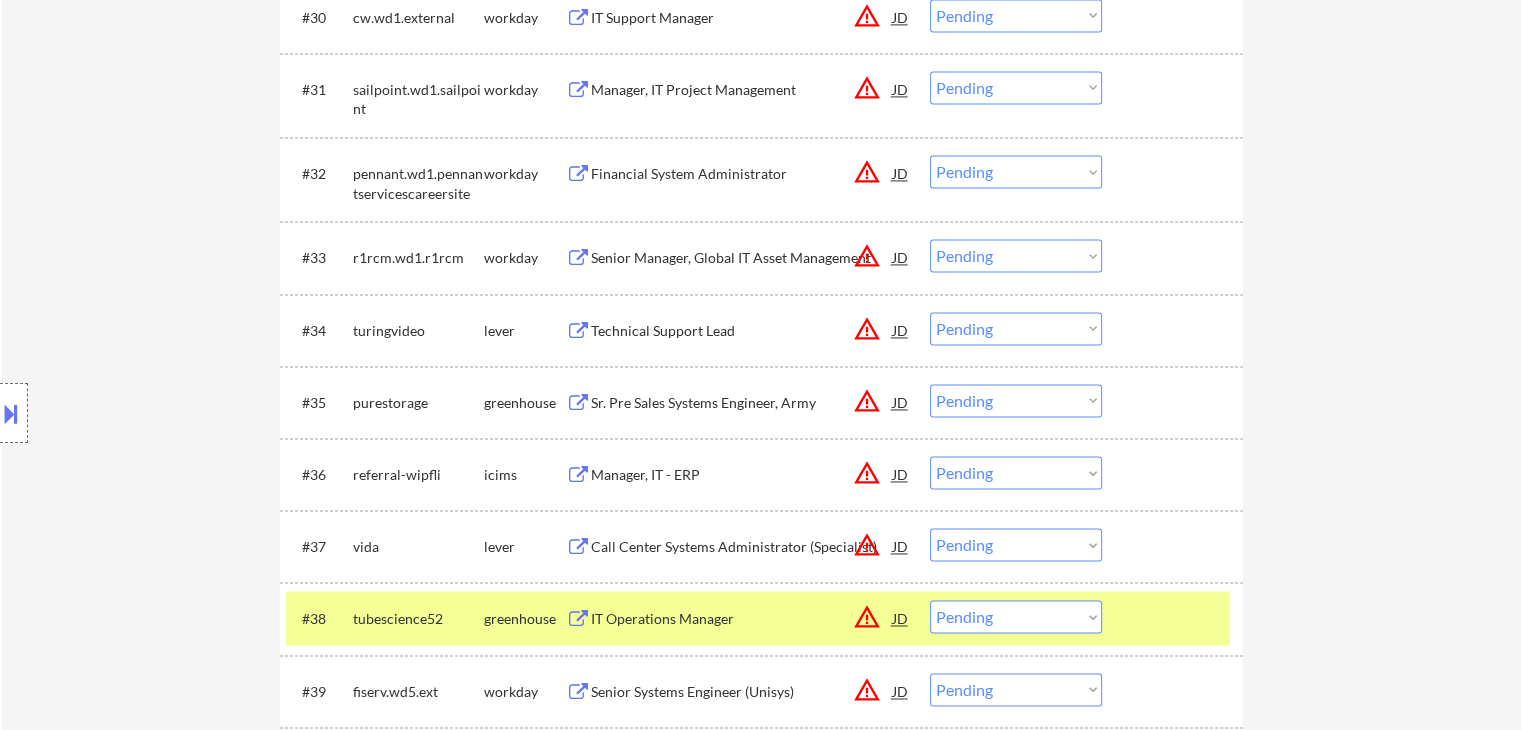 scroll, scrollTop: 3300, scrollLeft: 0, axis: vertical 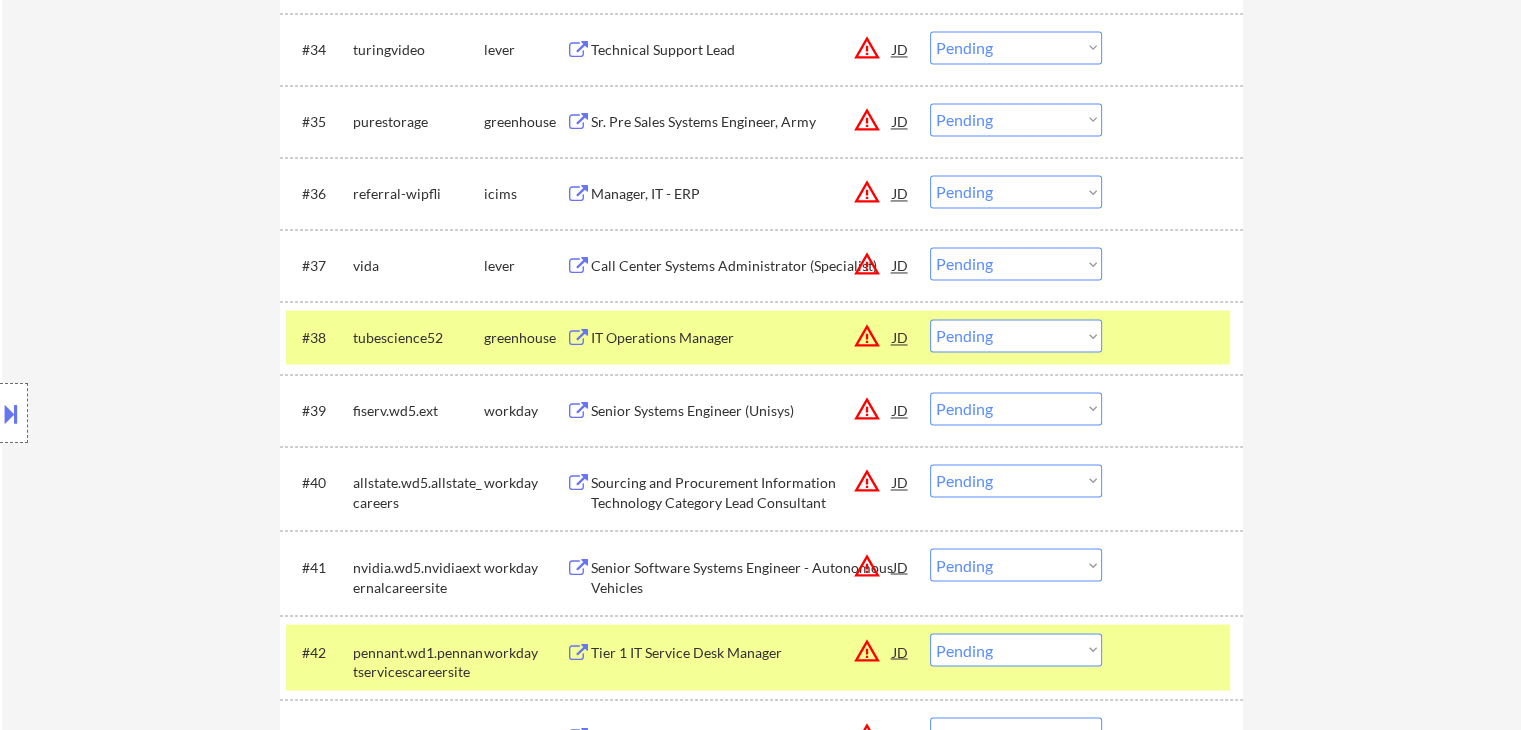 click on "#38 tubescience52 greenhouse IT Operations Manager JD warning_amber Choose an option... Pending Applied Excluded (Questions) Excluded (Expired) Excluded (Location) Excluded (Bad Match) Excluded (Blocklist) Excluded (Salary) Excluded (Other) success" at bounding box center (761, 337) 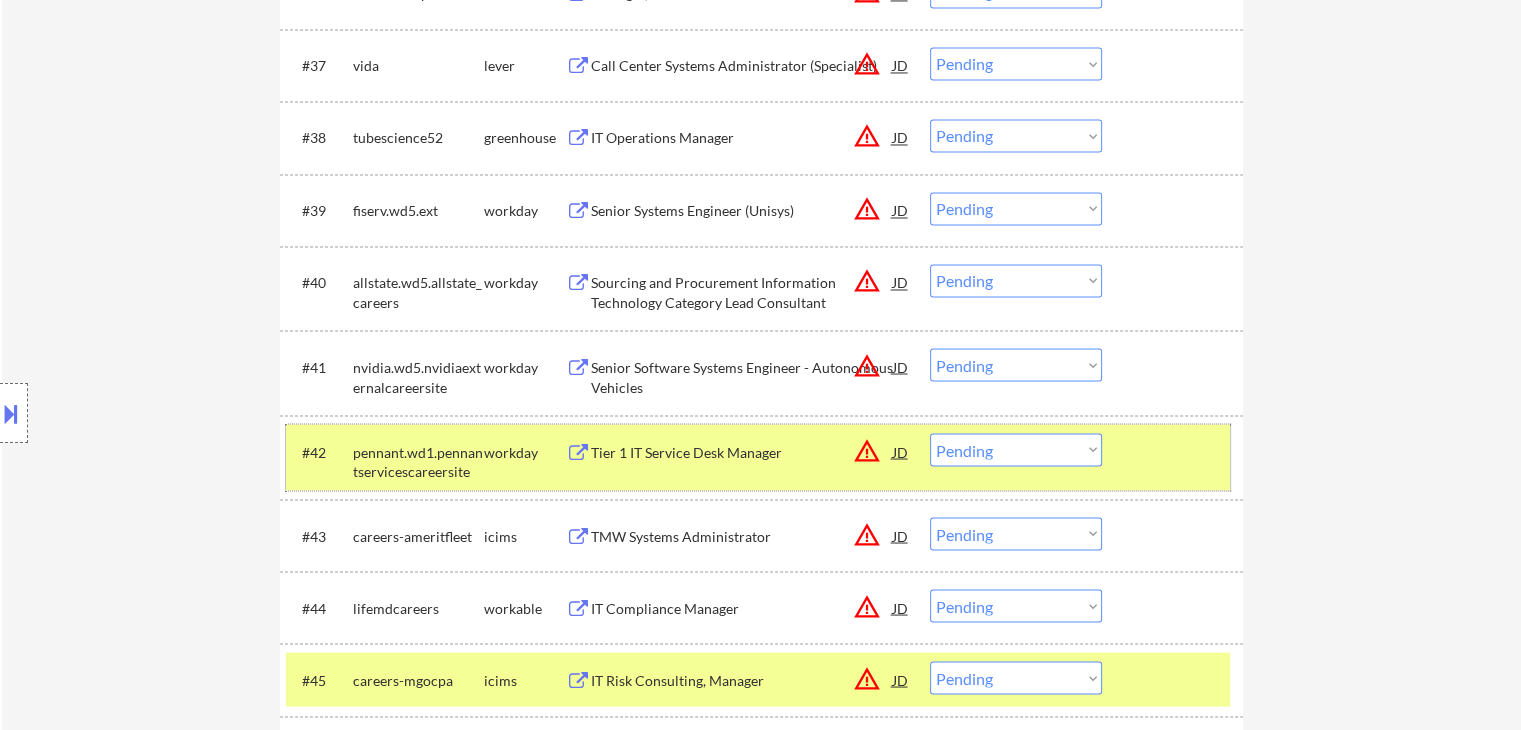 click at bounding box center (1175, 451) 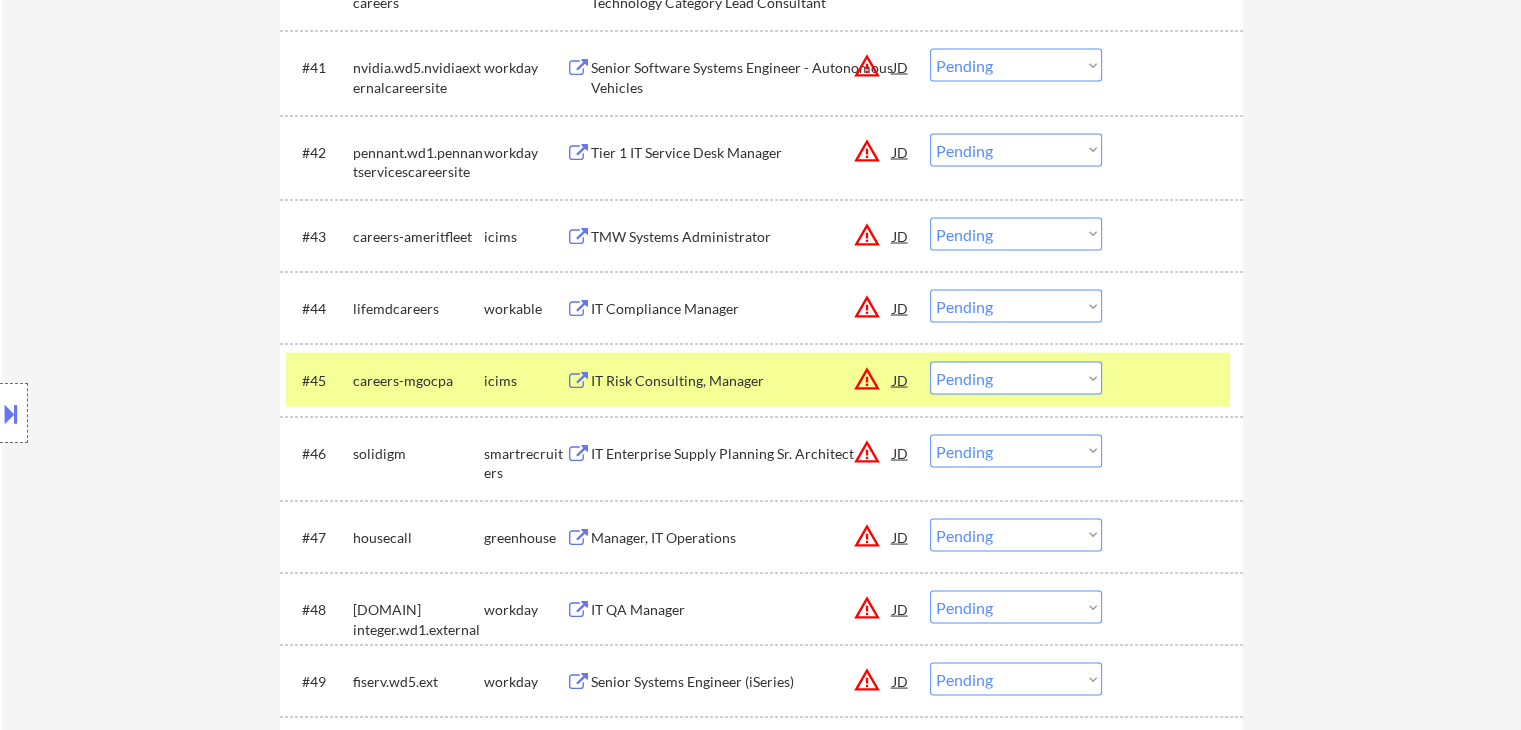 click at bounding box center [1175, 379] 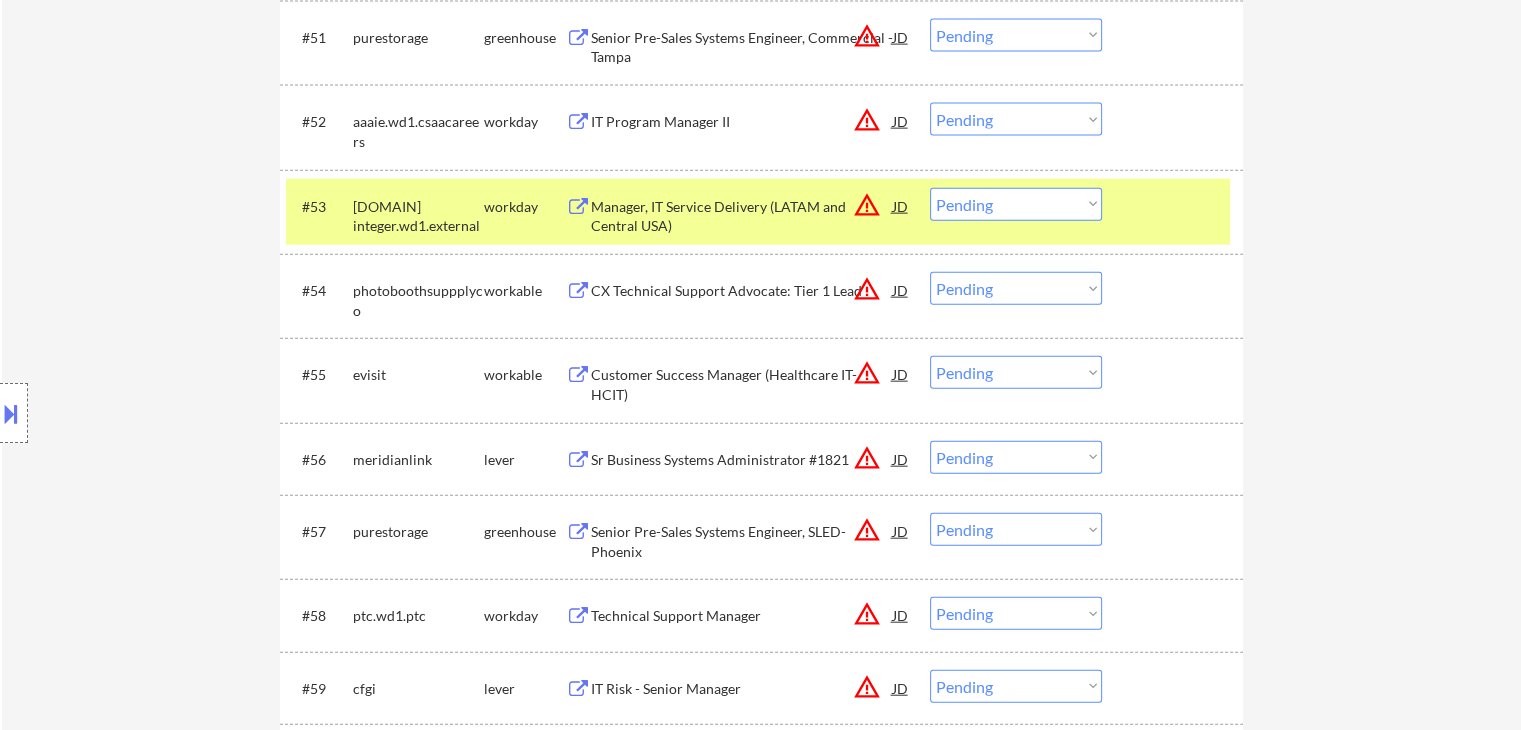 click on "#53 integer.wd1.external workday Manager, IT Service Delivery (LATAM and Central [COUNTRY]) JD warning_amber Choose an option... Pending Applied Excluded (Questions) Excluded (Expired) Excluded (Location) Excluded (Bad Match) Excluded (Blocklist) Excluded (Salary) Excluded (Other)" at bounding box center (758, 212) 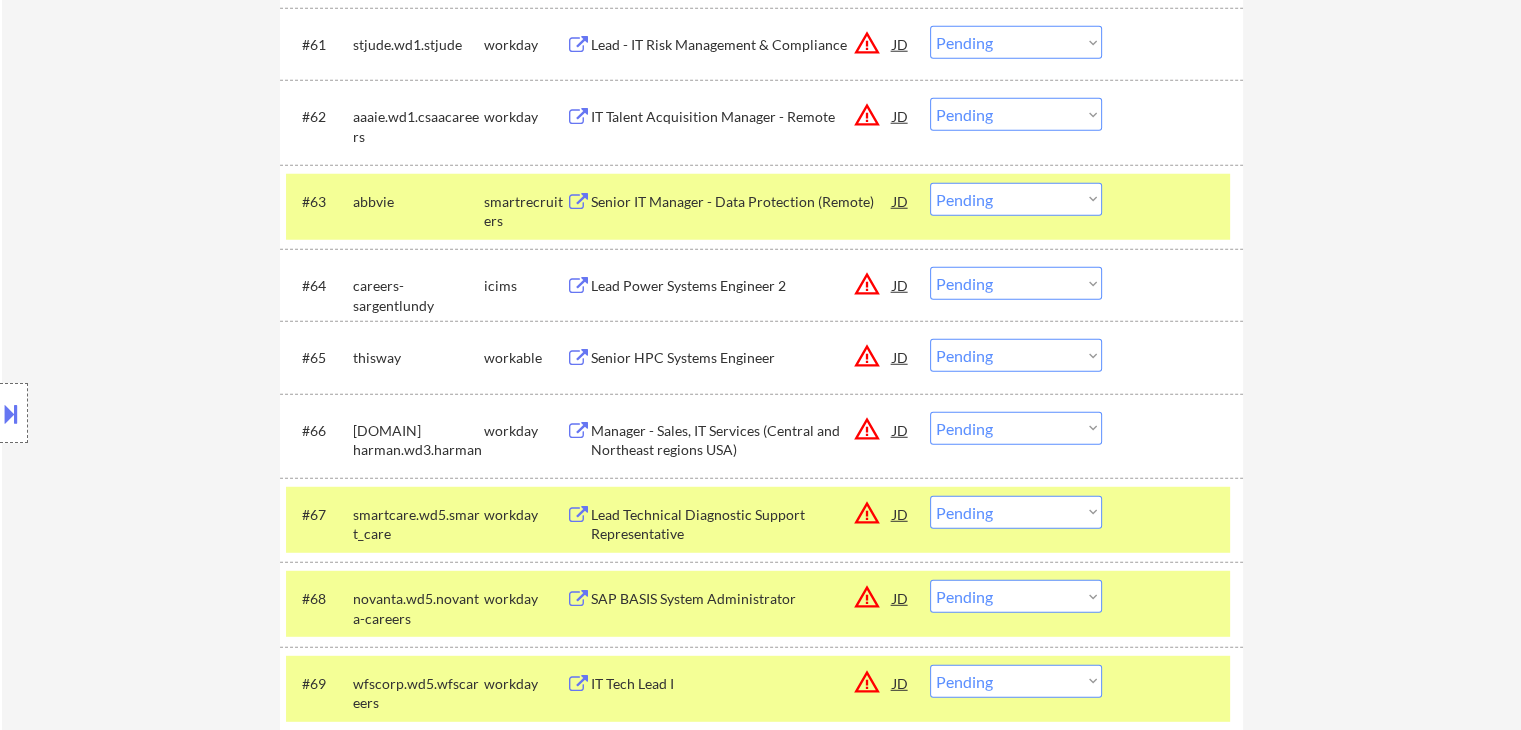 click at bounding box center (1175, 201) 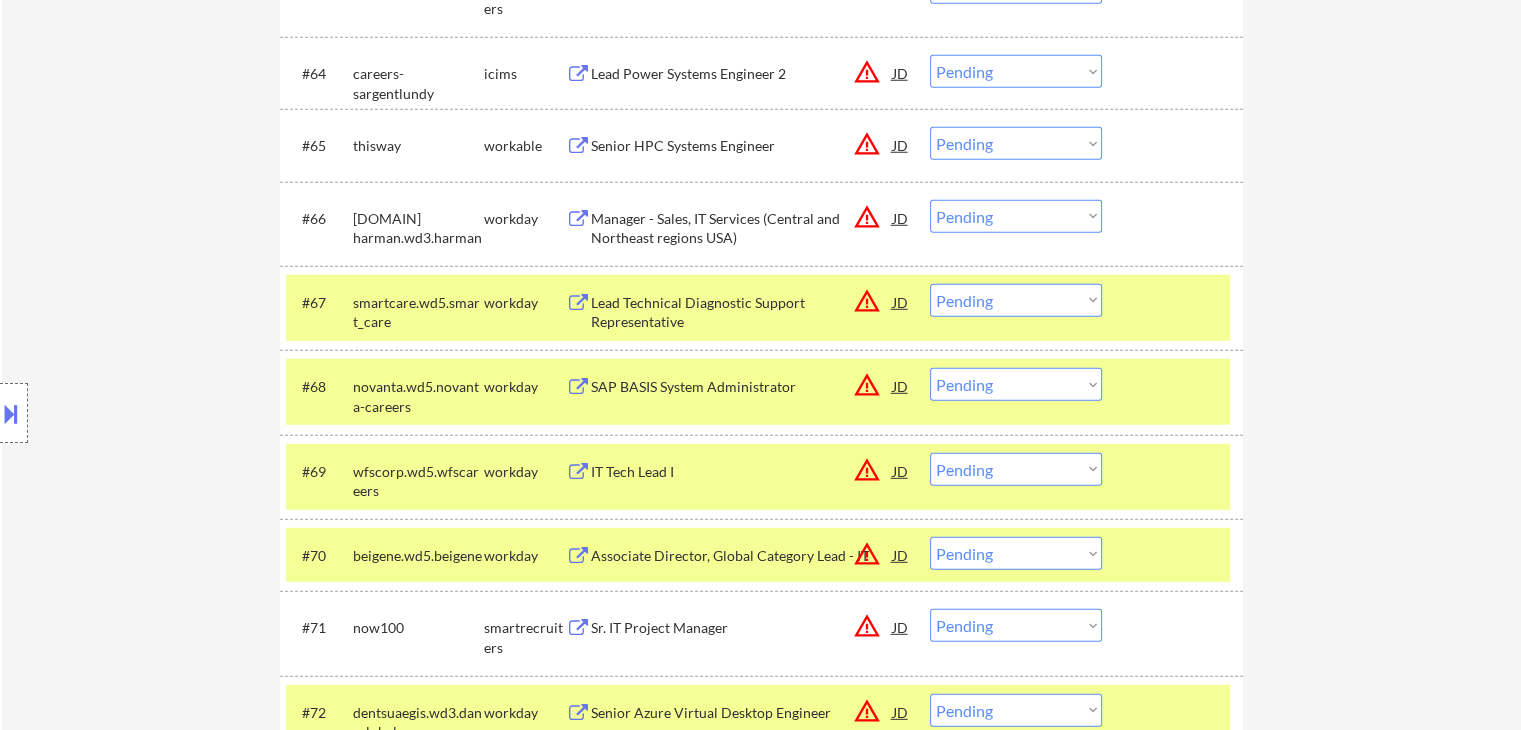 scroll, scrollTop: 5700, scrollLeft: 0, axis: vertical 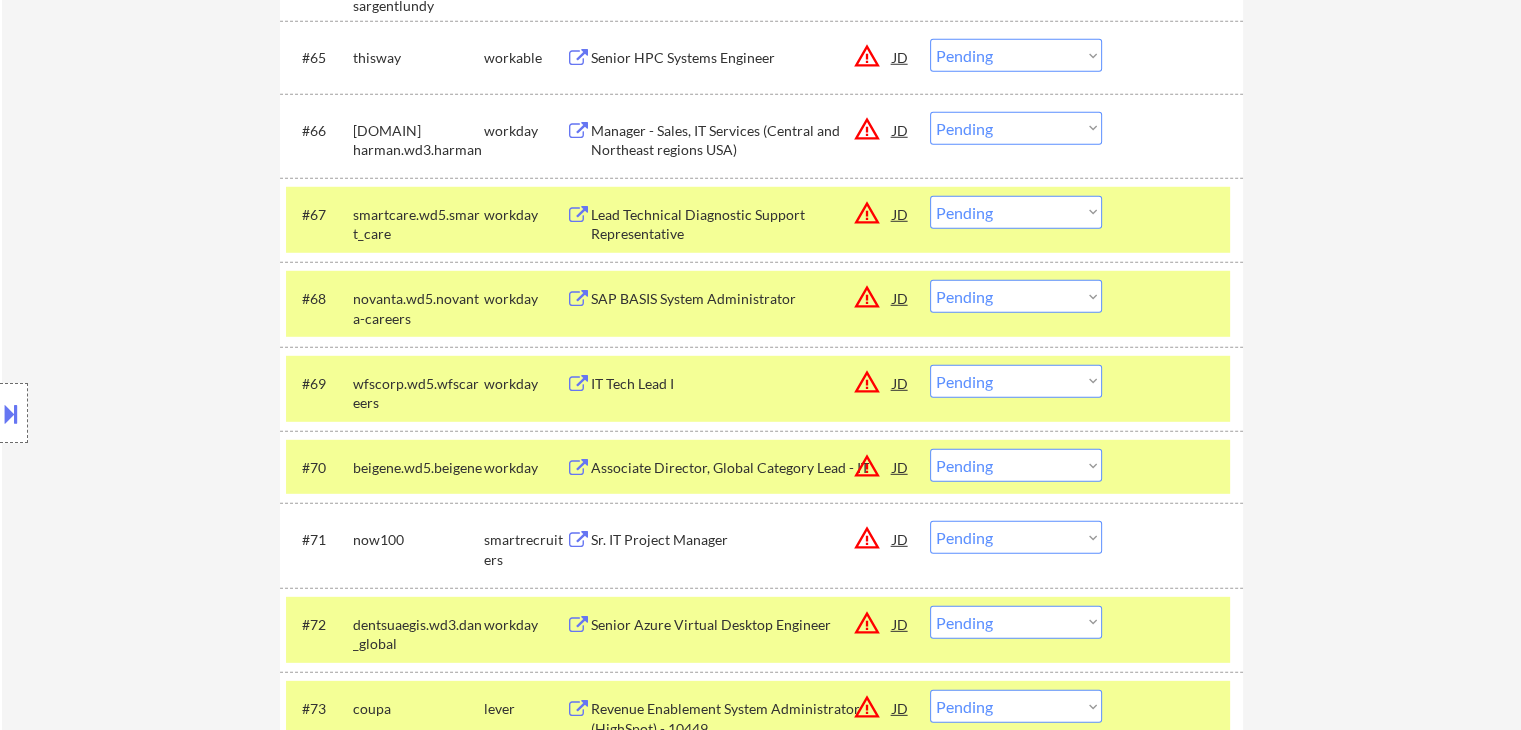 click at bounding box center (1175, 214) 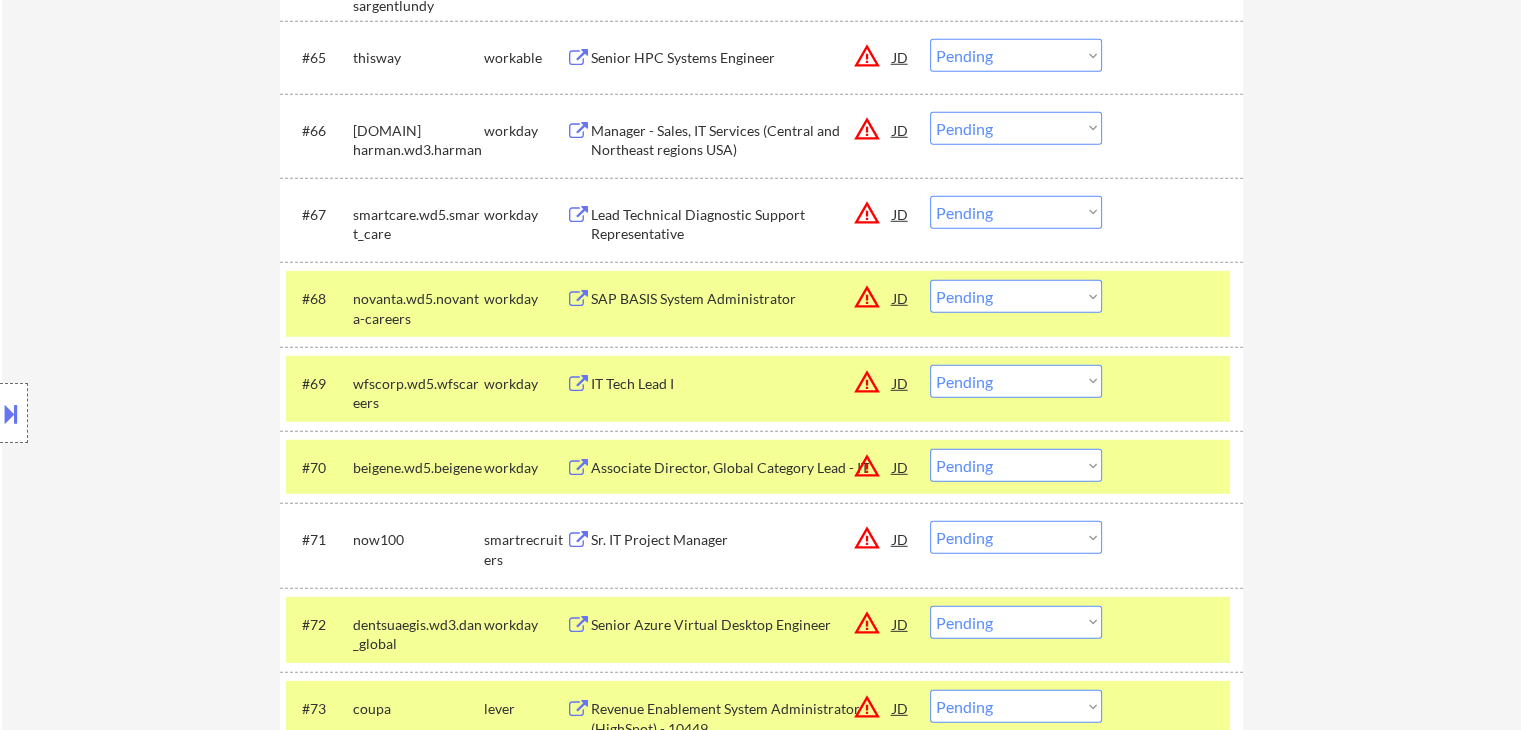 click at bounding box center (1175, 298) 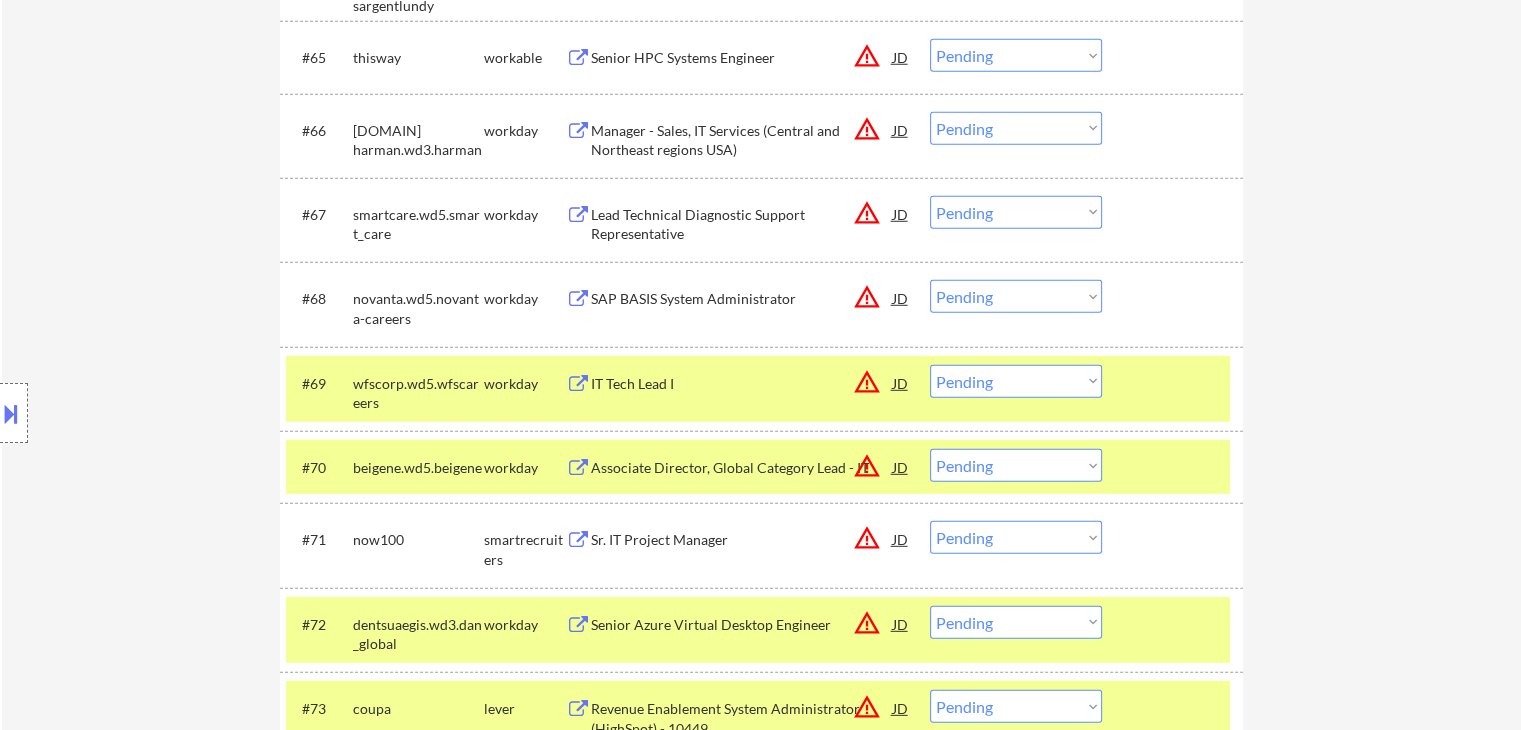 click at bounding box center [1175, 383] 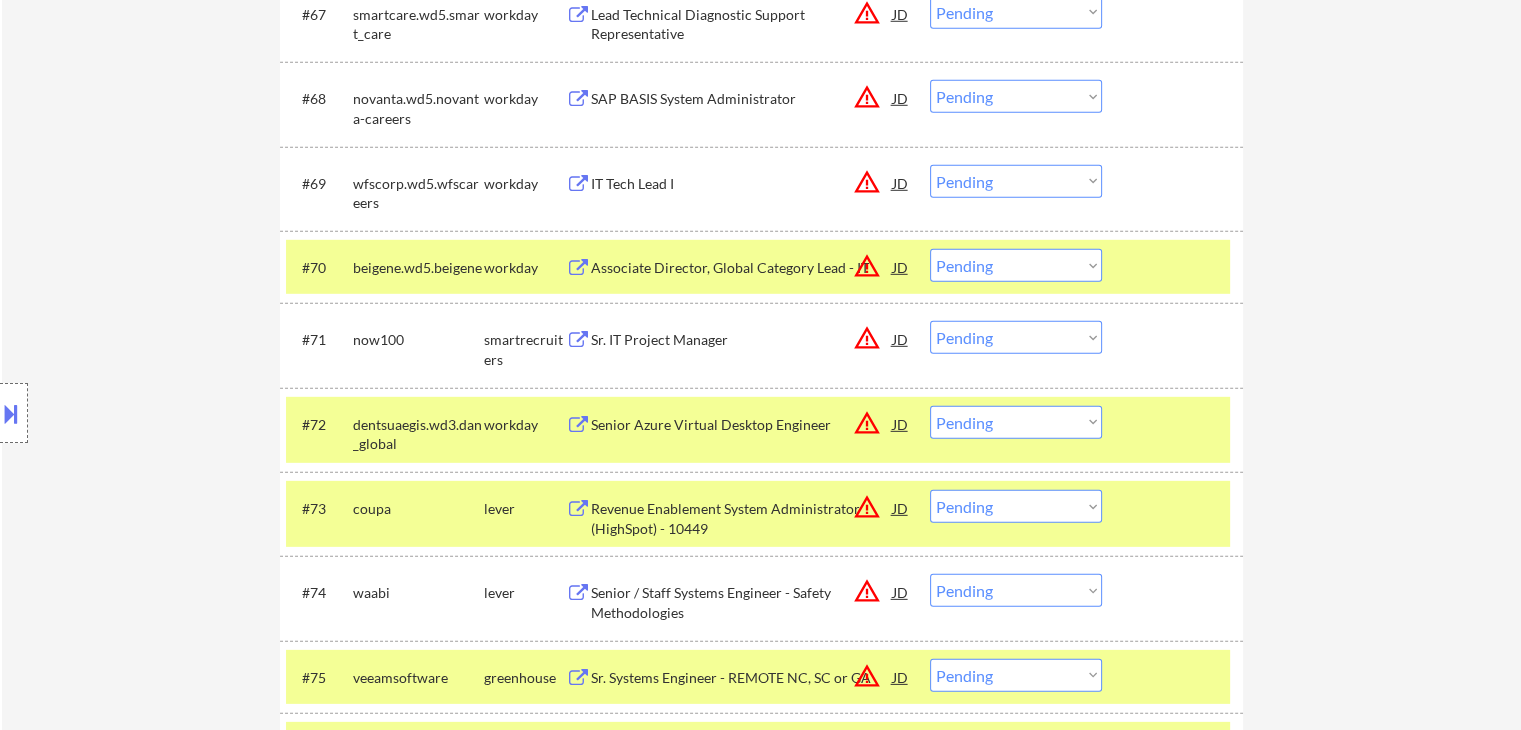 click at bounding box center (1175, 267) 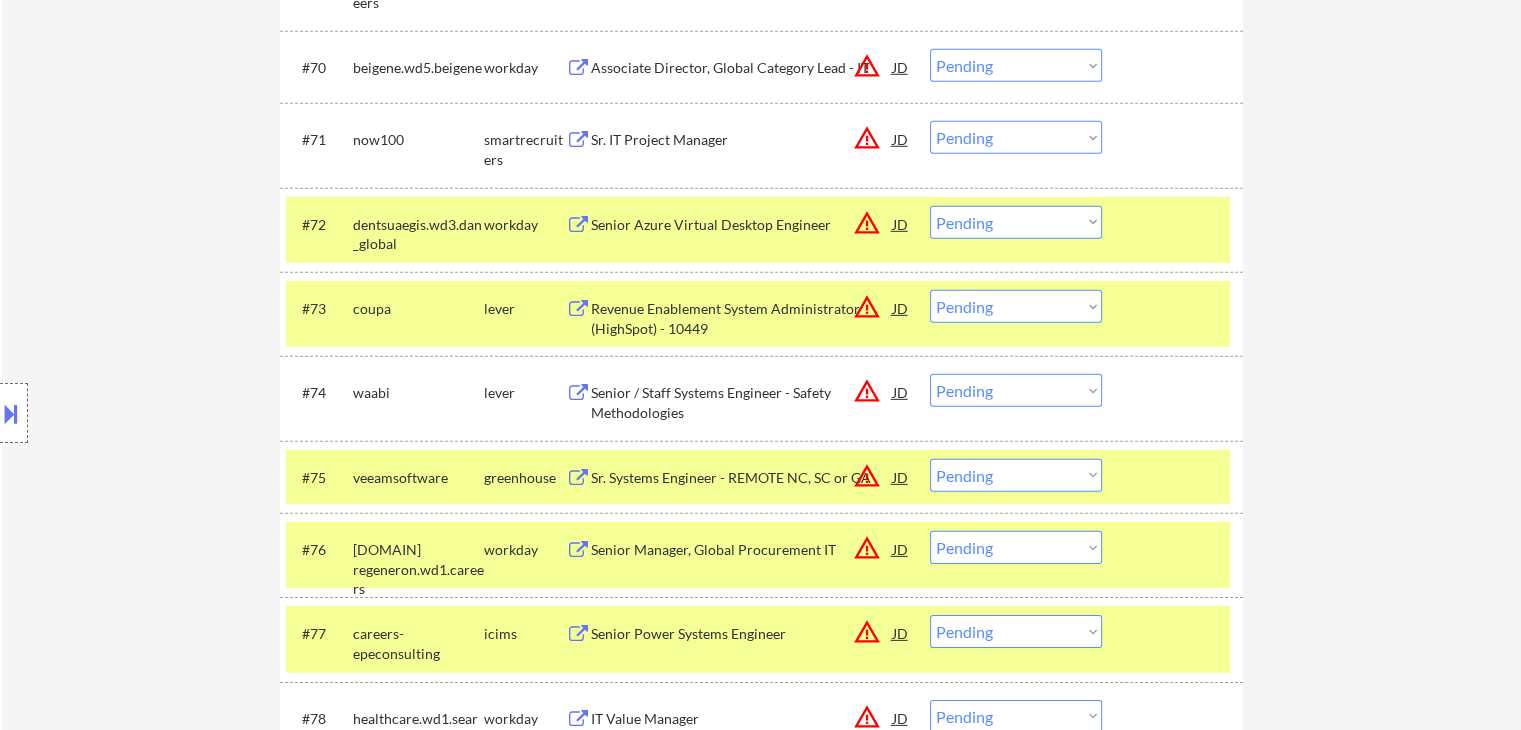 click at bounding box center [1175, 224] 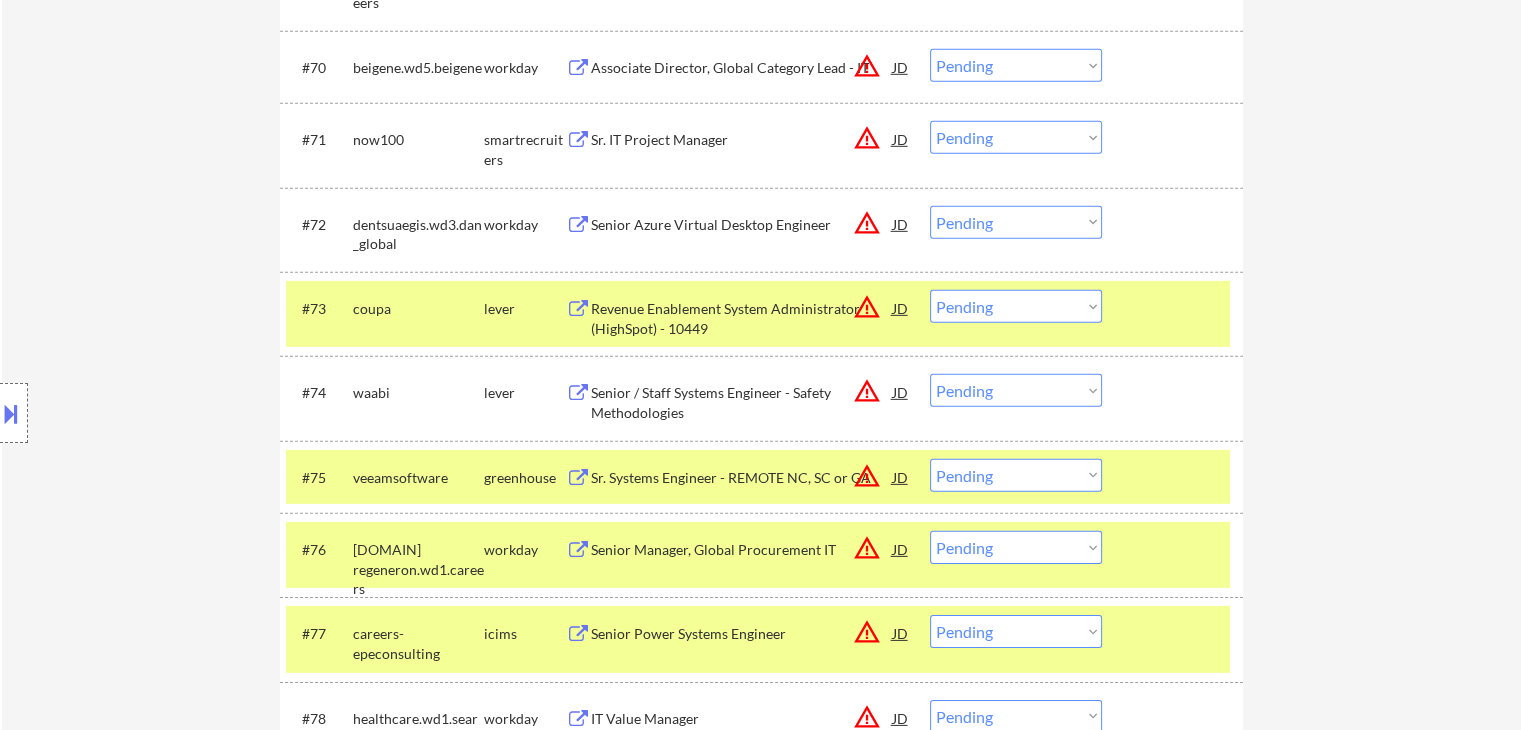 click at bounding box center [1175, 308] 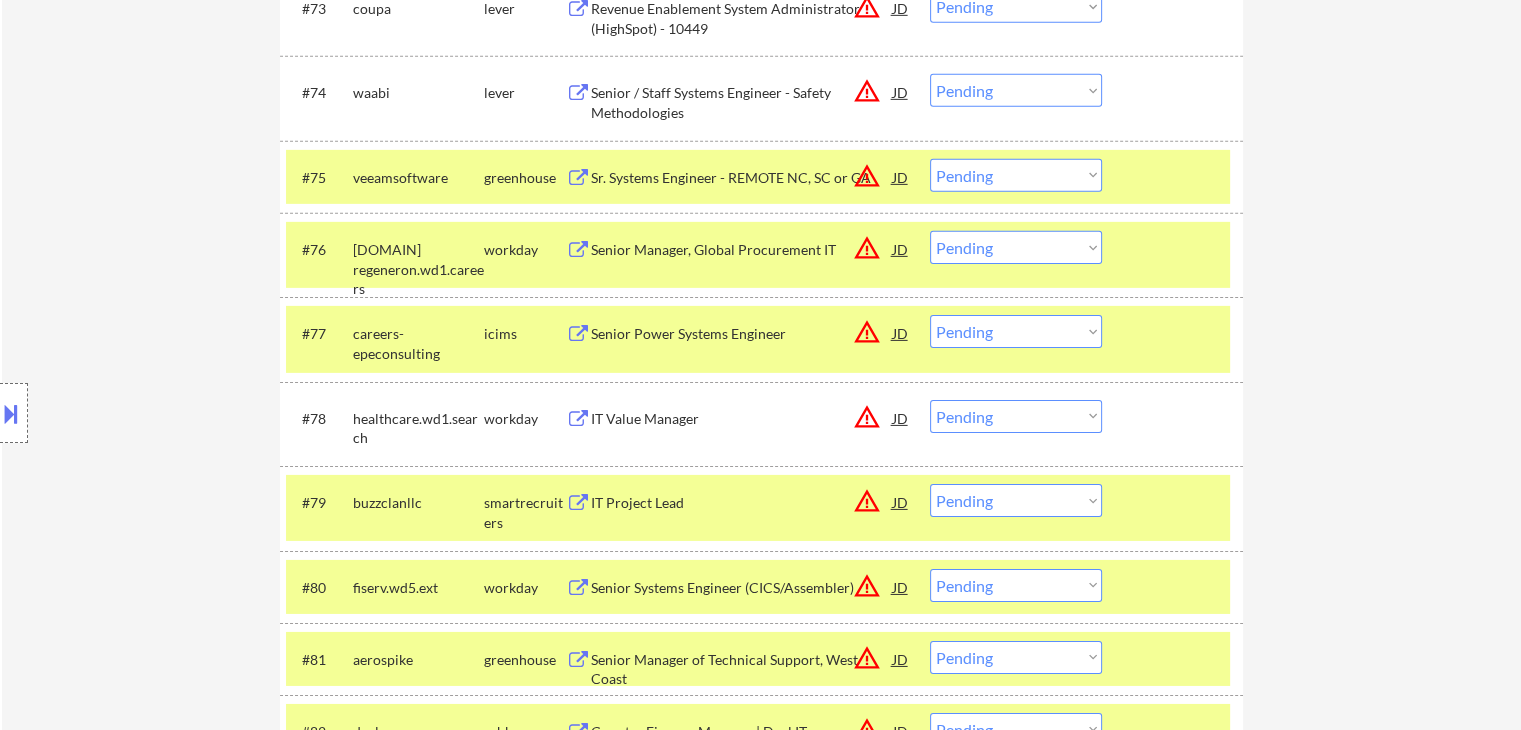 click at bounding box center [1175, 177] 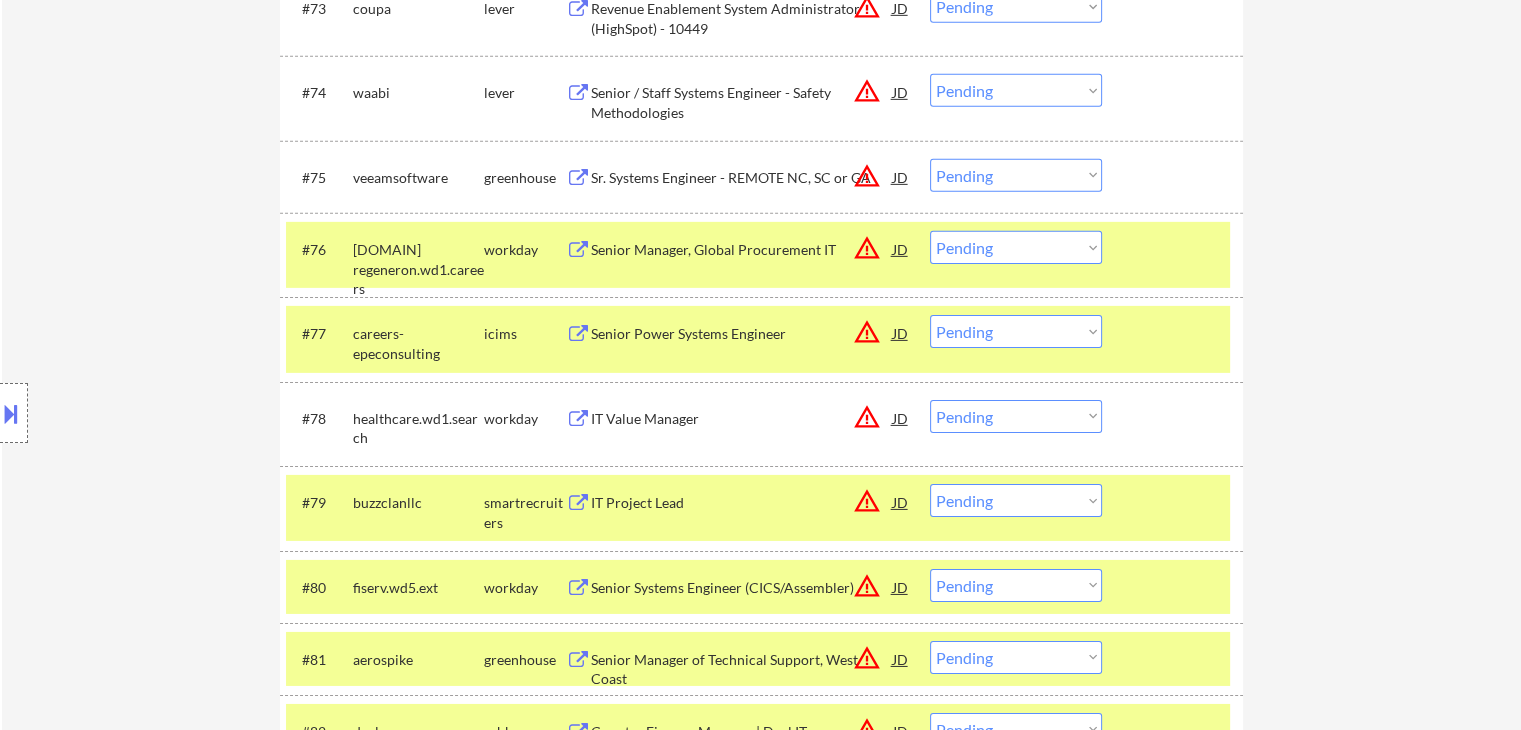 click at bounding box center (1175, 249) 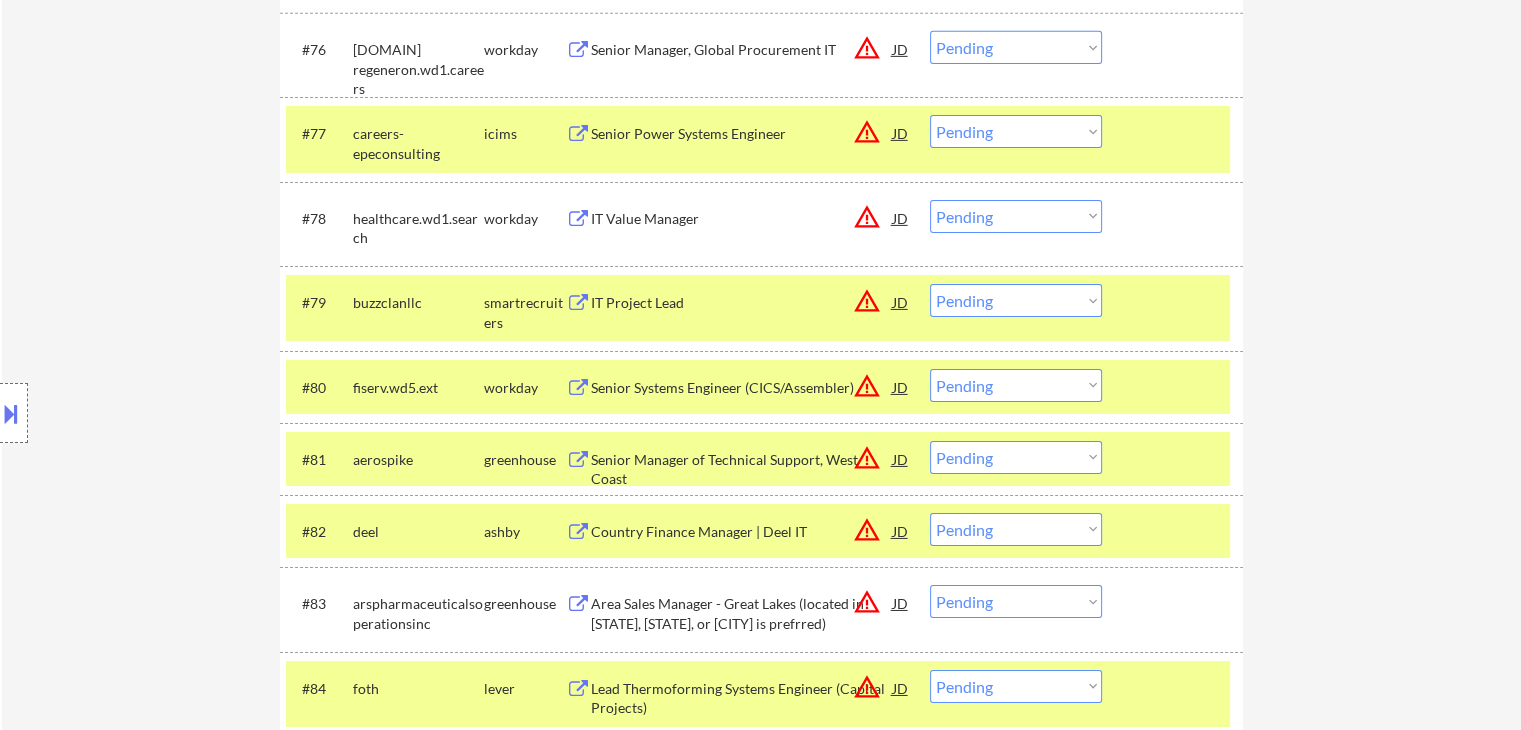 click at bounding box center [1175, 133] 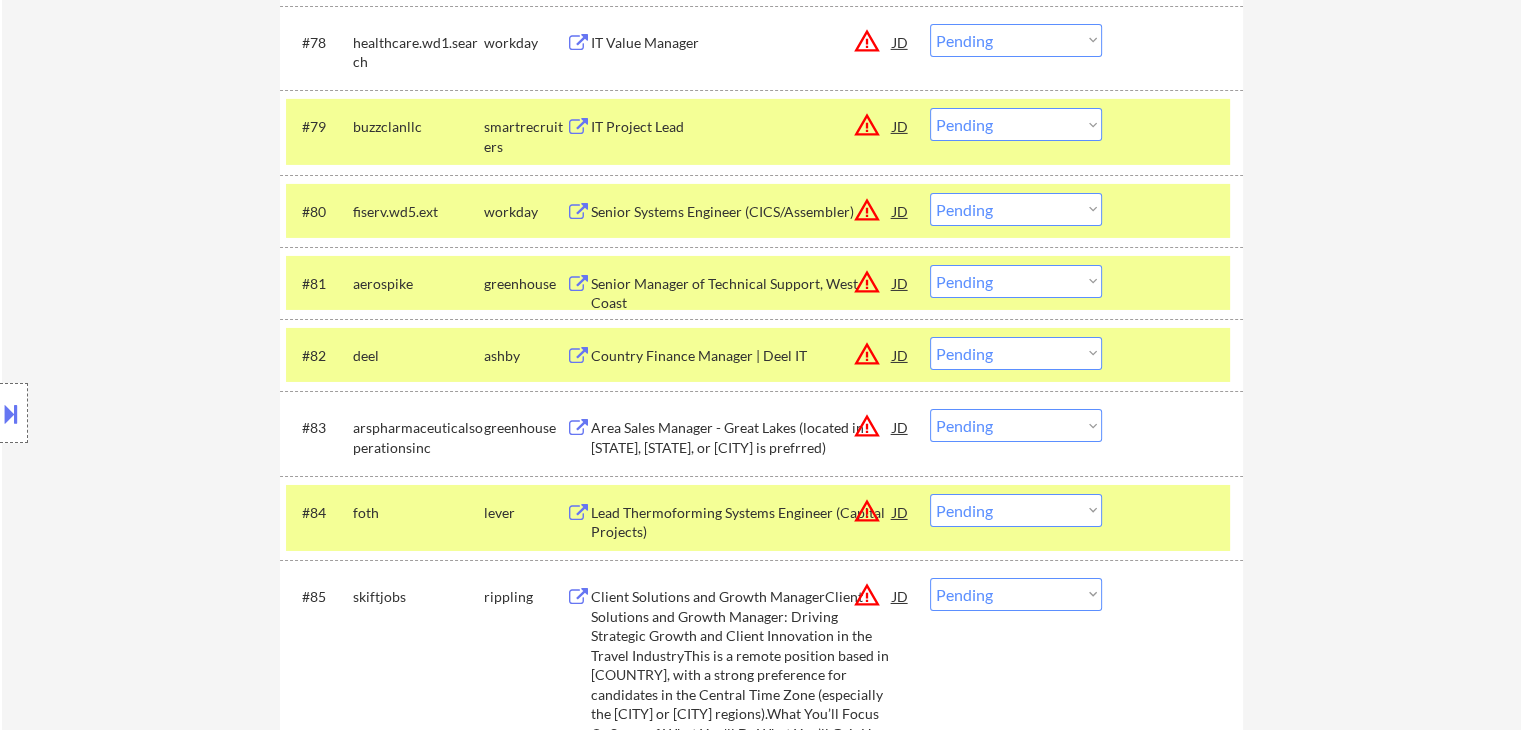 scroll, scrollTop: 6800, scrollLeft: 0, axis: vertical 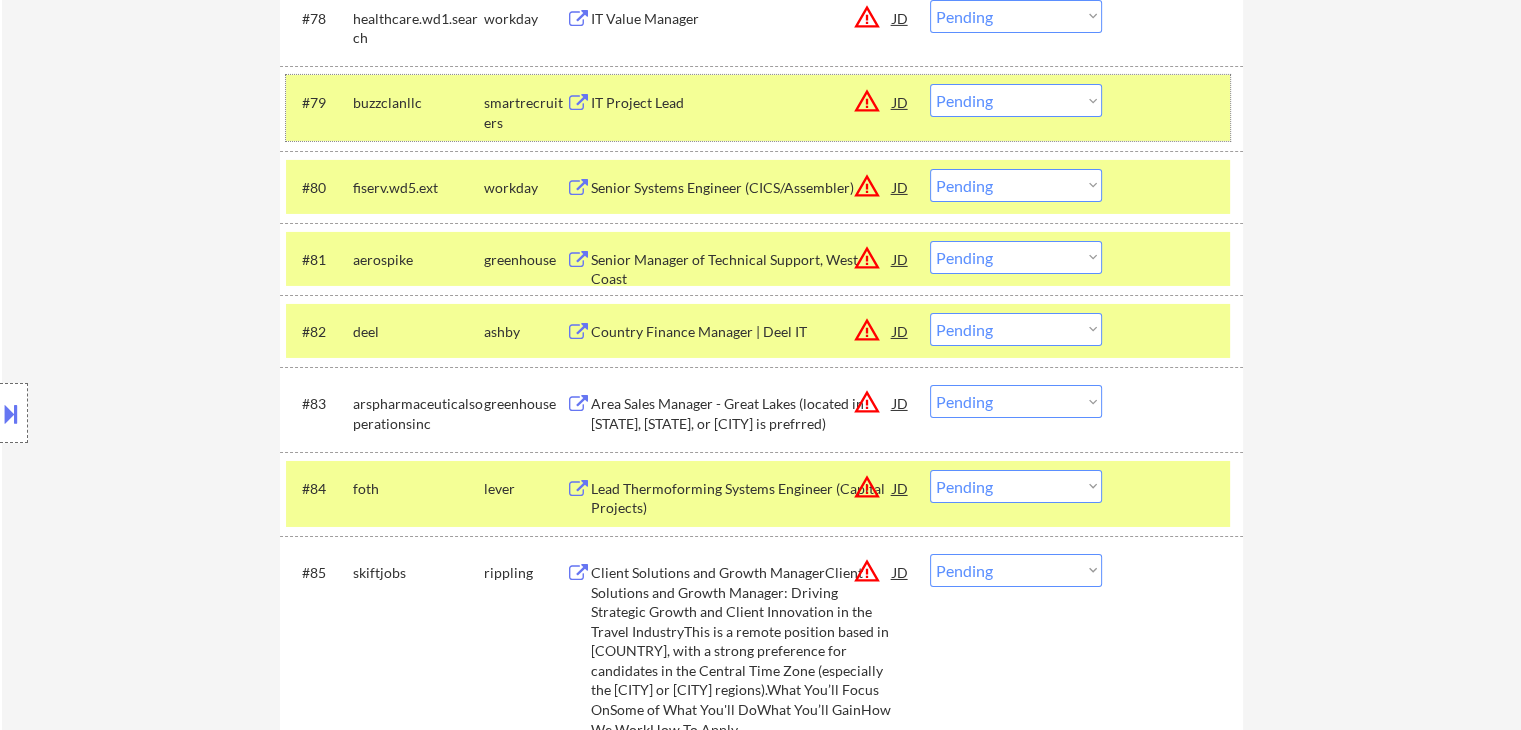 click at bounding box center [1175, 102] 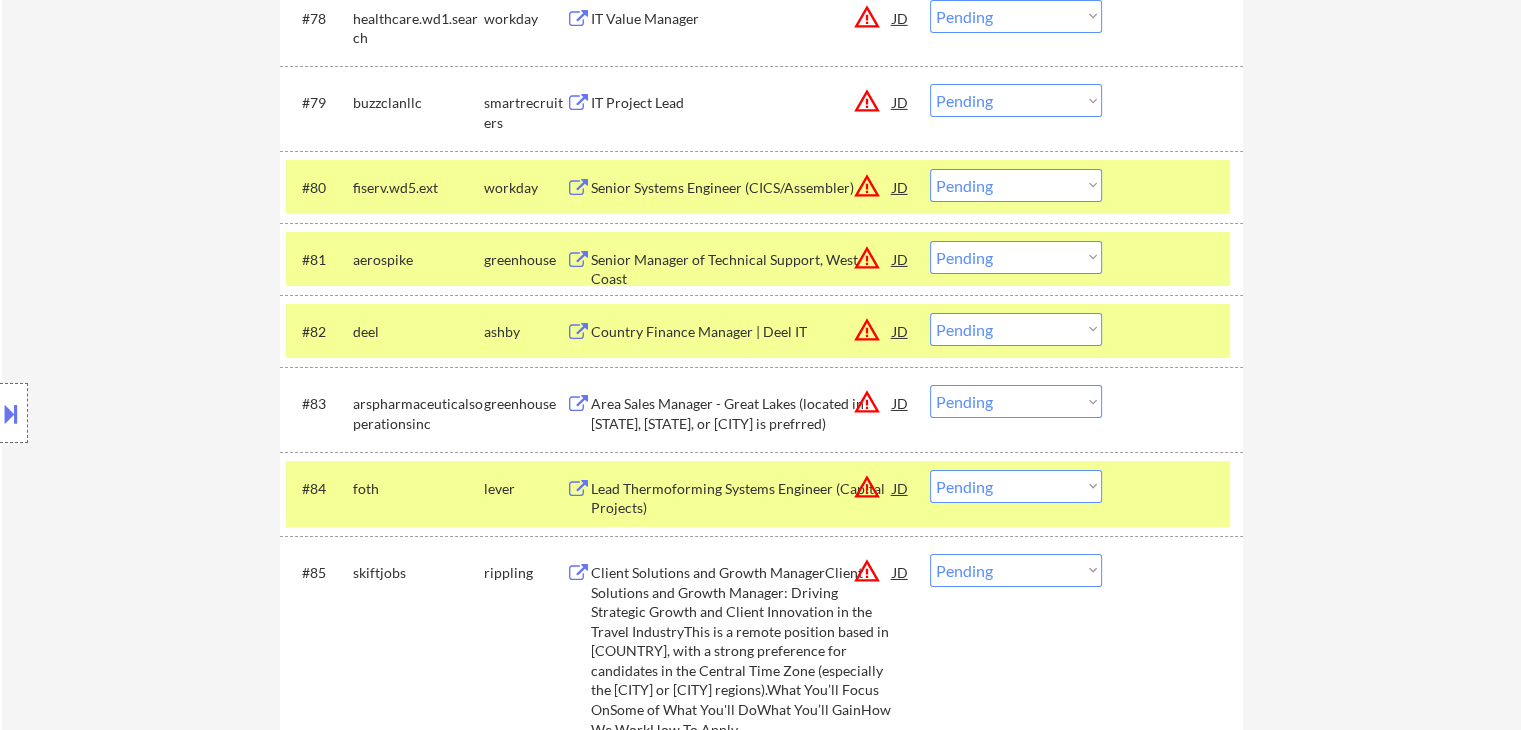 click at bounding box center [1175, 187] 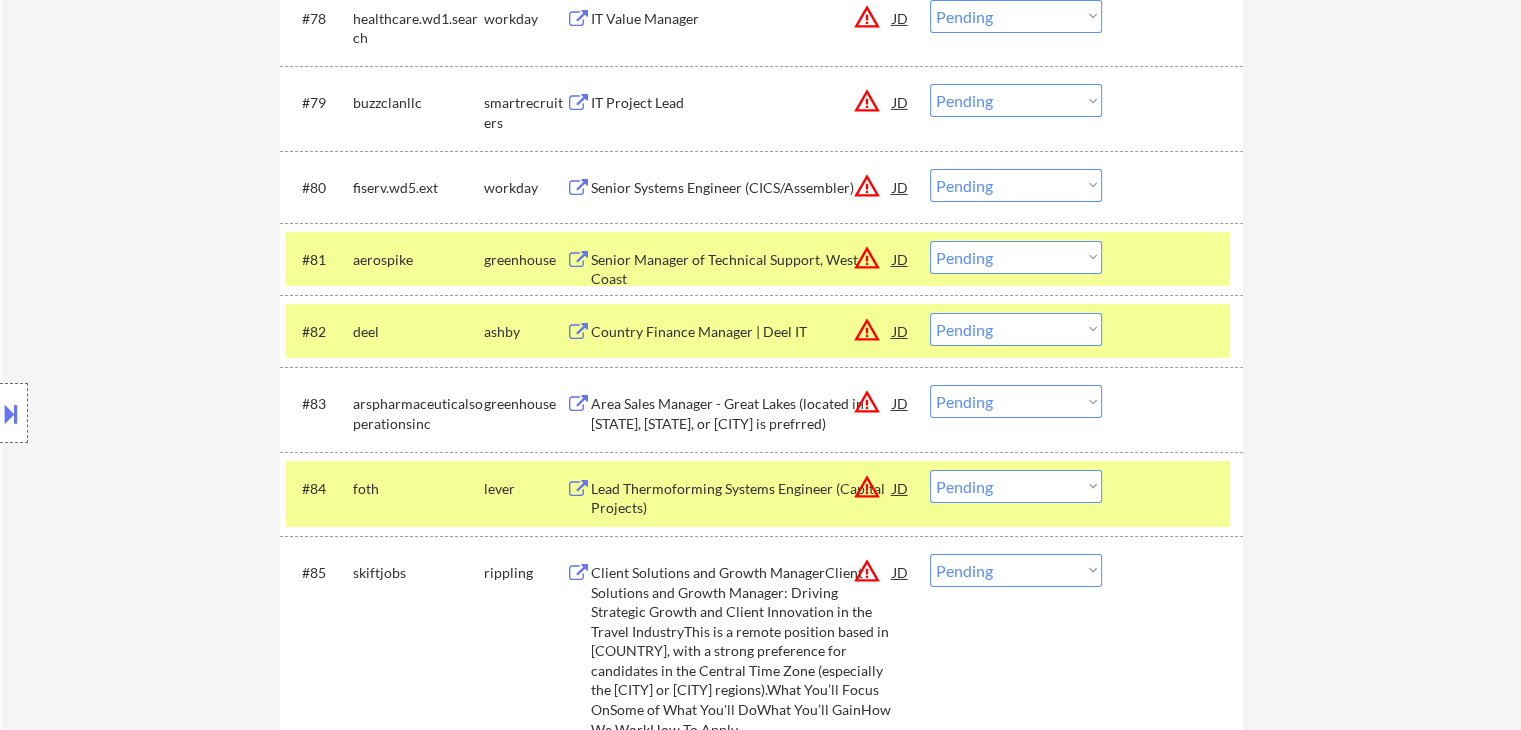 click at bounding box center (1175, 259) 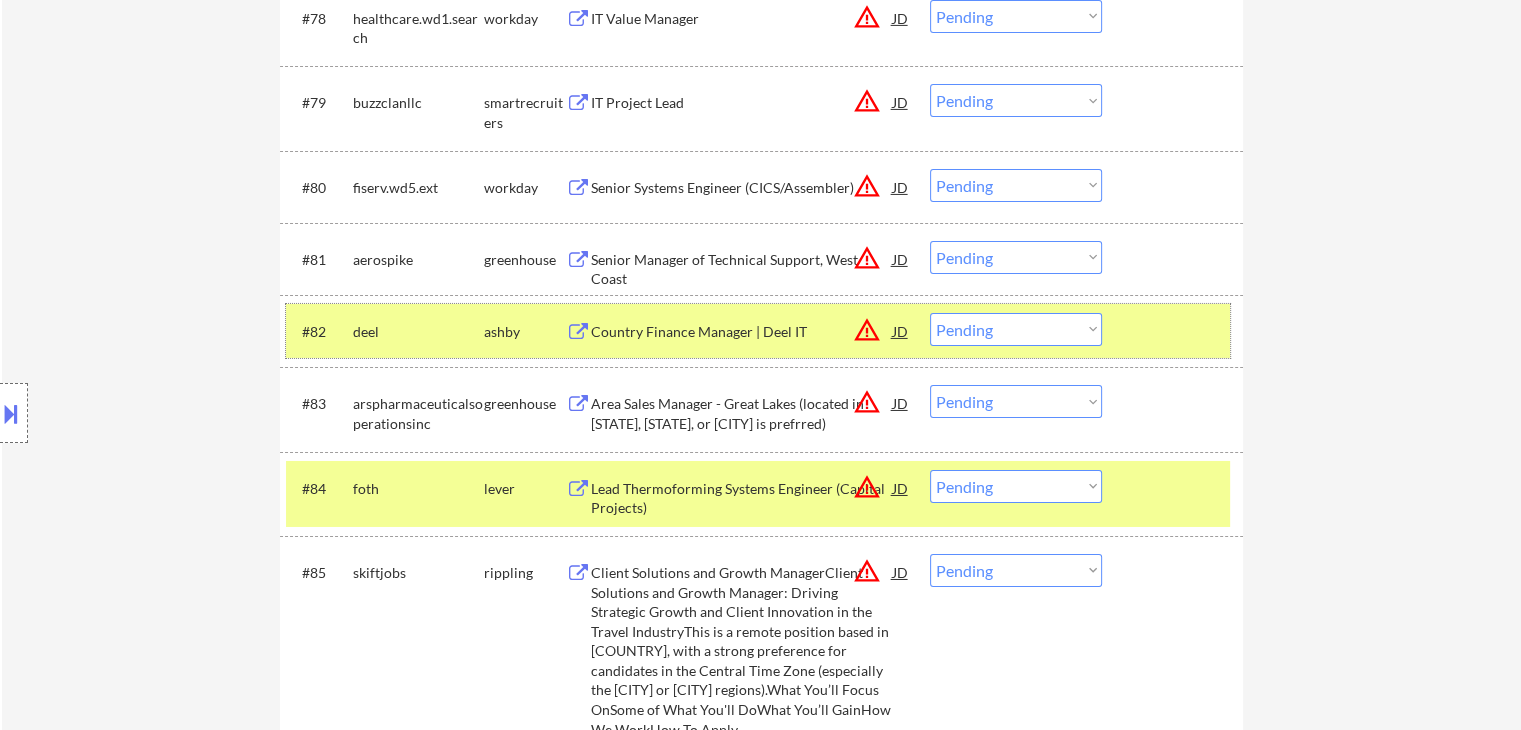 click at bounding box center (1175, 331) 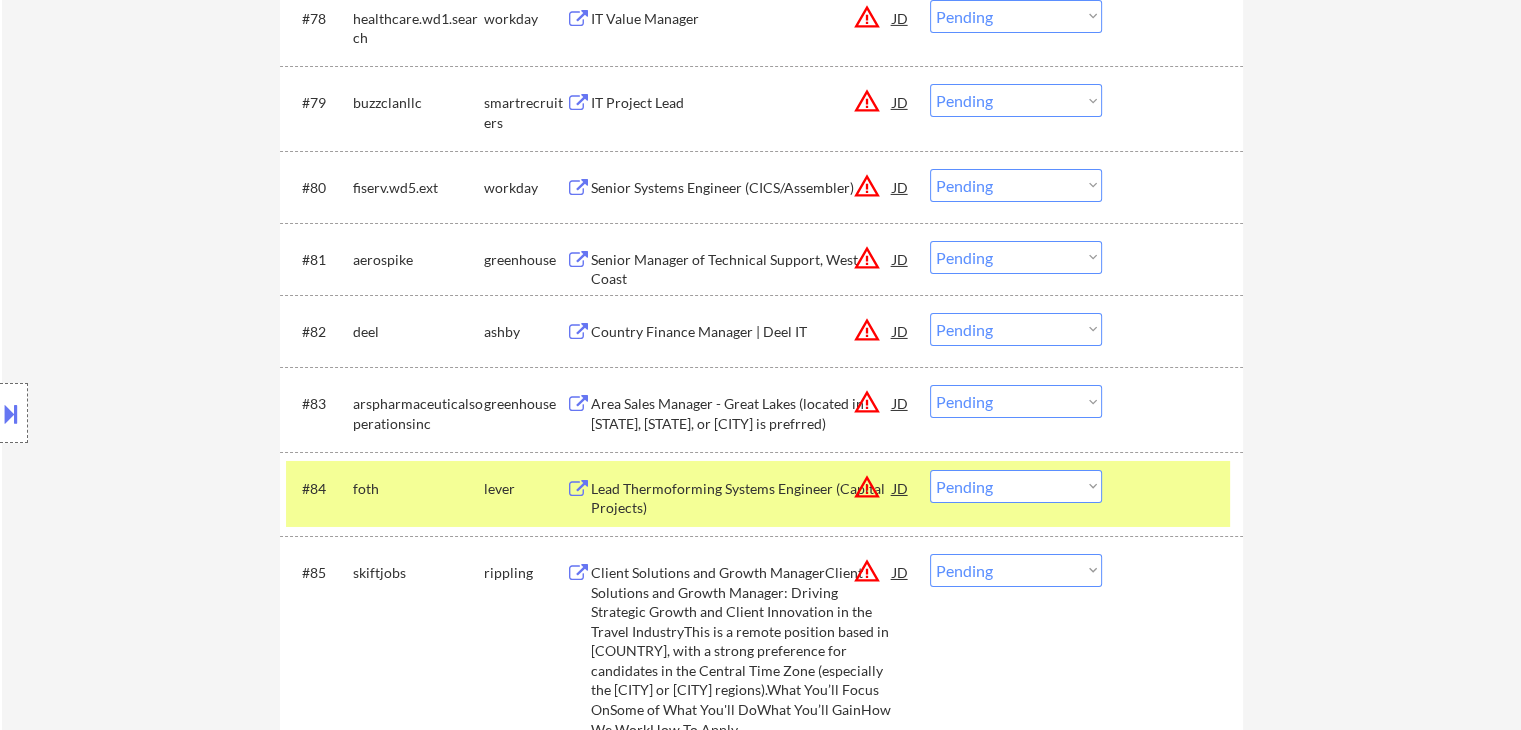 click at bounding box center [1175, 488] 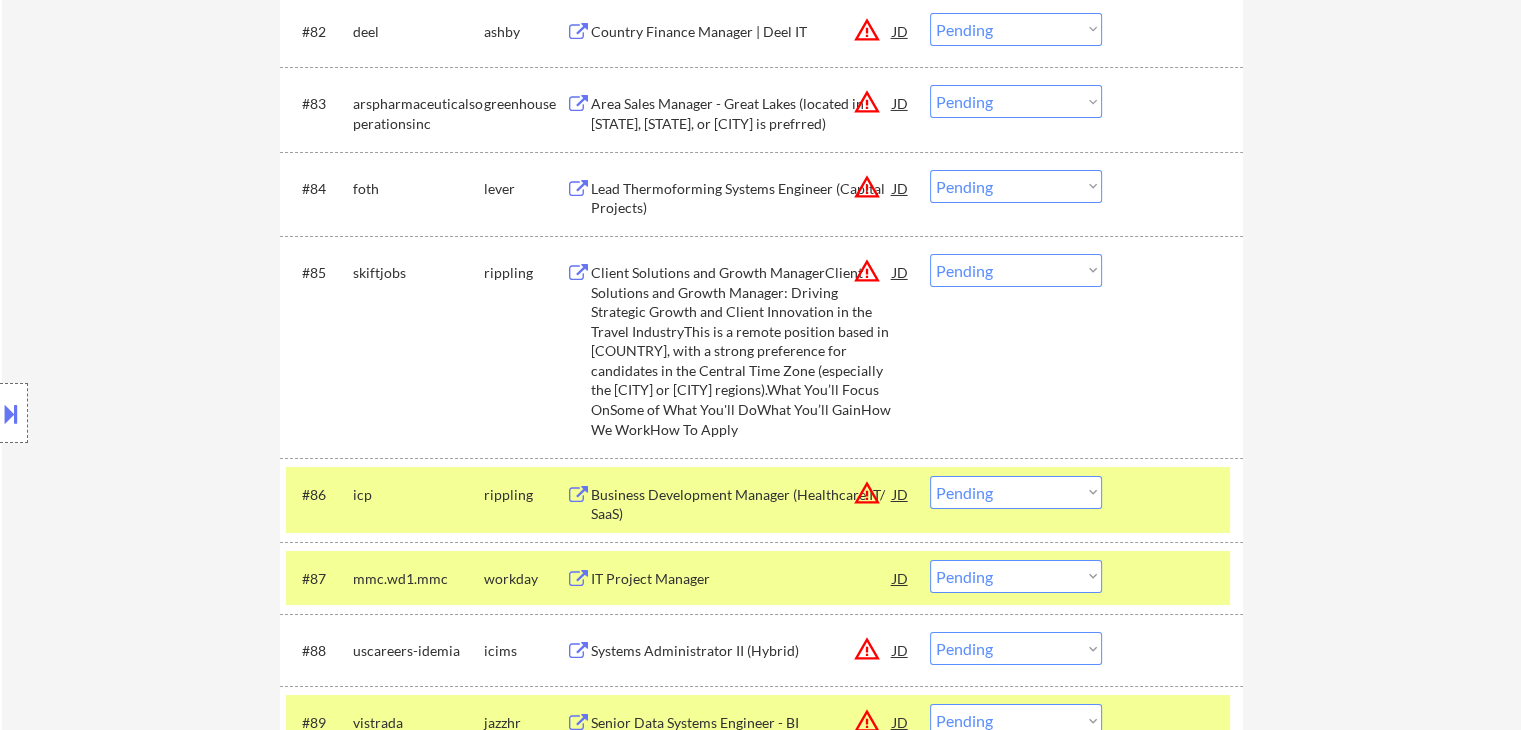 click on "← Return to /applysquad Mailslurp Inbox Job Search Builder [FIRST] [LAST] User Email:  [EMAIL] Application Email:  [EMAIL] Mailslurp Email:  [EMAIL] LinkedIn:   https://www.linkedin.com/in/[LINKEDIN_PROFILE]/
Phone:  [PHONE] Current Location:  [CITY], [STATE] Applies:  0 sent / 200 bought Internal Notes Note he completed *SOME* college if applications ask -- the school name is on his LI, he told us he did [NUMBER] years out of [NUMBER] but never finished his degree. Can work in country of residence?:  yes Squad Notes Minimum salary:  $[SALARY] Will need Visa to work in that country now/future?:   no Download Resume Add a Job Manually [LAST] Applications Pending (90) Excluded (94) Applied (21) All (205) View All Results Back 1 / 1
Next Company ATS Title Status Date Applied #1 greenlight lever Senior Systems Engineer JD warning_amber Choose an option... Pending Applied Excluded (Questions) Excluded (Expired) Excluded (Location) Excluded (Bad Match) #2 JD" at bounding box center (761, -3036) 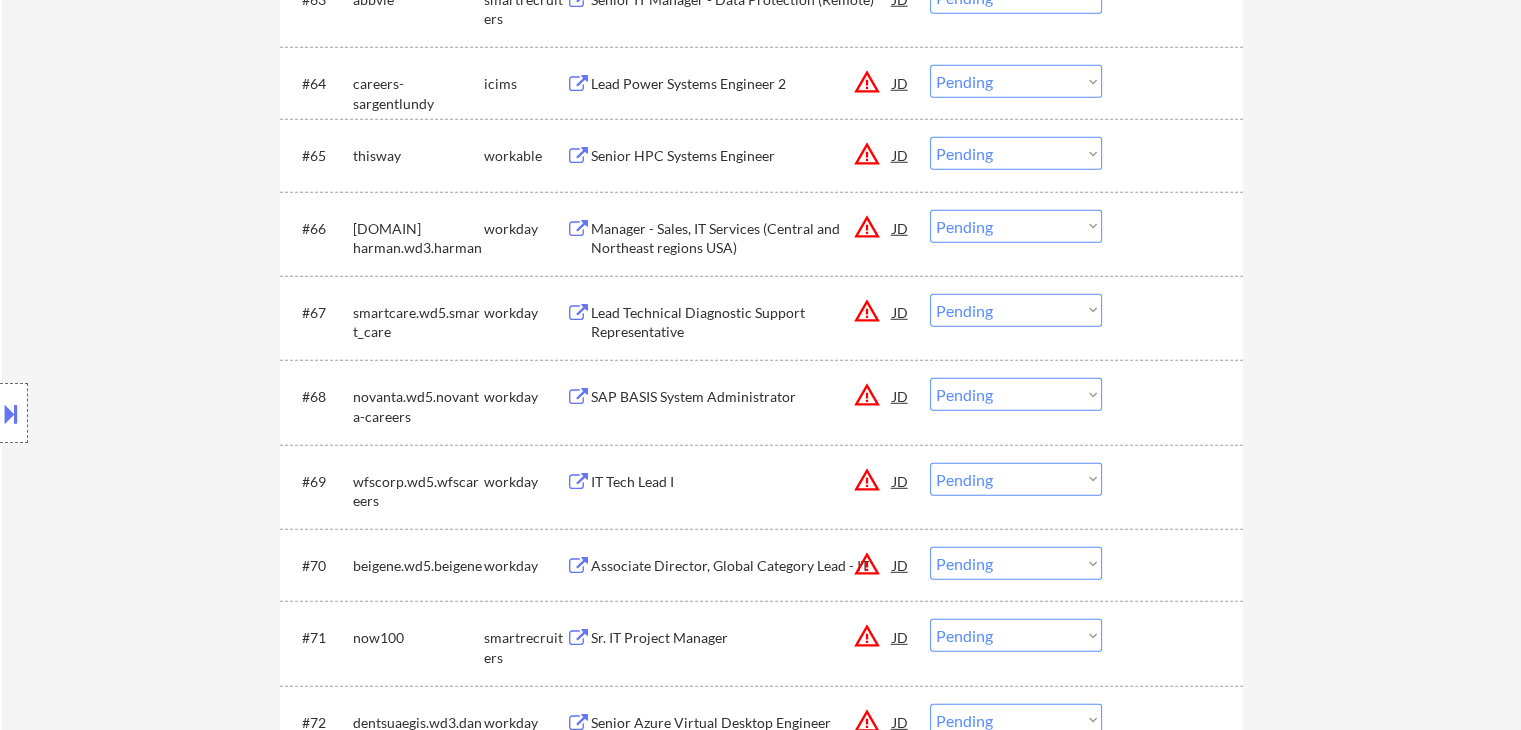 scroll, scrollTop: 5600, scrollLeft: 0, axis: vertical 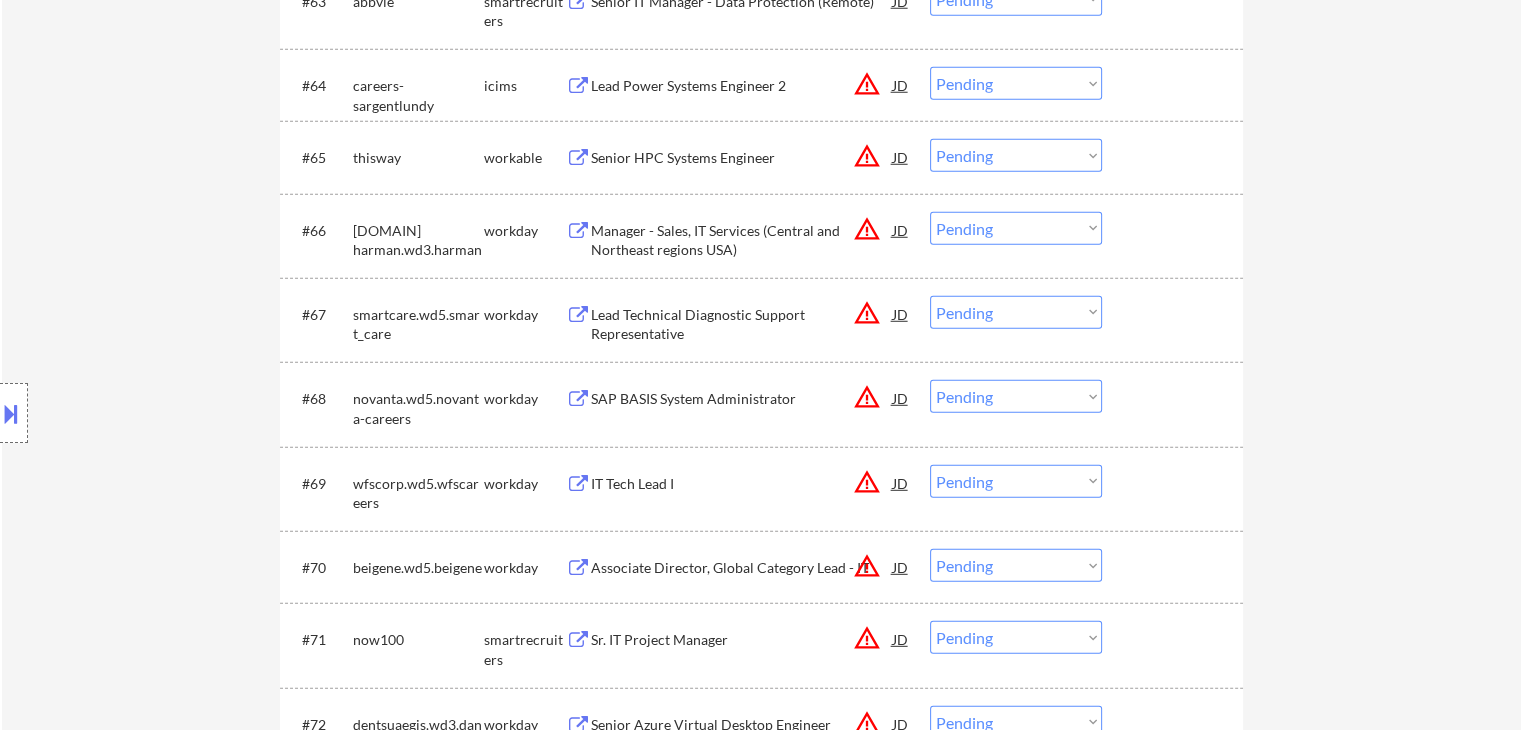 click on "Senior HPC Systems Engineer" at bounding box center (742, 157) 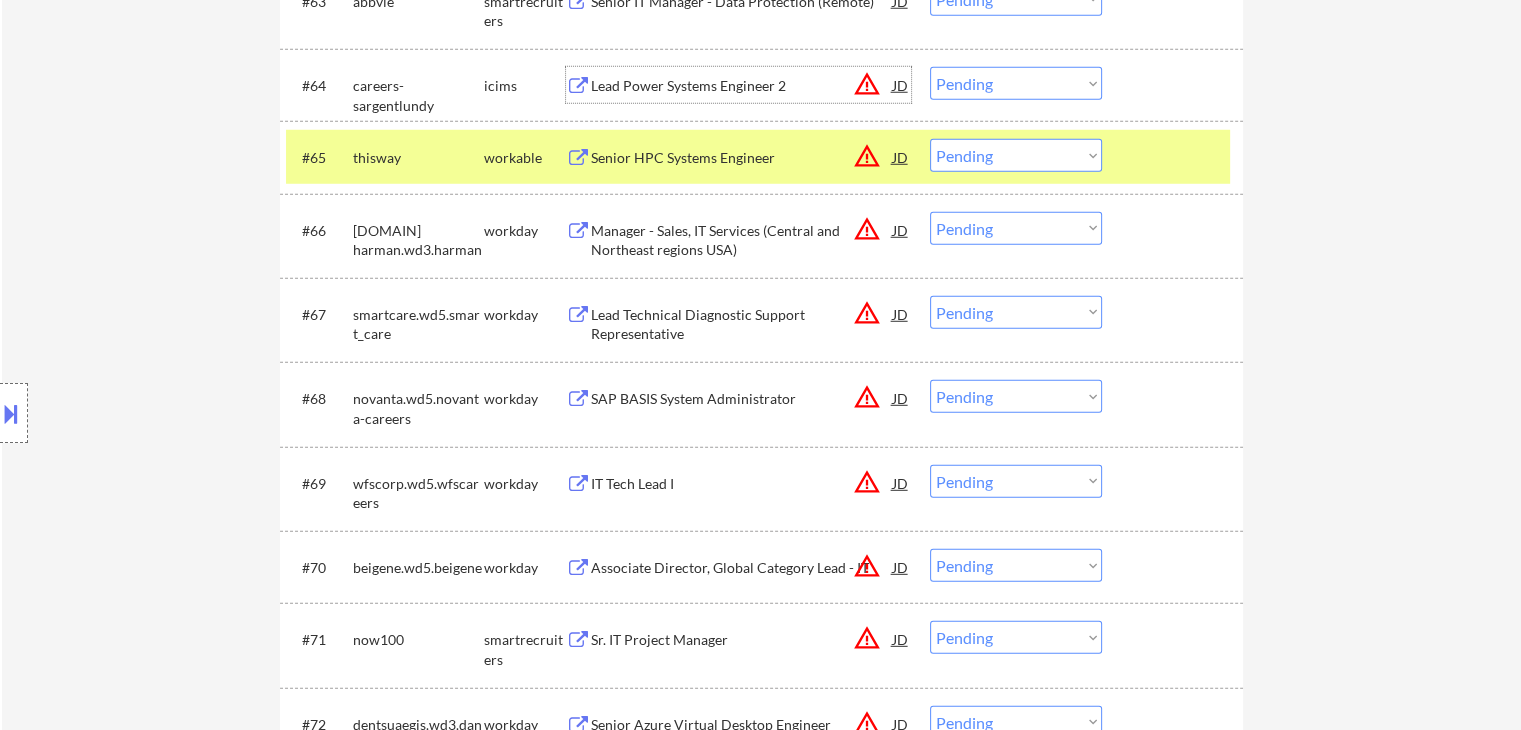 click on "Lead Power Systems Engineer 2" at bounding box center (742, 86) 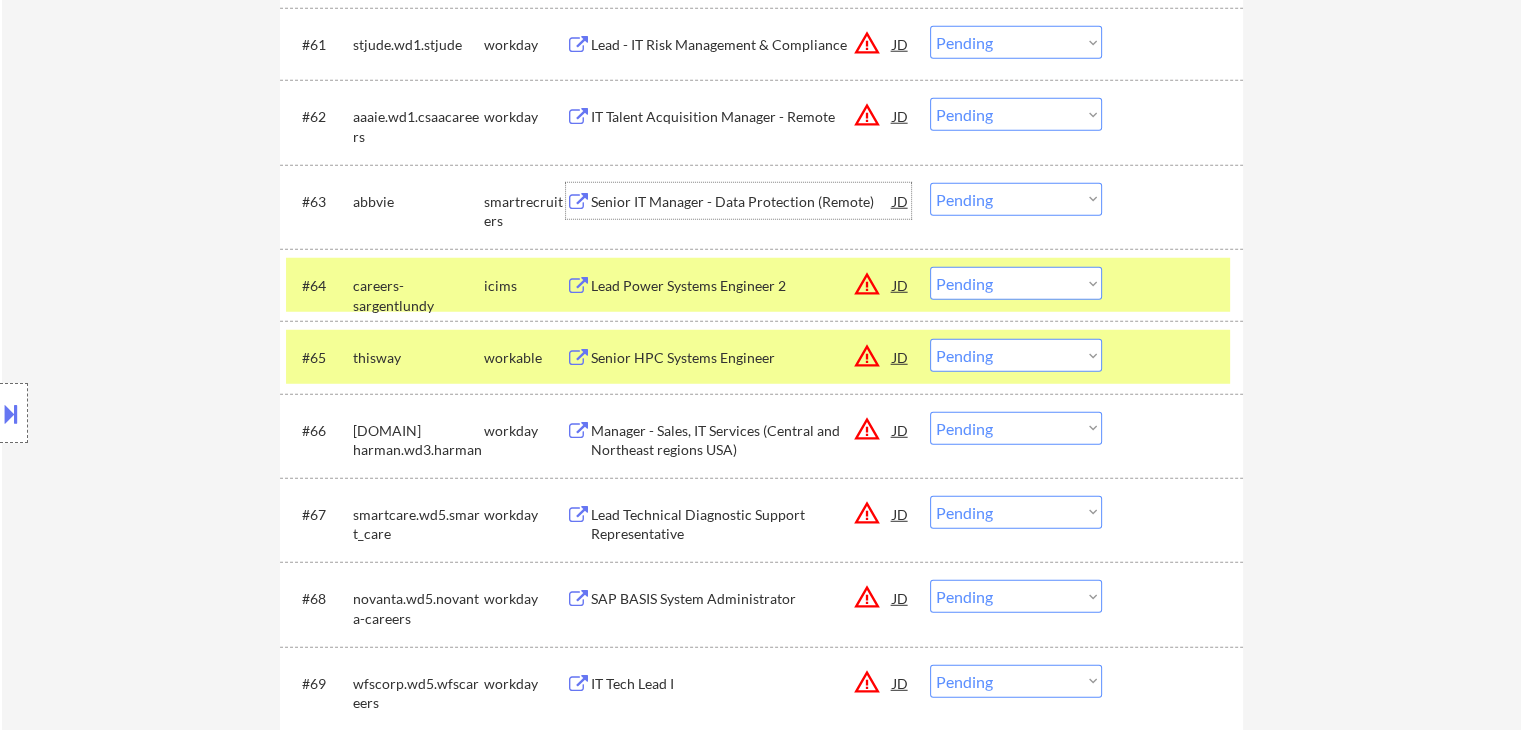 click on "Senior IT Manager - Data Protection (Remote)" at bounding box center (742, 202) 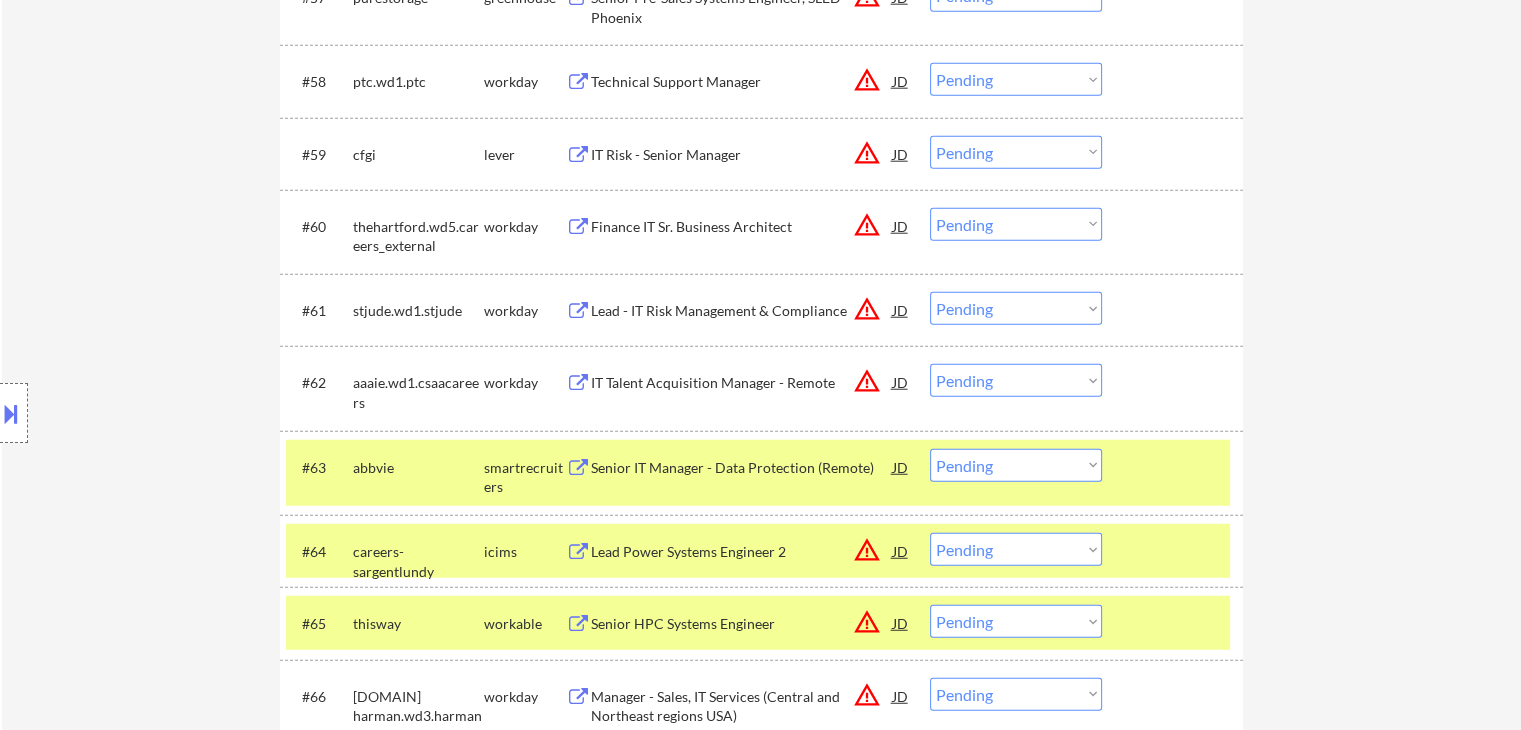 scroll, scrollTop: 5100, scrollLeft: 0, axis: vertical 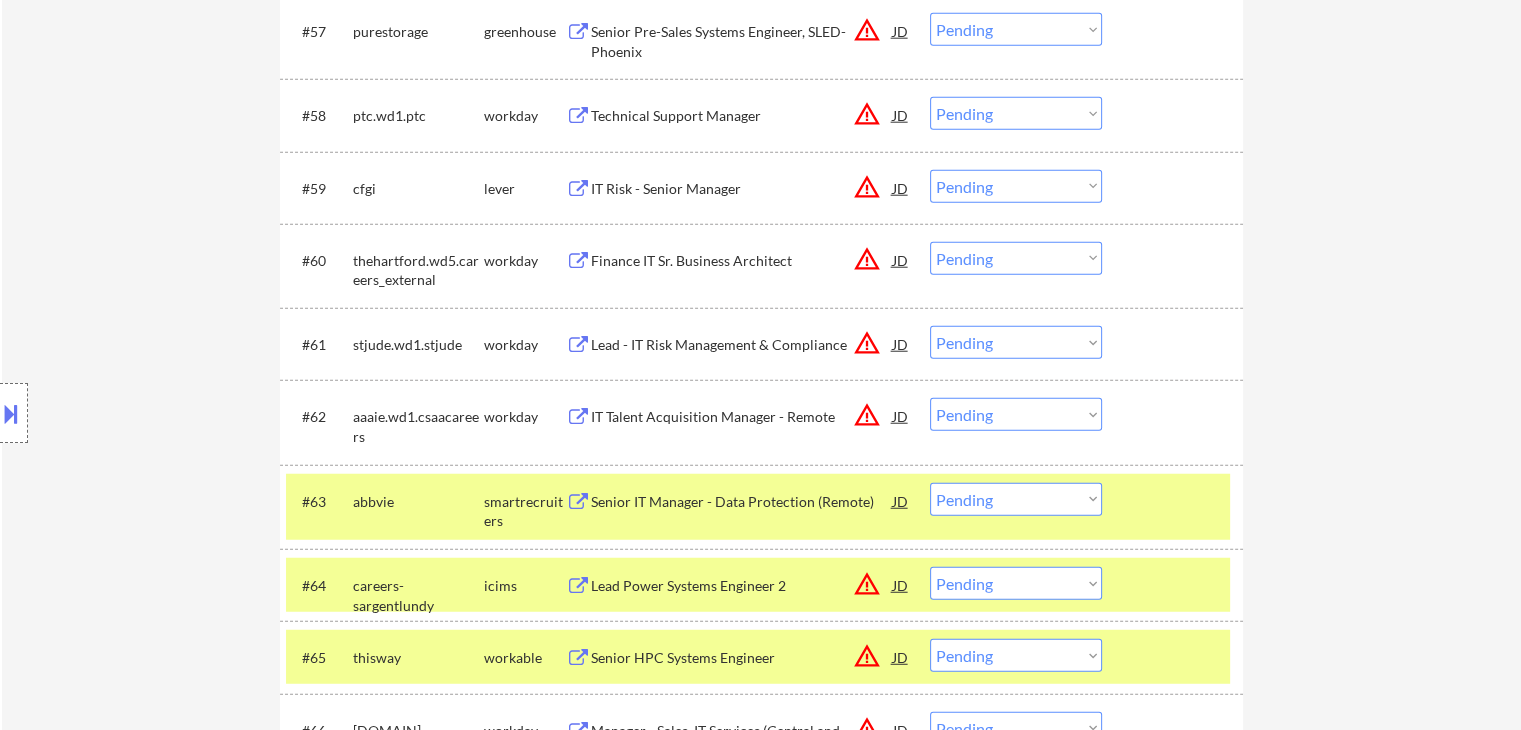 click on "Technical Support Manager" at bounding box center [742, 116] 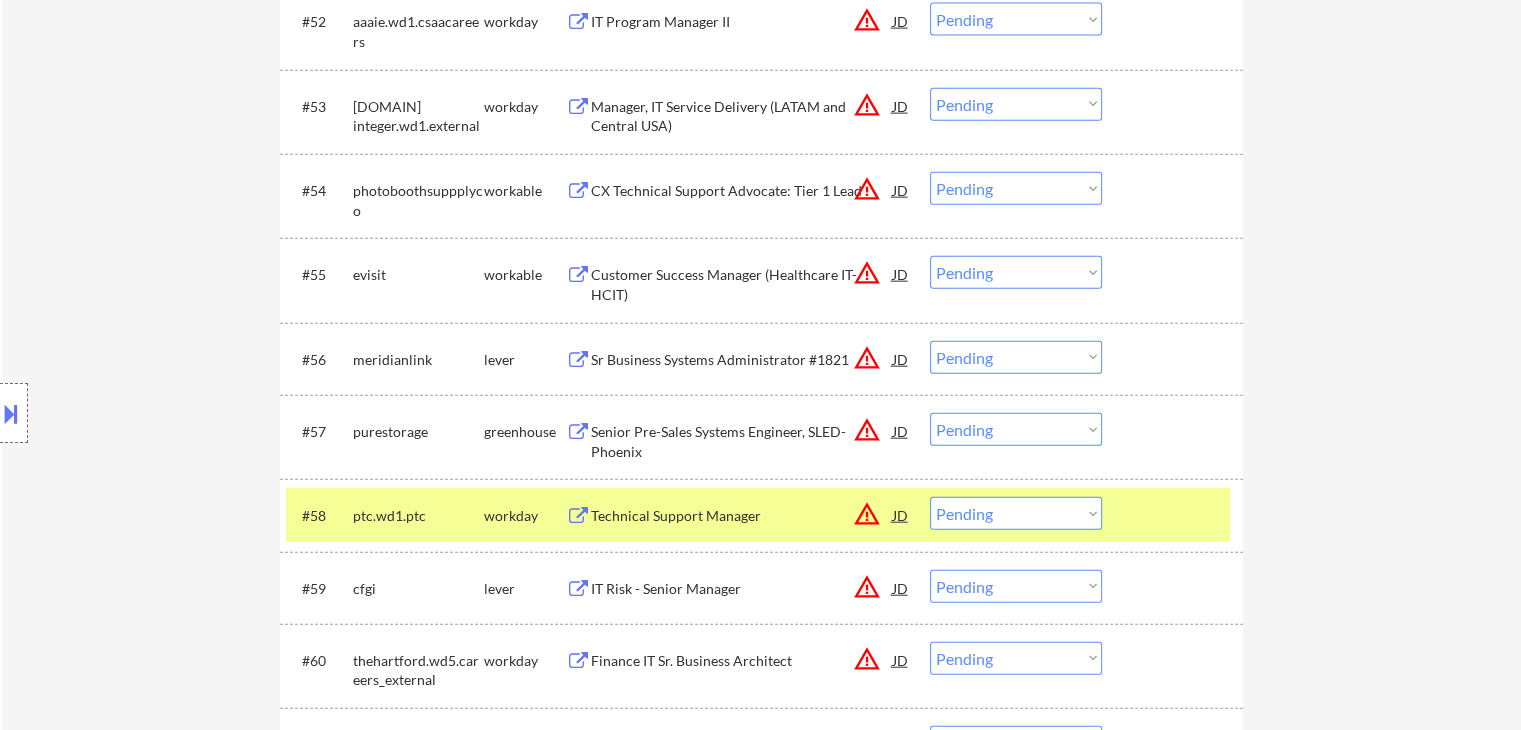 scroll, scrollTop: 4300, scrollLeft: 0, axis: vertical 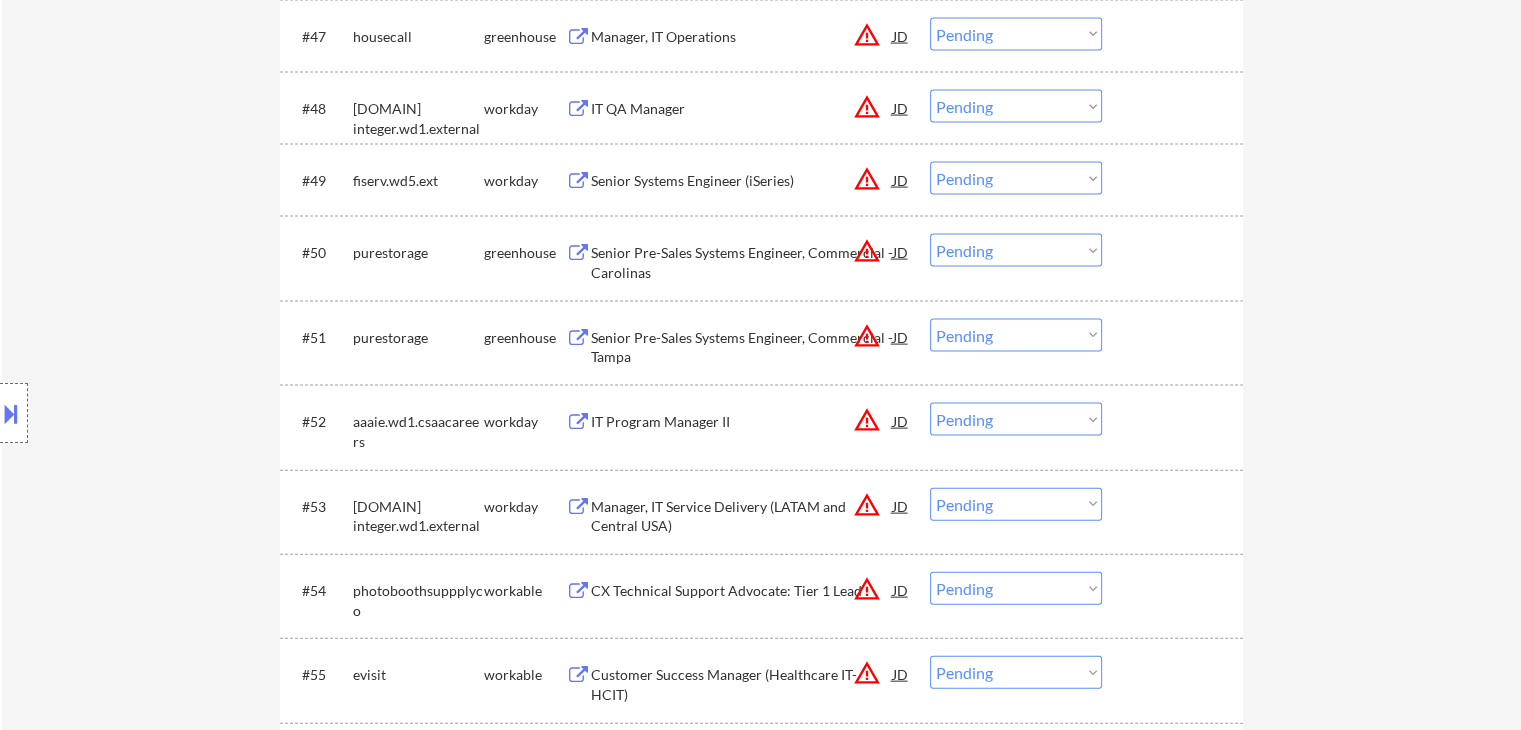 click on "IT Program Manager II" at bounding box center [742, 422] 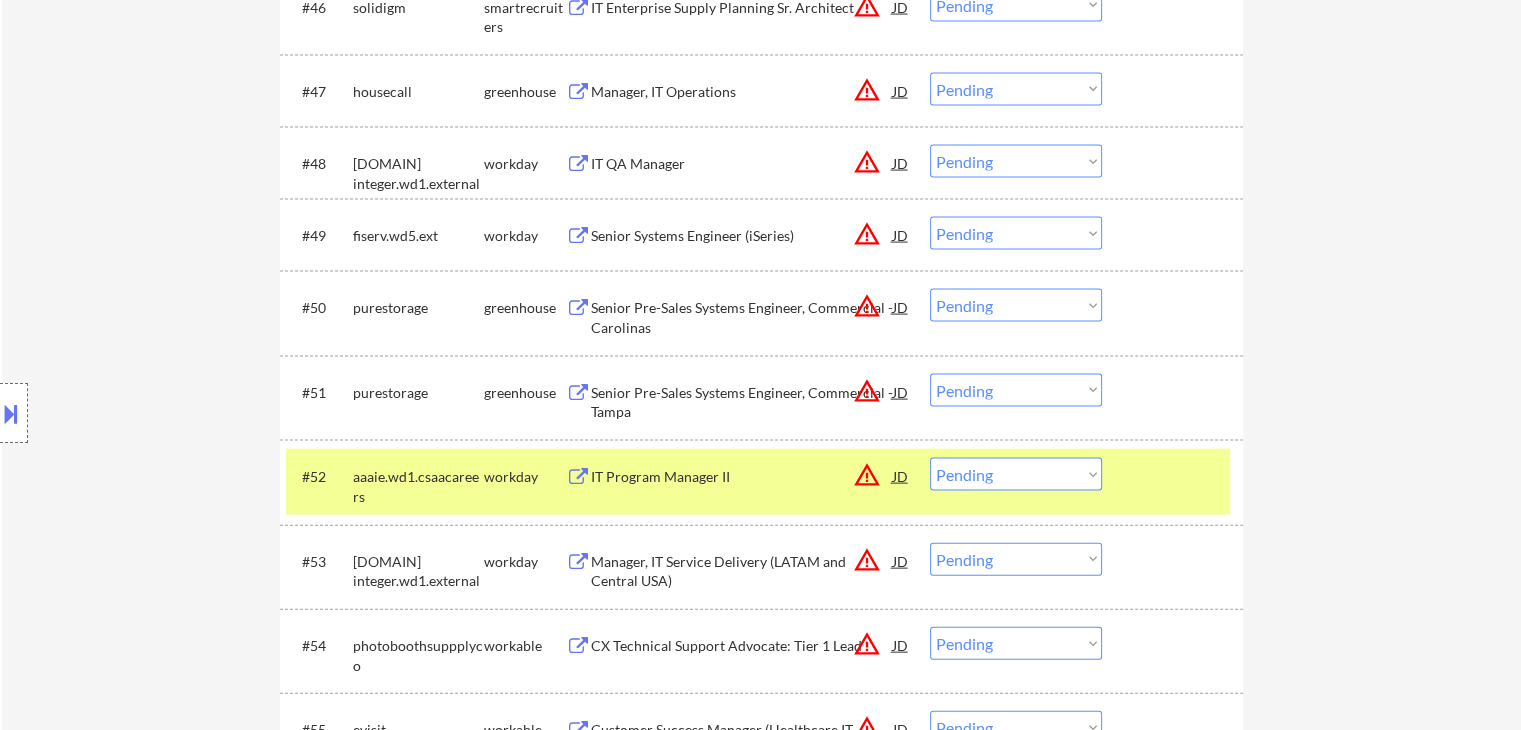scroll, scrollTop: 4200, scrollLeft: 0, axis: vertical 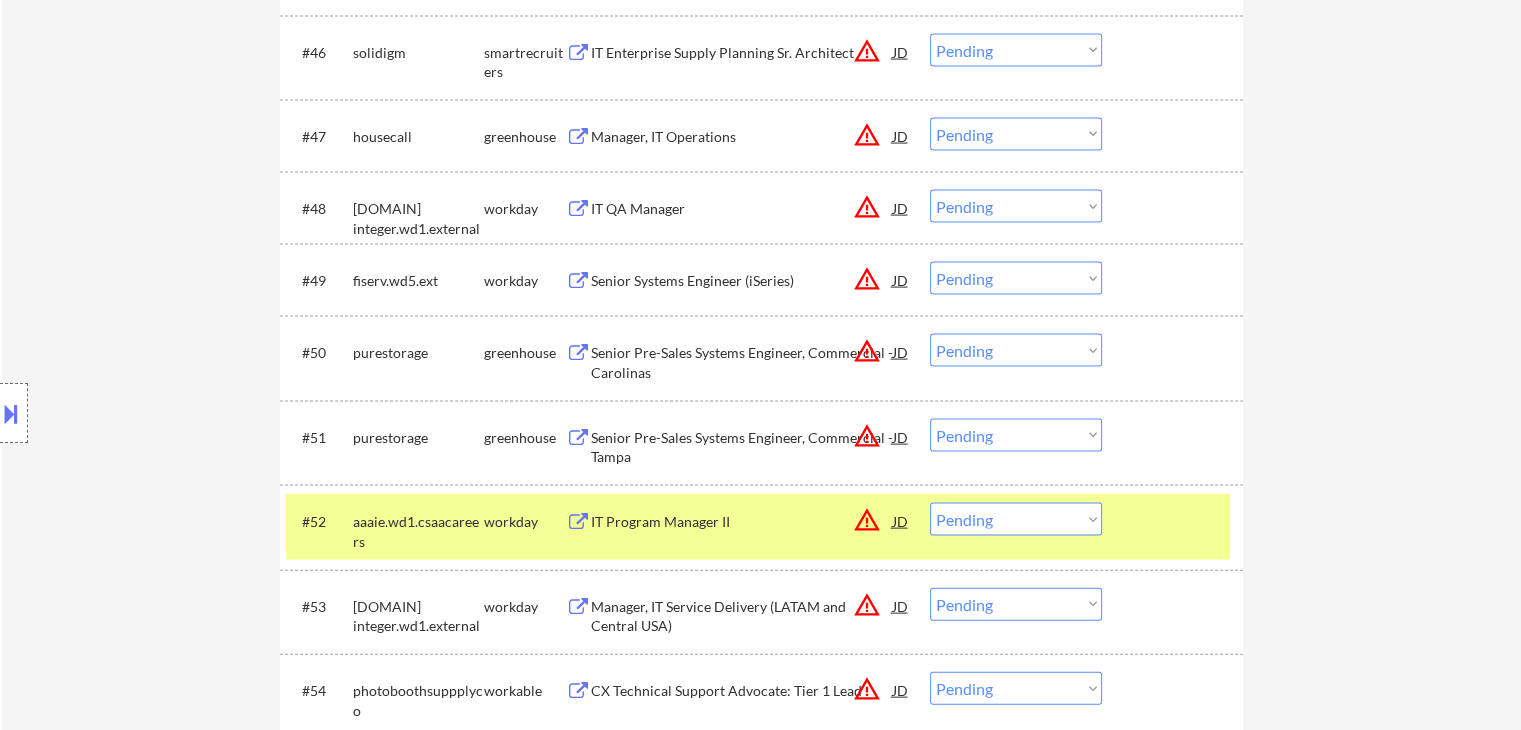 click on "Senior Systems Engineer (iSeries)" at bounding box center (742, 281) 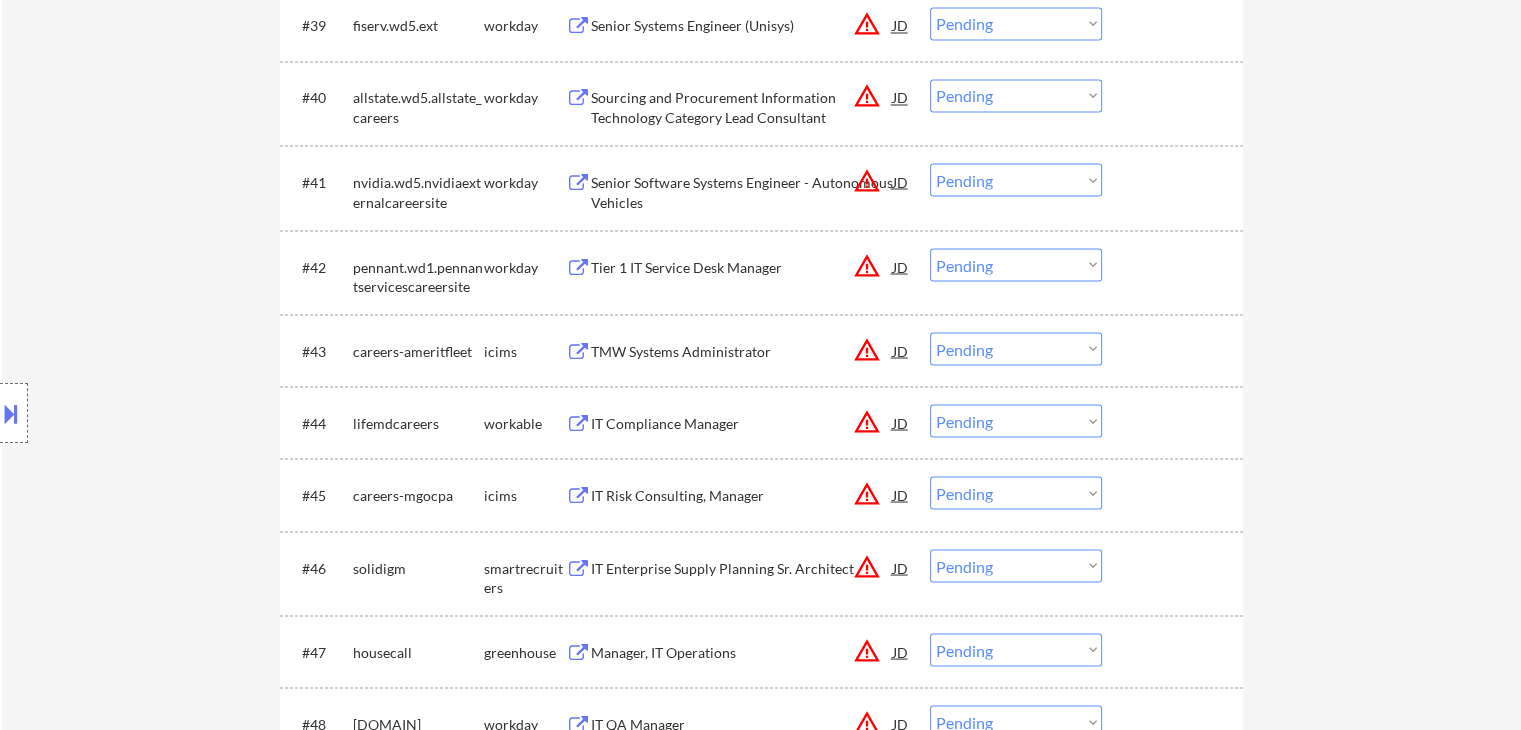 scroll, scrollTop: 3600, scrollLeft: 0, axis: vertical 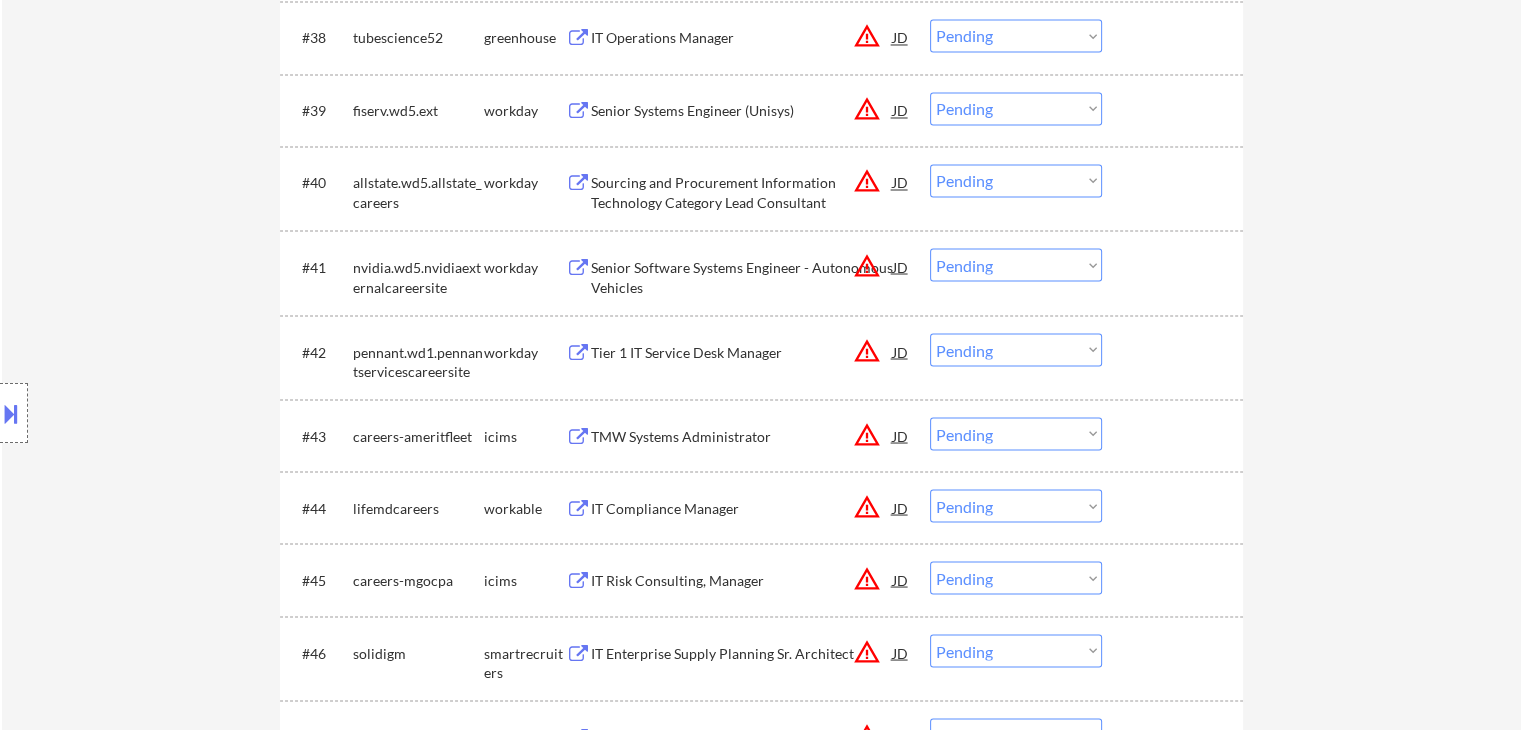 click on "Location Inclusions: remote" at bounding box center (179, 413) 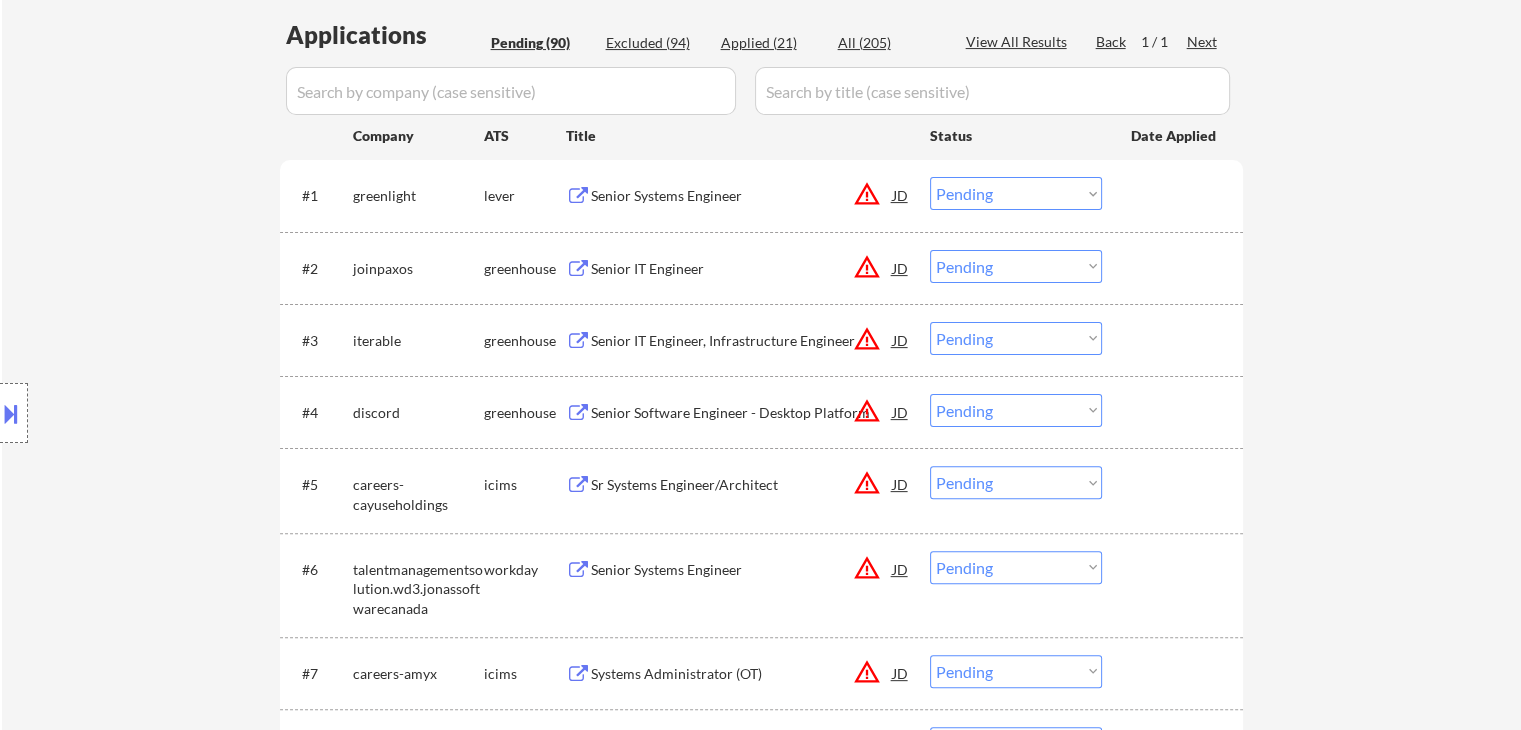 click on "← Return to /applysquad Mailslurp Inbox Job Search Builder [FIRST] [LAST] User Email:  [EMAIL] Application Email:  [EMAIL] Mailslurp Email:  [EMAIL] LinkedIn:   https://www.linkedin.com/in/[LINKEDIN_PROFILE]/
Phone:  [PHONE] Current Location:  [CITY], [STATE] Applies:  0 sent / 200 bought Internal Notes Note he completed *SOME* college if applications ask -- the school name is on his LI, he told us he did [NUMBER] years out of [NUMBER] but never finished his degree. Can work in country of residence?:  yes Squad Notes Minimum salary:  $[SALARY] Will need Visa to work in that country now/future?:   no Download Resume Add a Job Manually [LAST] Applications Pending (90) Excluded (94) Applied (21) All (205) View All Results Back 1 / 1
Next Company ATS Title Status Date Applied #1 greenlight lever Senior Systems Engineer JD warning_amber Choose an option... Pending Applied Excluded (Questions) Excluded (Expired) Excluded (Location) Excluded (Bad Match) #2 JD" at bounding box center (761, 3564) 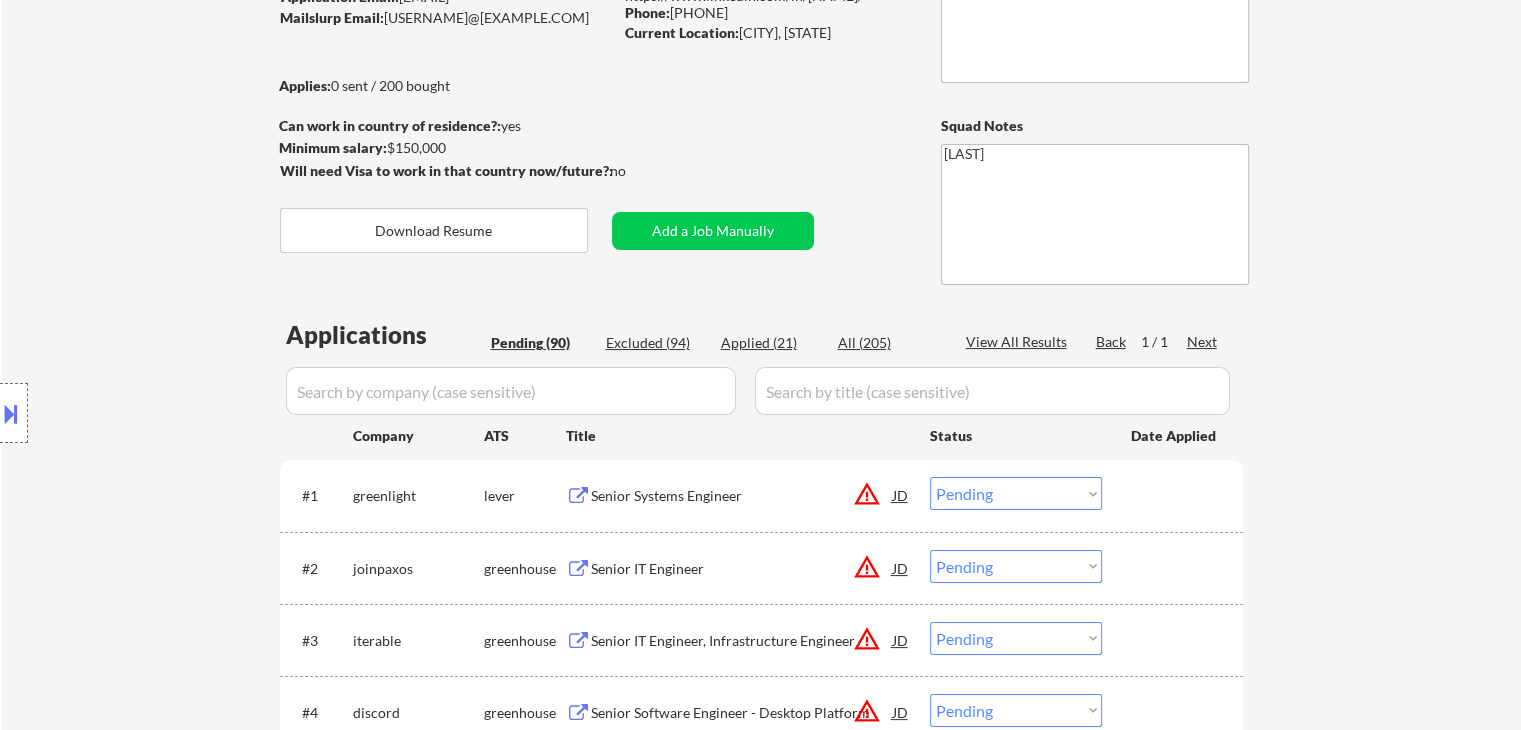 drag, startPoint x: 211, startPoint y: 377, endPoint x: 965, endPoint y: 289, distance: 759.1179 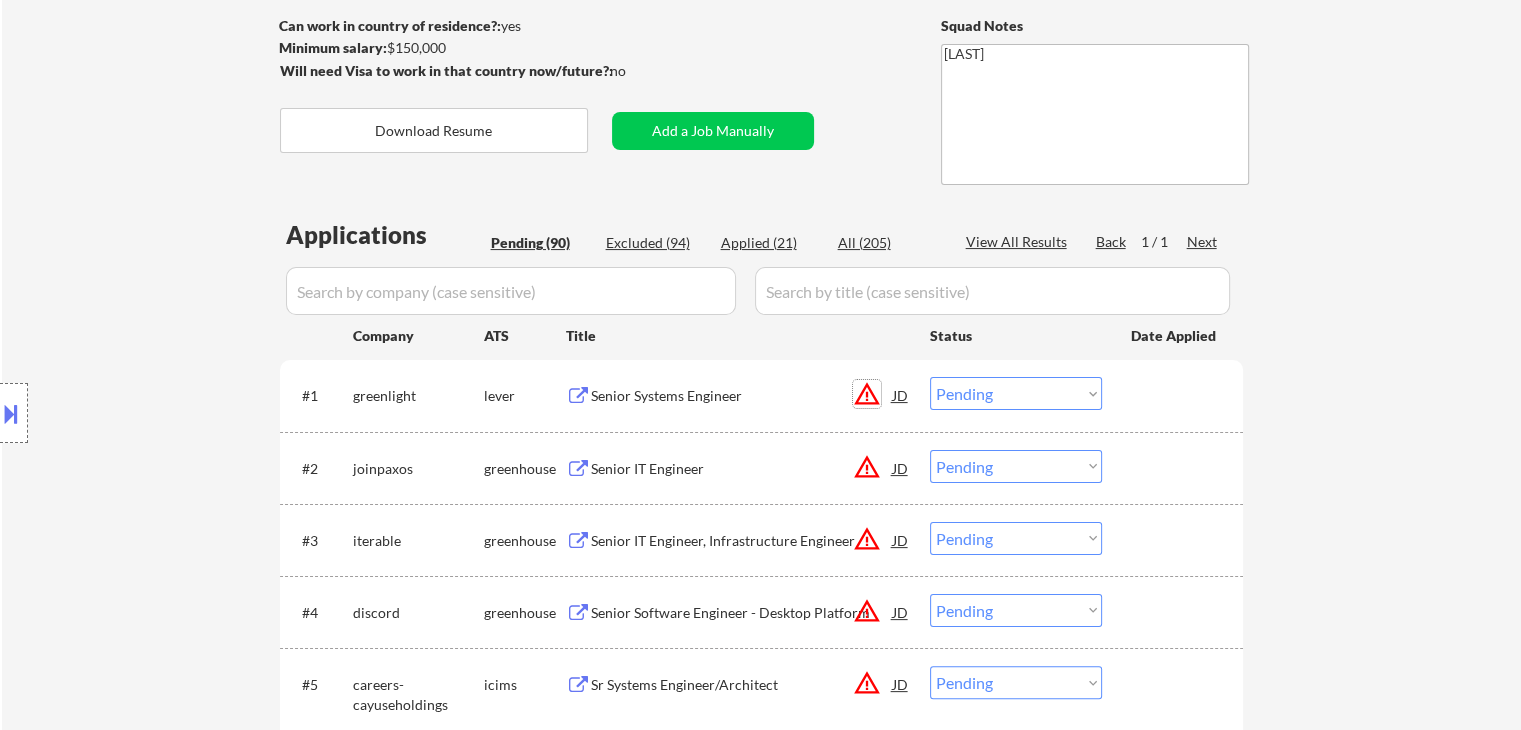 click on "warning_amber" at bounding box center [867, 394] 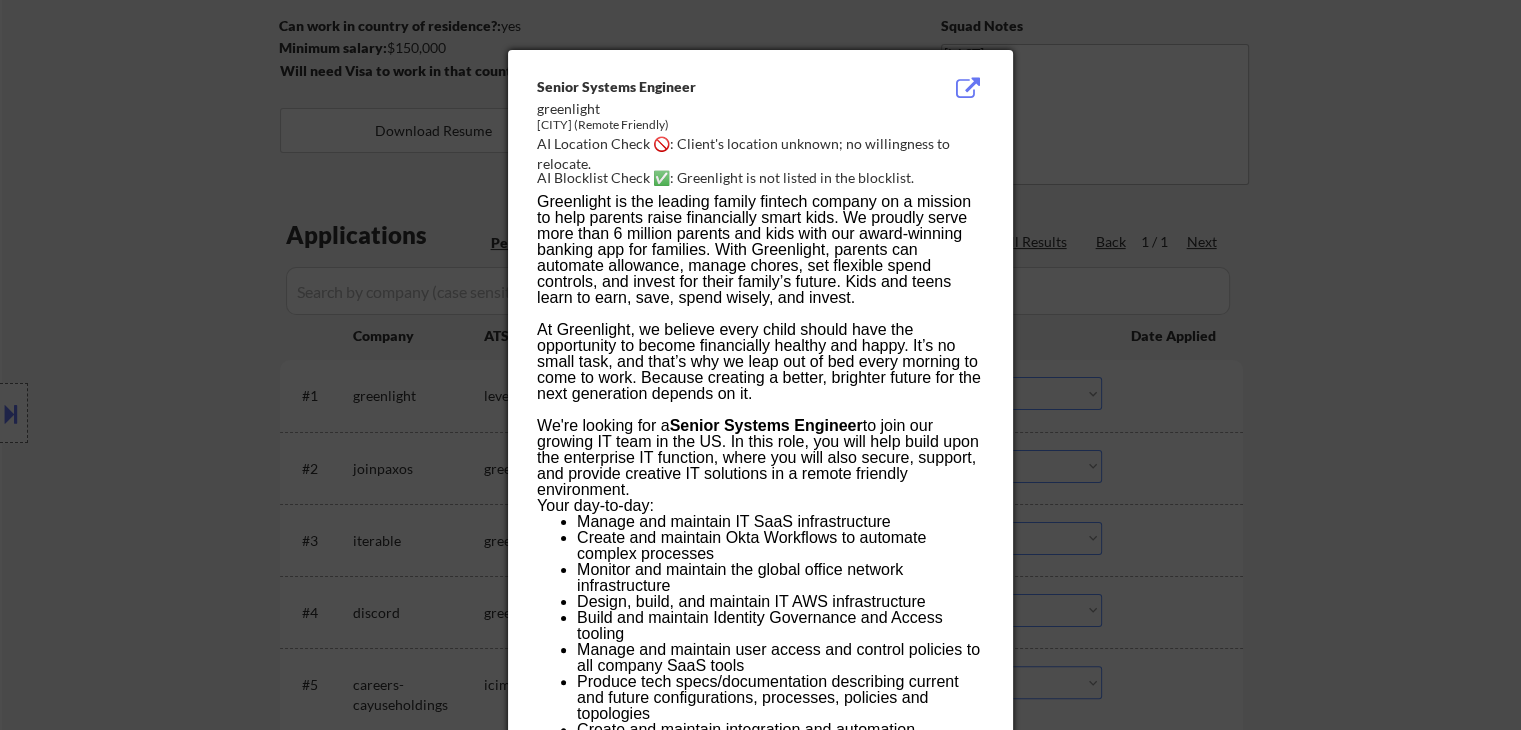 click at bounding box center [760, 365] 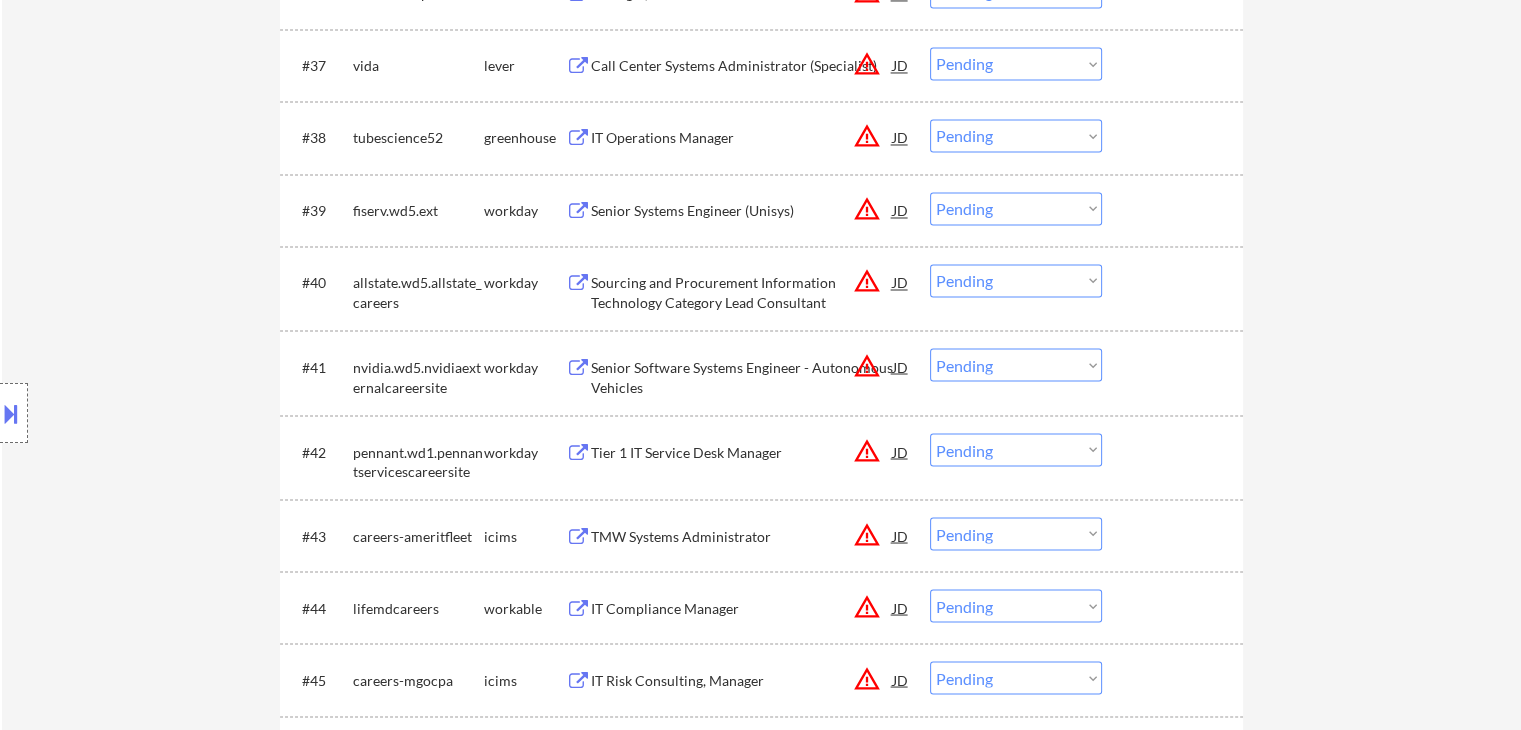 drag, startPoint x: 1442, startPoint y: 380, endPoint x: 1136, endPoint y: 381, distance: 306.00165 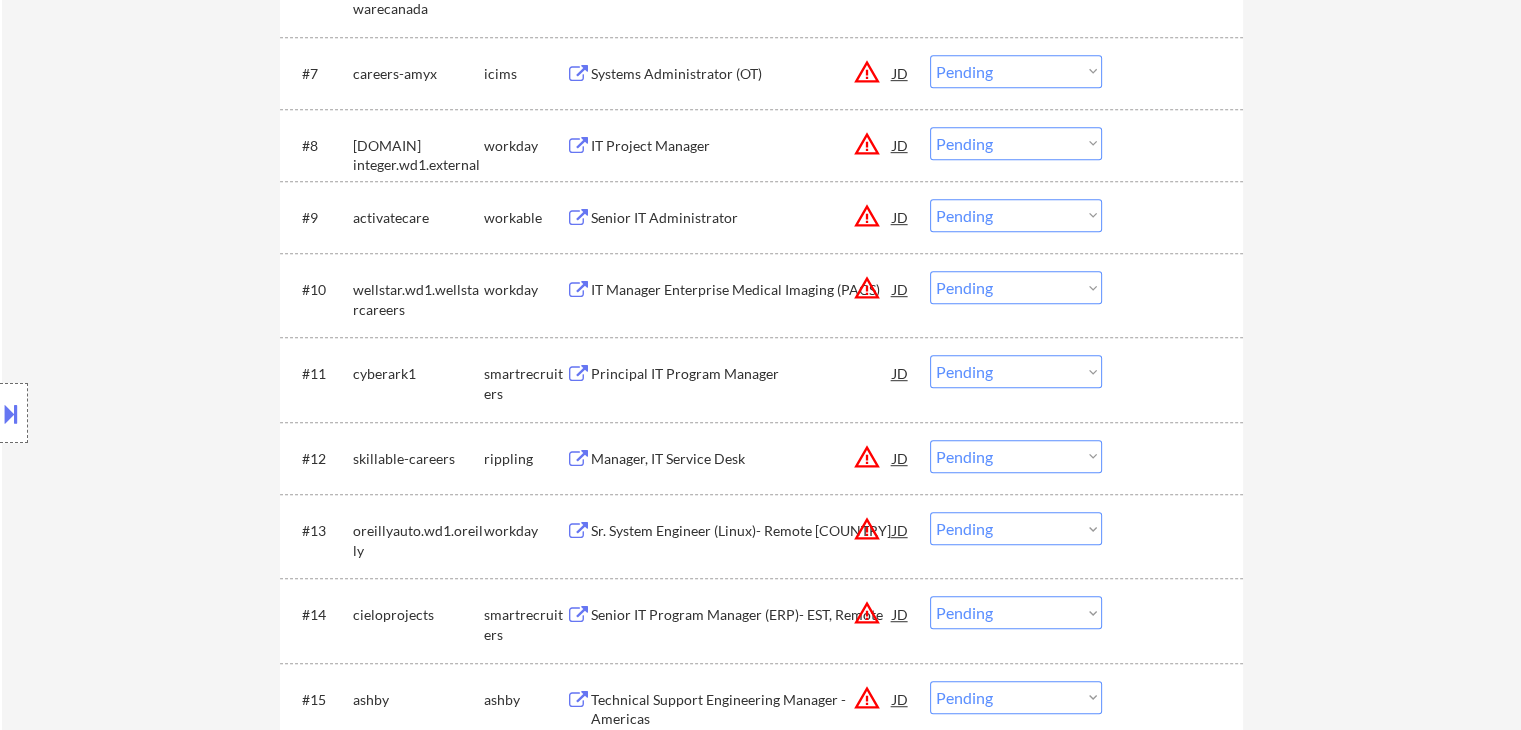 click on "← Return to /applysquad Mailslurp Inbox Job Search Builder [FIRST] [LAST] User Email:  [EMAIL] Application Email:  [EMAIL] Mailslurp Email:  [EMAIL] LinkedIn:   https://www.linkedin.com/in/[LINKEDIN_PROFILE]/
Phone:  [PHONE] Current Location:  [CITY], [STATE] Applies:  0 sent / 200 bought Internal Notes Note he completed *SOME* college if applications ask -- the school name is on his LI, he told us he did [NUMBER] years out of [NUMBER] but never finished his degree. Can work in country of residence?:  yes Squad Notes Minimum salary:  $[SALARY] Will need Visa to work in that country now/future?:   no Download Resume Add a Job Manually [LAST] Applications Pending (90) Excluded (94) Applied (21) All (205) View All Results Back 1 / 1
Next Company ATS Title Status Date Applied #1 greenlight lever Senior Systems Engineer JD warning_amber Choose an option... Pending Applied Excluded (Questions) Excluded (Expired) Excluded (Location) Excluded (Bad Match) #2 JD" at bounding box center (761, 2964) 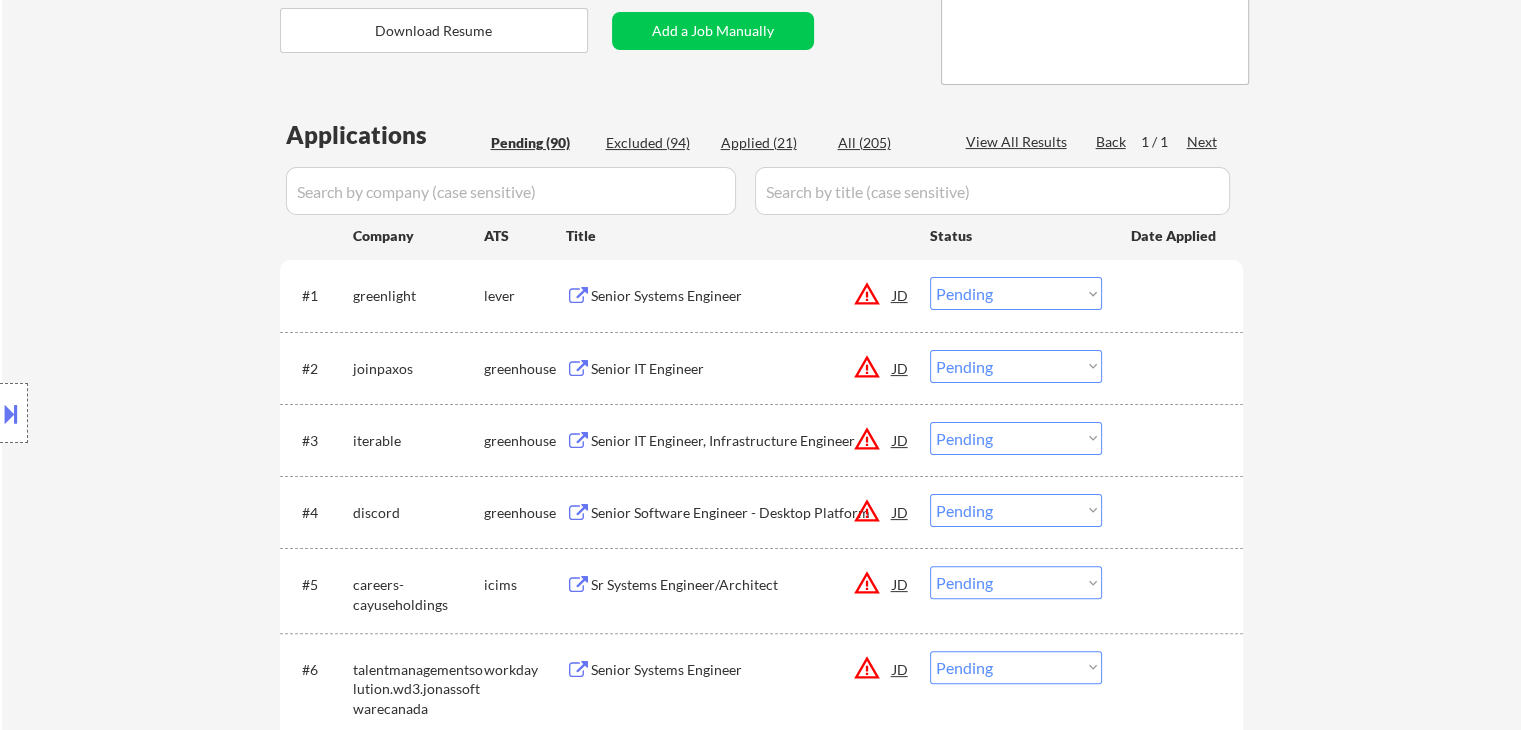 scroll, scrollTop: 0, scrollLeft: 0, axis: both 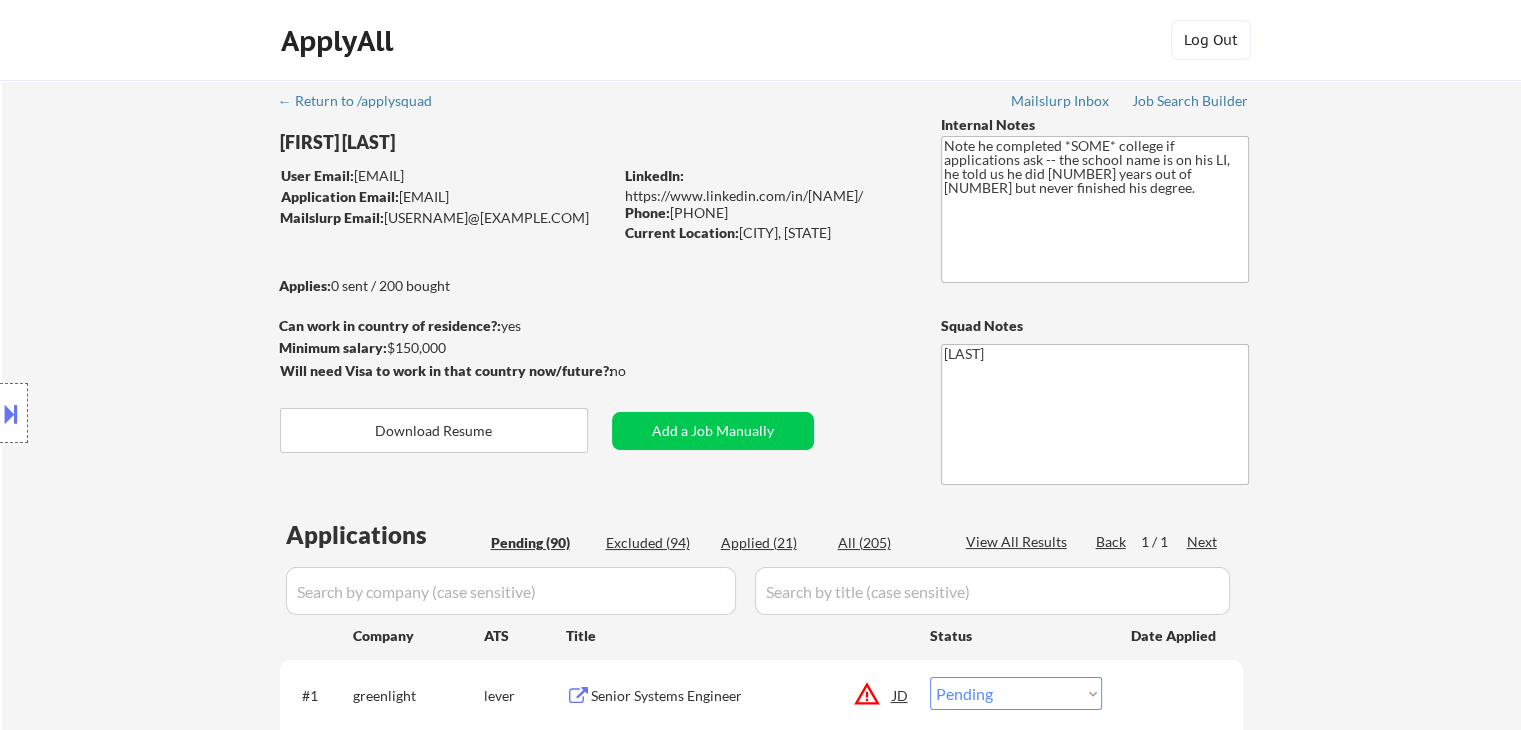 click on "← Return to /applysquad Mailslurp Inbox Job Search Builder [FIRST] [LAST] User Email:  [EMAIL] Application Email:  [EMAIL] Mailslurp Email:  [EMAIL] LinkedIn:   https://www.linkedin.com/in/[LINKEDIN_PROFILE]/
Phone:  [PHONE] Current Location:  [CITY], [STATE] Applies:  0 sent / 200 bought Internal Notes Note he completed *SOME* college if applications ask -- the school name is on his LI, he told us he did [NUMBER] years out of [NUMBER] but never finished his degree. Can work in country of residence?:  yes Squad Notes Minimum salary:  $[SALARY] Will need Visa to work in that country now/future?:   no Download Resume Add a Job Manually [LAST] Applications Pending (90) Excluded (94) Applied (21) All (205) View All Results Back 1 / 1
Next Company ATS Title Status Date Applied #1 greenlight lever Senior Systems Engineer JD warning_amber Choose an option... Pending Applied Excluded (Questions) Excluded (Expired) Excluded (Location) Excluded (Bad Match) #2 JD" at bounding box center [761, 4064] 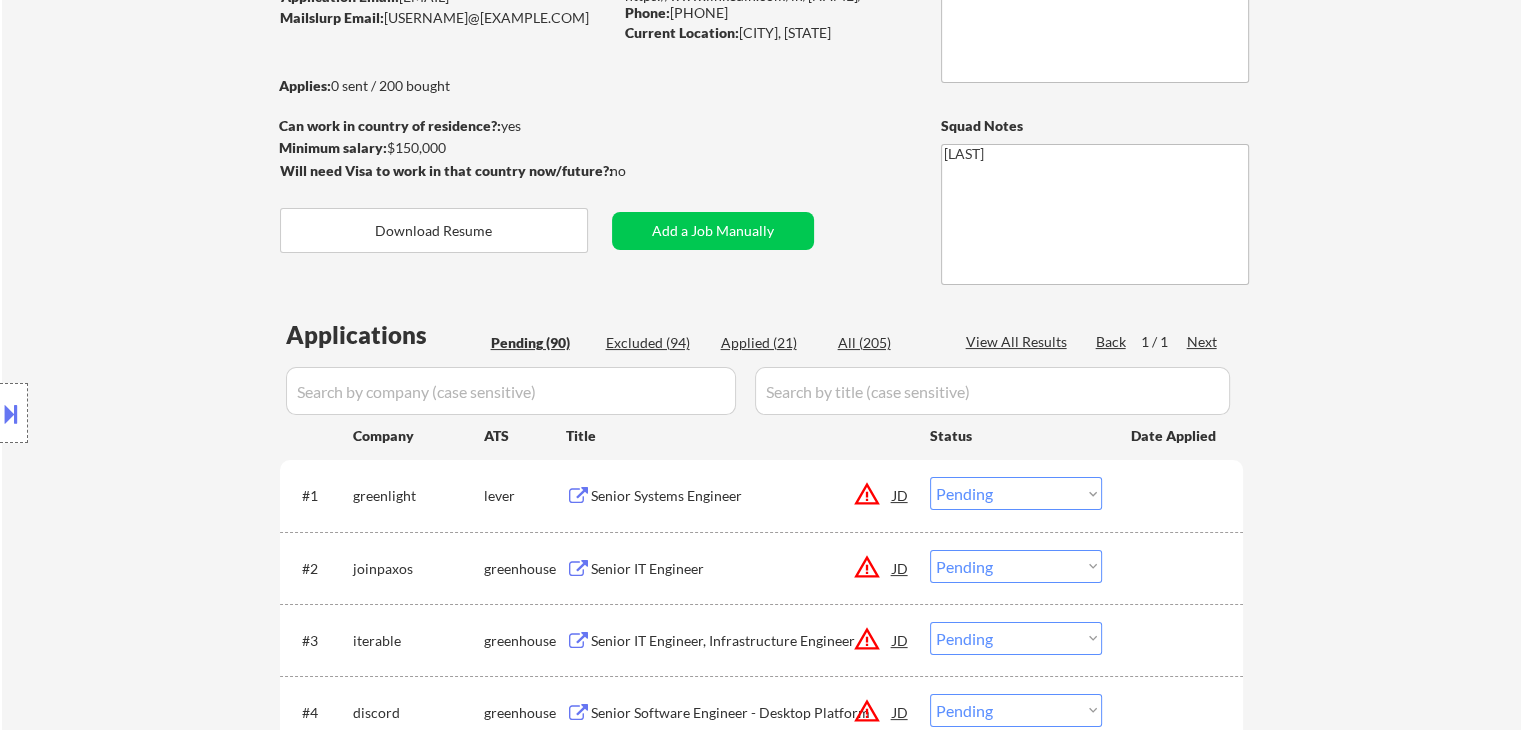 click on "← Return to /applysquad Mailslurp Inbox Job Search Builder [FIRST] [LAST] User Email:  [EMAIL] Application Email:  [EMAIL] Mailslurp Email:  [EMAIL] LinkedIn:   https://www.linkedin.com/in/[LINKEDIN_PROFILE]/
Phone:  [PHONE] Current Location:  [CITY], [STATE] Applies:  0 sent / 200 bought Internal Notes Note he completed *SOME* college if applications ask -- the school name is on his LI, he told us he did [NUMBER] years out of [NUMBER] but never finished his degree. Can work in country of residence?:  yes Squad Notes Minimum salary:  $[SALARY] Will need Visa to work in that country now/future?:   no Download Resume Add a Job Manually [LAST] Applications Pending (90) Excluded (94) Applied (21) All (205) View All Results Back 1 / 1
Next Company ATS Title Status Date Applied #1 greenlight lever Senior Systems Engineer JD warning_amber Choose an option... Pending Applied Excluded (Questions) Excluded (Expired) Excluded (Location) Excluded (Bad Match) #2 JD" at bounding box center (761, 3864) 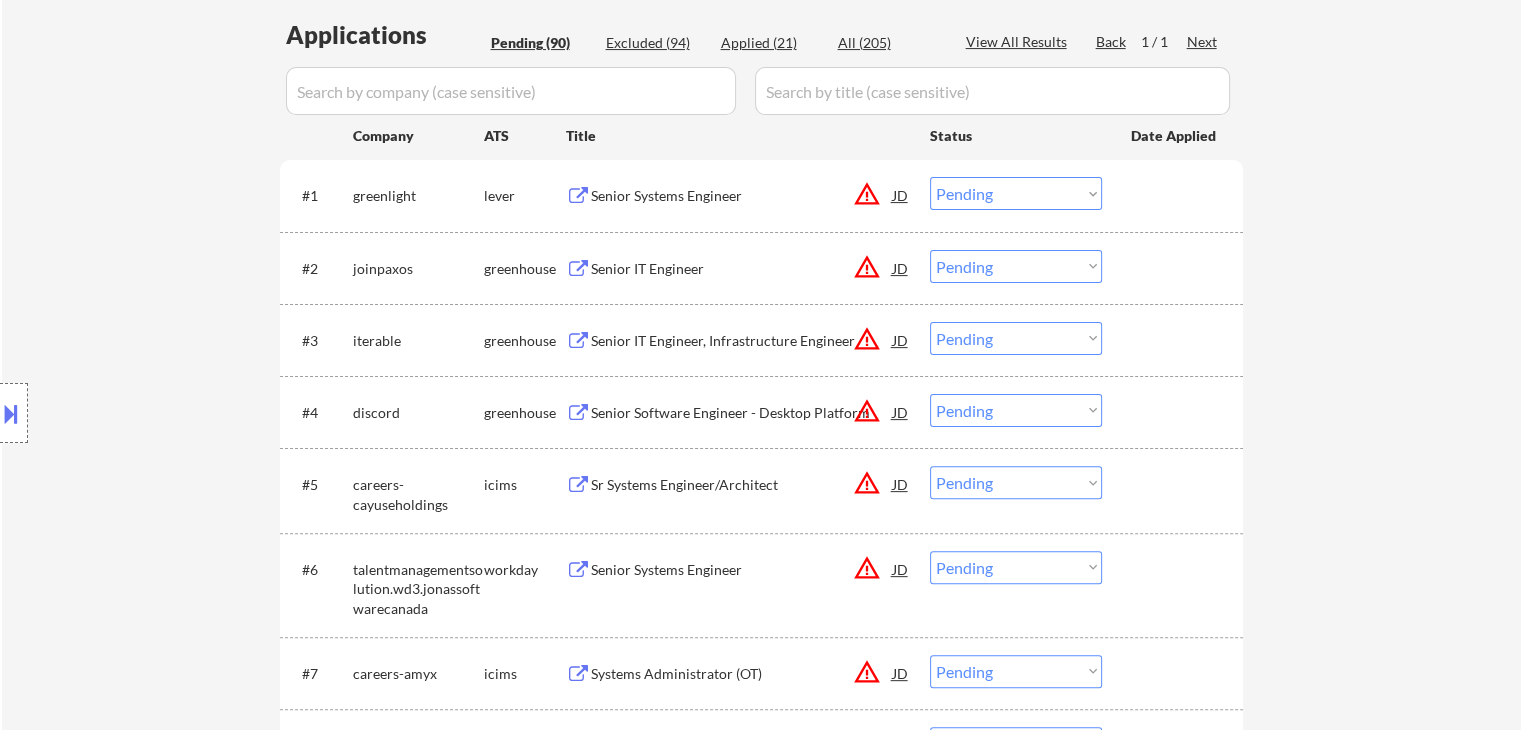 click on "← Return to /applysquad Mailslurp Inbox Job Search Builder [FIRST] [LAST] User Email:  [EMAIL] Application Email:  [EMAIL] Mailslurp Email:  [EMAIL] LinkedIn:   https://www.linkedin.com/in/[LINKEDIN_PROFILE]/
Phone:  [PHONE] Current Location:  [CITY], [STATE] Applies:  0 sent / 200 bought Internal Notes Note he completed *SOME* college if applications ask -- the school name is on his LI, he told us he did [NUMBER] years out of [NUMBER] but never finished his degree. Can work in country of residence?:  yes Squad Notes Minimum salary:  $[SALARY] Will need Visa to work in that country now/future?:   no Download Resume Add a Job Manually [LAST] Applications Pending (90) Excluded (94) Applied (21) All (205) View All Results Back 1 / 1
Next Company ATS Title Status Date Applied #1 greenlight lever Senior Systems Engineer JD warning_amber Choose an option... Pending Applied Excluded (Questions) Excluded (Expired) Excluded (Location) Excluded (Bad Match) #2 JD" at bounding box center [761, 3564] 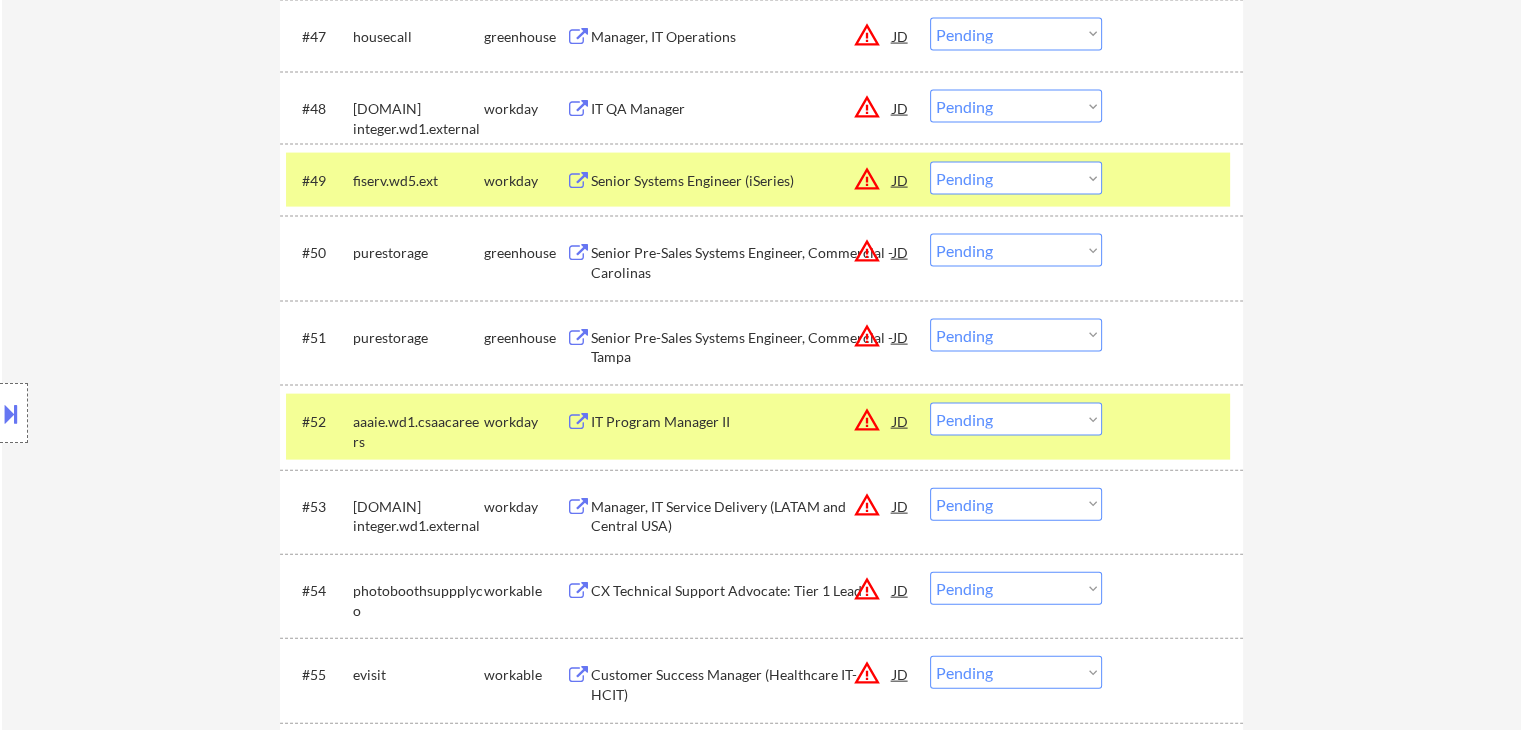 scroll, scrollTop: 5000, scrollLeft: 0, axis: vertical 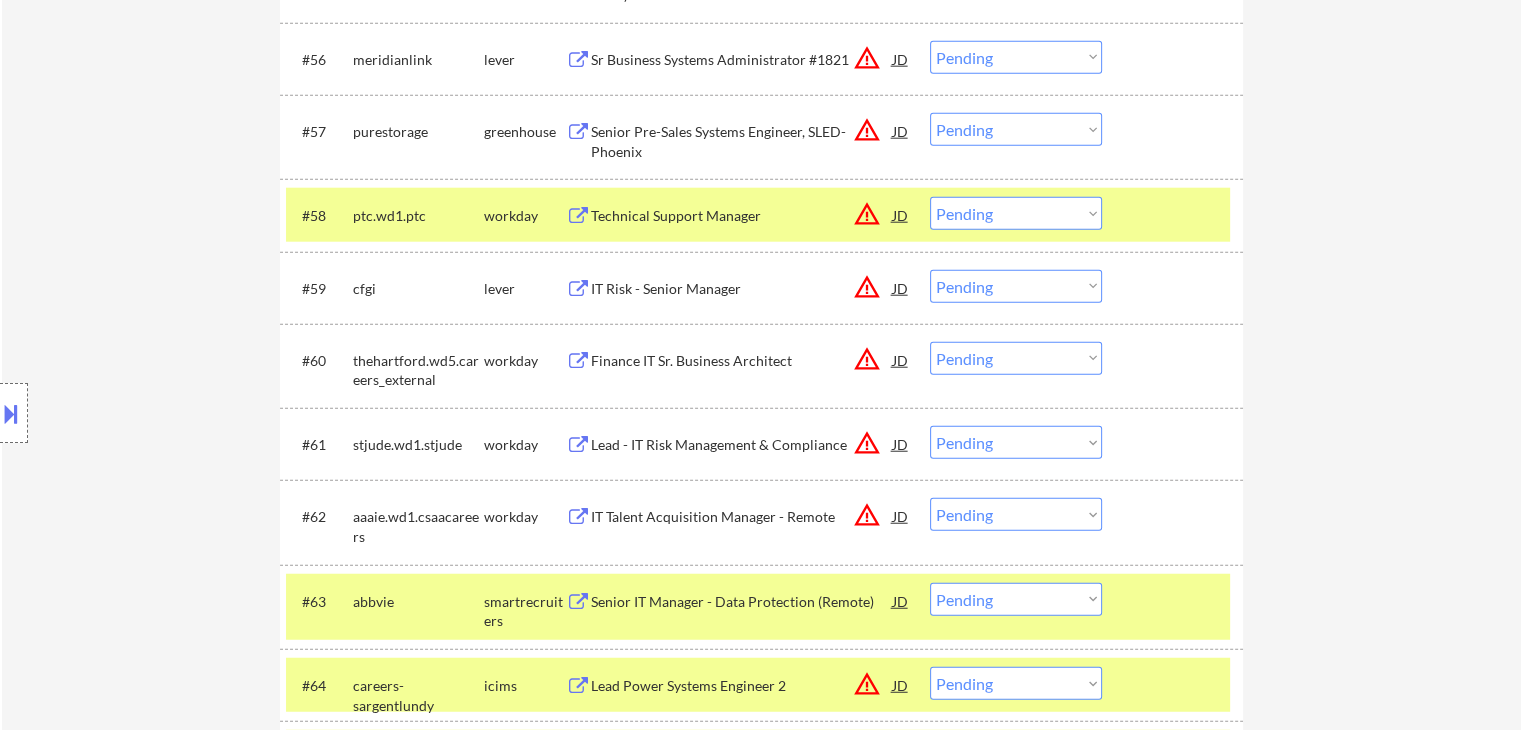 click on "Location Inclusions: remote" at bounding box center [179, 413] 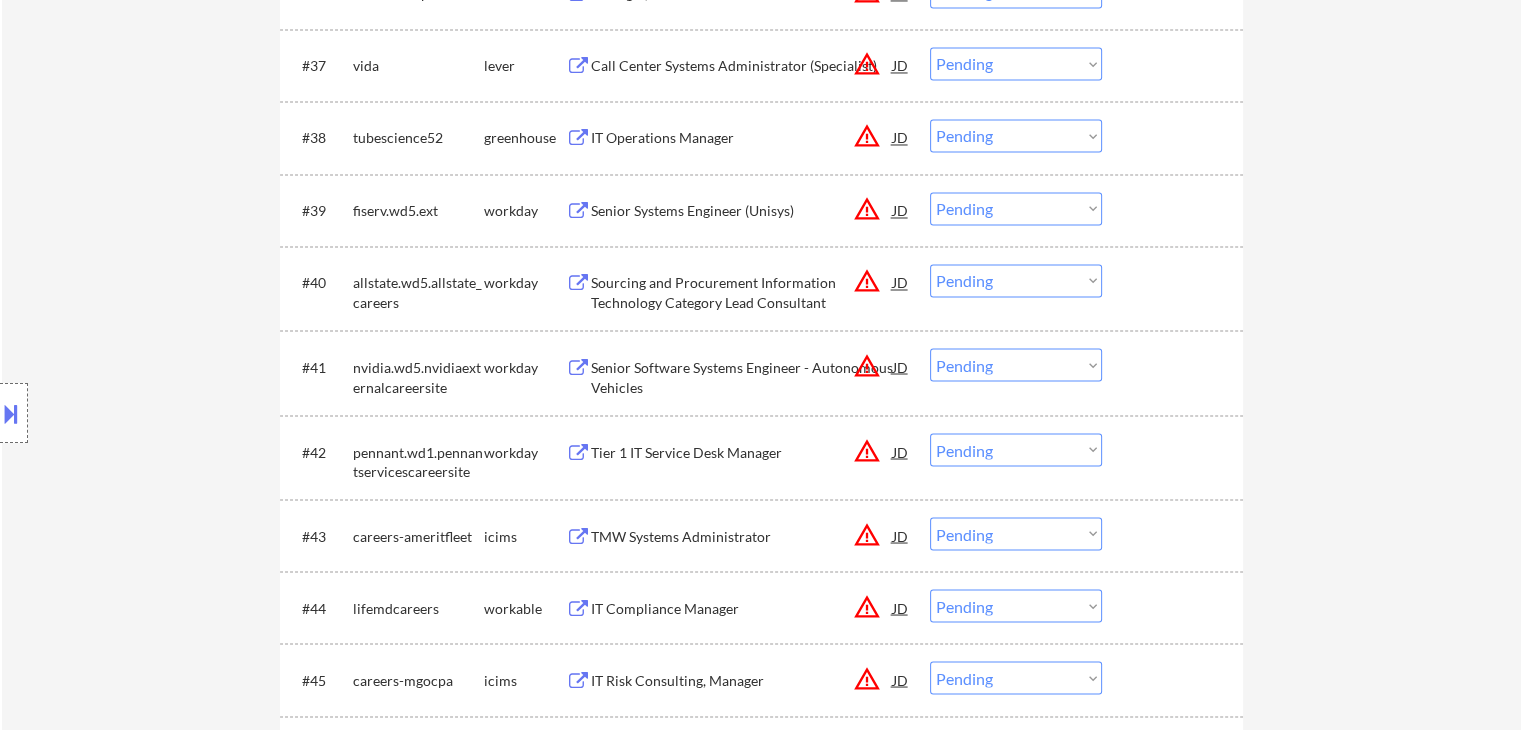 click on "← Return to /applysquad Mailslurp Inbox Job Search Builder [FIRST] [LAST] User Email:  [EMAIL] Application Email:  [EMAIL] Mailslurp Email:  [EMAIL] LinkedIn:   https://www.linkedin.com/in/[LINKEDIN_PROFILE]/
Phone:  [PHONE] Current Location:  [CITY], [STATE] Applies:  0 sent / 200 bought Internal Notes Note he completed *SOME* college if applications ask -- the school name is on his LI, he told us he did [NUMBER] years out of [NUMBER] but never finished his degree. Can work in country of residence?:  yes Squad Notes Minimum salary:  $[SALARY] Will need Visa to work in that country now/future?:   no Download Resume Add a Job Manually [LAST] Applications Pending (90) Excluded (94) Applied (21) All (205) View All Results Back 1 / 1
Next Company ATS Title Status Date Applied #1 greenlight lever Senior Systems Engineer JD warning_amber Choose an option... Pending Applied Excluded (Questions) Excluded (Expired) Excluded (Location) Excluded (Bad Match) #2 JD" at bounding box center (761, 564) 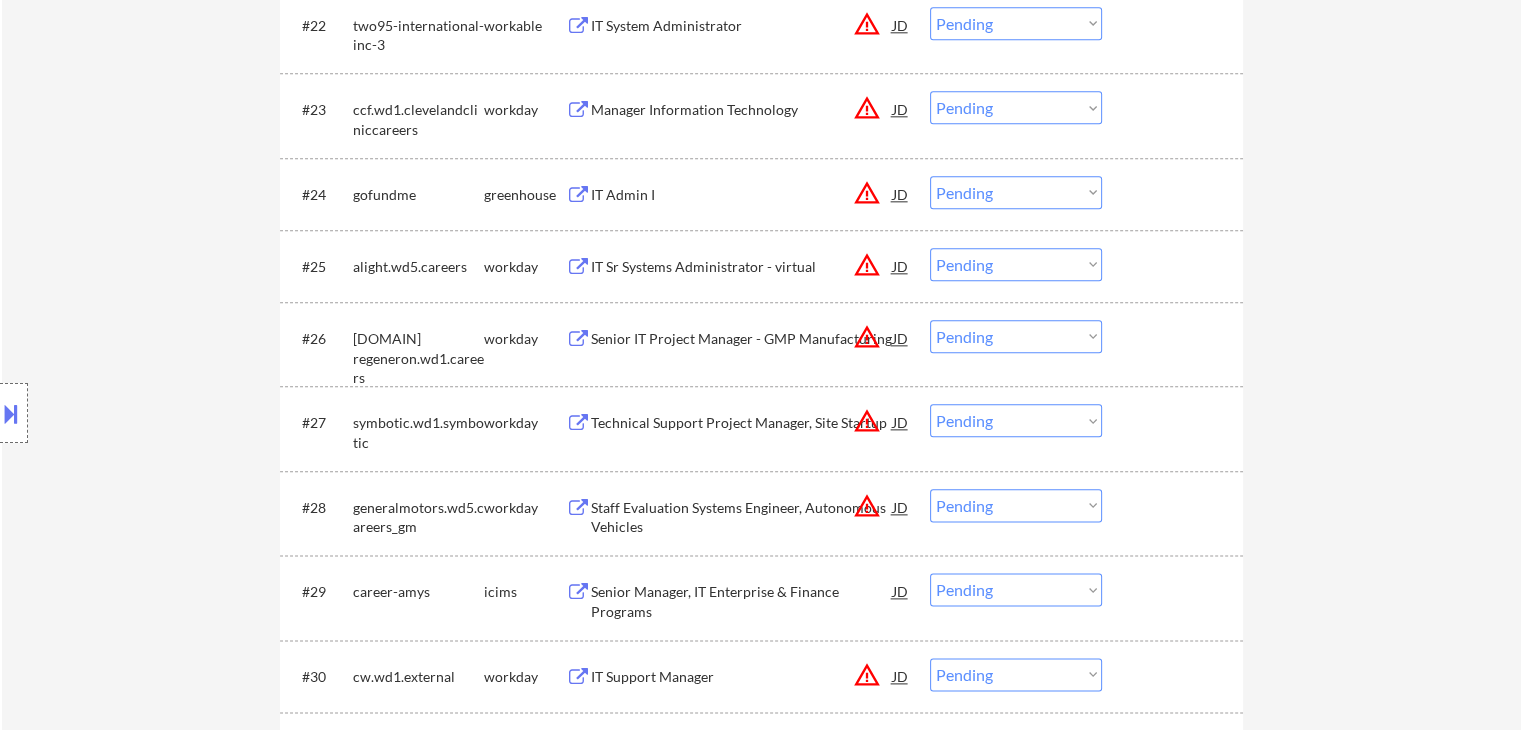 scroll, scrollTop: 2200, scrollLeft: 0, axis: vertical 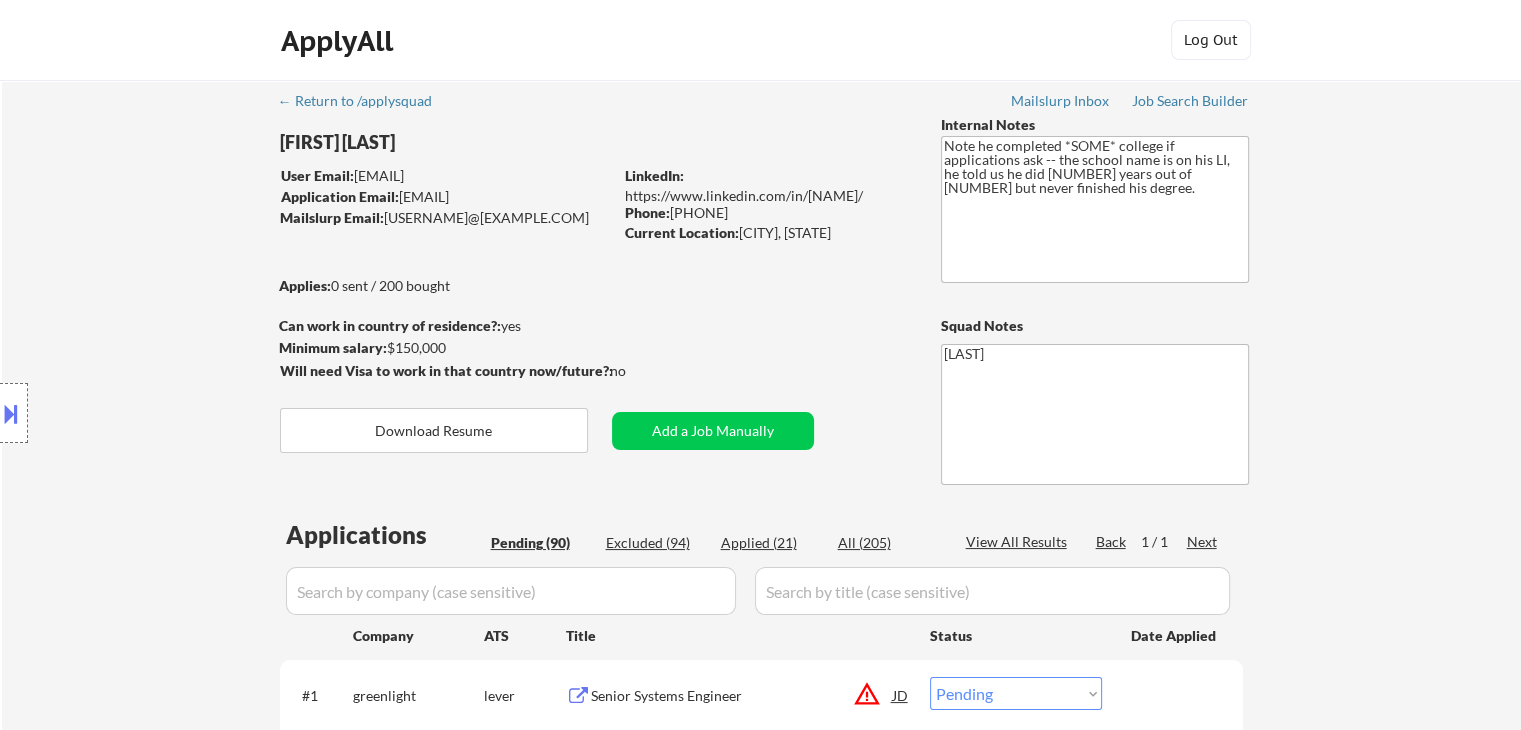 drag, startPoint x: 1501, startPoint y: 321, endPoint x: 1535, endPoint y: 47, distance: 276.10144 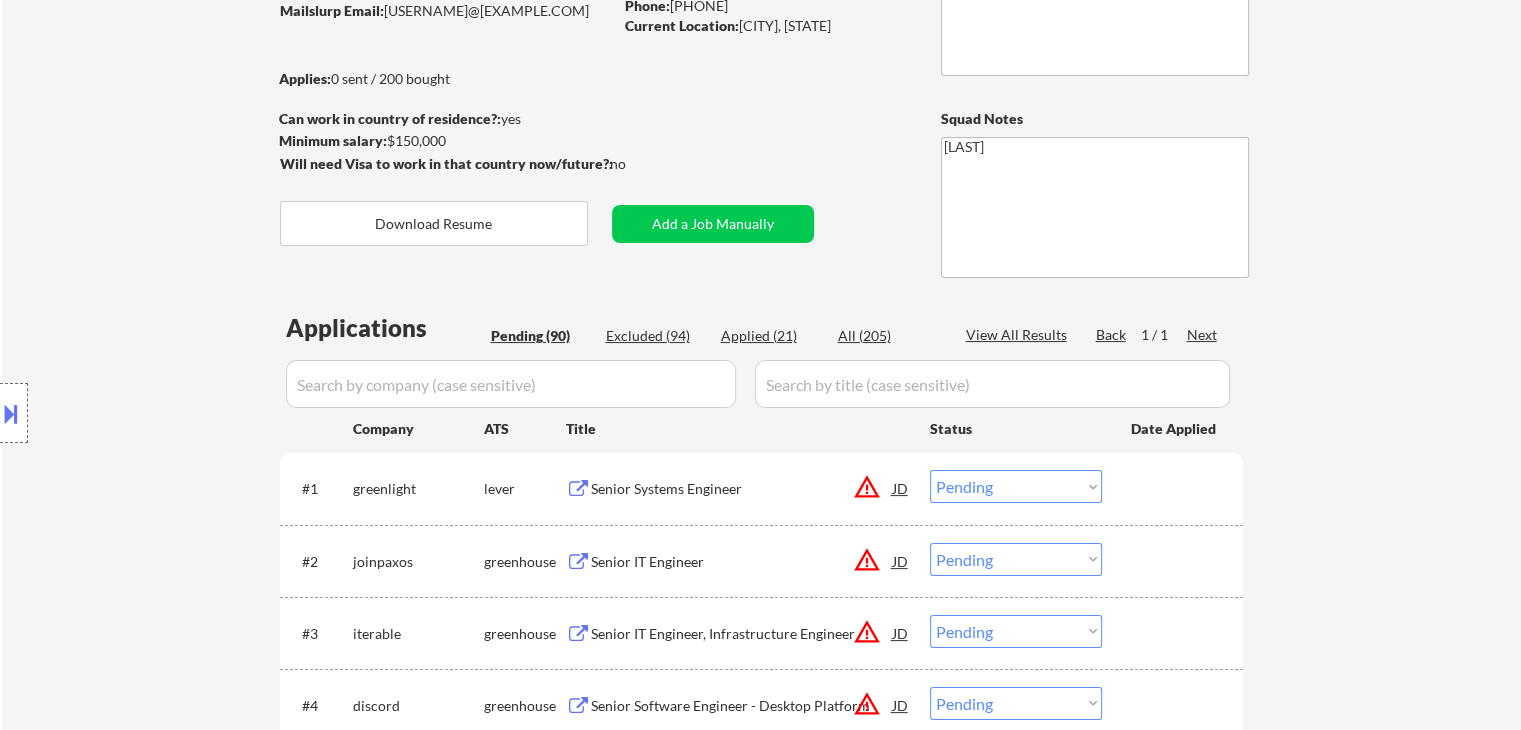 scroll, scrollTop: 0, scrollLeft: 0, axis: both 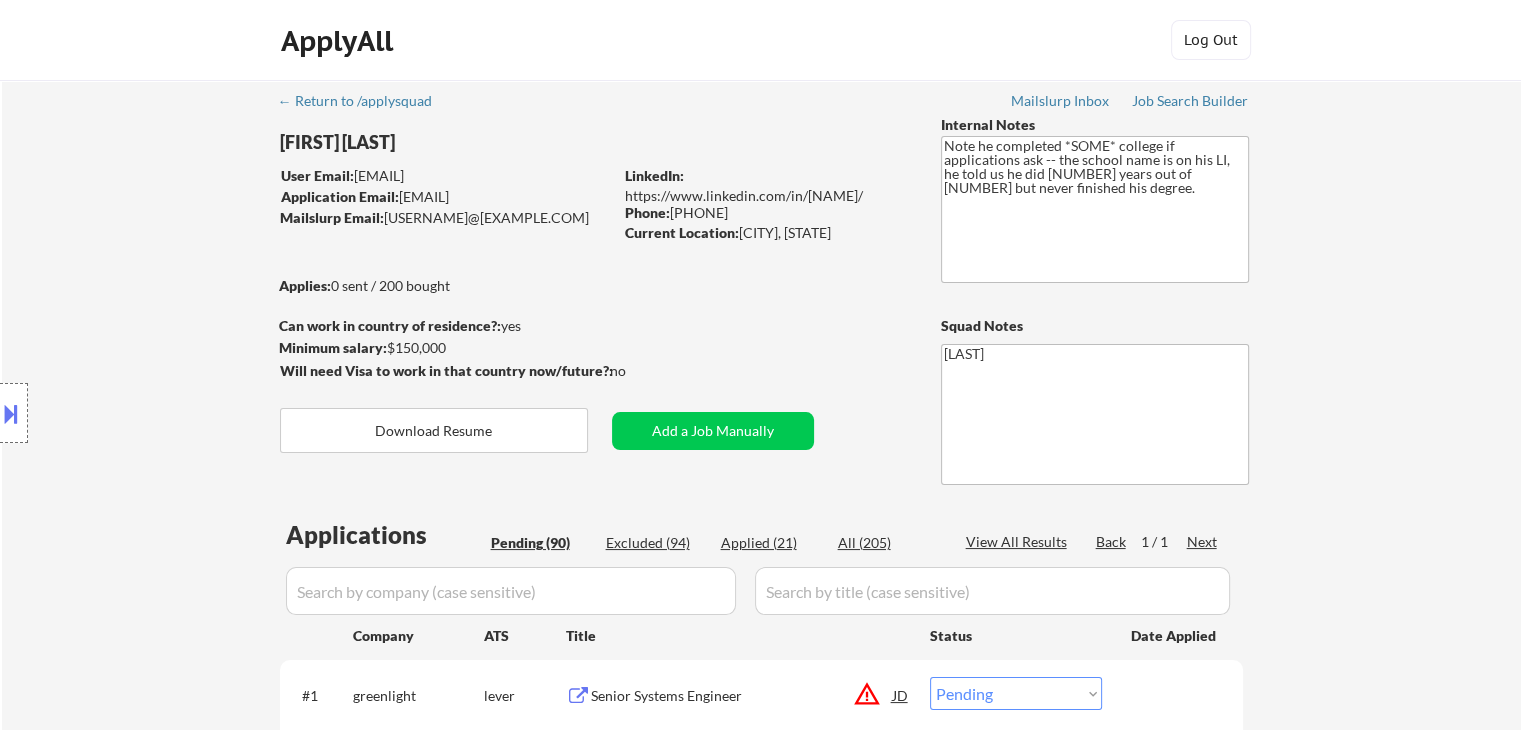 drag, startPoint x: 1469, startPoint y: 346, endPoint x: 1411, endPoint y: 323, distance: 62.39391 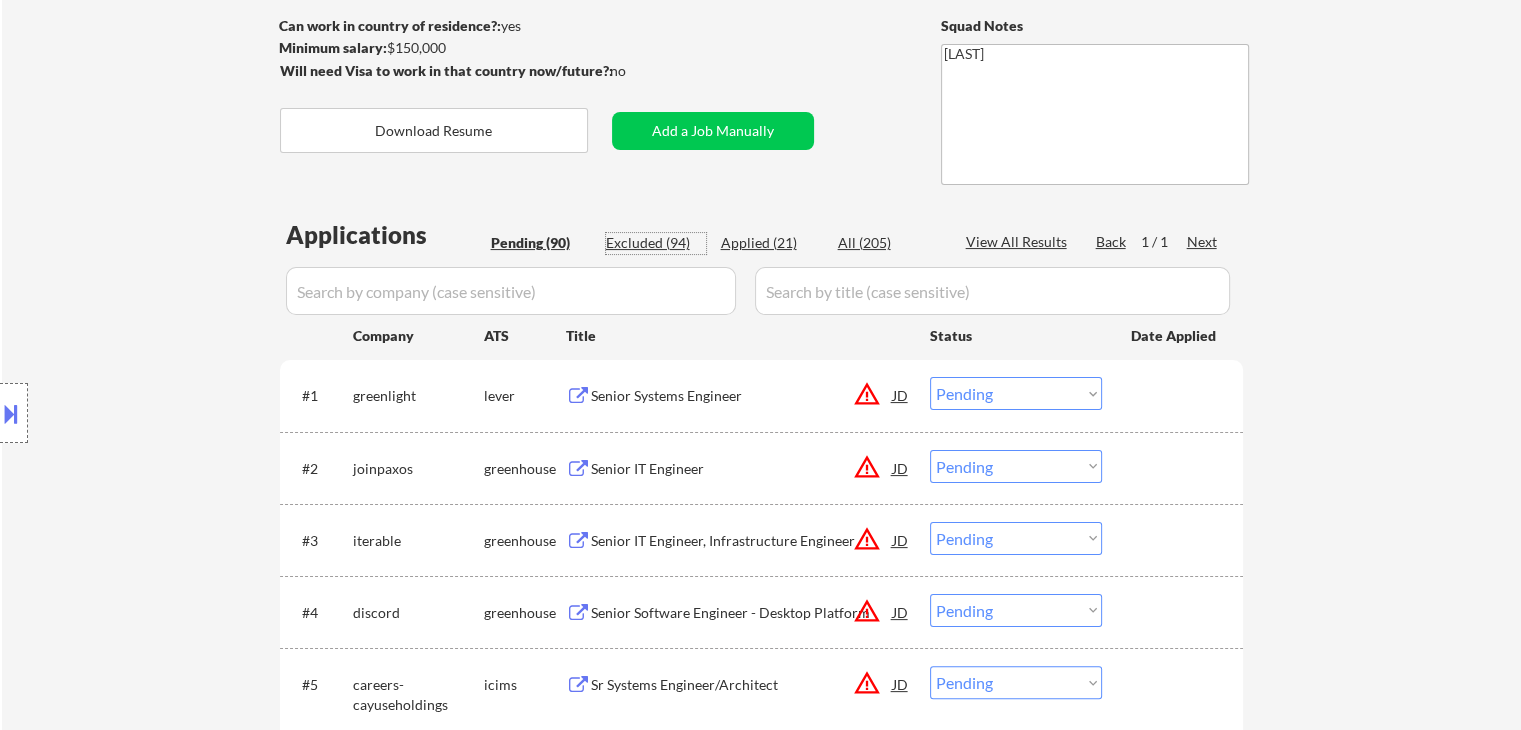 click on "Excluded (94)" at bounding box center (656, 243) 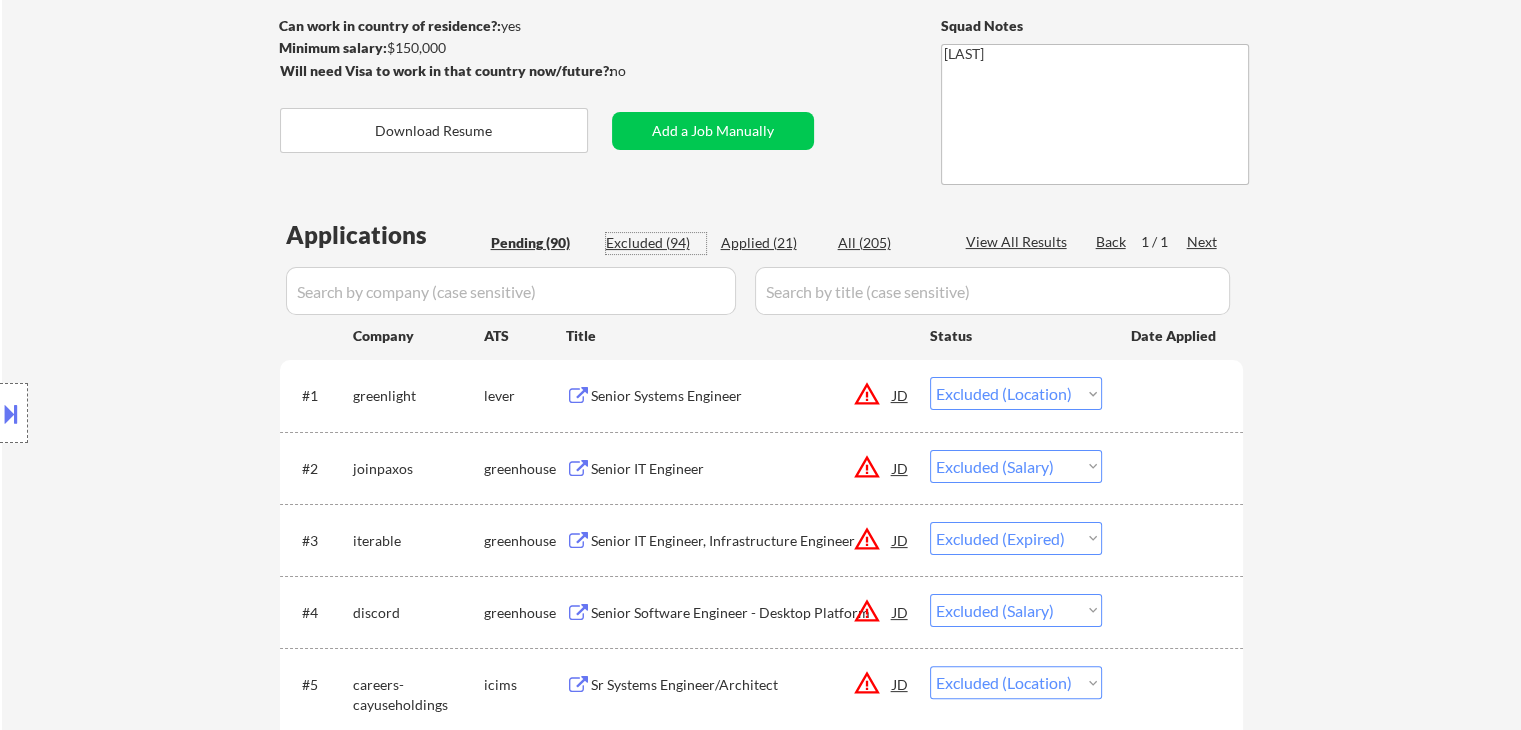 scroll, scrollTop: 800, scrollLeft: 0, axis: vertical 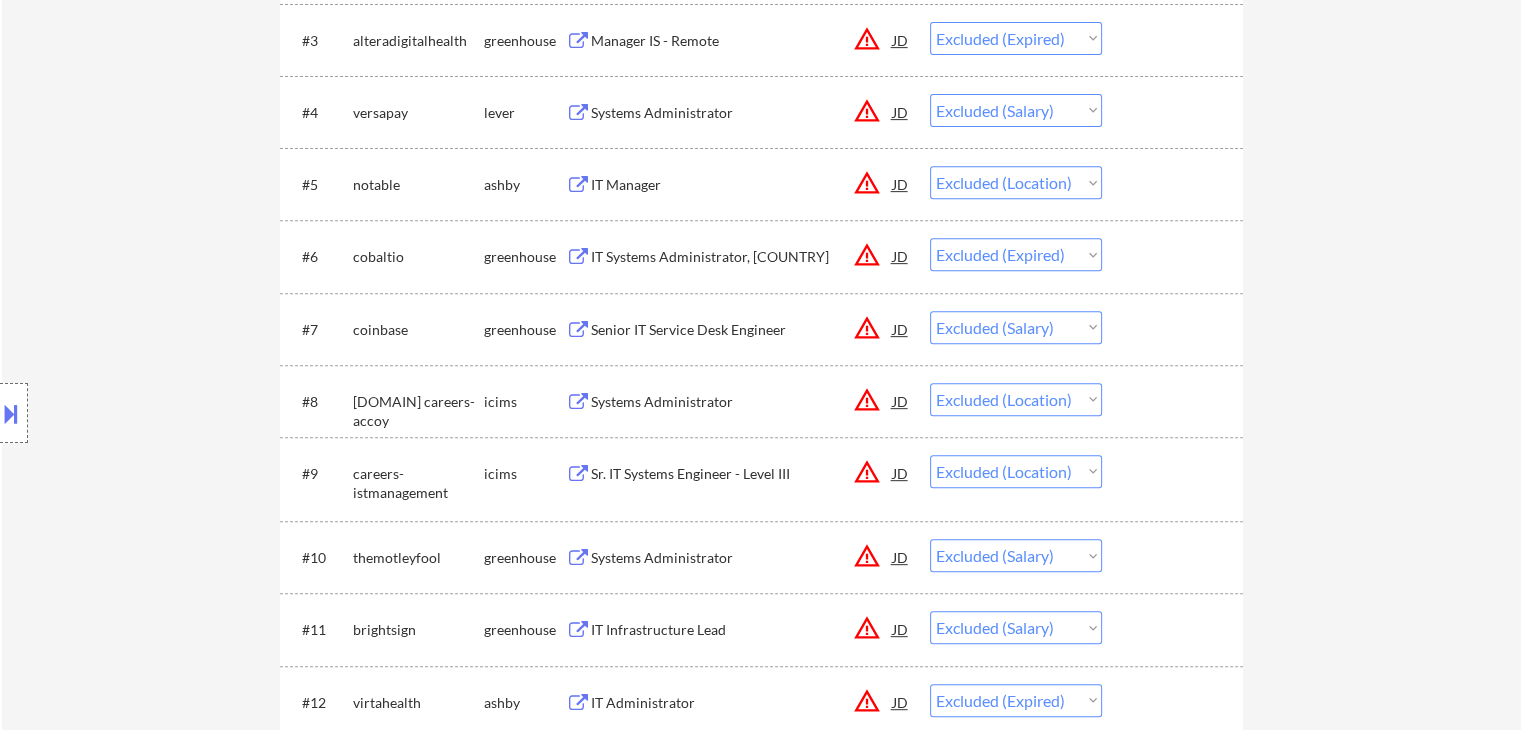 drag, startPoint x: 104, startPoint y: 275, endPoint x: 672, endPoint y: 368, distance: 575.56323 